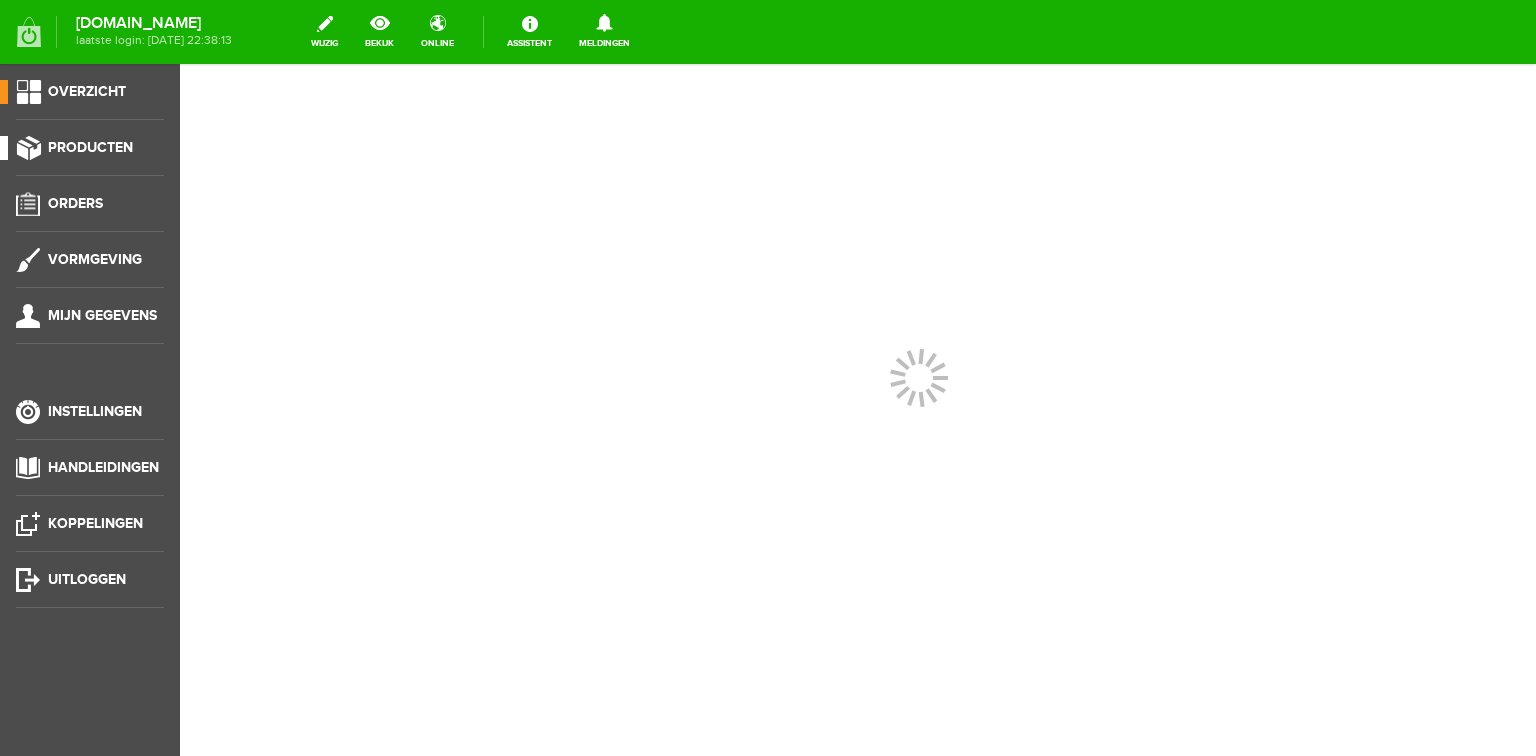 scroll, scrollTop: 0, scrollLeft: 0, axis: both 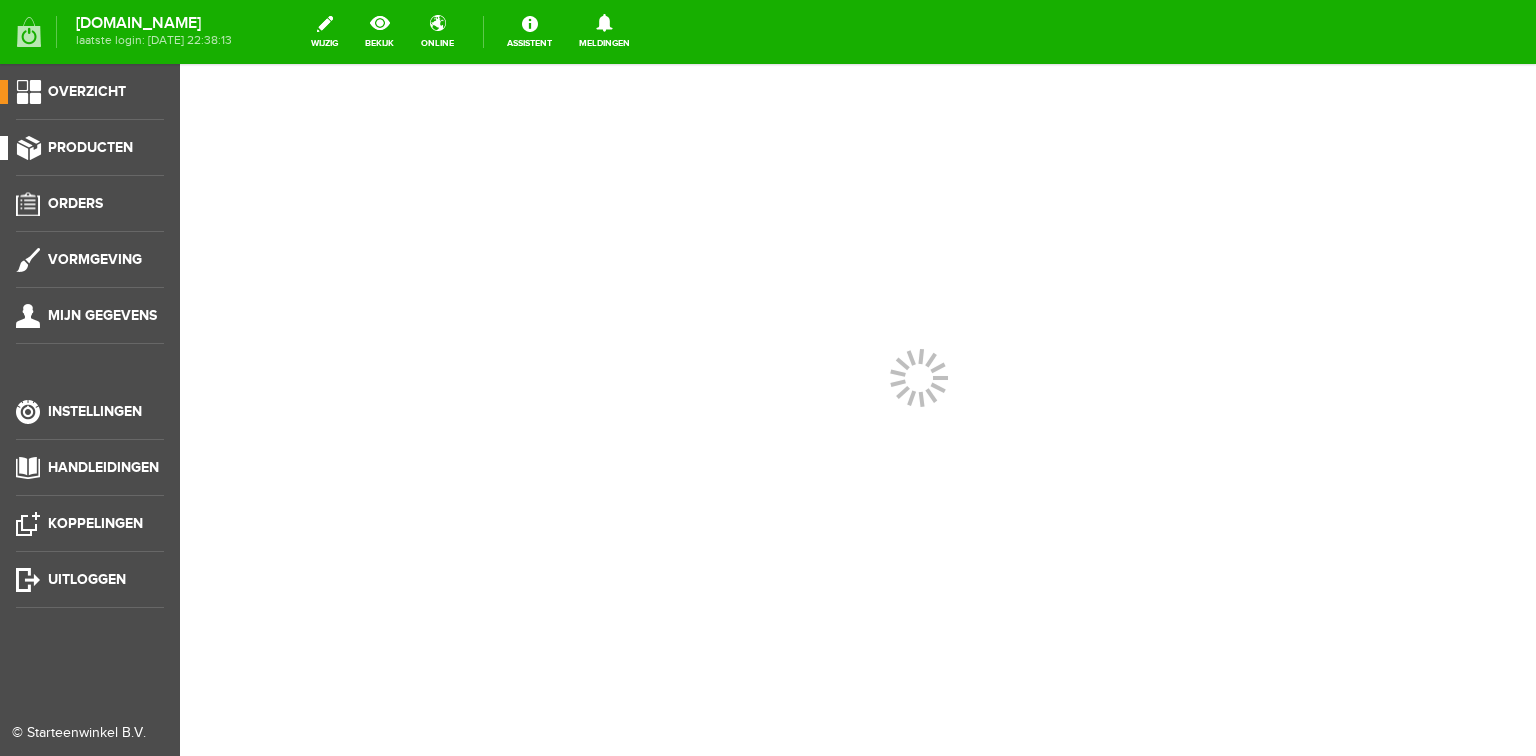 click on "Producten" at bounding box center [90, 147] 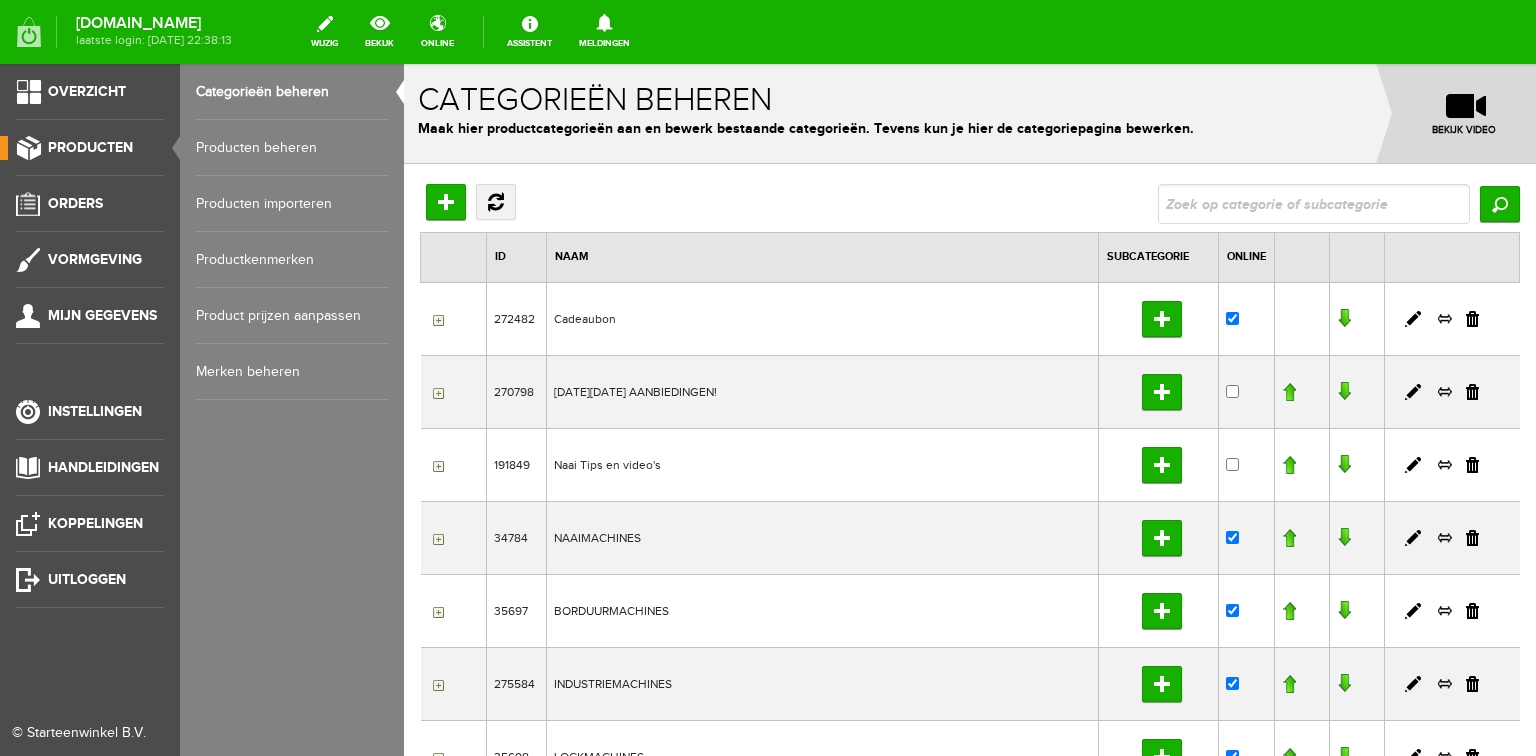 scroll, scrollTop: 0, scrollLeft: 0, axis: both 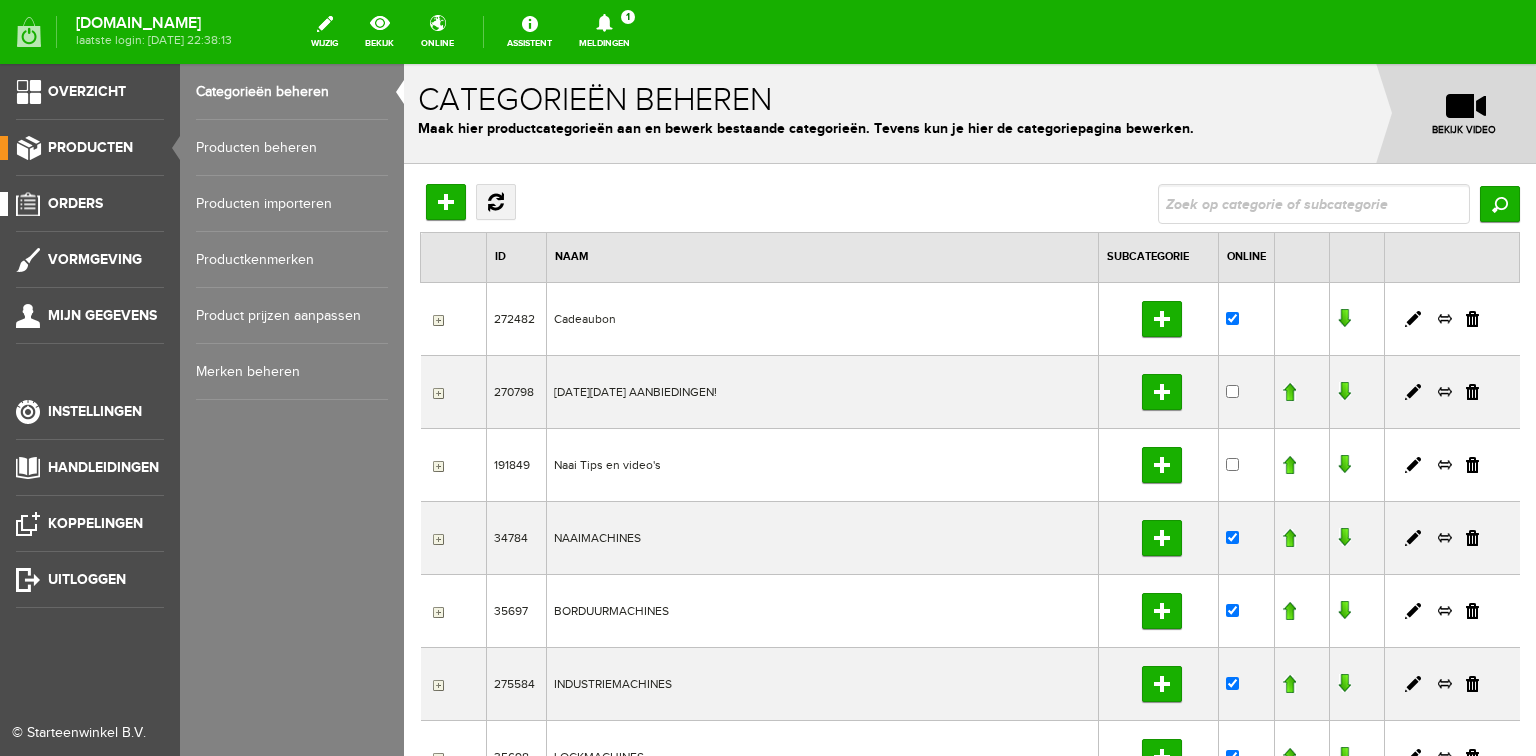 click on "Orders" at bounding box center (75, 203) 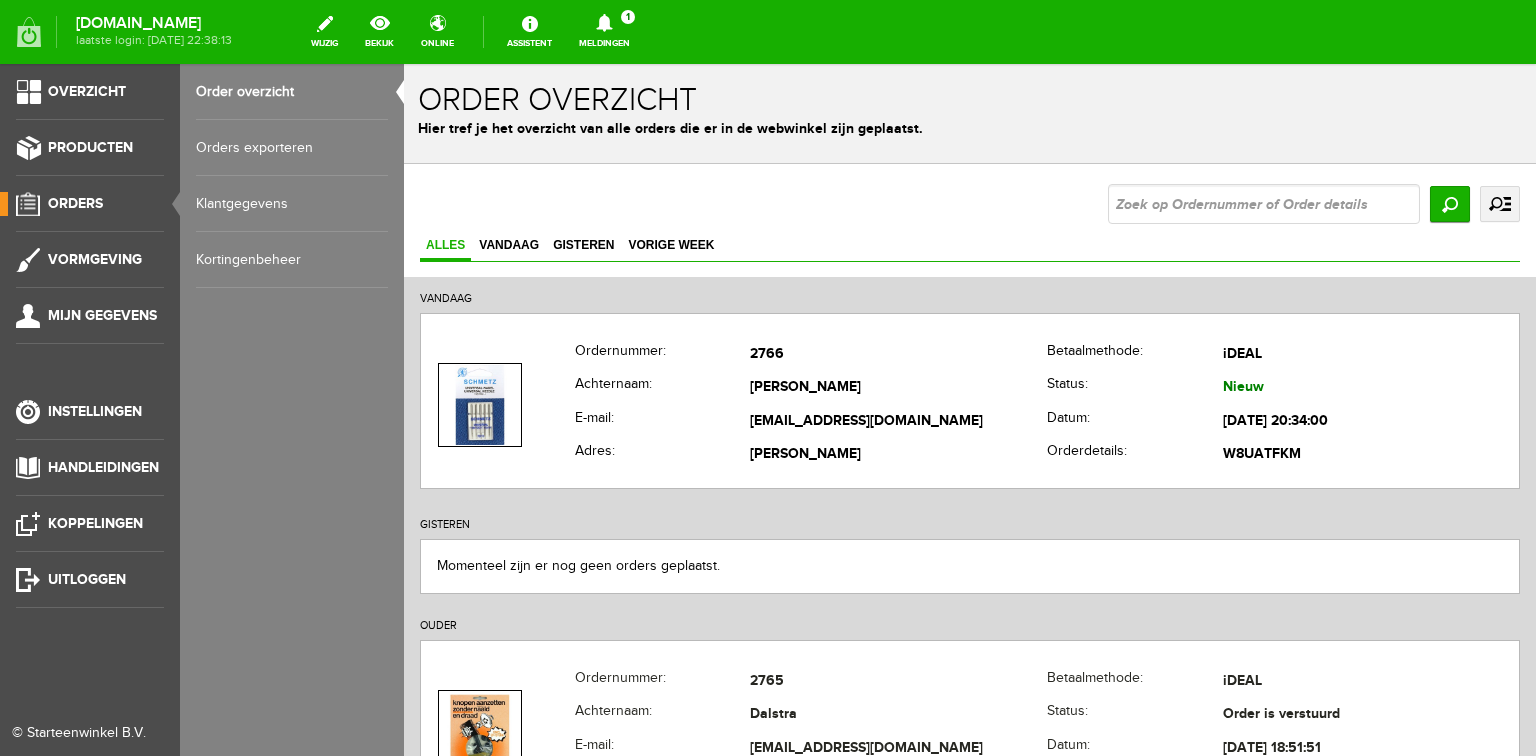 scroll, scrollTop: 0, scrollLeft: 0, axis: both 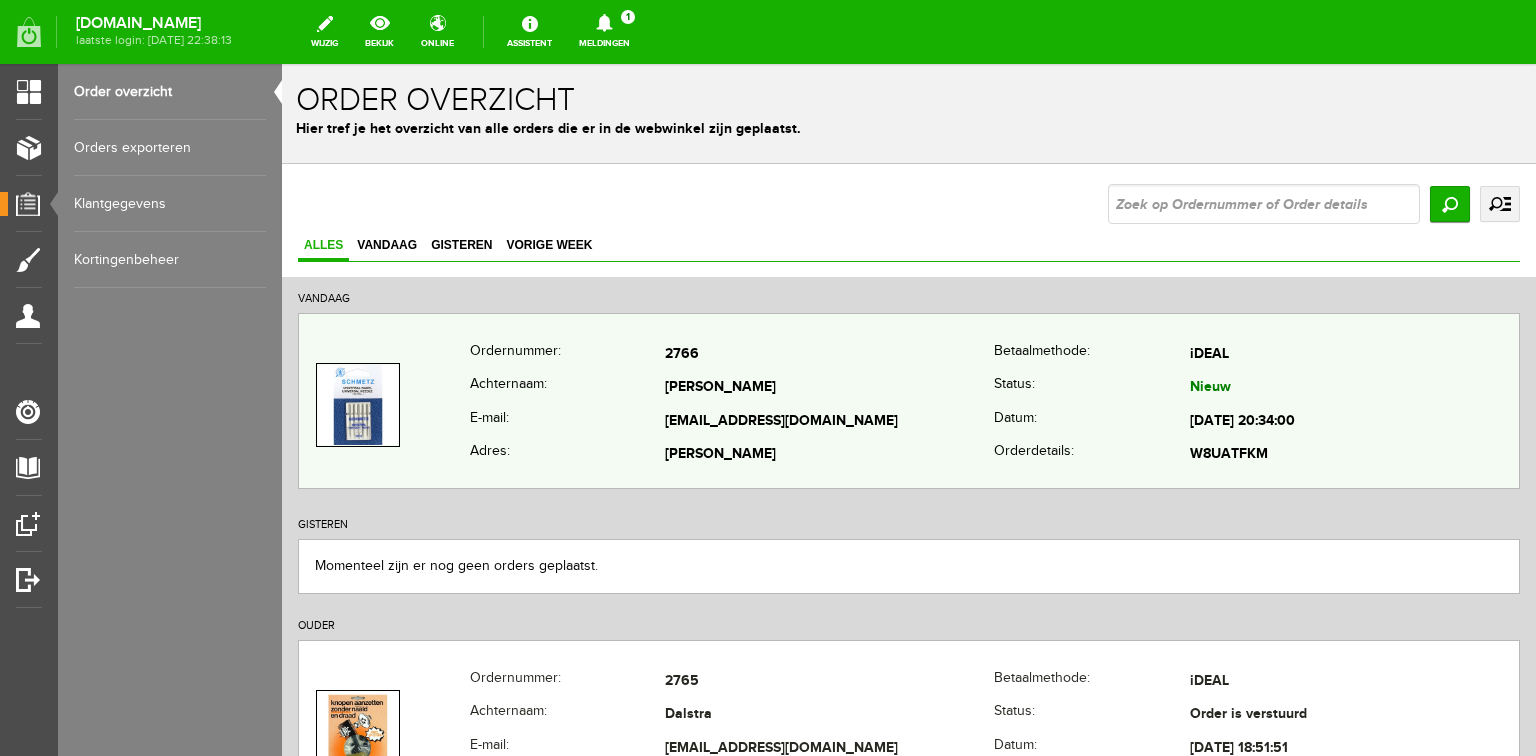 click on "2766" at bounding box center (829, 355) 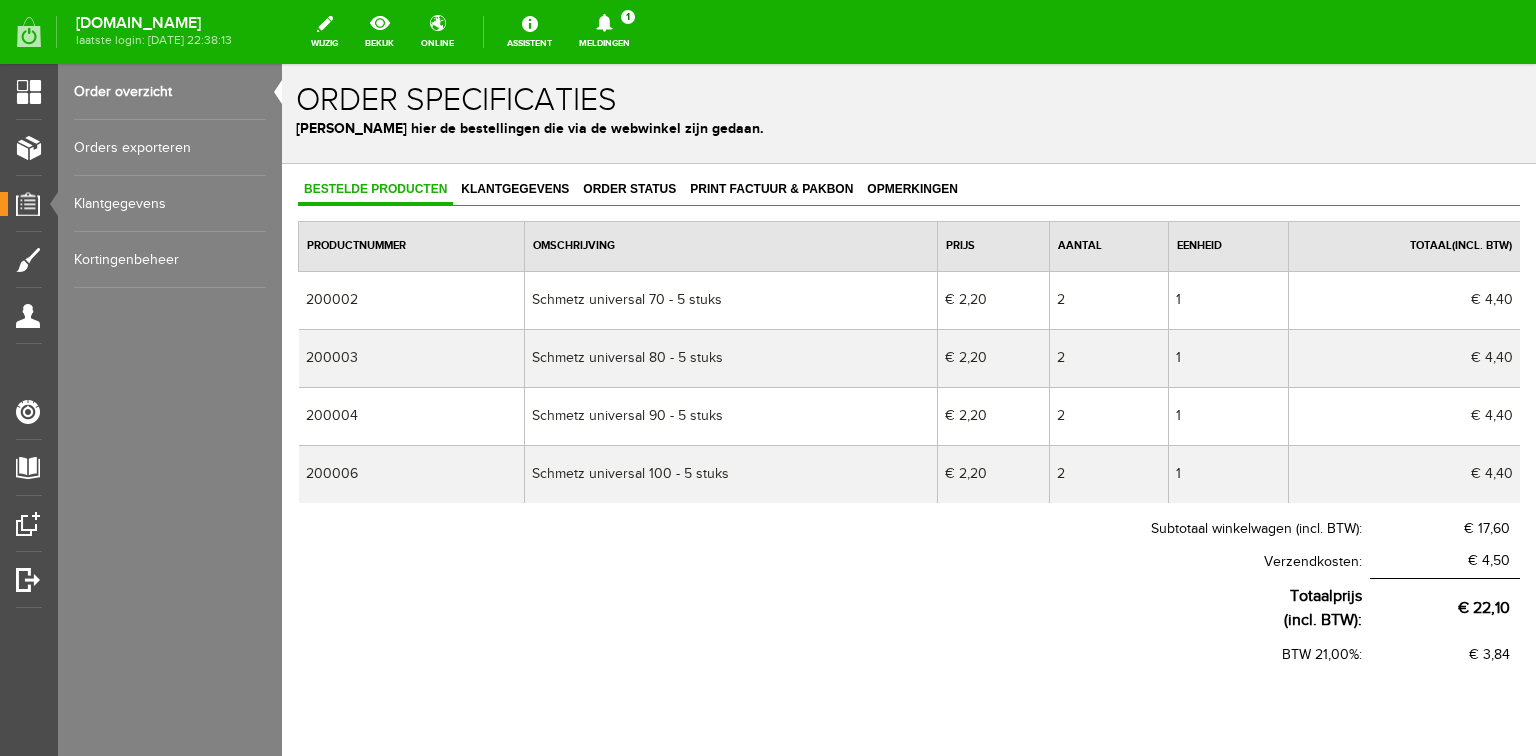 scroll, scrollTop: 0, scrollLeft: 0, axis: both 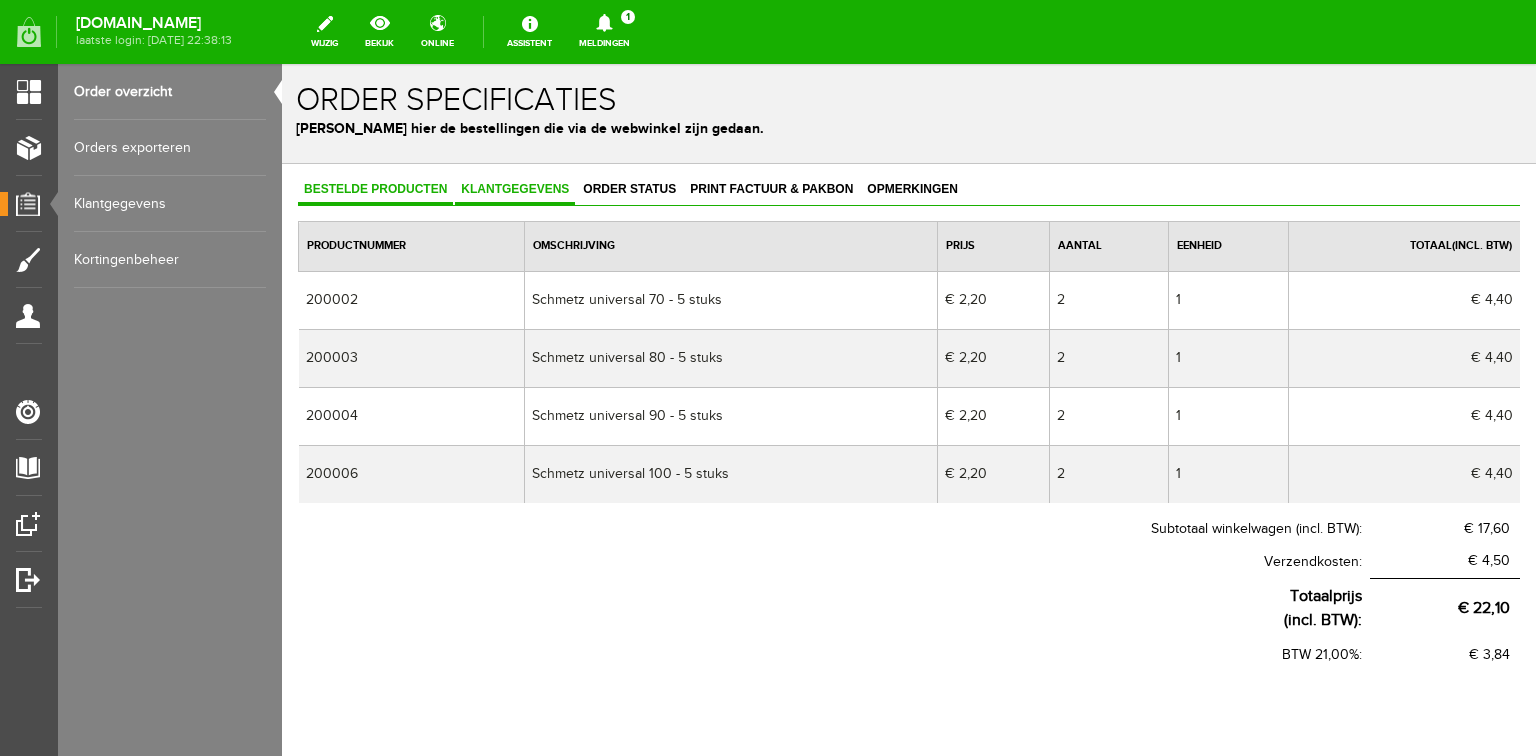 click on "Klantgegevens" at bounding box center (515, 189) 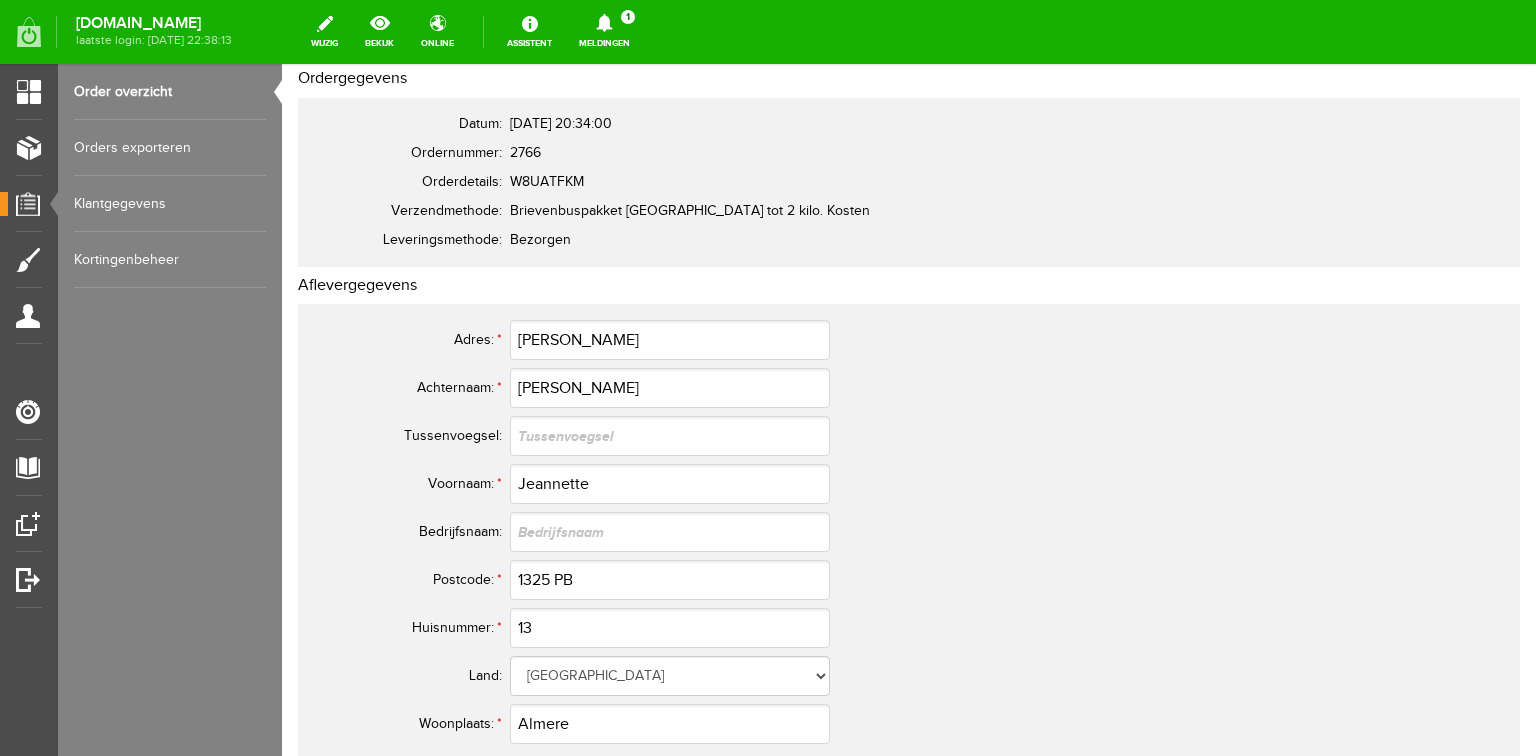 scroll, scrollTop: 0, scrollLeft: 0, axis: both 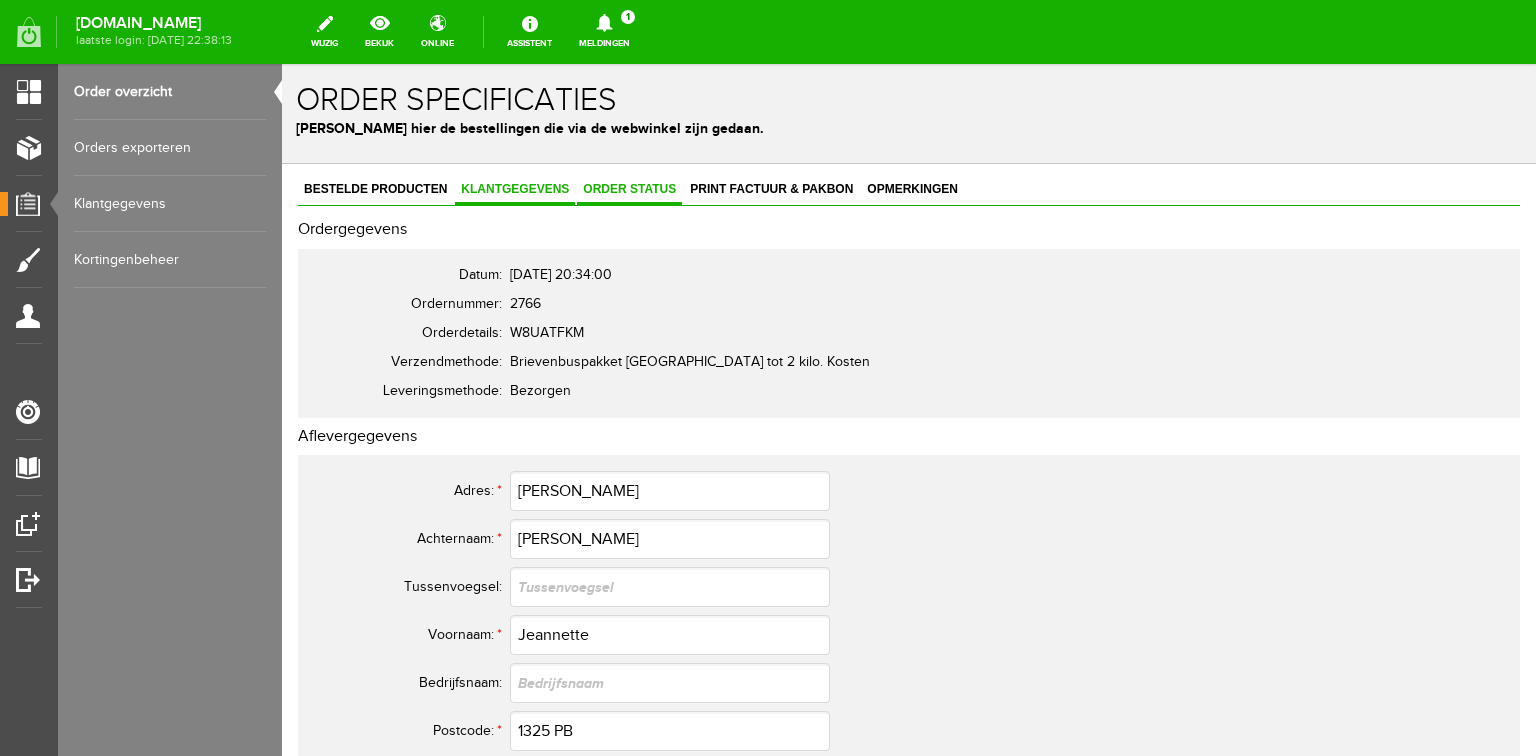 click on "Order status" at bounding box center (629, 189) 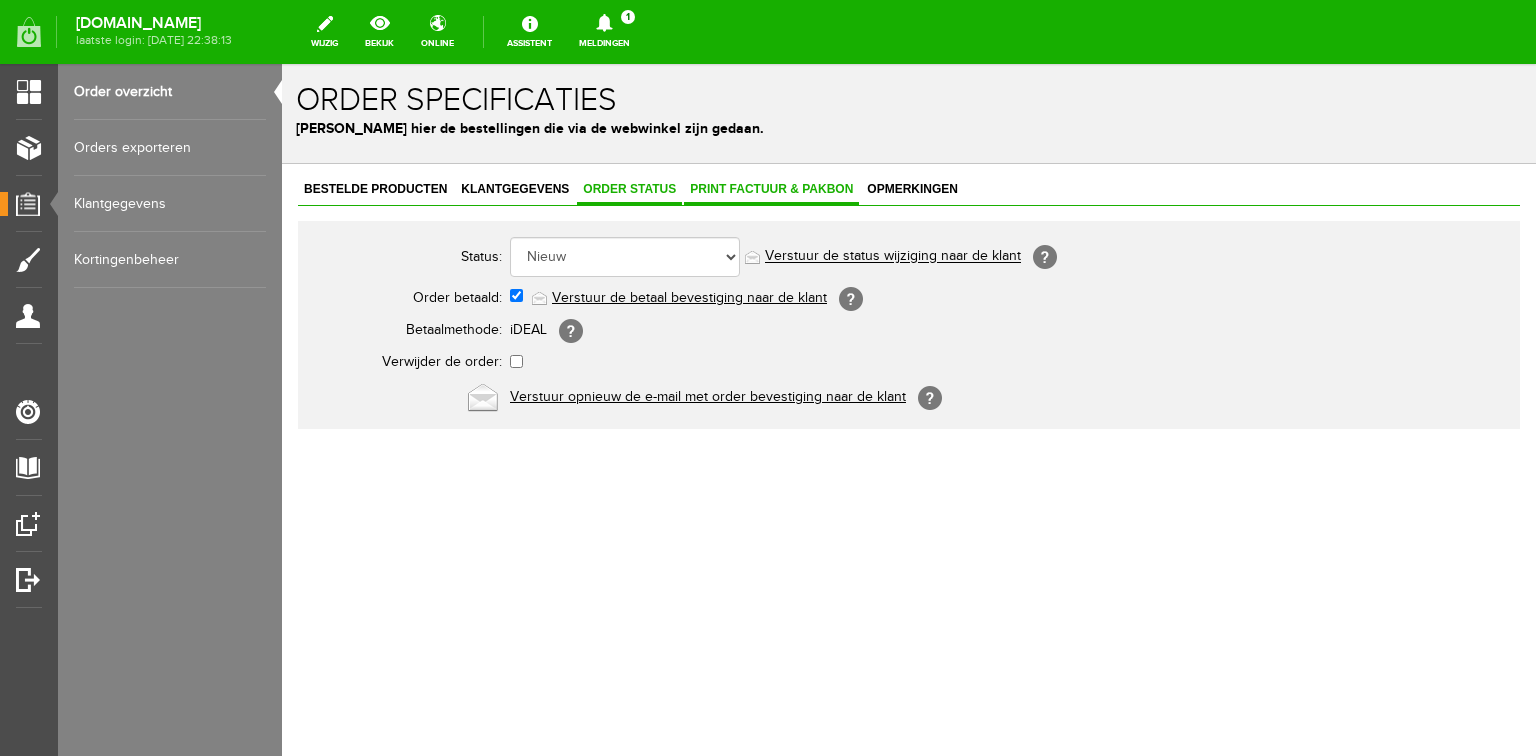 click on "Print factuur & pakbon" at bounding box center [771, 189] 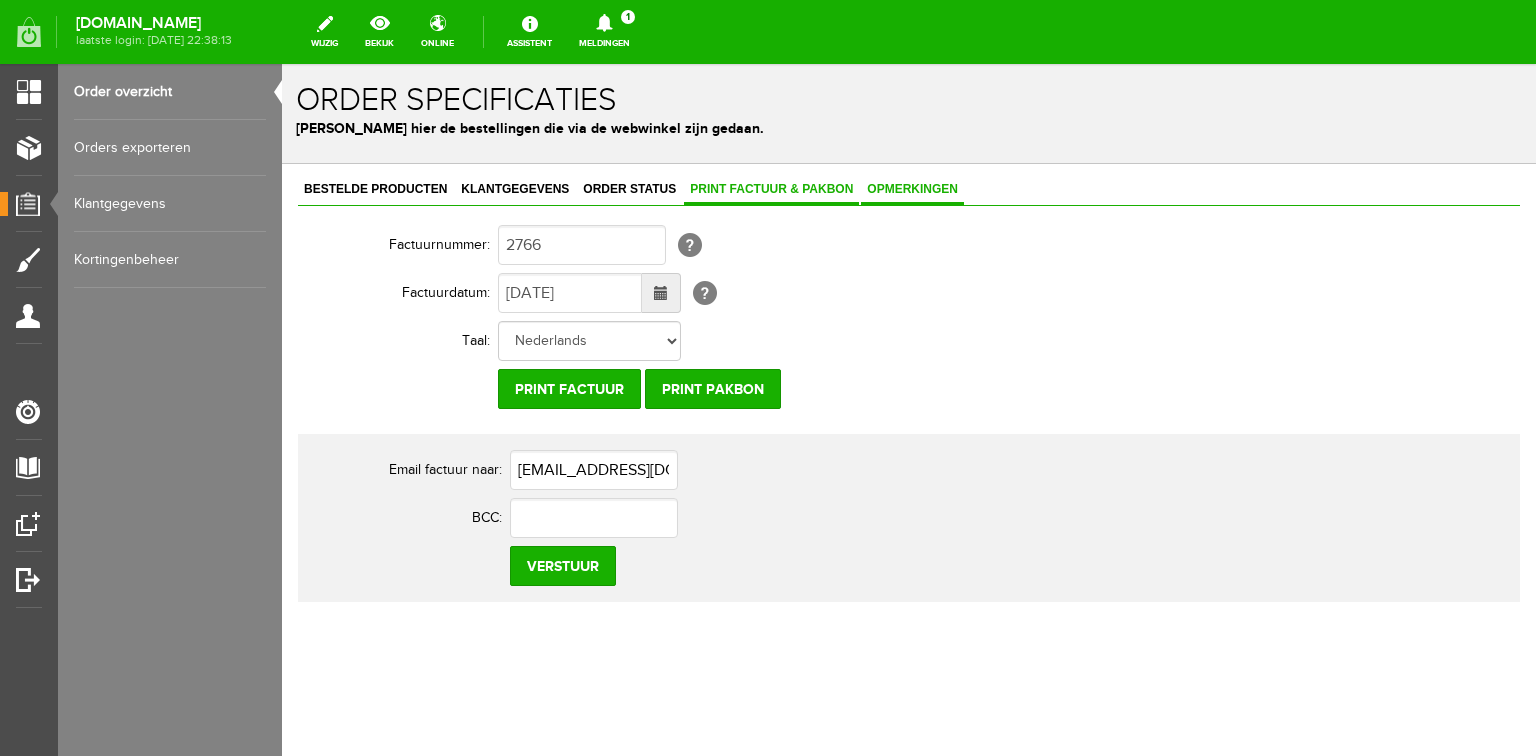 click on "Opmerkingen" at bounding box center (912, 189) 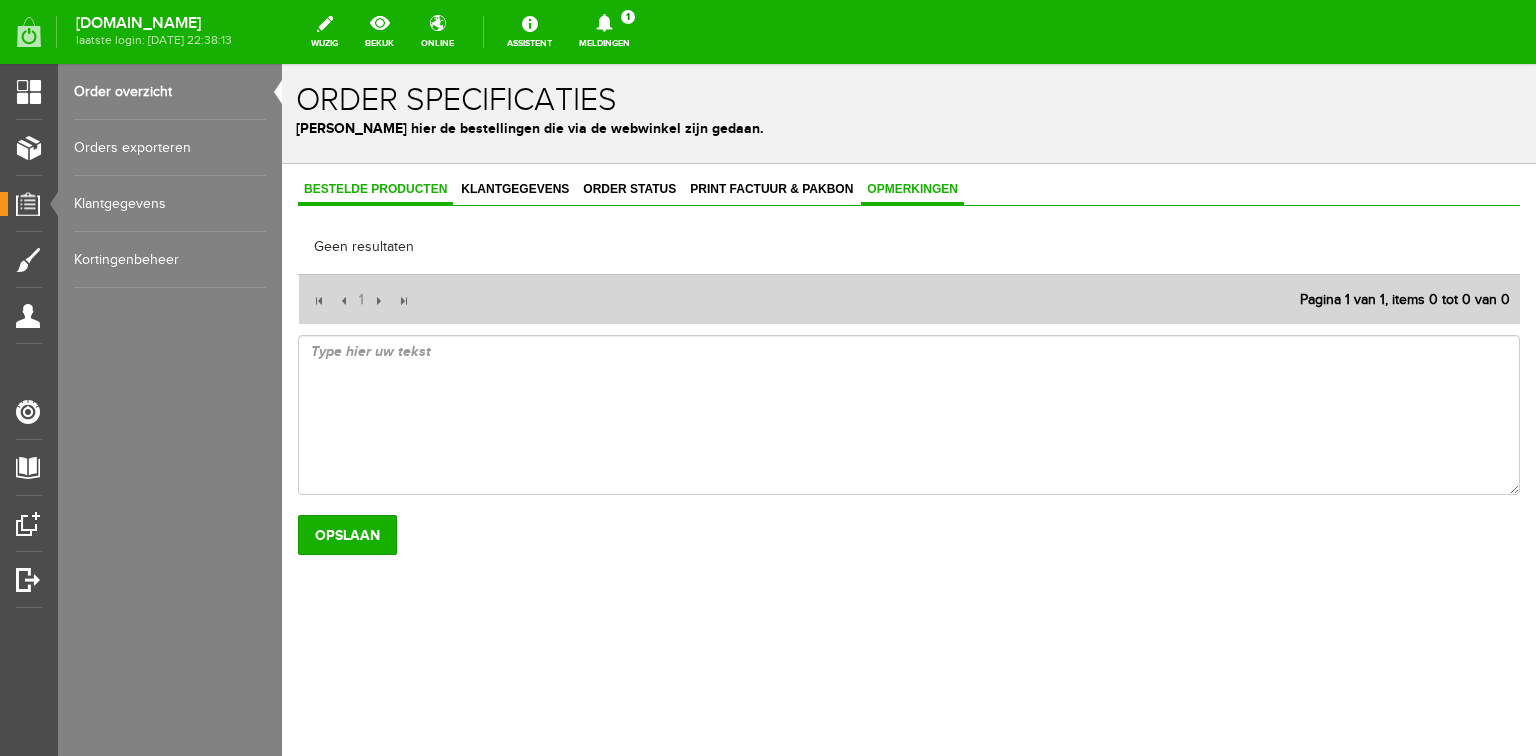 click on "Bestelde producten" at bounding box center (375, 189) 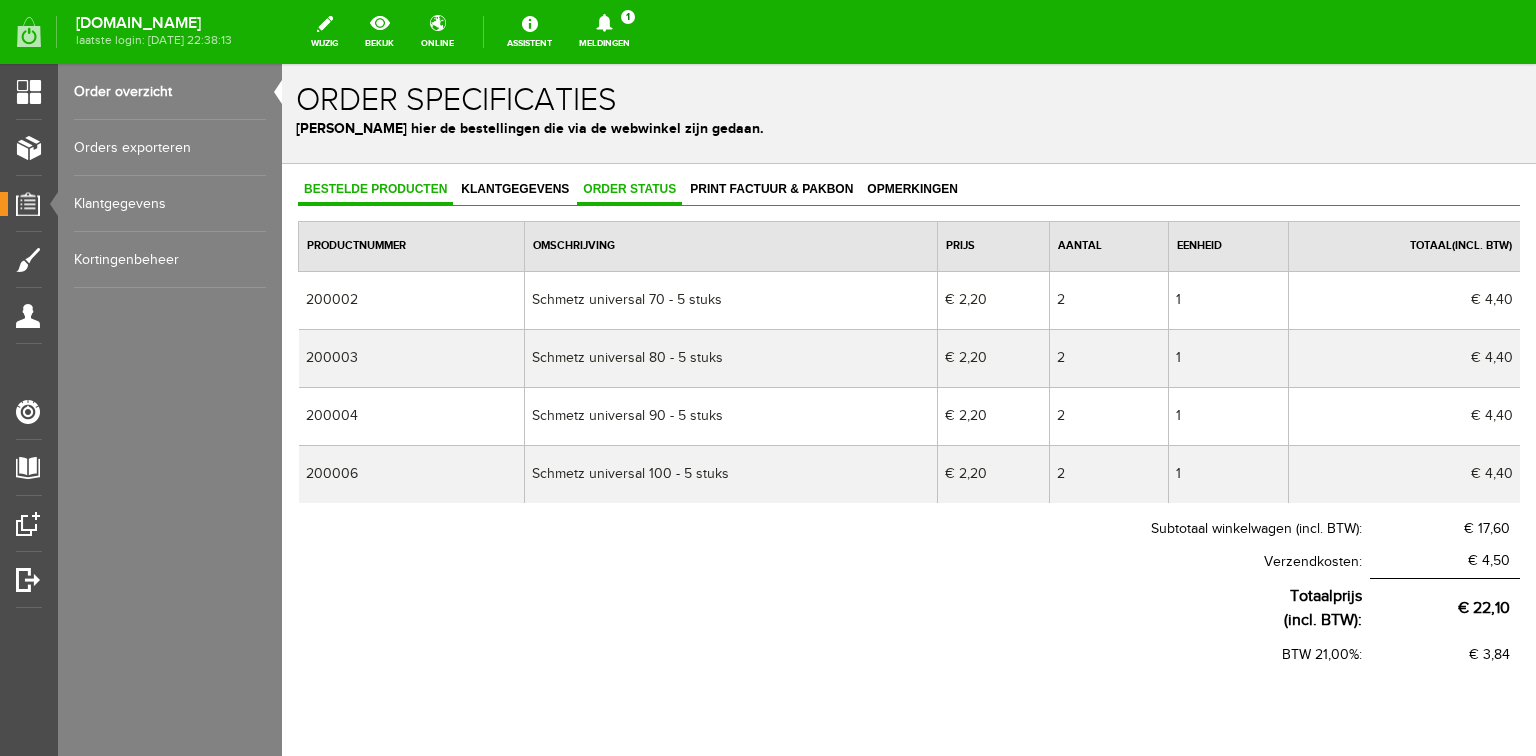 click on "Order status" at bounding box center (629, 189) 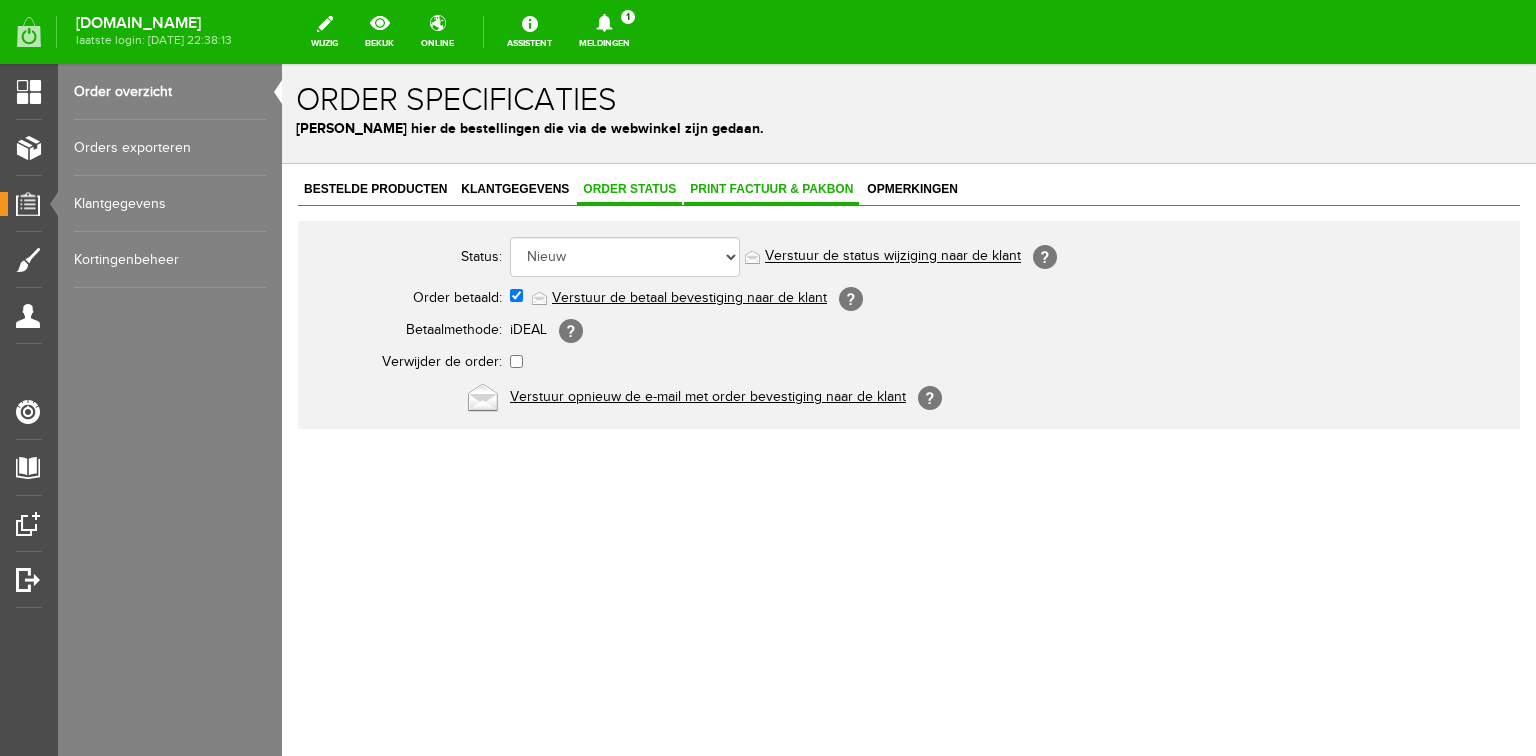 click on "Print factuur & pakbon" at bounding box center [771, 189] 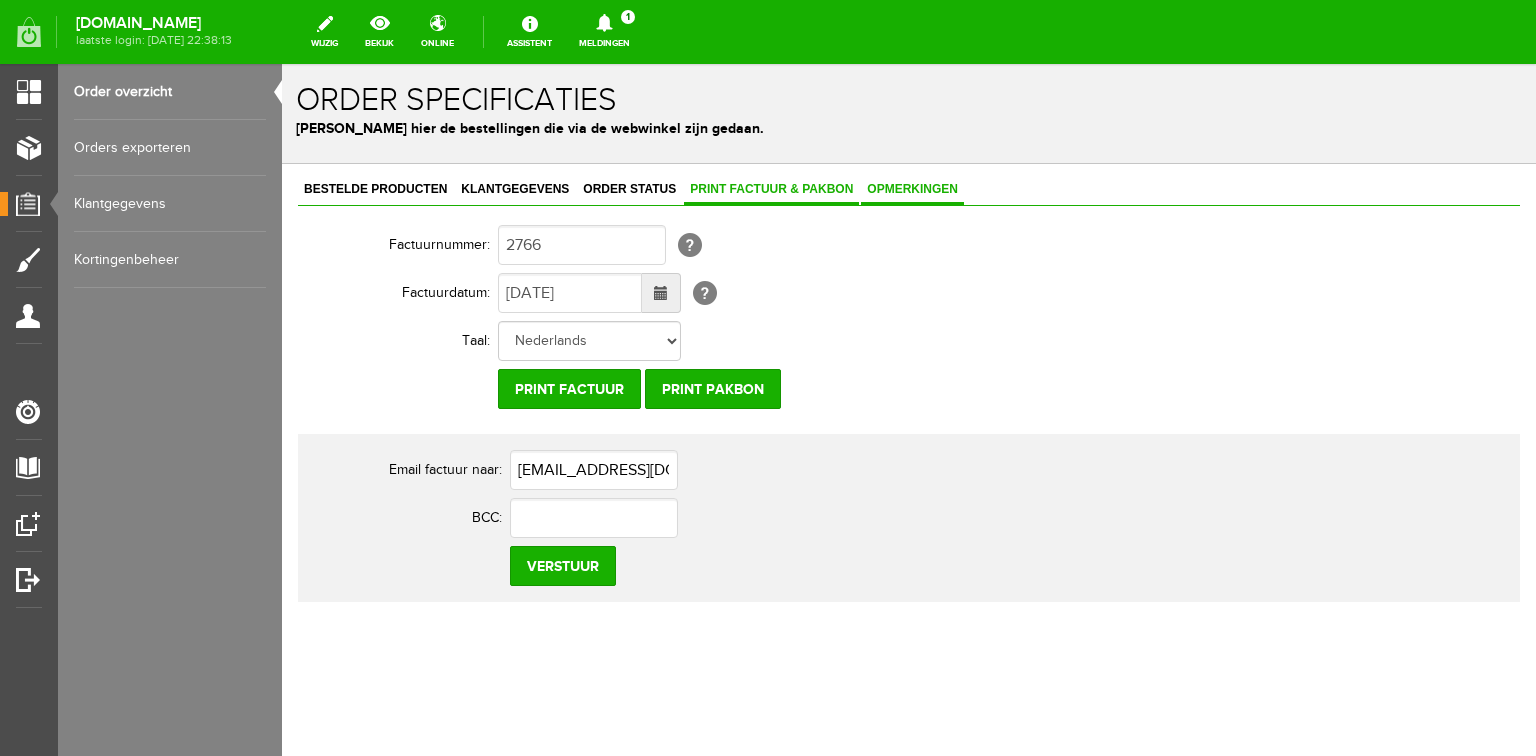 click on "Opmerkingen" at bounding box center (912, 189) 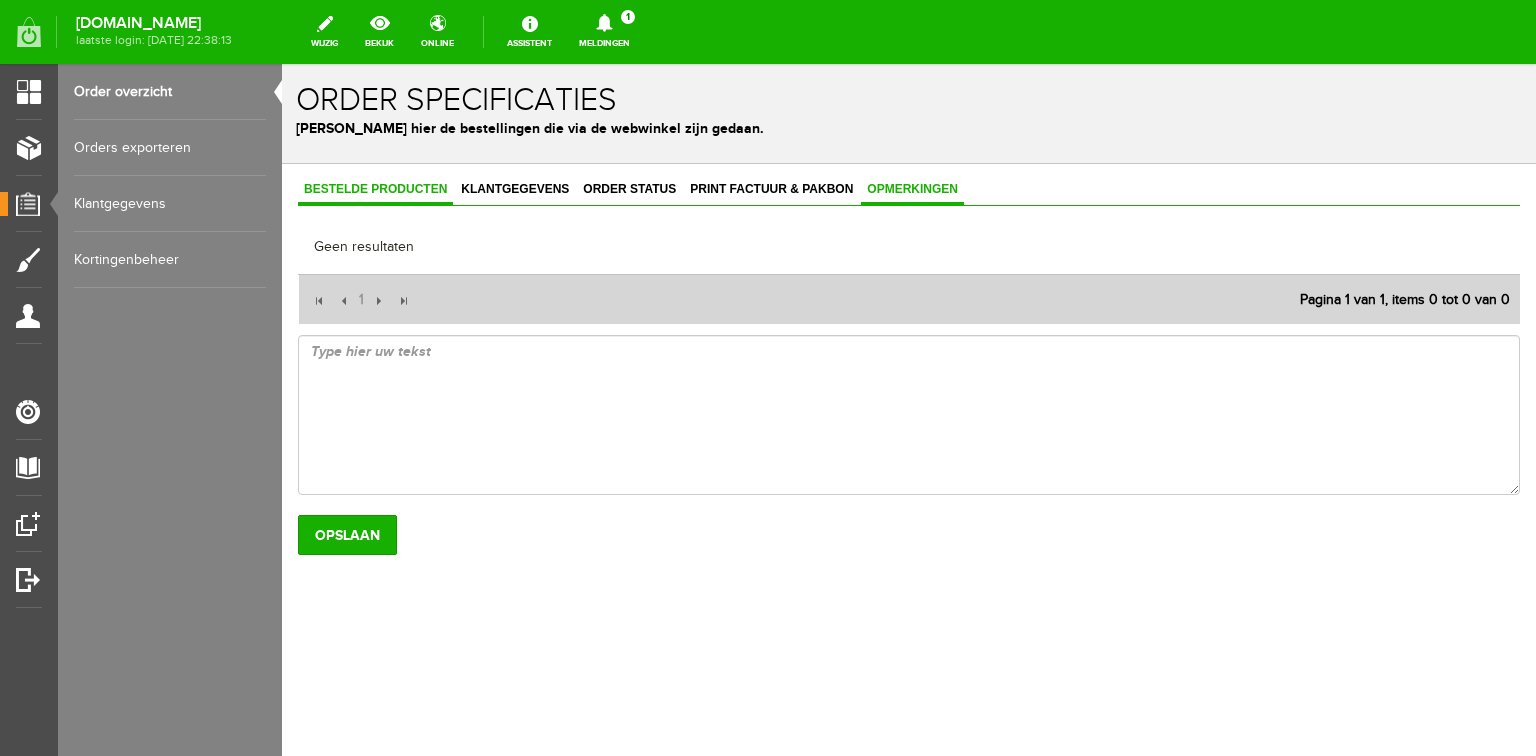 click on "Bestelde producten" at bounding box center (375, 189) 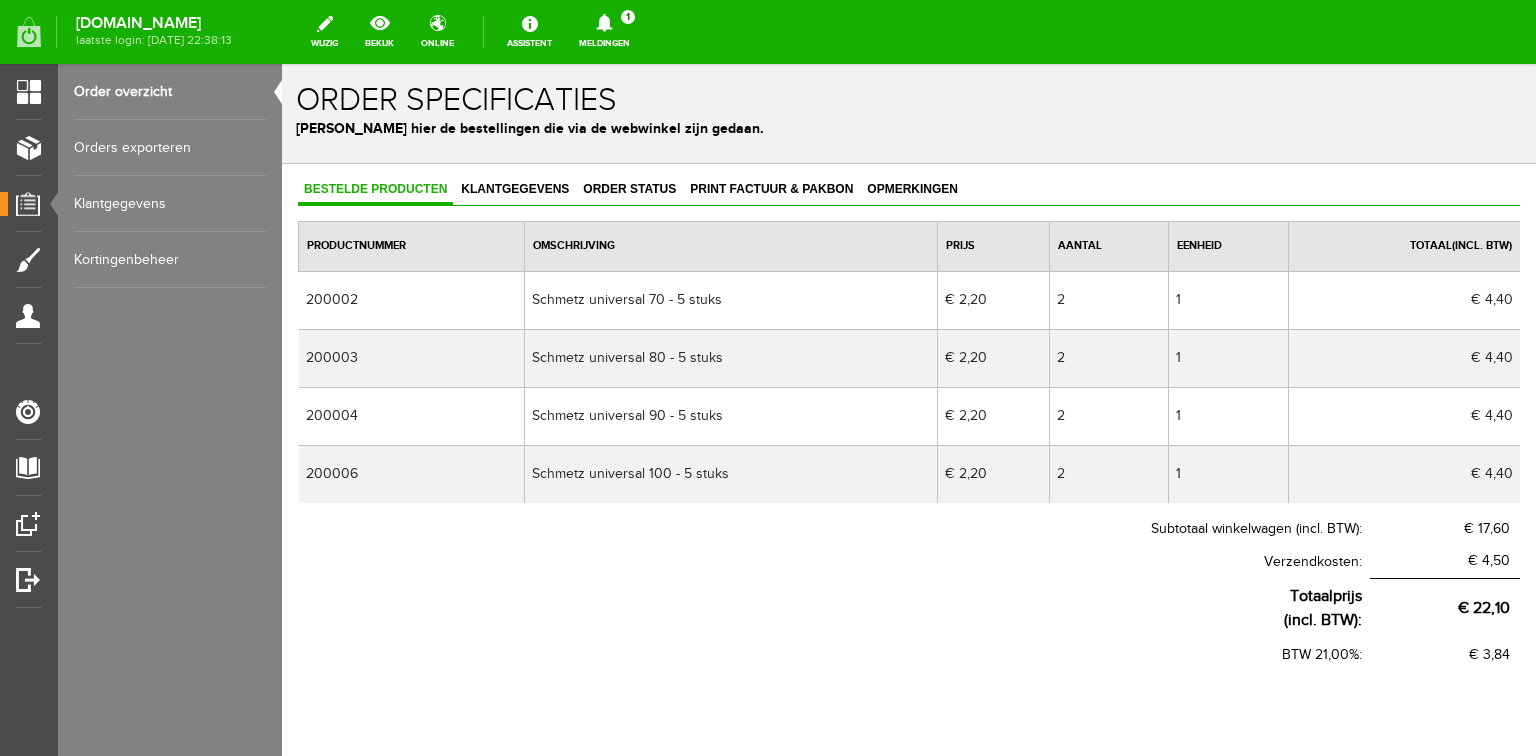 click on "Order overzicht" at bounding box center (170, 92) 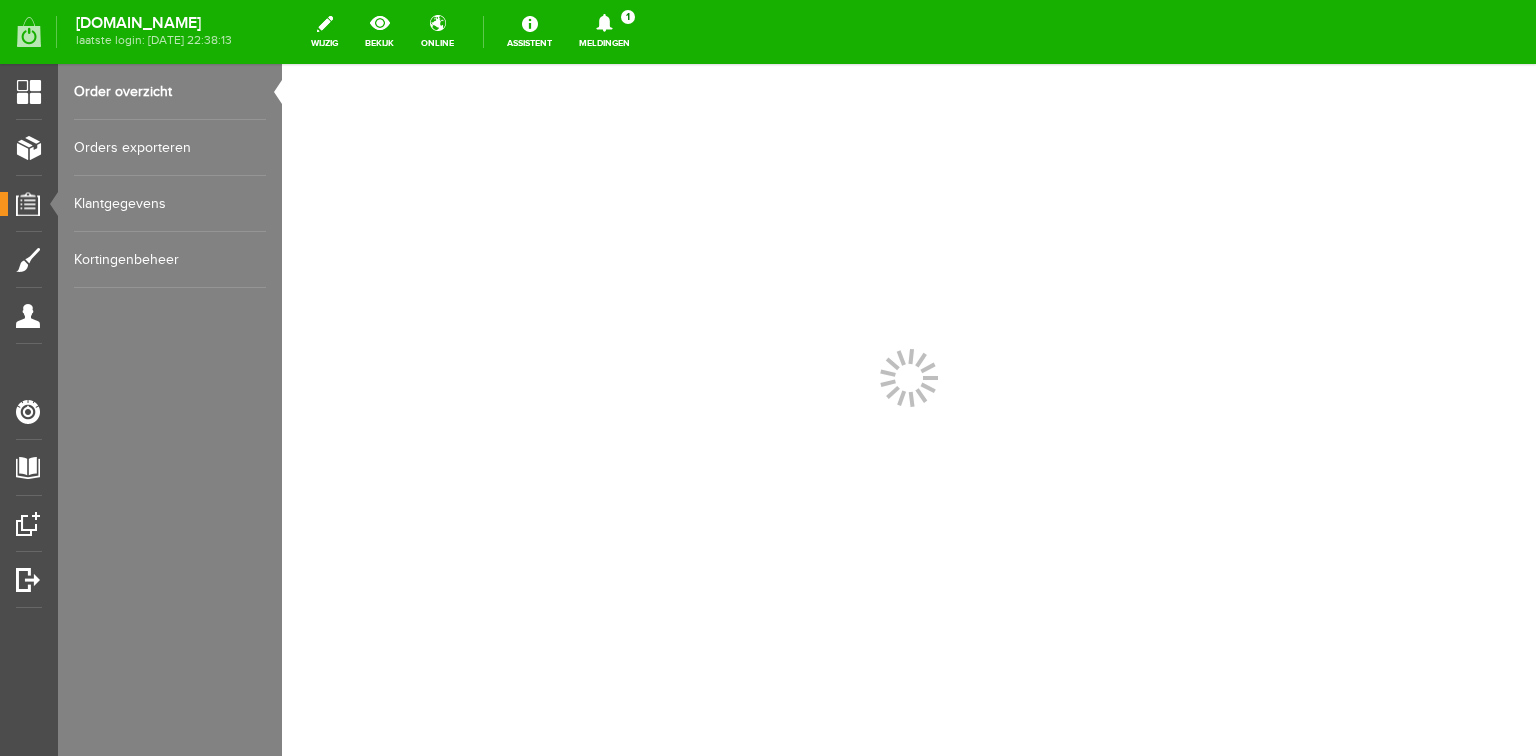 scroll, scrollTop: 0, scrollLeft: 0, axis: both 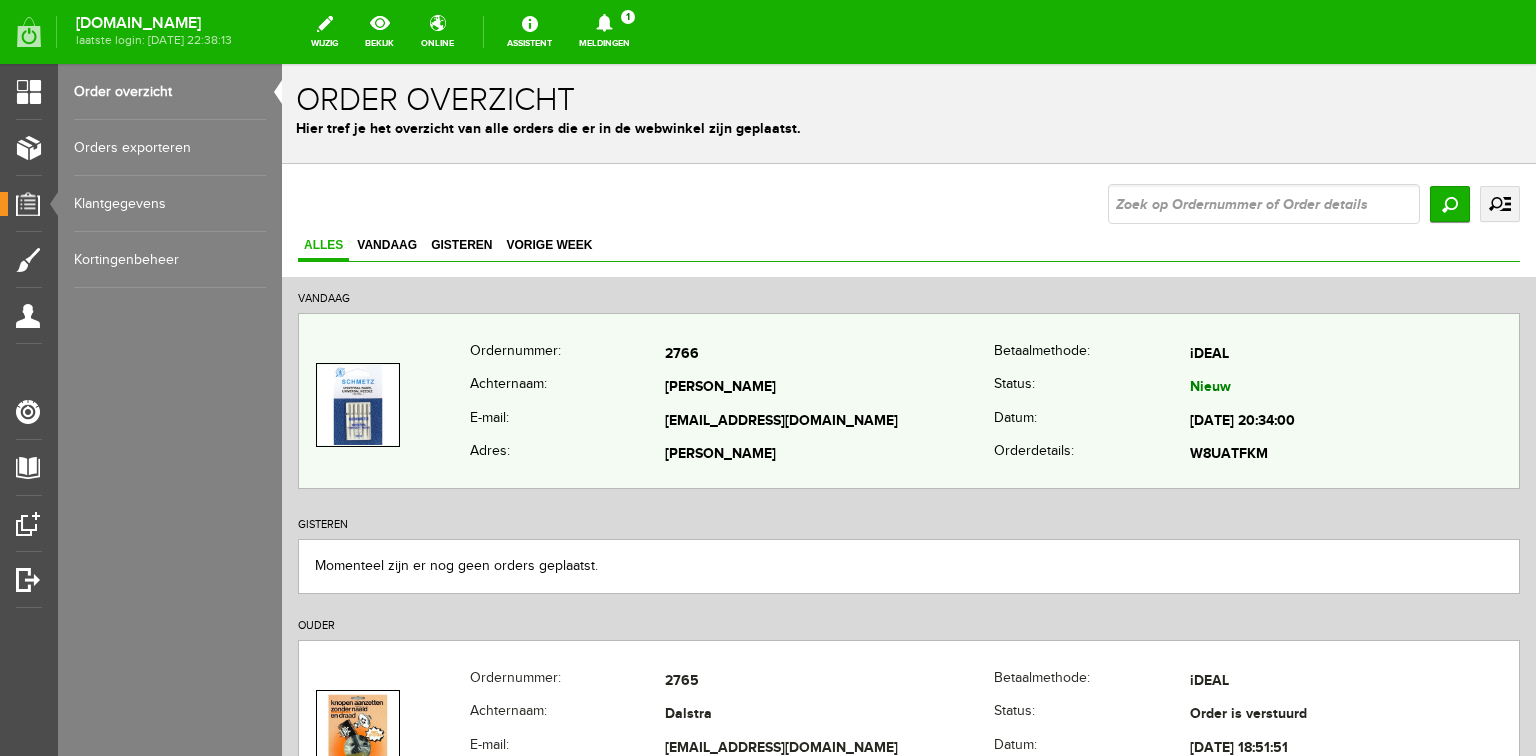 click on "Achternaam:" at bounding box center [567, 389] 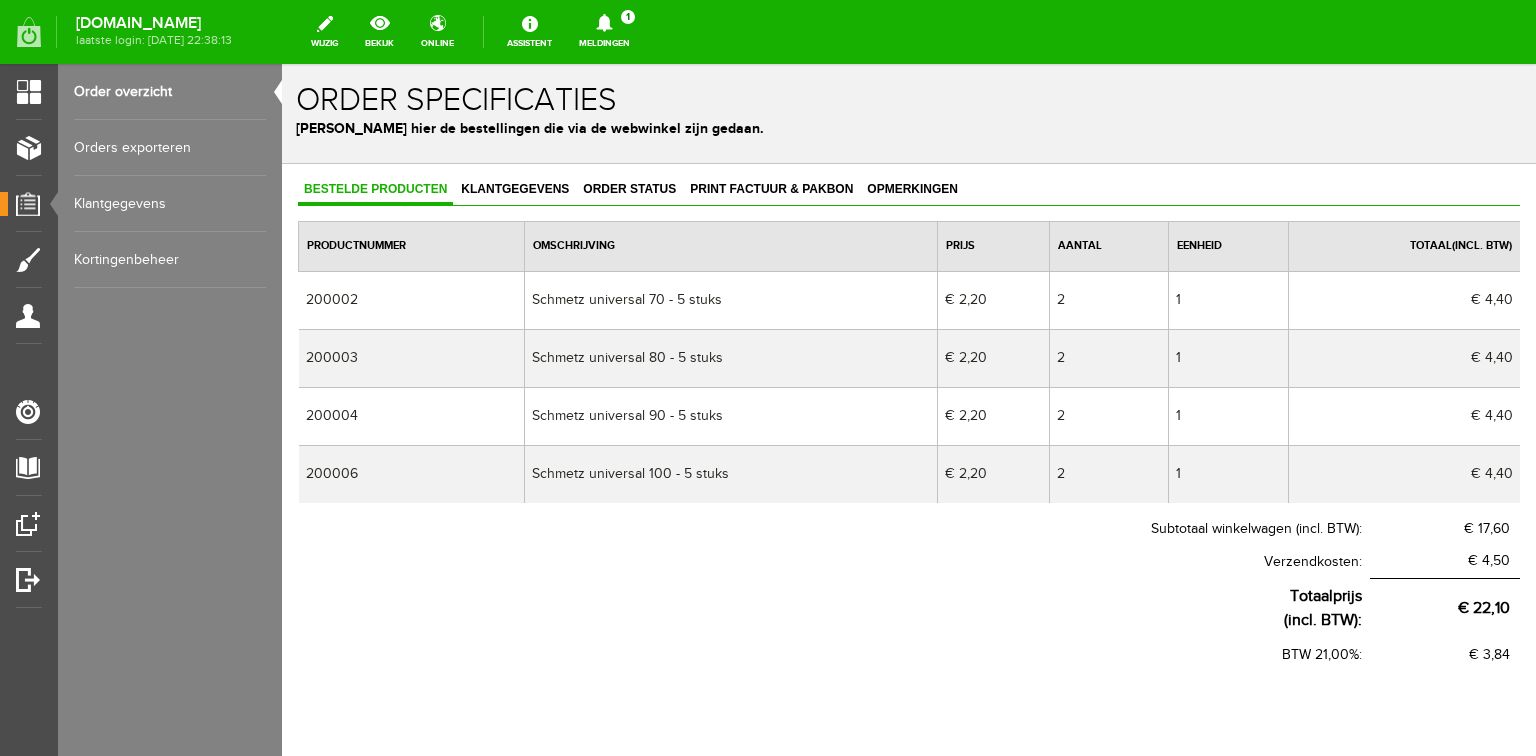 scroll, scrollTop: 0, scrollLeft: 0, axis: both 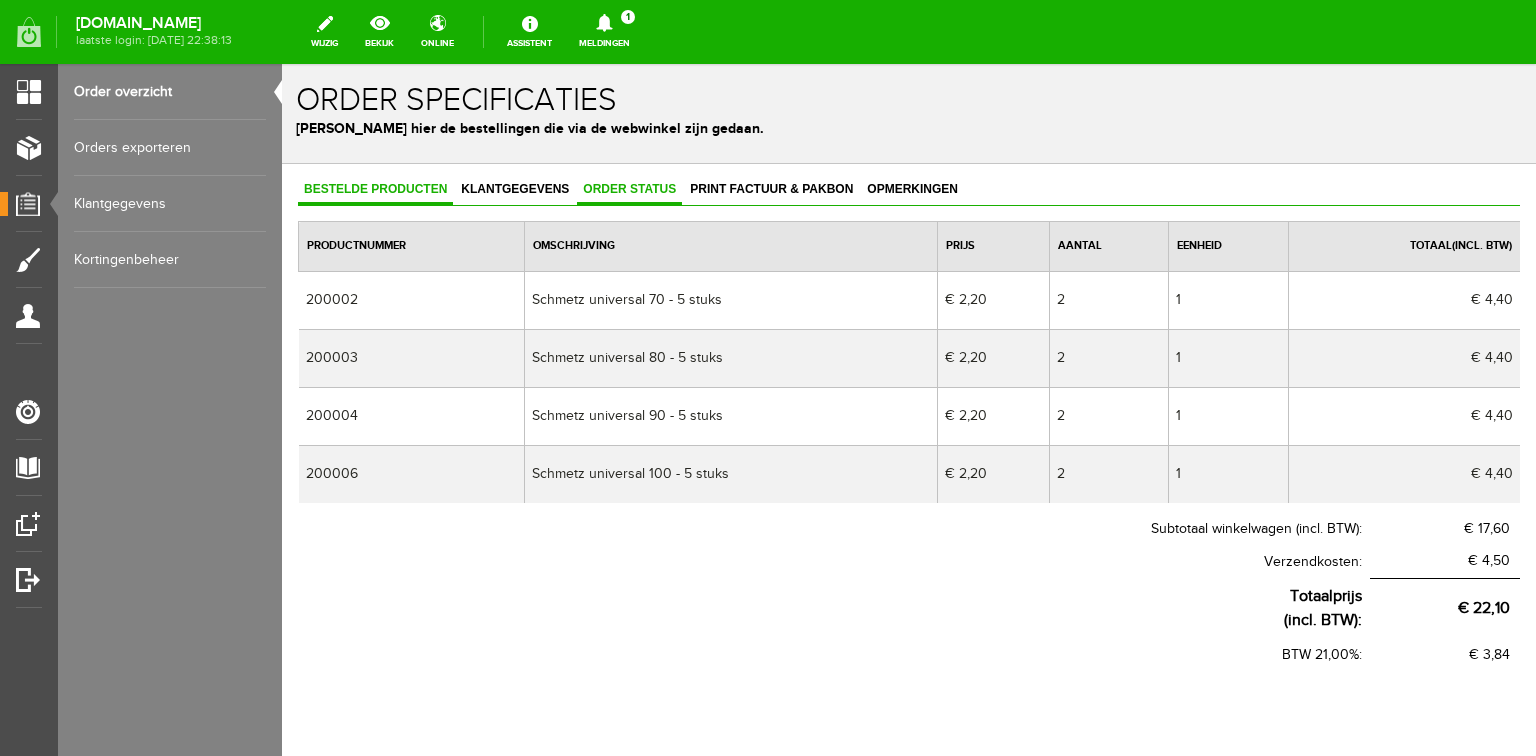 click on "Order status" at bounding box center [629, 189] 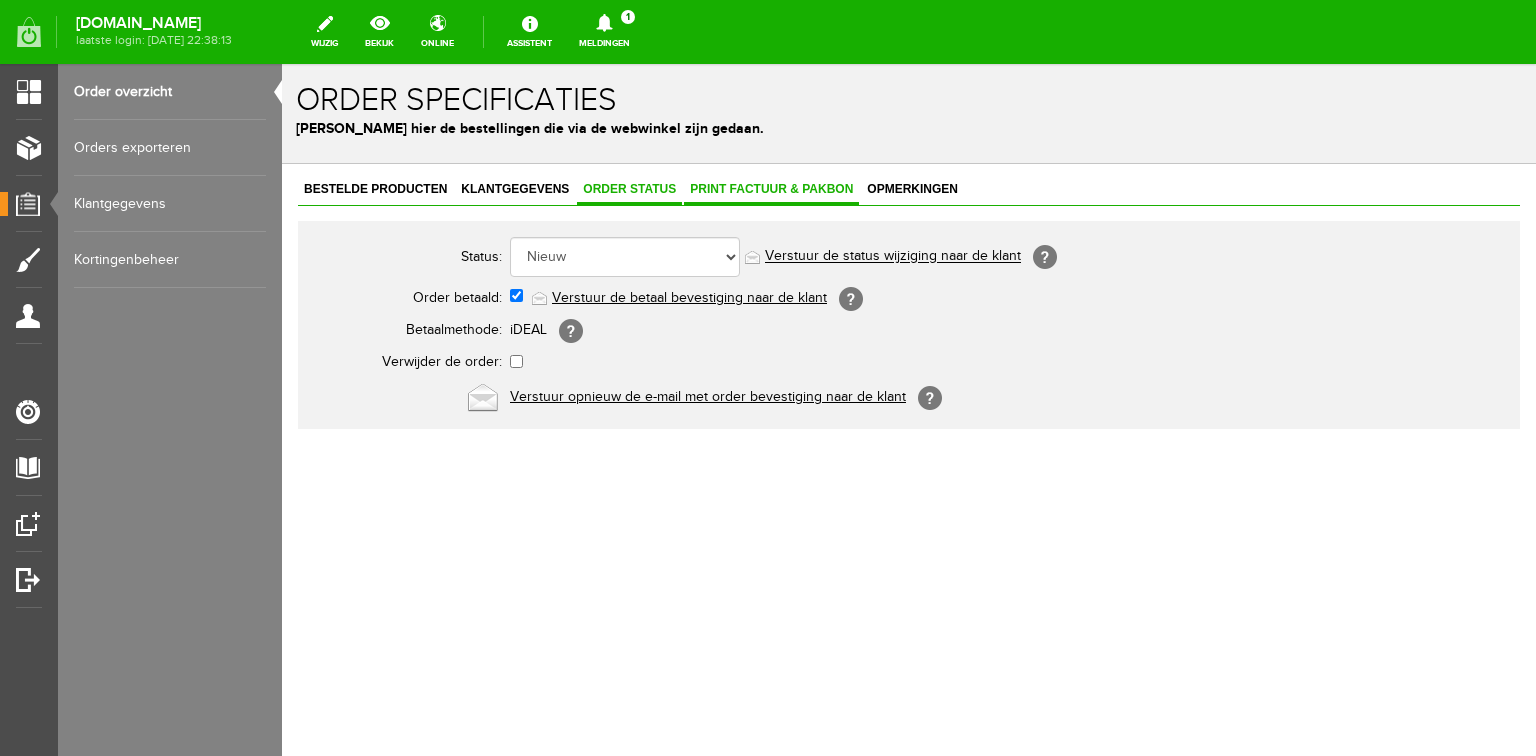 click on "Print factuur & pakbon" at bounding box center [771, 189] 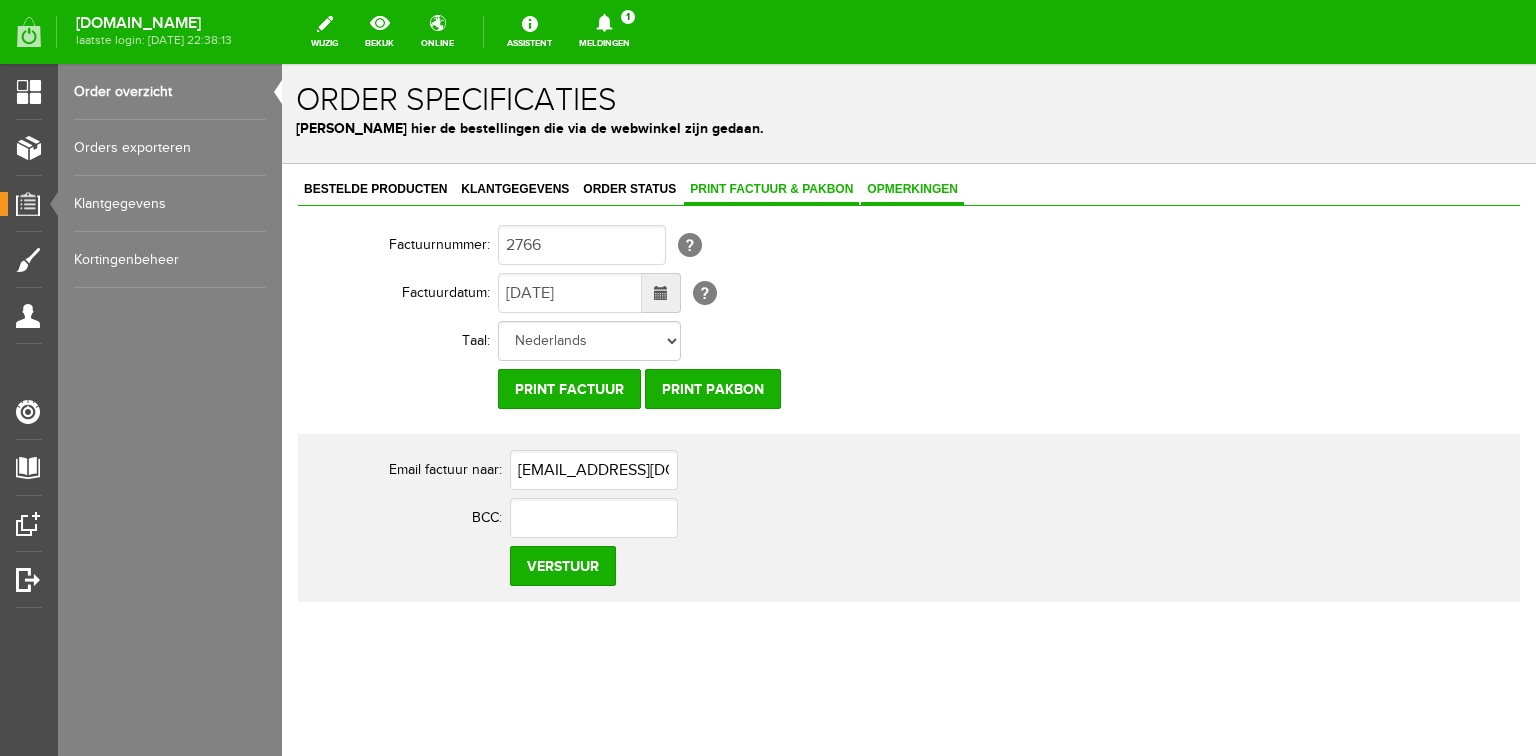click on "Opmerkingen" at bounding box center (912, 189) 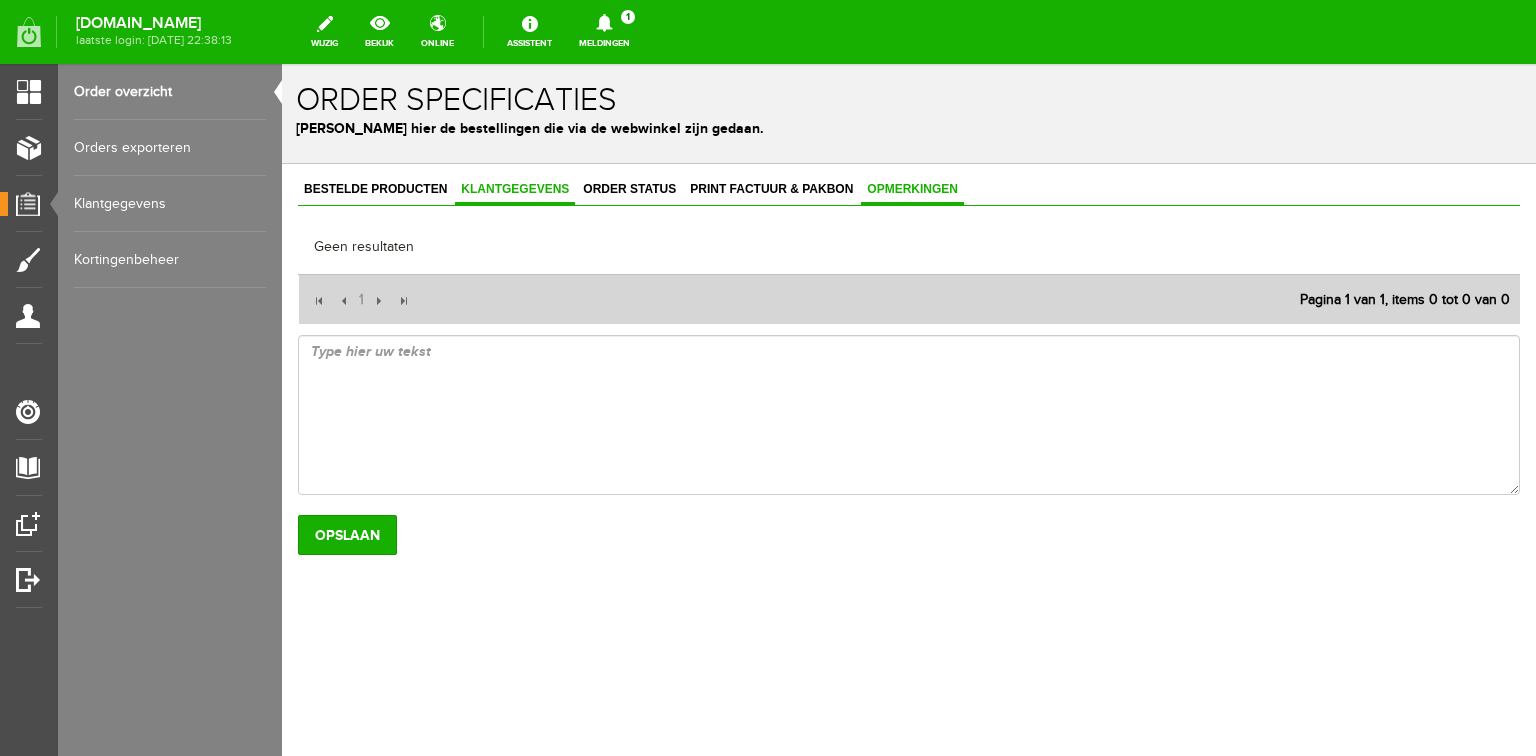 click on "Klantgegevens" at bounding box center [515, 189] 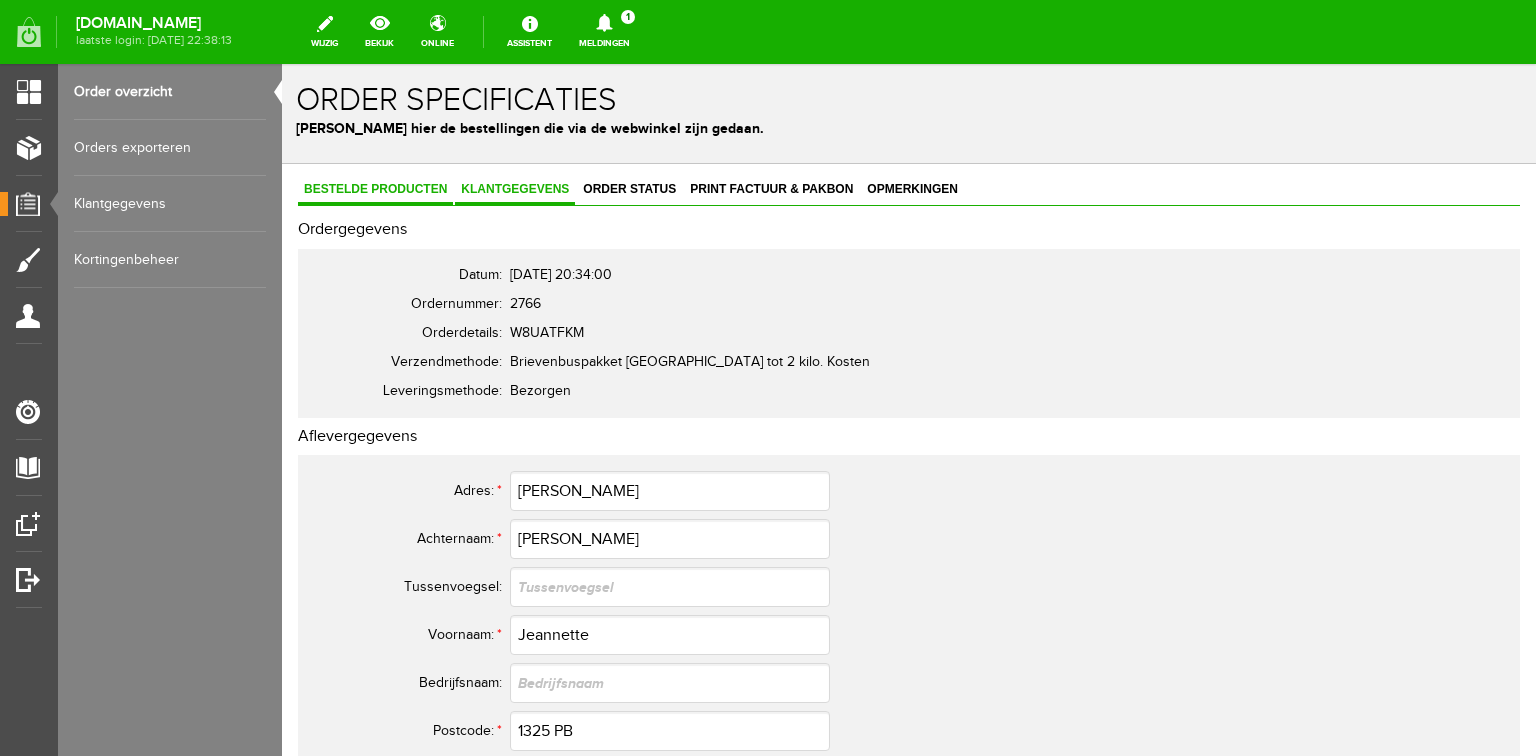 click on "Bestelde producten" at bounding box center [375, 189] 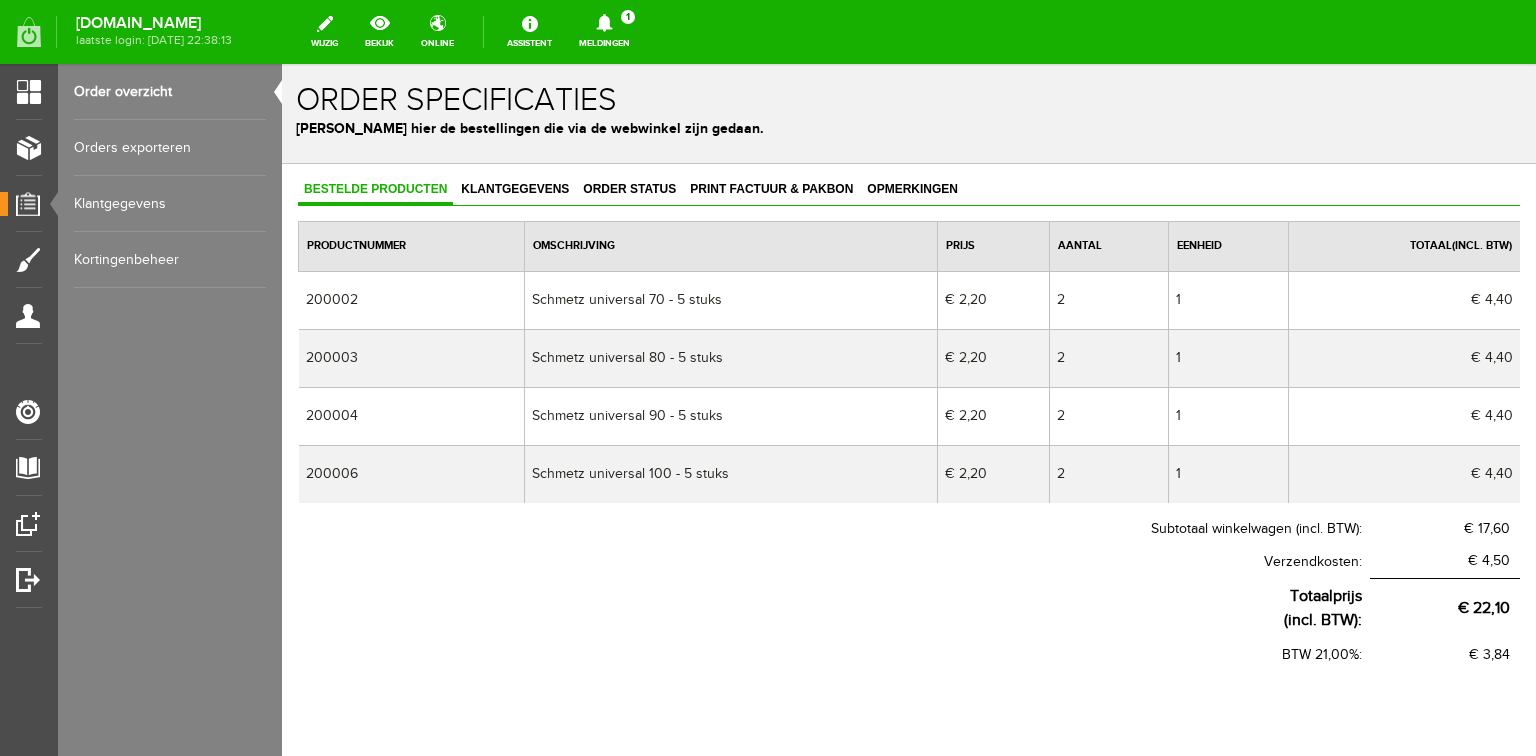 click on "Order overzicht" at bounding box center [170, 92] 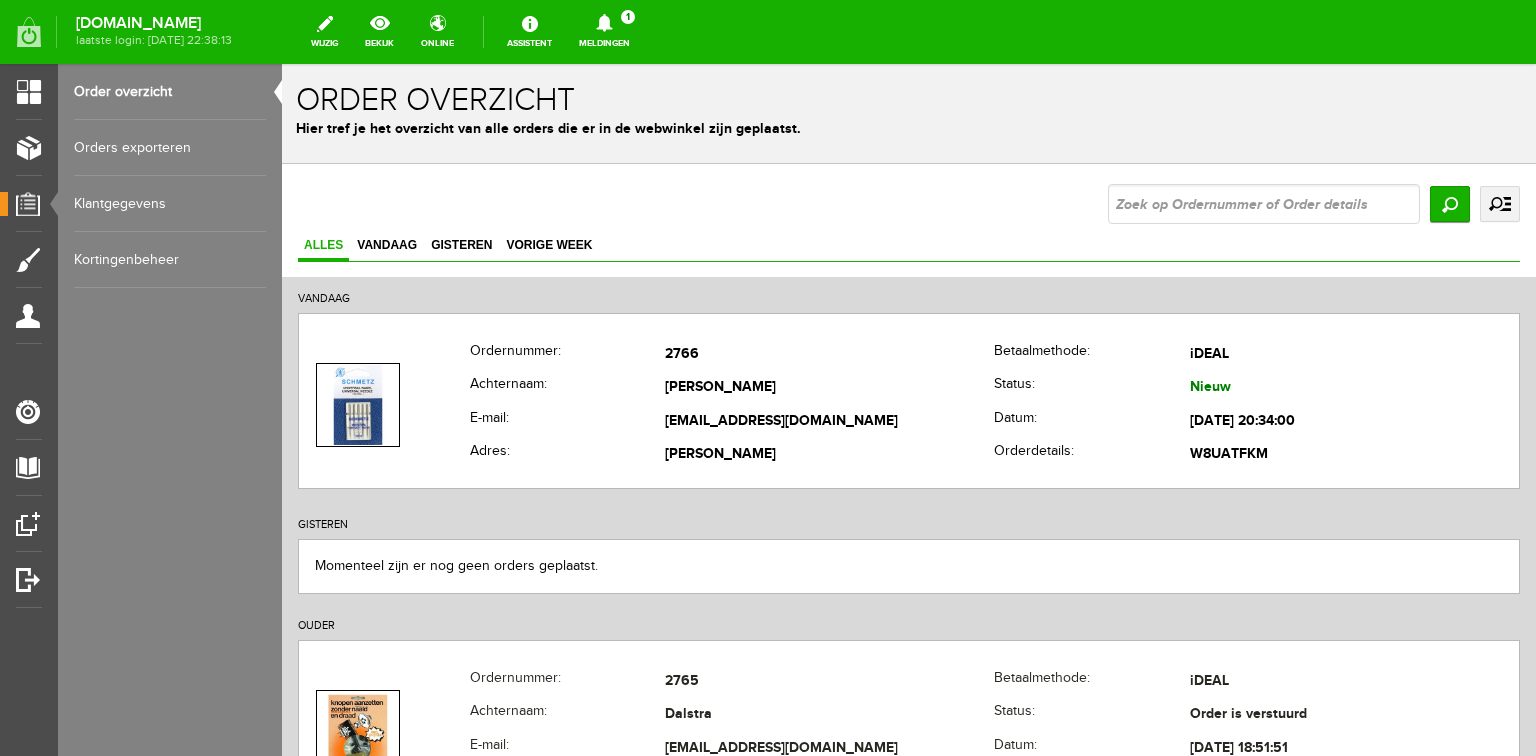 scroll, scrollTop: 0, scrollLeft: 0, axis: both 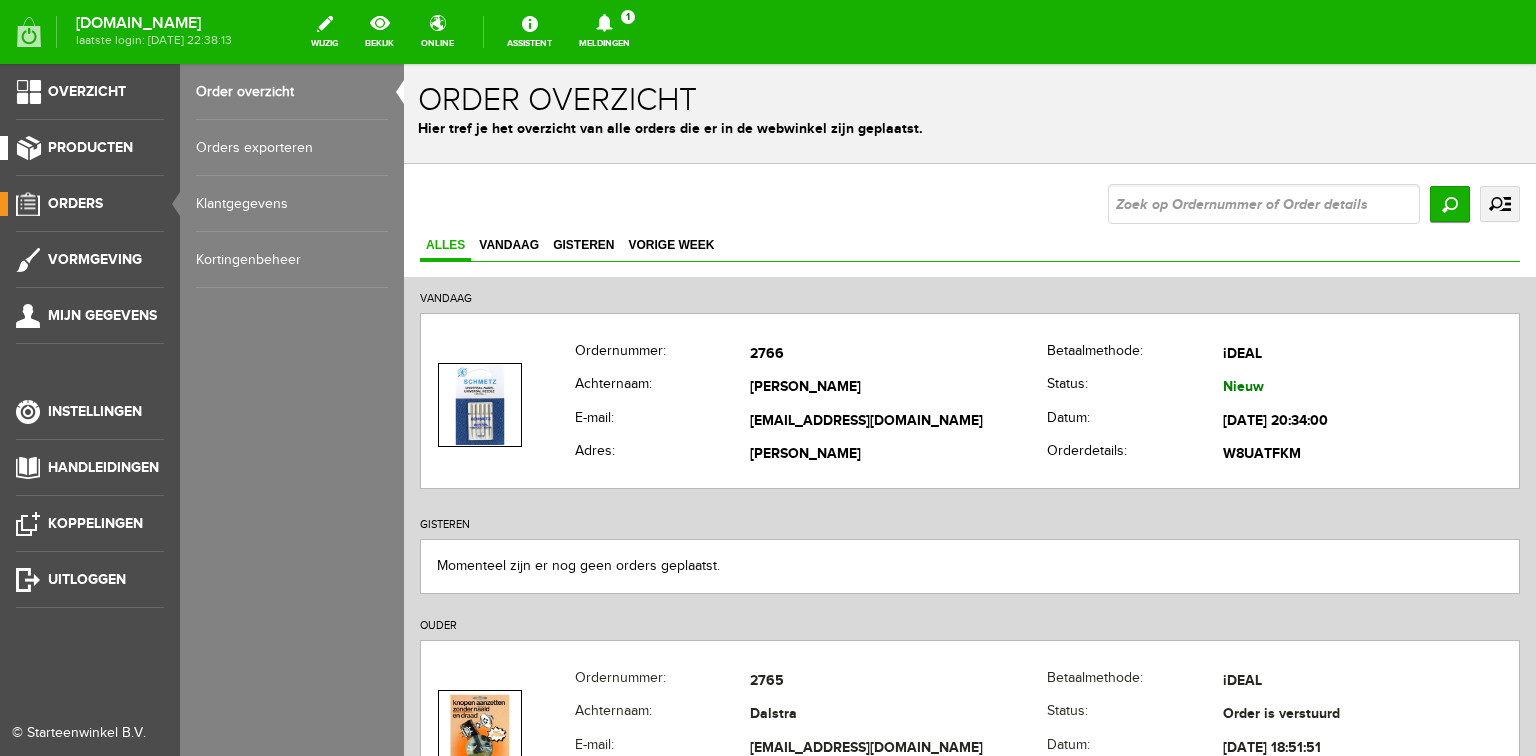 click on "Producten" at bounding box center [90, 147] 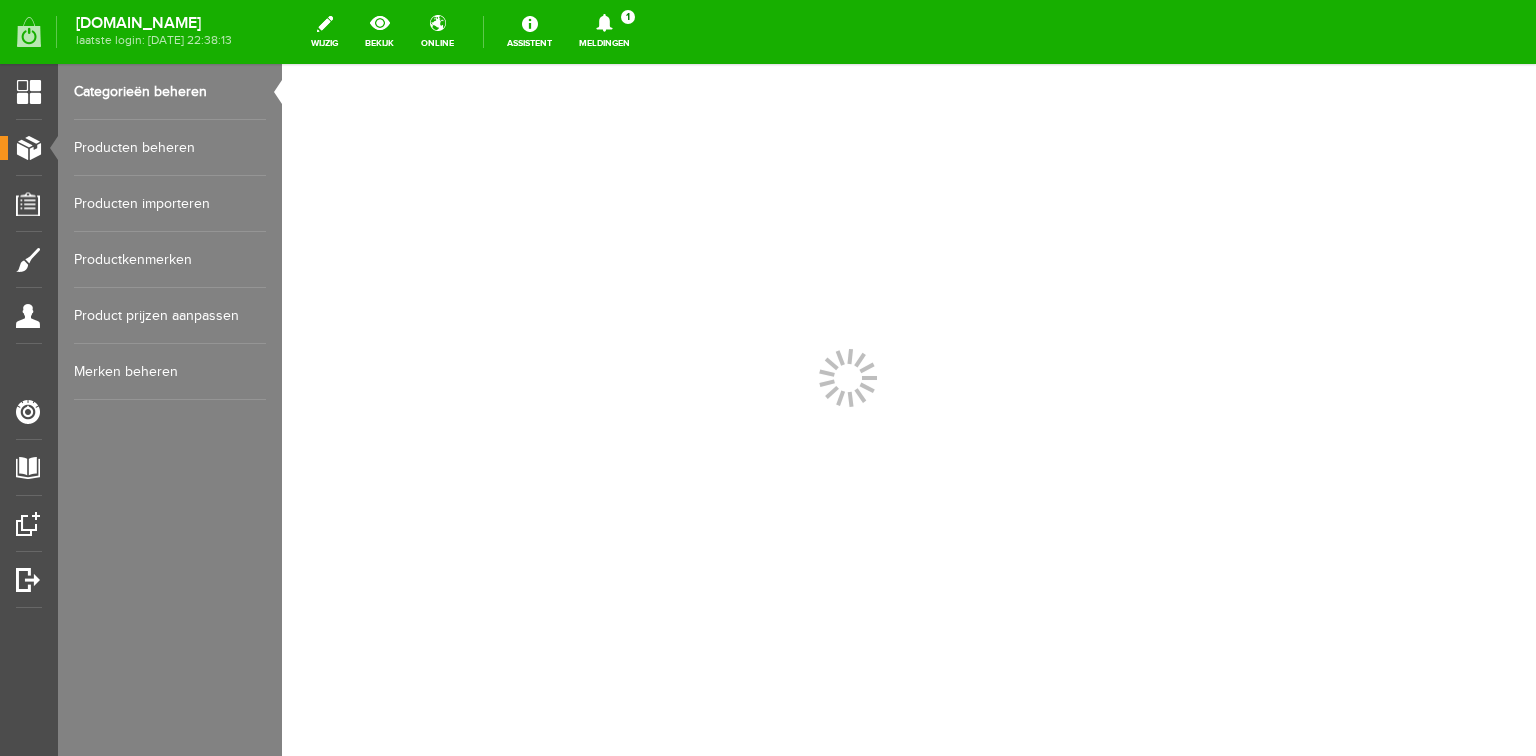 scroll, scrollTop: 0, scrollLeft: 0, axis: both 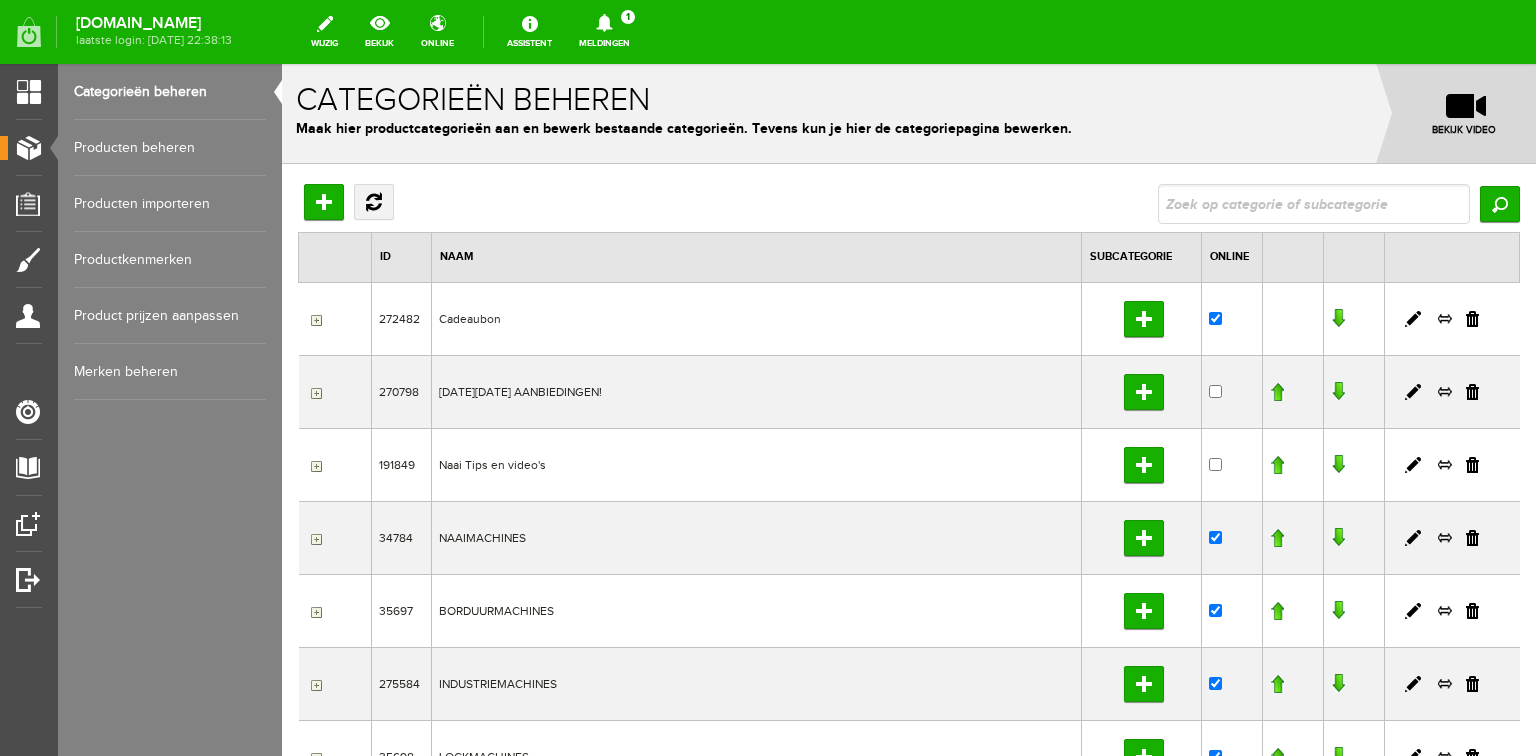 click on "Producten beheren" at bounding box center [170, 148] 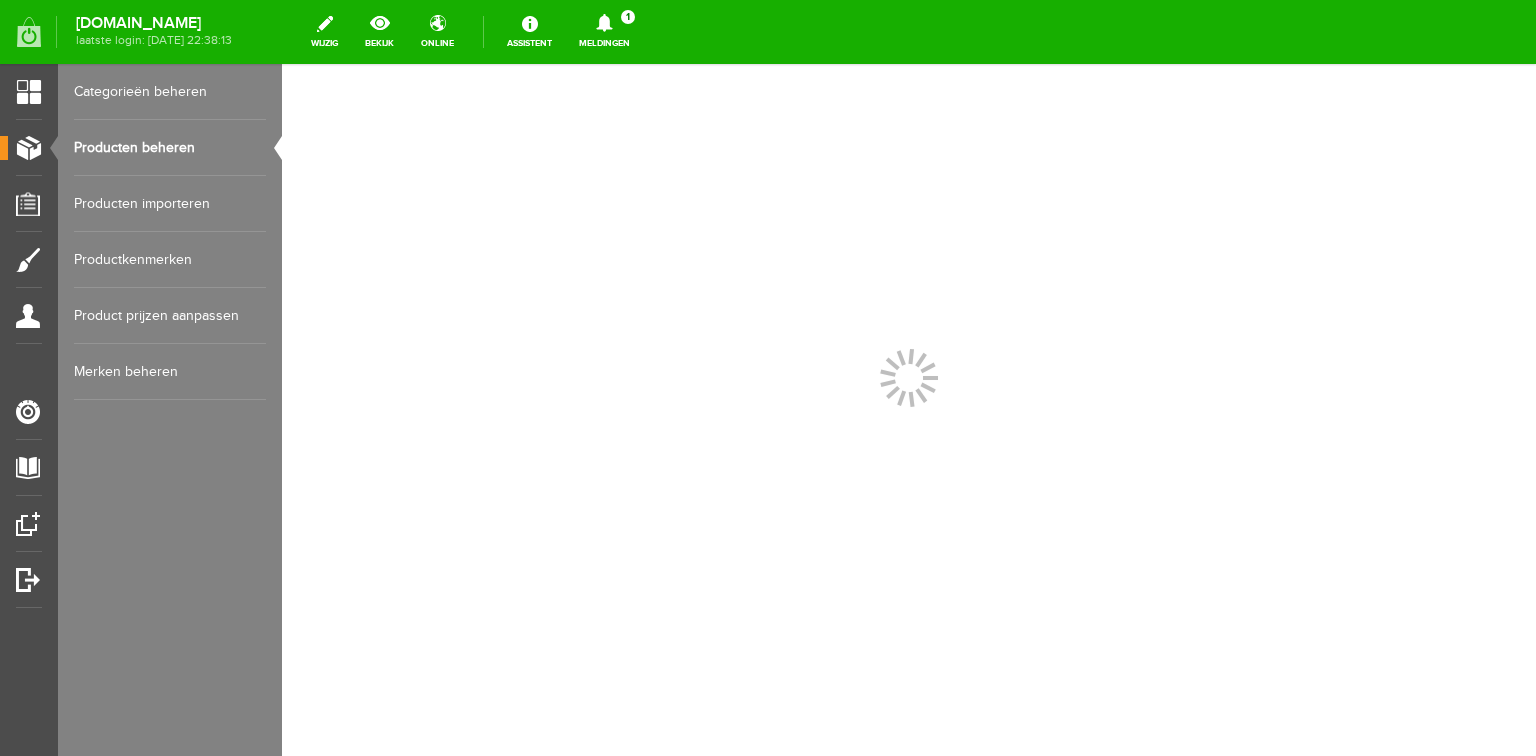 scroll, scrollTop: 0, scrollLeft: 0, axis: both 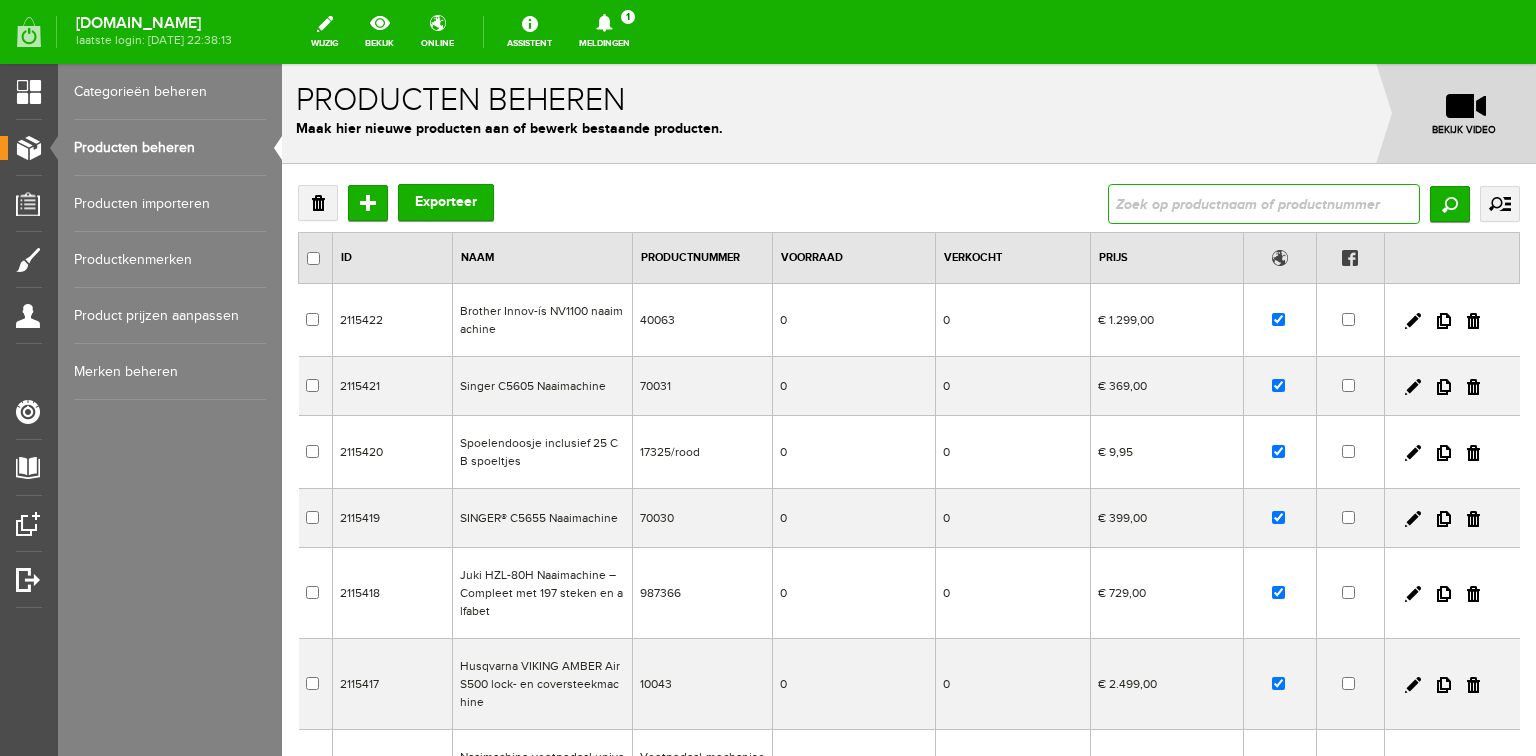 click at bounding box center (1264, 204) 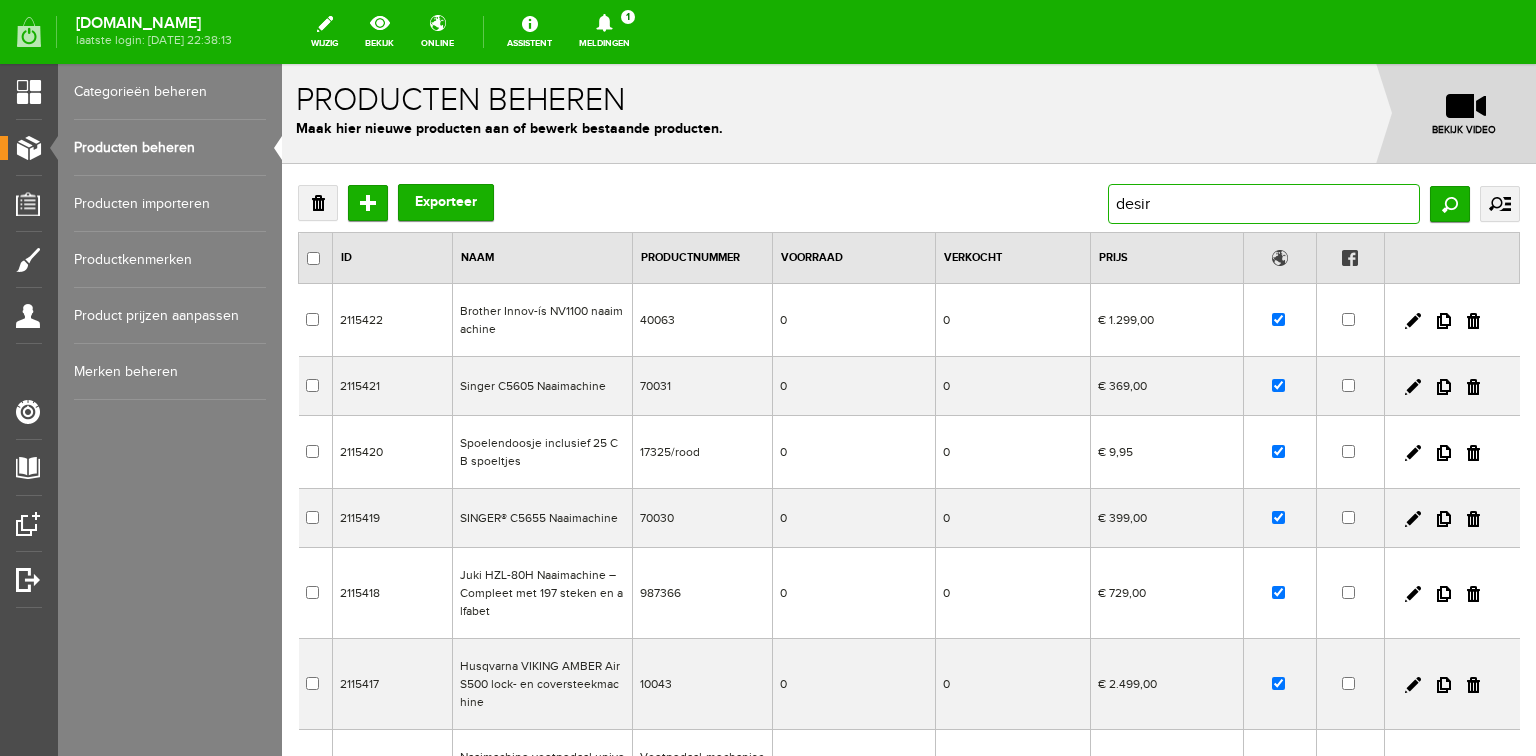 type on "desire" 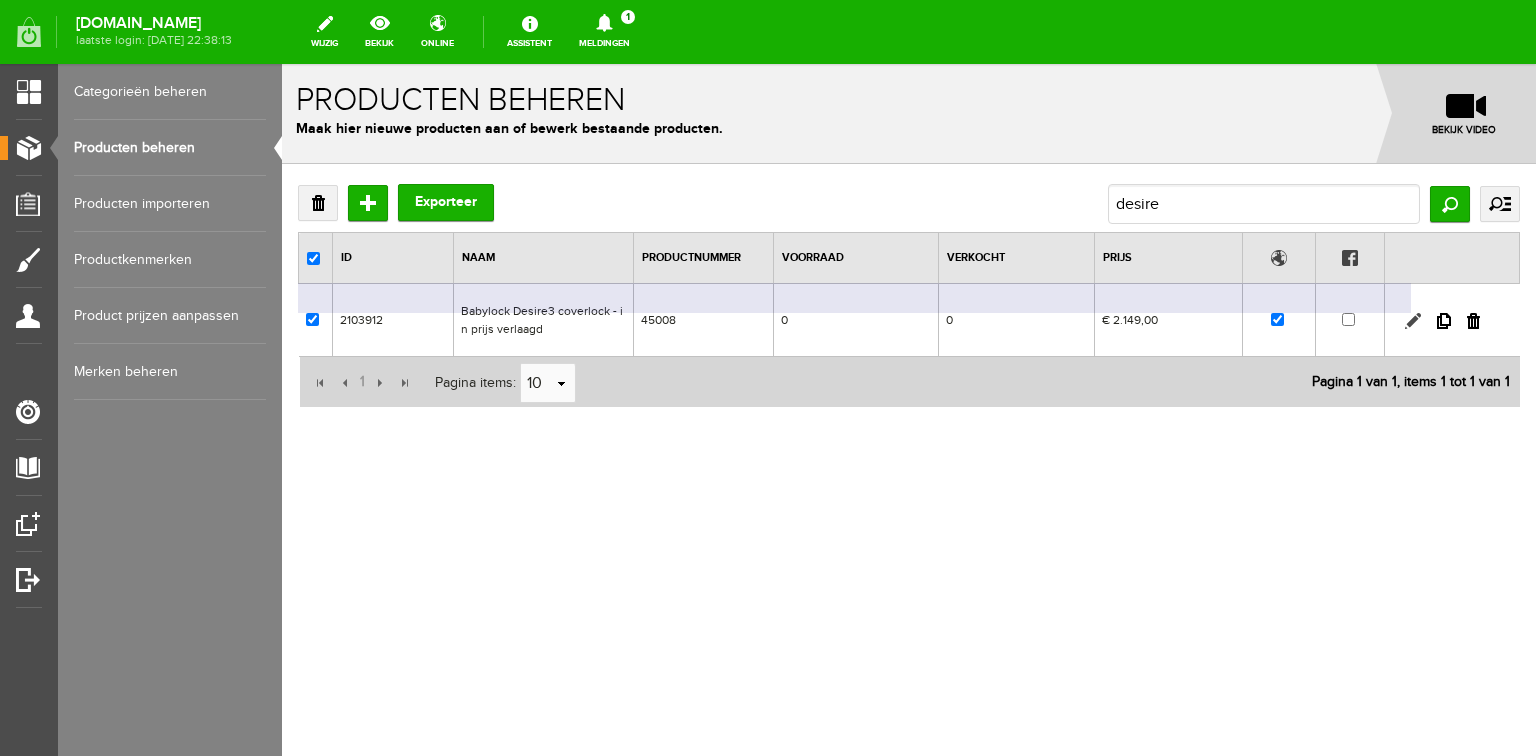 click at bounding box center (1413, 321) 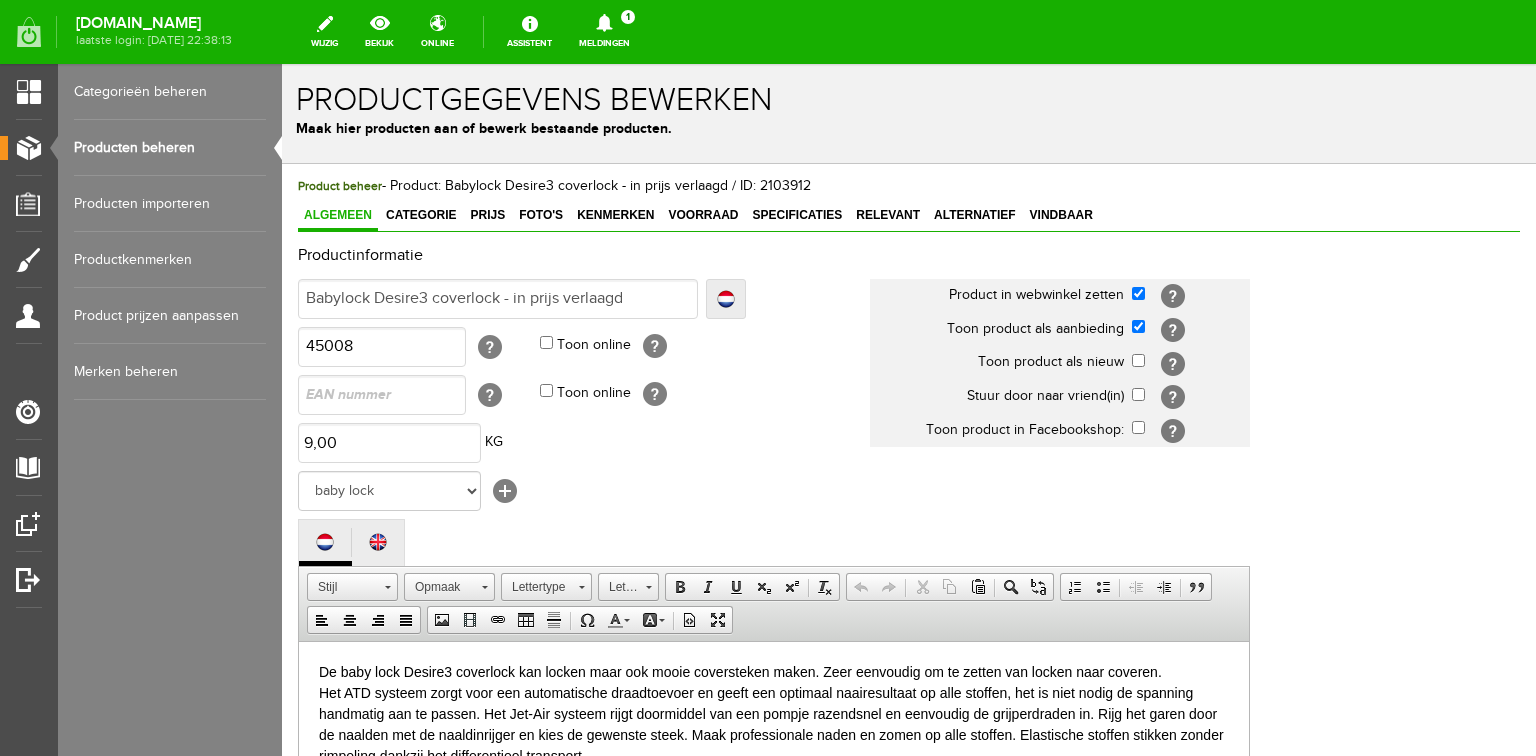 scroll, scrollTop: 0, scrollLeft: 0, axis: both 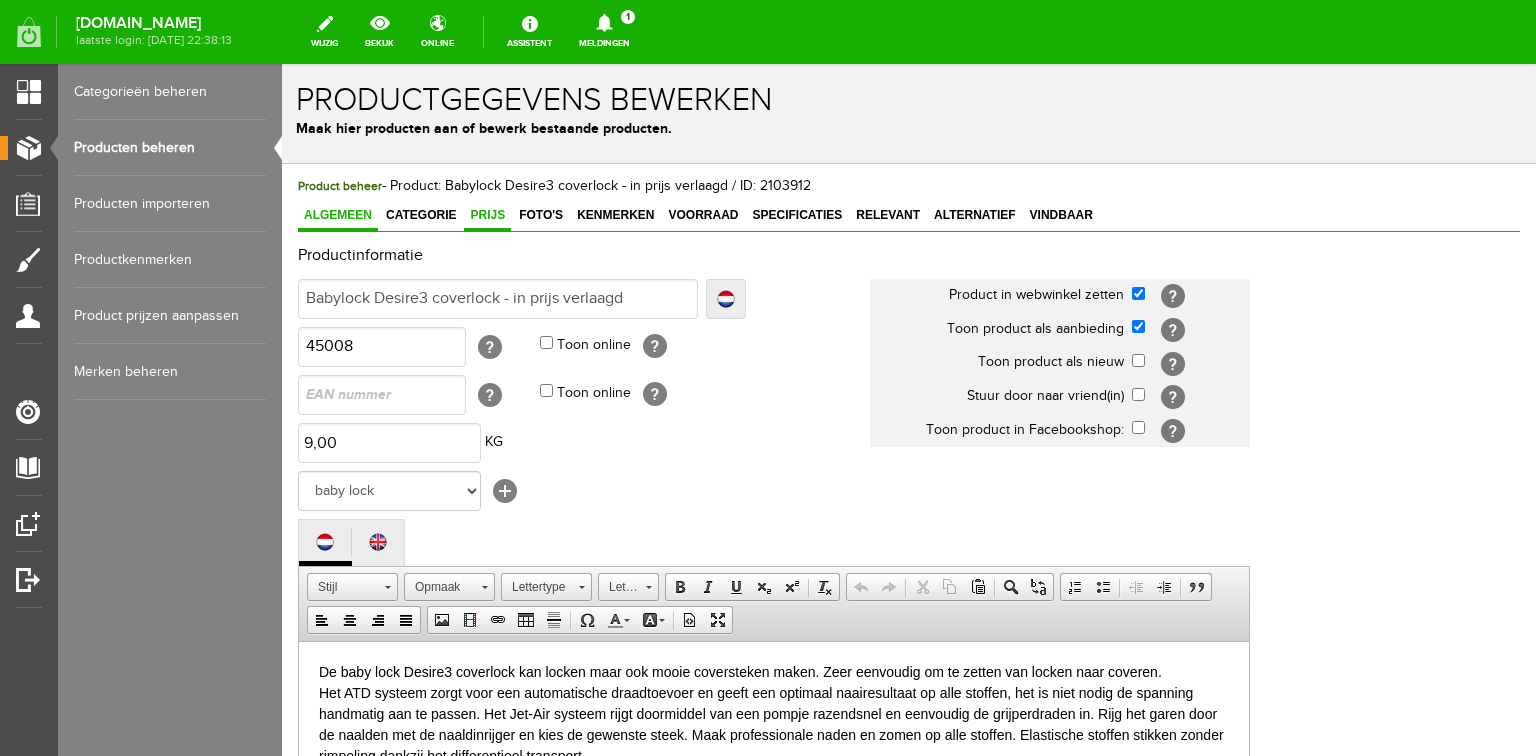 click on "Prijs" at bounding box center (487, 215) 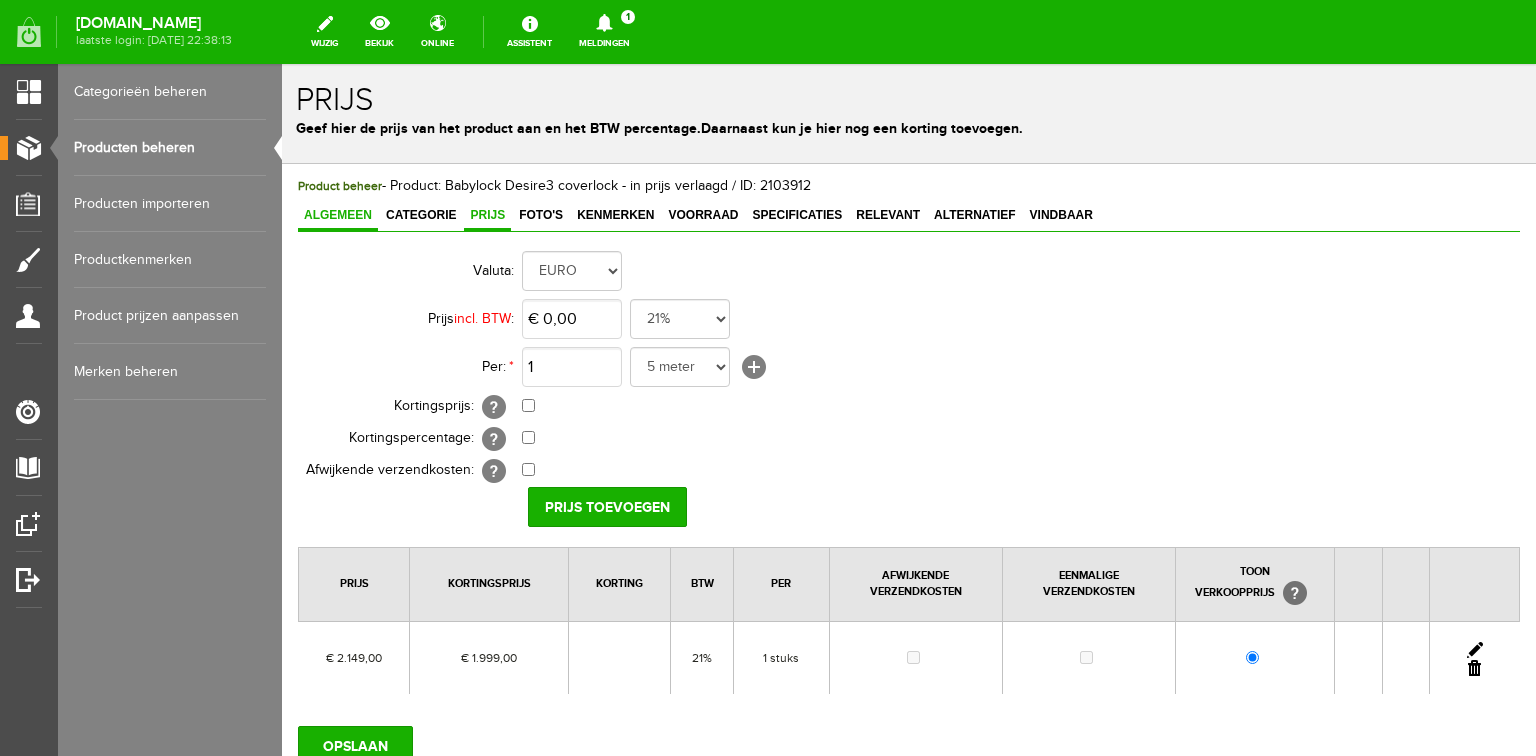 click on "Algemeen" at bounding box center (338, 215) 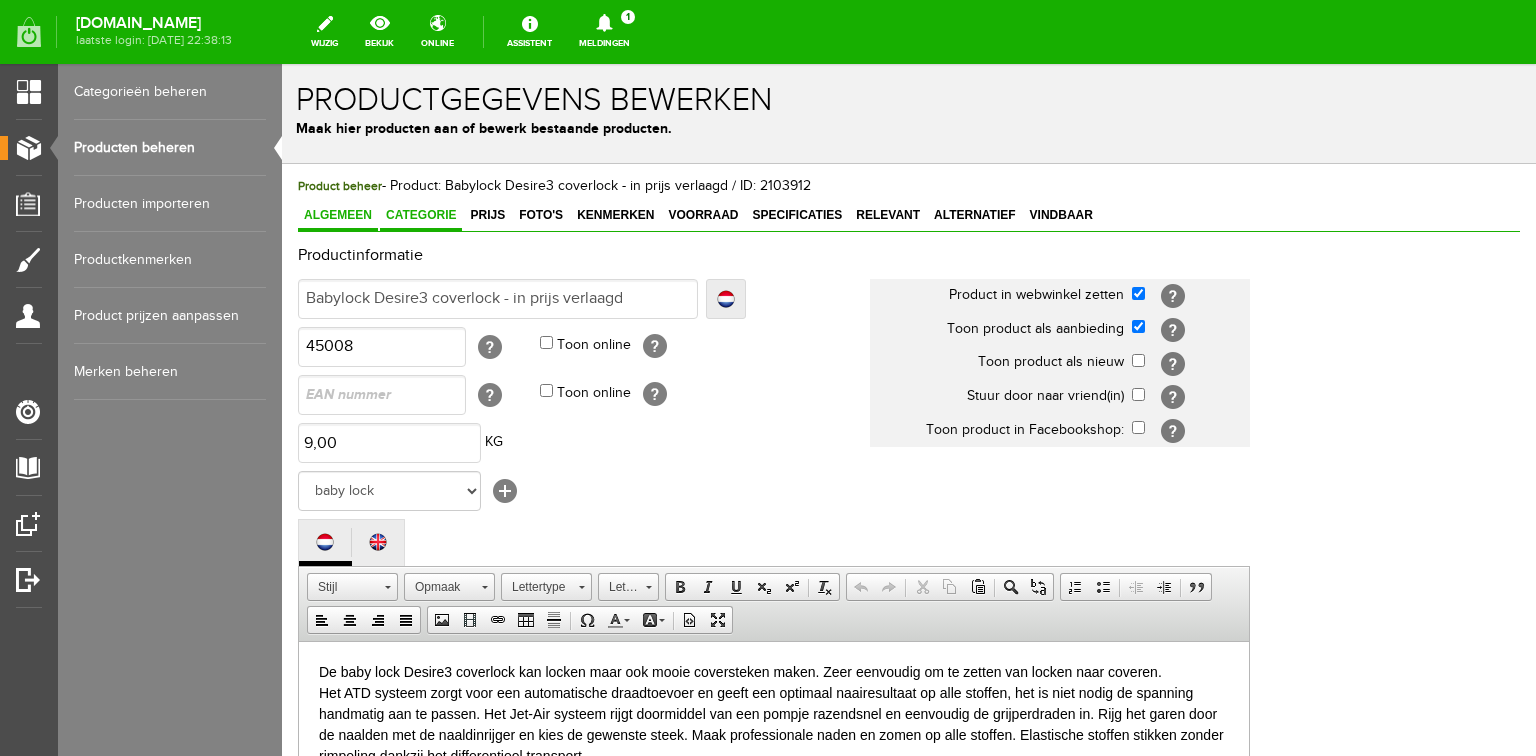 click on "Categorie" at bounding box center (421, 215) 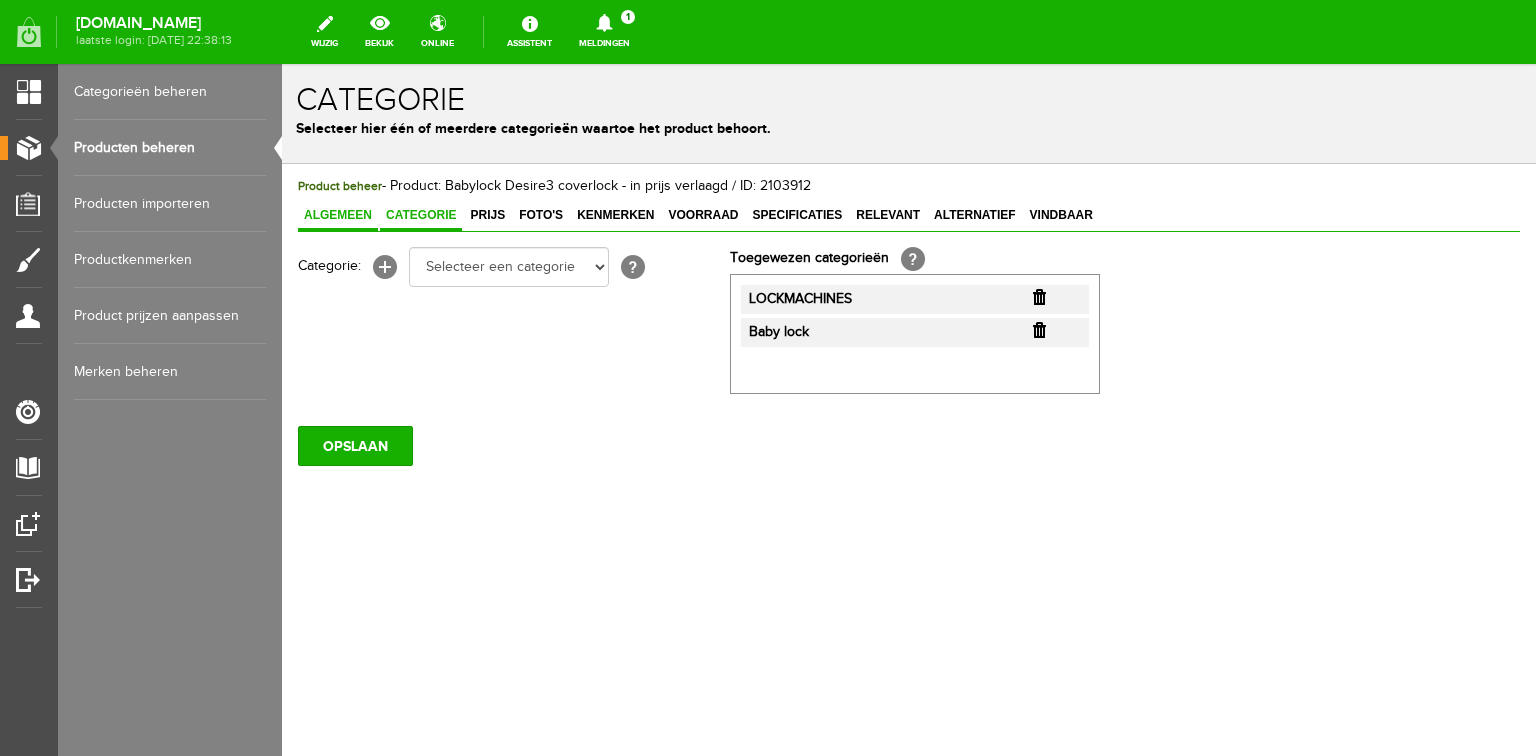 click on "Algemeen" at bounding box center [338, 215] 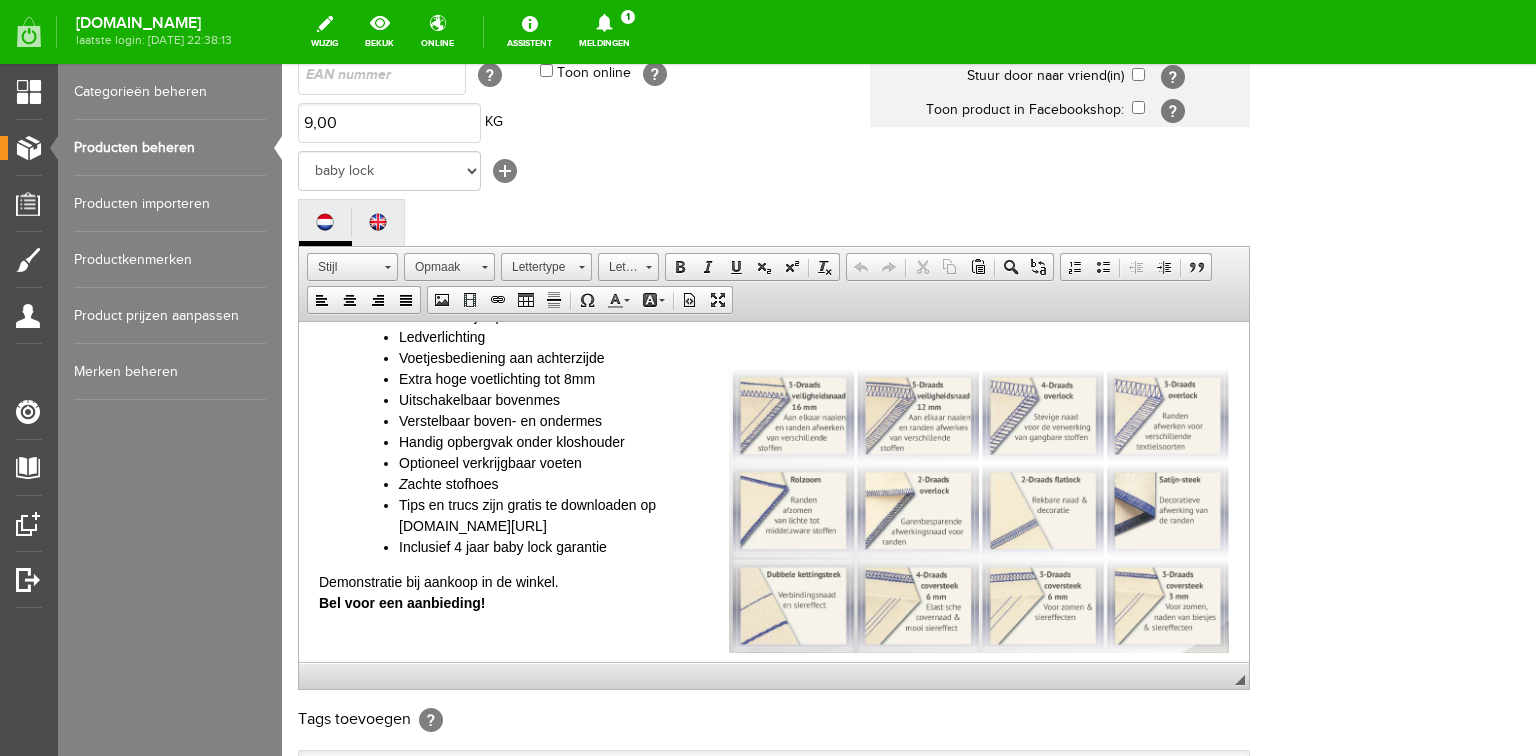 scroll, scrollTop: 560, scrollLeft: 0, axis: vertical 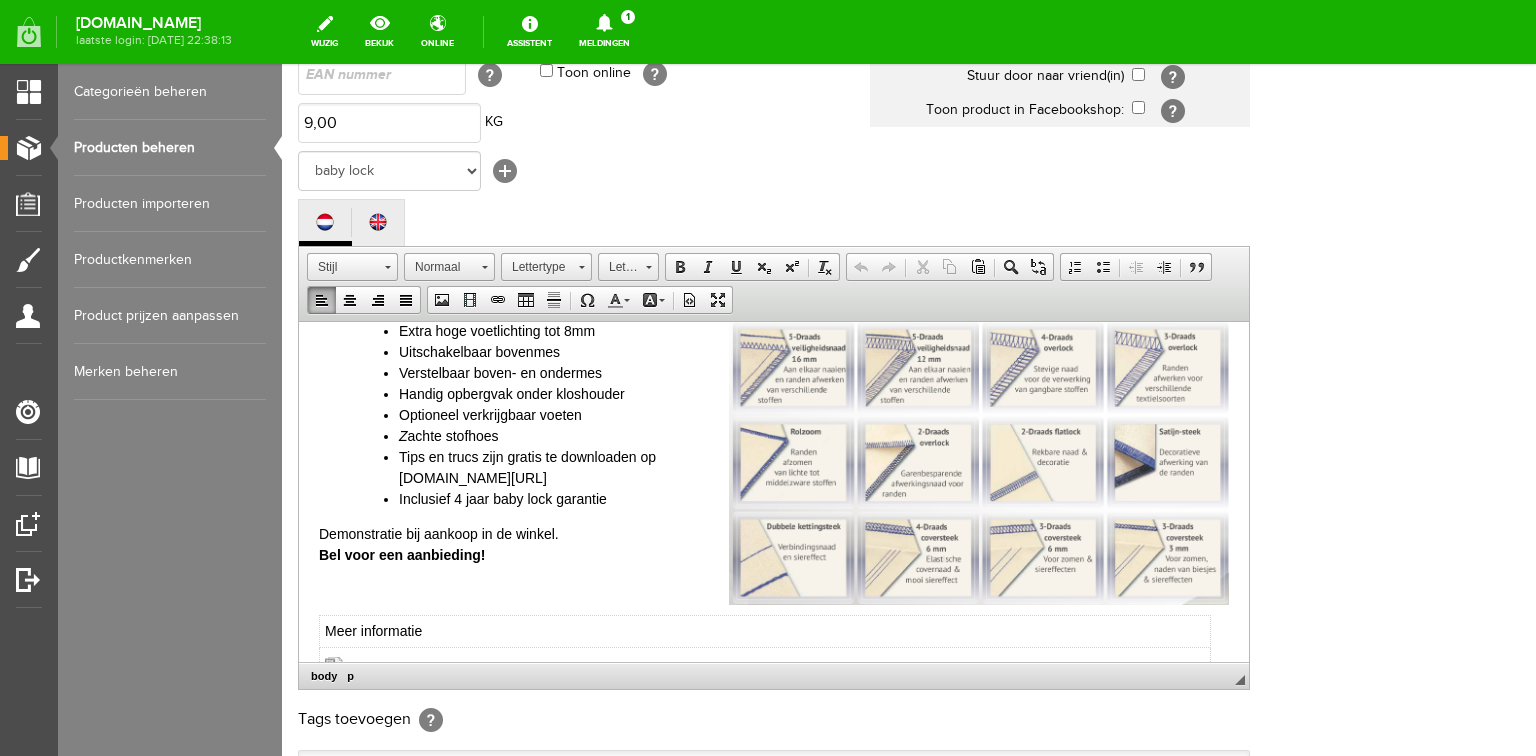 click on "Inclusief 4 jaar baby lock garantie" at bounding box center (814, 498) 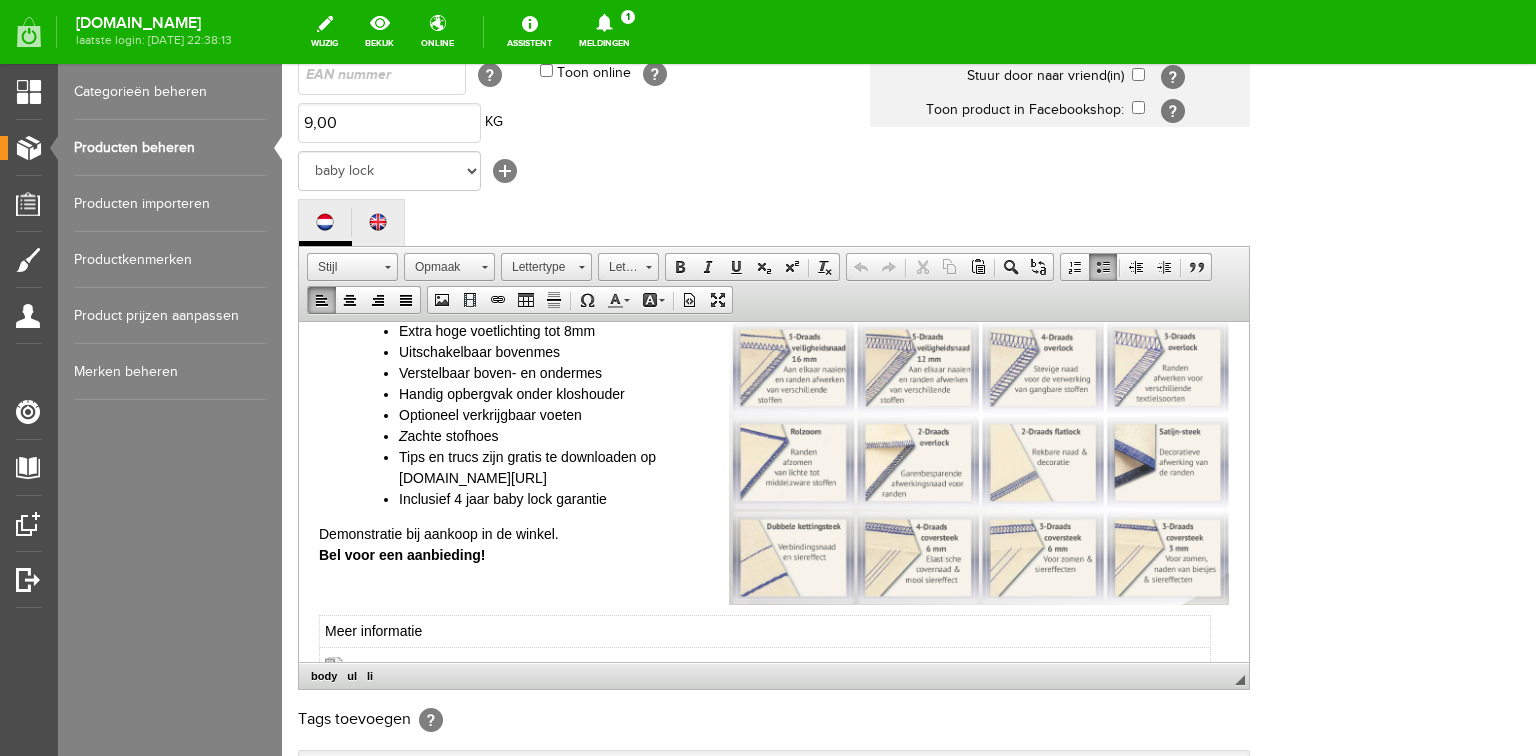 type 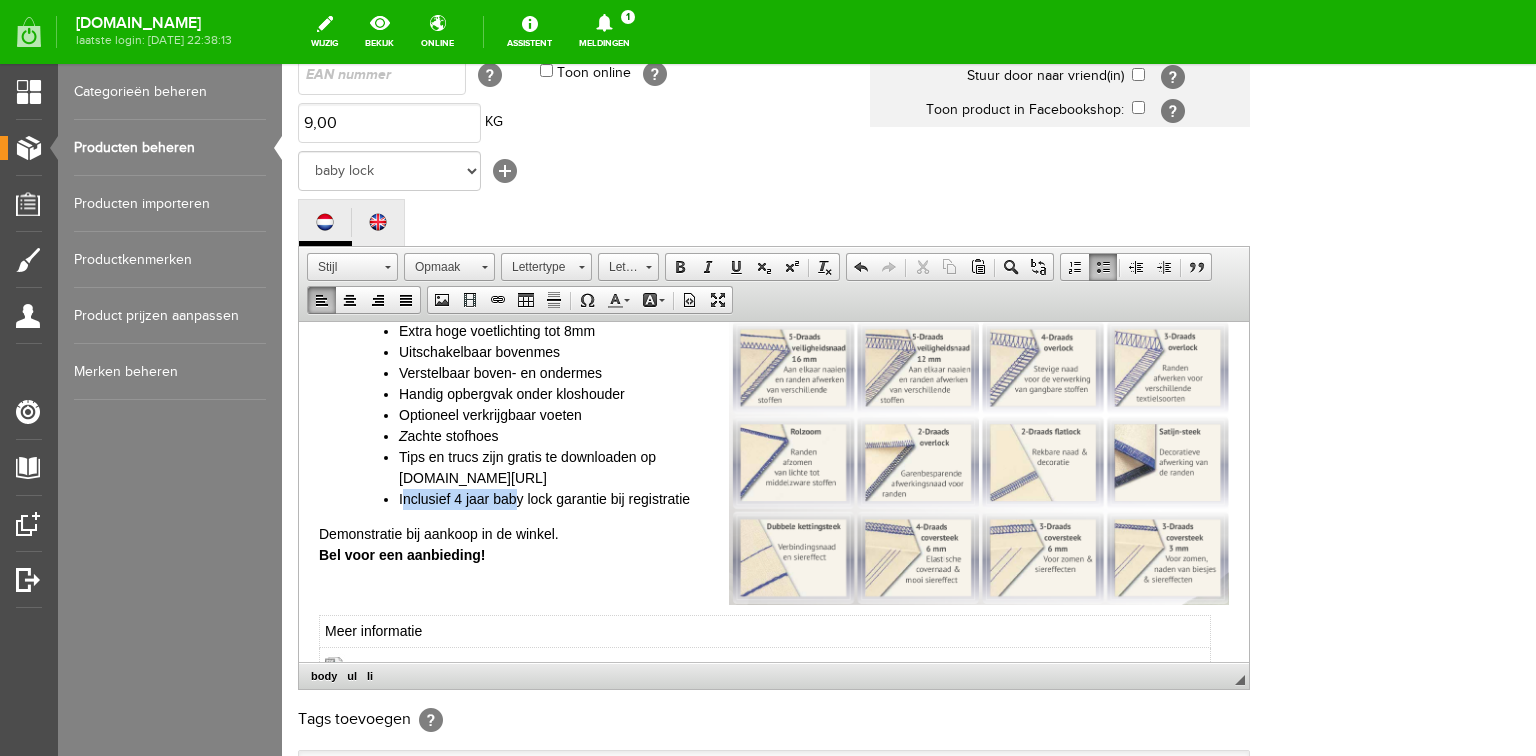 drag, startPoint x: 404, startPoint y: 496, endPoint x: 519, endPoint y: 497, distance: 115.00435 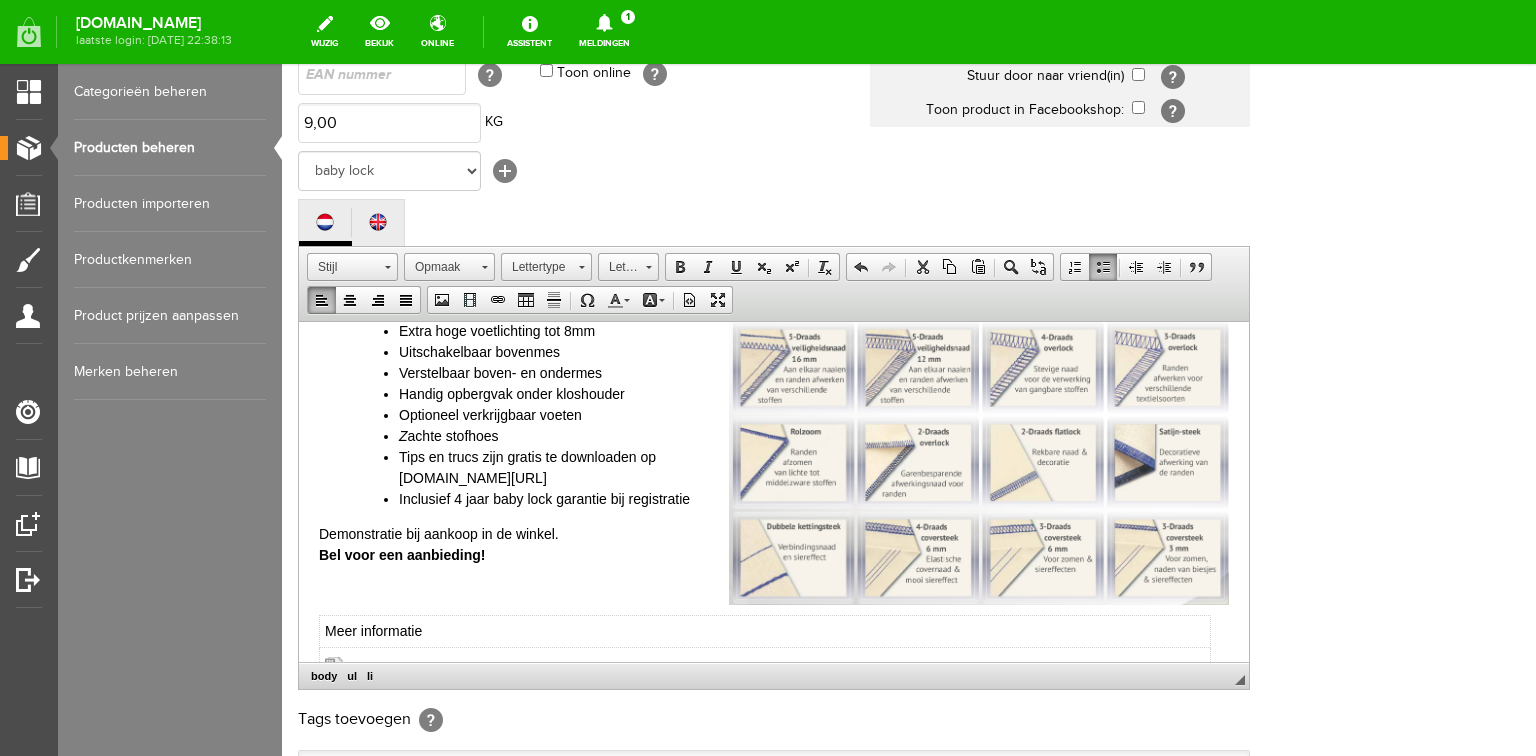 click on "Demonstratie bij aankoop in de winkel. Bel voor een aanbieding!" at bounding box center [774, 544] 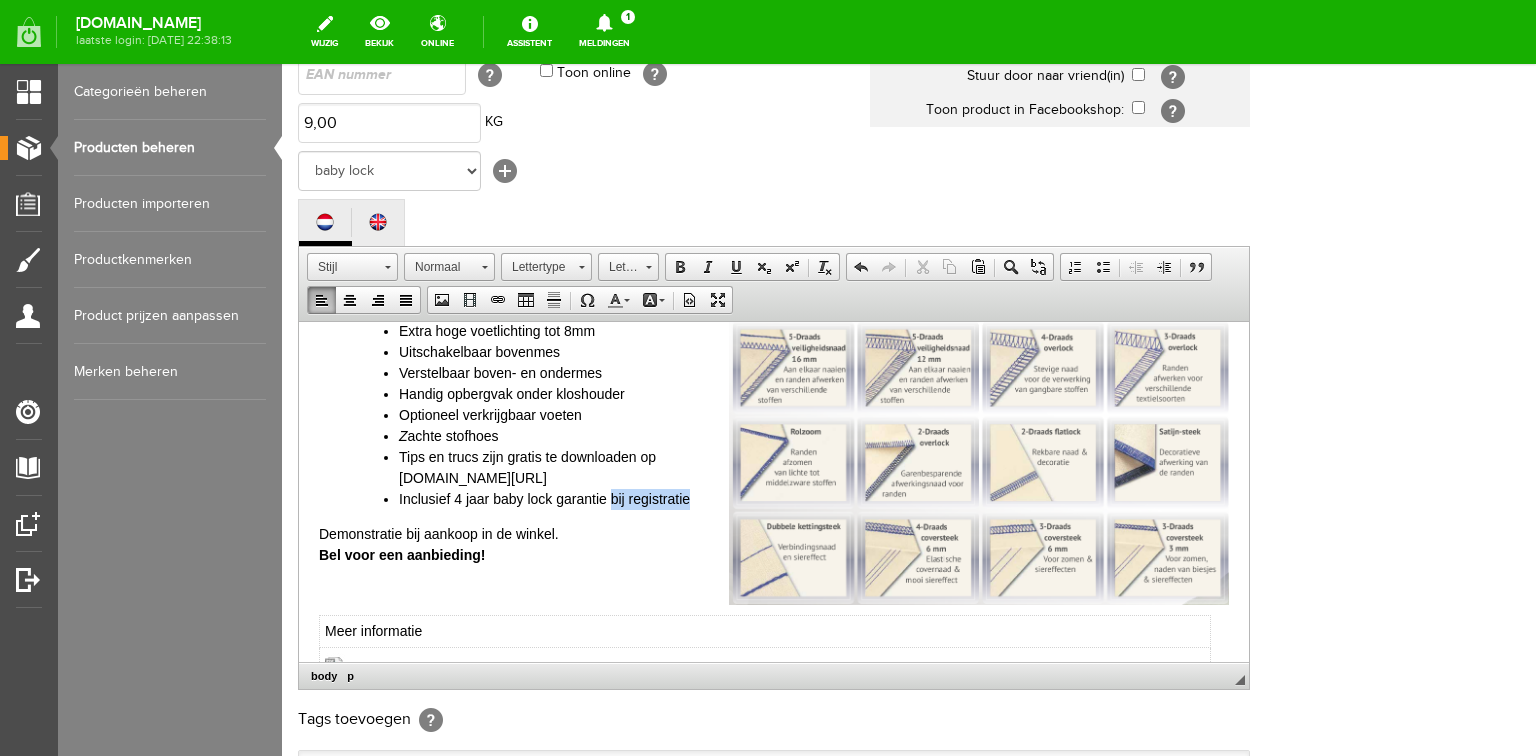 drag, startPoint x: 609, startPoint y: 496, endPoint x: 686, endPoint y: 498, distance: 77.02597 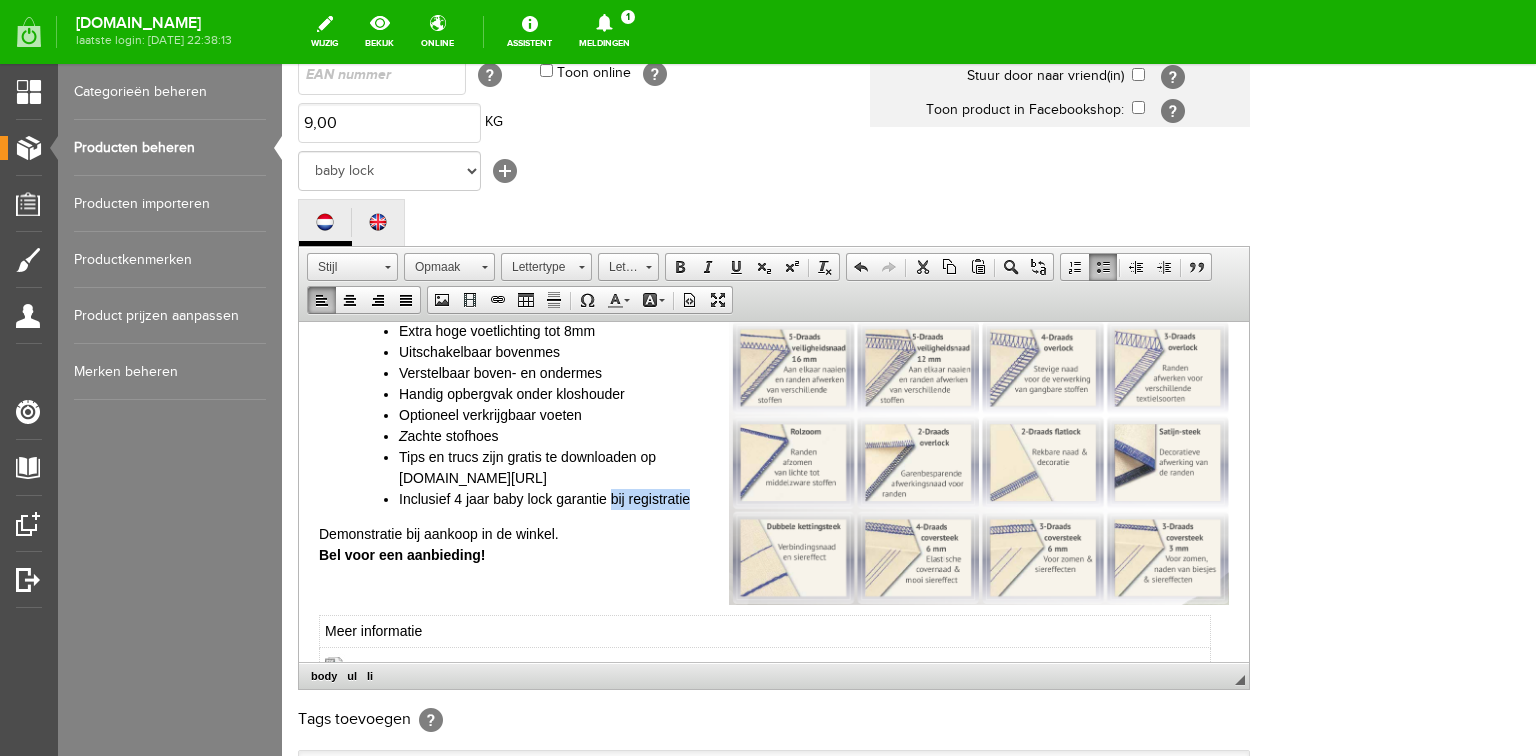 copy on "bij registratie" 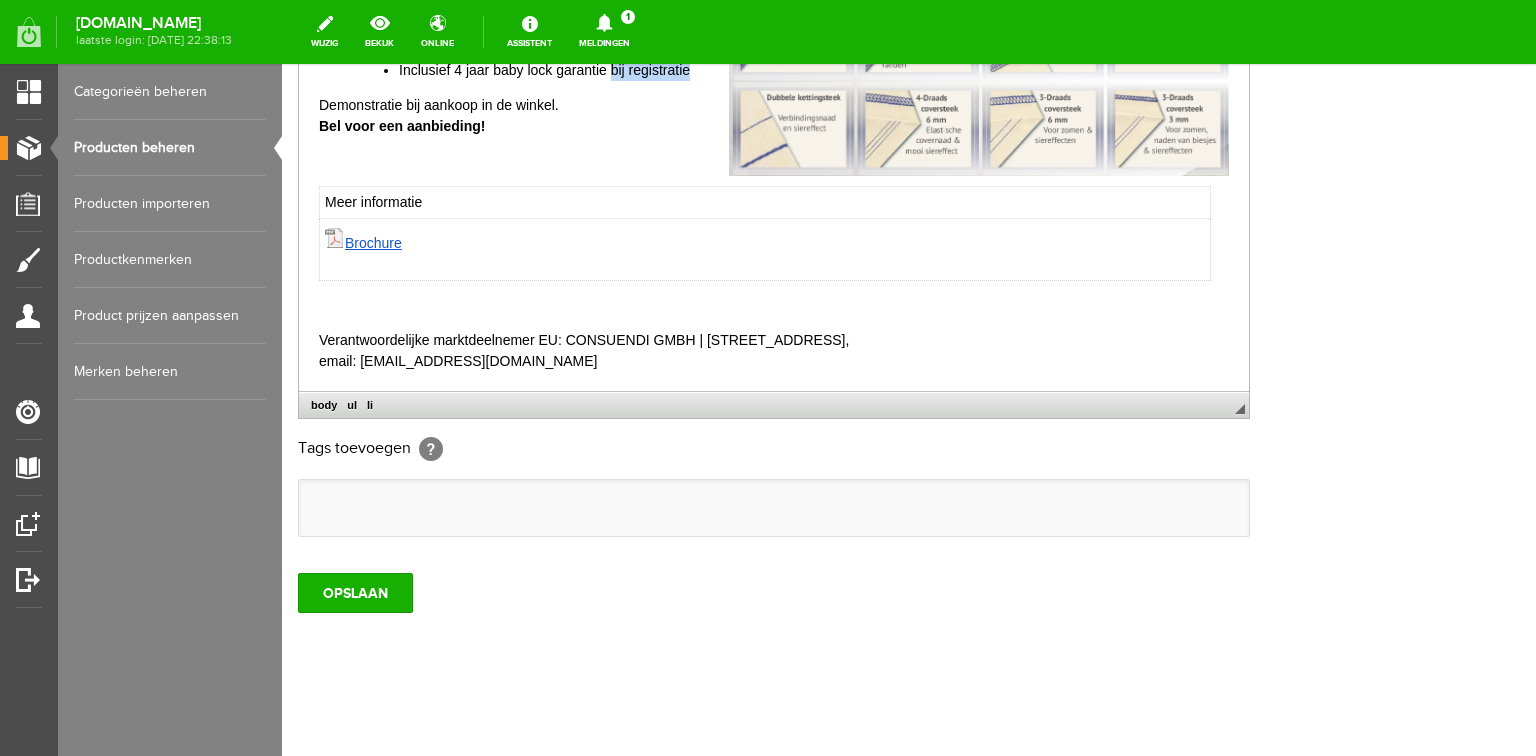 scroll, scrollTop: 592, scrollLeft: 0, axis: vertical 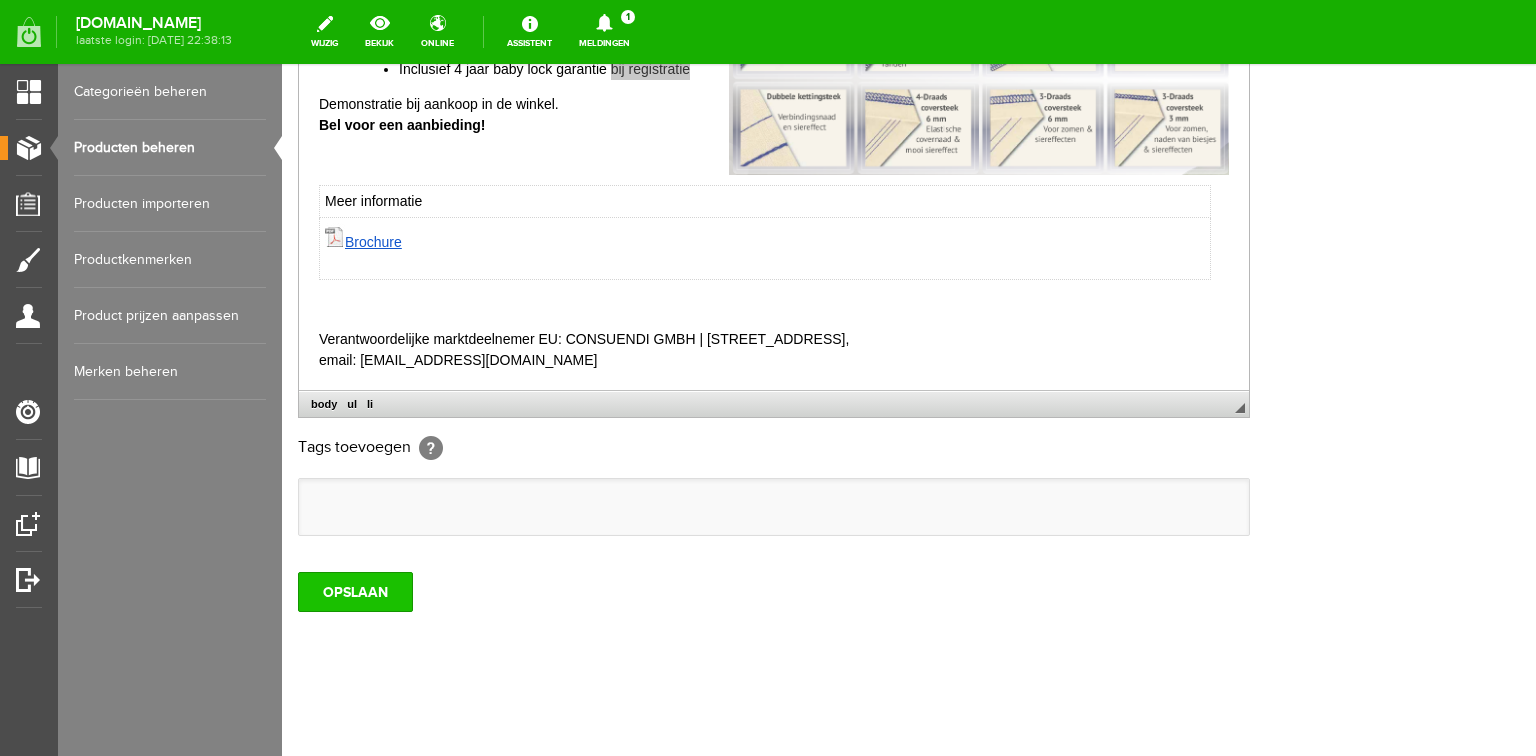 click on "OPSLAAN" at bounding box center [355, 592] 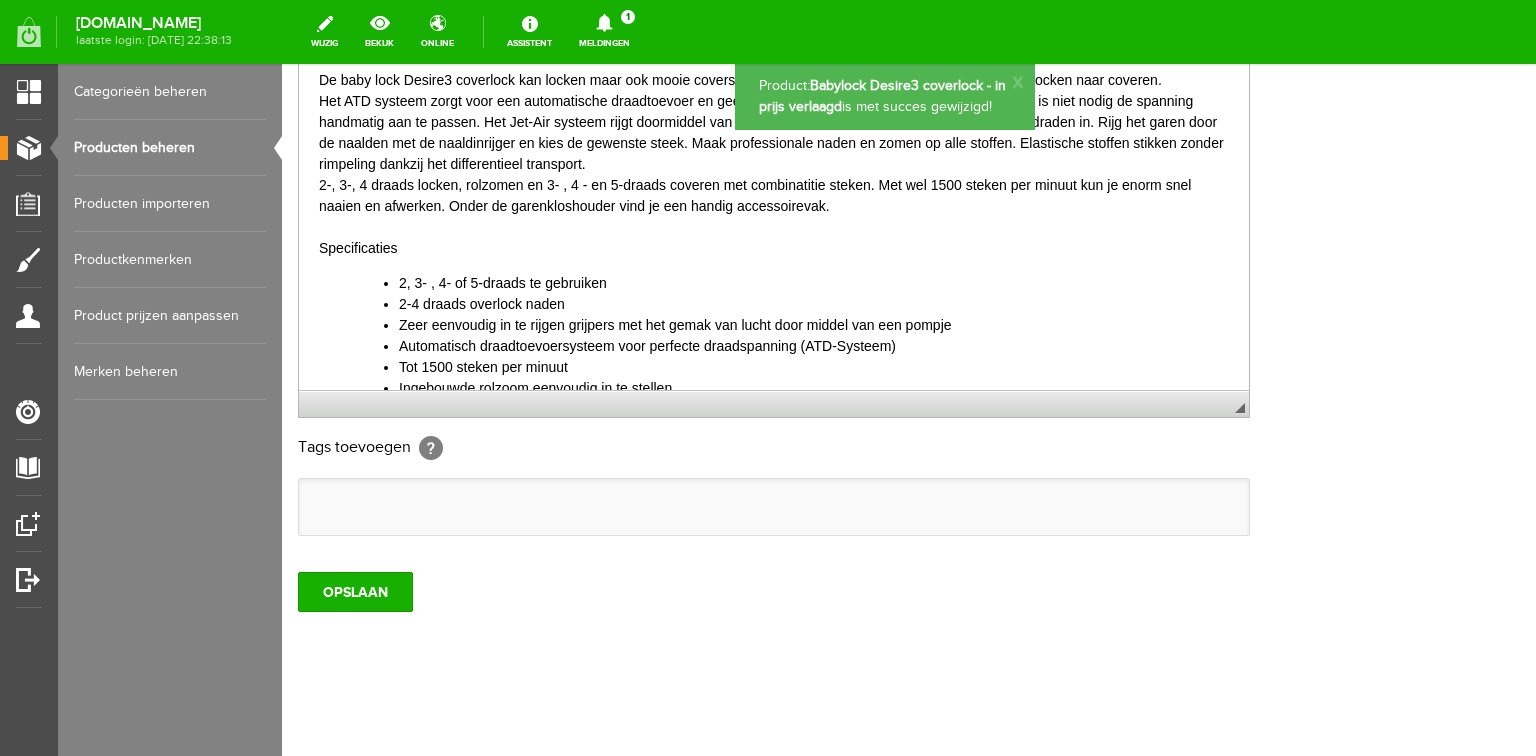 scroll, scrollTop: 0, scrollLeft: 0, axis: both 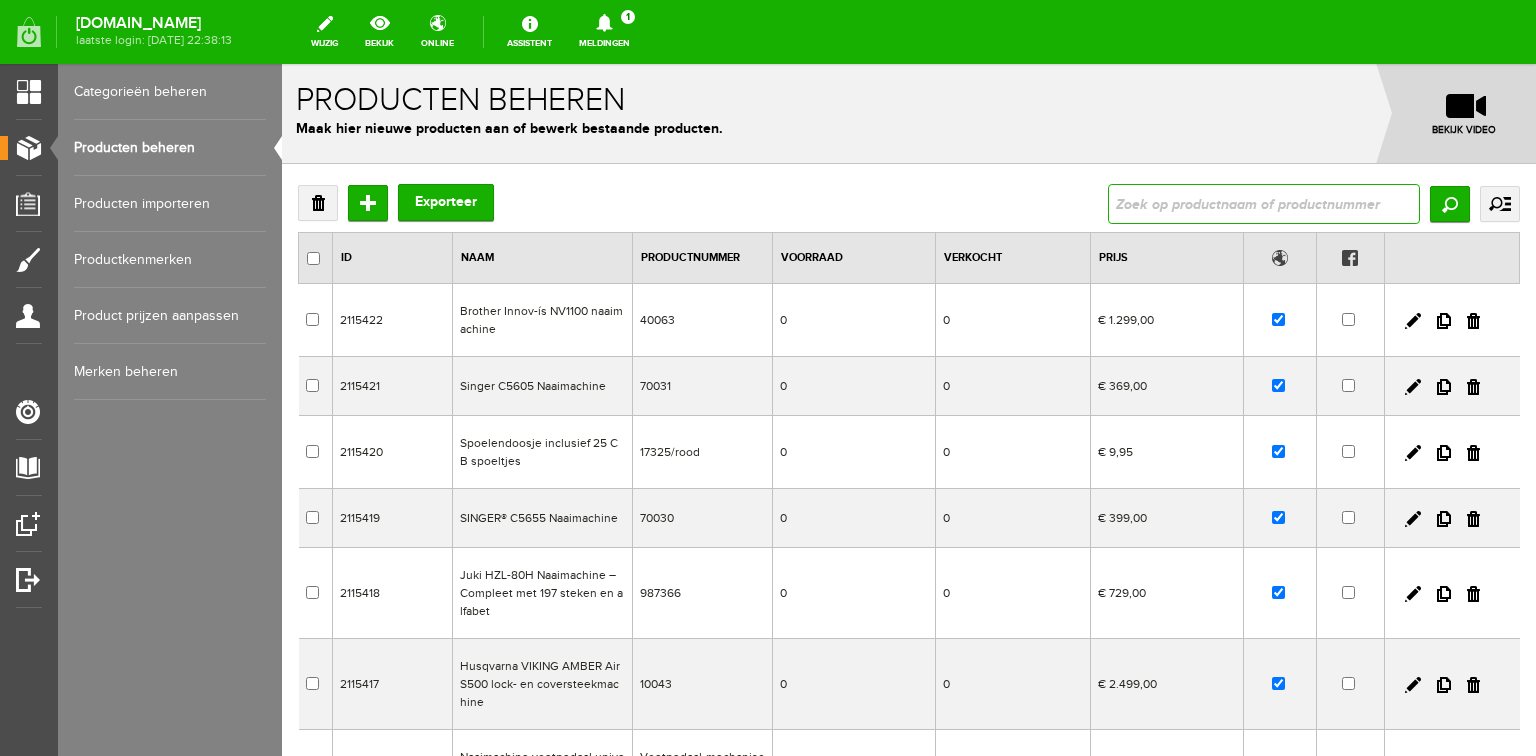 click at bounding box center [1264, 204] 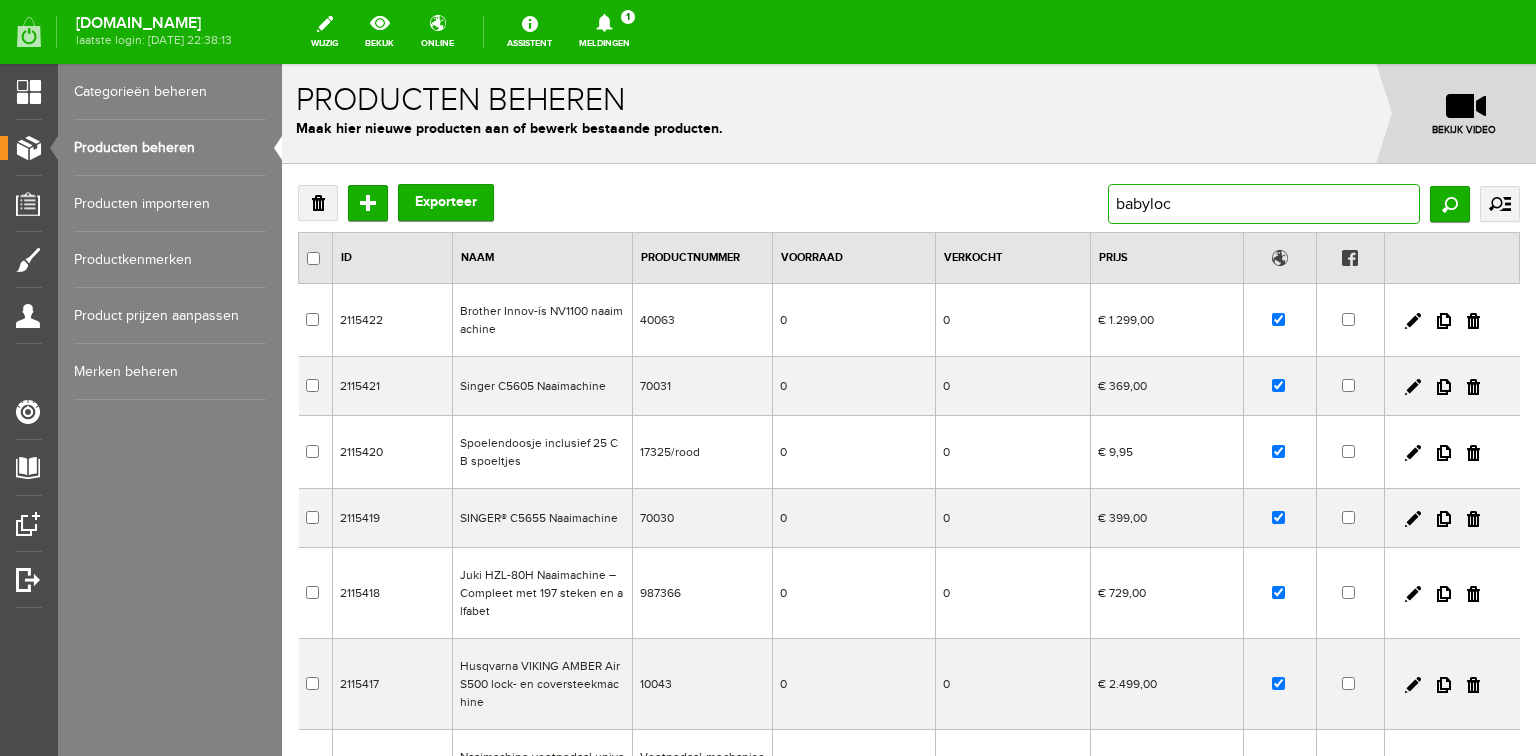 type on "babylock" 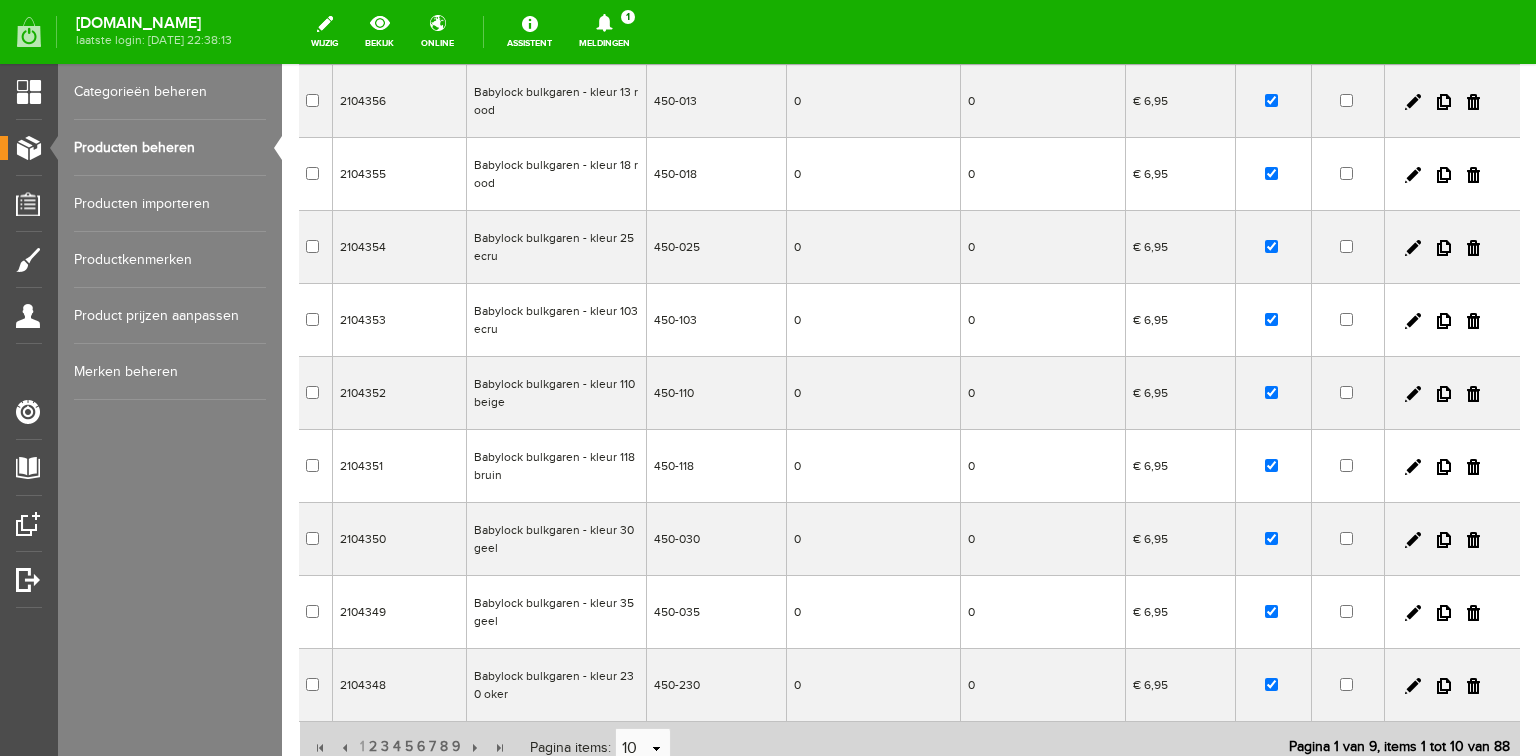 scroll, scrollTop: 456, scrollLeft: 0, axis: vertical 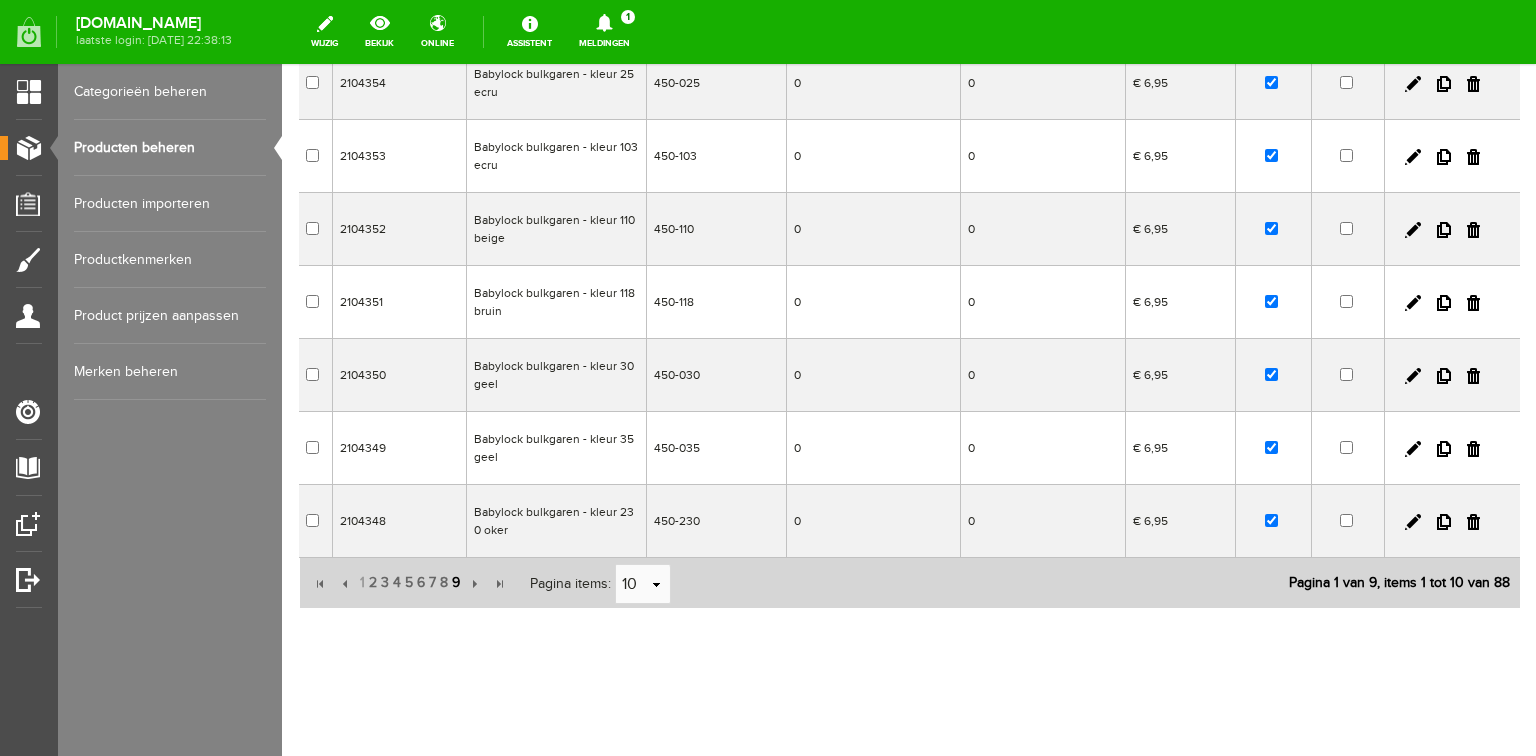 click on "9" at bounding box center (456, 583) 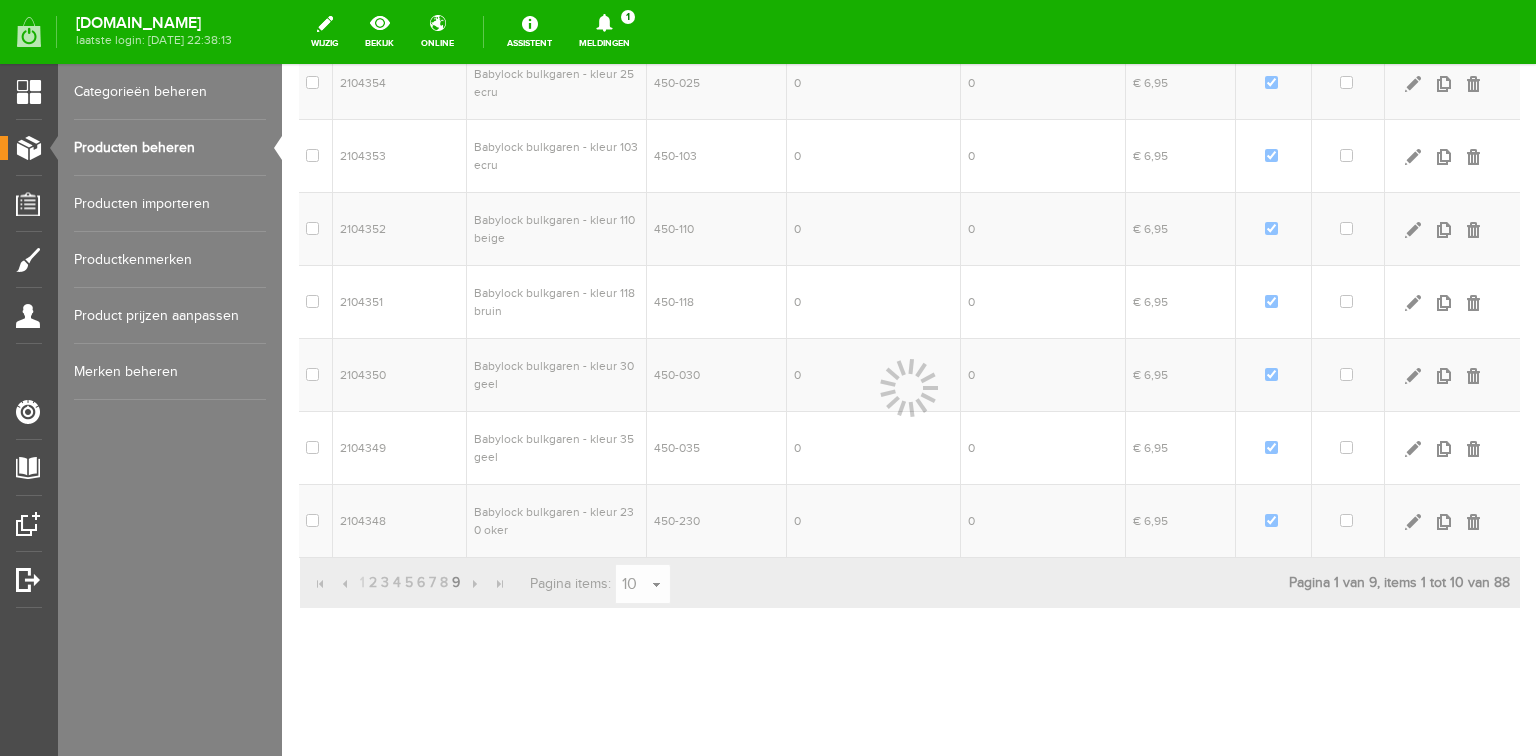 scroll, scrollTop: 302, scrollLeft: 0, axis: vertical 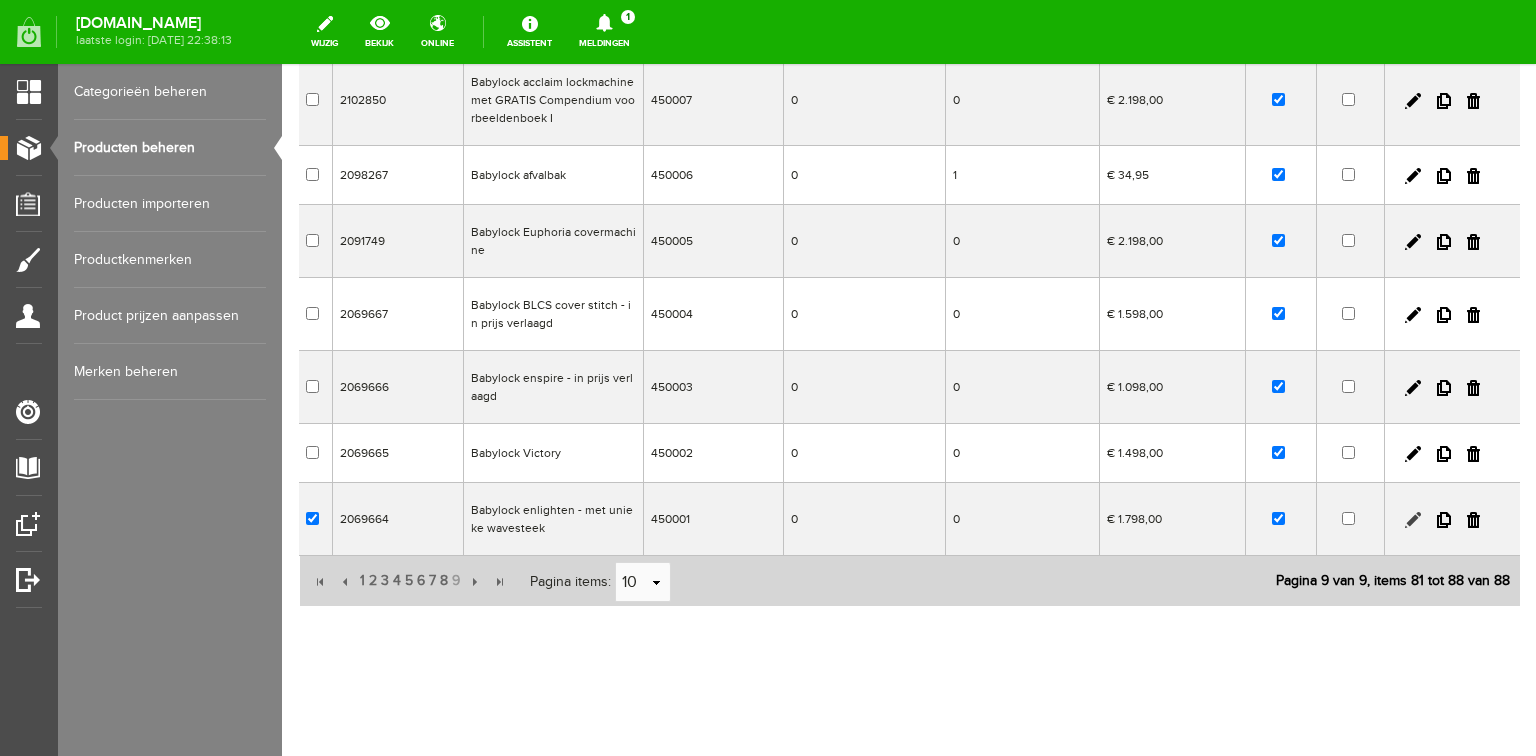 click at bounding box center (1413, 520) 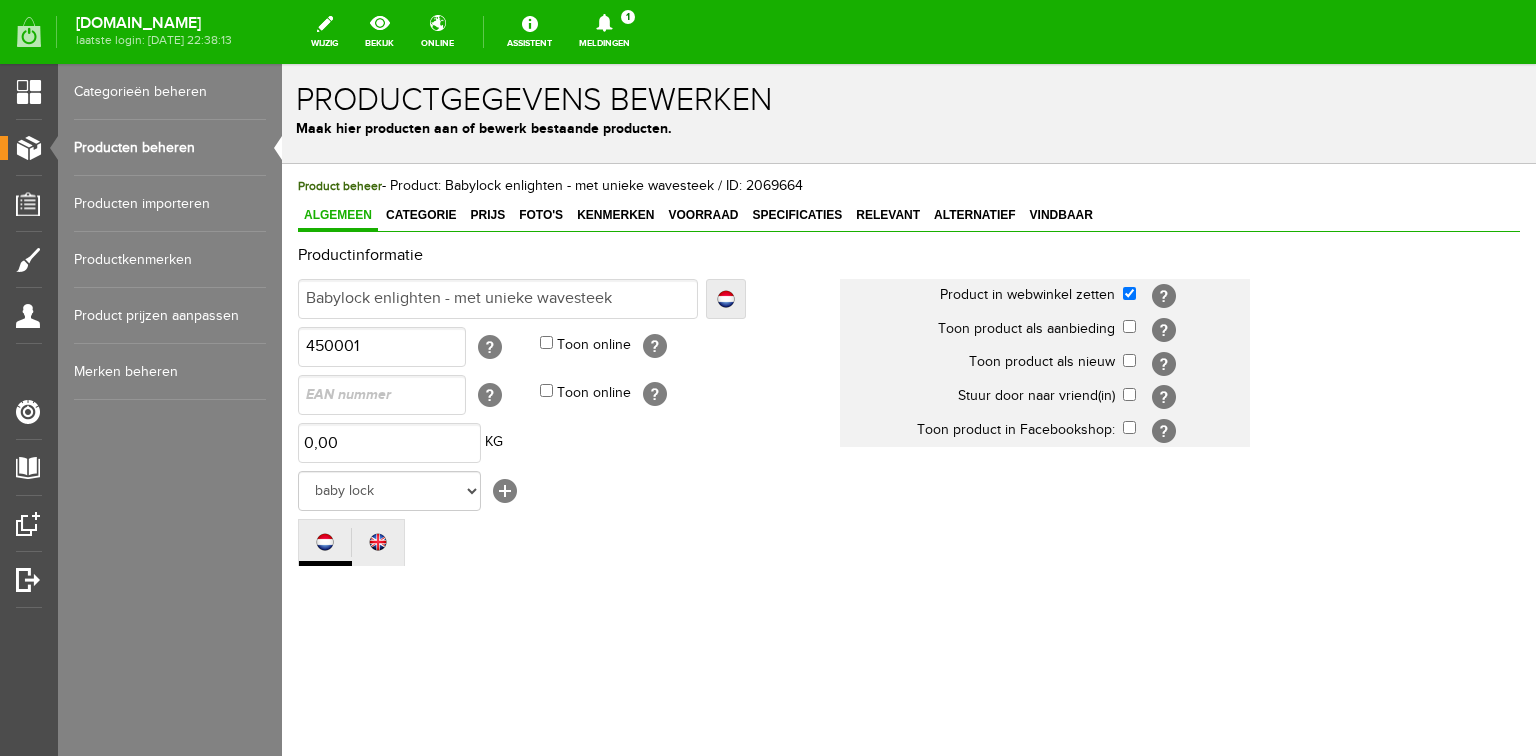 scroll, scrollTop: 0, scrollLeft: 0, axis: both 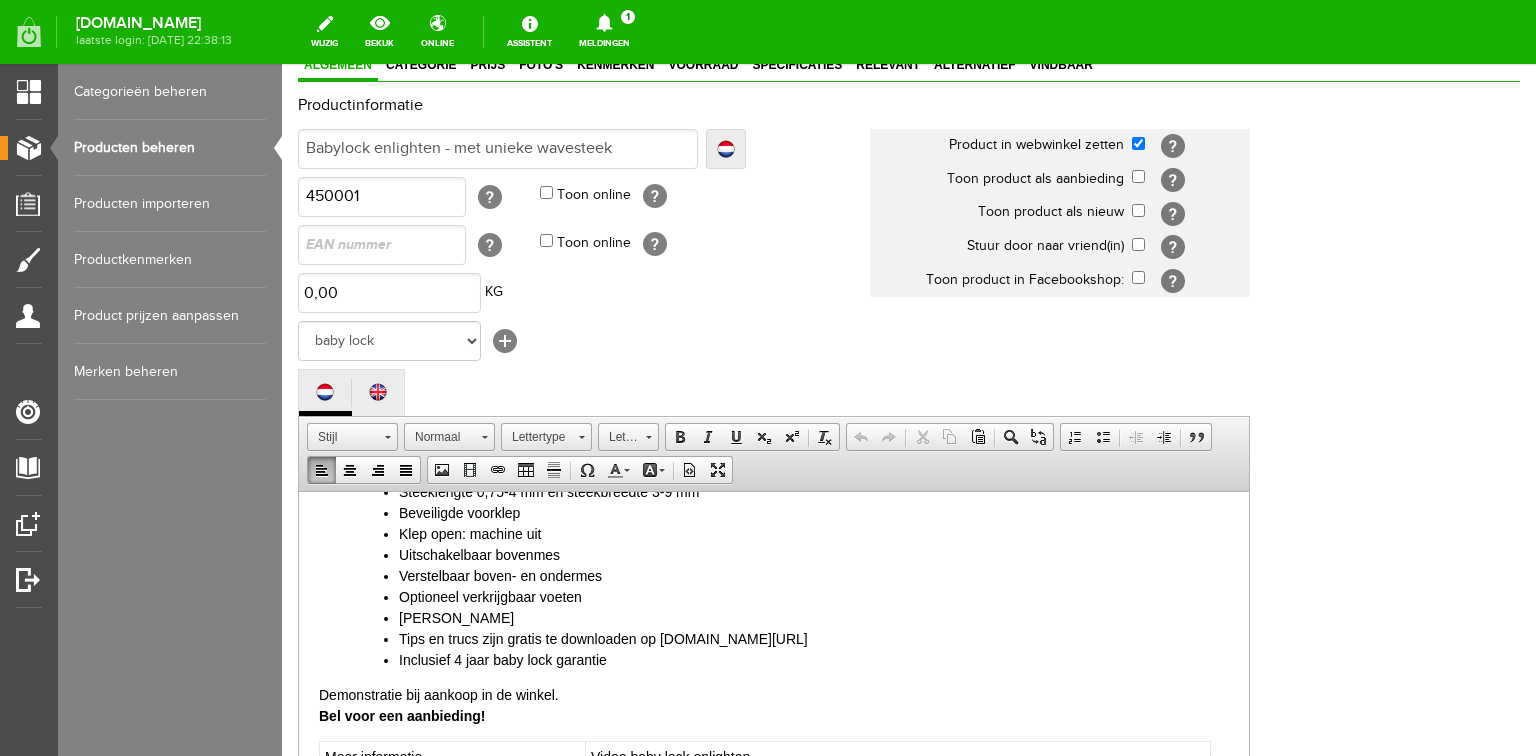 click on "Inclusief 4 jaar baby lock garantie" at bounding box center [814, 659] 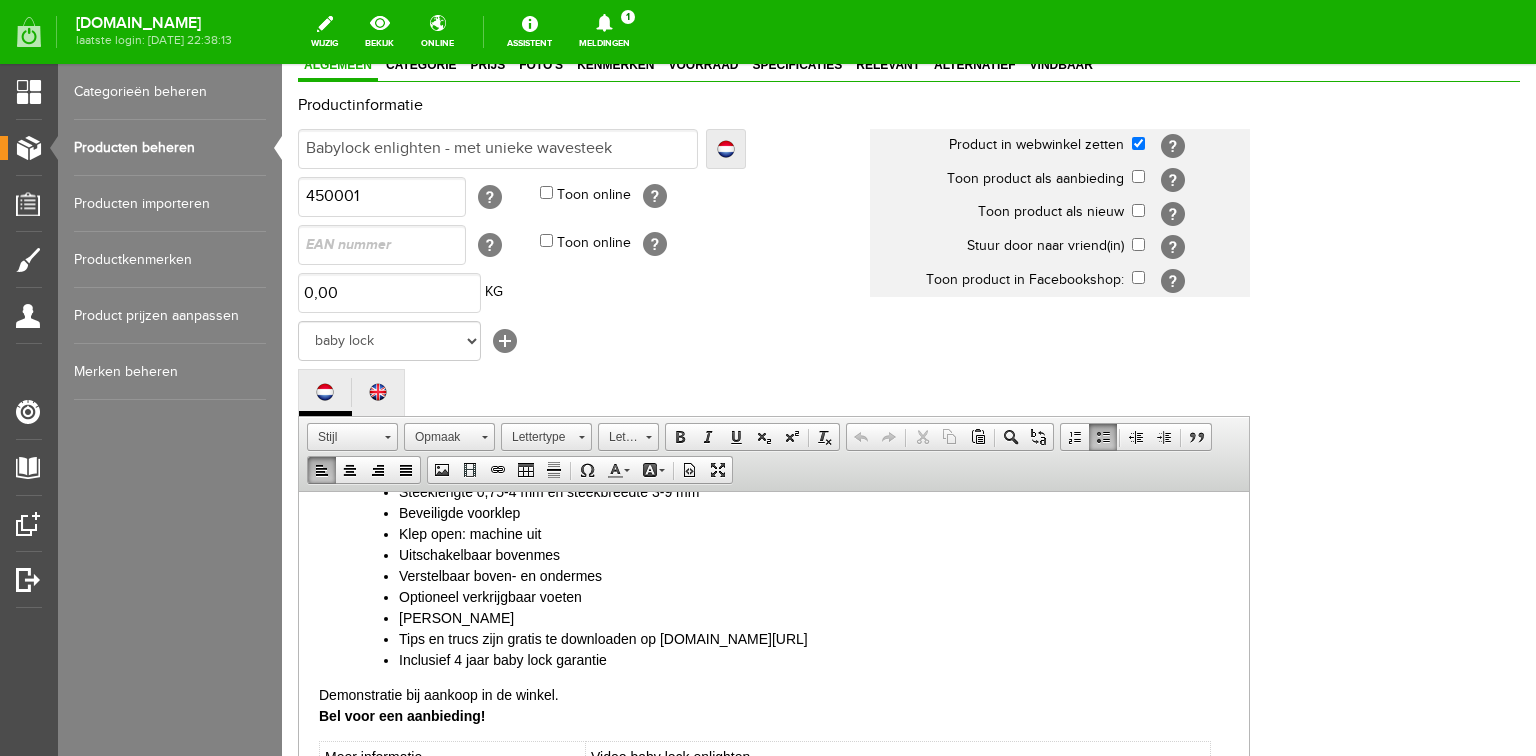 type 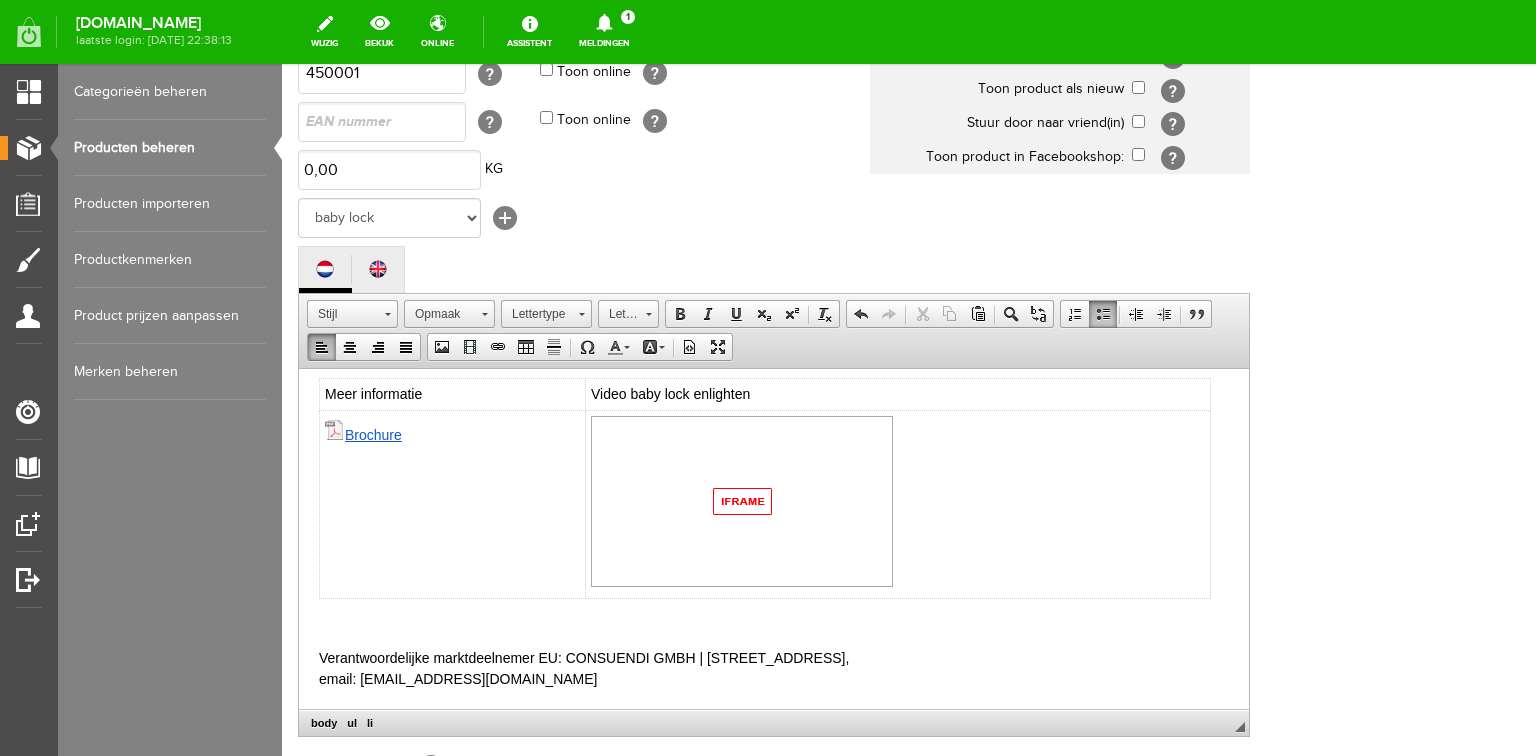 scroll, scrollTop: 584, scrollLeft: 0, axis: vertical 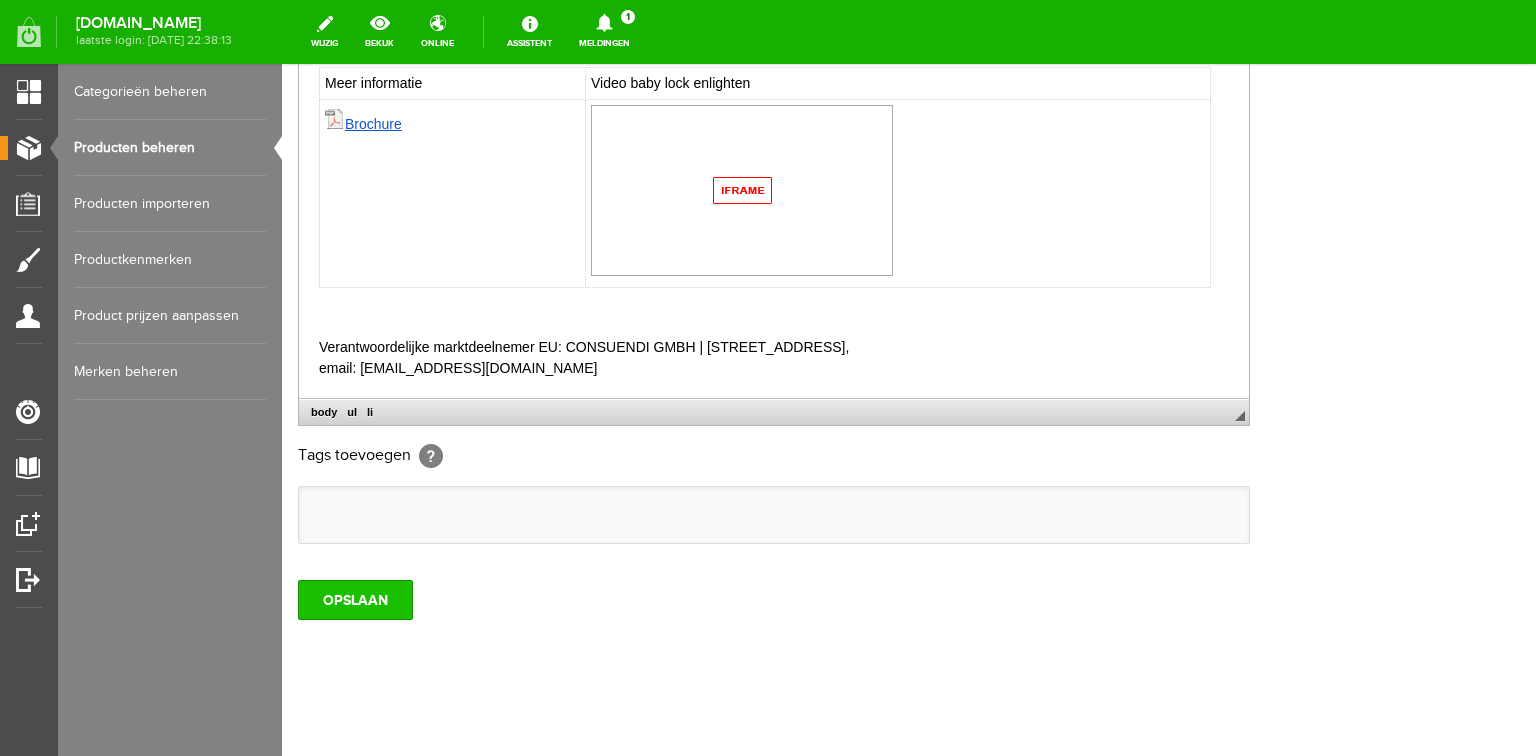 click on "OPSLAAN" at bounding box center (355, 600) 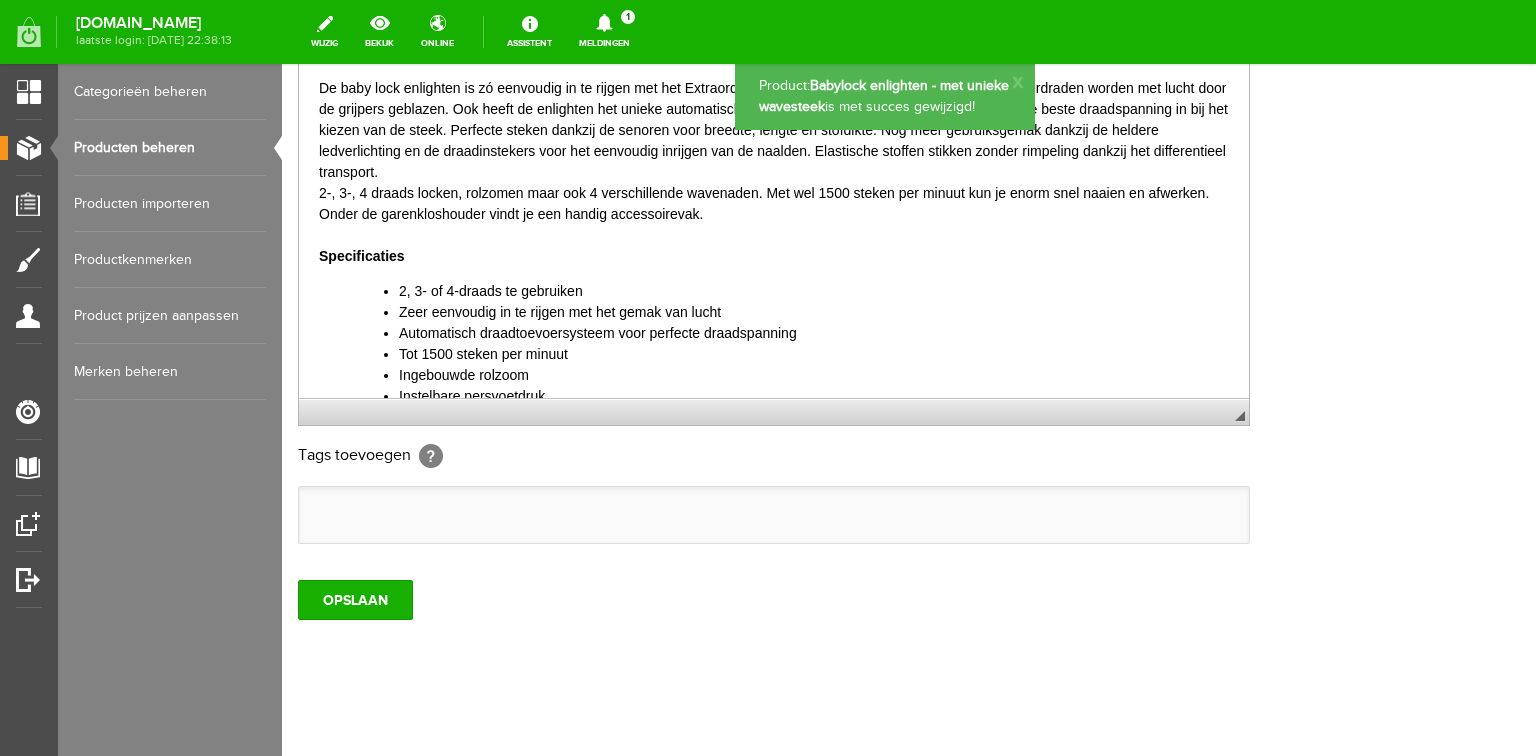 scroll, scrollTop: 0, scrollLeft: 0, axis: both 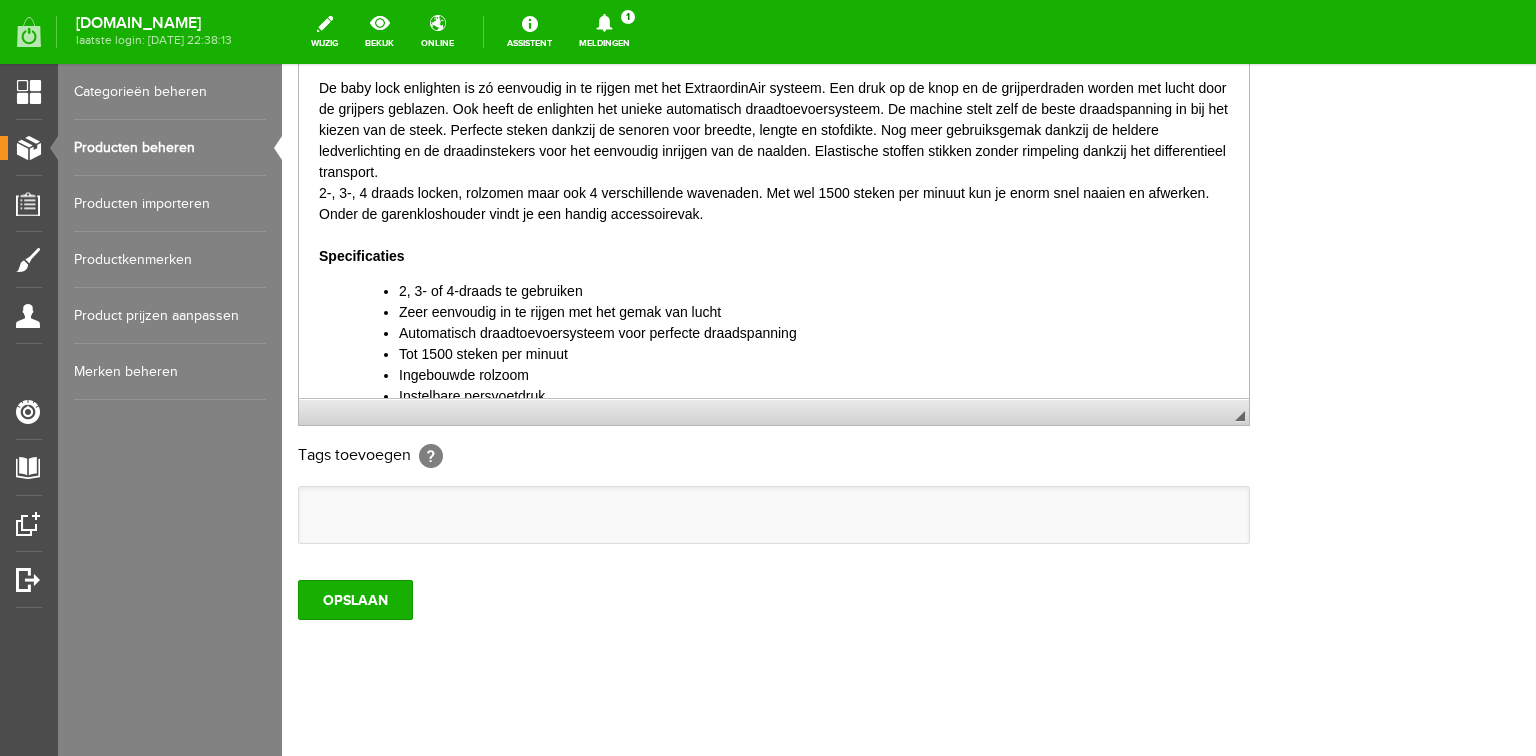 click on "Producten beheren" at bounding box center [170, 148] 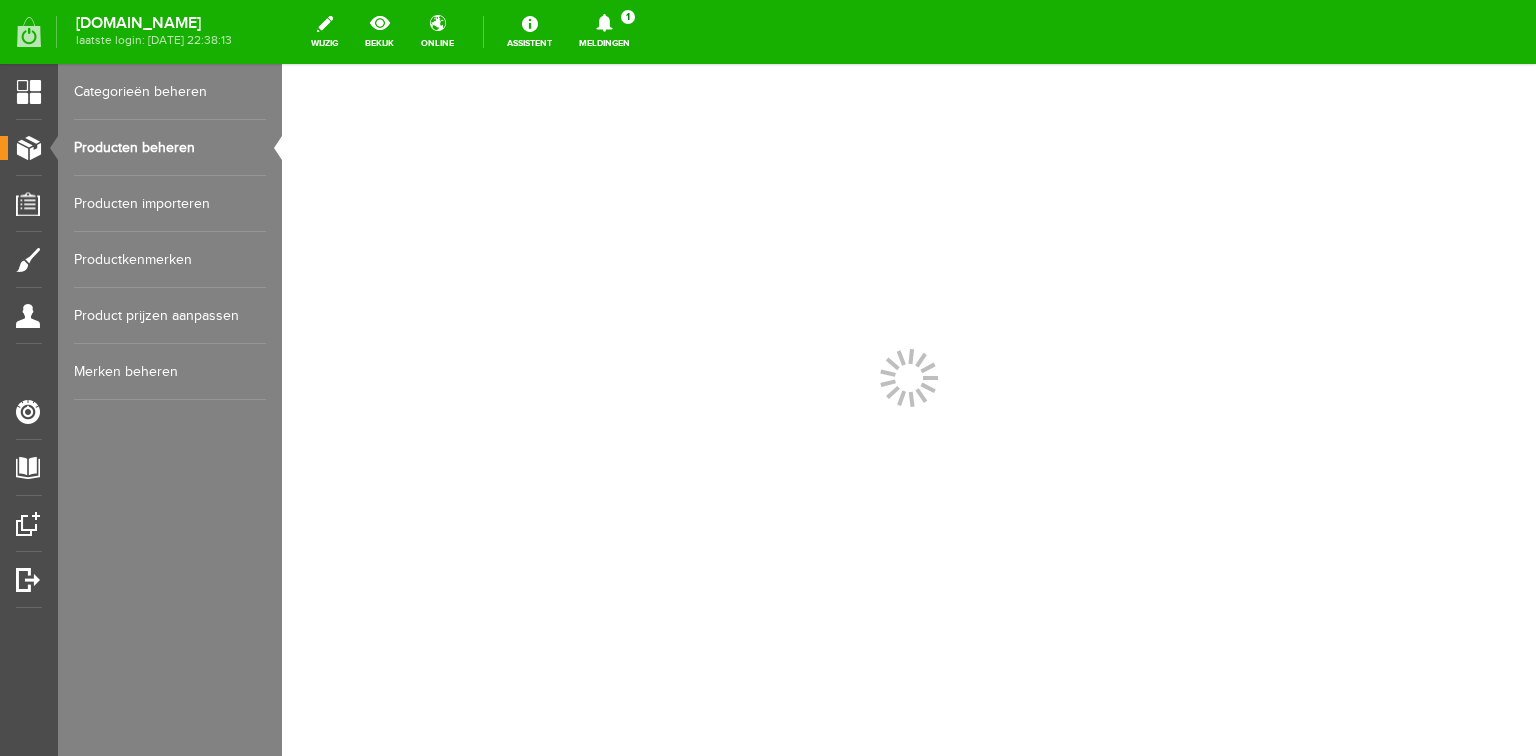 scroll, scrollTop: 0, scrollLeft: 0, axis: both 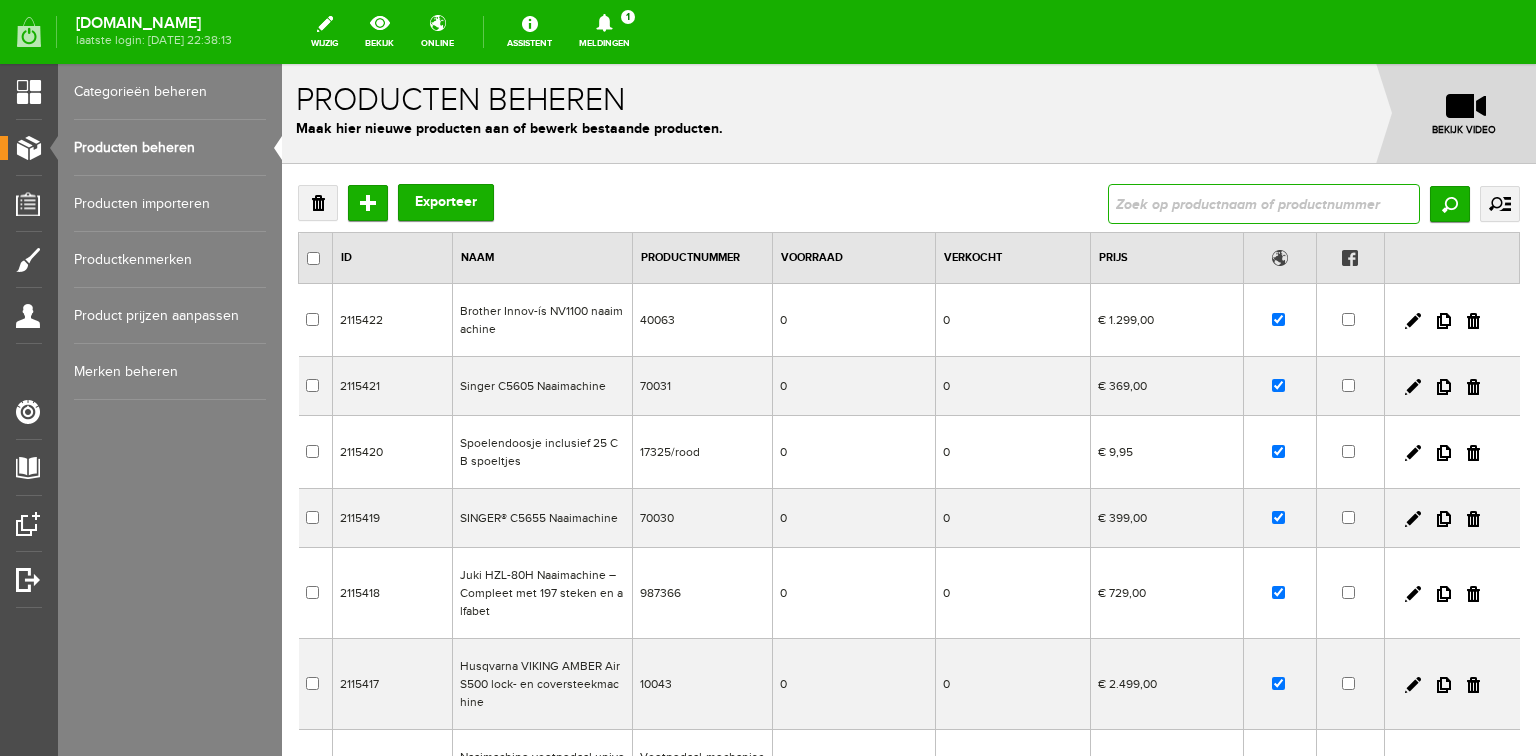 click at bounding box center (1264, 204) 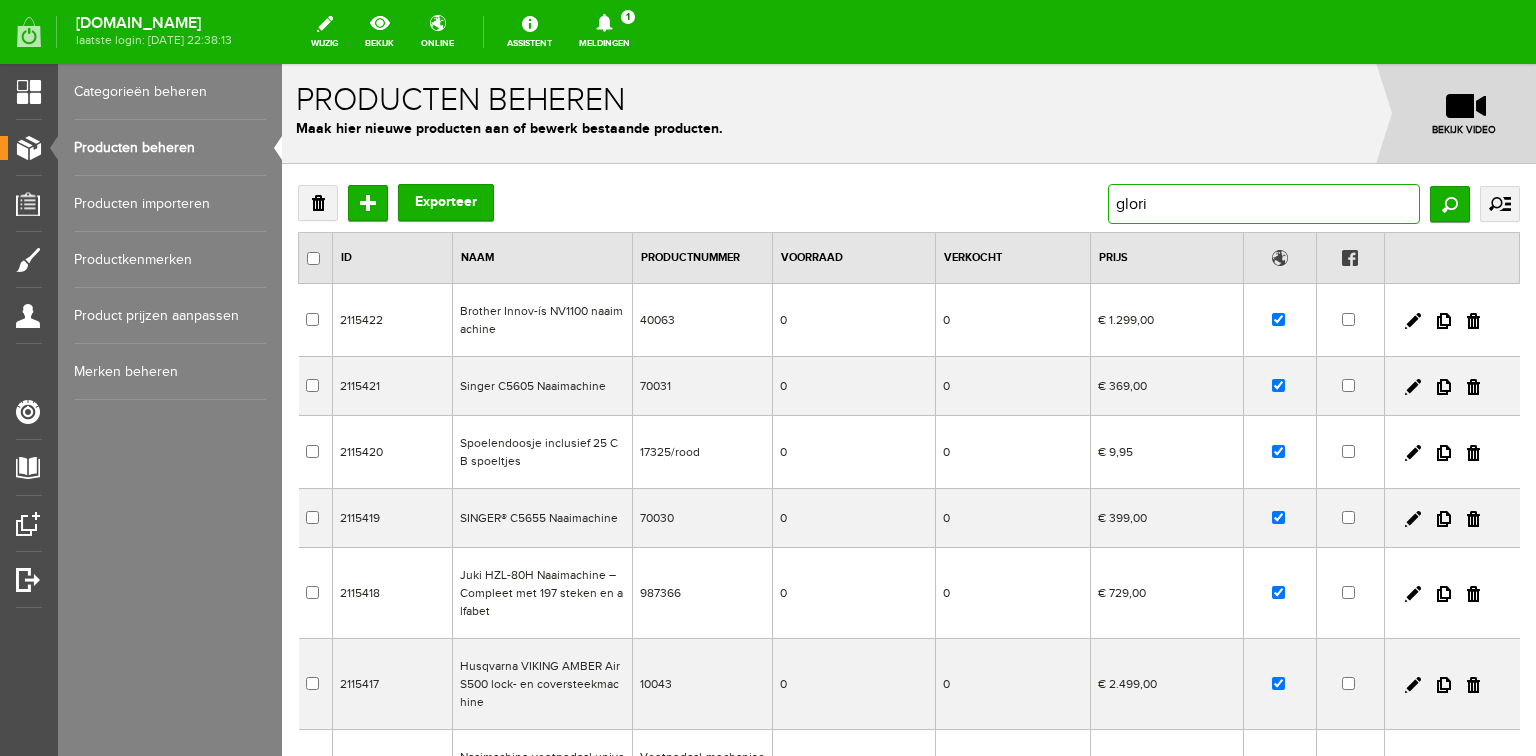 type on "gloria" 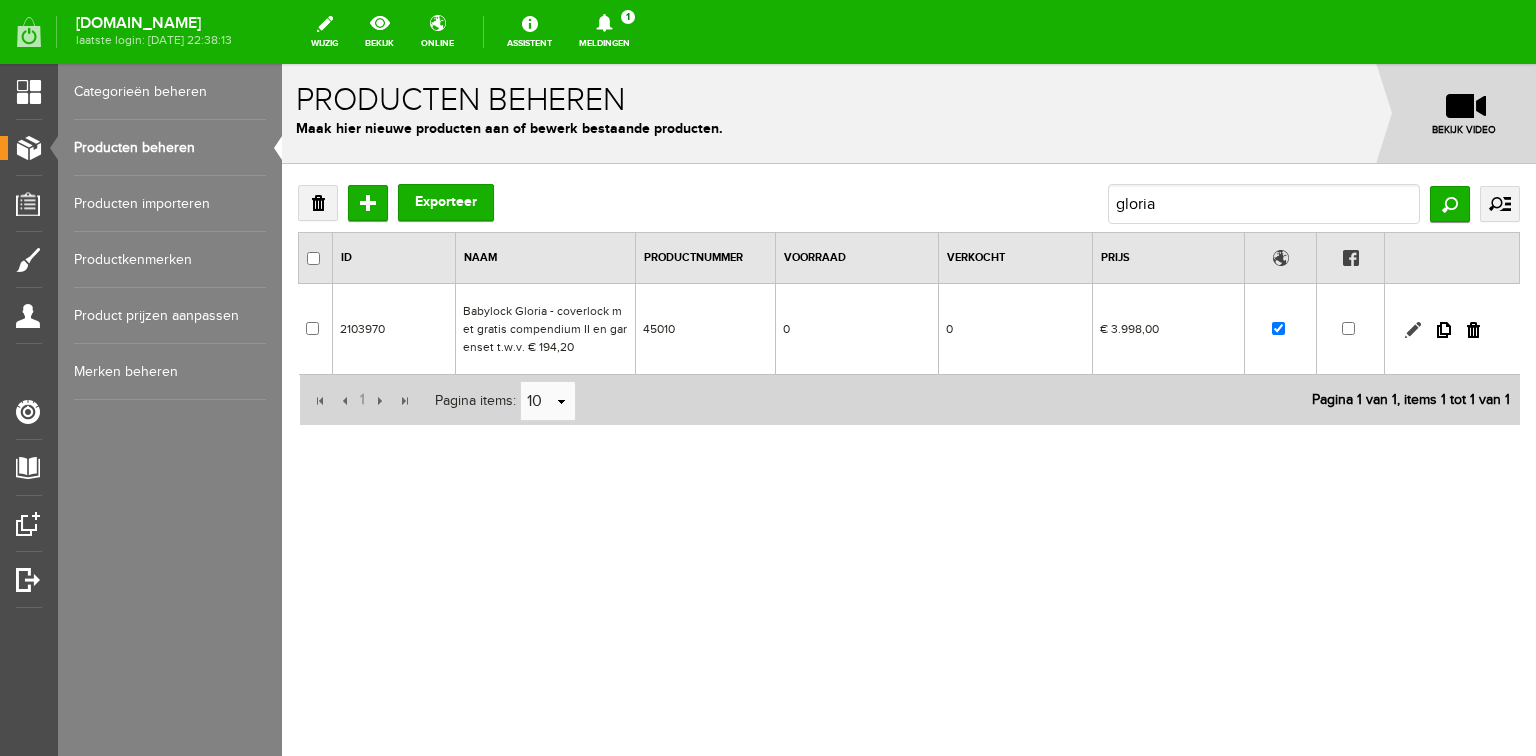 click at bounding box center (1413, 330) 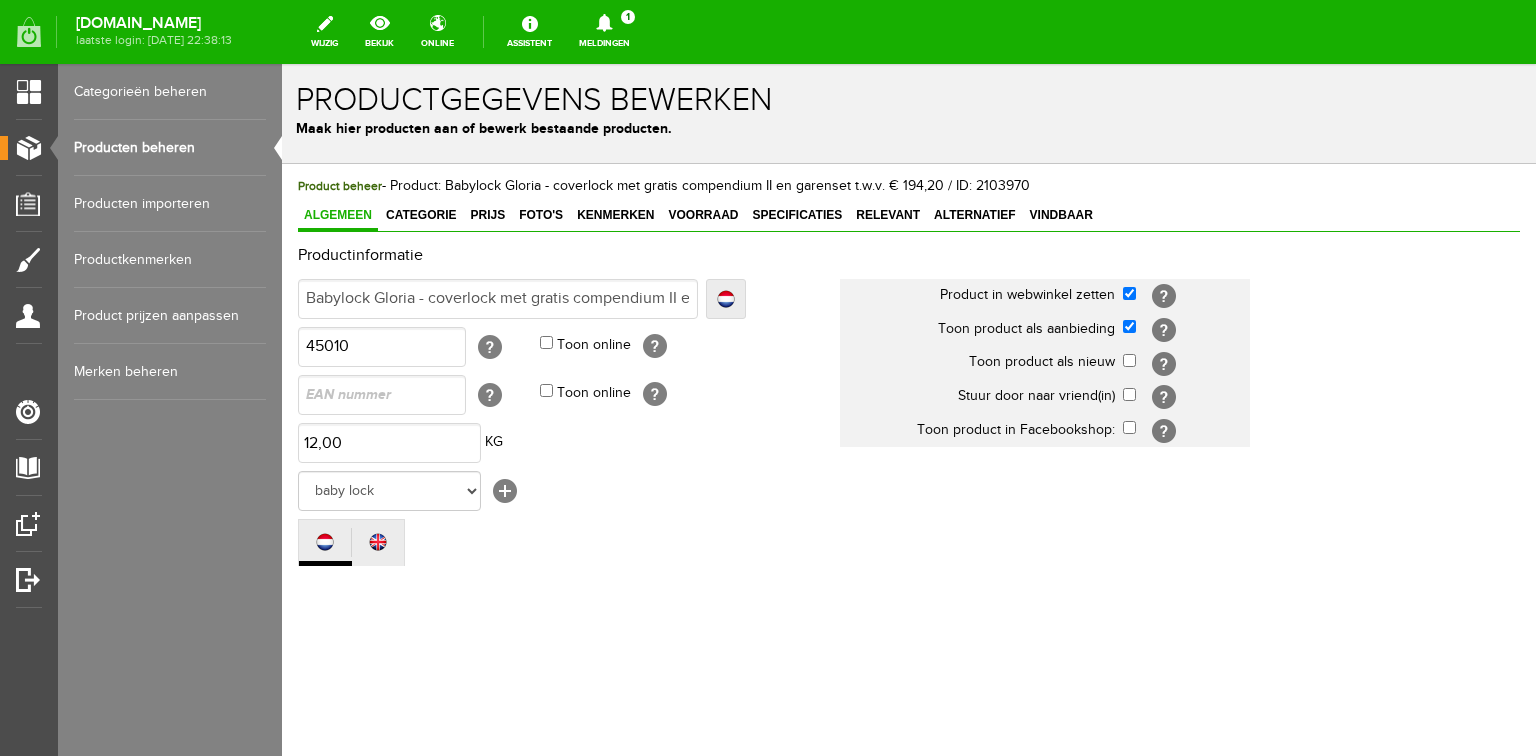 scroll, scrollTop: 0, scrollLeft: 0, axis: both 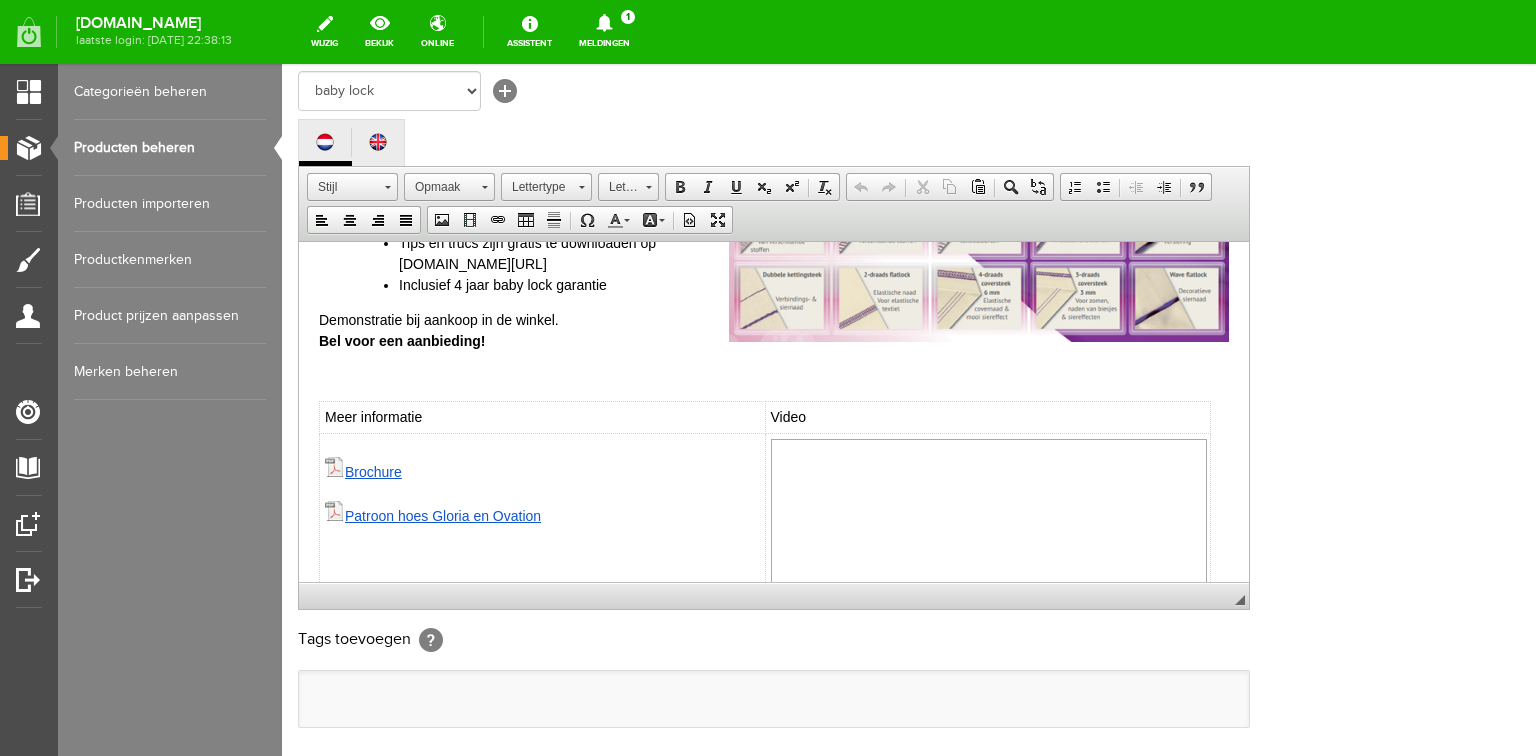 click on "Inclusief 4 jaar baby lock garantie" at bounding box center [814, 284] 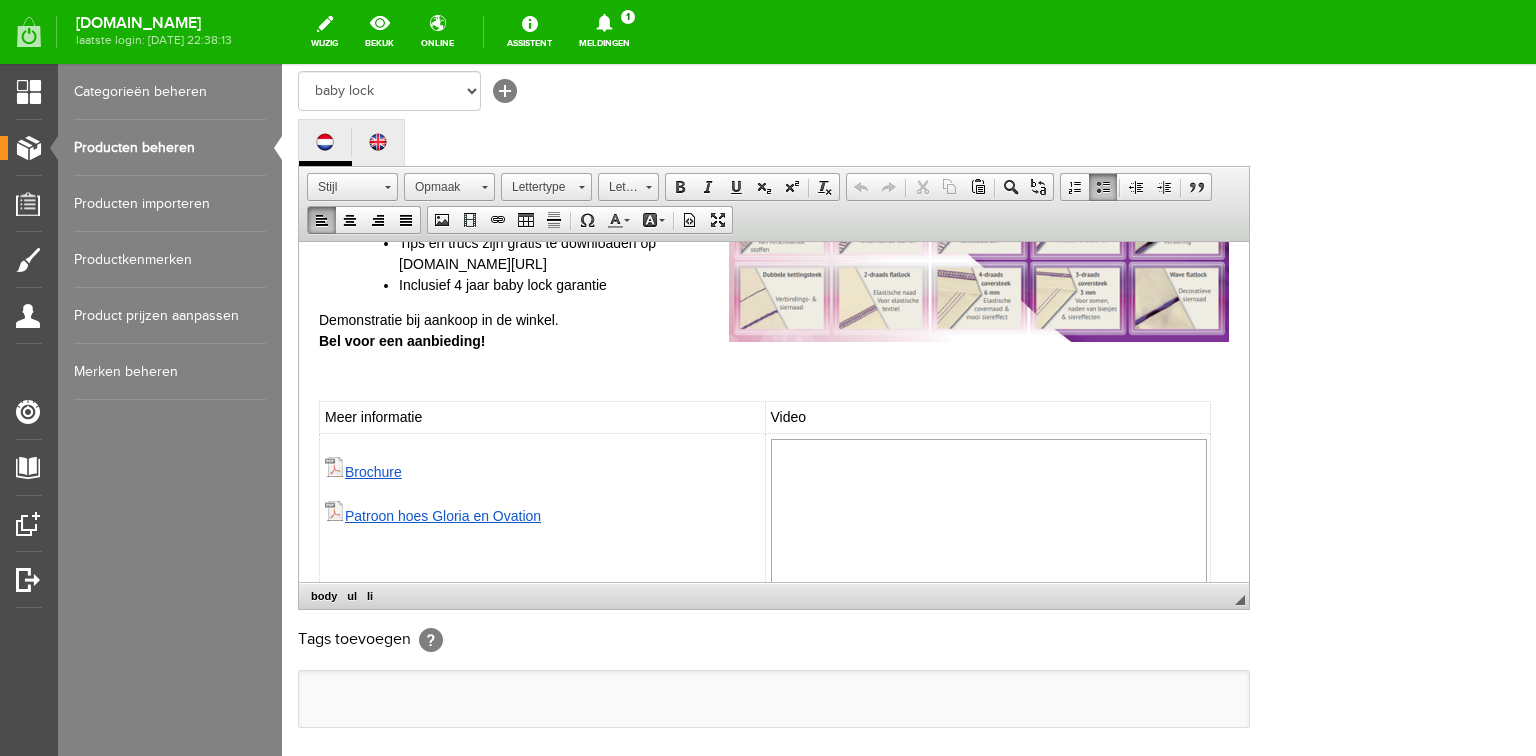 type 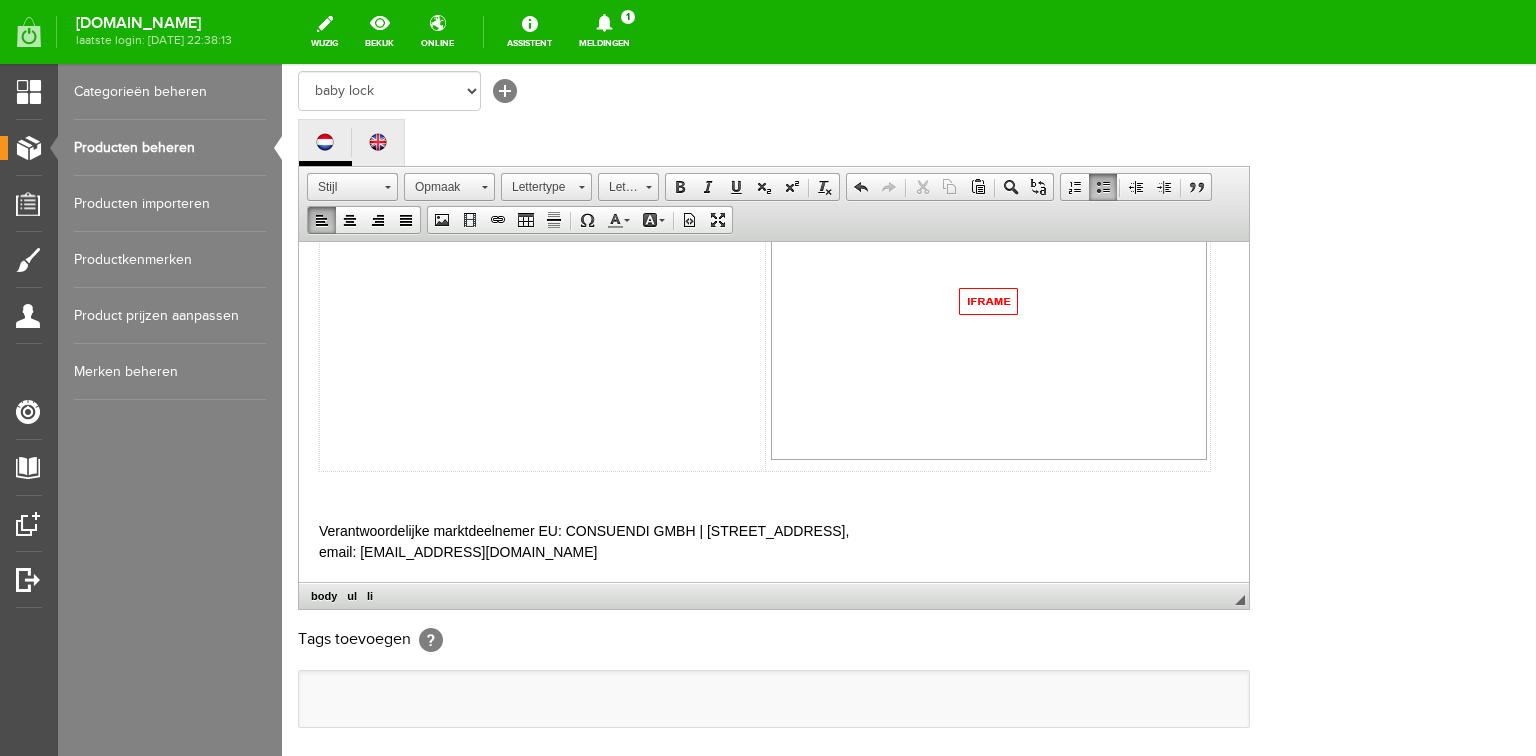 scroll, scrollTop: 592, scrollLeft: 0, axis: vertical 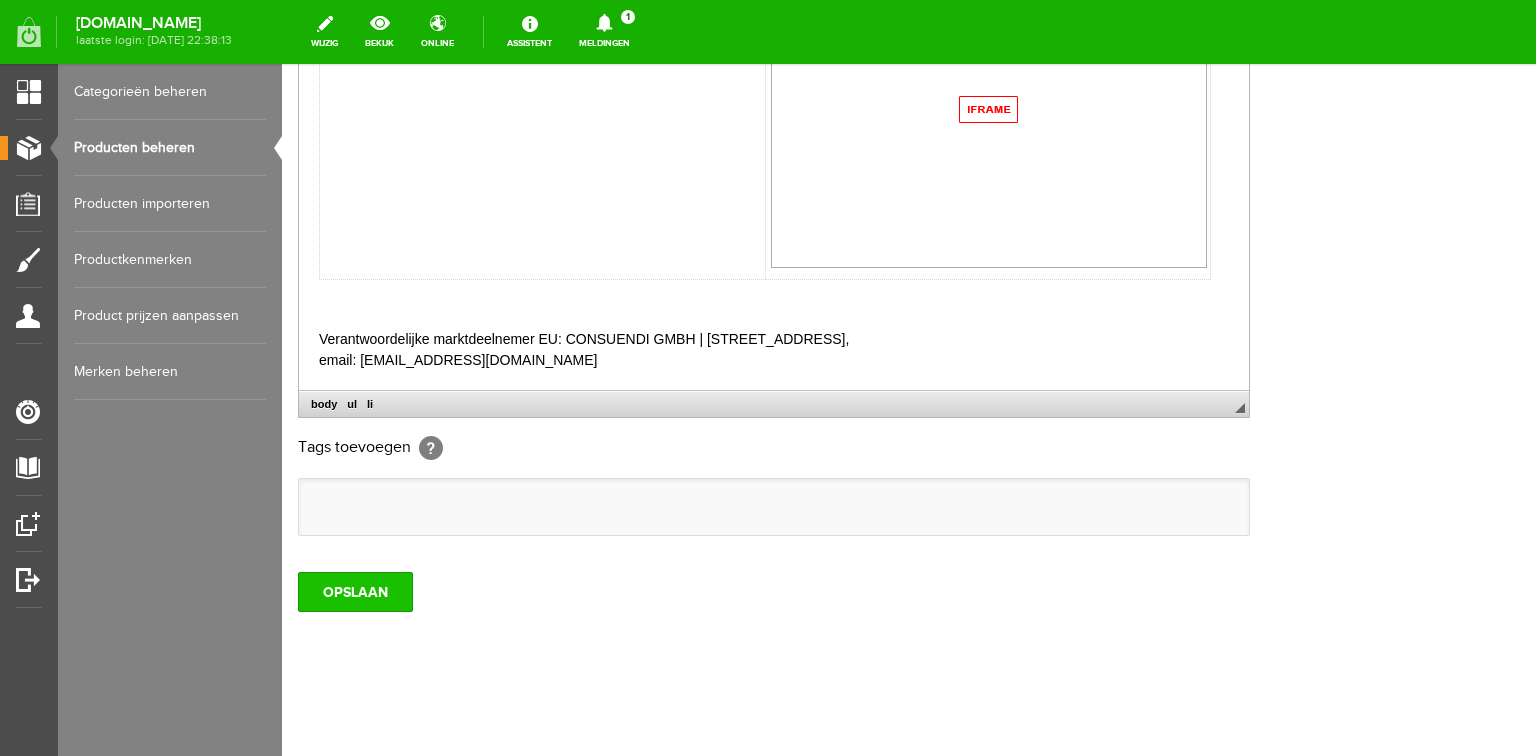 click on "OPSLAAN" at bounding box center (355, 592) 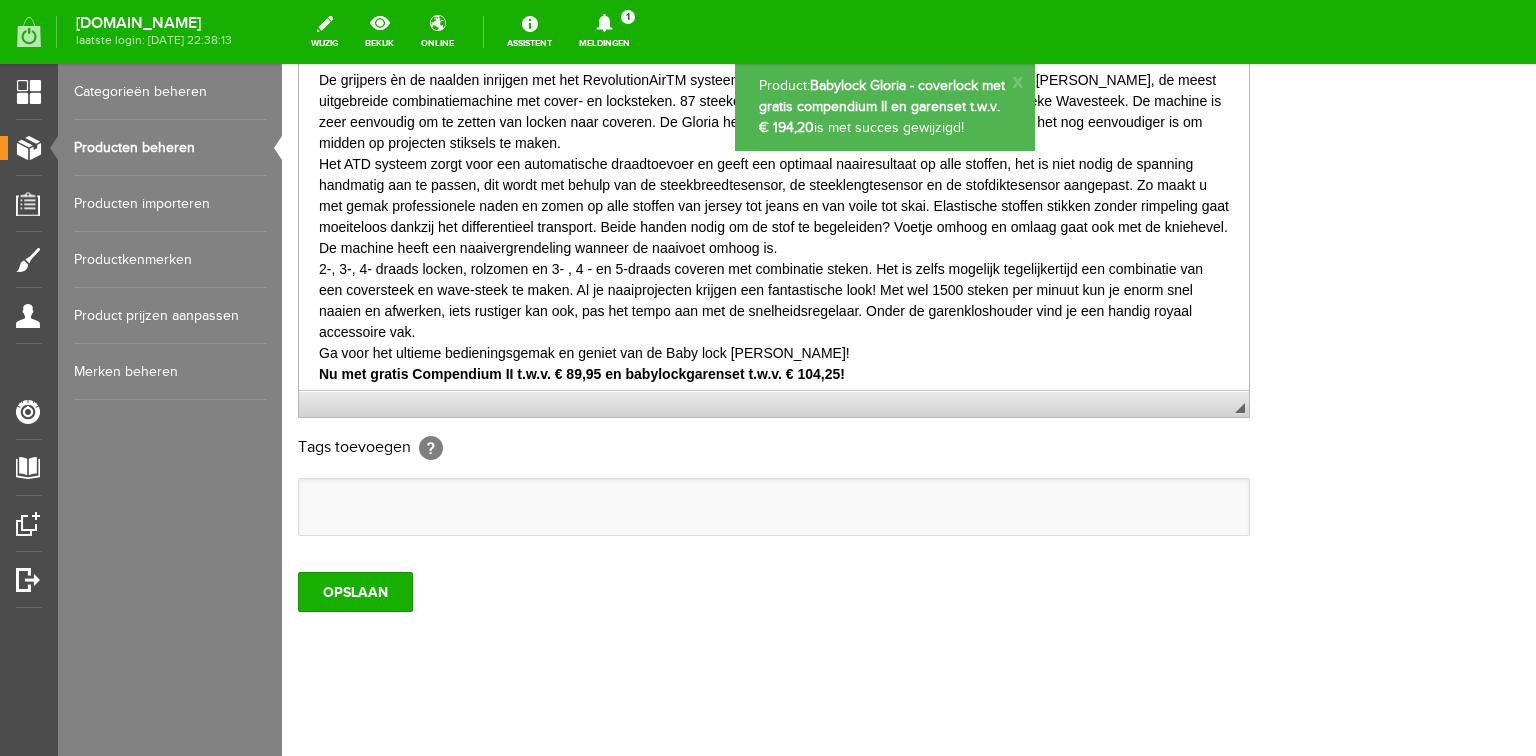 scroll, scrollTop: 0, scrollLeft: 0, axis: both 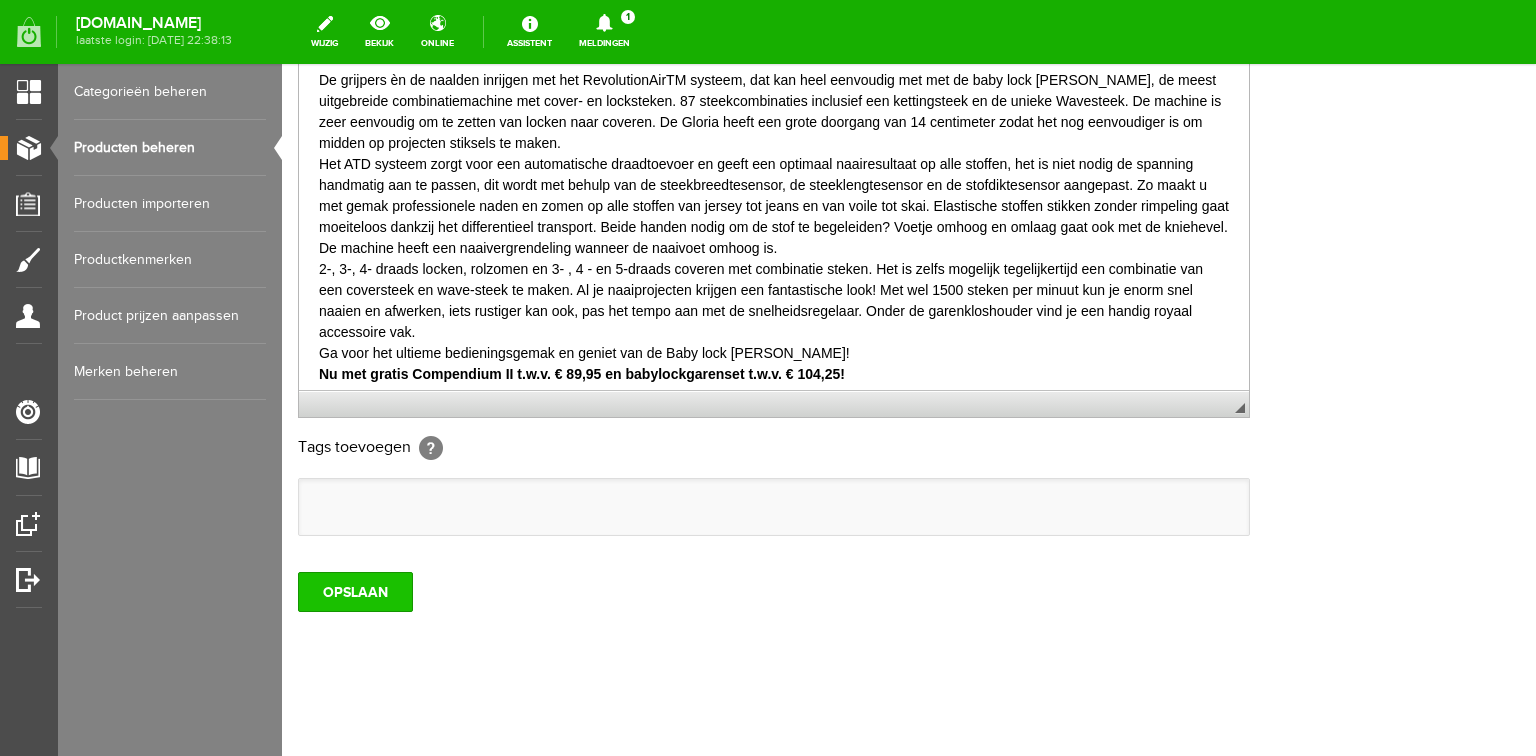 click on "OPSLAAN" at bounding box center [355, 592] 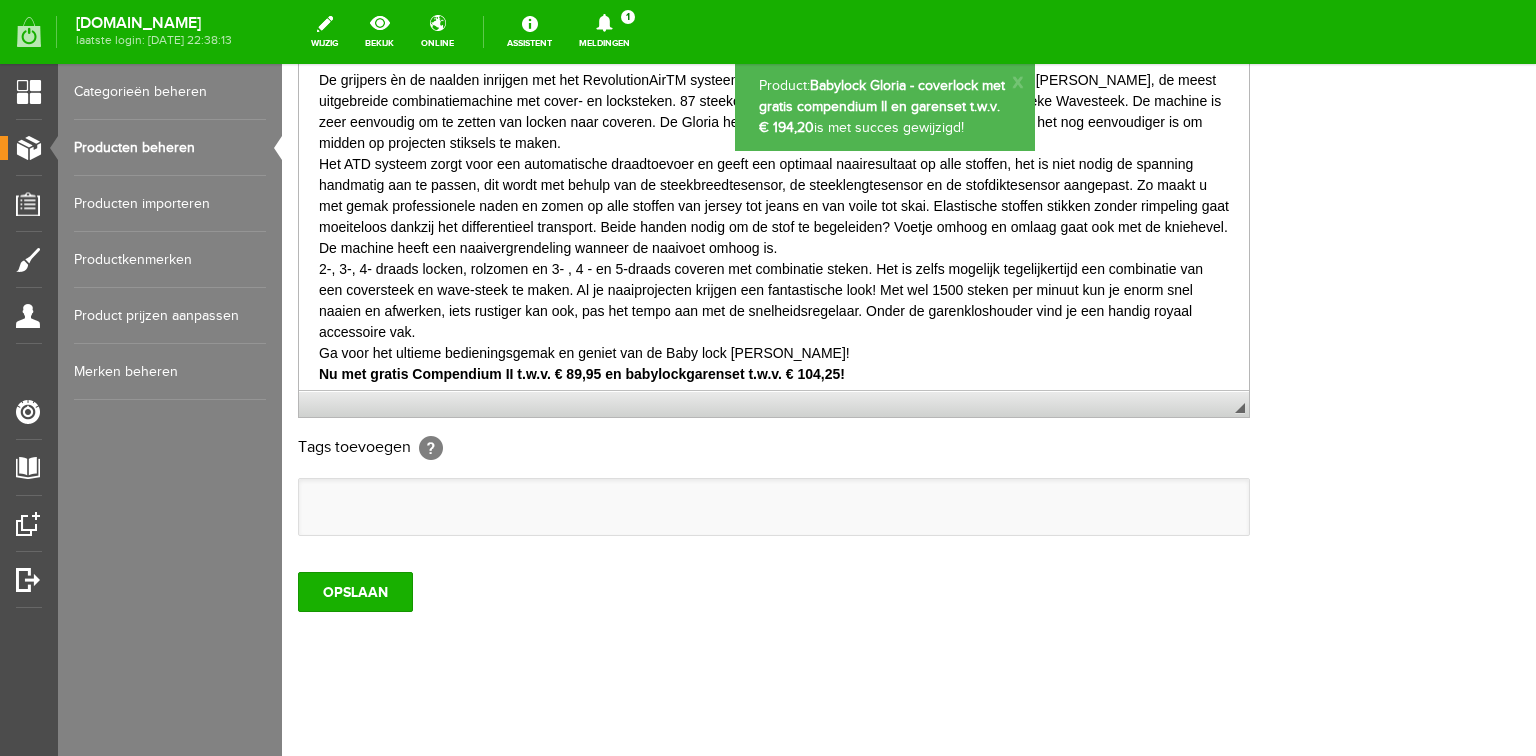 scroll, scrollTop: 0, scrollLeft: 0, axis: both 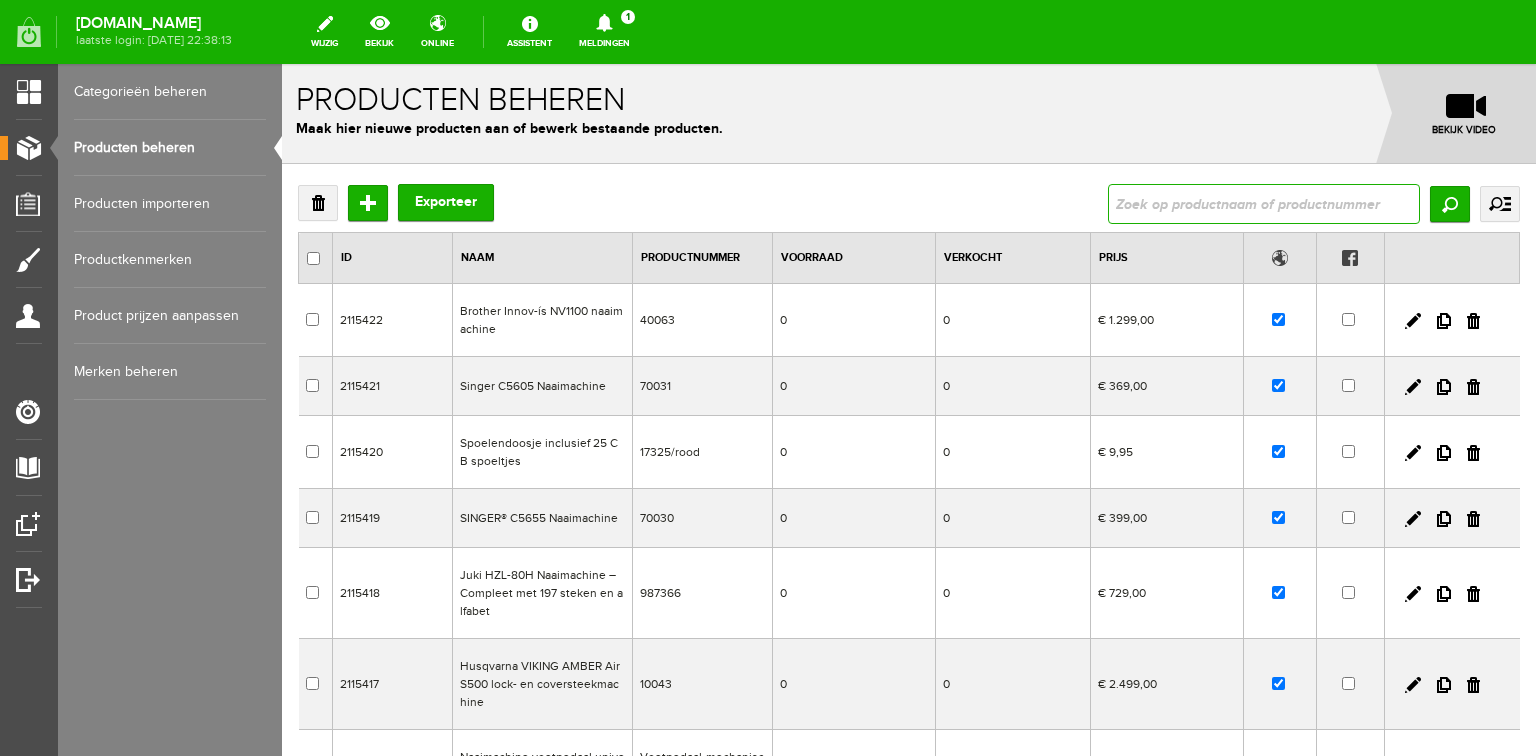 click at bounding box center (1264, 204) 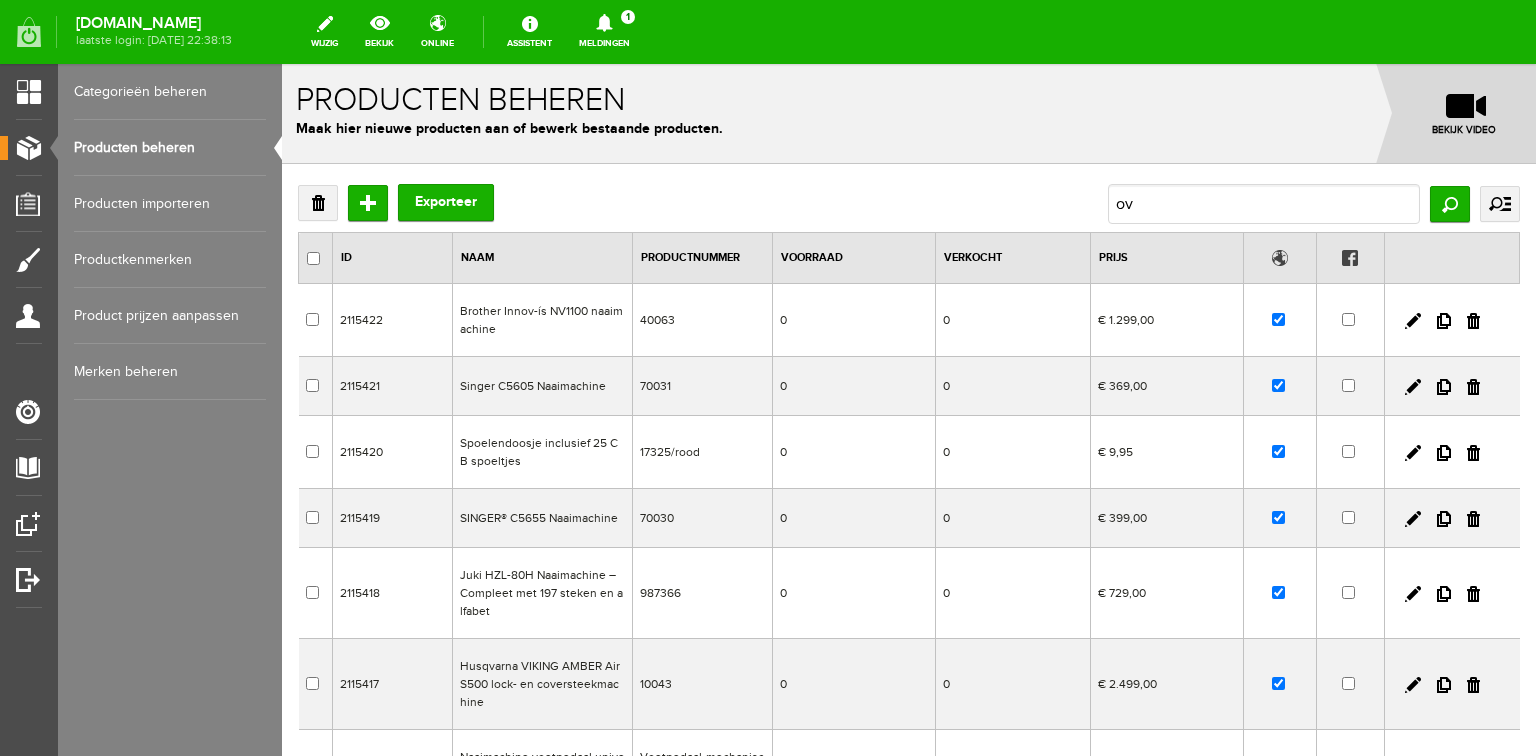 scroll, scrollTop: 0, scrollLeft: 0, axis: both 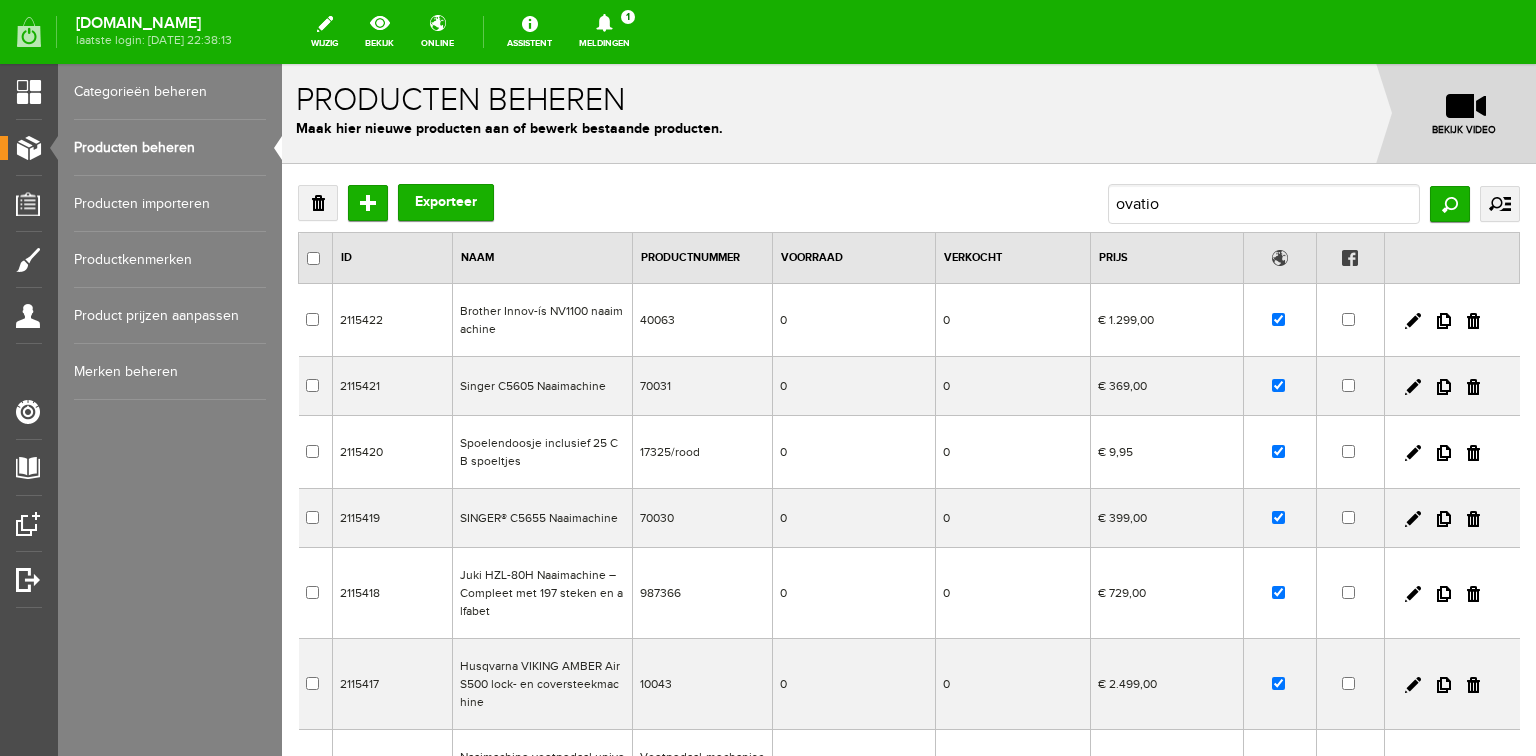 type on "ovation" 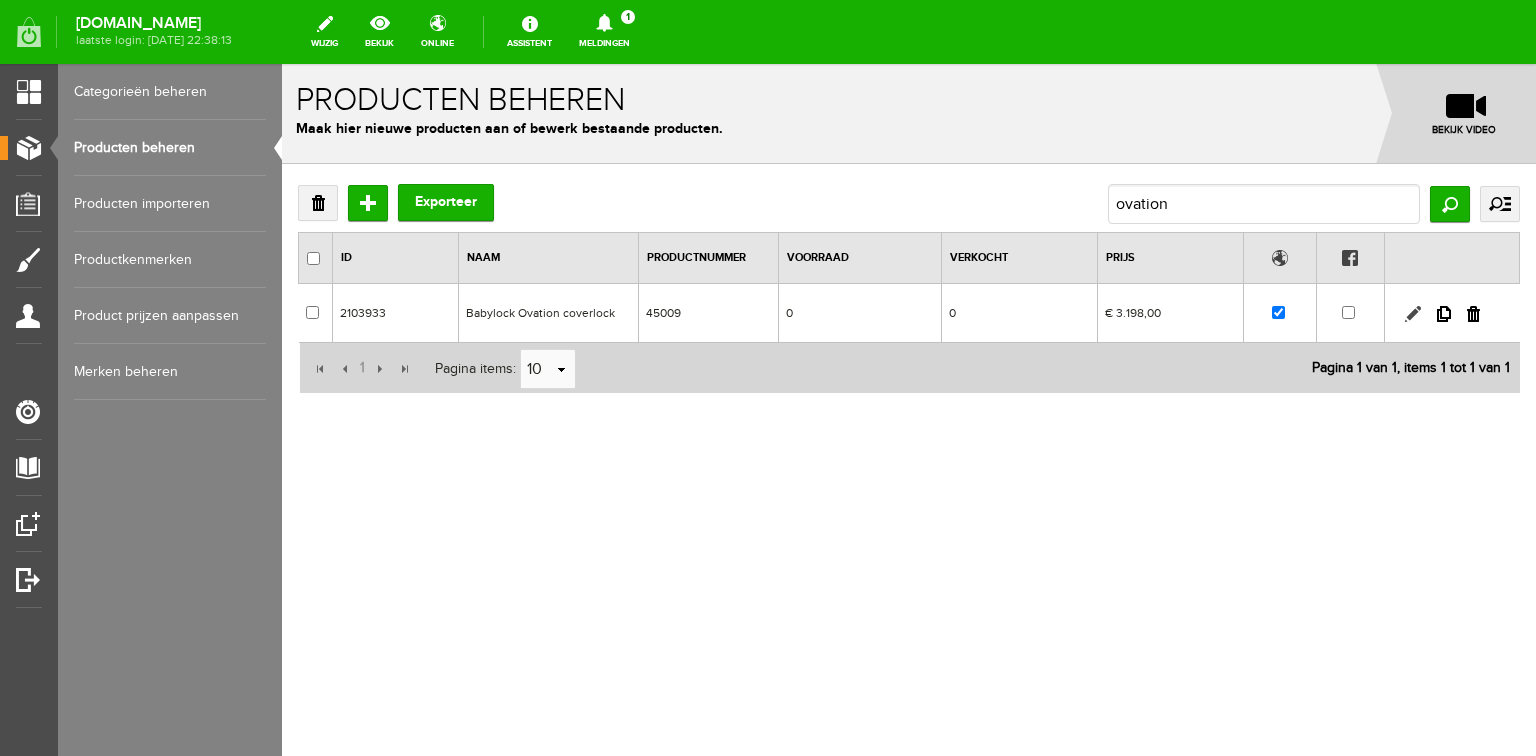 click at bounding box center (1413, 314) 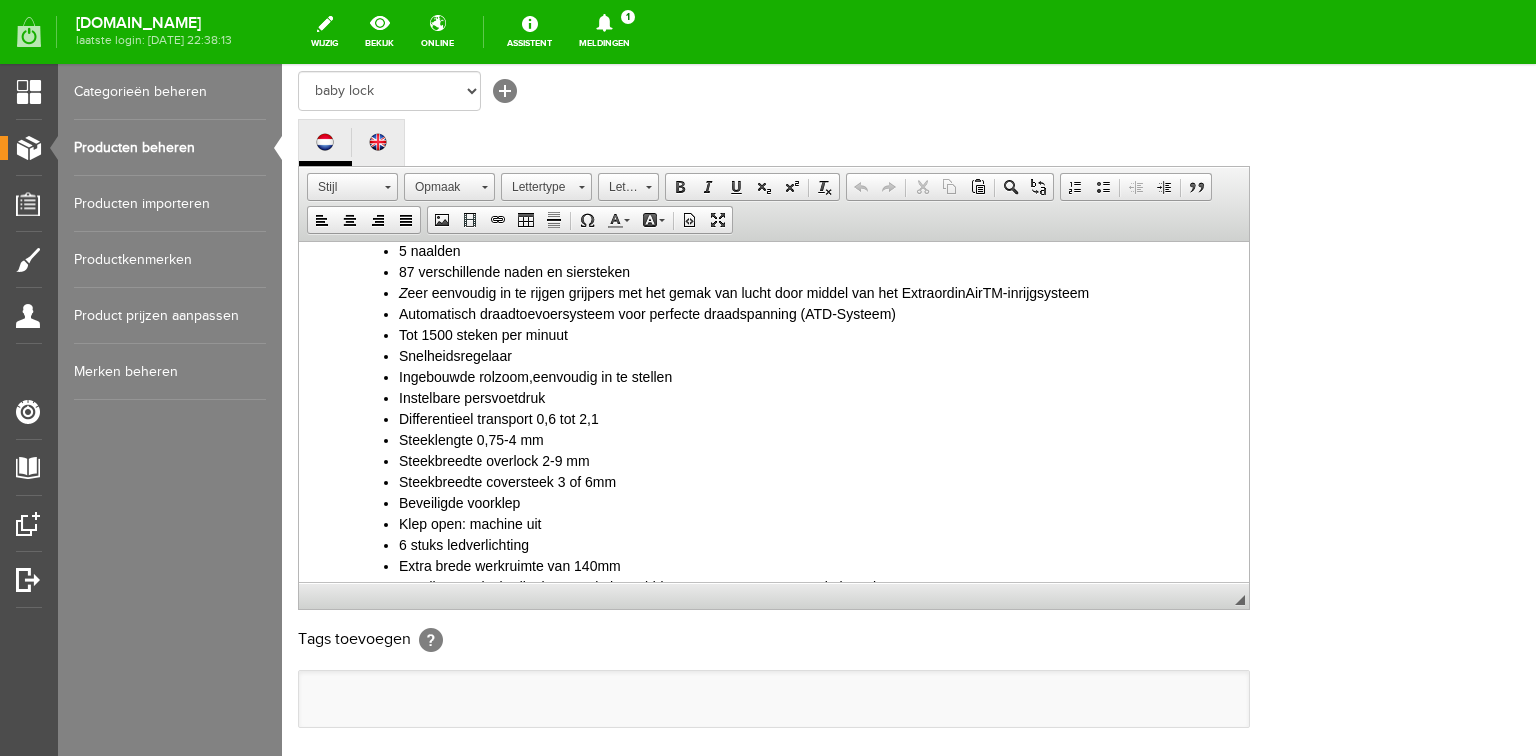 scroll, scrollTop: 640, scrollLeft: 0, axis: vertical 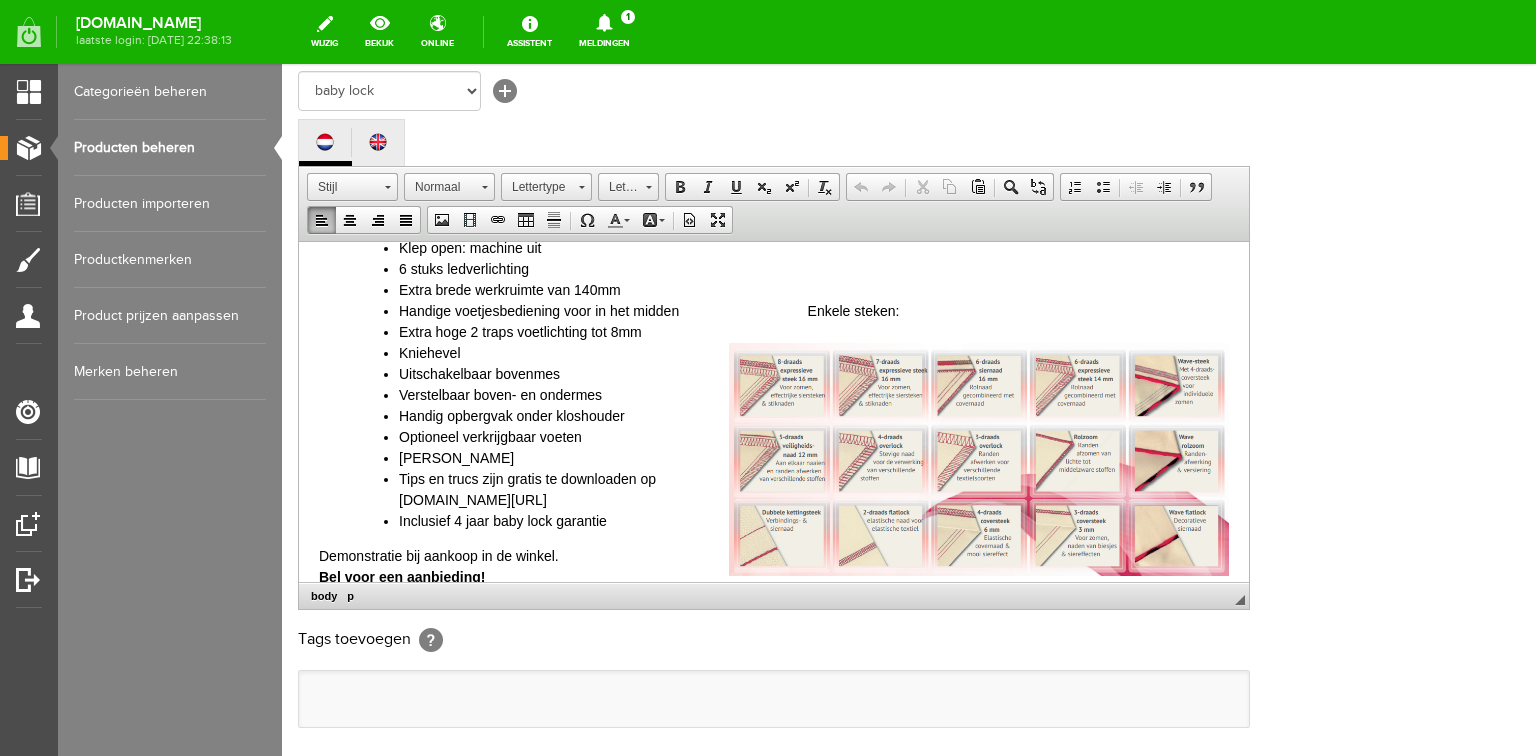 click on "Inclusief 4 jaar baby lock garantie" at bounding box center (814, 520) 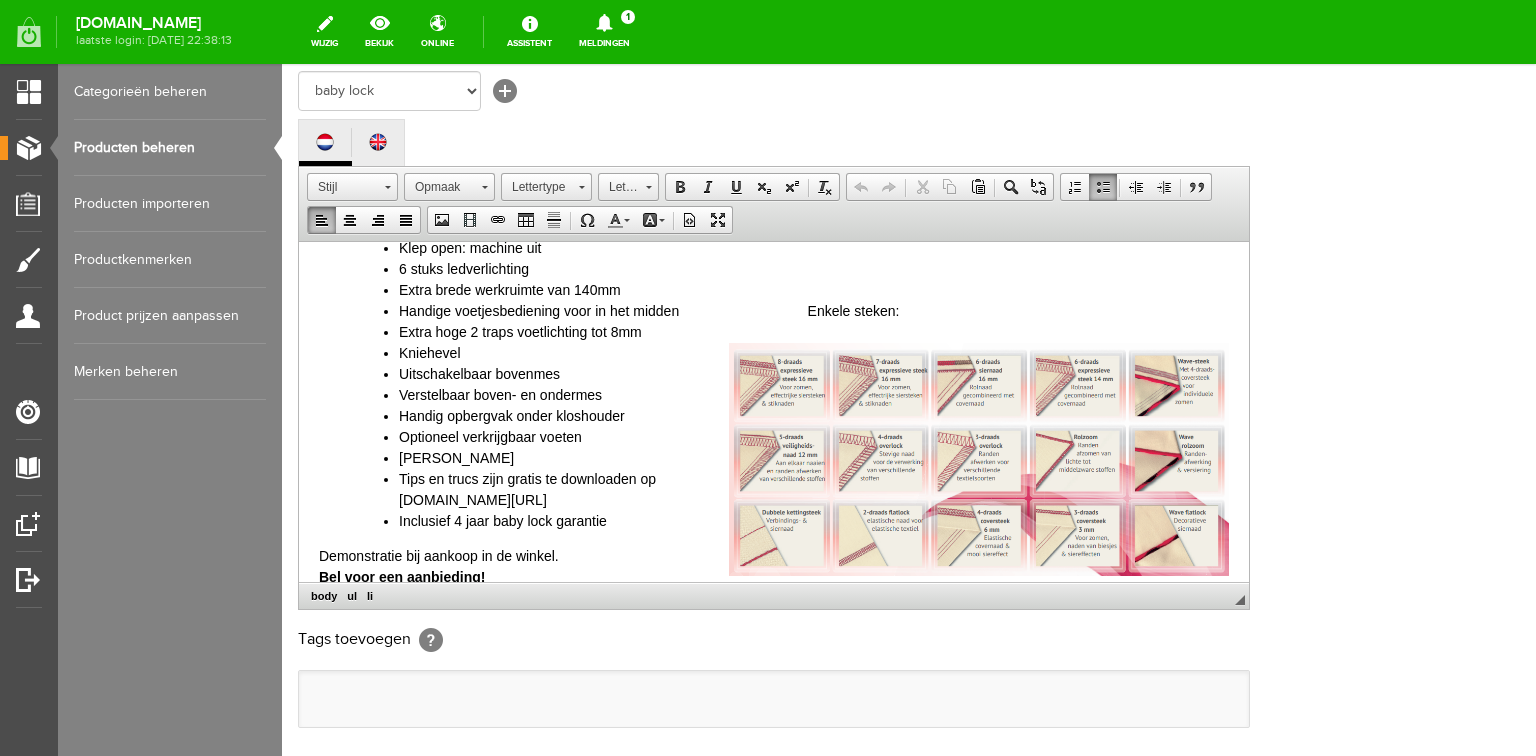 type 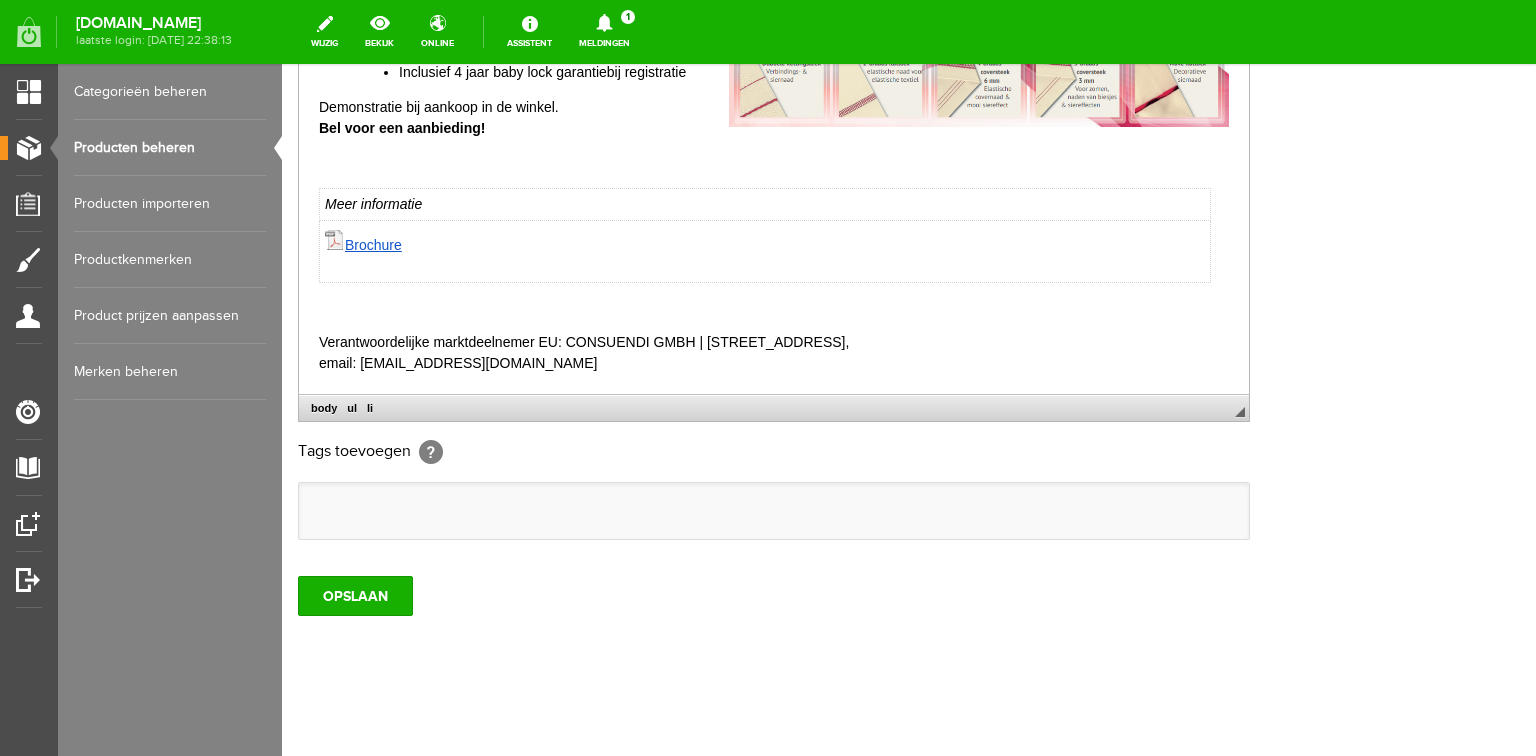 scroll, scrollTop: 592, scrollLeft: 0, axis: vertical 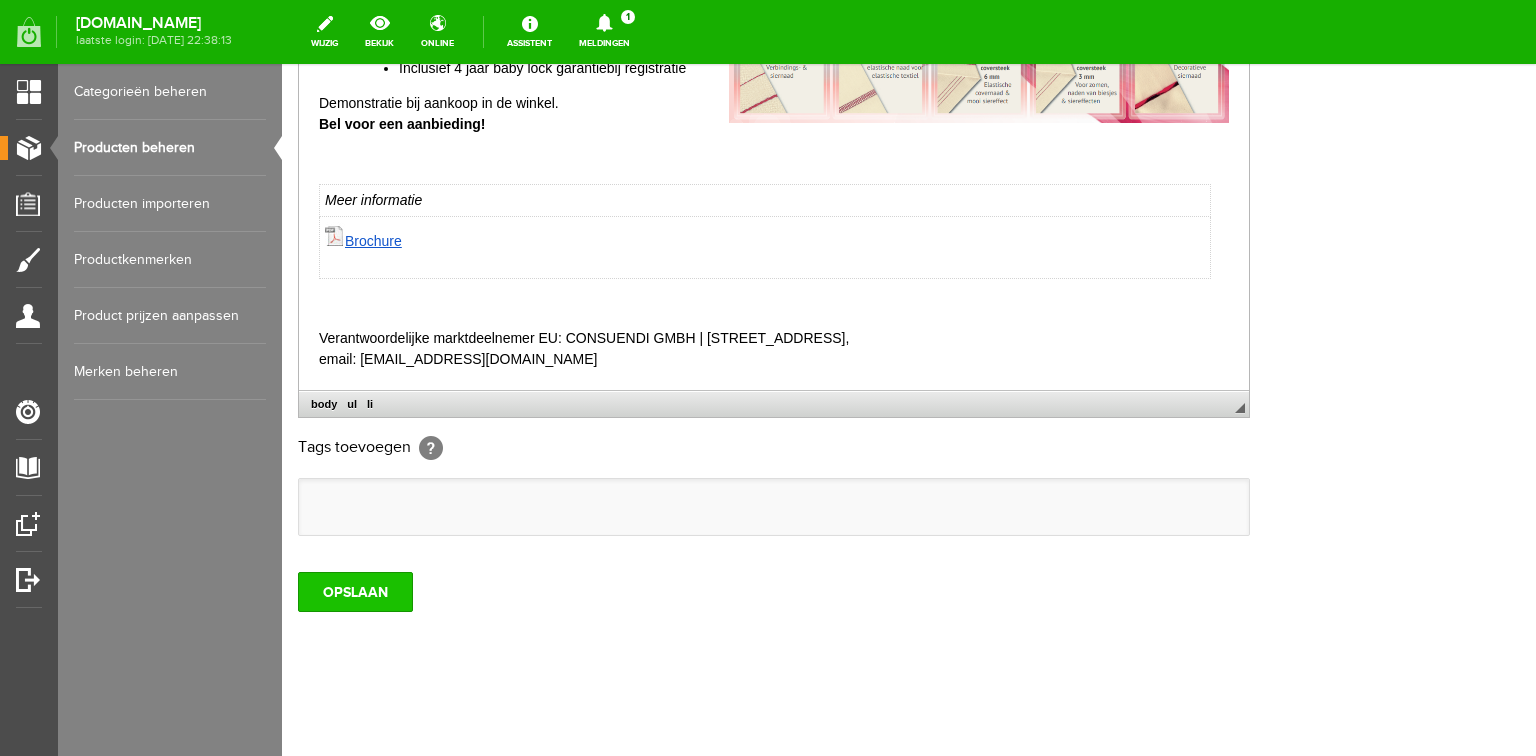 click on "OPSLAAN" at bounding box center (355, 592) 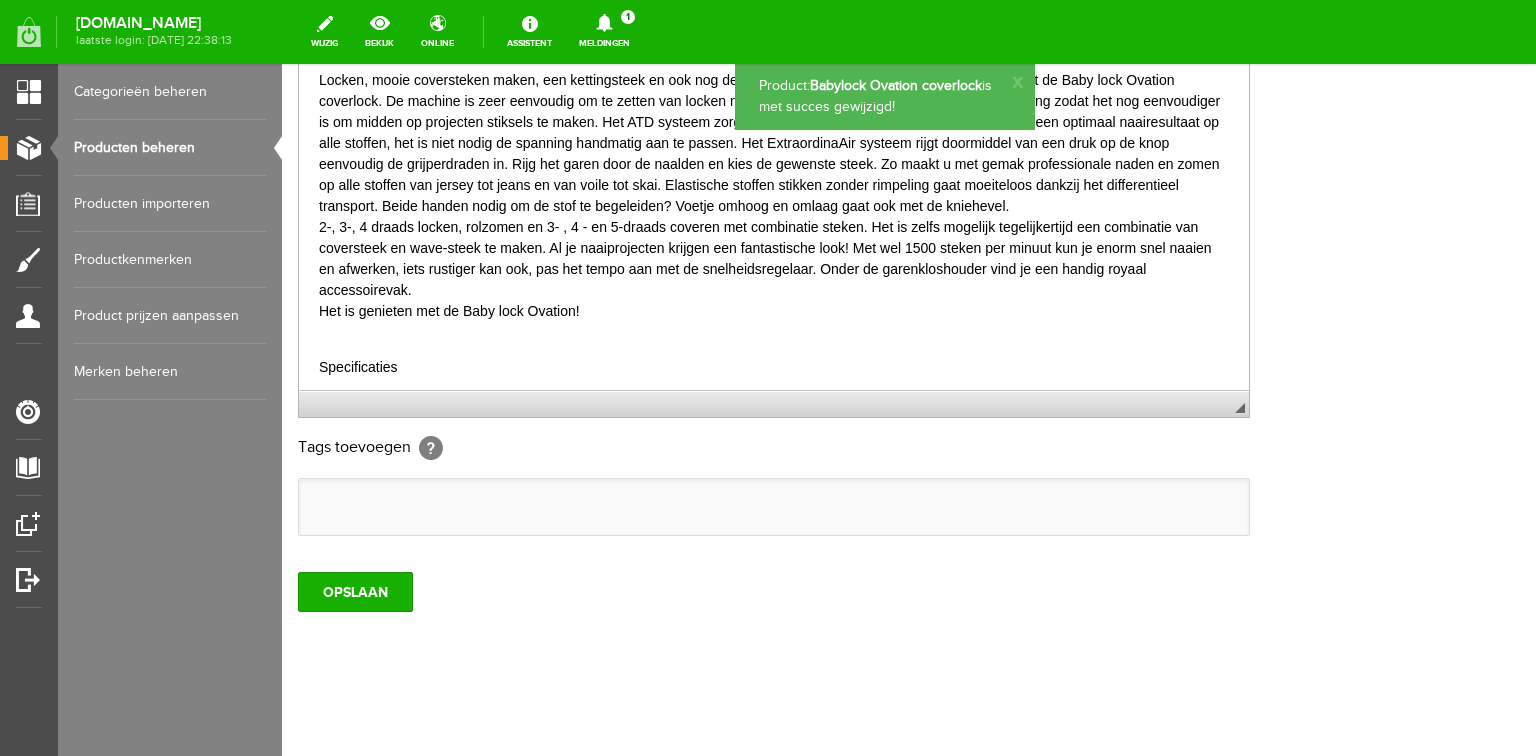 scroll, scrollTop: 0, scrollLeft: 0, axis: both 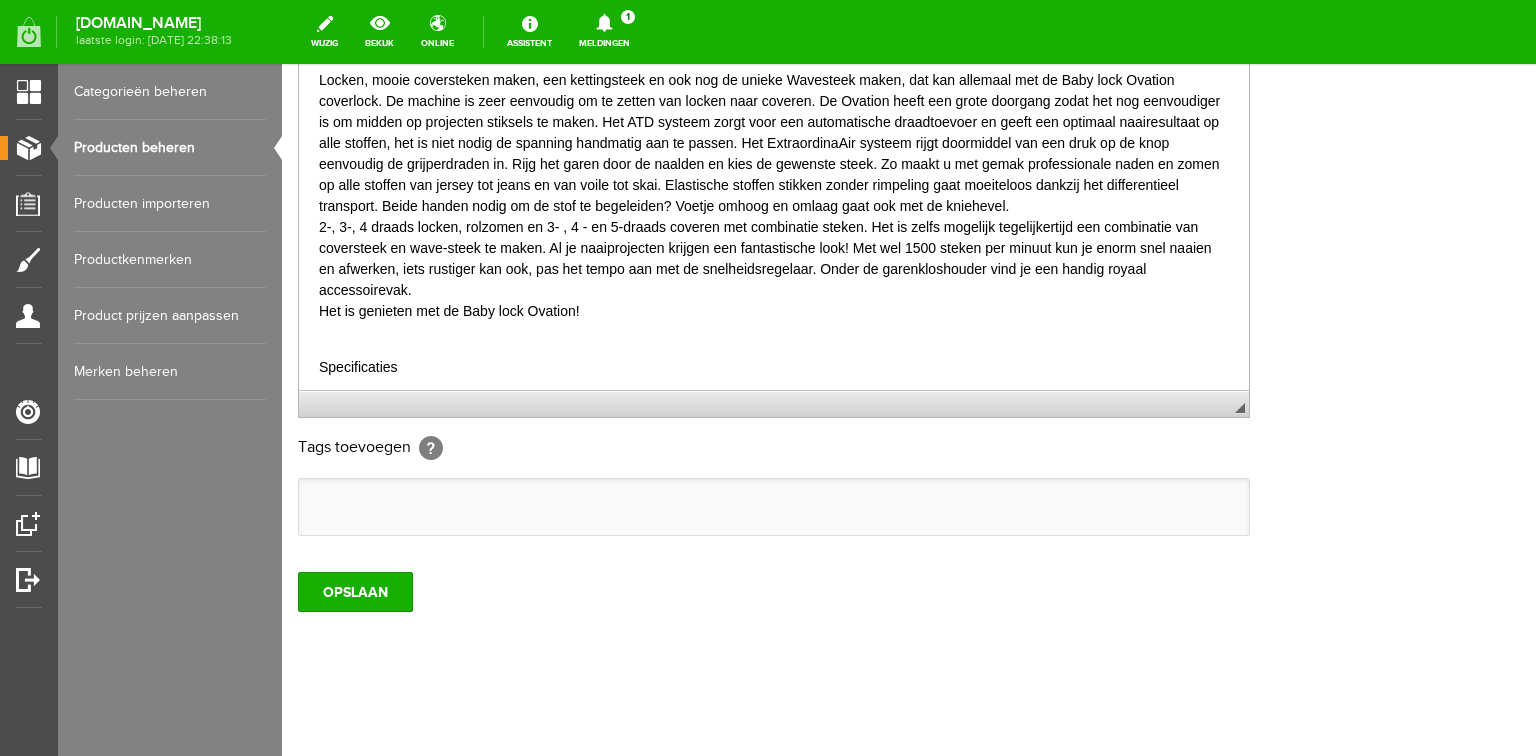 click on "Producten beheren" at bounding box center (170, 148) 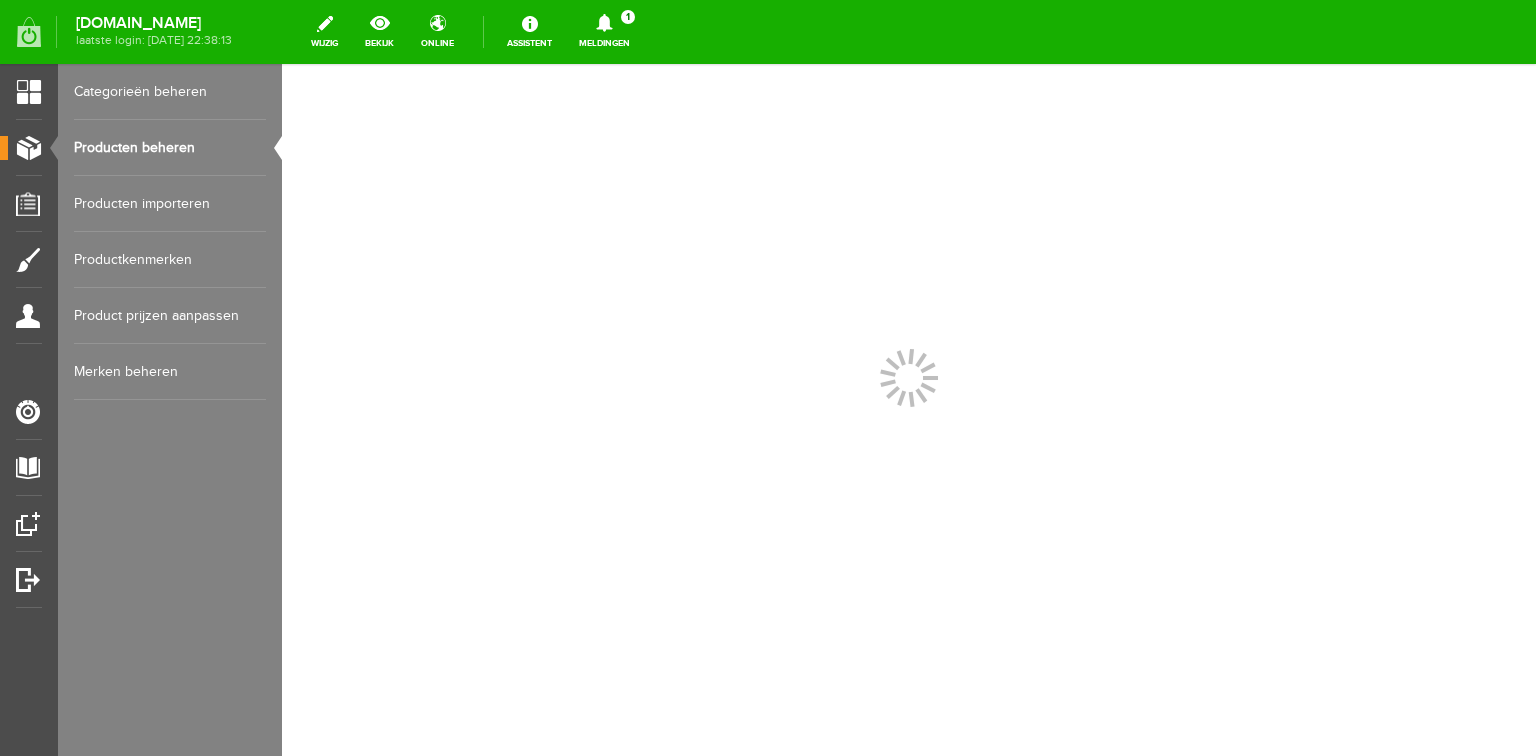 scroll, scrollTop: 0, scrollLeft: 0, axis: both 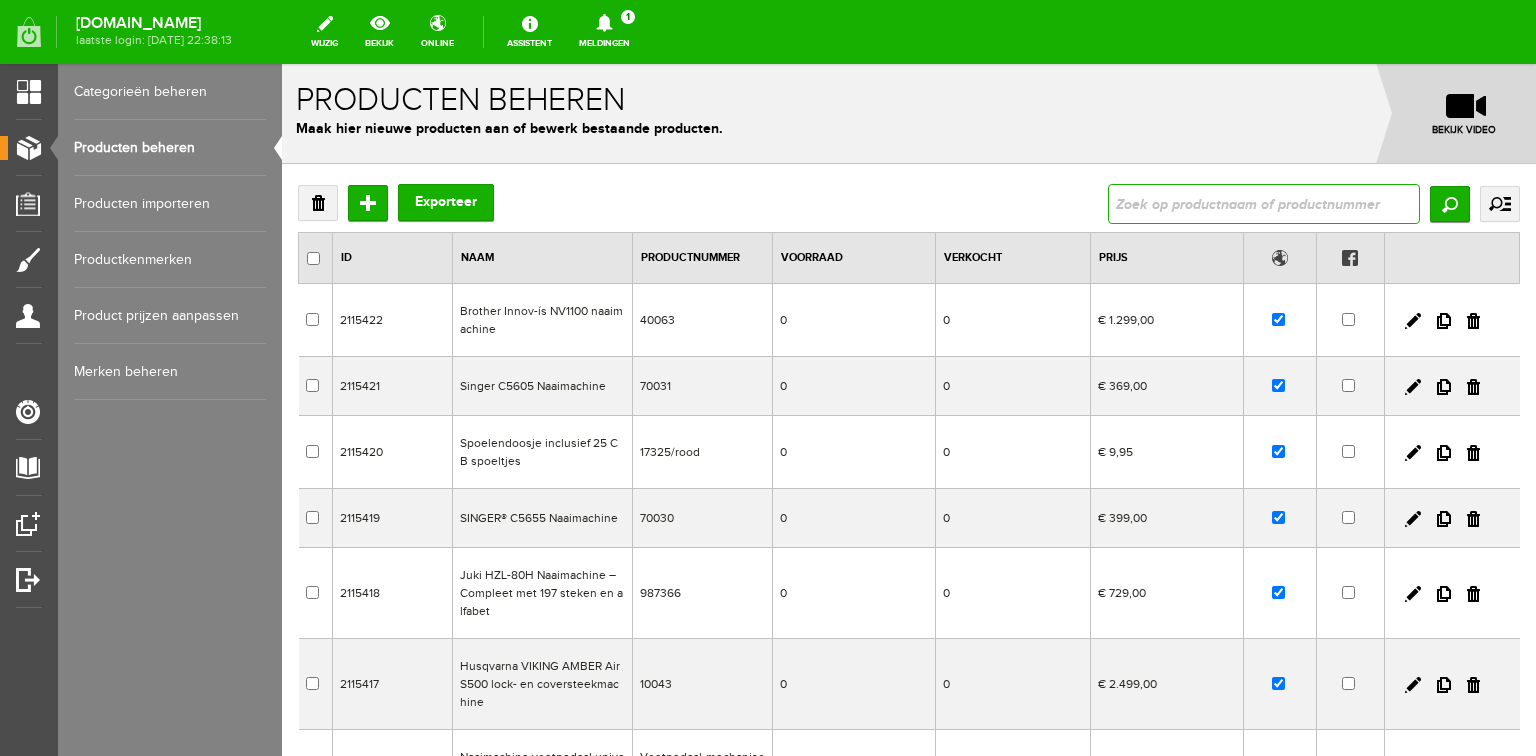 click at bounding box center [1264, 204] 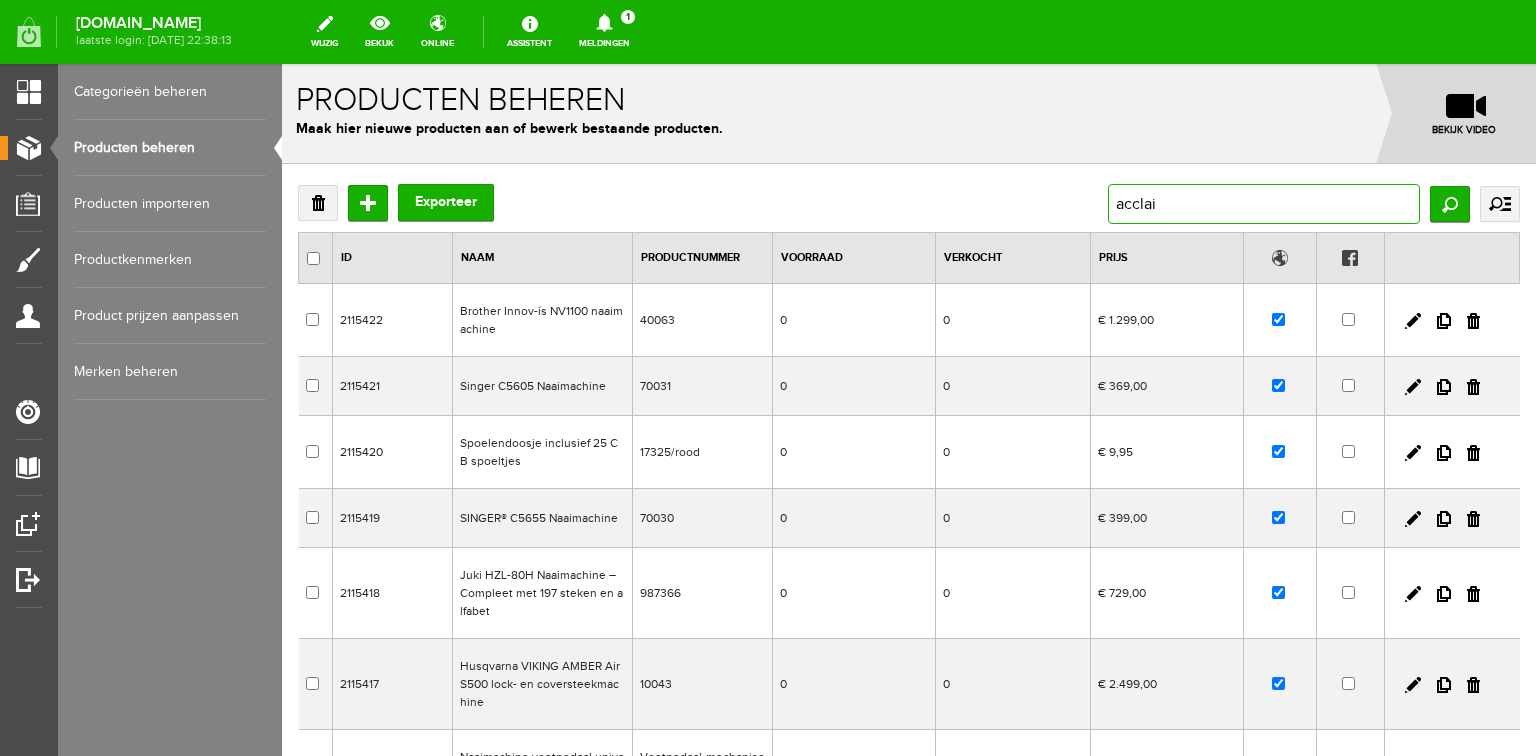 type on "acclaim" 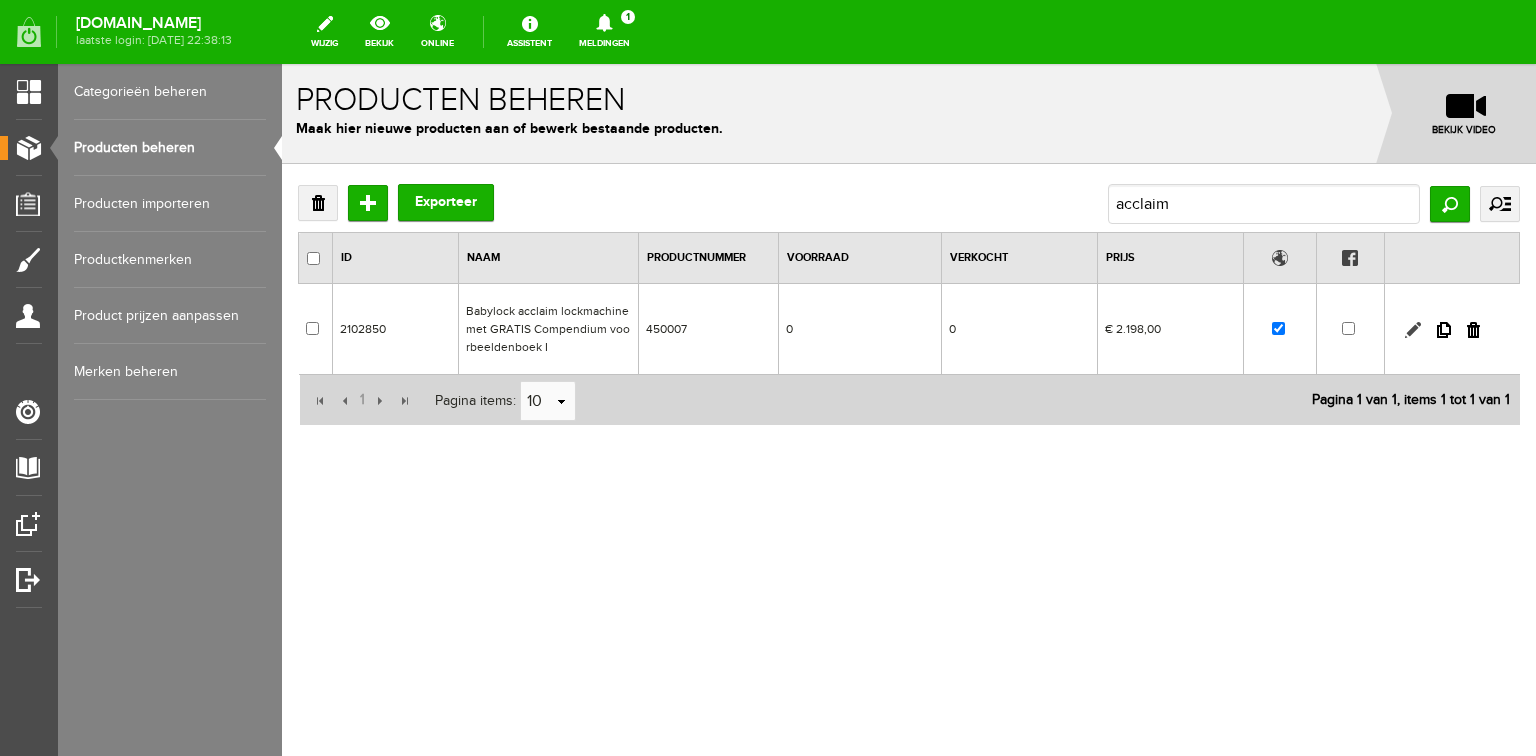 click at bounding box center (1413, 330) 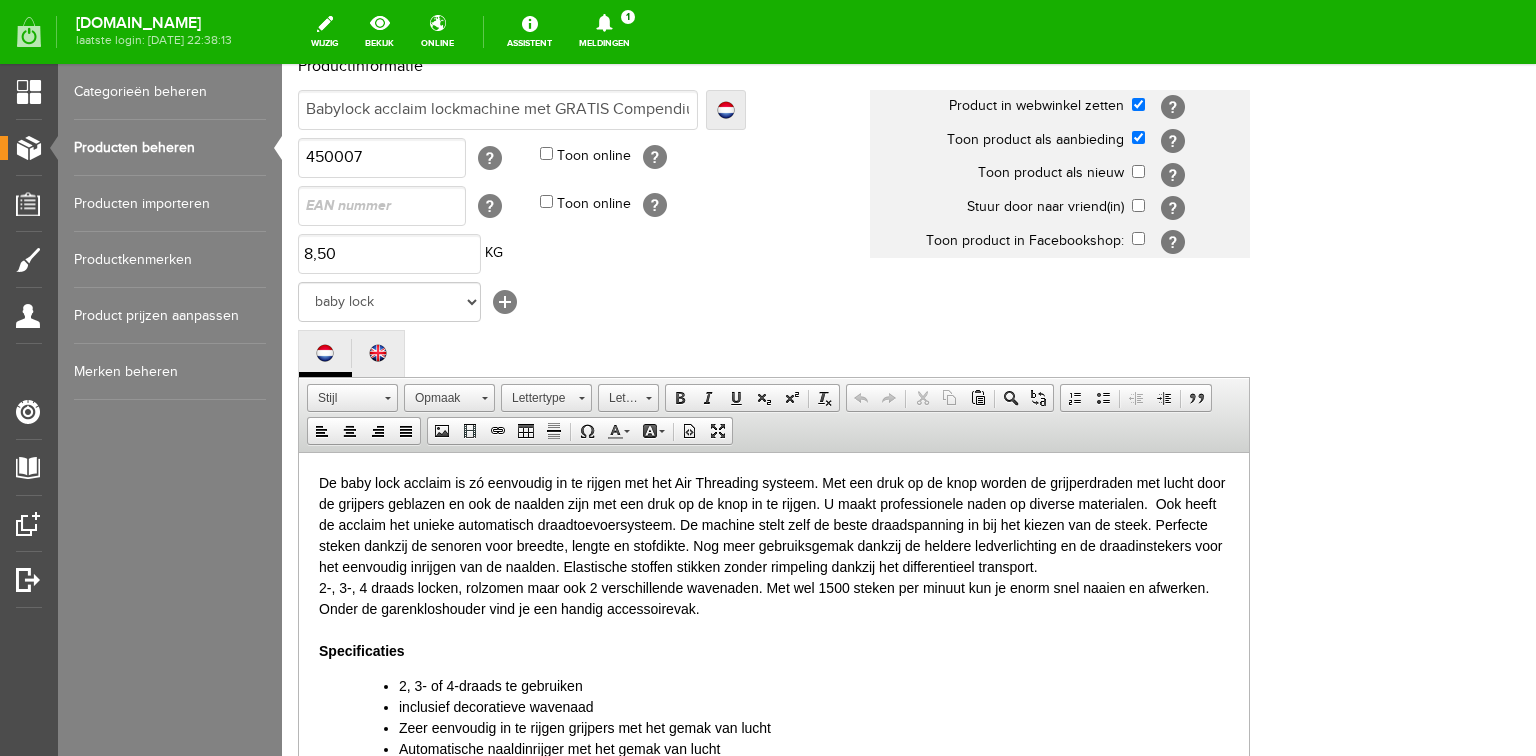 scroll, scrollTop: 0, scrollLeft: 0, axis: both 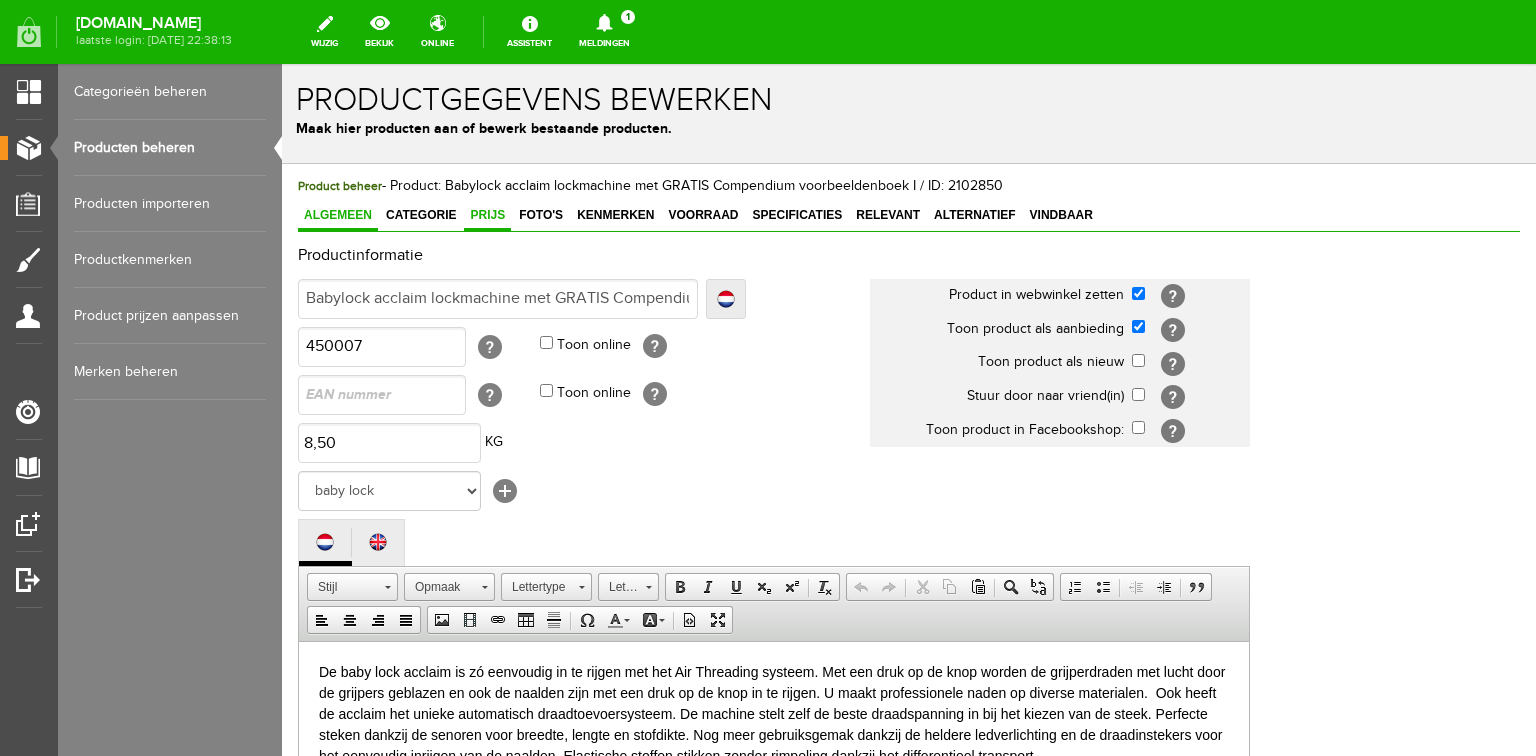 click on "Prijs" at bounding box center (487, 215) 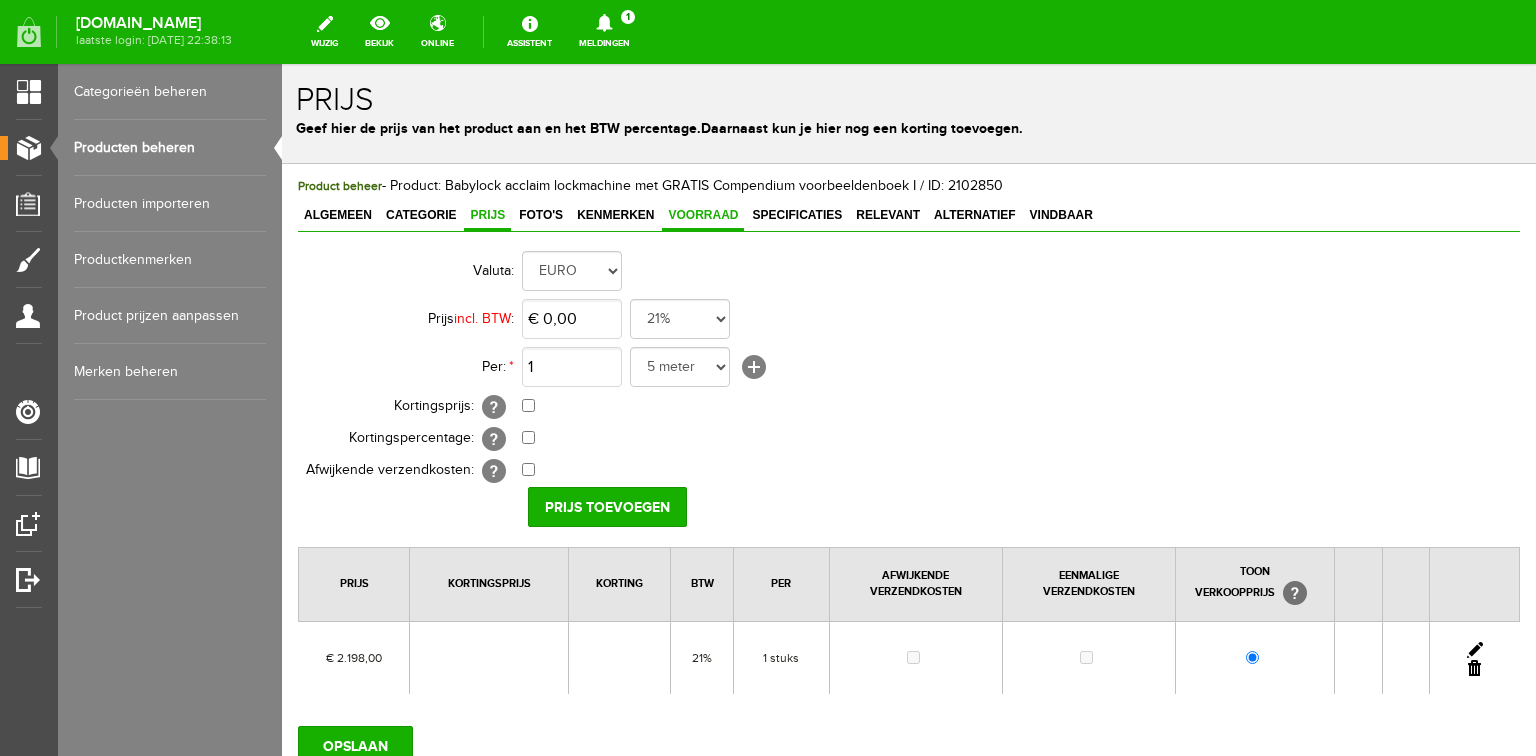 click on "Voorraad" at bounding box center (703, 216) 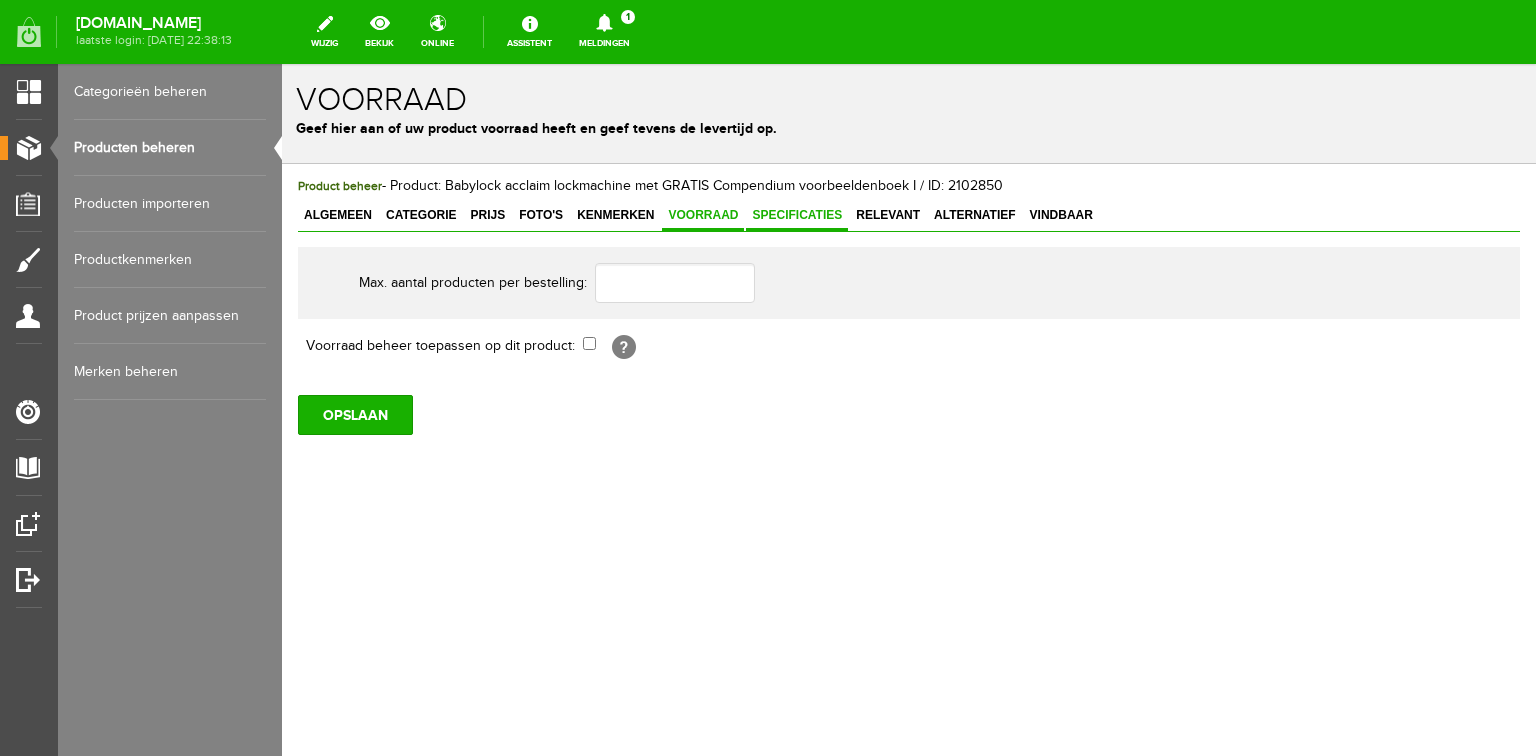 click on "Specificaties" at bounding box center (797, 216) 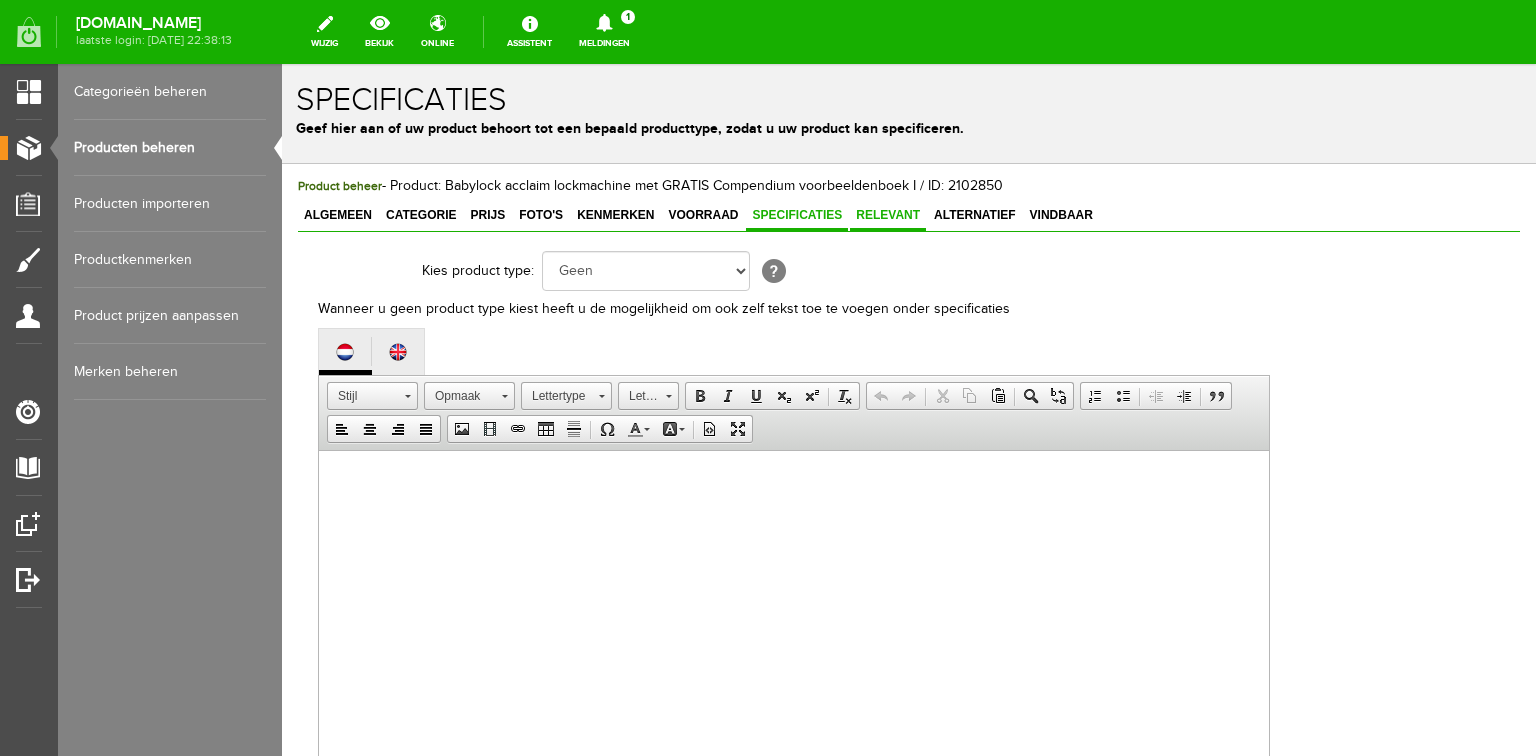 drag, startPoint x: 880, startPoint y: 210, endPoint x: 892, endPoint y: 212, distance: 12.165525 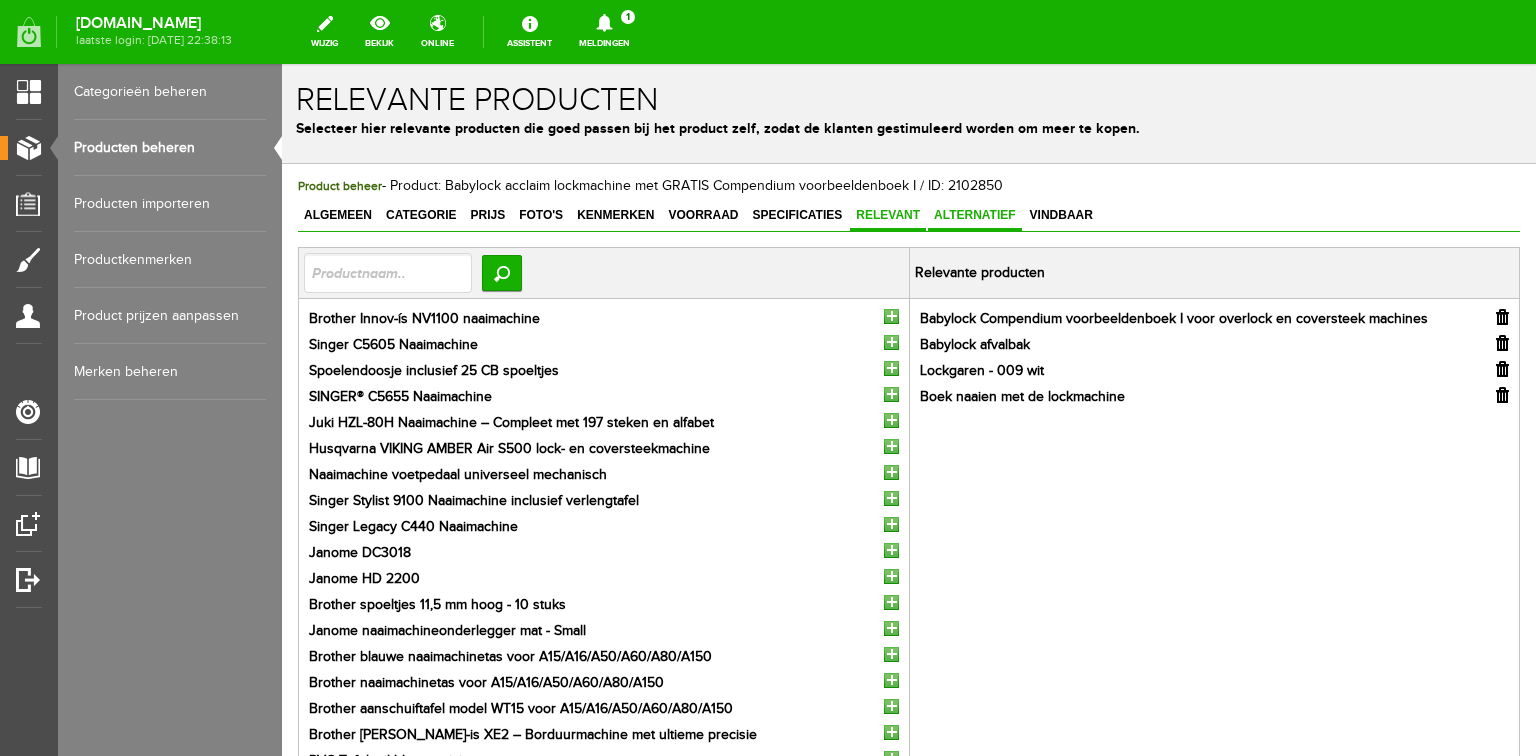 click on "Alternatief" at bounding box center (975, 215) 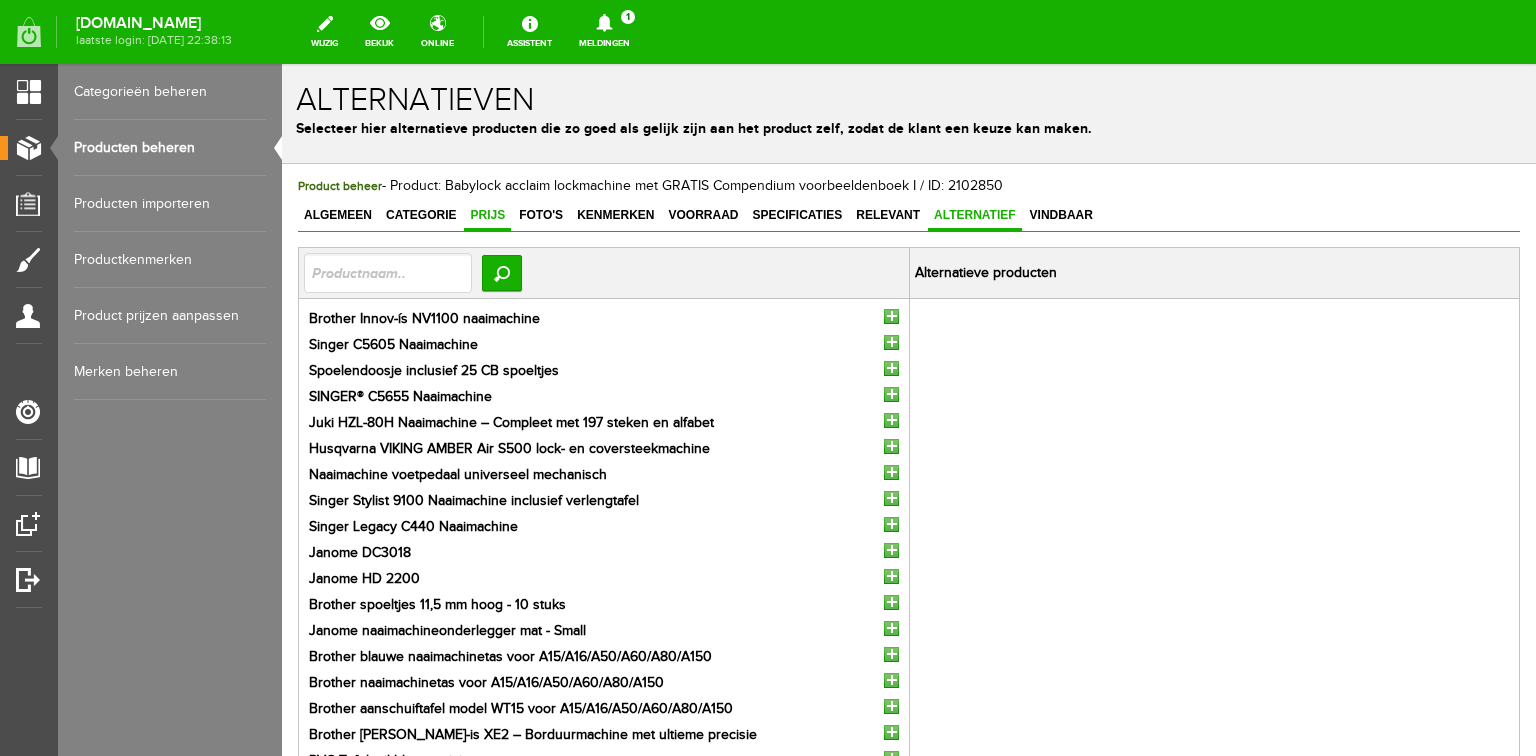 click on "Prijs" at bounding box center (487, 215) 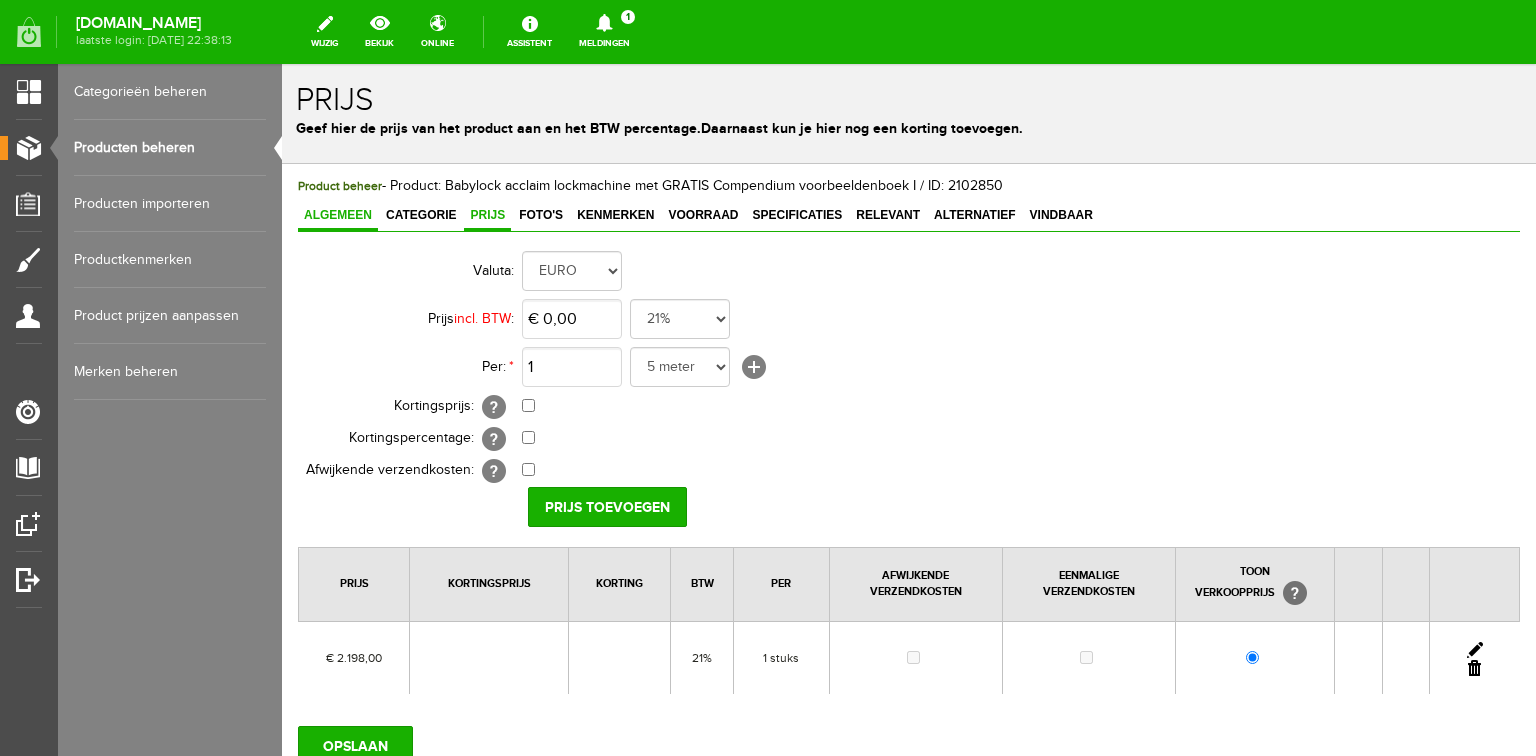 click on "Algemeen" at bounding box center (338, 215) 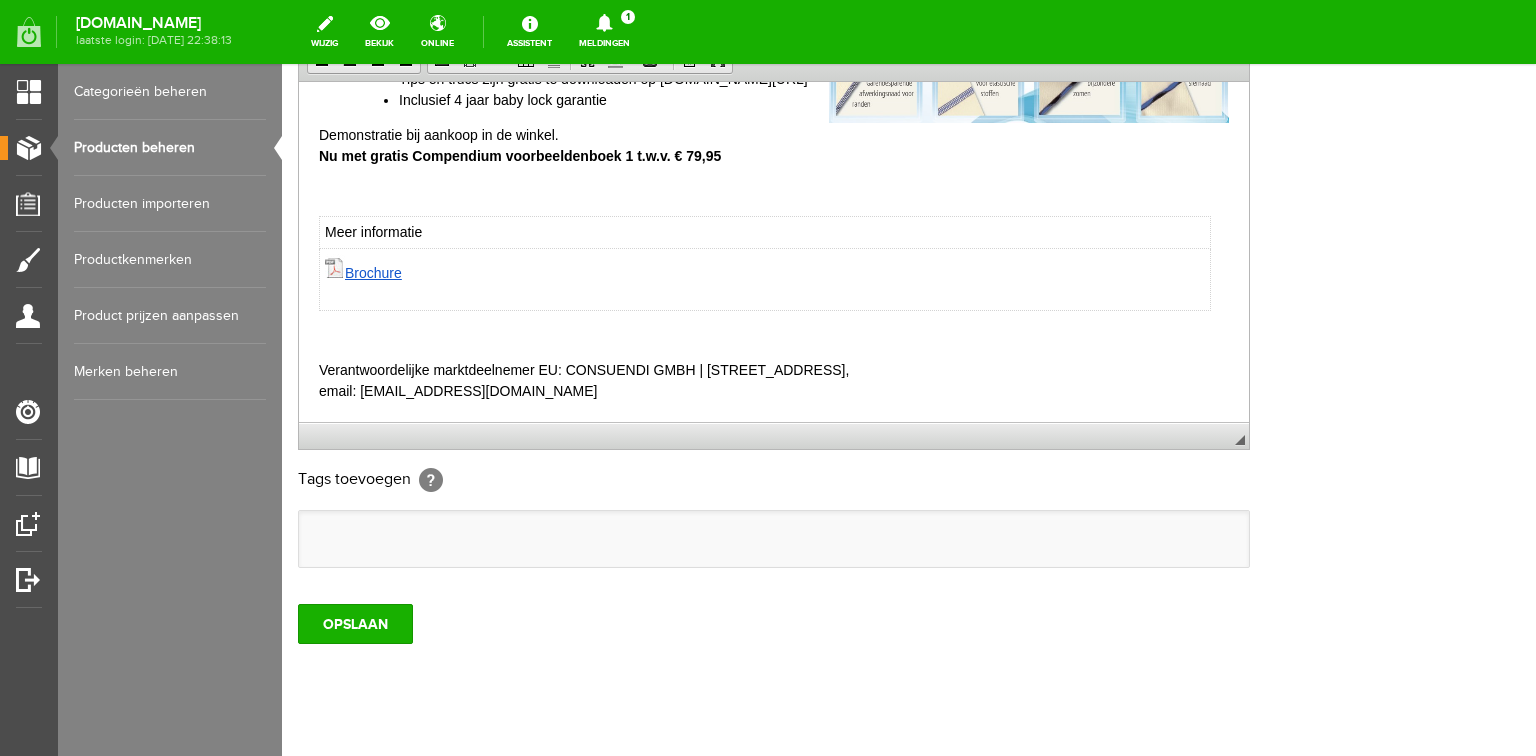 scroll, scrollTop: 739, scrollLeft: 0, axis: vertical 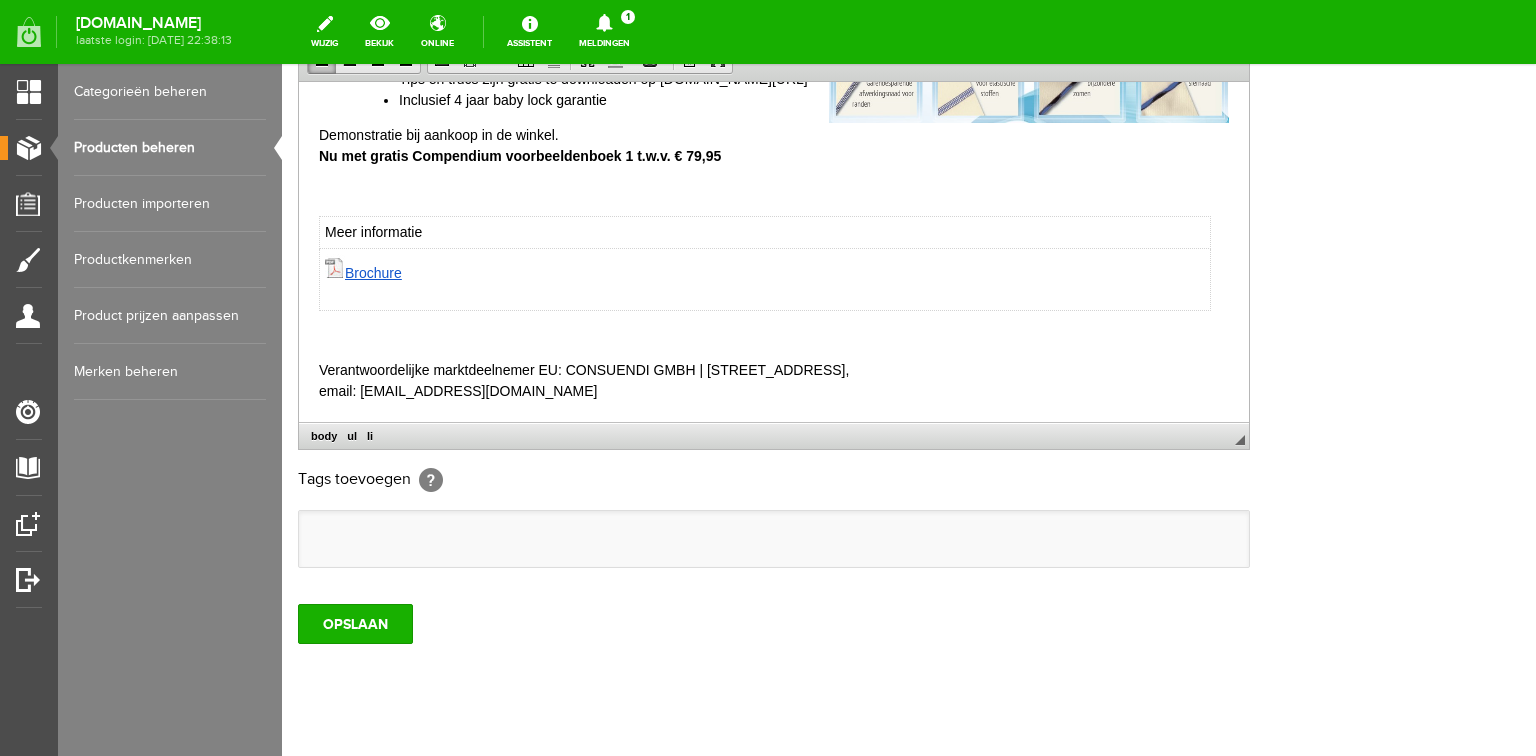 type 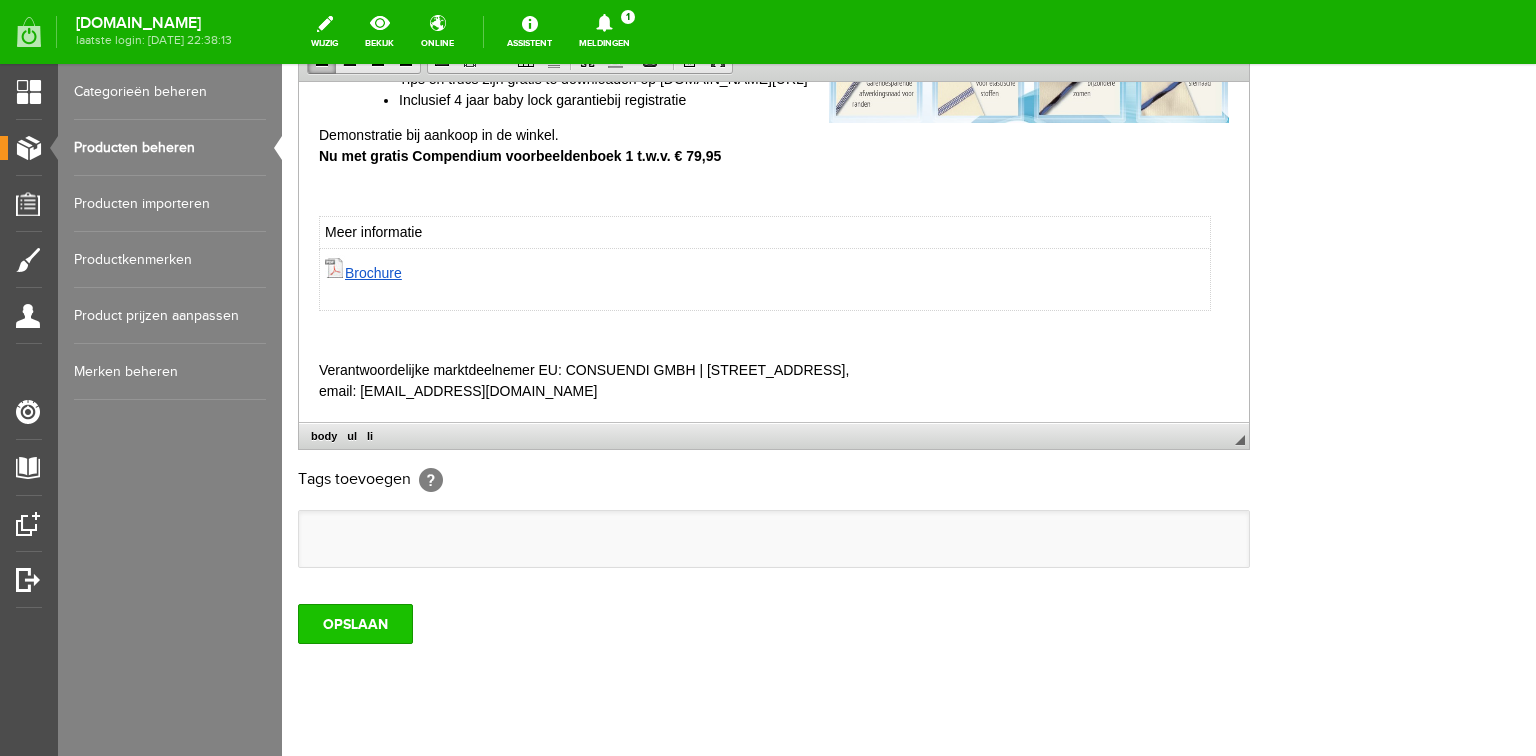 click on "OPSLAAN" at bounding box center (355, 624) 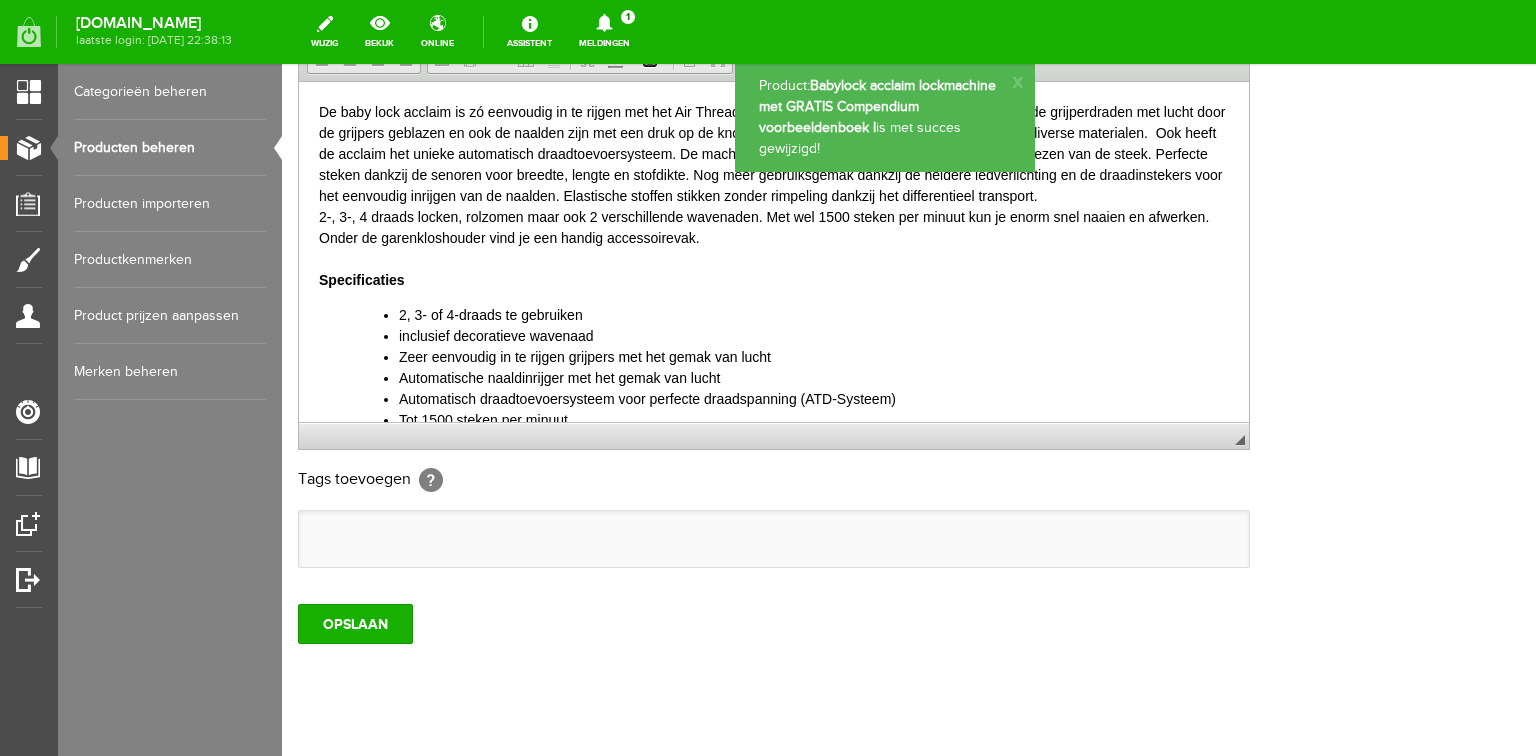 scroll, scrollTop: 0, scrollLeft: 0, axis: both 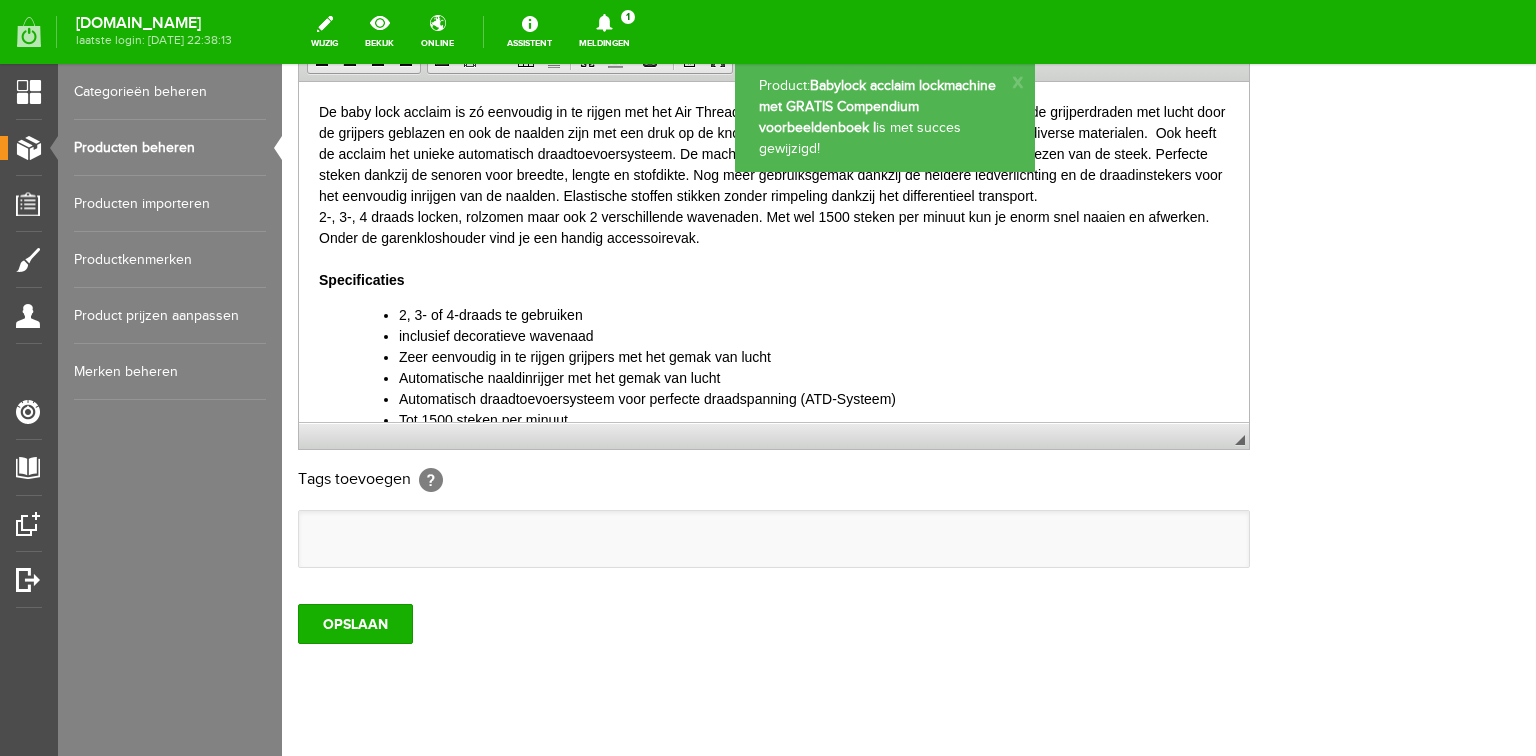 click on "Producten beheren" at bounding box center [170, 148] 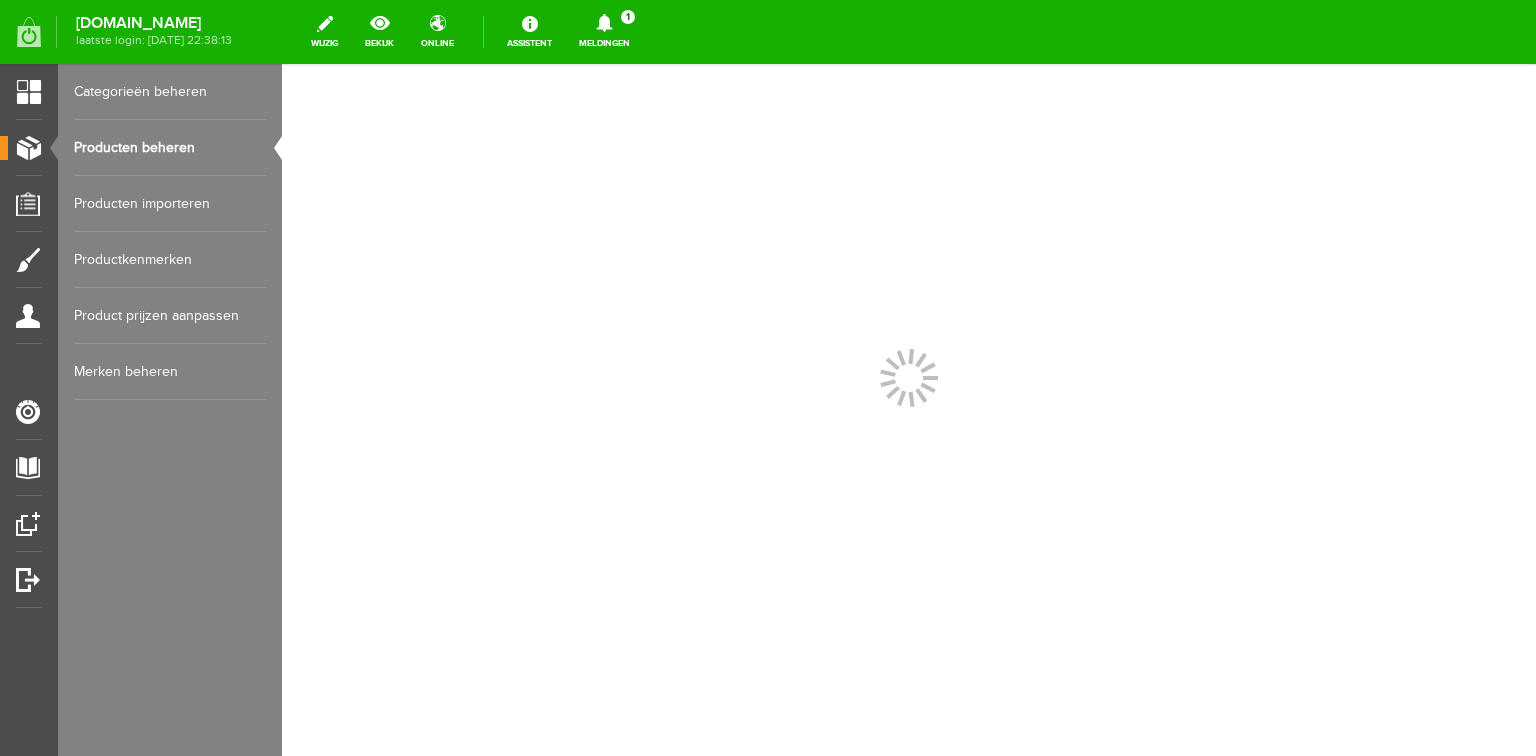scroll, scrollTop: 0, scrollLeft: 0, axis: both 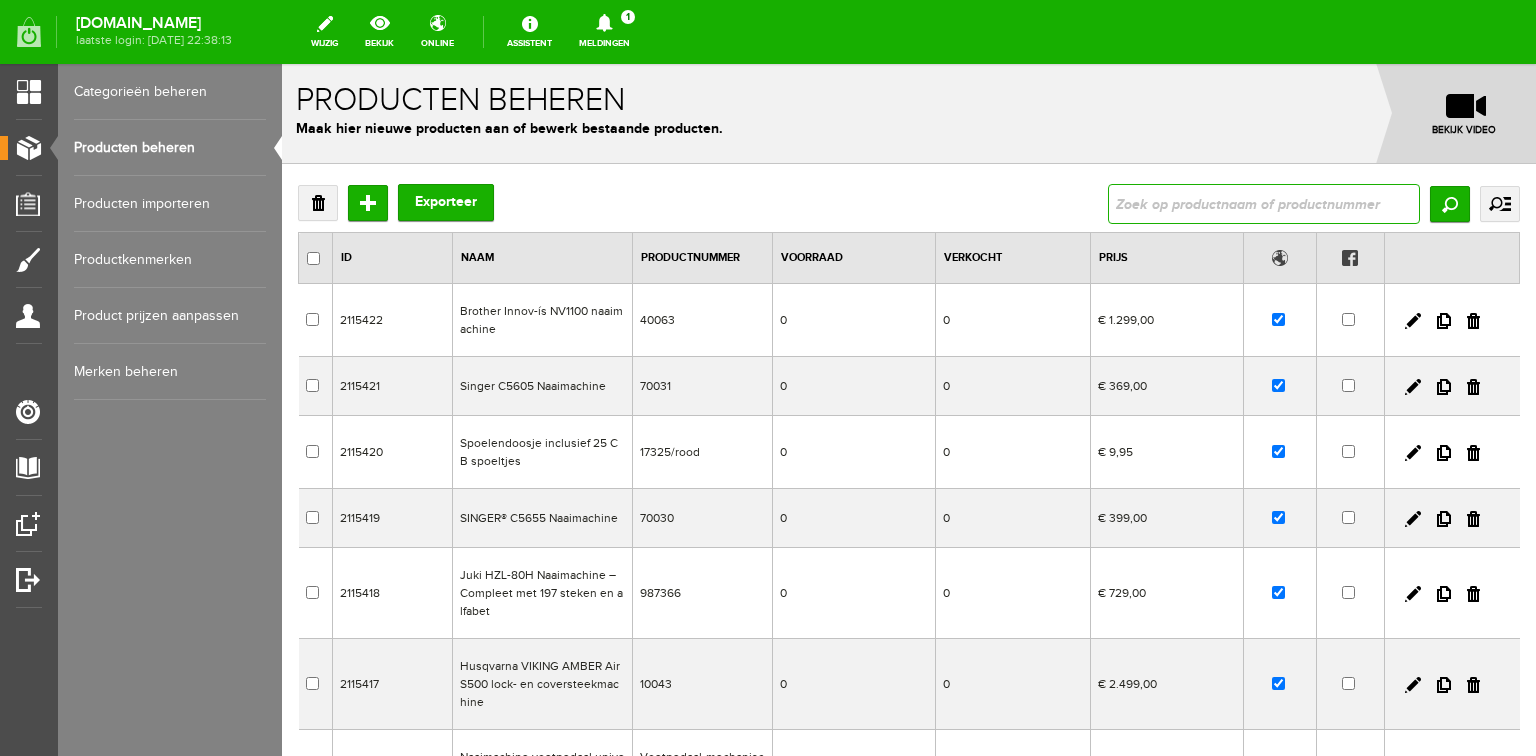 click at bounding box center (1264, 204) 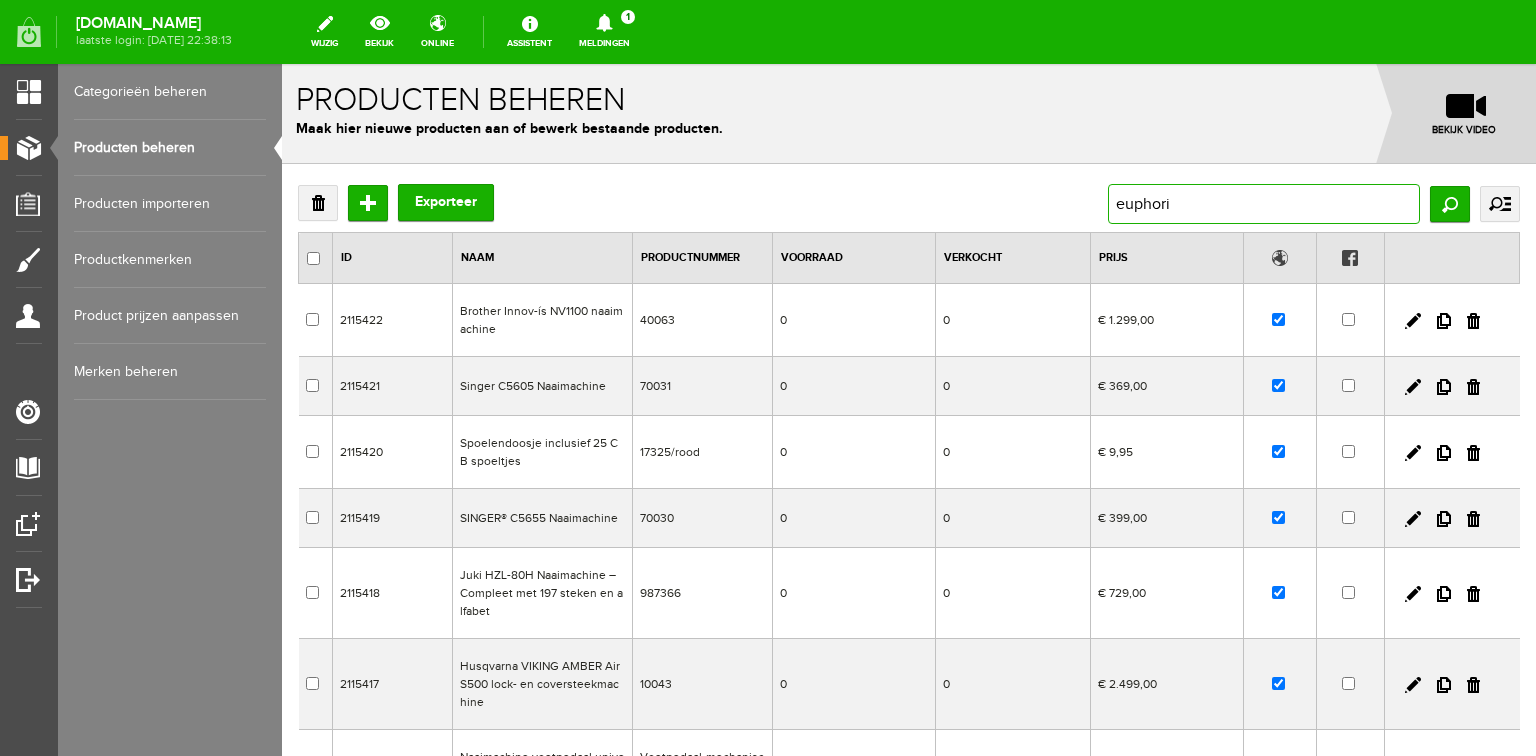 type on "euphoria" 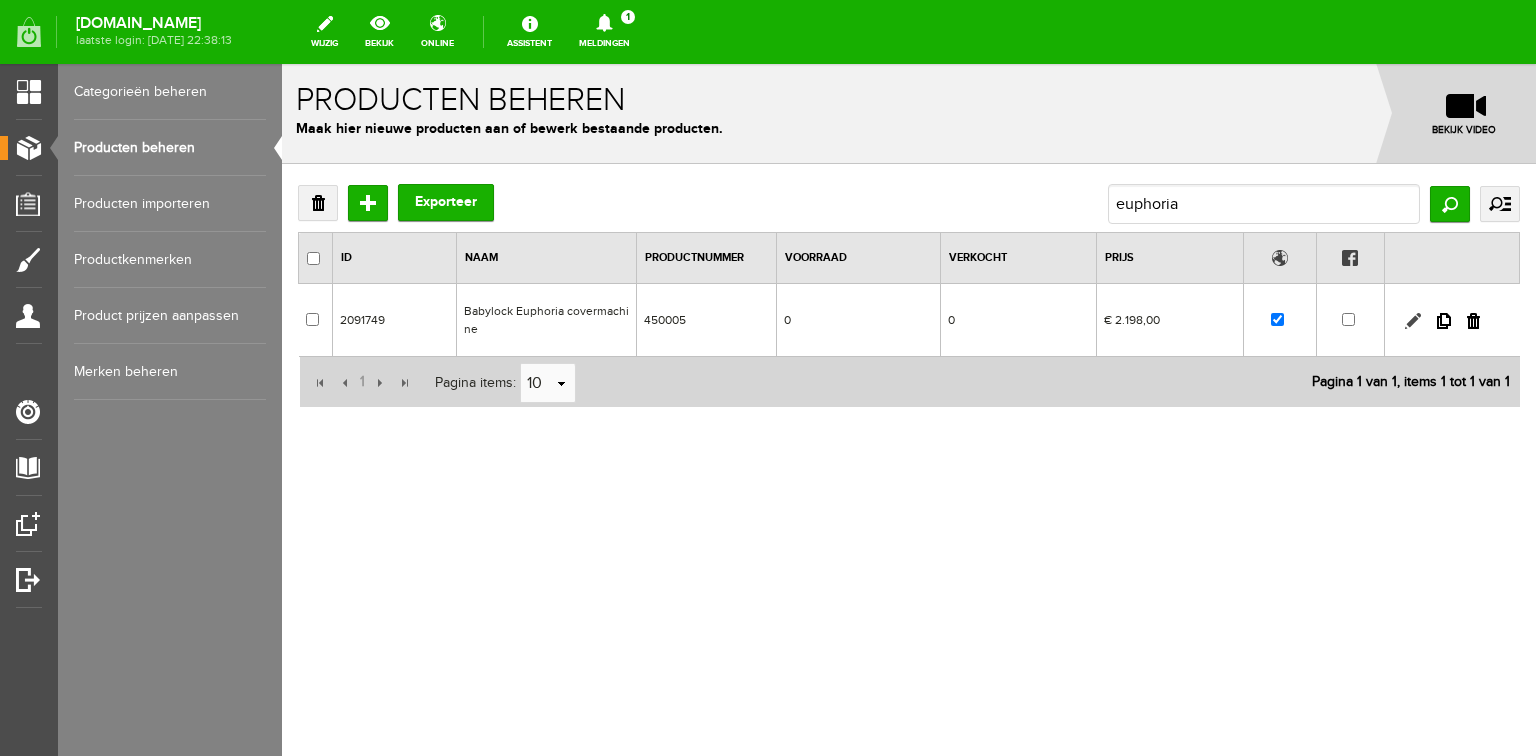 click at bounding box center (1413, 321) 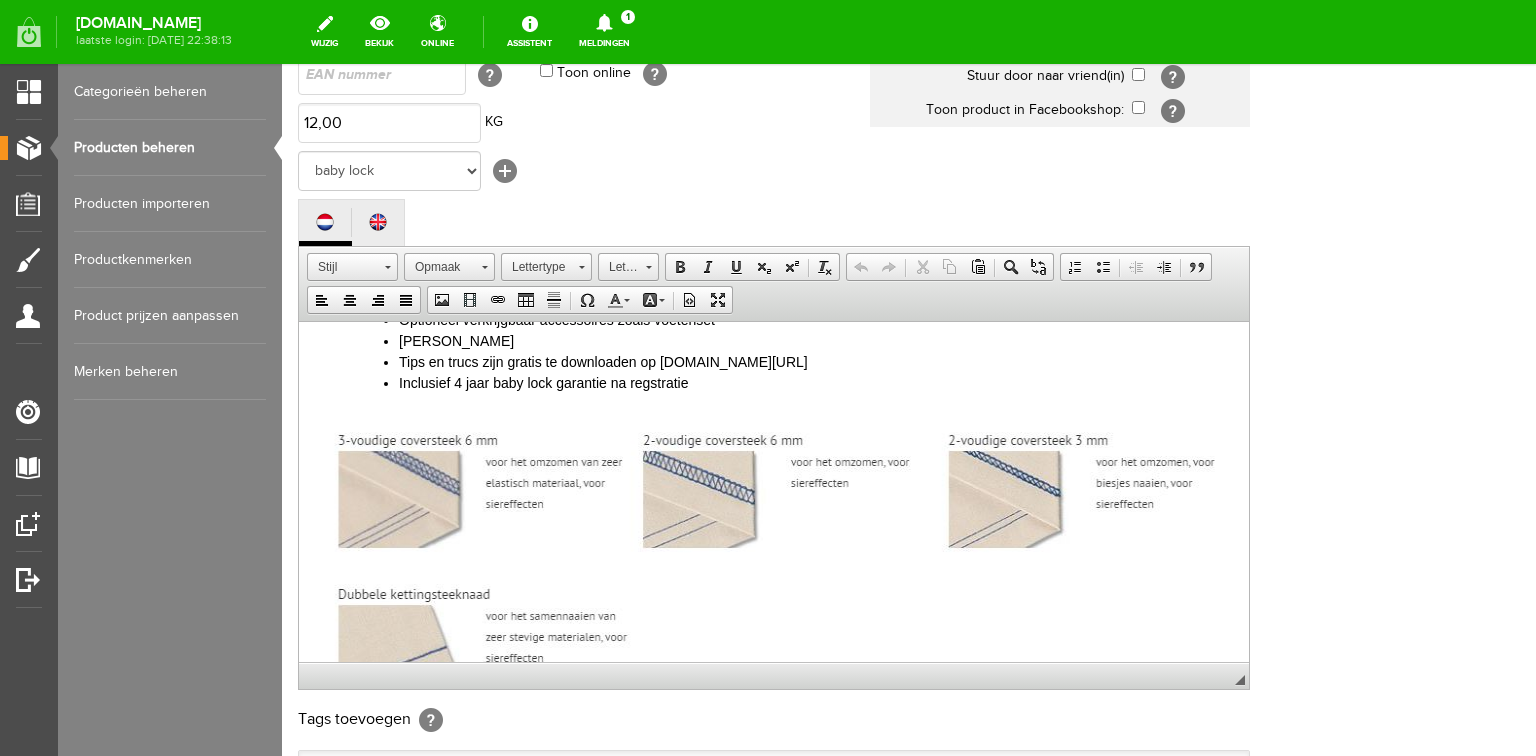 scroll, scrollTop: 720, scrollLeft: 0, axis: vertical 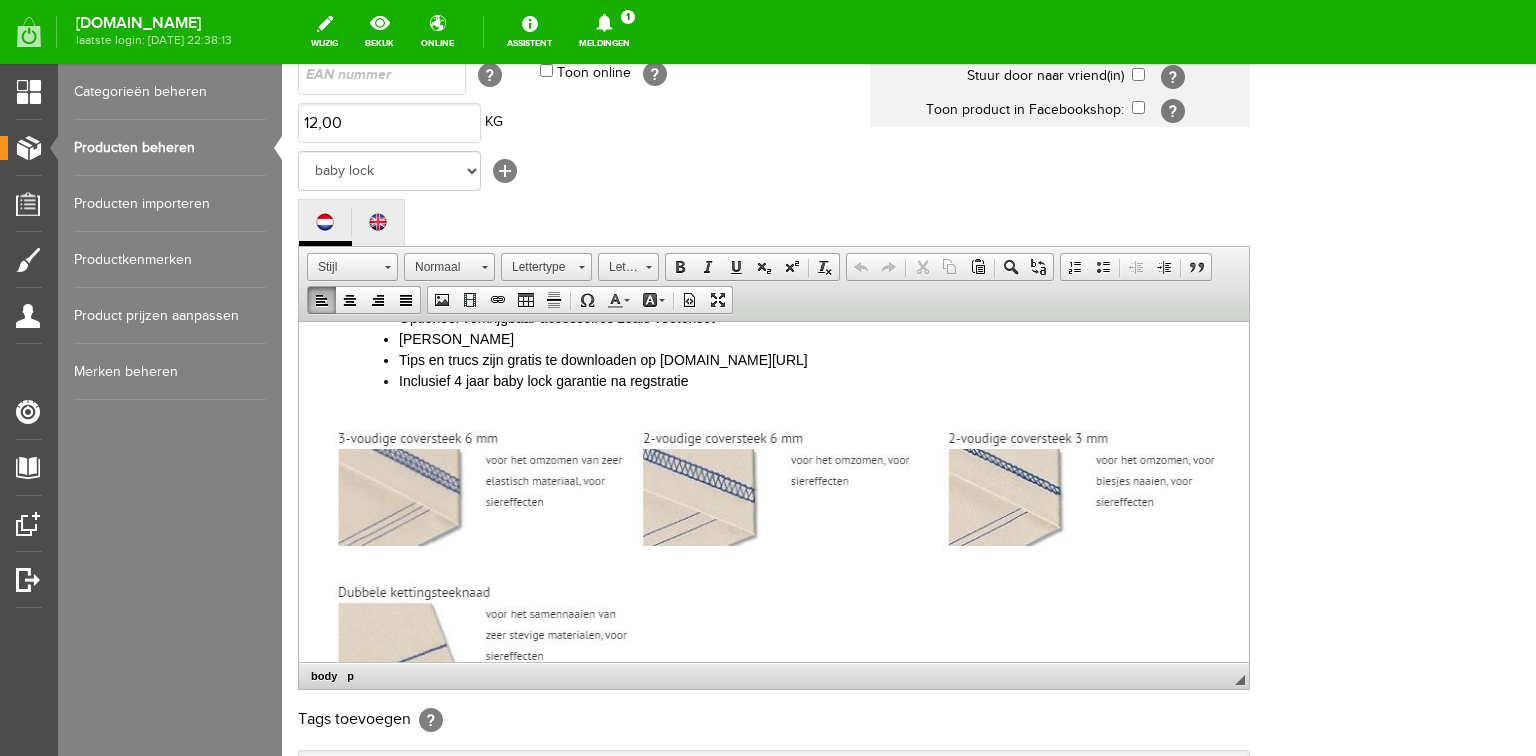 click on "Inclusief 4 jaar baby lock garantie na regstratie" at bounding box center [814, 380] 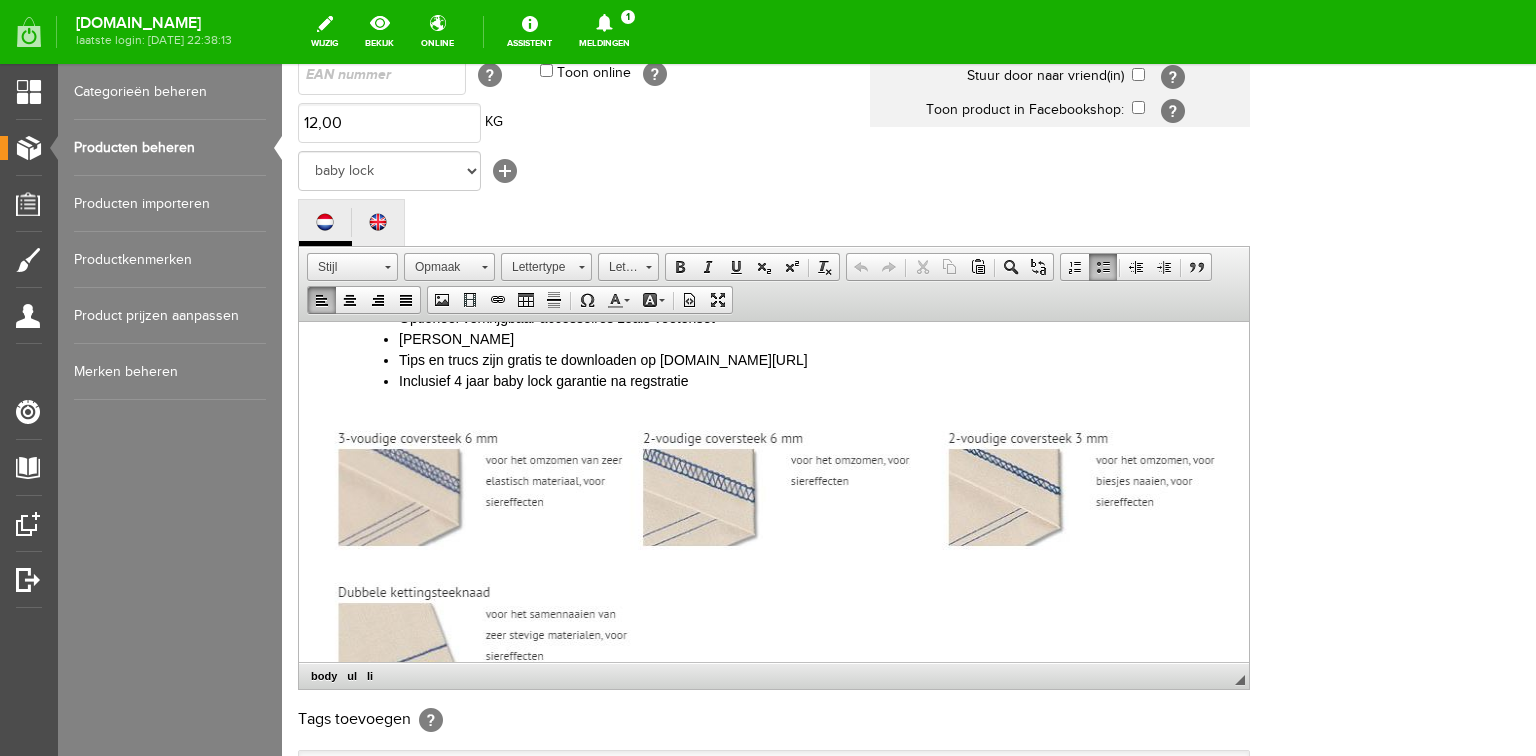 type 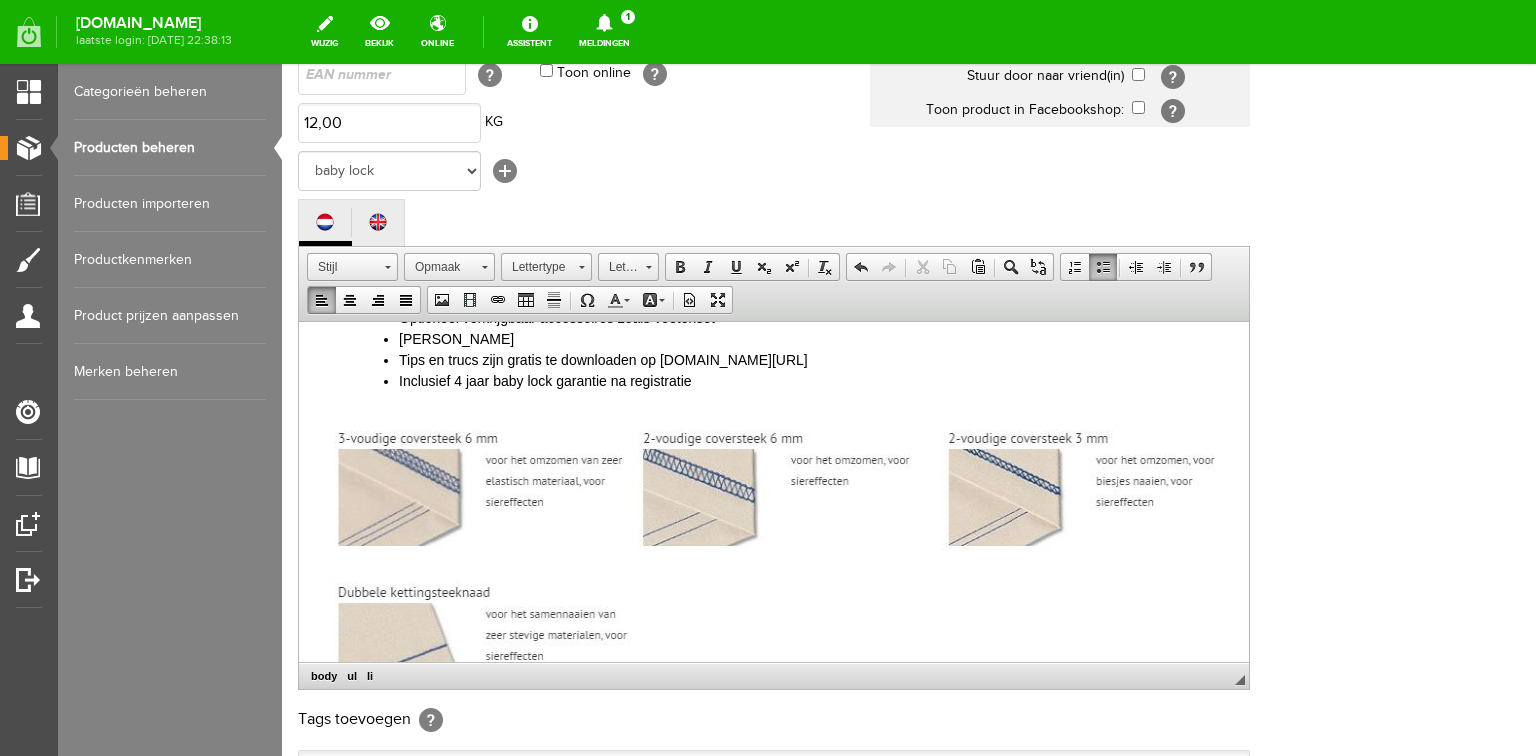 click on "Inclusief 4 jaar baby lock garantie na registratie" at bounding box center [814, 380] 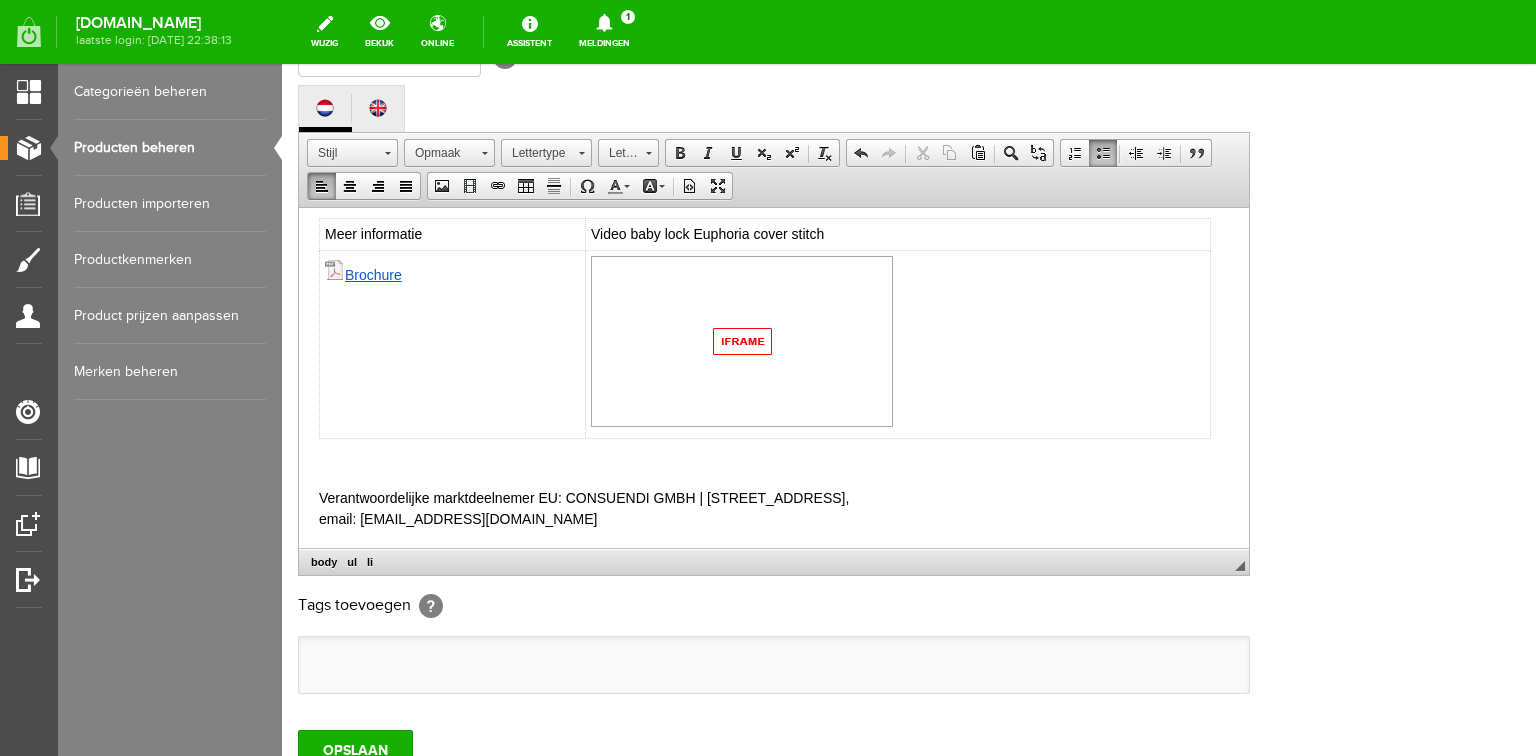 scroll, scrollTop: 592, scrollLeft: 0, axis: vertical 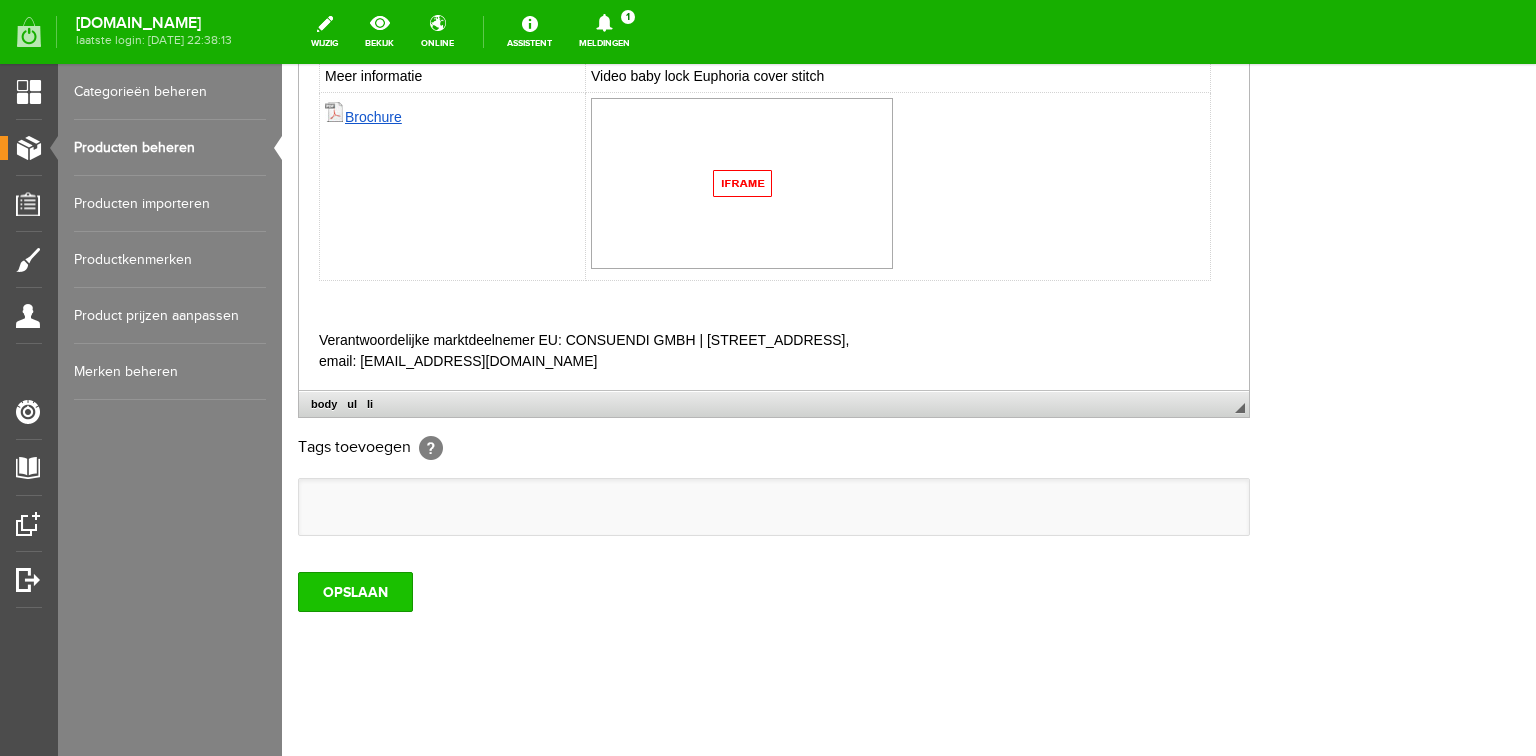 click on "OPSLAAN" at bounding box center (355, 592) 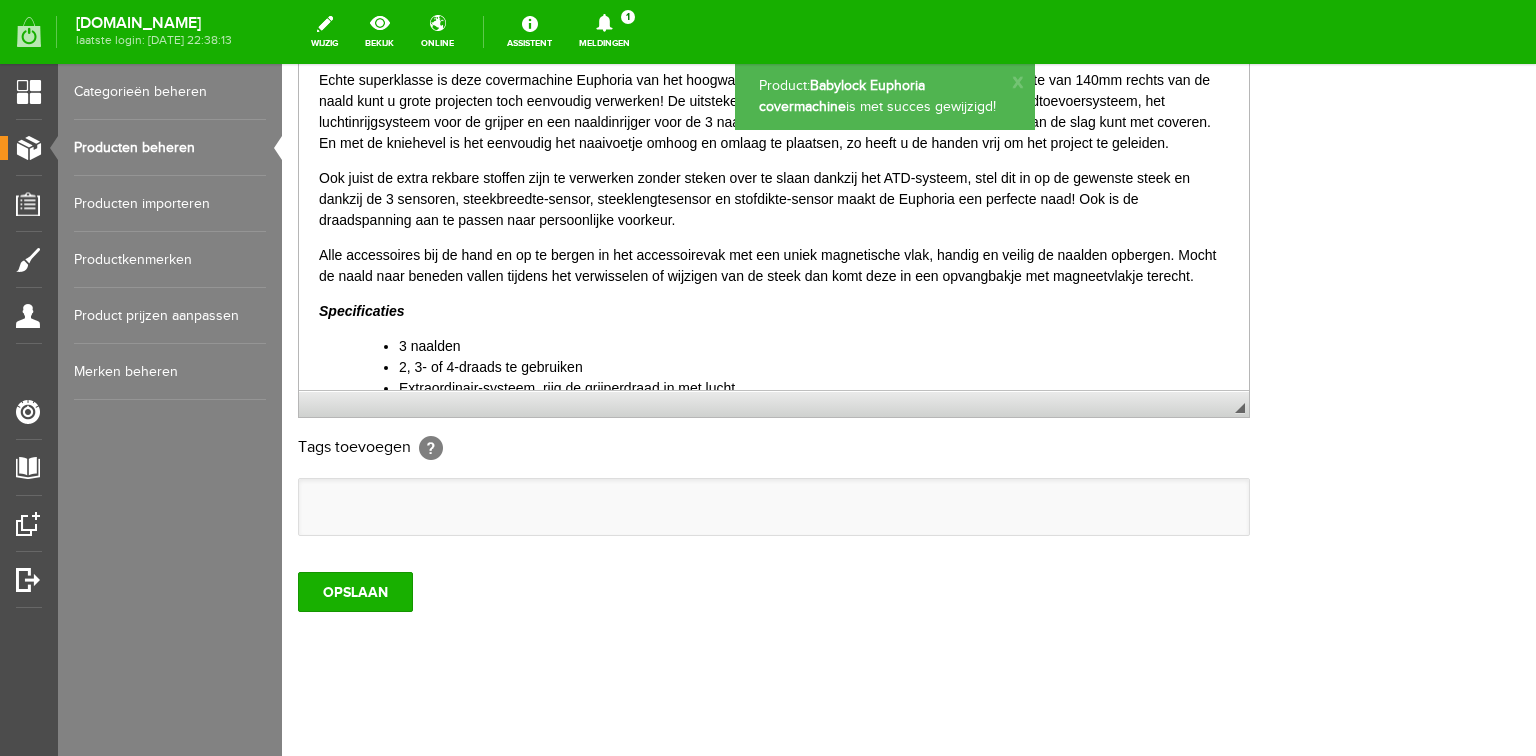 scroll, scrollTop: 0, scrollLeft: 0, axis: both 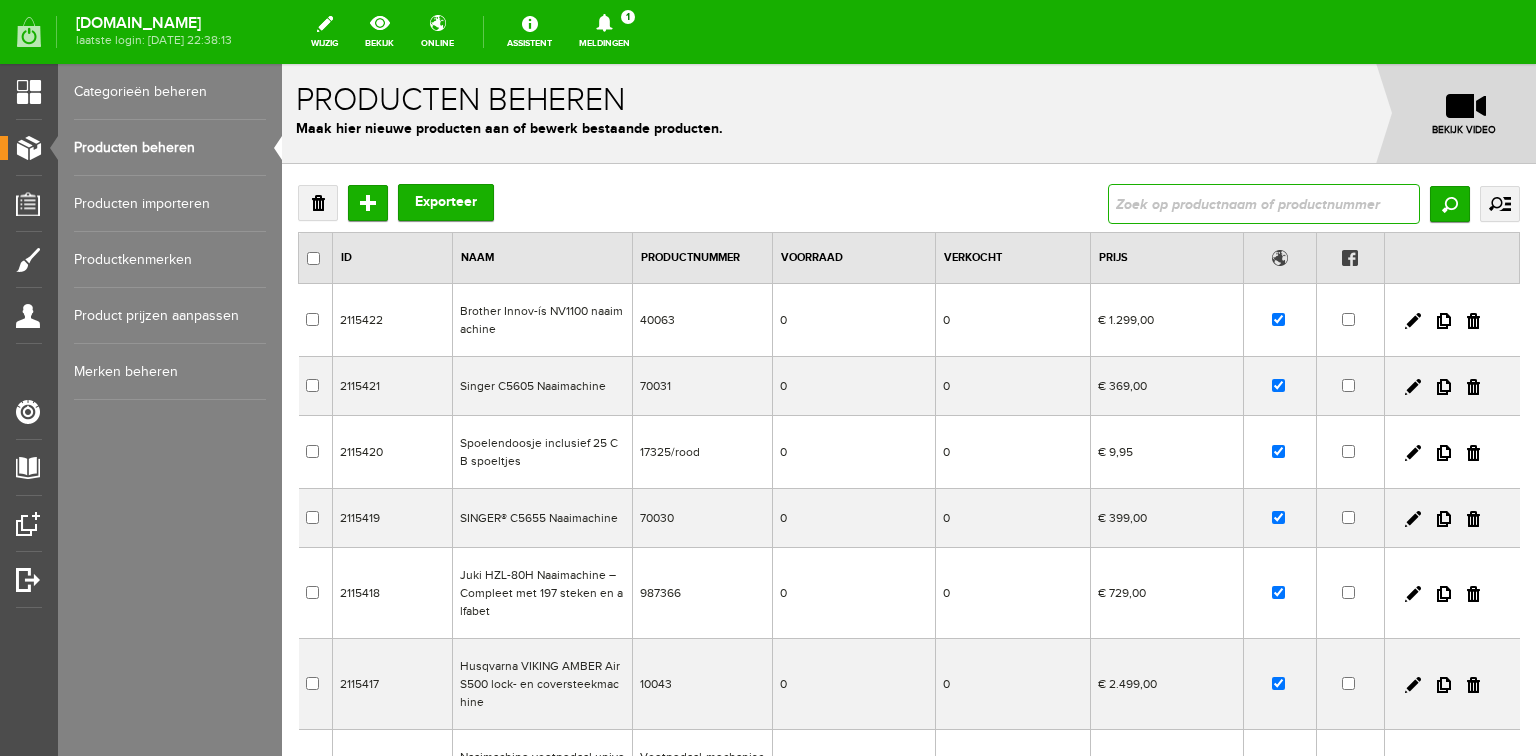 click at bounding box center (1264, 204) 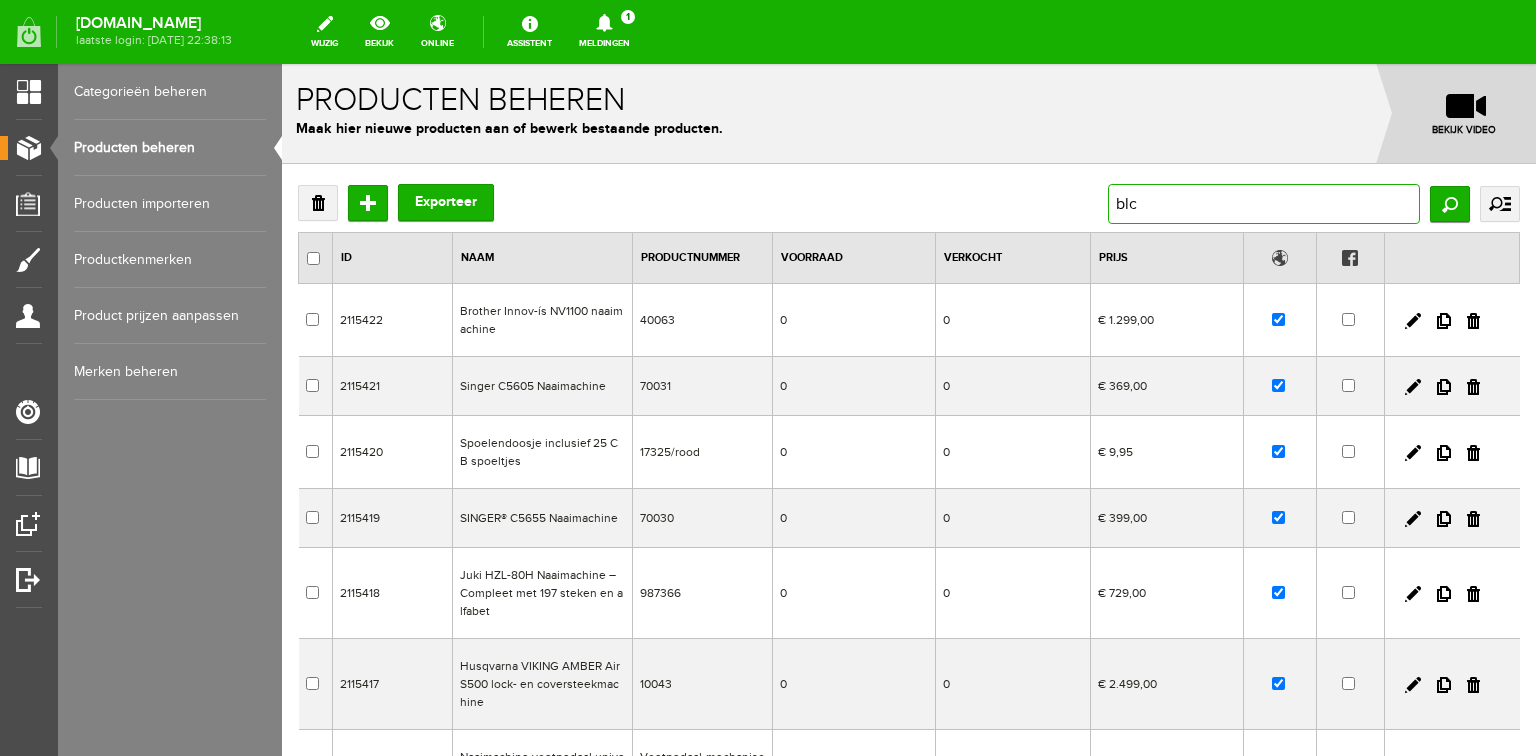 type on "blcs" 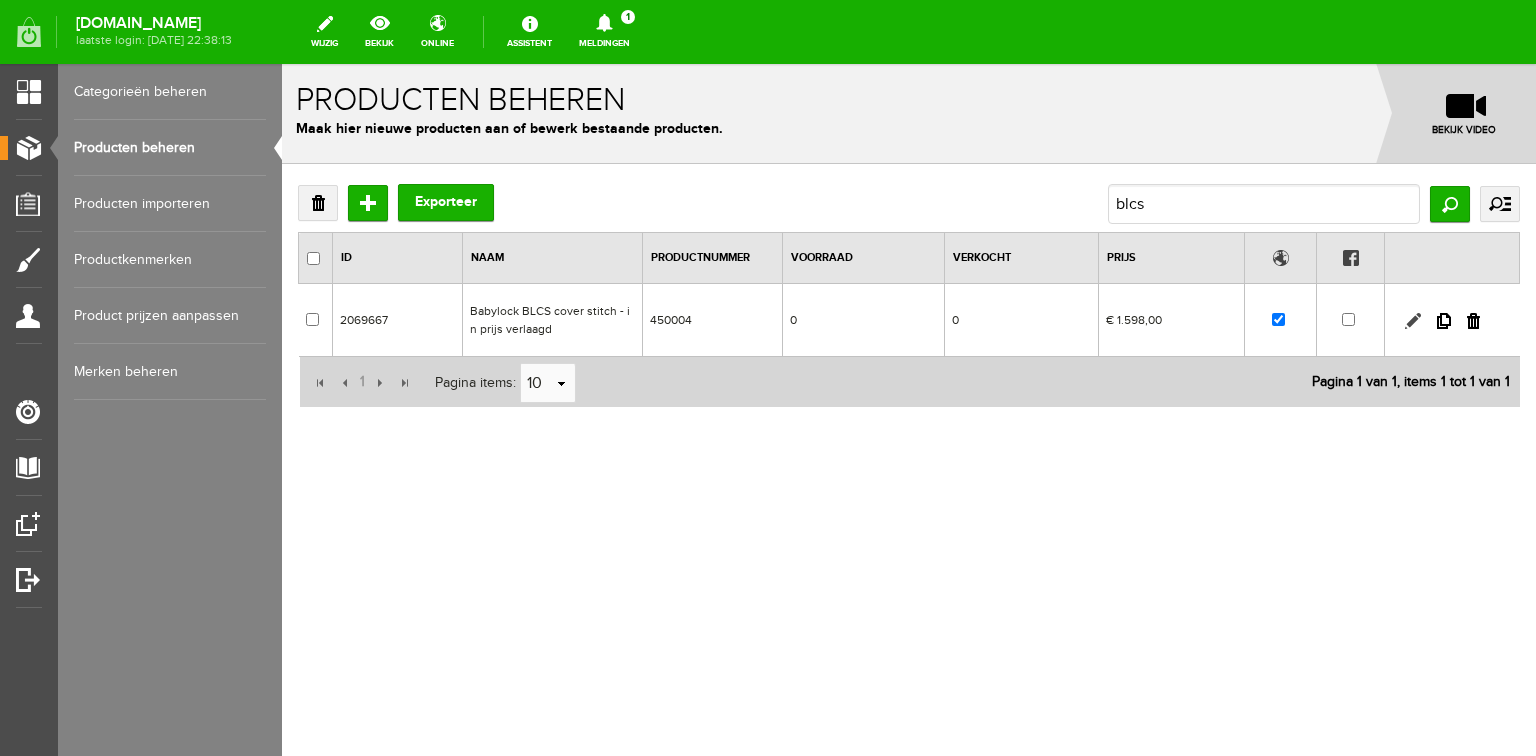 click at bounding box center (1413, 321) 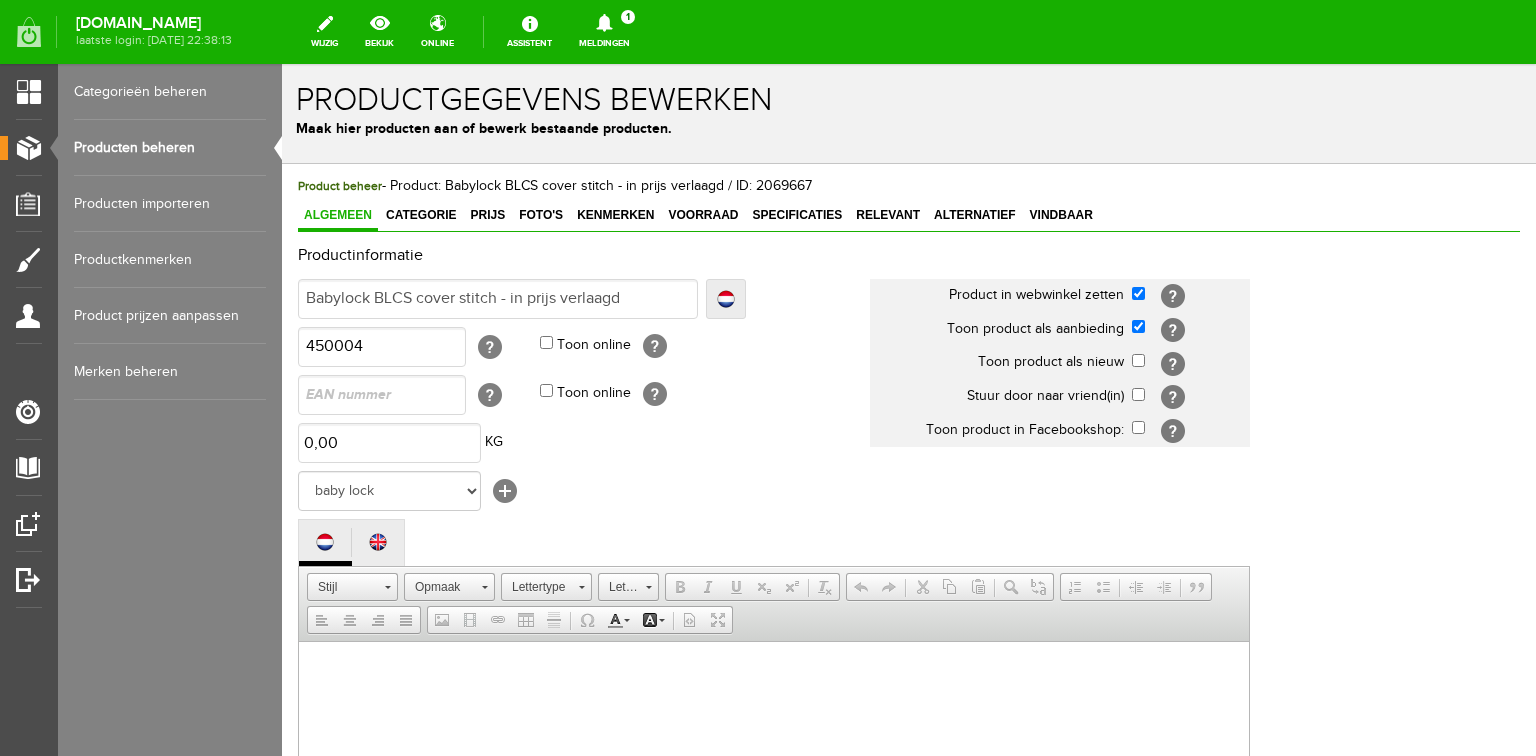 scroll, scrollTop: 0, scrollLeft: 0, axis: both 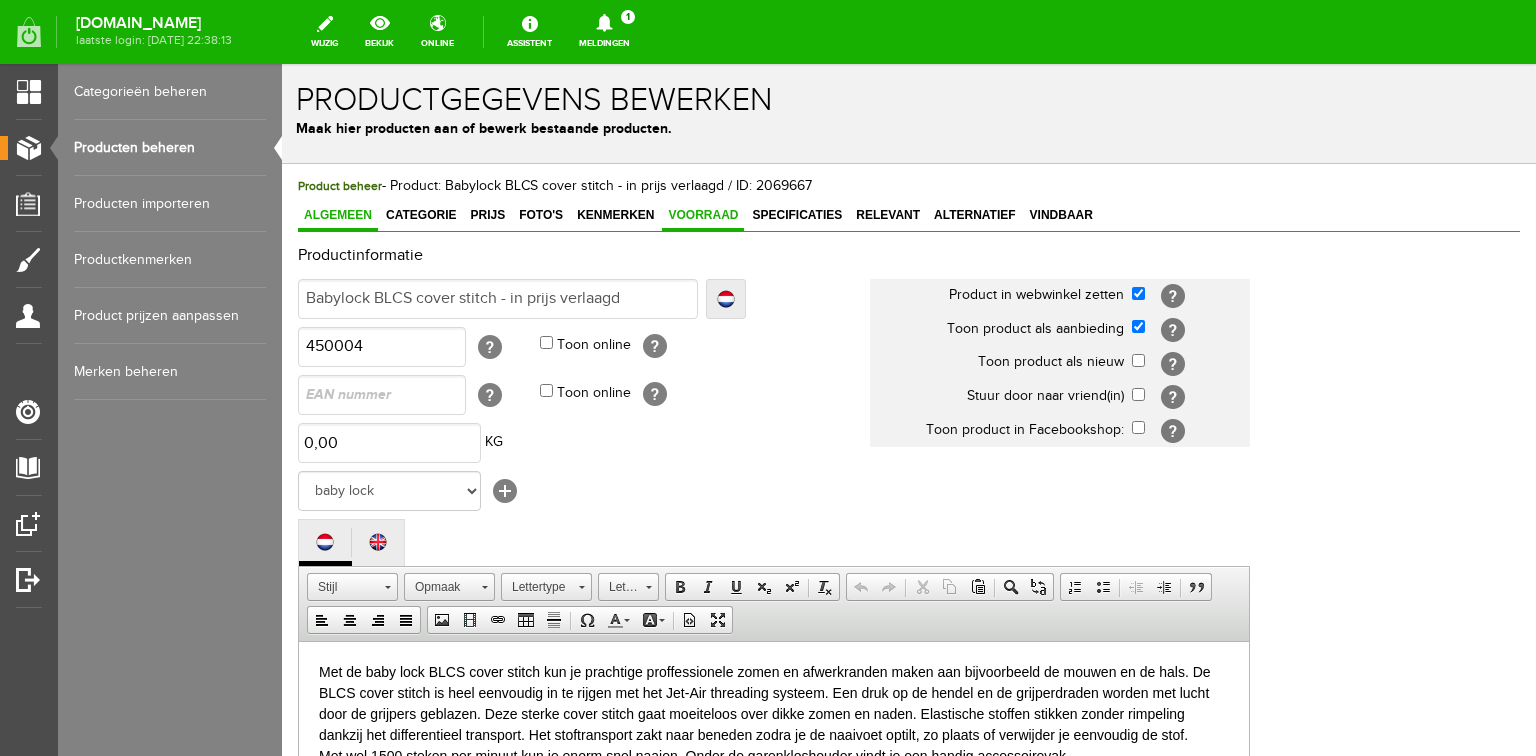 click on "Voorraad" at bounding box center [703, 215] 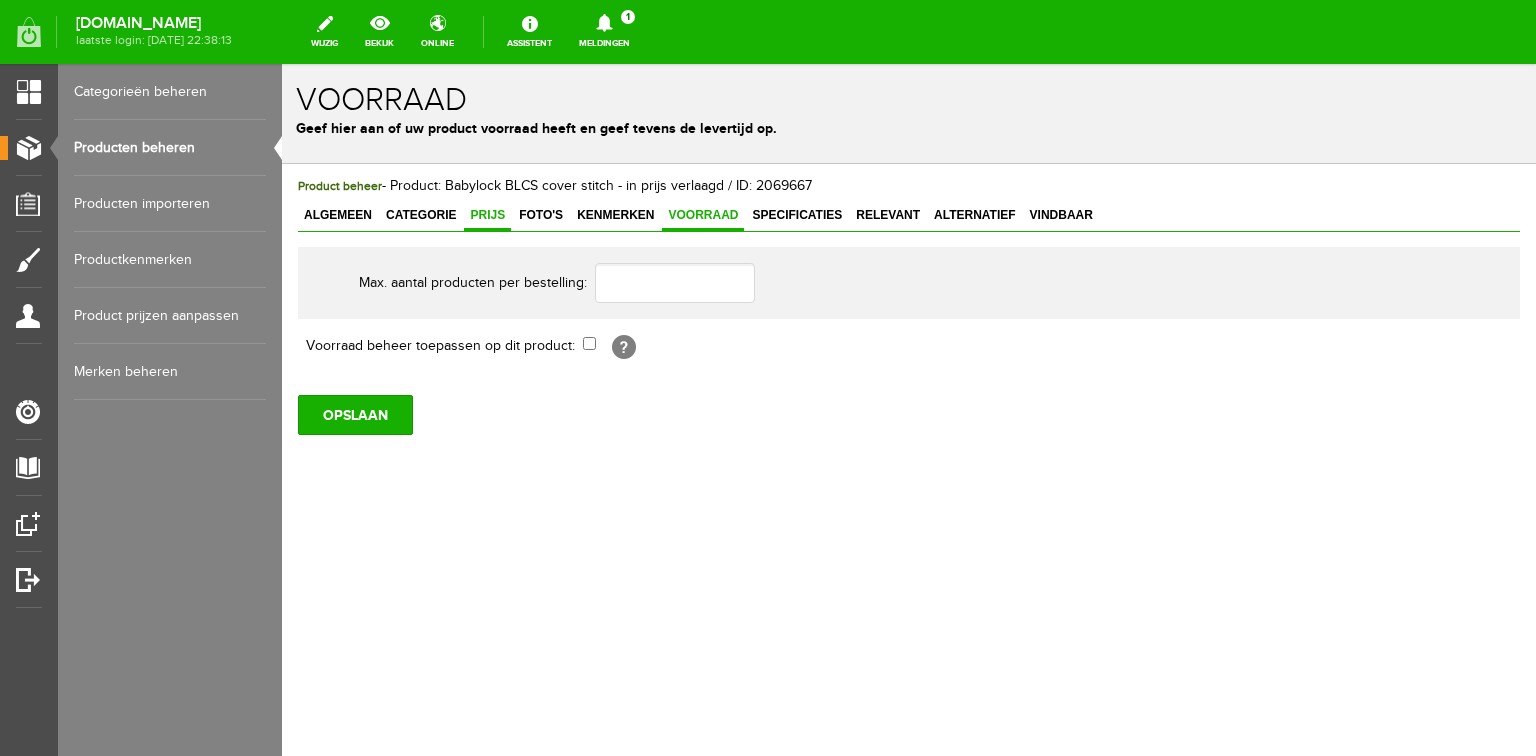 click on "Prijs" at bounding box center [487, 215] 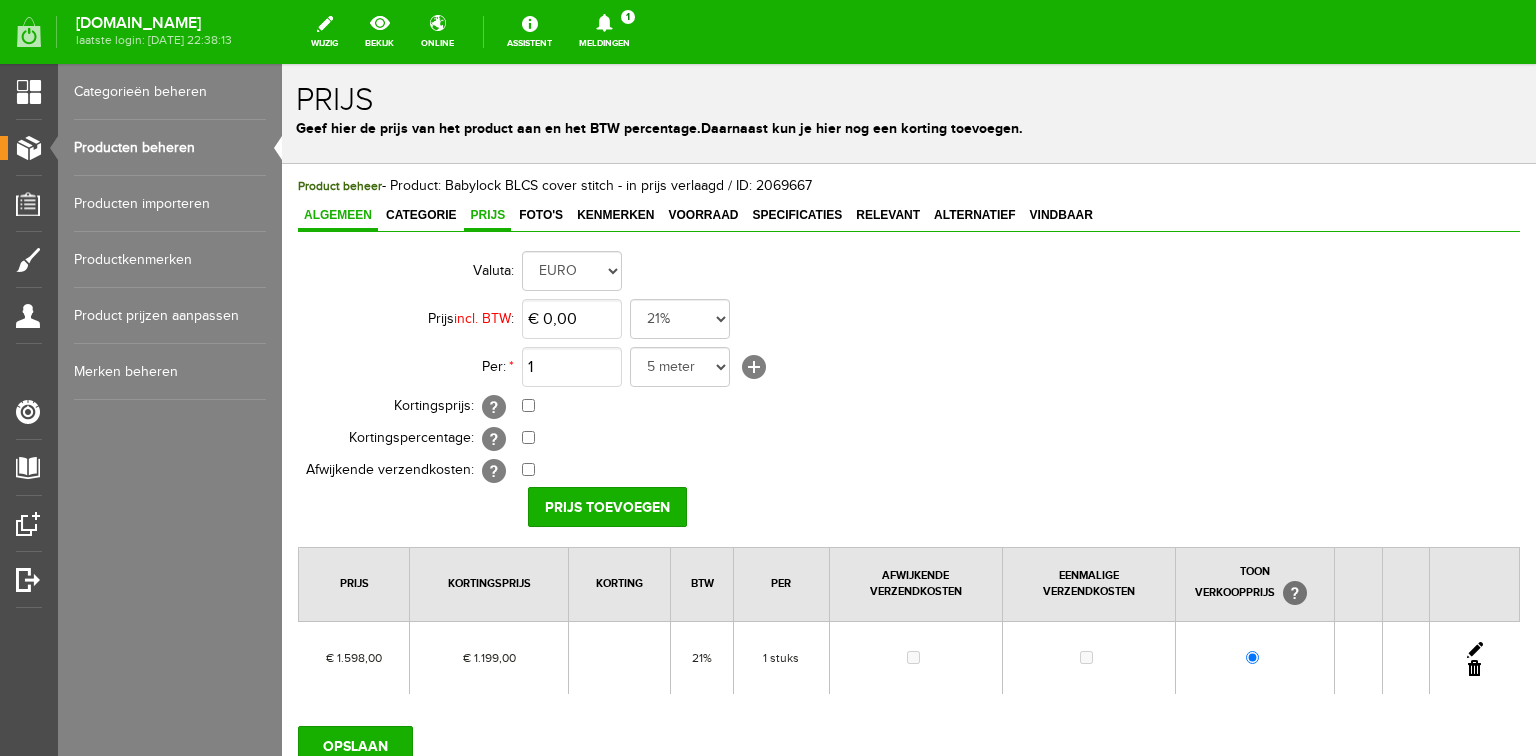 click on "Algemeen" at bounding box center [338, 215] 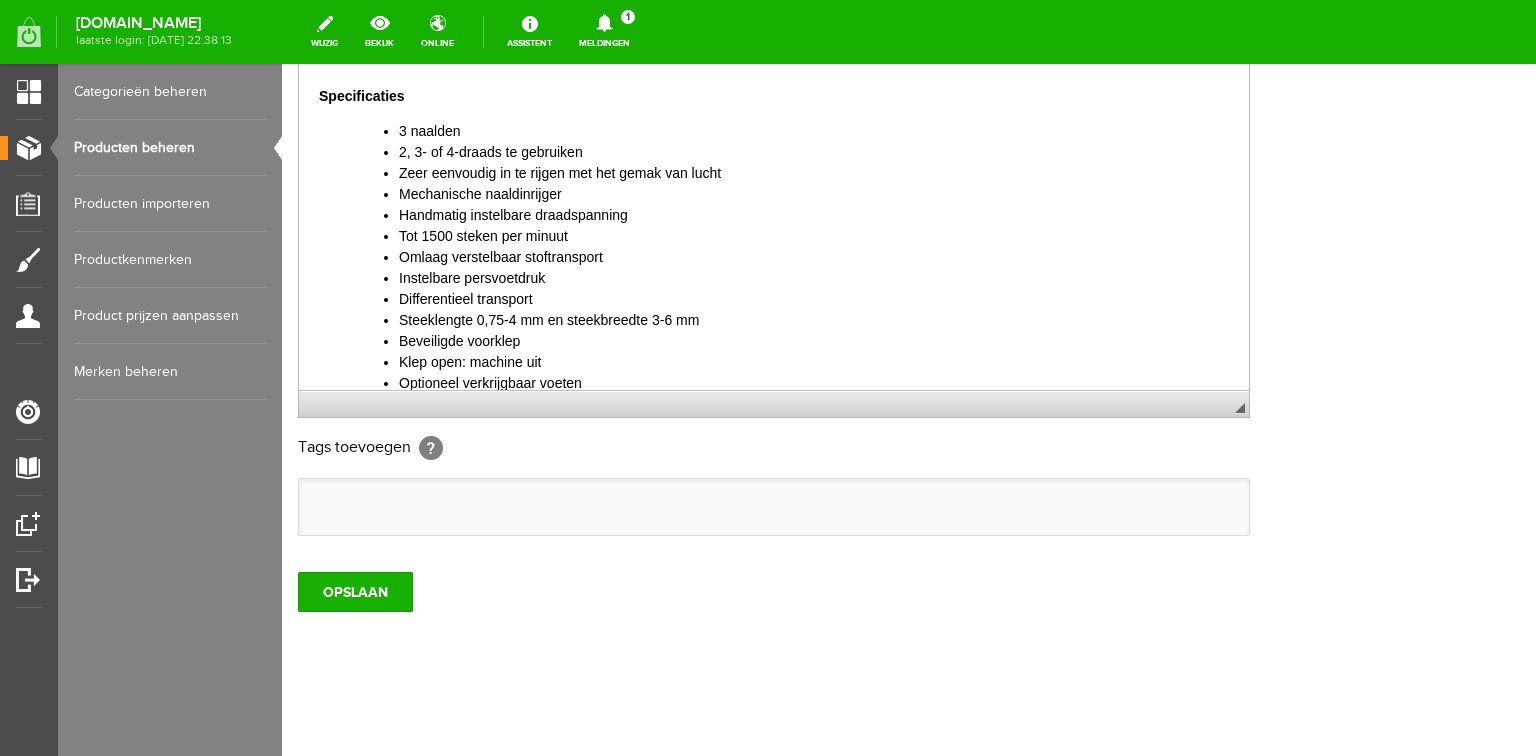 scroll, scrollTop: 400, scrollLeft: 0, axis: vertical 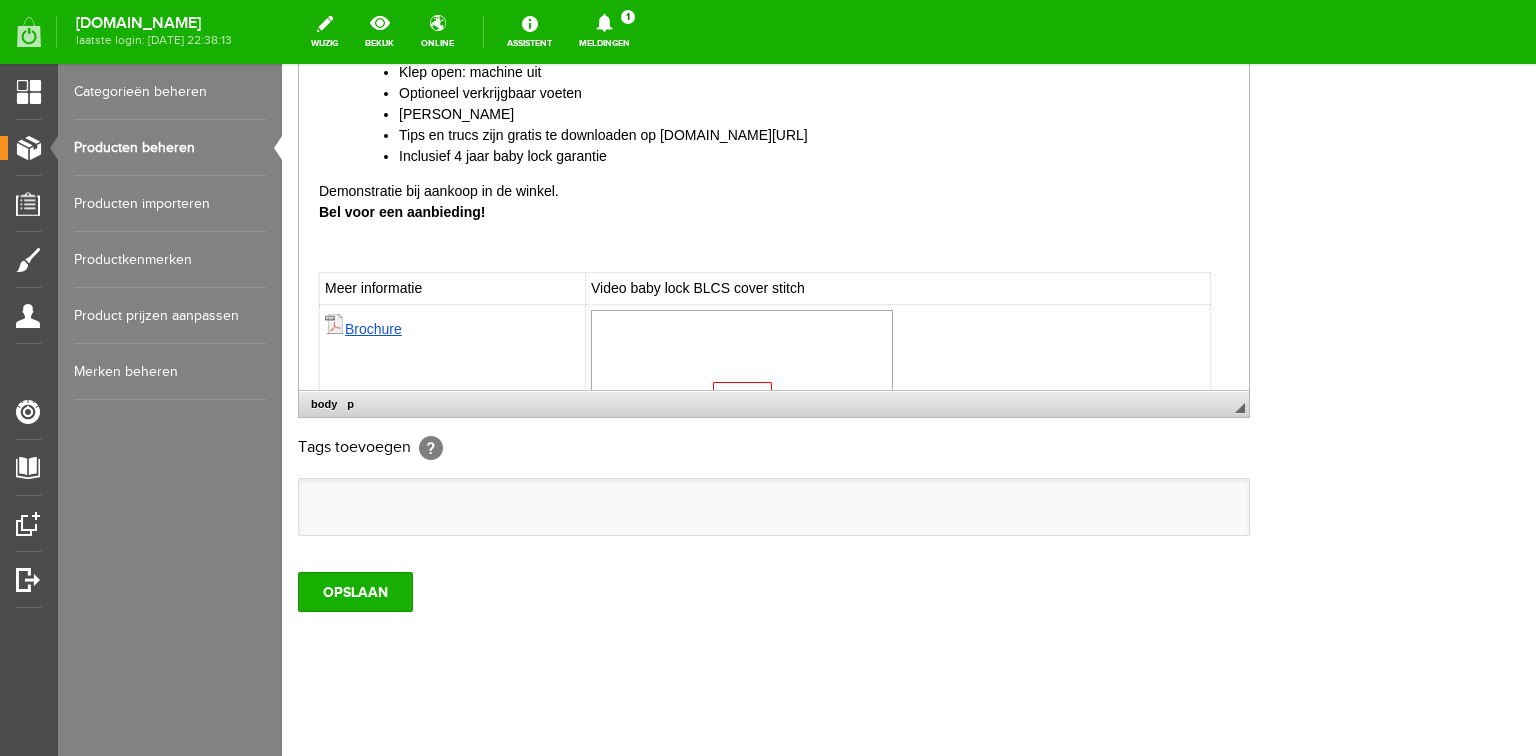 click on "Inclusief 4 jaar baby lock garantie" at bounding box center [814, 155] 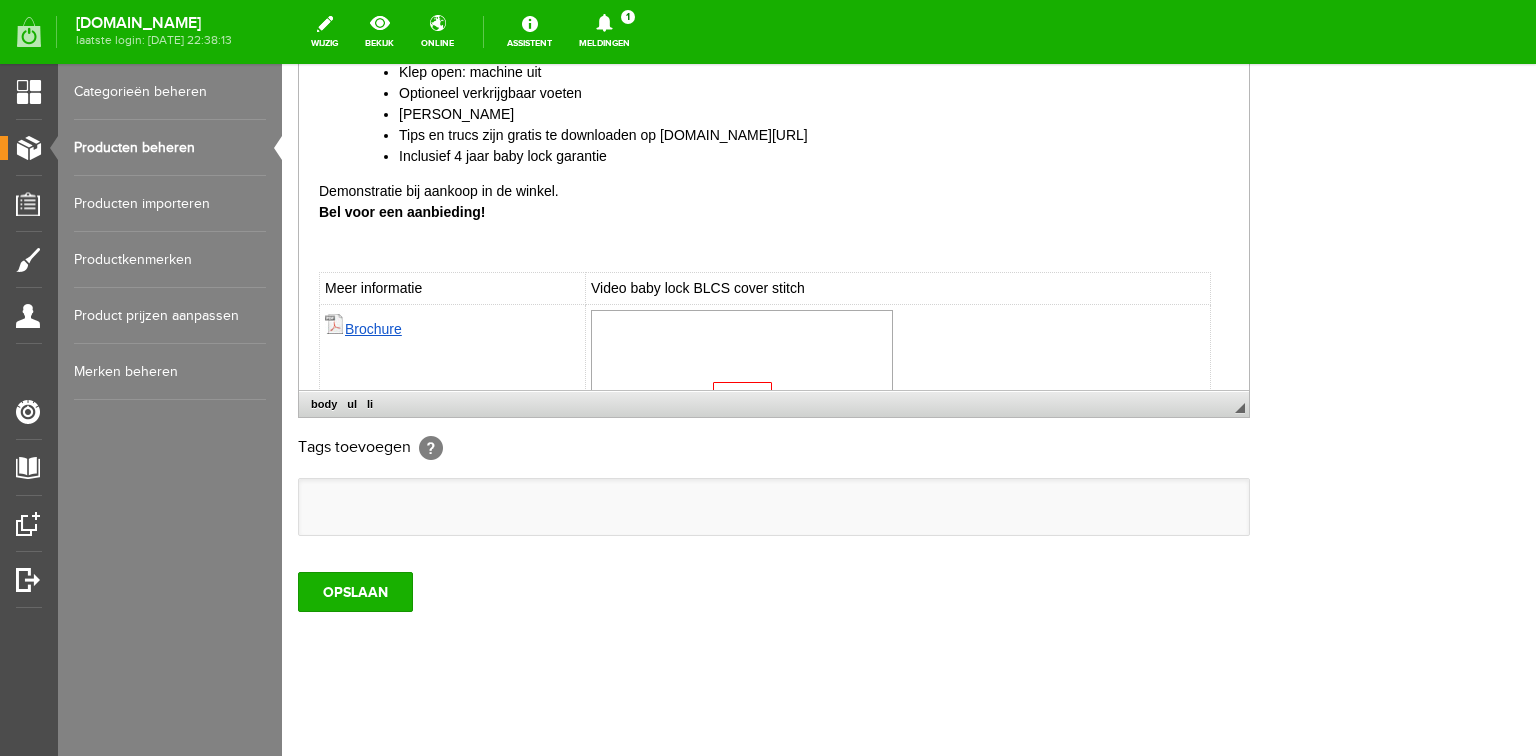 type 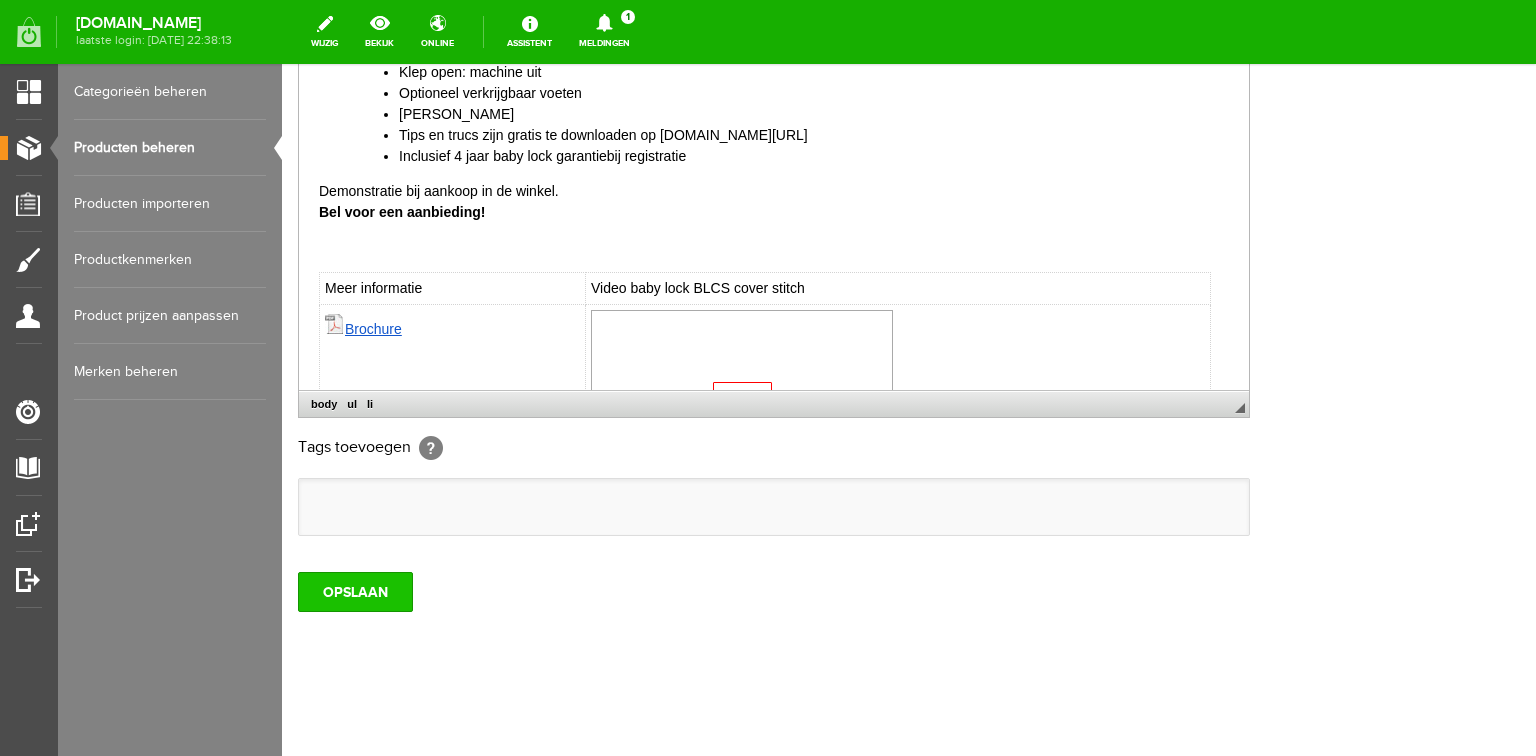 click on "OPSLAAN" at bounding box center [355, 592] 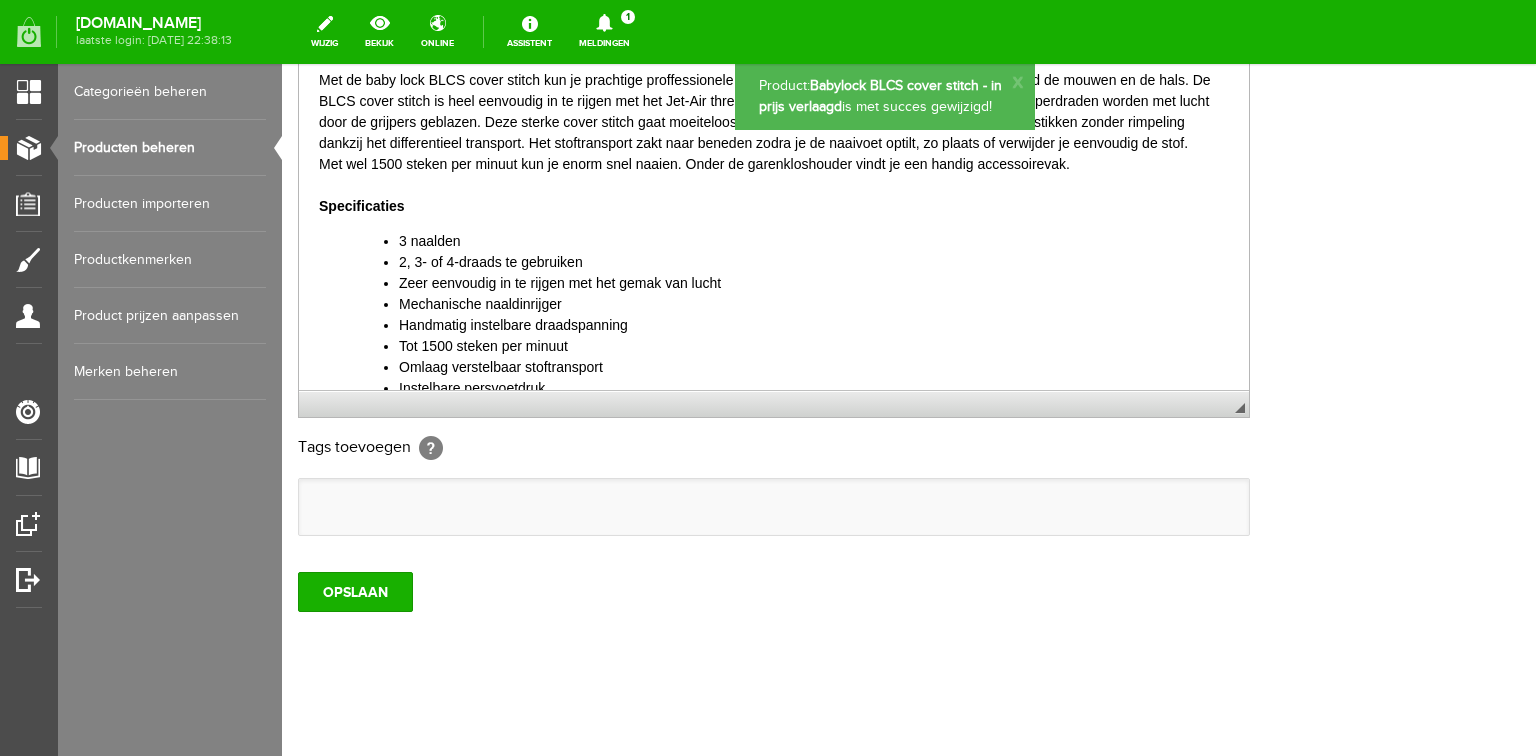 scroll, scrollTop: 0, scrollLeft: 0, axis: both 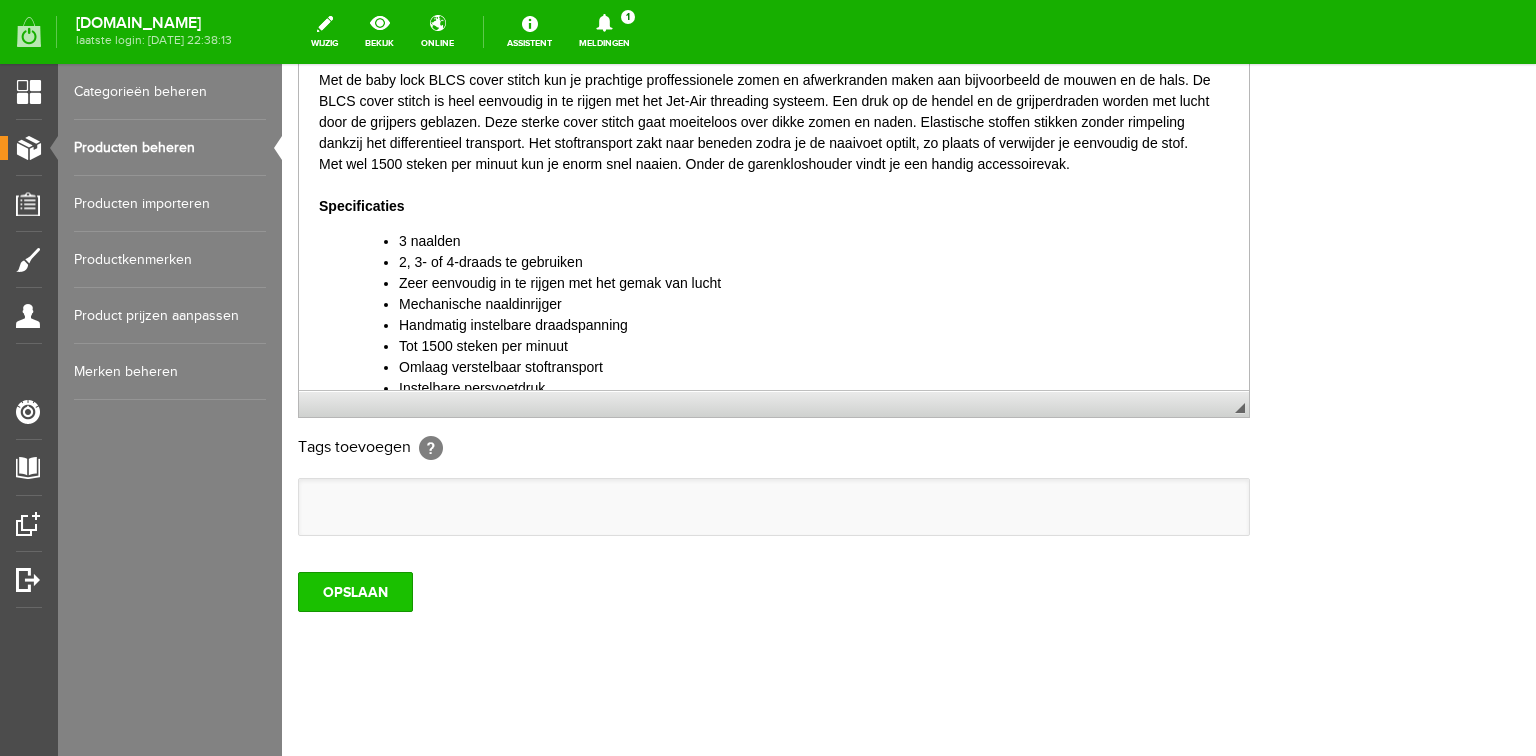 click on "OPSLAAN" at bounding box center (355, 592) 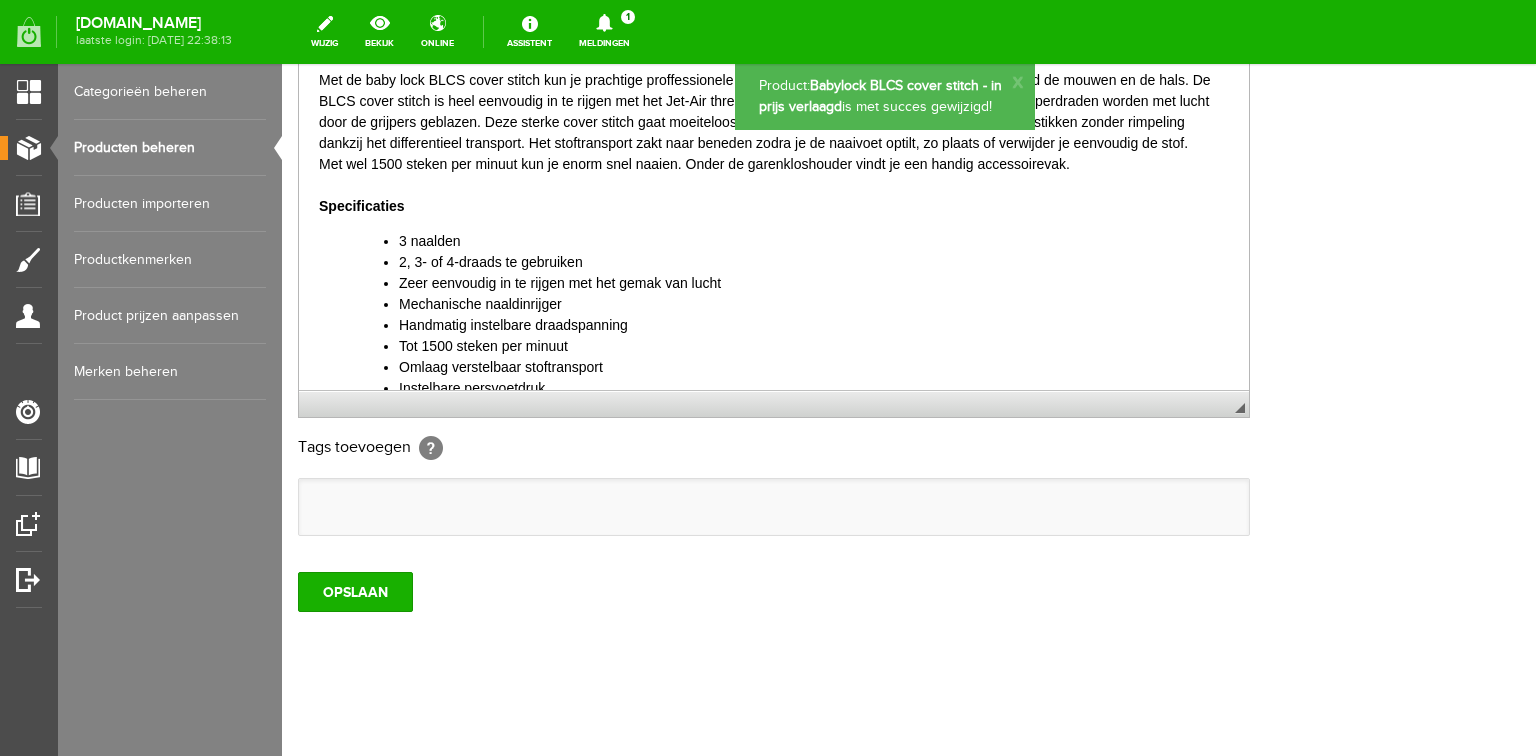 scroll, scrollTop: 0, scrollLeft: 0, axis: both 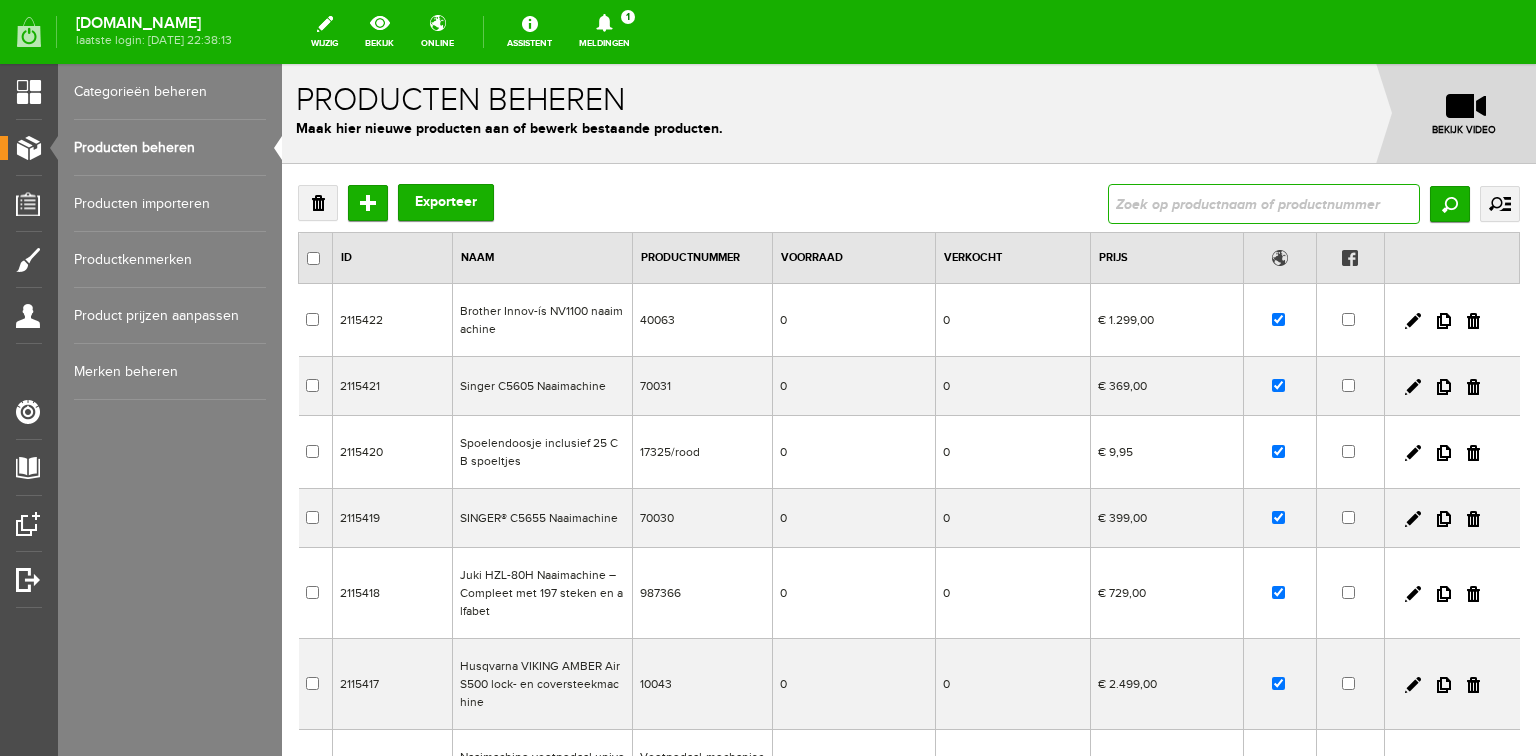 click at bounding box center [1264, 204] 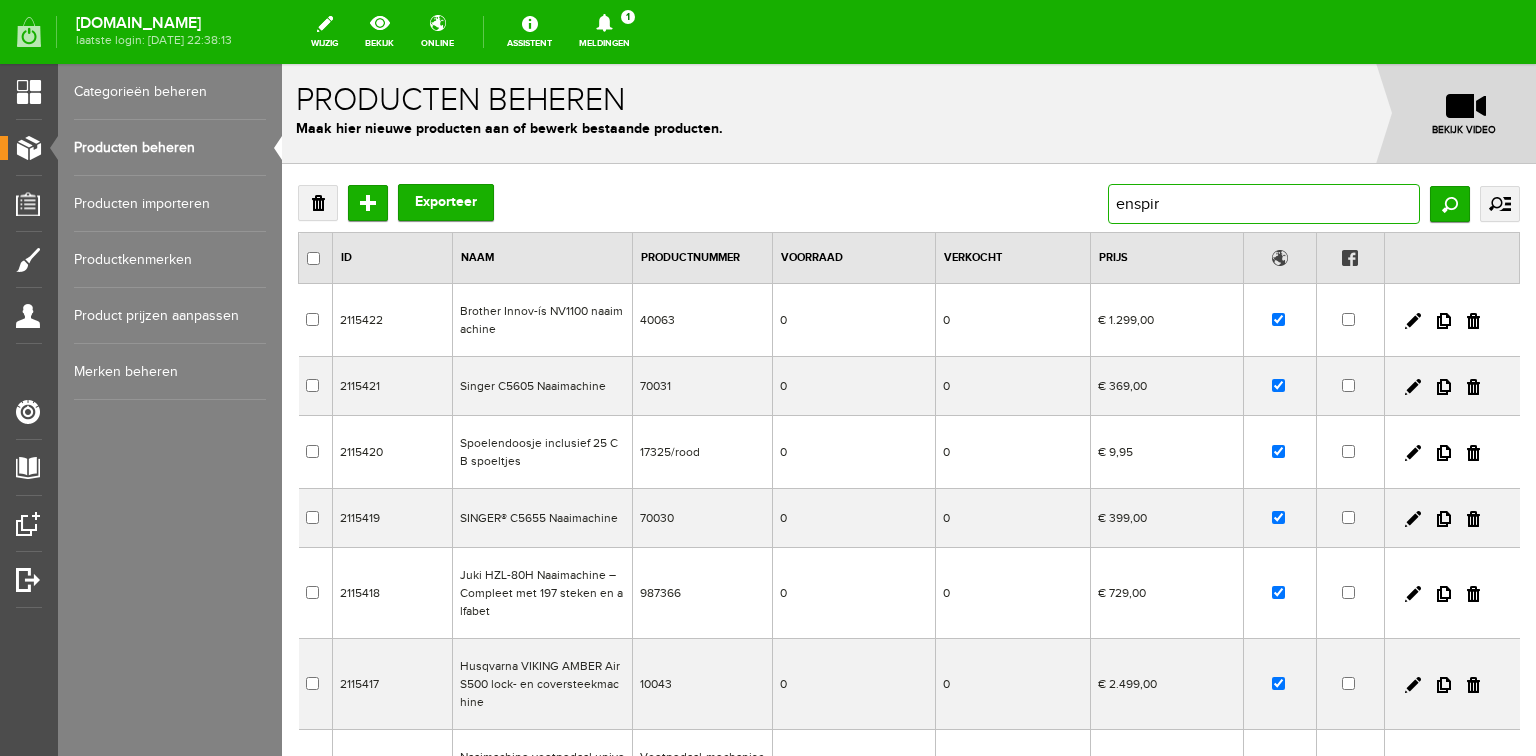 type on "enspire" 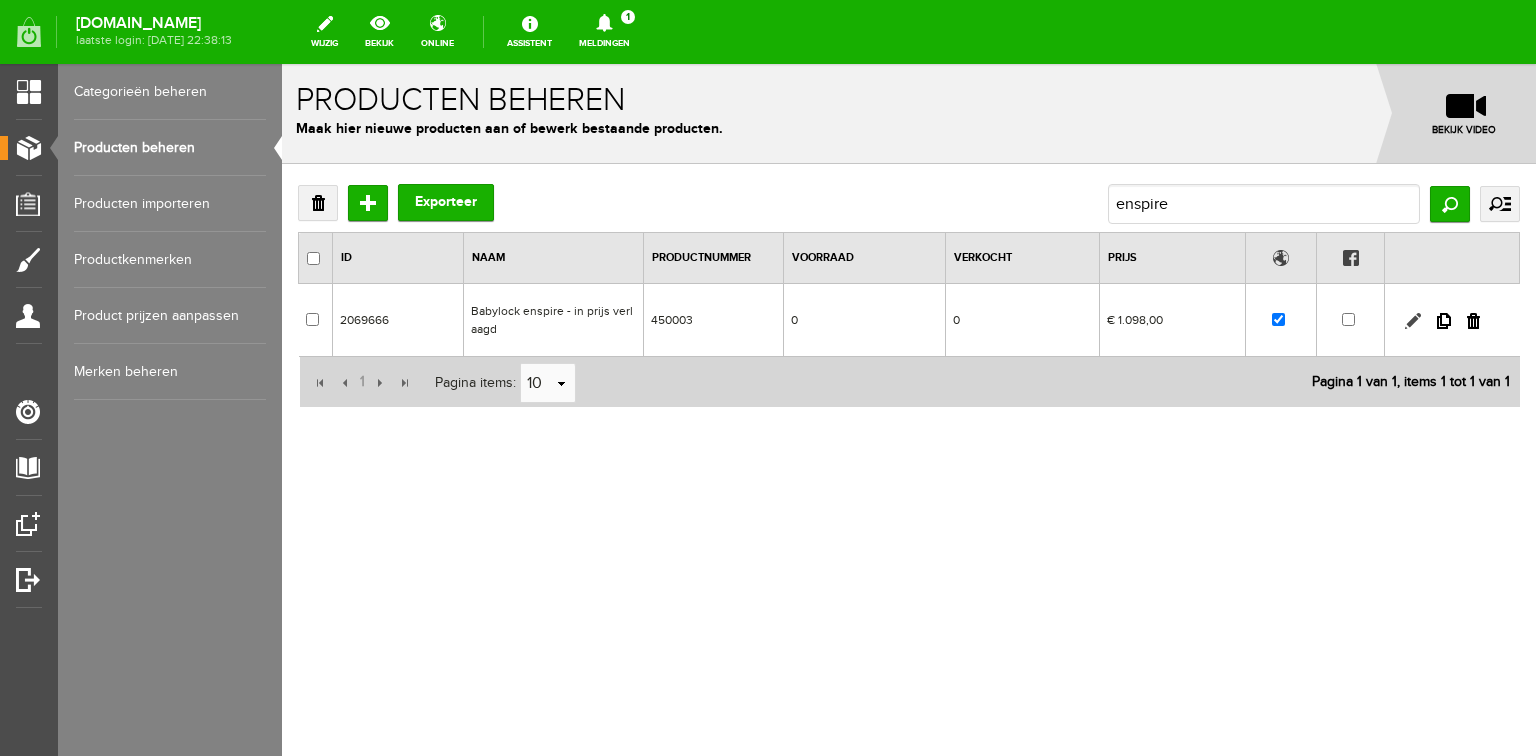 click at bounding box center (1413, 321) 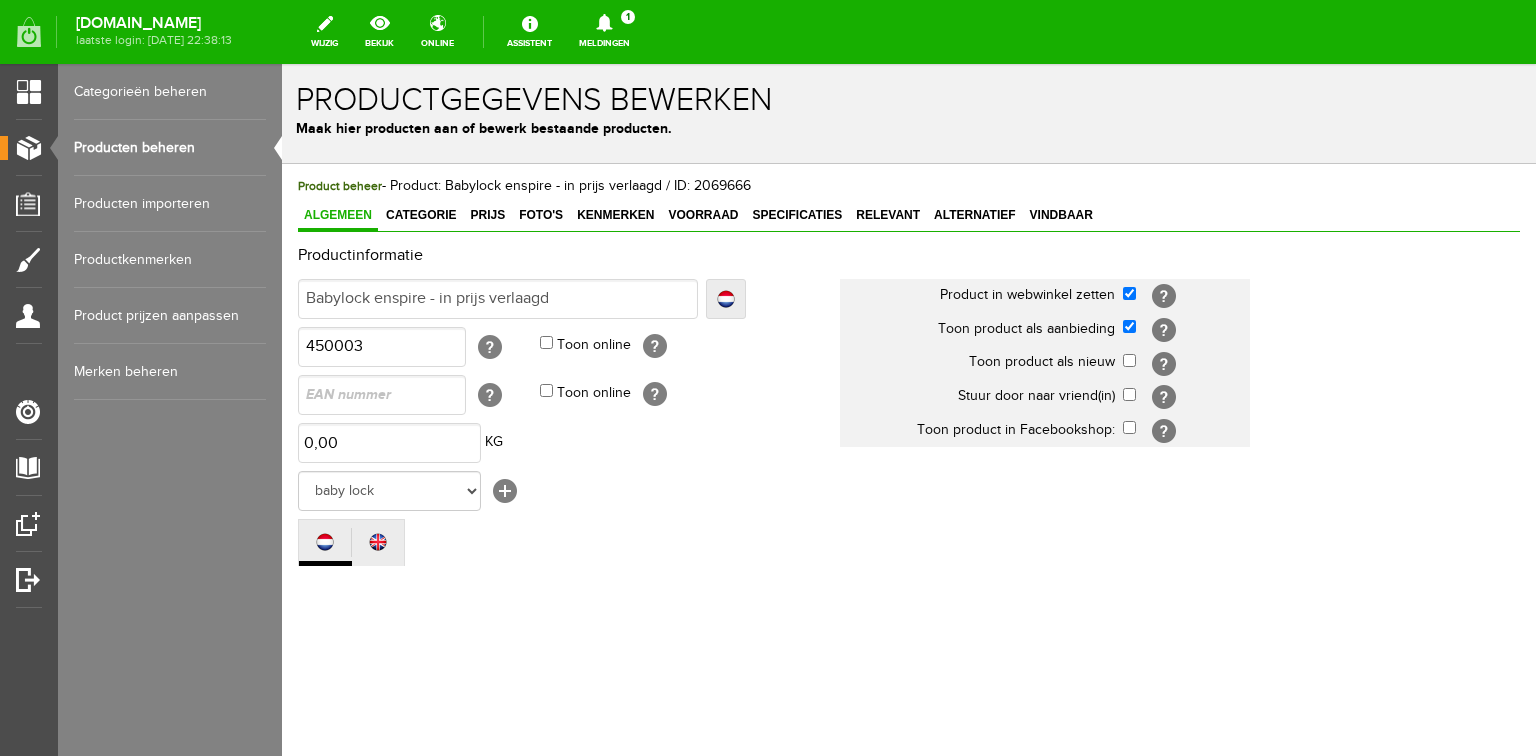 scroll, scrollTop: 0, scrollLeft: 0, axis: both 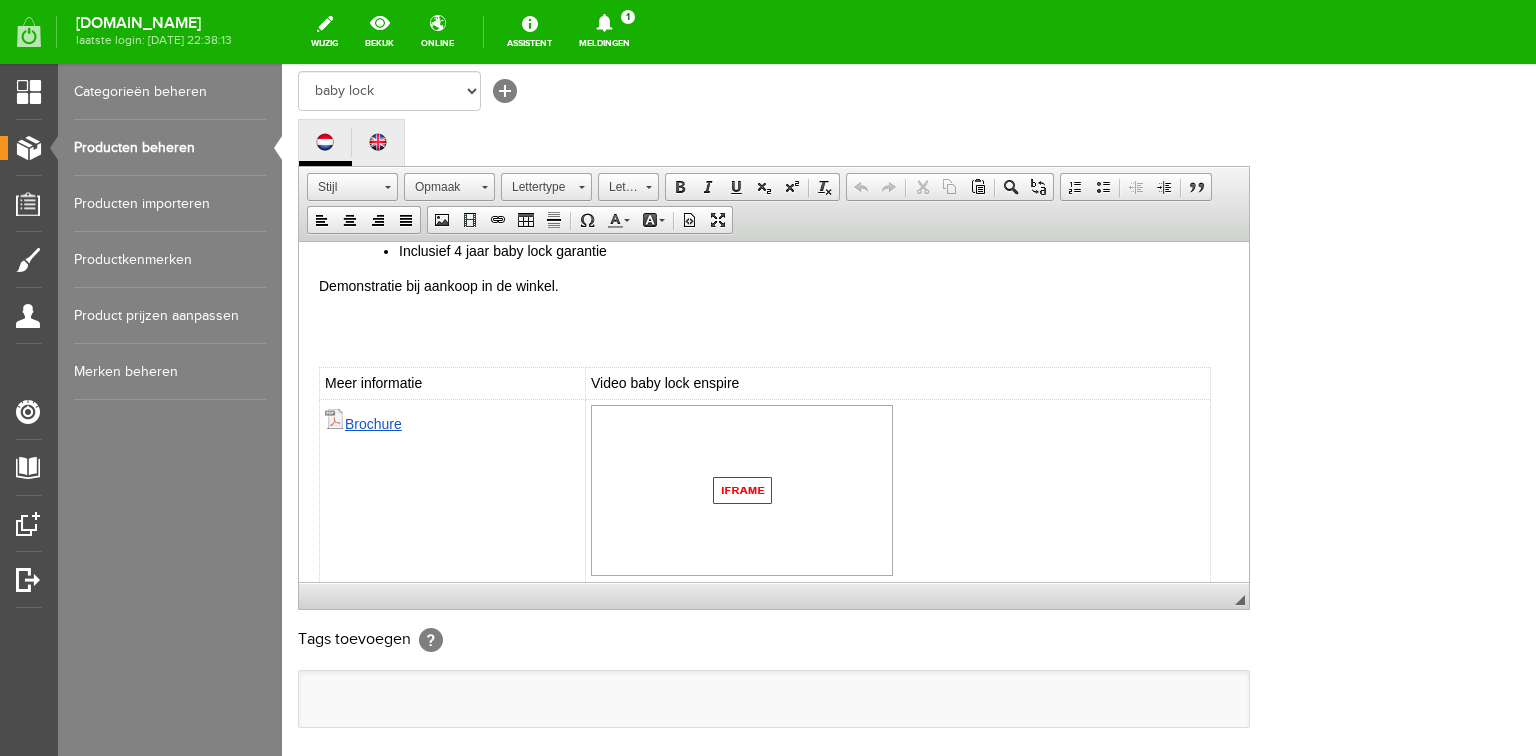 click on "Inclusief 4 jaar baby lock garantie" at bounding box center (814, 250) 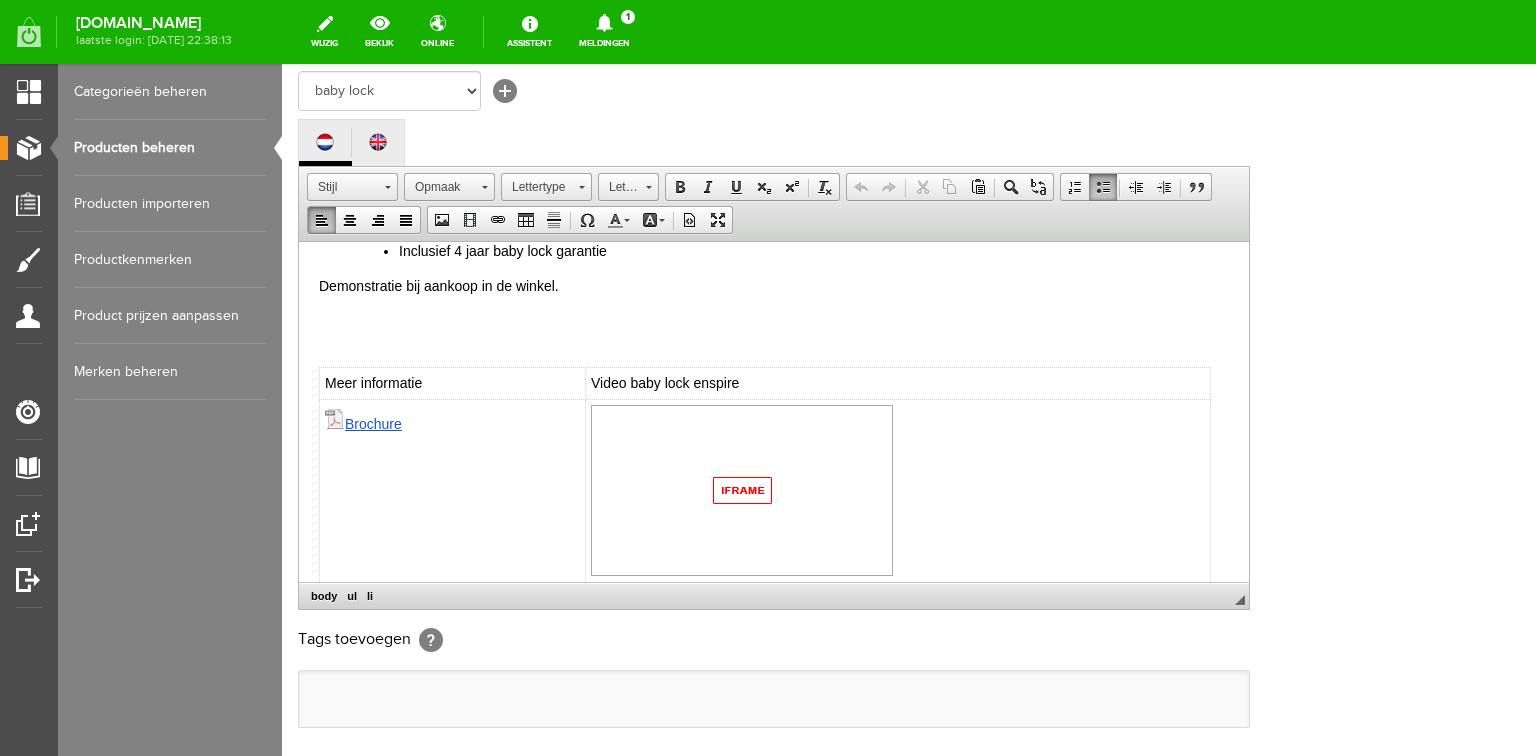 type 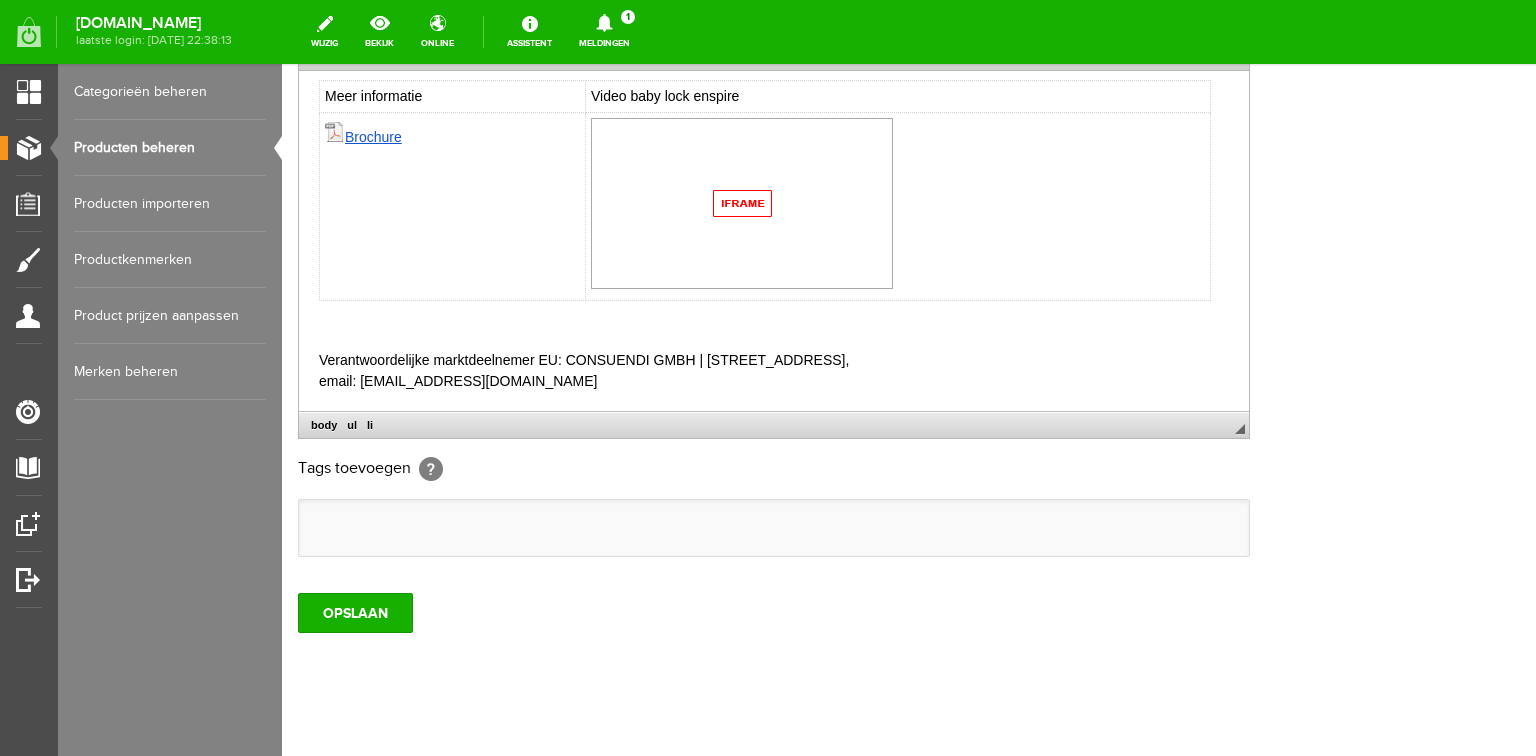 scroll, scrollTop: 592, scrollLeft: 0, axis: vertical 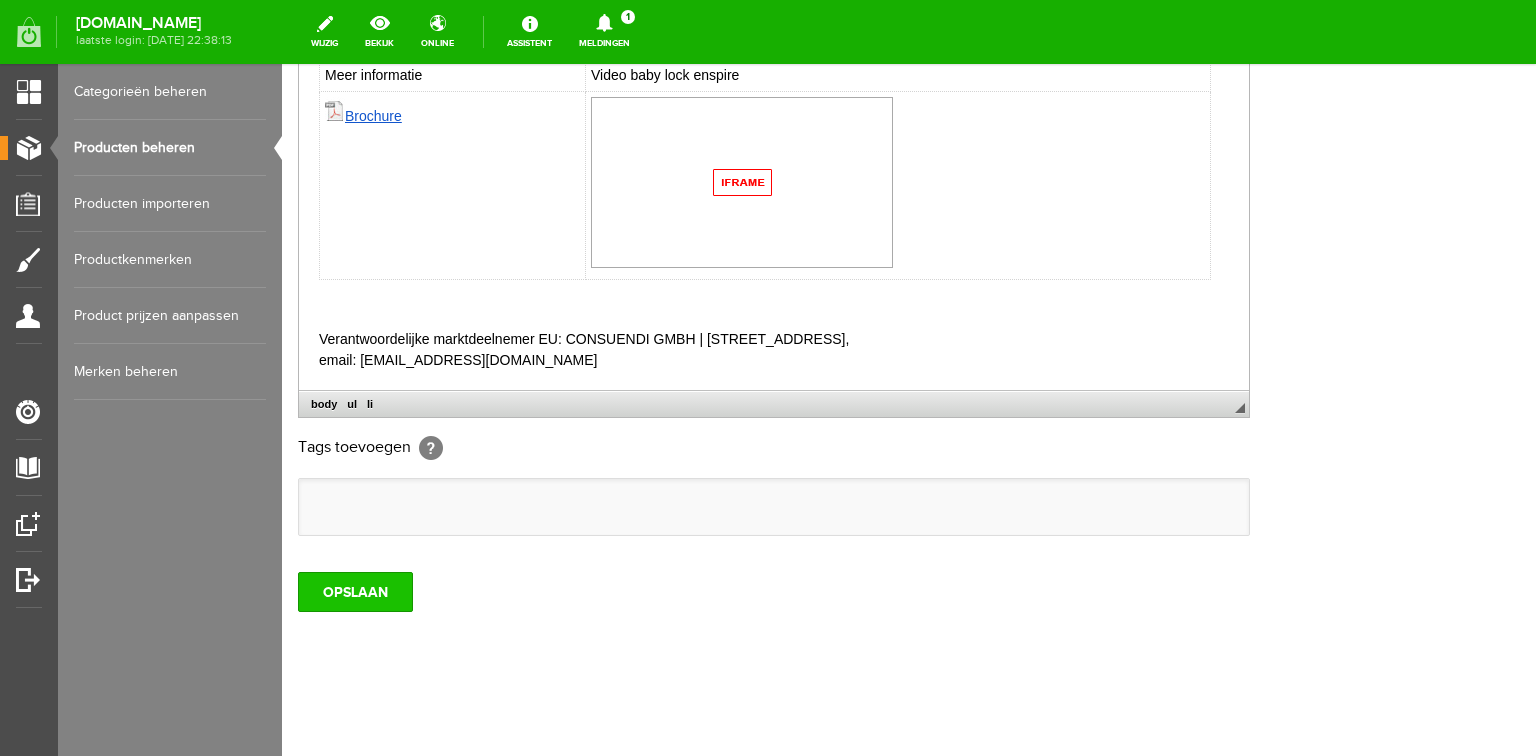 click on "OPSLAAN" at bounding box center (355, 592) 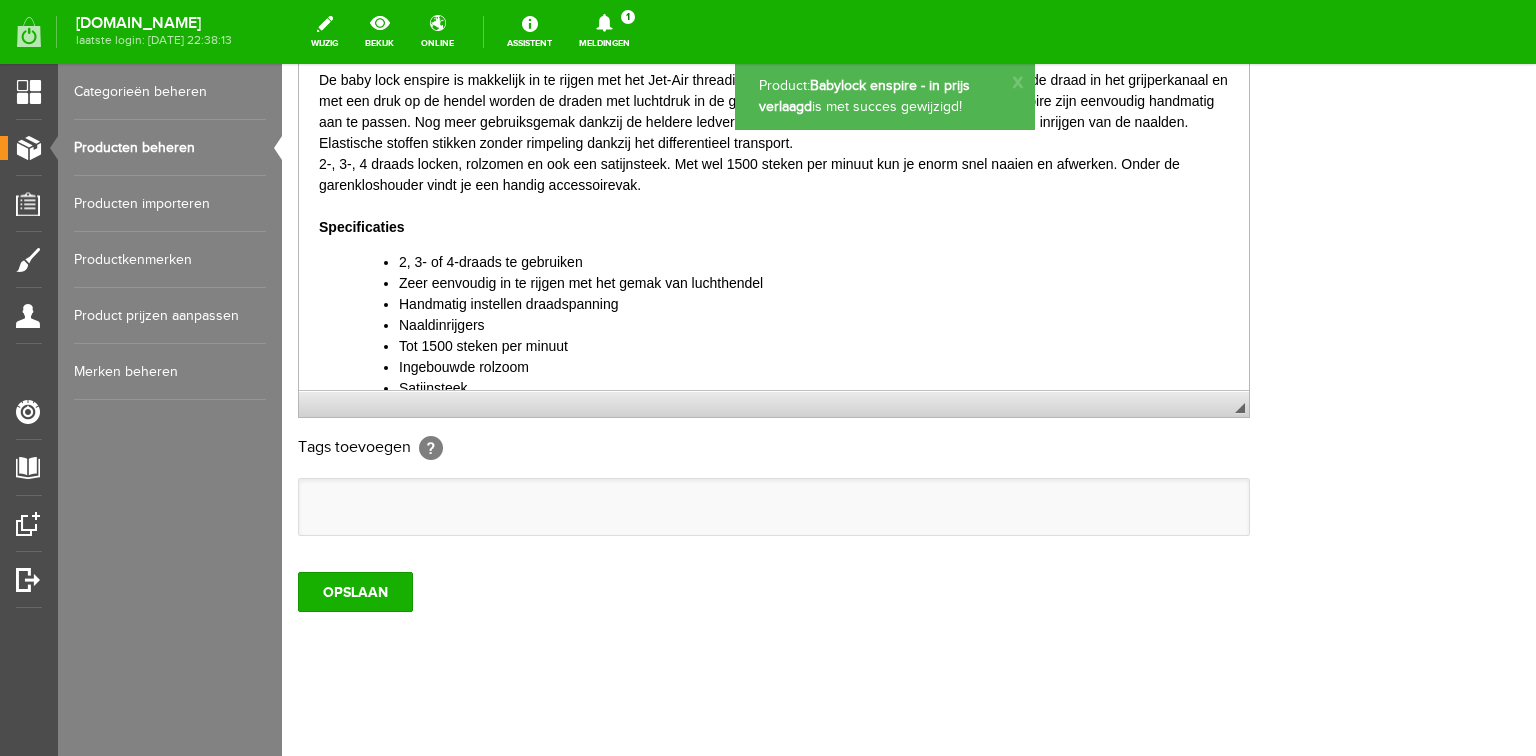 scroll, scrollTop: 0, scrollLeft: 0, axis: both 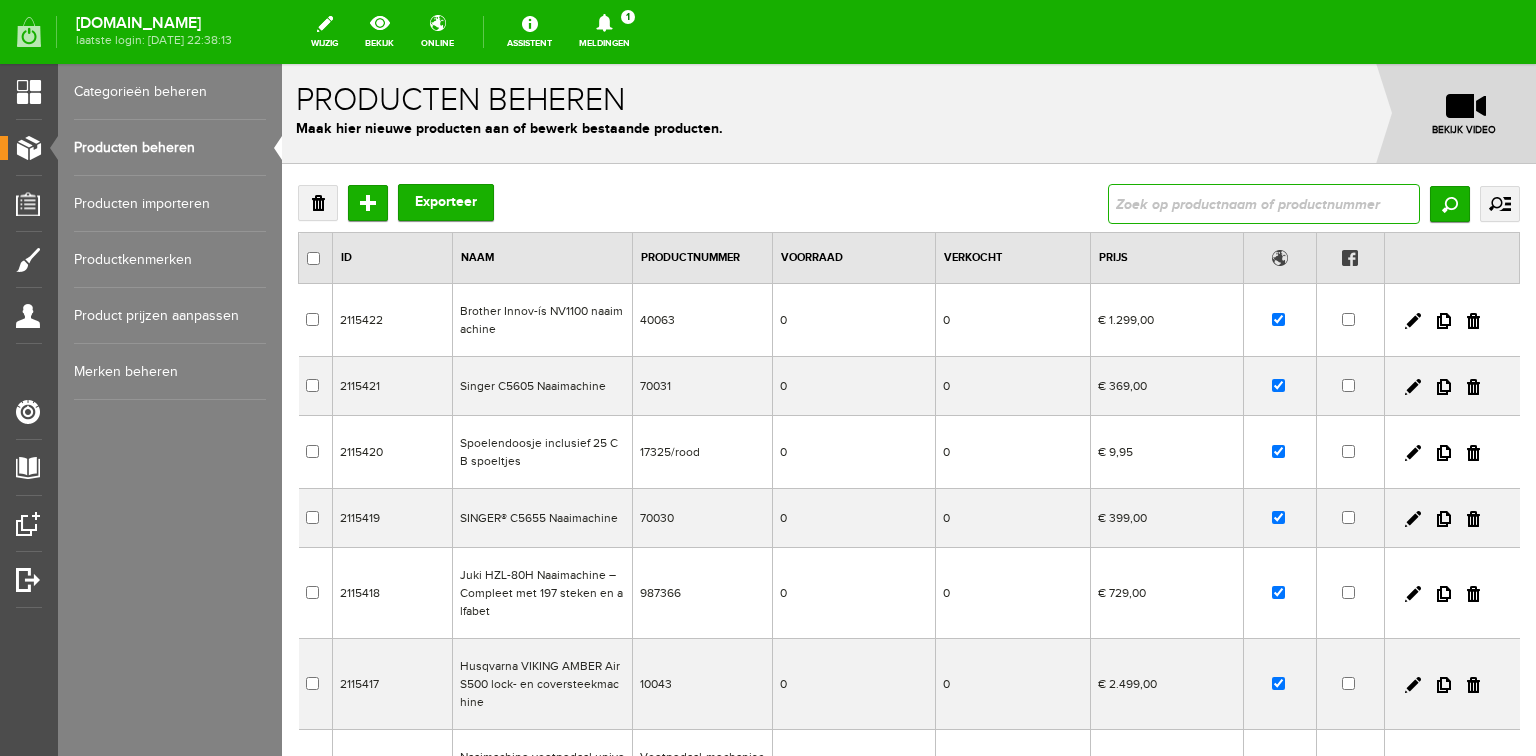 click at bounding box center [1264, 204] 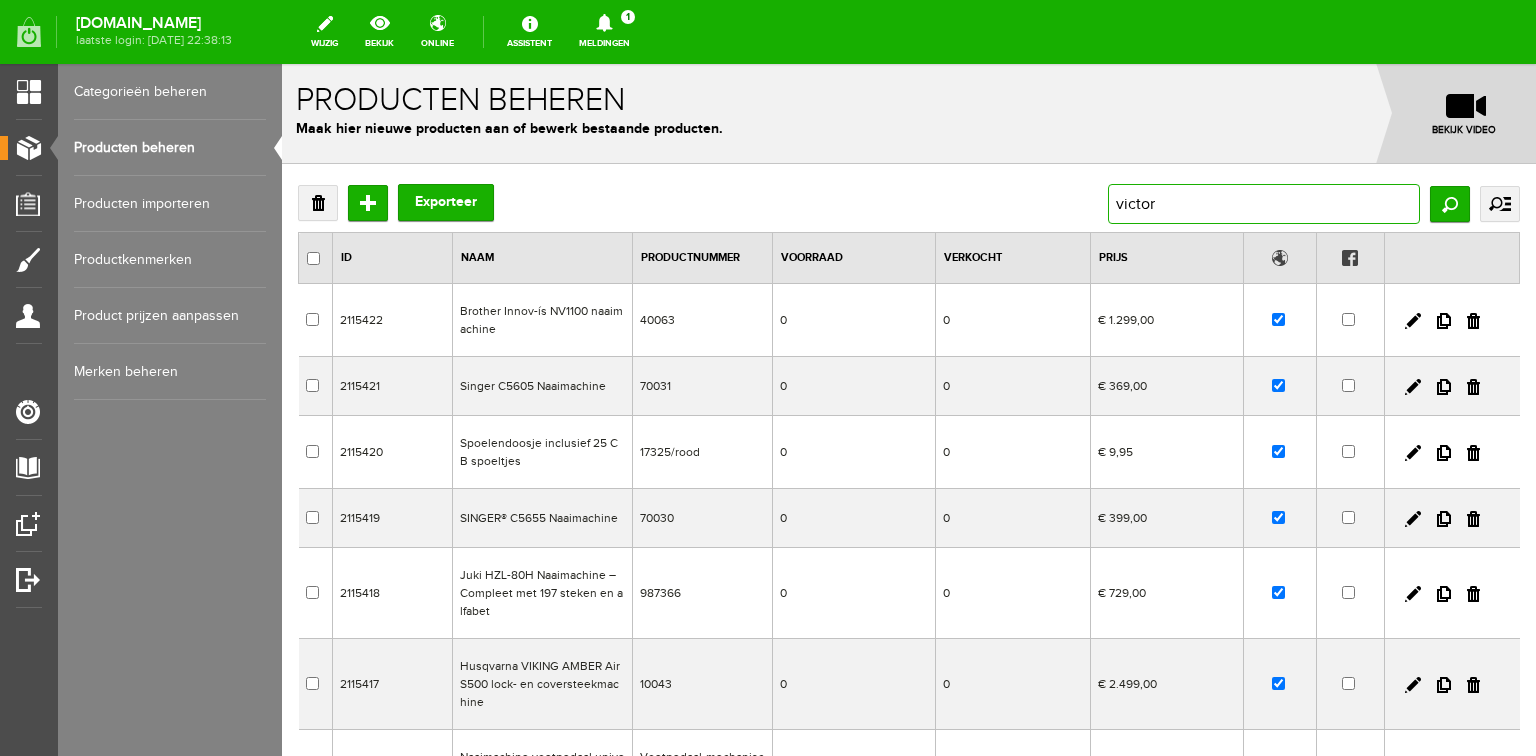 type on "victory" 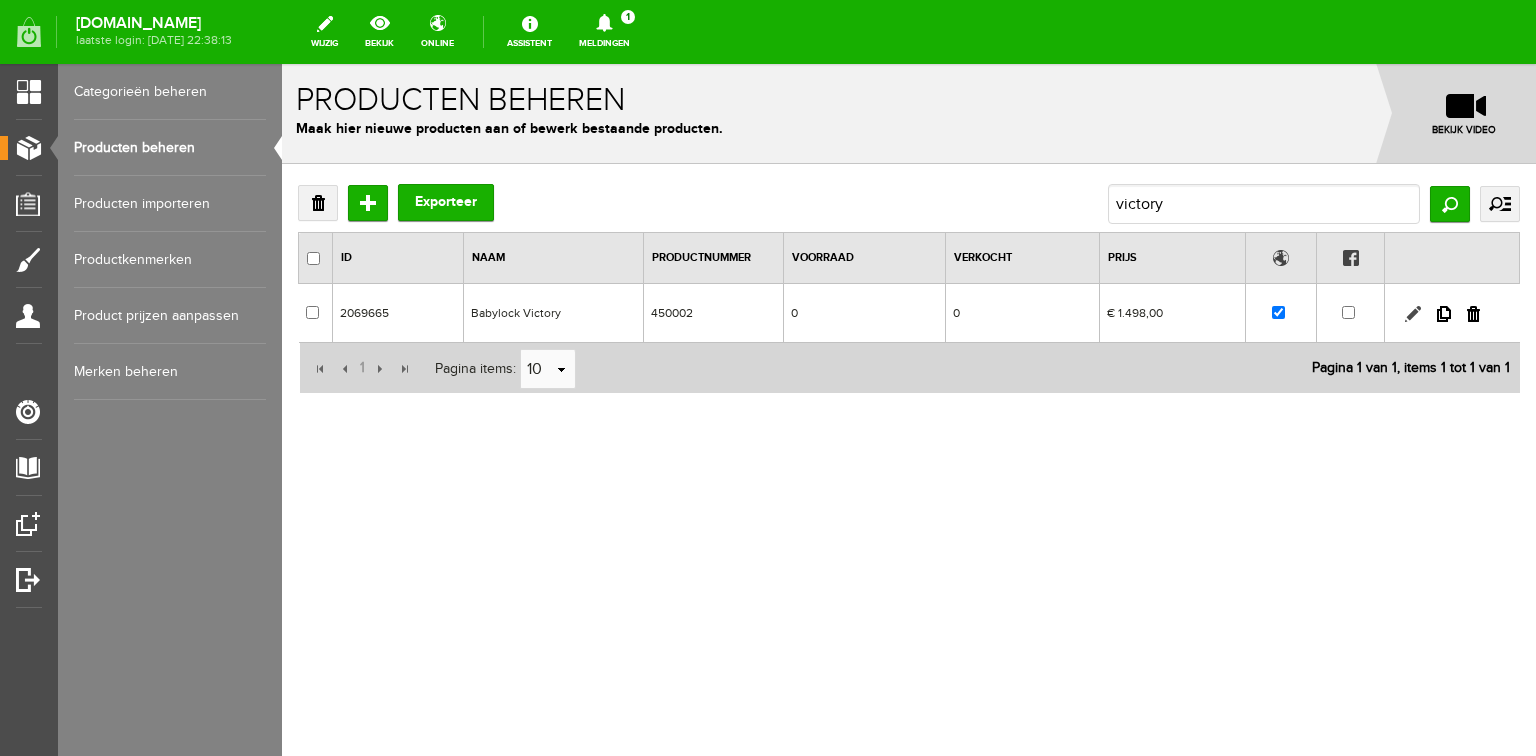 click at bounding box center [1413, 314] 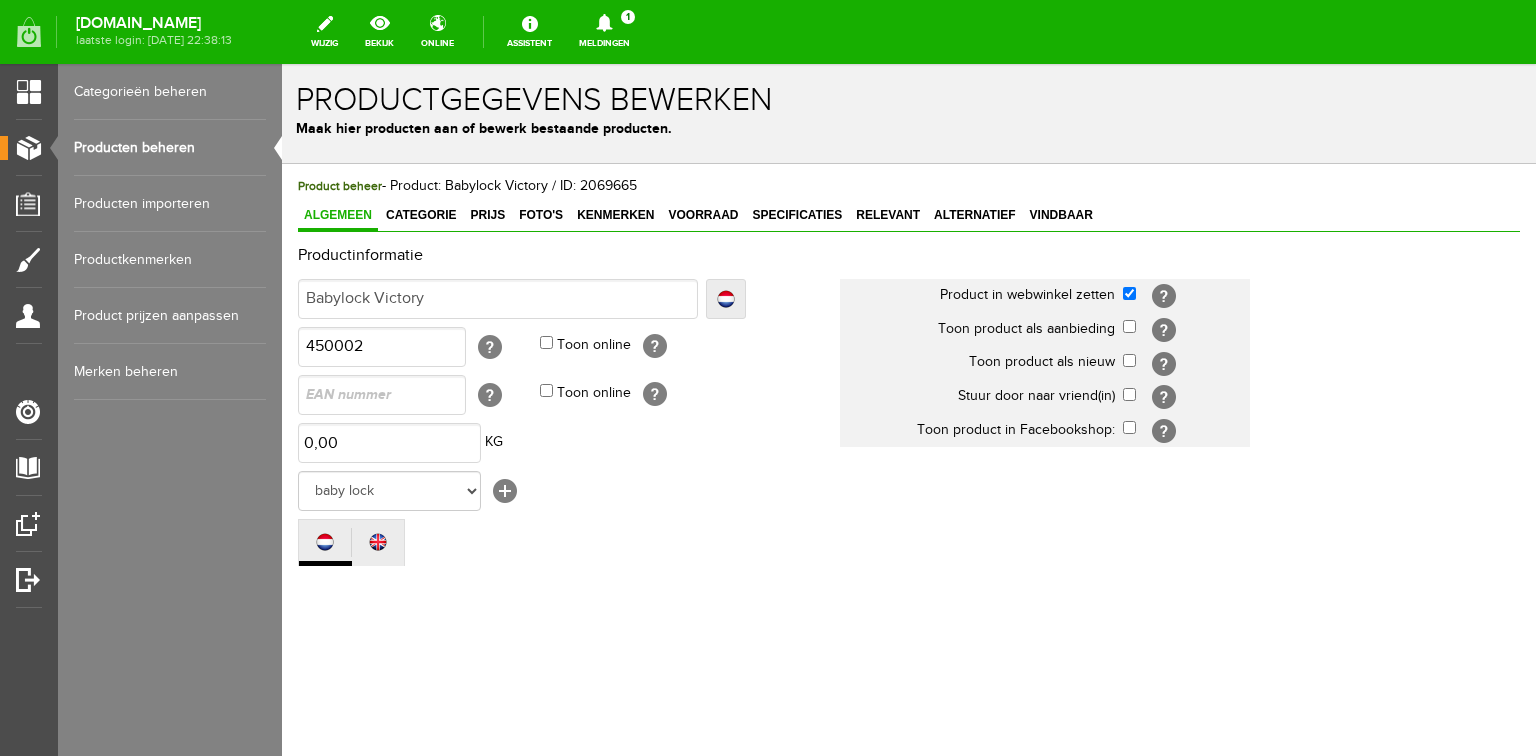 scroll, scrollTop: 0, scrollLeft: 0, axis: both 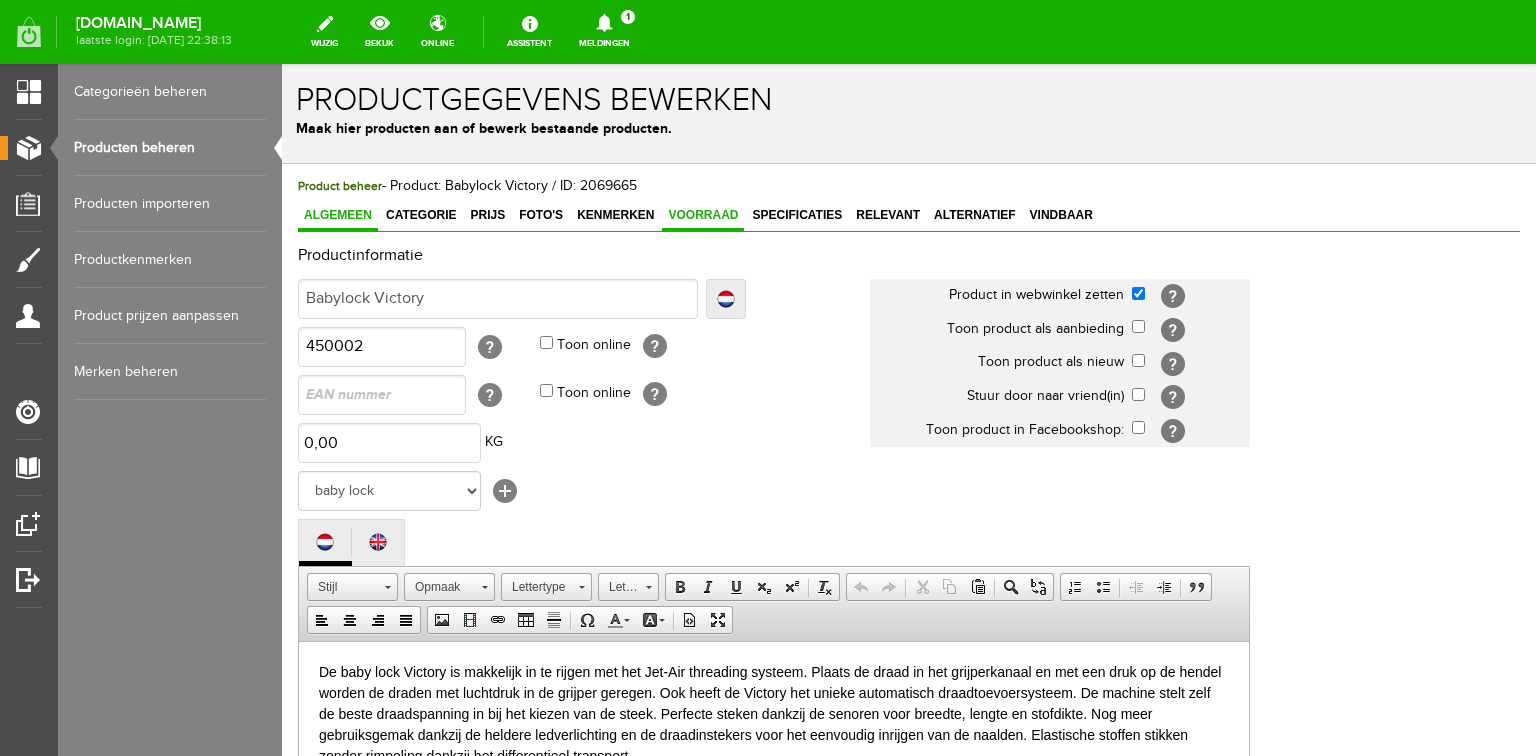 click on "Voorraad" at bounding box center [703, 215] 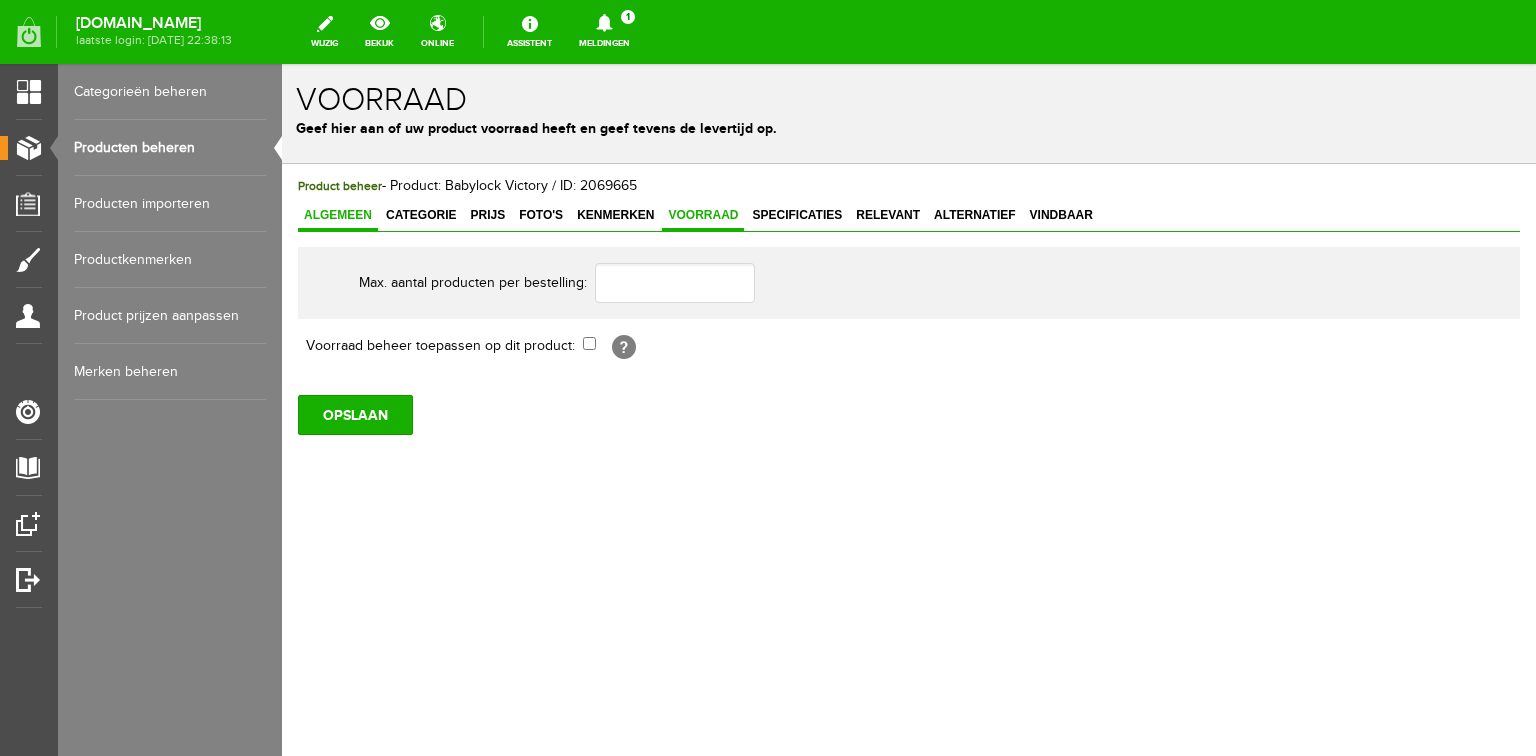 click on "Algemeen" at bounding box center [338, 215] 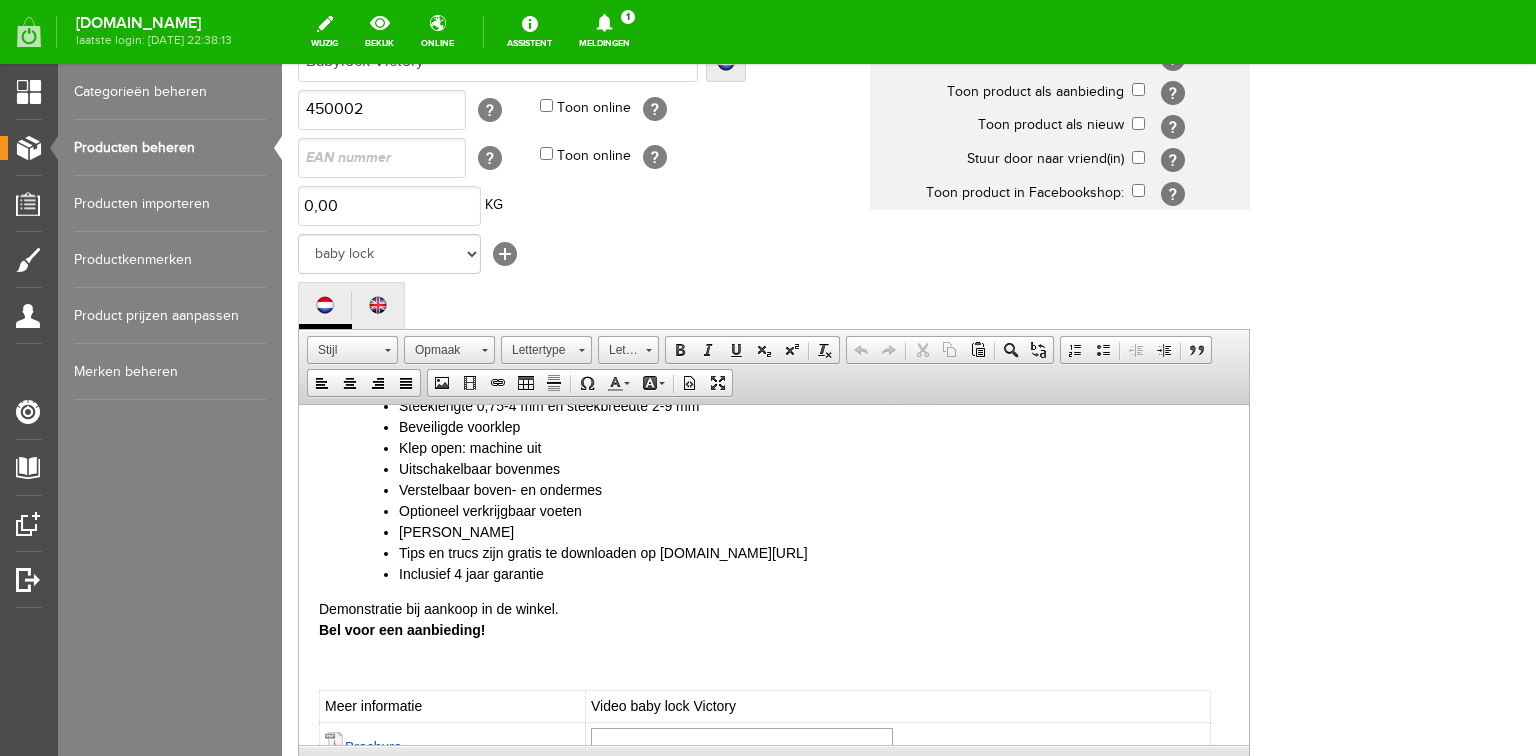 scroll, scrollTop: 240, scrollLeft: 0, axis: vertical 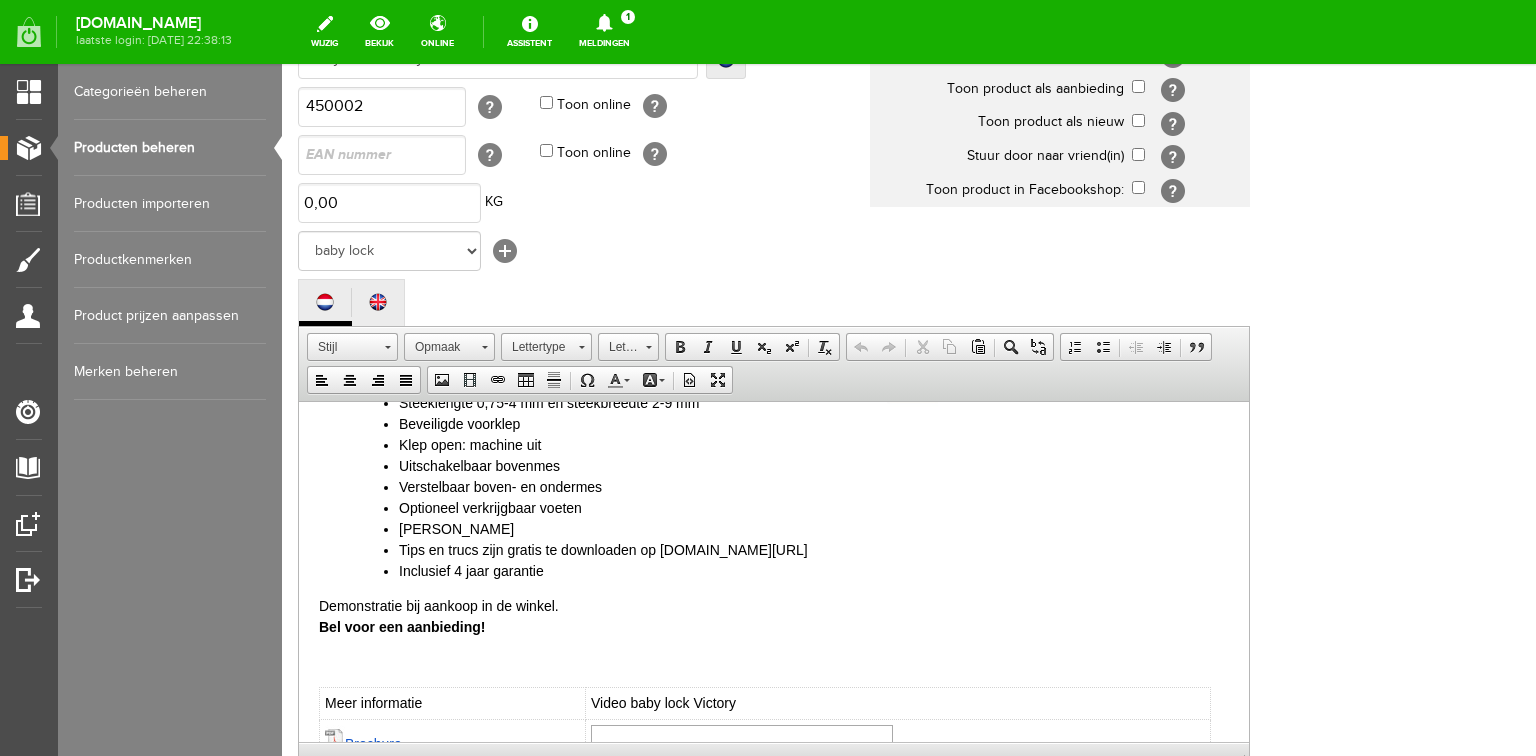 click on "Inclusief 4 jaar garantie" at bounding box center [814, 570] 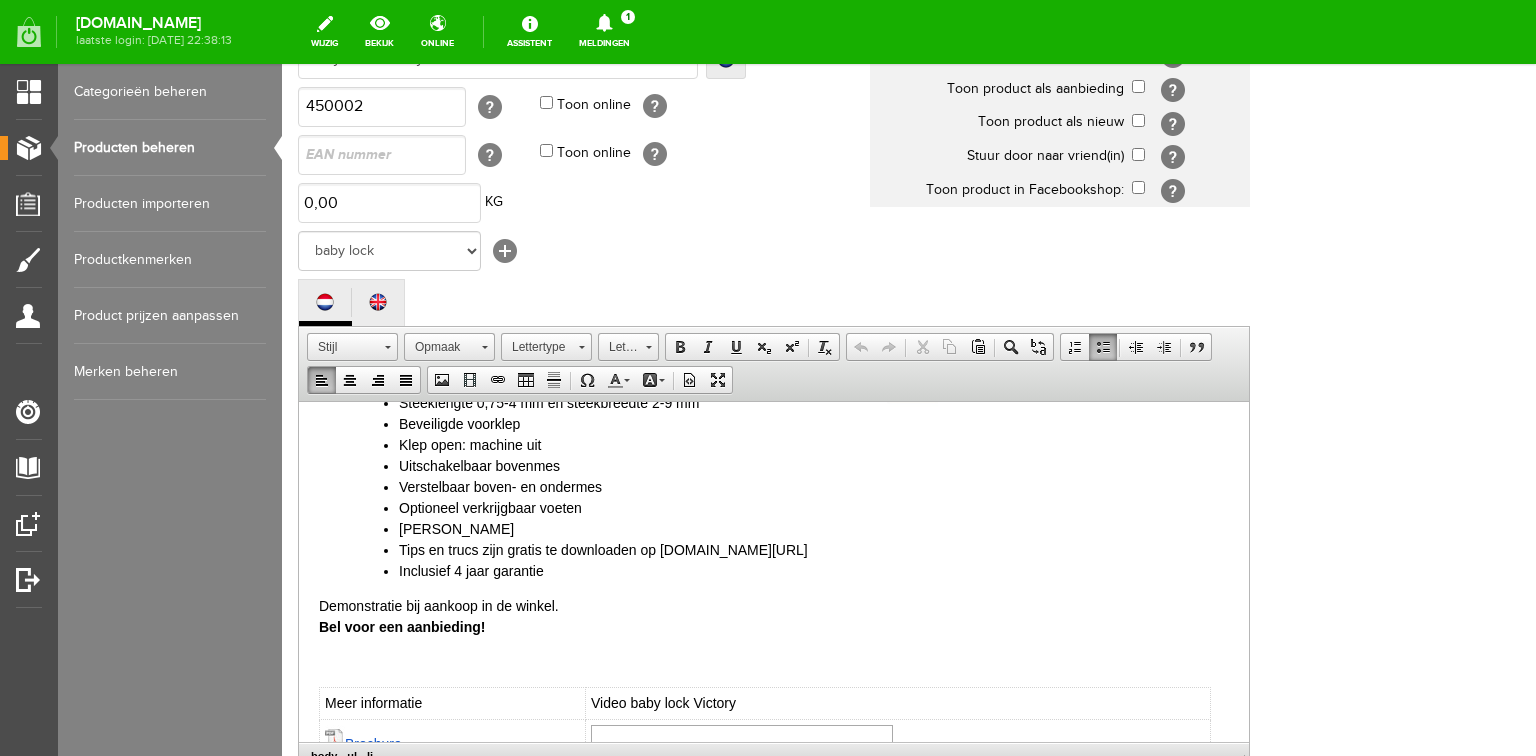 type 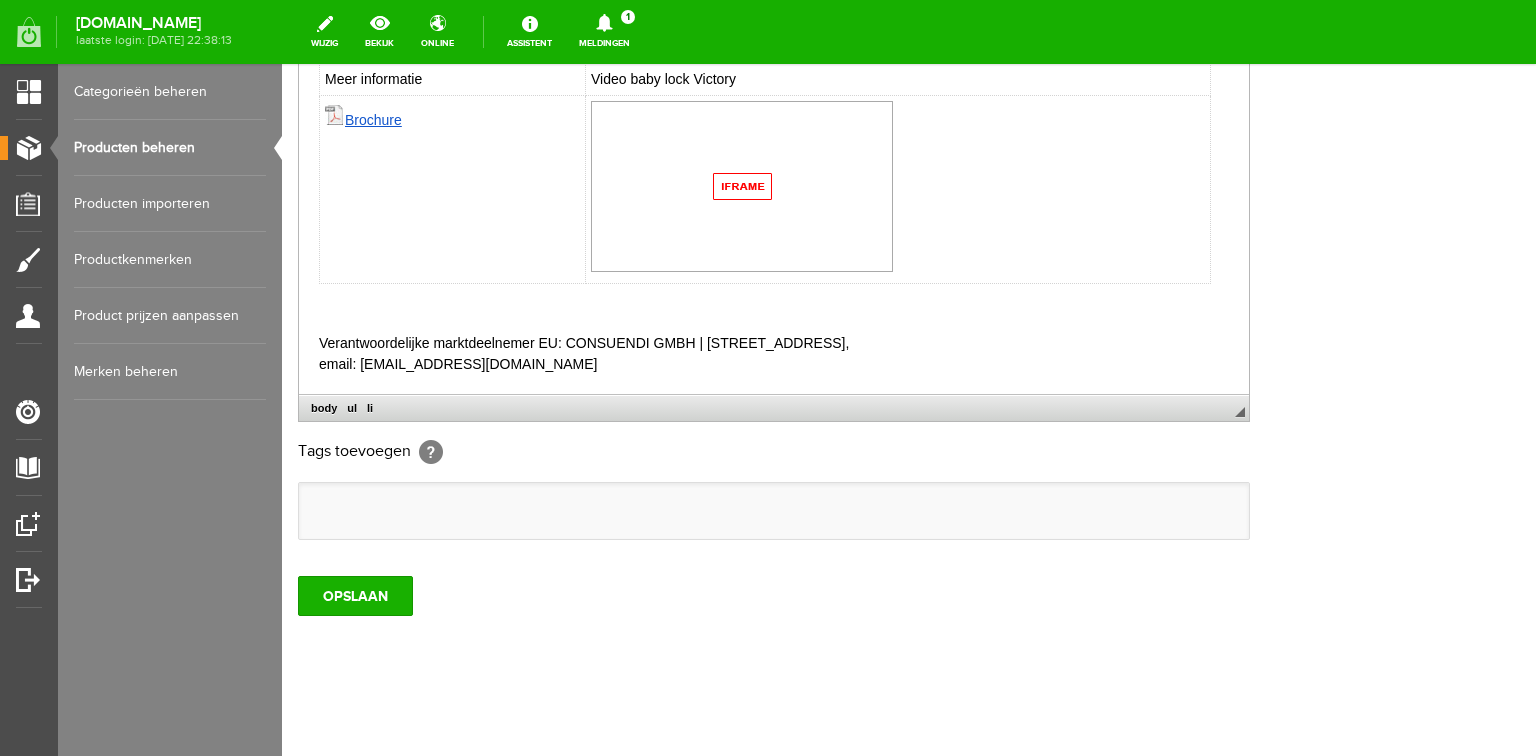 scroll, scrollTop: 592, scrollLeft: 0, axis: vertical 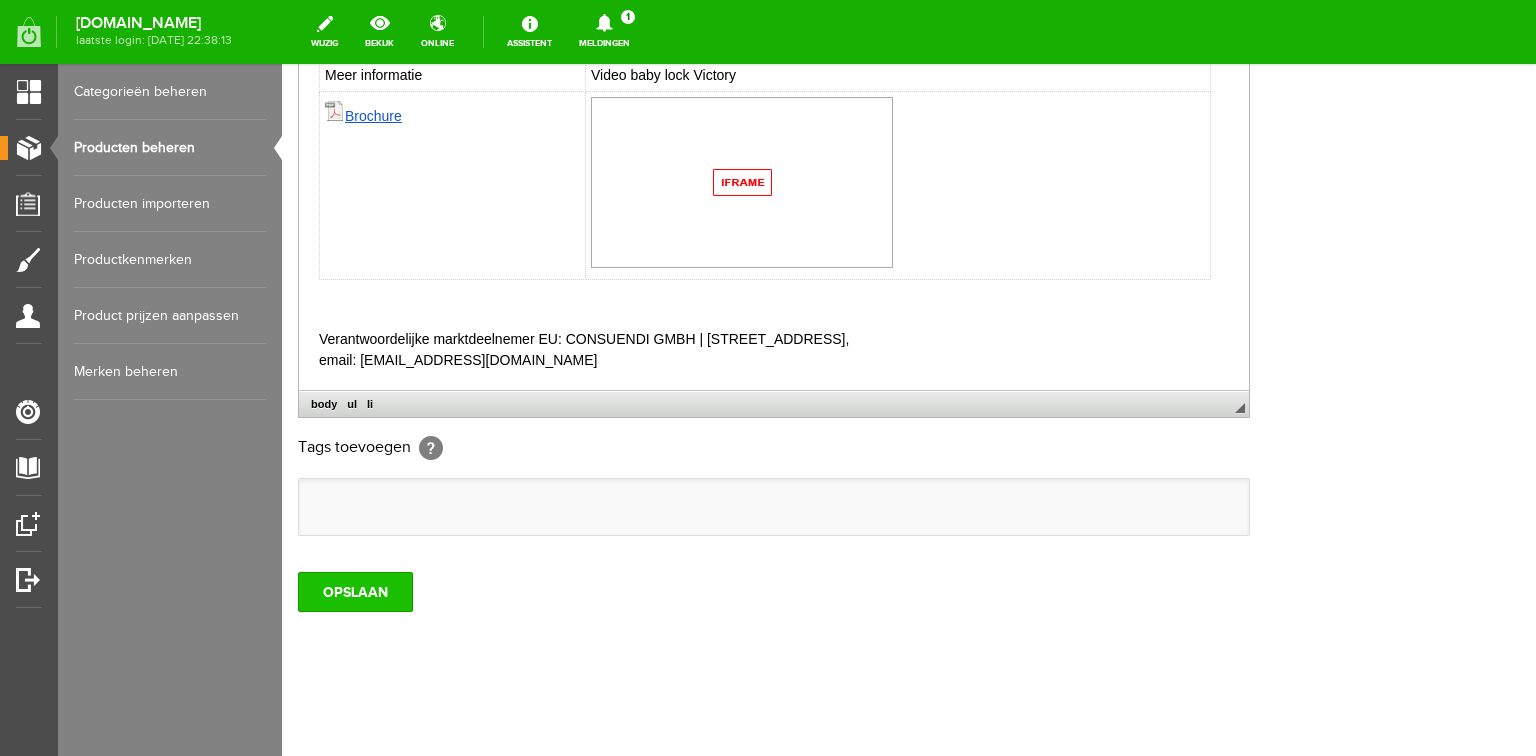 click on "OPSLAAN" at bounding box center (355, 592) 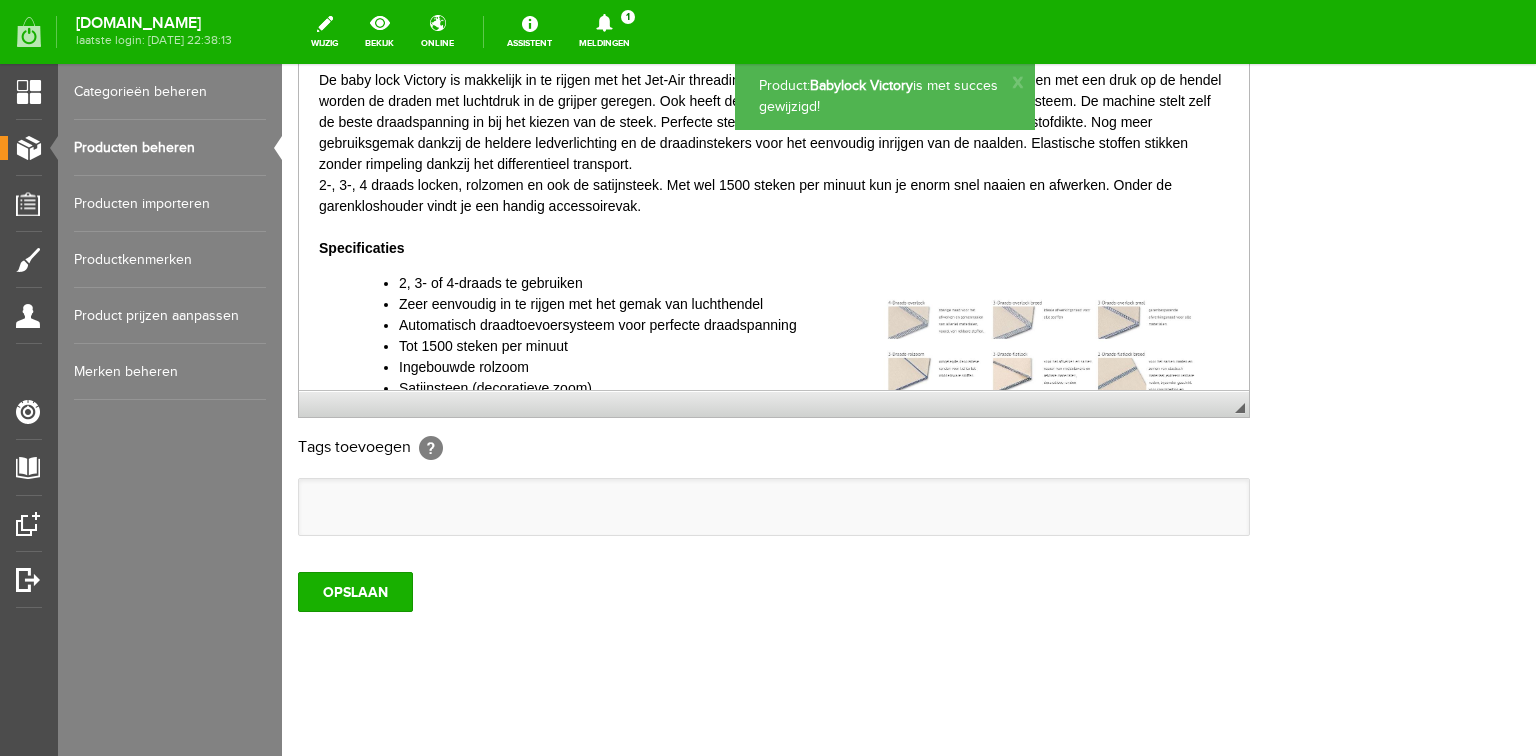 scroll, scrollTop: 0, scrollLeft: 0, axis: both 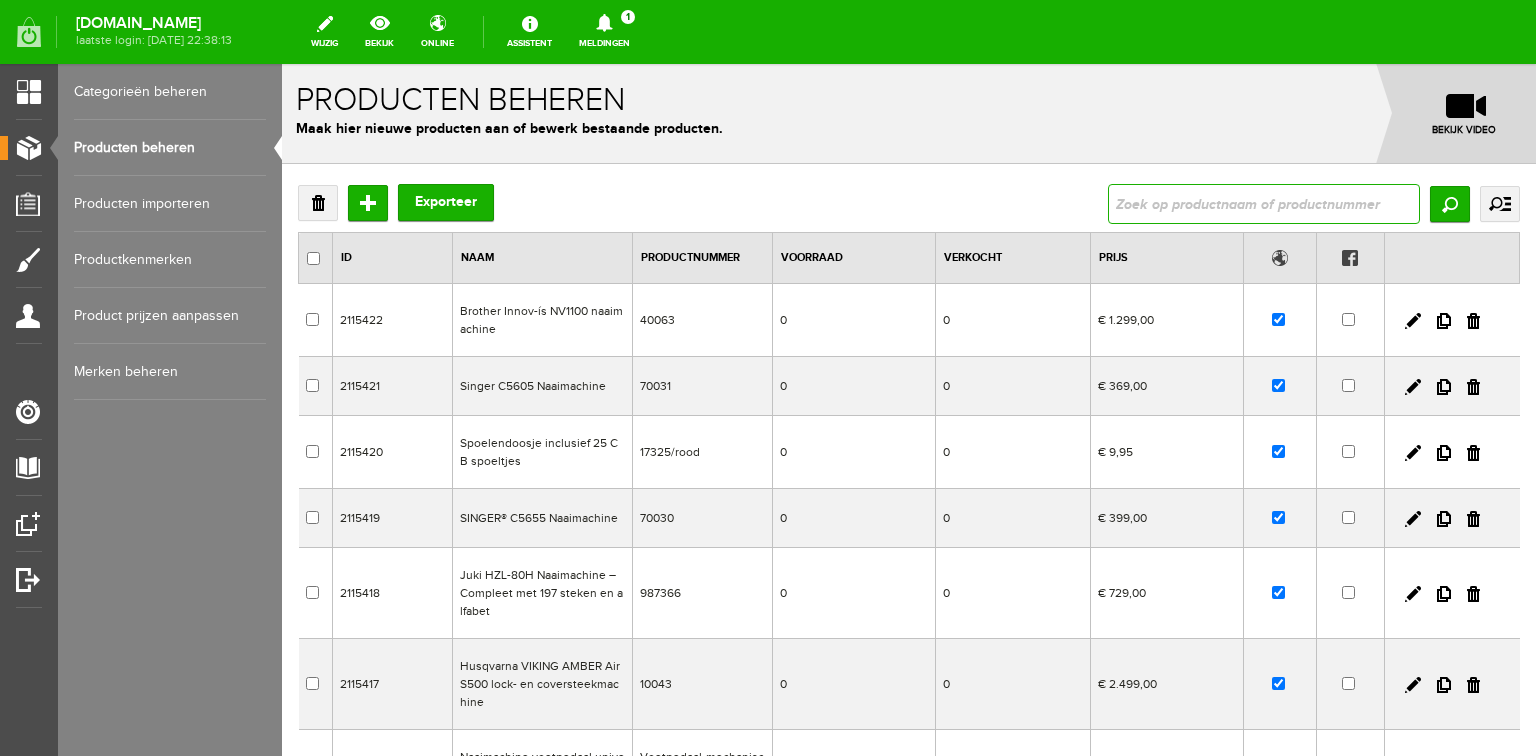 click at bounding box center (1264, 204) 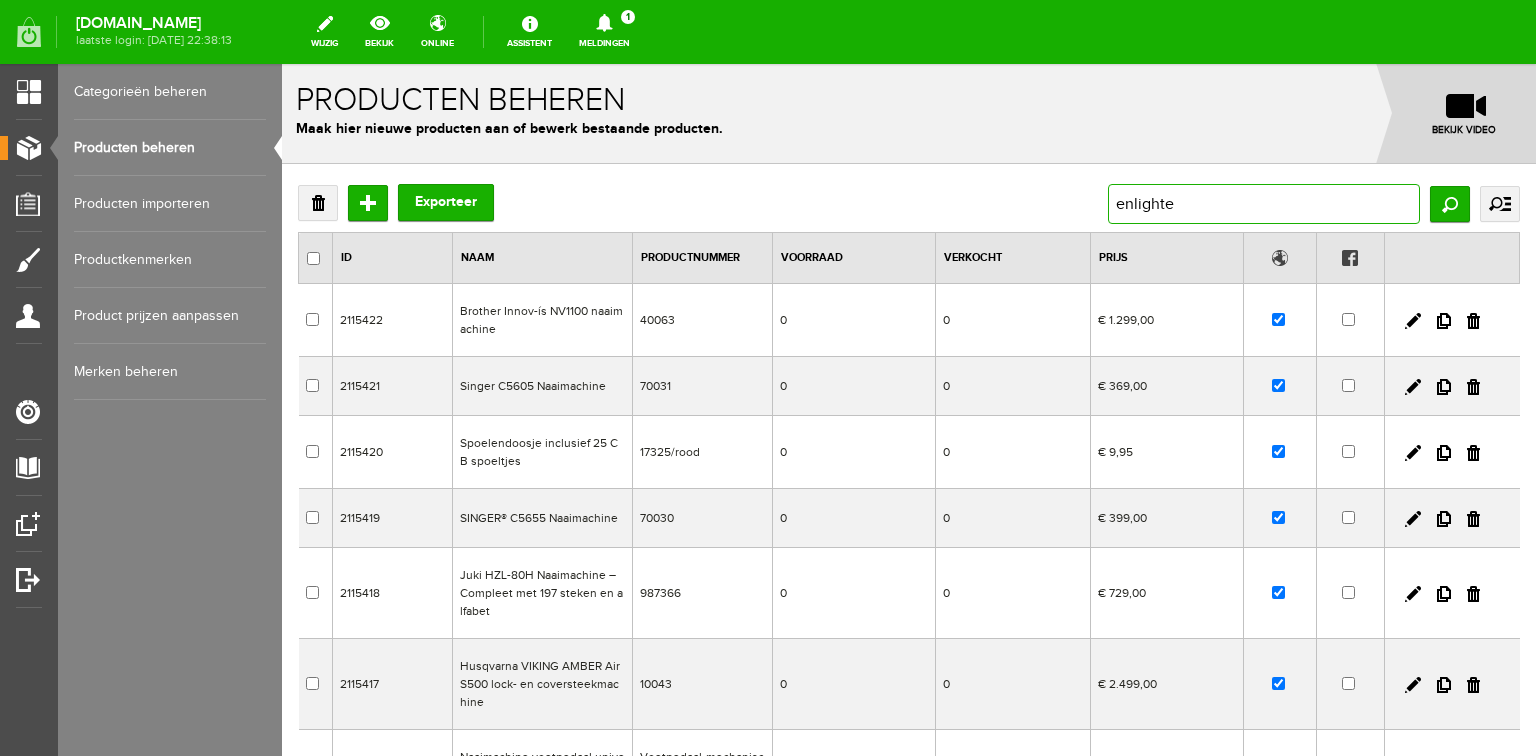 type on "enlighten" 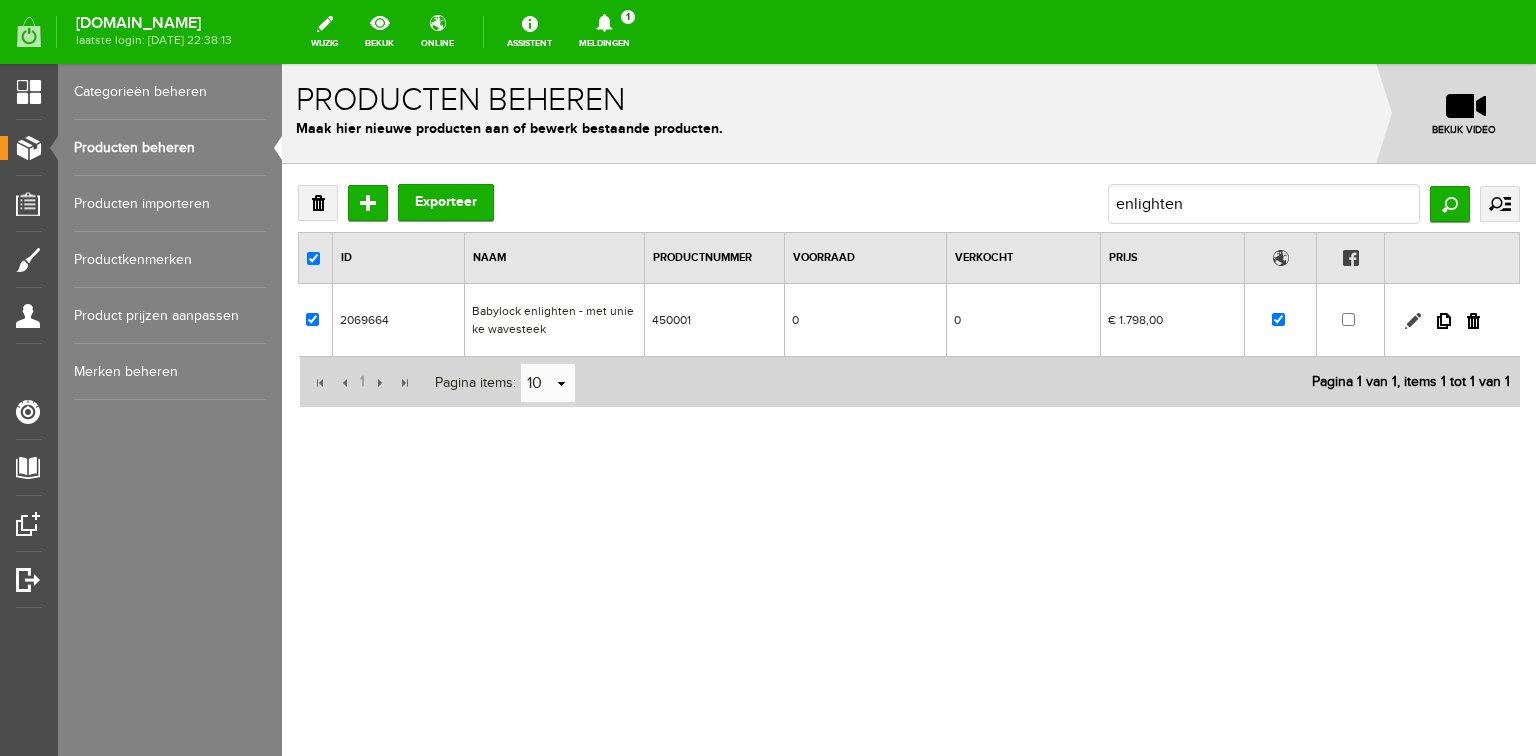 click at bounding box center [1413, 321] 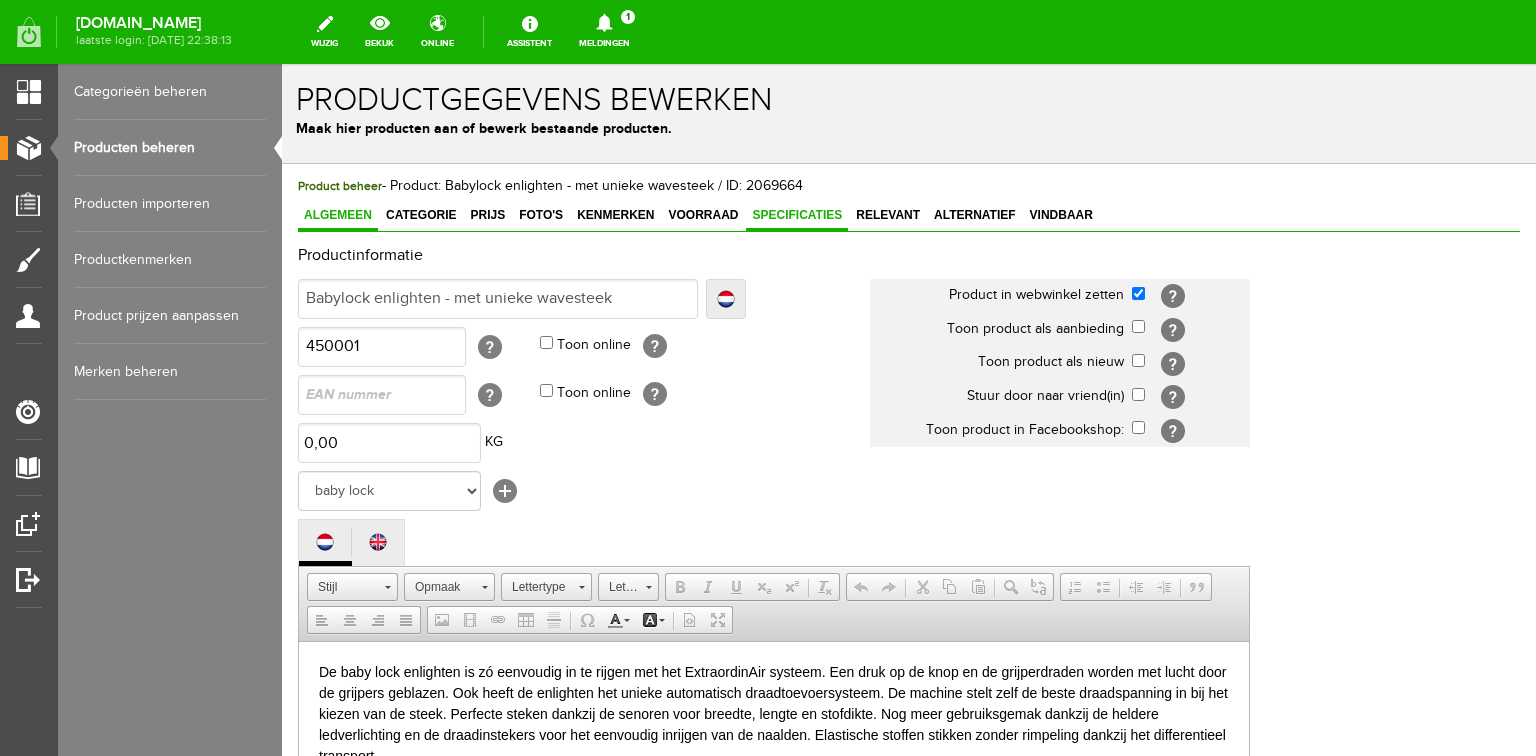 scroll, scrollTop: 0, scrollLeft: 0, axis: both 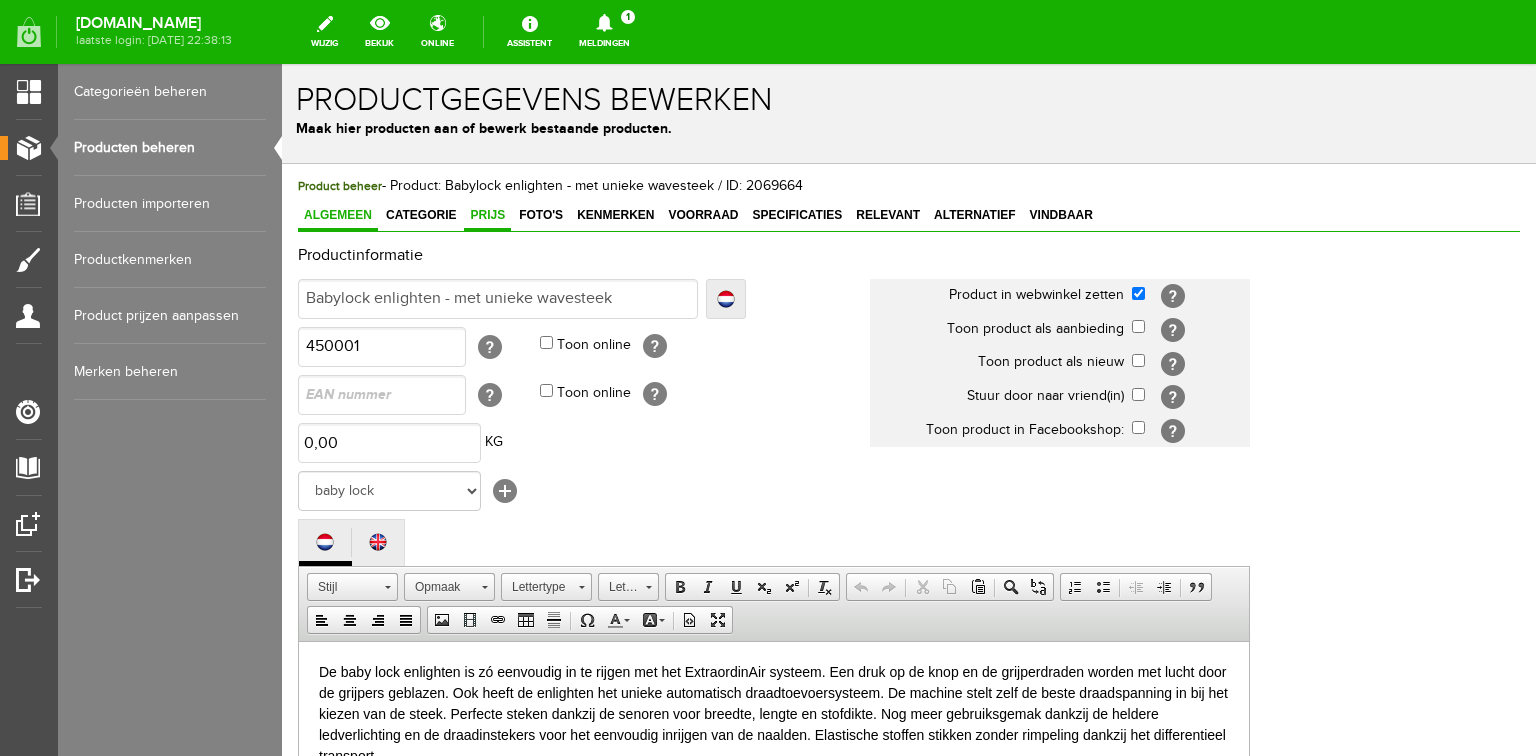 click on "Prijs" at bounding box center (487, 215) 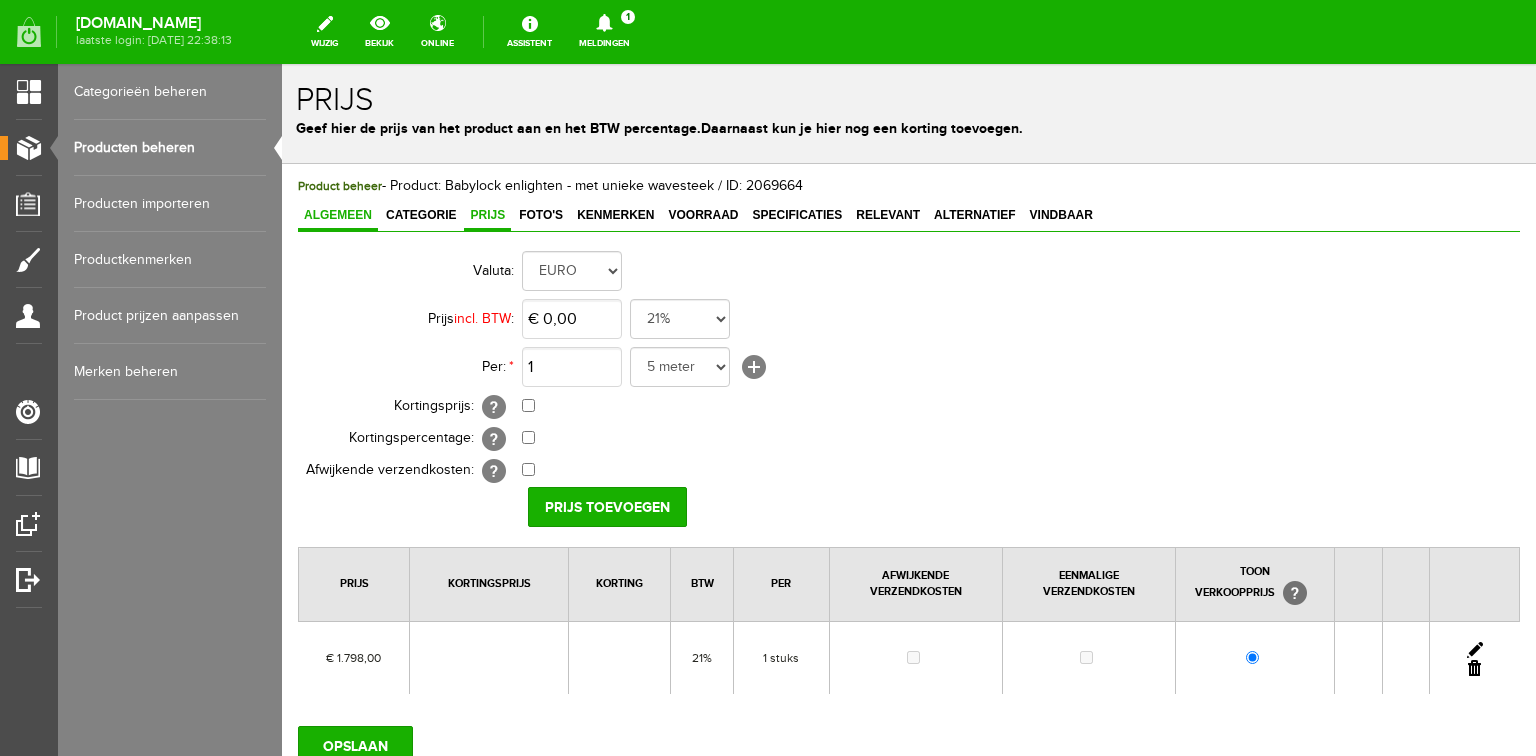 drag, startPoint x: 331, startPoint y: 204, endPoint x: 342, endPoint y: 207, distance: 11.401754 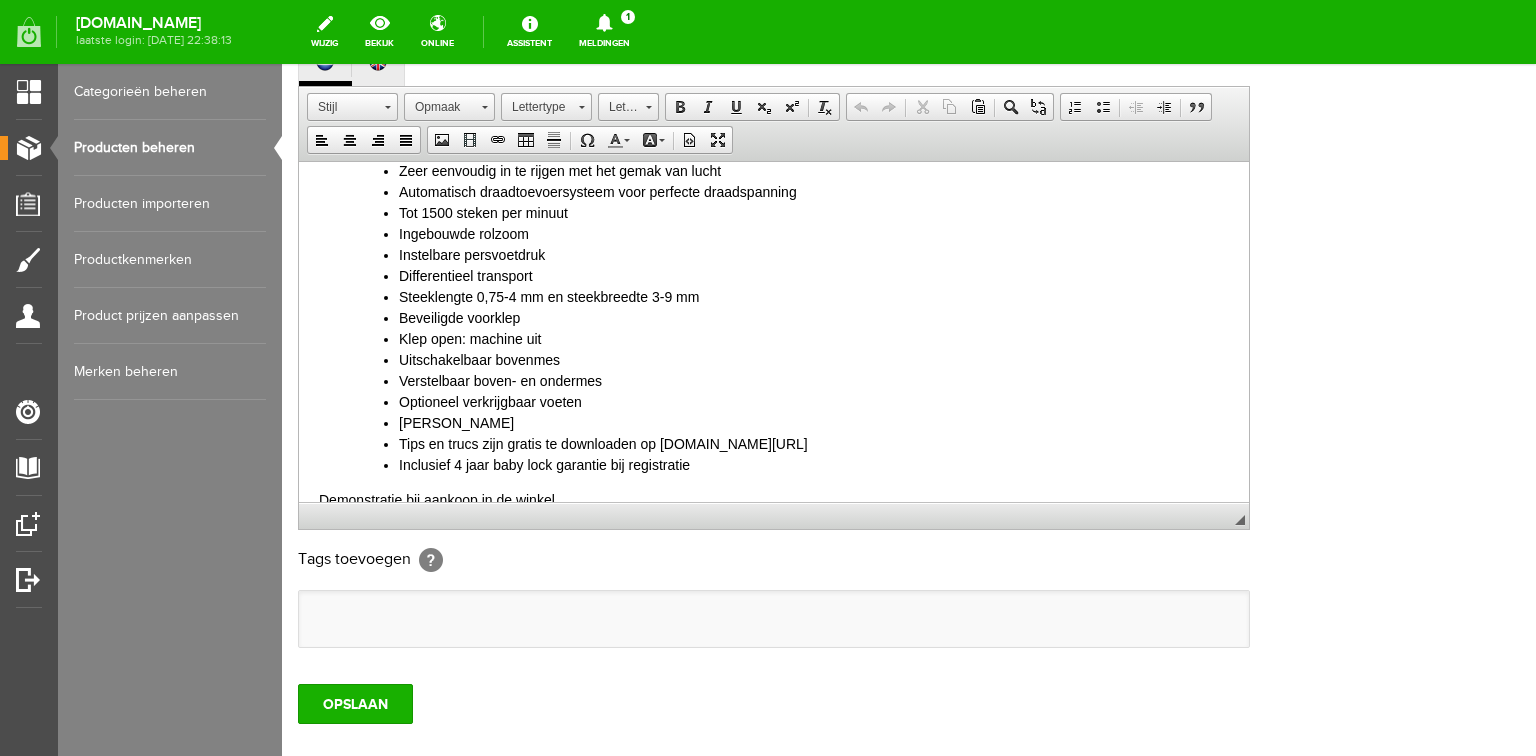 scroll, scrollTop: 220, scrollLeft: 0, axis: vertical 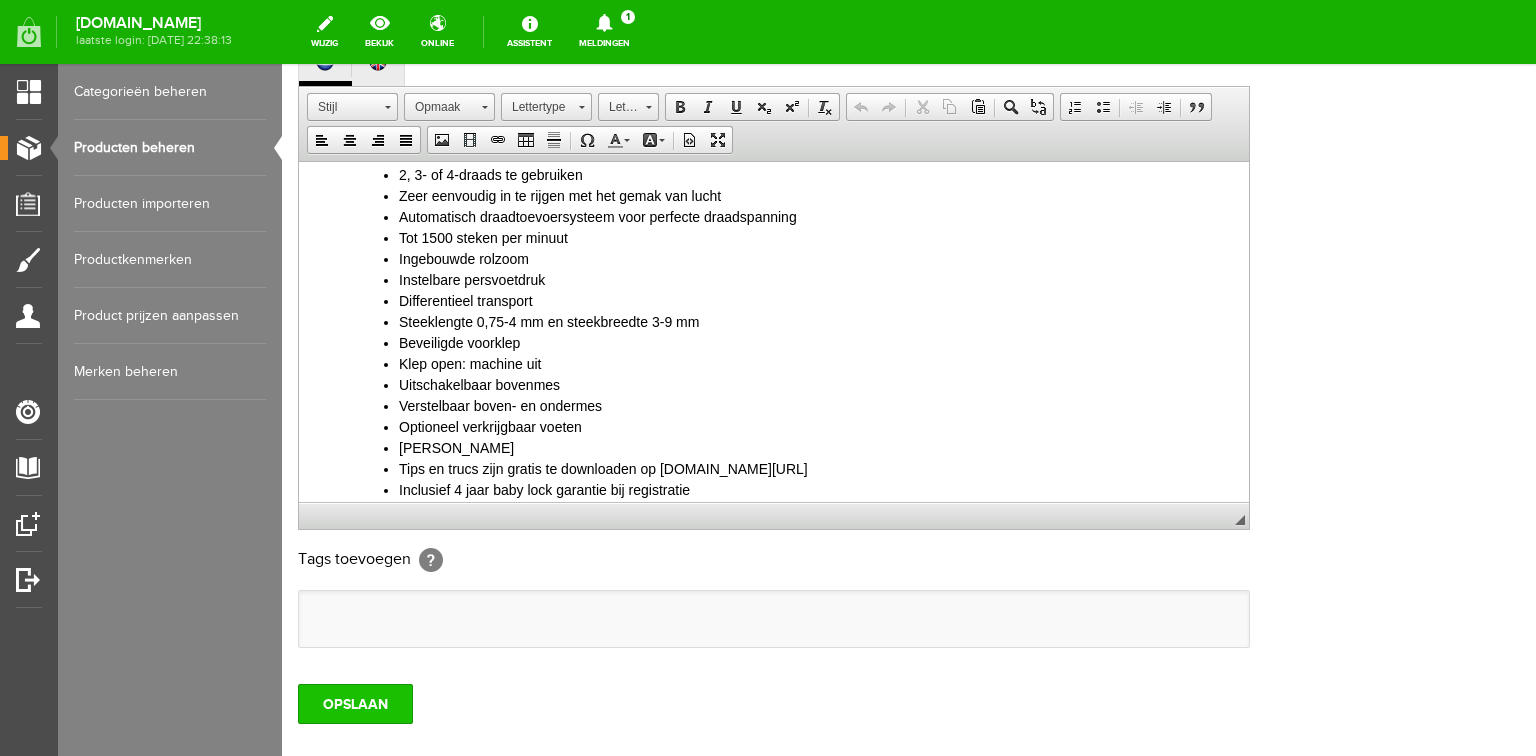 click on "OPSLAAN" at bounding box center (355, 704) 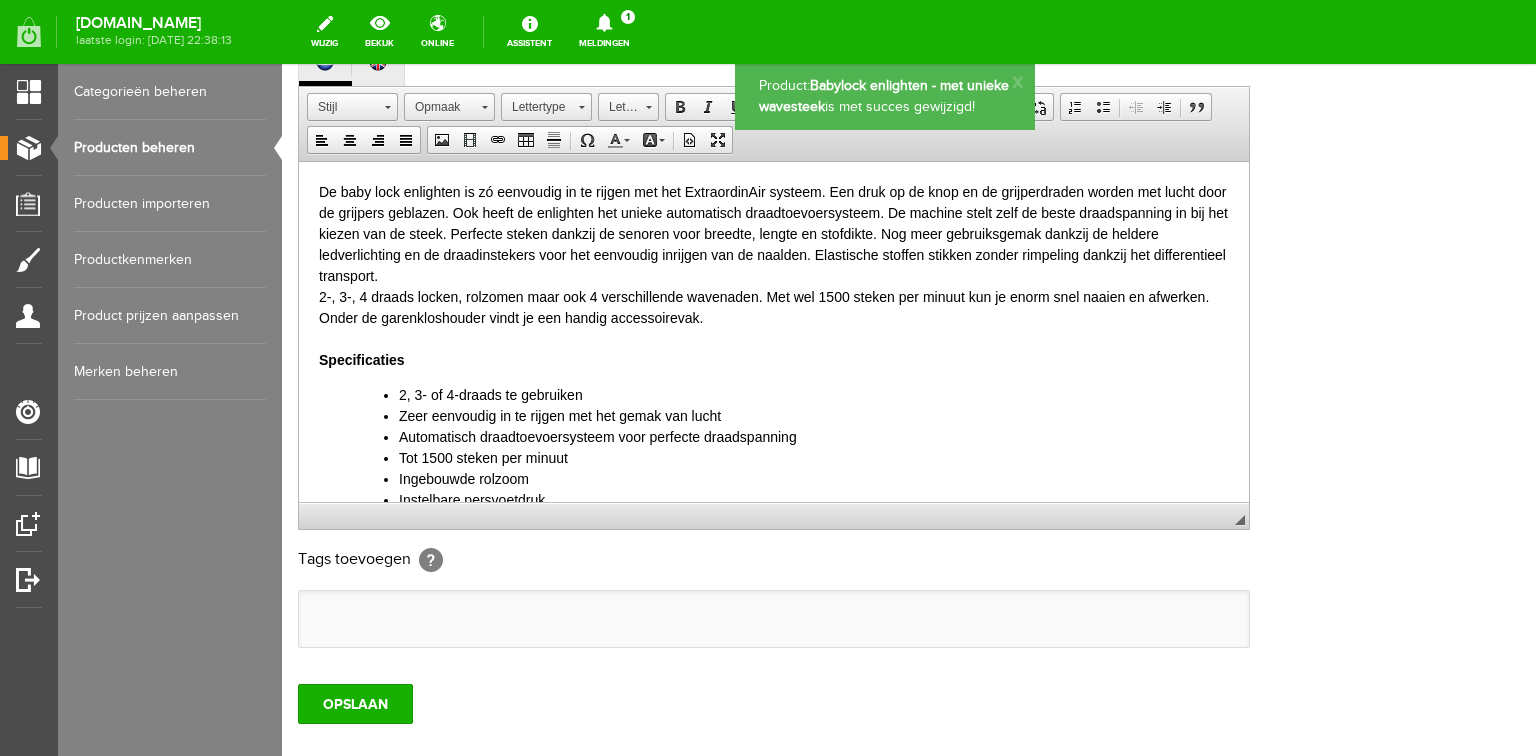 scroll, scrollTop: 0, scrollLeft: 0, axis: both 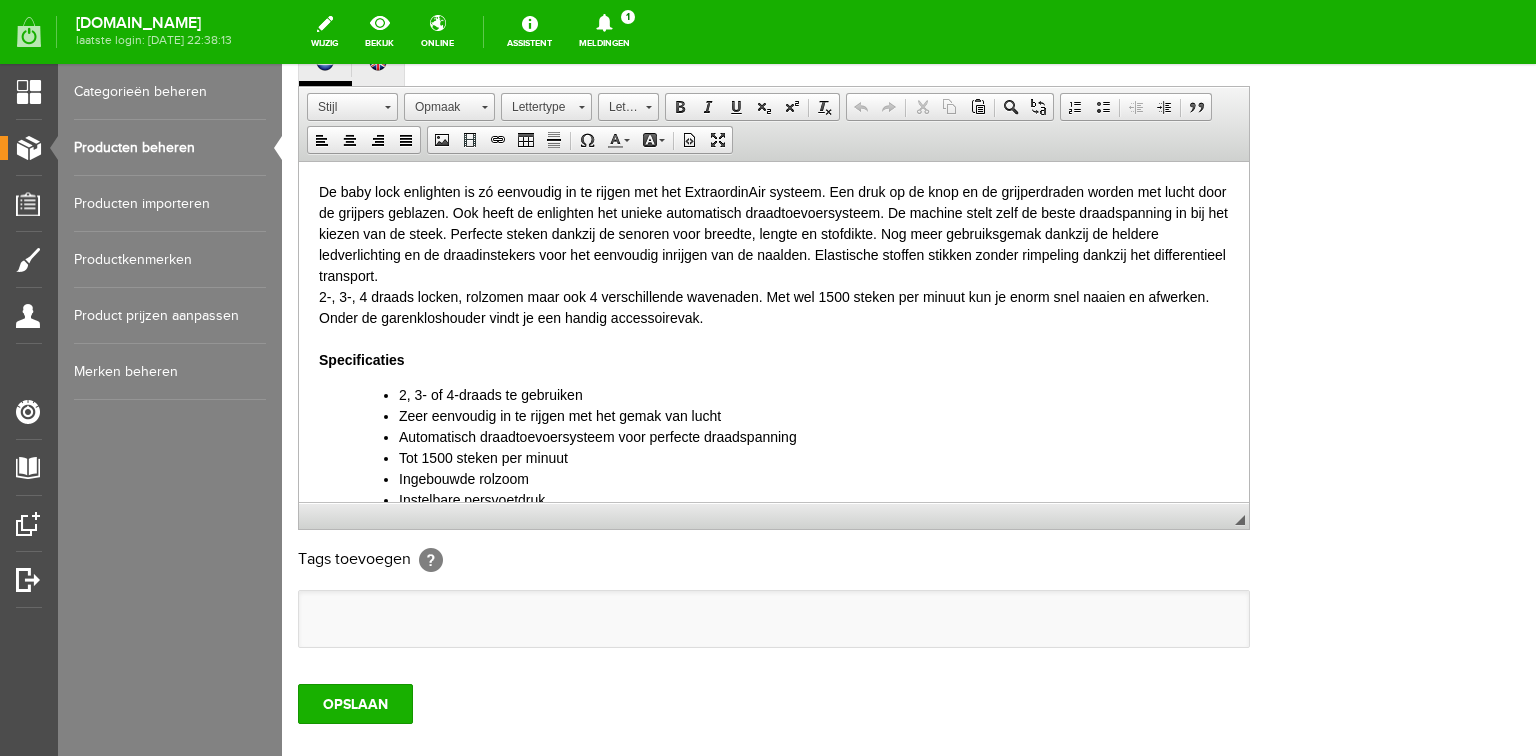click on "Categorieën beheren" at bounding box center [170, 92] 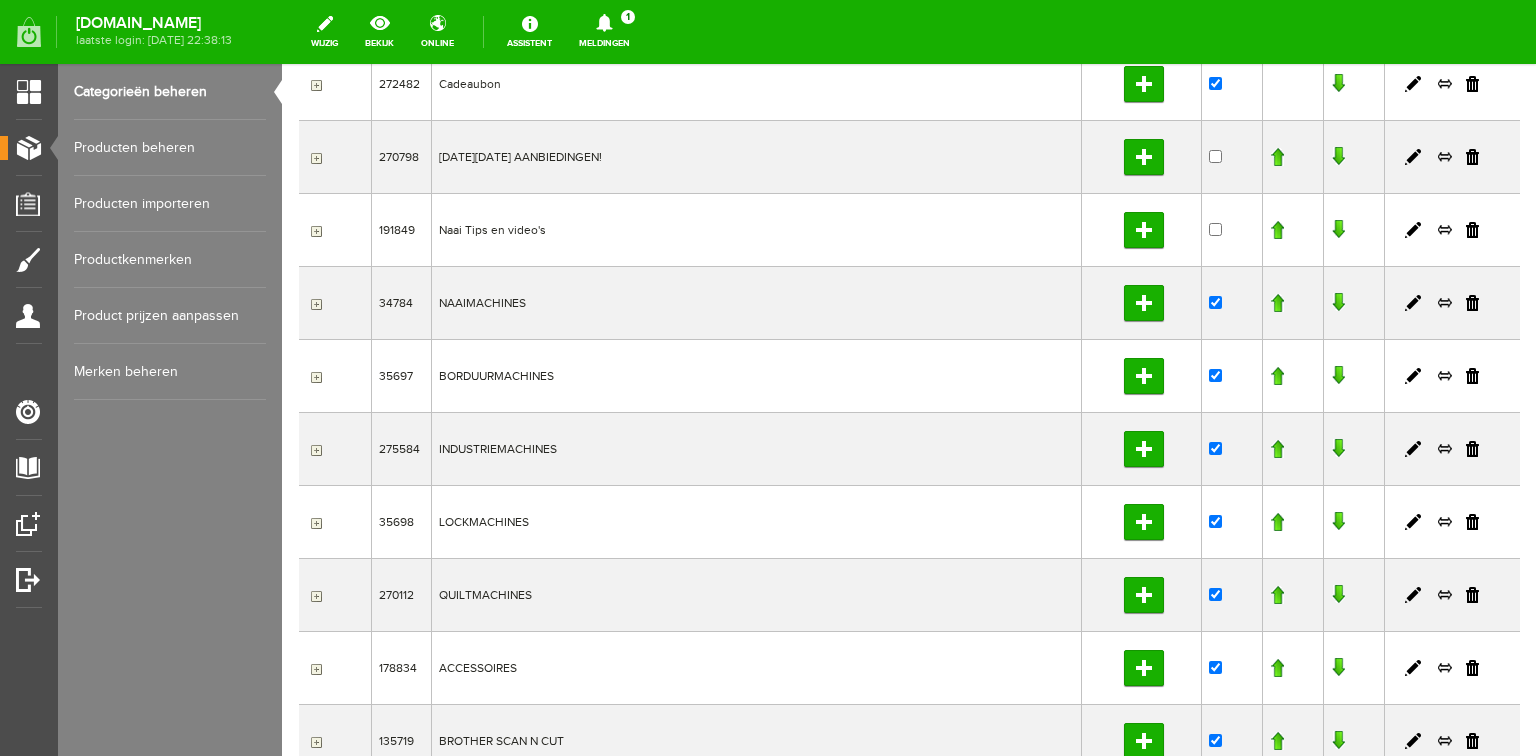 scroll, scrollTop: 240, scrollLeft: 0, axis: vertical 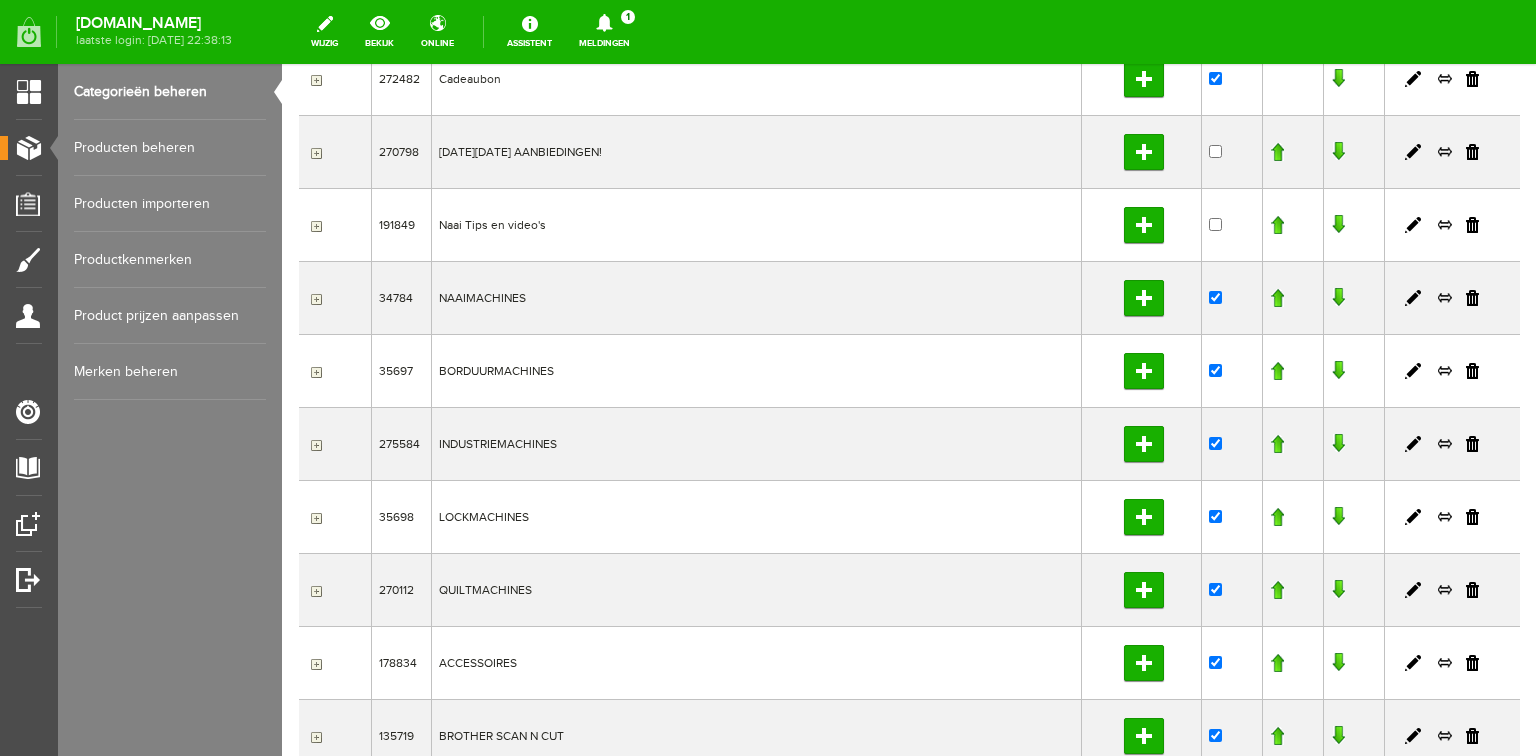 click at bounding box center [314, 518] 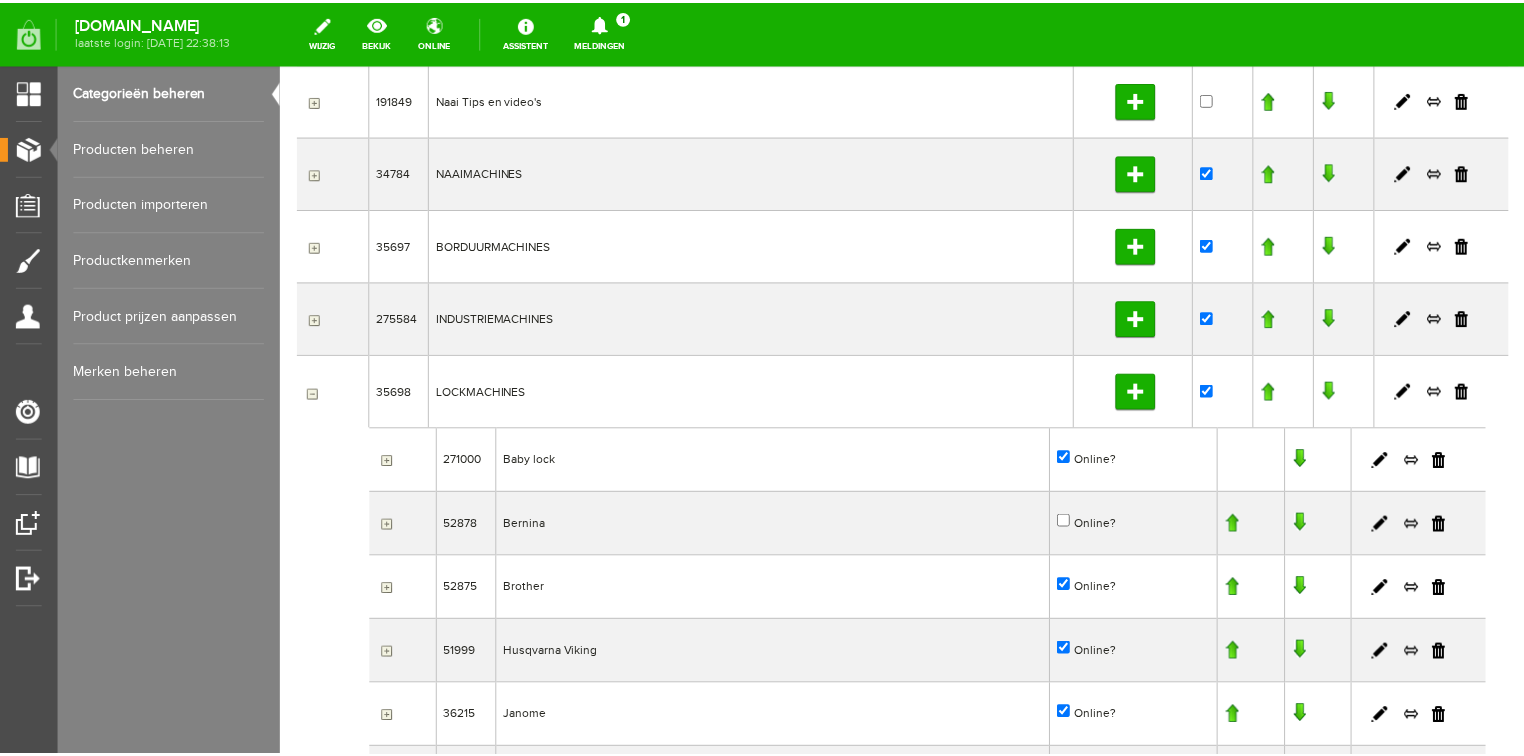 scroll, scrollTop: 400, scrollLeft: 0, axis: vertical 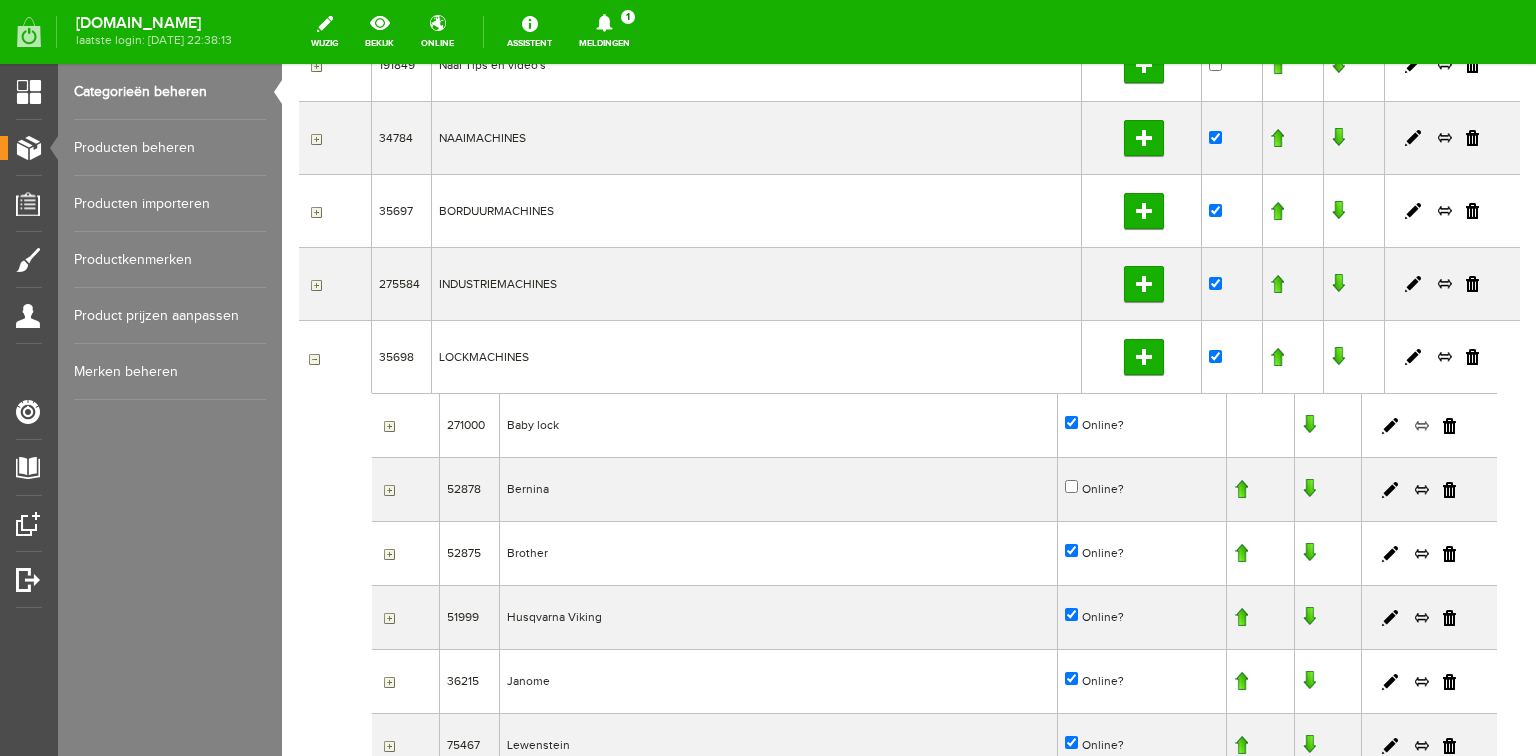 click at bounding box center [1422, 426] 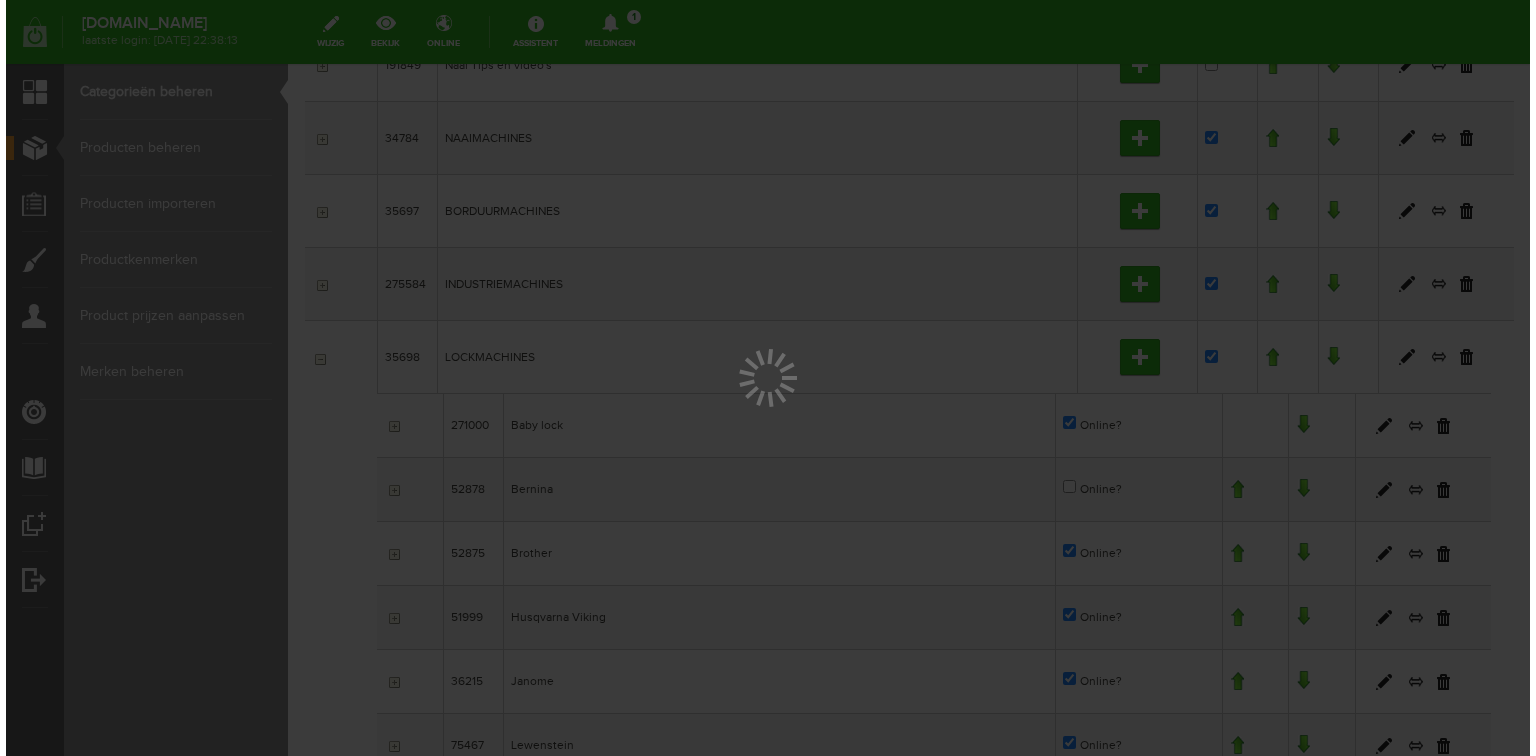 scroll, scrollTop: 0, scrollLeft: 0, axis: both 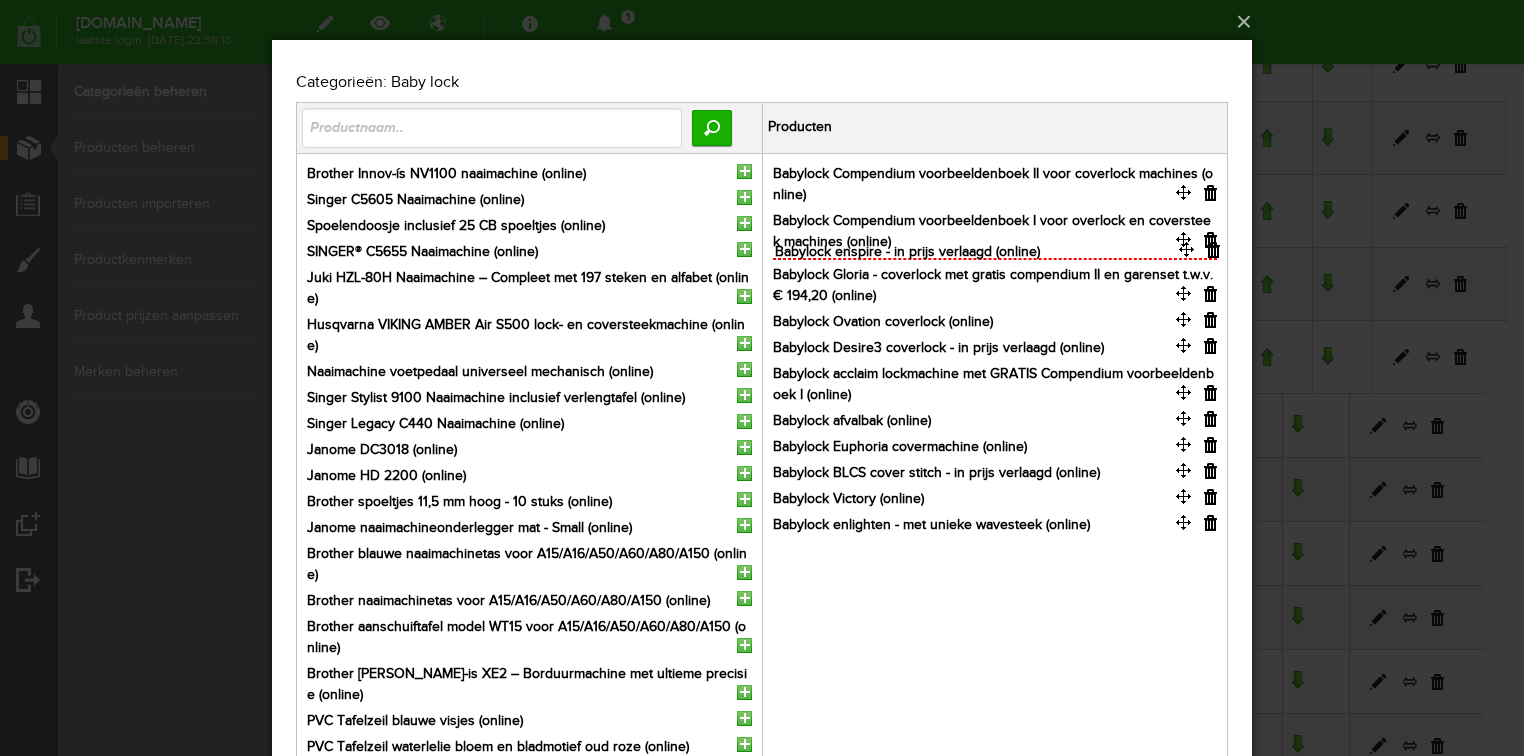 drag, startPoint x: 1186, startPoint y: 487, endPoint x: 1188, endPoint y: 248, distance: 239.00836 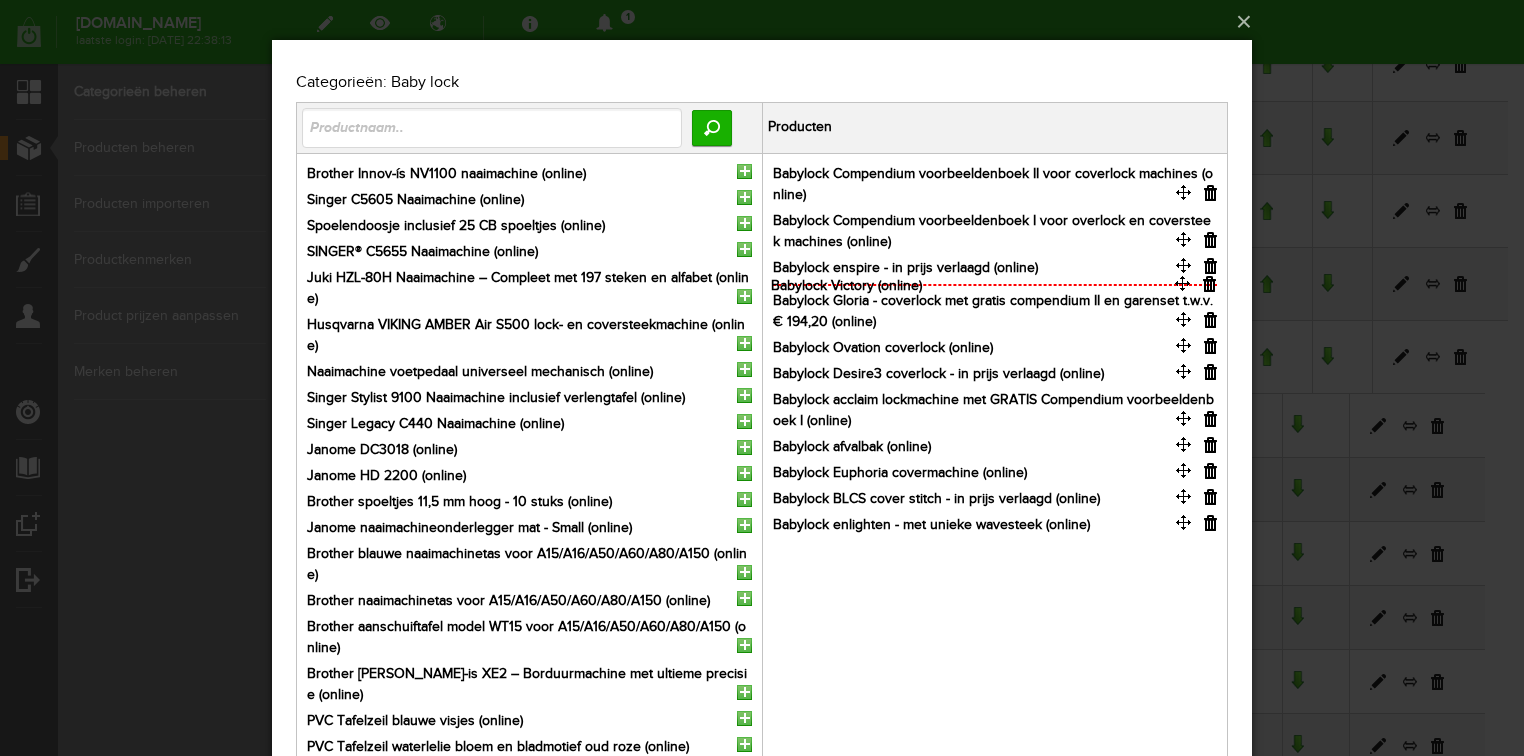 drag, startPoint x: 1180, startPoint y: 516, endPoint x: 1179, endPoint y: 285, distance: 231.00217 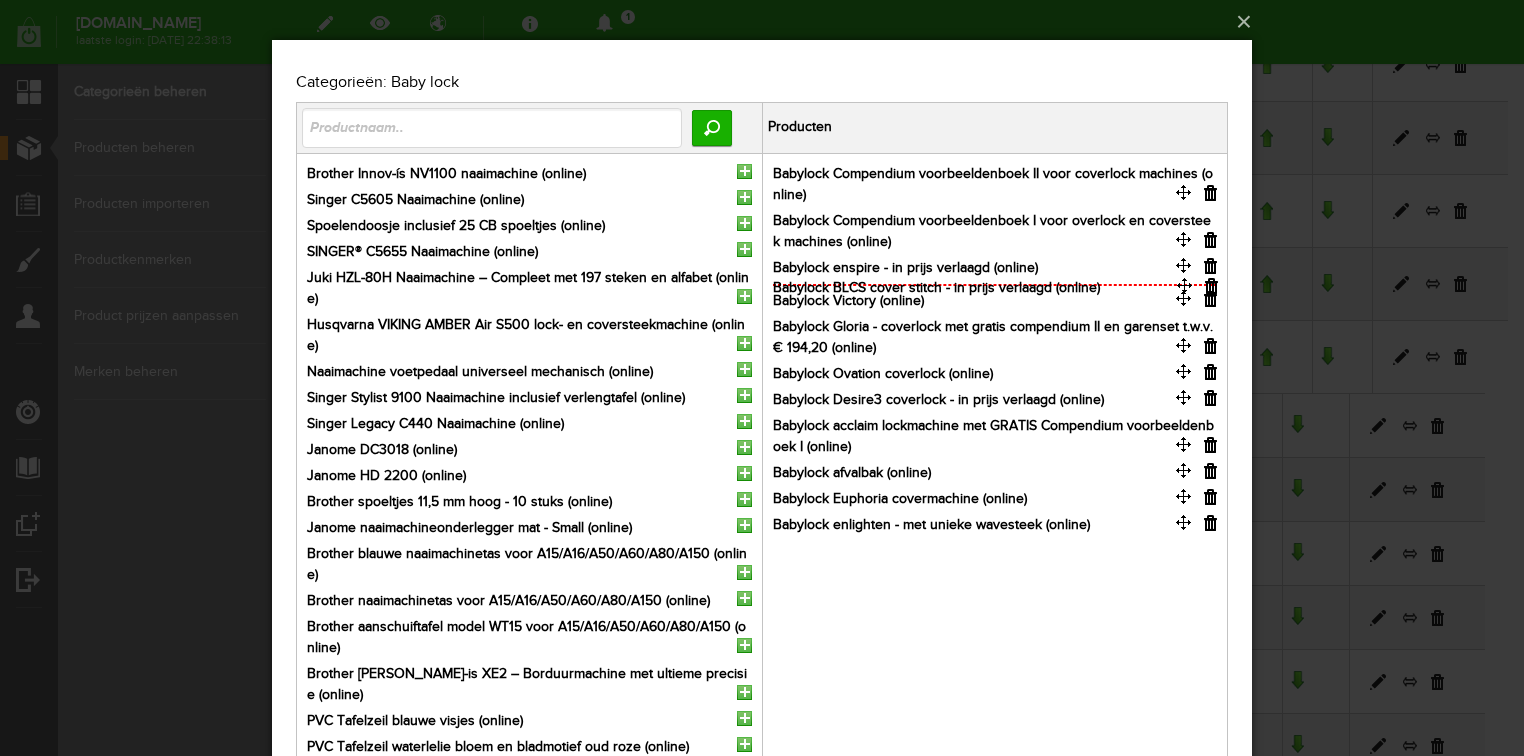 drag, startPoint x: 1184, startPoint y: 513, endPoint x: 1185, endPoint y: 284, distance: 229.00218 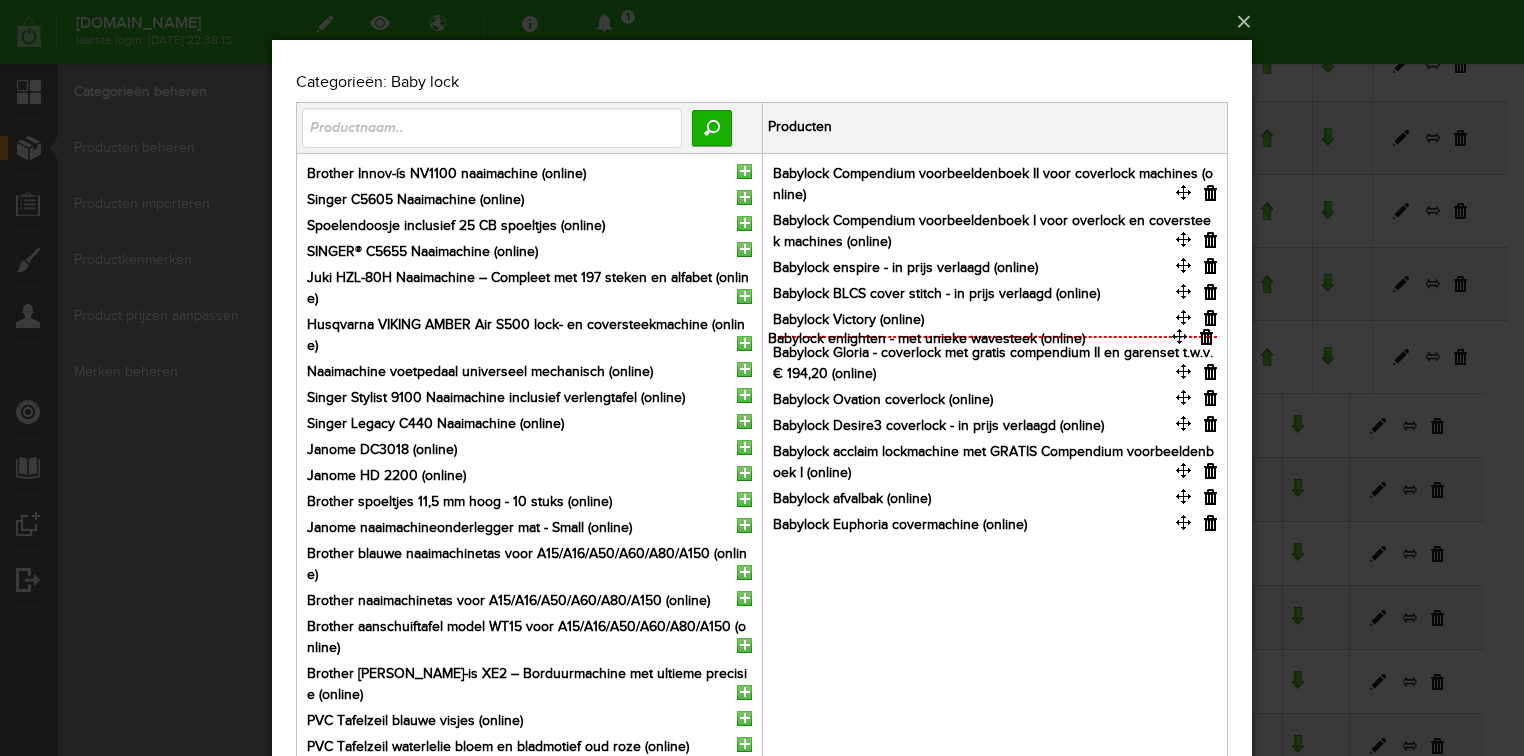 drag, startPoint x: 1184, startPoint y: 543, endPoint x: 1180, endPoint y: 339, distance: 204.03922 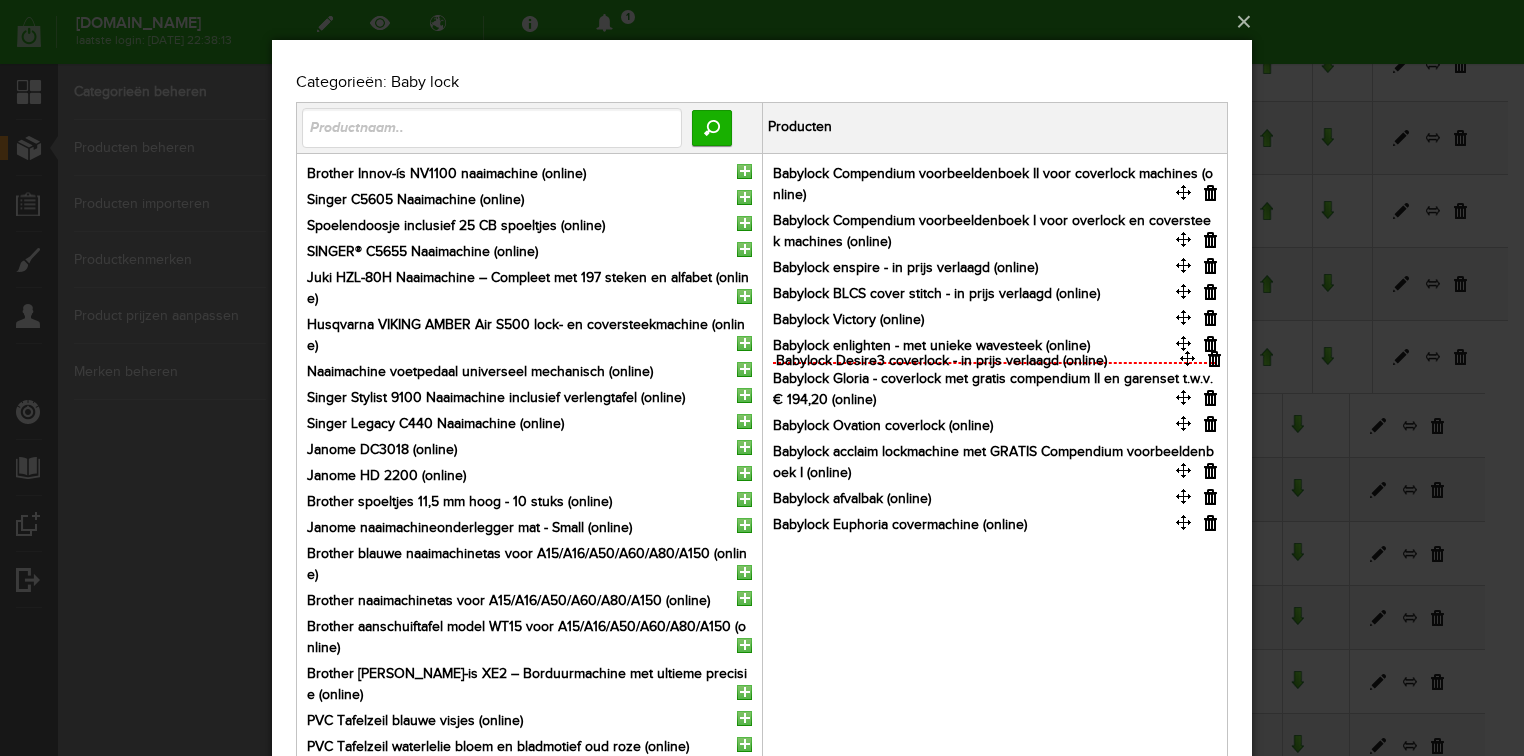 drag, startPoint x: 1185, startPoint y: 441, endPoint x: 1189, endPoint y: 358, distance: 83.09633 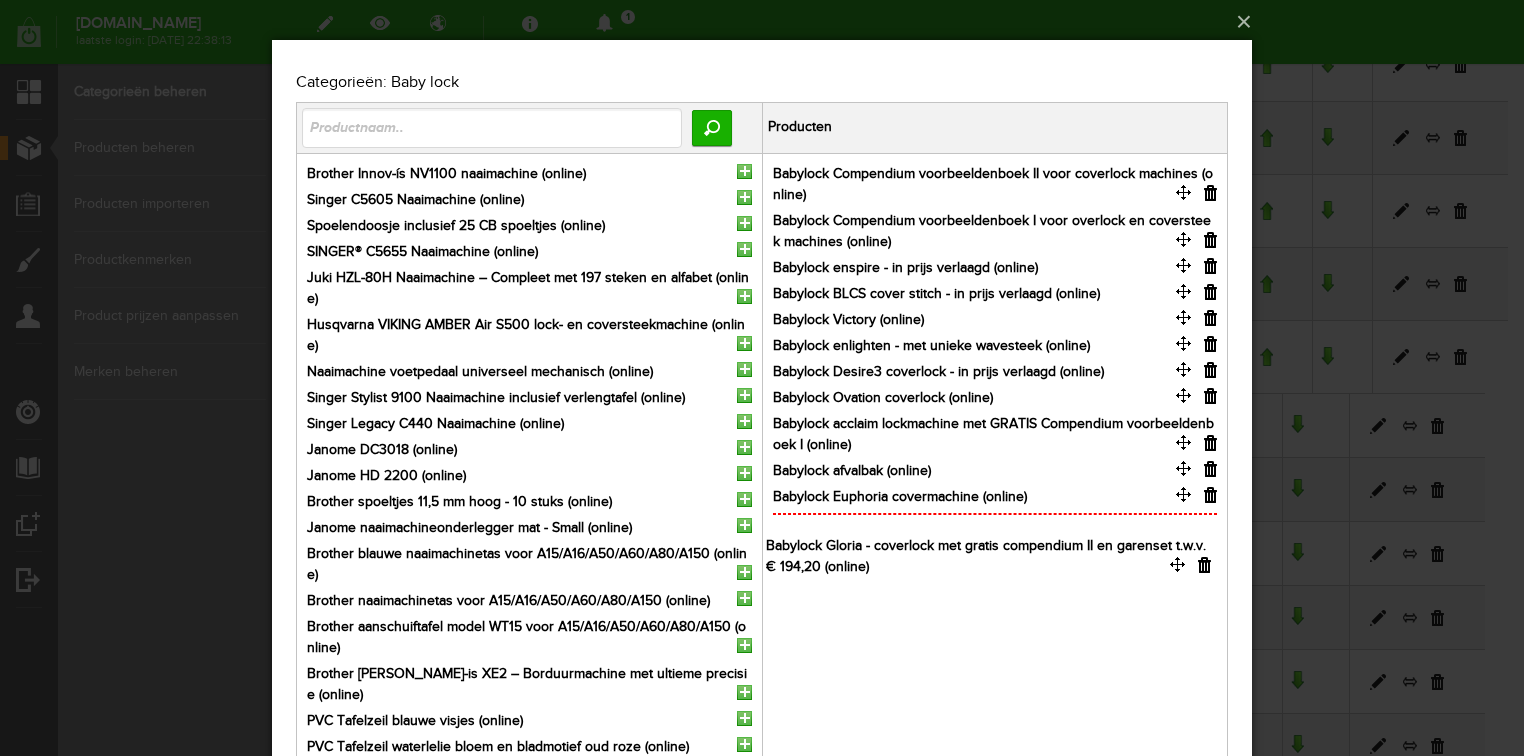 drag, startPoint x: 1178, startPoint y: 412, endPoint x: 1172, endPoint y: 561, distance: 149.12076 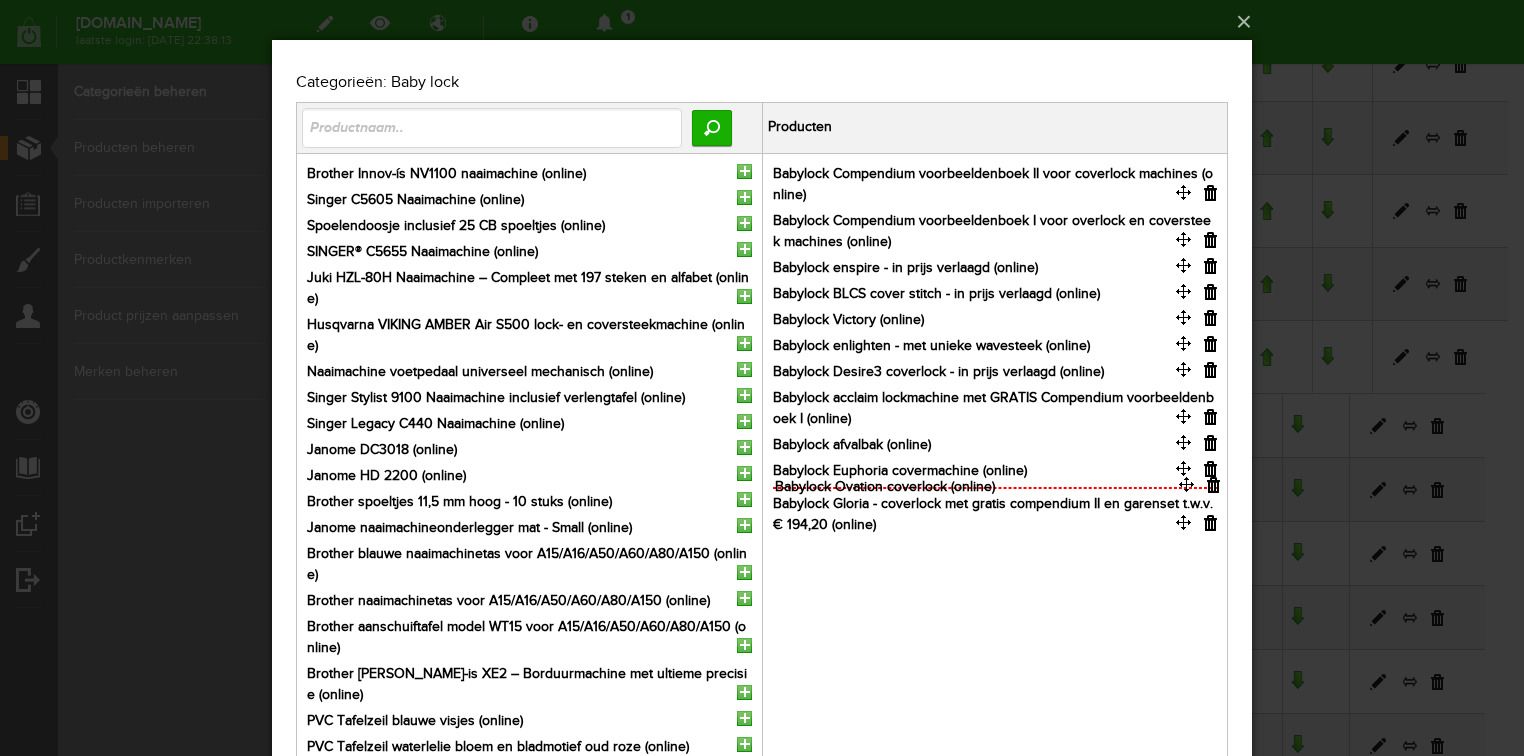 drag, startPoint x: 1180, startPoint y: 390, endPoint x: 1183, endPoint y: 480, distance: 90.04999 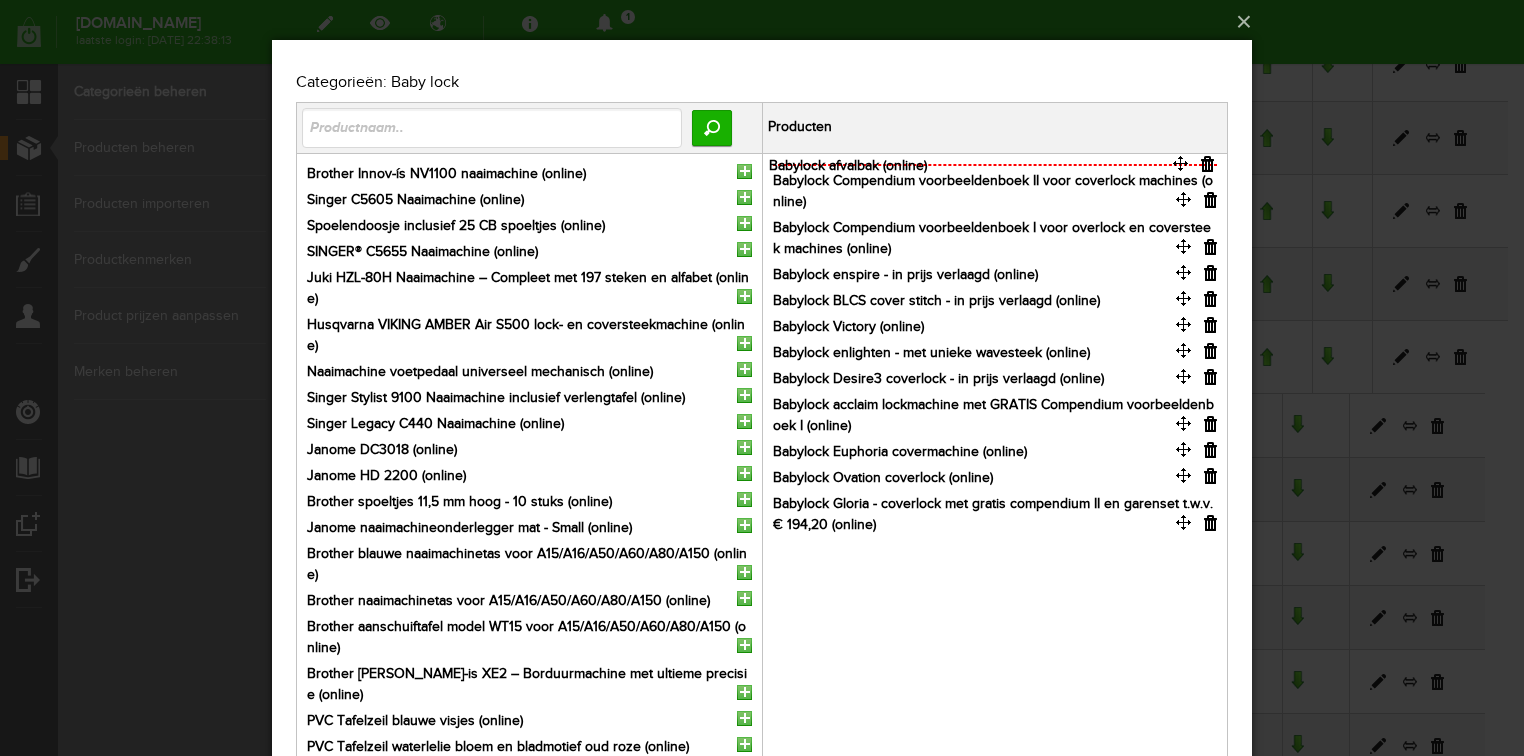 drag, startPoint x: 1179, startPoint y: 440, endPoint x: 1176, endPoint y: 162, distance: 278.01617 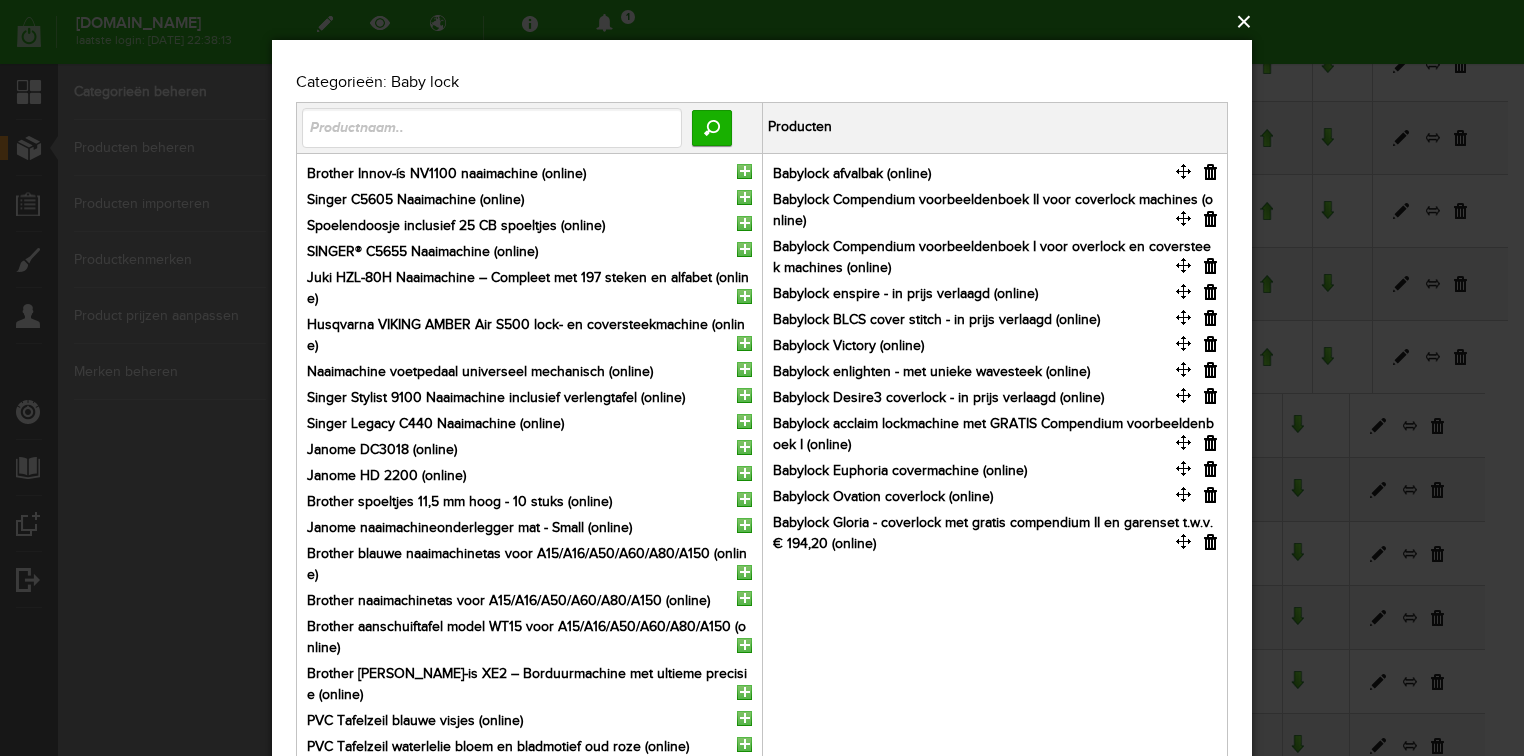 click on "×" at bounding box center (768, 22) 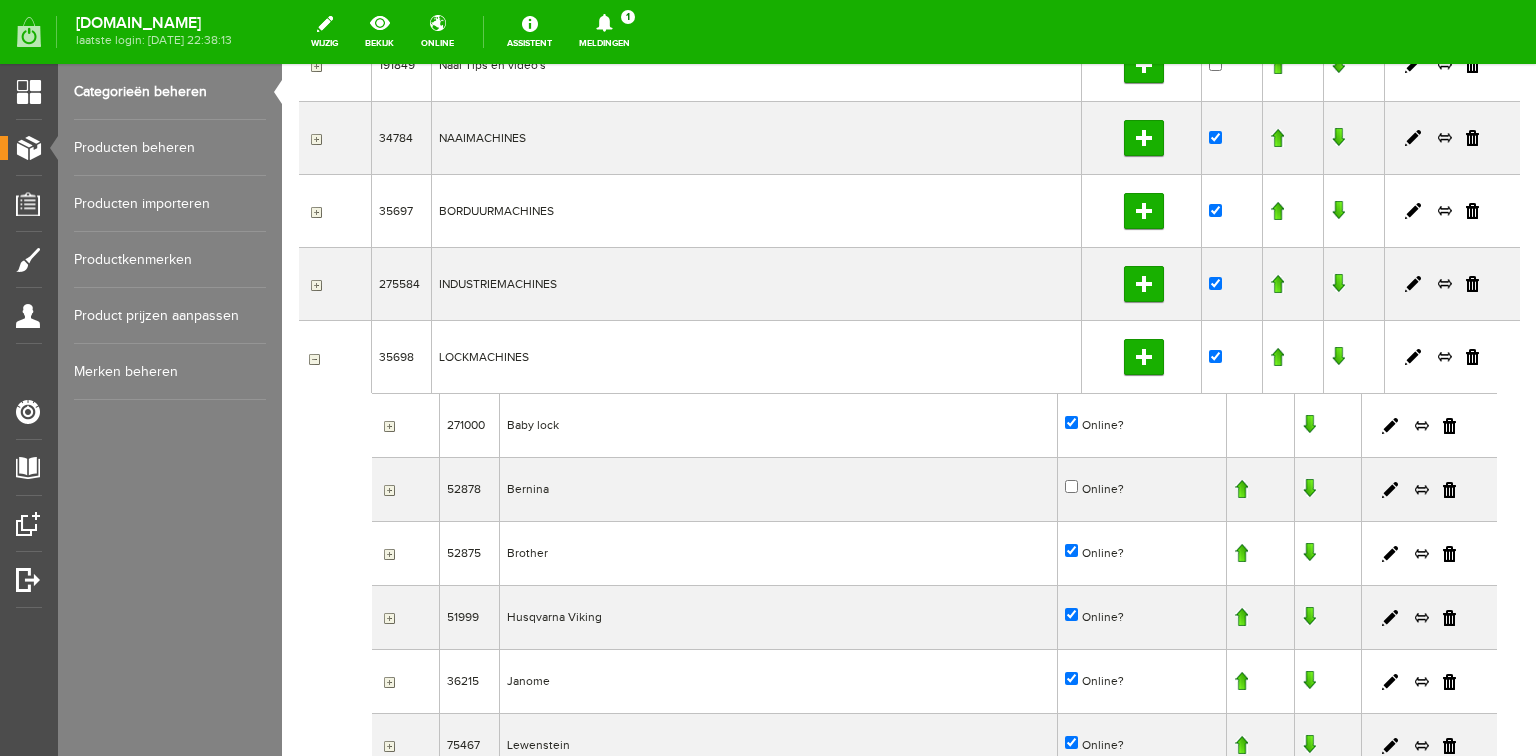 click on "Producten beheren" at bounding box center [170, 148] 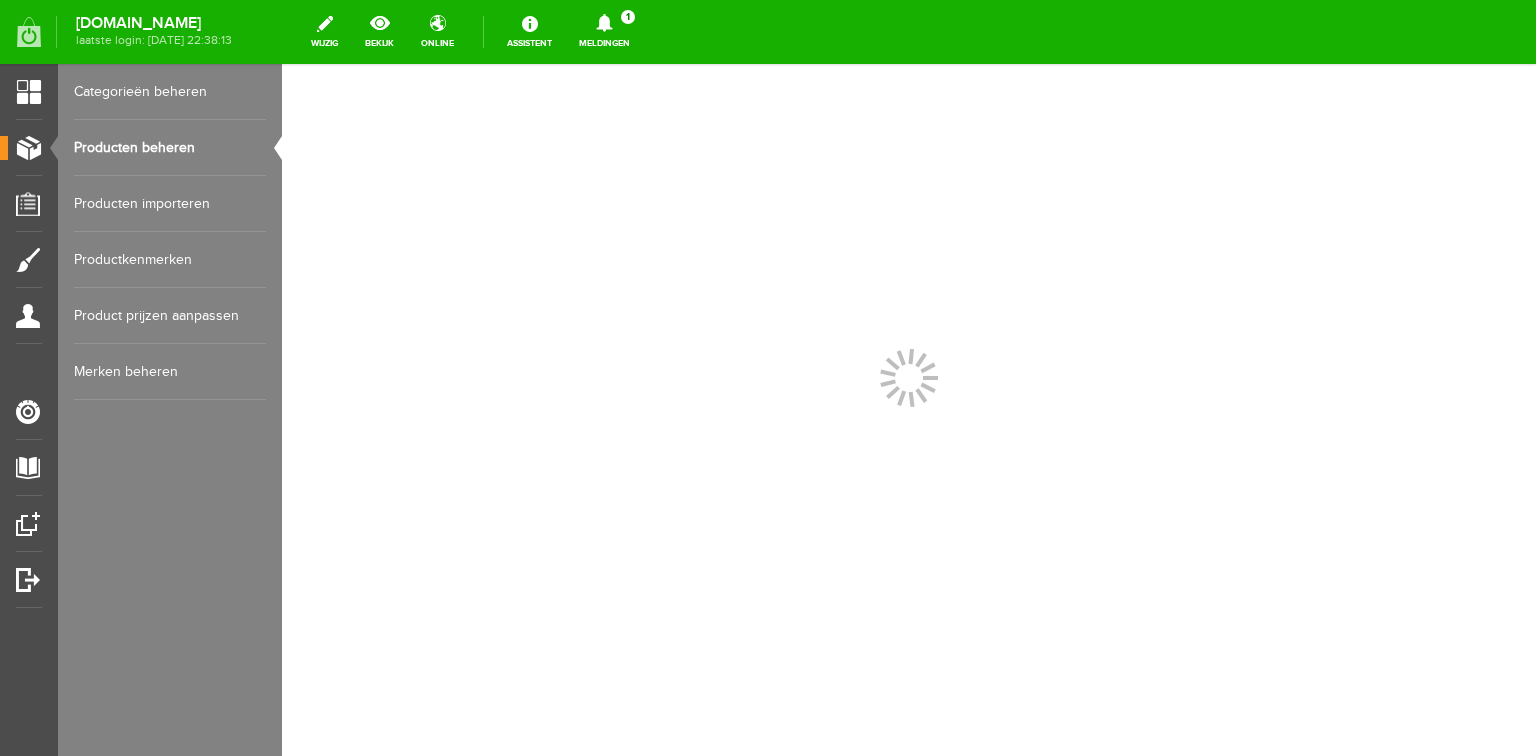 scroll, scrollTop: 0, scrollLeft: 0, axis: both 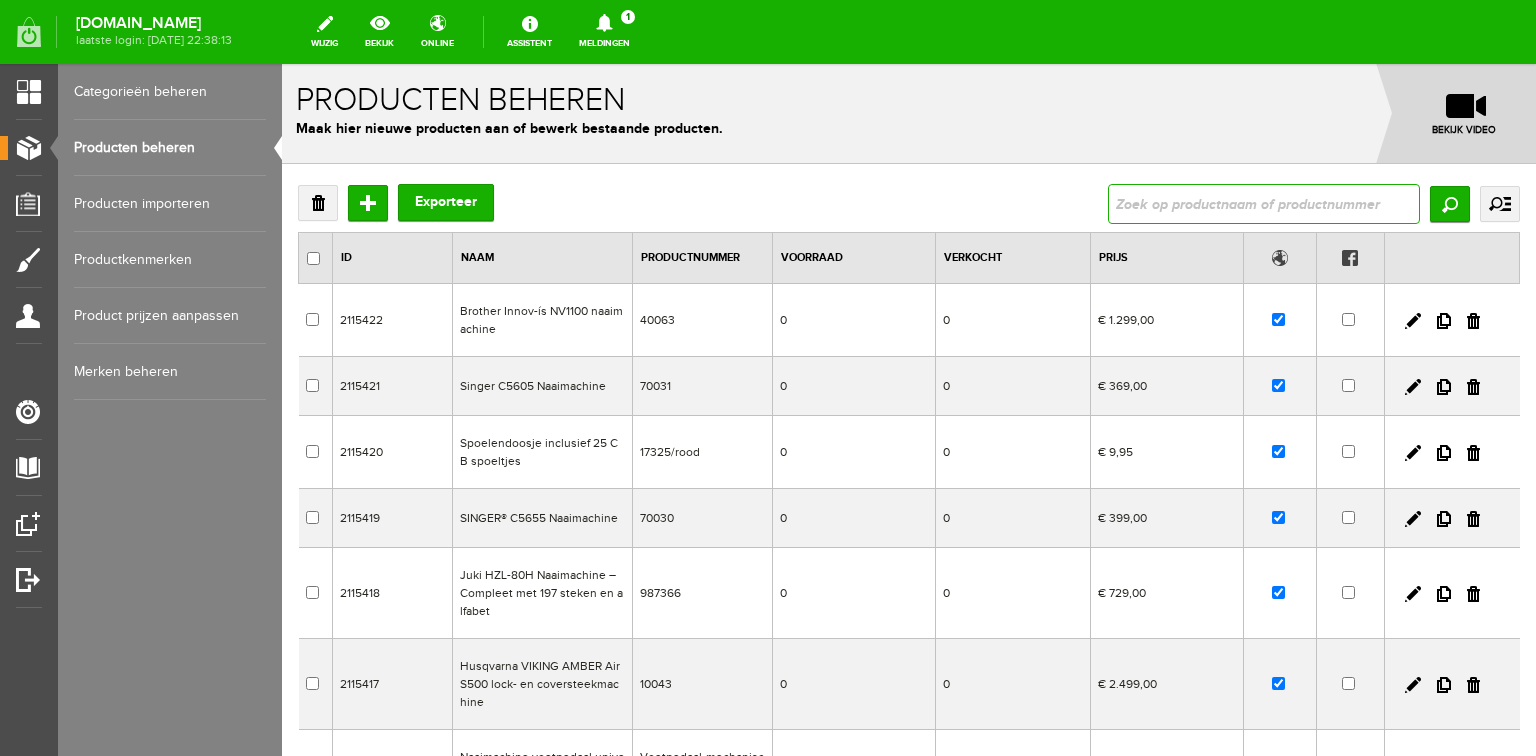 click at bounding box center [1264, 204] 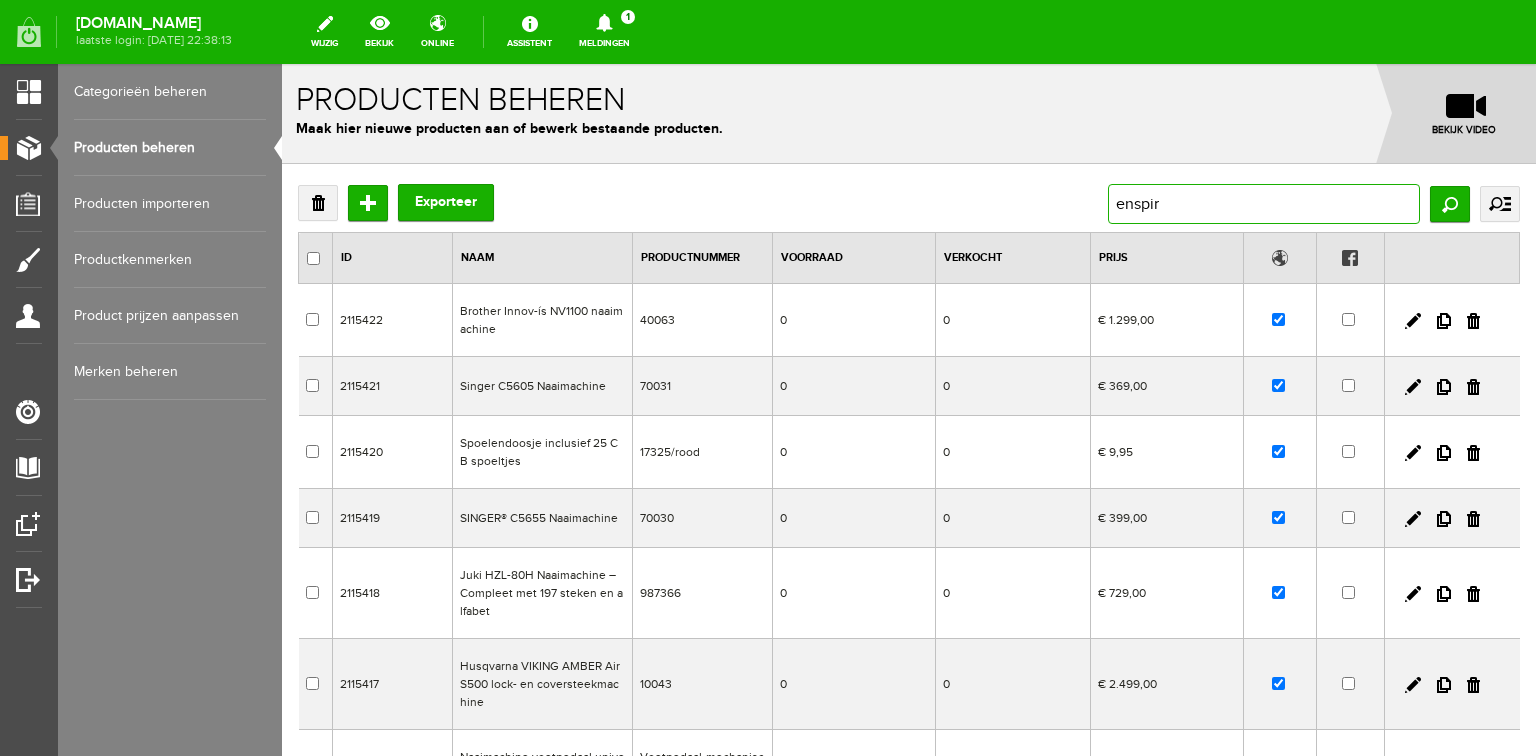 type on "enspire" 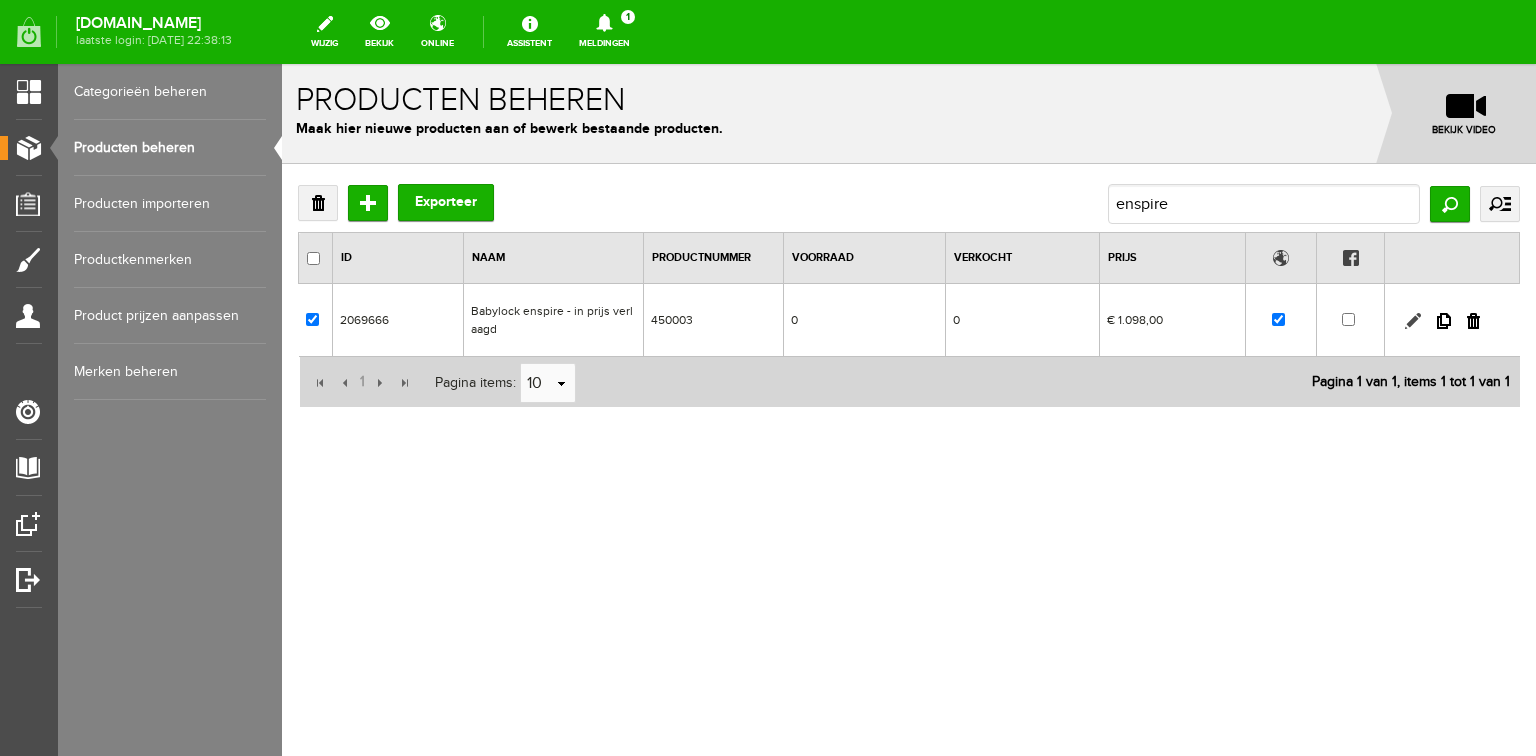click at bounding box center [1413, 321] 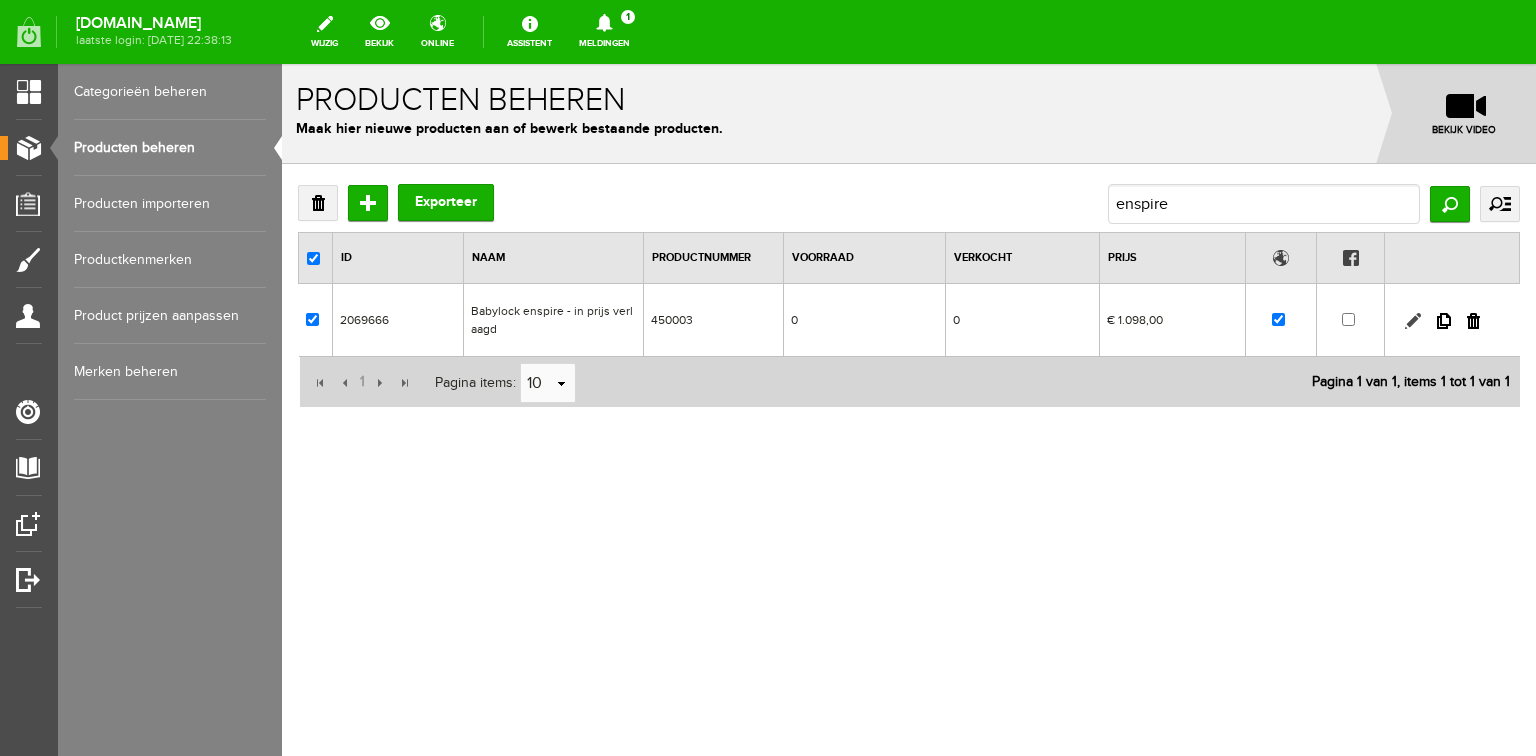 checkbox on "true" 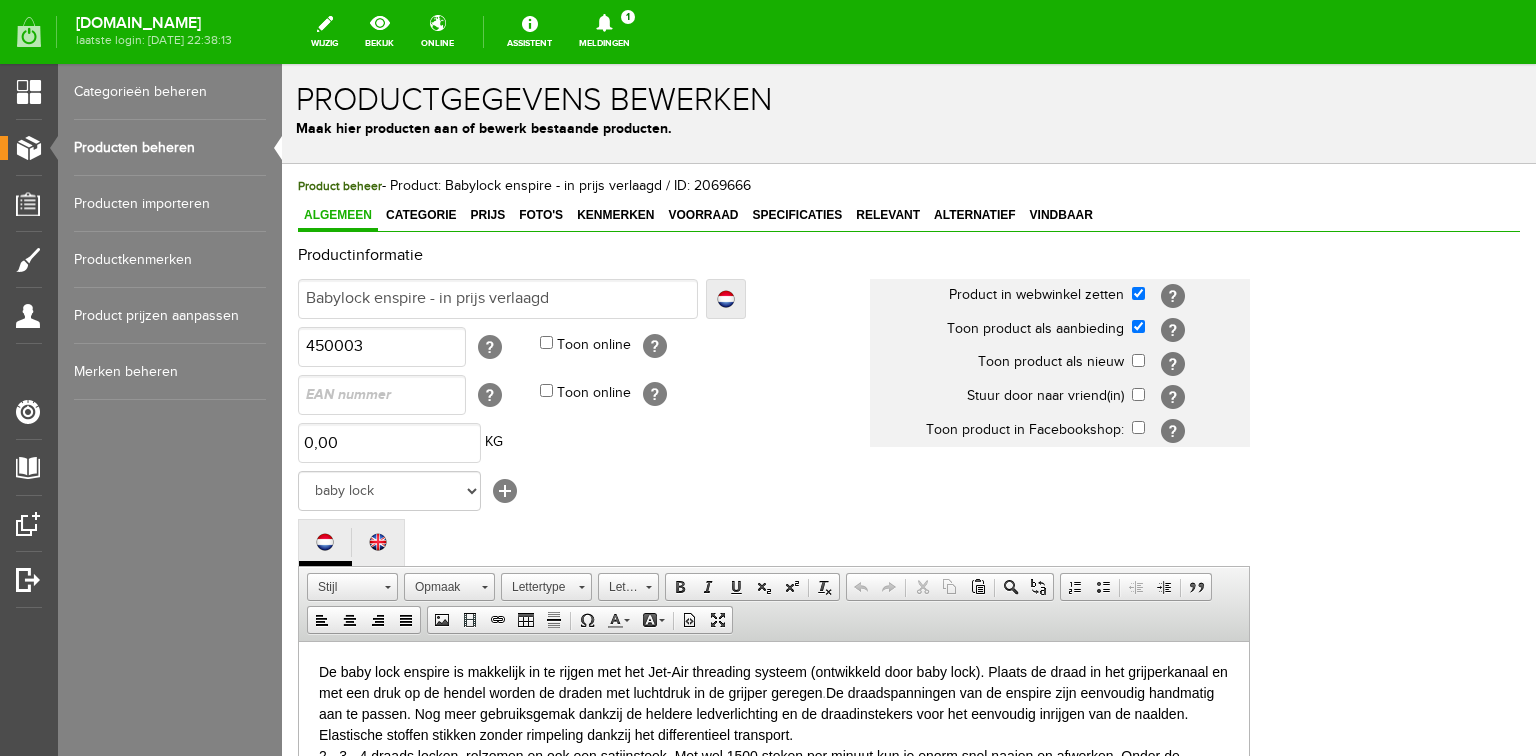scroll, scrollTop: 0, scrollLeft: 0, axis: both 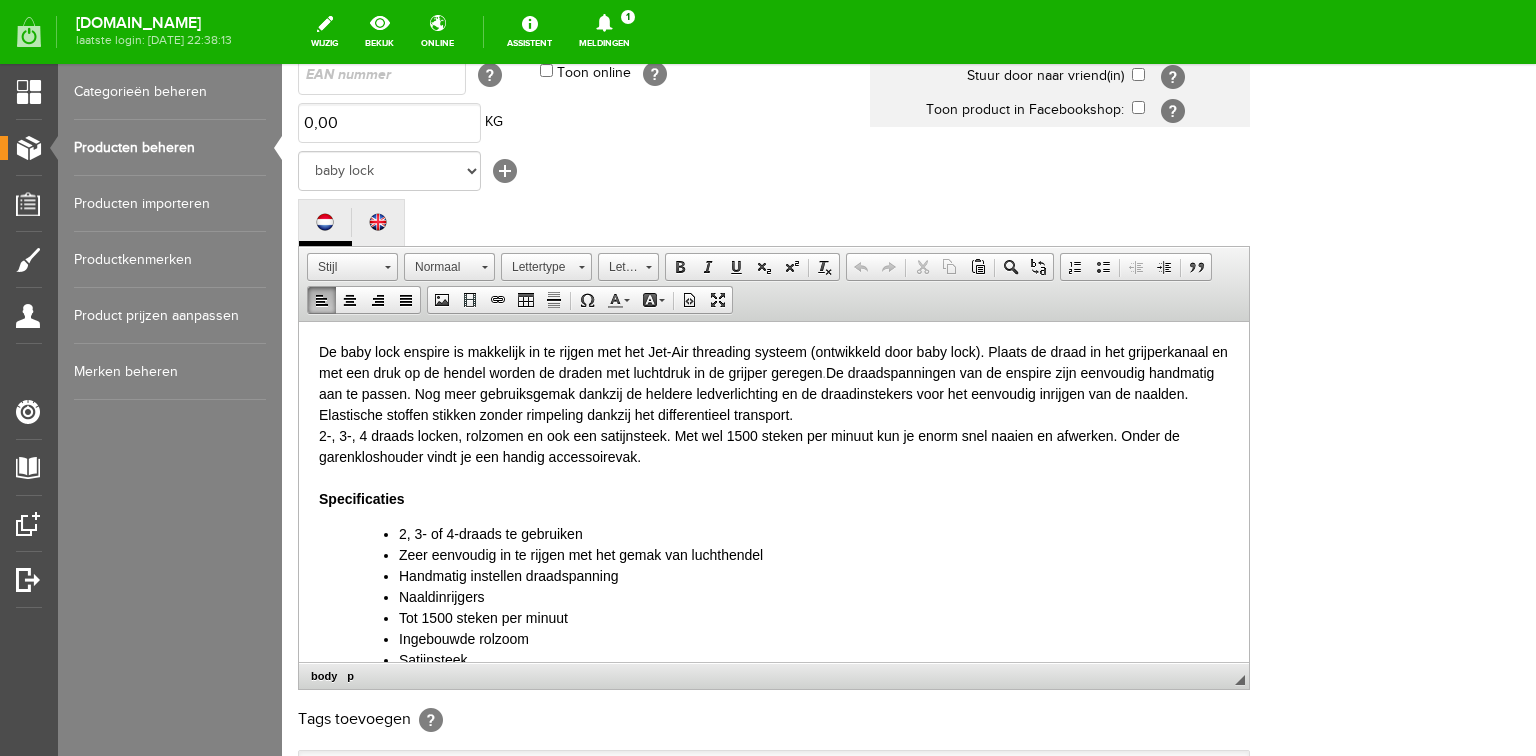 click on "De baby lock enspire is makkelijk in te rijgen met het Jet-Air threading systeem (ontwikkeld door baby lock). Plaats de draad in het grijperkanaal en met een druk op de hendel worden de draden met luchtdruk in de grijper geregen .  De draadspanningen van de enspire zijn eenvoudig handmatig aan te passen. Nog meer gebruiksgemak dankzij de heldere ledverlichting en de draadinstekers voor het eenvoudig inrijgen van de naalden. Elastische stoffen stikken zonder rimpeling dankzij het differentieel transport. 2-, 3-, 4 draads locken, rolzomen en ook een satijnsteek. Met wel 1500 steken per minuut kun je enorm snel naaien en afwerken. Onder de garenkloshouder vindt je een handig accessoirevak. Specificaties" at bounding box center (774, 425) 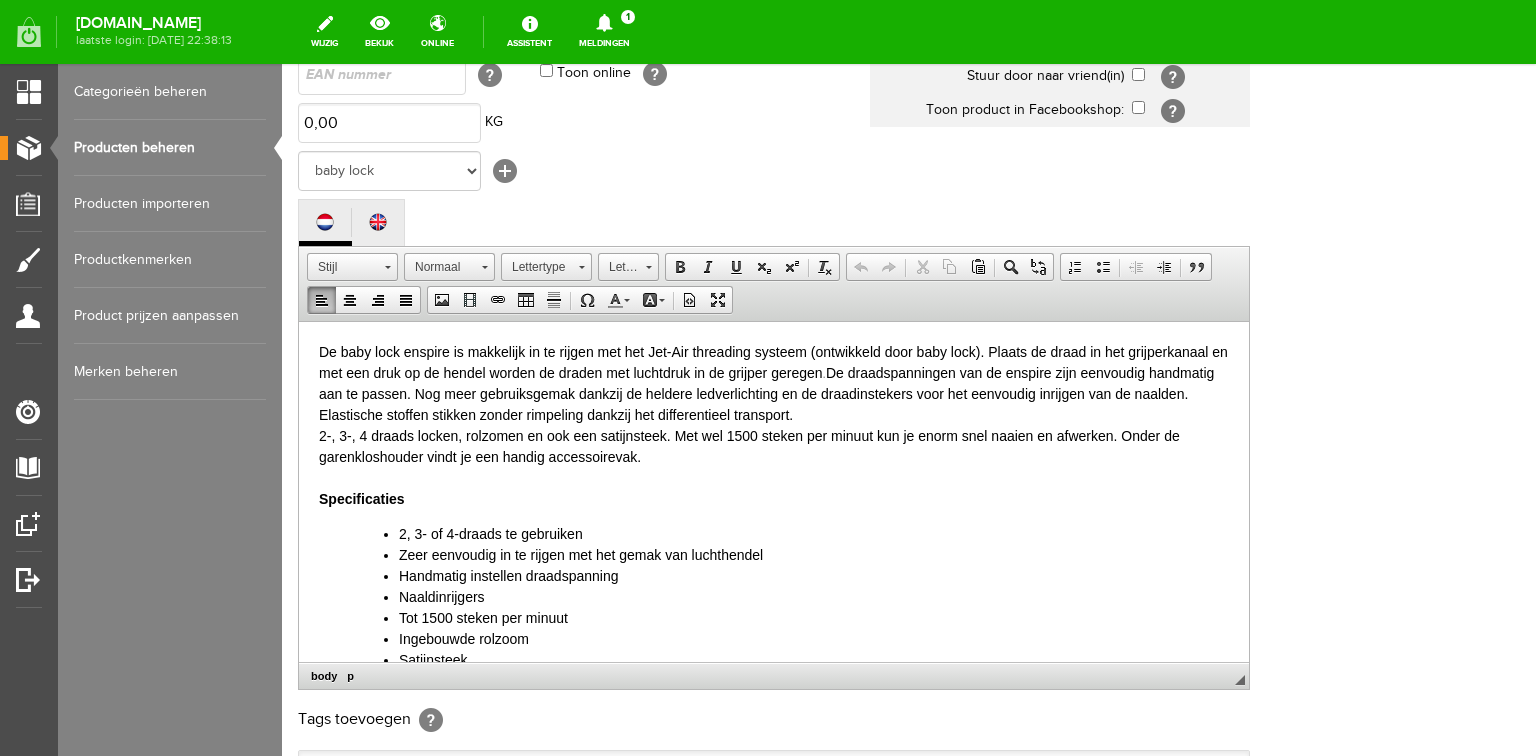 type 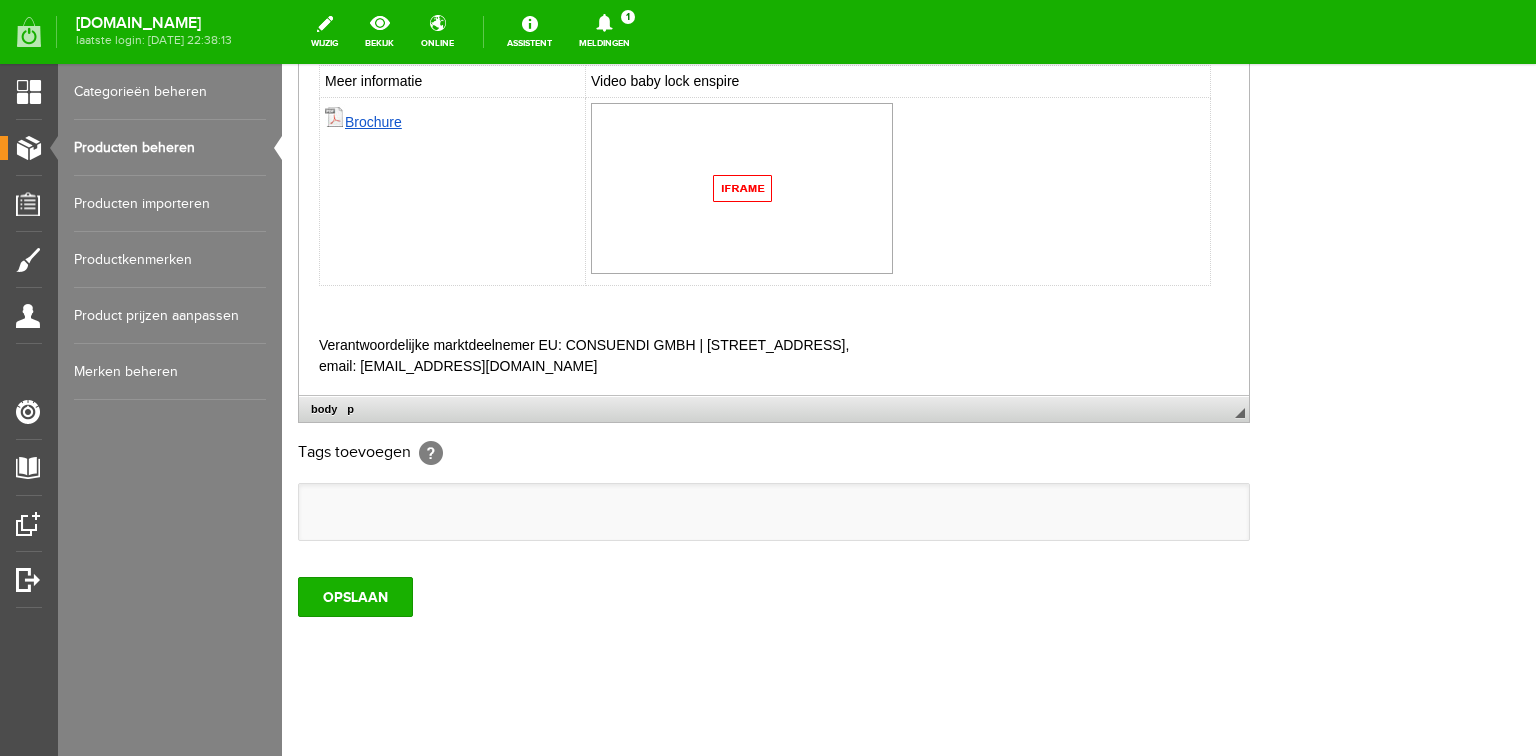 scroll, scrollTop: 592, scrollLeft: 0, axis: vertical 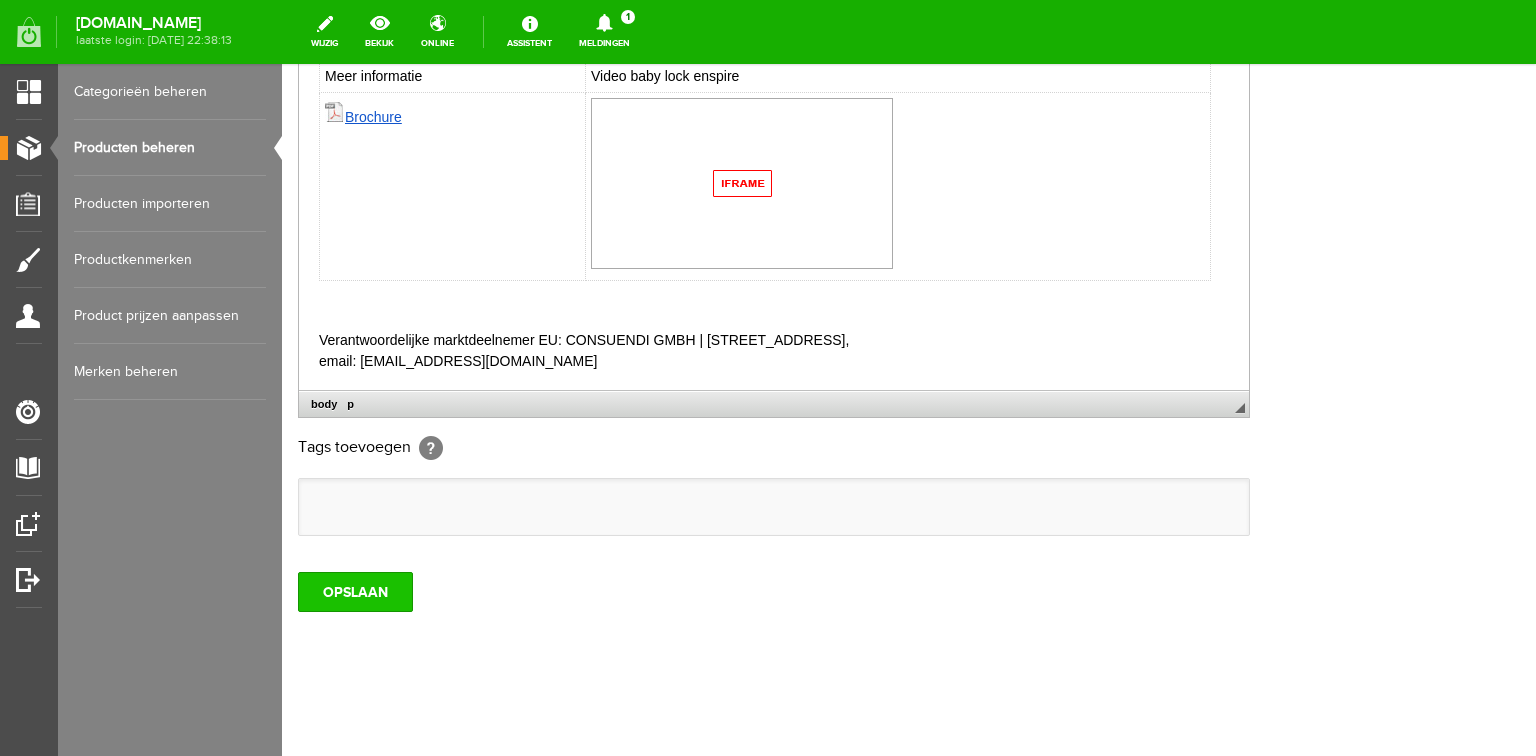 click on "OPSLAAN" at bounding box center (355, 592) 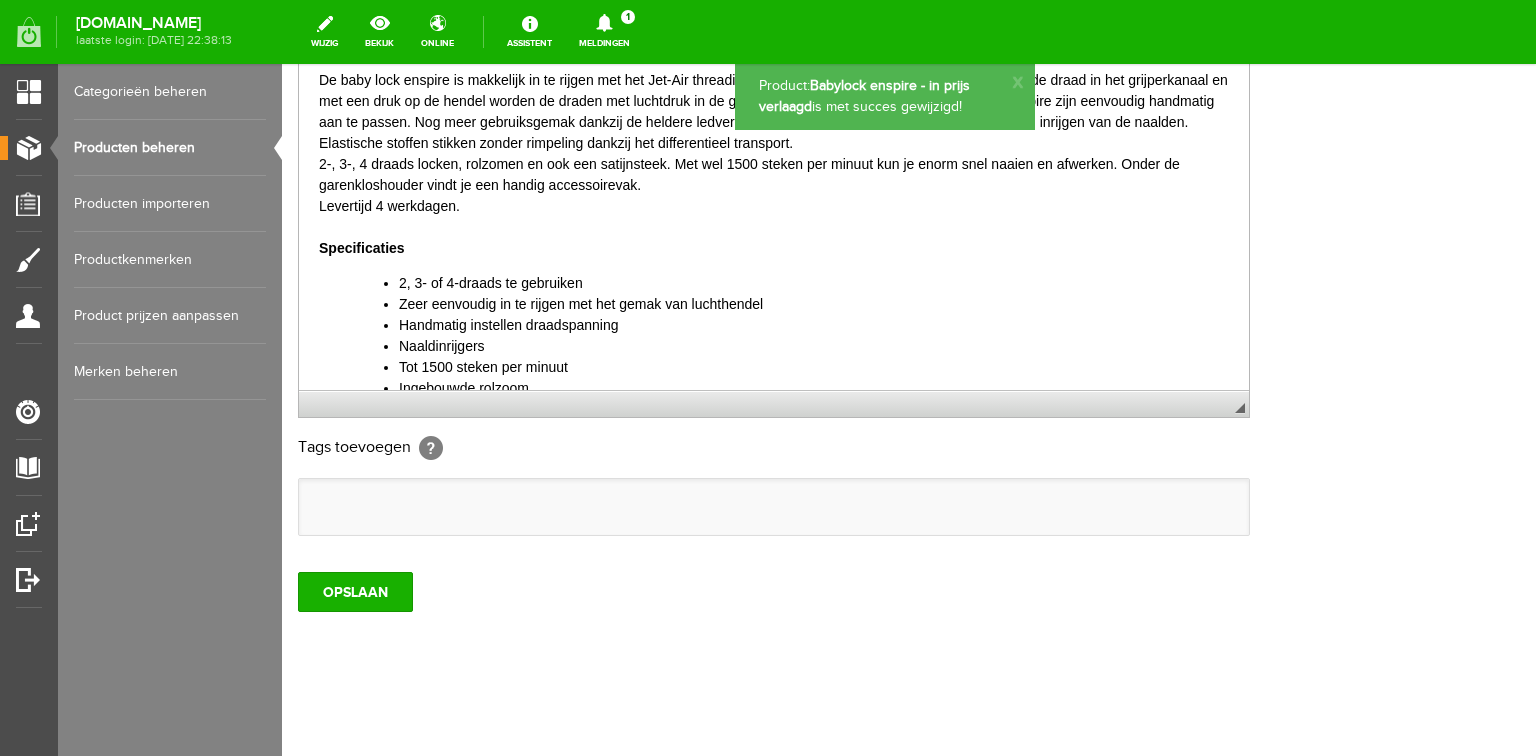 scroll, scrollTop: 0, scrollLeft: 0, axis: both 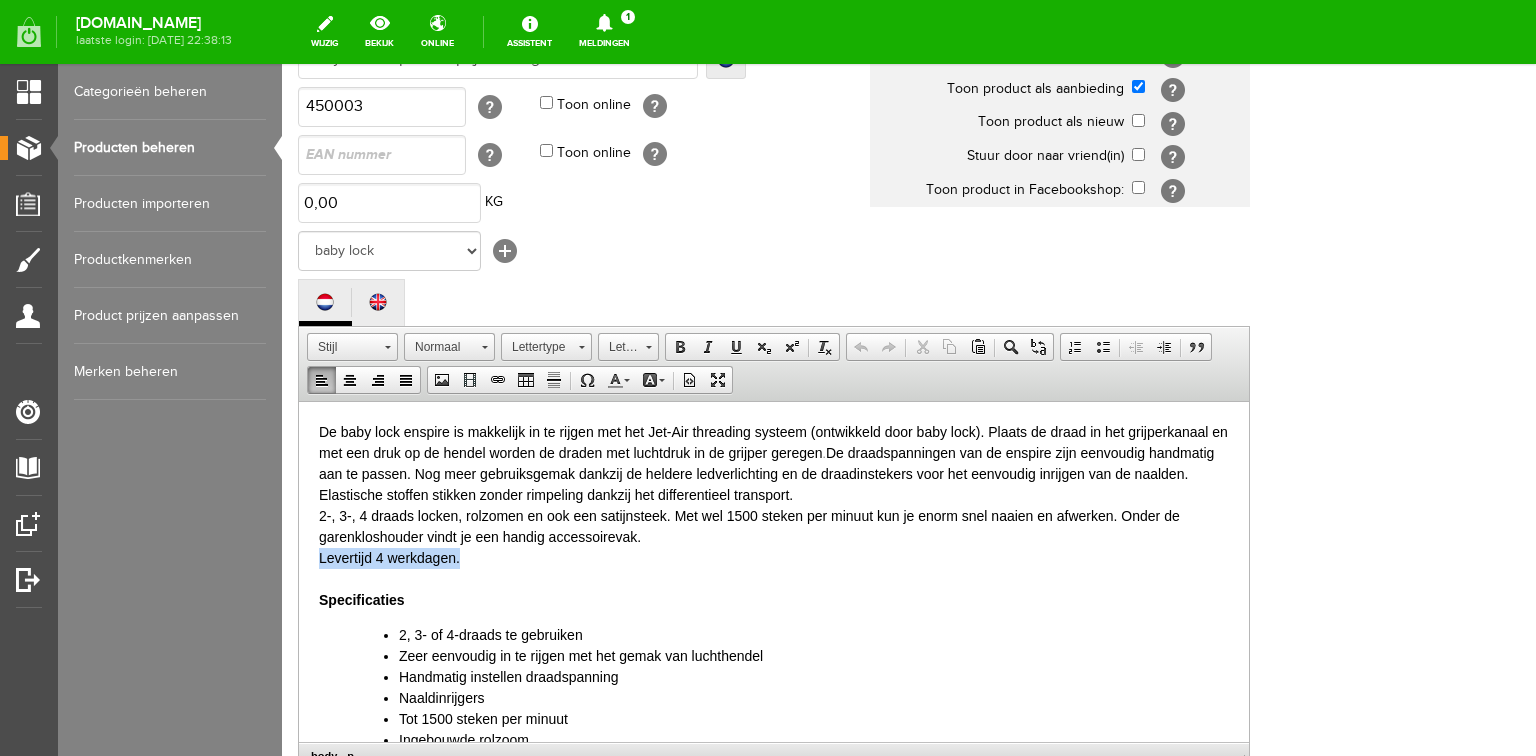 drag, startPoint x: 479, startPoint y: 554, endPoint x: 309, endPoint y: 562, distance: 170.18813 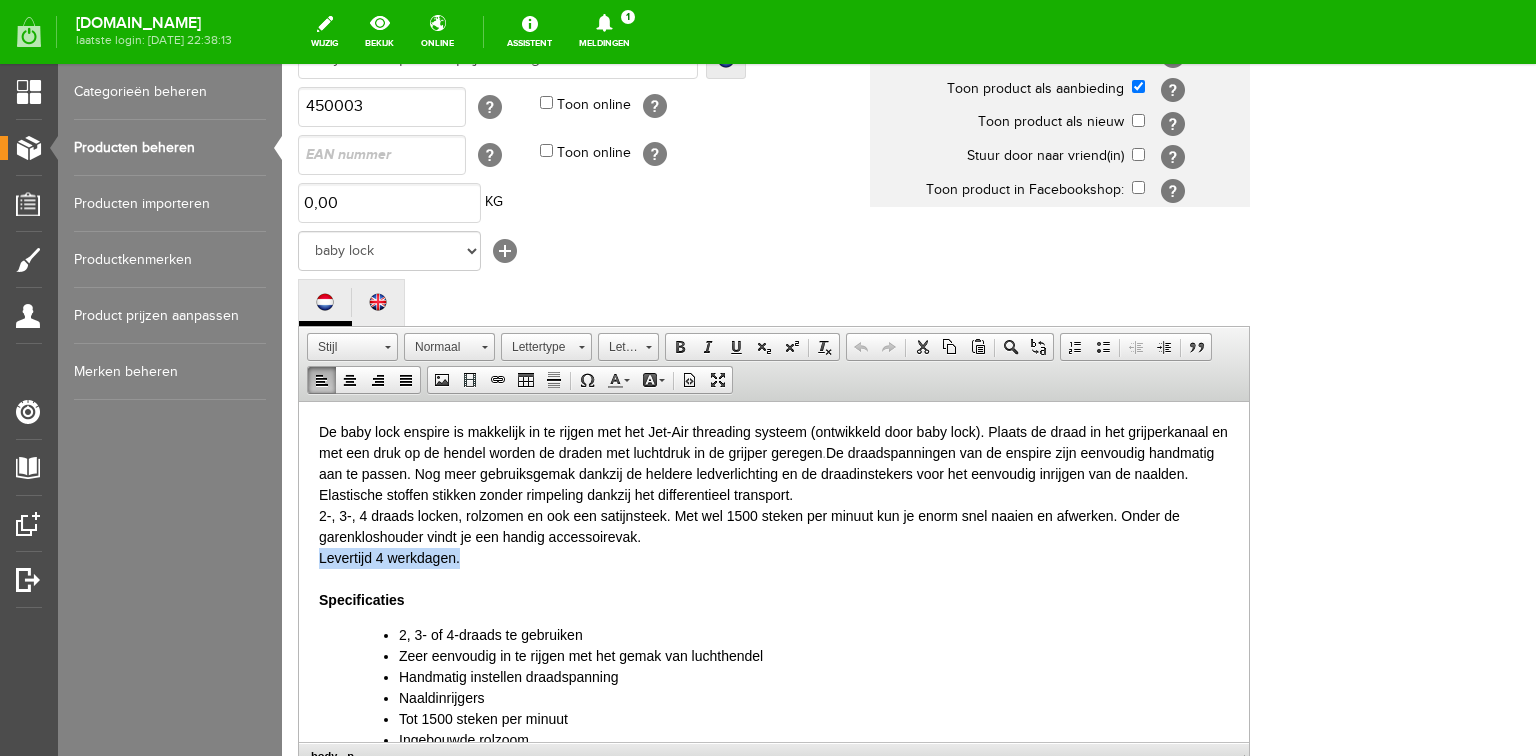 copy on "Levertijd 4 werkdagen." 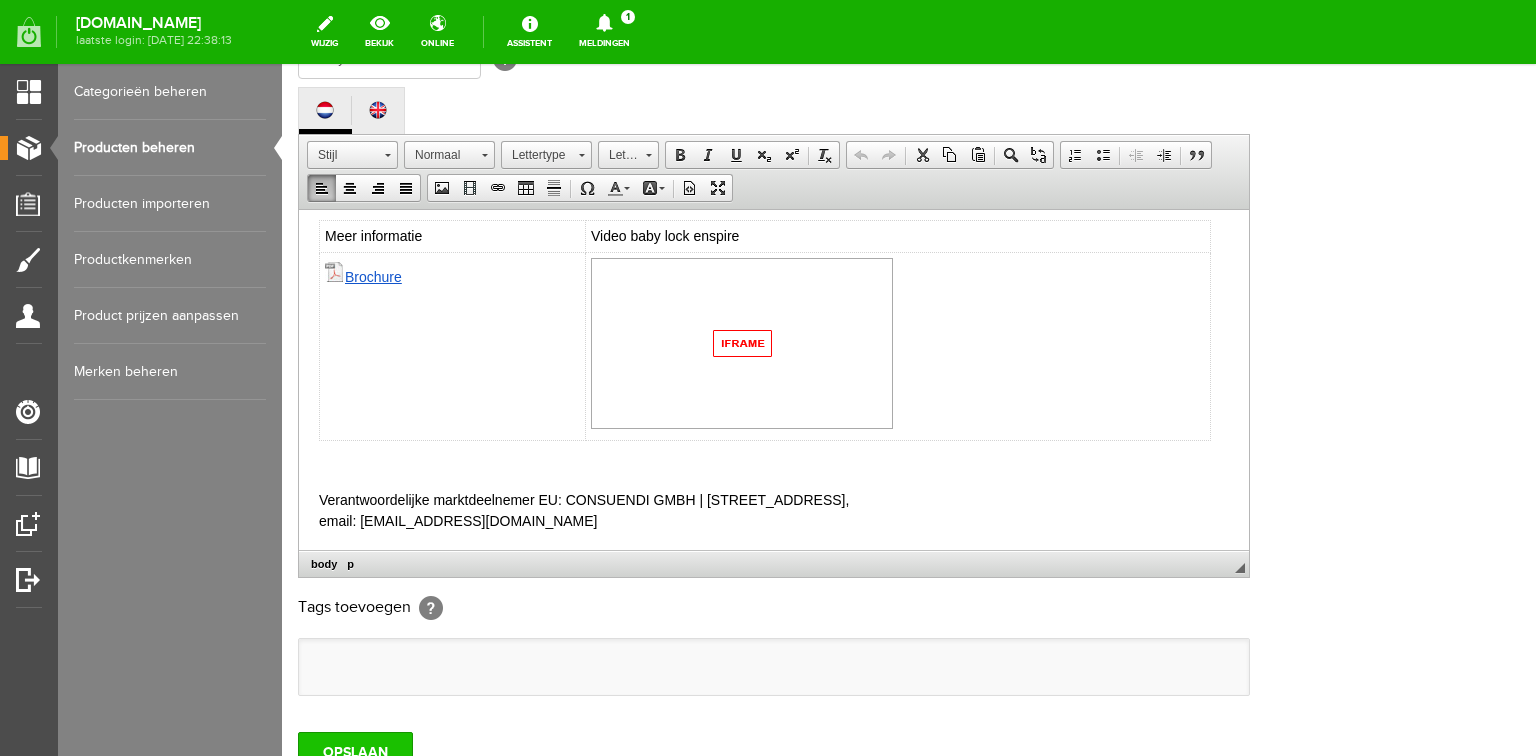 scroll, scrollTop: 592, scrollLeft: 0, axis: vertical 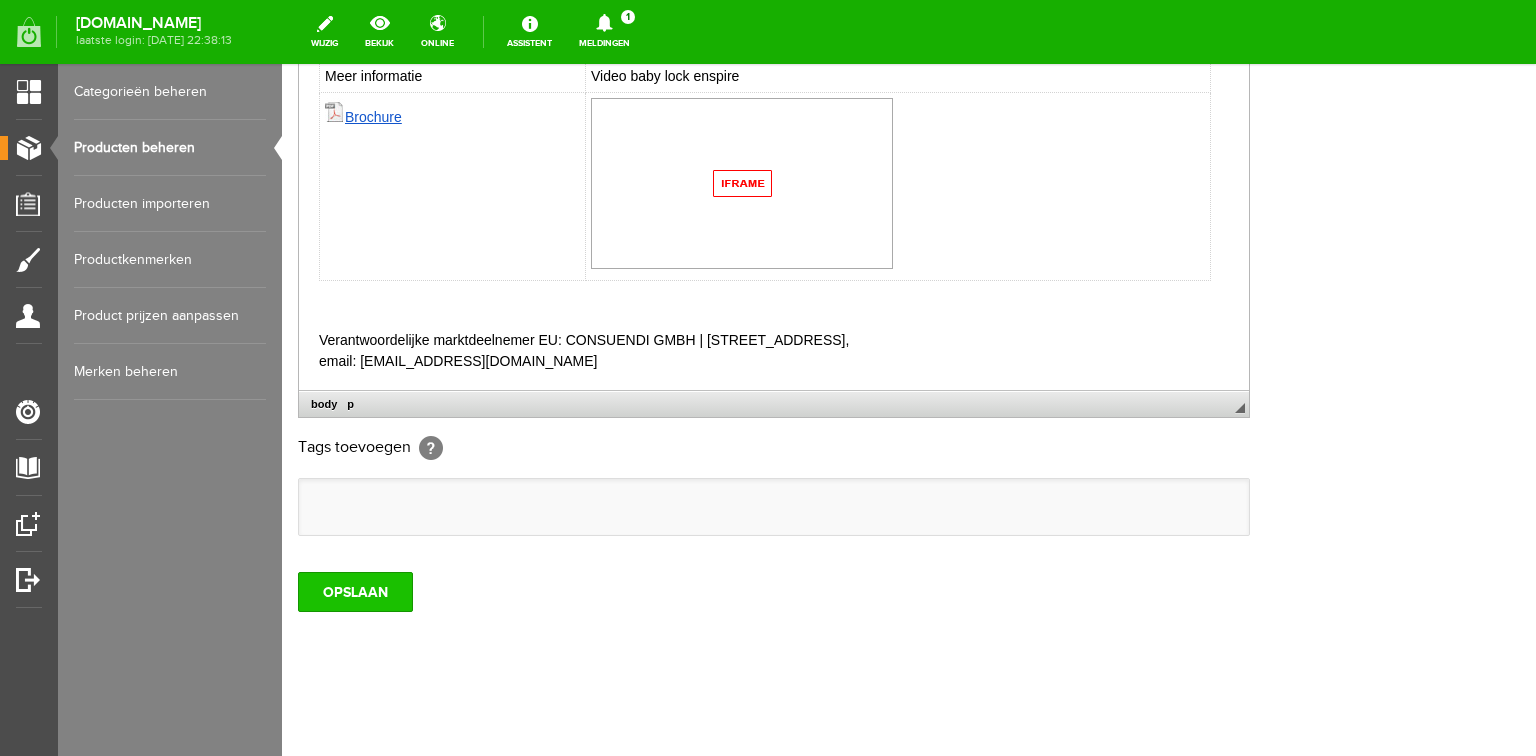 click on "OPSLAAN" at bounding box center [355, 592] 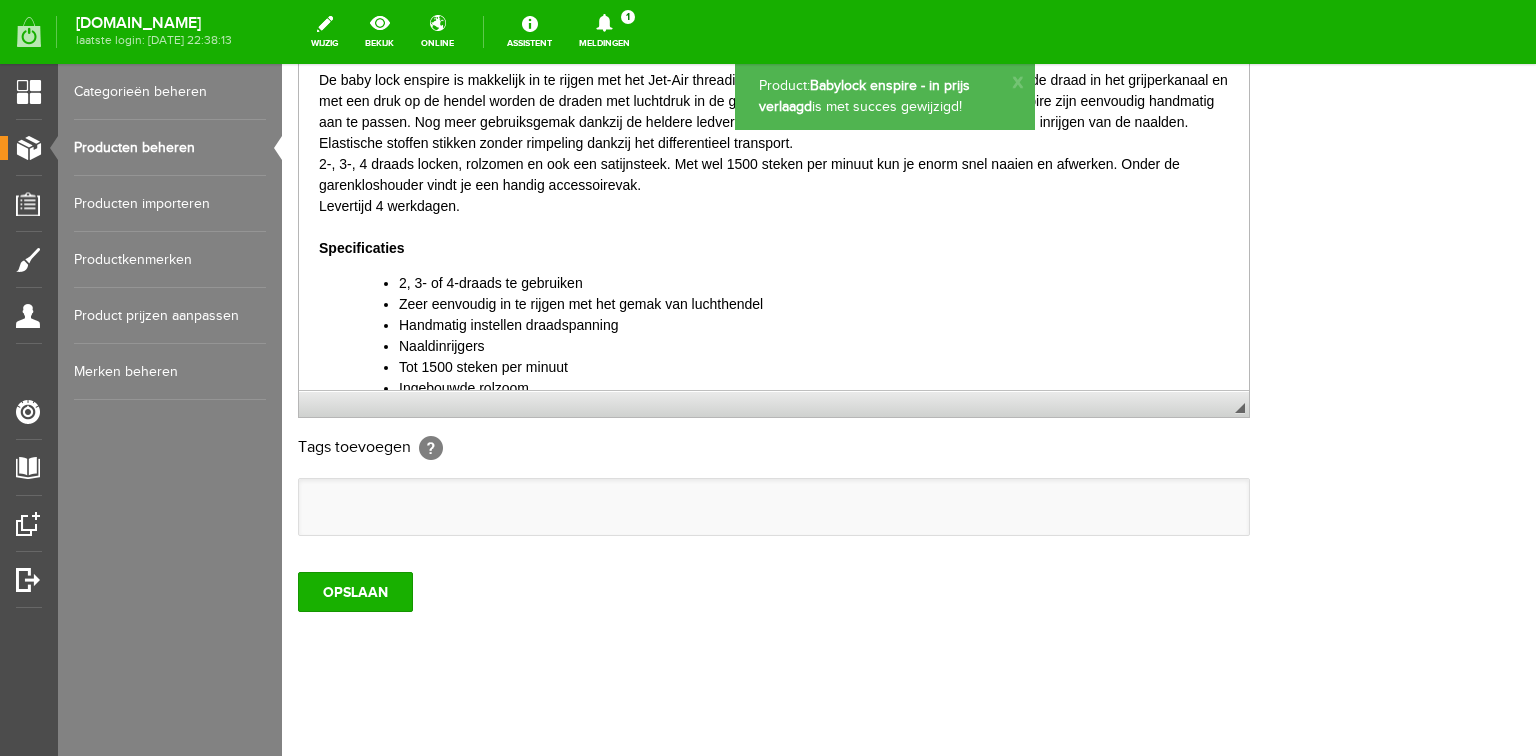scroll, scrollTop: 0, scrollLeft: 0, axis: both 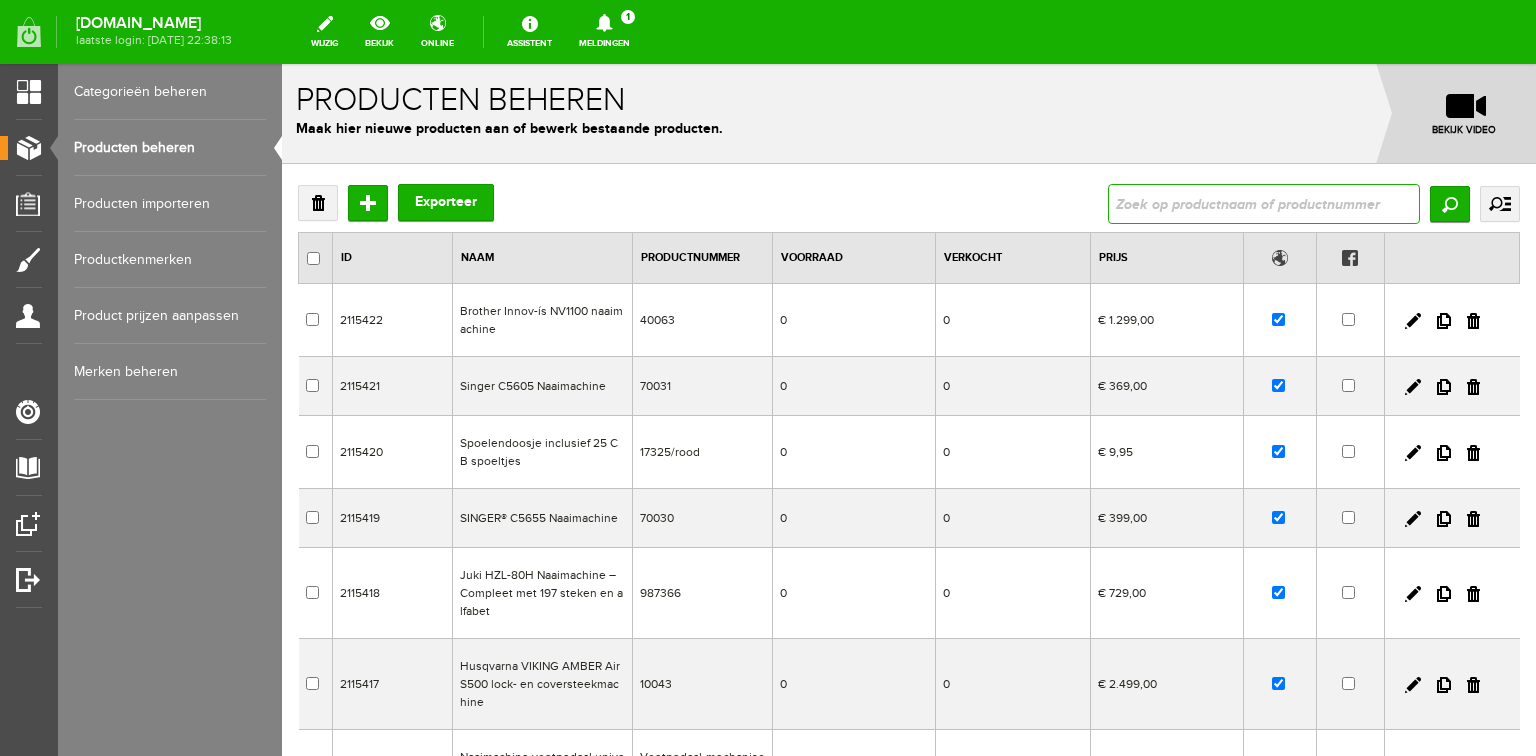 click at bounding box center [1264, 204] 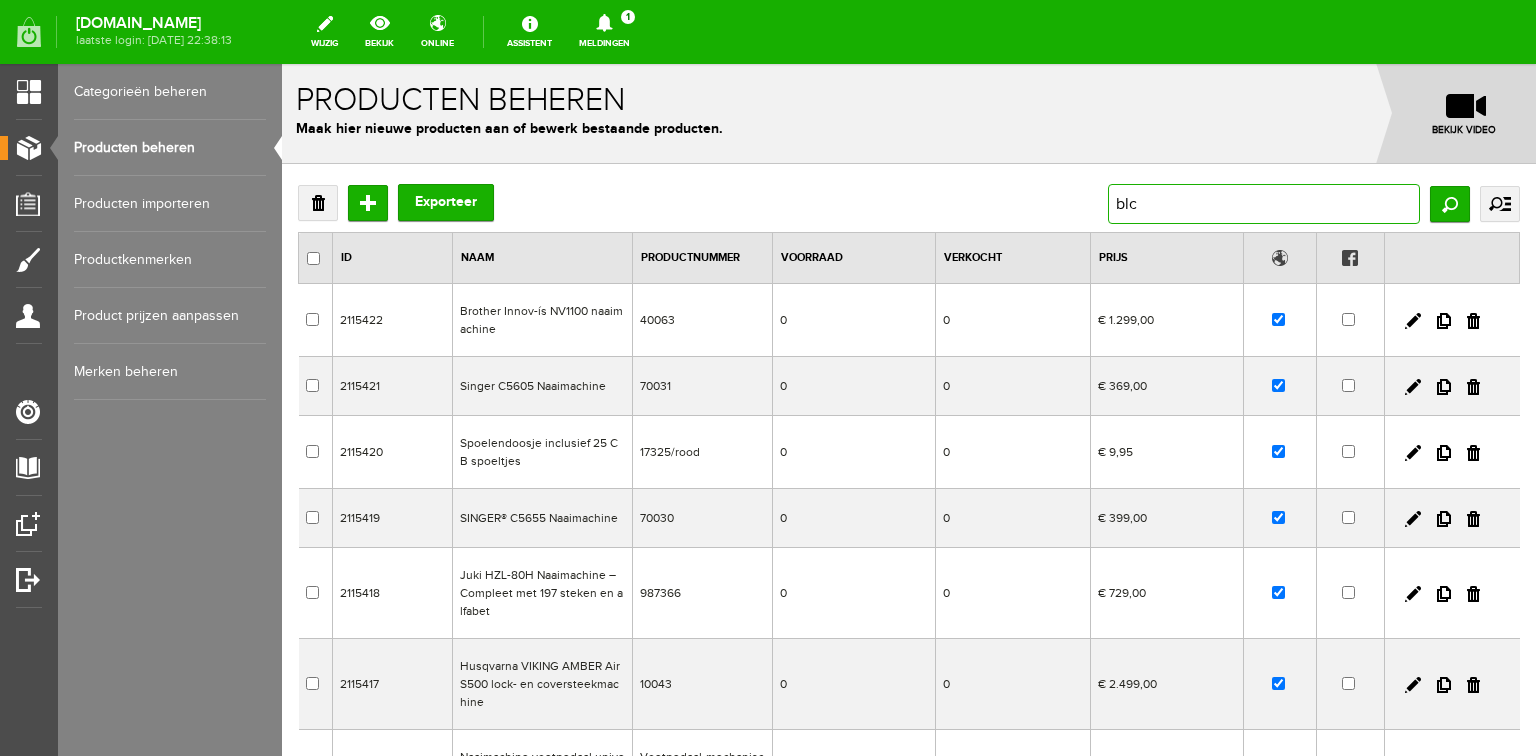type on "blcs" 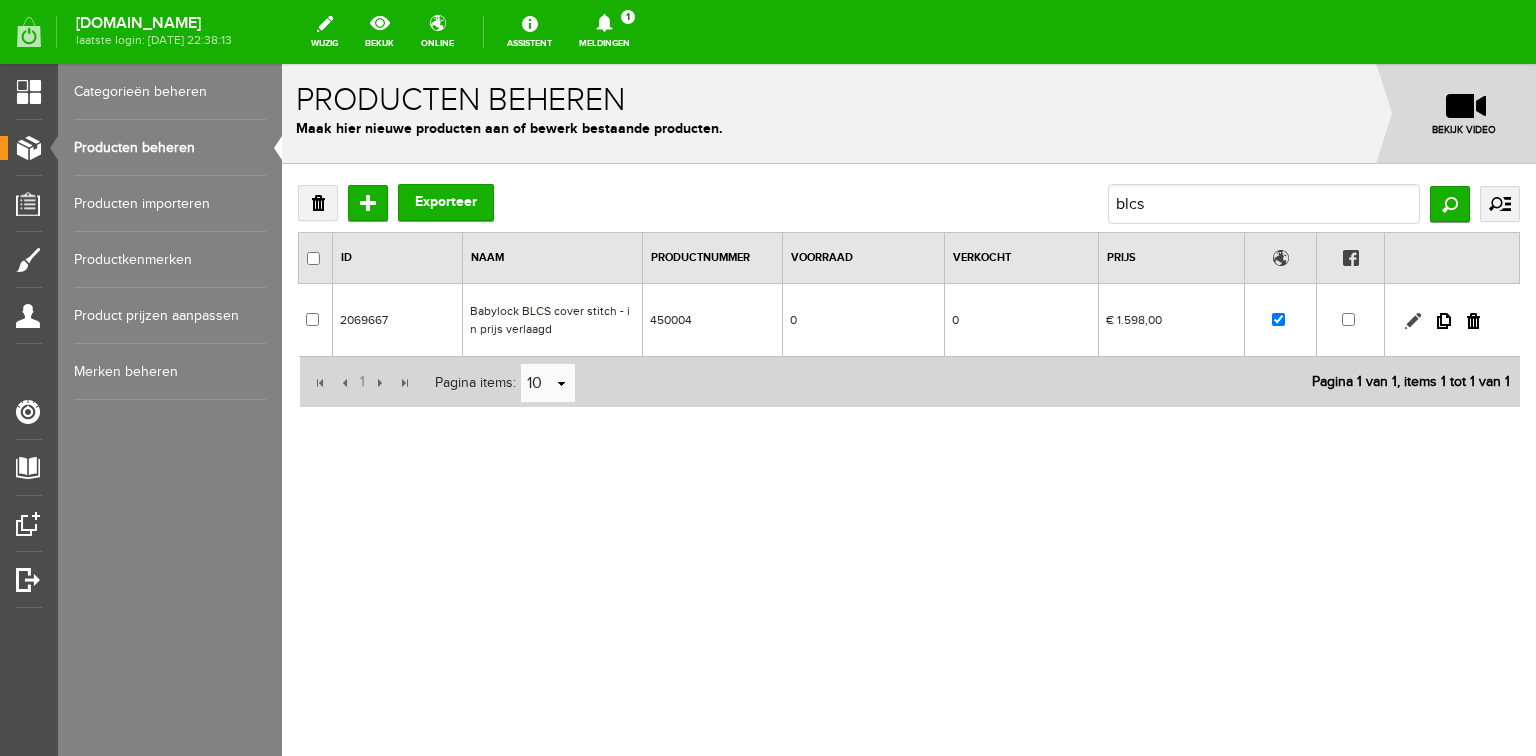click at bounding box center (1413, 321) 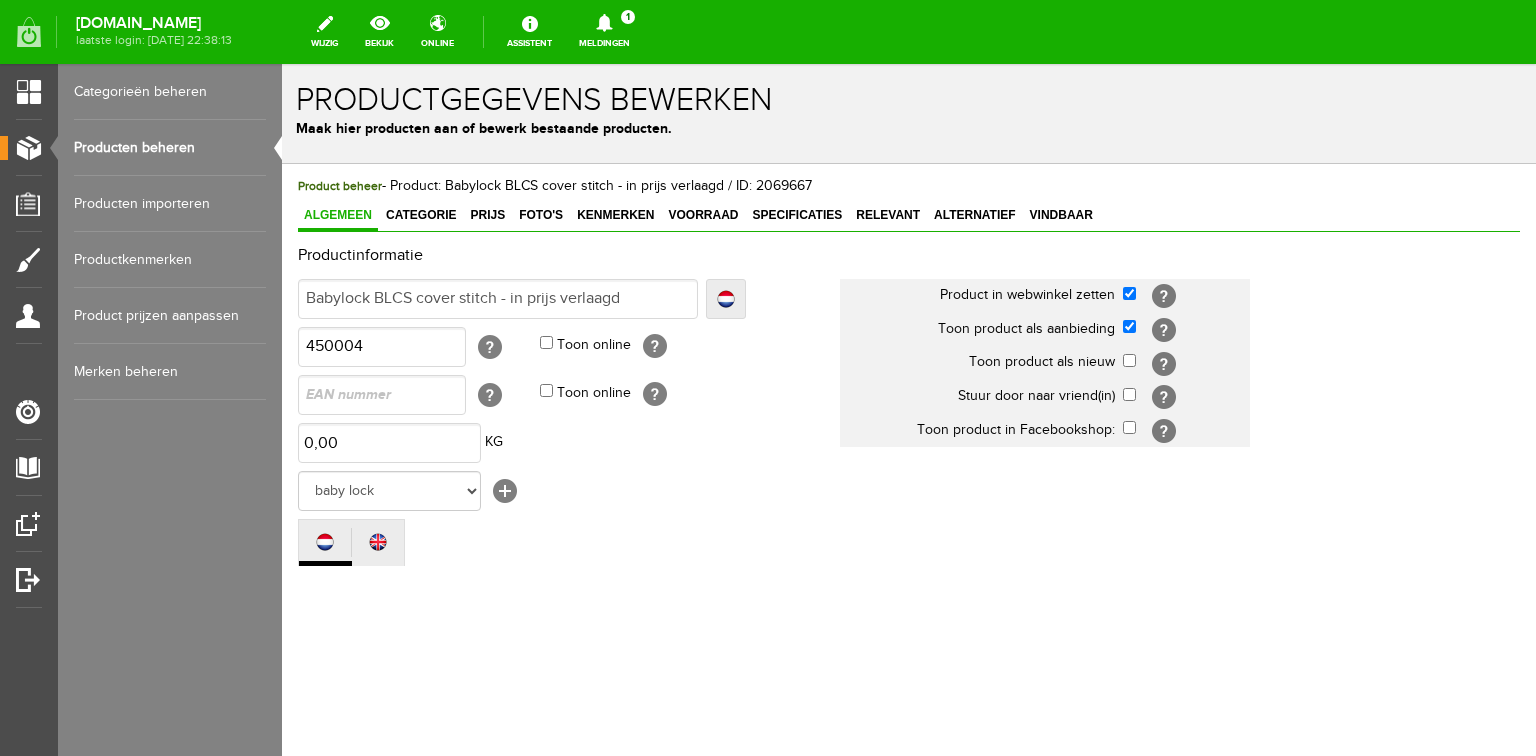 scroll, scrollTop: 0, scrollLeft: 0, axis: both 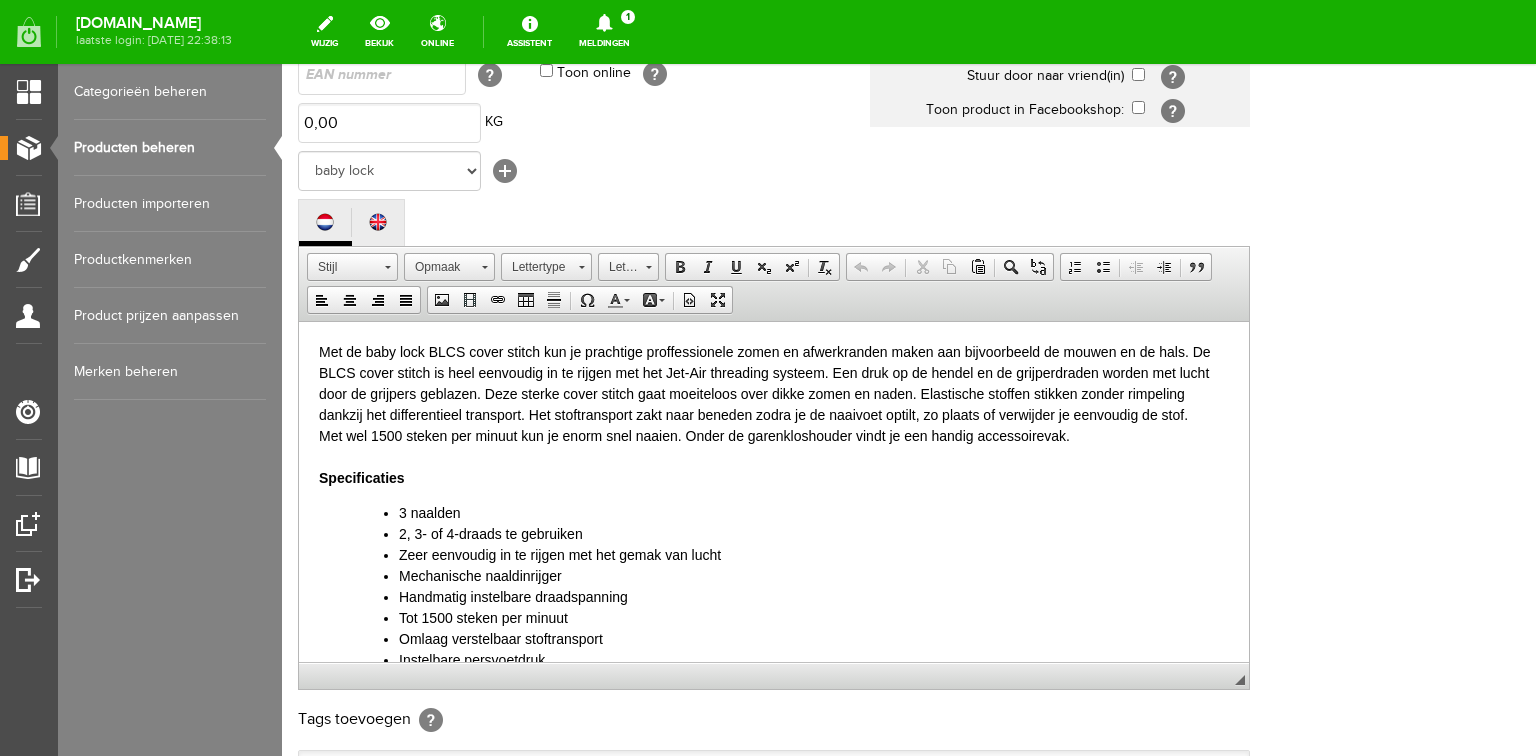 click on "Met de baby lock BLCS cover stitch kun je prachtige proffessionele zomen en afwerkranden maken aan bijvoorbeeld de mouwen en de hals. De BLCS cover stitch is heel eenvoudig in te rijgen met het Jet-Air threading systeem. Een druk op de hendel en de grijperdraden worden met lucht door de grijpers geblazen. Deze sterke cover stitch gaat moeiteloos over dikke zomen en naden. Elastische stoffen stikken zonder rimpeling dankzij het differentieel transport. Het stoftransport zakt naar beneden zodra je de naaivoet optilt, zo plaats of verwijder je eenvoudig de stof. Met wel 1500 steken per minuut kun je enorm snel naaien. Onder de garenkloshouder vindt je een handig accessoirevak. Specificaties" at bounding box center [774, 414] 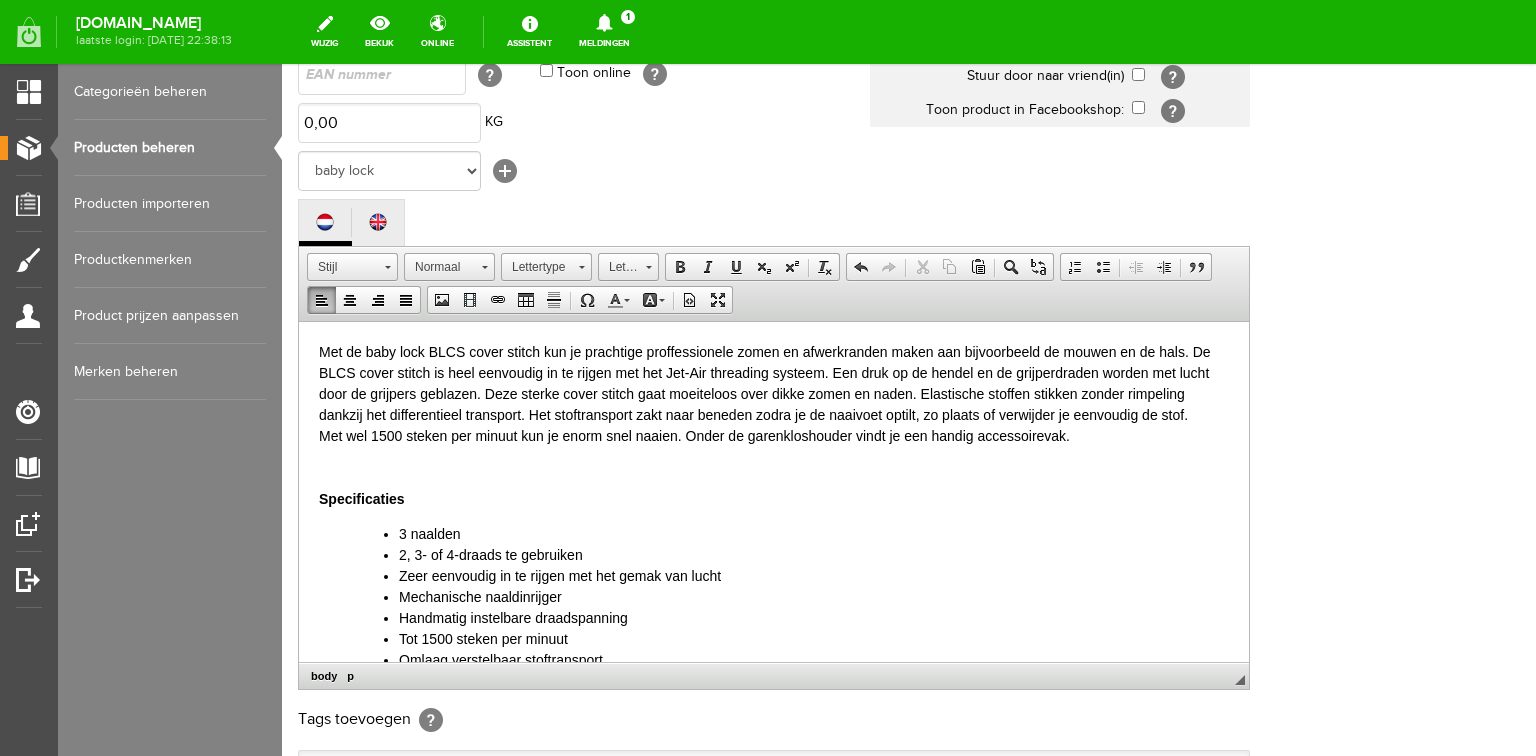 paste 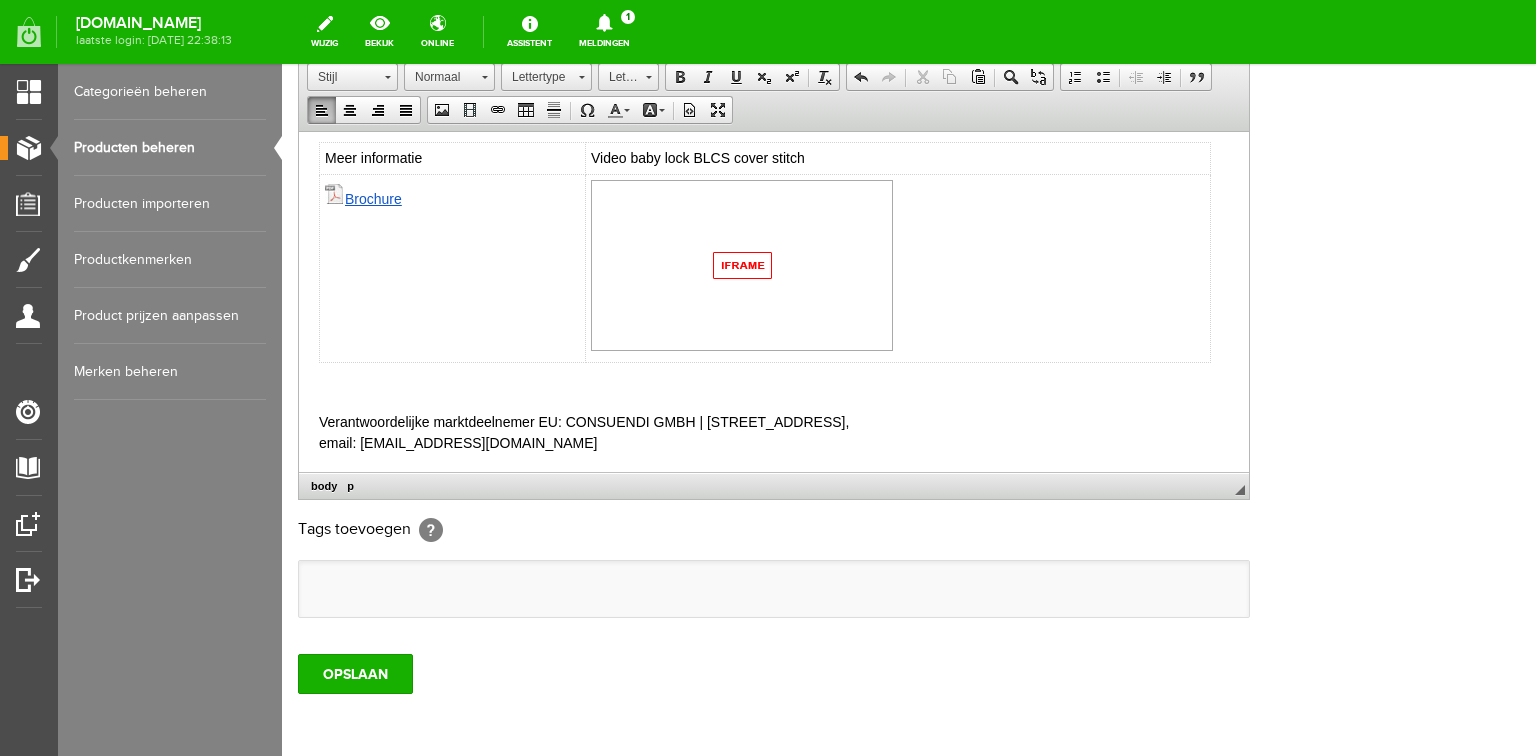 scroll, scrollTop: 592, scrollLeft: 0, axis: vertical 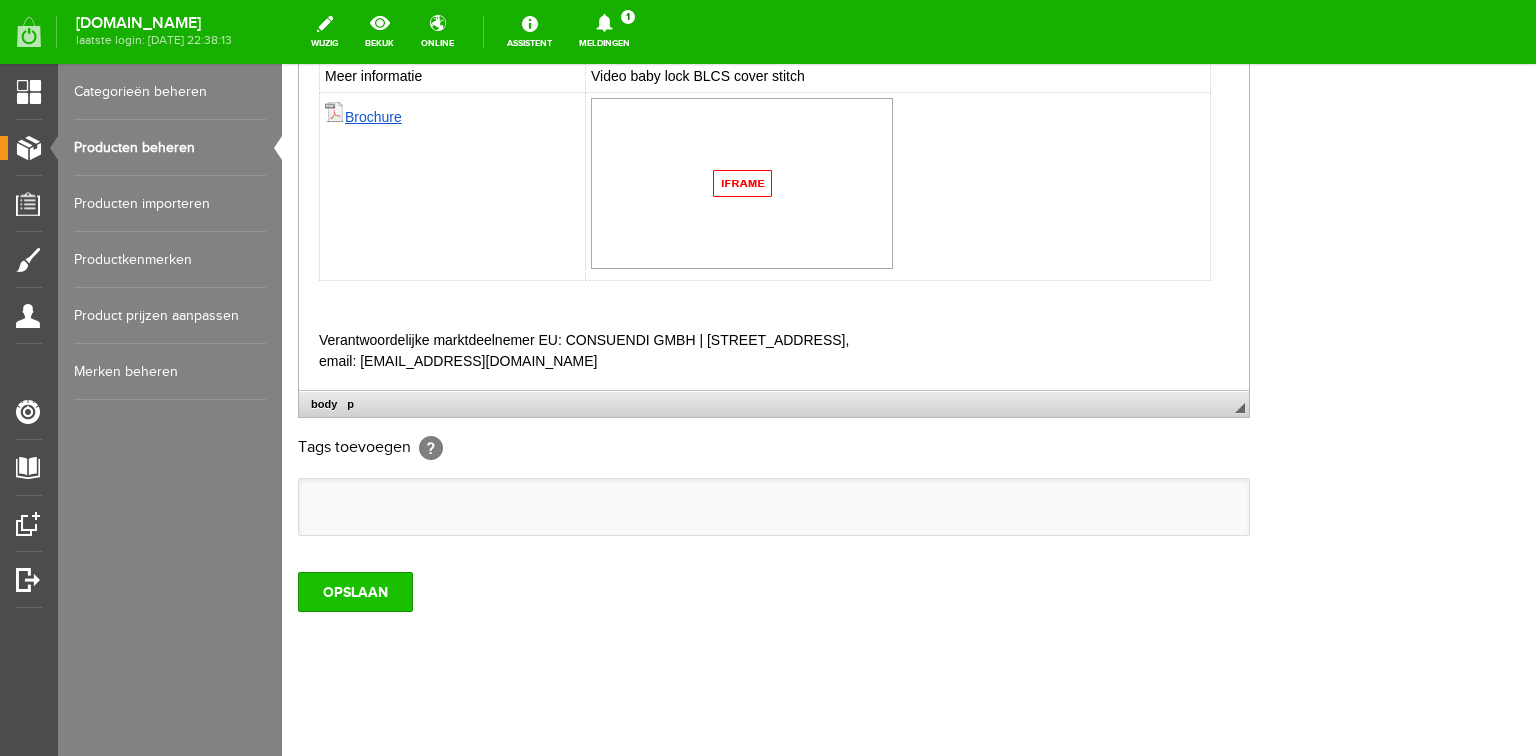 click on "OPSLAAN" at bounding box center (355, 592) 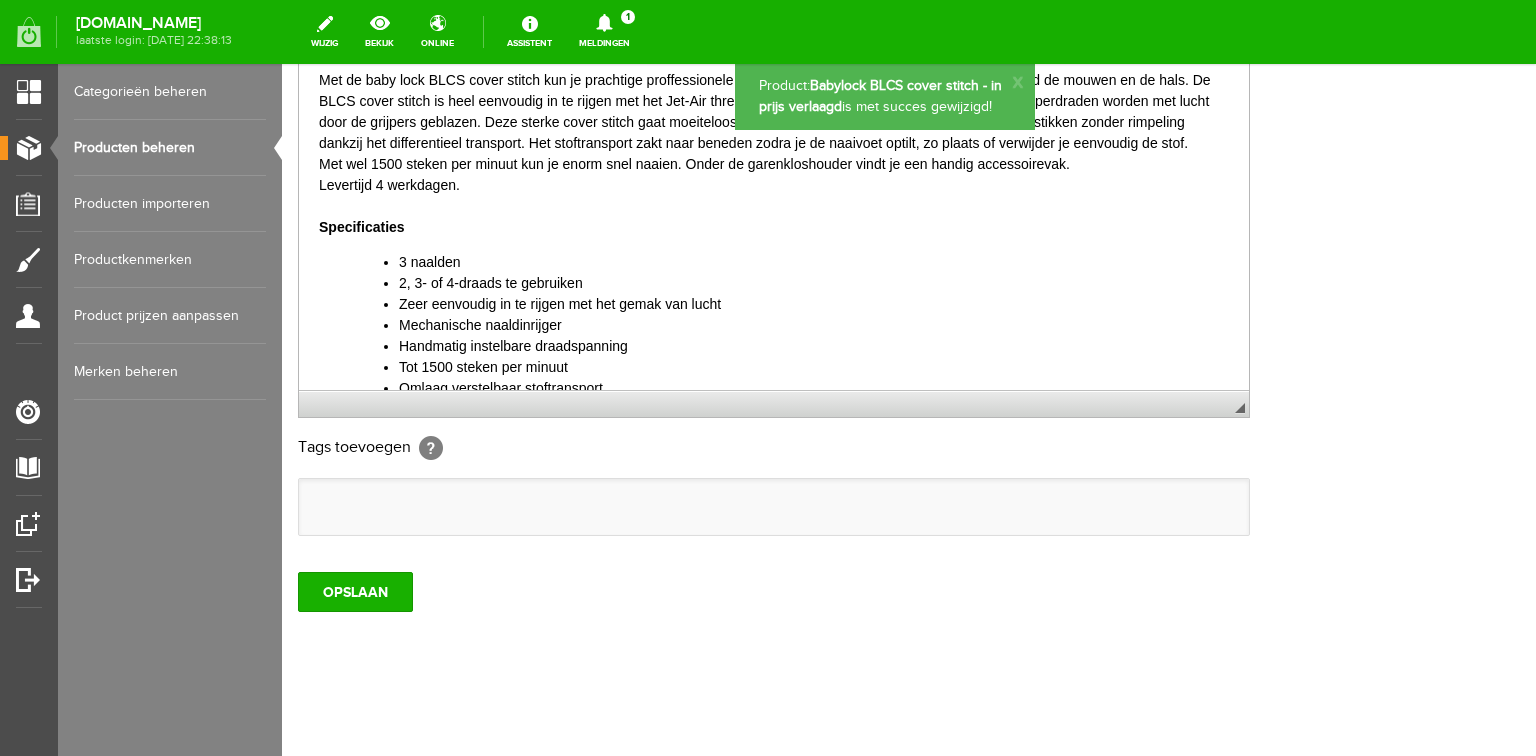scroll, scrollTop: 0, scrollLeft: 0, axis: both 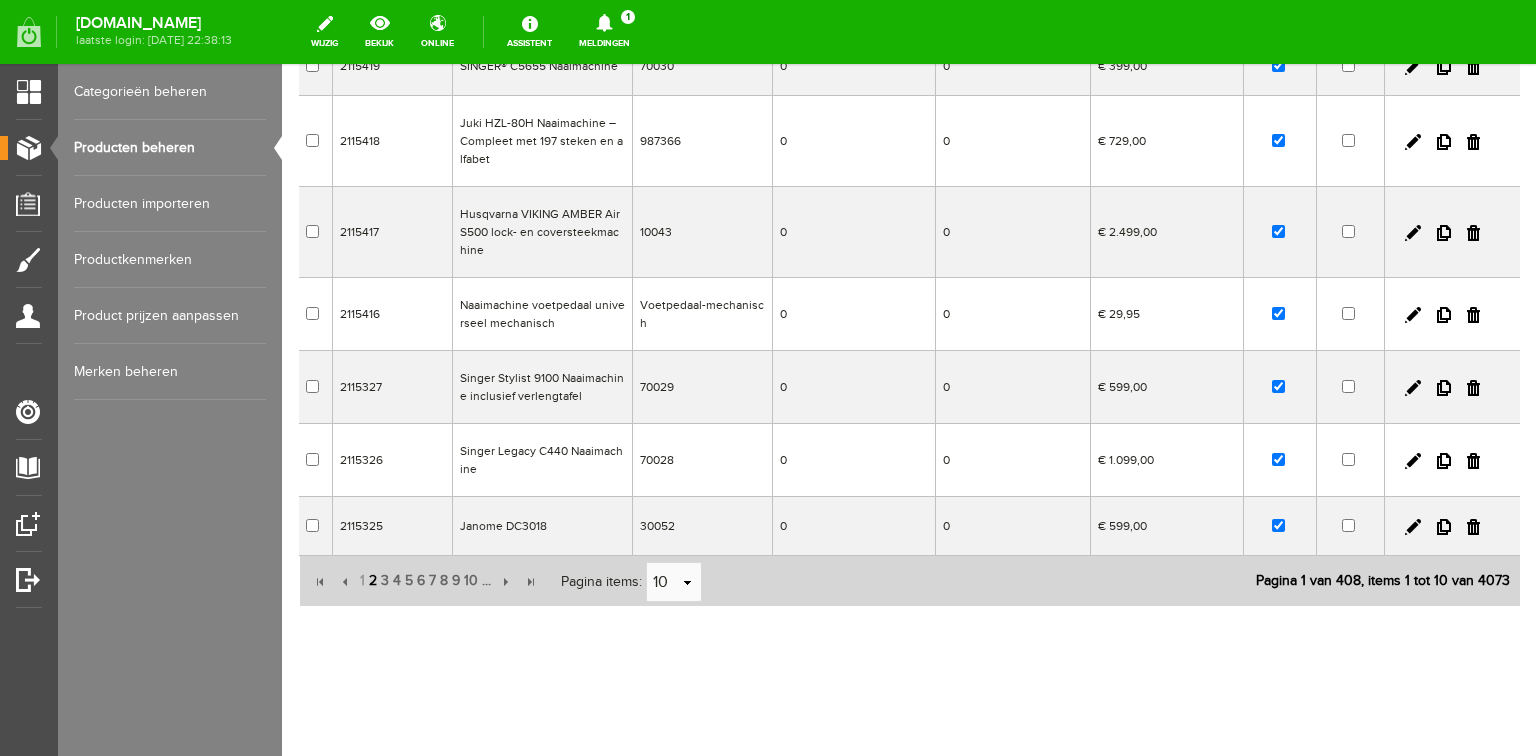 click on "2" at bounding box center [373, 581] 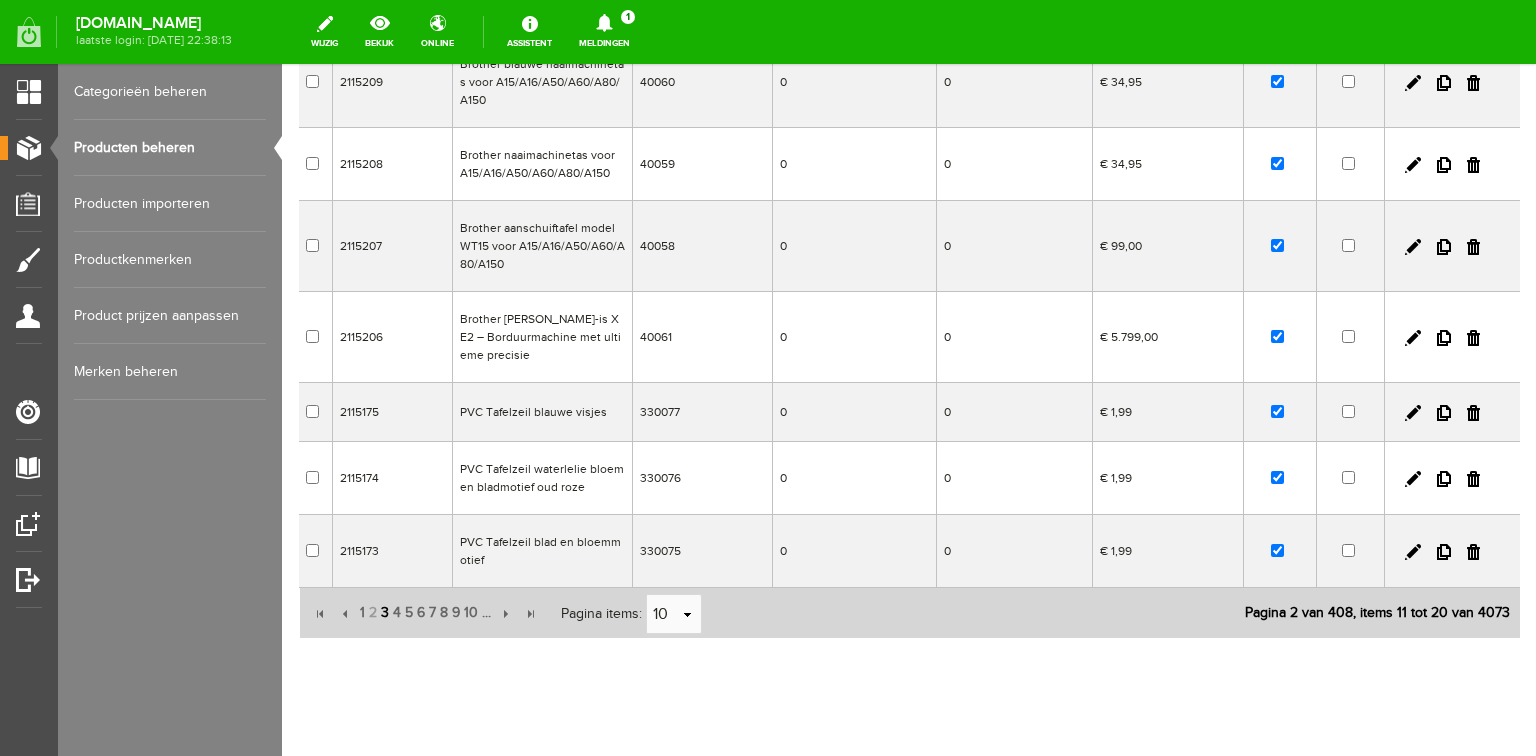 click on "3" at bounding box center (385, 613) 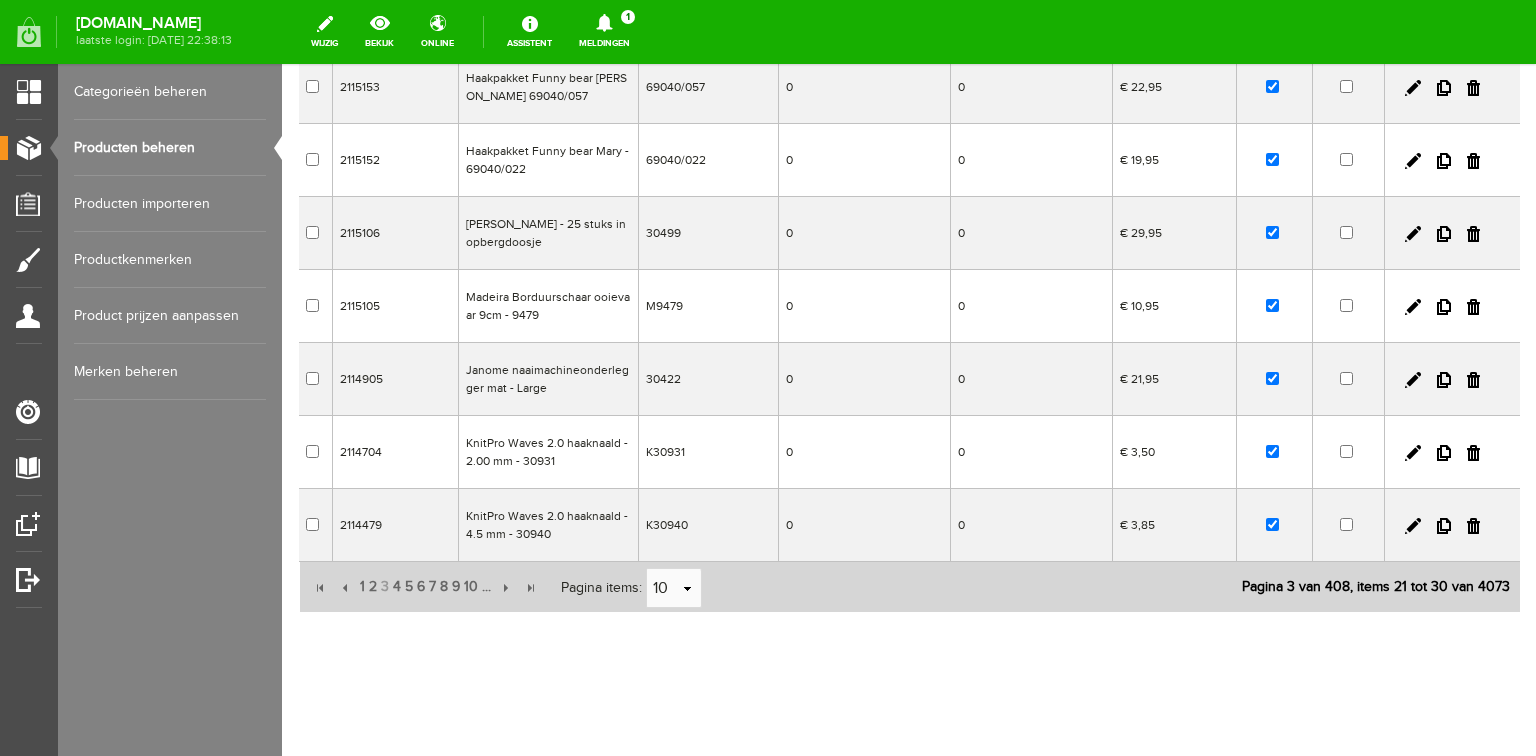 scroll, scrollTop: 443, scrollLeft: 0, axis: vertical 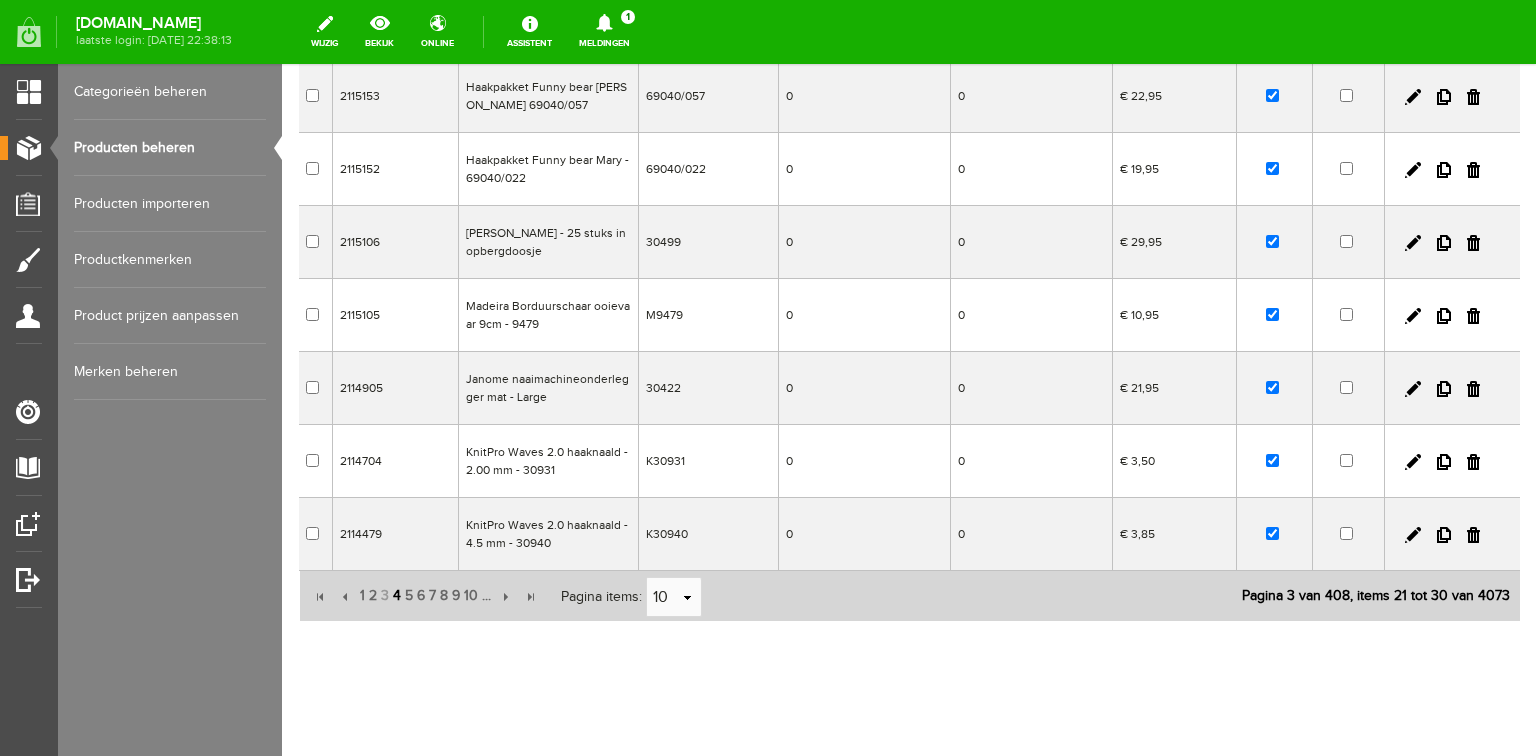 click on "4" at bounding box center [397, 596] 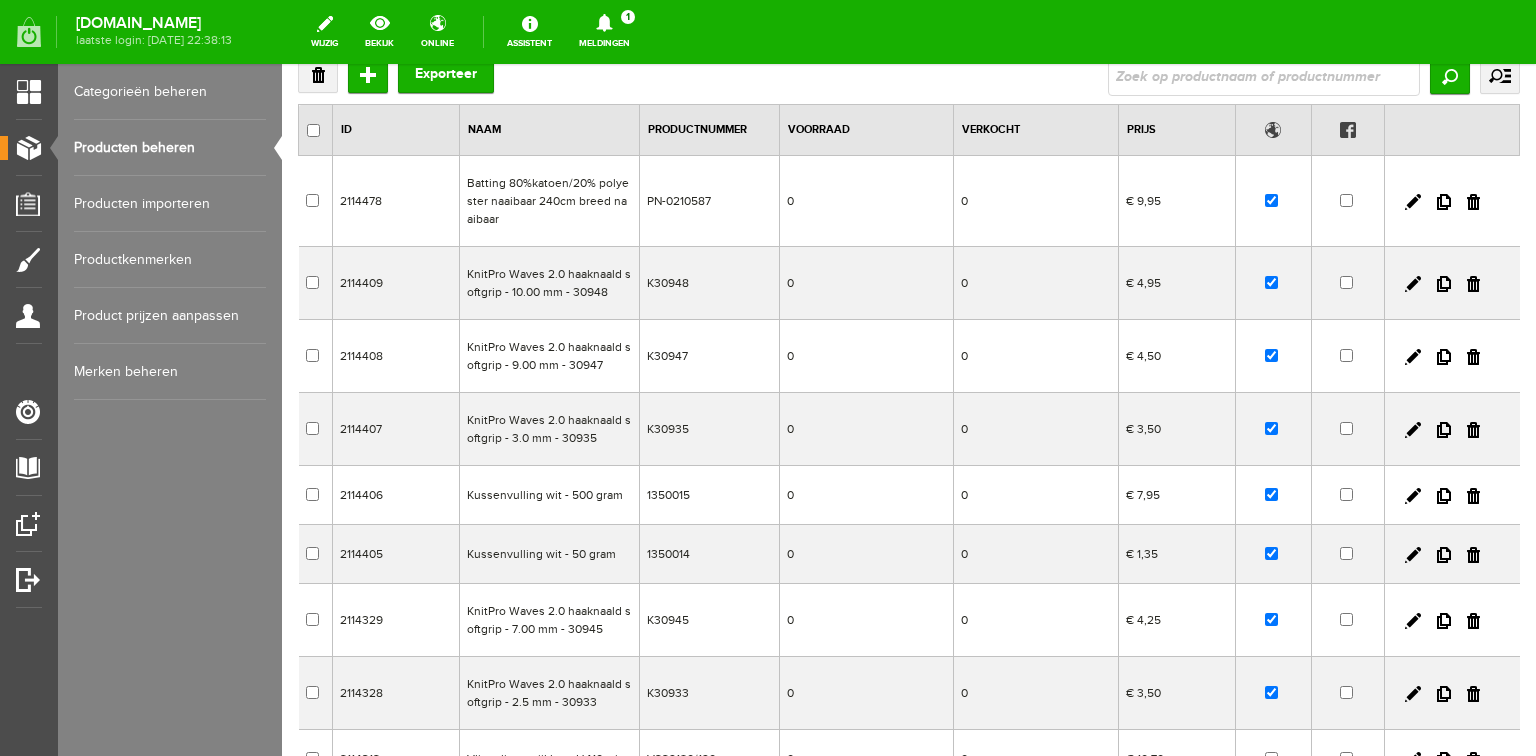 scroll, scrollTop: 0, scrollLeft: 0, axis: both 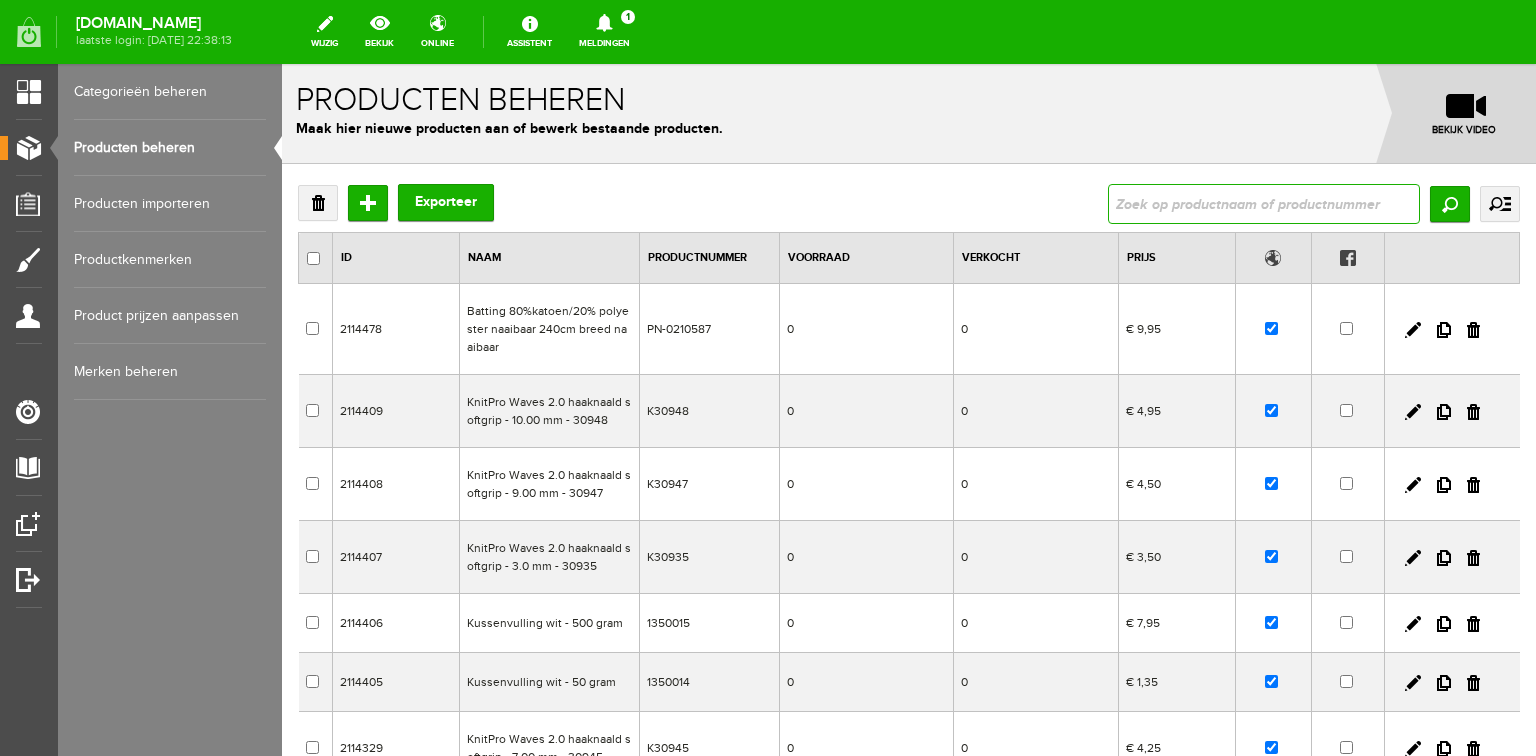 click at bounding box center [1264, 204] 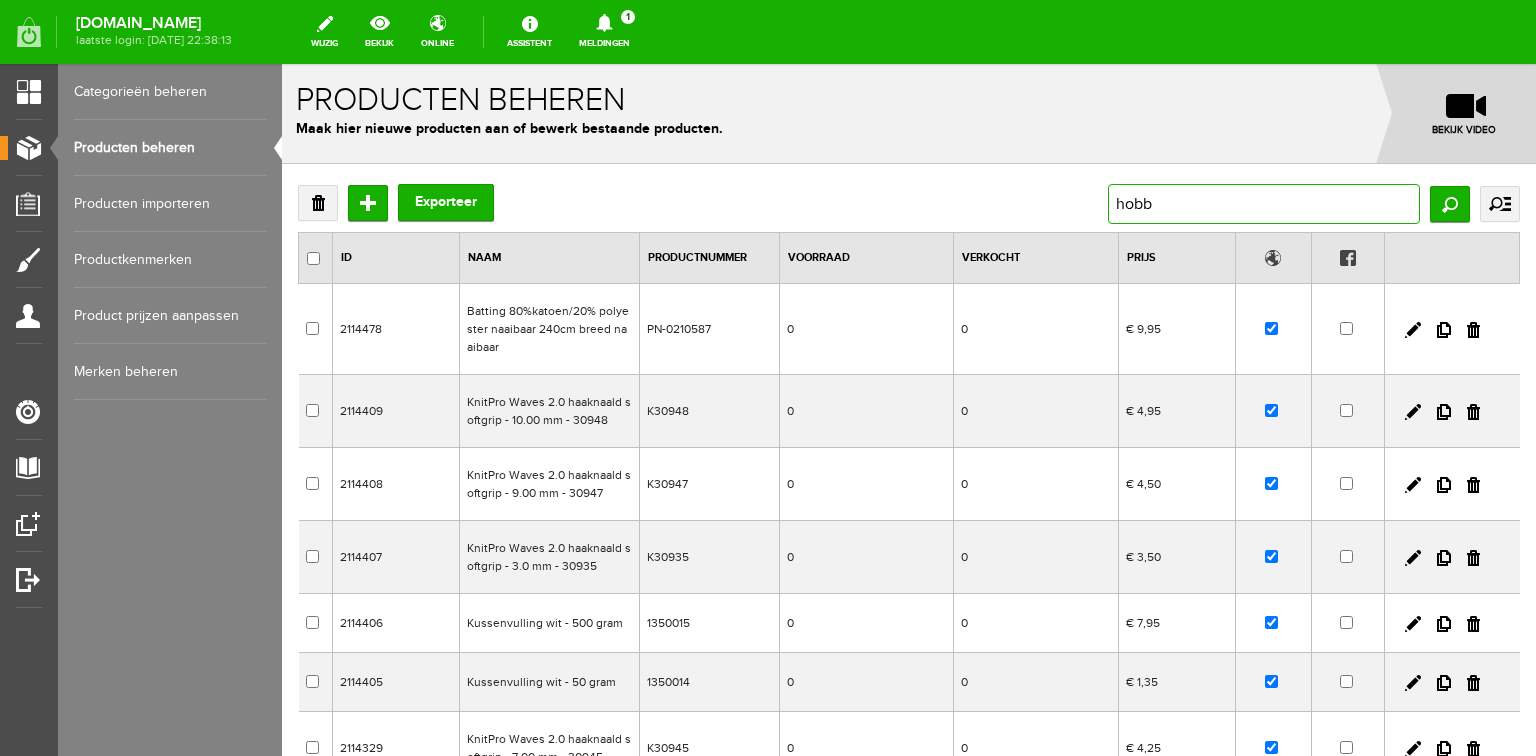 type on "hobbs" 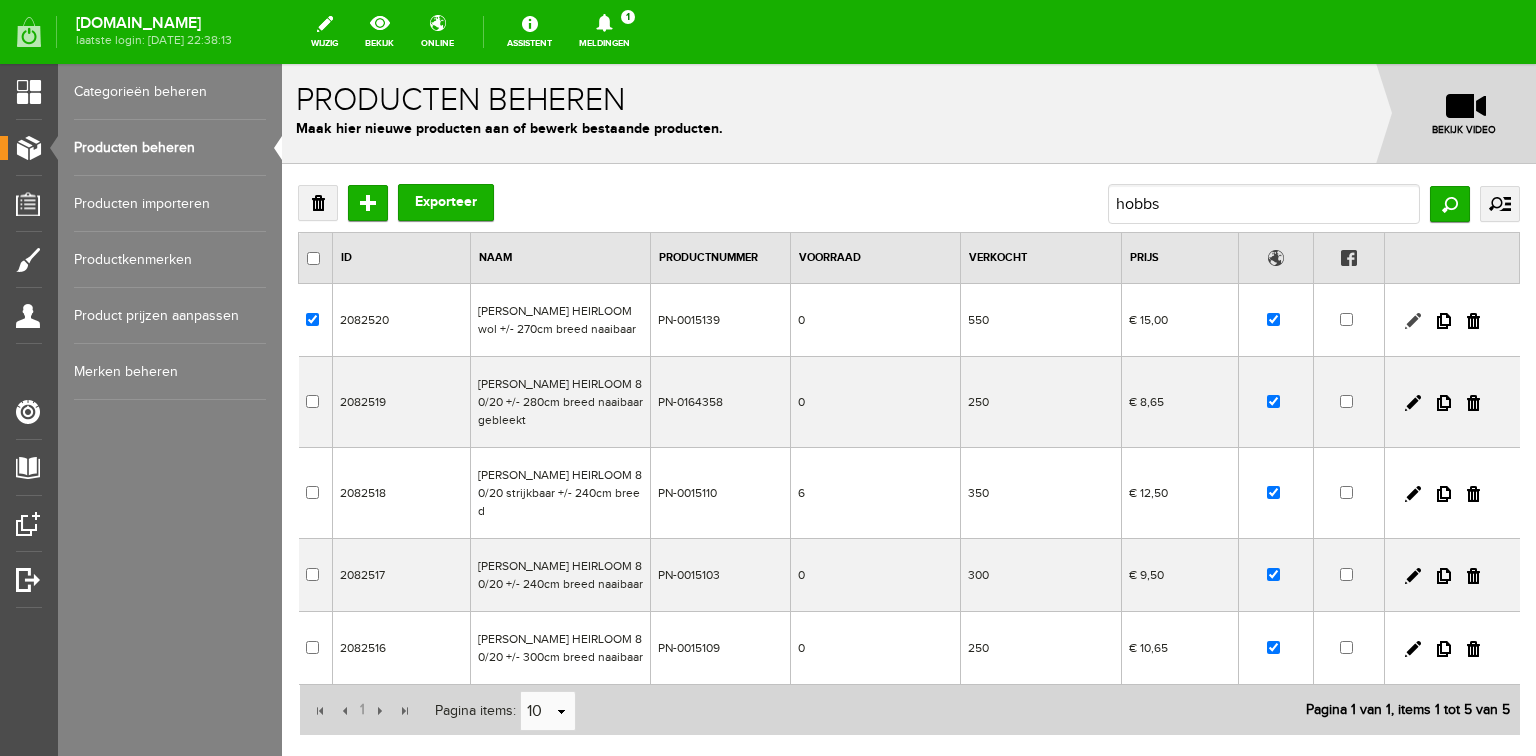 click at bounding box center (1413, 321) 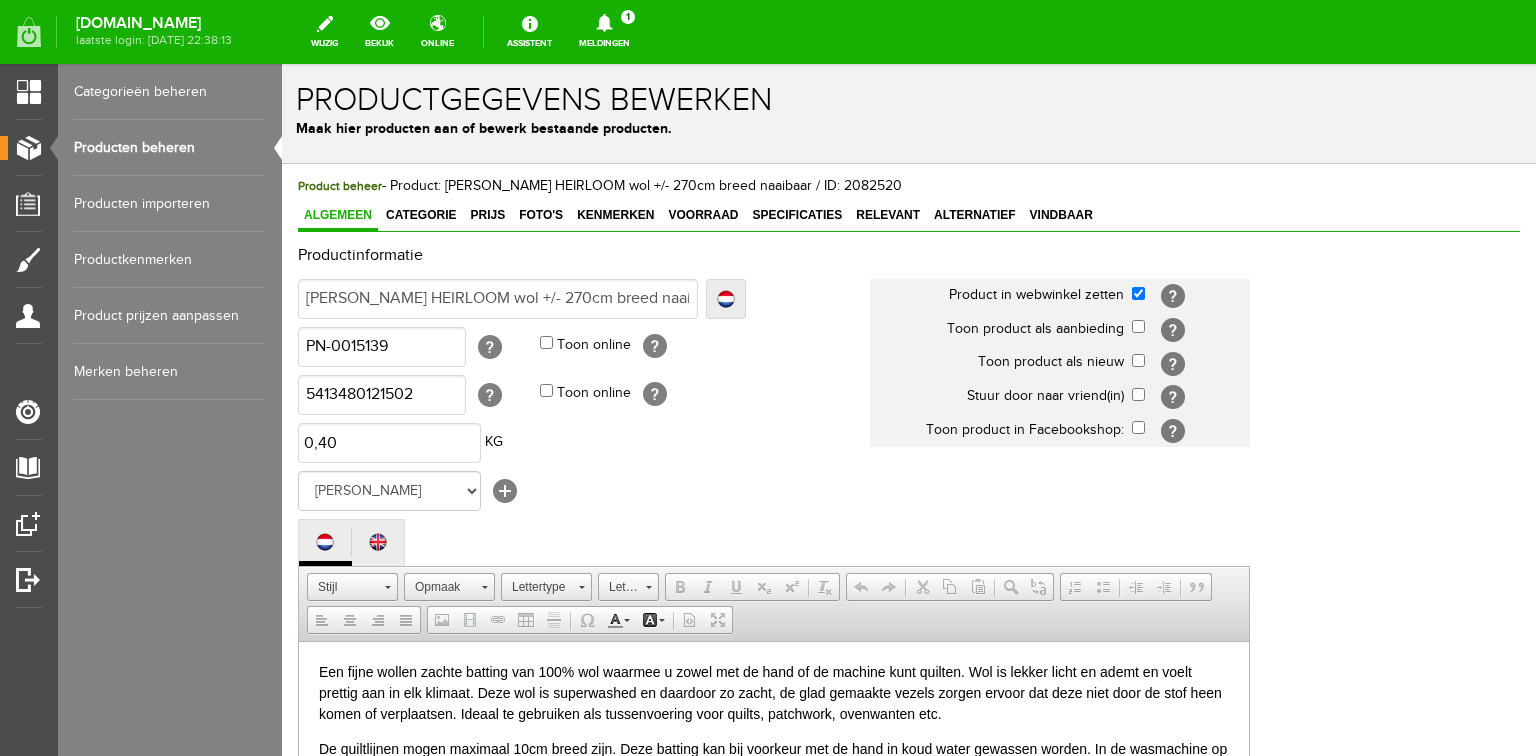 scroll, scrollTop: 0, scrollLeft: 0, axis: both 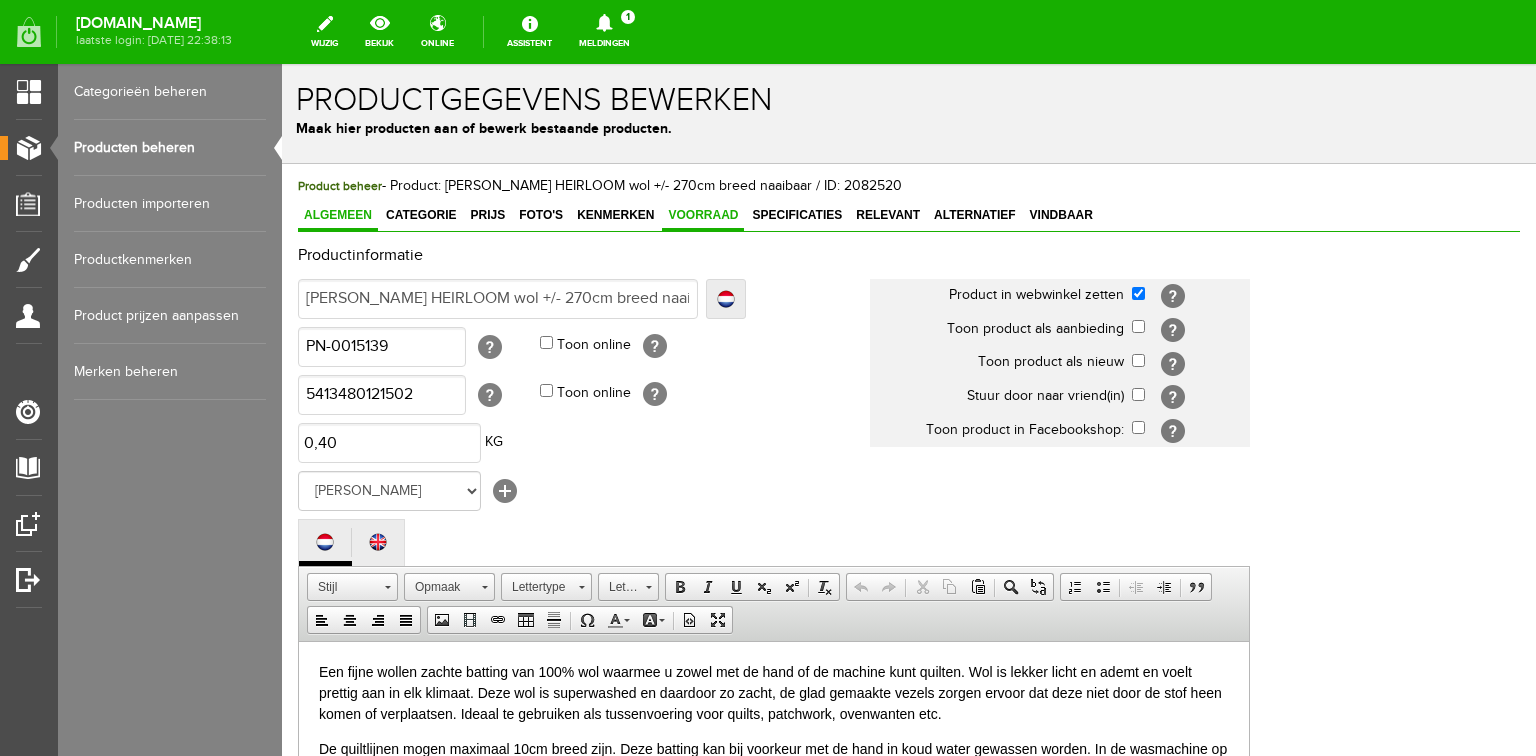 click on "Voorraad" at bounding box center (703, 215) 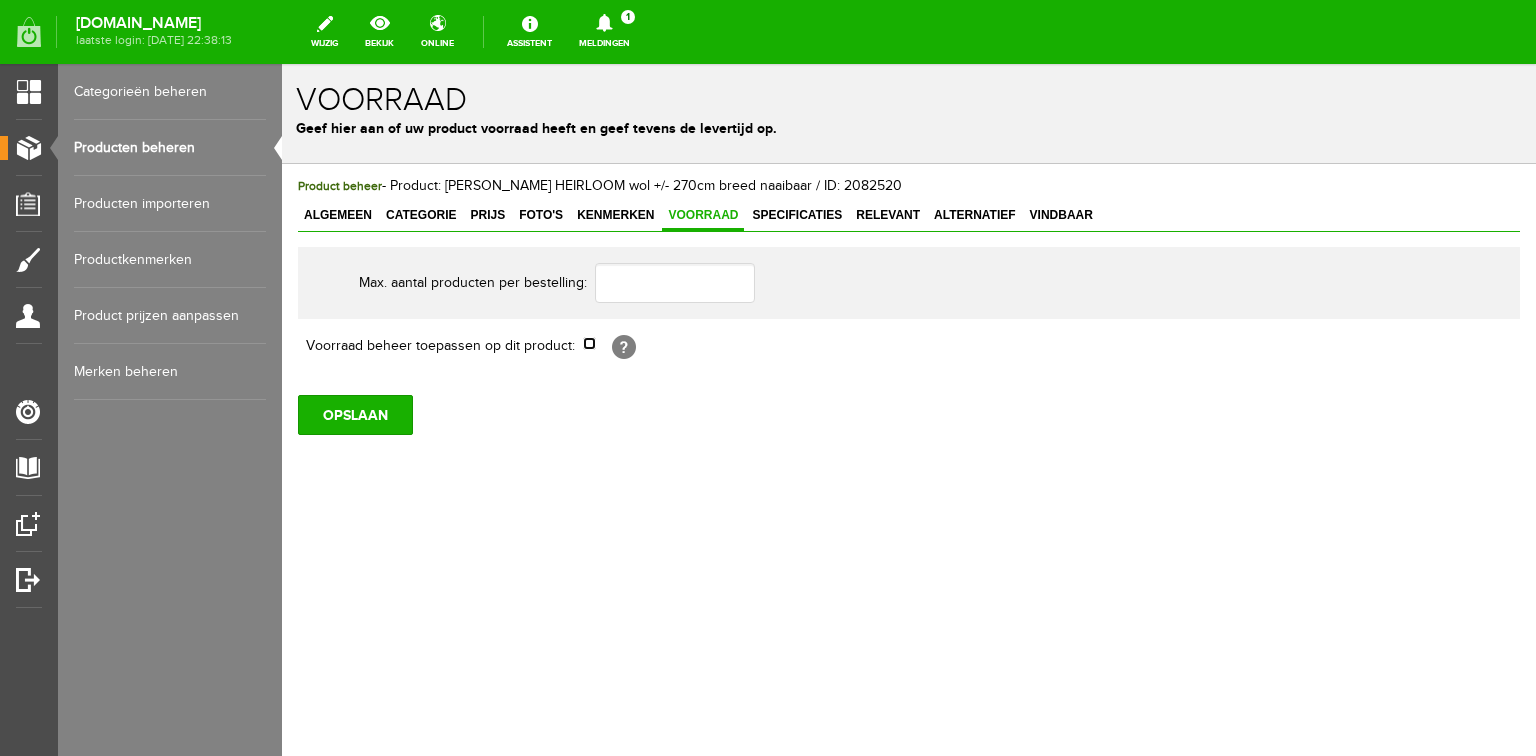 click at bounding box center (589, 343) 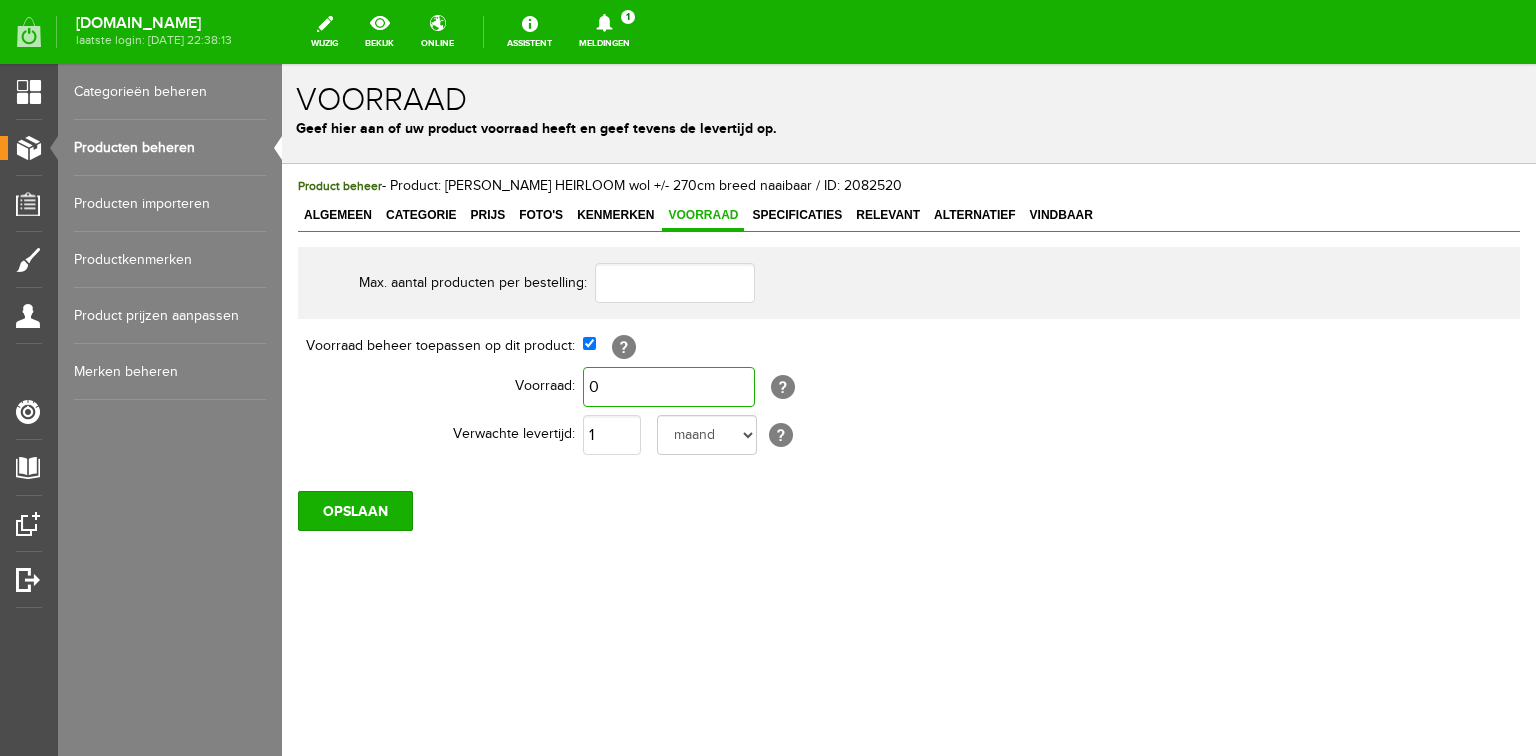 click on "0" at bounding box center [669, 387] 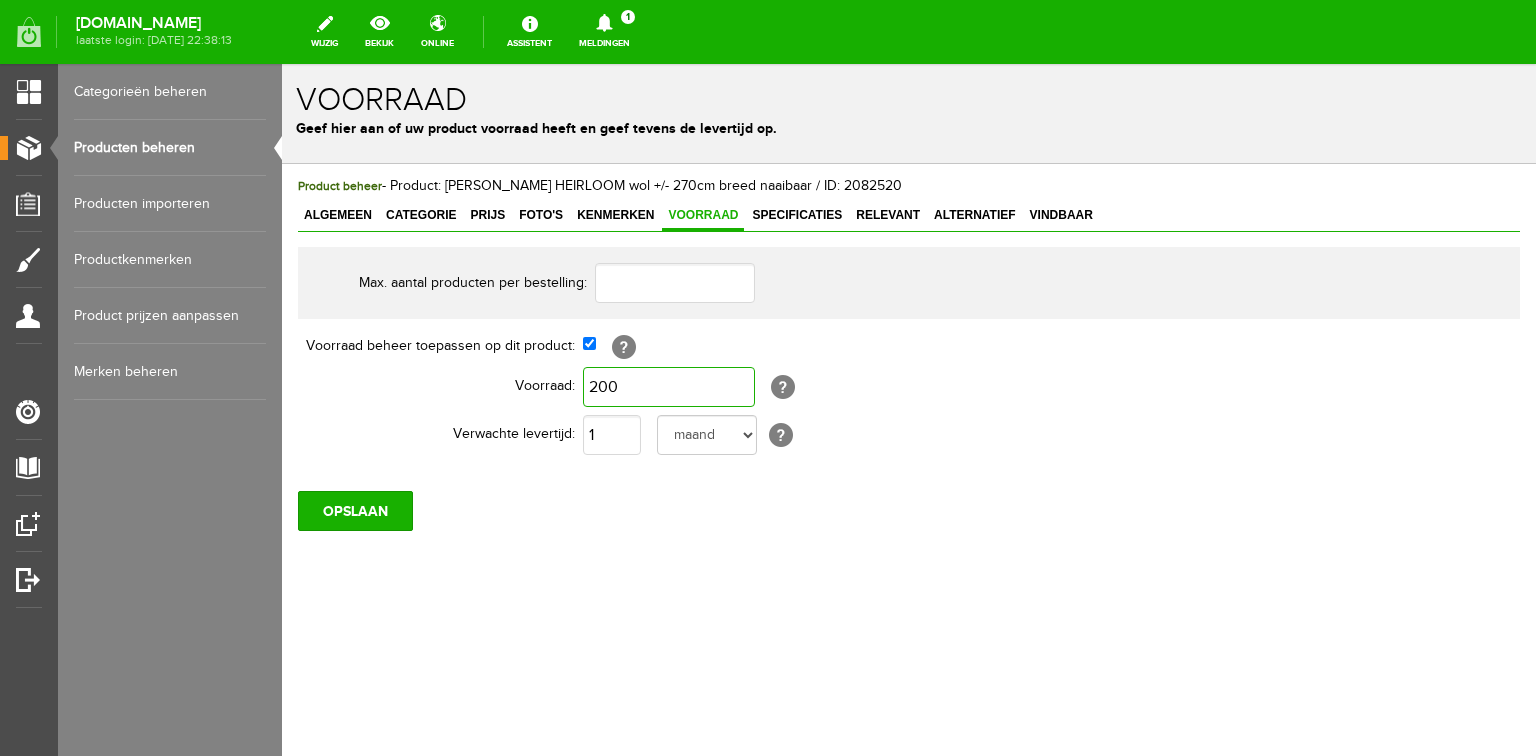 type on "200" 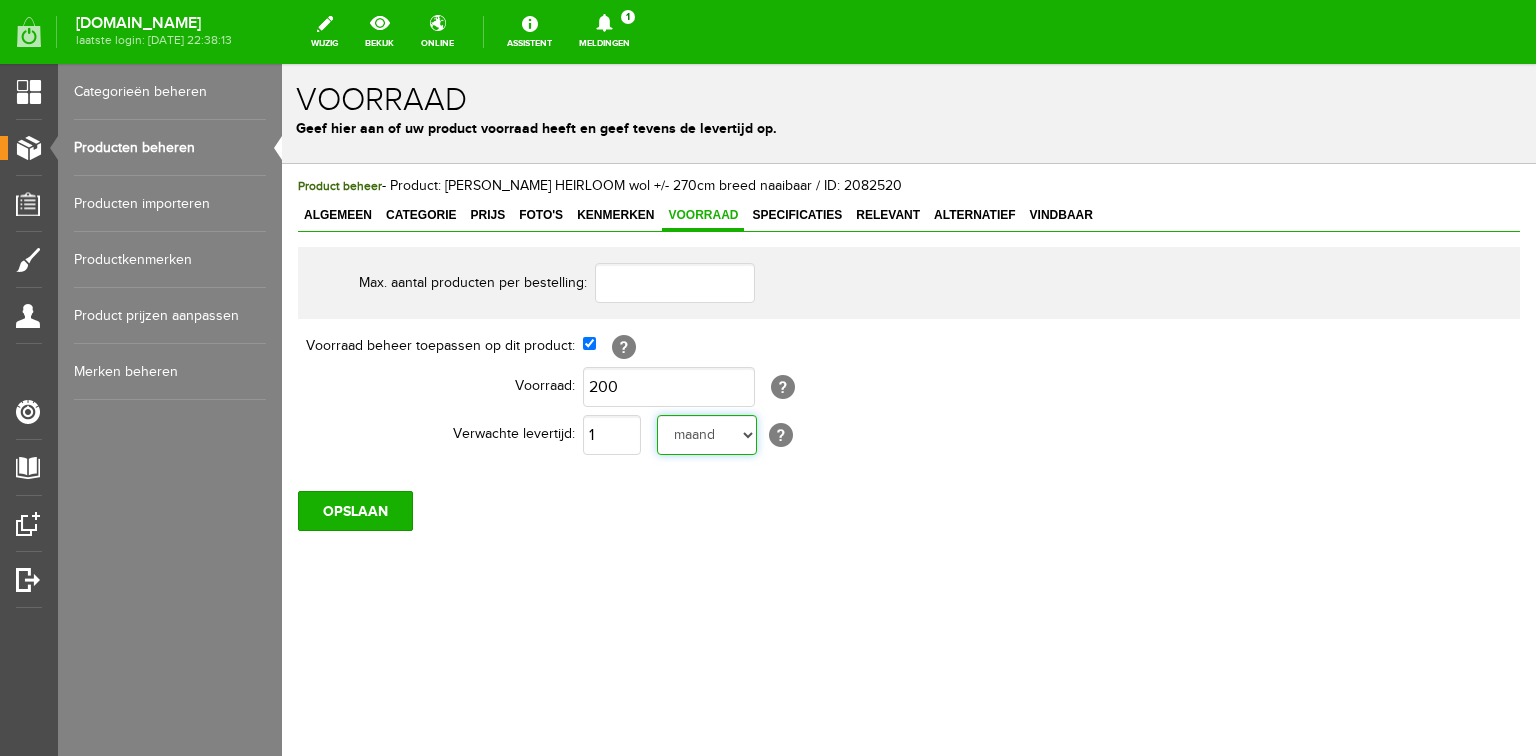click on "dag
dagen
week
weken
maand
maanden
jaar
jaren
werkdagen" at bounding box center [707, 435] 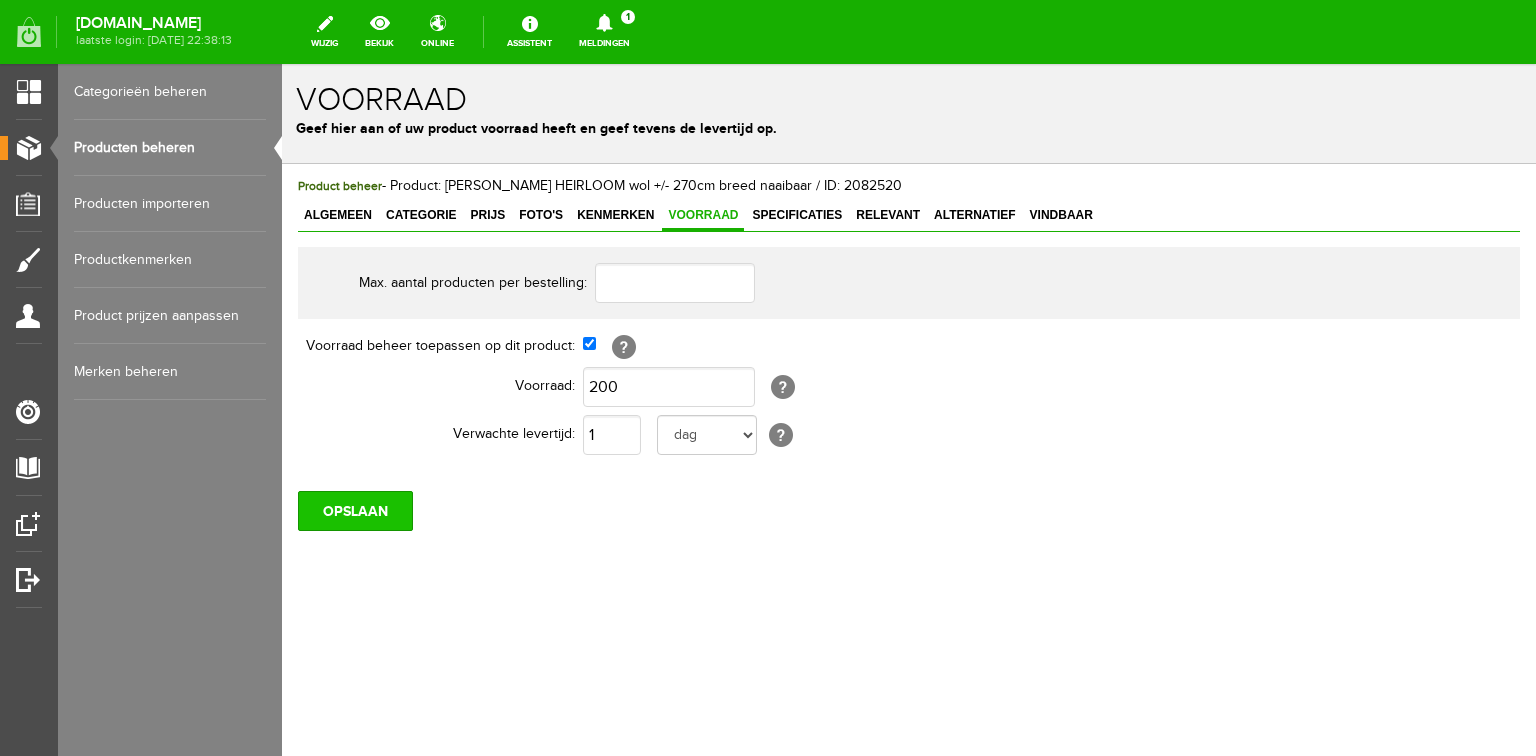 click on "OPSLAAN" at bounding box center (355, 511) 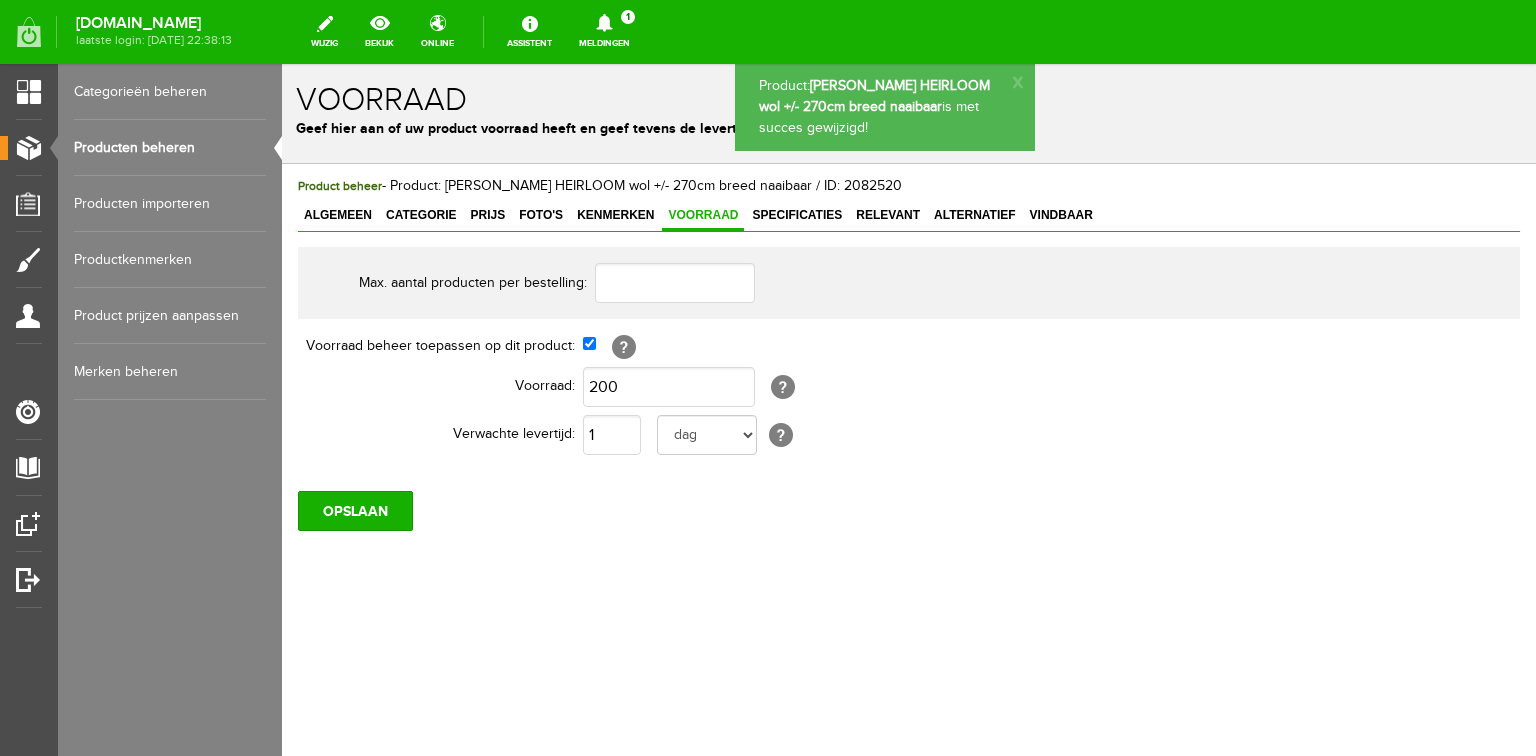 scroll, scrollTop: 0, scrollLeft: 0, axis: both 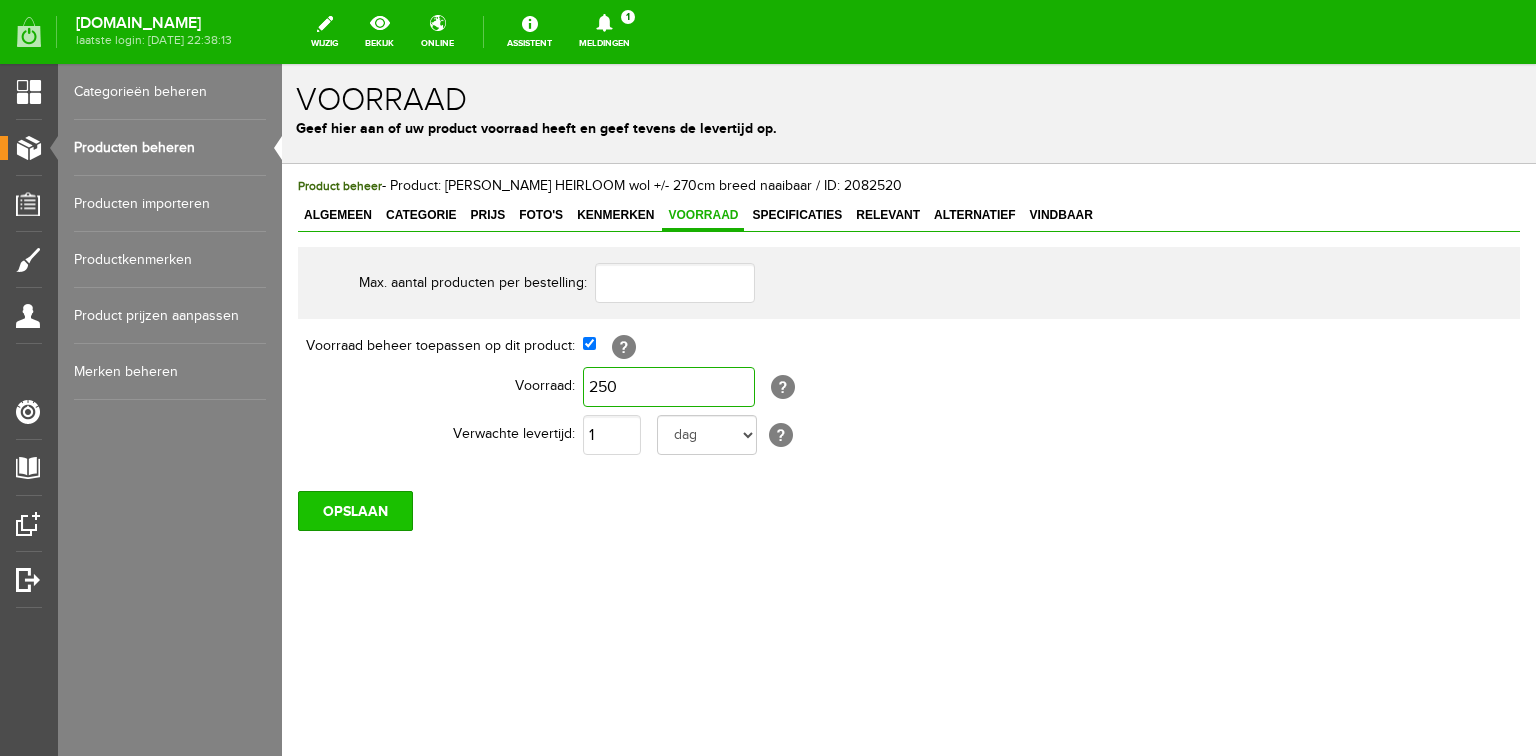 type on "250" 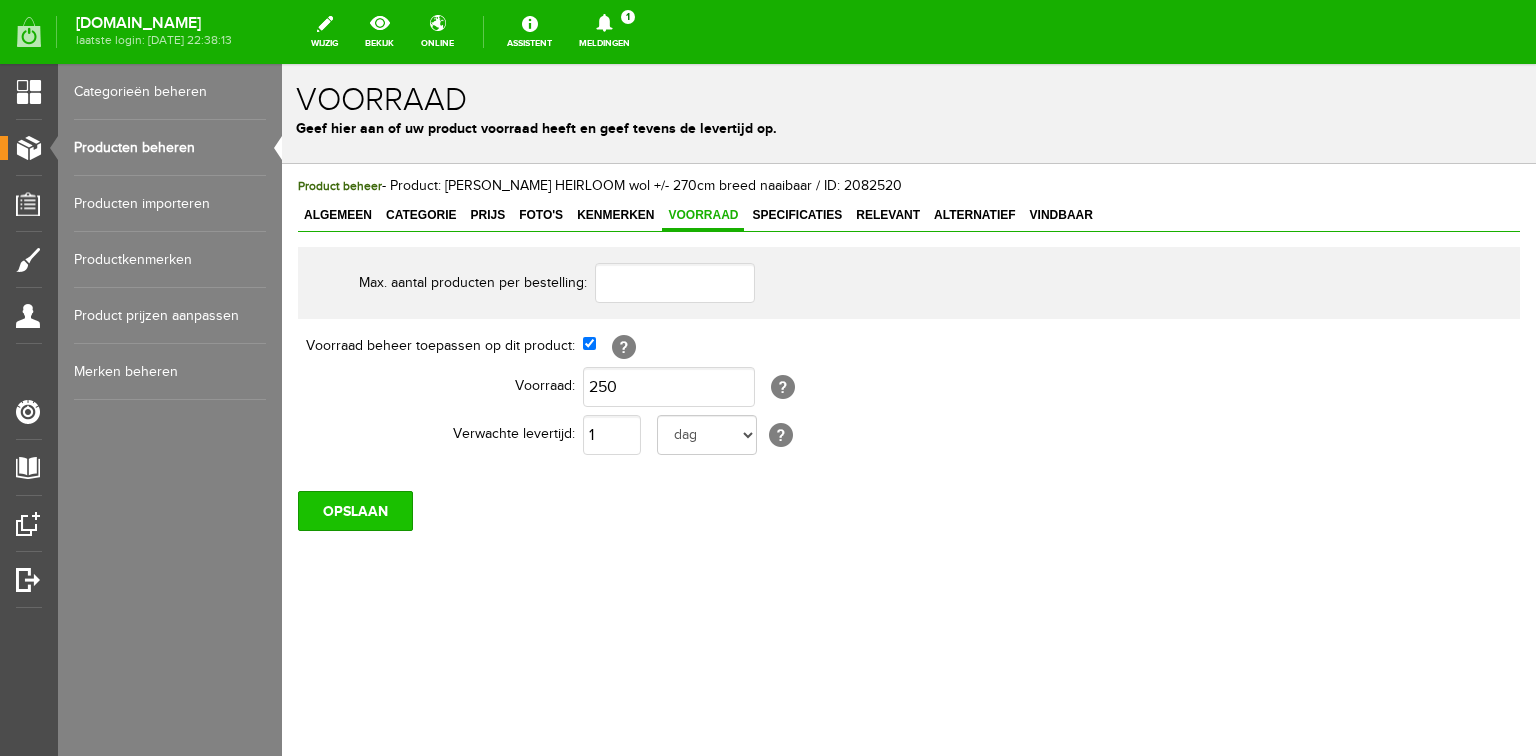 click on "OPSLAAN" at bounding box center (355, 511) 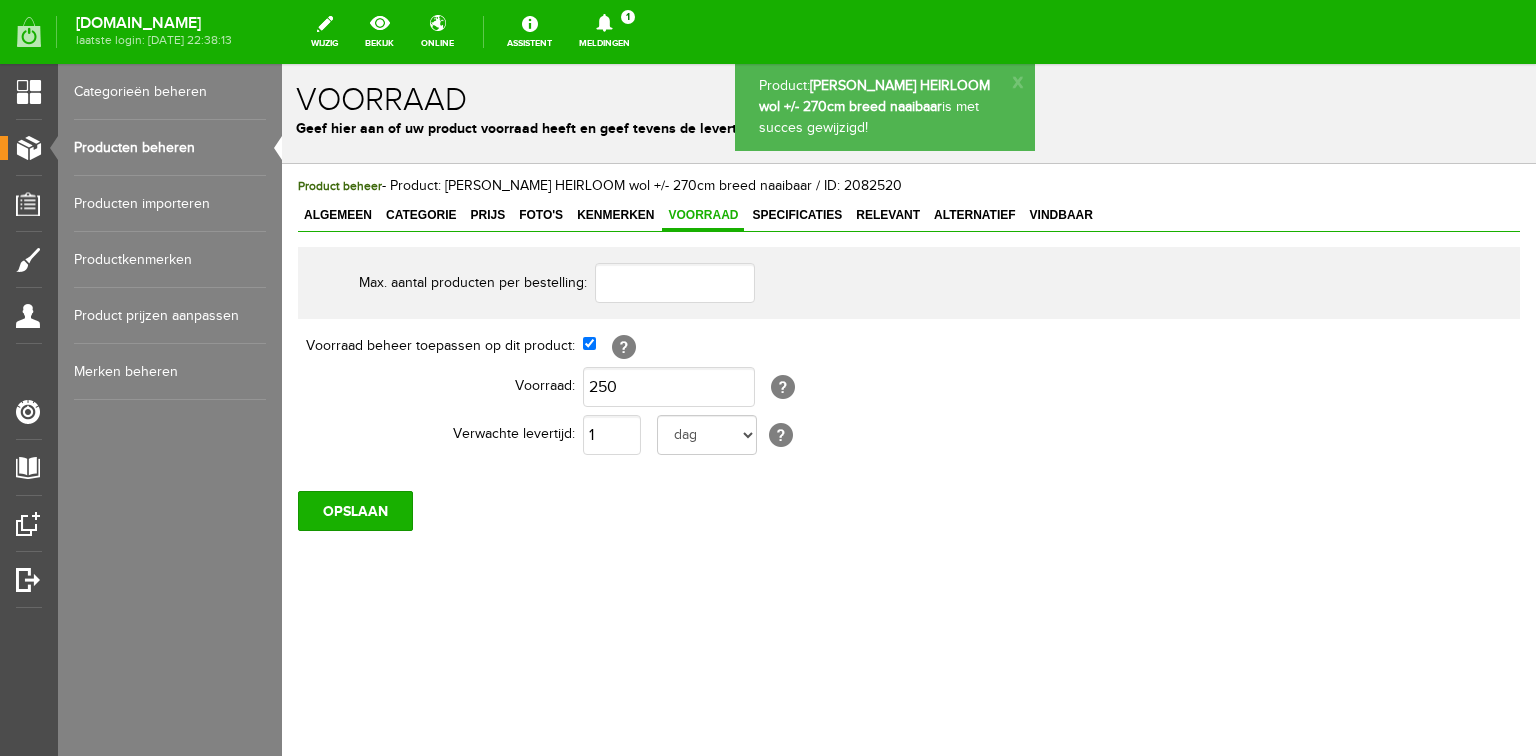 scroll, scrollTop: 0, scrollLeft: 0, axis: both 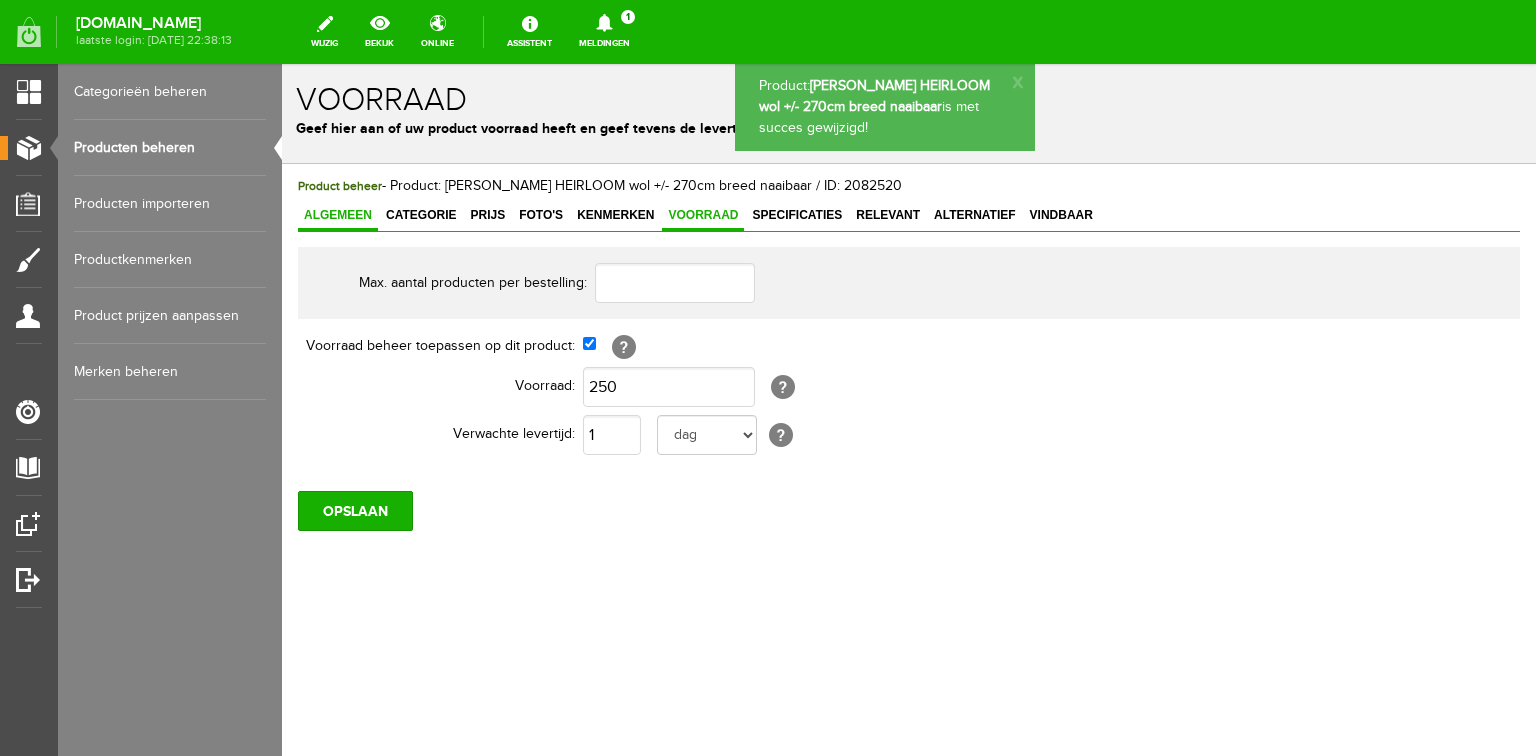 click on "Algemeen" at bounding box center (338, 215) 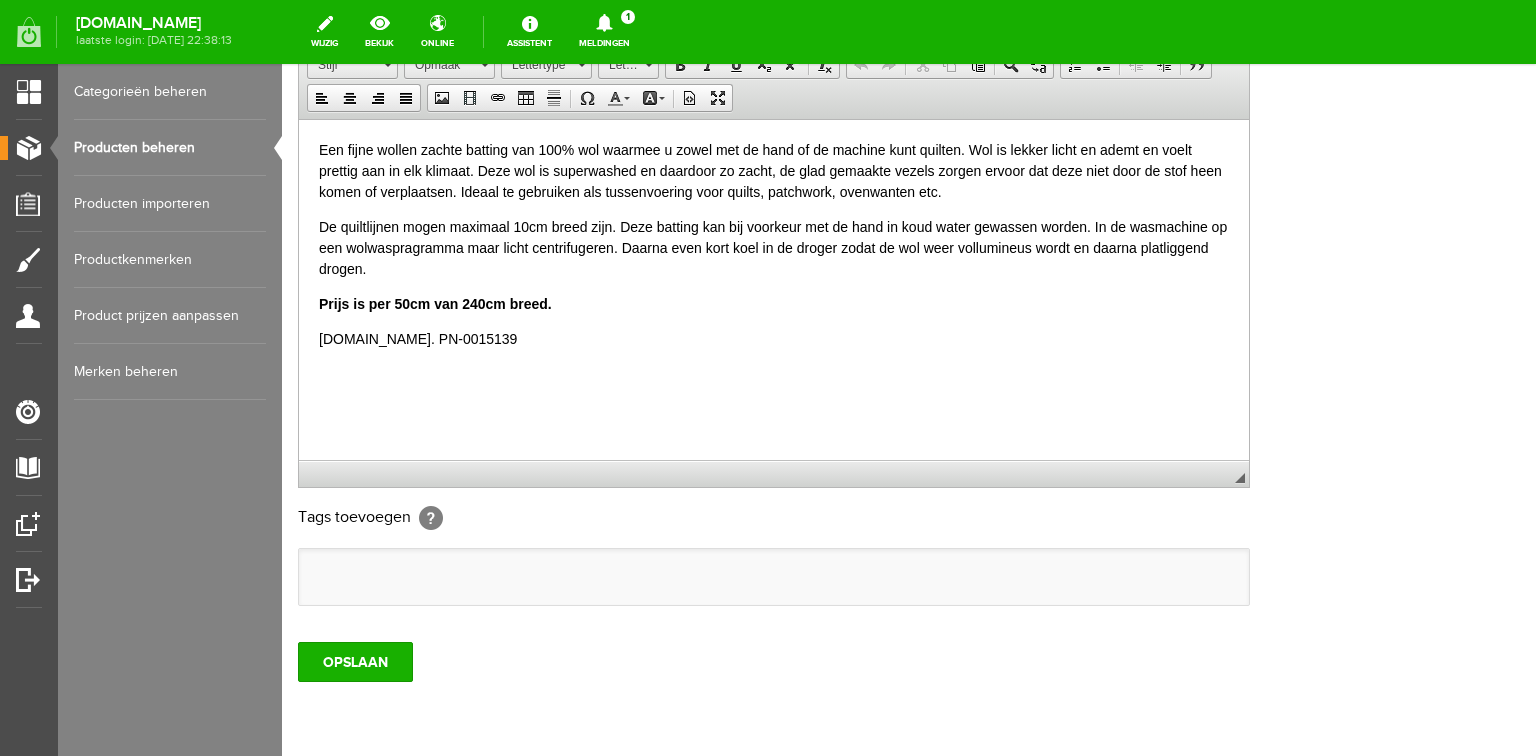 scroll, scrollTop: 592, scrollLeft: 0, axis: vertical 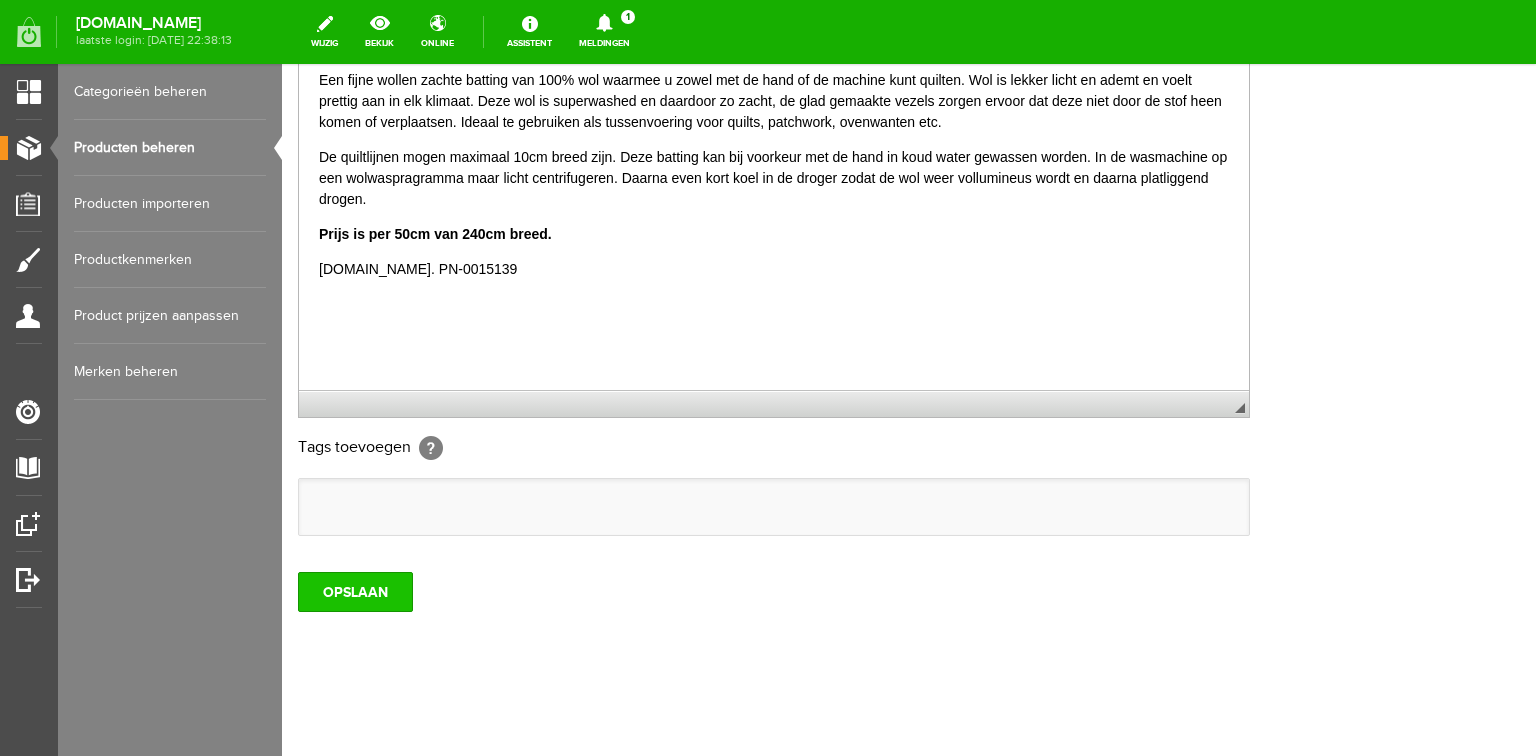 click on "OPSLAAN" at bounding box center [355, 592] 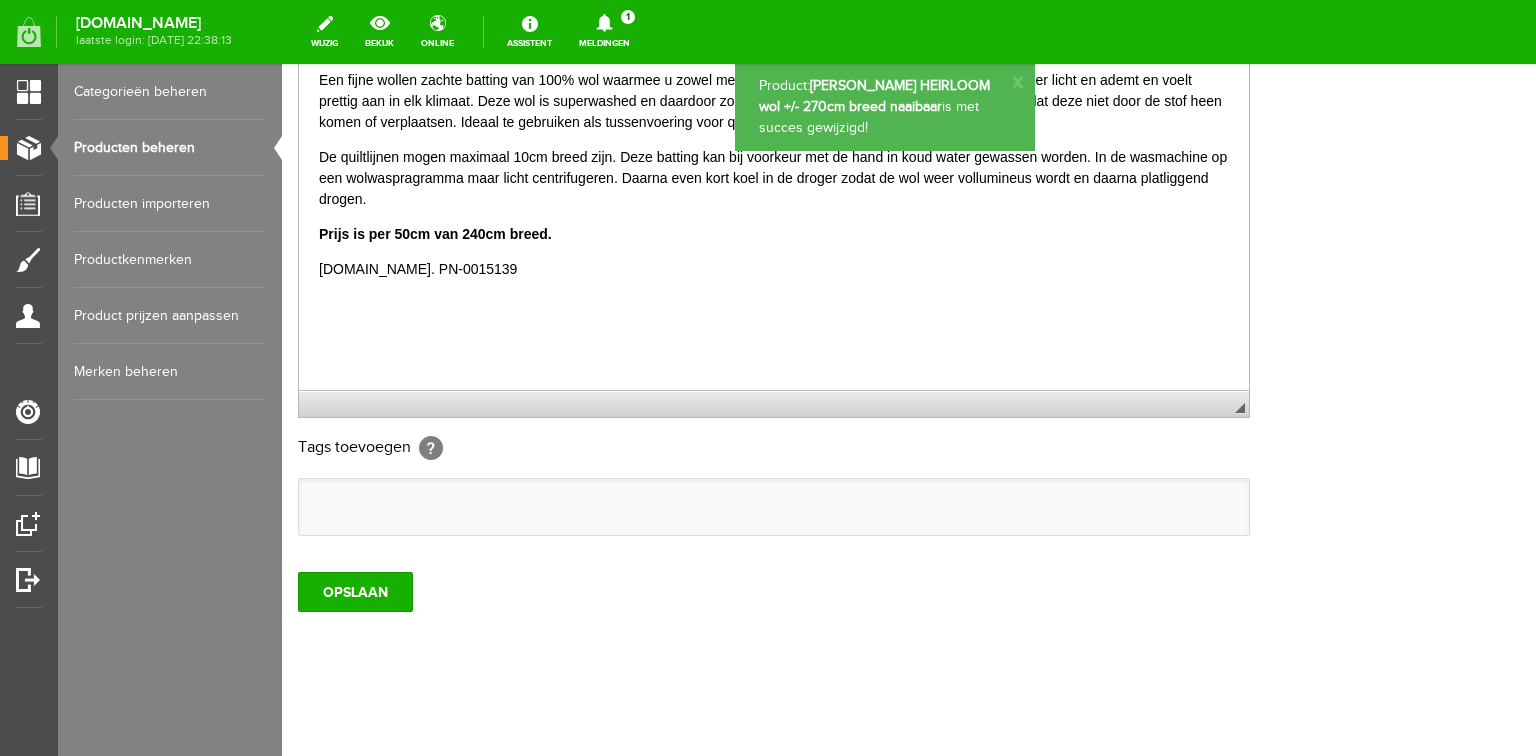 scroll, scrollTop: 0, scrollLeft: 0, axis: both 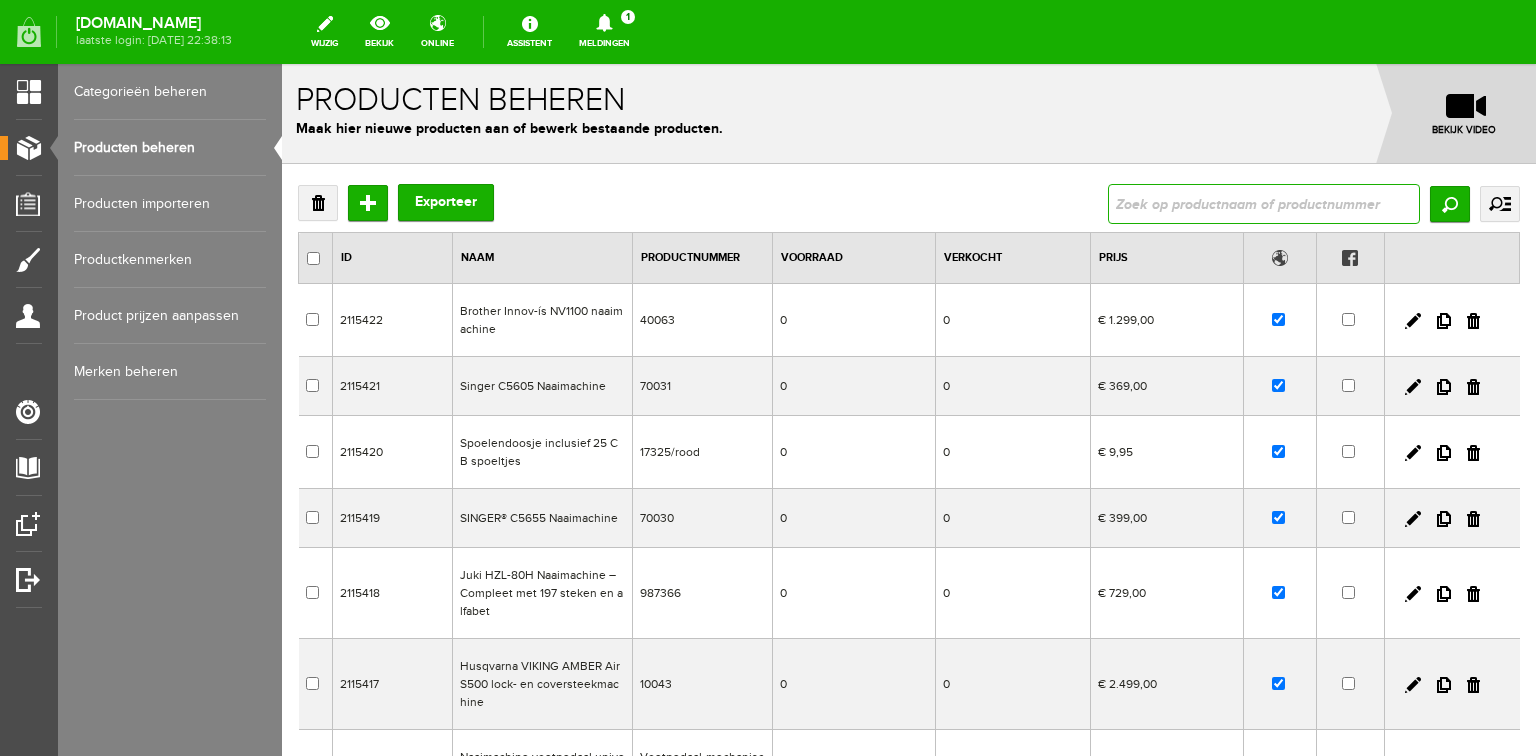 click at bounding box center [1264, 204] 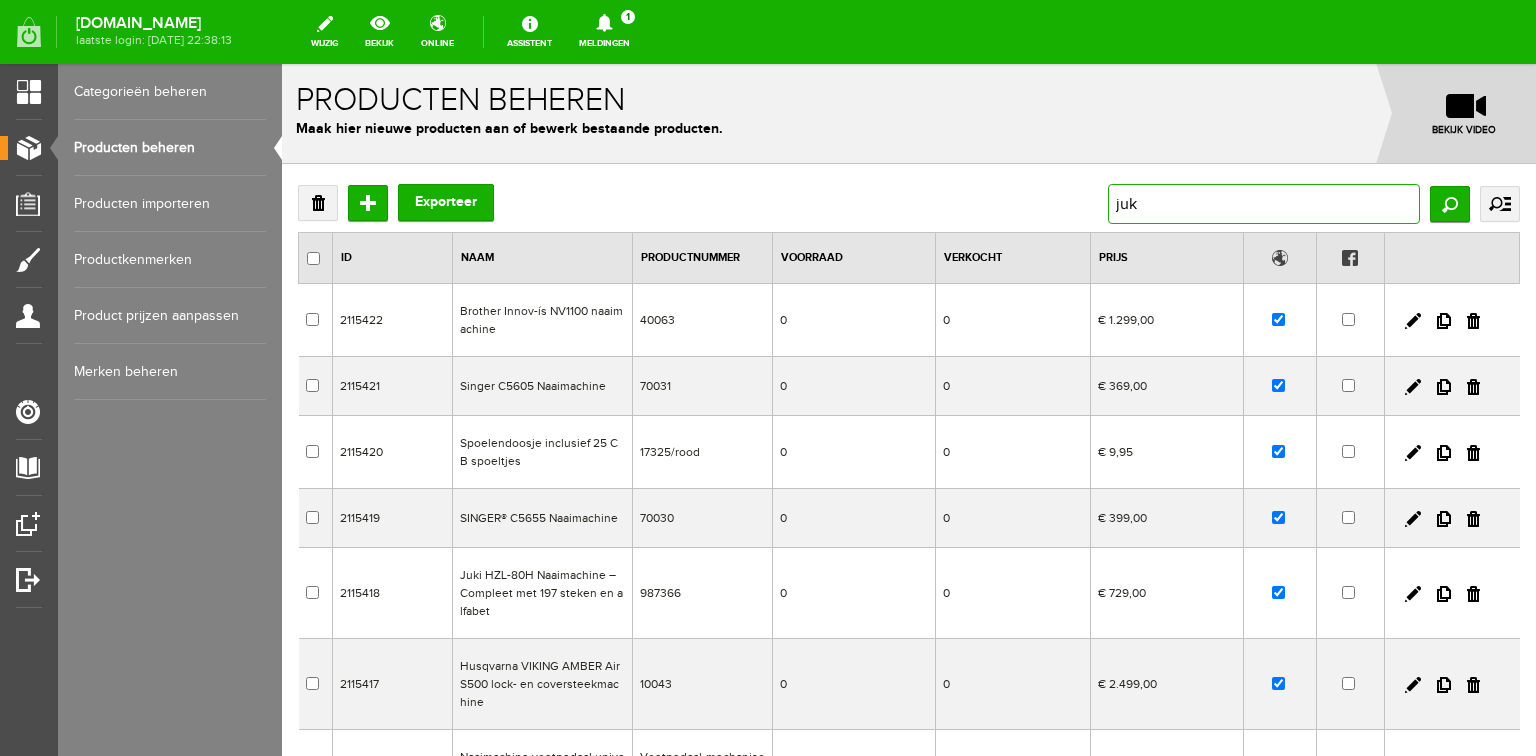 type on "juki" 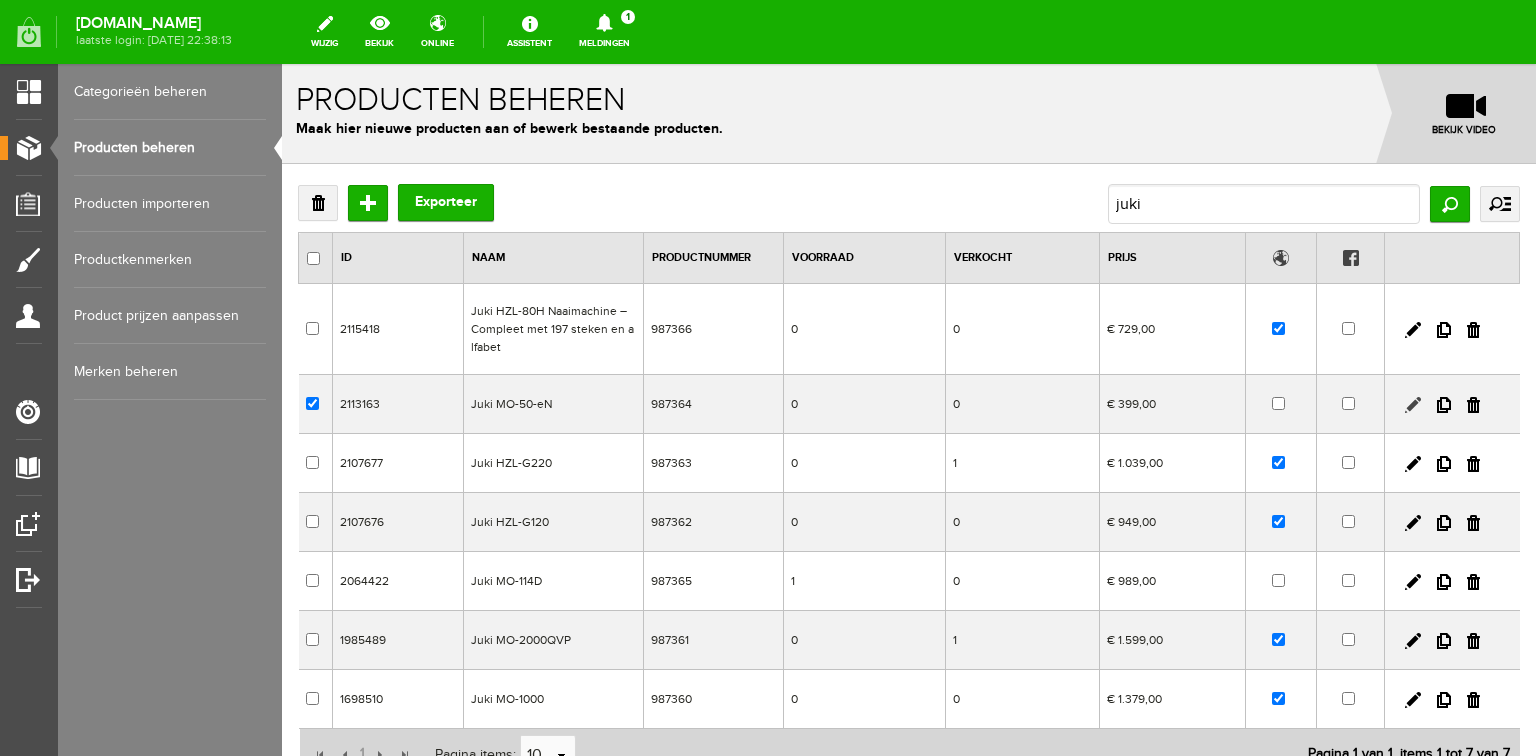 click at bounding box center [1413, 405] 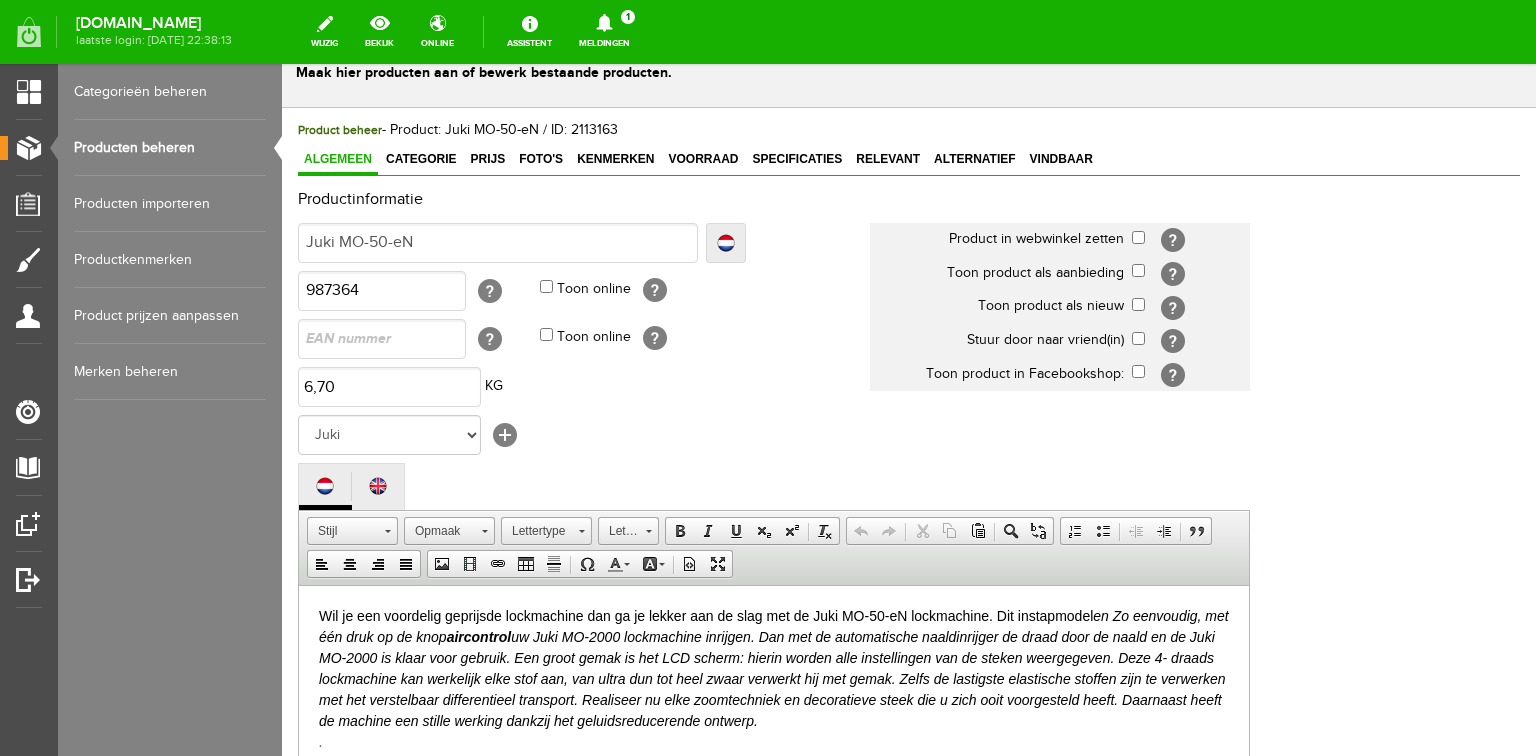 scroll, scrollTop: 160, scrollLeft: 0, axis: vertical 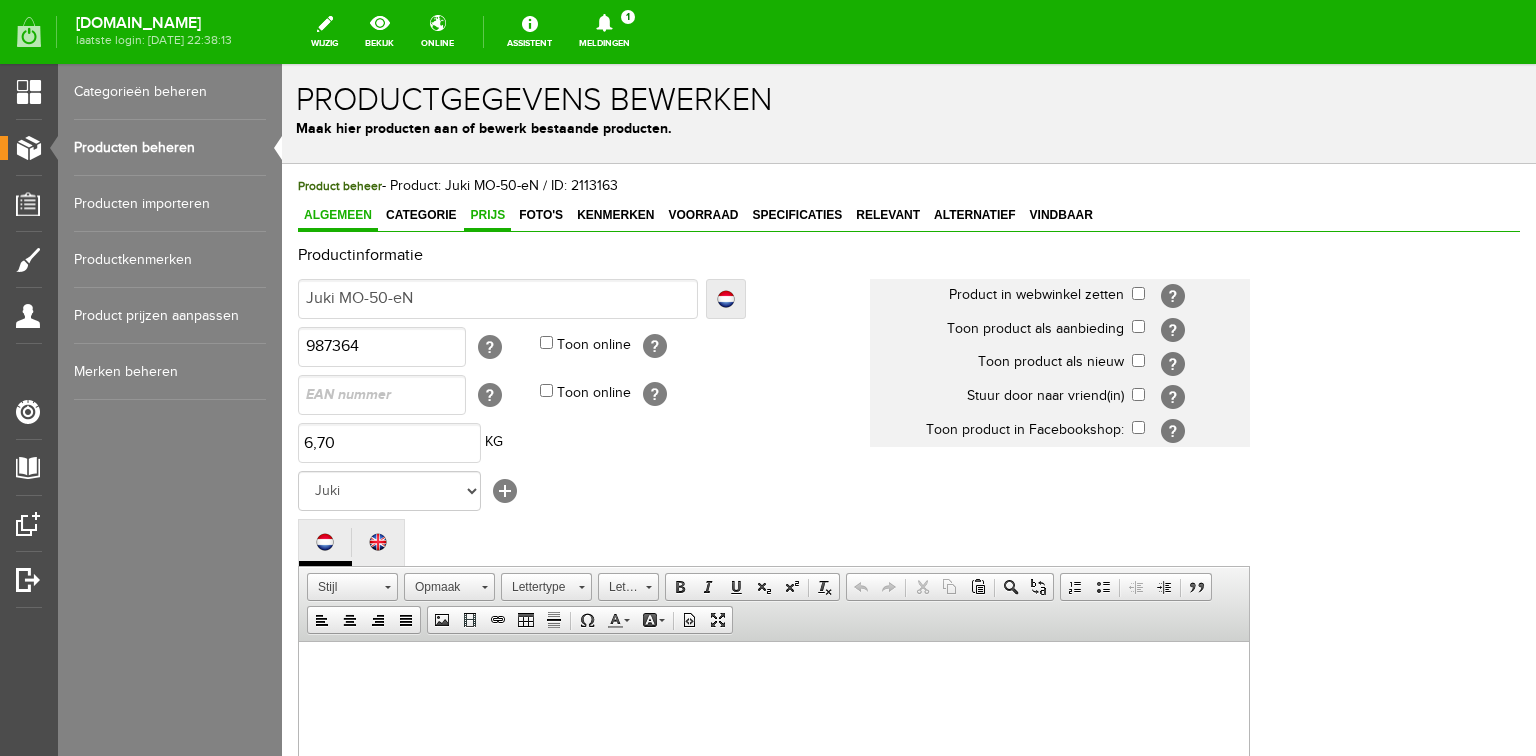 click on "Prijs" at bounding box center (487, 215) 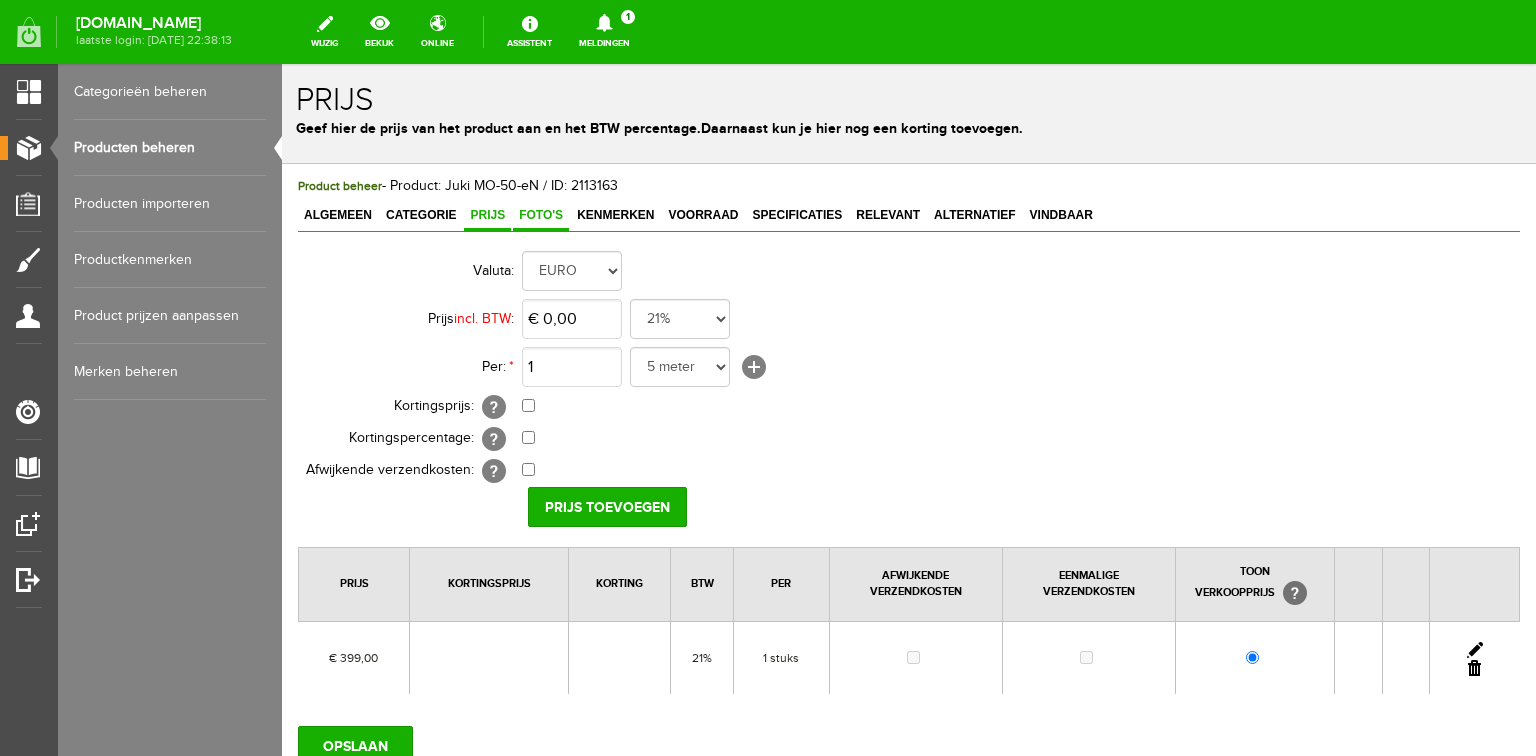 click on "Foto's" at bounding box center [541, 215] 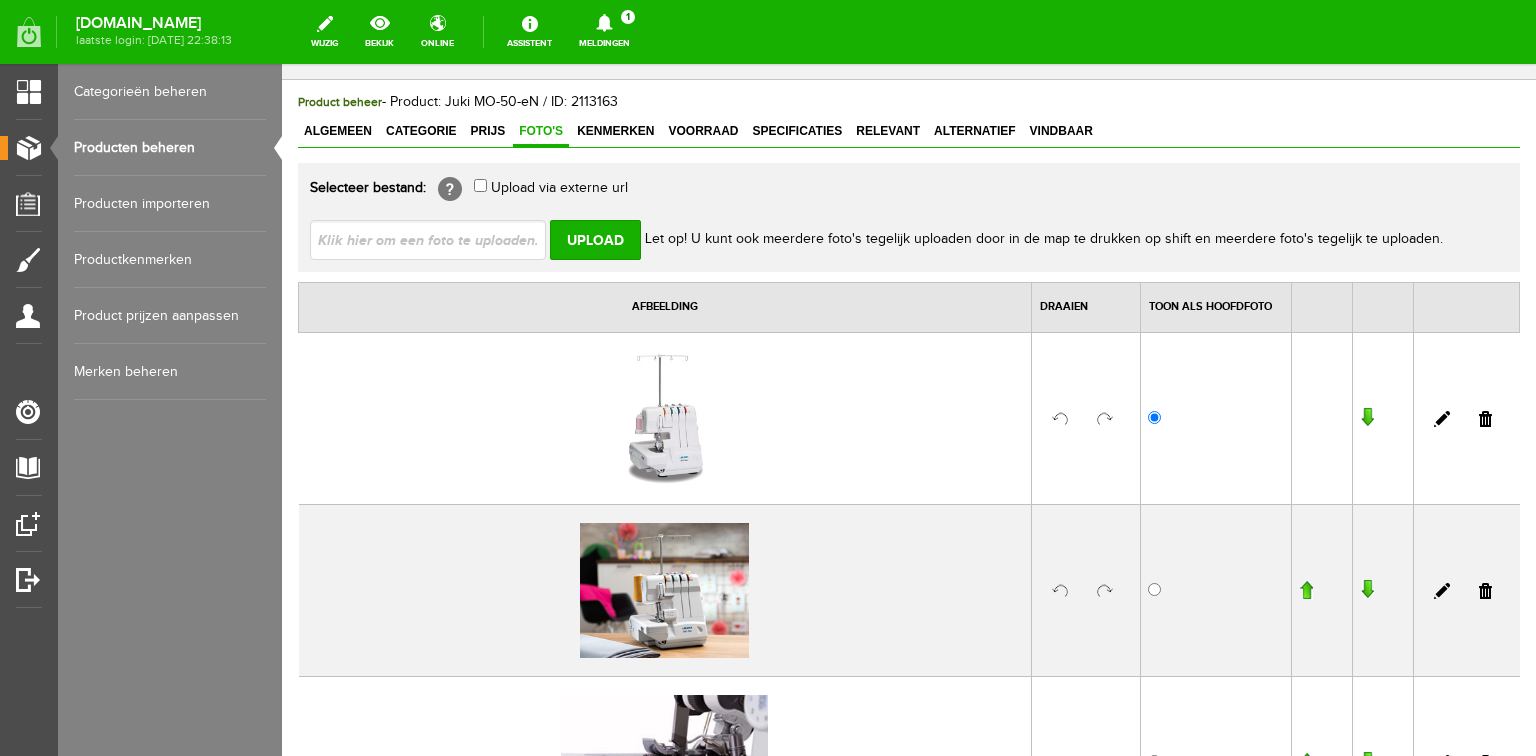 scroll, scrollTop: 80, scrollLeft: 0, axis: vertical 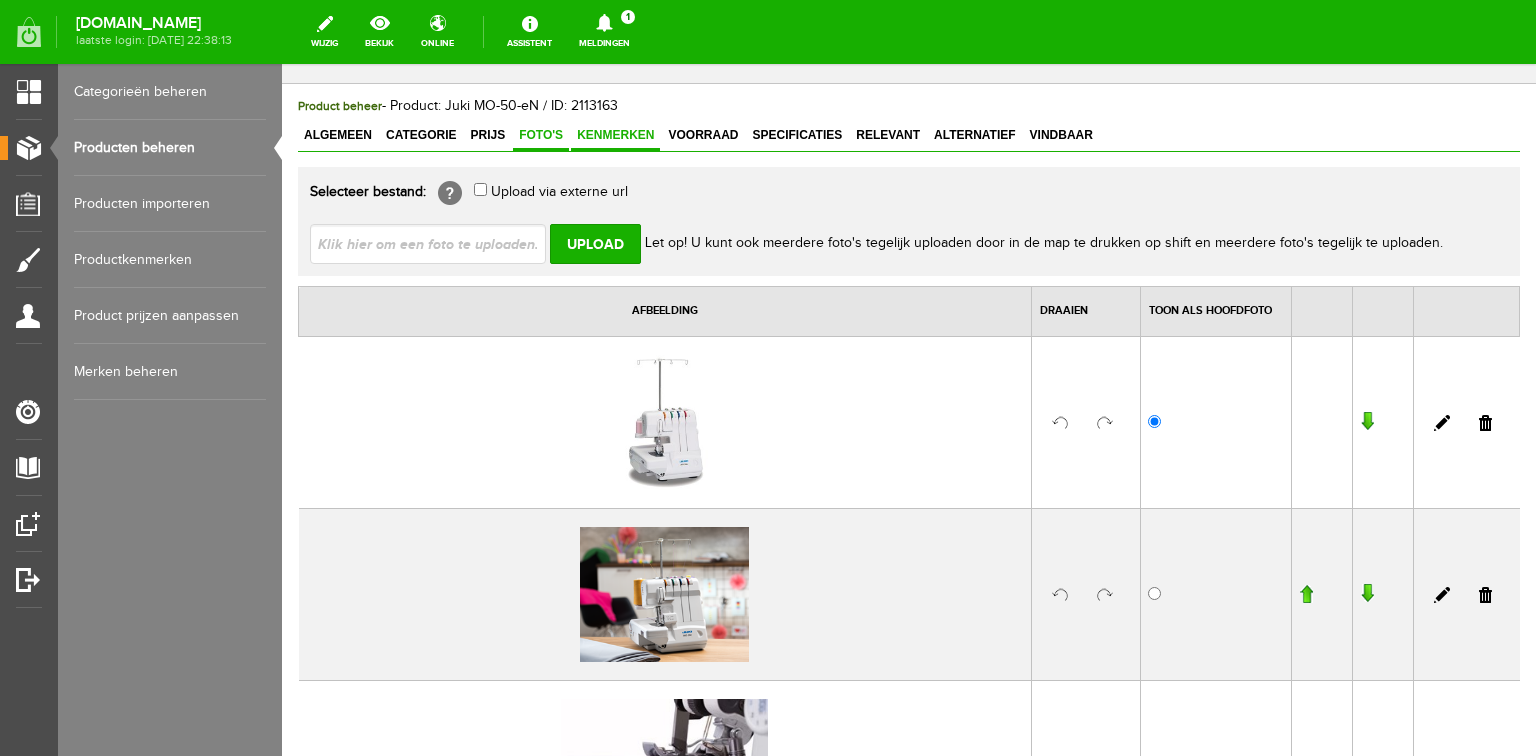 click on "Kenmerken" at bounding box center (615, 135) 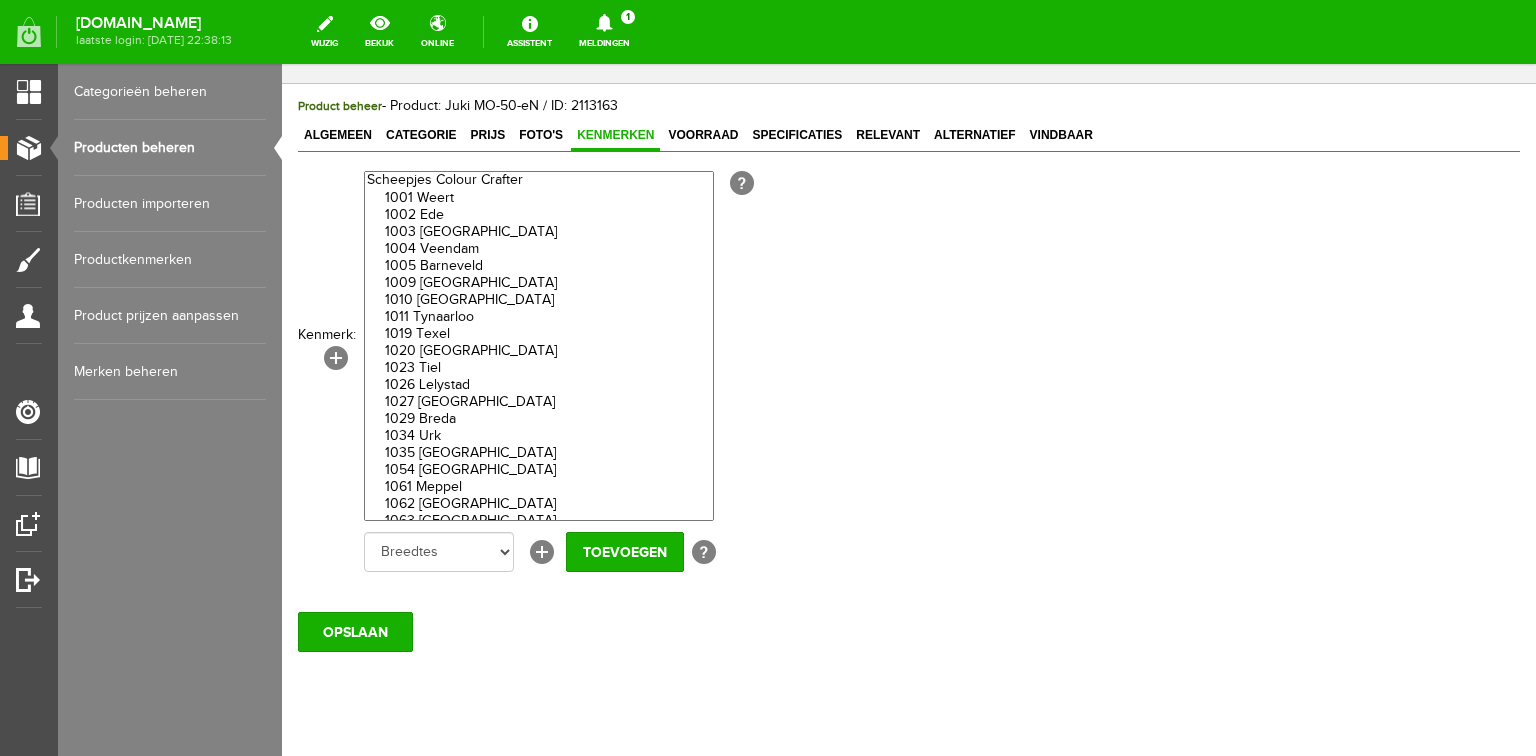 click on "Voorraad" at bounding box center [703, 135] 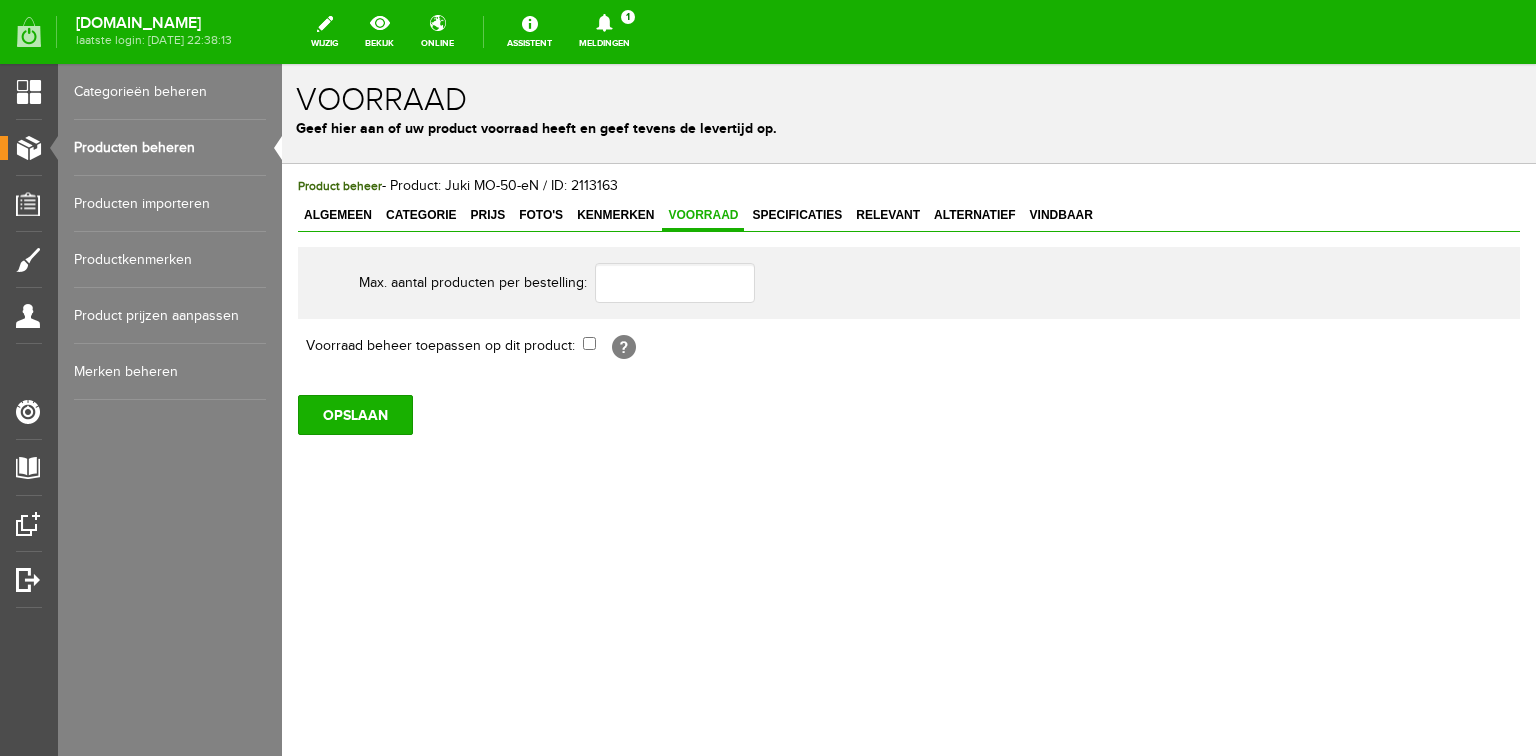 scroll, scrollTop: 0, scrollLeft: 0, axis: both 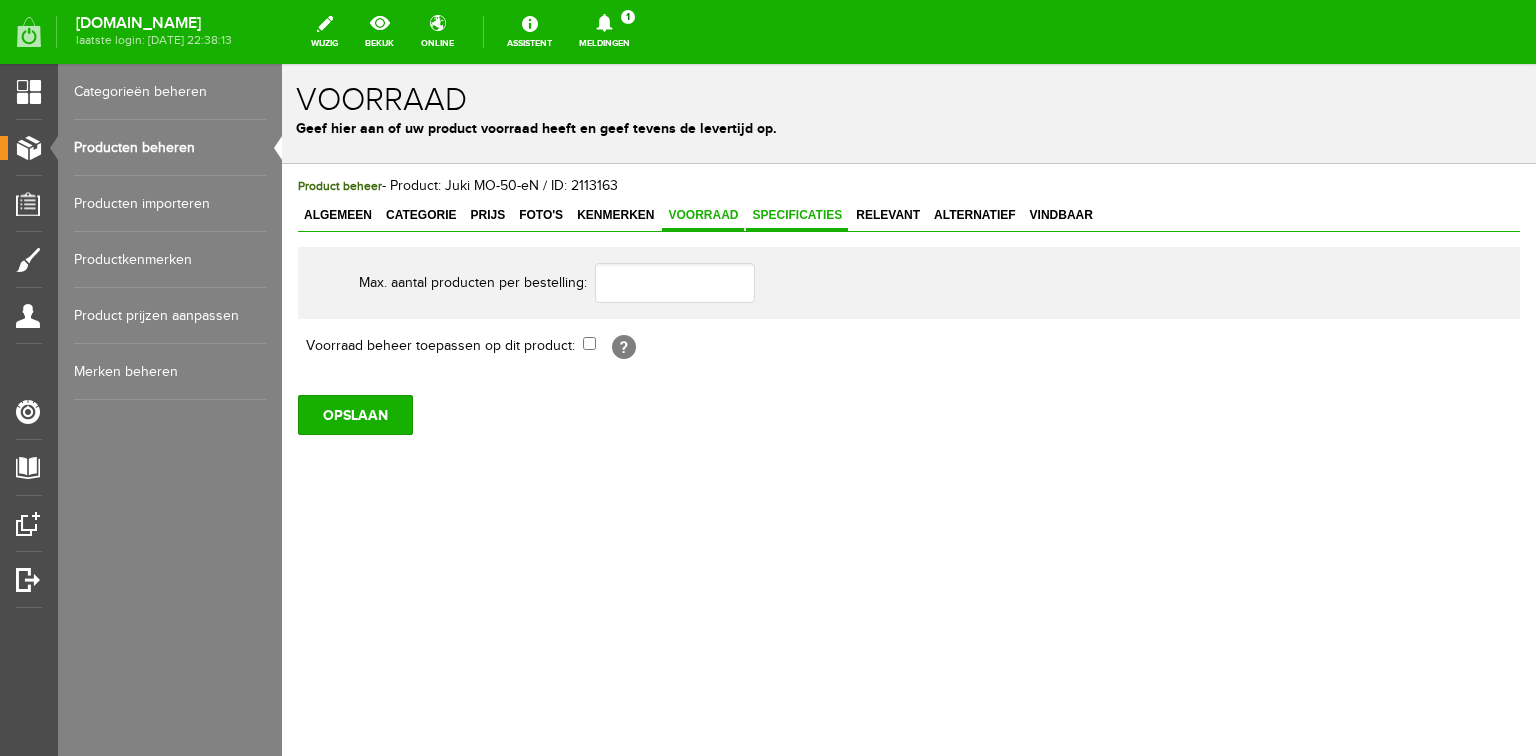 click on "Specificaties" at bounding box center [797, 215] 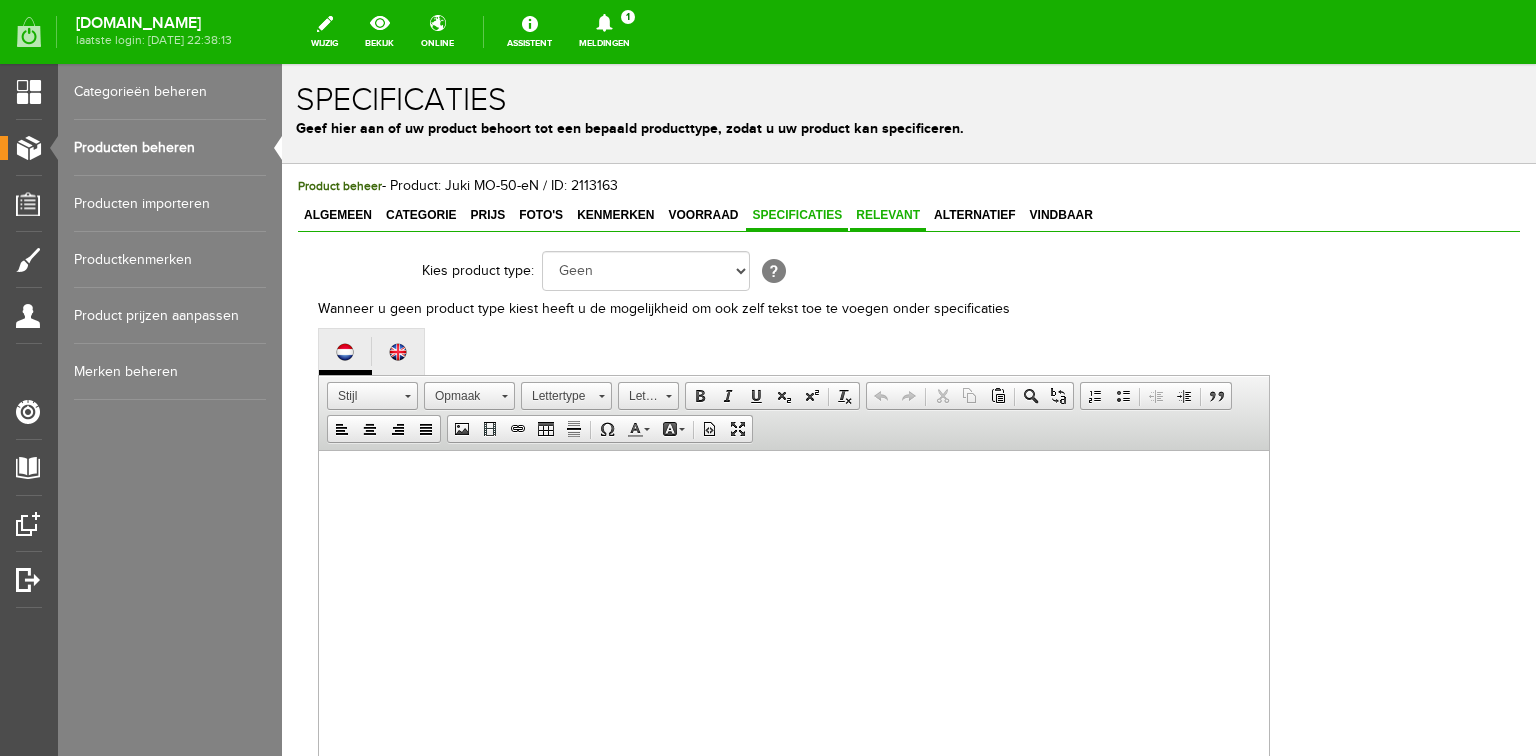 click on "Relevant" at bounding box center (888, 215) 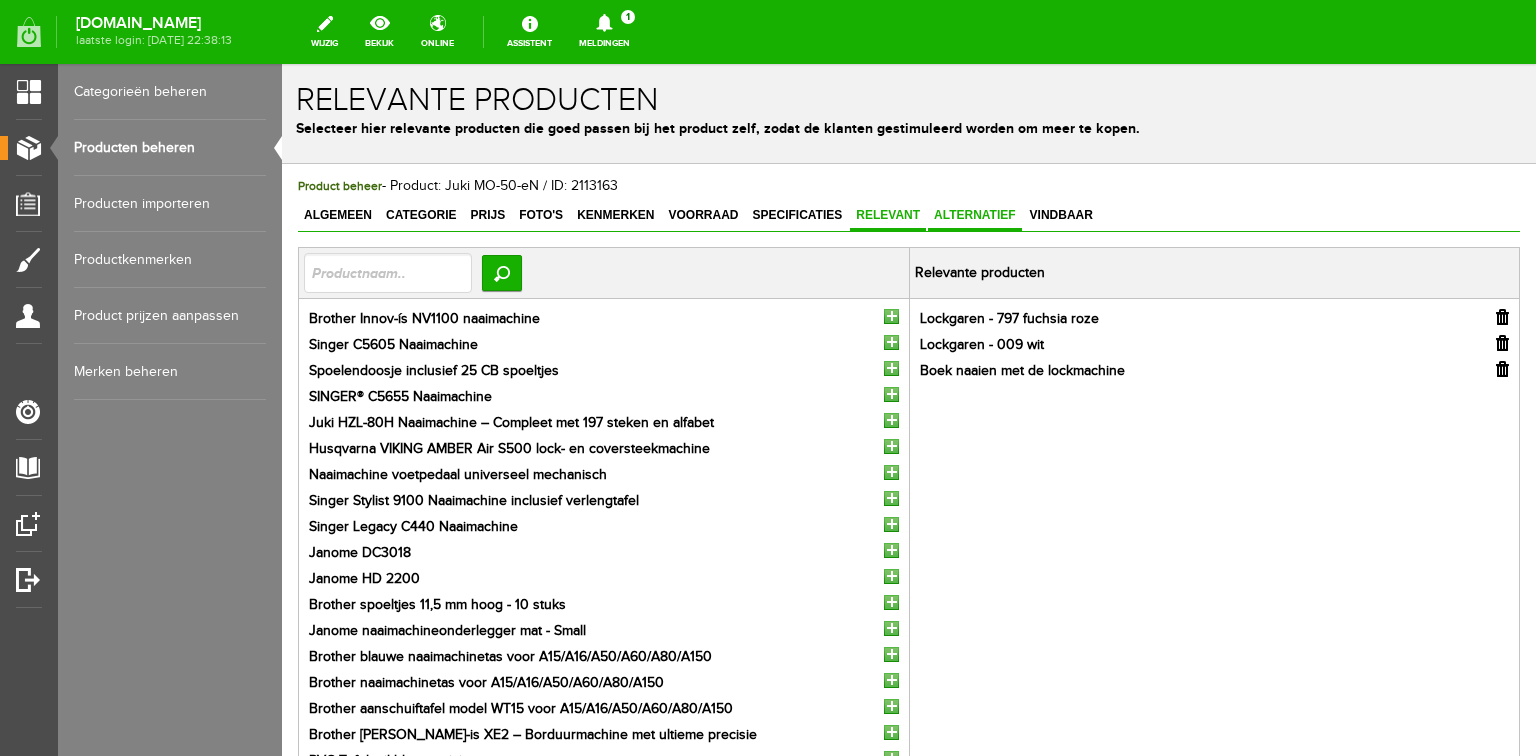 click on "Alternatief" at bounding box center [975, 215] 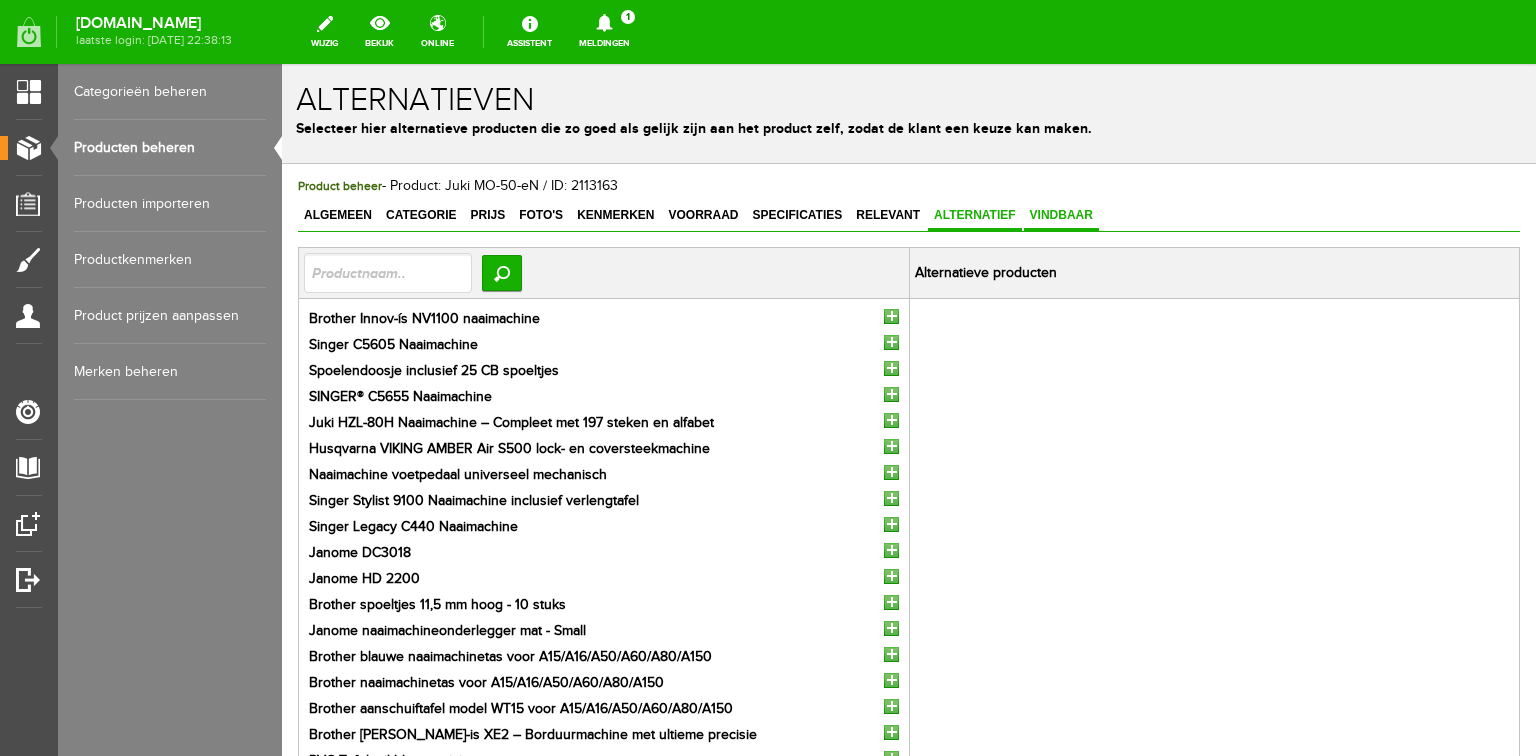 click on "Vindbaar" at bounding box center [1061, 215] 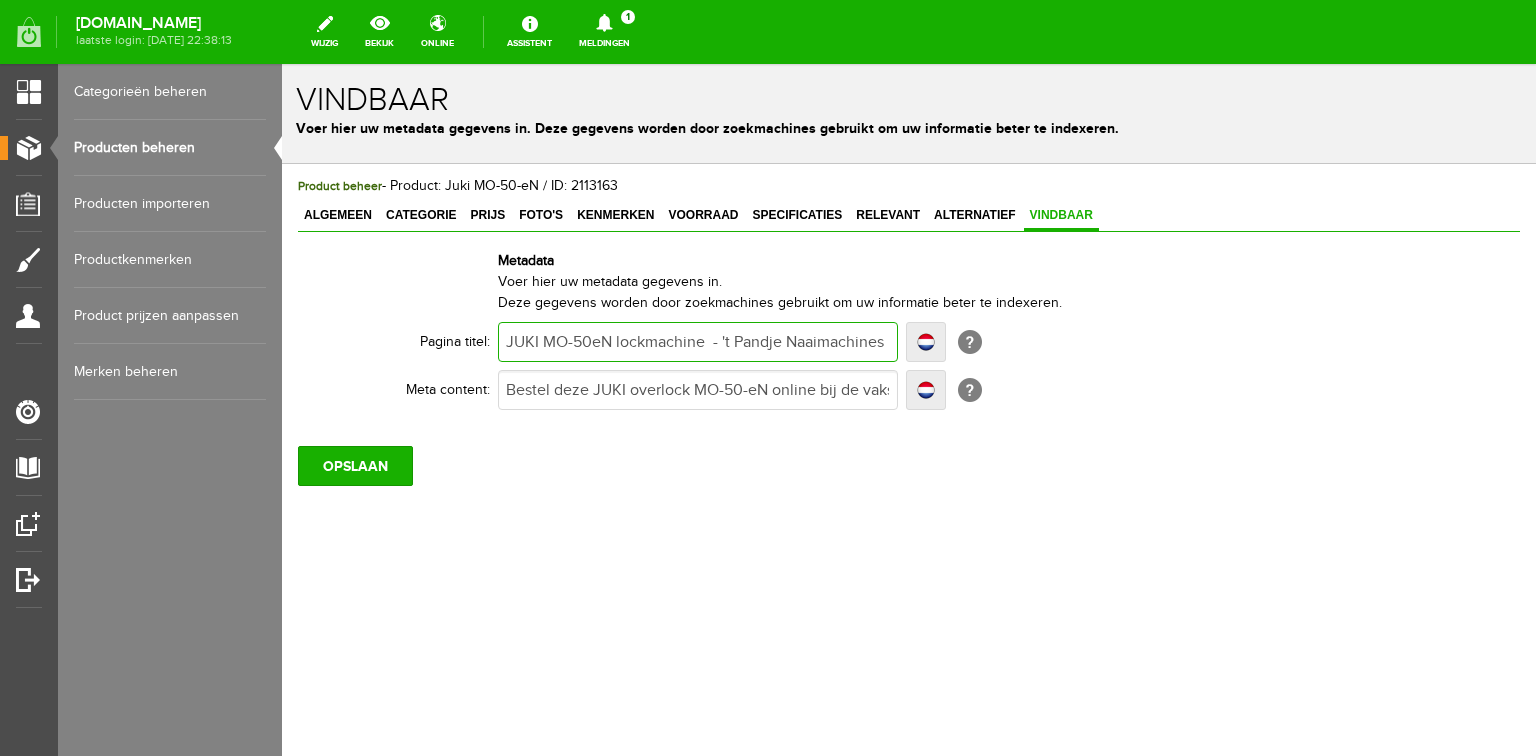 drag, startPoint x: 544, startPoint y: 341, endPoint x: 606, endPoint y: 341, distance: 62 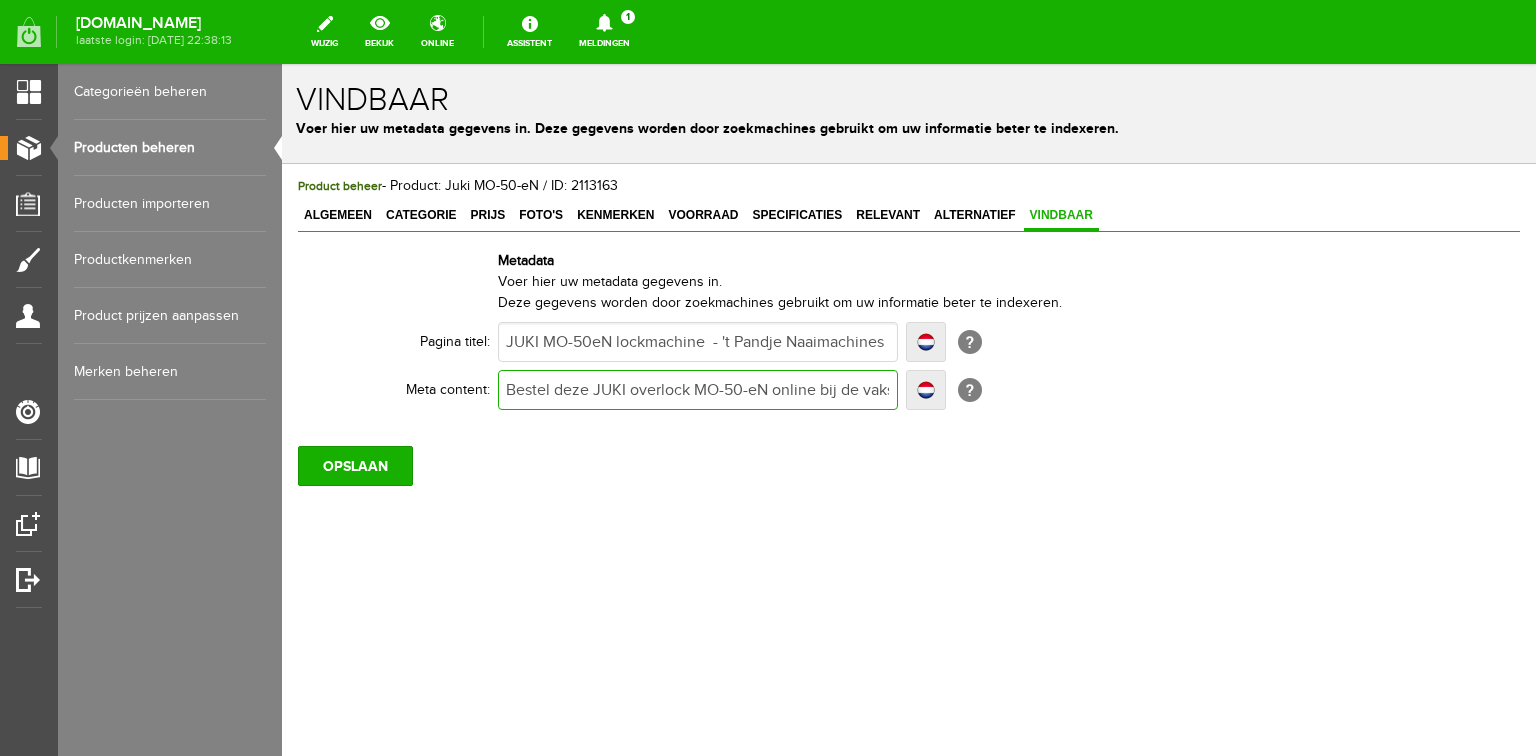 click on "Bestel deze JUKI overlock MO-50-eN online bij de vakspecialist en maak perfecte zomen en afwerkingen.Wilt u een demonstratie? Bezoek onze winkel." at bounding box center (698, 390) 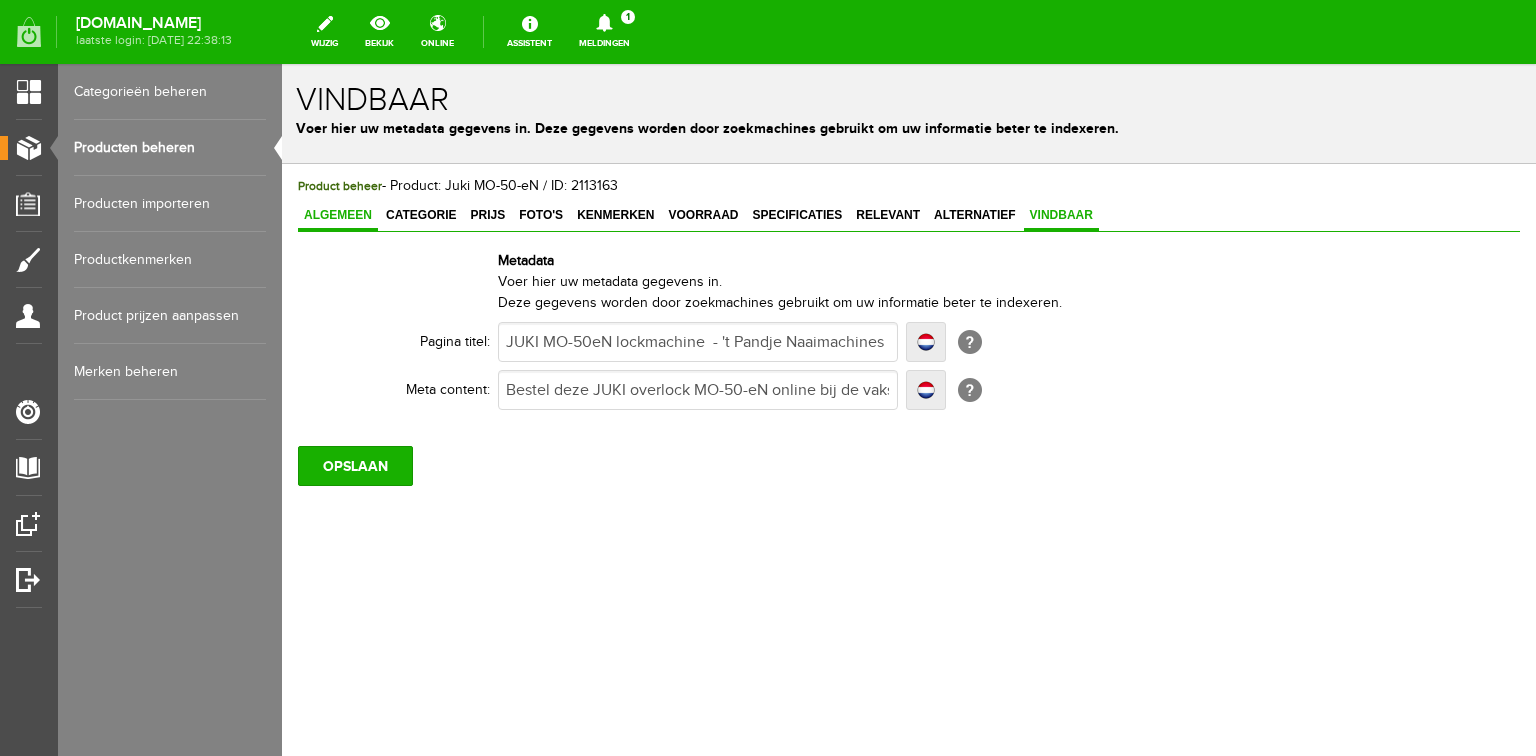 click on "Algemeen" at bounding box center [338, 215] 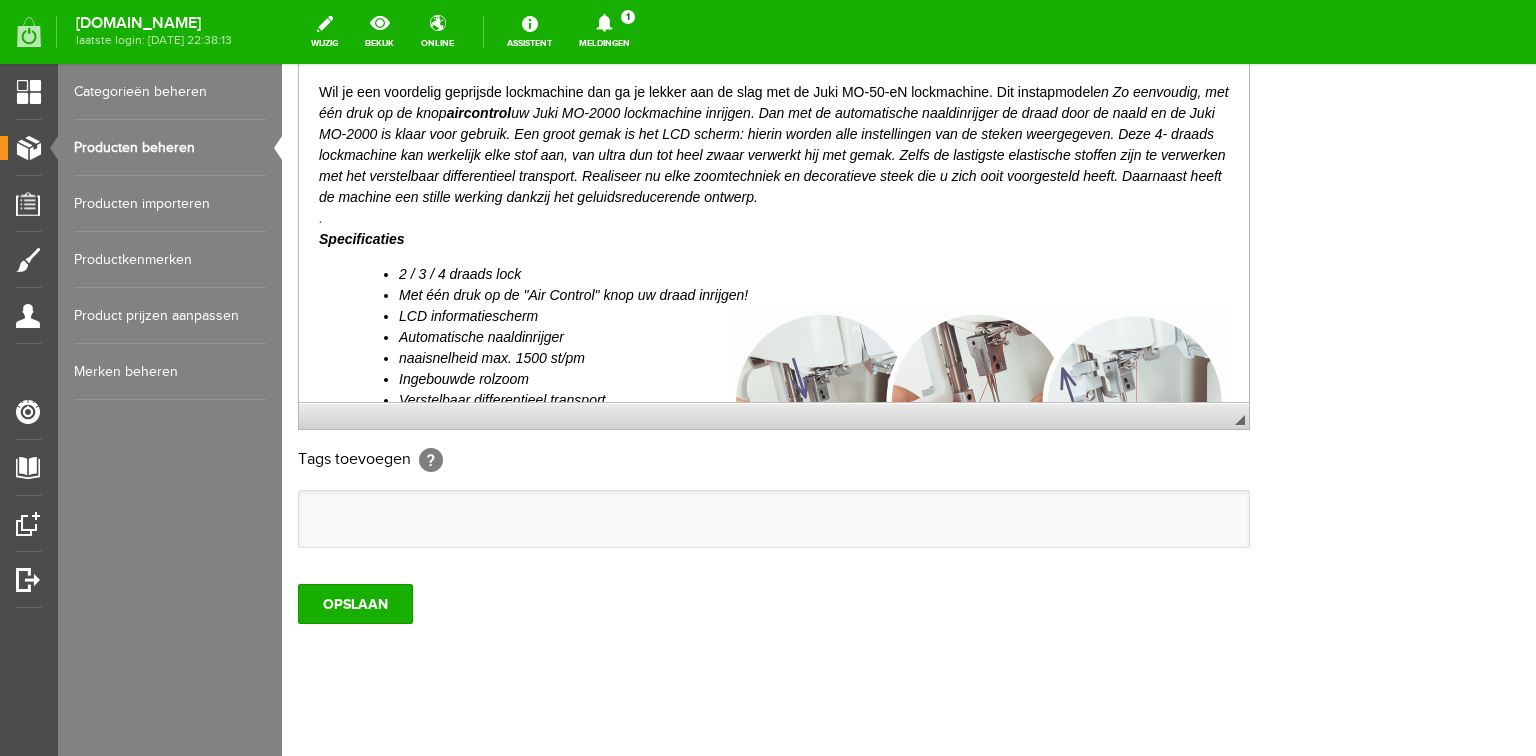 scroll, scrollTop: 592, scrollLeft: 0, axis: vertical 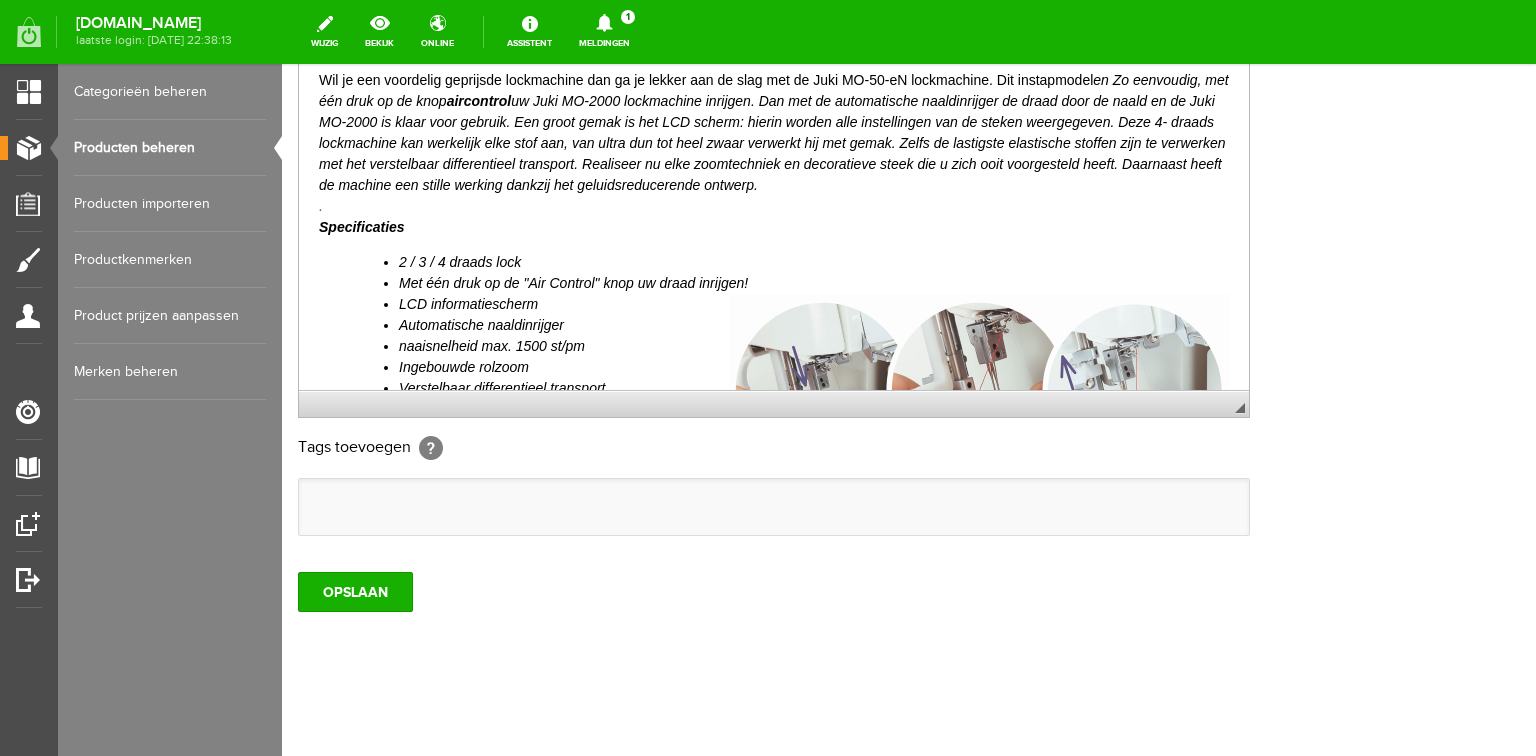 click on "Wil je een voordelig geprijsde lockmachine dan ga je lekker aan de slag met de Juki MO-50-eN lockmachine. Dit instapmodel  en Zo eenvoudig, met één druk op de knop  aircontrol  uw Juki MO-2000 lockmachine inrijgen. Dan met de automatische naaldinrijger de draad door de naald en de Juki MO-2000 is klaar voor gebruik. Een groot gemak is het LCD scherm: hierin worden alle instellingen van de steken weergegeven. Deze 4- draads lockmachine kan werkelijk elke stof aan, van ultra dun tot heel zwaar verwerkt hij met gemak. Zelfs de lastigste elastische stoffen zijn te verwerken met het verstelbaar differentieel transport. Realiseer nu elke zoomtechniek en decoratieve steek die u zich ooit voorgesteld heeft. Daarnaast heeft de machine een stille werking dankzij het geluidsreducerende ontwerp. . Specificaties" at bounding box center [774, 153] 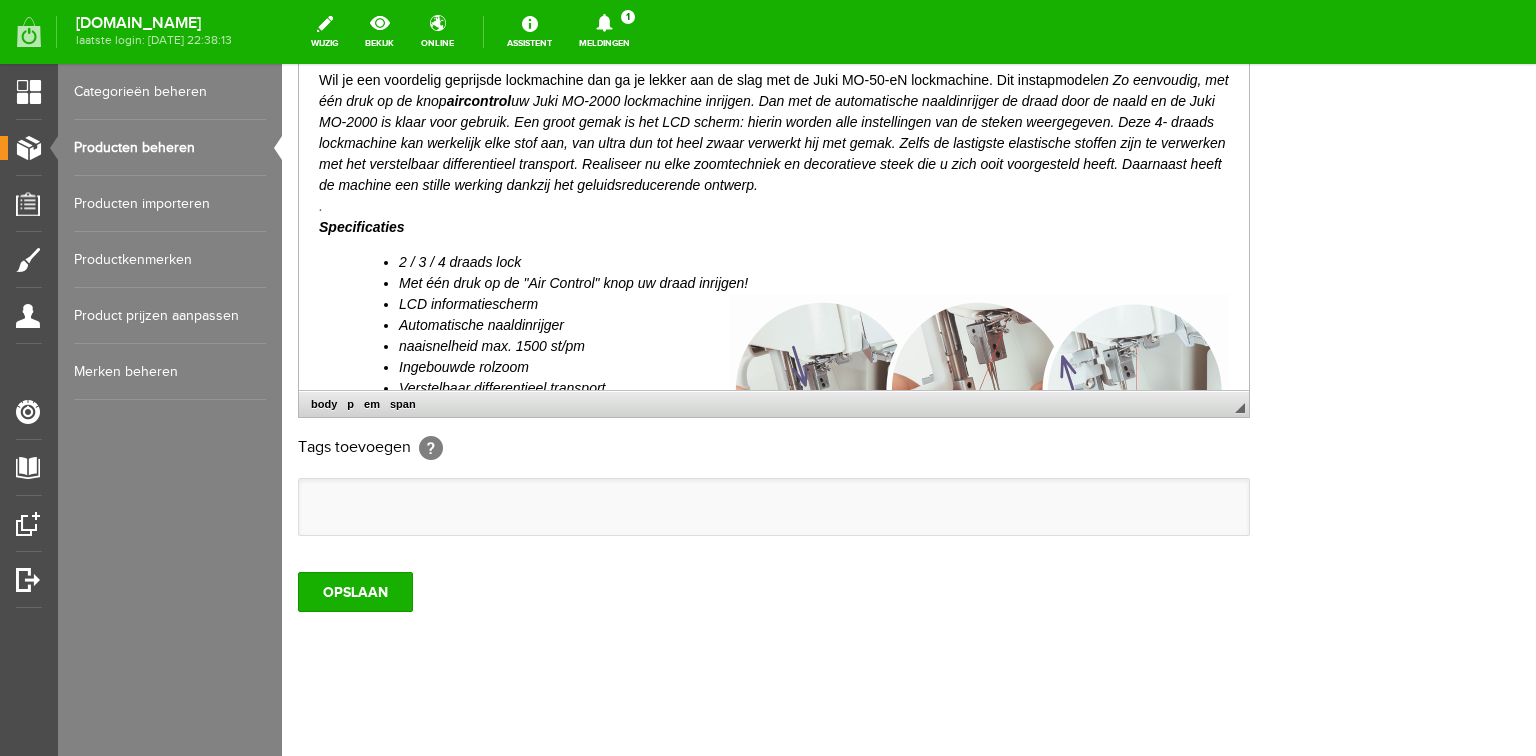 type 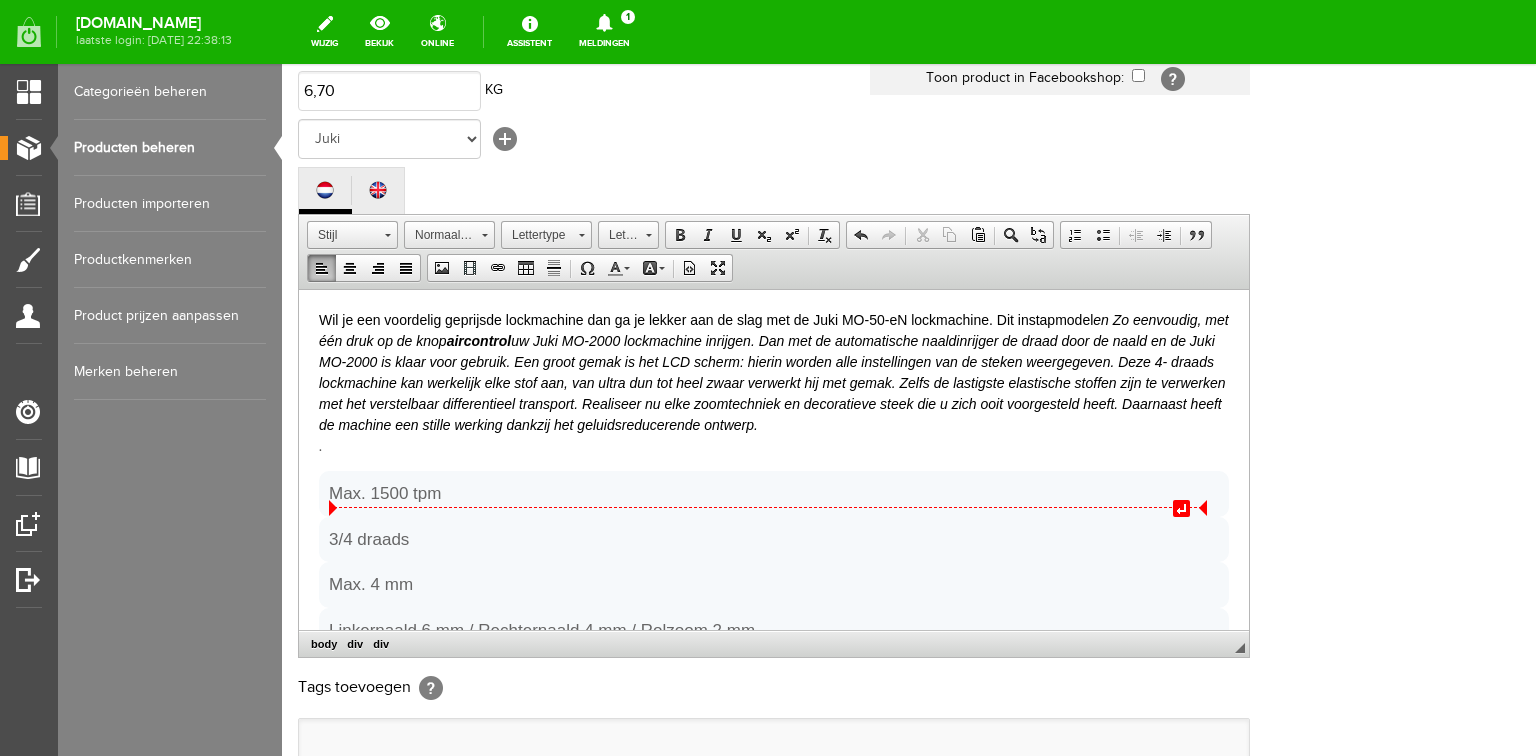 scroll, scrollTop: 352, scrollLeft: 0, axis: vertical 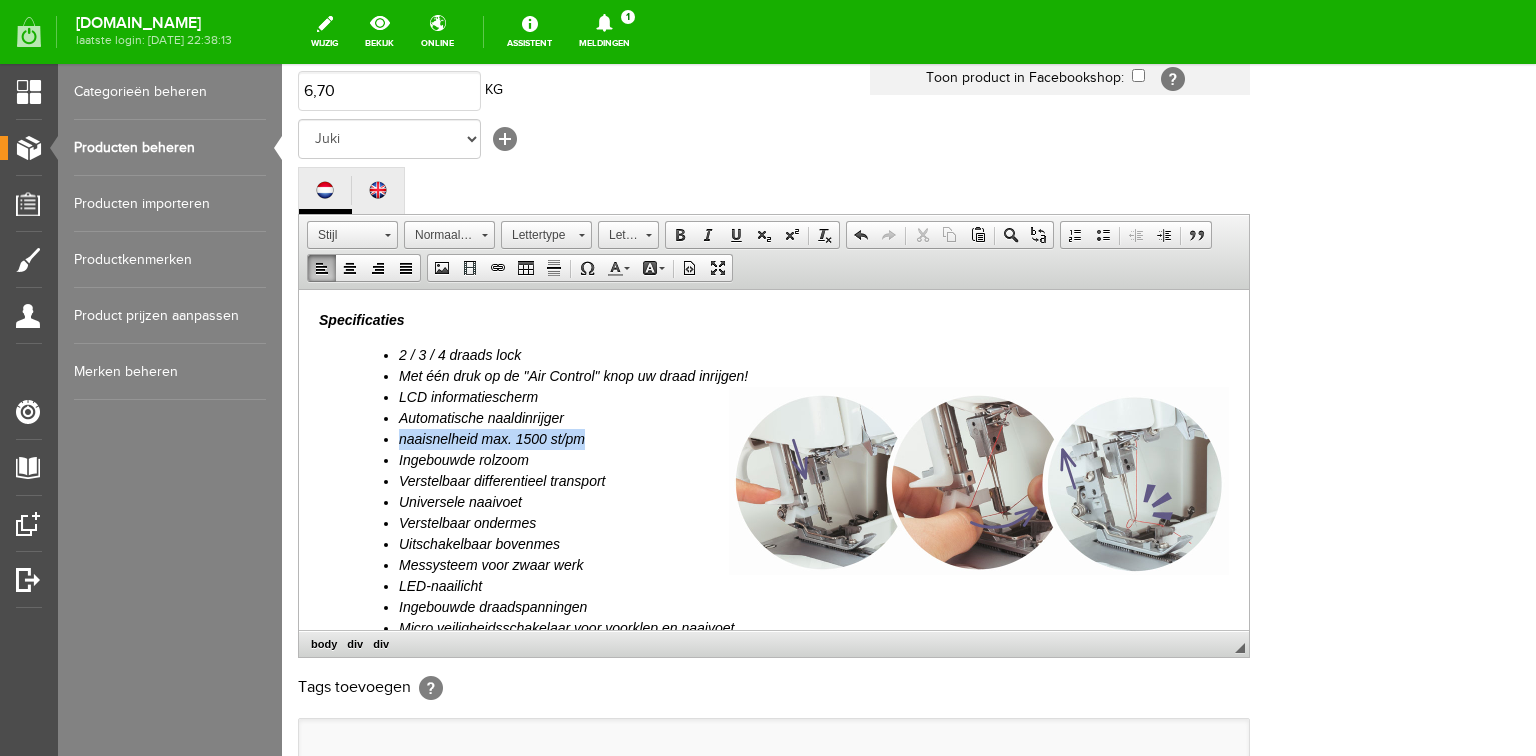 drag, startPoint x: 388, startPoint y: 437, endPoint x: 601, endPoint y: 444, distance: 213.11499 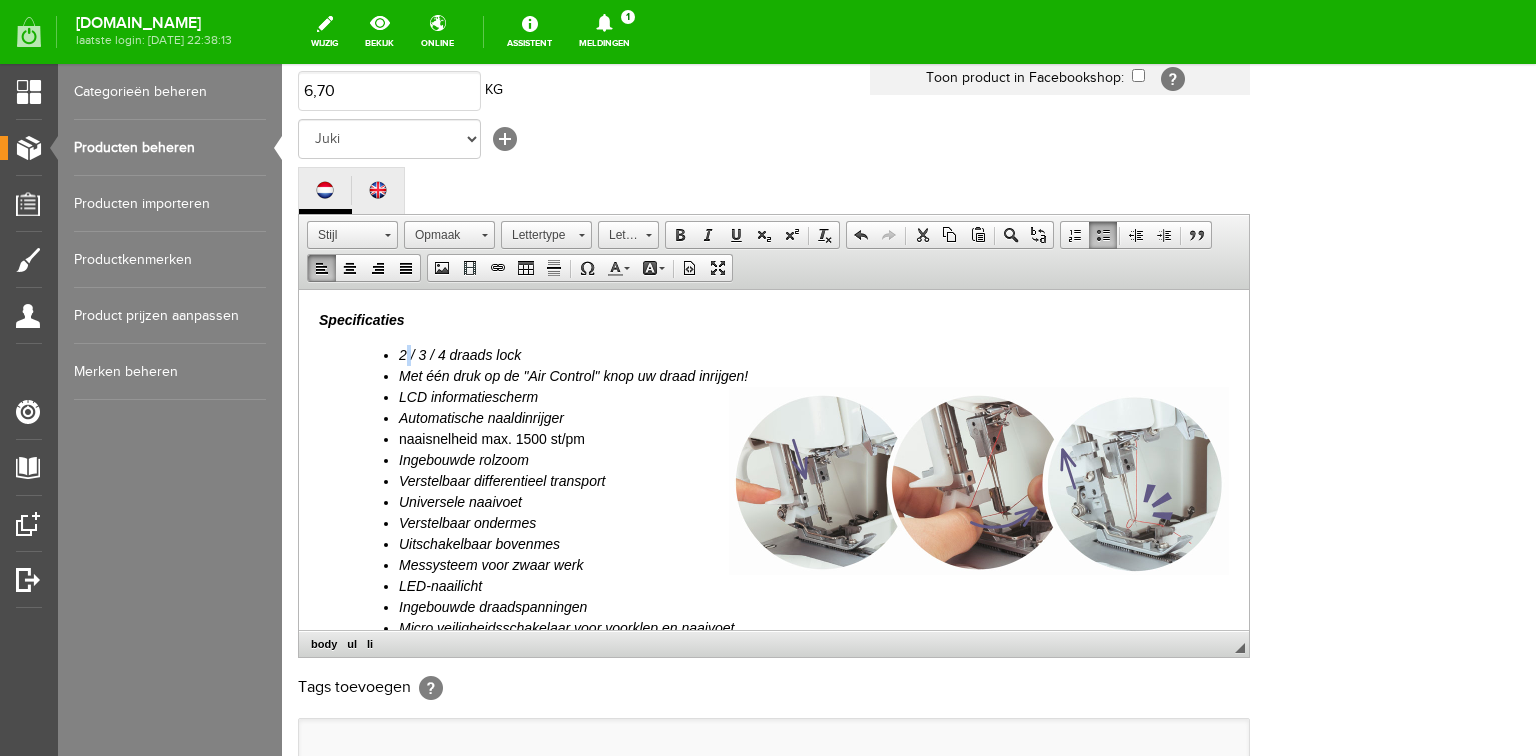 click on "2 / 3 / 4 draads lock" at bounding box center (460, 354) 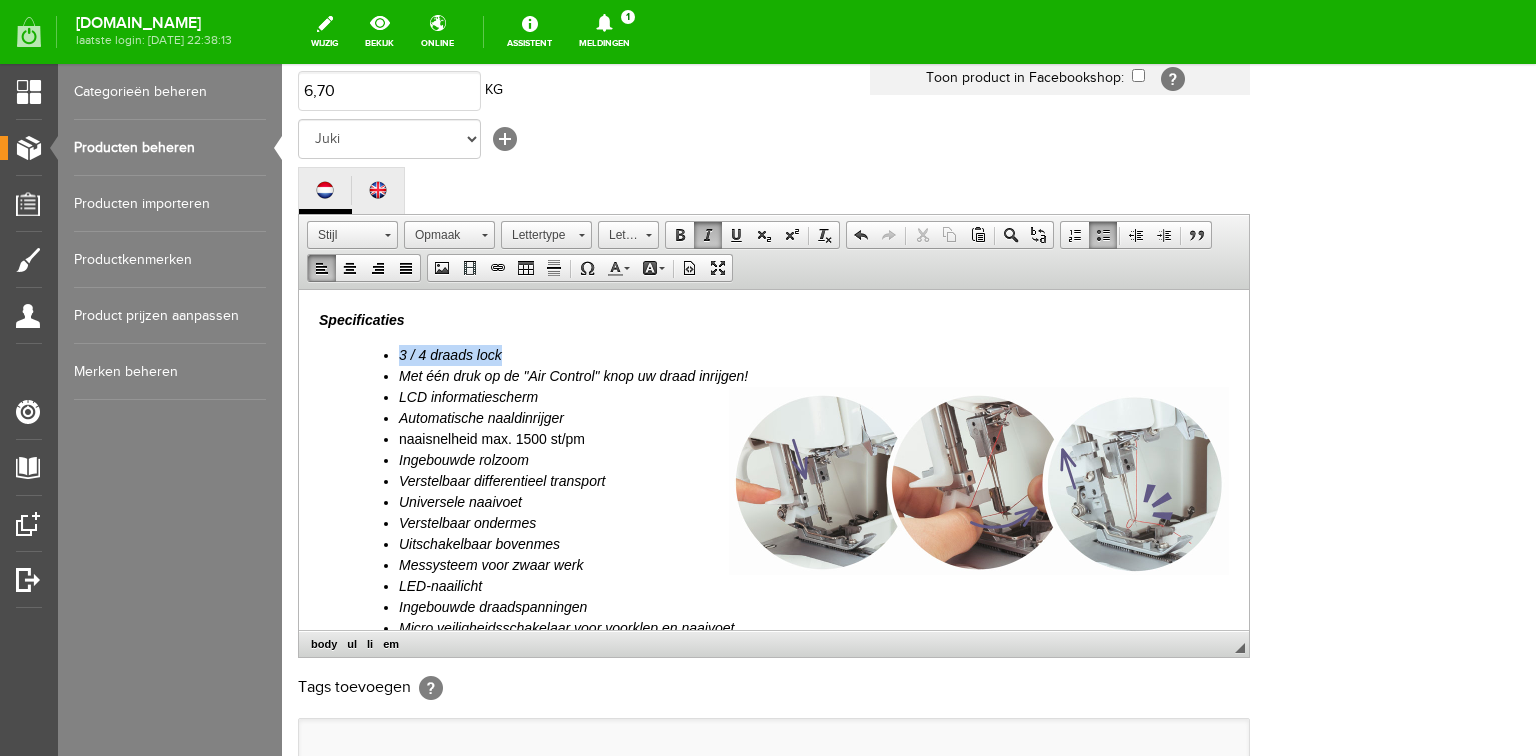 drag, startPoint x: 398, startPoint y: 350, endPoint x: 500, endPoint y: 354, distance: 102.0784 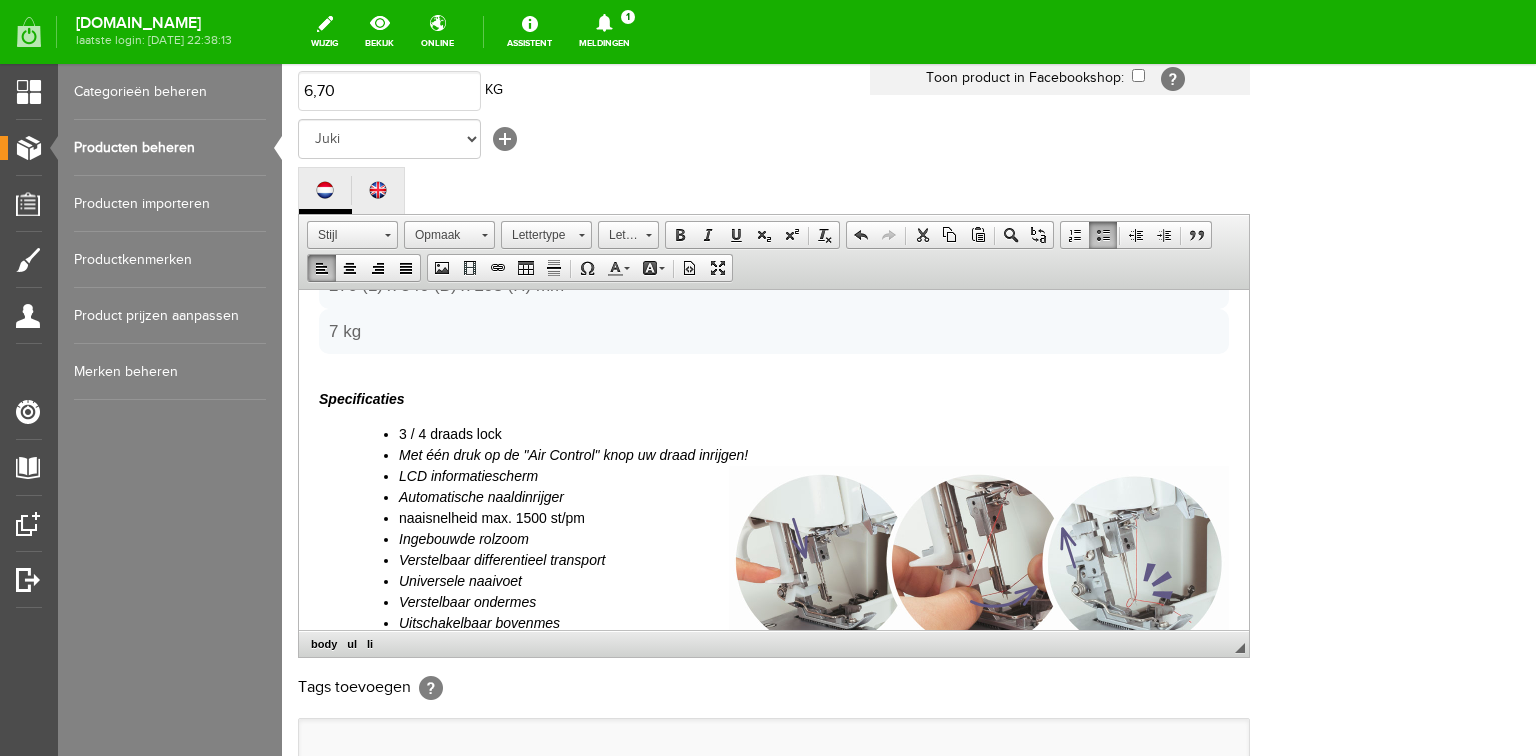 scroll, scrollTop: 480, scrollLeft: 0, axis: vertical 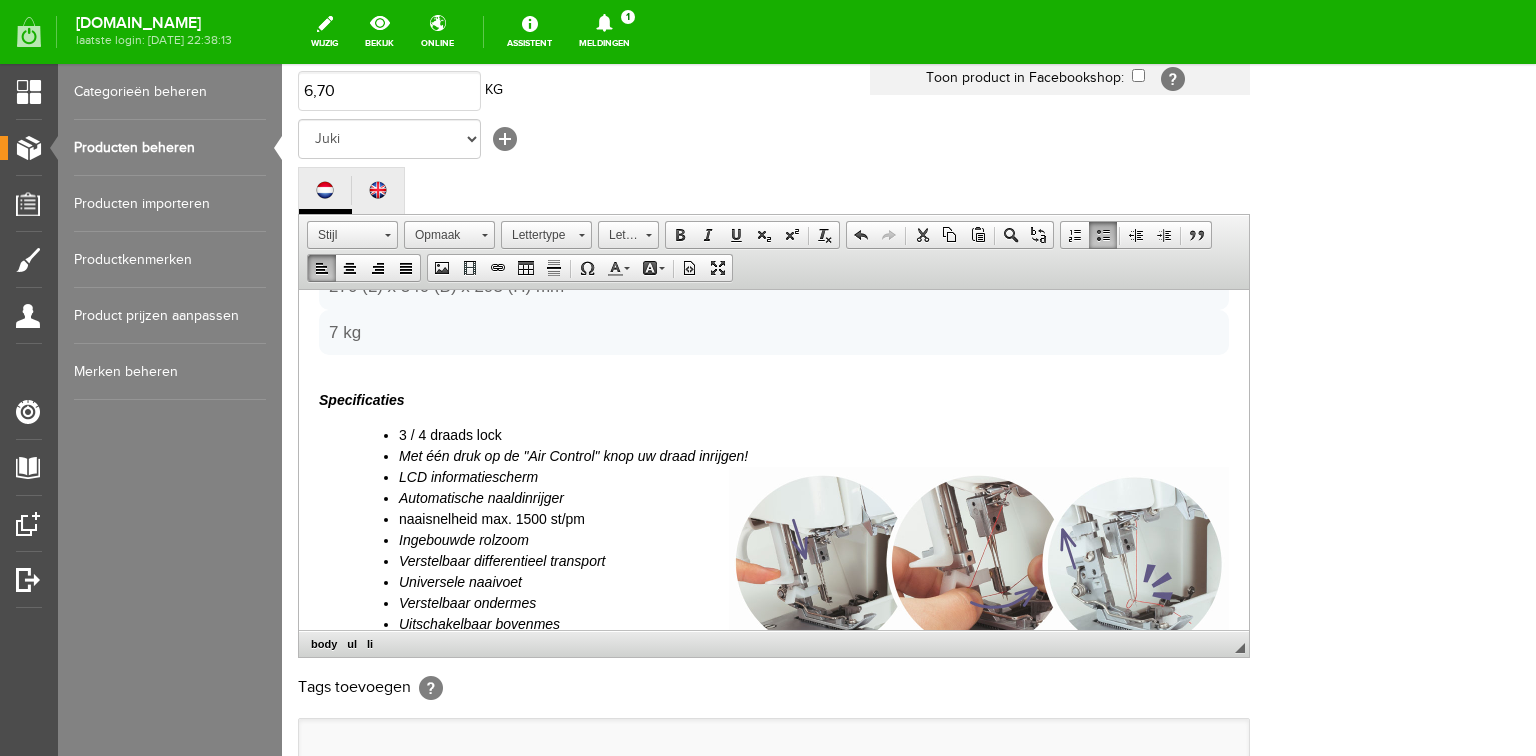 click on "3 / 4 draads lock" at bounding box center (814, 434) 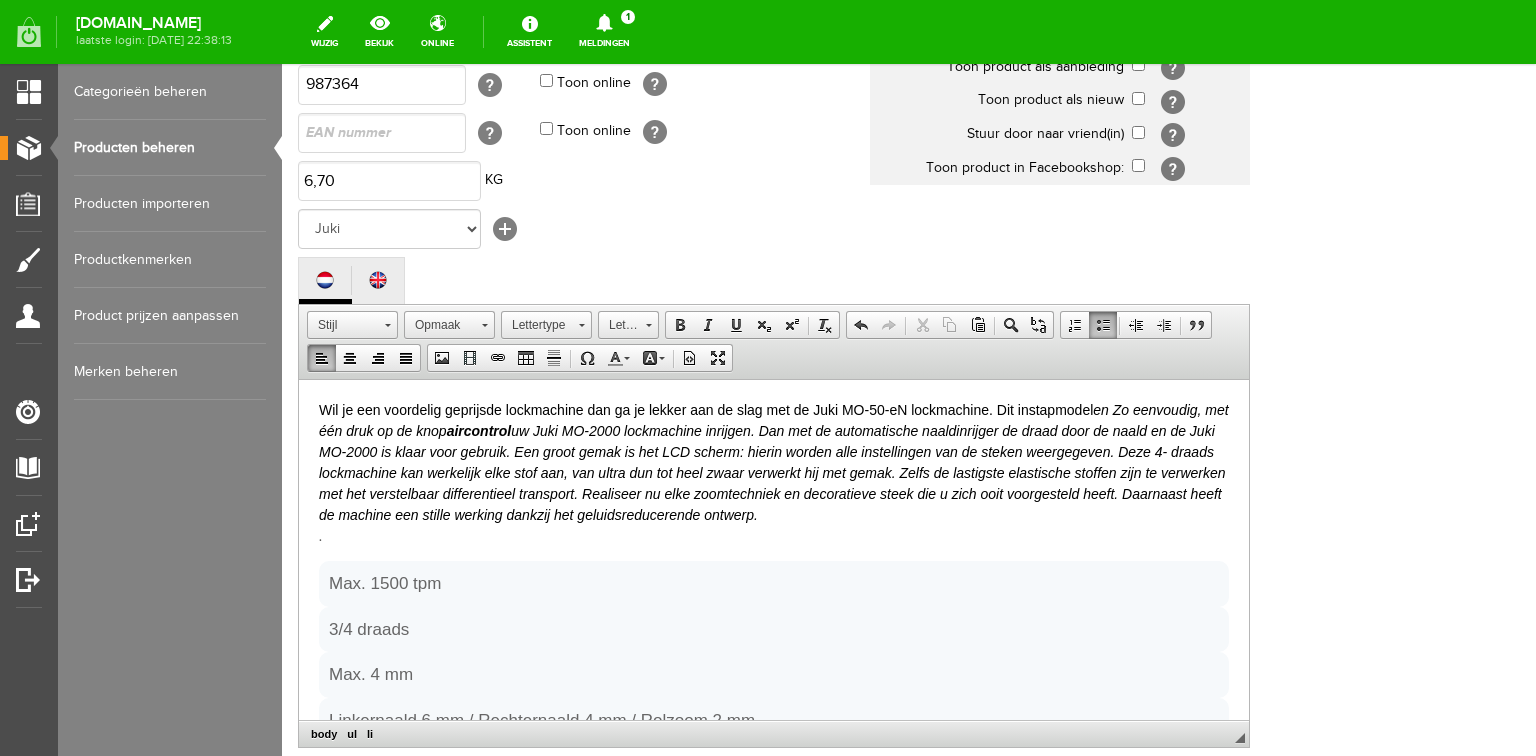 scroll, scrollTop: 112, scrollLeft: 0, axis: vertical 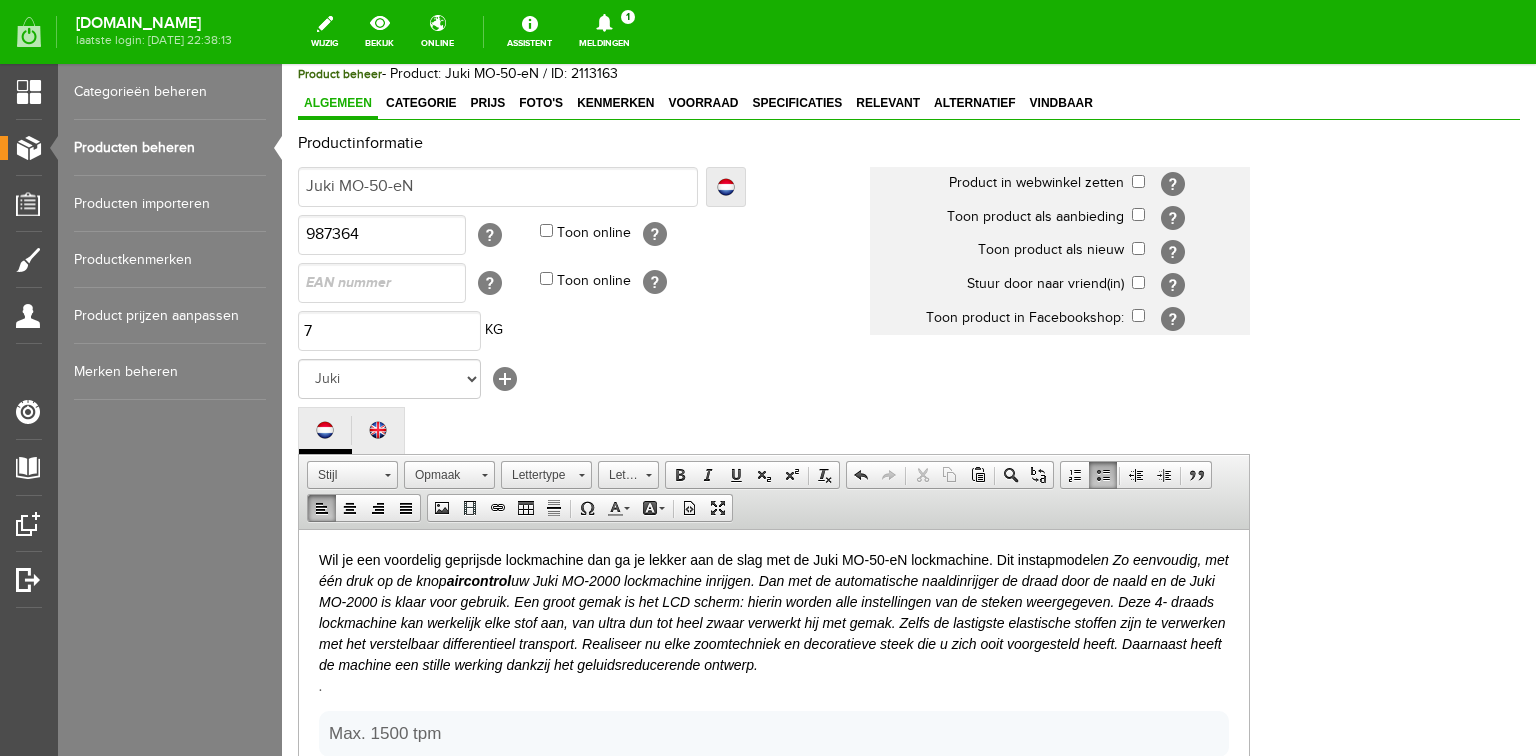 type on "7,00" 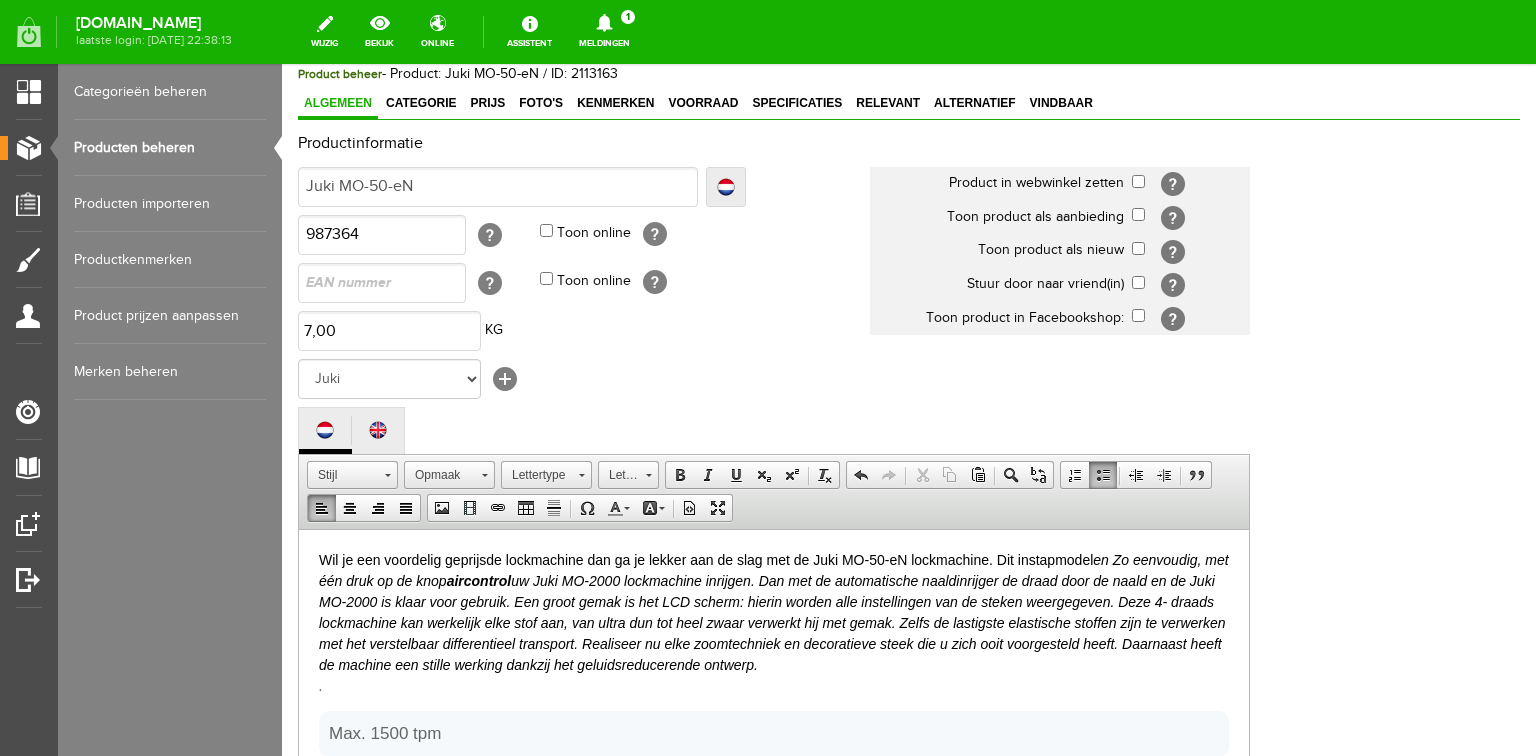 click on "7,00 KG" at bounding box center (584, 331) 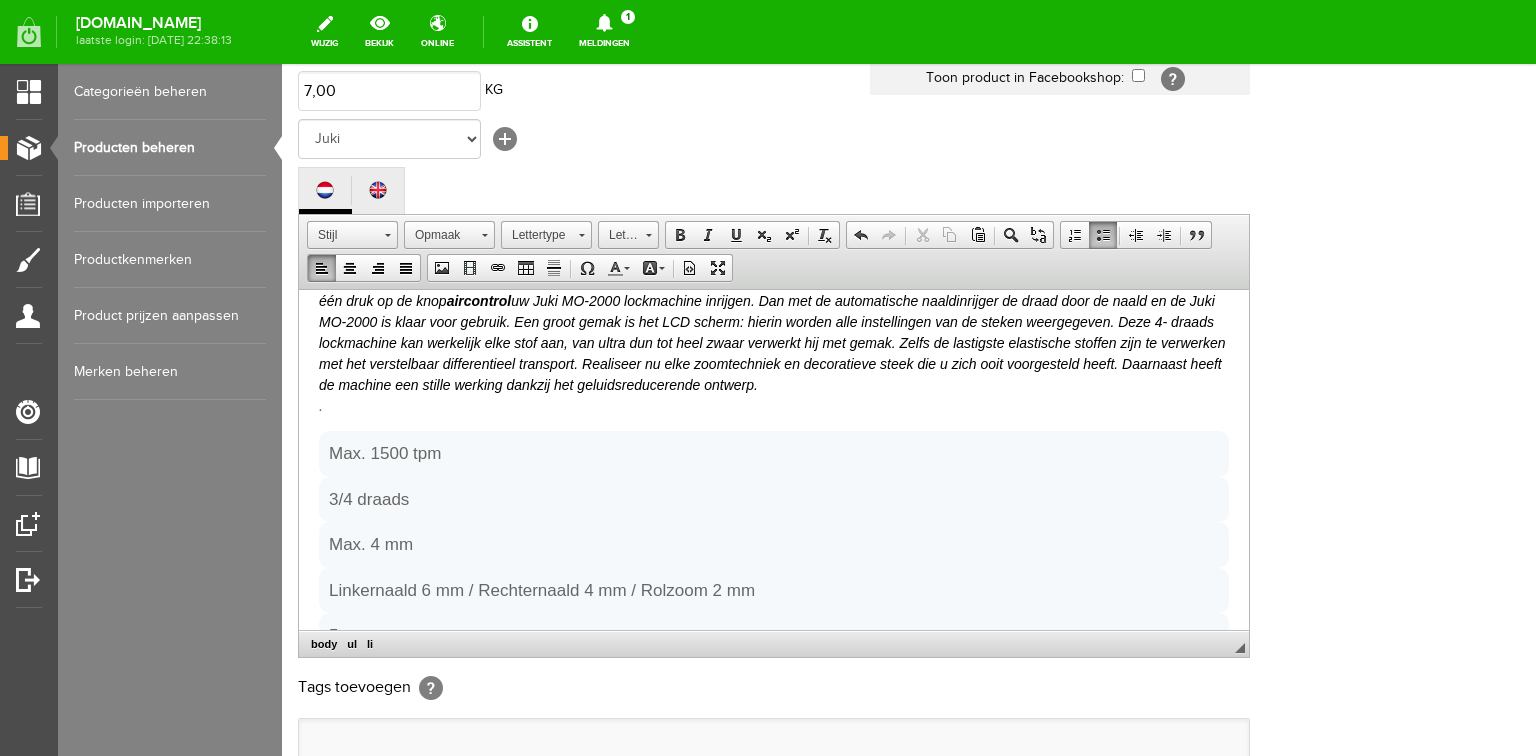 scroll, scrollTop: 80, scrollLeft: 0, axis: vertical 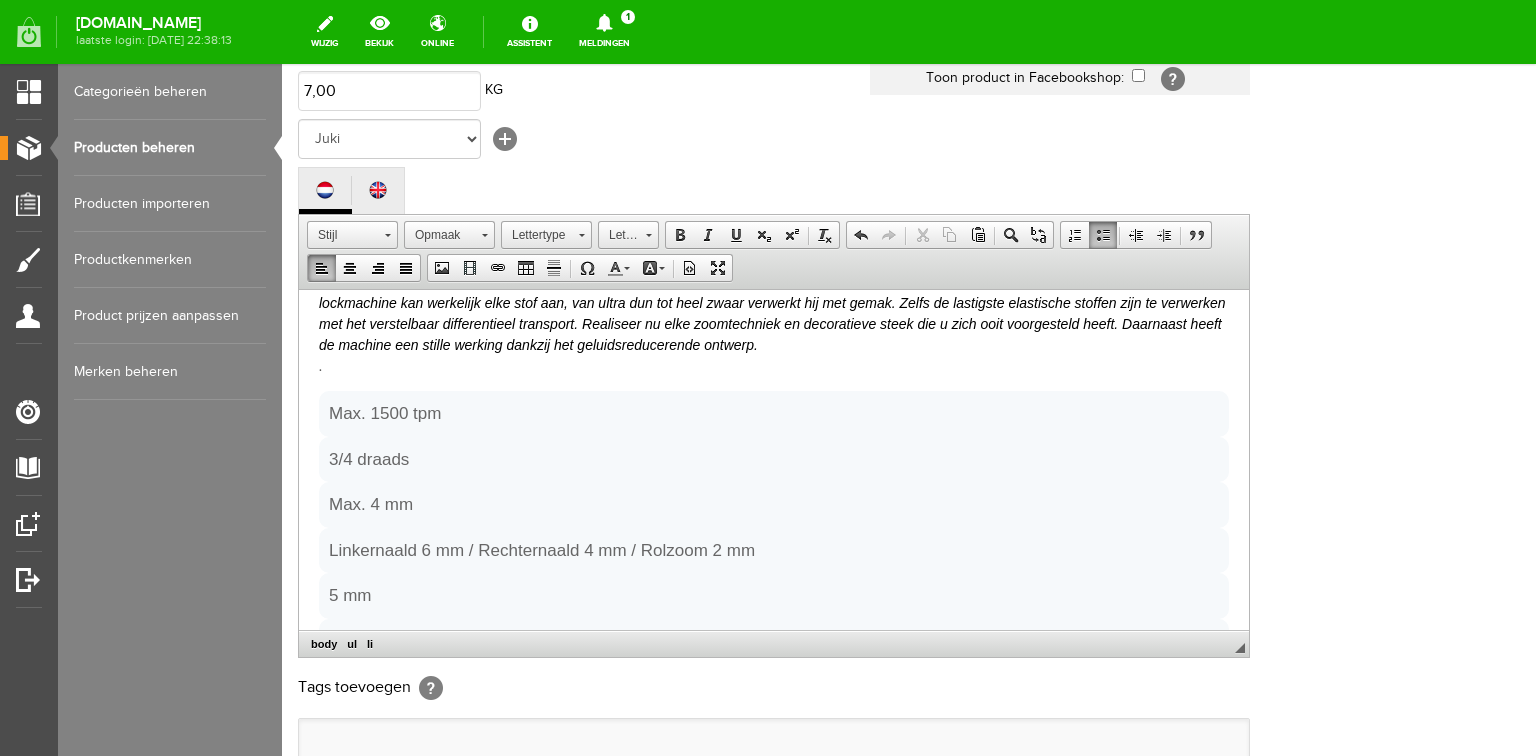 click on "Max. 1500 tpm" at bounding box center [774, 413] 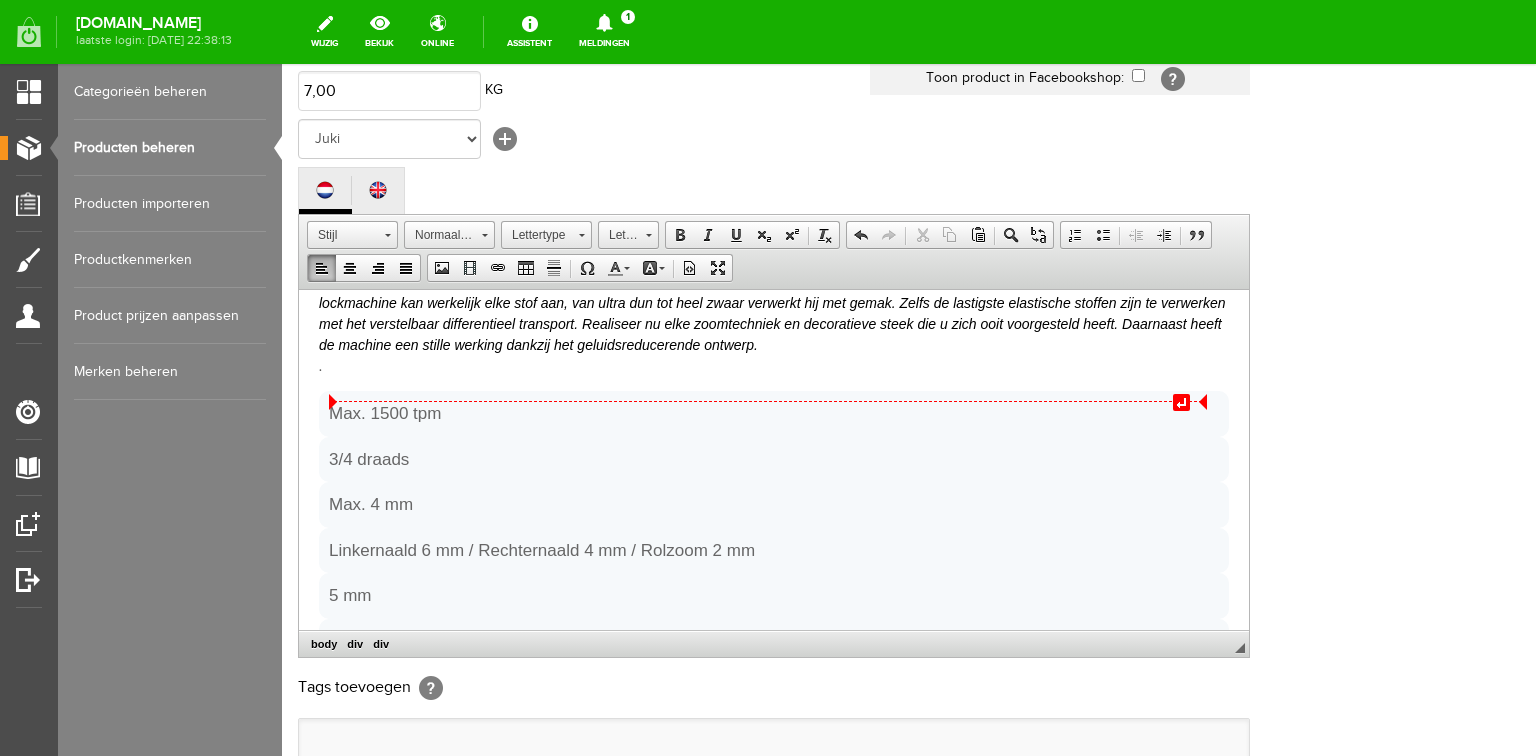 click on "Max. 1500 tpm" at bounding box center (774, 413) 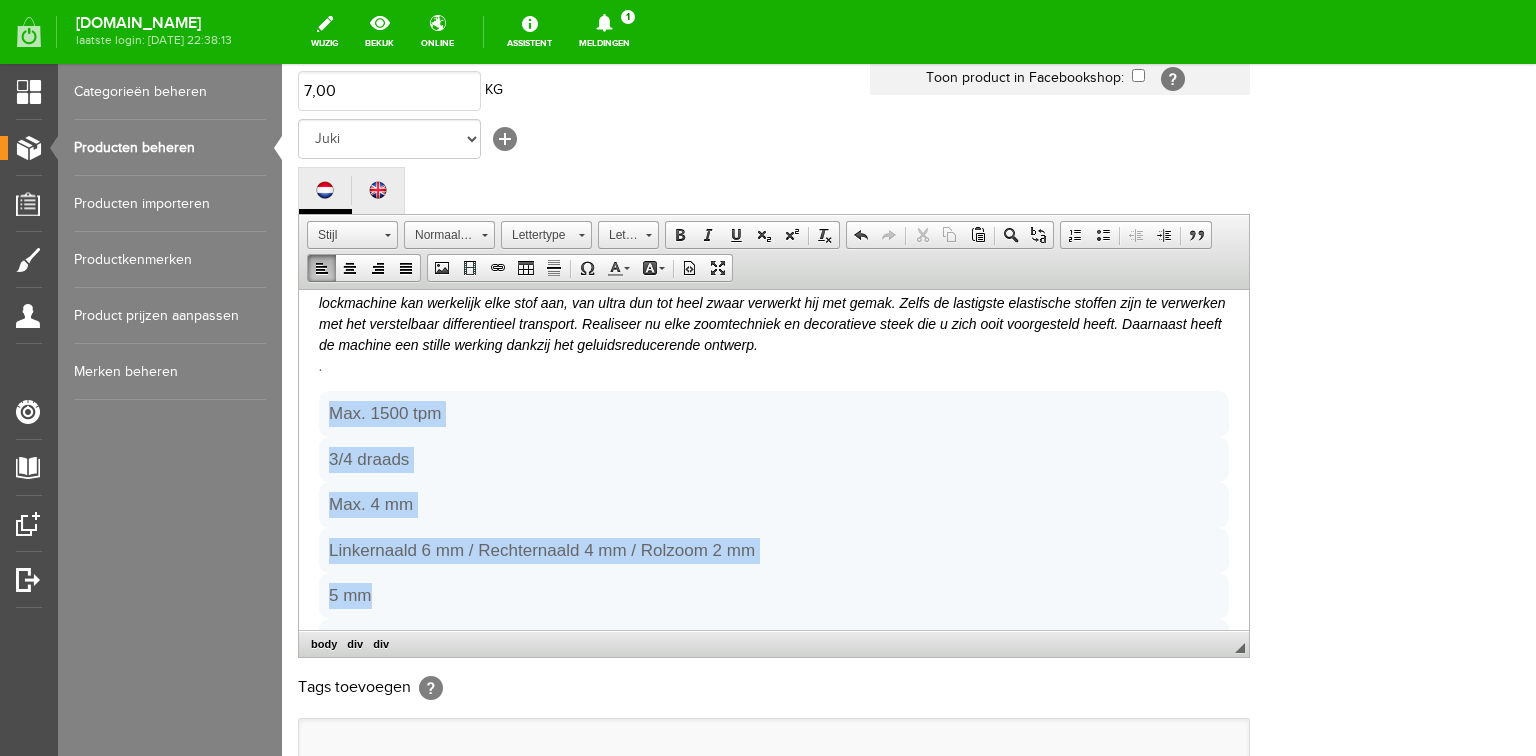 drag, startPoint x: 329, startPoint y: 401, endPoint x: 438, endPoint y: 573, distance: 203.62956 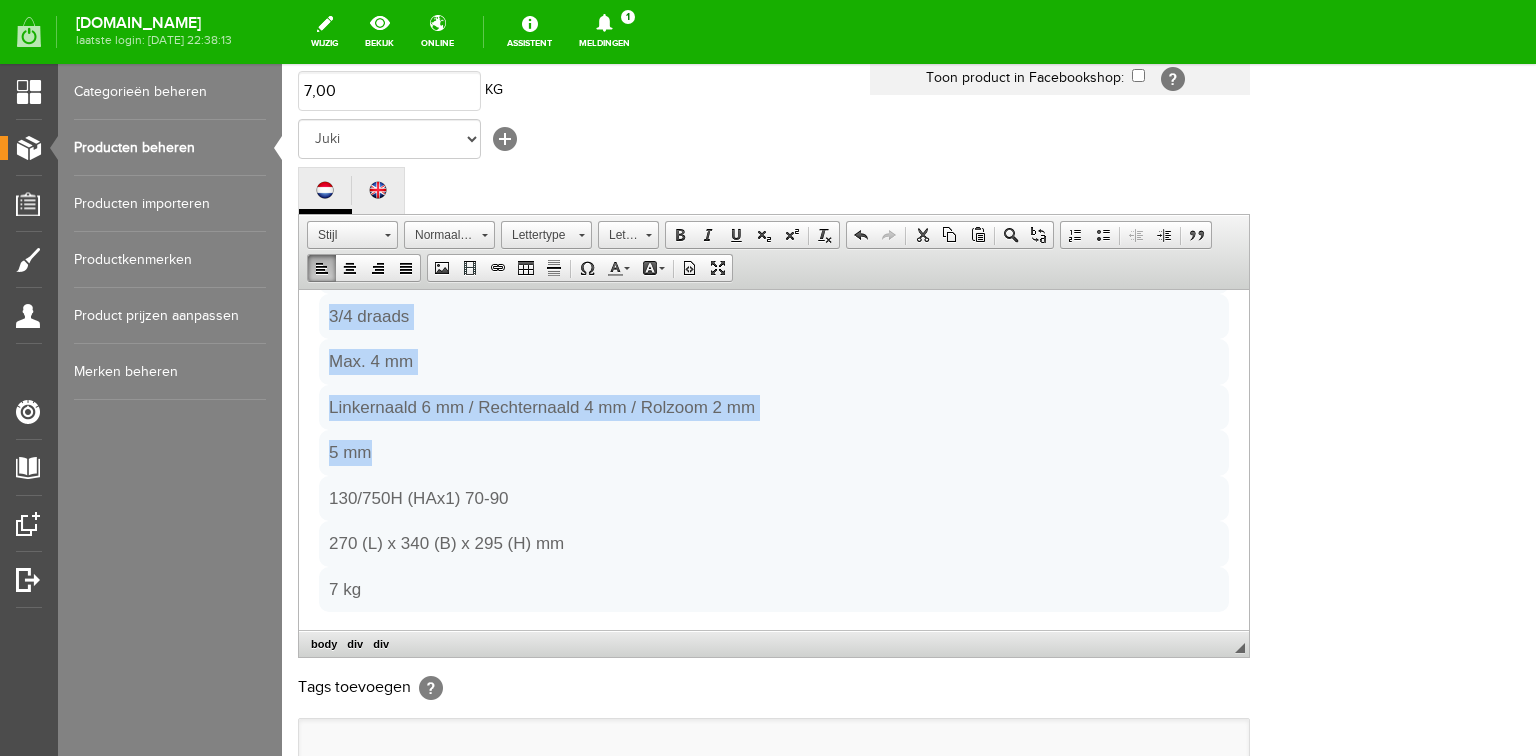 scroll, scrollTop: 240, scrollLeft: 0, axis: vertical 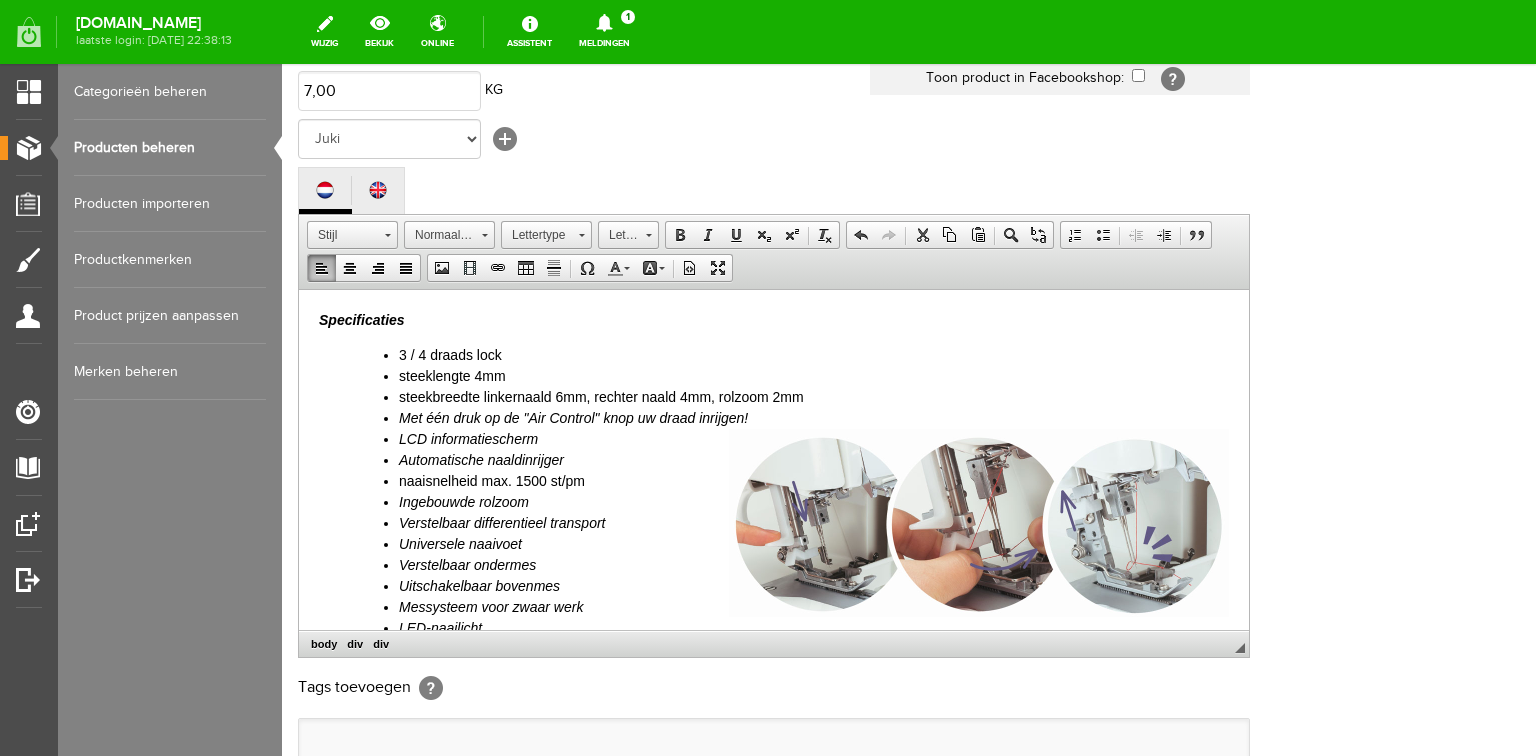 click on "steekbreedte linkernaald 6mm, rechter naald 4mm, rolzoom 2mm" at bounding box center (814, 396) 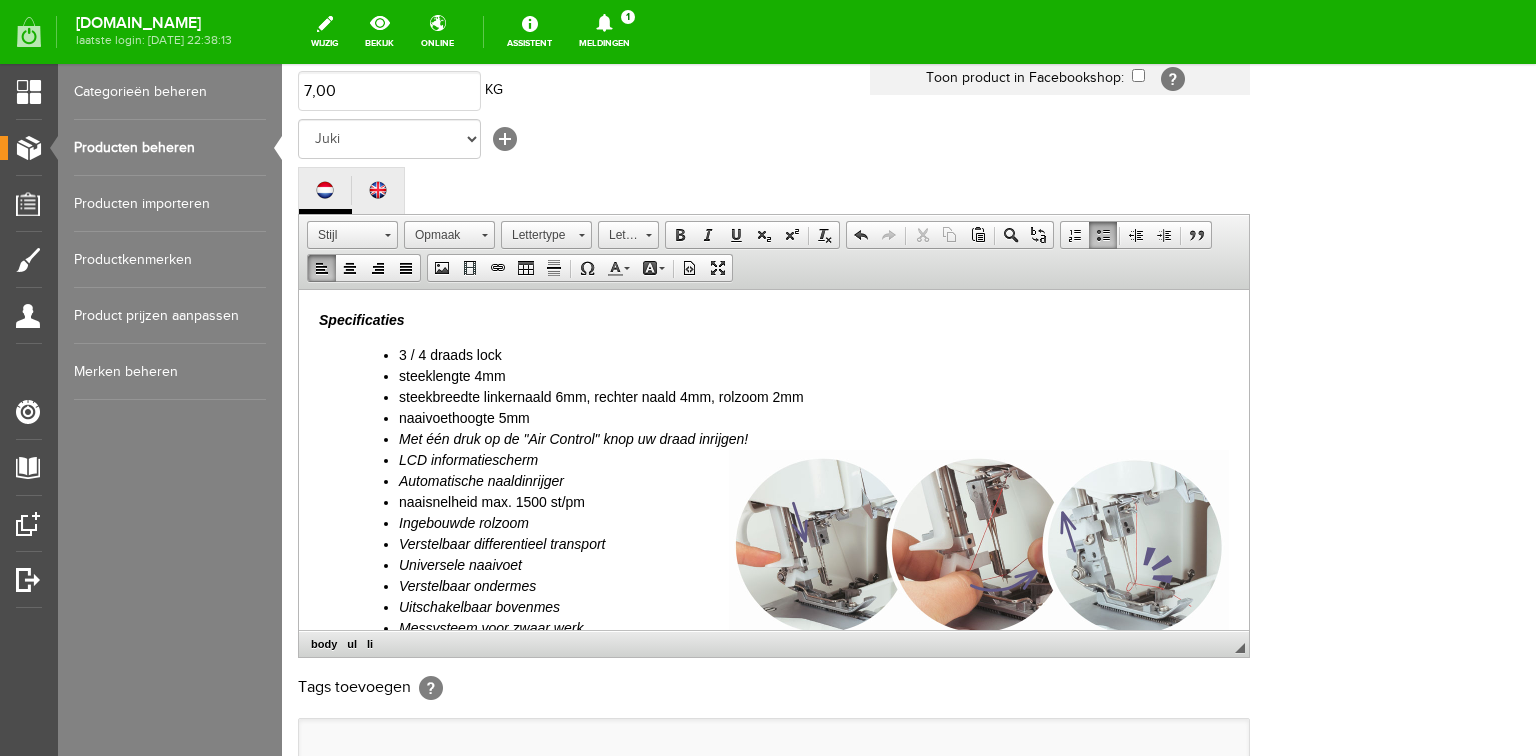 drag, startPoint x: 544, startPoint y: 442, endPoint x: 488, endPoint y: 442, distance: 56 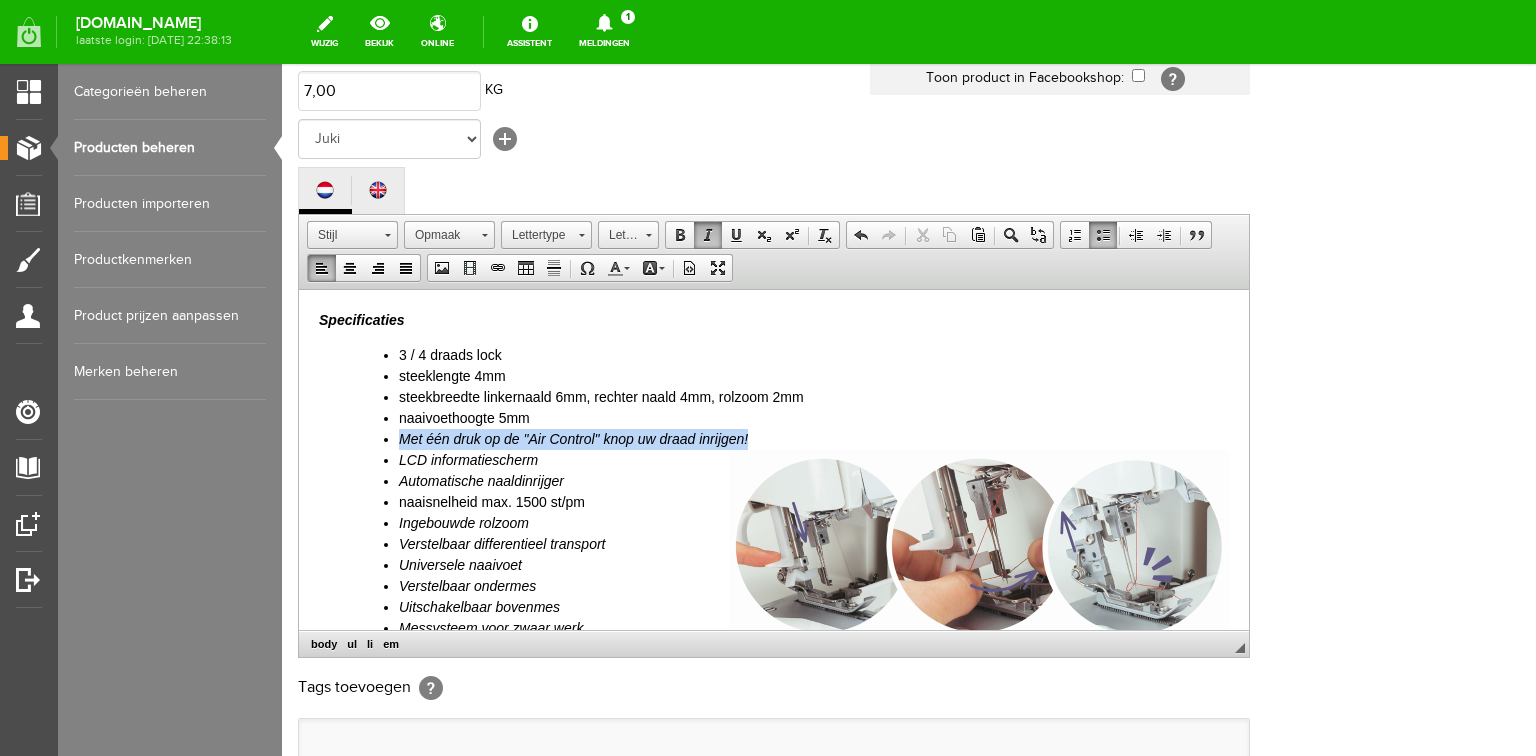 drag, startPoint x: 399, startPoint y: 438, endPoint x: 748, endPoint y: 440, distance: 349.00574 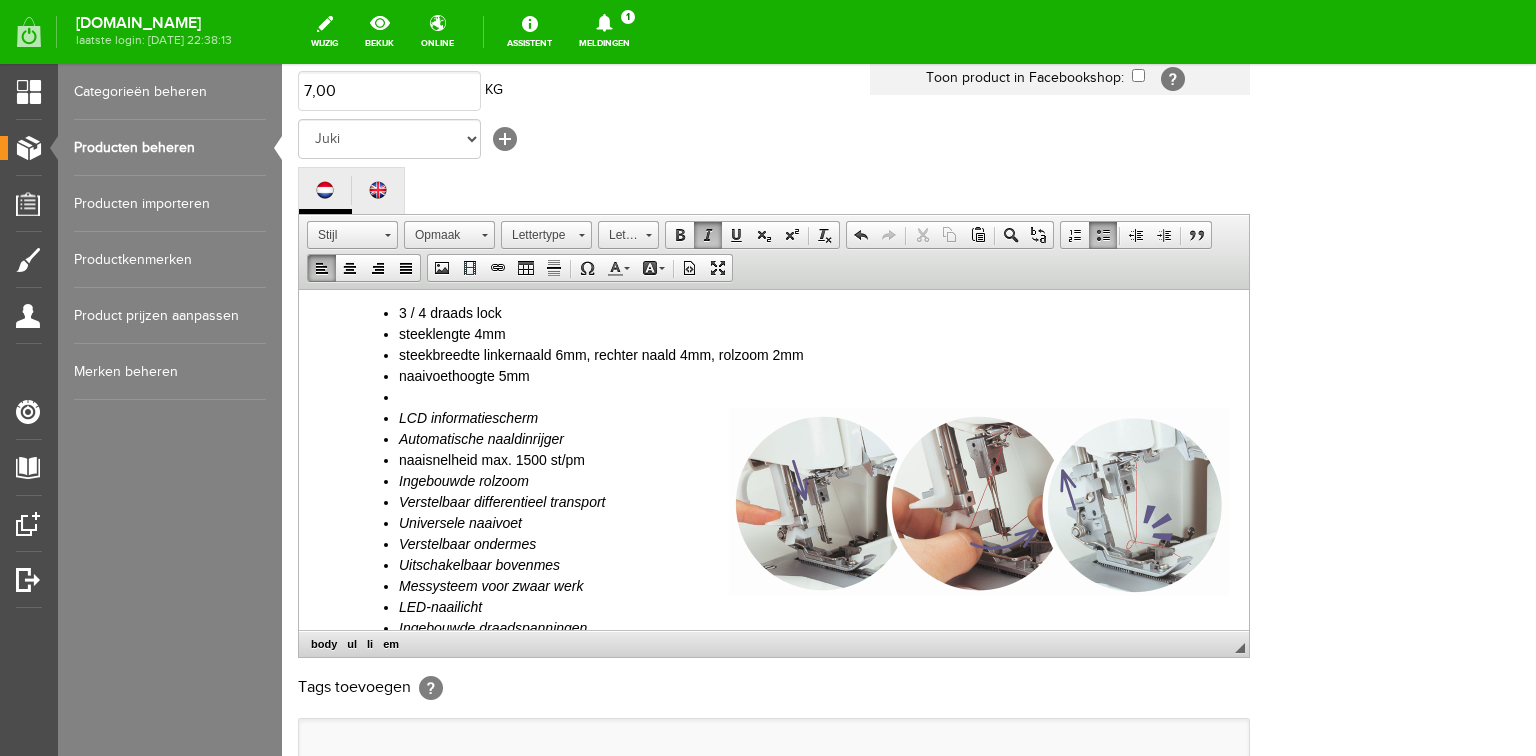 scroll, scrollTop: 640, scrollLeft: 0, axis: vertical 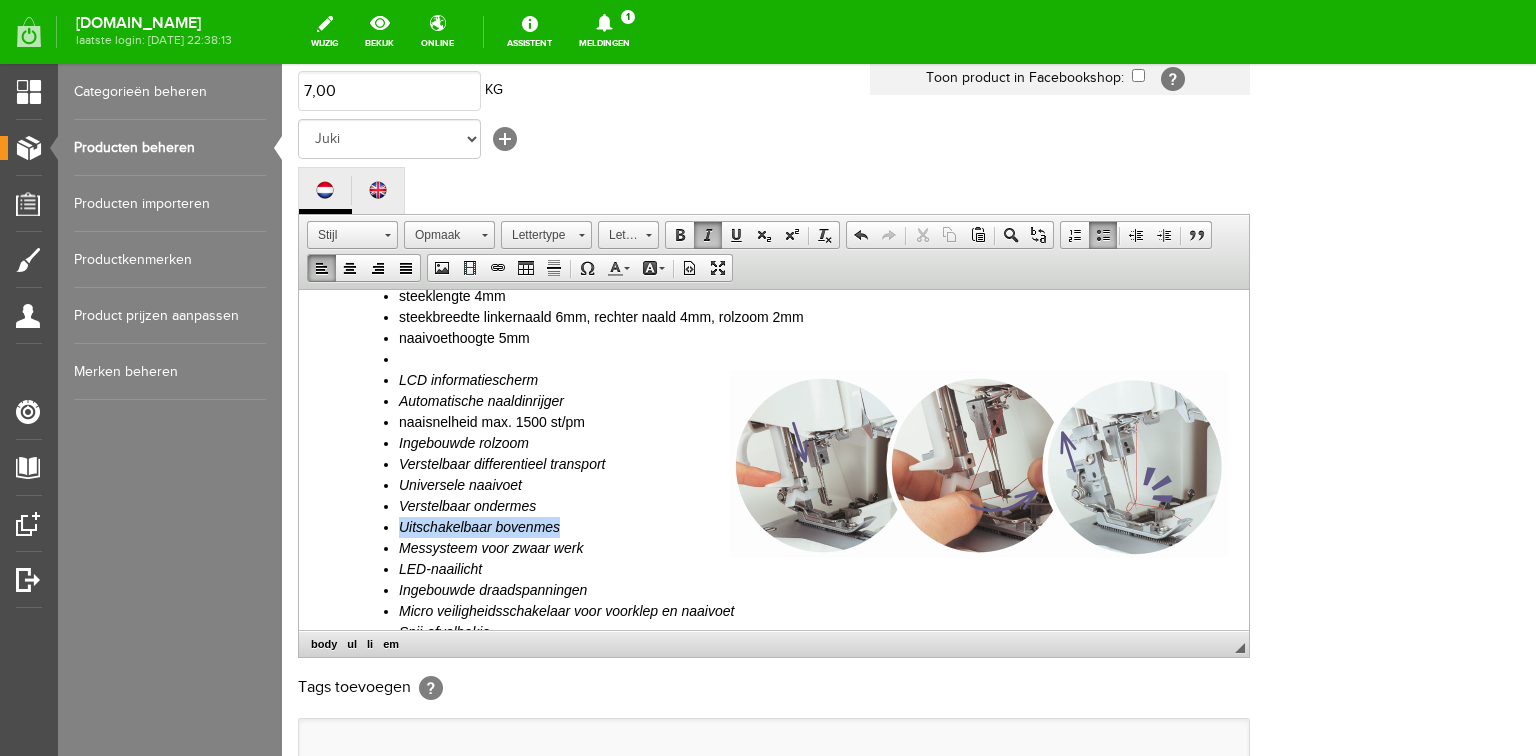 drag, startPoint x: 401, startPoint y: 523, endPoint x: 581, endPoint y: 523, distance: 180 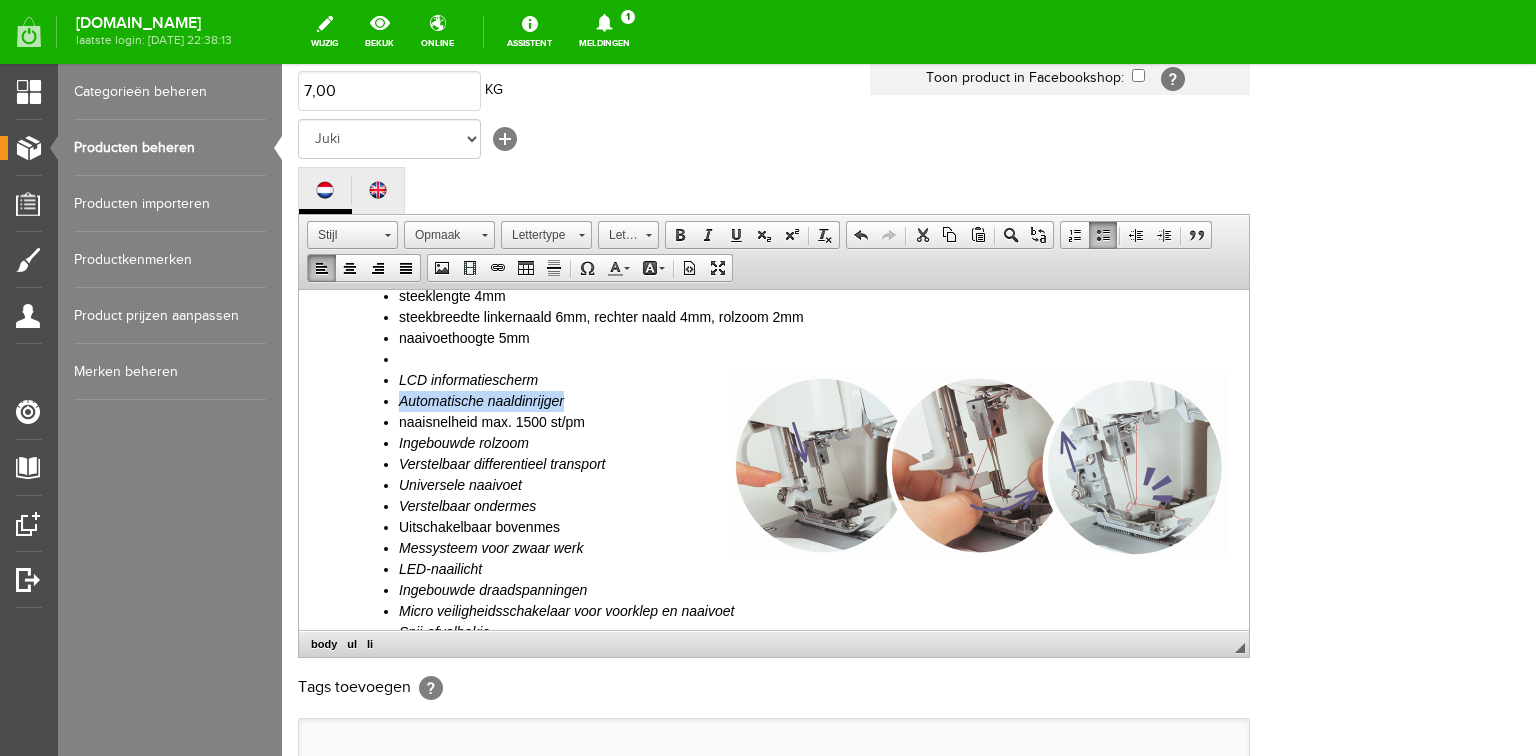 drag, startPoint x: 400, startPoint y: 398, endPoint x: 585, endPoint y: 397, distance: 185.0027 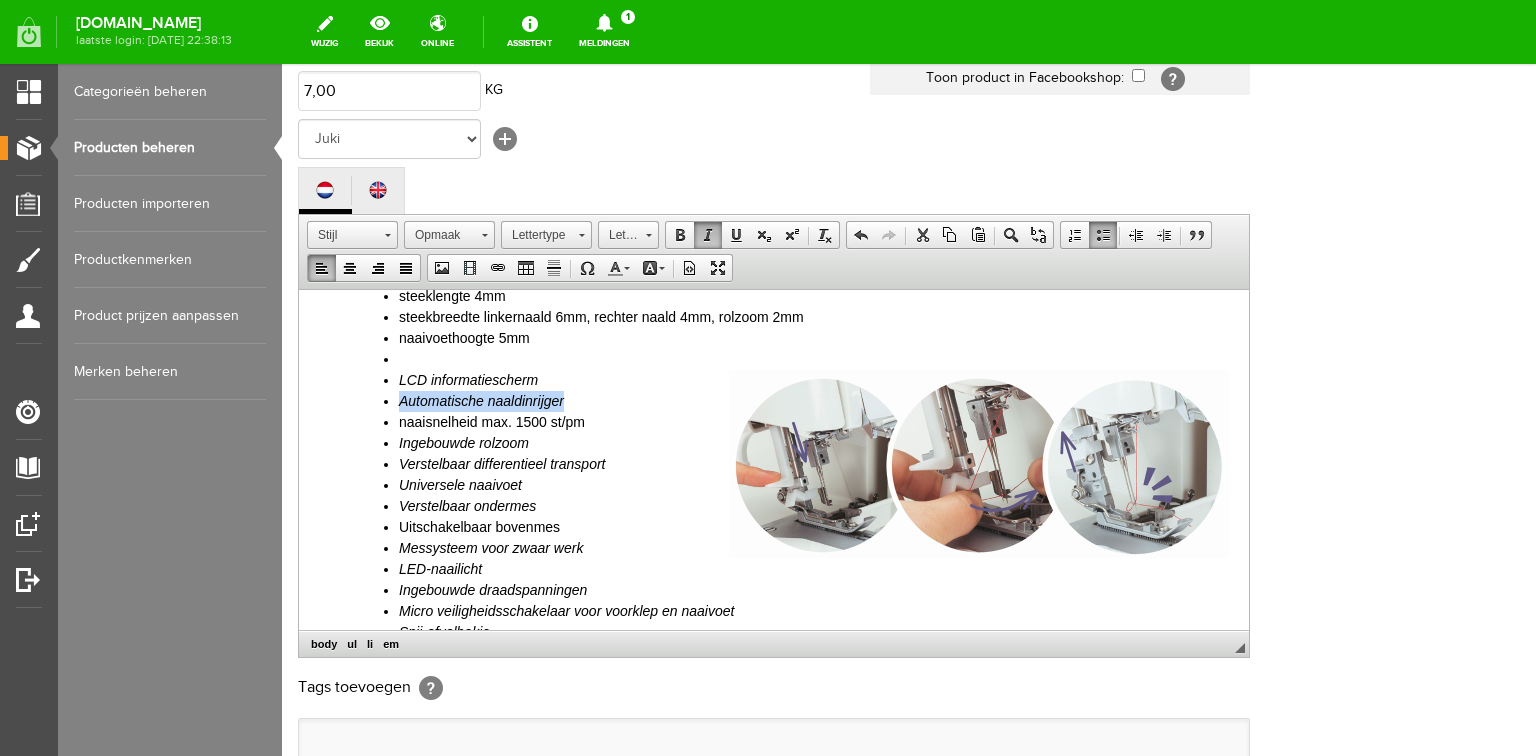 click on "Automatische naaldinrijger" at bounding box center [481, 400] 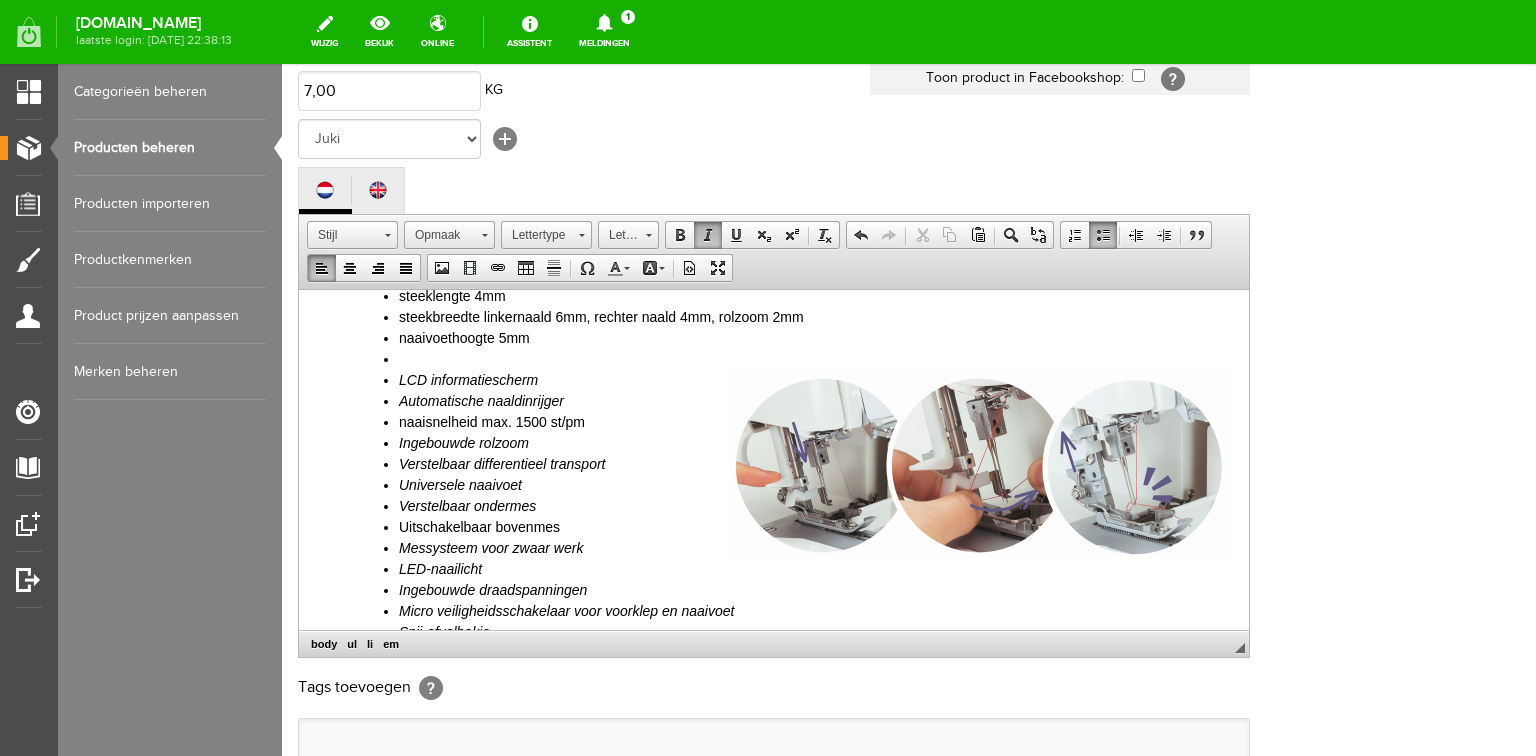 click on "Automatische naaldinrijger" at bounding box center (481, 400) 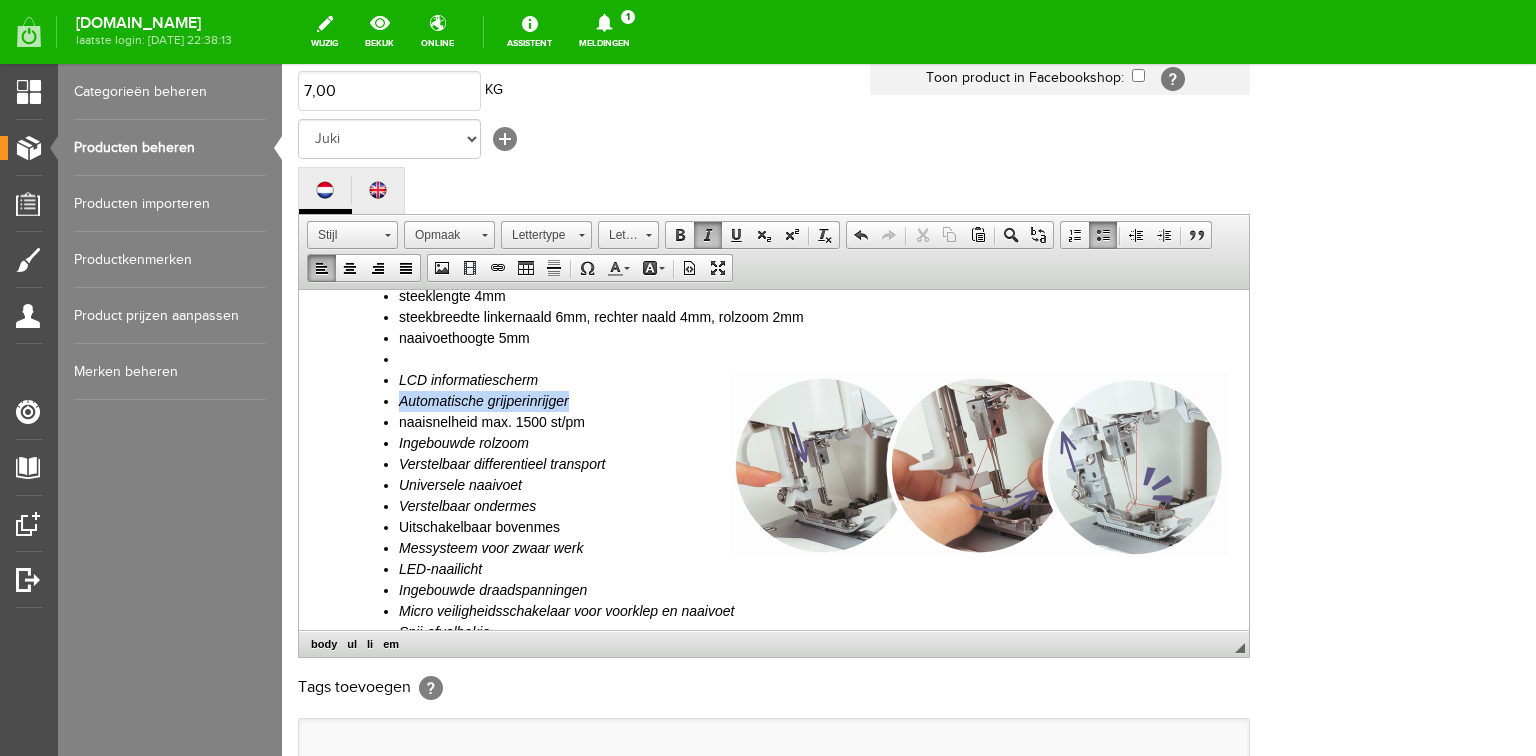 drag, startPoint x: 401, startPoint y: 399, endPoint x: 599, endPoint y: 398, distance: 198.00252 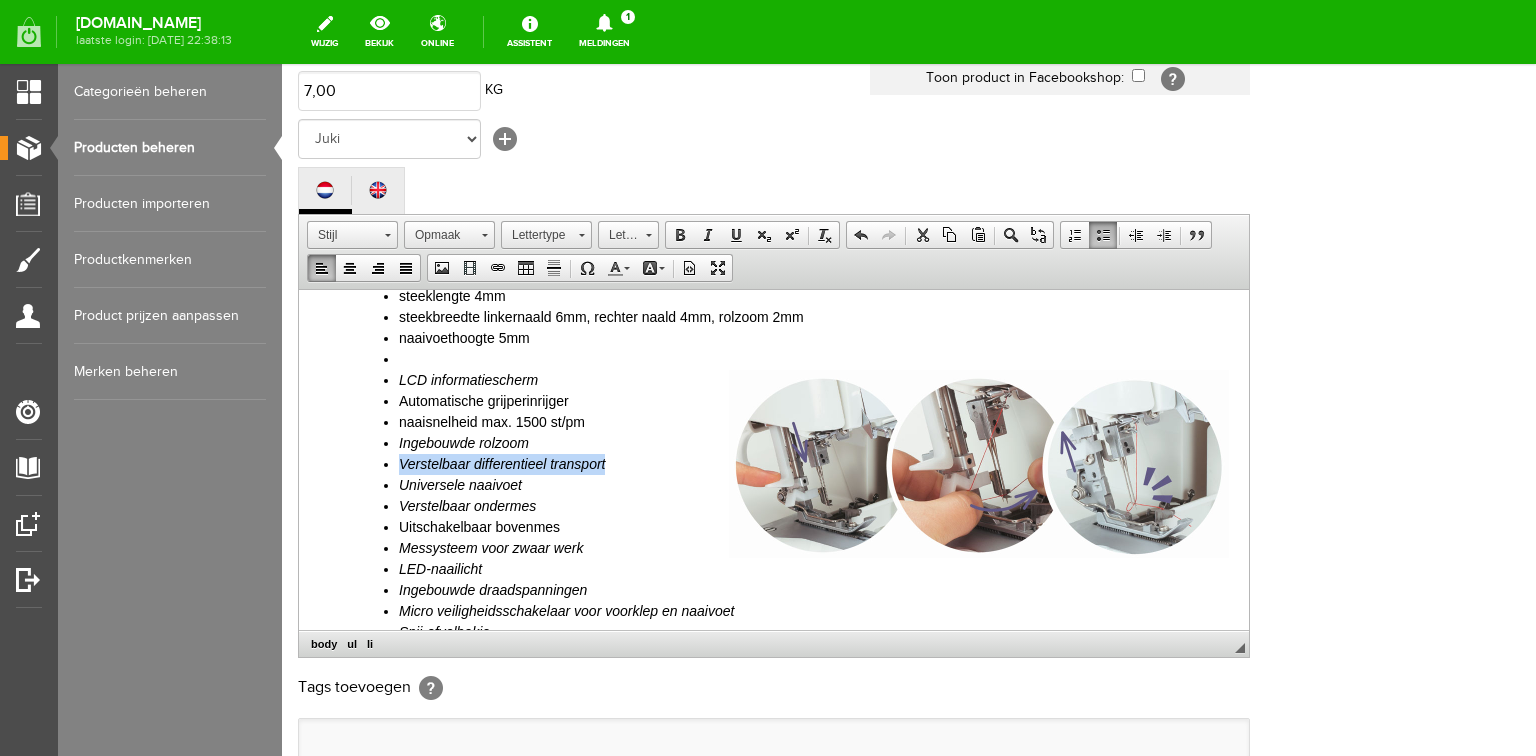drag, startPoint x: 397, startPoint y: 461, endPoint x: 621, endPoint y: 461, distance: 224 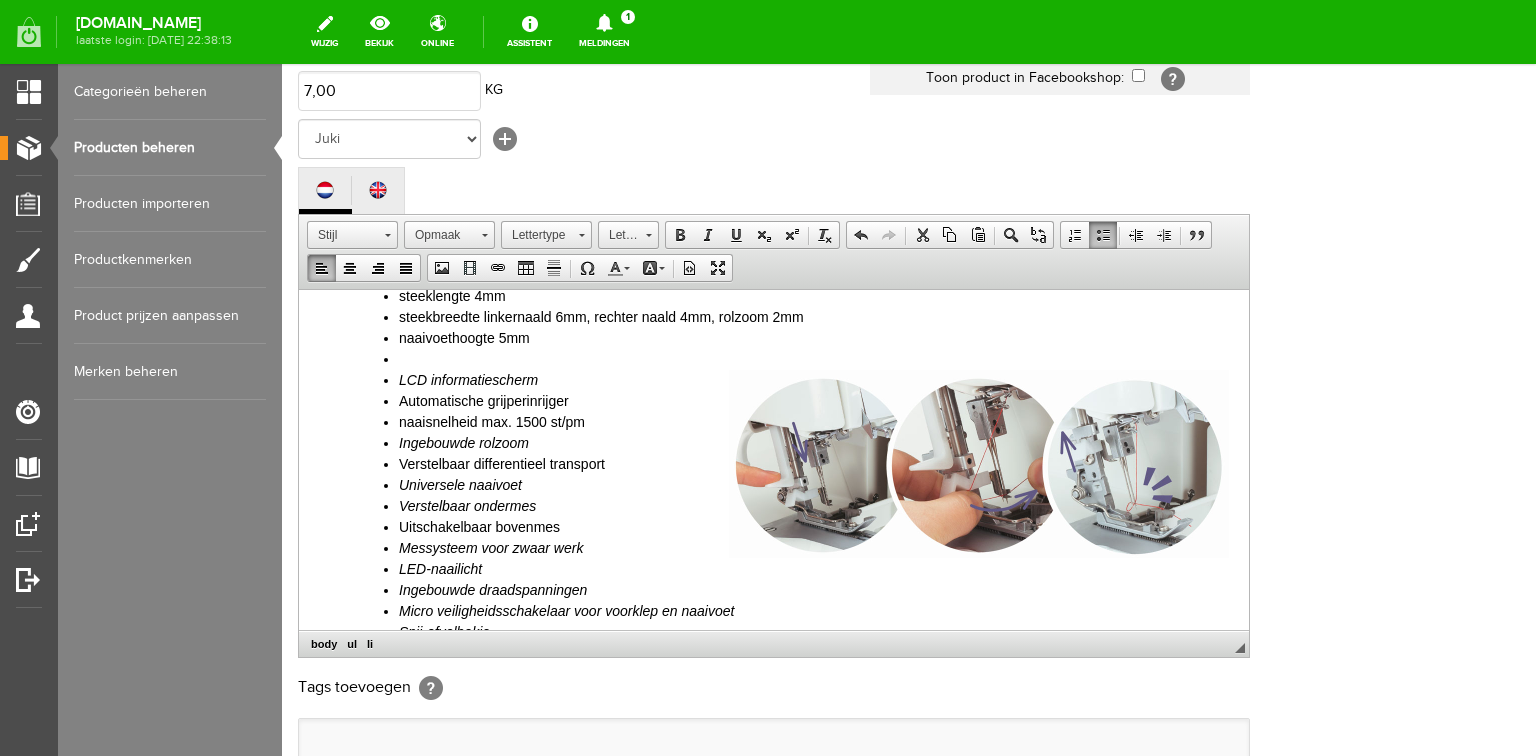 click on "Uitschakelbaar bovenmes" at bounding box center (814, 526) 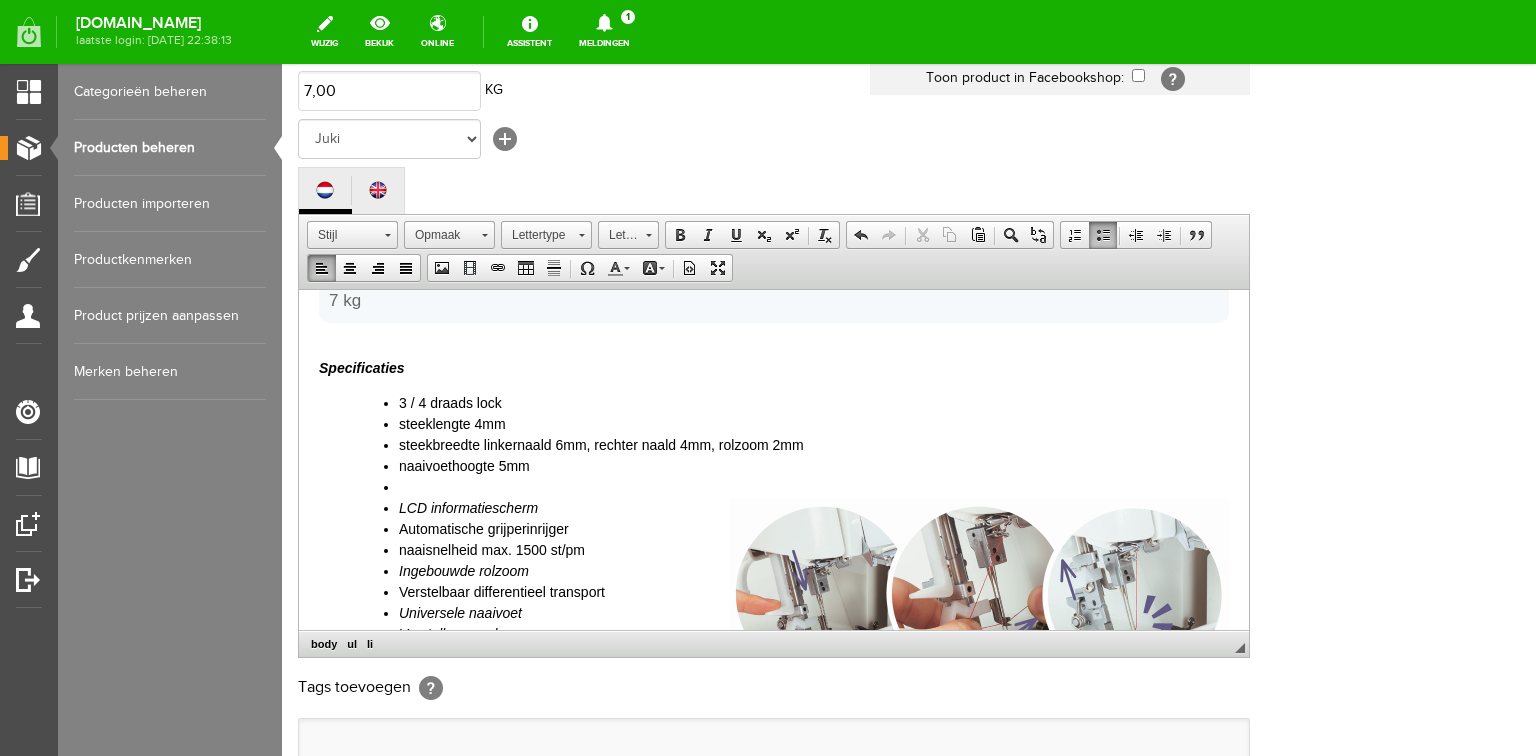 scroll, scrollTop: 480, scrollLeft: 0, axis: vertical 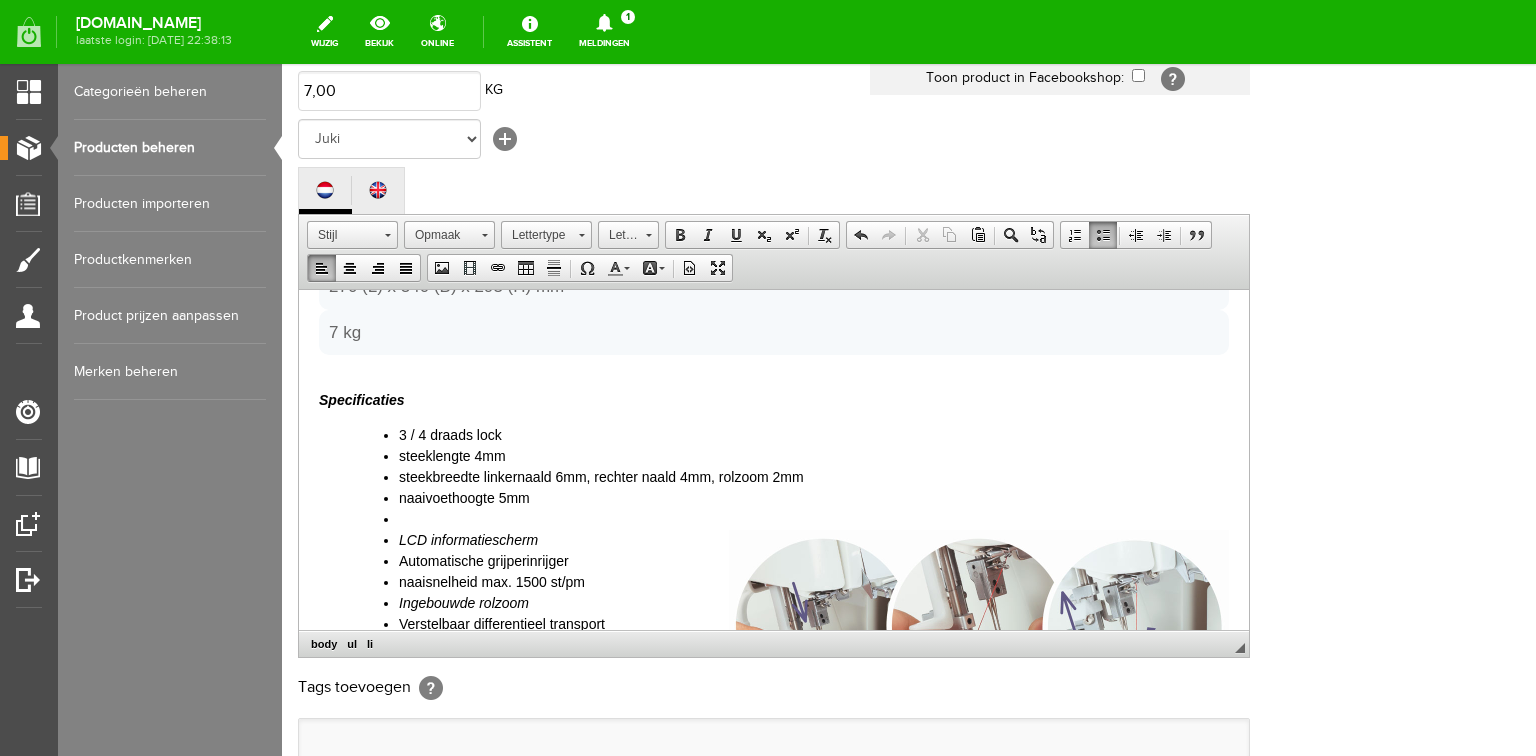 click on "steekbreedte linkernaald 6mm, rechter naald 4mm, rolzoom 2mm" at bounding box center [814, 476] 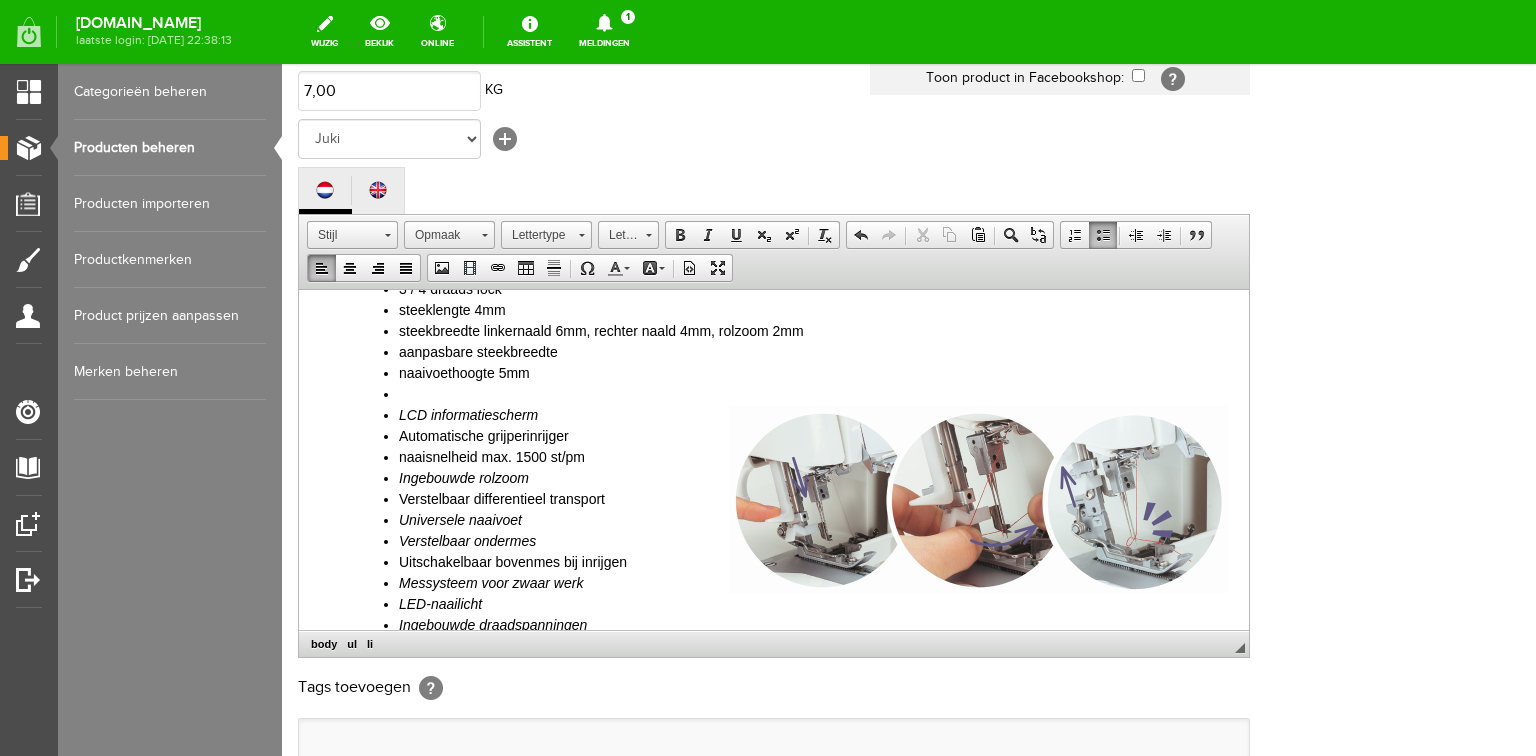 scroll, scrollTop: 640, scrollLeft: 0, axis: vertical 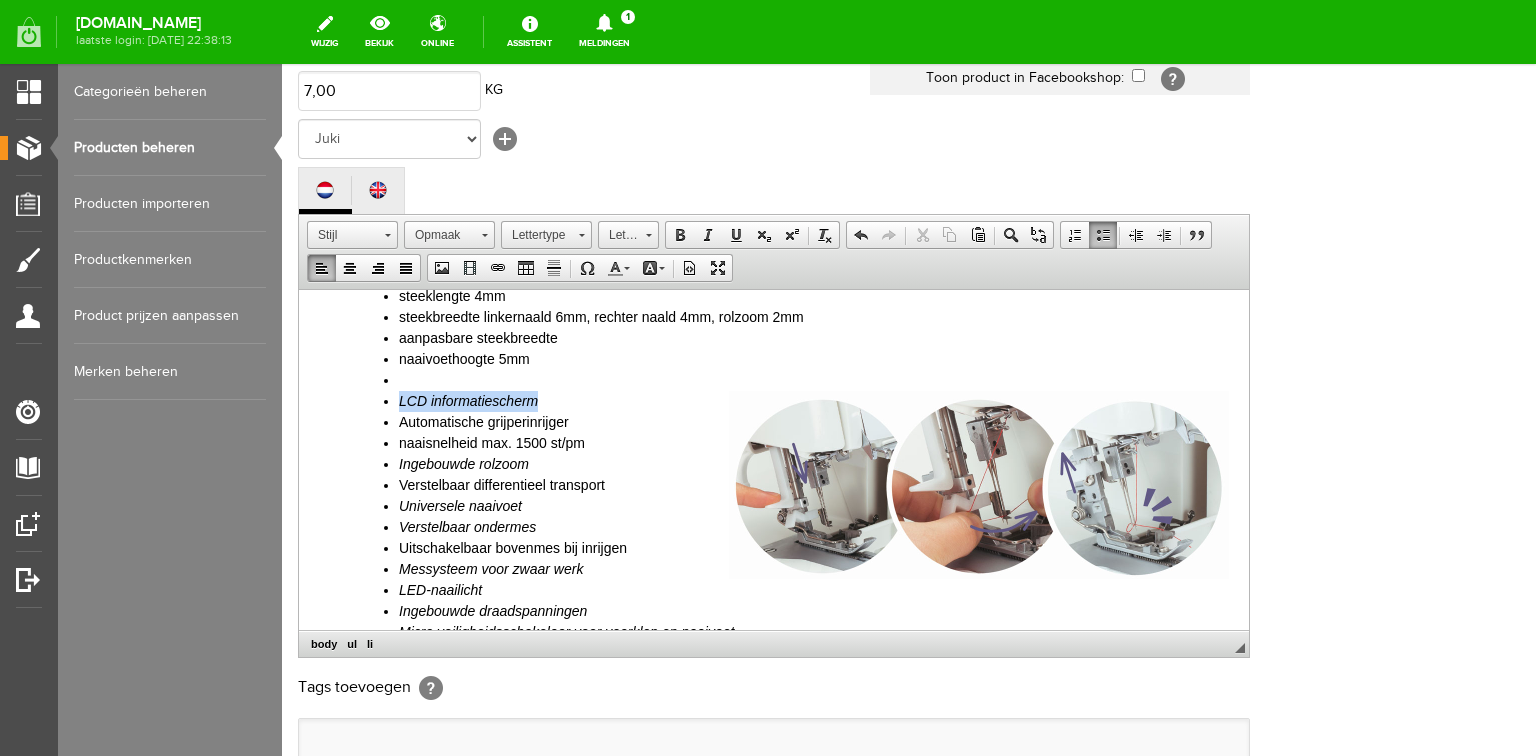 drag, startPoint x: 545, startPoint y: 397, endPoint x: 393, endPoint y: 398, distance: 152.0033 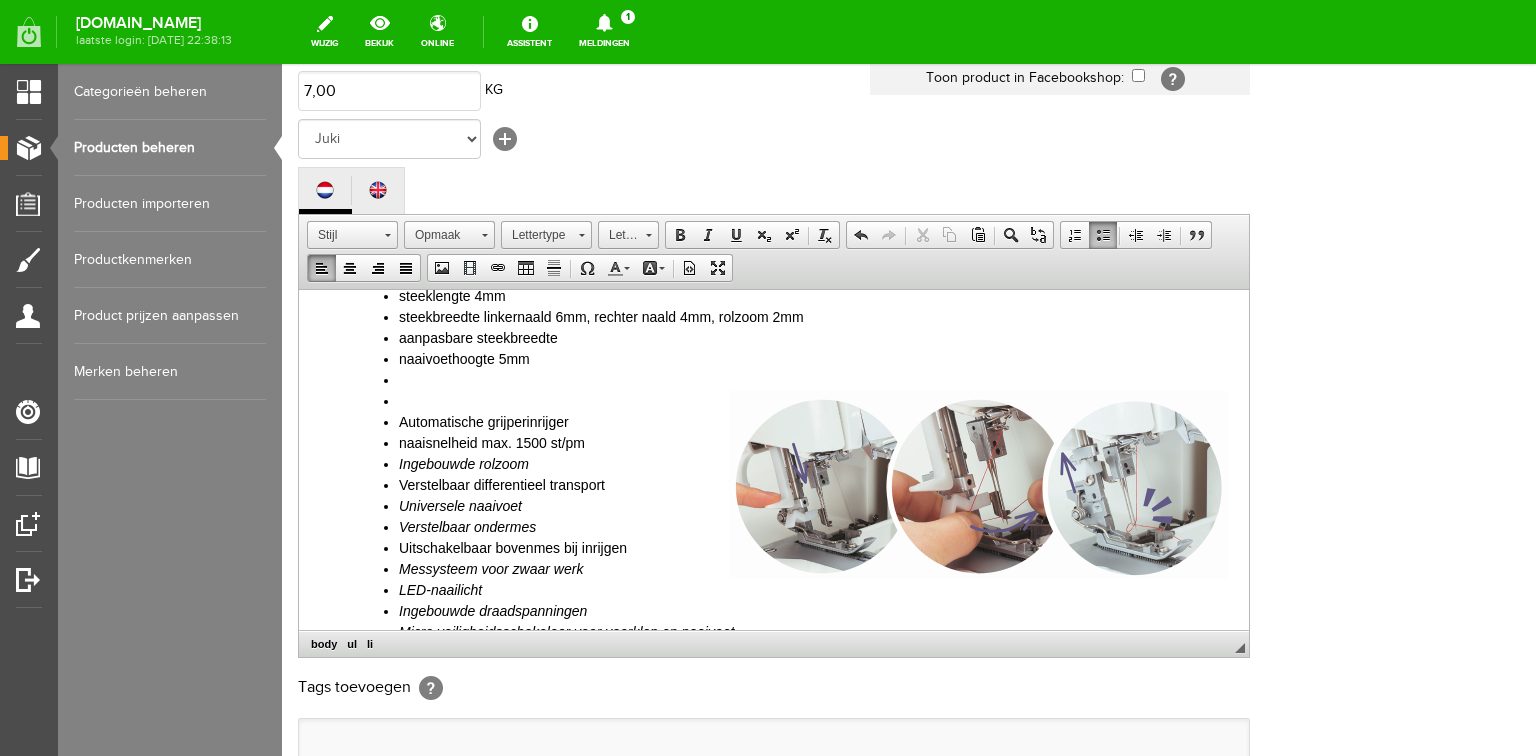 click at bounding box center [814, 379] 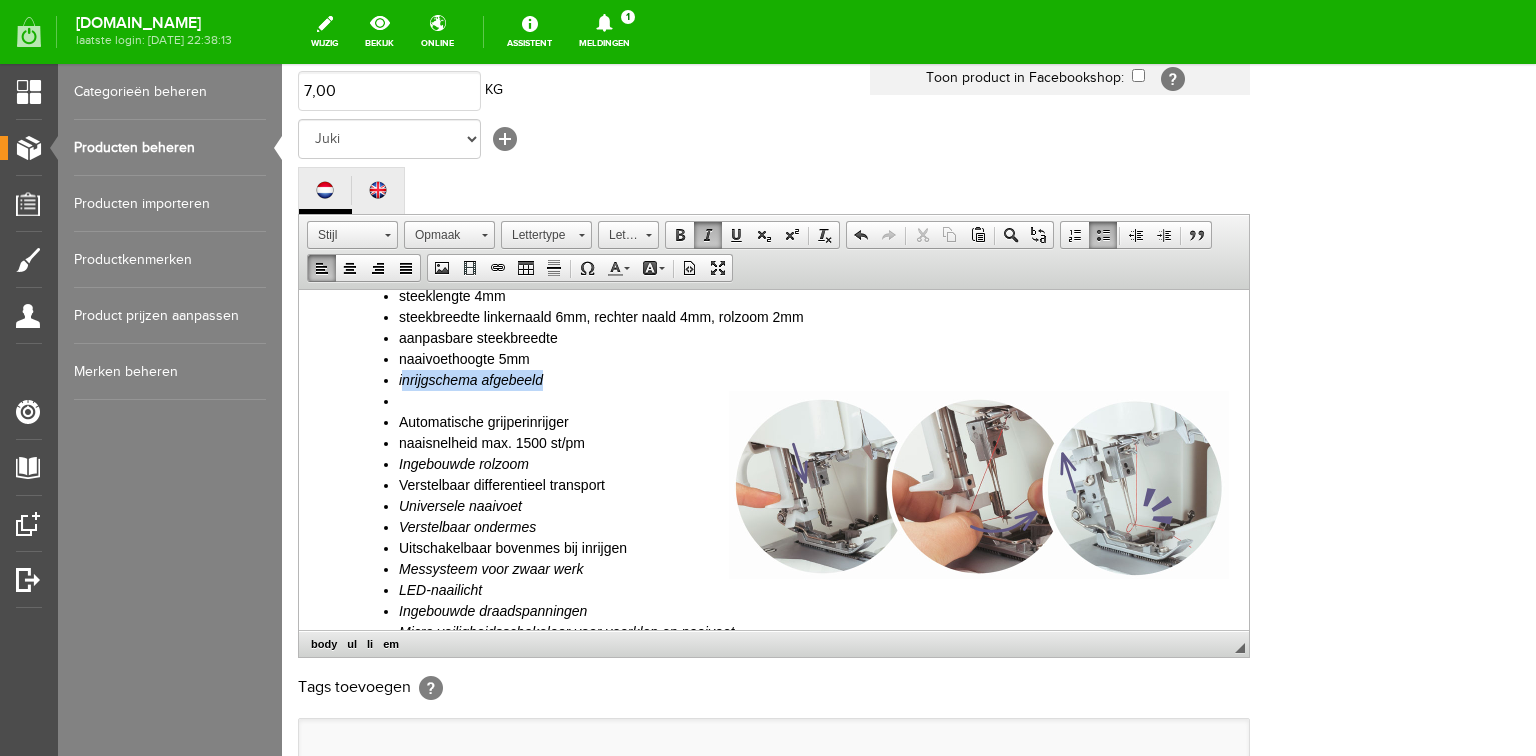 drag, startPoint x: 401, startPoint y: 377, endPoint x: 557, endPoint y: 377, distance: 156 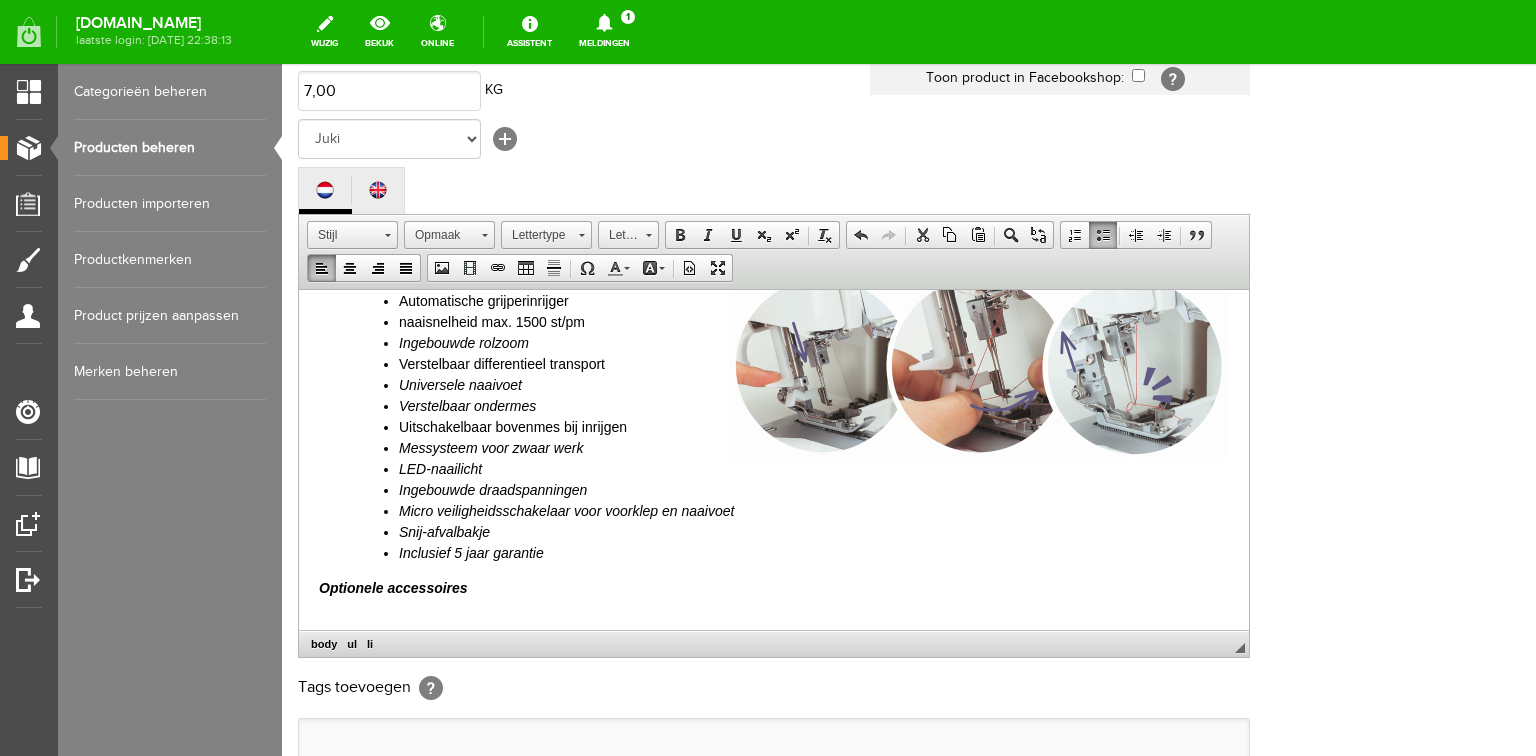 scroll, scrollTop: 800, scrollLeft: 0, axis: vertical 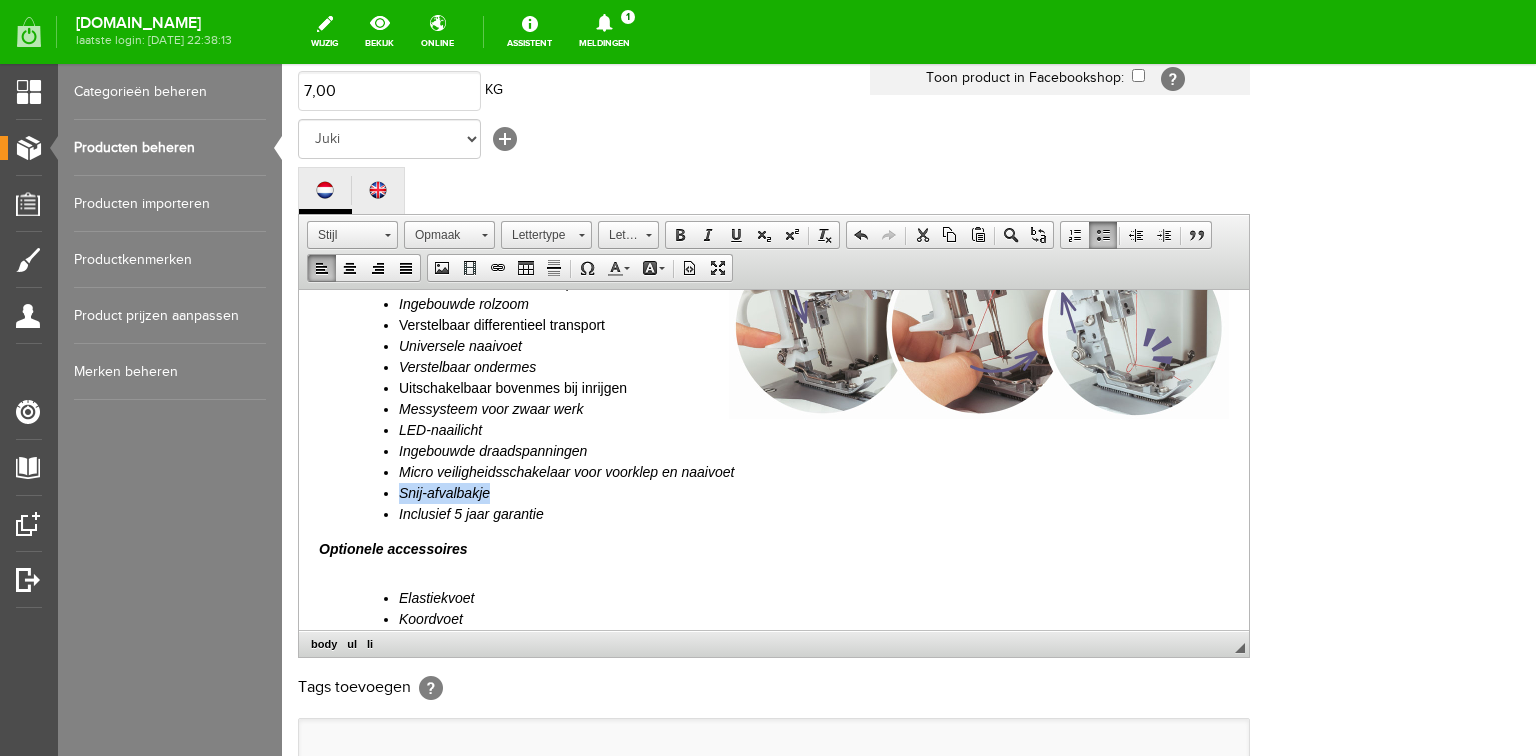 drag, startPoint x: 401, startPoint y: 489, endPoint x: 505, endPoint y: 490, distance: 104.00481 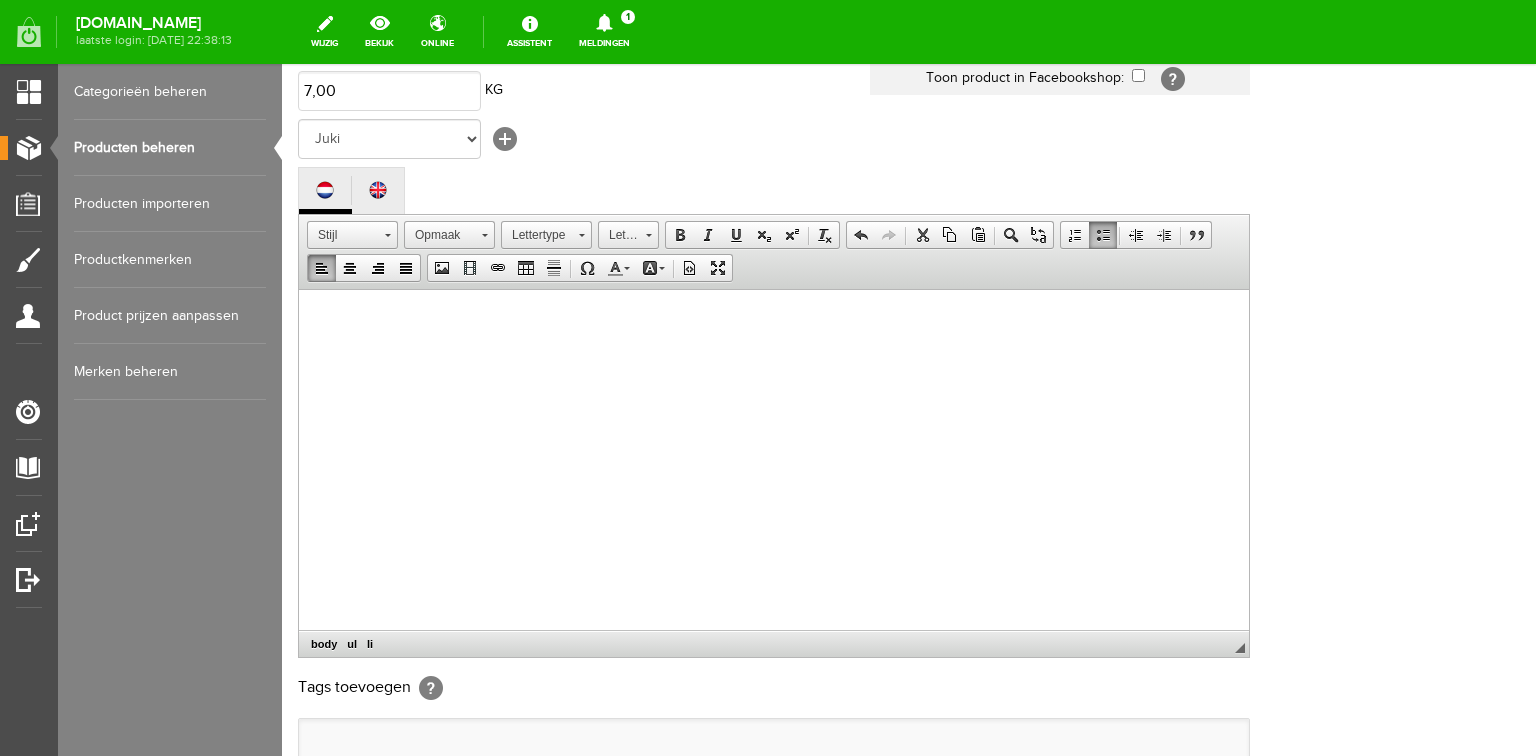 scroll, scrollTop: 1520, scrollLeft: 0, axis: vertical 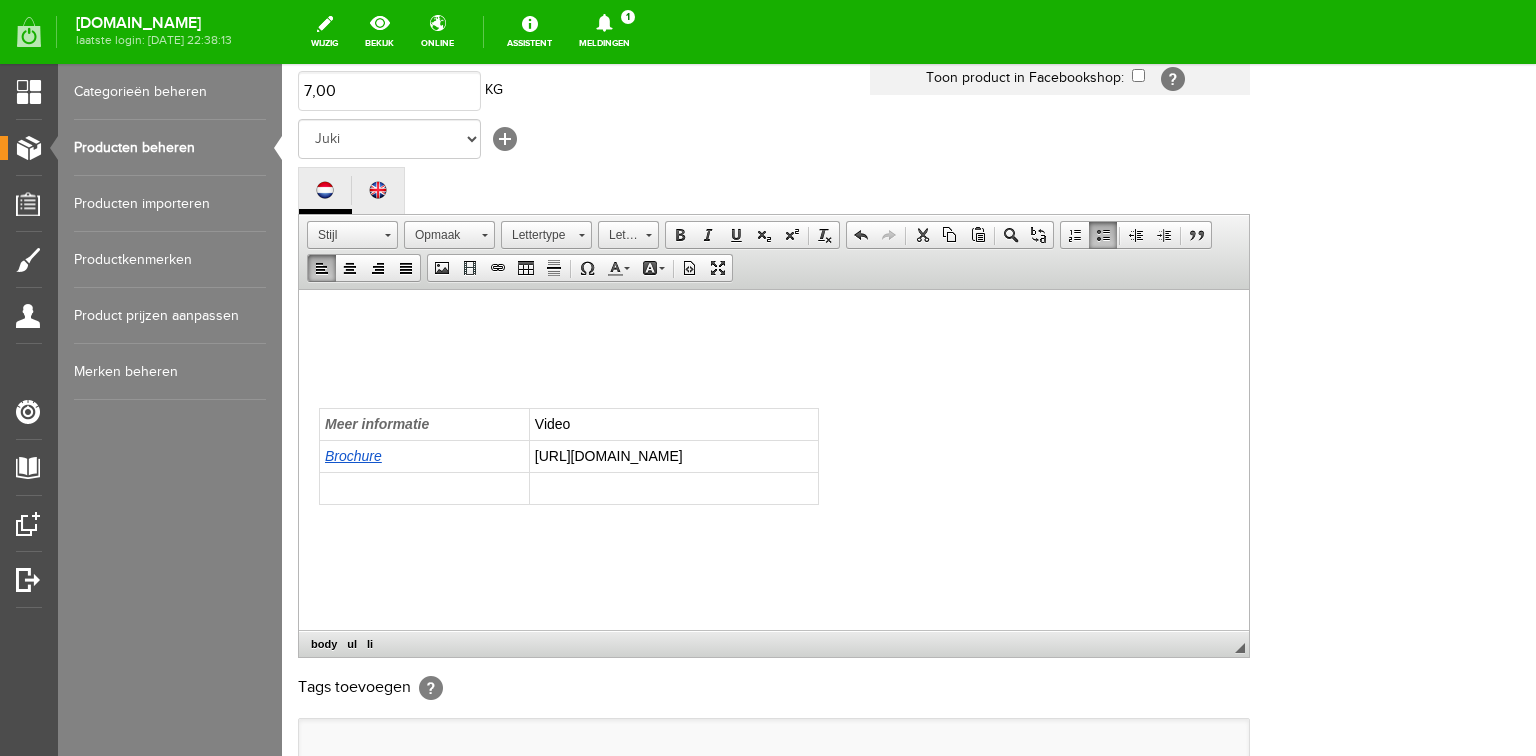 click on "Brochure" at bounding box center [353, 455] 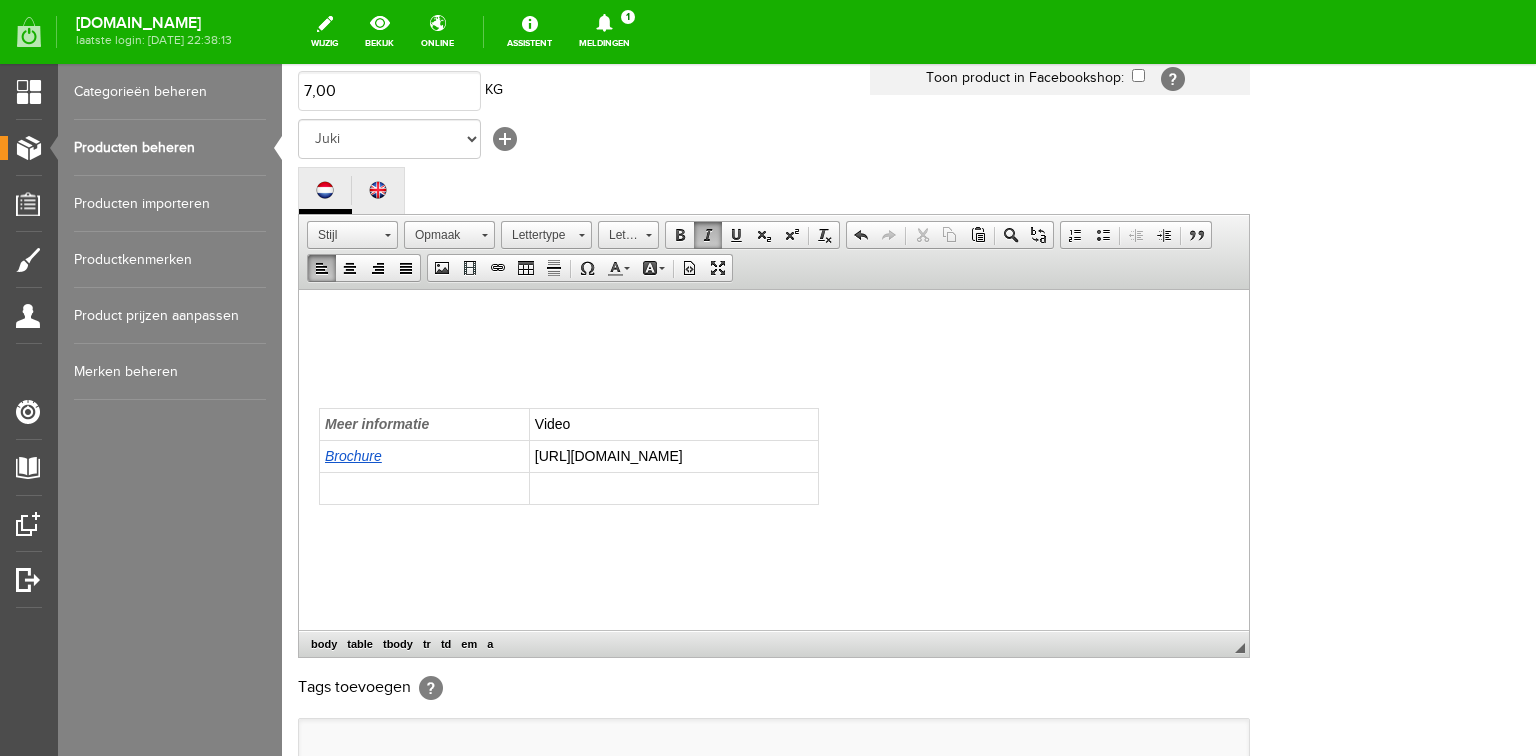 click on "Brochure" at bounding box center (353, 455) 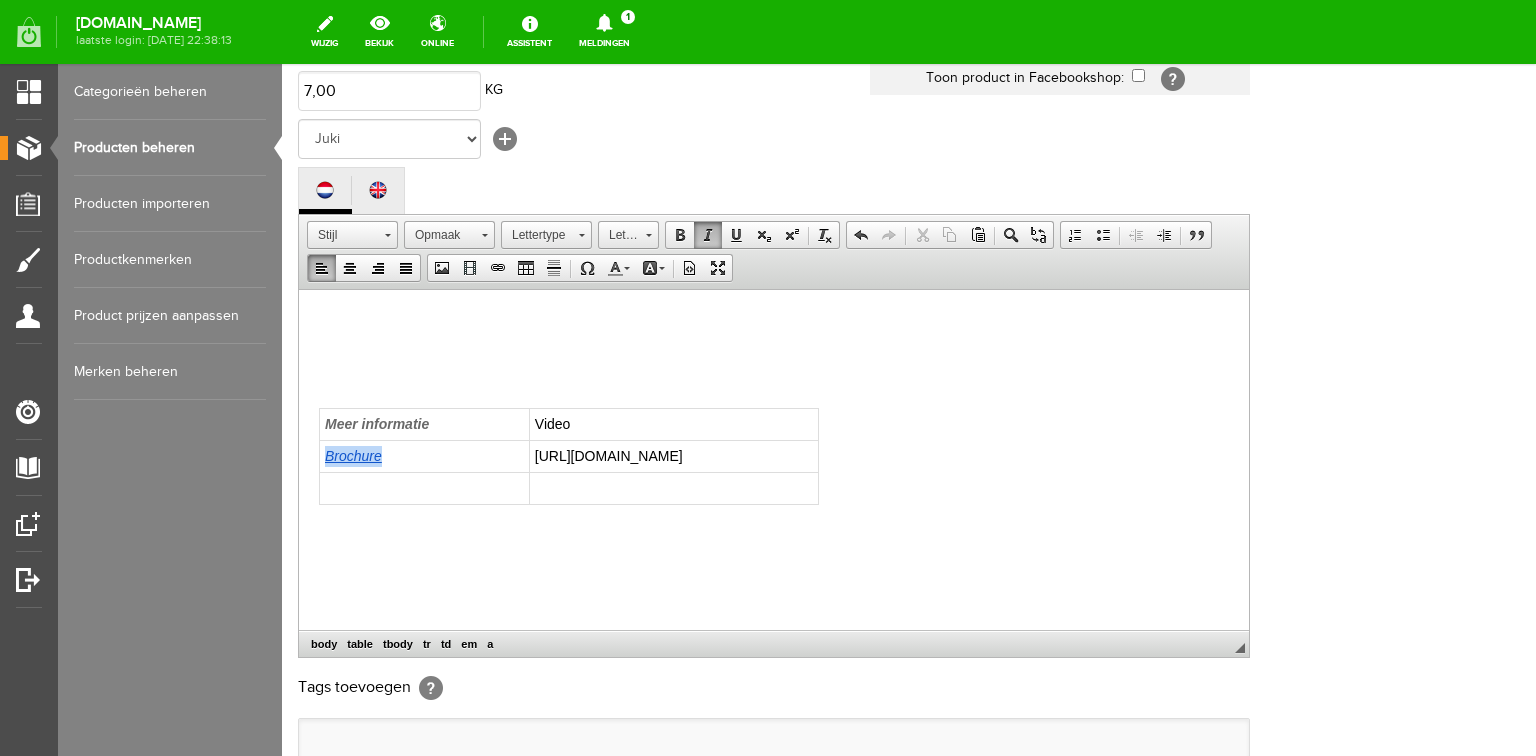 click on "Brochure" at bounding box center [353, 455] 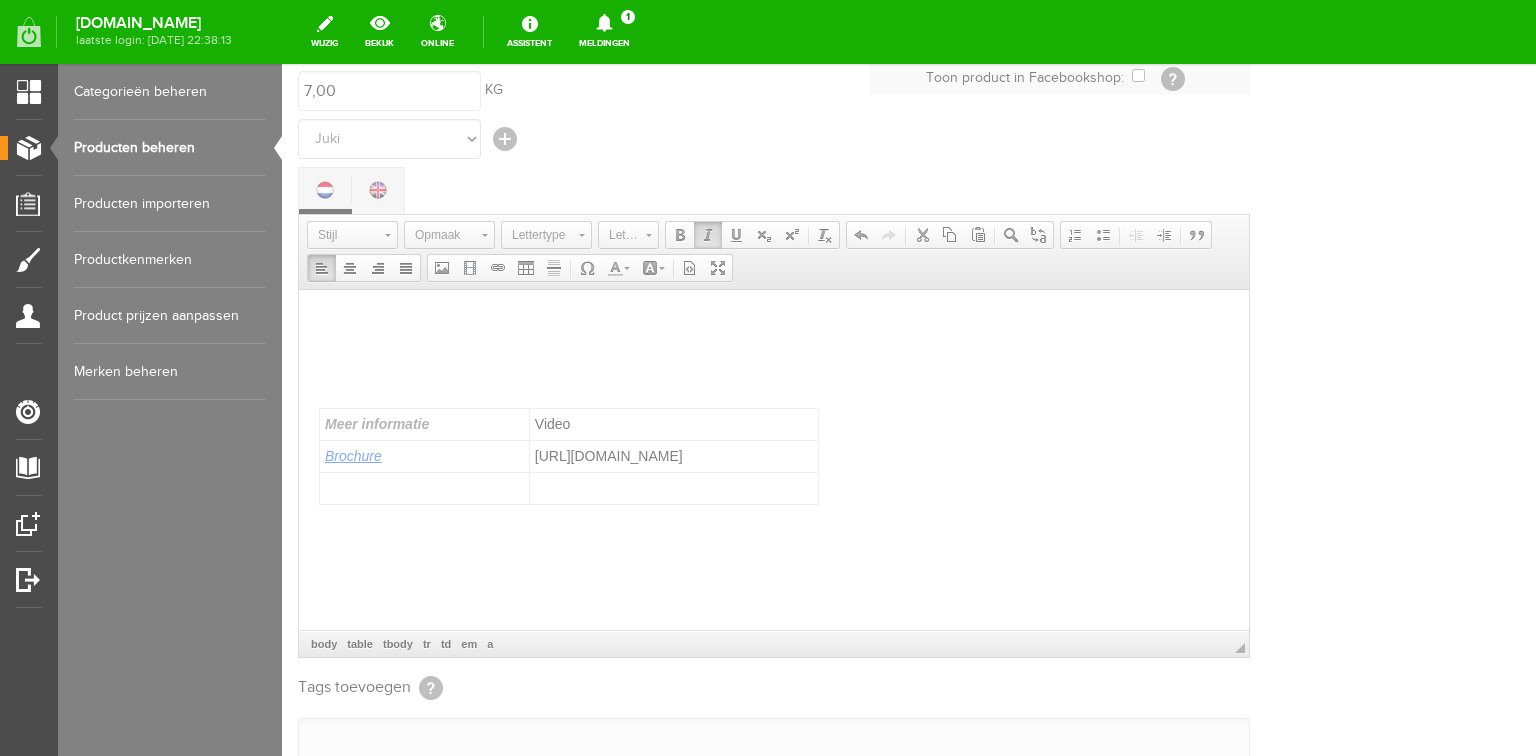 select 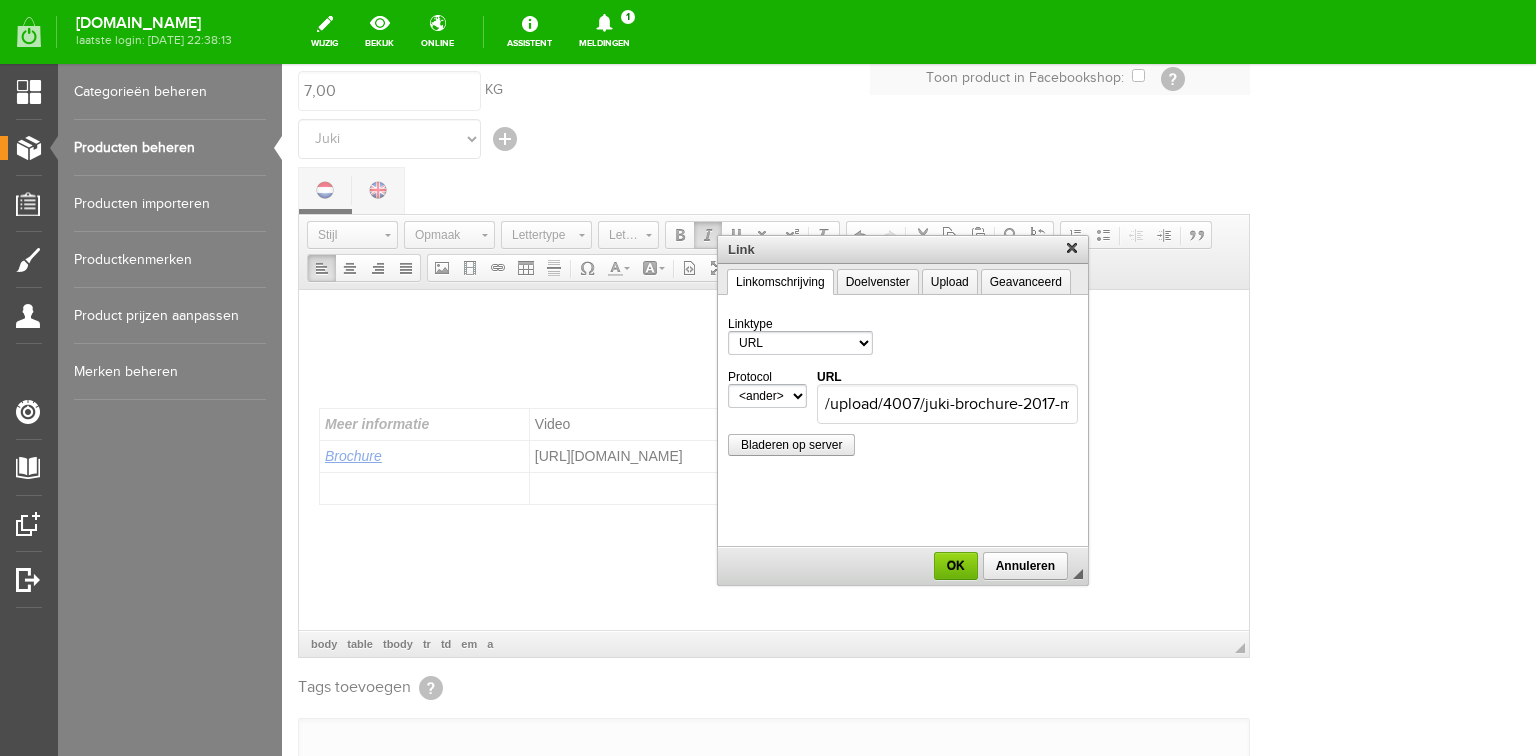 scroll, scrollTop: 0, scrollLeft: 164, axis: horizontal 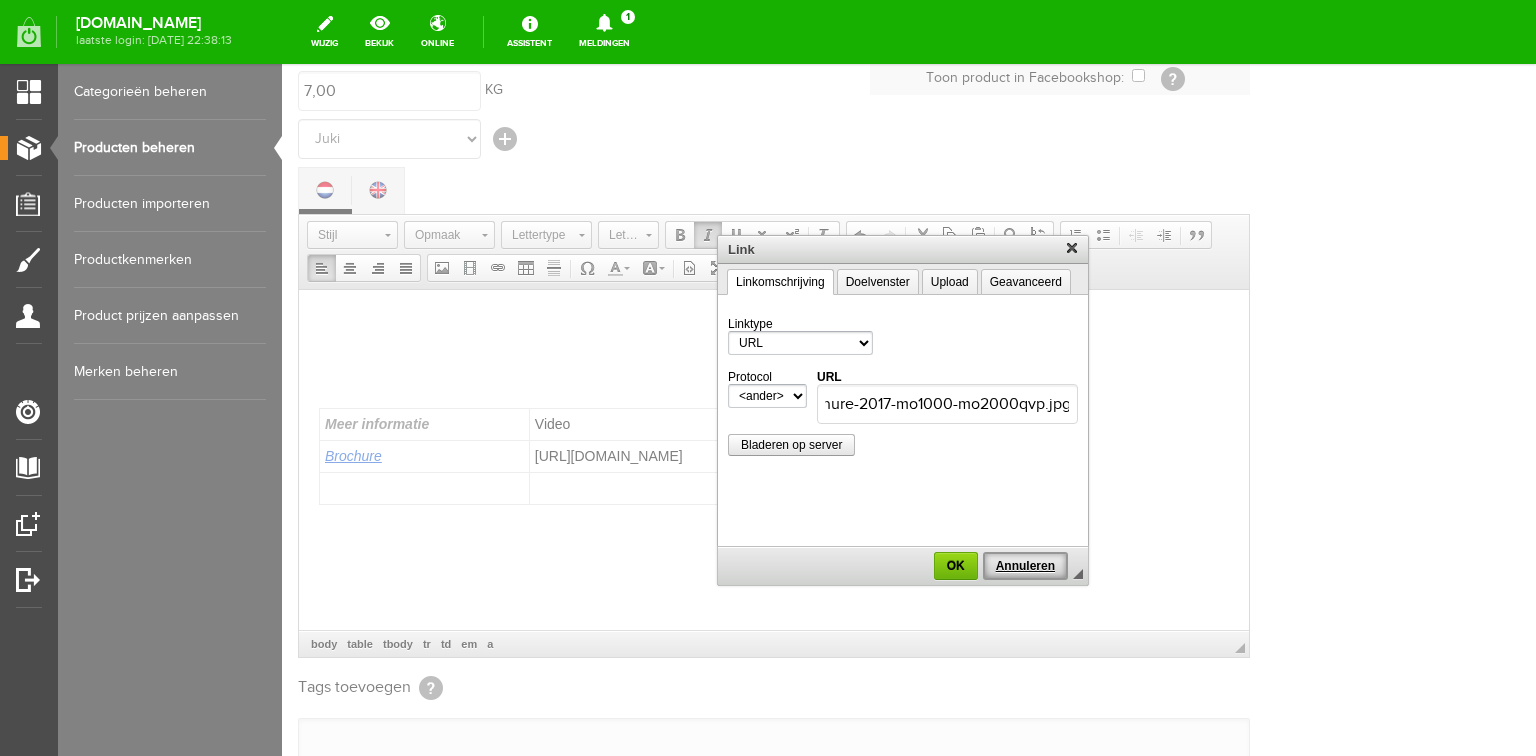 click on "Annuleren" at bounding box center [1025, 566] 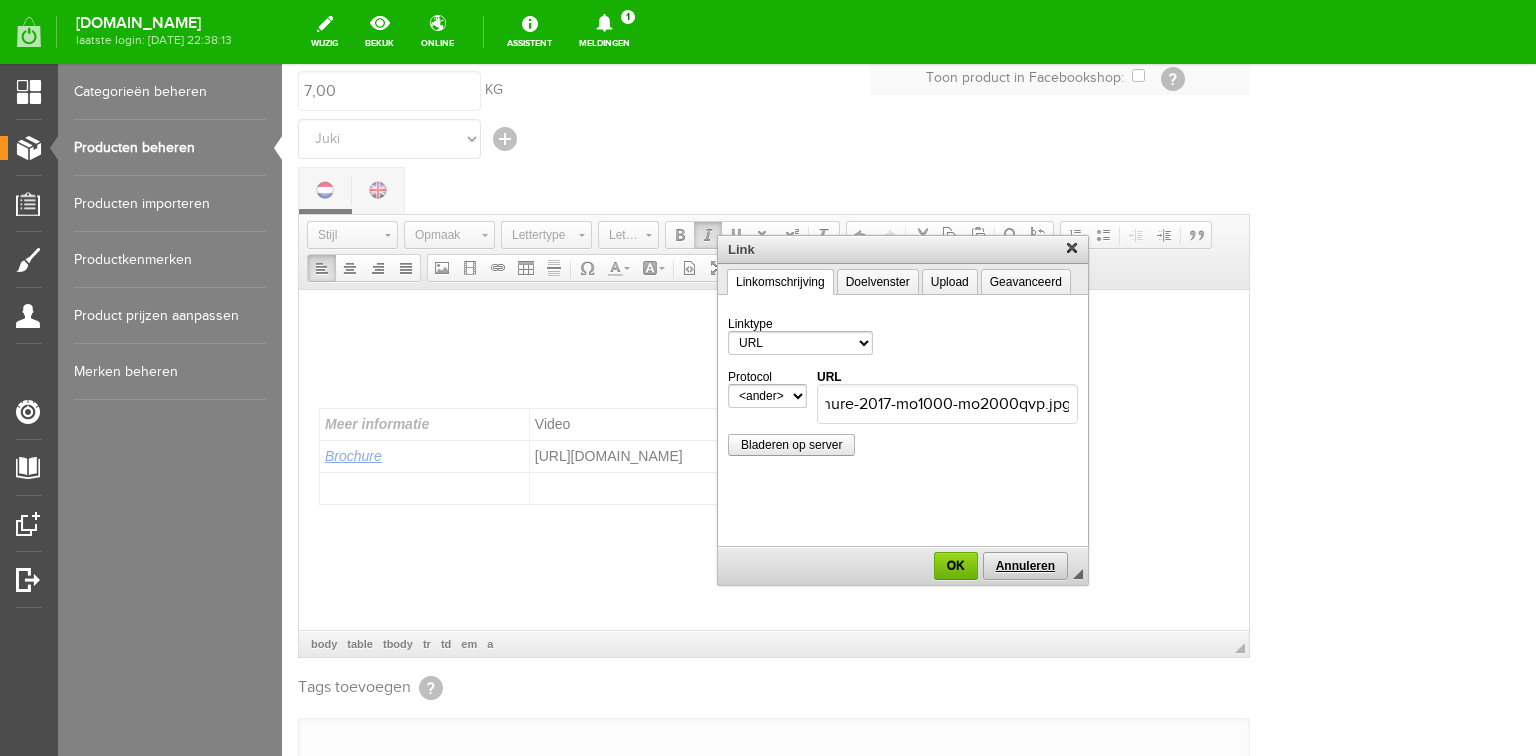 scroll, scrollTop: 0, scrollLeft: 0, axis: both 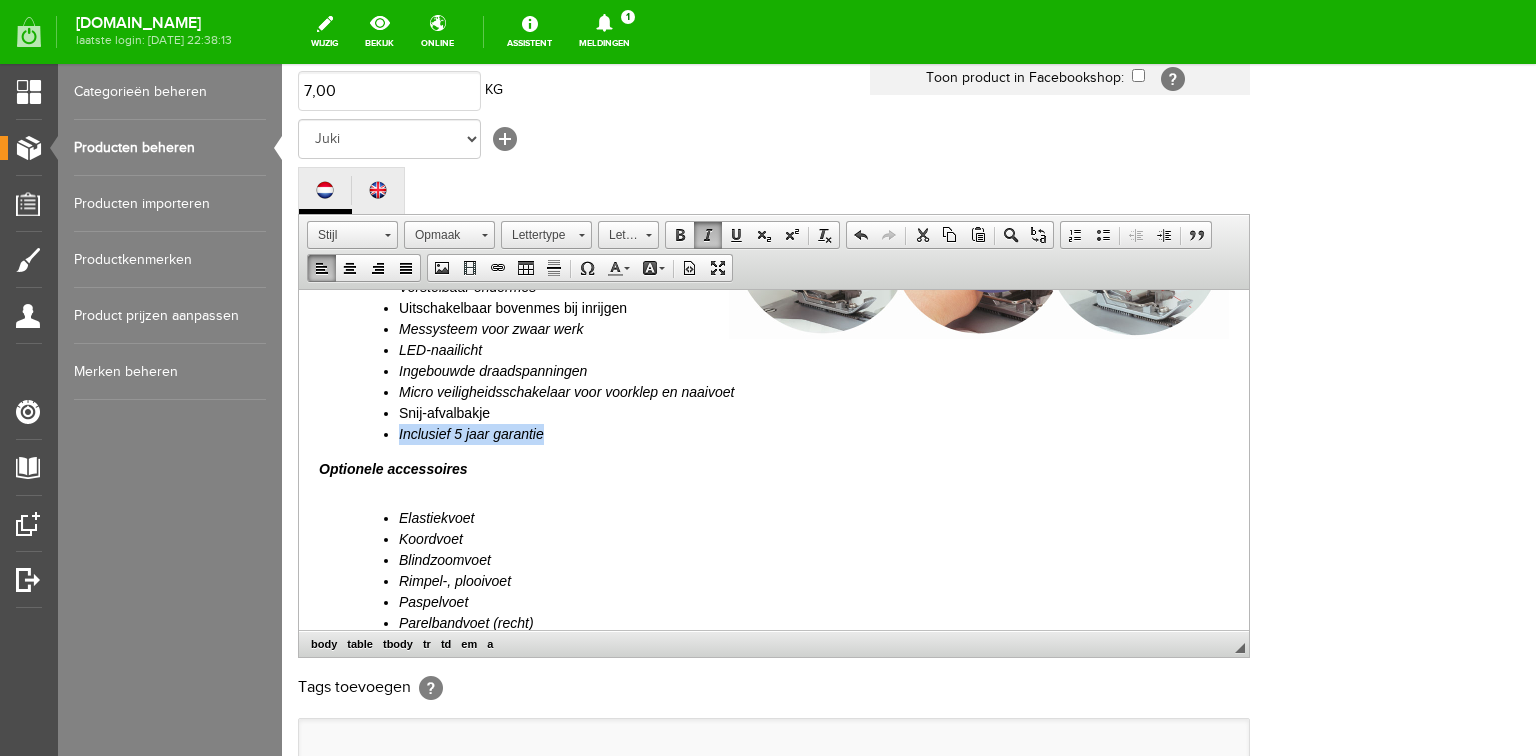 drag, startPoint x: 397, startPoint y: 438, endPoint x: 577, endPoint y: 435, distance: 180.025 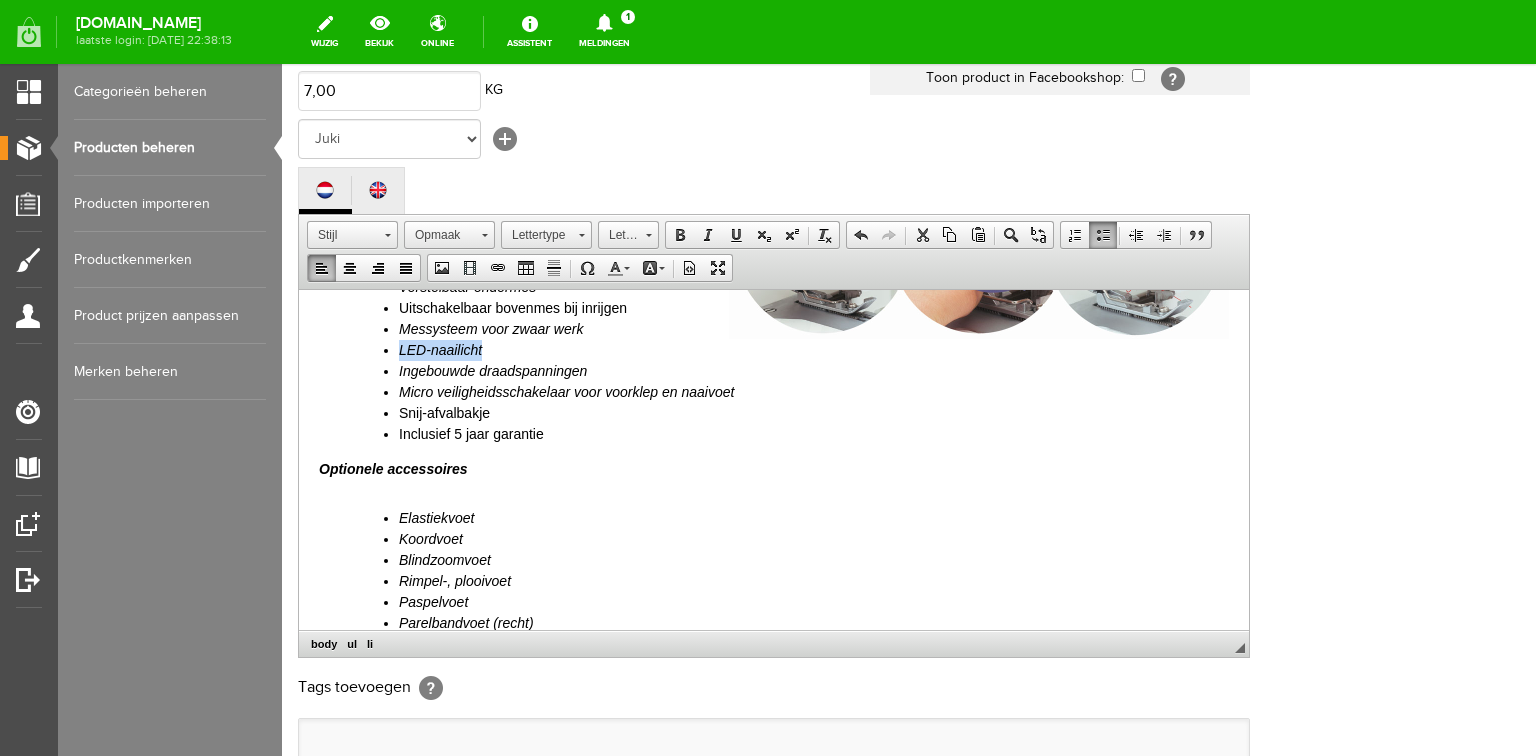 drag, startPoint x: 400, startPoint y: 346, endPoint x: 517, endPoint y: 354, distance: 117.273186 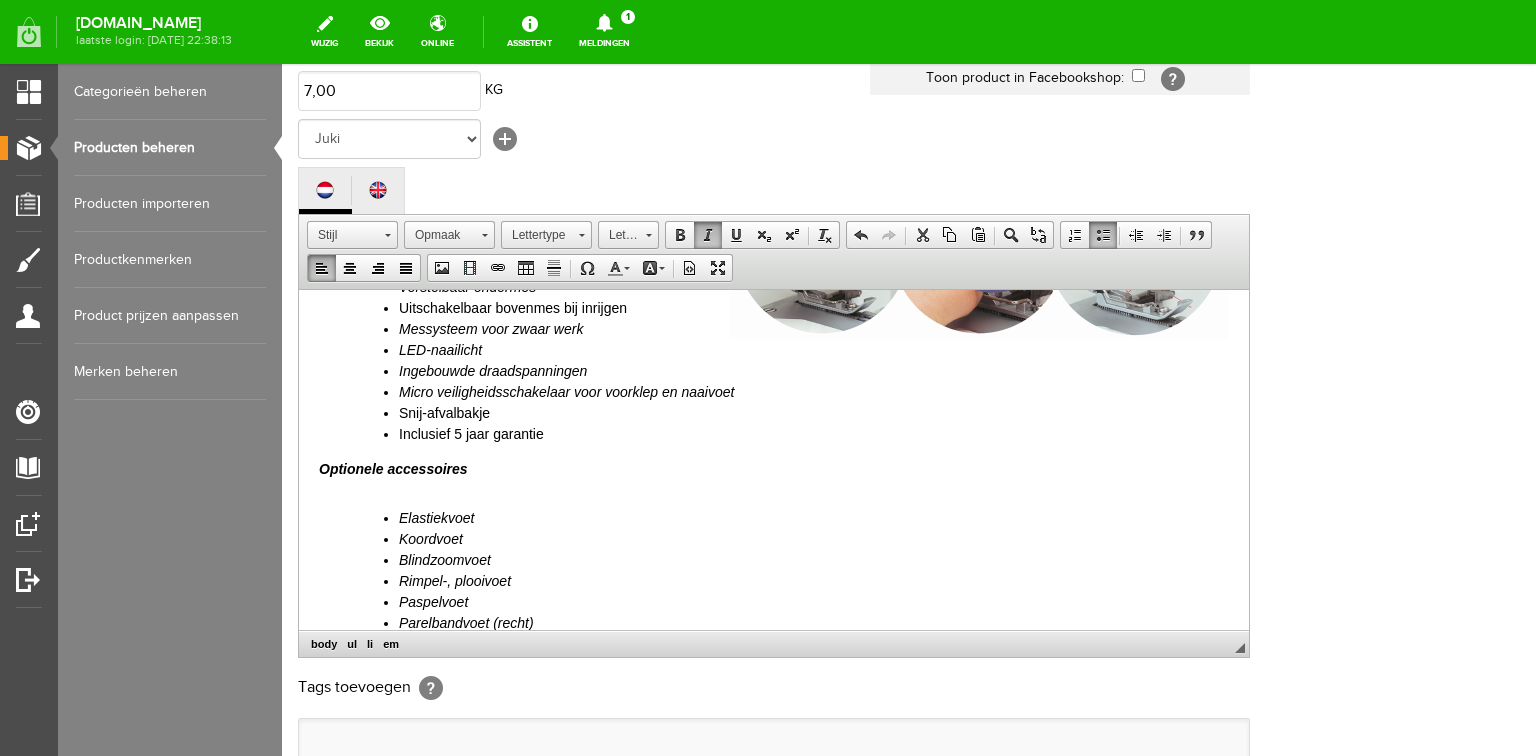 click on "Micro veiligheidsschakelaar voor voorklep en naaivoet" at bounding box center [814, 391] 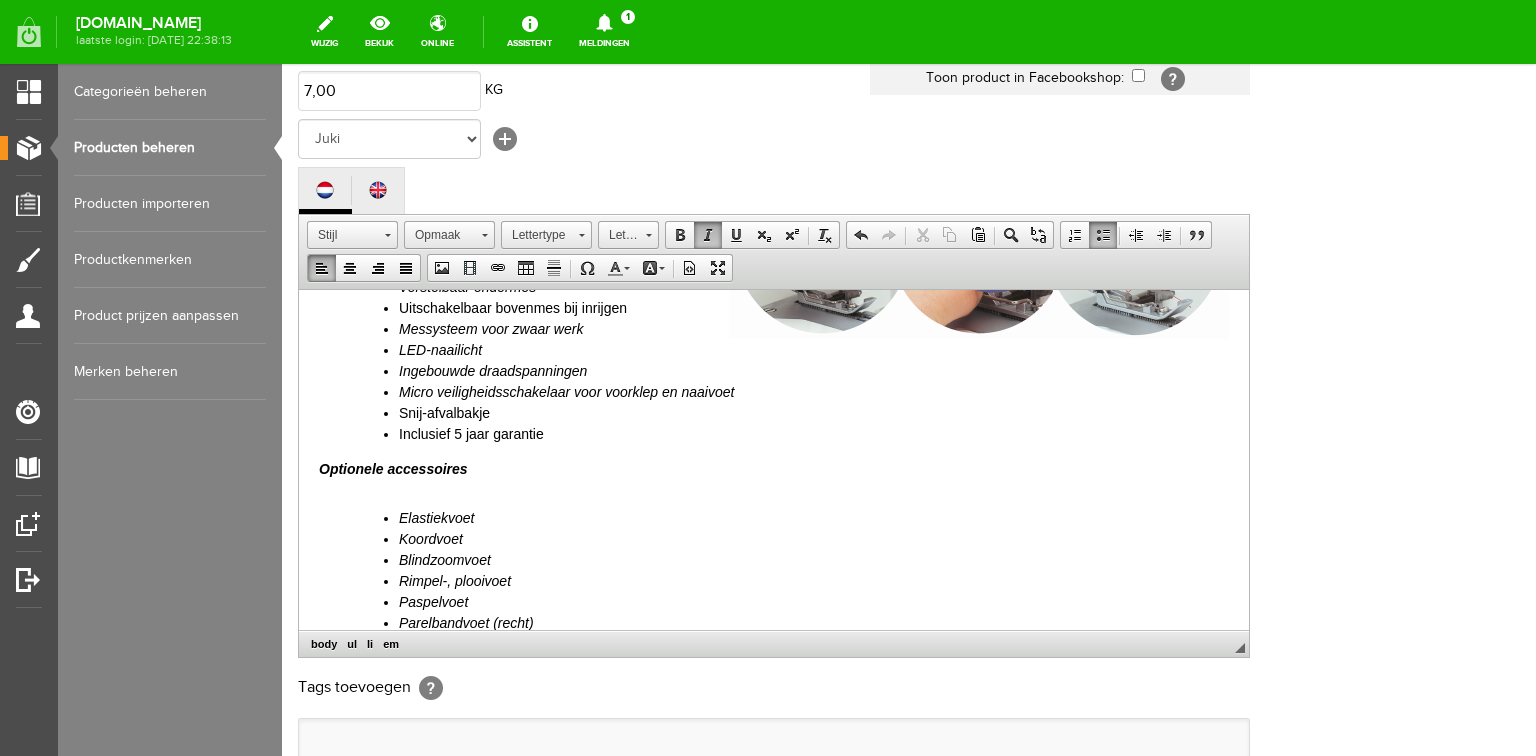 click on "Snij-afvalbakje" at bounding box center [814, 412] 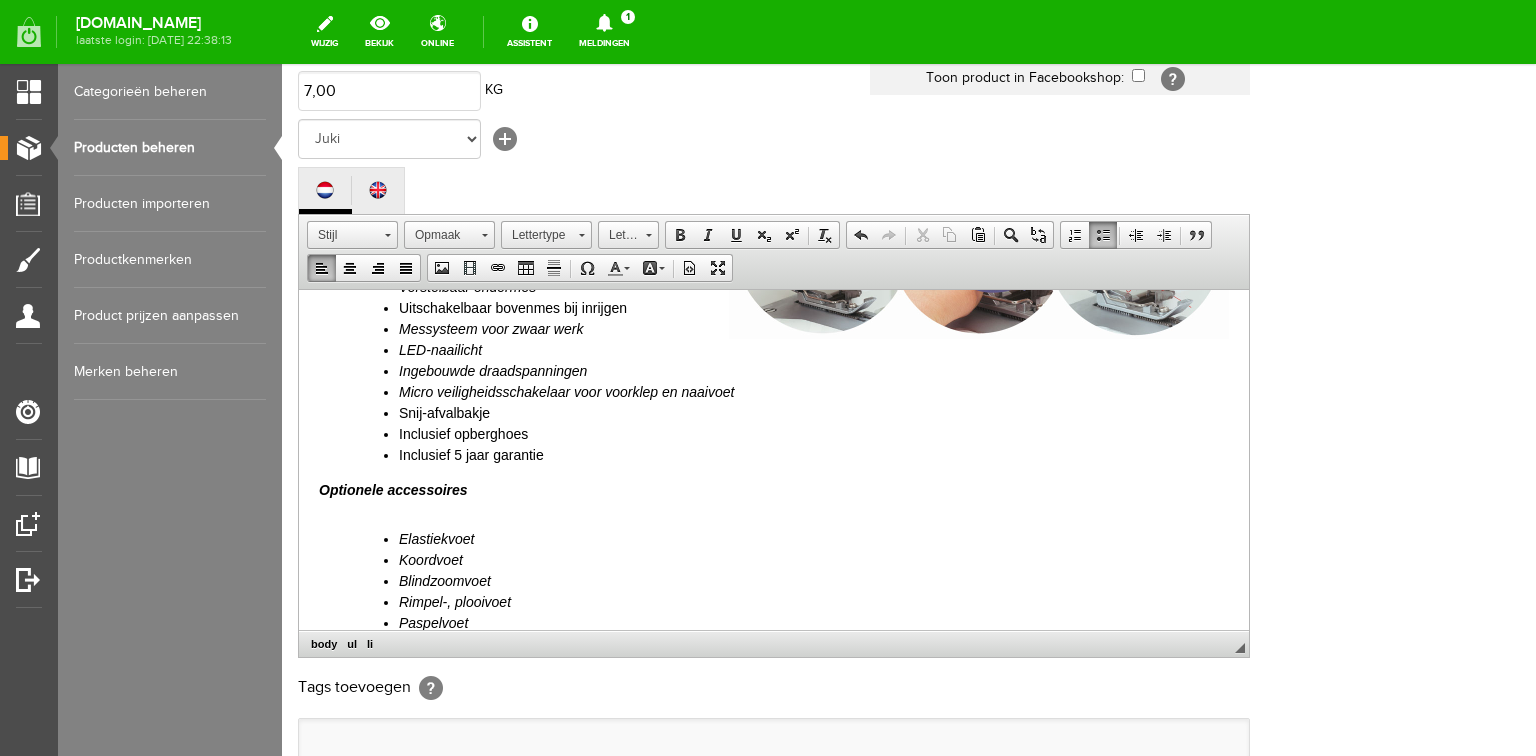 click on "Wil je een voordelig geprijsde lockmachine dan ga je lekker aan de slag met de Juki MO-50-eN lockmachine. Dit instapmodel  en Zo eenvoudig, met één druk op de knop  aircontrol  uw Juki MO-2000 lockmachine inrijgen. Dan met de automatische naaldinrijger de draad door de naald en de Juki MO-2000 is klaar voor gebruik. Een groot gemak is het LCD scherm: hierin worden alle instellingen van de steken weergegeven. Deze 4- draads lockmachine kan werkelijk elke stof aan, van ultra dun tot heel zwaar verwerkt hij met gemak. Zelfs de lastigste elastische stoffen zijn te verwerken met het verstelbaar differentieel transport. Realiseer nu elke zoomtechniek en decoratieve steek die u zich ooit voorgesteld heeft. Daarnaast heeft de machine een stille werking dankzij het geluidsreducerende ontwerp. . Max. 1500 tpm 3/4 draads Max. 4 mm Linkernaald 6 mm / Rechternaald 4 mm / Rolzoom 2 mm 5 mm 130/750H (HAx1) 70-90 270 (L) x 340 (B) x 295 (H) mm 7 kg Specificaties 3 / 4 draads lock steeklengte 4mm aanpasbare steekbreedte i" at bounding box center [774, 348] 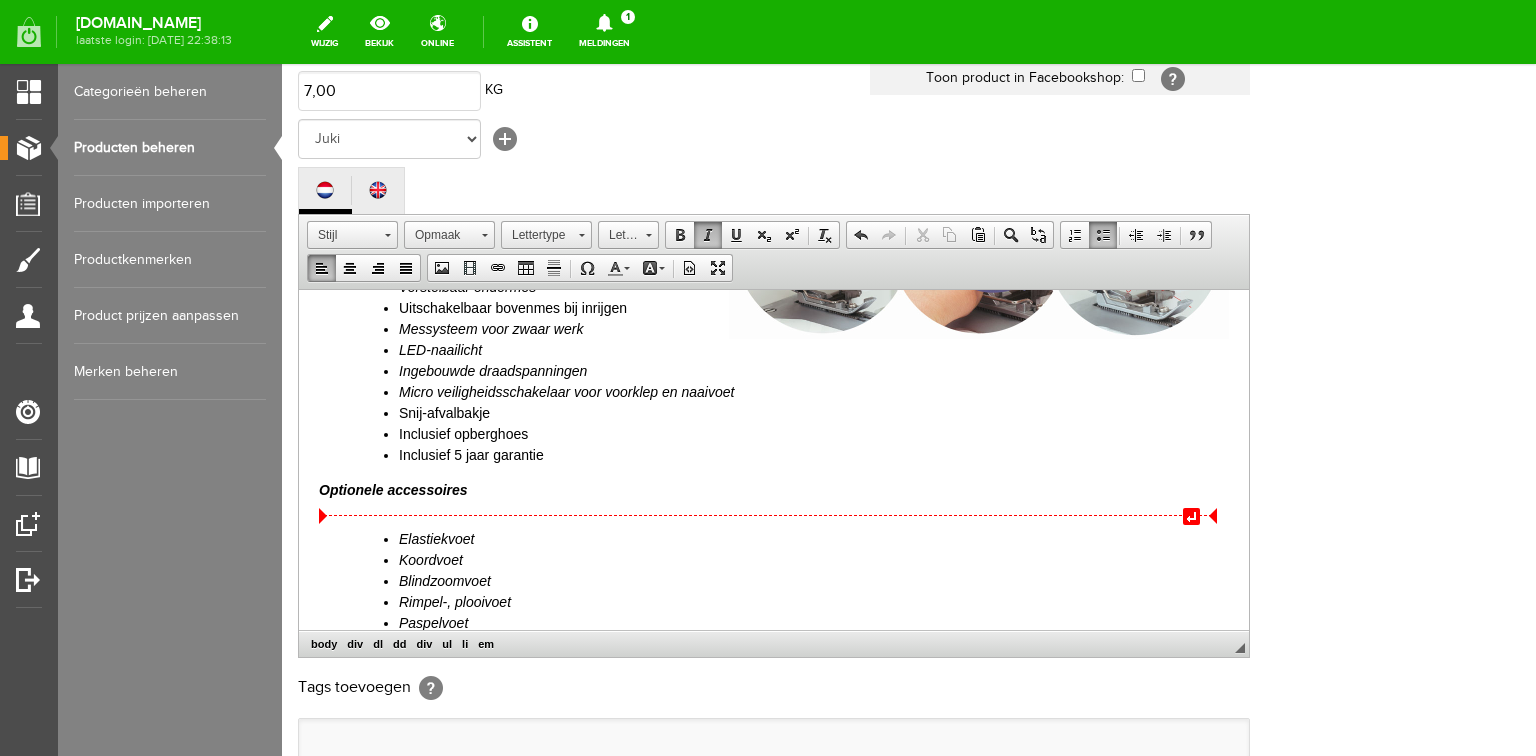 click on "Elastiekvoet" at bounding box center (436, 538) 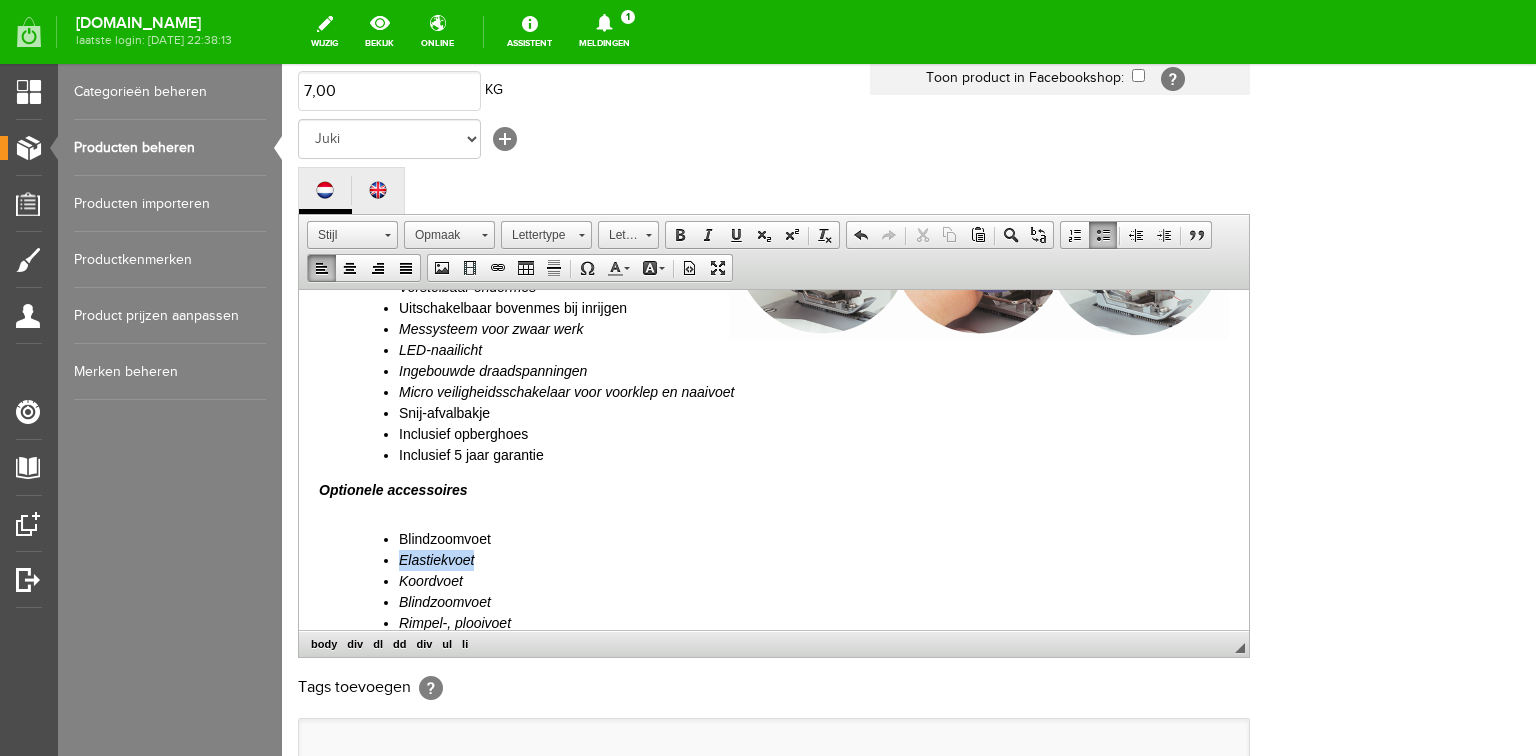 drag, startPoint x: 398, startPoint y: 558, endPoint x: 497, endPoint y: 558, distance: 99 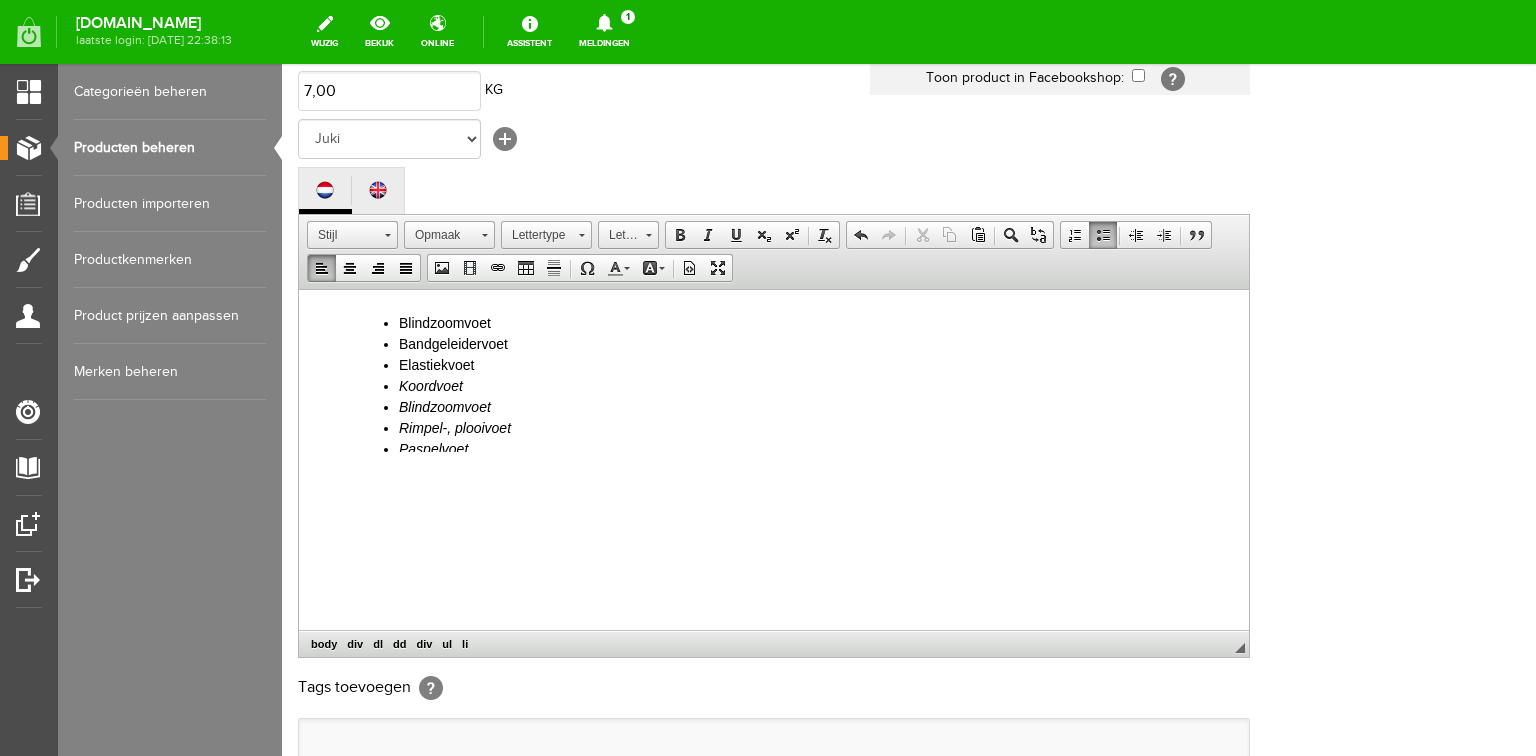 scroll, scrollTop: 1120, scrollLeft: 0, axis: vertical 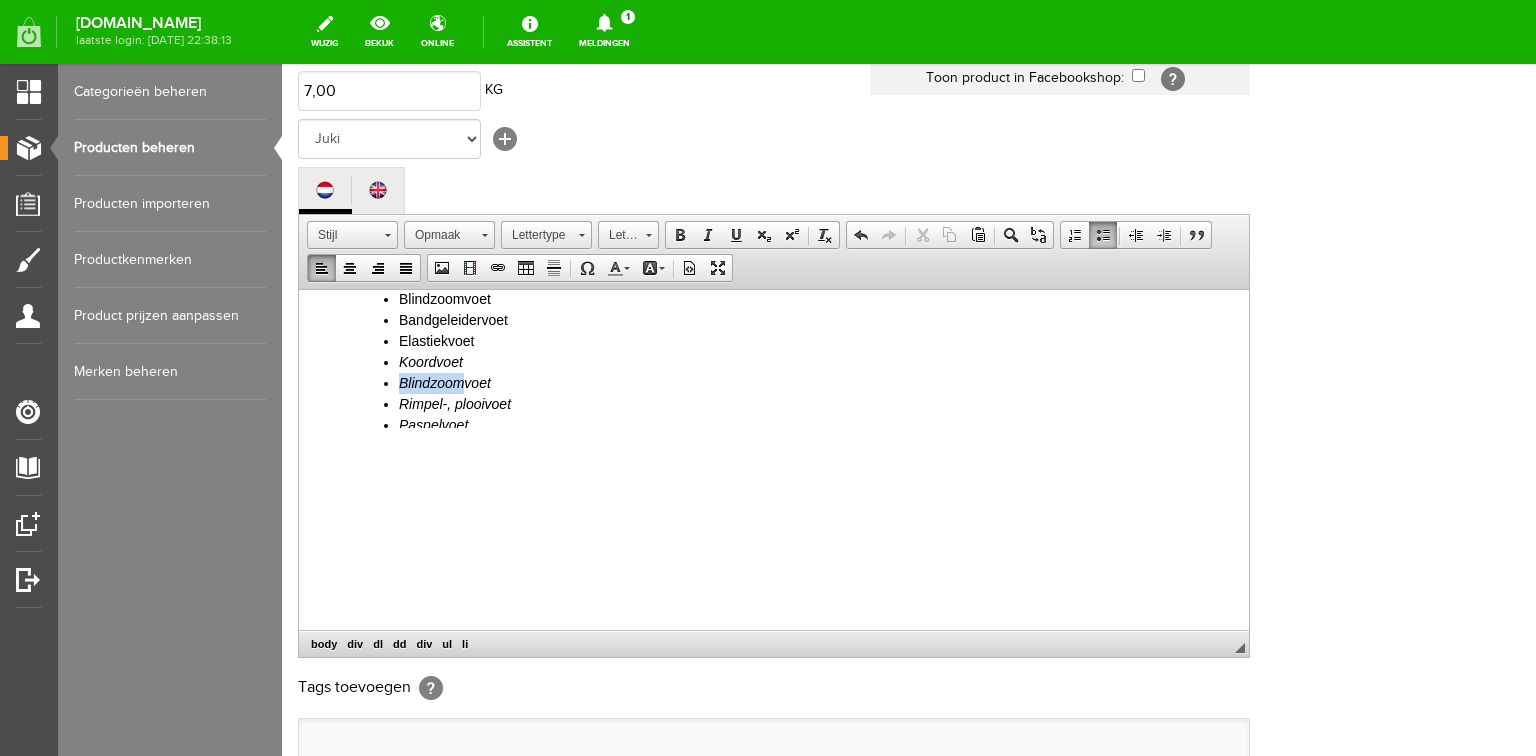 drag, startPoint x: 398, startPoint y: 382, endPoint x: 466, endPoint y: 381, distance: 68.007355 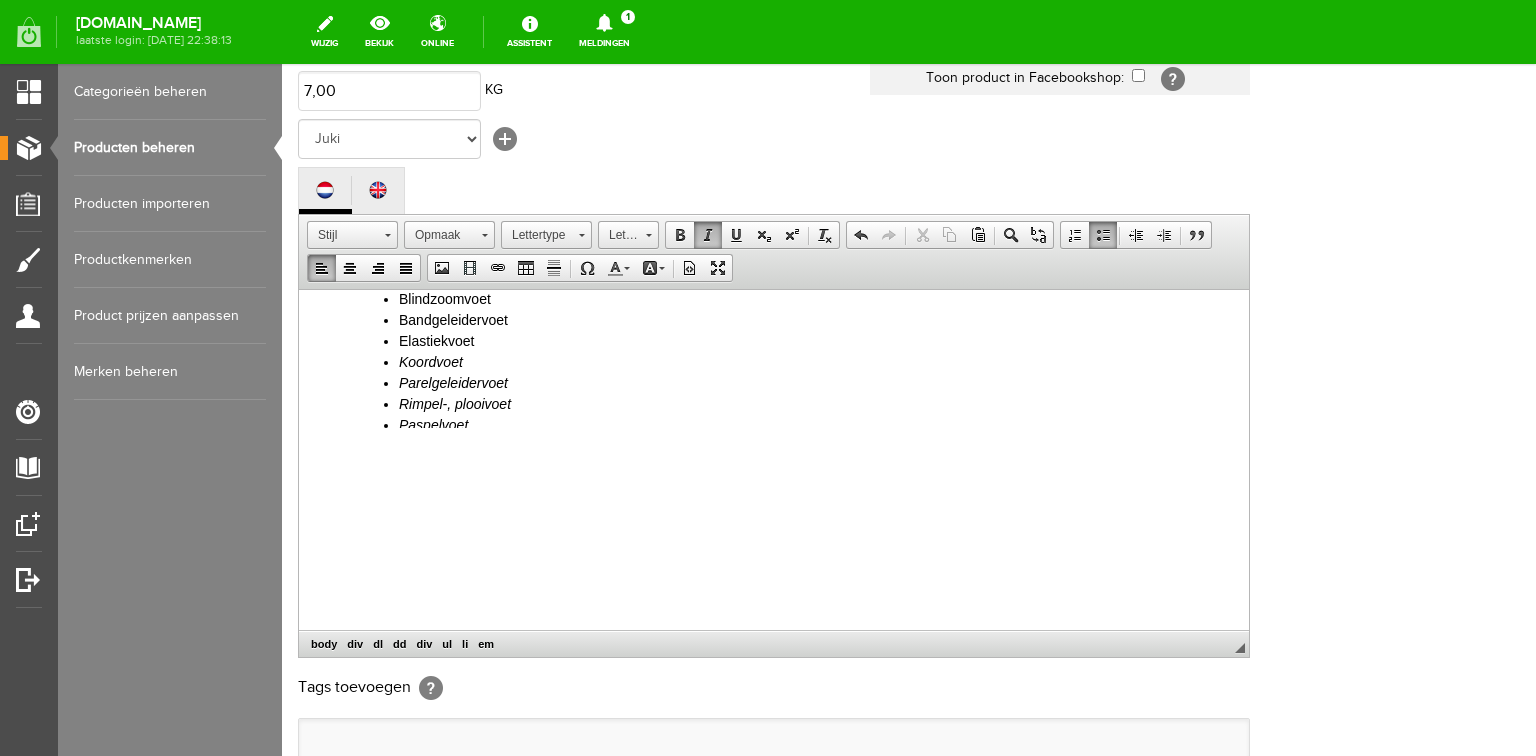 click on "Parelgeleidervoet" at bounding box center (453, 382) 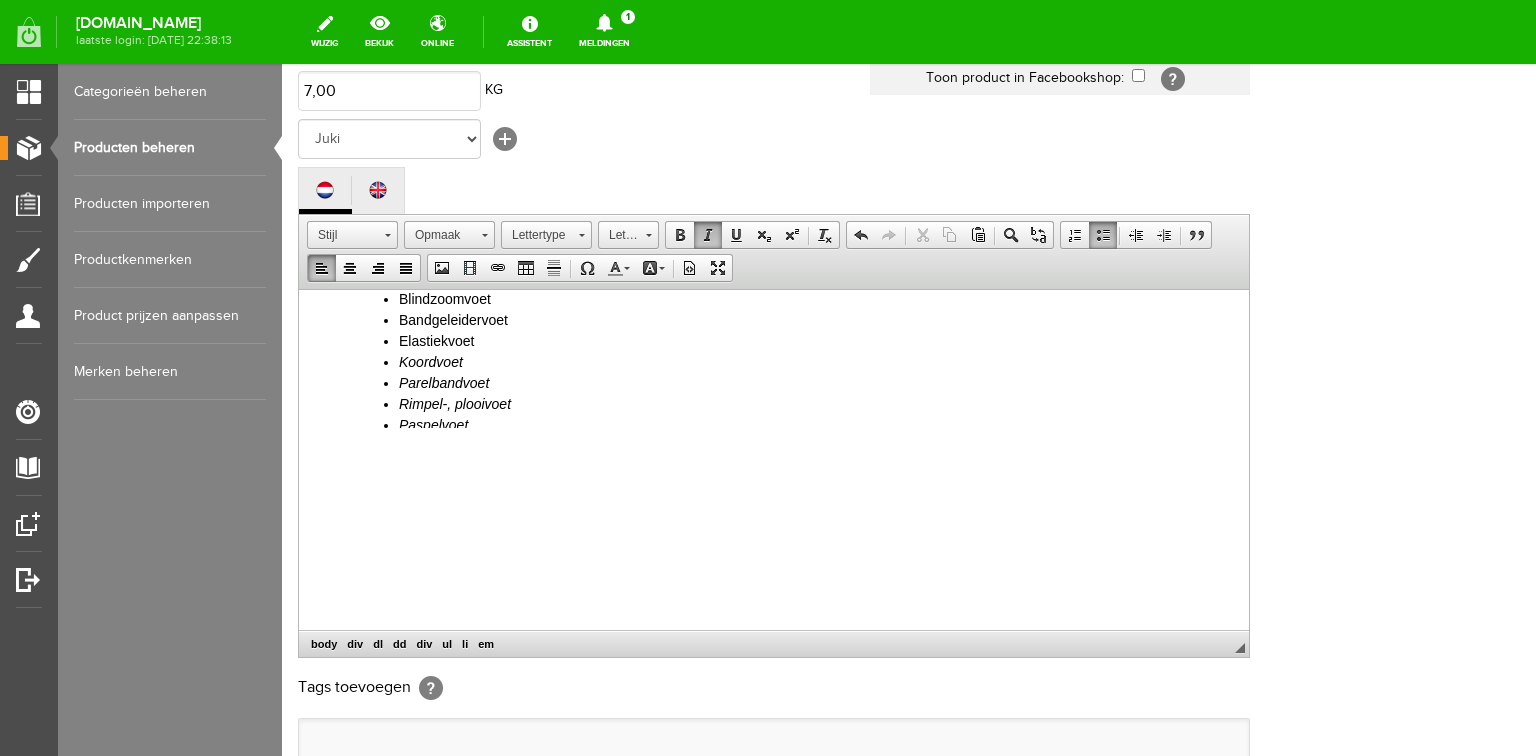 click on "Rimpel-, plooivoet" at bounding box center [455, 403] 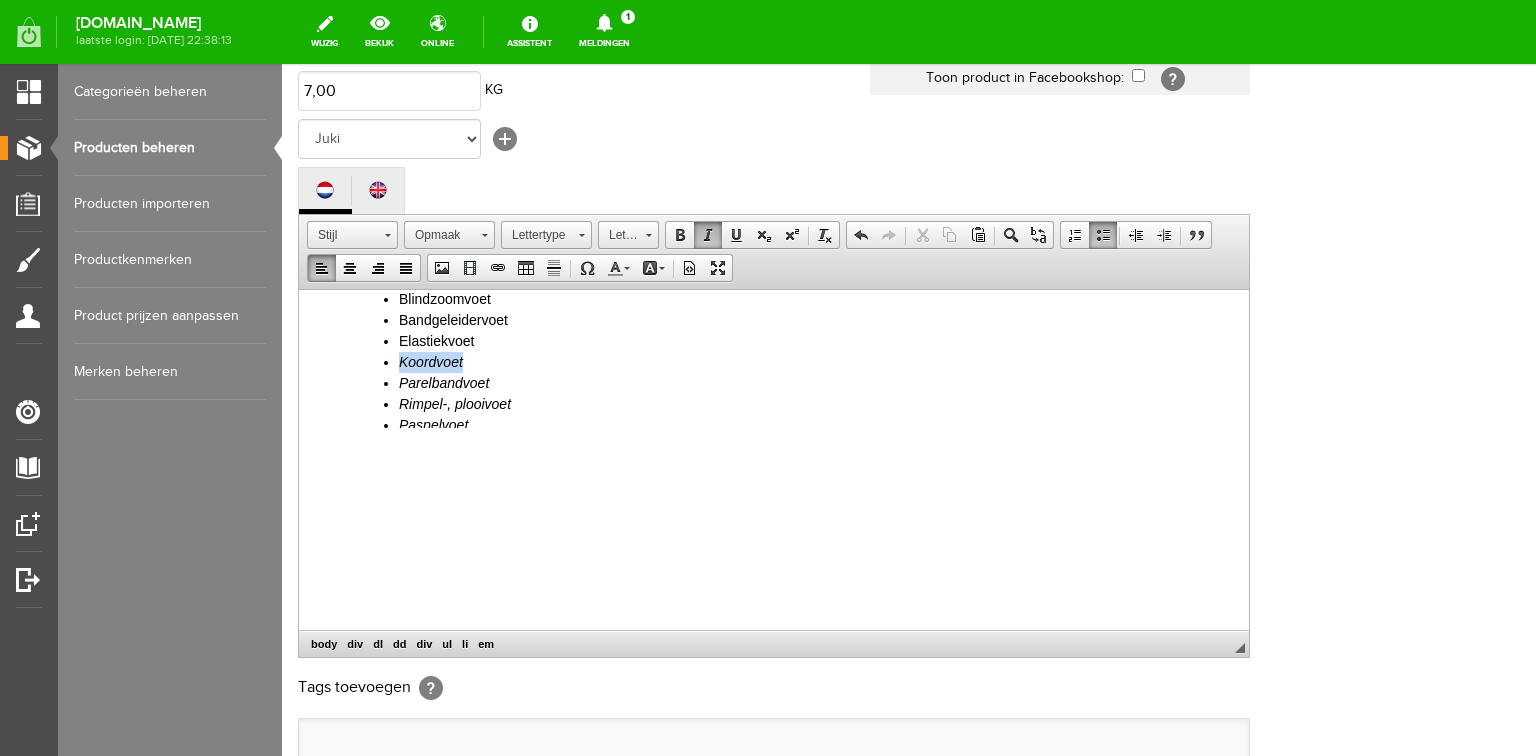 click on "Koordvoet" at bounding box center (431, 361) 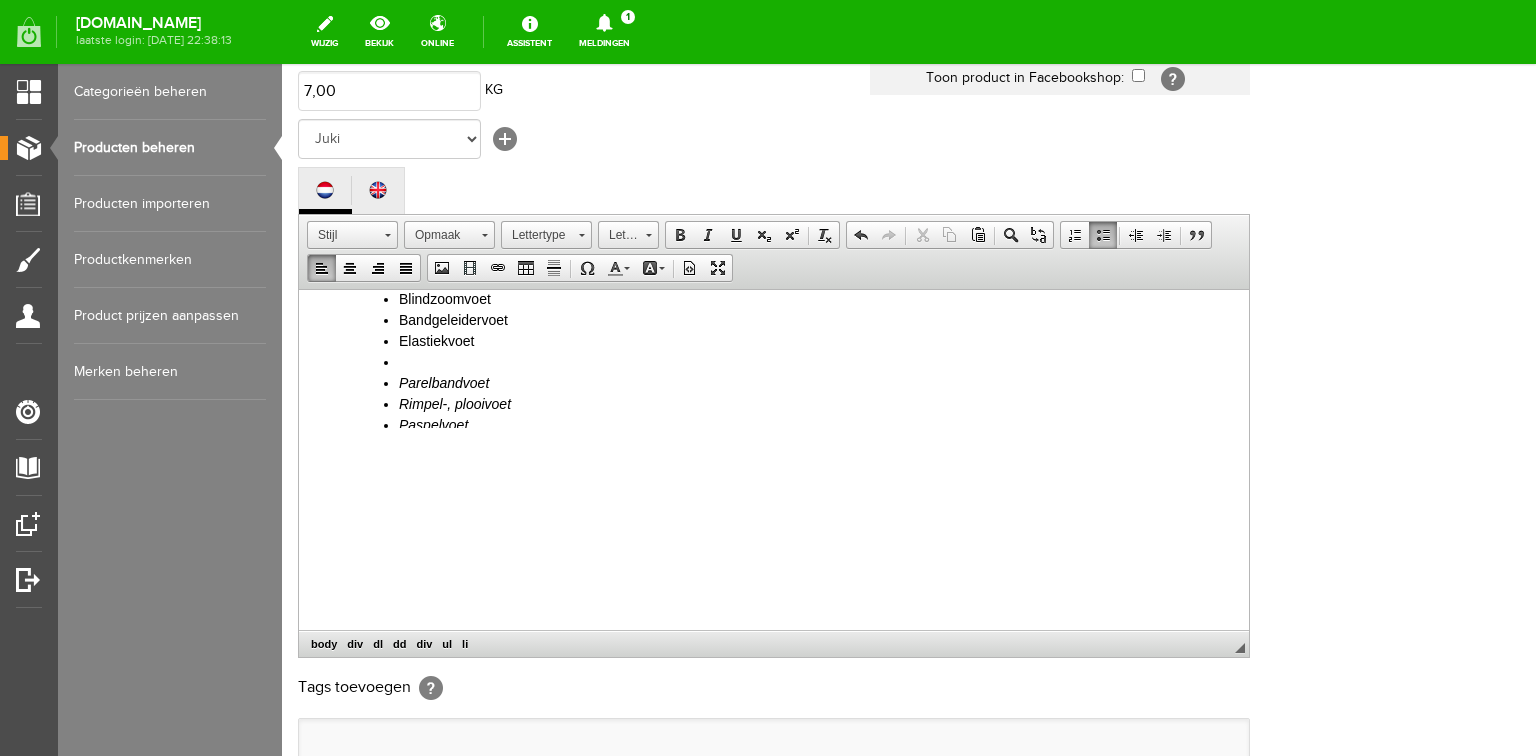 click at bounding box center [814, 361] 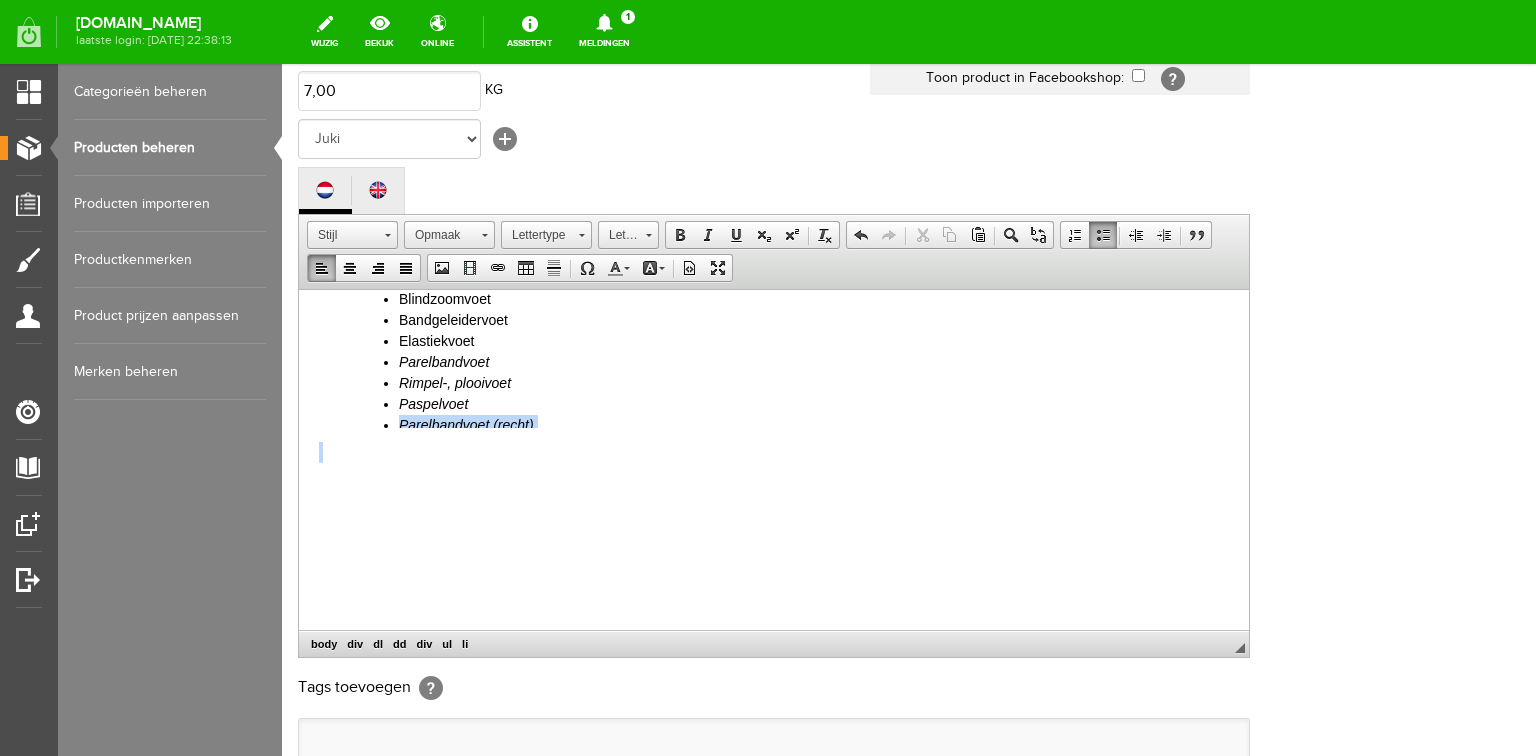 drag, startPoint x: 399, startPoint y: 424, endPoint x: 553, endPoint y: 432, distance: 154.20766 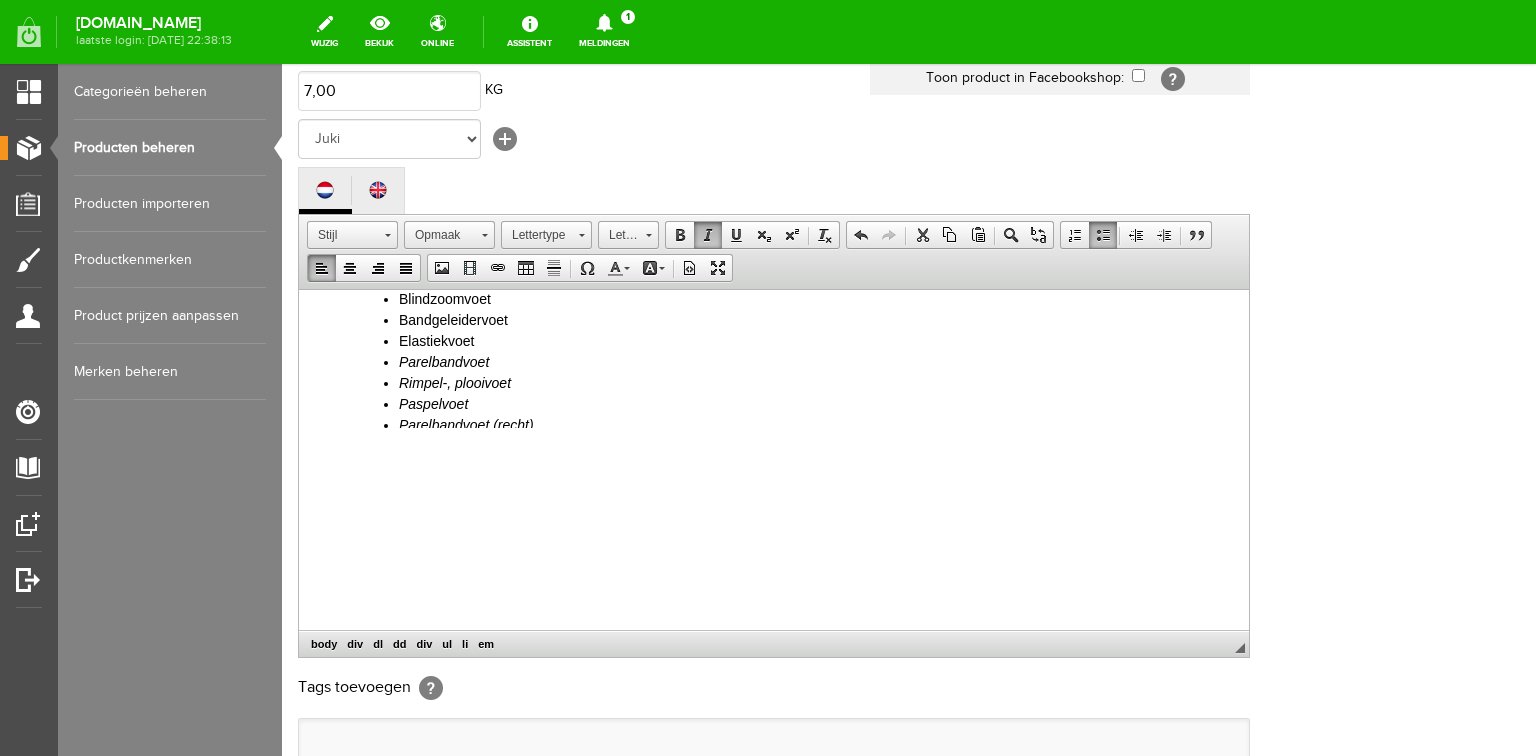scroll, scrollTop: 6, scrollLeft: 0, axis: vertical 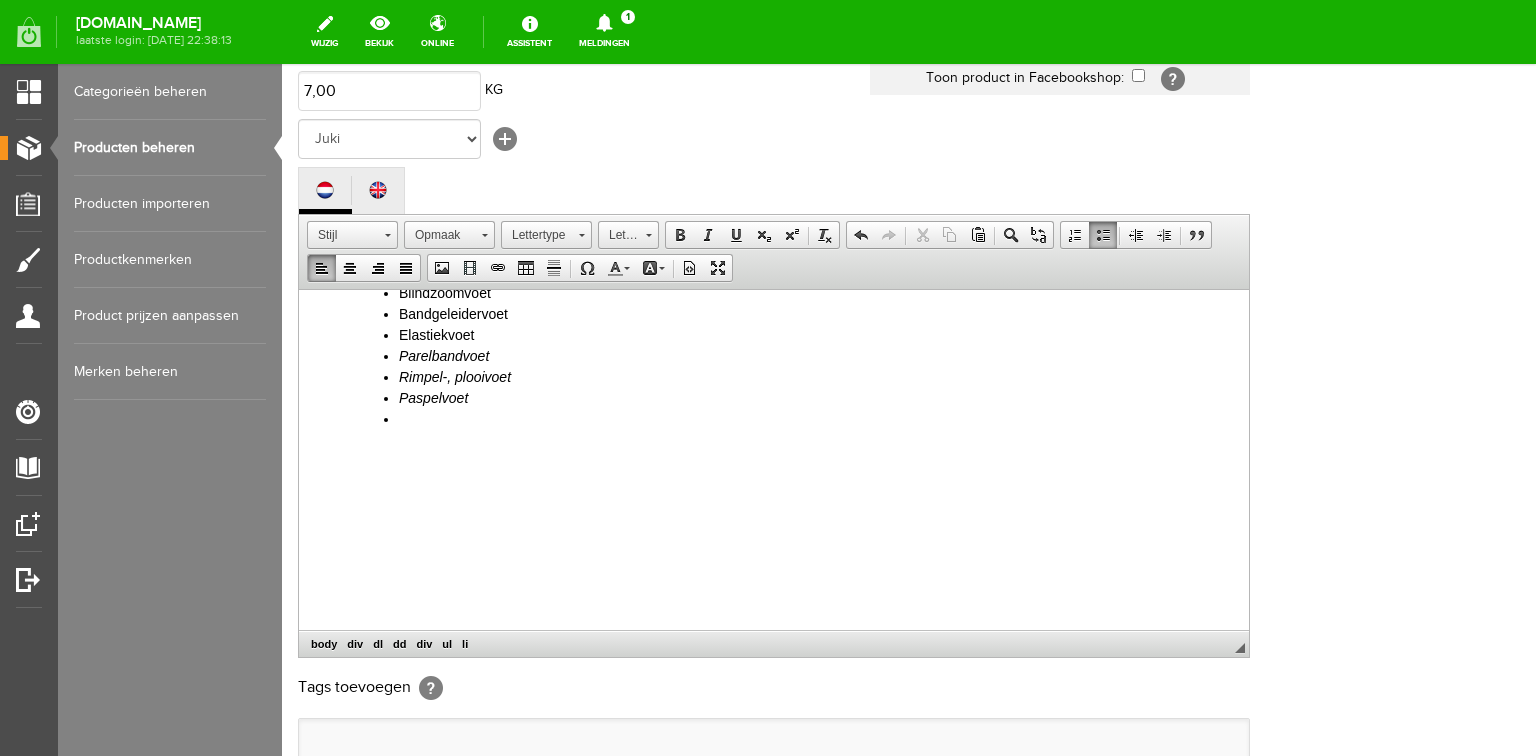 click on "Parelbandvoet" at bounding box center [814, 355] 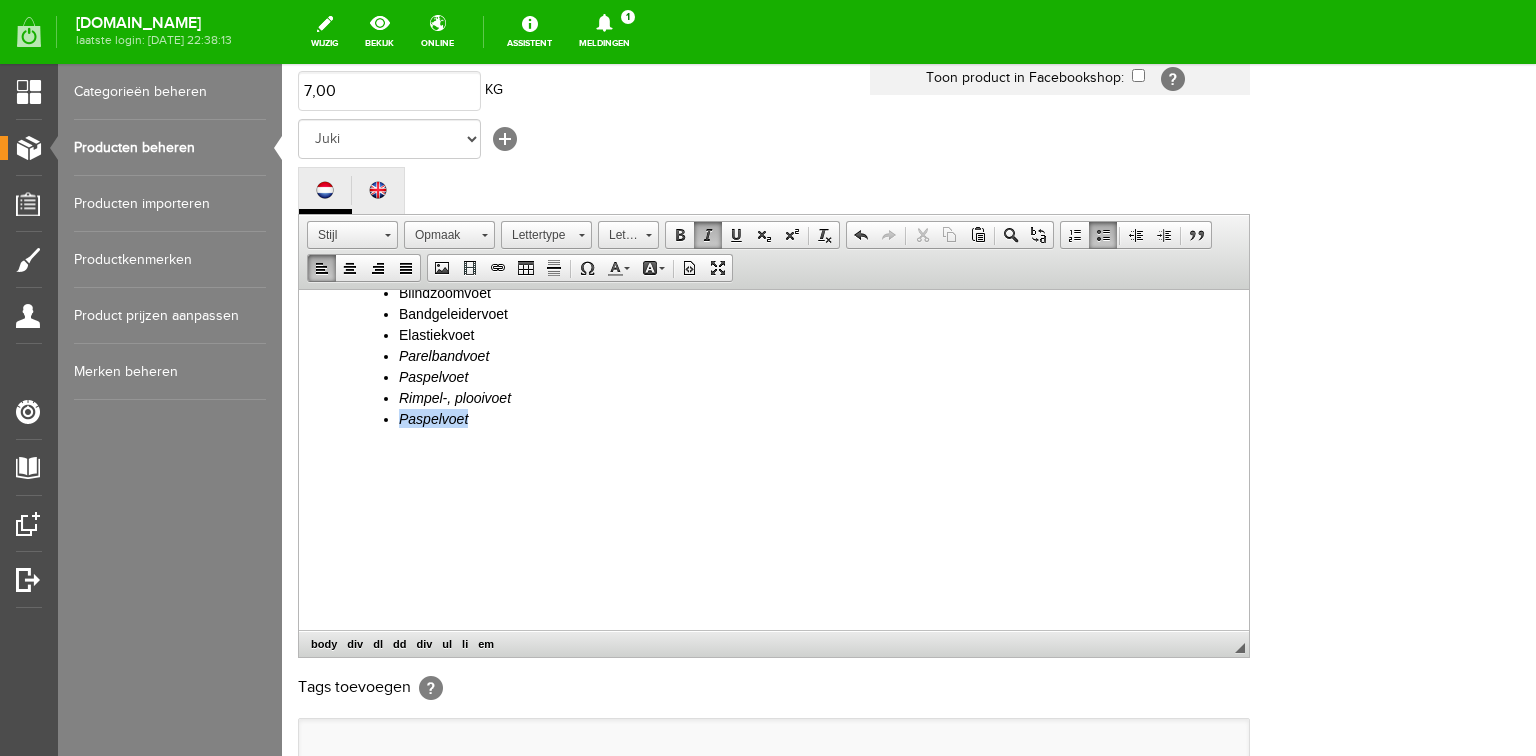 drag, startPoint x: 496, startPoint y: 422, endPoint x: 361, endPoint y: 416, distance: 135.13327 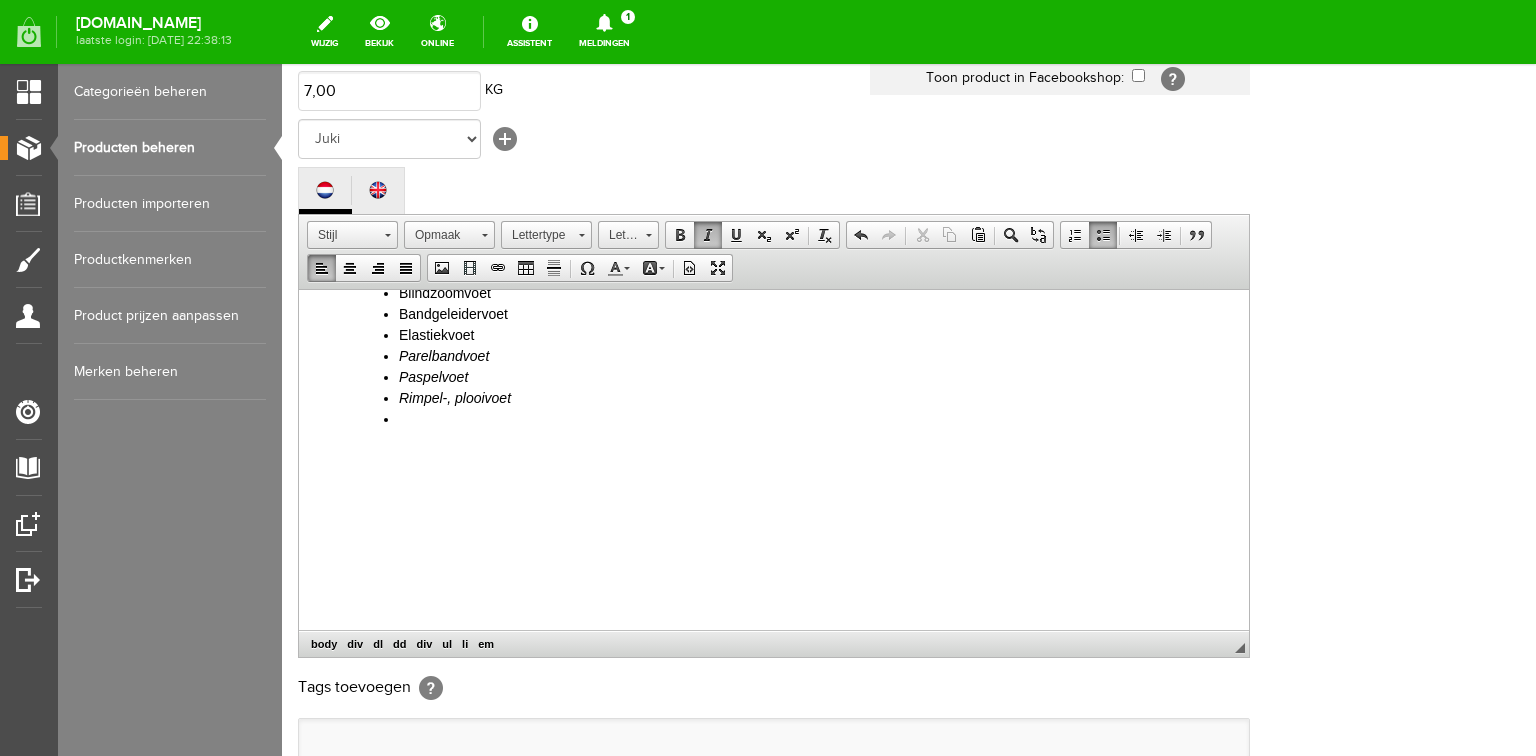 scroll, scrollTop: 1, scrollLeft: 0, axis: vertical 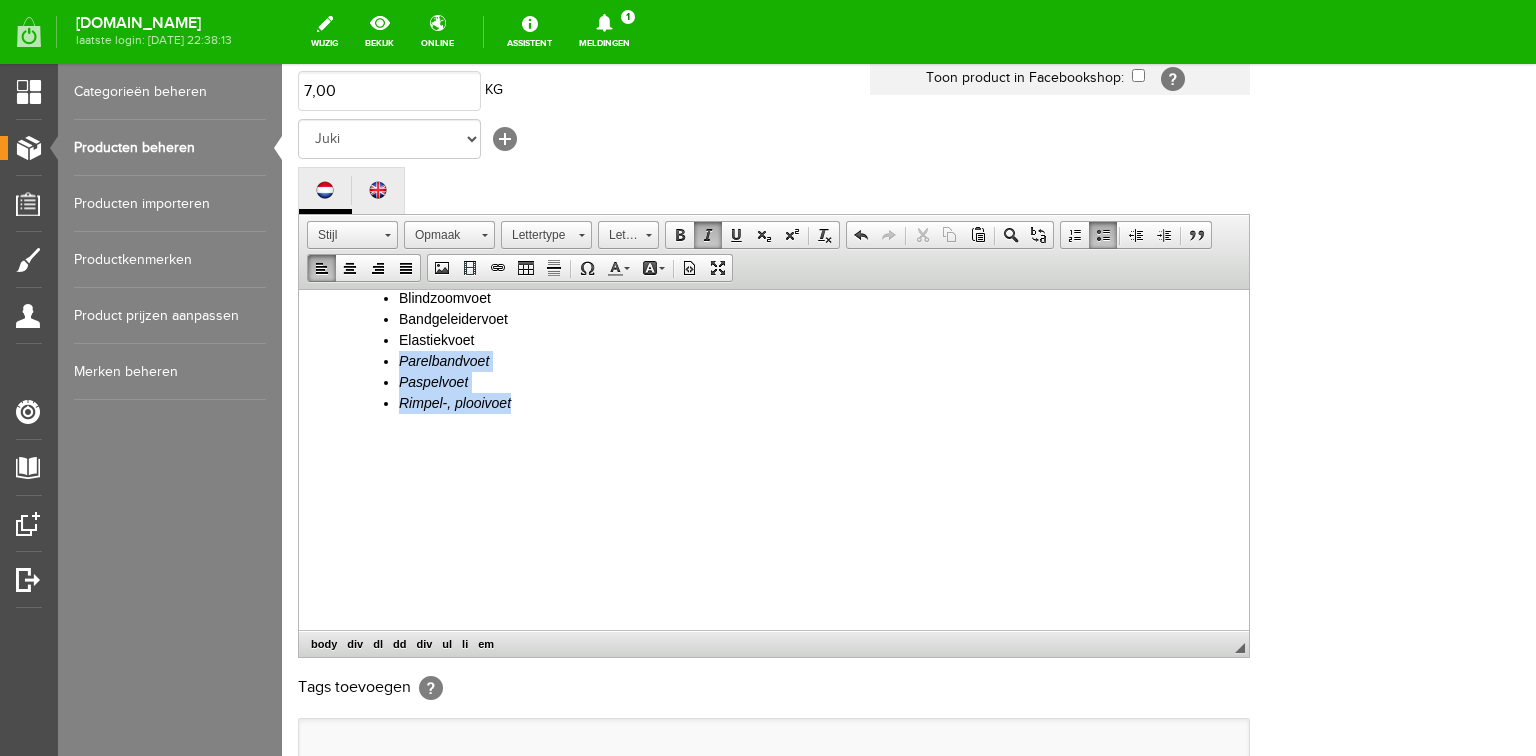 drag, startPoint x: 384, startPoint y: 357, endPoint x: 518, endPoint y: 413, distance: 145.23085 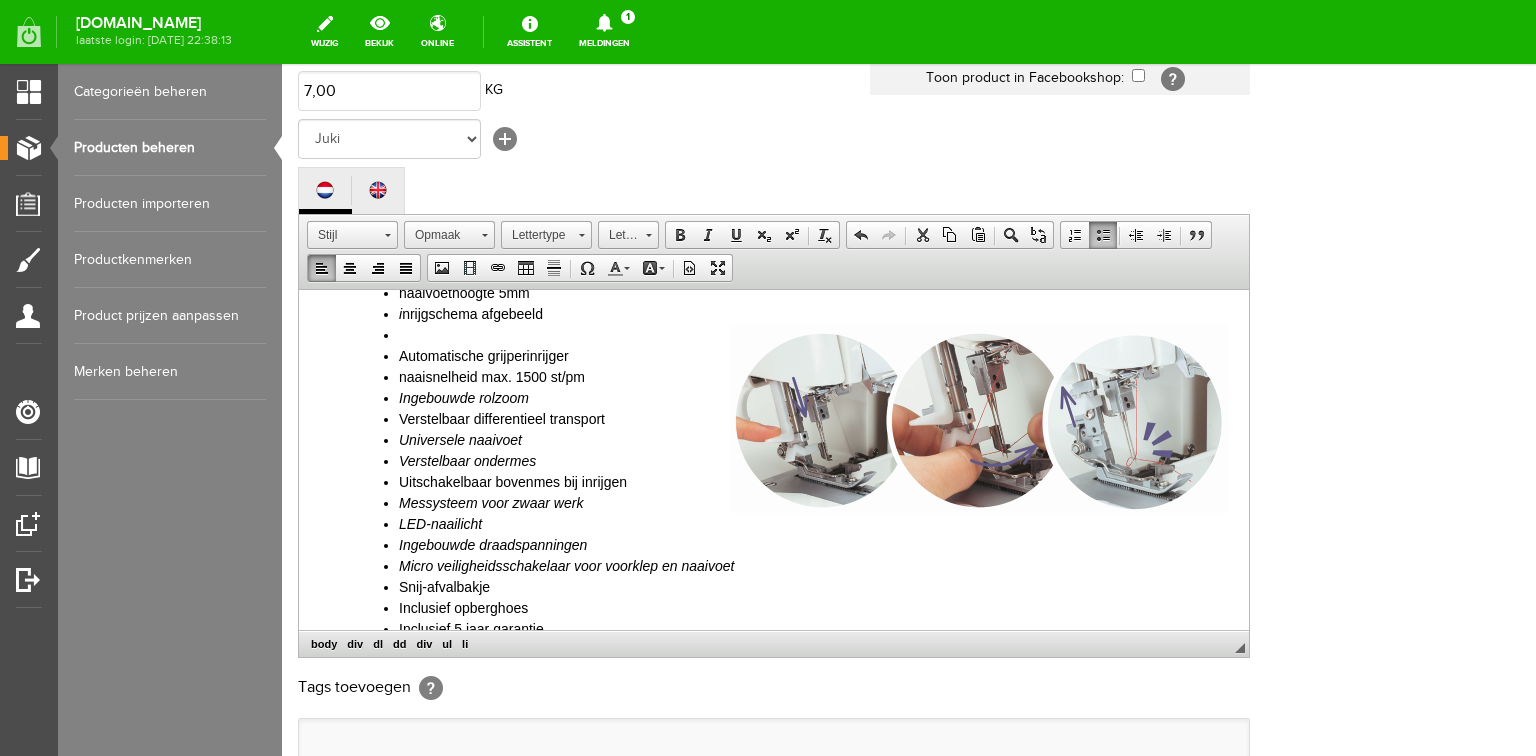 scroll, scrollTop: 720, scrollLeft: 0, axis: vertical 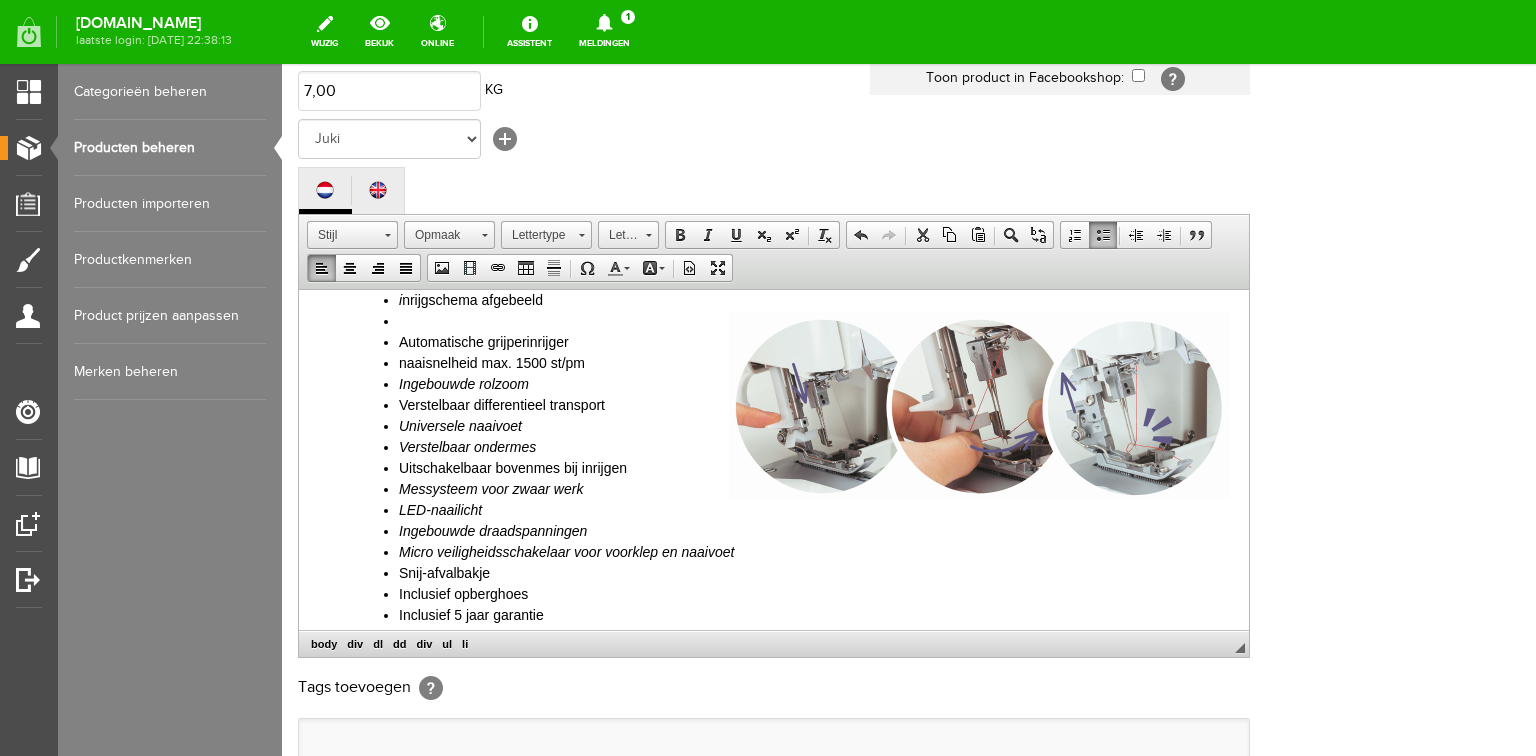 click on "Ingebouwde rolzoom" at bounding box center (464, 383) 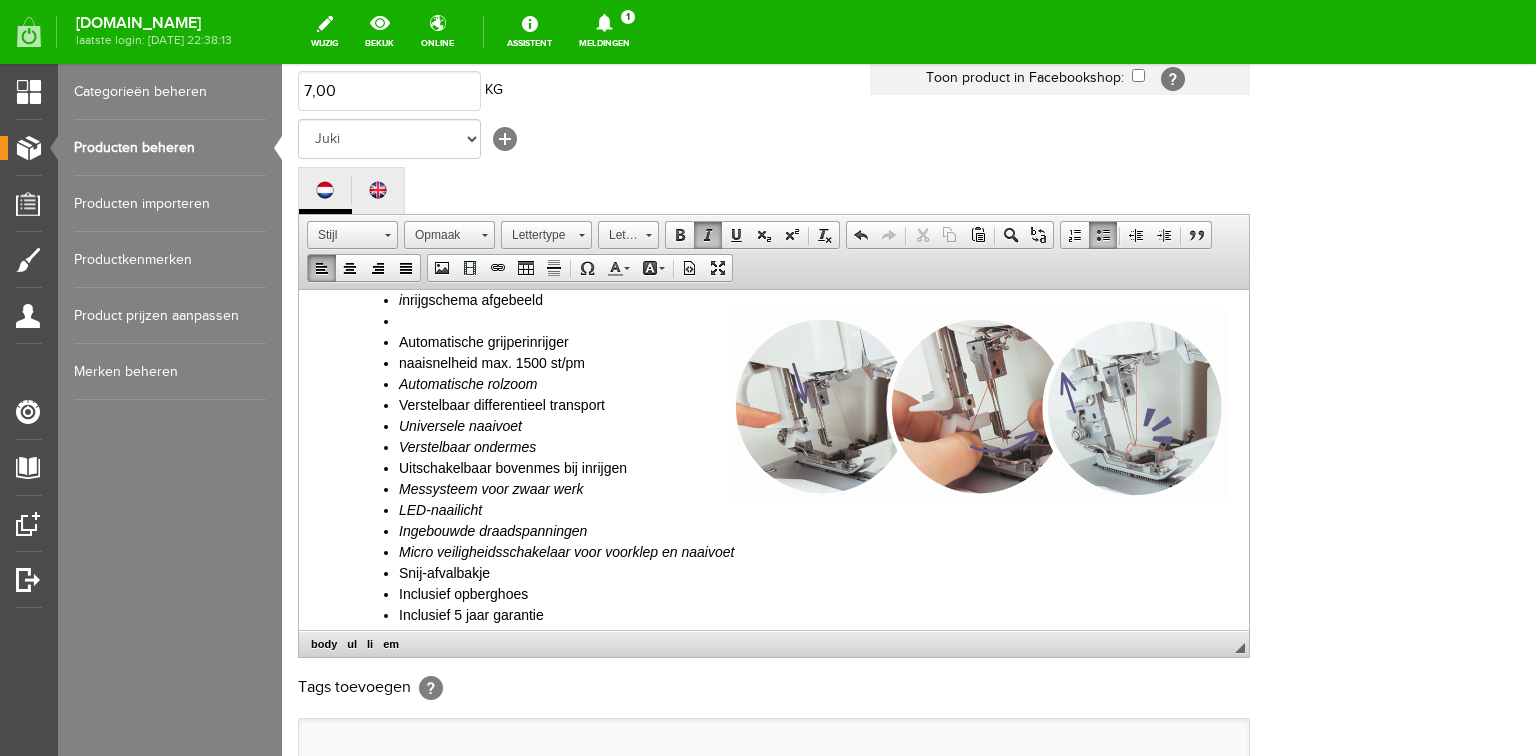 drag, startPoint x: 553, startPoint y: 382, endPoint x: 397, endPoint y: 376, distance: 156.11534 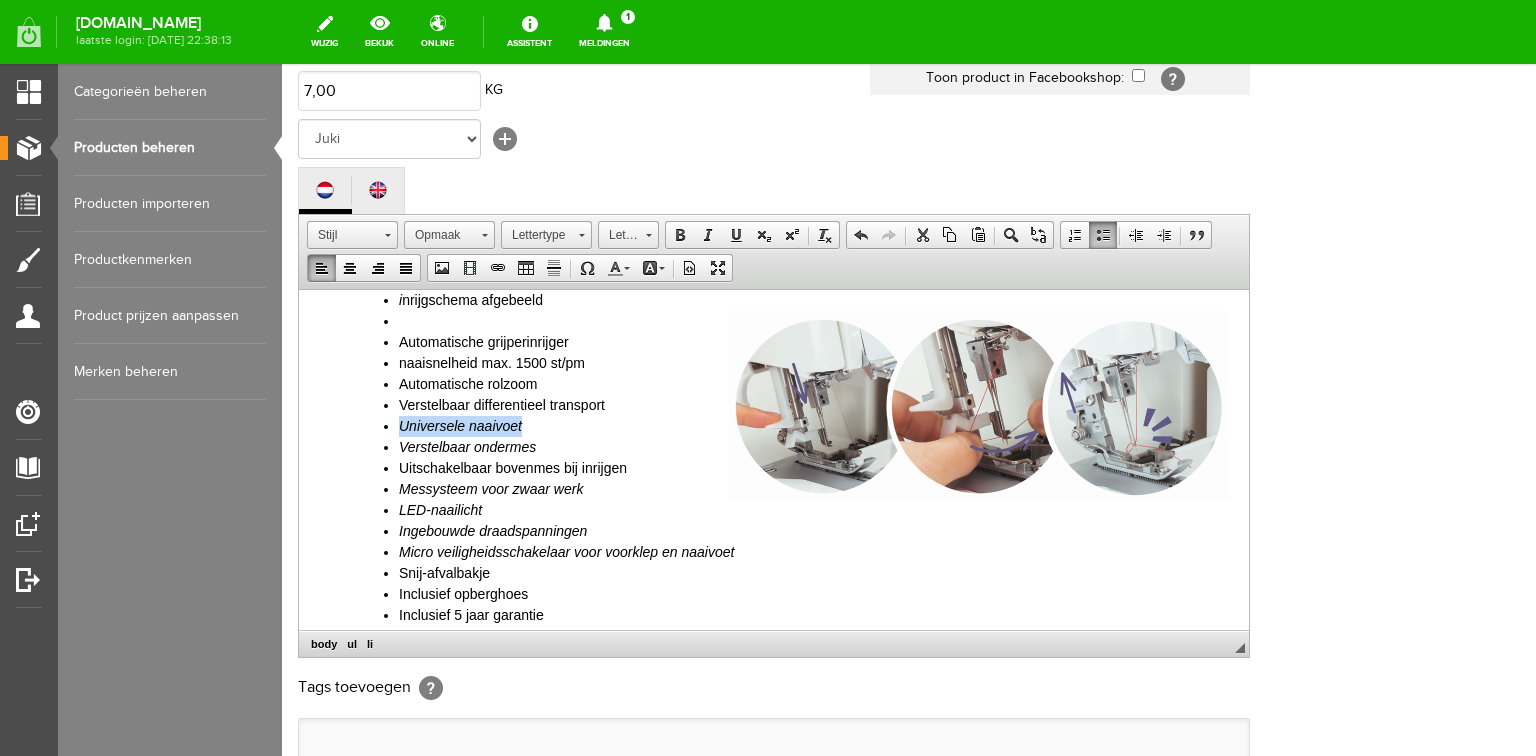 drag, startPoint x: 534, startPoint y: 426, endPoint x: 402, endPoint y: 430, distance: 132.0606 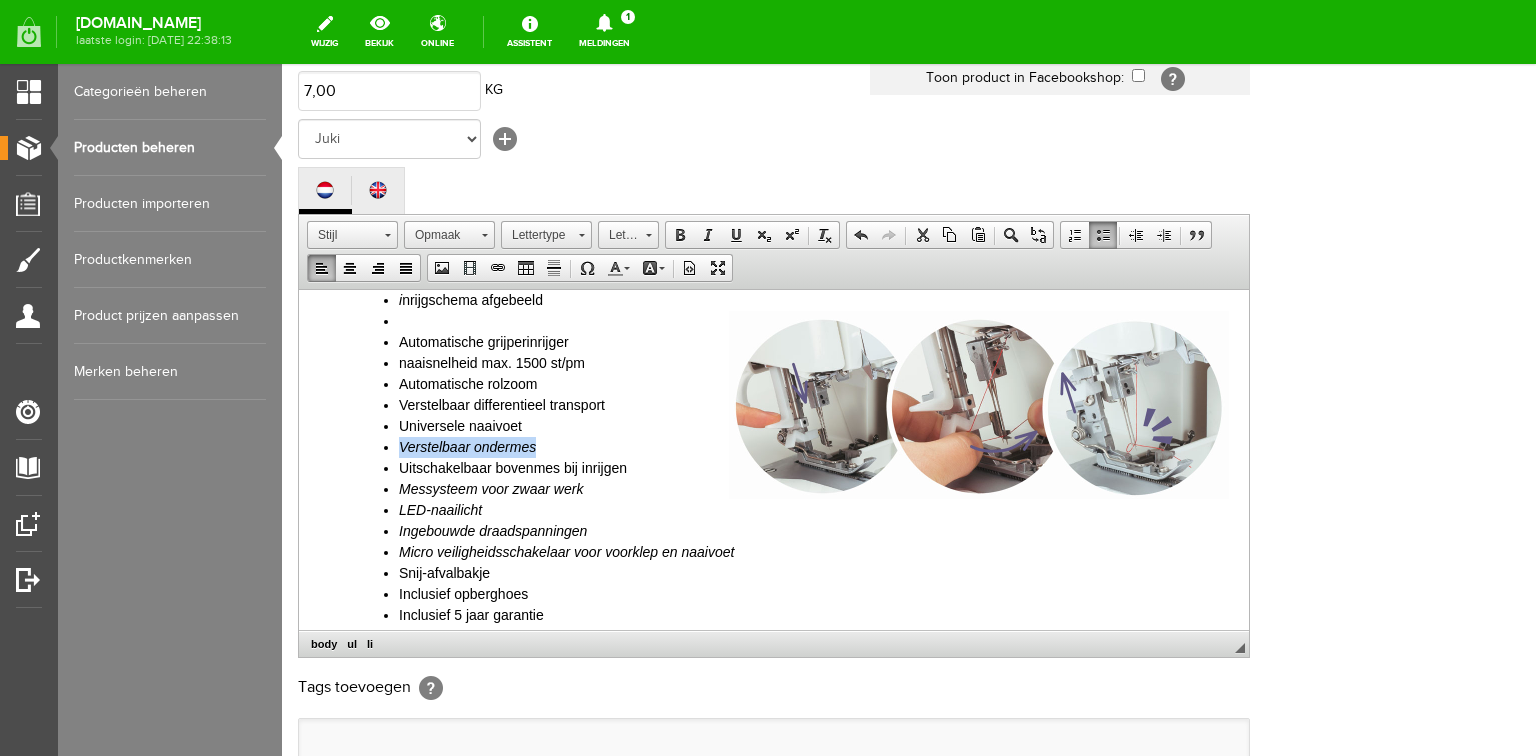 drag, startPoint x: 545, startPoint y: 446, endPoint x: 402, endPoint y: 442, distance: 143.05594 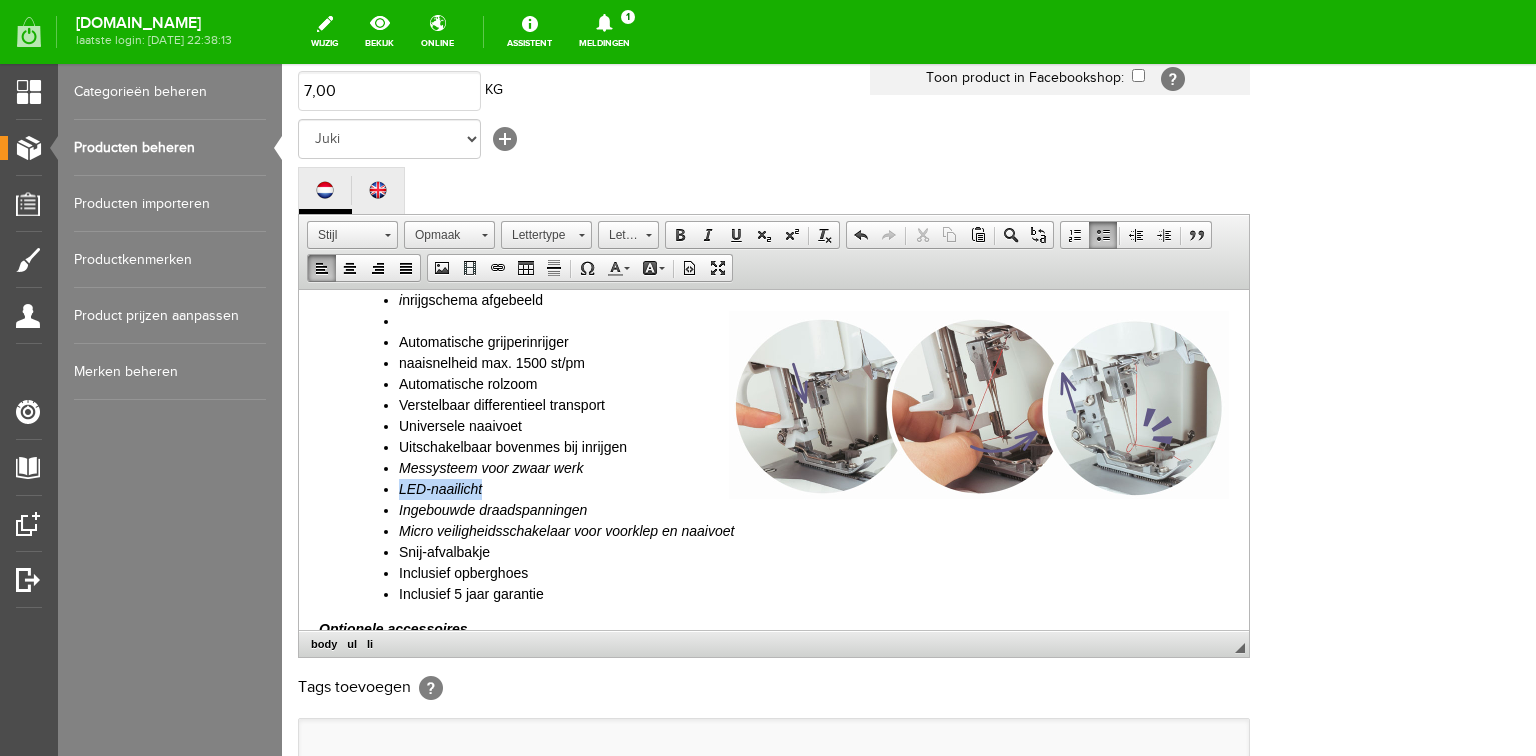 drag, startPoint x: 494, startPoint y: 486, endPoint x: 393, endPoint y: 485, distance: 101.00495 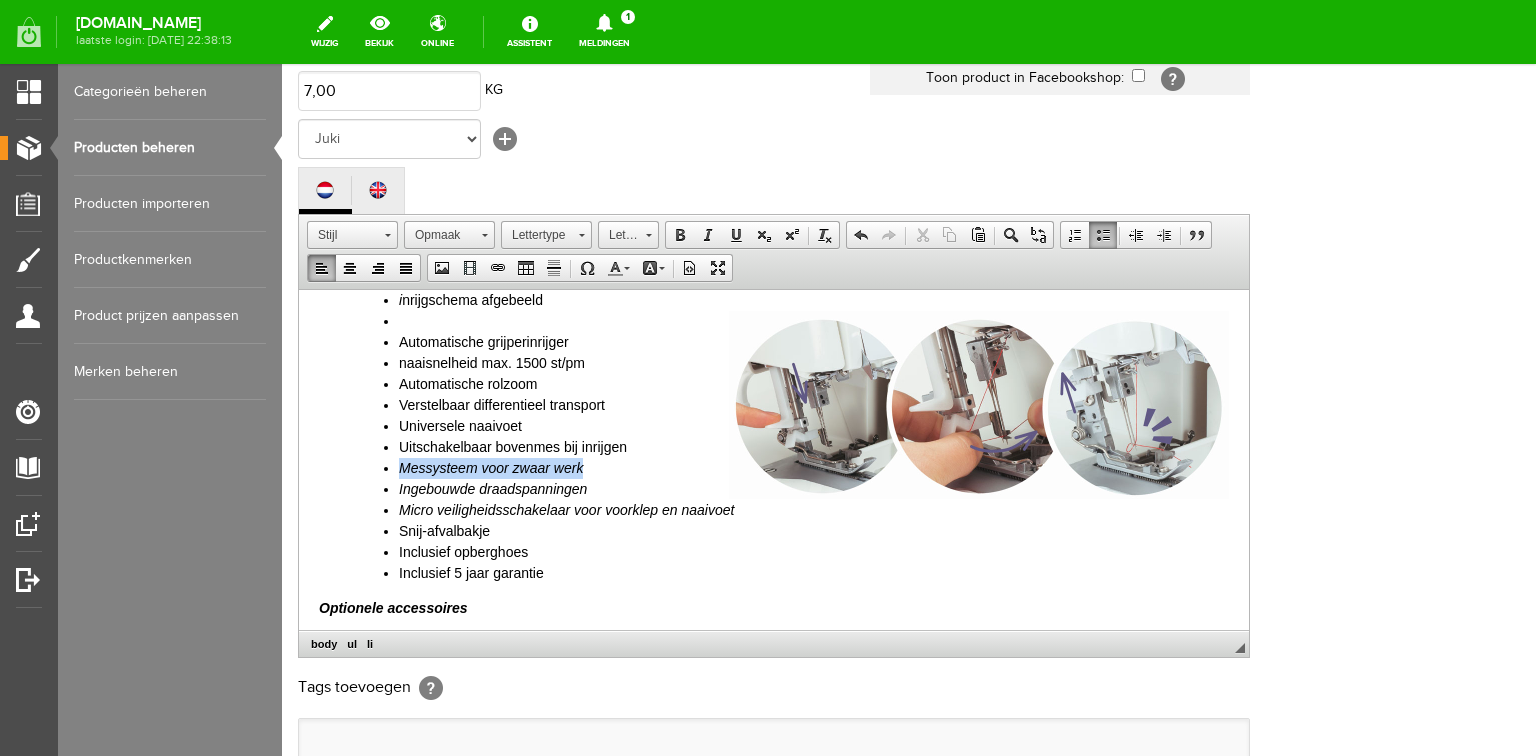 drag, startPoint x: 591, startPoint y: 465, endPoint x: 393, endPoint y: 464, distance: 198.00252 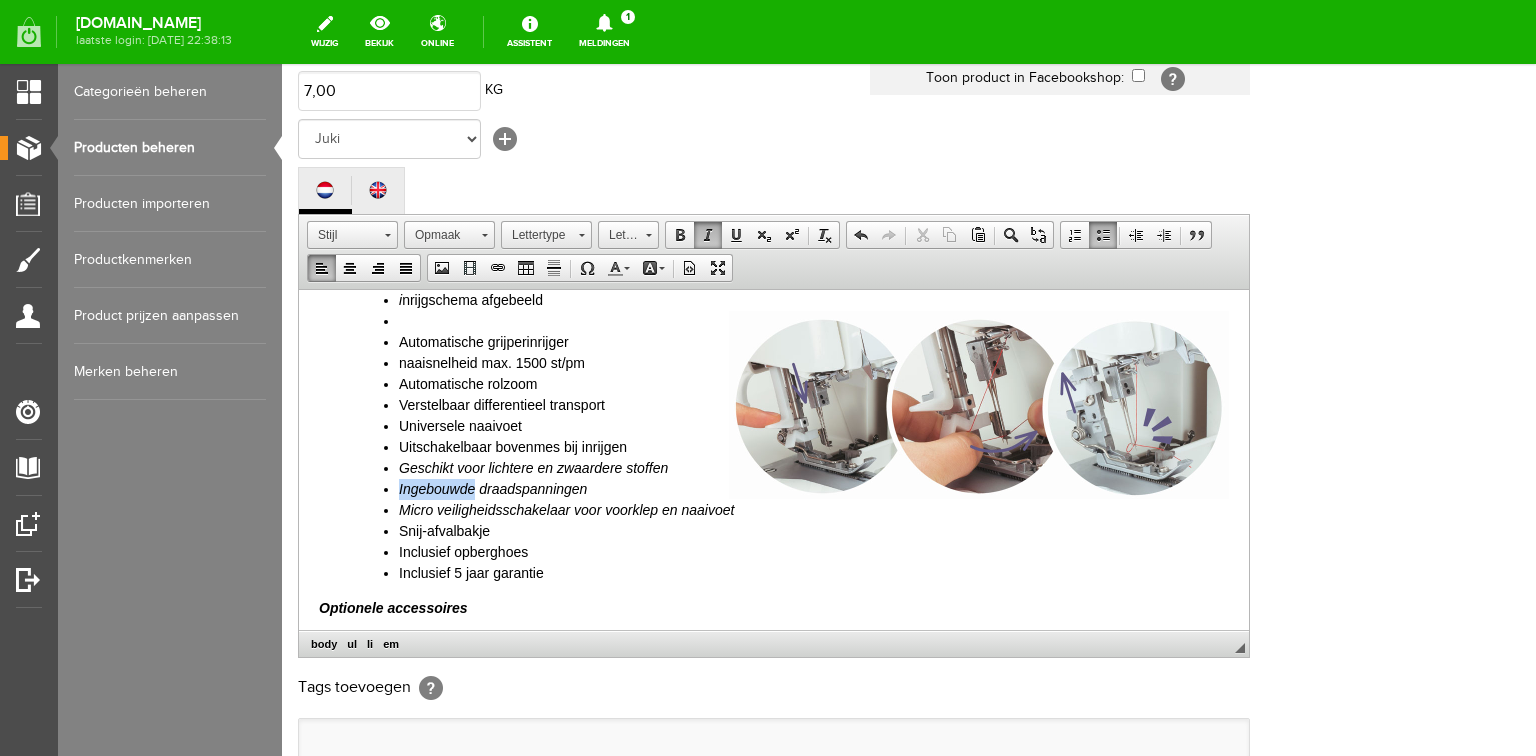 drag, startPoint x: 475, startPoint y: 481, endPoint x: 400, endPoint y: 483, distance: 75.026665 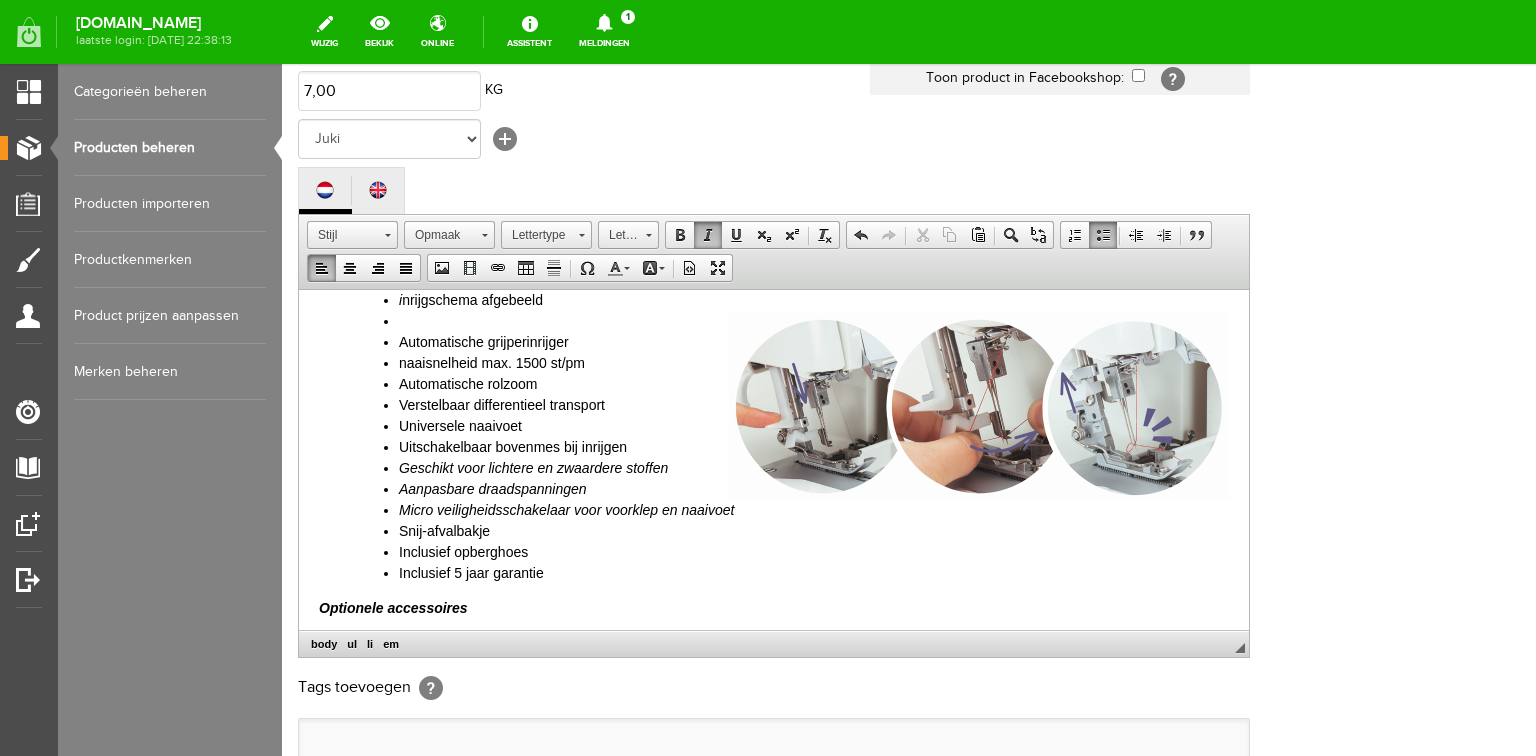 drag, startPoint x: 401, startPoint y: 456, endPoint x: 573, endPoint y: 490, distance: 175.32826 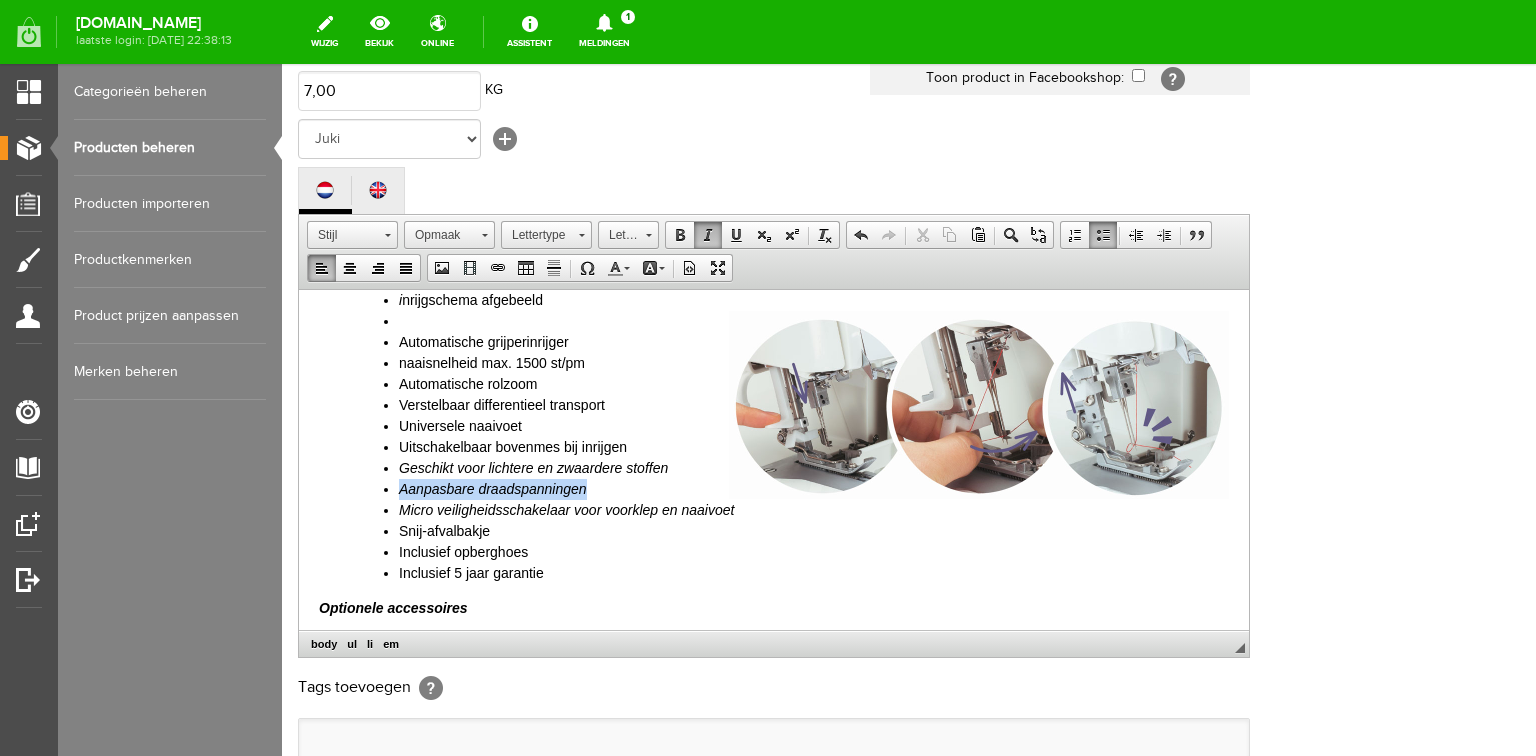 drag, startPoint x: 614, startPoint y: 490, endPoint x: 401, endPoint y: 490, distance: 213 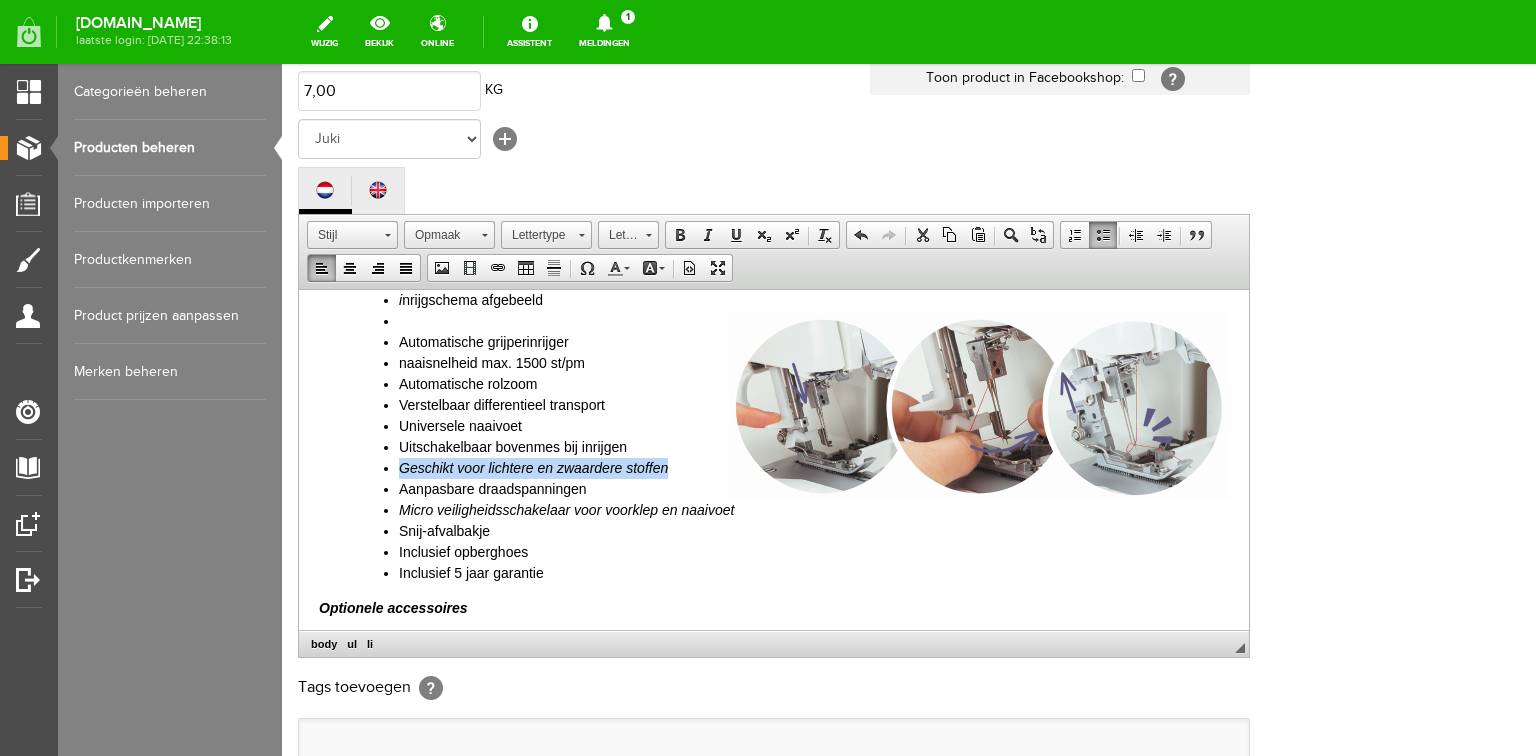 drag, startPoint x: 677, startPoint y: 467, endPoint x: 402, endPoint y: 463, distance: 275.02908 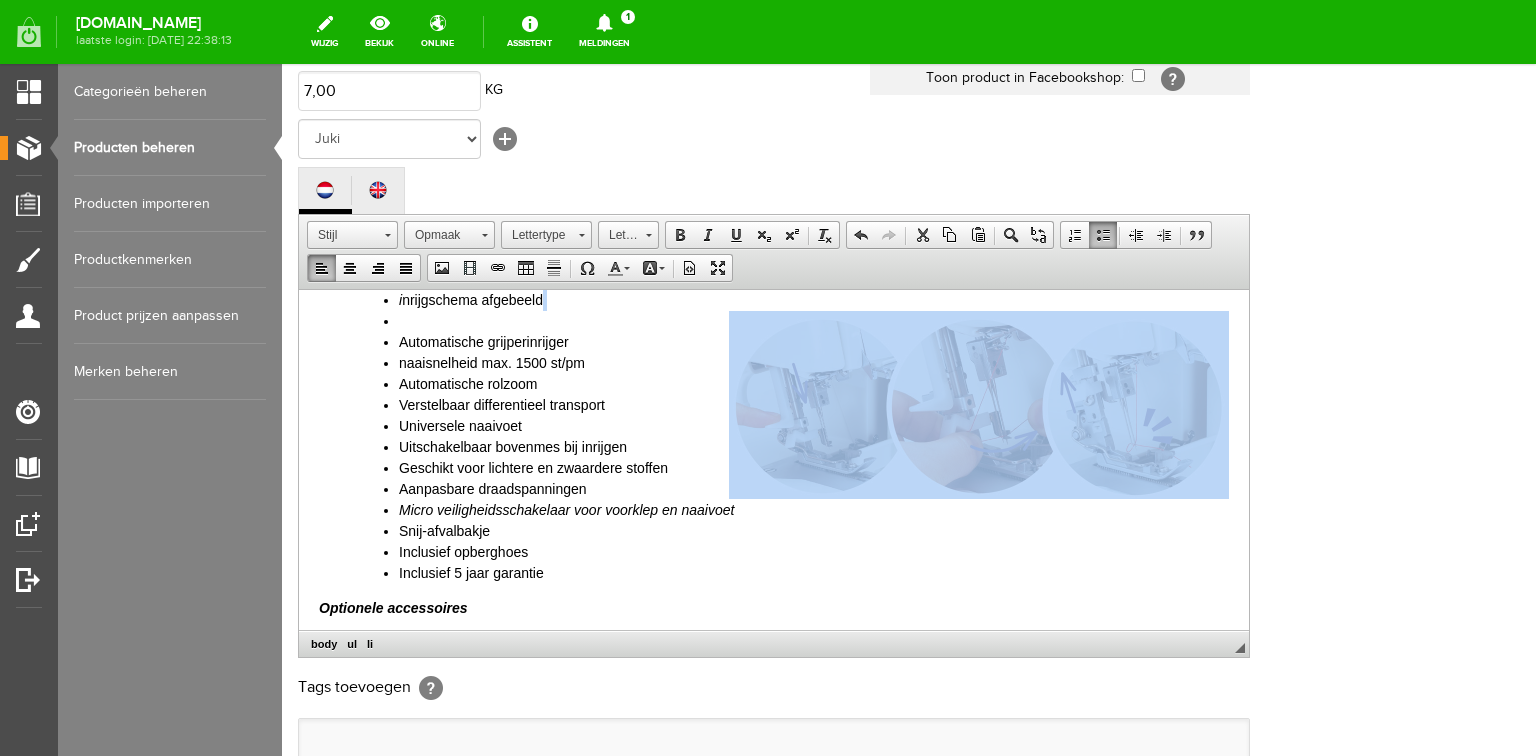 click at bounding box center (979, 404) 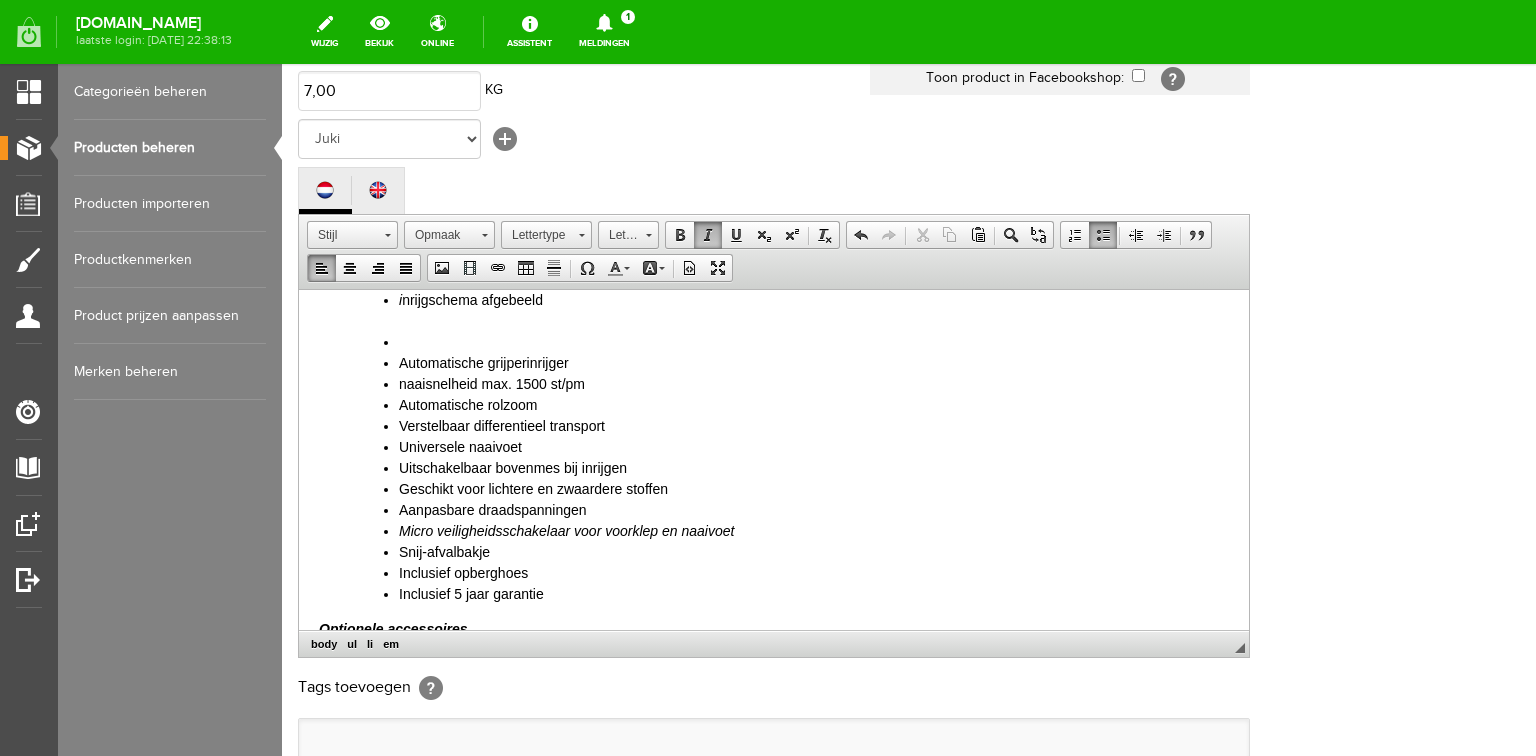click on "Micro veiligheidsschakelaar voor voorklep en naaivoet" at bounding box center (566, 530) 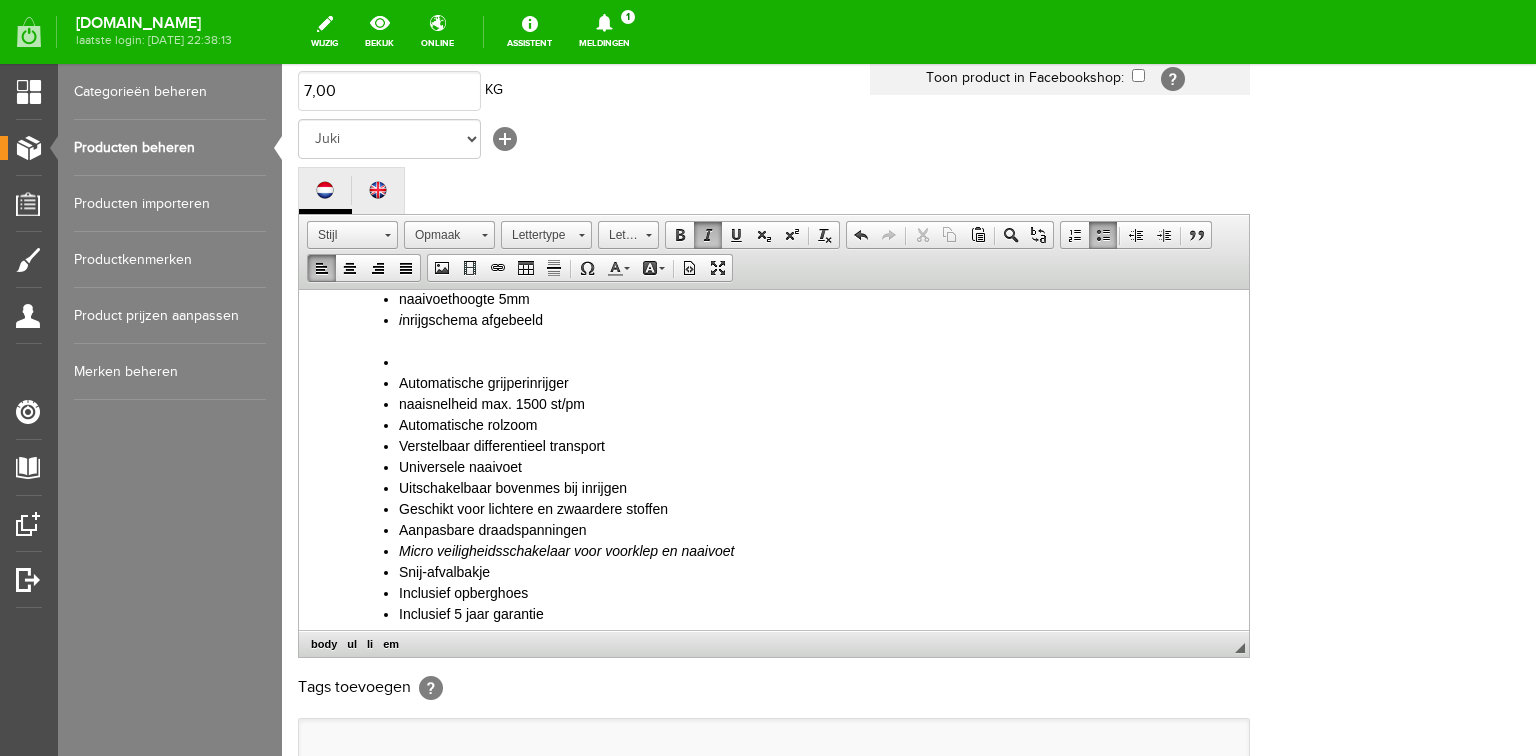 scroll, scrollTop: 560, scrollLeft: 0, axis: vertical 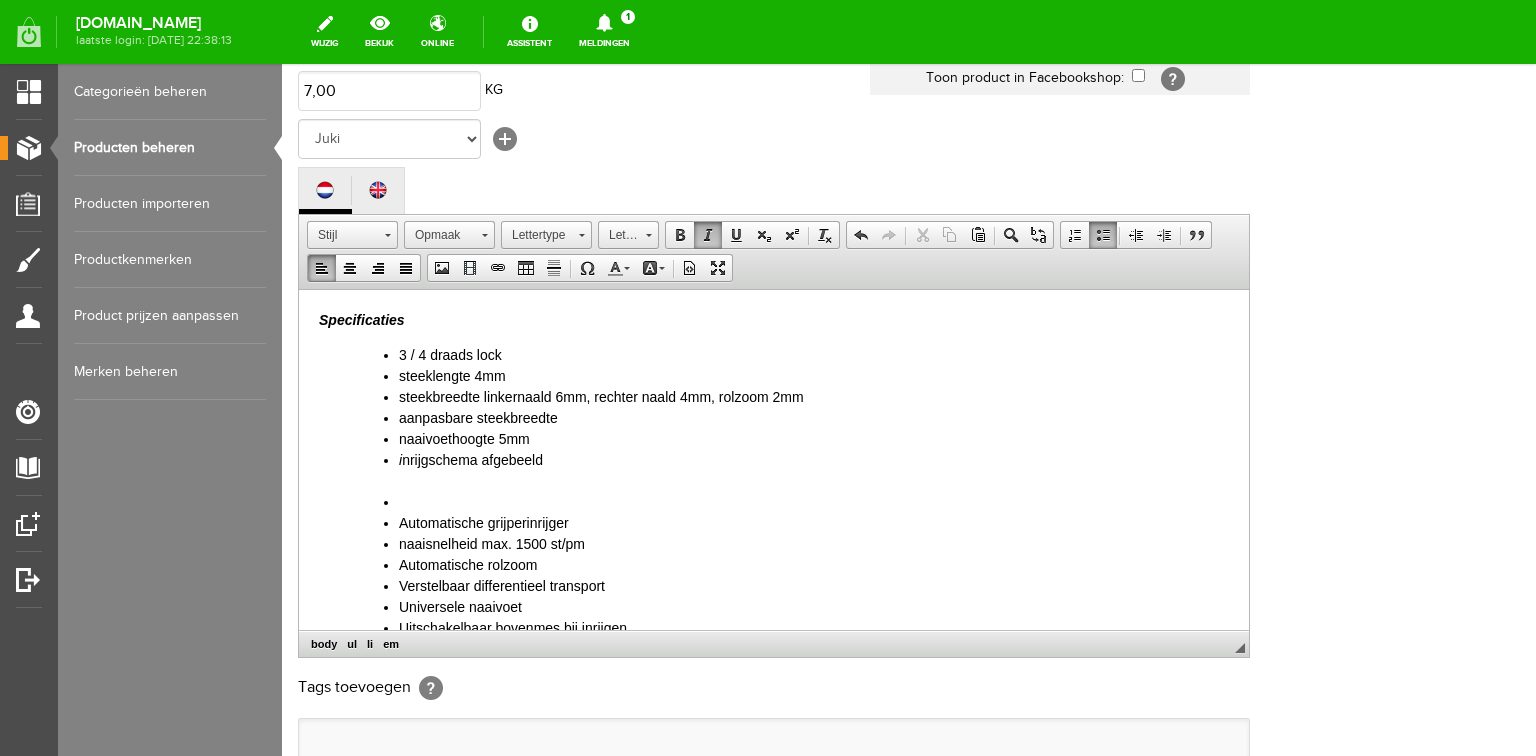 click on "3 / 4 draads lock steeklengte 4mm steekbreedte linkernaald 6mm, rechter naald 4mm, rolzoom 2mm aanpasbare steekbreedte naaivoethoogte 5mm i nrijgschema afgebeeld Automatische grijperinrijger naaisnelheid max. 1500 st/pm Automatische rolzoom  Verstelbaar differentieel transport Universele naaivoet Uitschakelbaar bovenmes bij inrijgen Geschikt voor lichtere en zwaardere stoffen Aanpasbare draadspanningen Micro veiligheidsschakelaar voor voorklep en naaivoet Snij-afvalbakje Inclusief opberghoes Inclusief 5 jaar garantie" at bounding box center [794, 554] 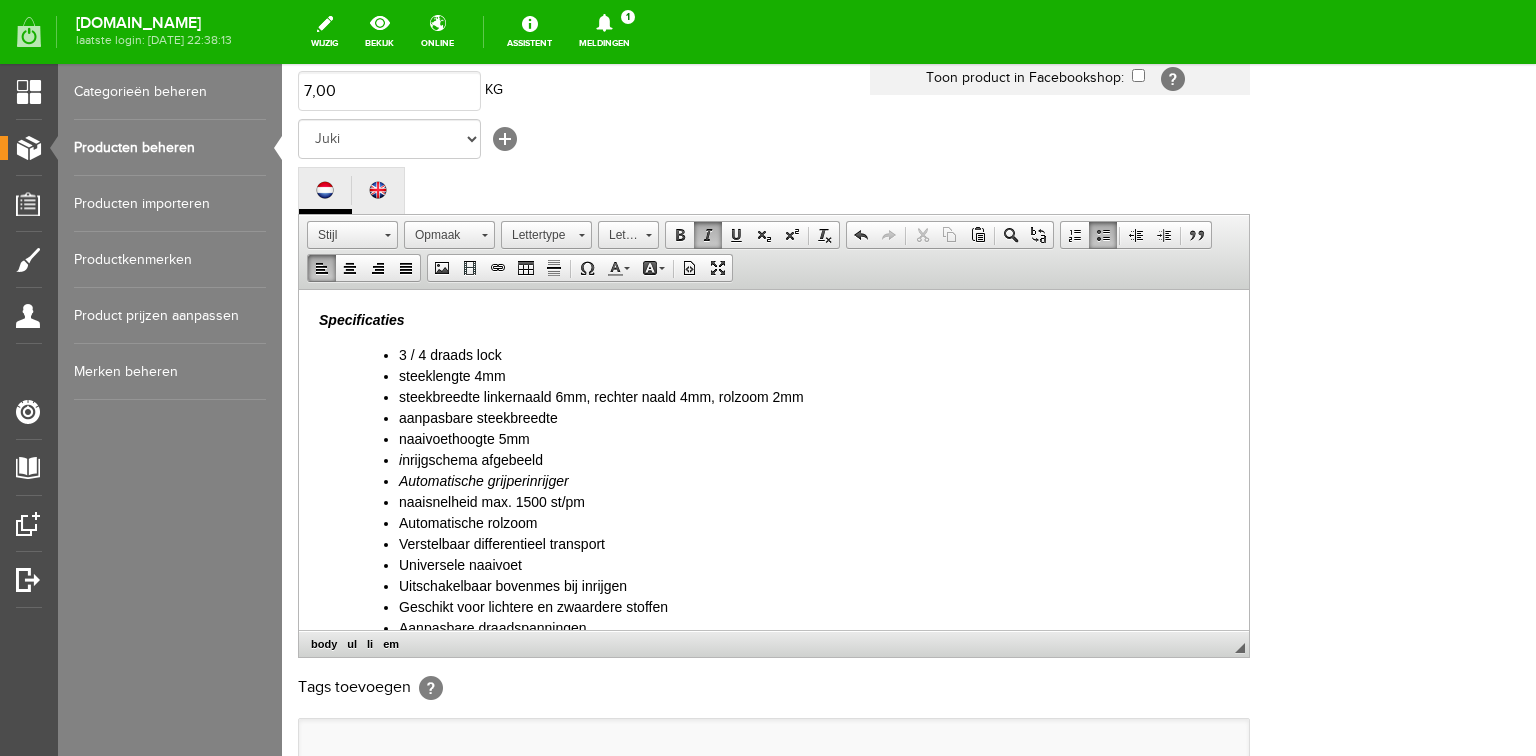 click on "i" at bounding box center (400, 459) 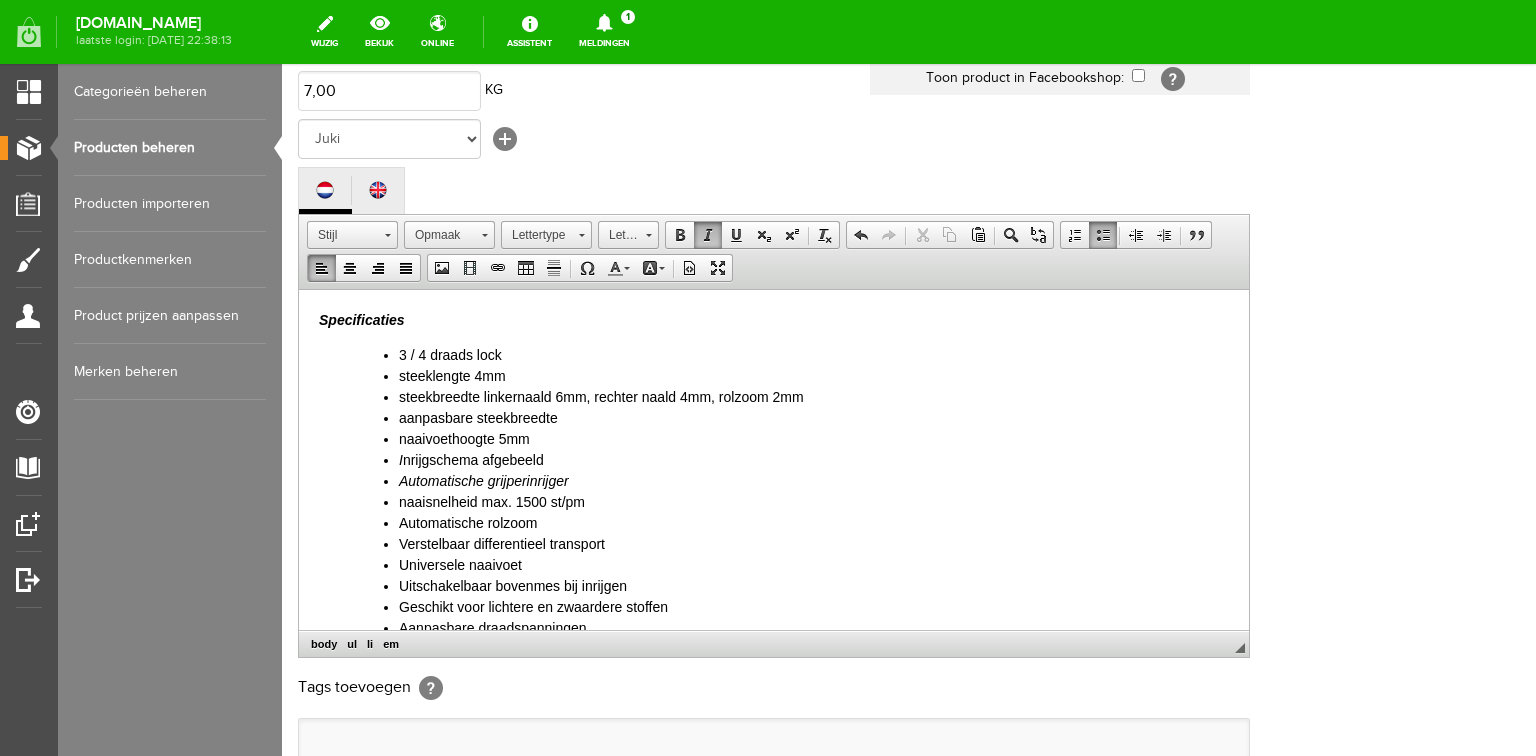 click on "naaivoethoogte 5mm" at bounding box center [814, 438] 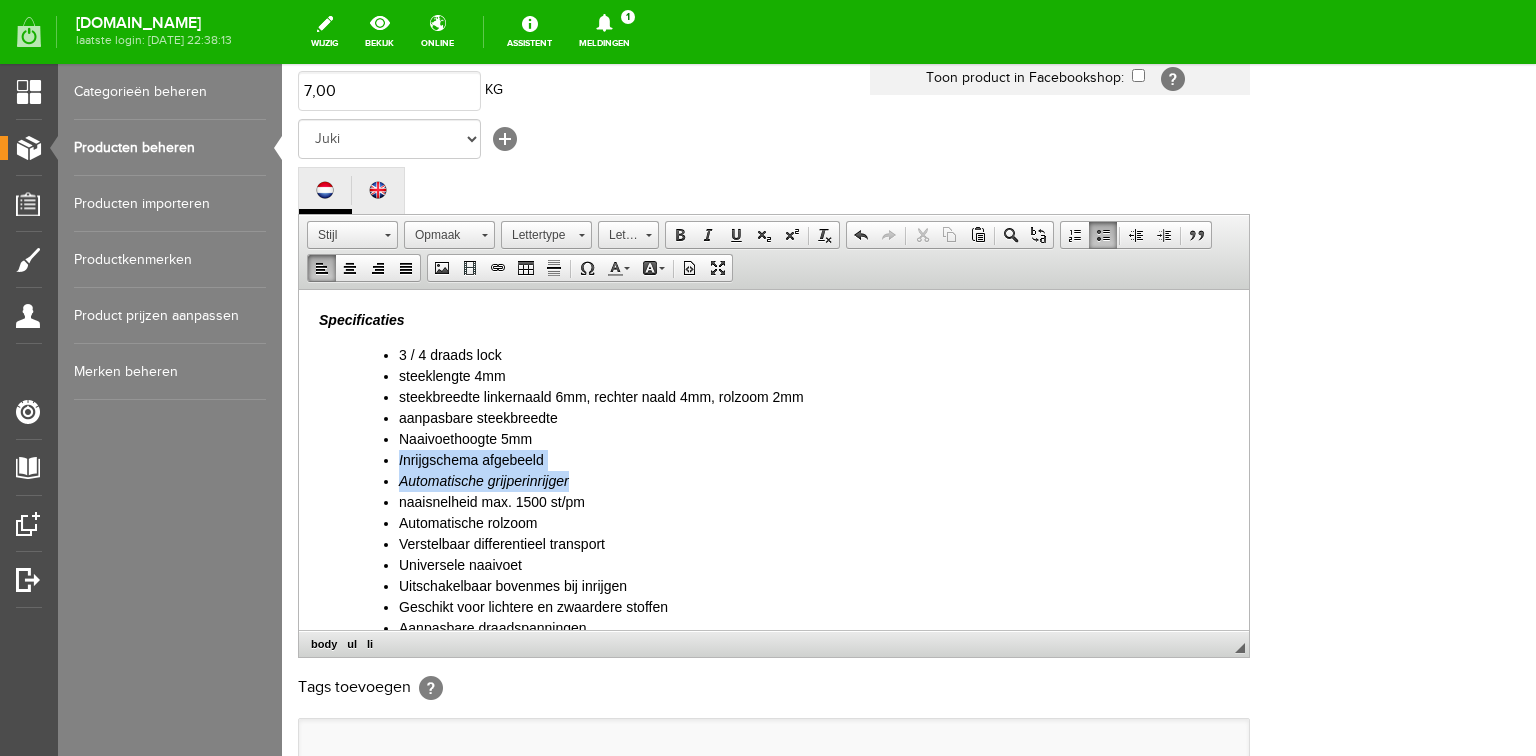 drag, startPoint x: 398, startPoint y: 450, endPoint x: 597, endPoint y: 478, distance: 200.96019 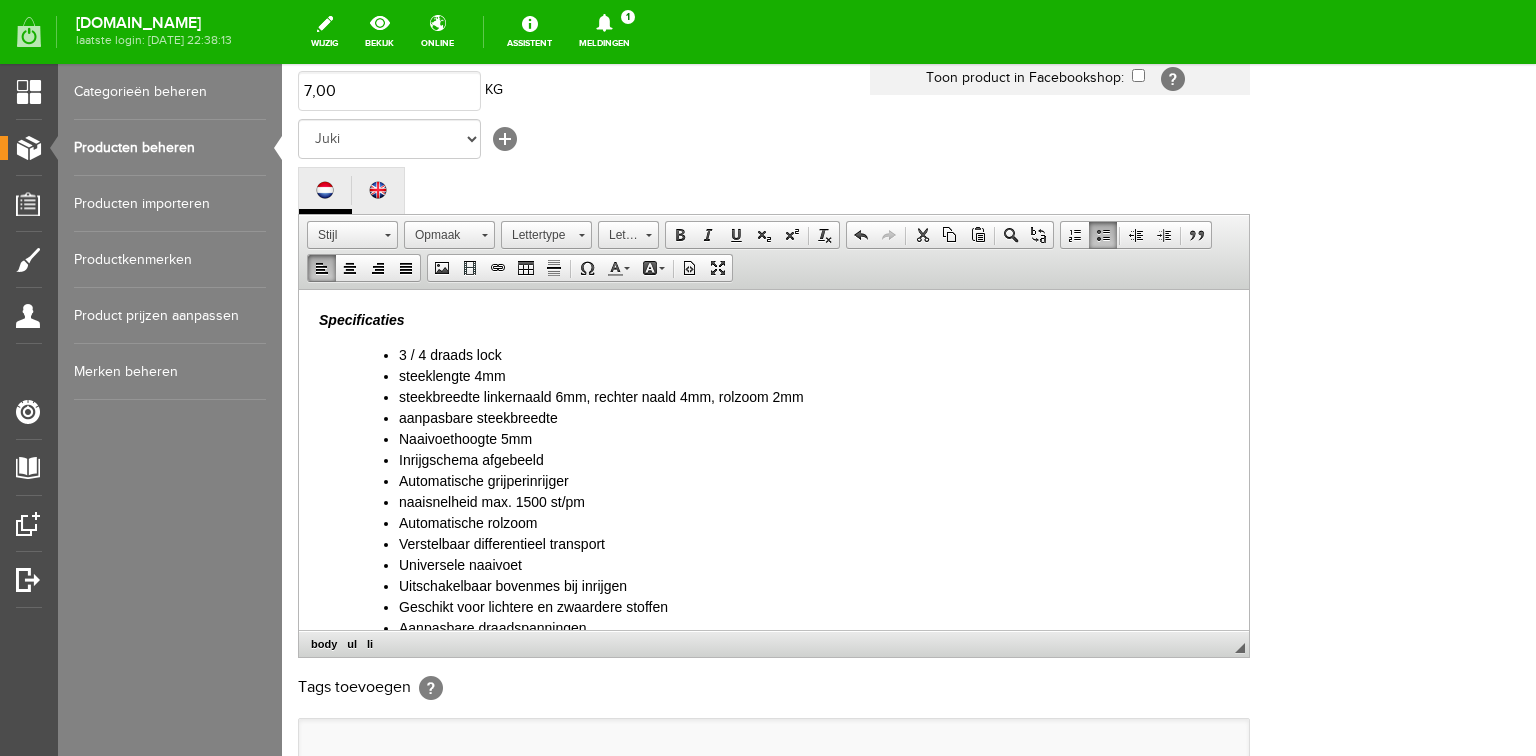 click on "naaisnelheid max. 1500 st/pm" at bounding box center [814, 501] 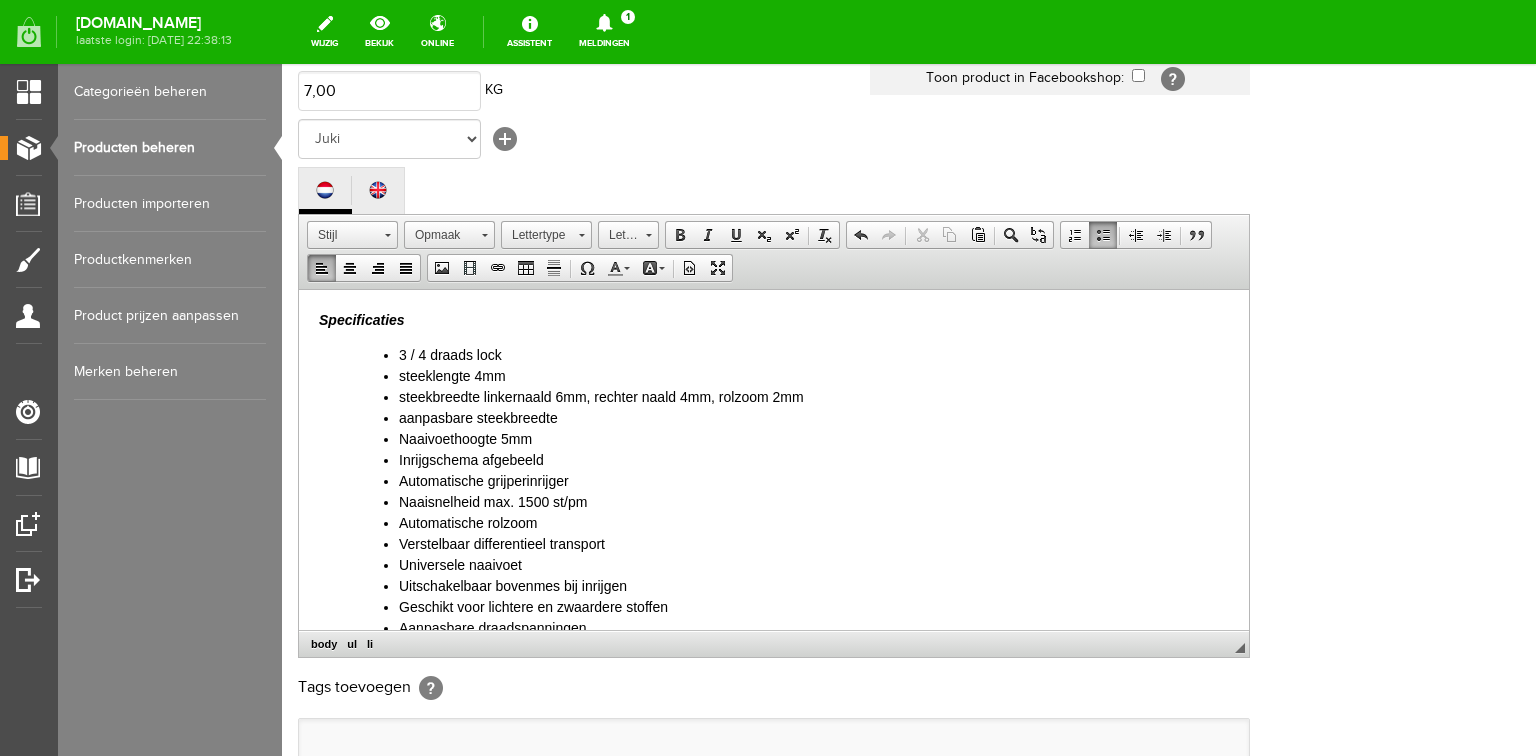 click on "steeklengte 4mm" at bounding box center (814, 375) 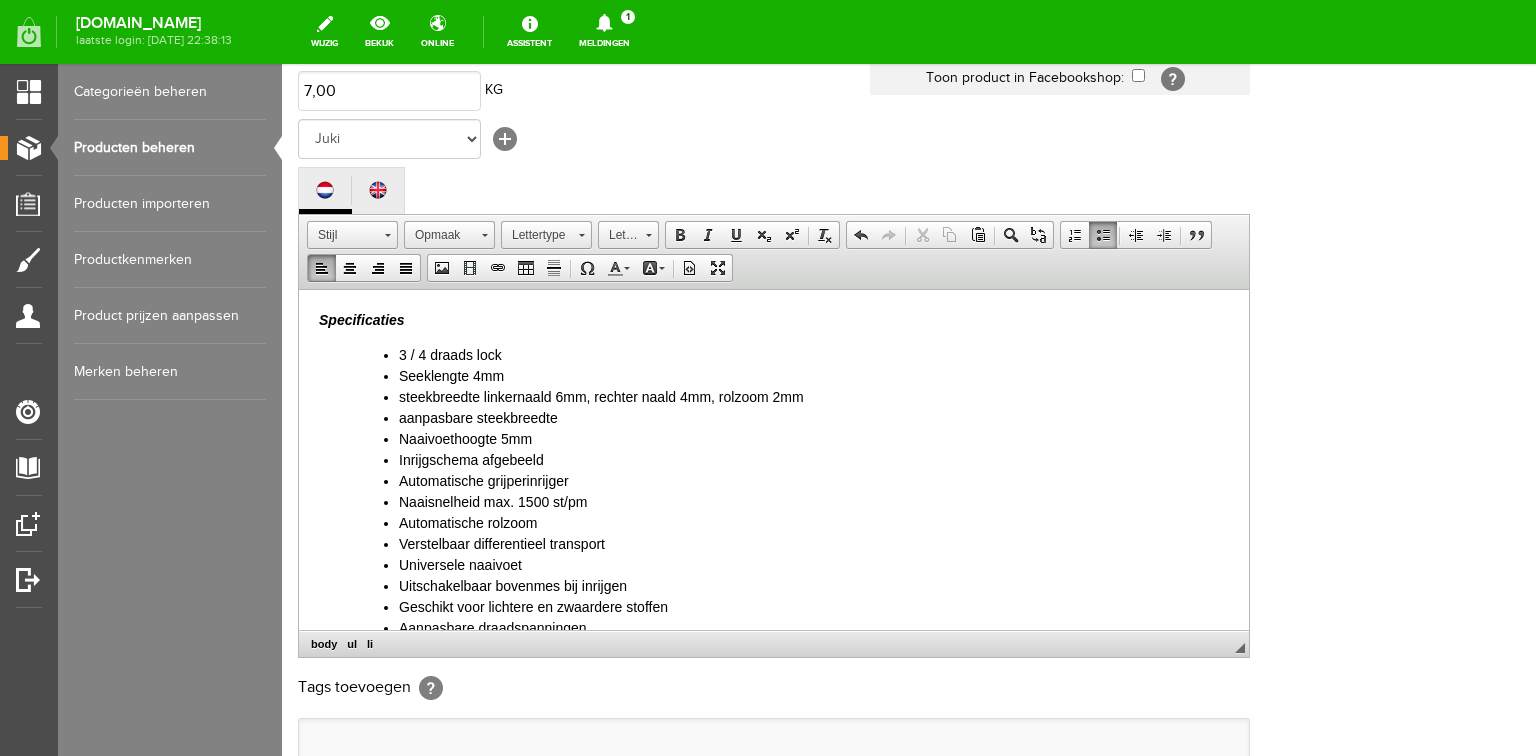 click on "steekbreedte linkernaald 6mm, rechter naald 4mm, rolzoom 2mm" at bounding box center (814, 396) 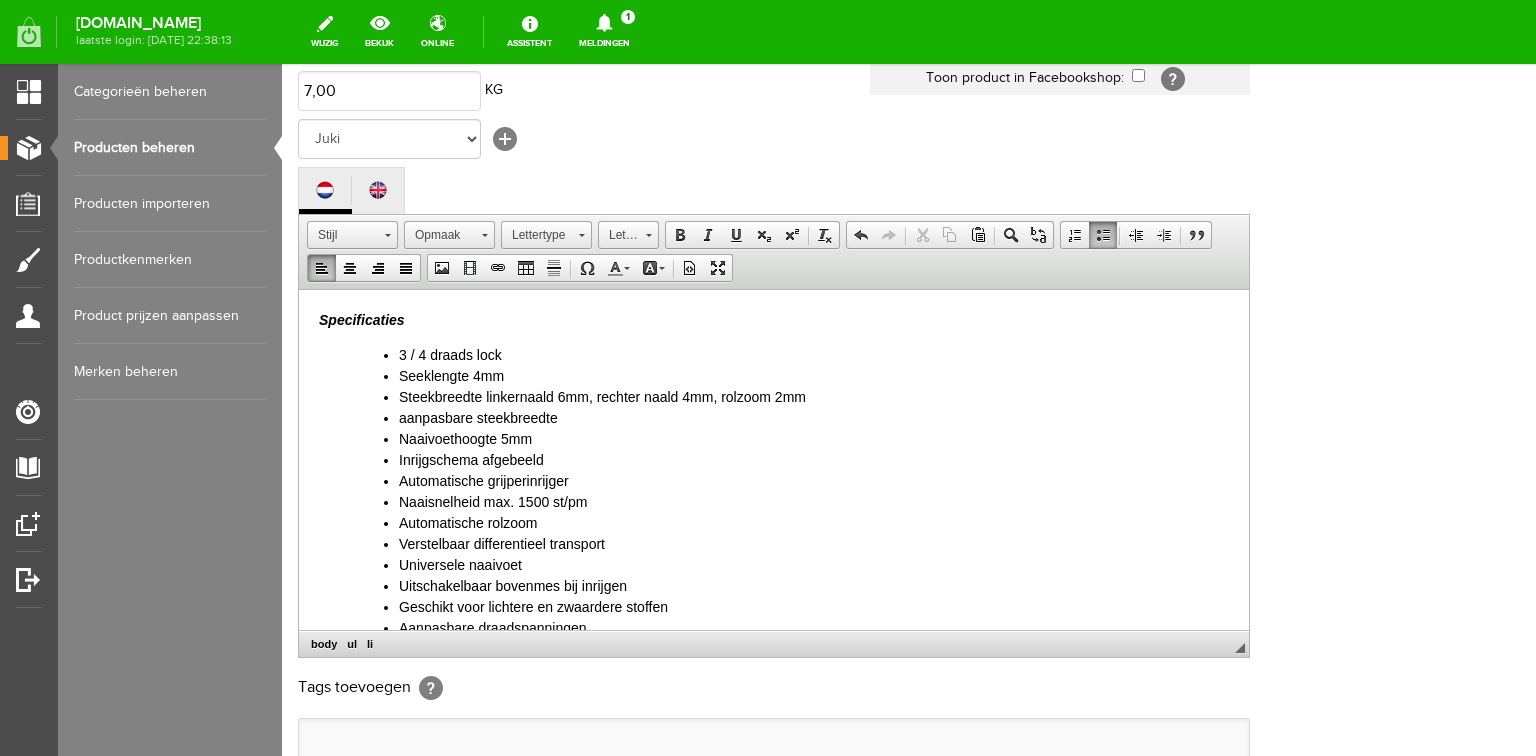 click on "aanpasbare steekbreedte" at bounding box center (814, 417) 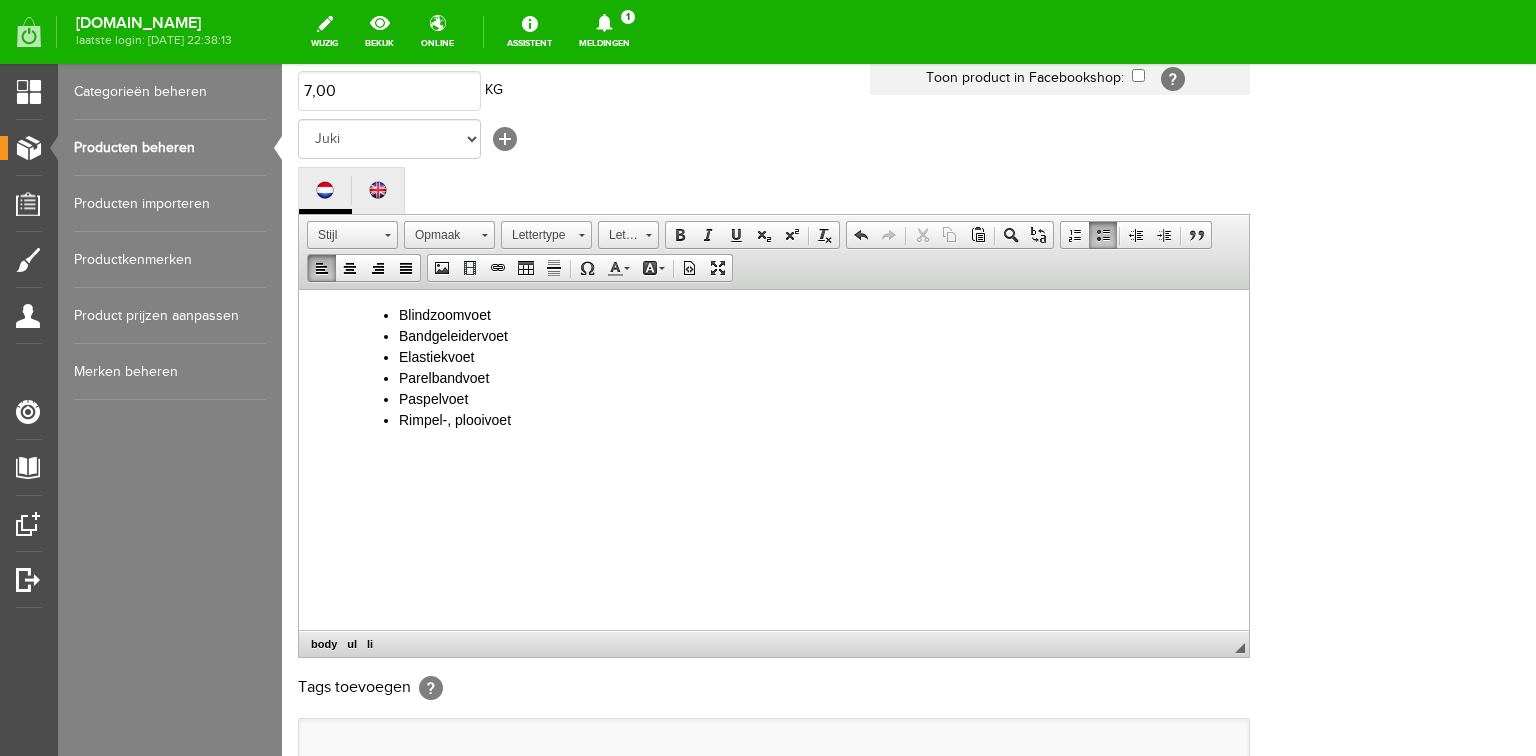 scroll, scrollTop: 880, scrollLeft: 0, axis: vertical 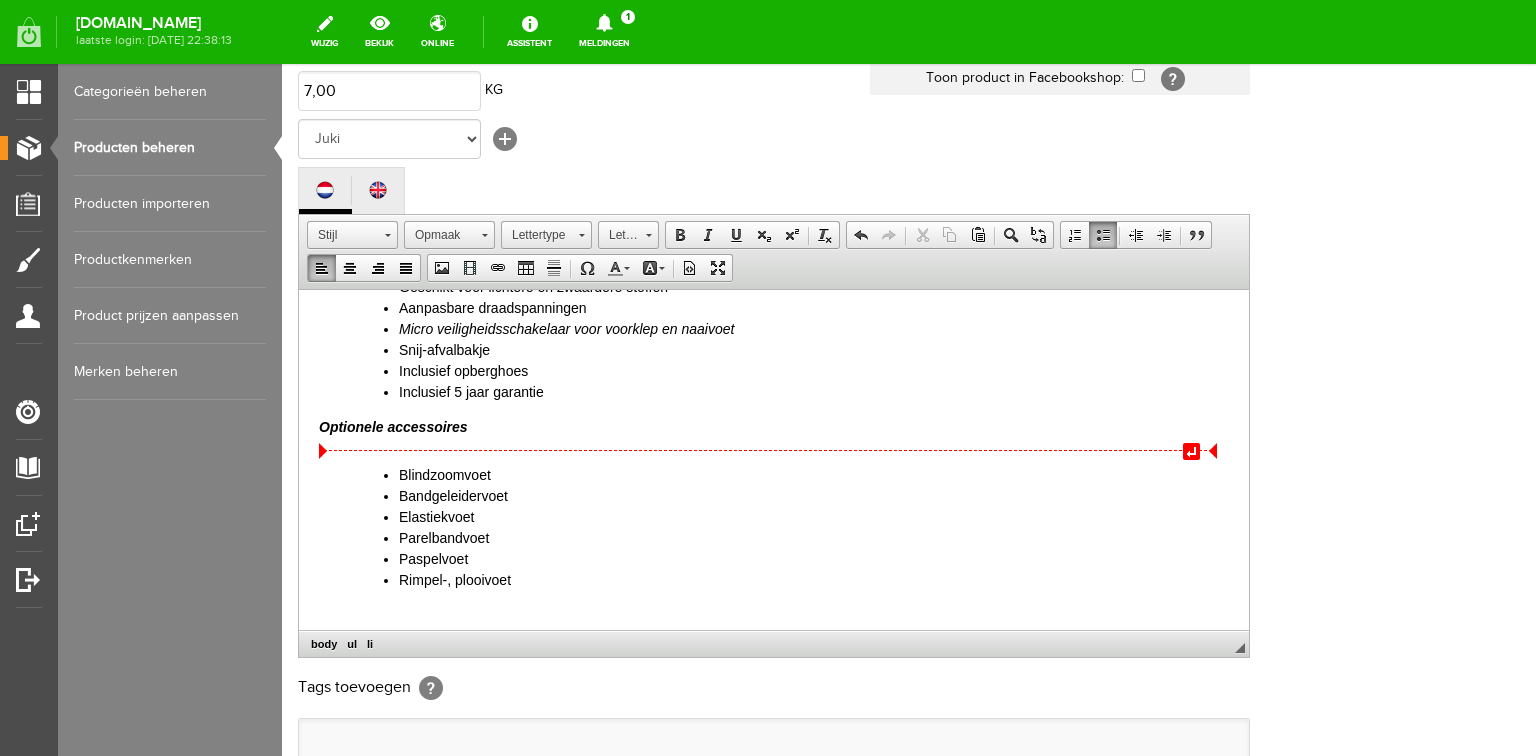 click on "Optionele accessoires" at bounding box center (774, 426) 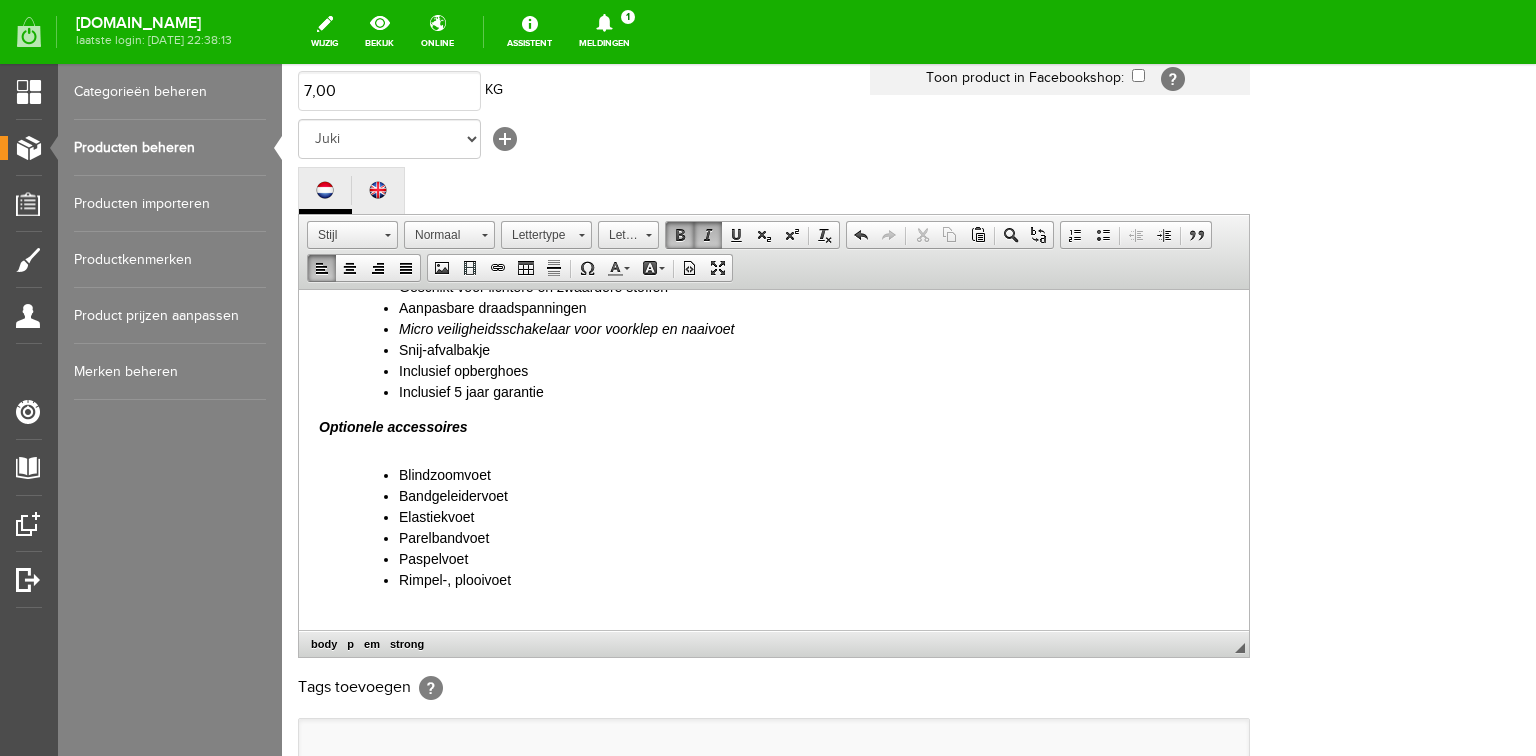 scroll, scrollTop: 0, scrollLeft: 0, axis: both 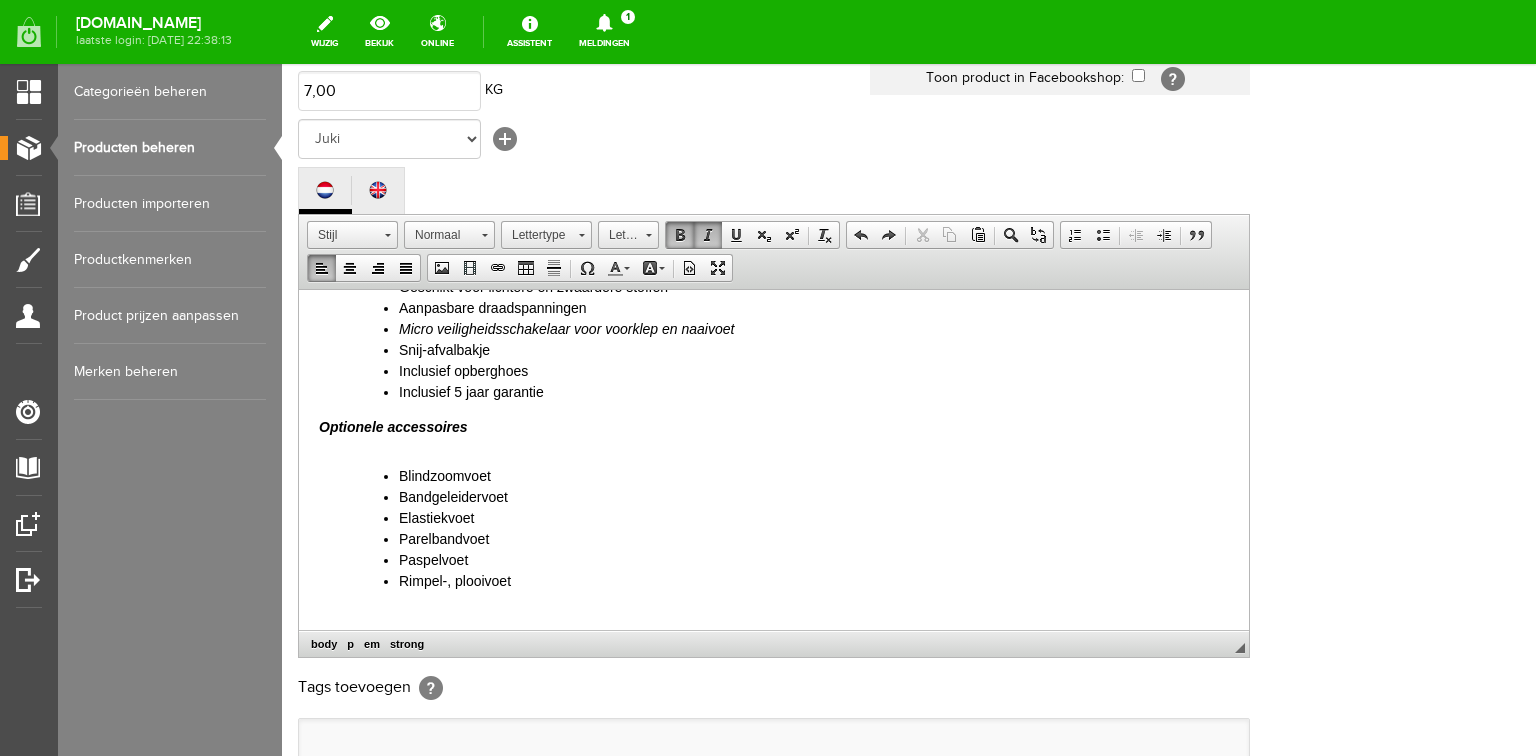 click on "Wil je een voordelig geprijsde lockmachine dan ga je lekker aan de slag met de Juki MO-50-eN lockmachine. Dit instapmodel  en Zo eenvoudig, met één druk op de knop  aircontrol  uw Juki MO-2000 lockmachine inrijgen. Dan met de automatische naaldinrijger de draad door de naald en de Juki MO-2000 is klaar voor gebruik. Een groot gemak is het LCD scherm: hierin worden alle instellingen van de steken weergegeven. Deze 4- draads lockmachine kan werkelijk elke stof aan, van ultra dun tot heel zwaar verwerkt hij met gemak. Zelfs de lastigste elastische stoffen zijn te verwerken met het verstelbaar differentieel transport. Realiseer nu elke zoomtechniek en decoratieve steek die u zich ooit voorgesteld heeft. Daarnaast heeft de machine een stille werking dankzij het geluidsreducerende ontwerp. . Max. 1500 tpm 3/4 draads Max. 4 mm Linkernaald 6 mm / Rechternaald 4 mm / Rolzoom 2 mm 5 mm 130/750H (HAx1) 70-90 270 (L) x 340 (B) x 295 (H) mm 7 kg Specificaties 3 / 4 draads lock Seeklengte 4mm Aanpasbare steekbreedte" at bounding box center (774, 299) 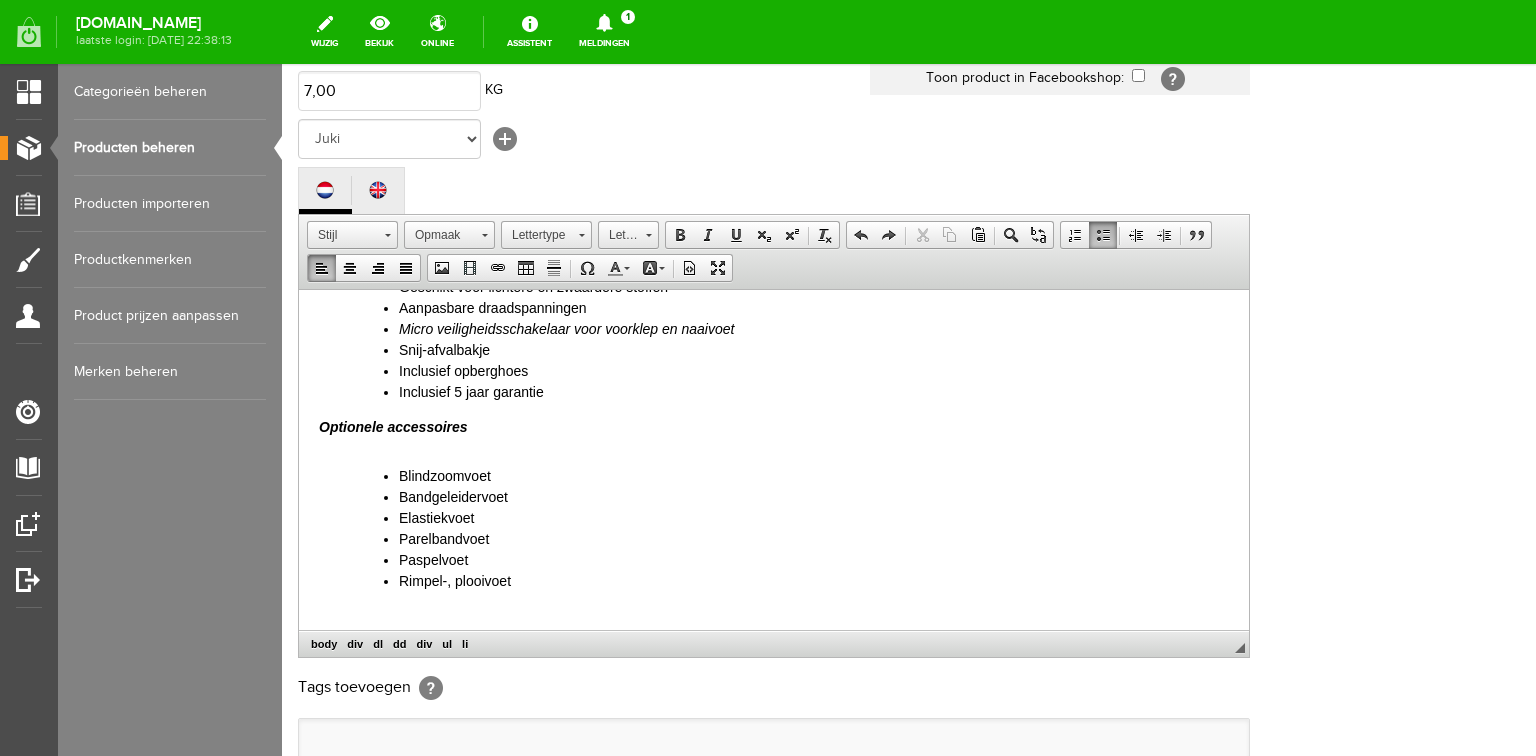 click on "Wil je een voordelig geprijsde lockmachine dan ga je lekker aan de slag met de Juki MO-50-eN lockmachine. Dit instapmodel  en Zo eenvoudig, met één druk op de knop  aircontrol  uw Juki MO-2000 lockmachine inrijgen. Dan met de automatische naaldinrijger de draad door de naald en de Juki MO-2000 is klaar voor gebruik. Een groot gemak is het LCD scherm: hierin worden alle instellingen van de steken weergegeven. Deze 4- draads lockmachine kan werkelijk elke stof aan, van ultra dun tot heel zwaar verwerkt hij met gemak. Zelfs de lastigste elastische stoffen zijn te verwerken met het verstelbaar differentieel transport. Realiseer nu elke zoomtechniek en decoratieve steek die u zich ooit voorgesteld heeft. Daarnaast heeft de machine een stille werking dankzij het geluidsreducerende ontwerp. . Max. 1500 tpm 3/4 draads Max. 4 mm Linkernaald 6 mm / Rechternaald 4 mm / Rolzoom 2 mm 5 mm 130/750H (HAx1) 70-90 270 (L) x 340 (B) x 295 (H) mm 7 kg Specificaties 3 / 4 draads lock Seeklengte 4mm Aanpasbare steekbreedte" at bounding box center (774, 299) 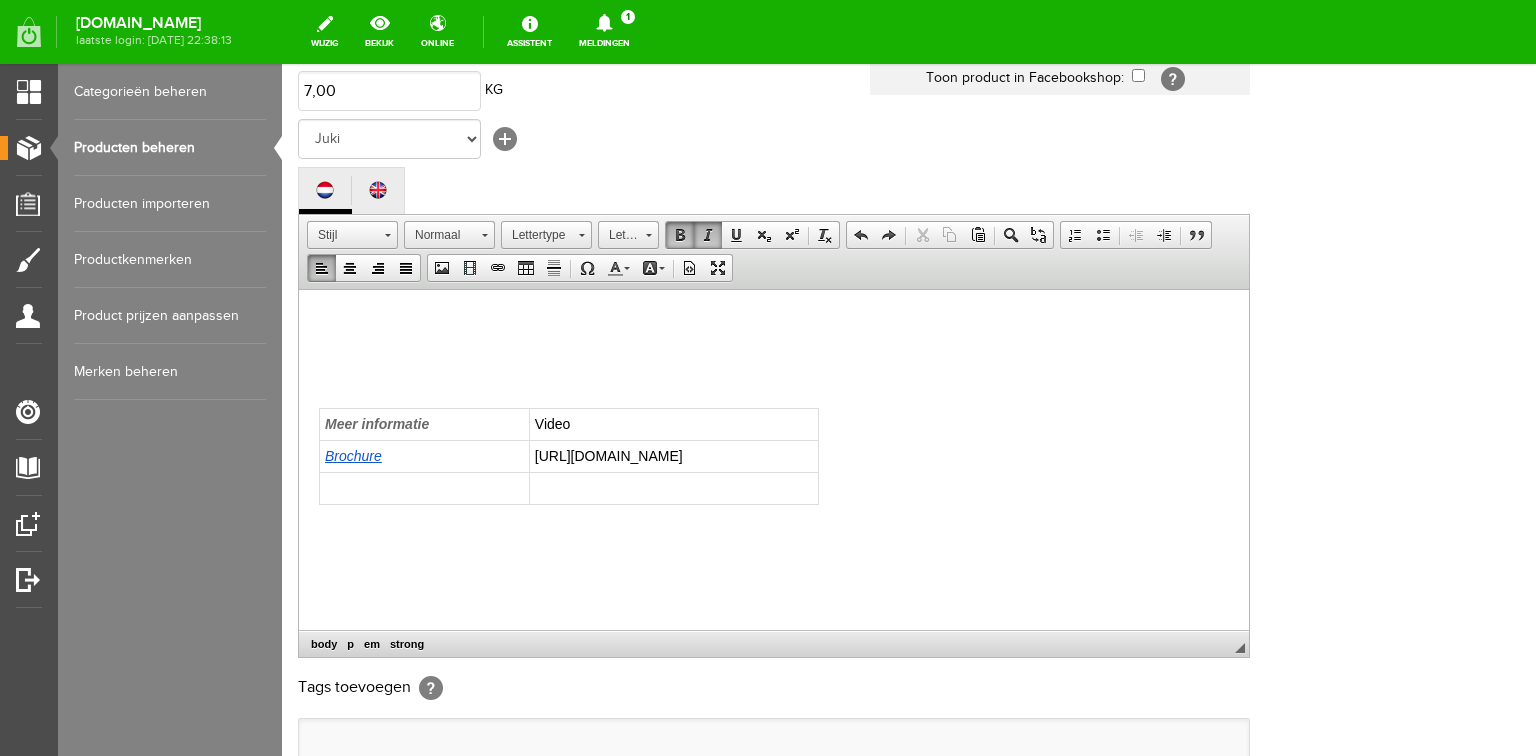 scroll, scrollTop: 1482, scrollLeft: 0, axis: vertical 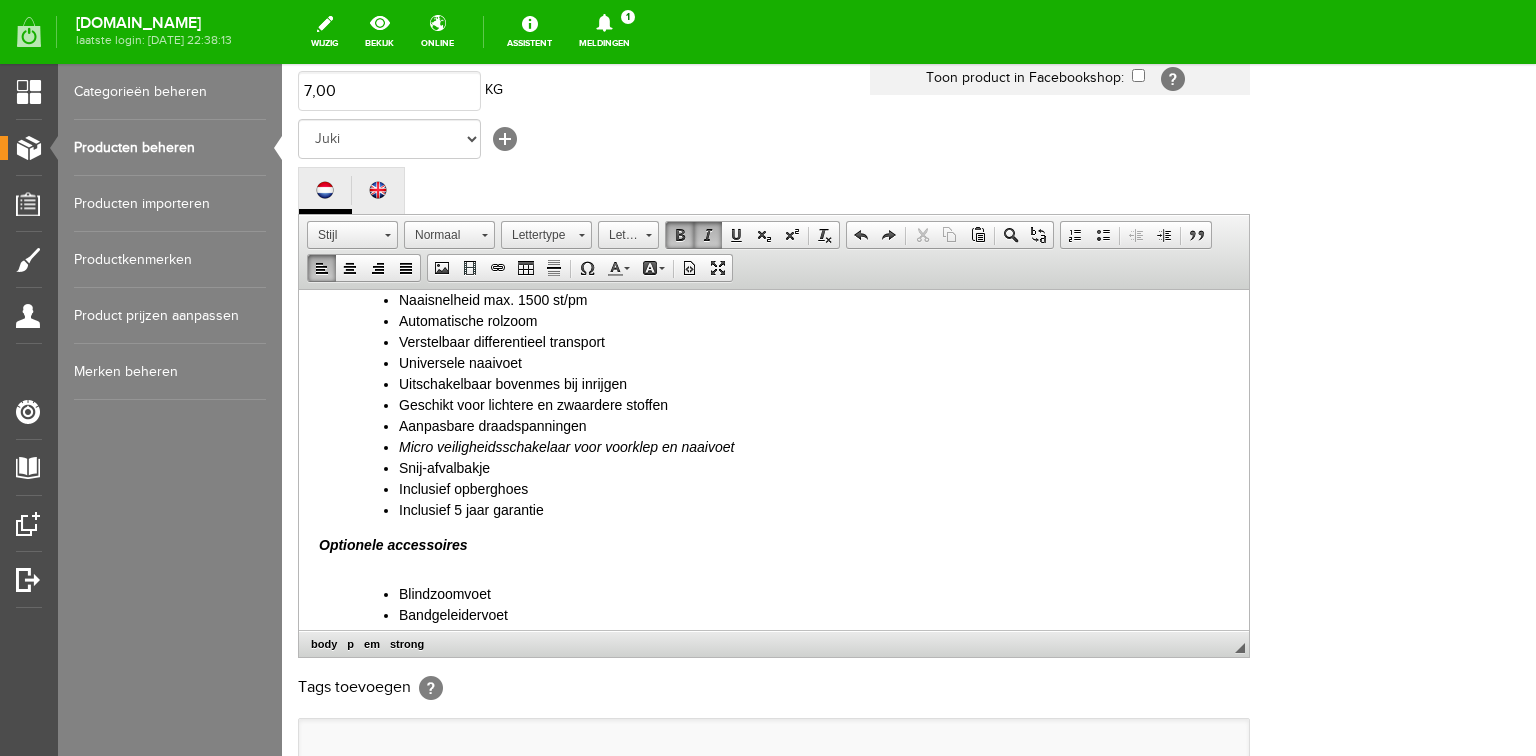 click on "Inclusief opberghoes" at bounding box center [814, 488] 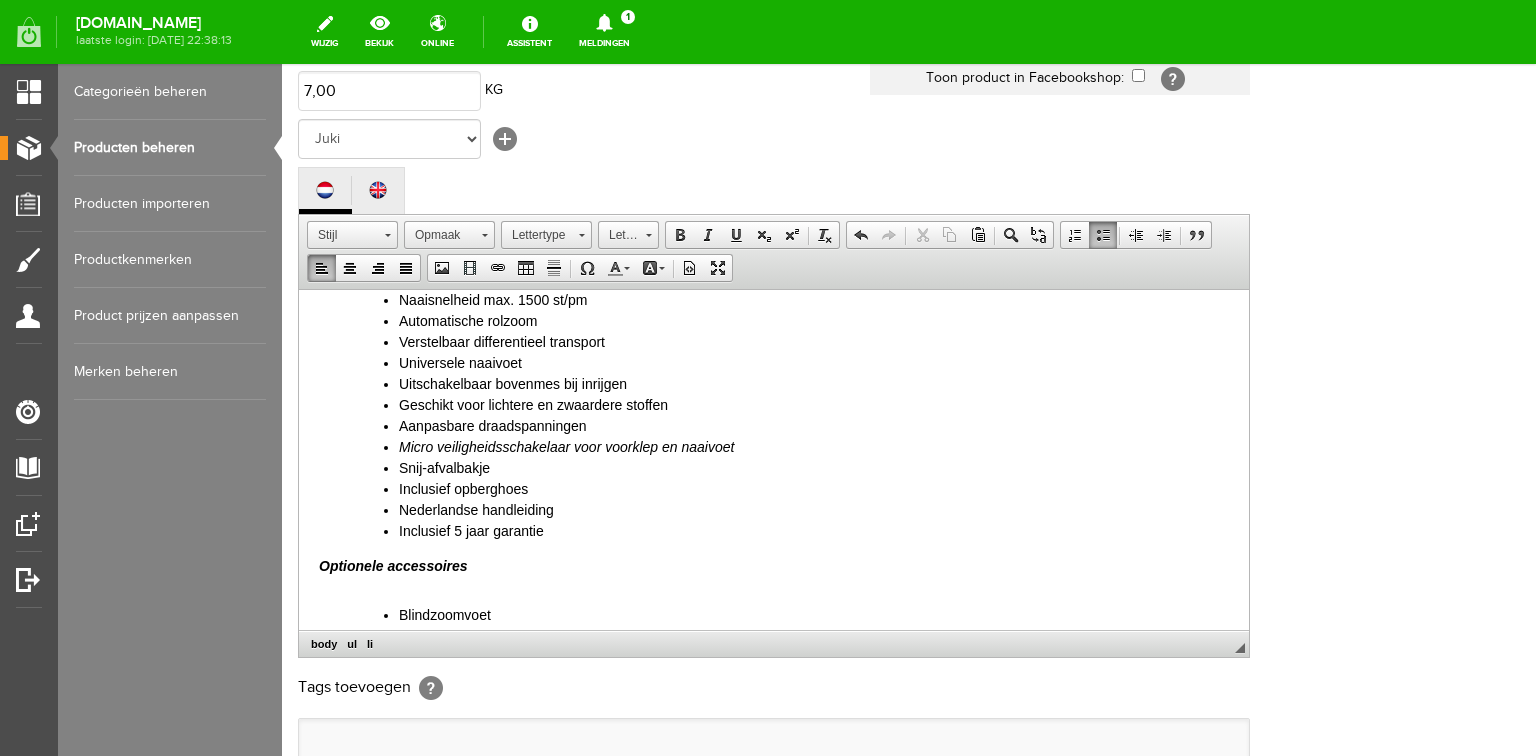 click on "Inclusief opberghoes" at bounding box center (814, 488) 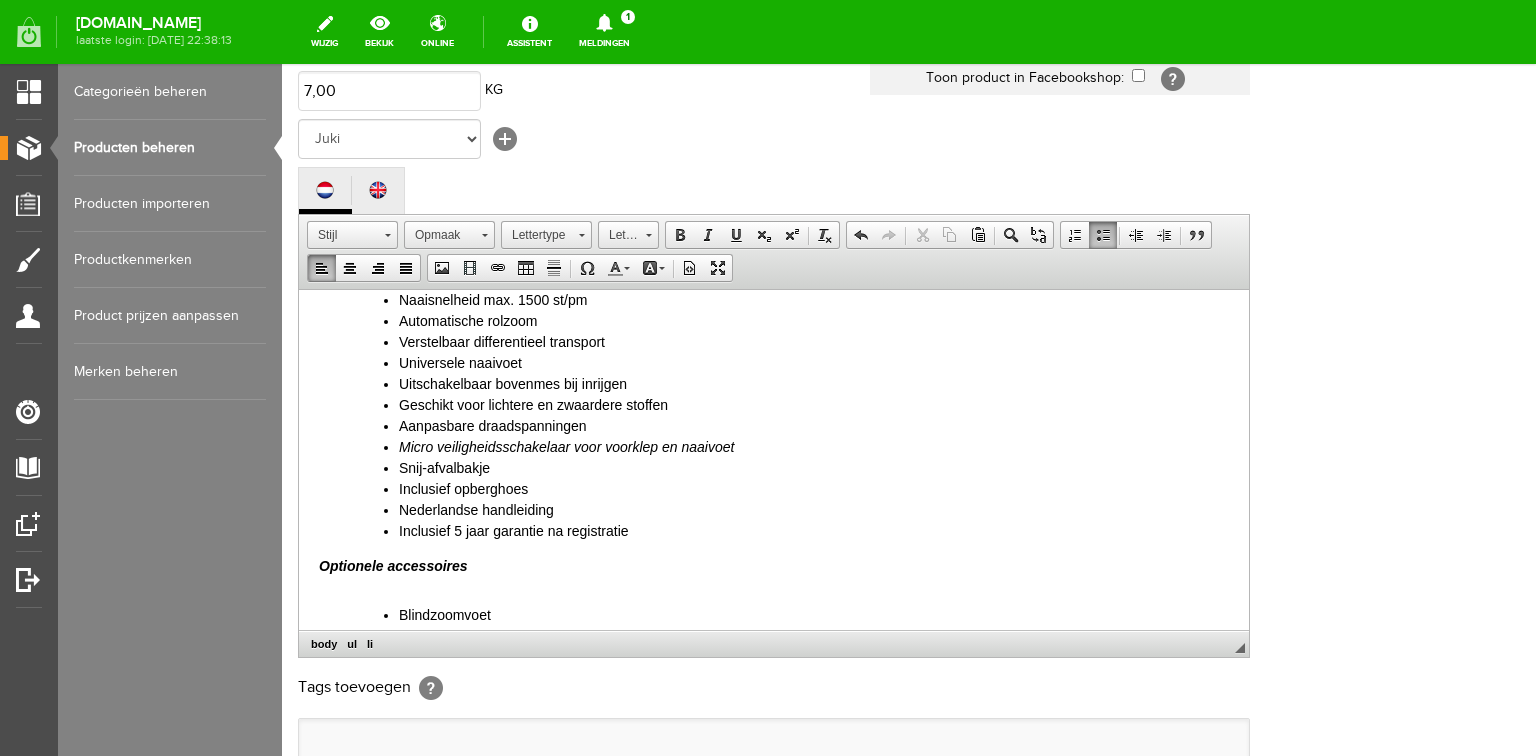 click on "Inclusief 5 jaar garantie na registratie" at bounding box center (814, 530) 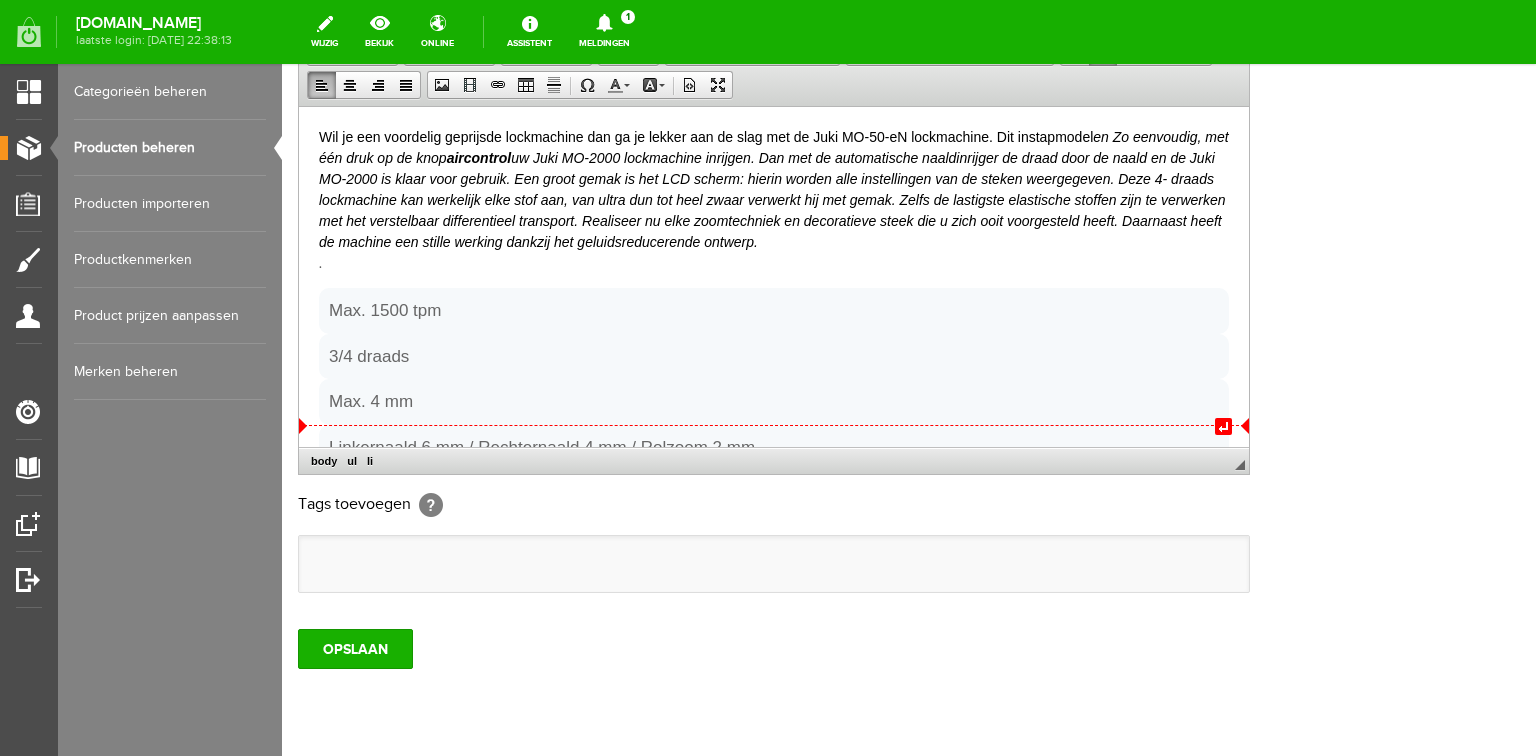 scroll, scrollTop: 592, scrollLeft: 0, axis: vertical 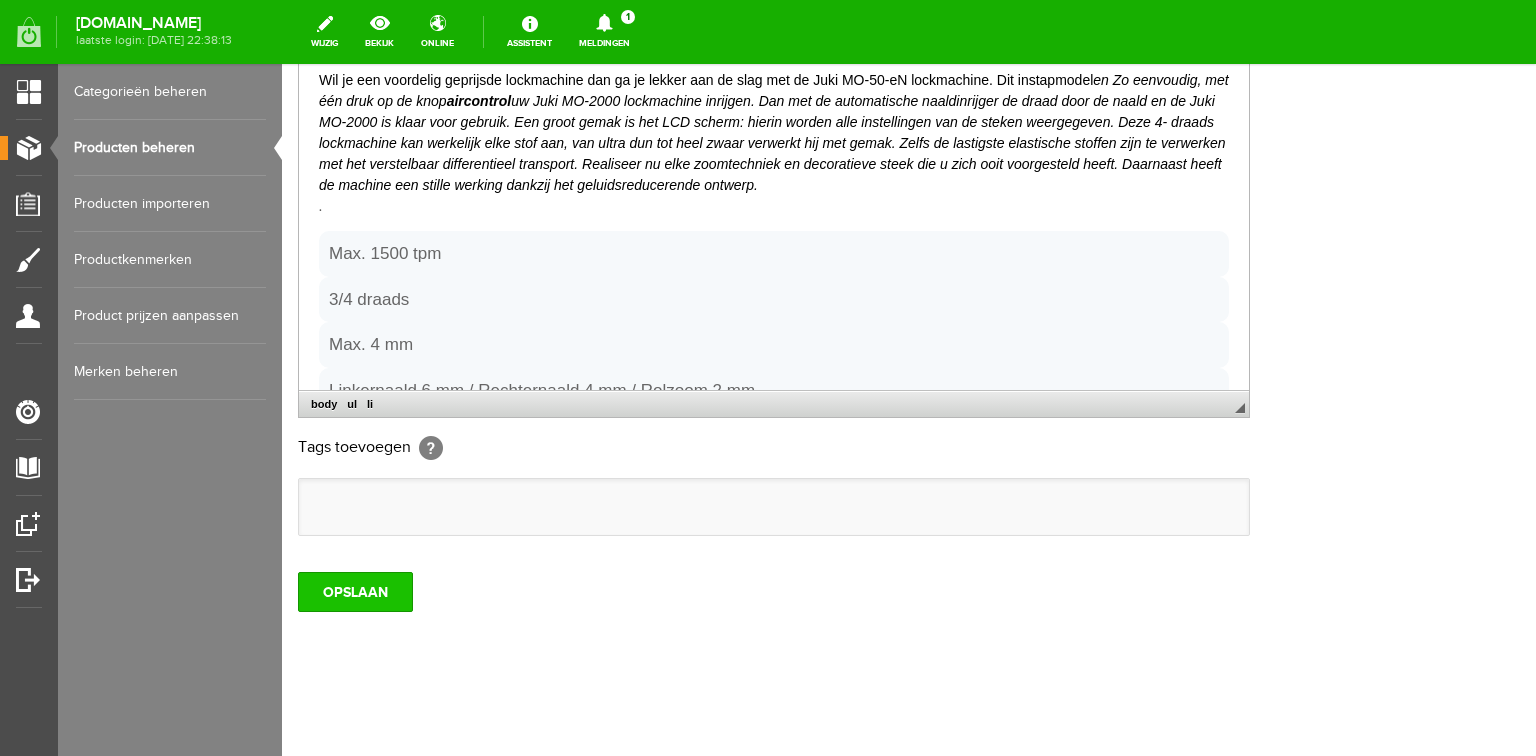 click on "OPSLAAN" at bounding box center (355, 592) 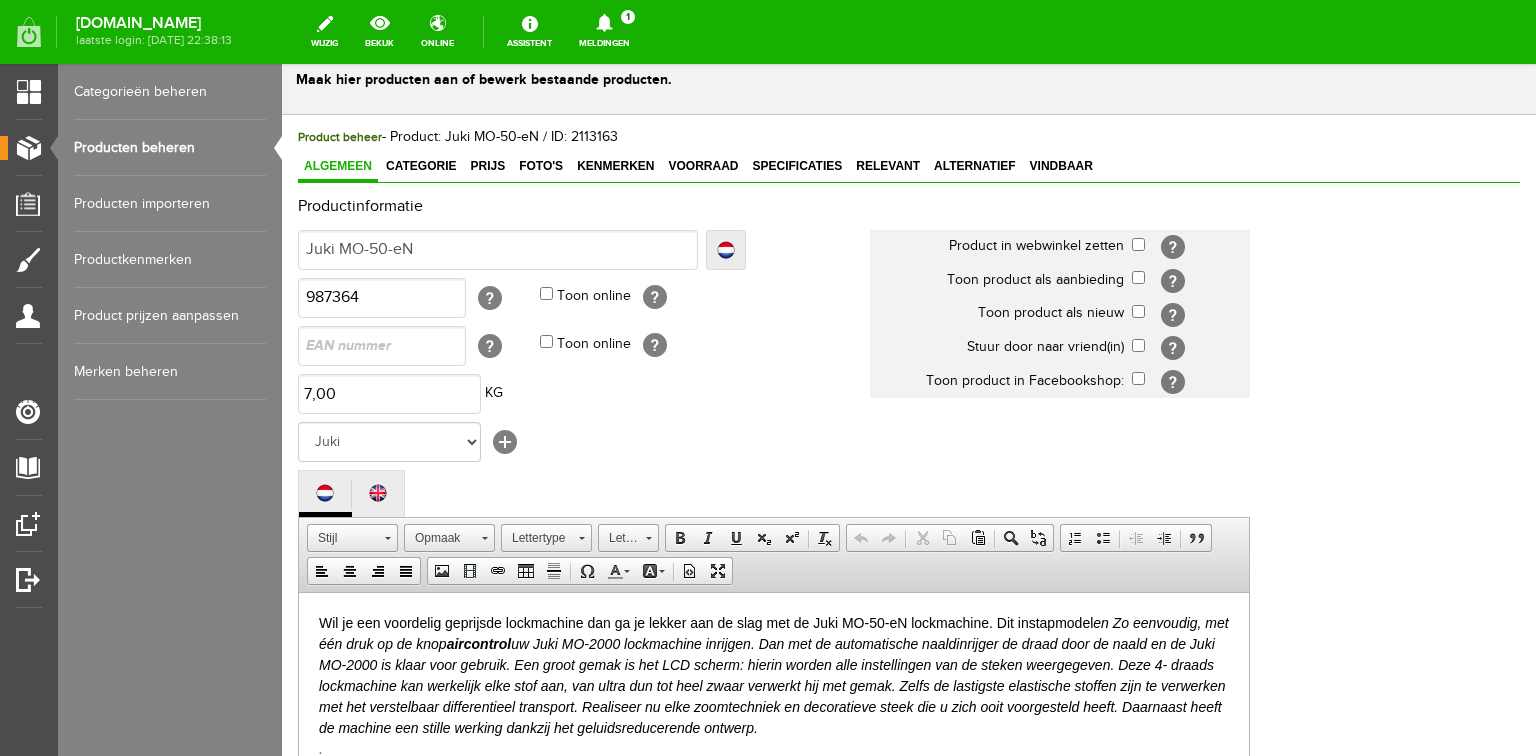 scroll, scrollTop: 240, scrollLeft: 0, axis: vertical 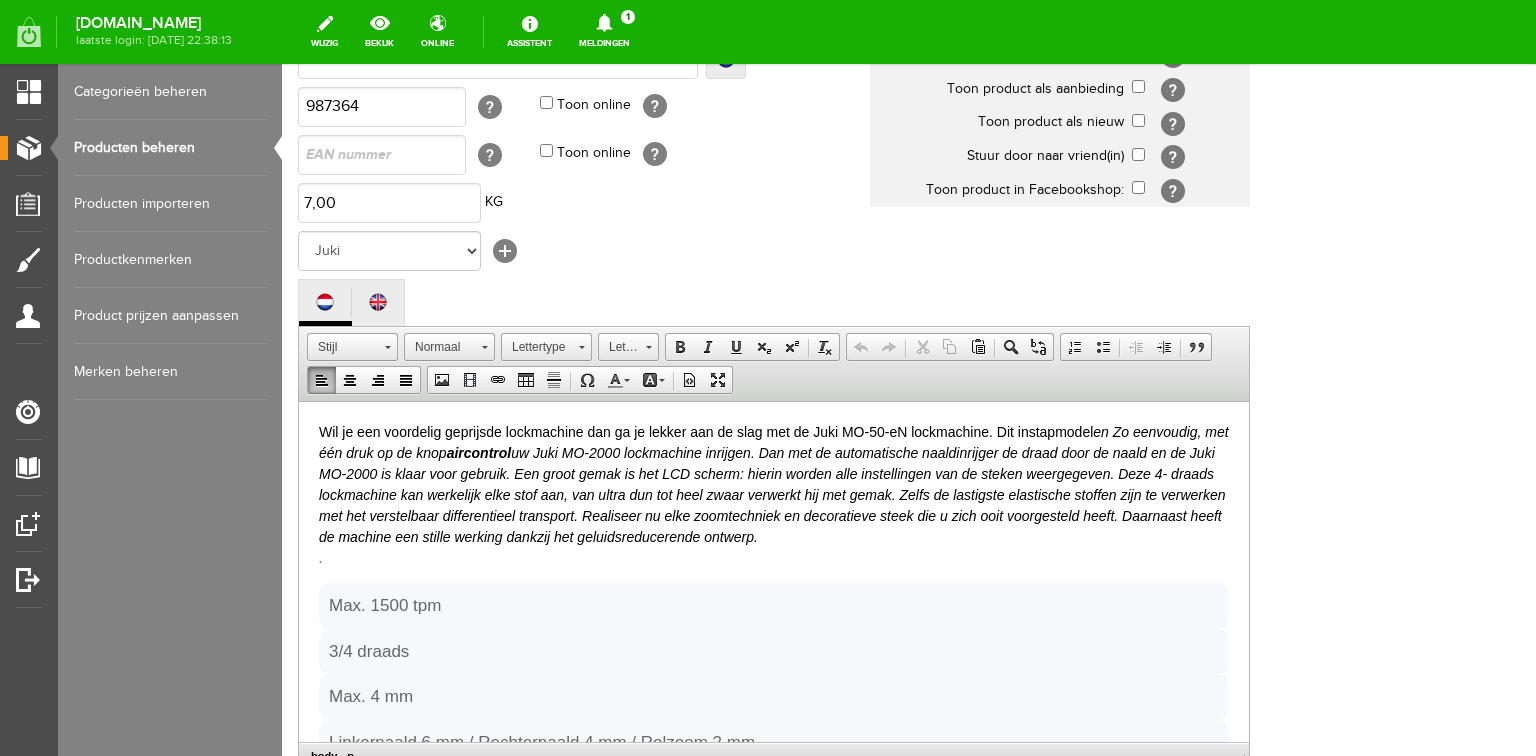 click on "en Zo eenvoudig, met één druk op de knop  aircontrol  uw Juki MO-2000 lockmachine inrijgen. Dan met de automatische naaldinrijger de draad door de naald en de Juki MO-2000 is klaar voor gebruik. Een groot gemak is het LCD scherm: hierin worden alle instellingen van de steken weergegeven. Deze 4- draads lockmachine kan werkelijk elke stof aan, van ultra dun tot heel zwaar verwerkt hij met gemak. Zelfs de lastigste elastische stoffen zijn te verwerken met het verstelbaar differentieel transport. Realiseer nu elke zoomtechniek en decoratieve steek die u zich ooit voorgesteld heeft. Daarnaast heeft de machine een stille werking dankzij het geluidsreducerende ontwerp. ." at bounding box center (774, 494) 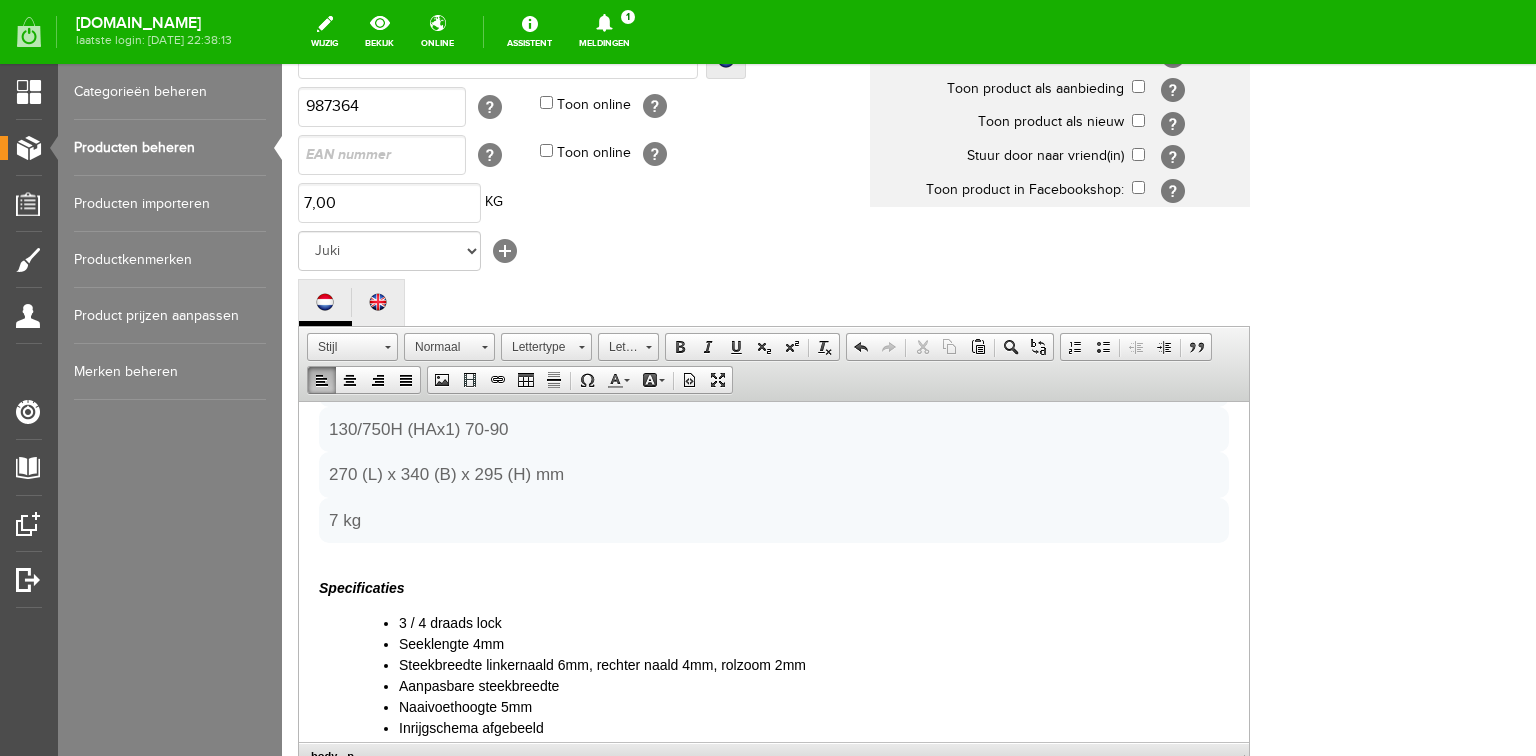 scroll, scrollTop: 560, scrollLeft: 0, axis: vertical 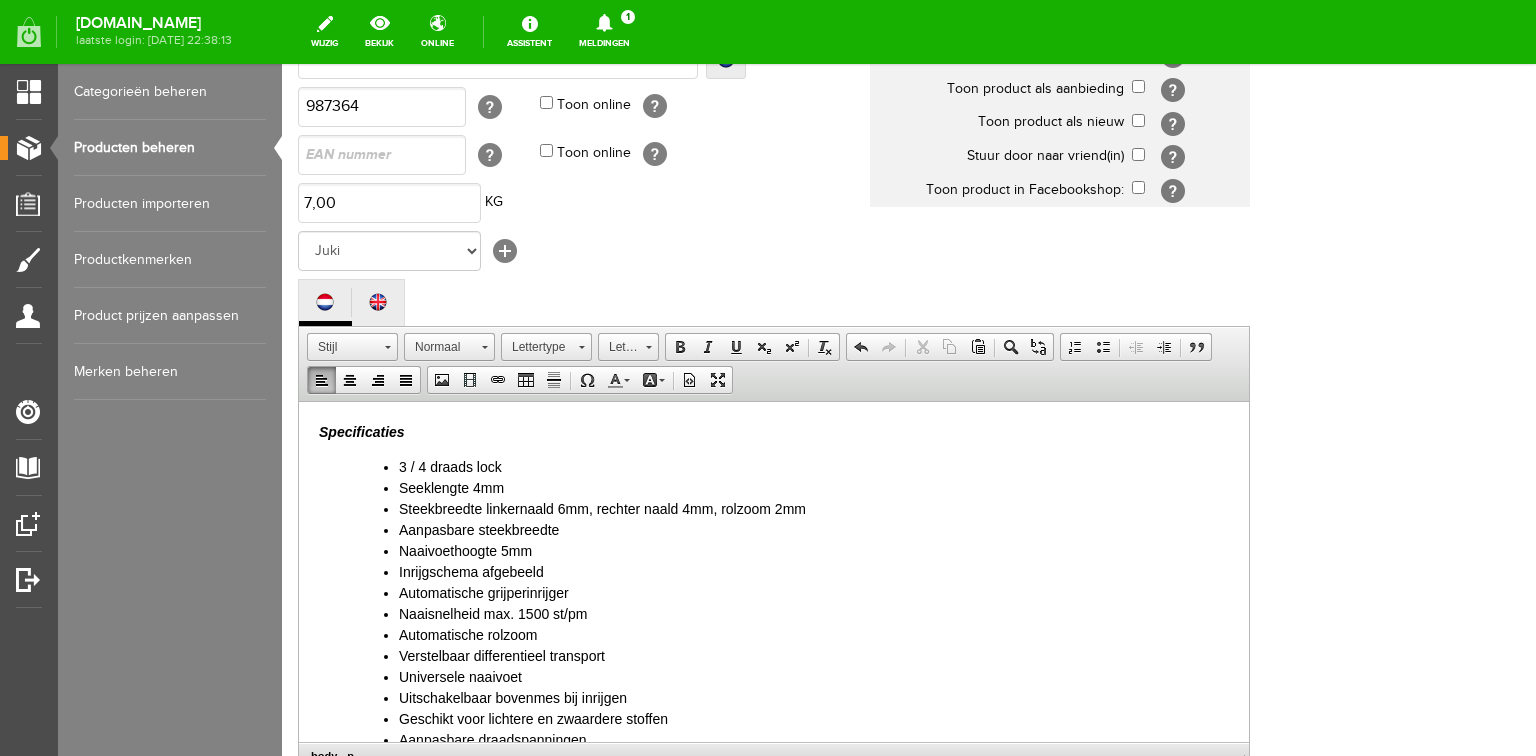 click on "Seeklengte 4mm" at bounding box center (814, 487) 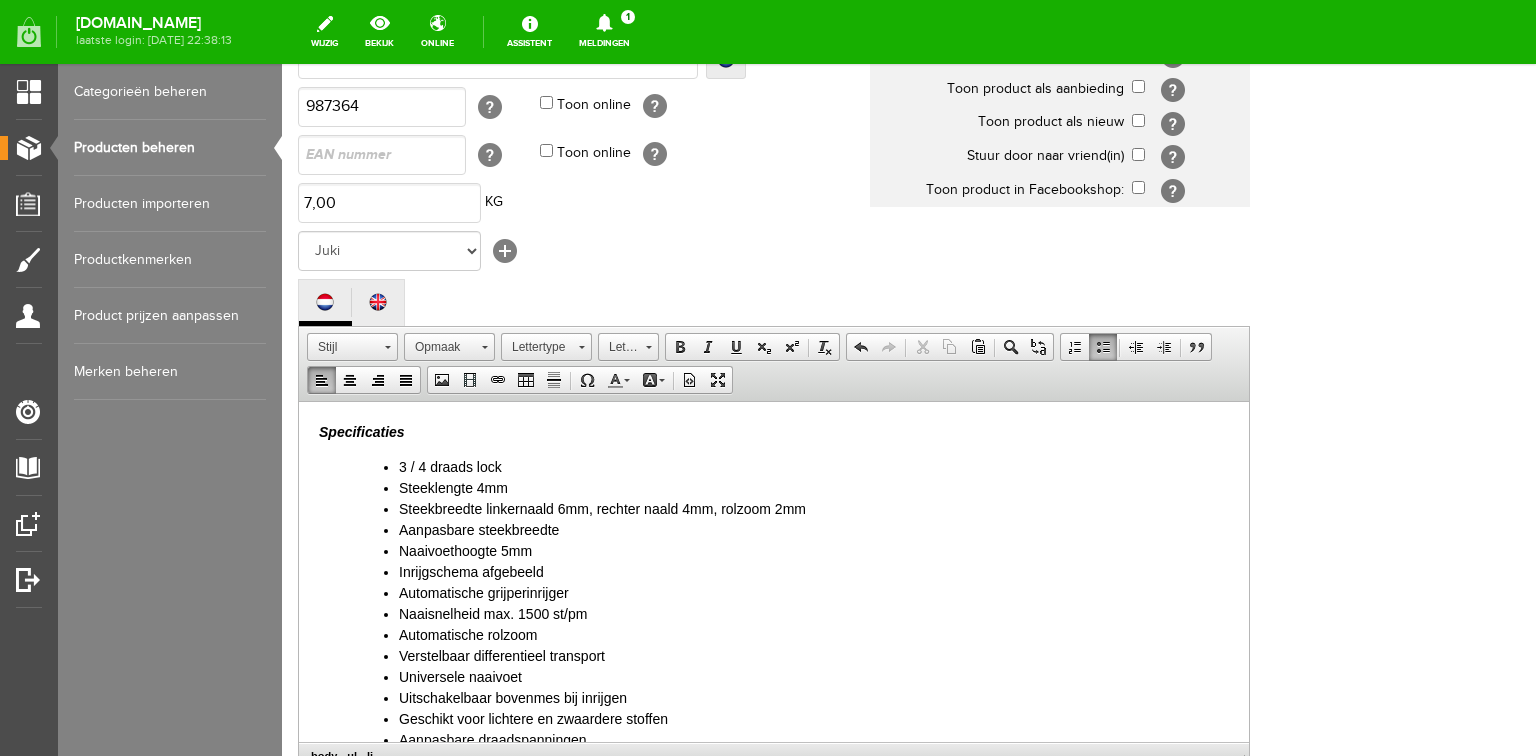 click on "Naaivoethoogte 5mm" at bounding box center [814, 550] 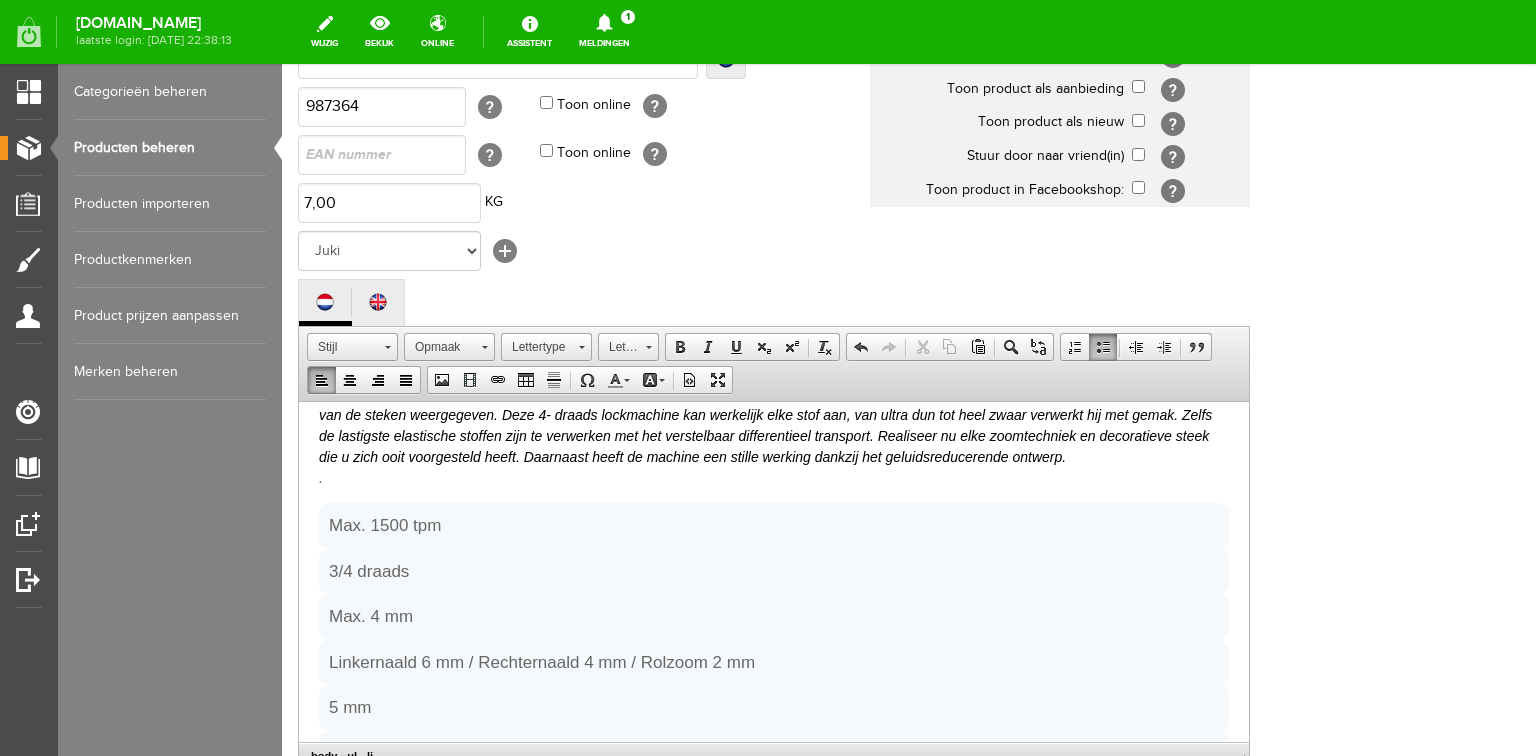 scroll, scrollTop: 0, scrollLeft: 0, axis: both 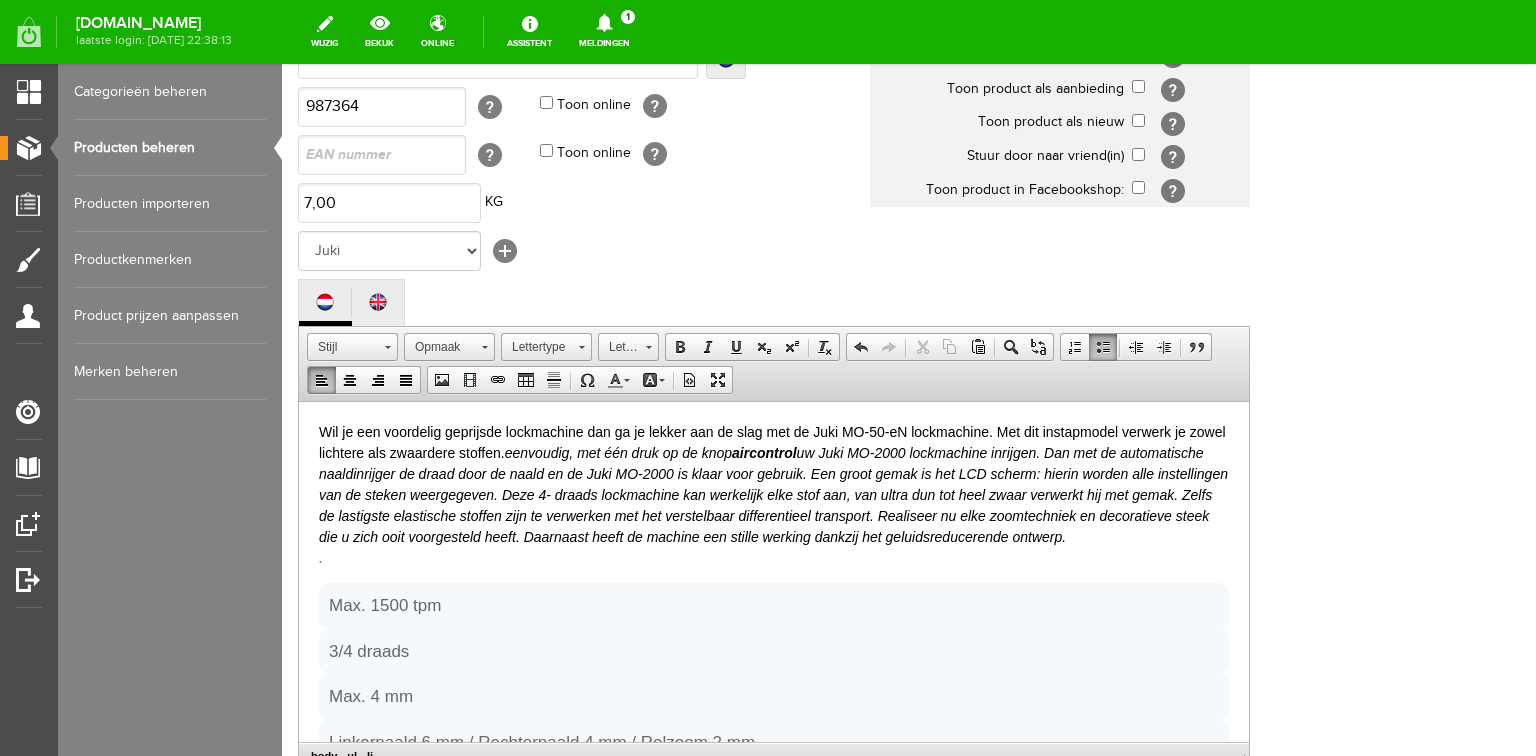 click on "eenvoudig, met één druk op de knop  aircontrol  uw Juki MO-2000 lockmachine inrijgen. Dan met de automatische naaldinrijger de draad door de naald en de Juki MO-2000 is klaar voor gebruik. Een groot gemak is het LCD scherm: hierin worden alle instellingen van de steken weergegeven. Deze 4- draads lockmachine kan werkelijk elke stof aan, van ultra dun tot heel zwaar verwerkt hij met gemak. Zelfs de lastigste elastische stoffen zijn te verwerken met het verstelbaar differentieel transport. Realiseer nu elke zoomtechniek en decoratieve steek die u zich ooit voorgesteld heeft. Daarnaast heeft de machine een stille werking dankzij het geluidsreducerende ontwerp. ." at bounding box center (773, 504) 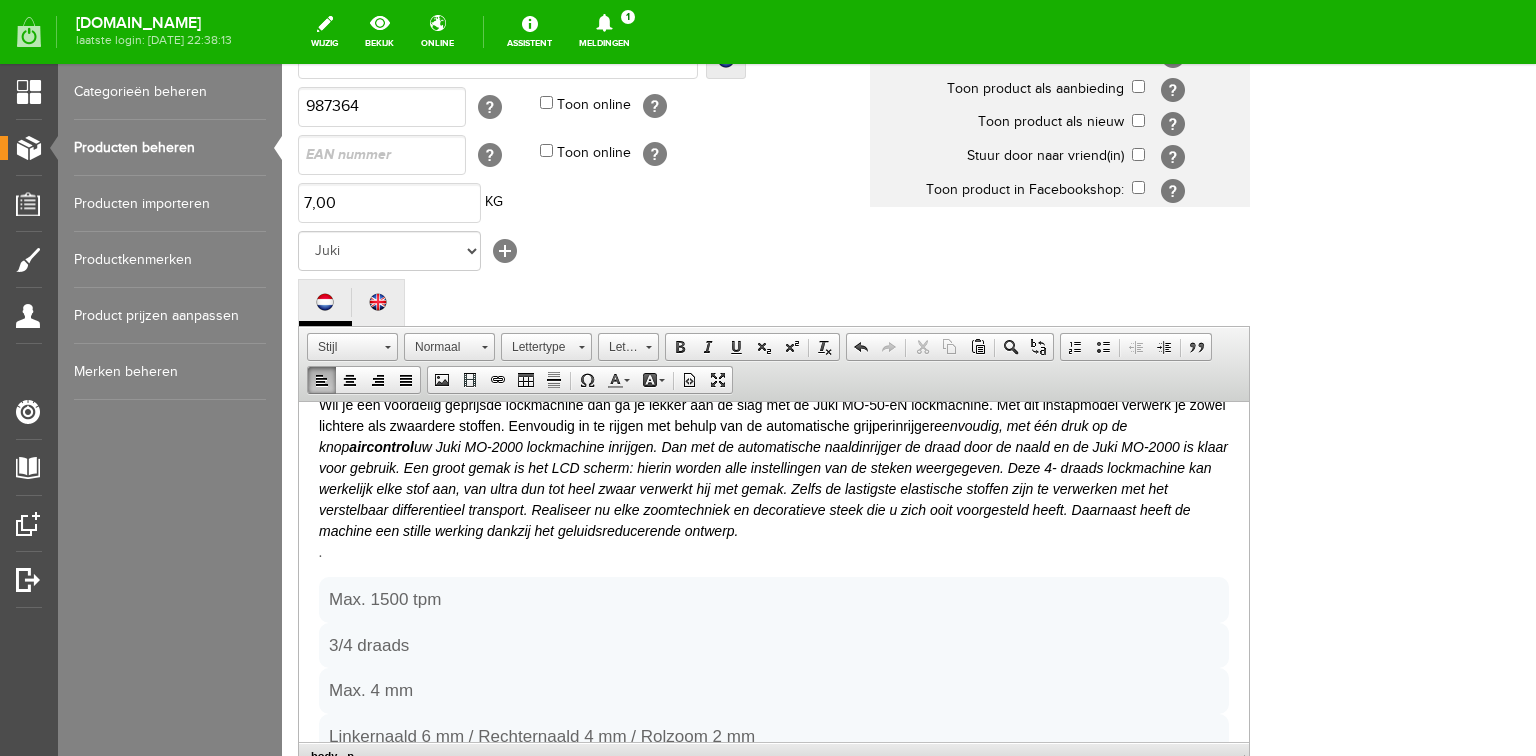 scroll, scrollTop: 0, scrollLeft: 0, axis: both 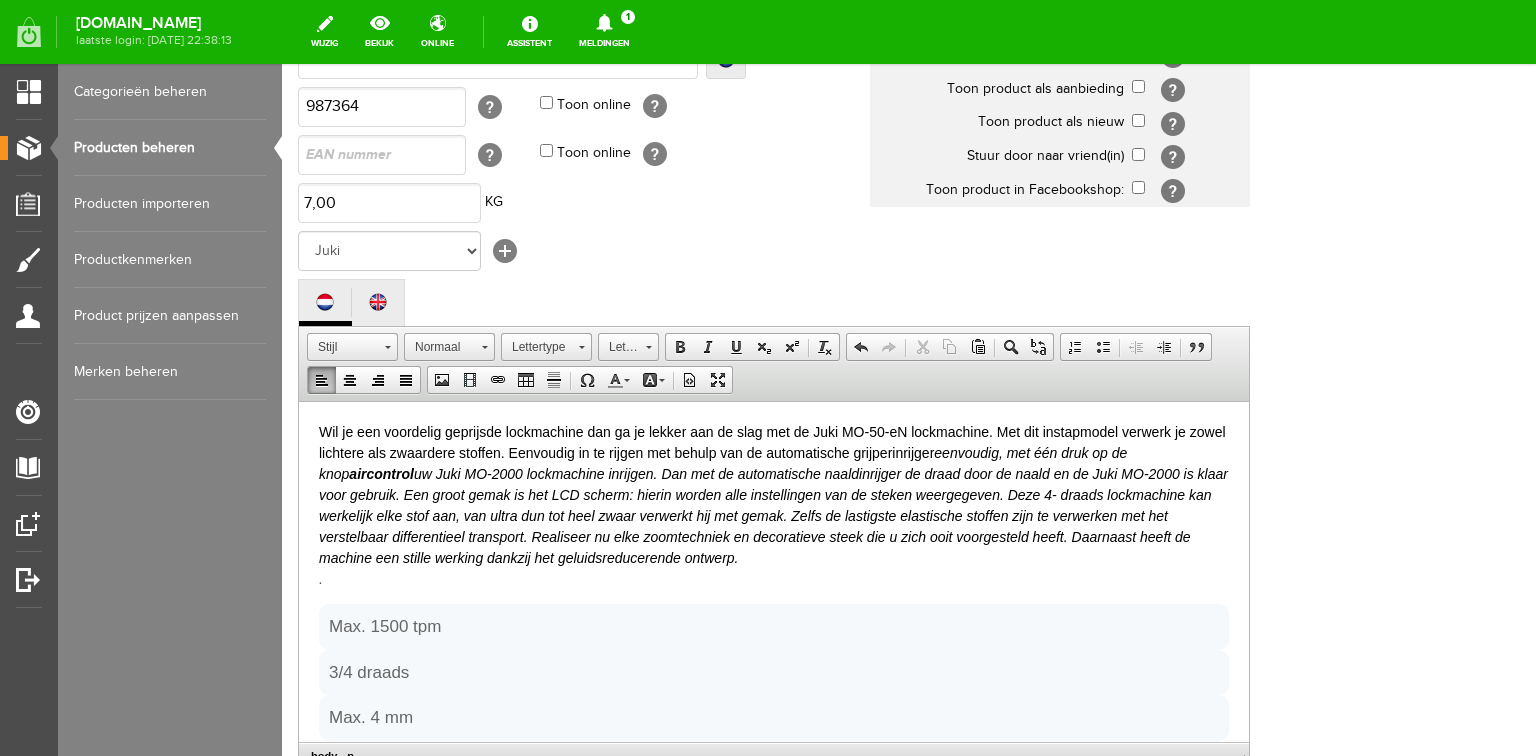 click on "Wil je een voordelig geprijsde lockmachine dan ga je lekker aan de slag met de Juki MO-50-eN lockmachine. Met dit instapmodel verwerk je zowel lichtere als zwaardere stoffen. Eenvoudig in te rijgen met behulp van de automatische grijperinrijger eenvoudig, met één druk op de knop  aircontrol  uw Juki MO-2000 lockmachine inrijgen. Dan met de automatische naaldinrijger de draad door de naald en de Juki MO-2000 is klaar voor gebruik. Een groot gemak is het LCD scherm: hierin worden alle instellingen van de steken weergegeven. Deze 4- draads lockmachine kan werkelijk elke stof aan, van ultra dun tot heel zwaar verwerkt hij met gemak. Zelfs de lastigste elastische stoffen zijn te verwerken met het verstelbaar differentieel transport. Realiseer nu elke zoomtechniek en decoratieve steek die u zich ooit voorgesteld heeft. Daarnaast heeft de machine een stille werking dankzij het geluidsreducerende ontwerp. ." at bounding box center [774, 505] 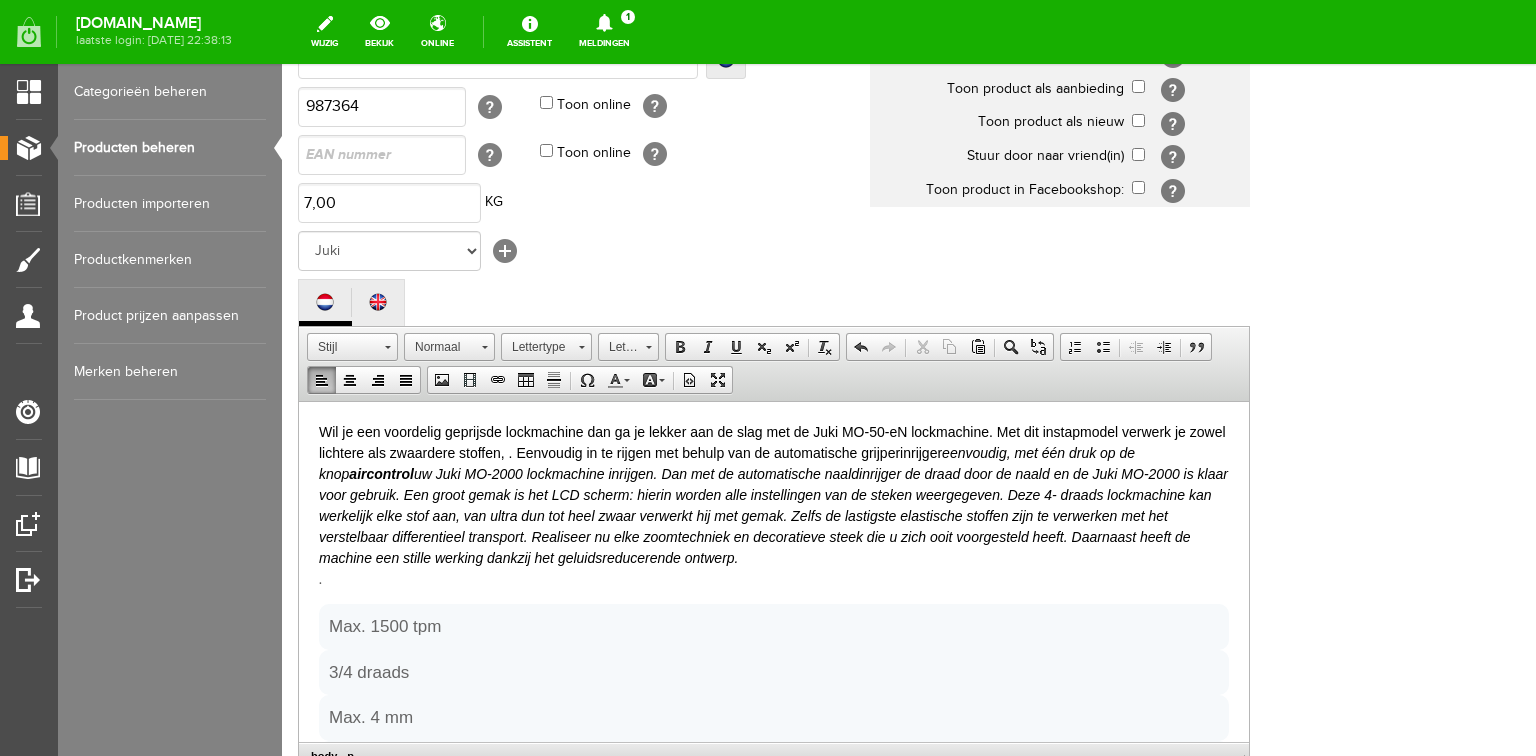 click on "Wil je een voordelig geprijsde lockmachine dan ga je lekker aan de slag met de Juki MO-50-eN lockmachine. Met dit instapmodel verwerk je zowel lichtere als zwaardere stoffen, . Eenvoudig in te rijgen met behulp van de automatische grijperinrijger eenvoudig, met één druk op de knop  aircontrol  uw Juki MO-2000 lockmachine inrijgen. Dan met de automatische naaldinrijger de draad door de naald en de Juki MO-2000 is klaar voor gebruik. Een groot gemak is het LCD scherm: hierin worden alle instellingen van de steken weergegeven. Deze 4- draads lockmachine kan werkelijk elke stof aan, van ultra dun tot heel zwaar verwerkt hij met gemak. Zelfs de lastigste elastische stoffen zijn te verwerken met het verstelbaar differentieel transport. Realiseer nu elke zoomtechniek en decoratieve steek die u zich ooit voorgesteld heeft. Daarnaast heeft de machine een stille werking dankzij het geluidsreducerende ontwerp. ." at bounding box center [774, 505] 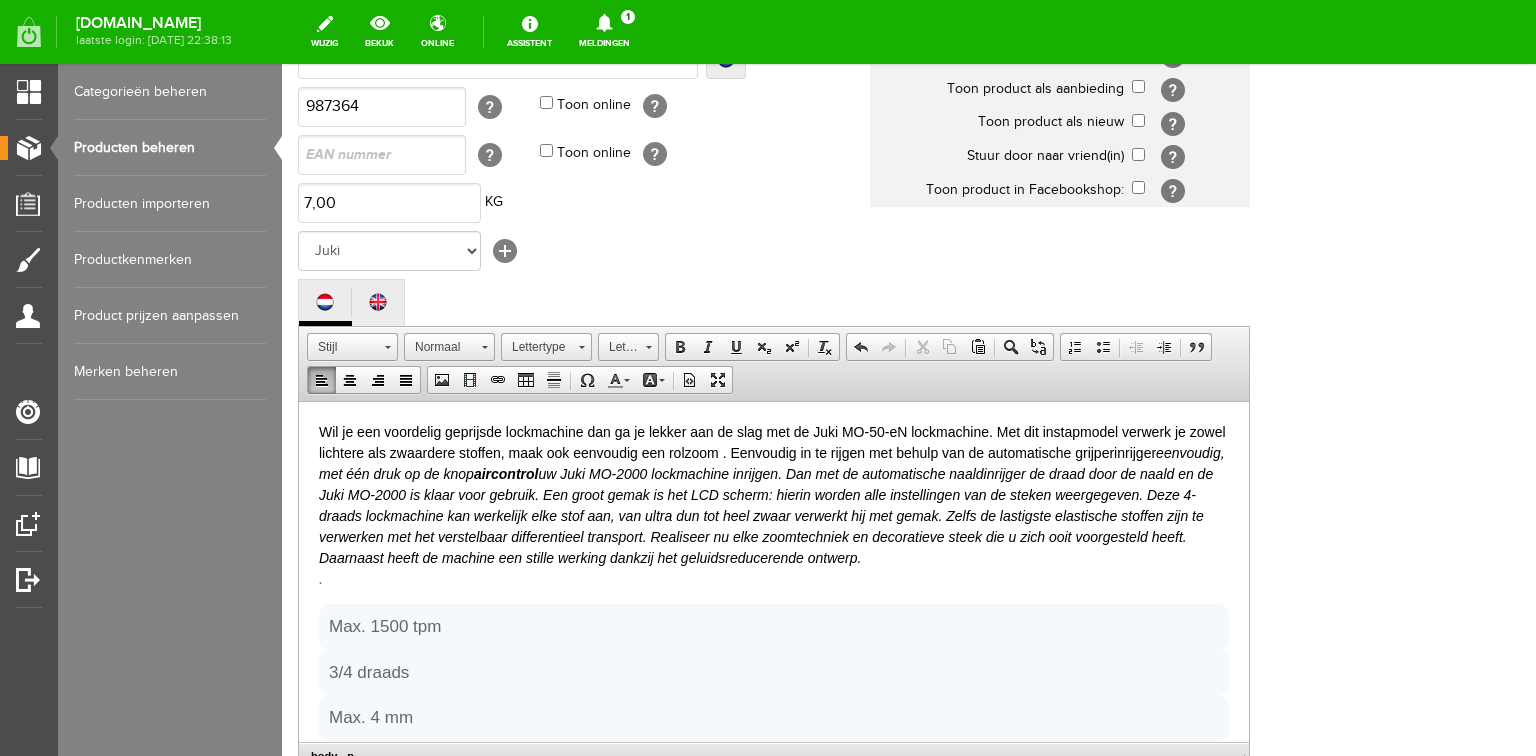 click on "eenvoudig, met één druk op de knop  aircontrol  uw Juki MO-2000 lockmachine inrijgen. Dan met de automatische naaldinrijger de draad door de naald en de Juki MO-2000 is klaar voor gebruik. Een groot gemak is het LCD scherm: hierin worden alle instellingen van de steken weergegeven. Deze 4- draads lockmachine kan werkelijk elke stof aan, van ultra dun tot heel zwaar verwerkt hij met gemak. Zelfs de lastigste elastische stoffen zijn te verwerken met het verstelbaar differentieel transport. Realiseer nu elke zoomtechniek en decoratieve steek die u zich ooit voorgesteld heeft. Daarnaast heeft de machine een stille werking dankzij het geluidsreducerende ontwerp. ." at bounding box center [772, 515] 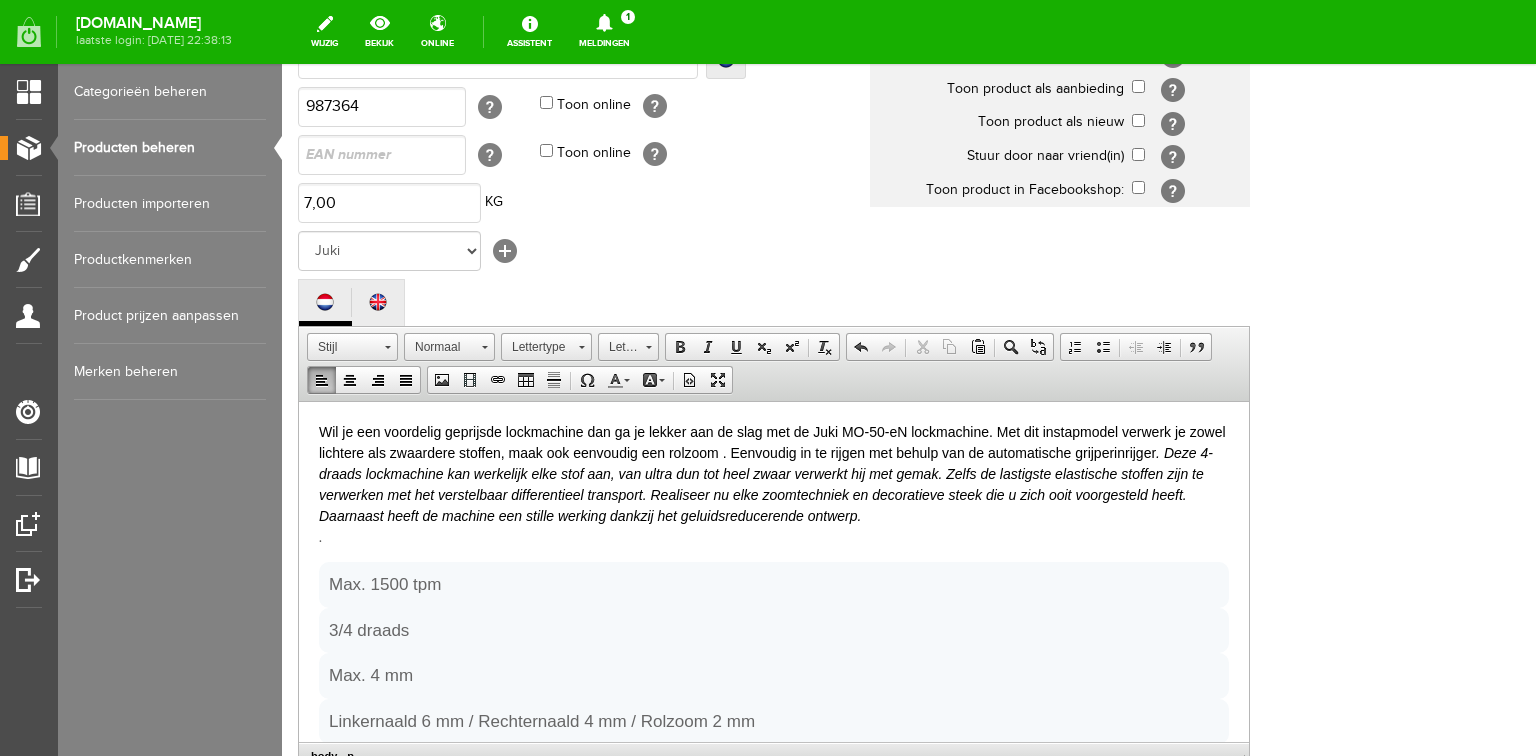 click on "Wil je een voordelig geprijsde lockmachine dan ga je lekker aan de slag met de Juki MO-50-eN lockmachine. Met dit instapmodel verwerk je zowel lichtere als zwaardere stoffen, maak ook eenvoudig een rolzoom . Eenvoudig in te rijgen met behulp van de automatische grijperinrijger . Deze 4- draads lockmachine kan werkelijk elke stof aan, van ultra dun tot heel zwaar verwerkt hij met gemak. Zelfs de lastigste elastische stoffen zijn te verwerken met het verstelbaar differentieel transport. Realiseer nu elke zoomtechniek en decoratieve steek die u zich ooit voorgesteld heeft. Daarnaast heeft de machine een stille werking dankzij het geluidsreducerende ontwerp. ." at bounding box center (774, 484) 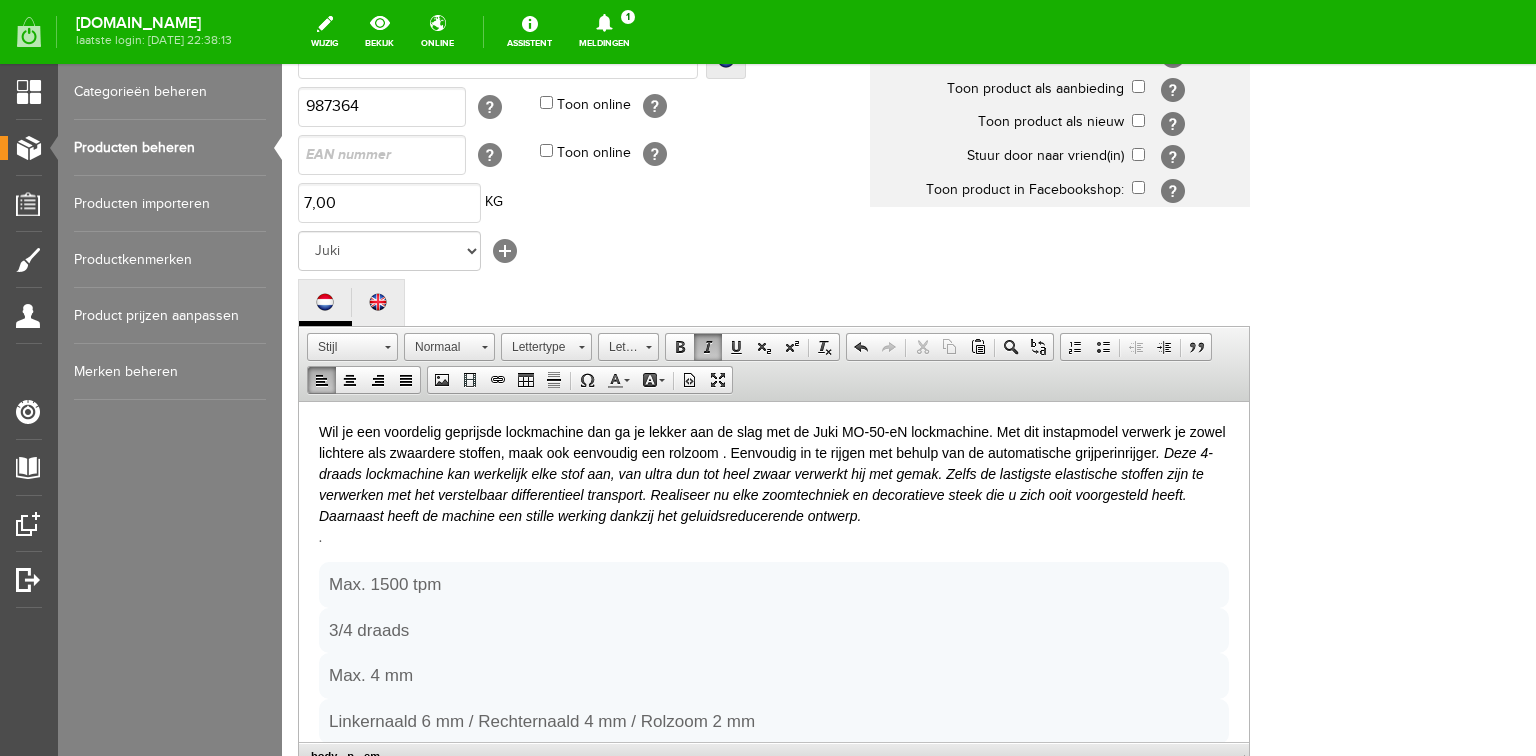 drag, startPoint x: 757, startPoint y: 450, endPoint x: 793, endPoint y: 459, distance: 37.107952 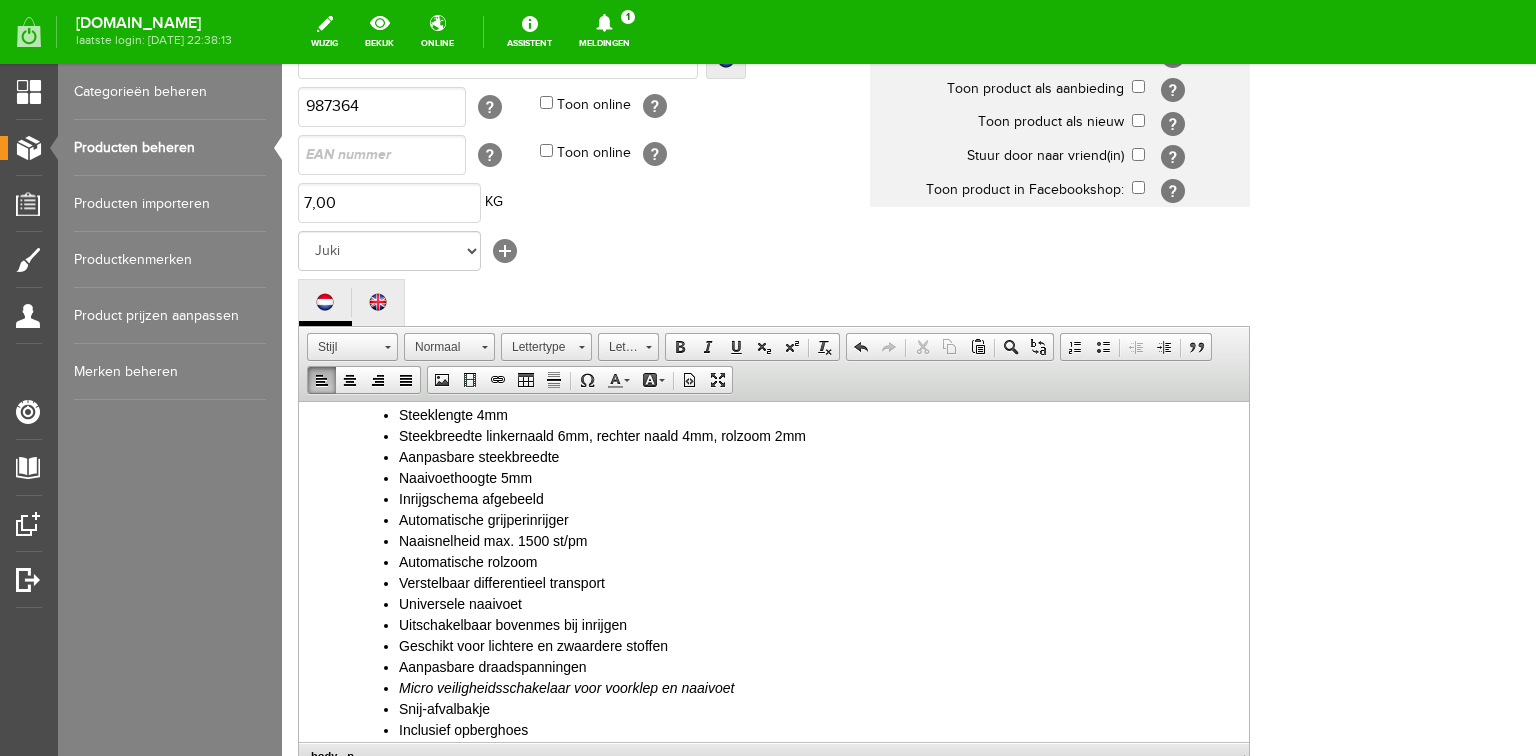 scroll, scrollTop: 640, scrollLeft: 0, axis: vertical 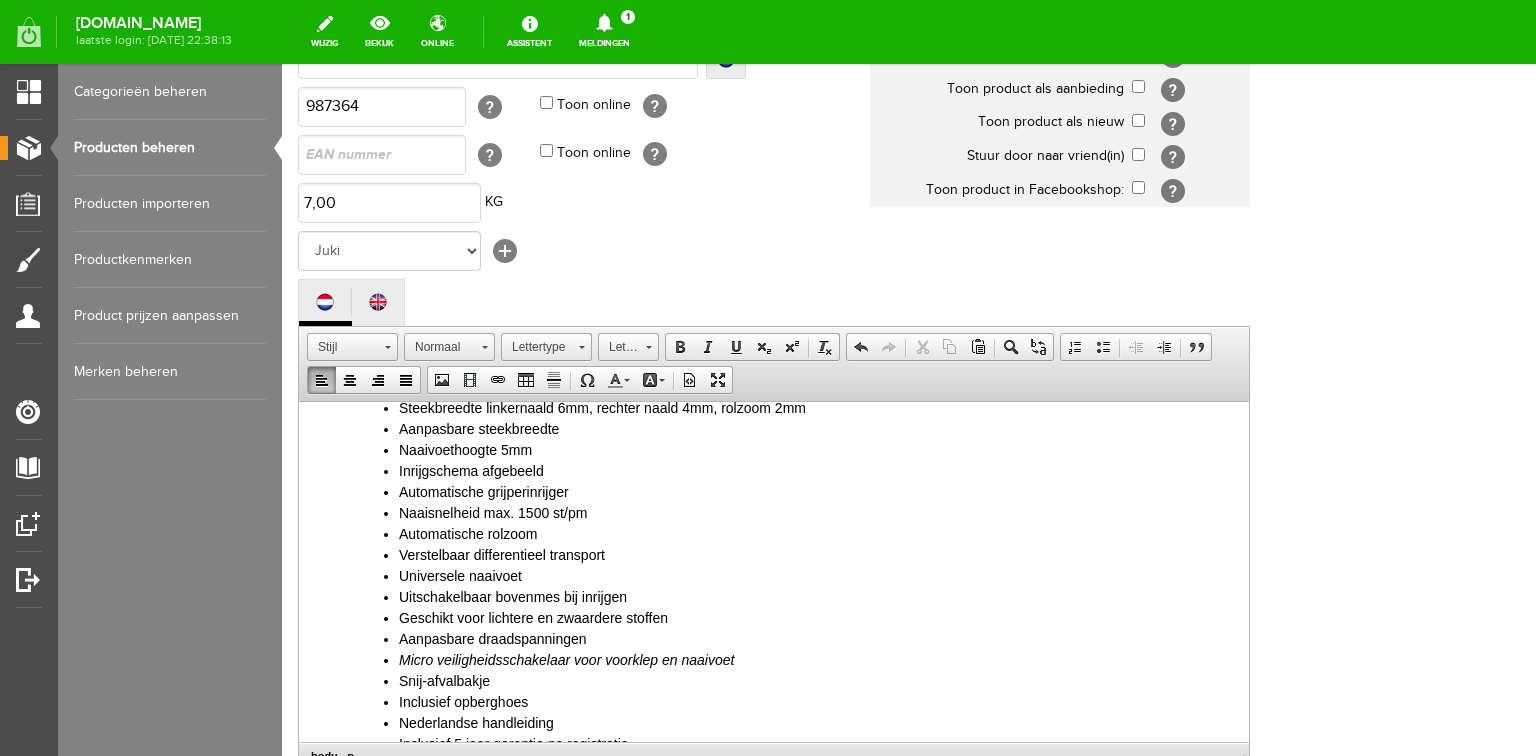 click on "Micro veiligheidsschakelaar voor voorklep en naaivoet" at bounding box center [566, 659] 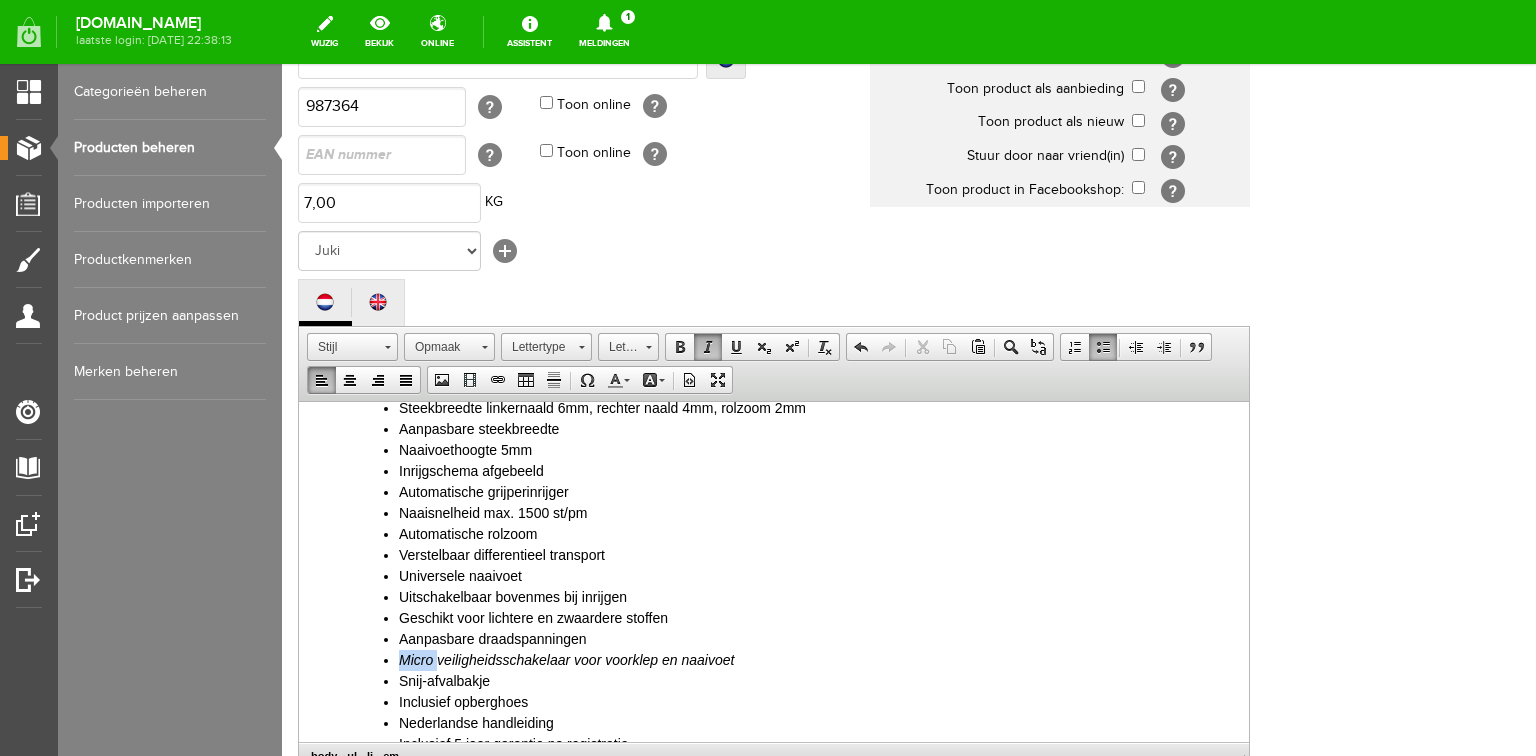 click on "Micro veiligheidsschakelaar voor voorklep en naaivoet" at bounding box center [566, 659] 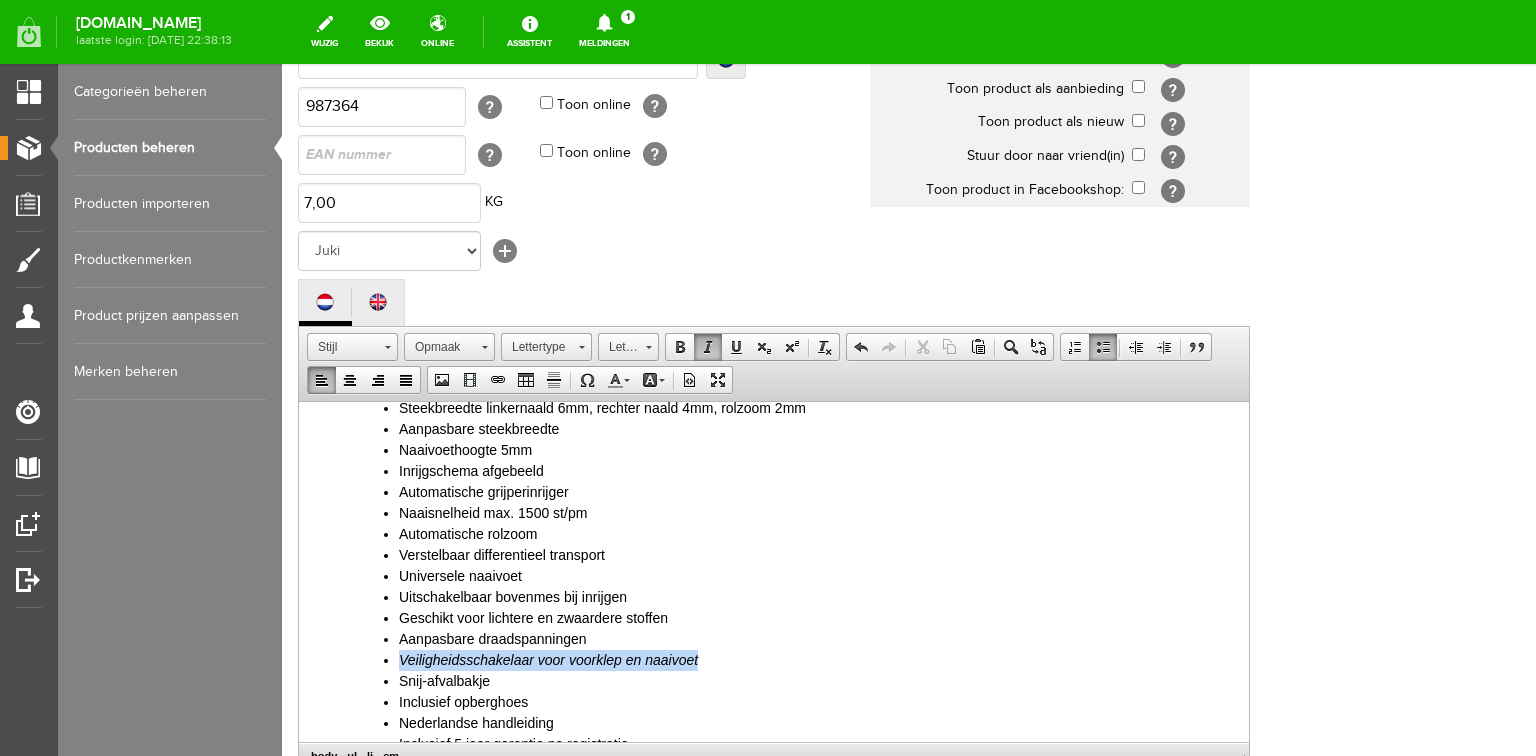 drag, startPoint x: 697, startPoint y: 659, endPoint x: 385, endPoint y: 653, distance: 312.05768 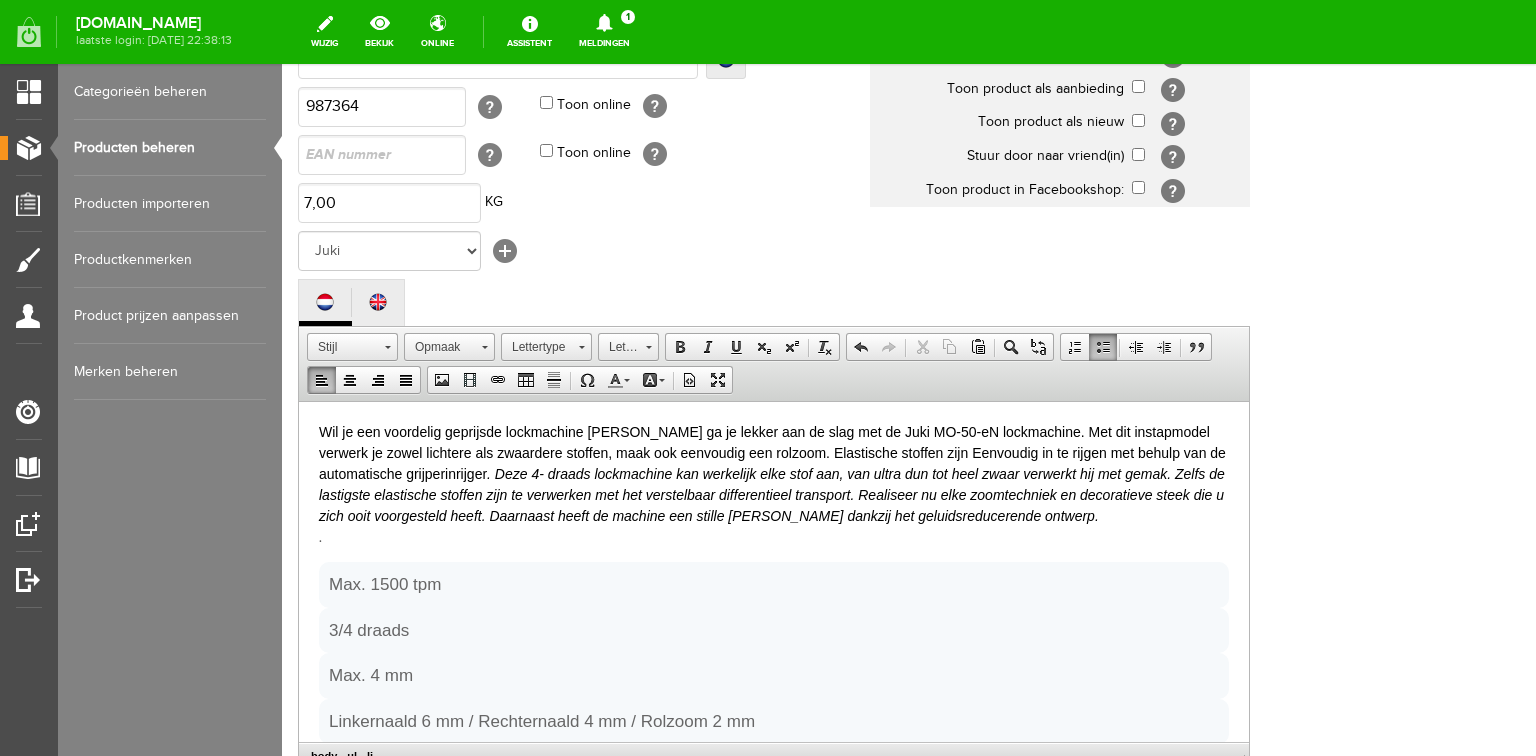 scroll, scrollTop: 640, scrollLeft: 0, axis: vertical 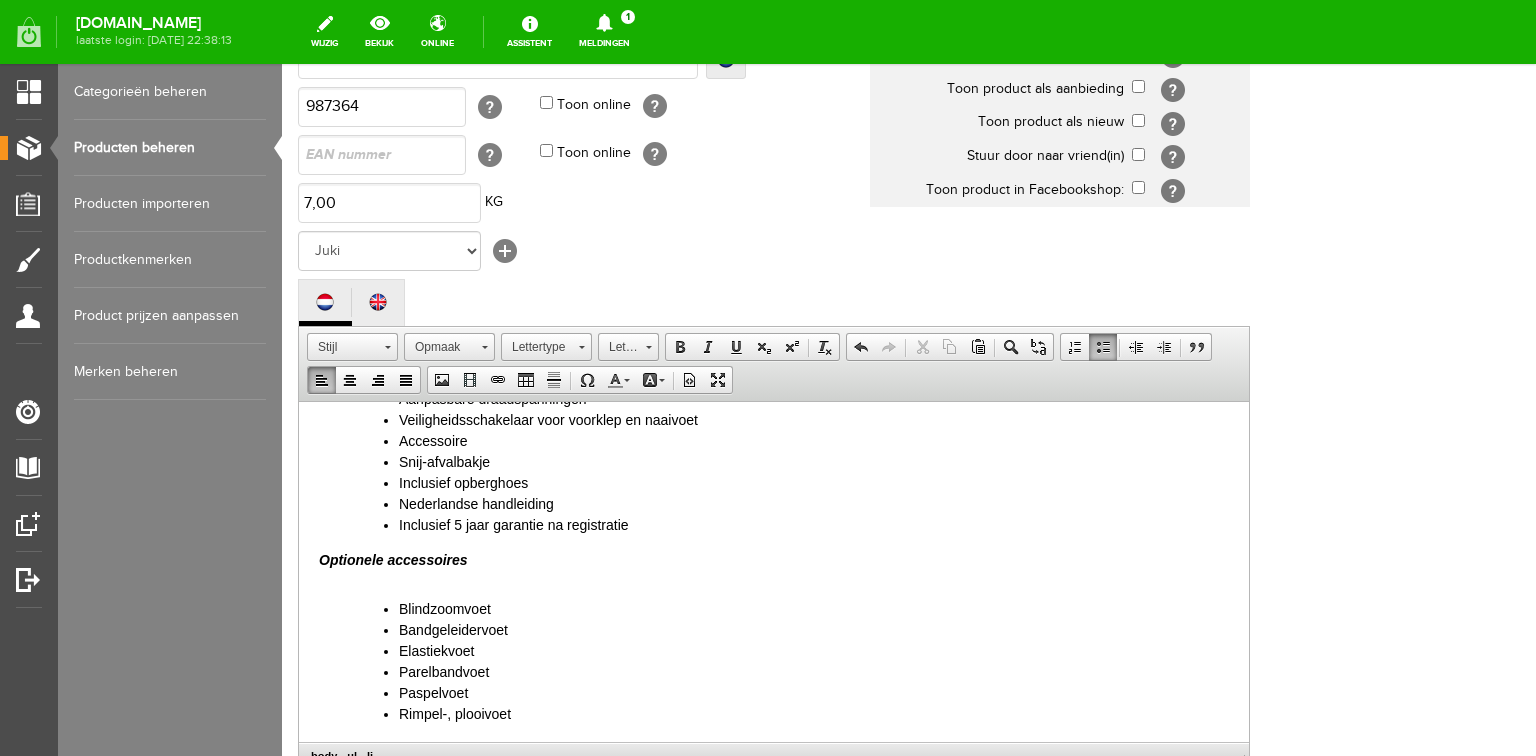 type 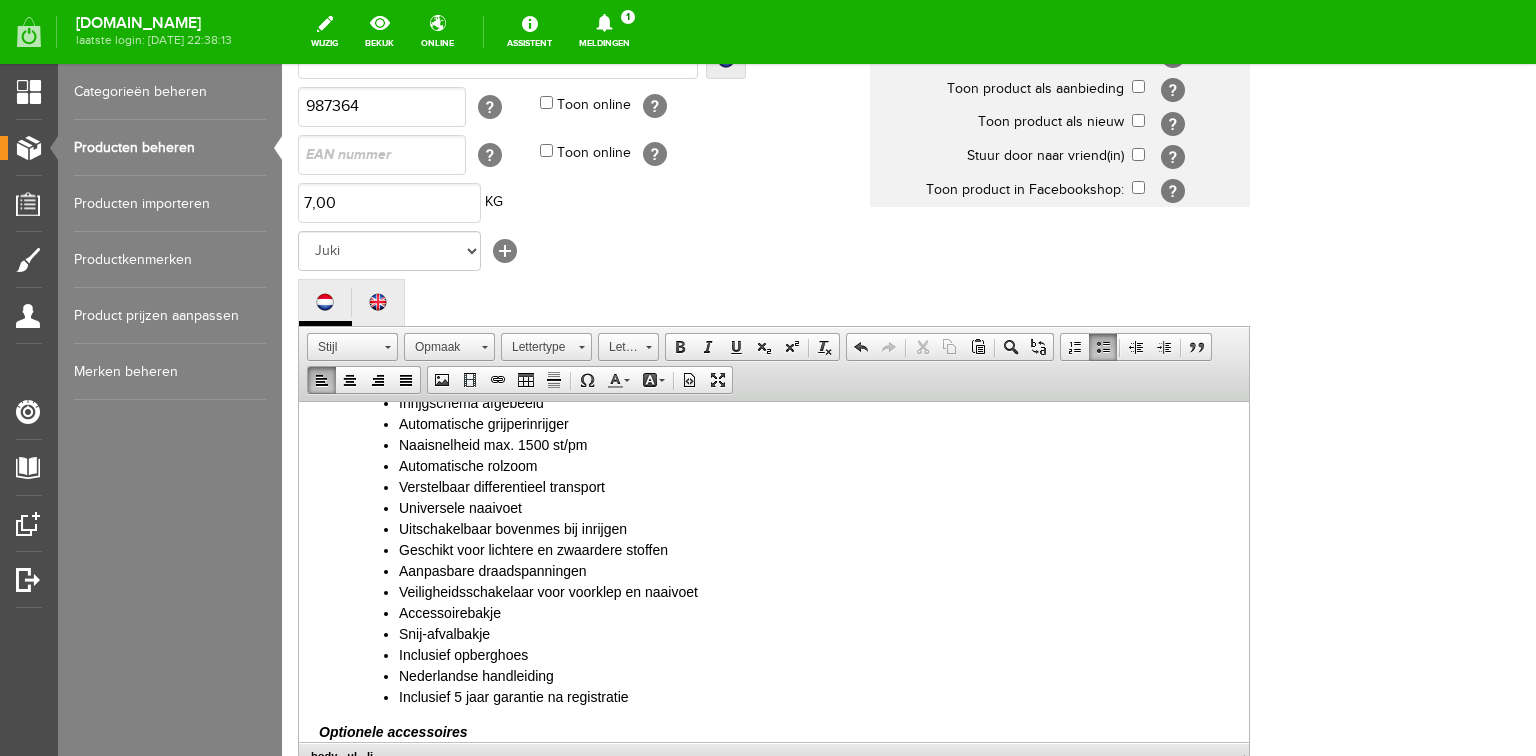 scroll, scrollTop: 720, scrollLeft: 0, axis: vertical 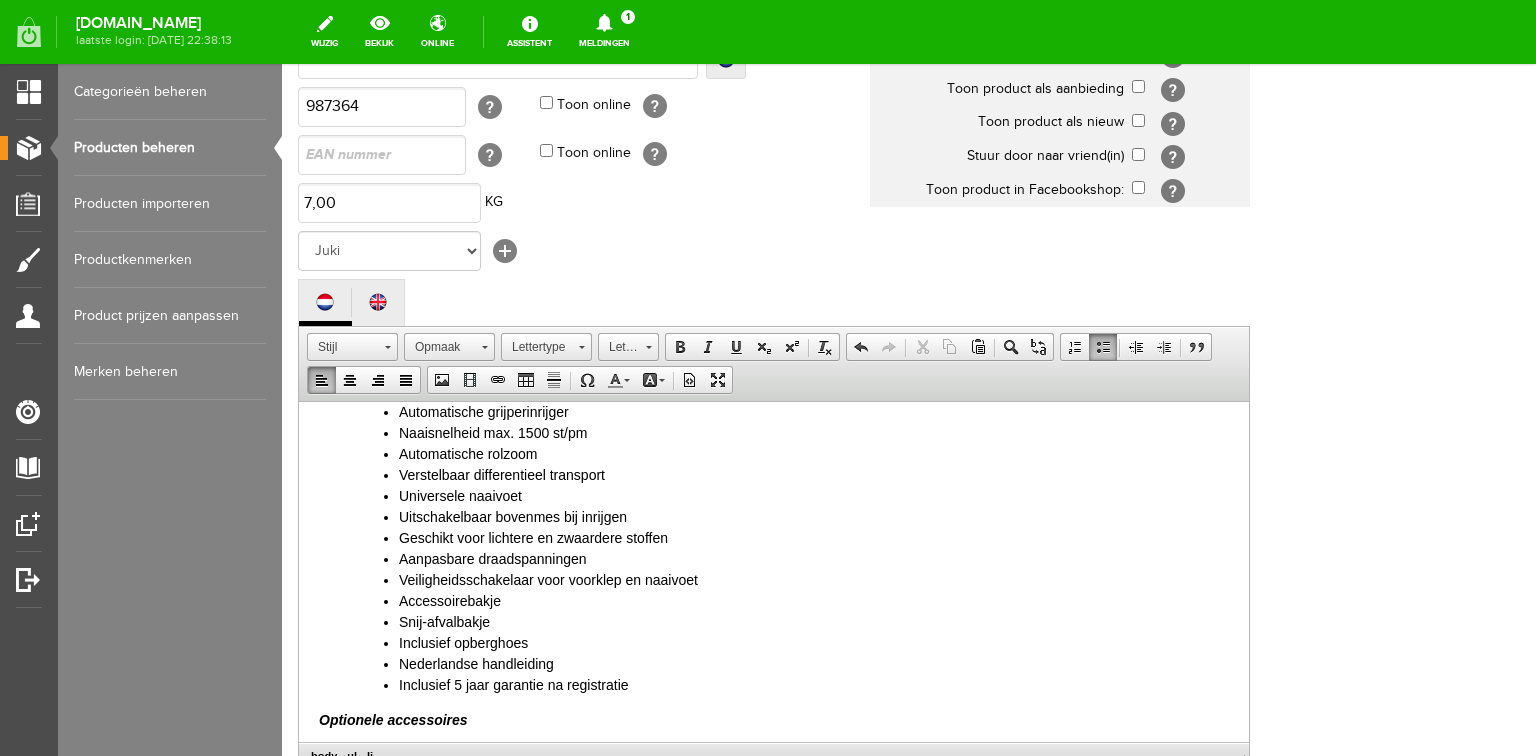 click on "Snij-afvalbakje" at bounding box center (814, 621) 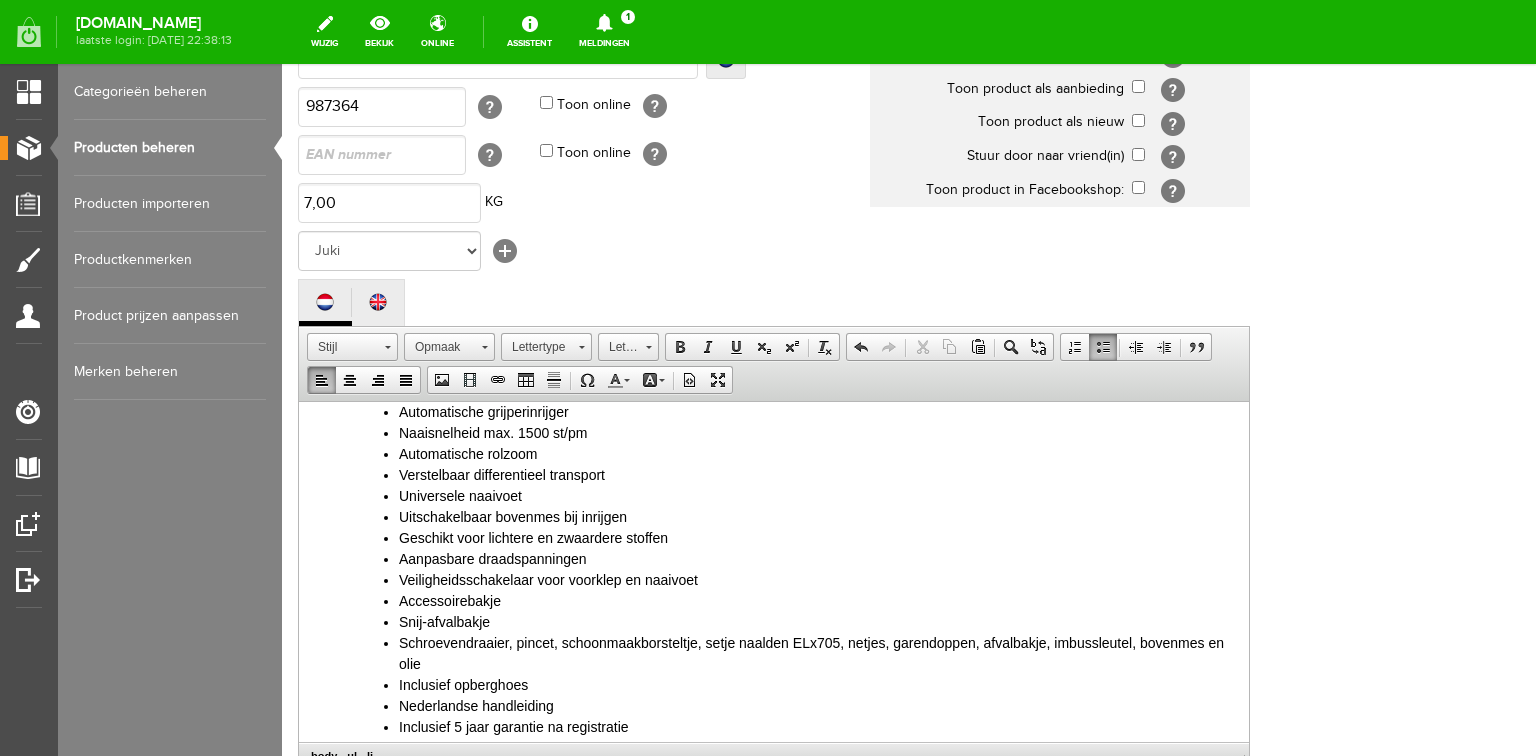 click on "Schroevendraaier, pincet, schoonmaakborsteltje, setje naalden ELx705, netjes, garendoppen, afvalbakje, imbussleutel, bovenmes en olie" at bounding box center [814, 653] 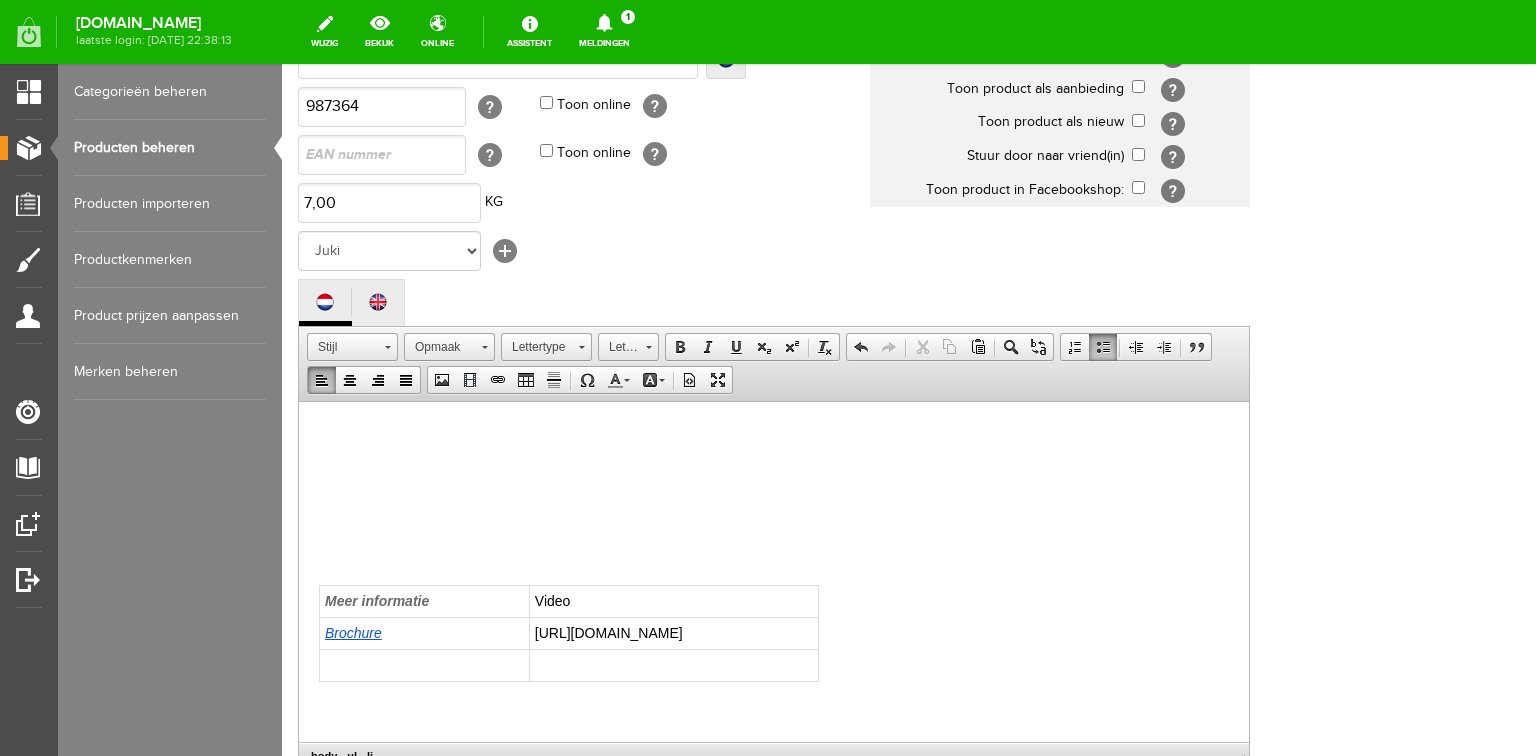 scroll, scrollTop: 1440, scrollLeft: 0, axis: vertical 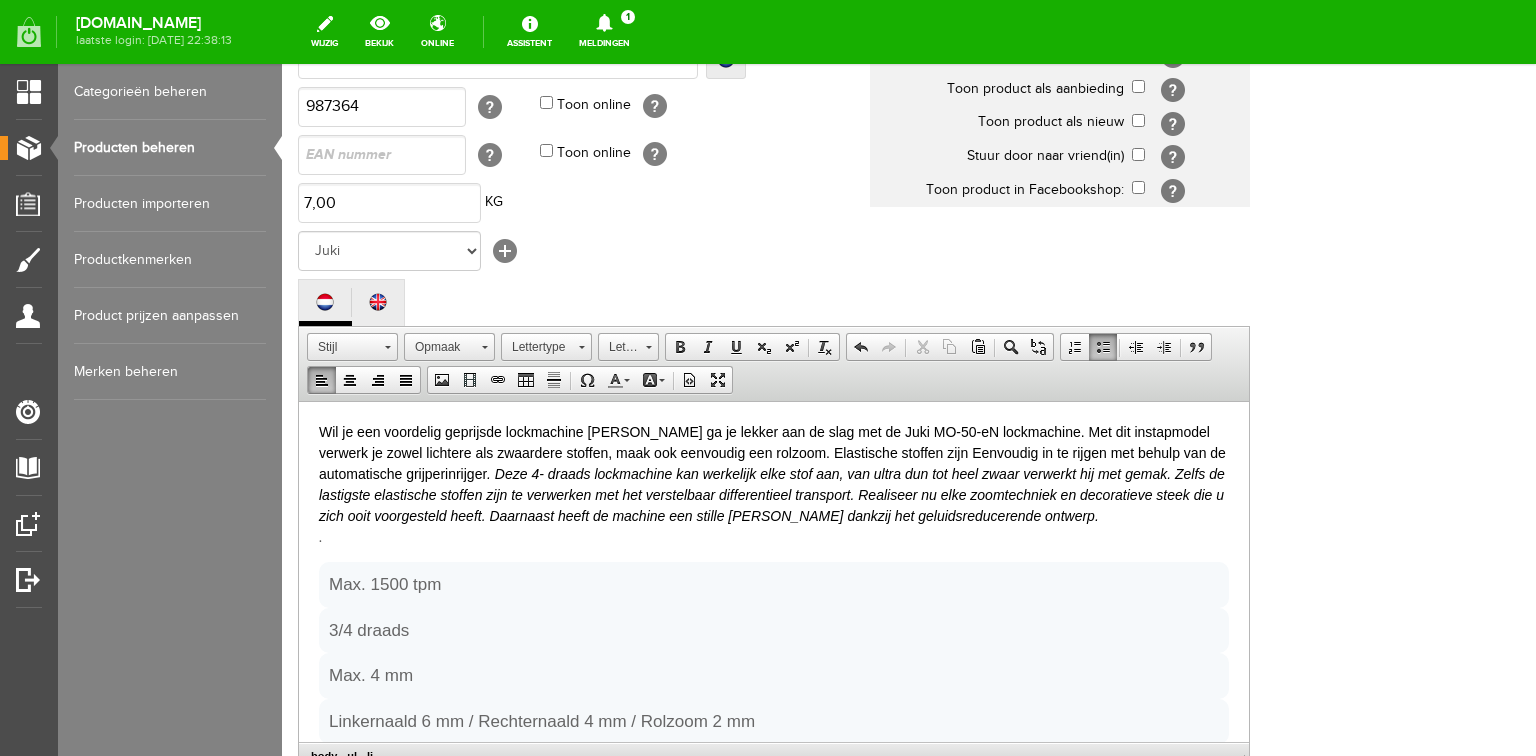 drag, startPoint x: 1069, startPoint y: 513, endPoint x: 1089, endPoint y: 521, distance: 21.540659 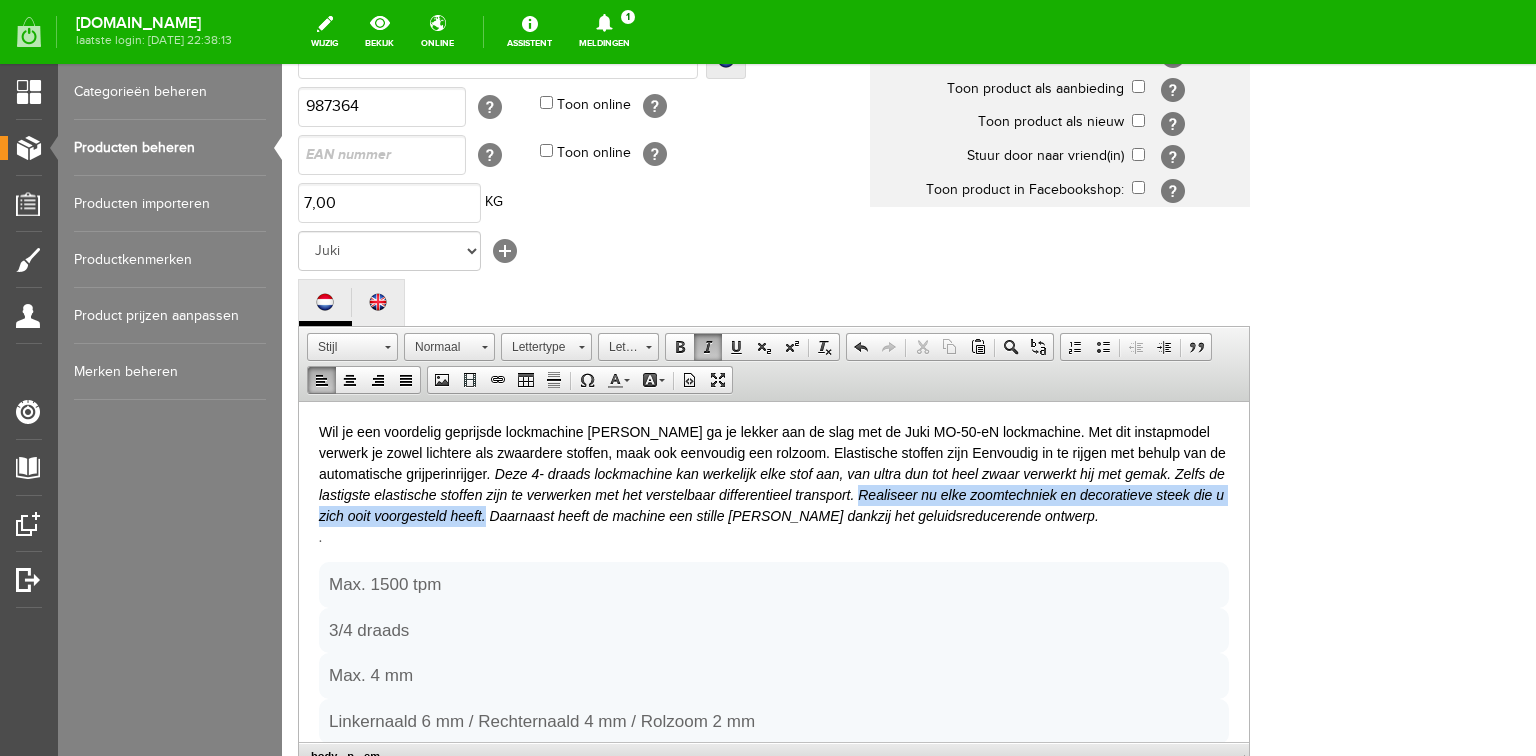 drag, startPoint x: 880, startPoint y: 486, endPoint x: 518, endPoint y: 515, distance: 363.15976 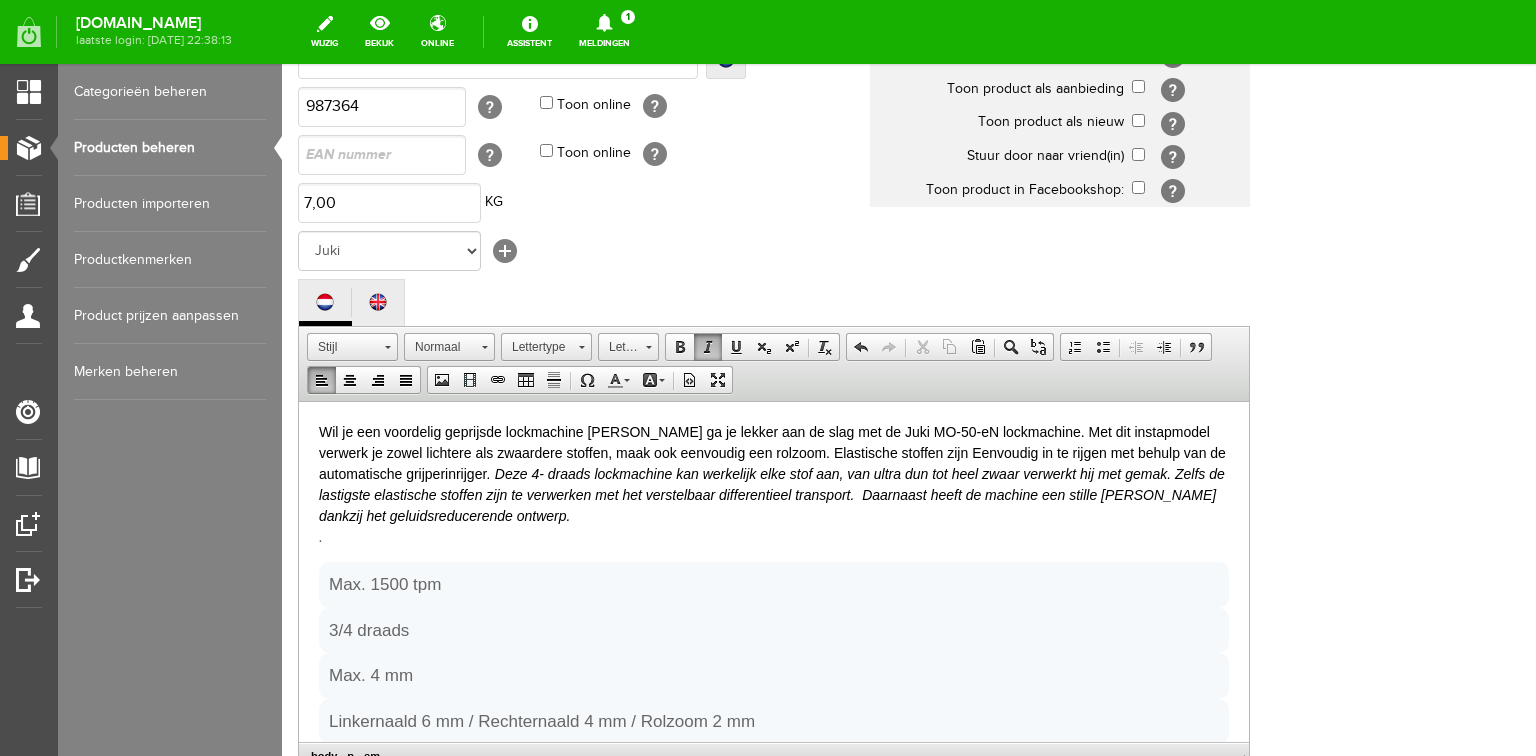 click on "Wil je een voordelig geprijsde lockmachine dan ga je lekker aan de slag met de Juki MO-50-eN lockmachine. Met dit instapmodel verwerk je zowel lichtere als zwaardere stoffen, maak ook eenvoudig een rolzoom. Elastische stoffen zijn Eenvoudig in te rijgen met behulp van de automatische grijperinrijger . Deze 4- draads lockmachine kan werkelijk elke stof aan, van ultra dun tot heel zwaar verwerkt hij met gemak. Zelfs de lastigste elastische stoffen zijn te verwerken met het verstelbaar differentieel transport.  Daarnaast heeft de machine een stille werking dankzij het geluidsreducerende ontwerp. ." at bounding box center (774, 484) 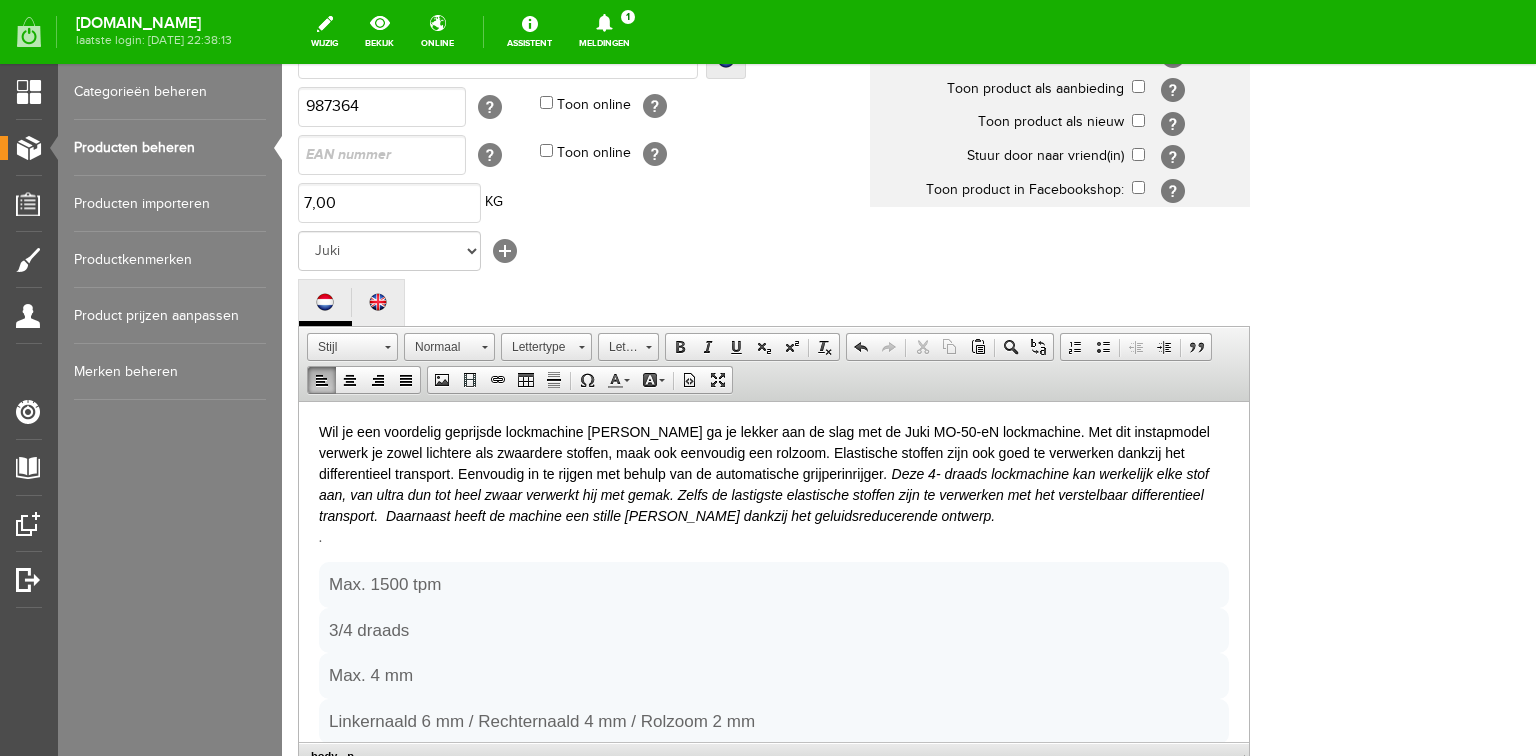 click on "Wil je een voordelig geprijsde lockmachine dan ga je lekker aan de slag met de Juki MO-50-eN lockmachine. Met dit instapmodel verwerk je zowel lichtere als zwaardere stoffen, maak ook eenvoudig een rolzoom. Elastische stoffen zijn ook goed te verwerken dankzij het differentieel transport. Eenvoudig in te rijgen met behulp van de automatische grijperinrijger . Deze 4- draads lockmachine kan werkelijk elke stof aan, van ultra dun tot heel zwaar verwerkt hij met gemak. Zelfs de lastigste elastische stoffen zijn te verwerken met het verstelbaar differentieel transport.  Daarnaast heeft de machine een stille werking dankzij het geluidsreducerende ontwerp. ." at bounding box center [774, 484] 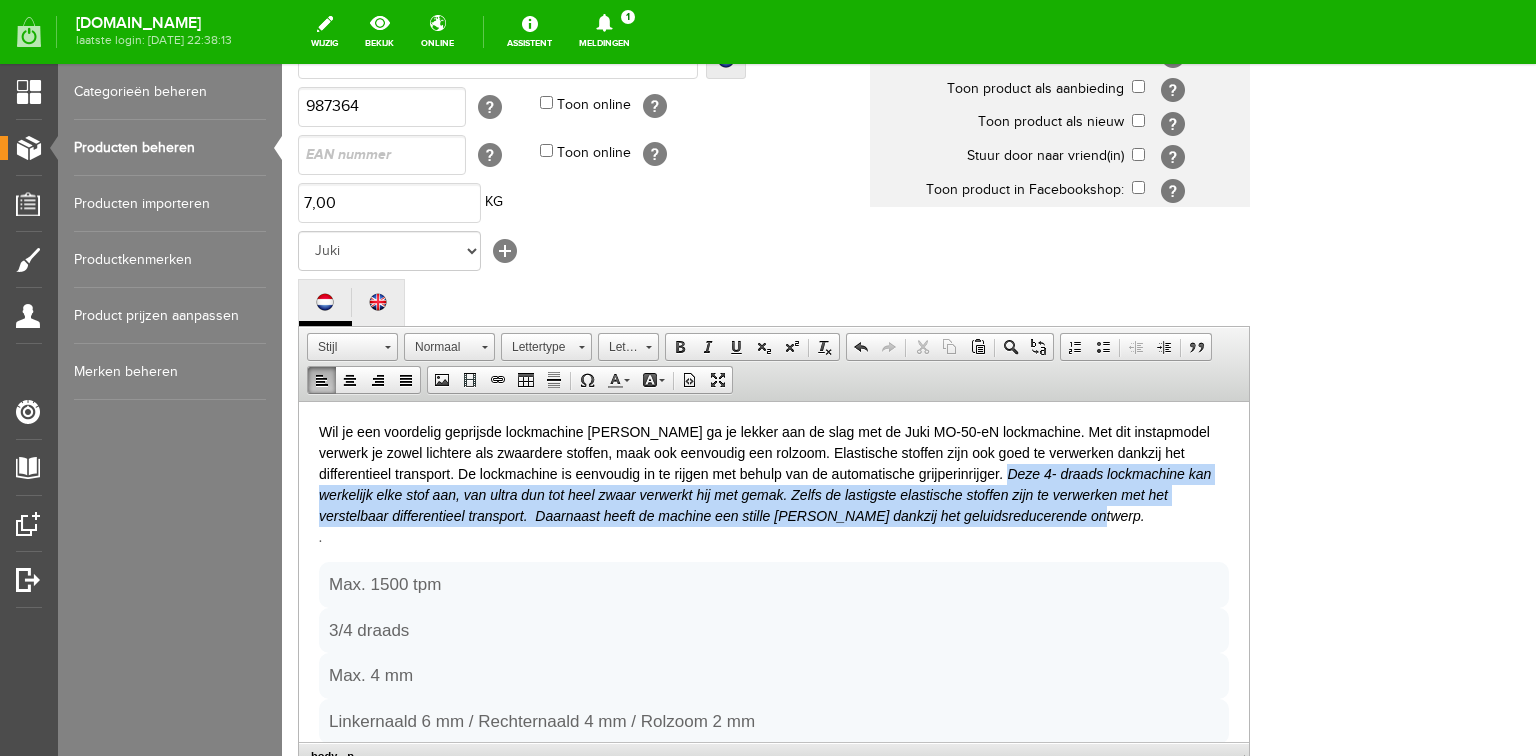drag, startPoint x: 933, startPoint y: 474, endPoint x: 1016, endPoint y: 514, distance: 92.13577 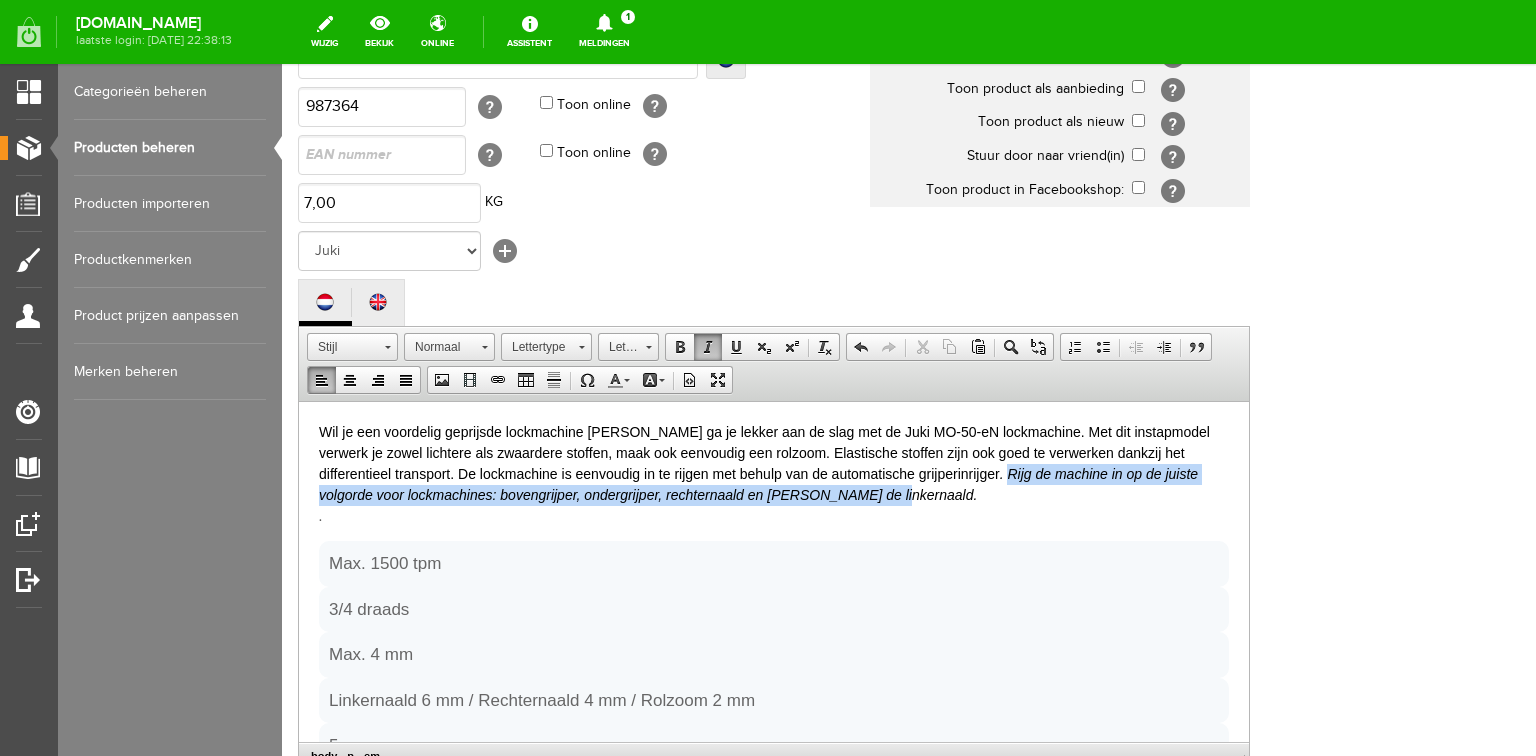 drag, startPoint x: 933, startPoint y: 474, endPoint x: 941, endPoint y: 487, distance: 15.264338 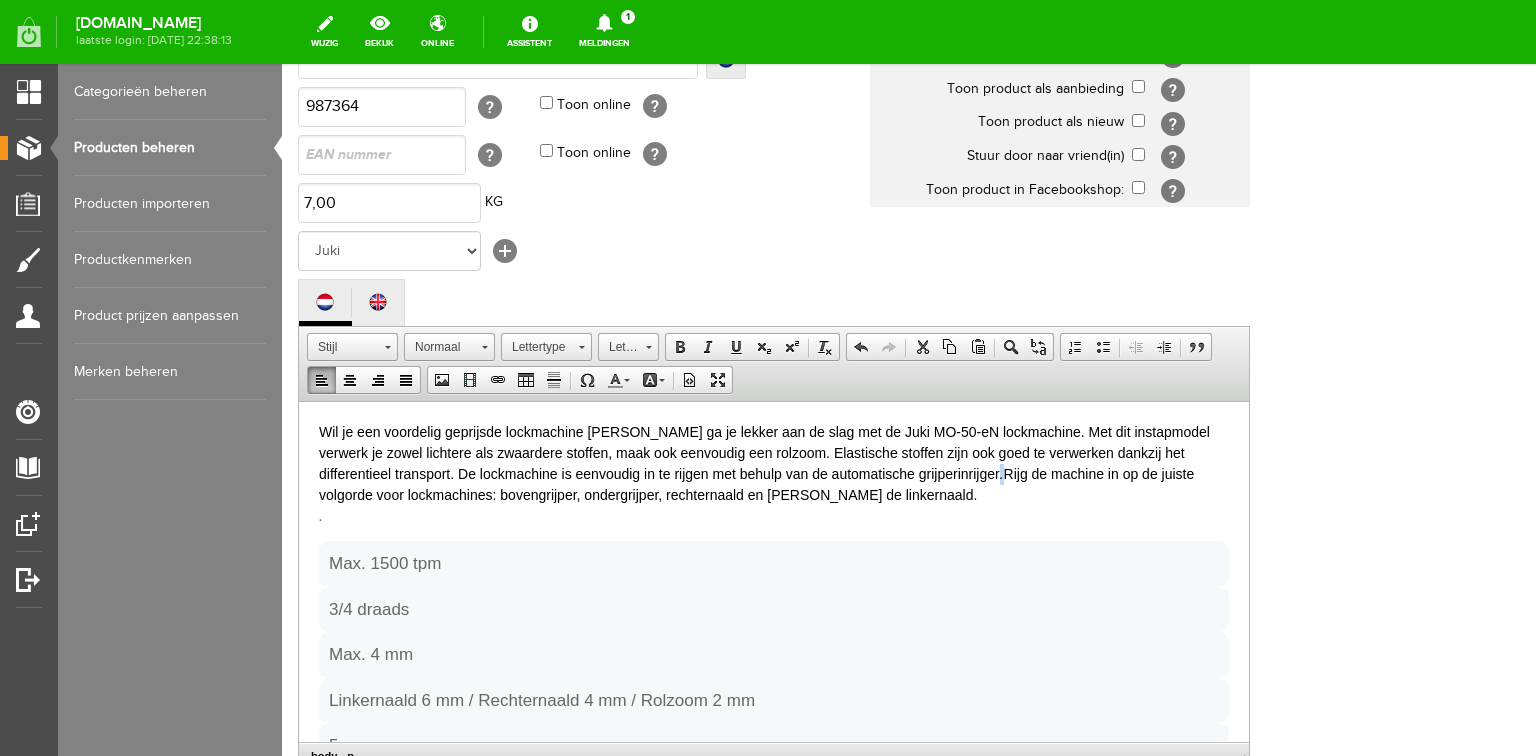 drag, startPoint x: 795, startPoint y: 490, endPoint x: 809, endPoint y: 494, distance: 14.56022 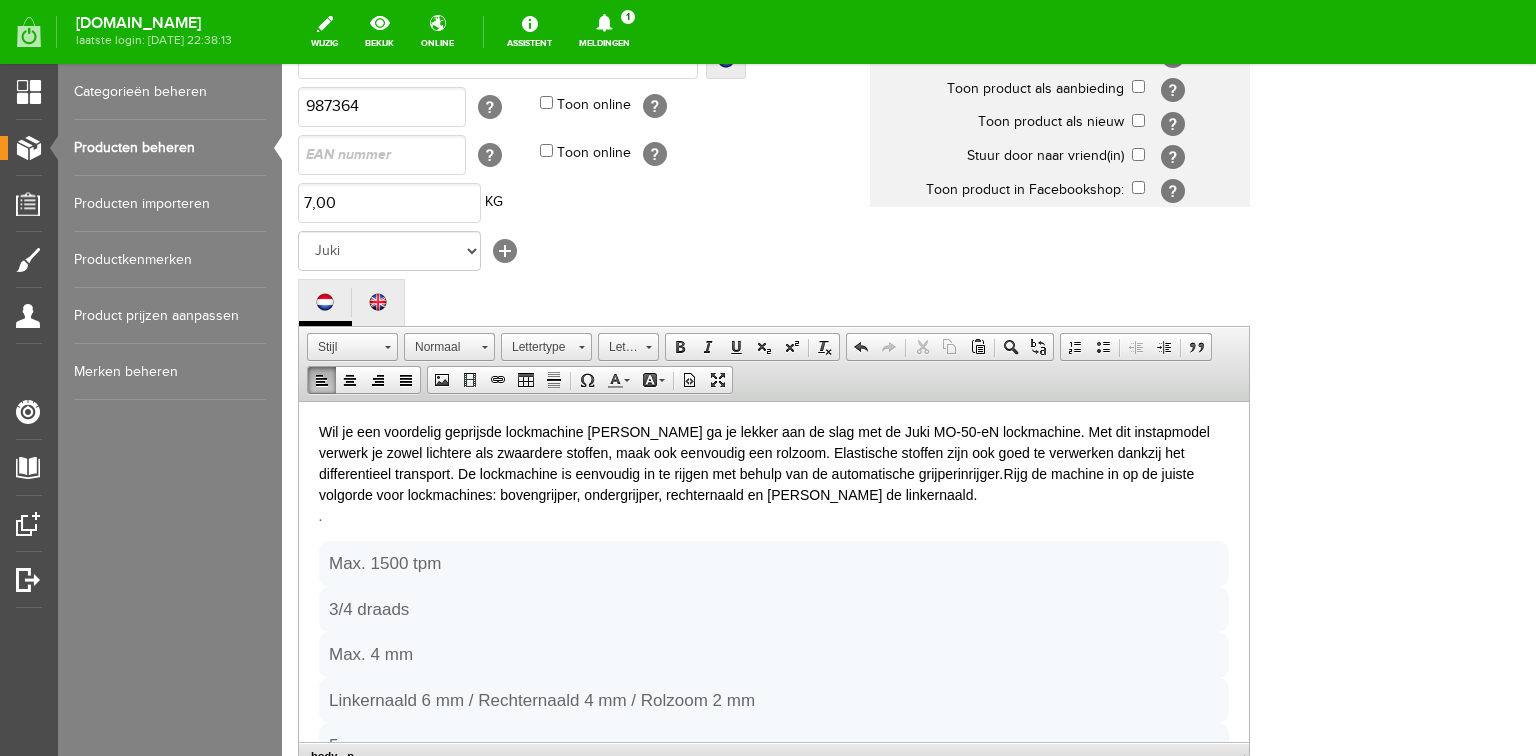 click on "Wil je een voordelig geprijsde lockmachine dan ga je lekker aan de slag met de Juki MO-50-eN lockmachine. Met dit instapmodel verwerk je zowel lichtere als zwaardere stoffen, maak ook eenvoudig een rolzoom. Elastische stoffen zijn ook goed te verwerken dankzij het differentieel transport. De lockmachine is eenvoudig in te rijgen met behulp van de automatische grijperinrijger .  Rijg de machine in op de juiste volgorde voor lockmachines: bovengrijper, ondergrijper, rechternaald en dan de linkernaald. ." at bounding box center (774, 473) 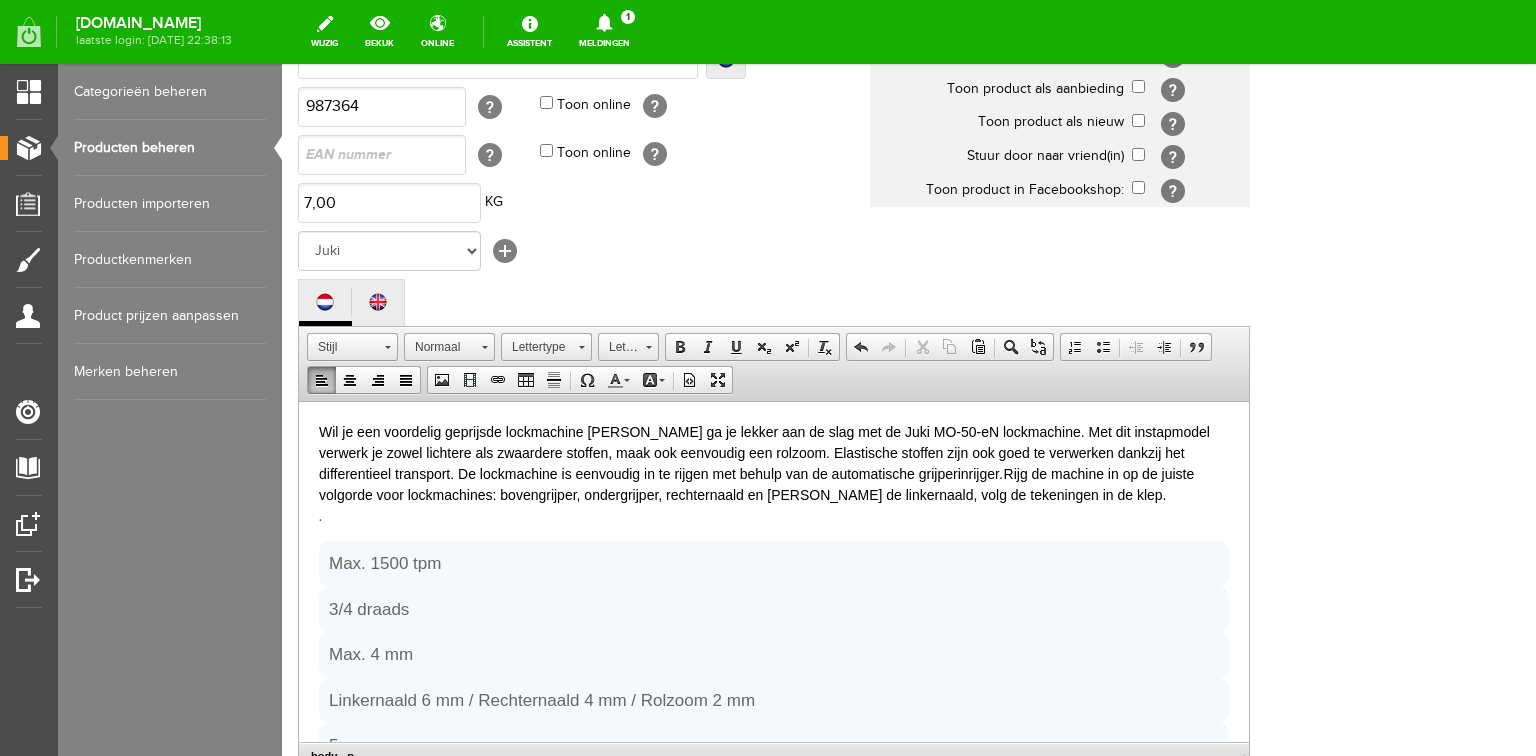 click on "Wil je een voordelig geprijsde lockmachine dan ga je lekker aan de slag met de Juki MO-50-eN lockmachine. Met dit instapmodel verwerk je zowel lichtere als zwaardere stoffen, maak ook eenvoudig een rolzoom. Elastische stoffen zijn ook goed te verwerken dankzij het differentieel transport. De lockmachine is eenvoudig in te rijgen met behulp van de automatische grijperinrijger .  Rijg de machine in op de juiste volgorde voor lockmachines: bovengrijper, ondergrijper, rechternaald en dan de linkernaald, volg de tekeningen in de klep. ." at bounding box center (774, 473) 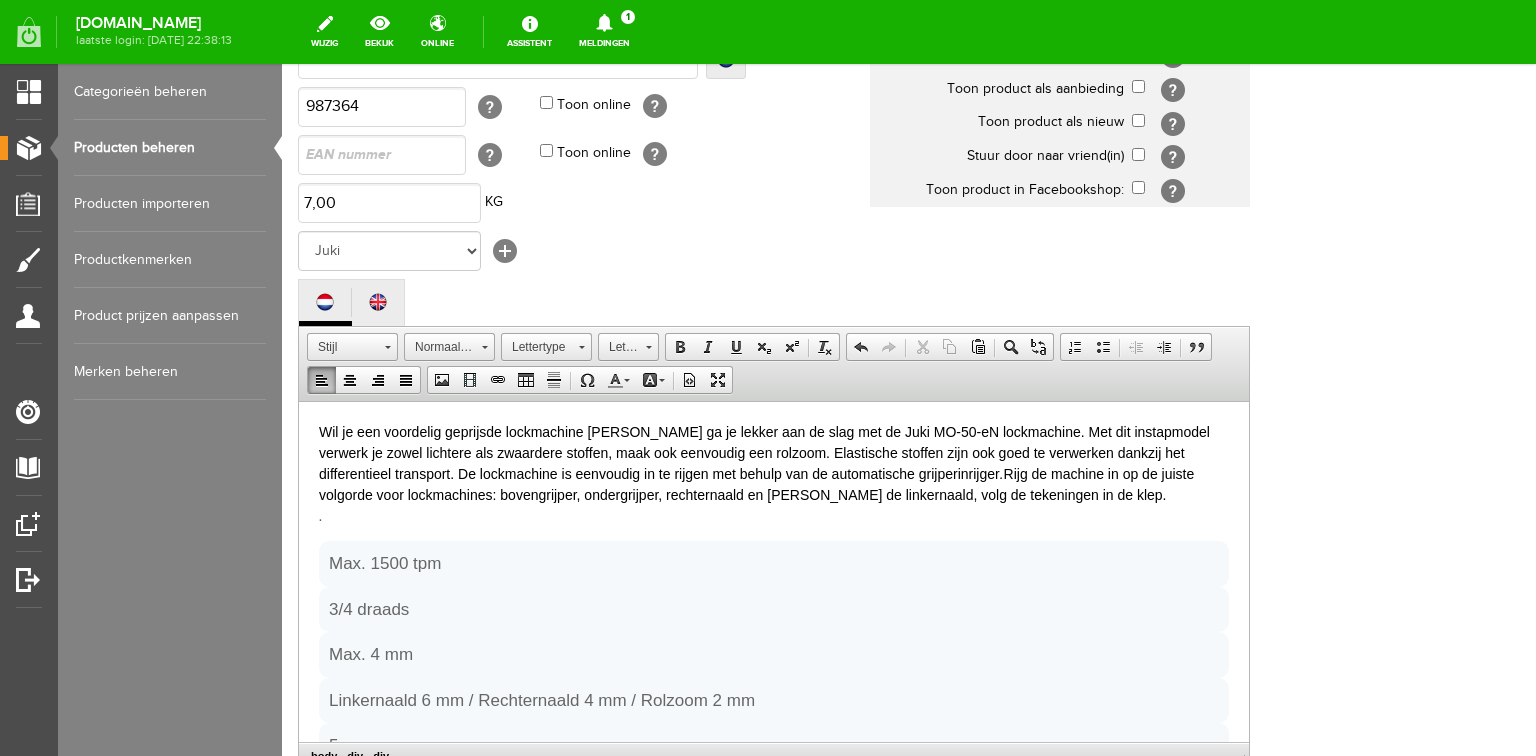 click on "Wil je een voordelig geprijsde lockmachine dan ga je lekker aan de slag met de Juki MO-50-eN lockmachine. Met dit instapmodel verwerk je zowel lichtere als zwaardere stoffen, maak ook eenvoudig een rolzoom. Elastische stoffen zijn ook goed te verwerken dankzij het differentieel transport. De lockmachine is eenvoudig in te rijgen met behulp van de automatische grijperinrijger .  Rijg de machine in op de juiste volgorde voor lockmachines: bovengrijper, ondergrijper, rechternaald en dan de linkernaald, volg de tekeningen in de klep. . Max. 1500 tpm 3/4 draads Max. 4 mm Linkernaald 6 mm / Rechternaald 4 mm / Rolzoom 2 mm 5 mm 130/750H (HAx1) 70-90 270 (L) x 340 (B) x 295 (H) mm 7 kg Specificaties 3 / 4 draads lock Steeklengte 4mm Steekbreedte linkernaald 6mm, rechter naald 4mm, rolzoom 2mm Aanpasbare steekbreedte Naaivoethoogte 5mm Inrijgschema afgebeeld Automatische grijperinrijger Naaisnelheid max. 1500 st/pm Automatische rolzoom  Verstelbaar differentieel transport Universele naaivoet Accessoirebakje Video" at bounding box center (774, 1312) 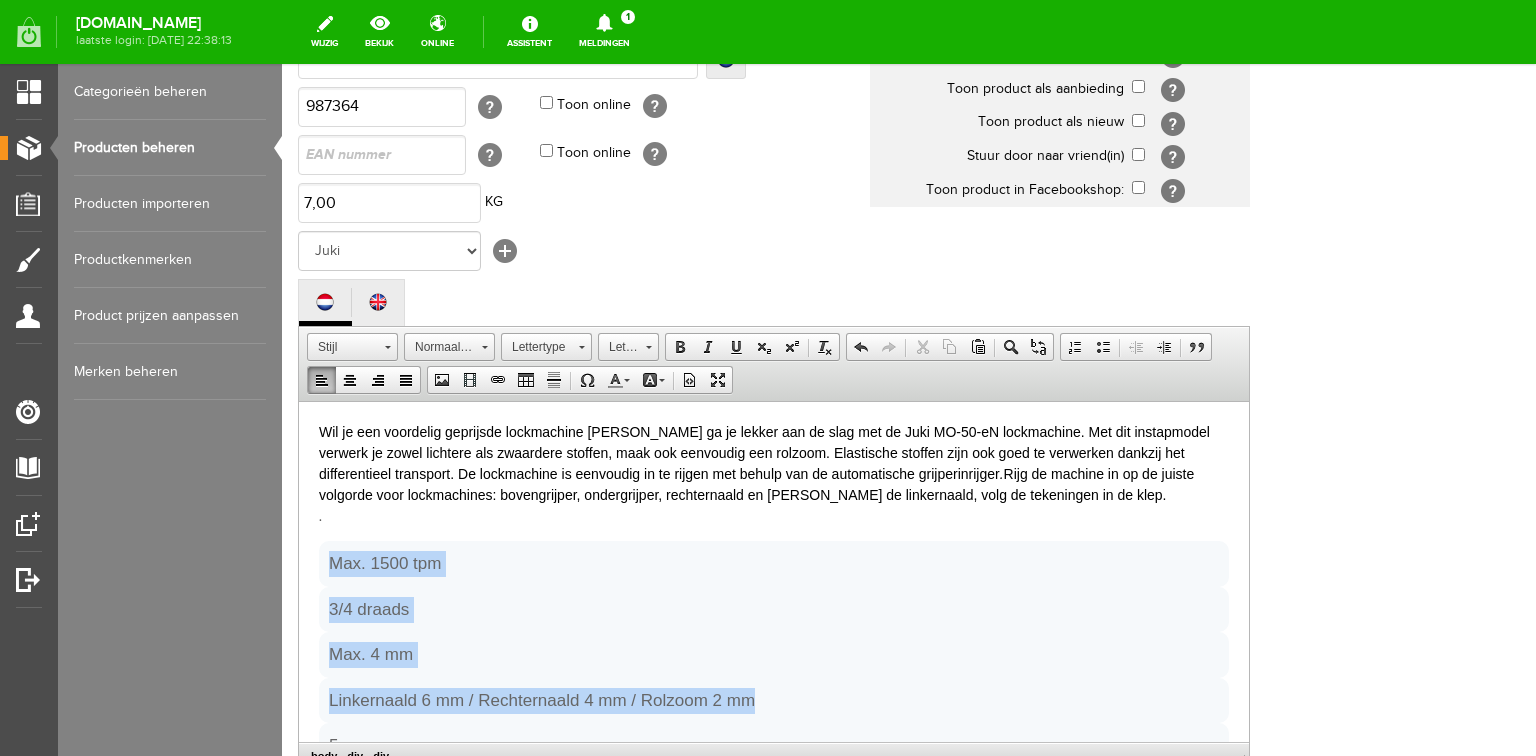 drag, startPoint x: 329, startPoint y: 538, endPoint x: 773, endPoint y: 691, distance: 469.6222 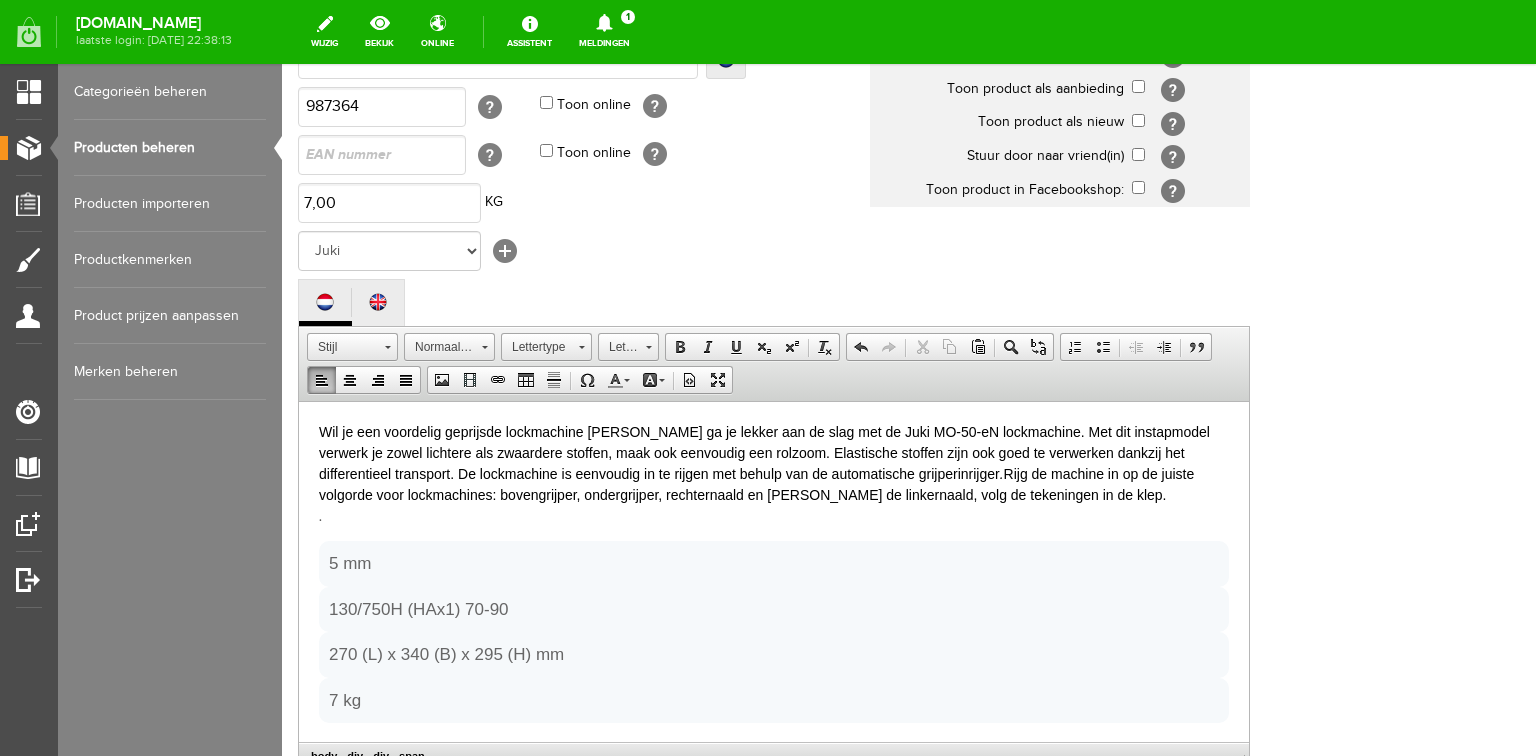 click on "Wil je een voordelig geprijsde lockmachine dan ga je lekker aan de slag met de Juki MO-50-eN lockmachine. Met dit instapmodel verwerk je zowel lichtere als zwaardere stoffen, maak ook eenvoudig een rolzoom. Elastische stoffen zijn ook goed te verwerken dankzij het differentieel transport. De lockmachine is eenvoudig in te rijgen met behulp van de automatische grijperinrijger .  Rijg de machine in op de juiste volgorde voor lockmachines: bovengrijper, ondergrijper, rechternaald en dan de linkernaald, volg de tekeningen in de klep. . 5 mm 130/750H (HAx1) 70-90 270 (L) x 340 (B) x 295 (H) mm 7 kg Specificaties 3 / 4 draads lock Steeklengte 4mm Steekbreedte linkernaald 6mm, rechter naald 4mm, rolzoom 2mm Aanpasbare steekbreedte Naaivoethoogte 5mm Inrijgschema afgebeeld Automatische grijperinrijger Naaisnelheid max. 1500 st/pm Automatische rolzoom  Verstelbaar differentieel transport Universele naaivoet Uitschakelbaar bovenmes bij inrijgen Geschikt voor lichtere en zwaardere stoffen Aanpasbare draadspanningen" at bounding box center [774, 1221] 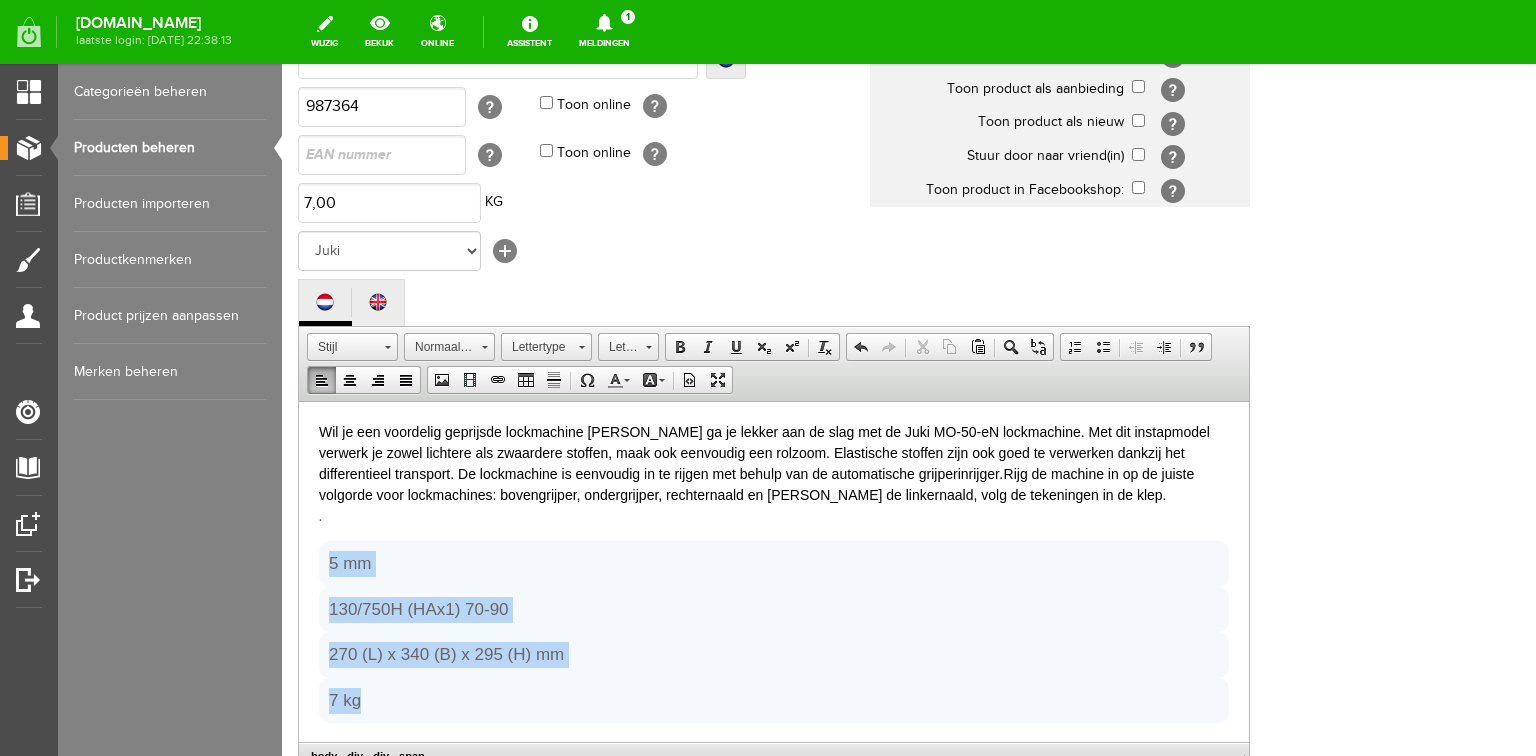 drag, startPoint x: 324, startPoint y: 536, endPoint x: 379, endPoint y: 679, distance: 153.21227 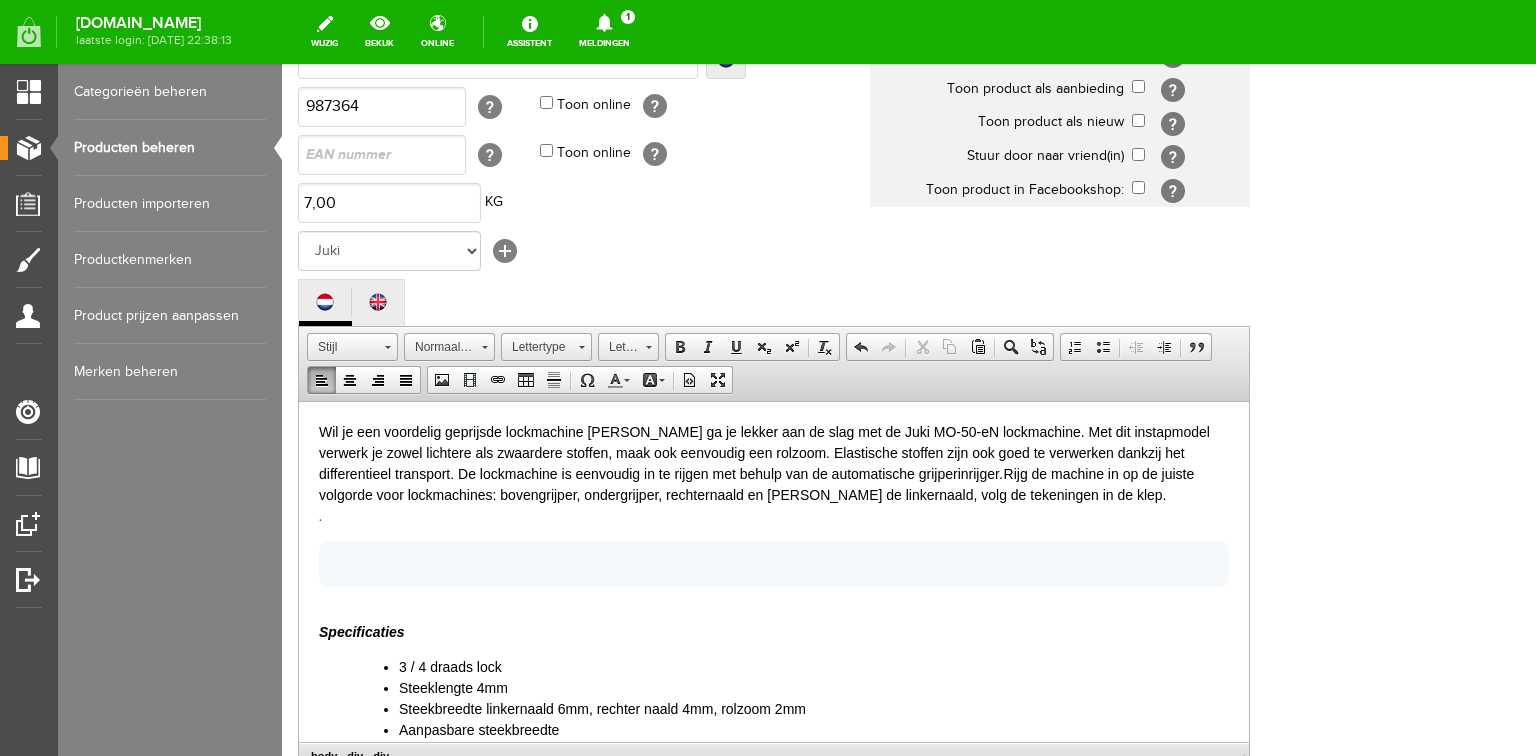 click at bounding box center [774, 563] 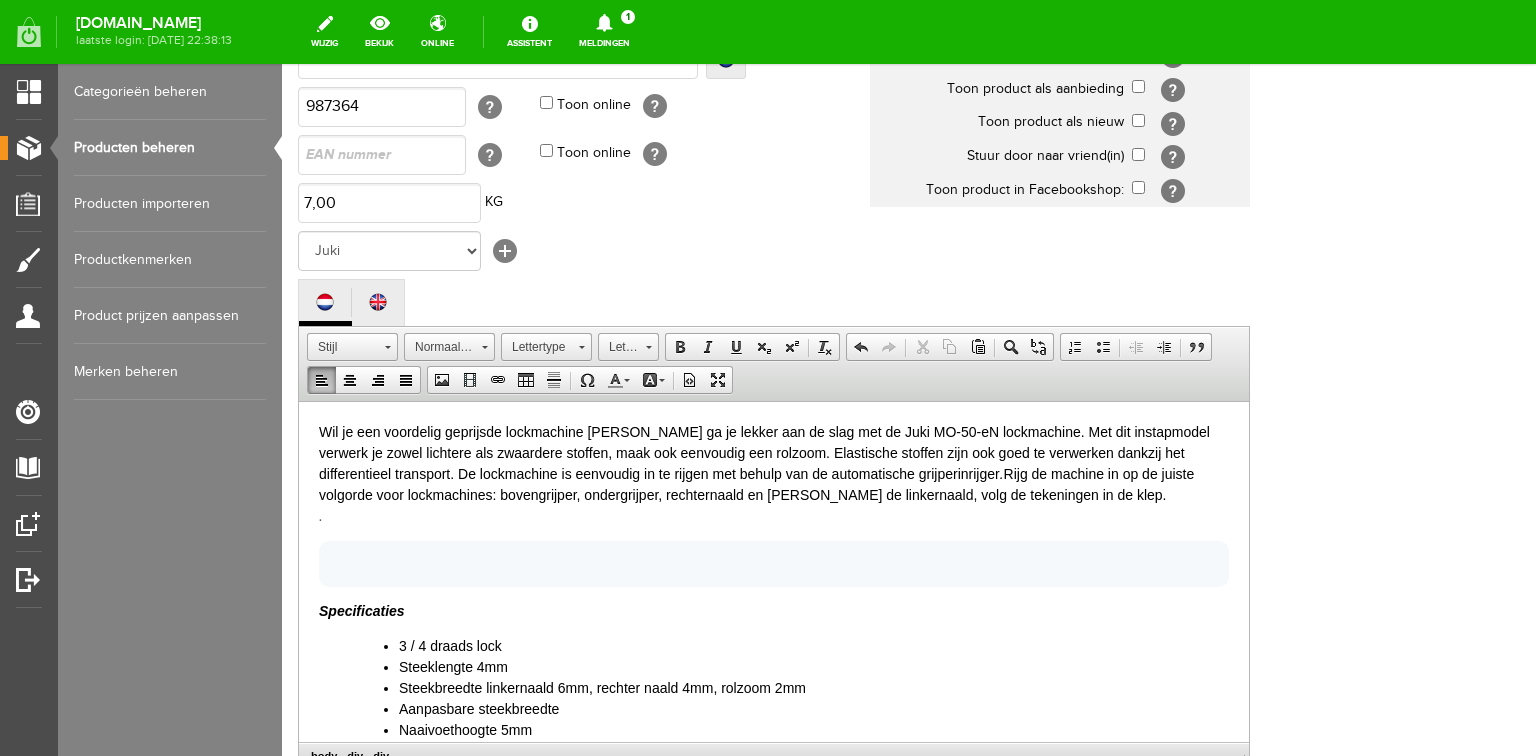 click on "Wil je een voordelig geprijsde lockmachine dan ga je lekker aan de slag met de Juki MO-50-eN lockmachine. Met dit instapmodel verwerk je zowel lichtere als zwaardere stoffen, maak ook eenvoudig een rolzoom. Elastische stoffen zijn ook goed te verwerken dankzij het differentieel transport. De lockmachine is eenvoudig in te rijgen met behulp van de automatische grijperinrijger .  Rijg de machine in op de juiste volgorde voor lockmachines: bovengrijper, ondergrijper, rechternaald en dan de linkernaald, volg de tekeningen in de klep. . Specificaties 3 / 4 draads lock Steeklengte 4mm Steekbreedte linkernaald 6mm, rechter naald 4mm, rolzoom 2mm Aanpasbare steekbreedte Naaivoethoogte 5mm Inrijgschema afgebeeld Automatische grijperinrijger Naaisnelheid max. 1500 st/pm Automatische rolzoom  Verstelbaar differentieel transport Universele naaivoet Uitschakelbaar bovenmes bij inrijgen Geschikt voor lichtere en zwaardere stoffen Aanpasbare draadspanningen Veiligheidsschakelaar voor voorklep en naaivoet Accessoirebakje" at bounding box center [774, 1143] 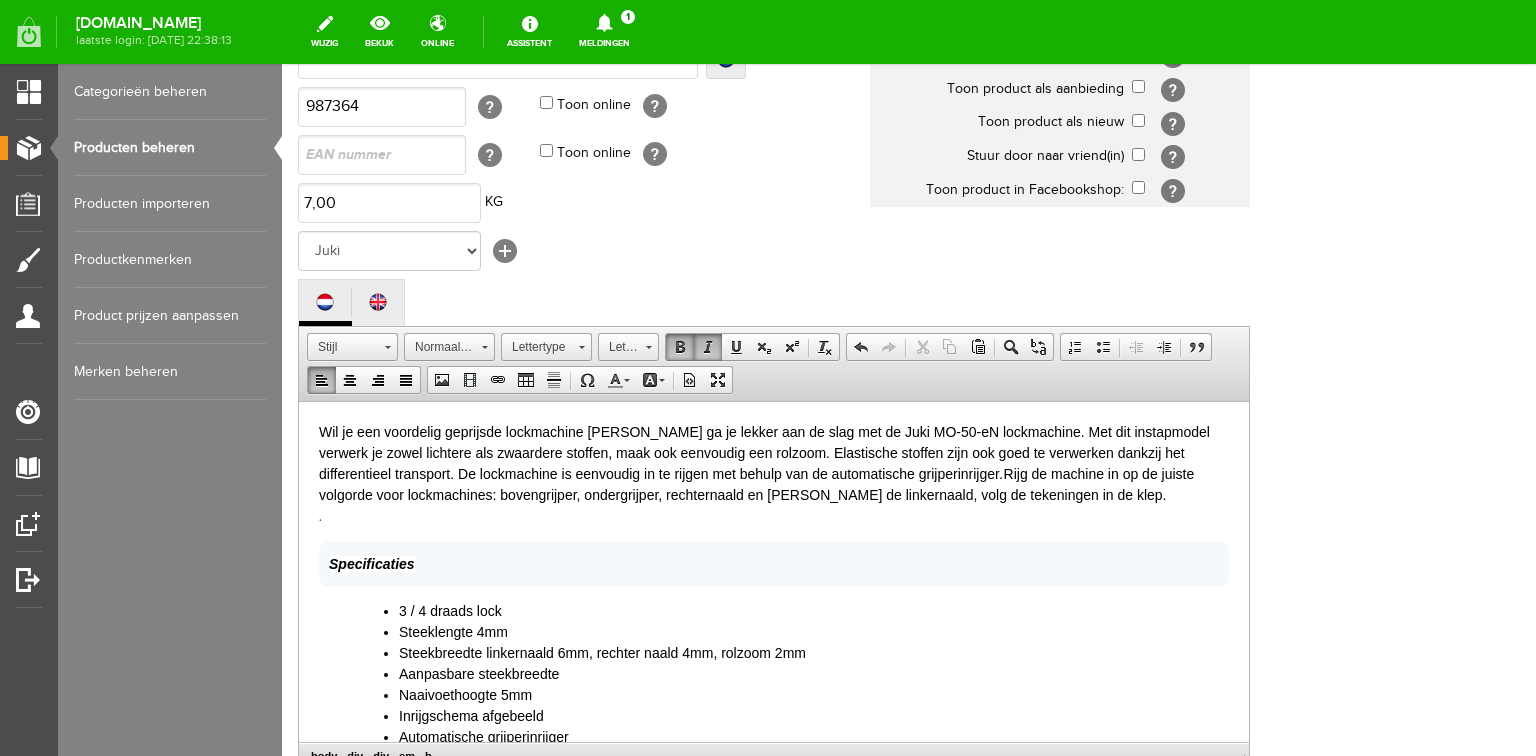 click on "Wil je een voordelig geprijsde lockmachine dan ga je lekker aan de slag met de Juki MO-50-eN lockmachine. Met dit instapmodel verwerk je zowel lichtere als zwaardere stoffen, maak ook eenvoudig een rolzoom. Elastische stoffen zijn ook goed te verwerken dankzij het differentieel transport. De lockmachine is eenvoudig in te rijgen met behulp van de automatische grijperinrijger .  Rijg de machine in op de juiste volgorde voor lockmachines: bovengrijper, ondergrijper, rechternaald en dan de linkernaald, volg de tekeningen in de klep. ." at bounding box center (774, 473) 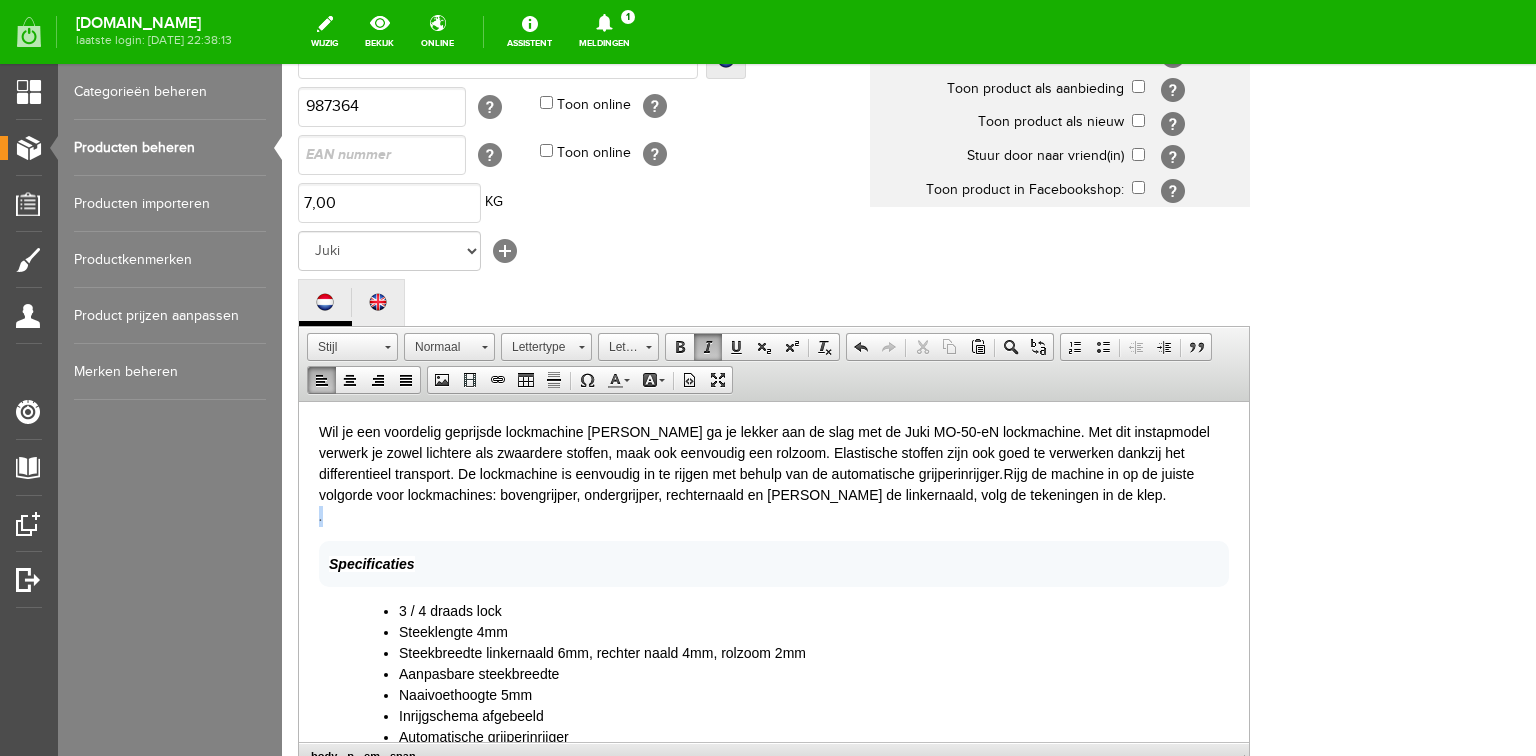 drag, startPoint x: 328, startPoint y: 518, endPoint x: 312, endPoint y: 852, distance: 334.38303 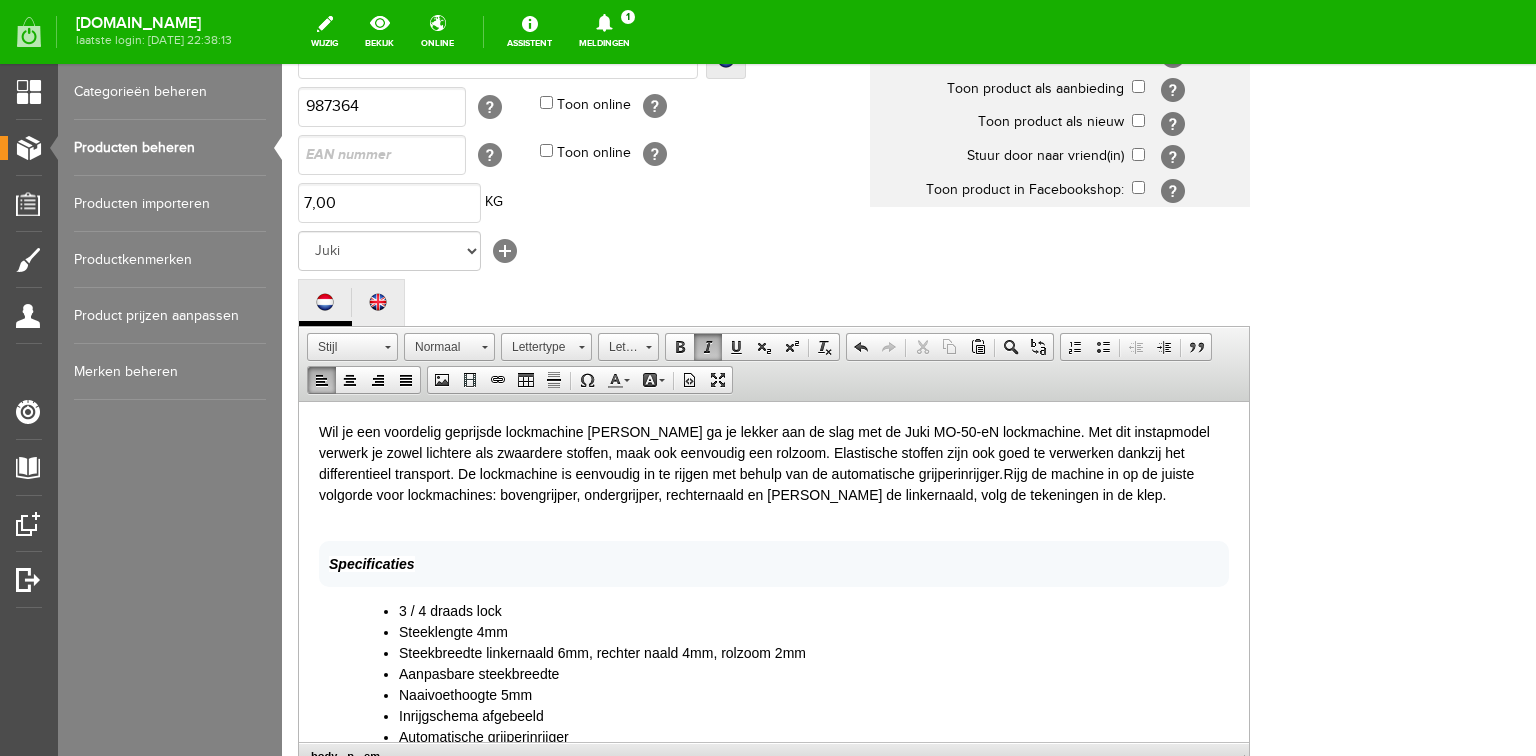 click on "Wil je een voordelig geprijsde lockmachine dan ga je lekker aan de slag met de Juki MO-50-eN lockmachine. Met dit instapmodel verwerk je zowel lichtere als zwaardere stoffen, maak ook eenvoudig een rolzoom. Elastische stoffen zijn ook goed te verwerken dankzij het differentieel transport. De lockmachine is eenvoudig in te rijgen met behulp van de automatische grijperinrijger .  Rijg de machine in op de juiste volgorde voor lockmachines: bovengrijper, ondergrijper, rechternaald en dan de linkernaald, volg de tekeningen in de klep. Specificaties 3 / 4 draads lock Steeklengte 4mm Steekbreedte linkernaald 6mm, rechter naald 4mm, rolzoom 2mm Aanpasbare steekbreedte Naaivoethoogte 5mm Inrijgschema afgebeeld Automatische grijperinrijger Naaisnelheid max. 1500 st/pm Automatische rolzoom  Verstelbaar differentieel transport Universele naaivoet Uitschakelbaar bovenmes bij inrijgen Geschikt voor lichtere en zwaardere stoffen Aanpasbare draadspanningen Veiligheidsschakelaar voor voorklep en naaivoet Accessoirebakje" at bounding box center [774, 1125] 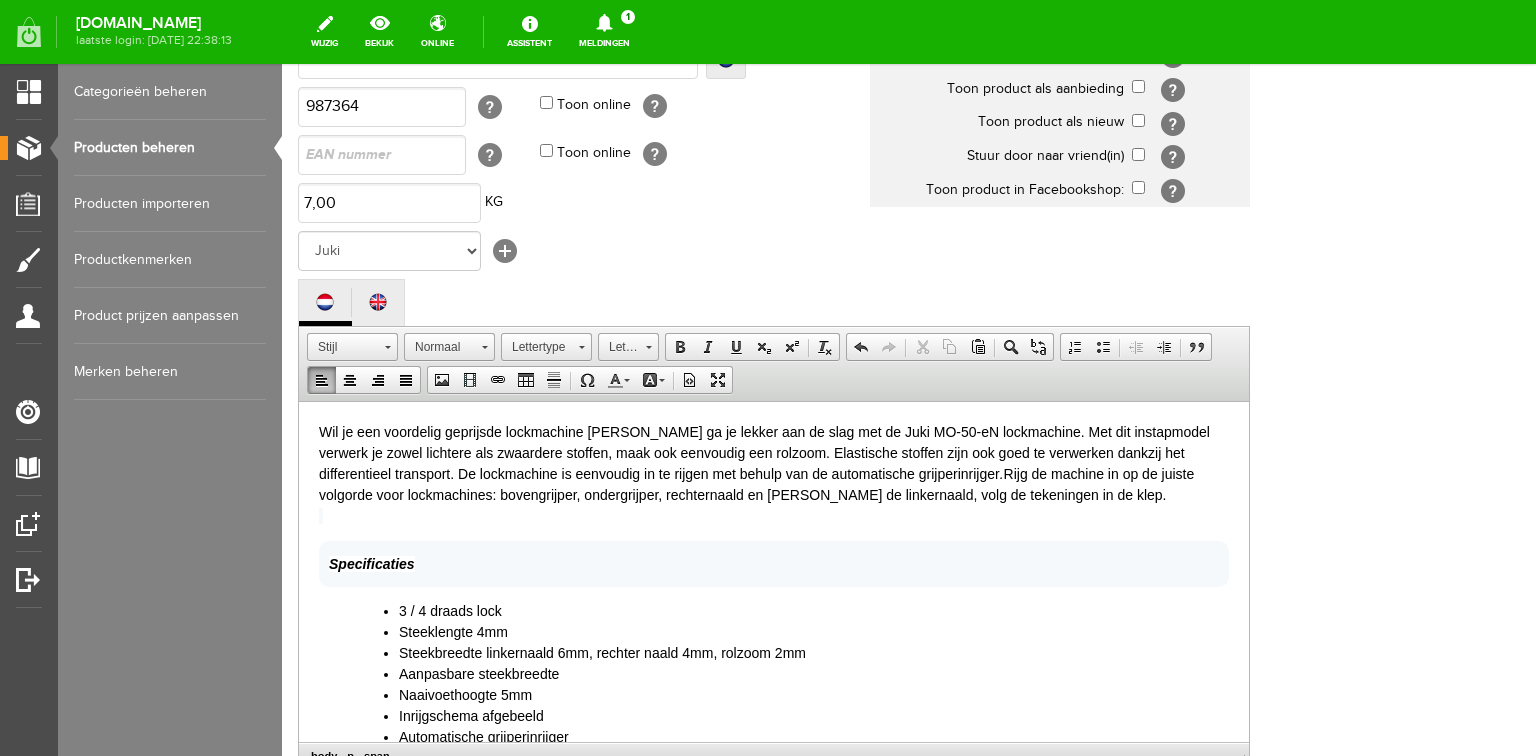 click on "Specificaties" at bounding box center (372, 563) 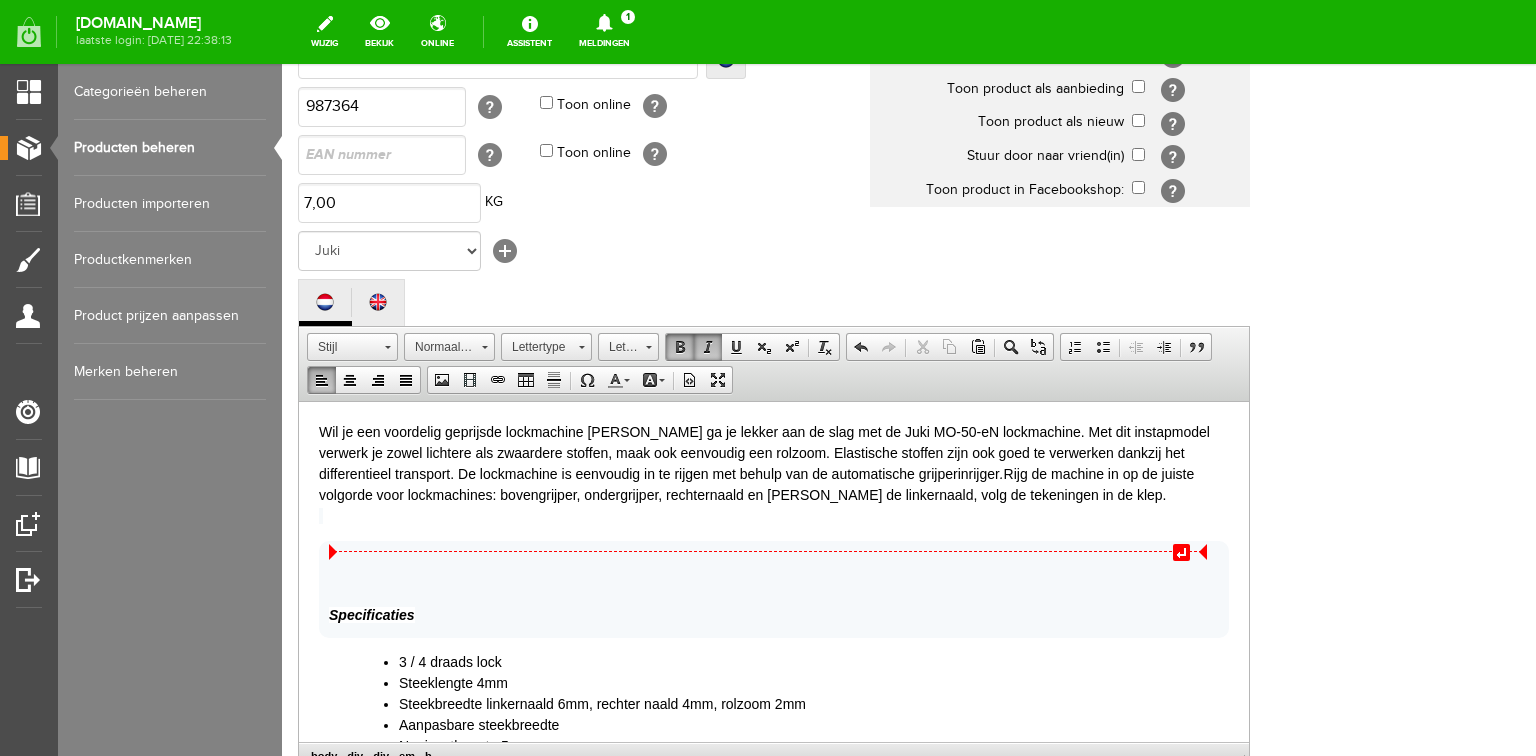 click on "Specificaties" at bounding box center (774, 588) 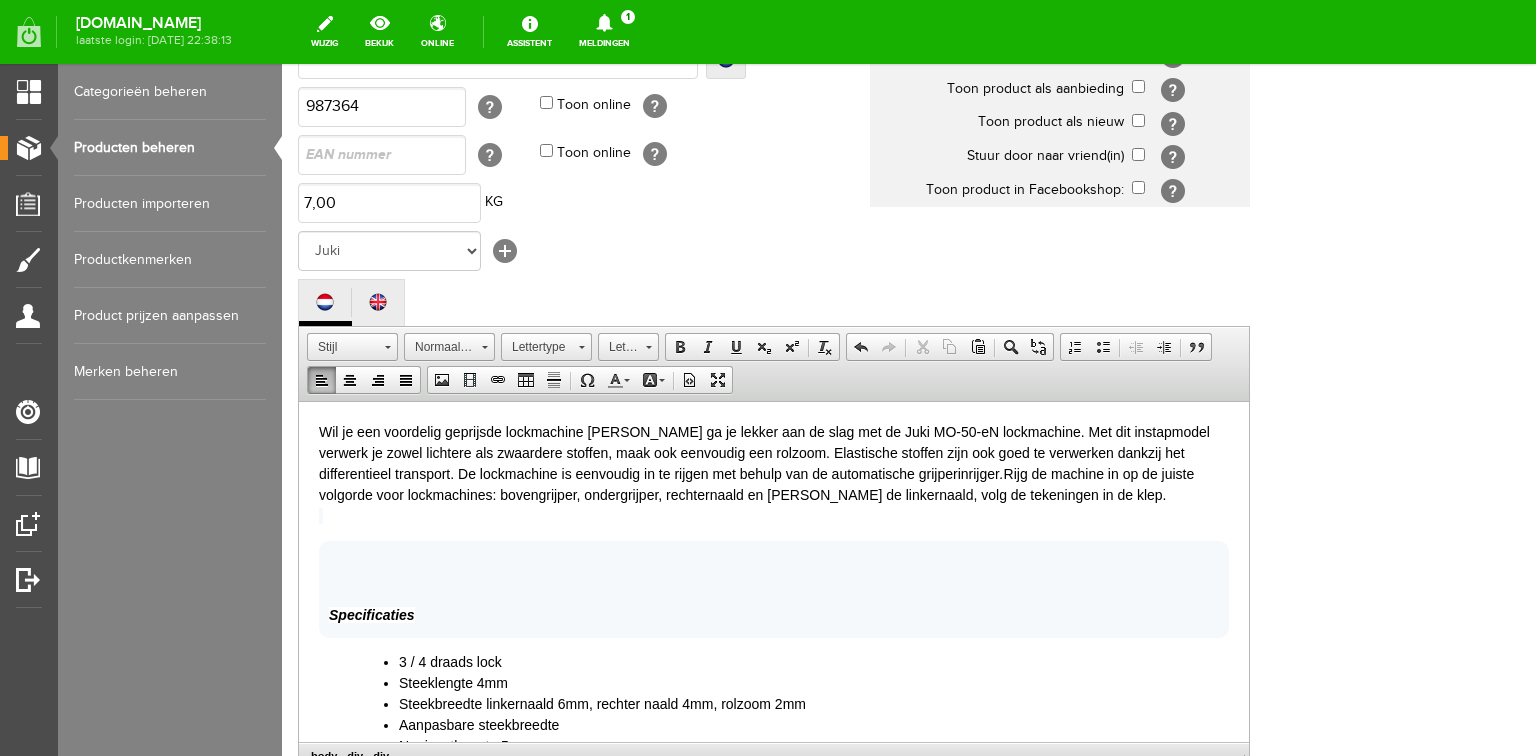 click on "Wil je een voordelig geprijsde lockmachine dan ga je lekker aan de slag met de Juki MO-50-eN lockmachine. Met dit instapmodel verwerk je zowel lichtere als zwaardere stoffen, maak ook eenvoudig een rolzoom. Elastische stoffen zijn ook goed te verwerken dankzij het differentieel transport. De lockmachine is eenvoudig in te rijgen met behulp van de automatische grijperinrijger .  Rijg de machine in op de juiste volgorde voor lockmachines: bovengrijper, ondergrijper, rechternaald en dan de linkernaald, volg de tekeningen in de klep." at bounding box center [774, 473] 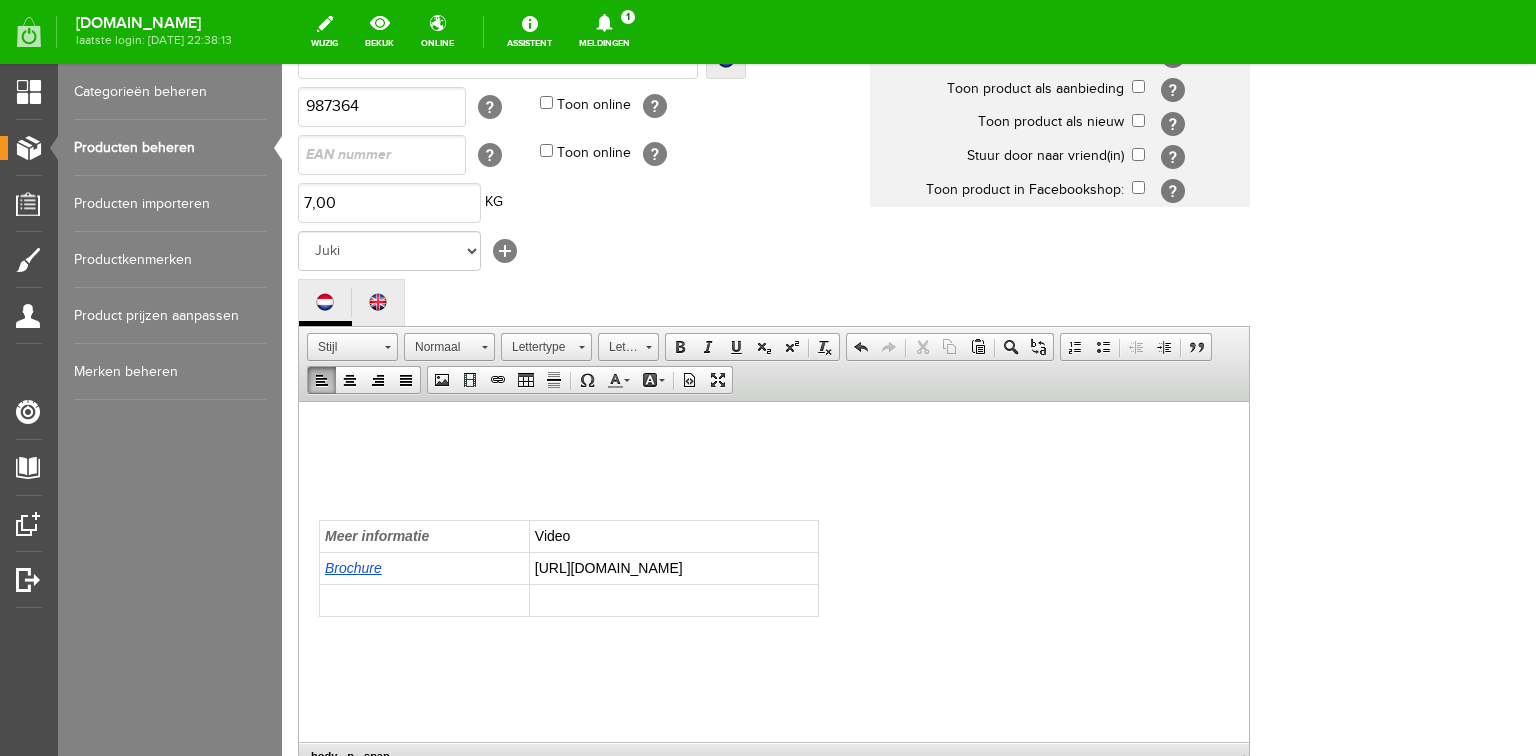 scroll, scrollTop: 1111, scrollLeft: 0, axis: vertical 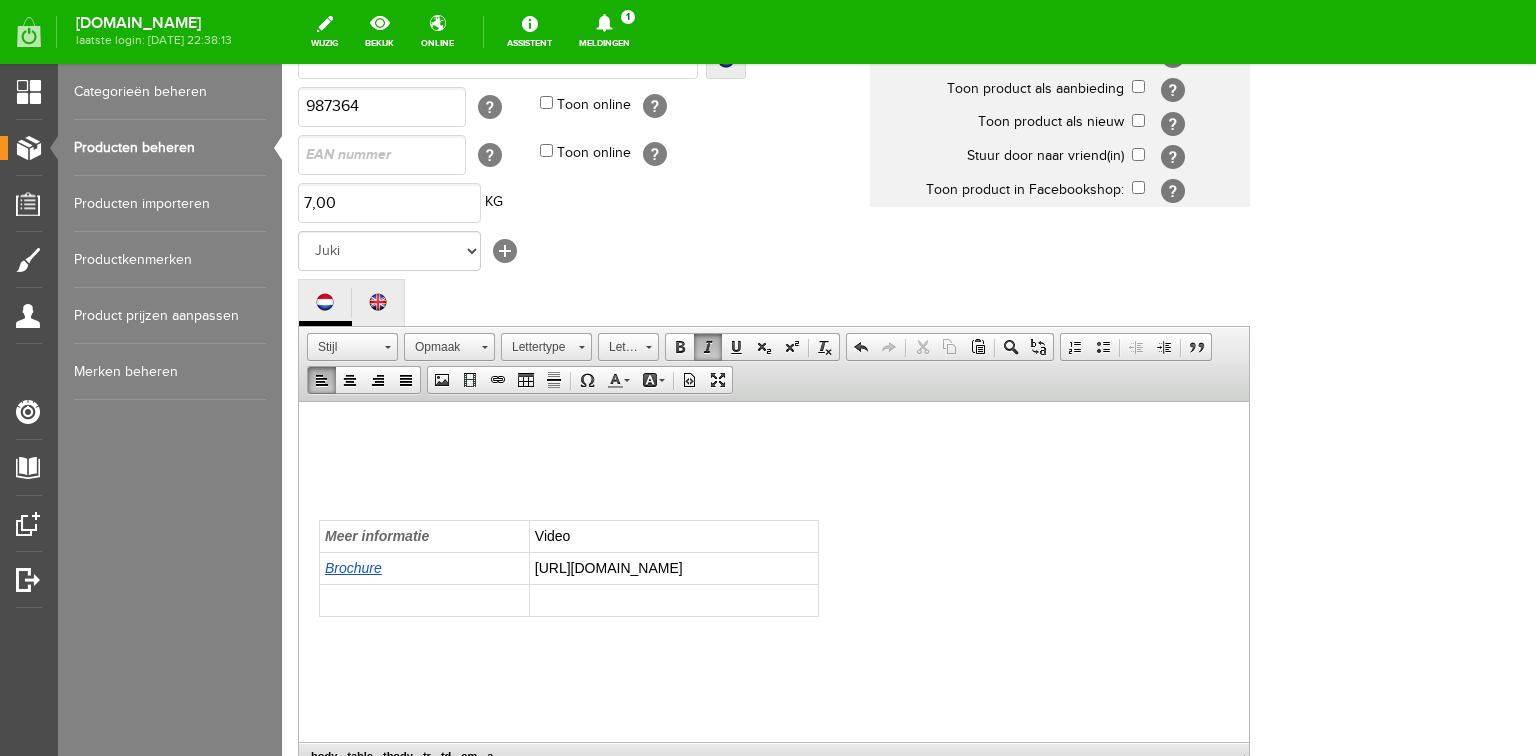 drag, startPoint x: 425, startPoint y: 544, endPoint x: 565, endPoint y: 564, distance: 141.42136 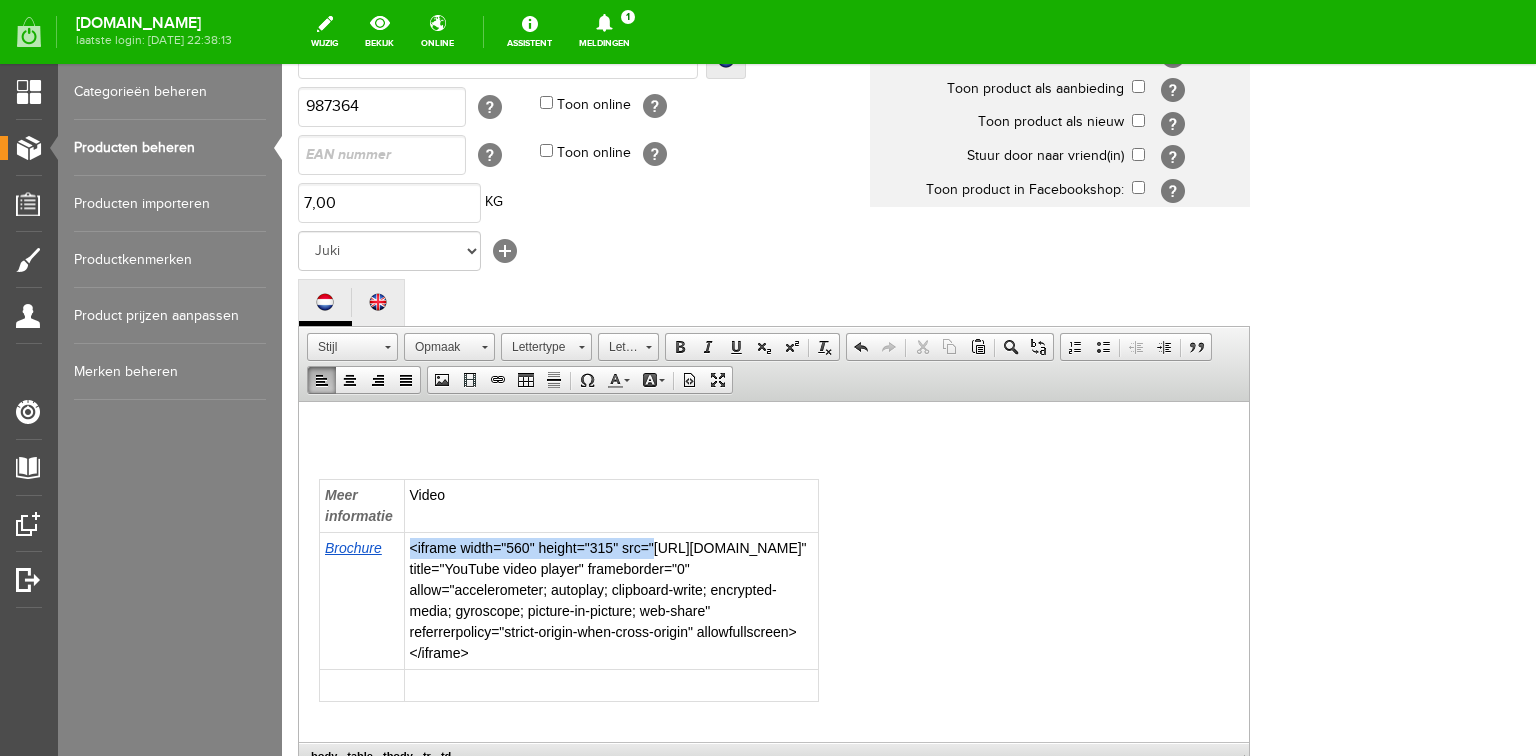 drag, startPoint x: 405, startPoint y: 544, endPoint x: 436, endPoint y: 562, distance: 35.846897 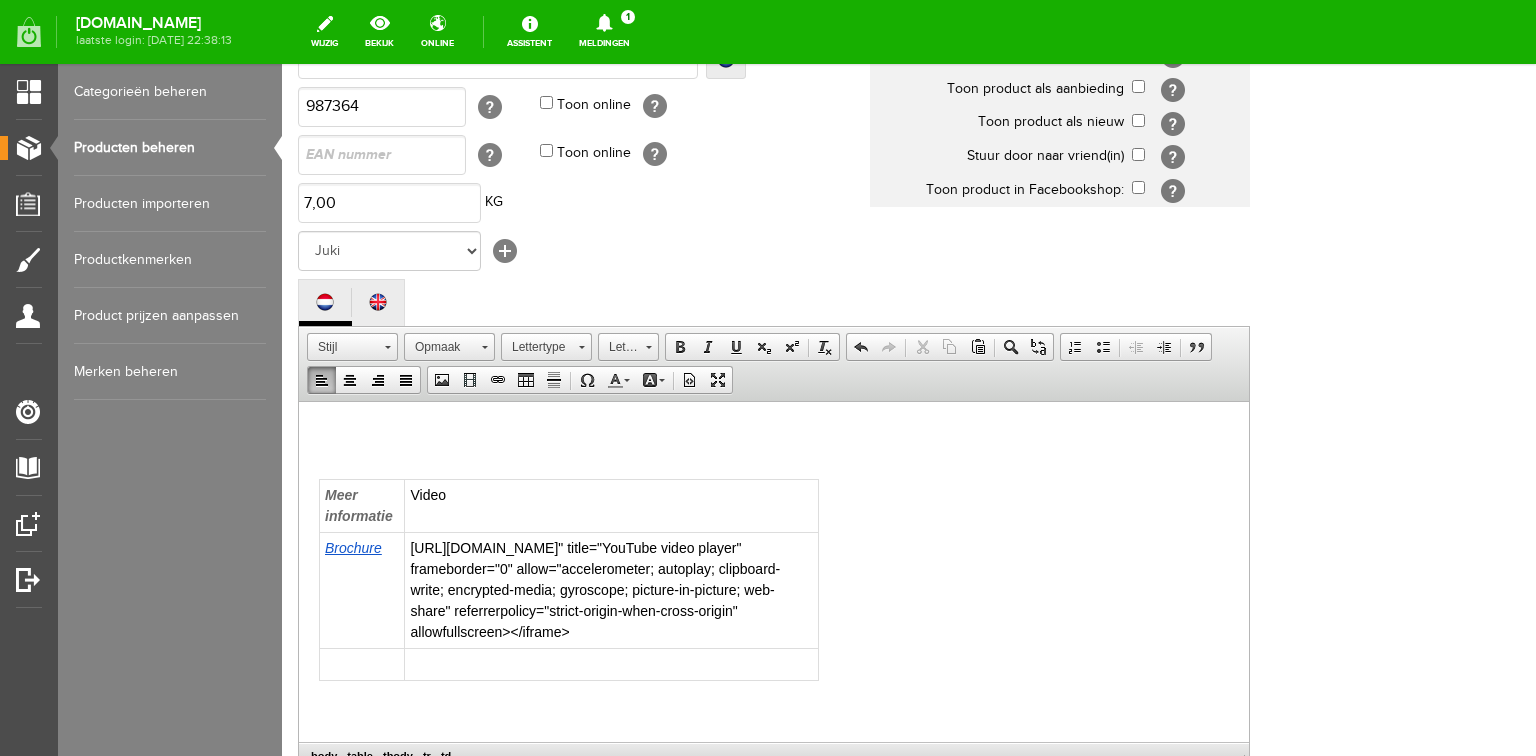 click on "https://www.youtube.com/embed/fb1N74Zu9pc?si=bYH-kpEi9FEDgz__" title="YouTube video player" frameborder="0" allow="accelerometer; autoplay; clipboard-write; encrypted-media; gyroscope; picture-in-picture; web-share" referrerpolicy="strict-origin-when-cross-origin" allowfullscreen></iframe>" at bounding box center [612, 590] 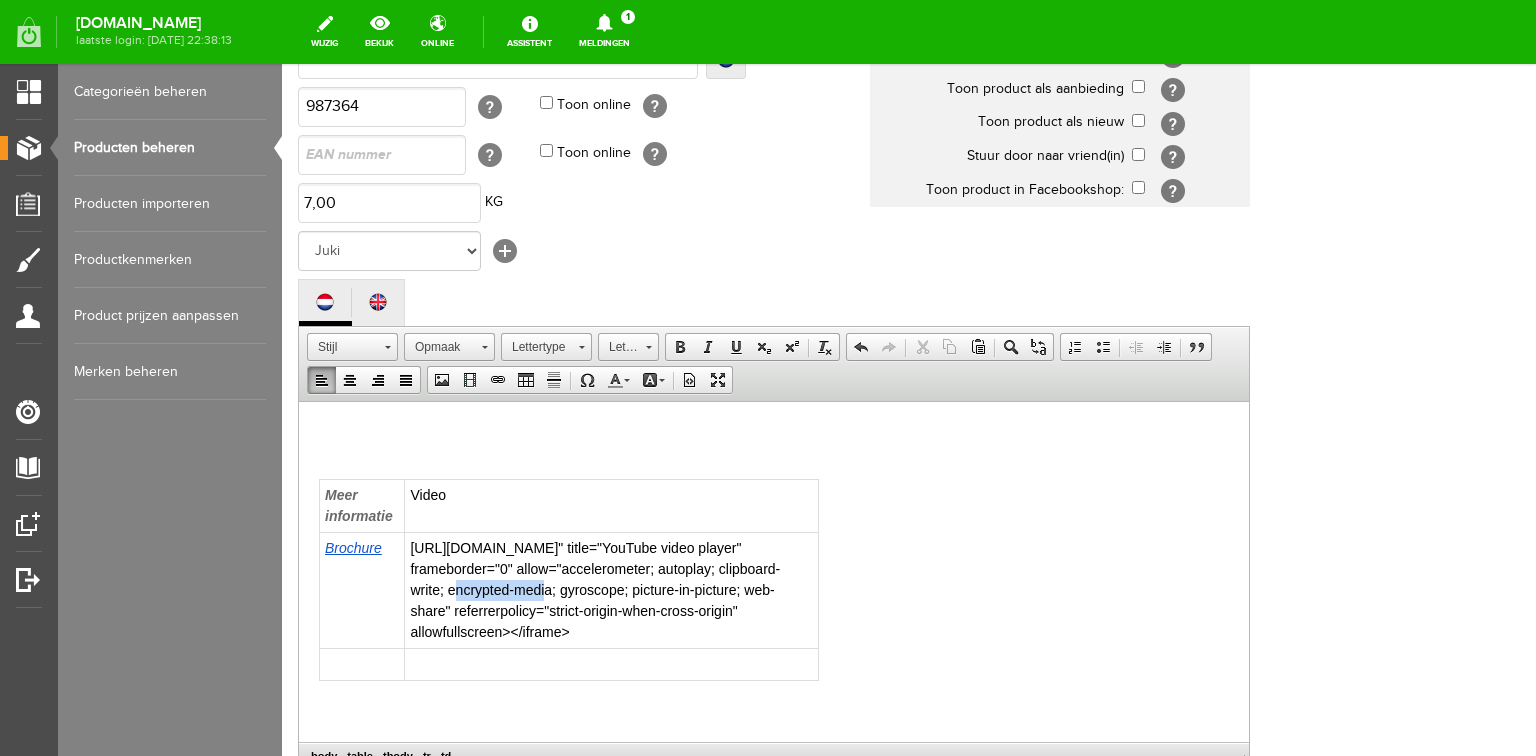 click on "https://www.youtube.com/embed/fb1N74Zu9pc?si=bYH-kpEi9FEDgz__" title="YouTube video player" frameborder="0" allow="accelerometer; autoplay; clipboard-write; encrypted-media; gyroscope; picture-in-picture; web-share" referrerpolicy="strict-origin-when-cross-origin" allowfullscreen></iframe>" at bounding box center (612, 590) 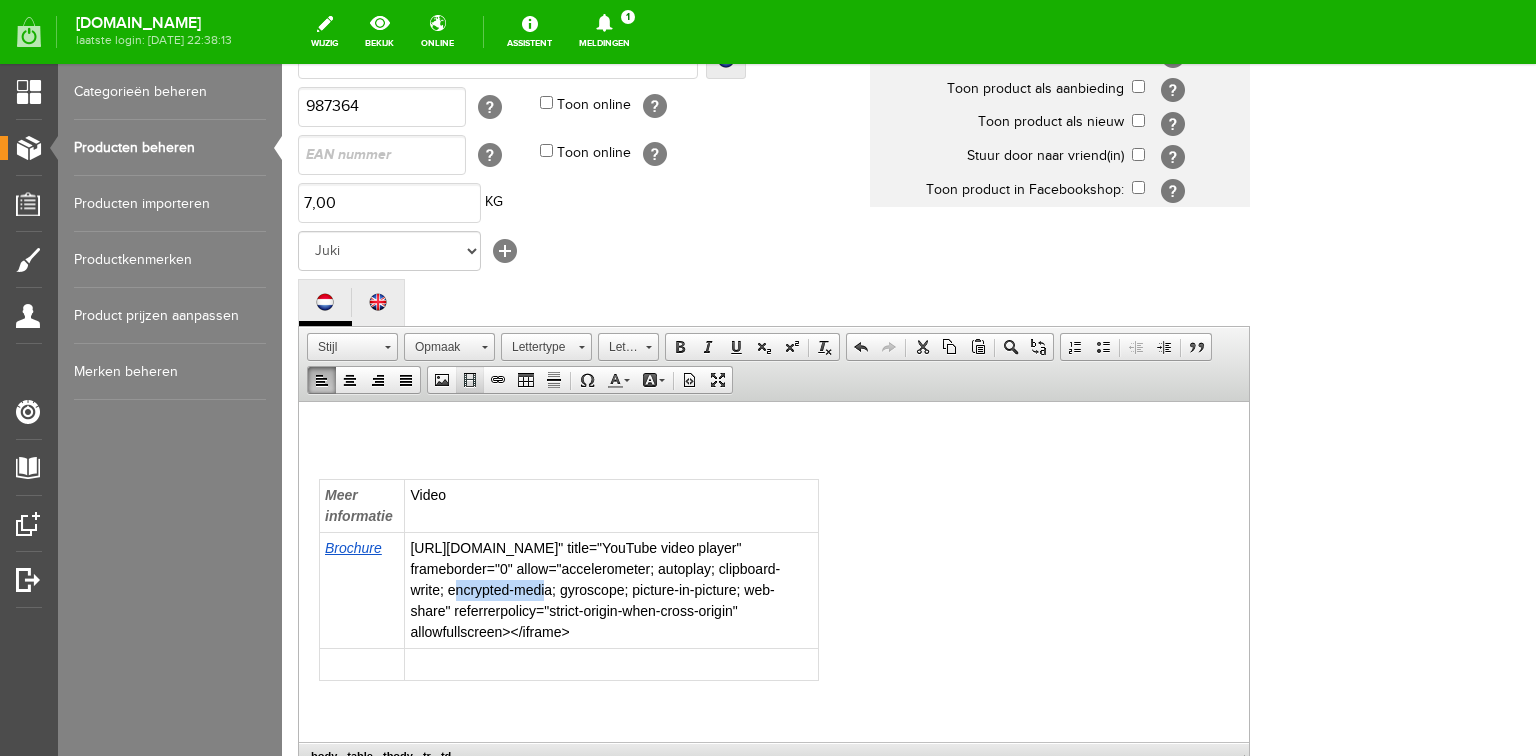 click at bounding box center [470, 380] 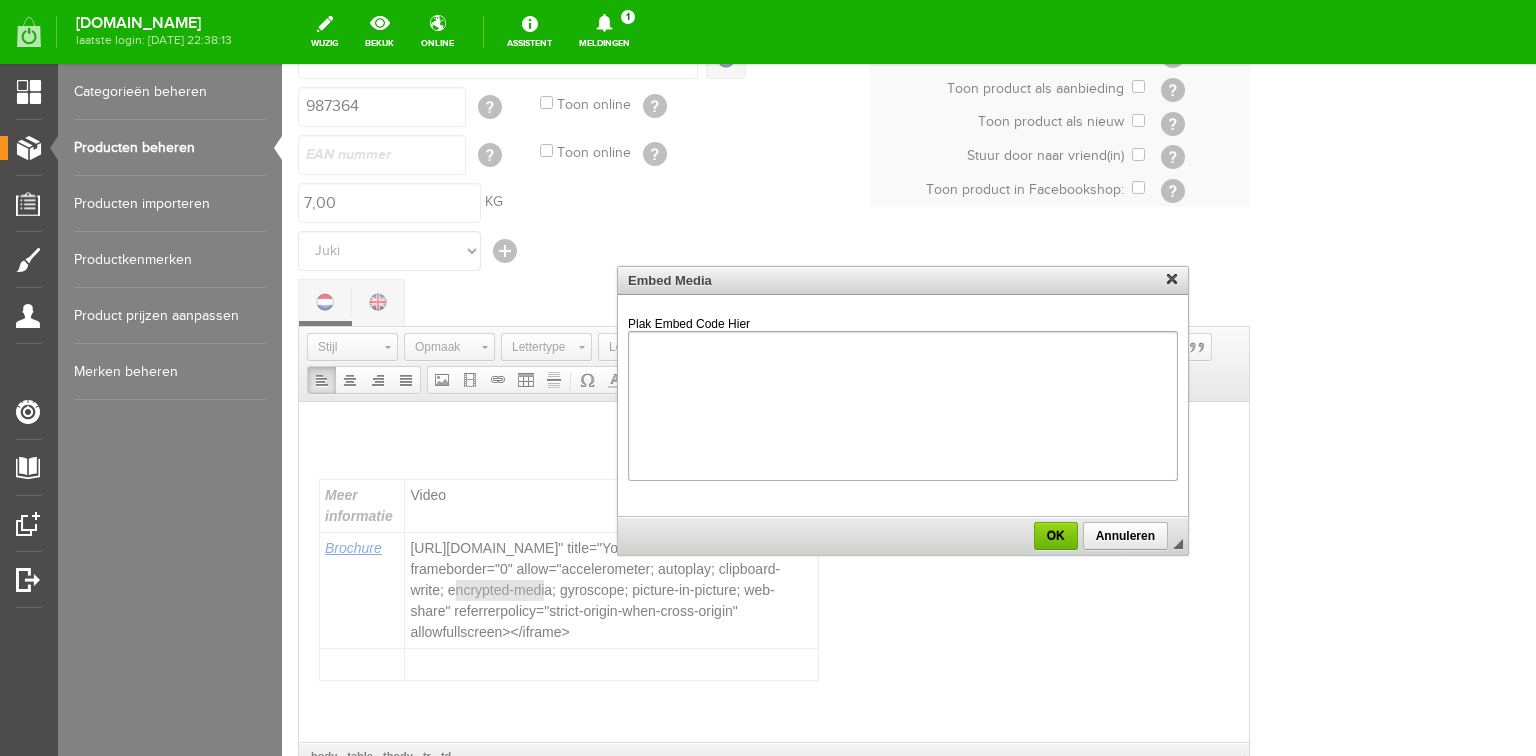 click on "Plak Embed Code Hier" at bounding box center [903, 406] 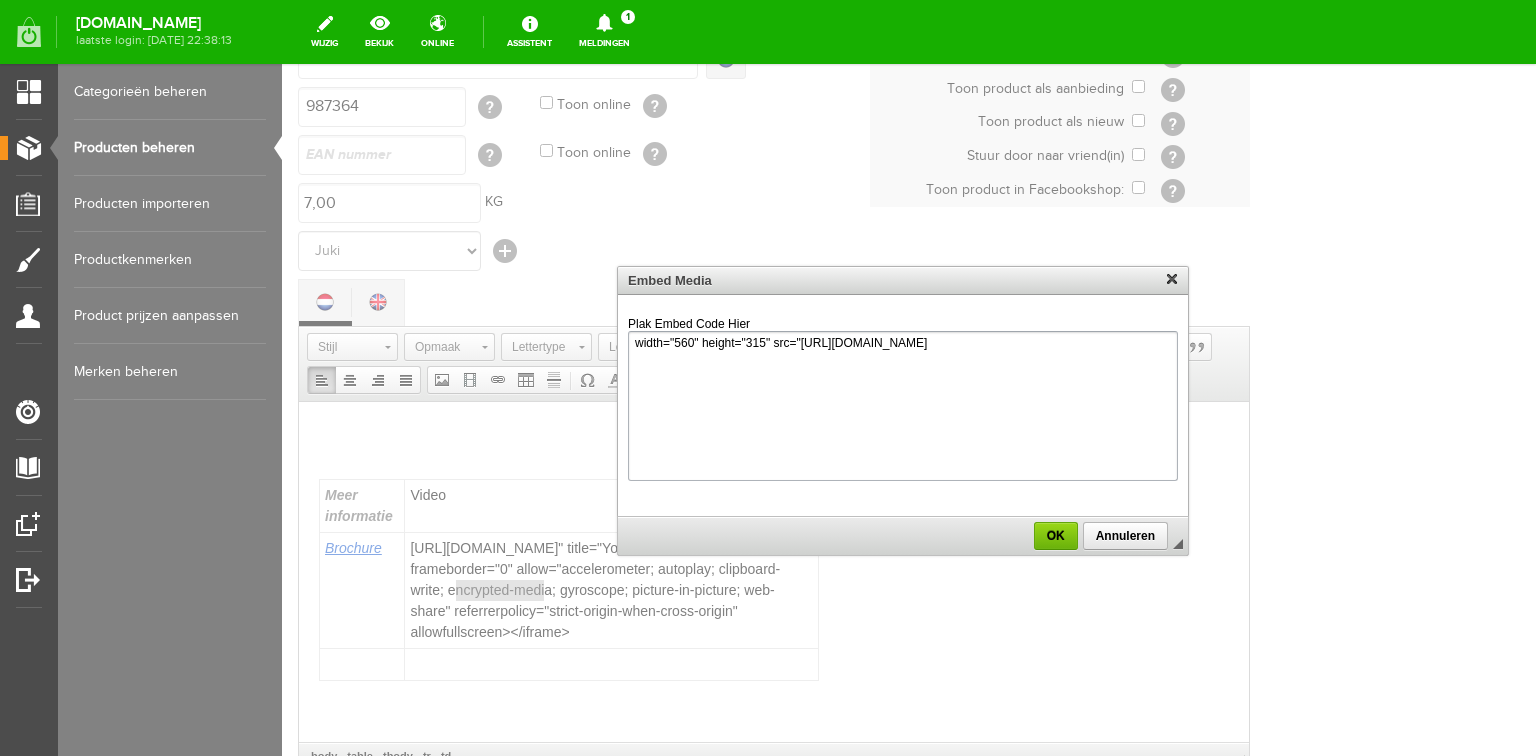scroll, scrollTop: 0, scrollLeft: 0, axis: both 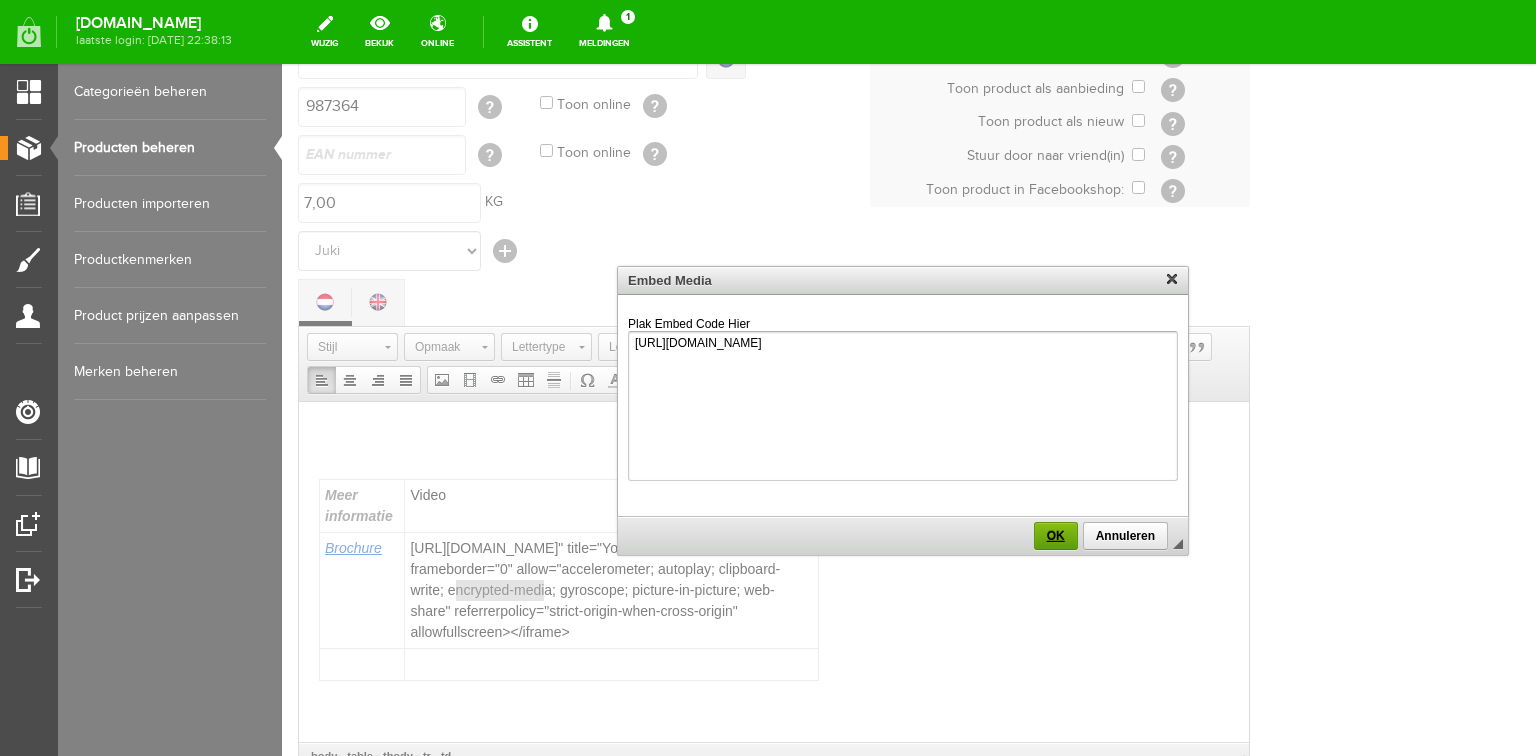type on "https://www.youtube.com/embed/fb1N74Zu9pc?si=bYH-kpEi9FEDgz" 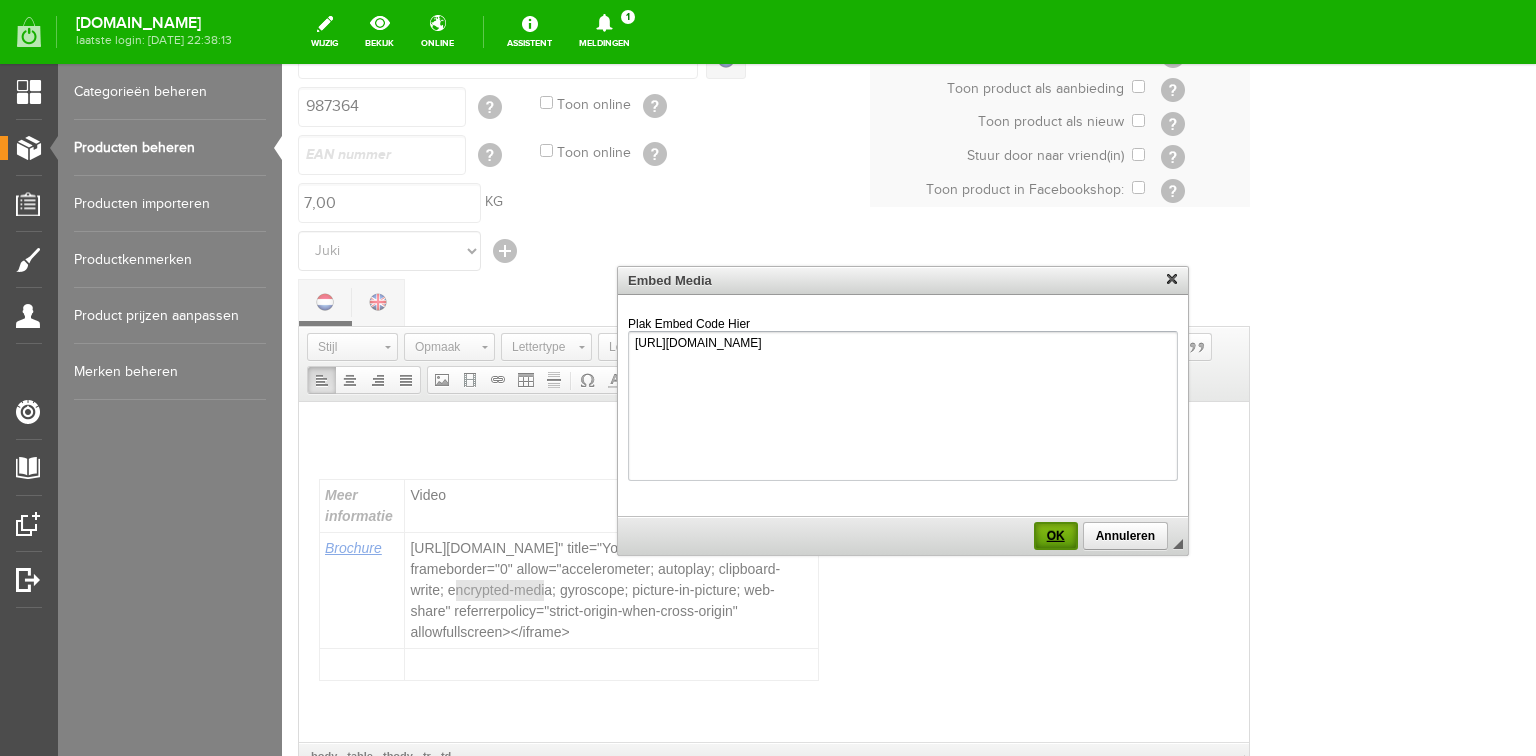 click on "OK" at bounding box center [1056, 536] 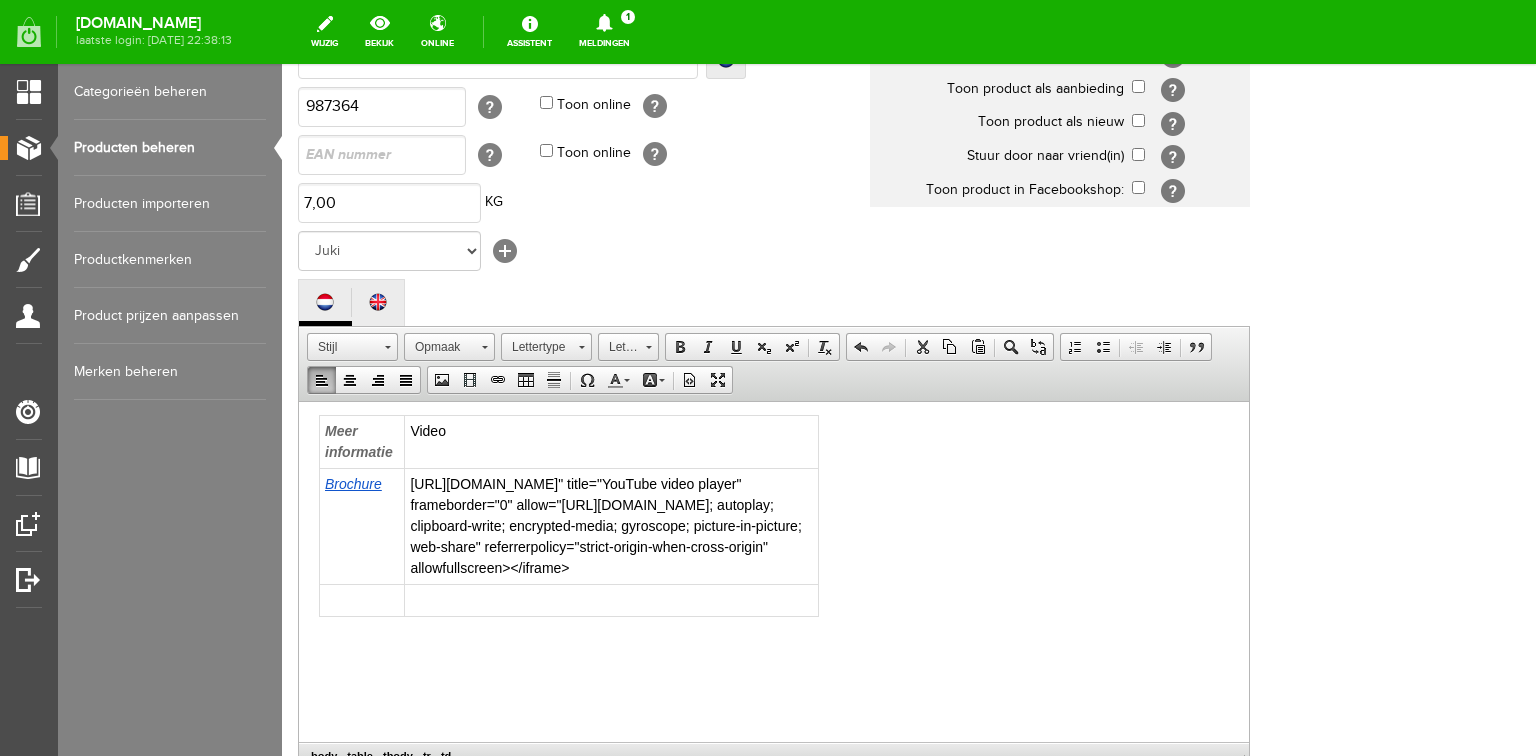 scroll, scrollTop: 592, scrollLeft: 0, axis: vertical 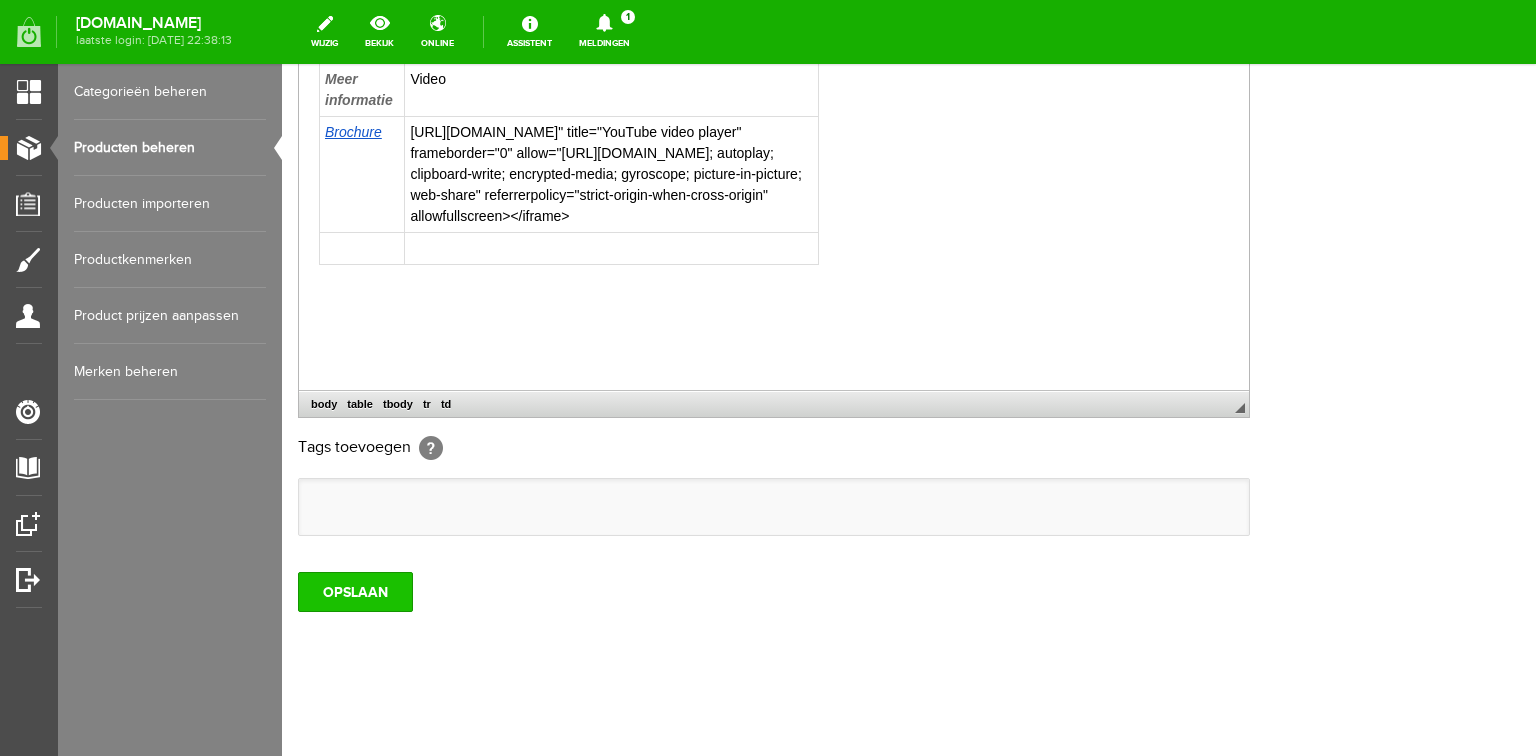 click on "OPSLAAN" at bounding box center [355, 592] 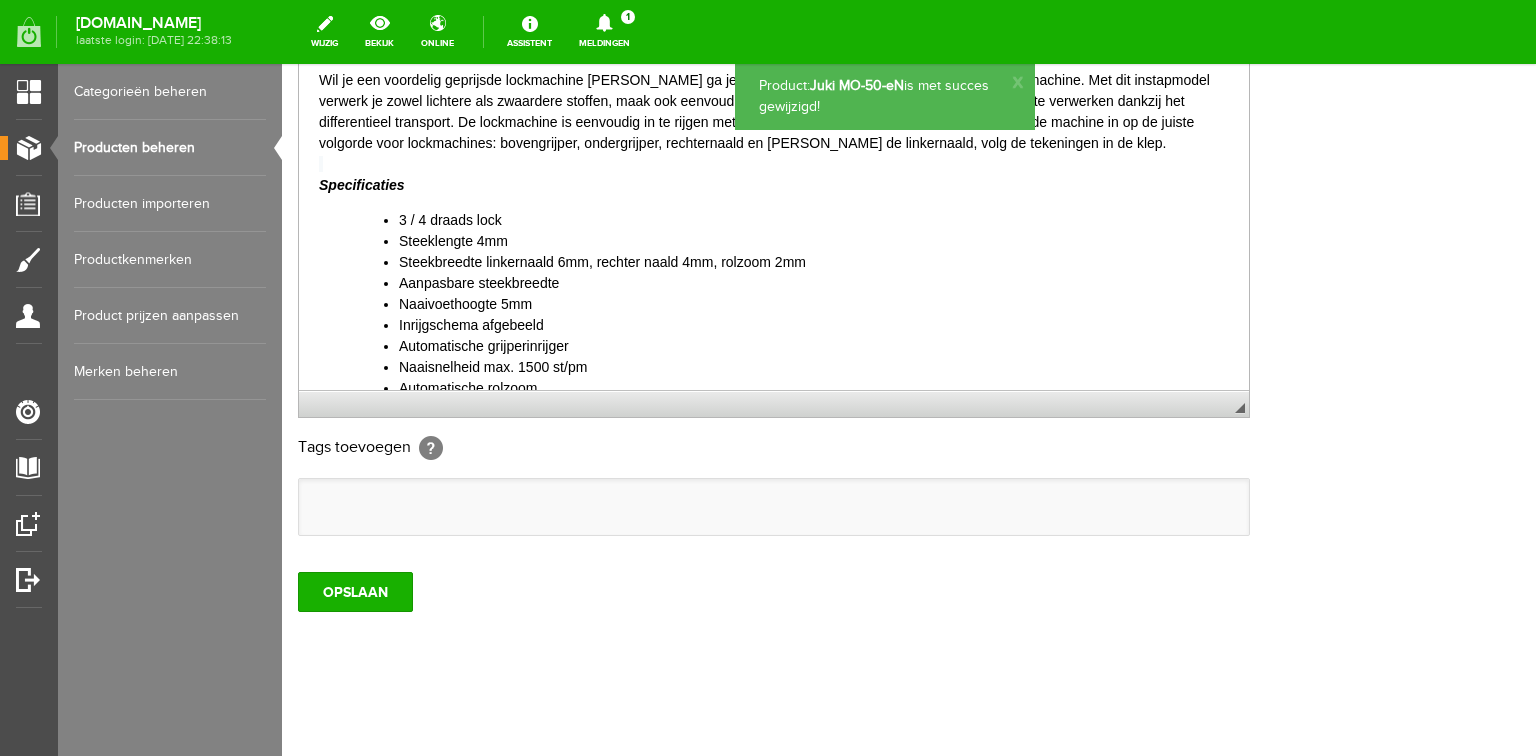 scroll, scrollTop: 0, scrollLeft: 0, axis: both 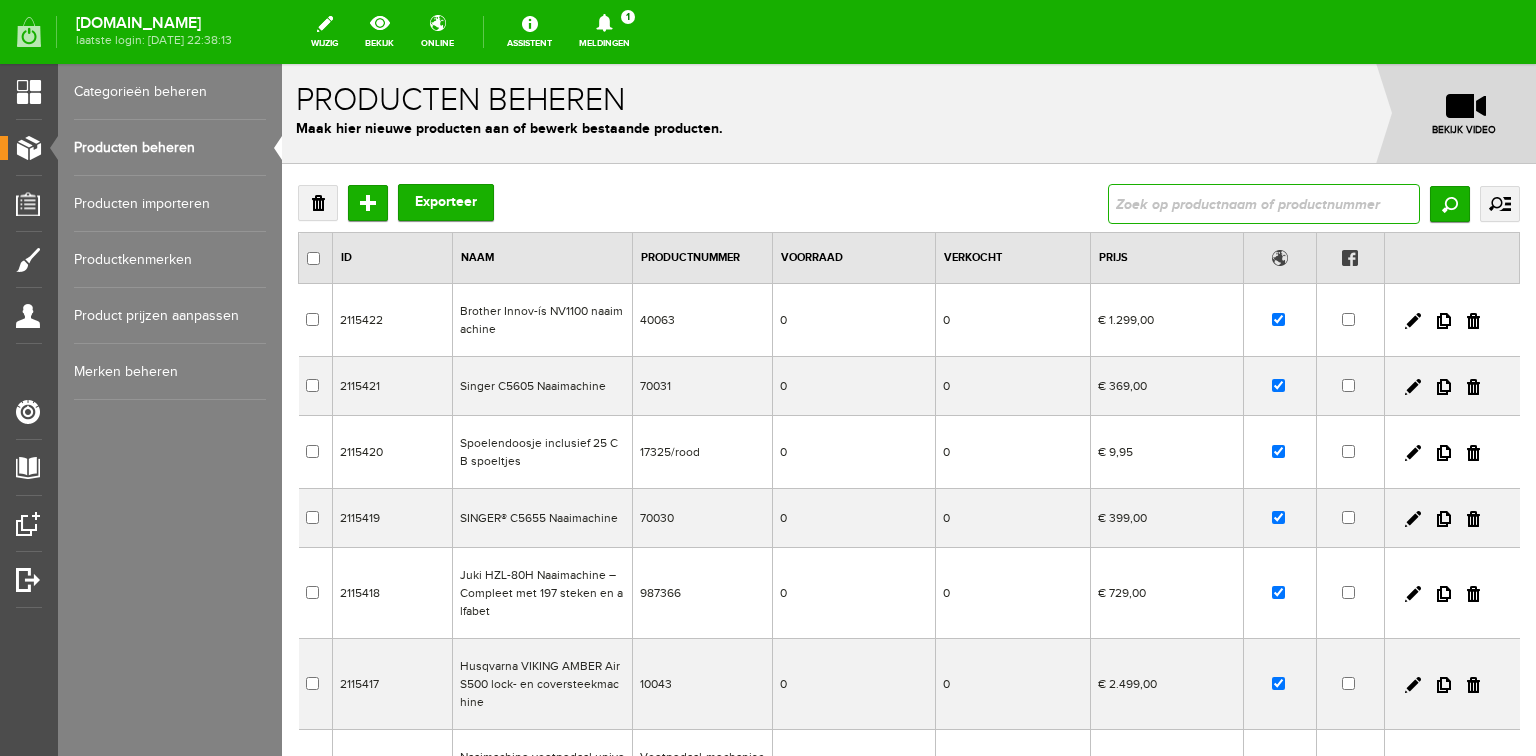 click at bounding box center [1264, 204] 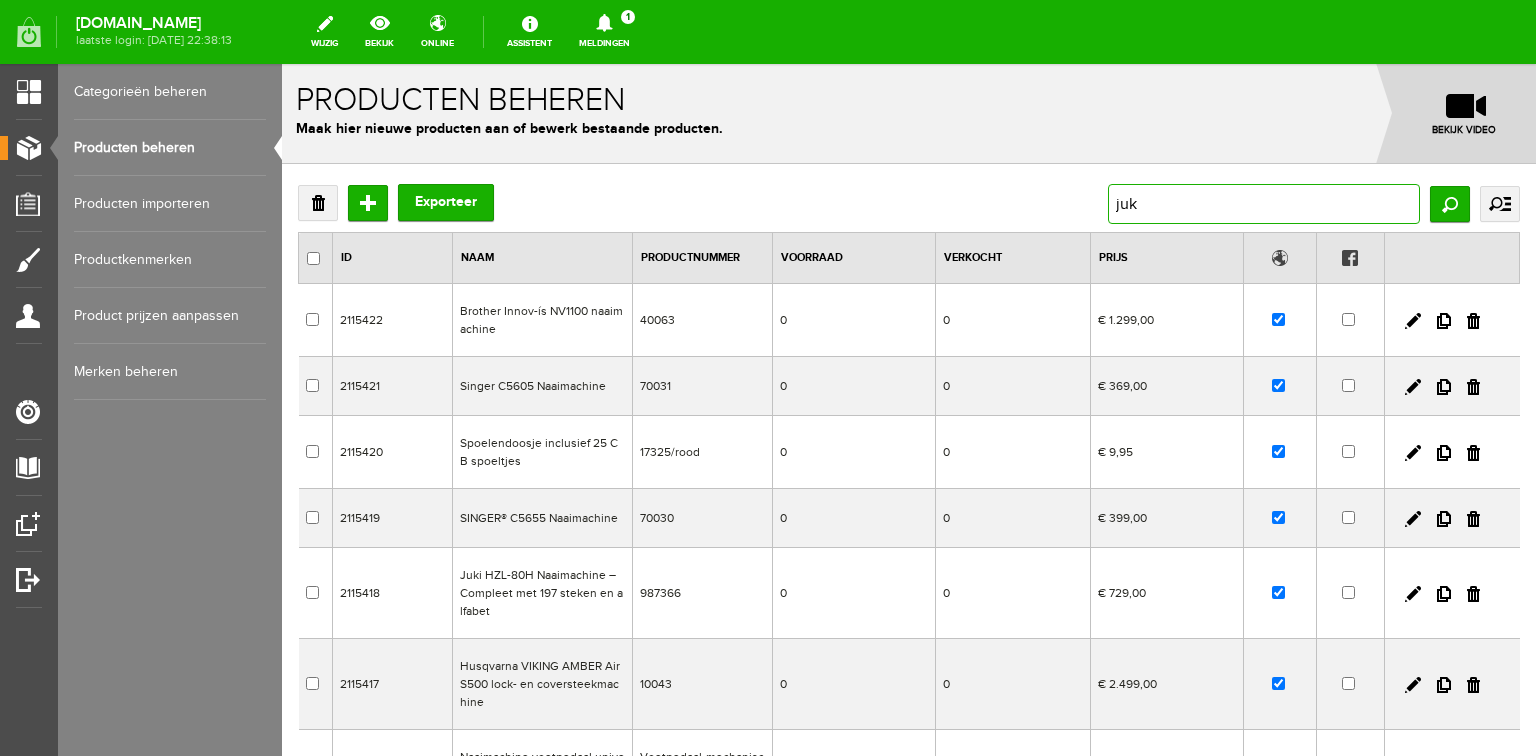 type on "juki" 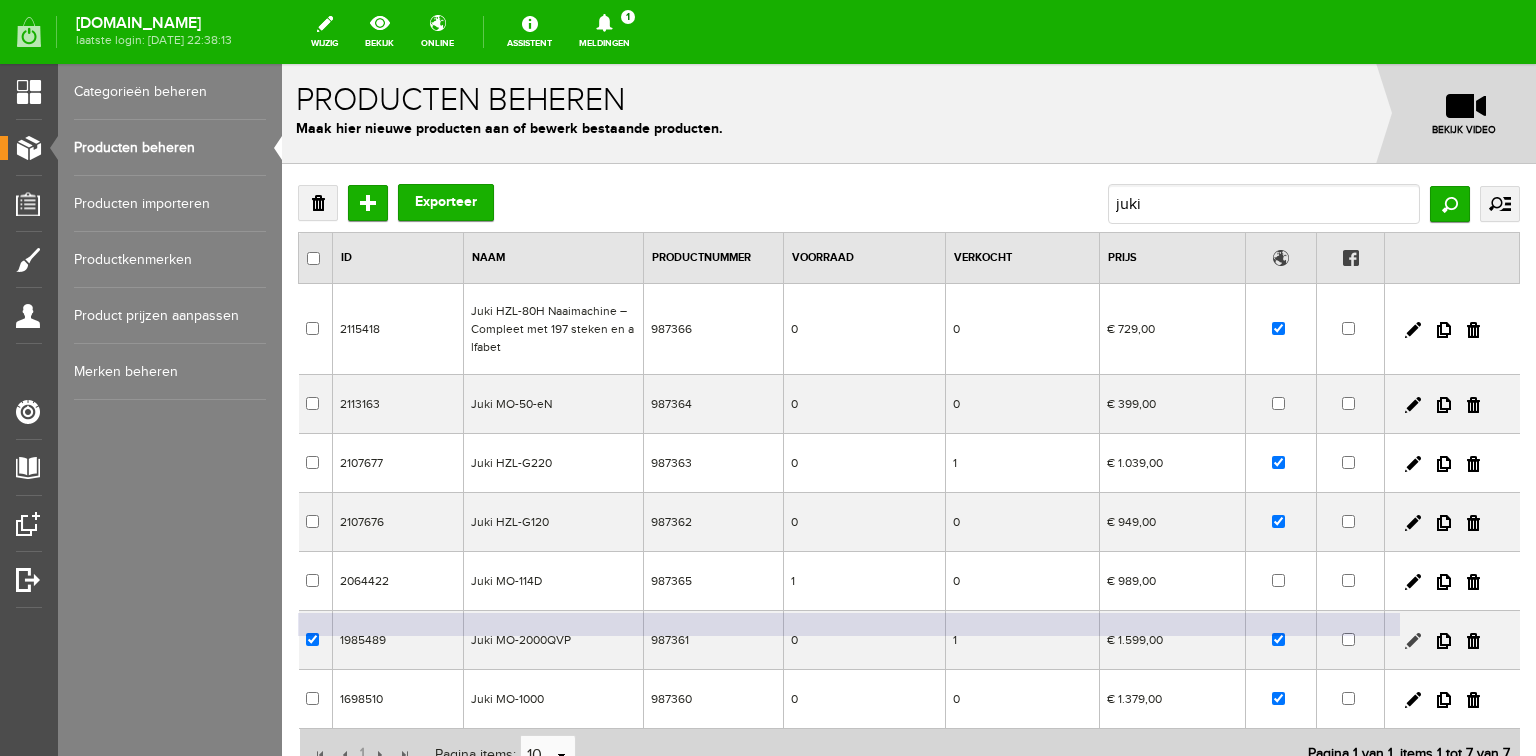 click at bounding box center [1413, 641] 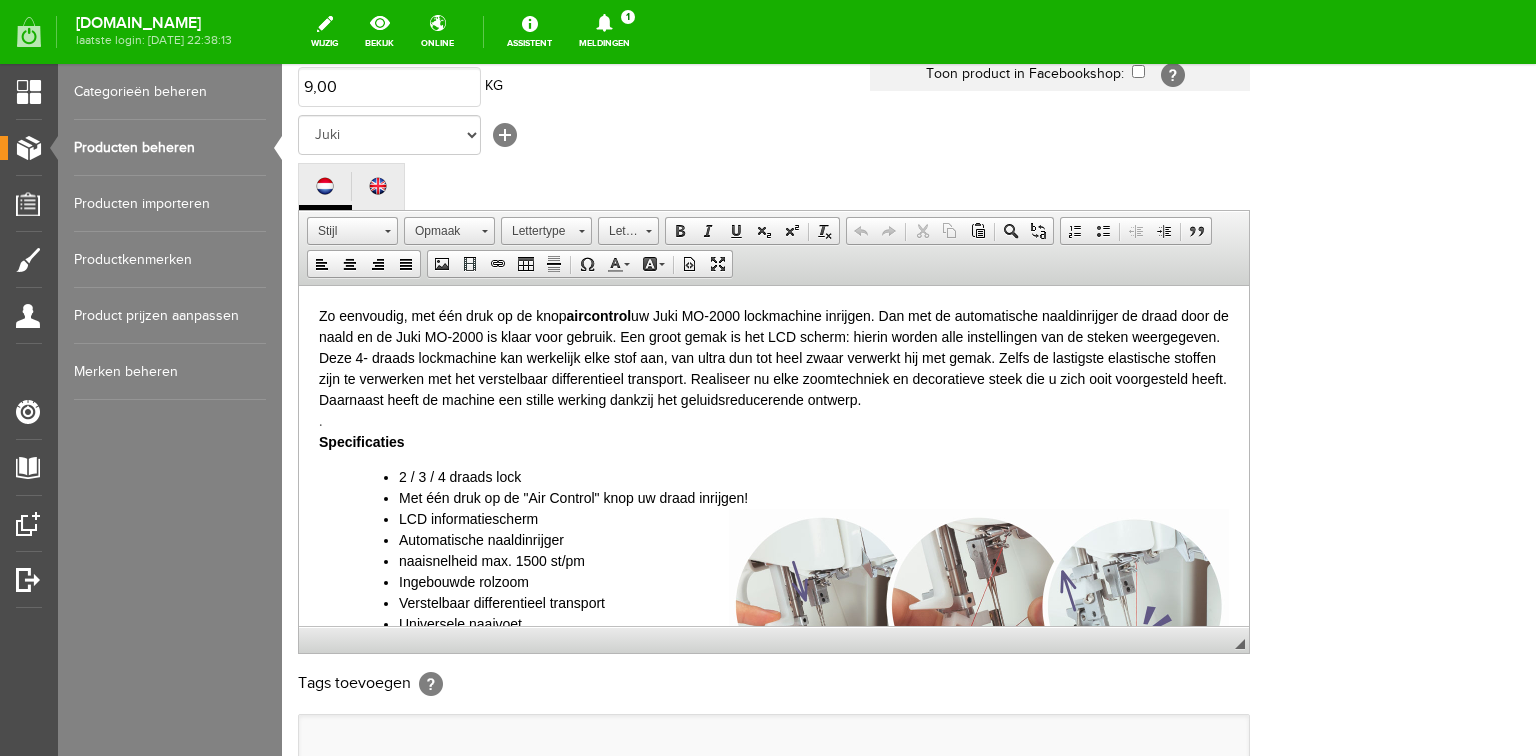 scroll, scrollTop: 400, scrollLeft: 0, axis: vertical 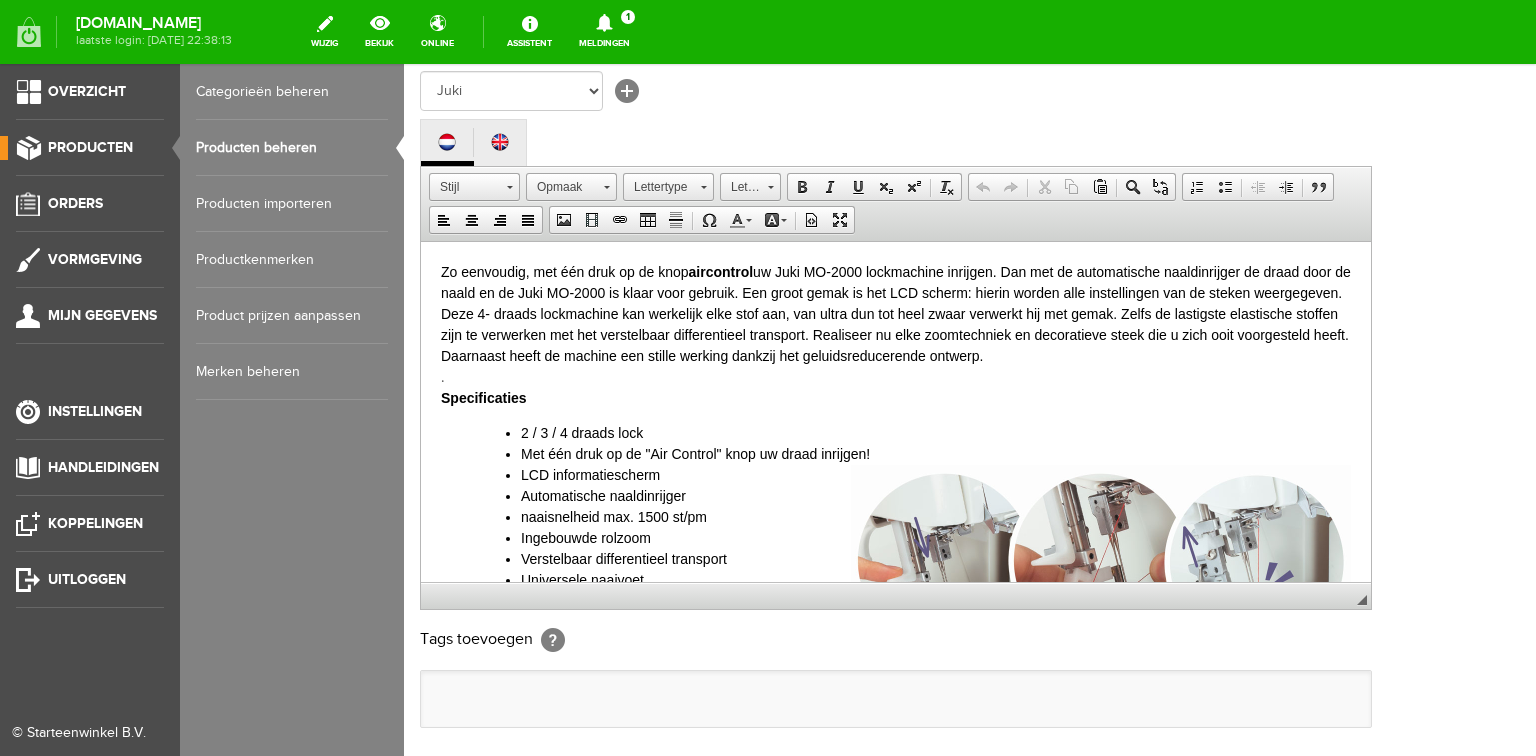 click on "Producten beheren" at bounding box center [292, 148] 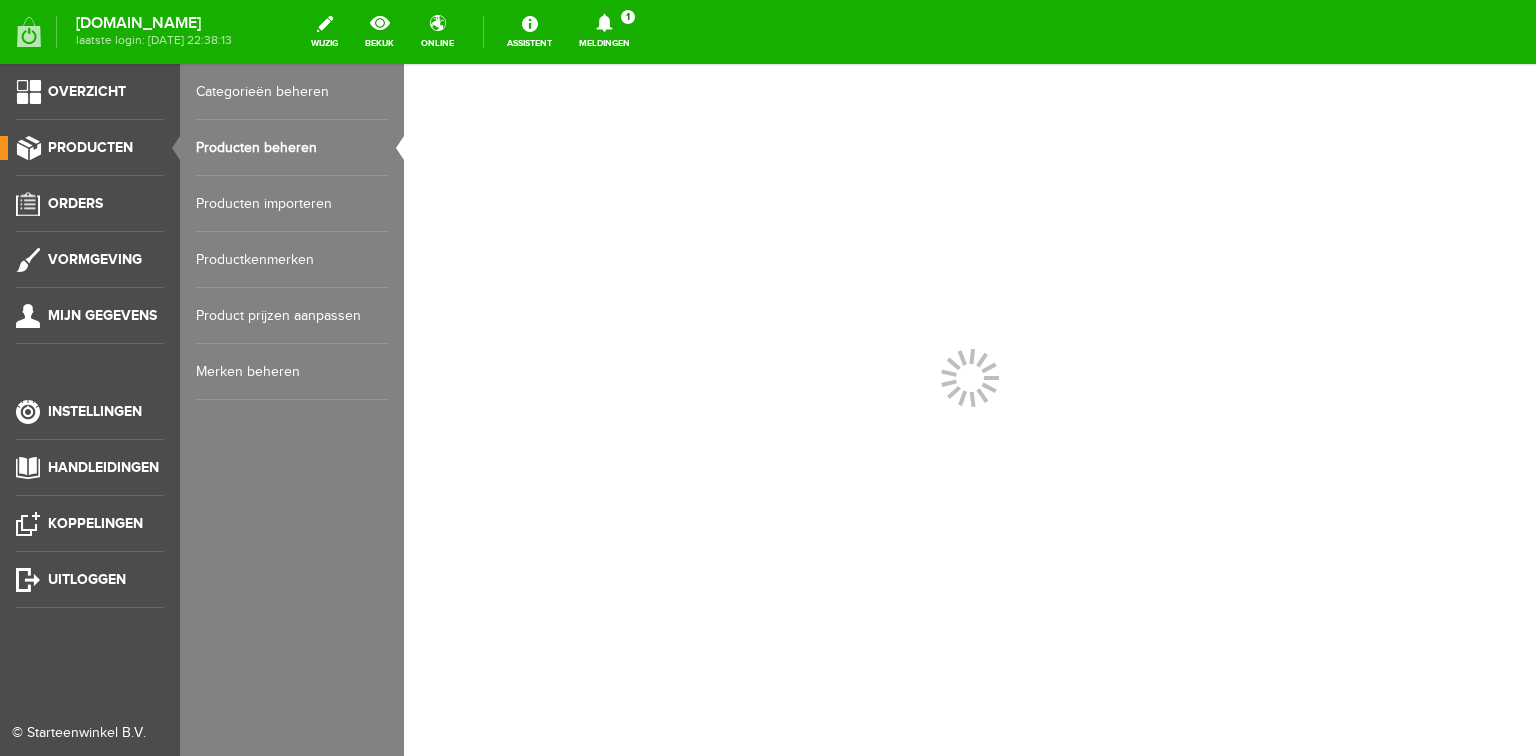 scroll, scrollTop: 0, scrollLeft: 0, axis: both 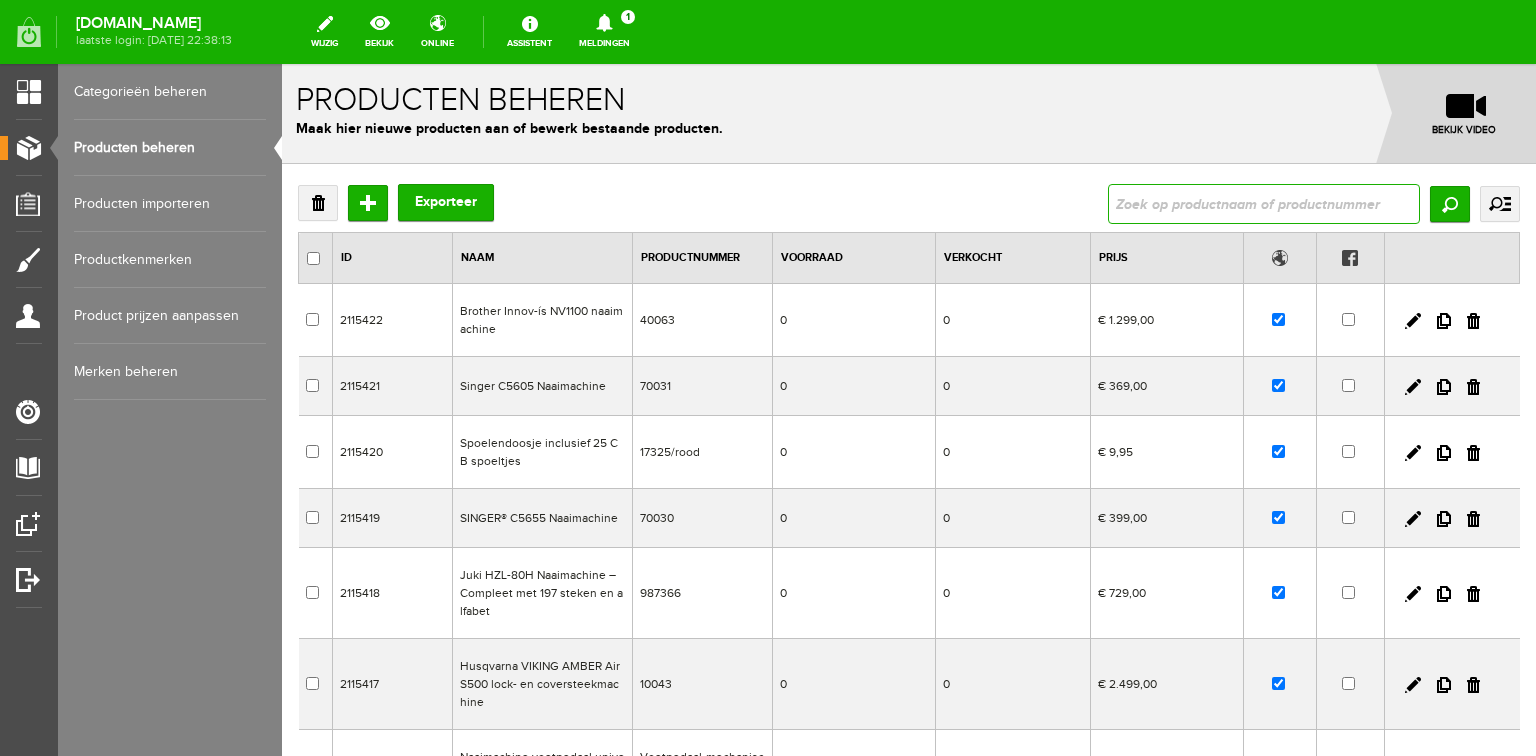 click at bounding box center (1264, 204) 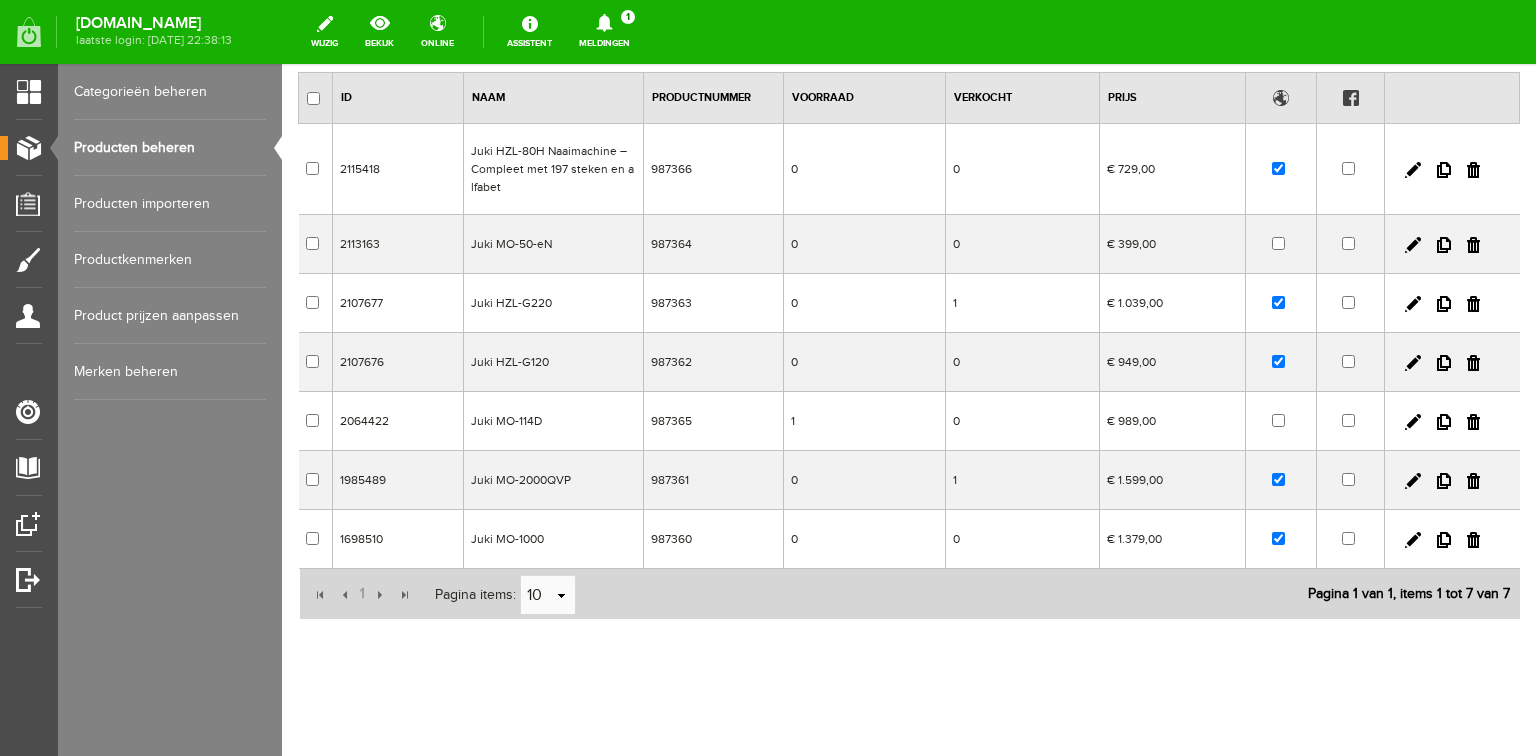 scroll, scrollTop: 177, scrollLeft: 0, axis: vertical 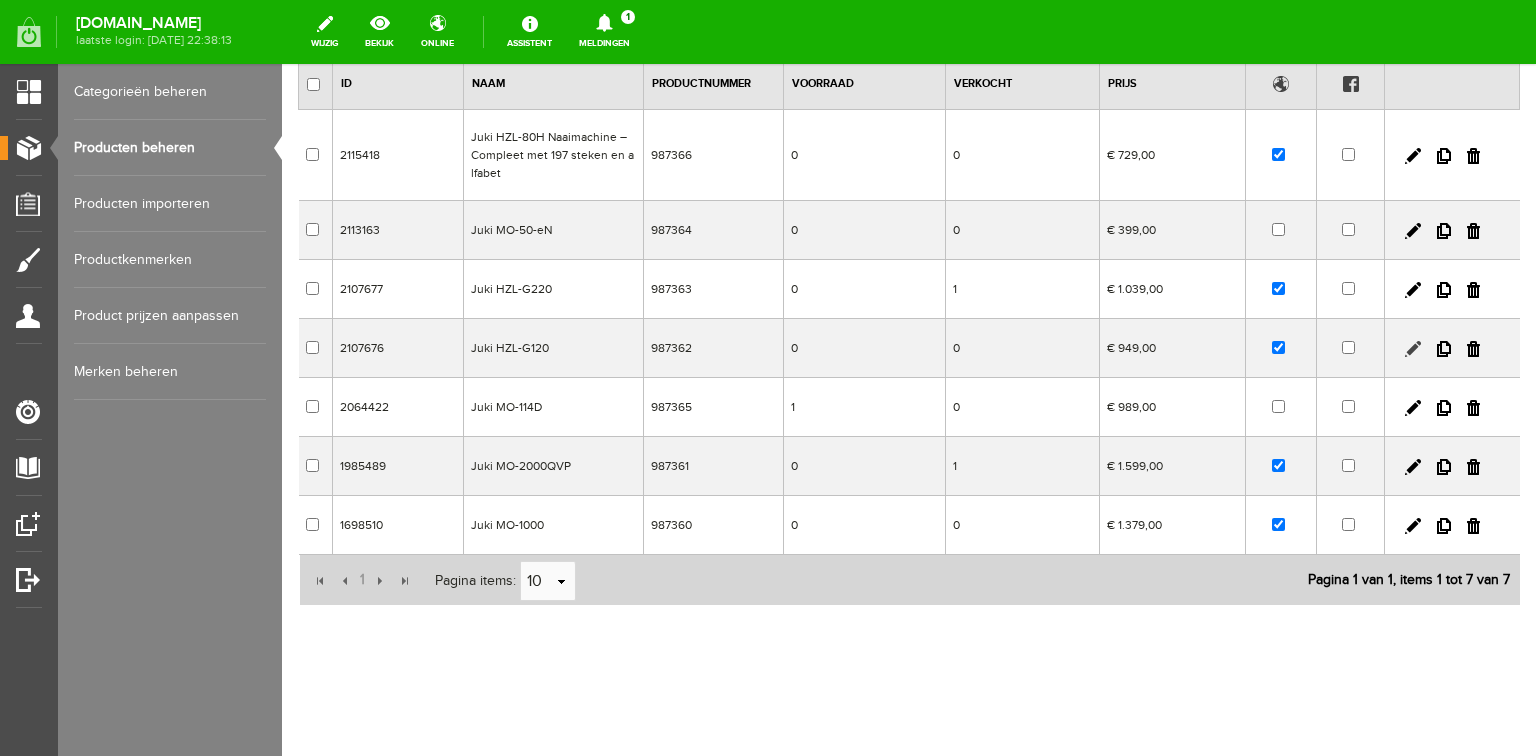 click at bounding box center [1413, 349] 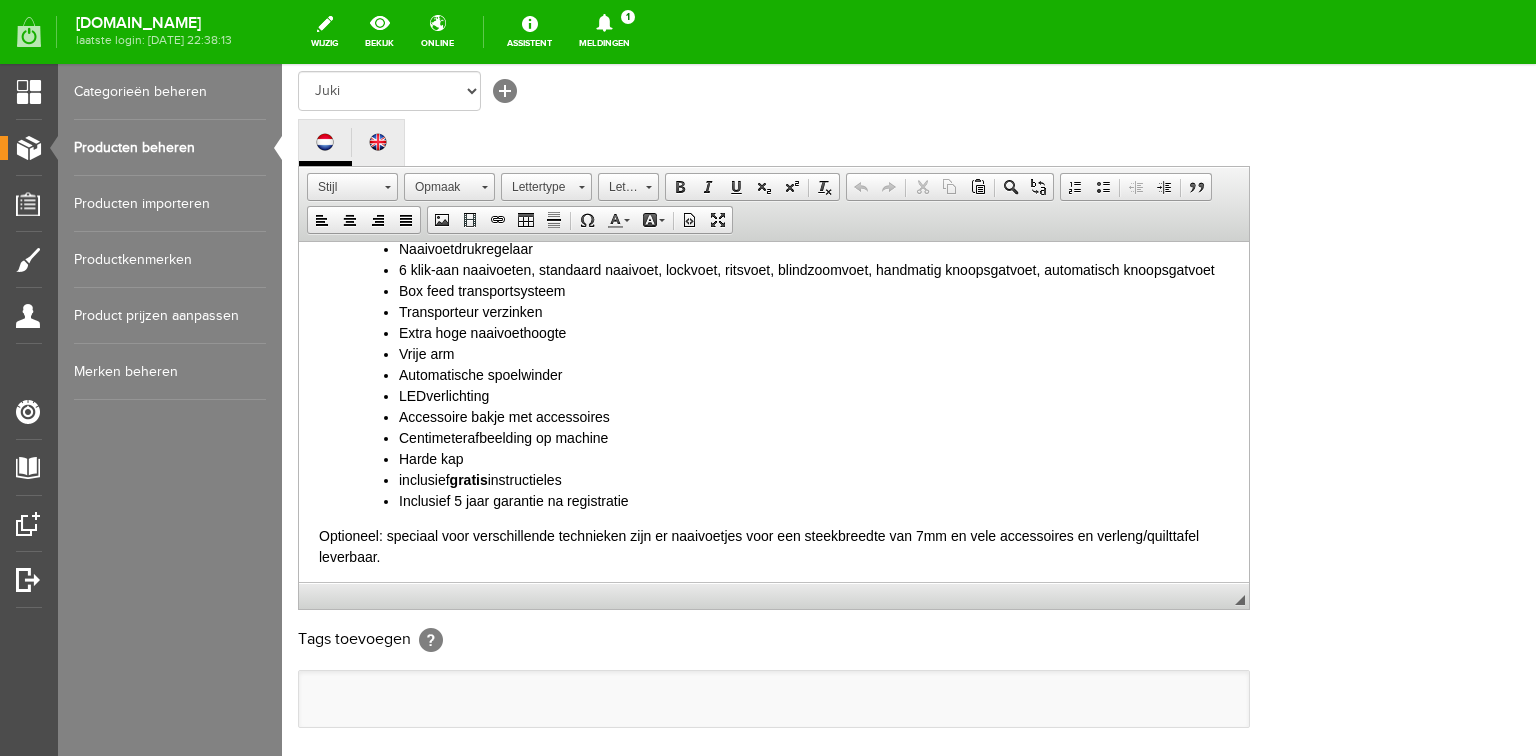 scroll, scrollTop: 880, scrollLeft: 0, axis: vertical 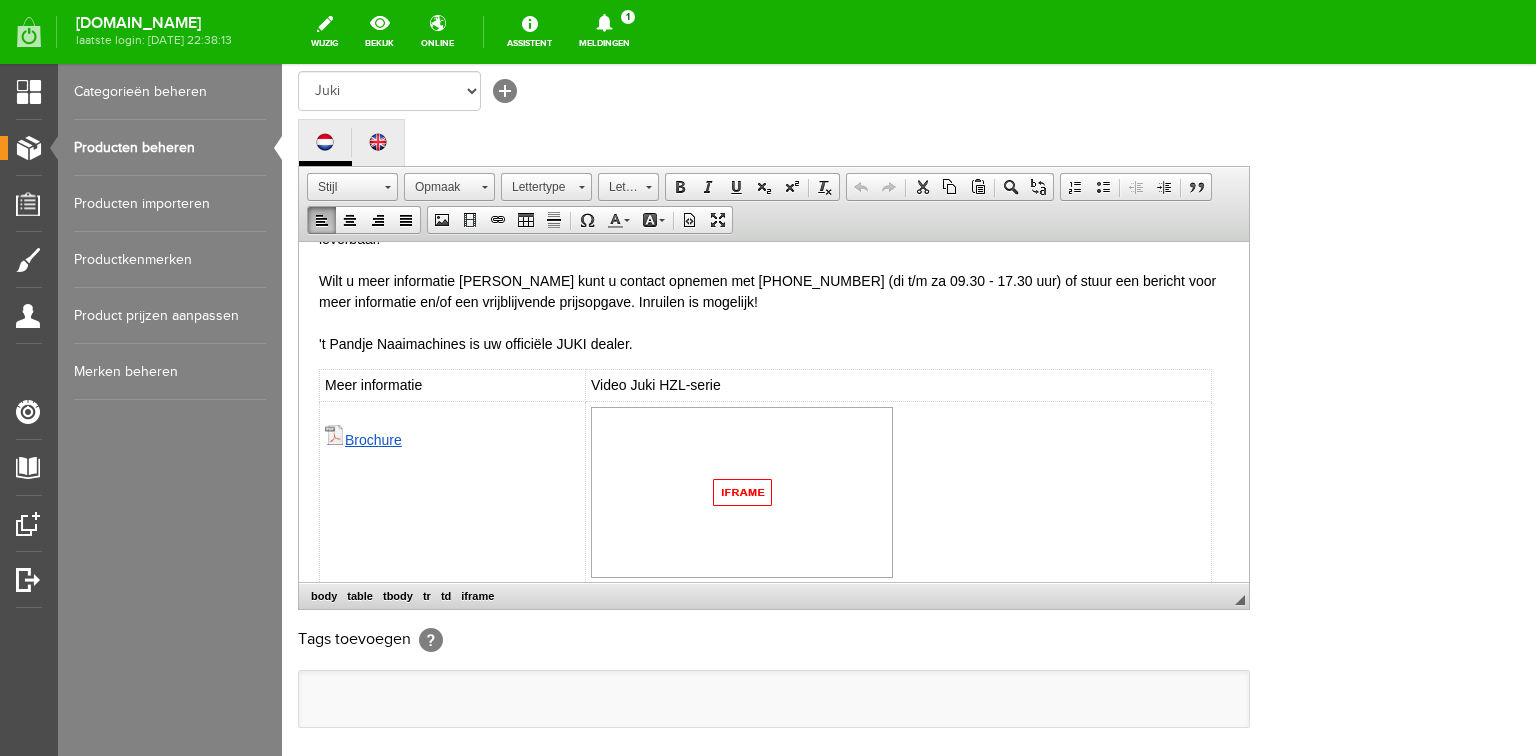 click at bounding box center (742, 491) 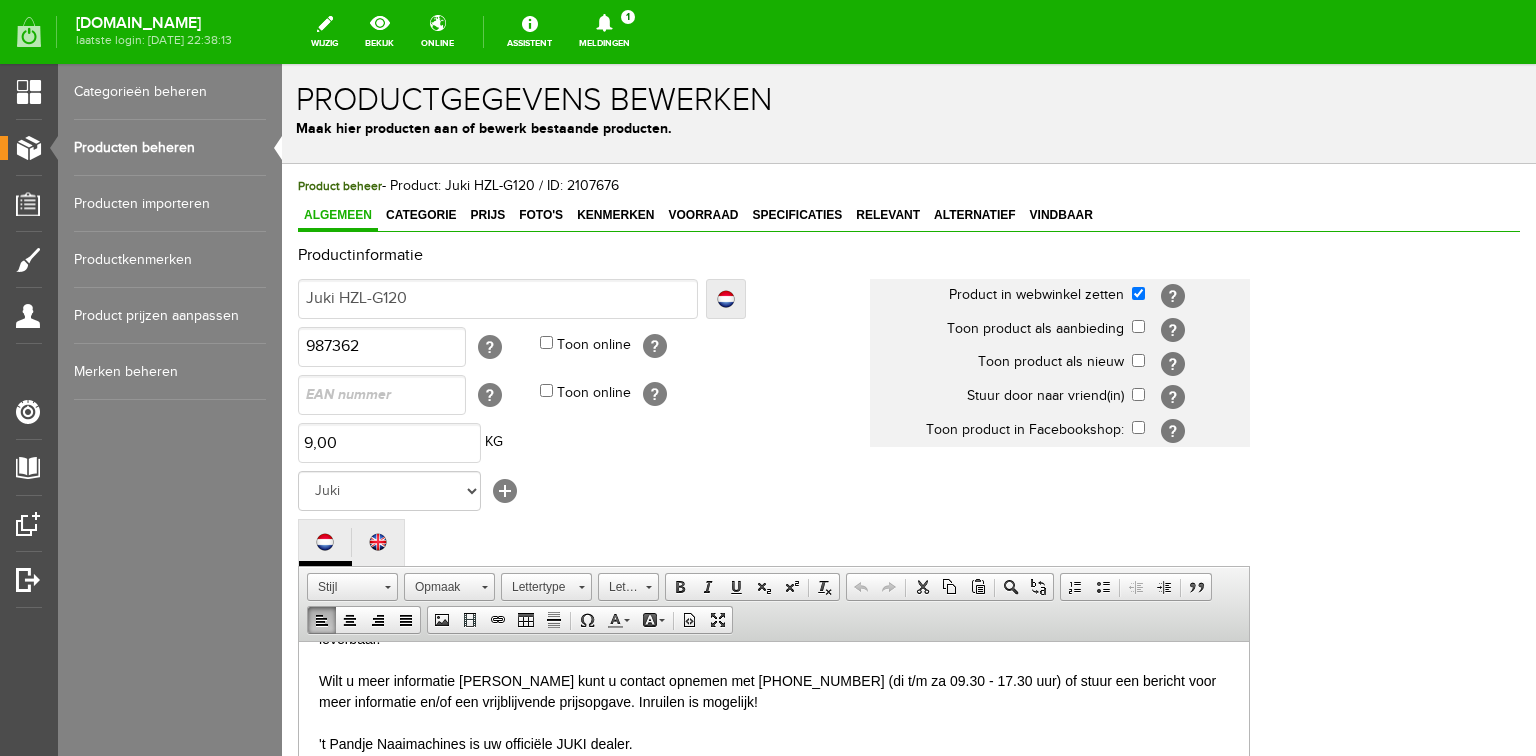 scroll, scrollTop: 0, scrollLeft: 0, axis: both 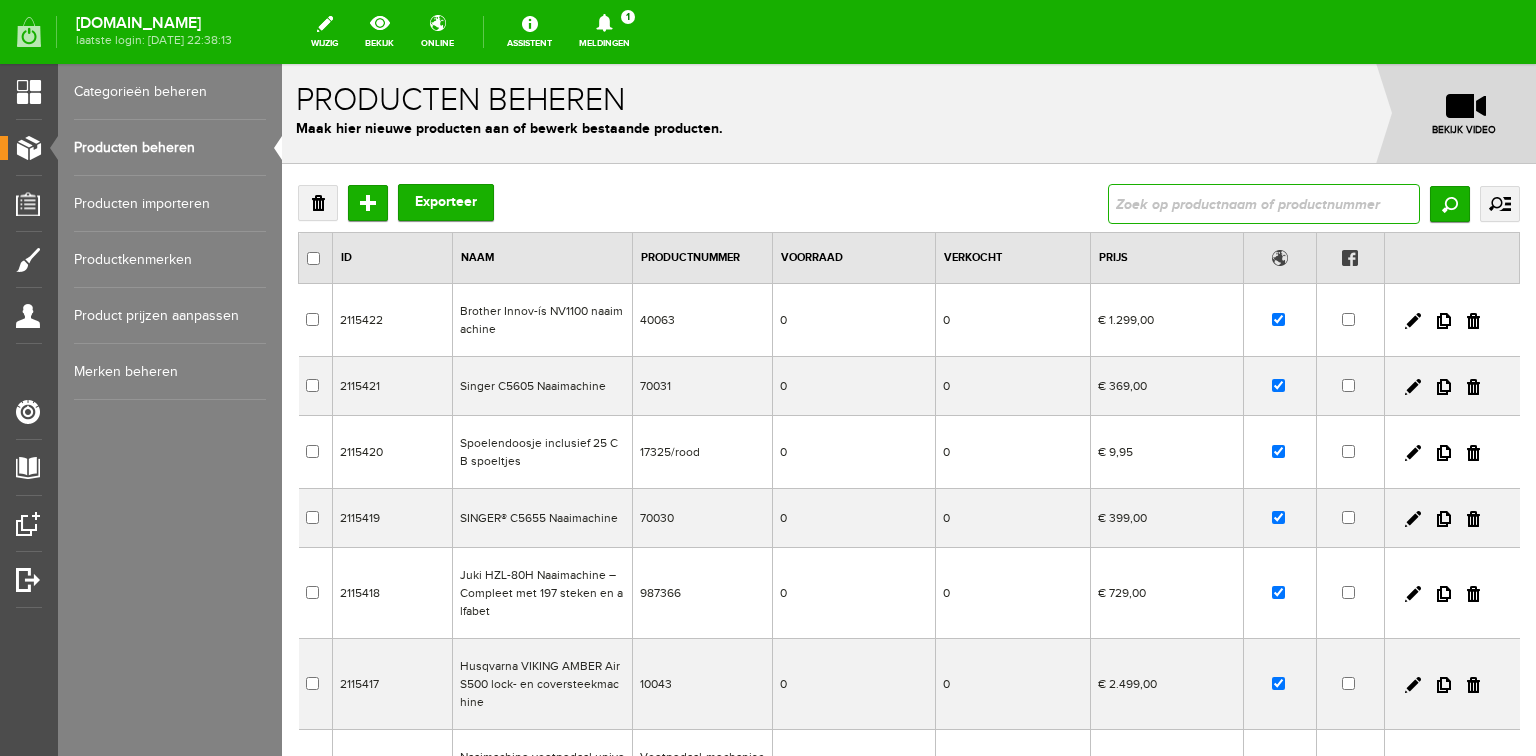 drag, startPoint x: 1124, startPoint y: 205, endPoint x: 1116, endPoint y: 189, distance: 17.888544 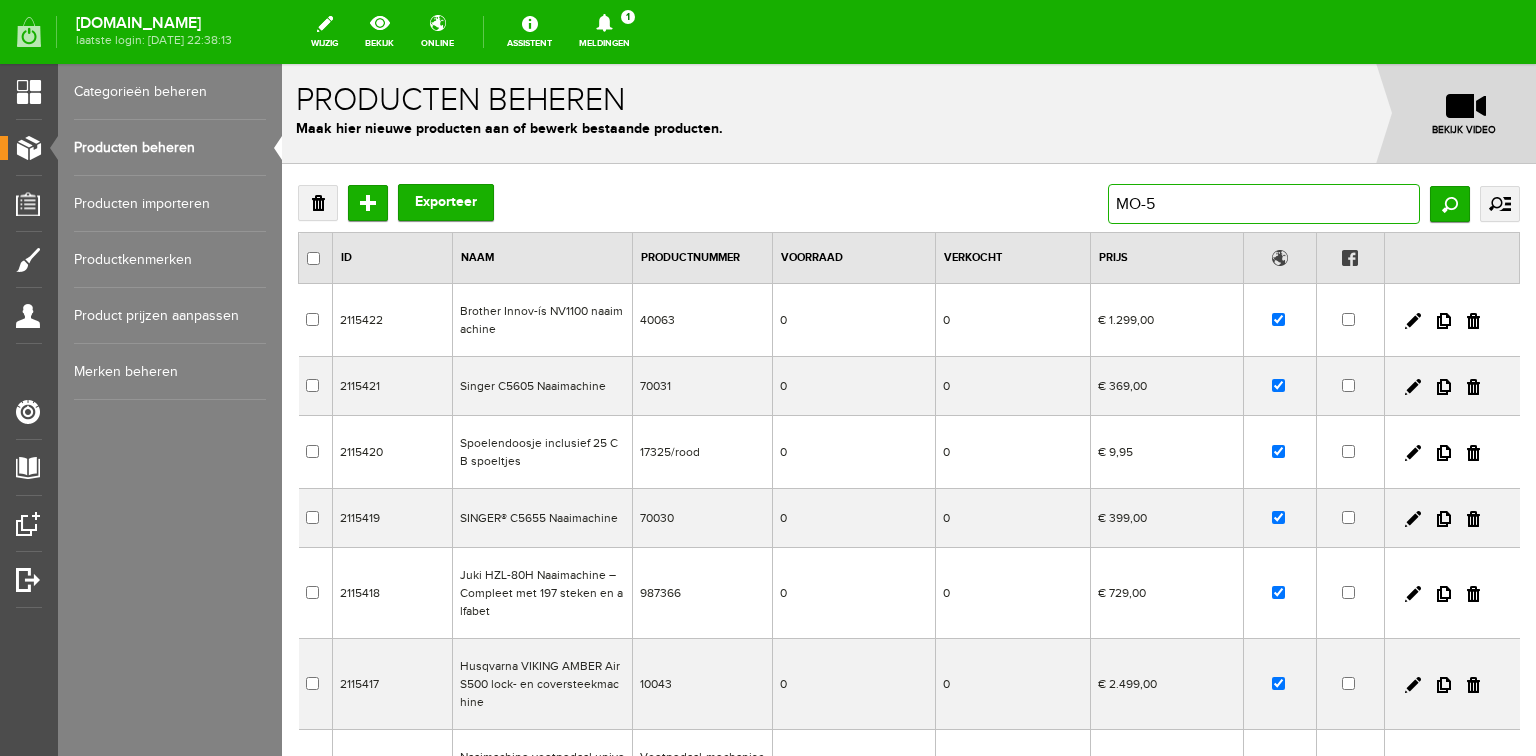 type on "MO-50" 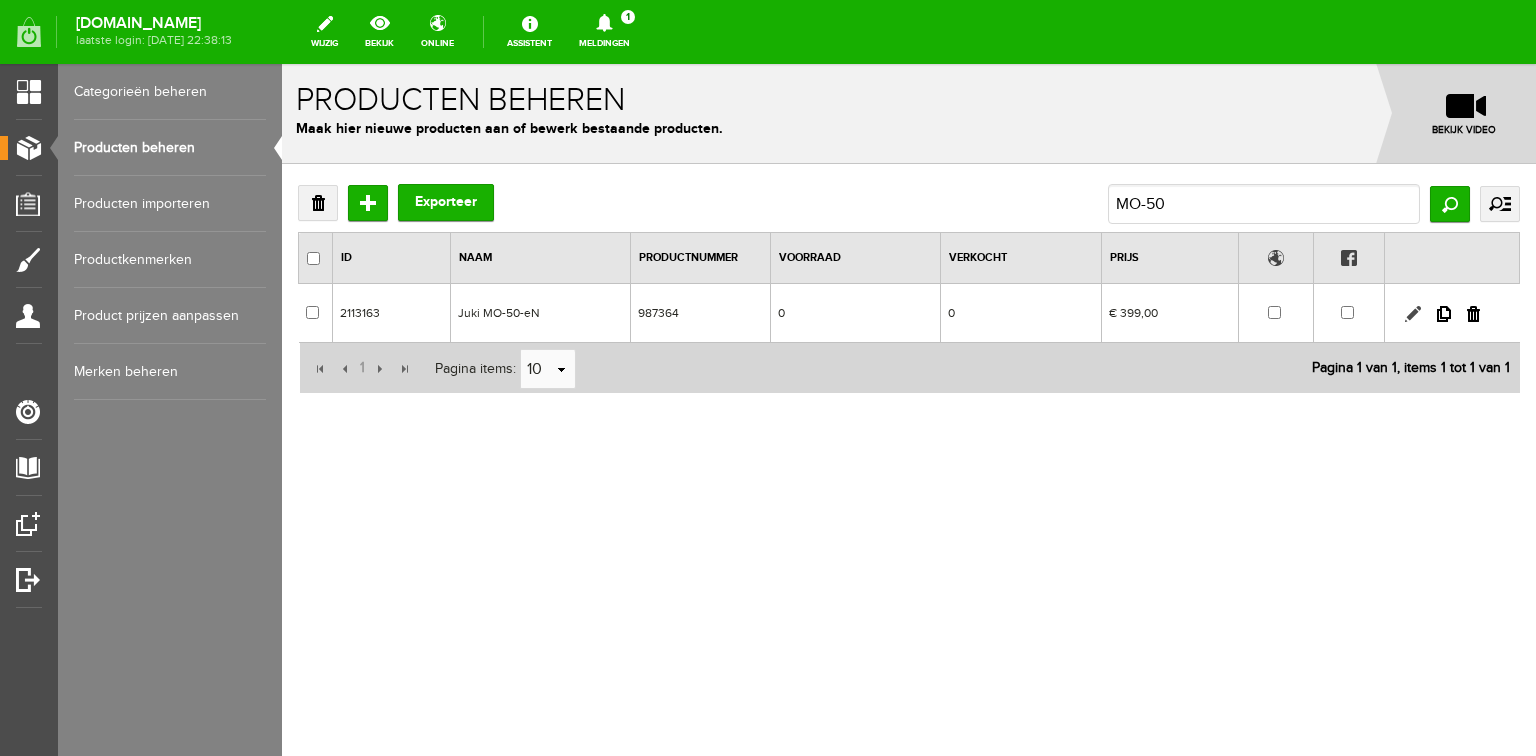 click at bounding box center [1413, 314] 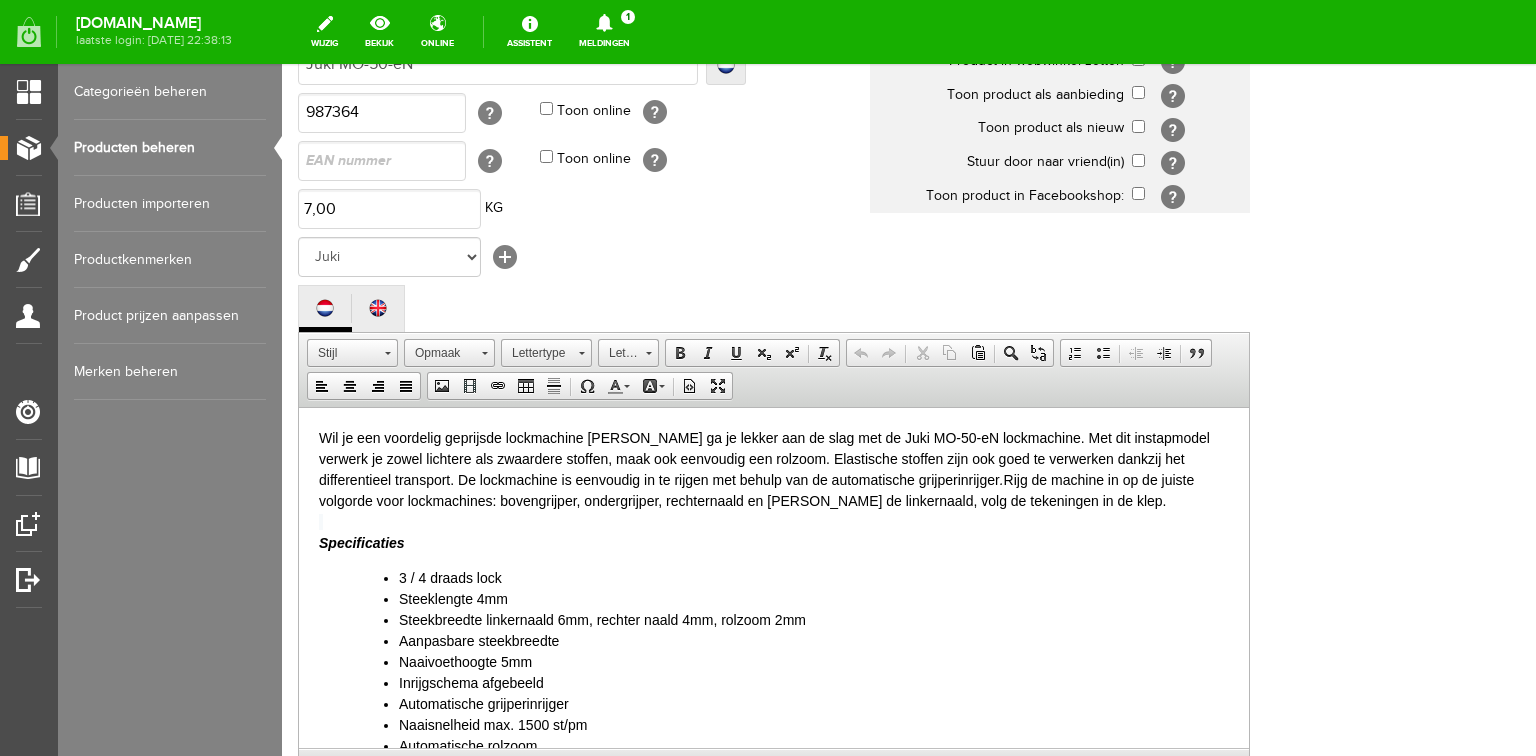 scroll, scrollTop: 480, scrollLeft: 0, axis: vertical 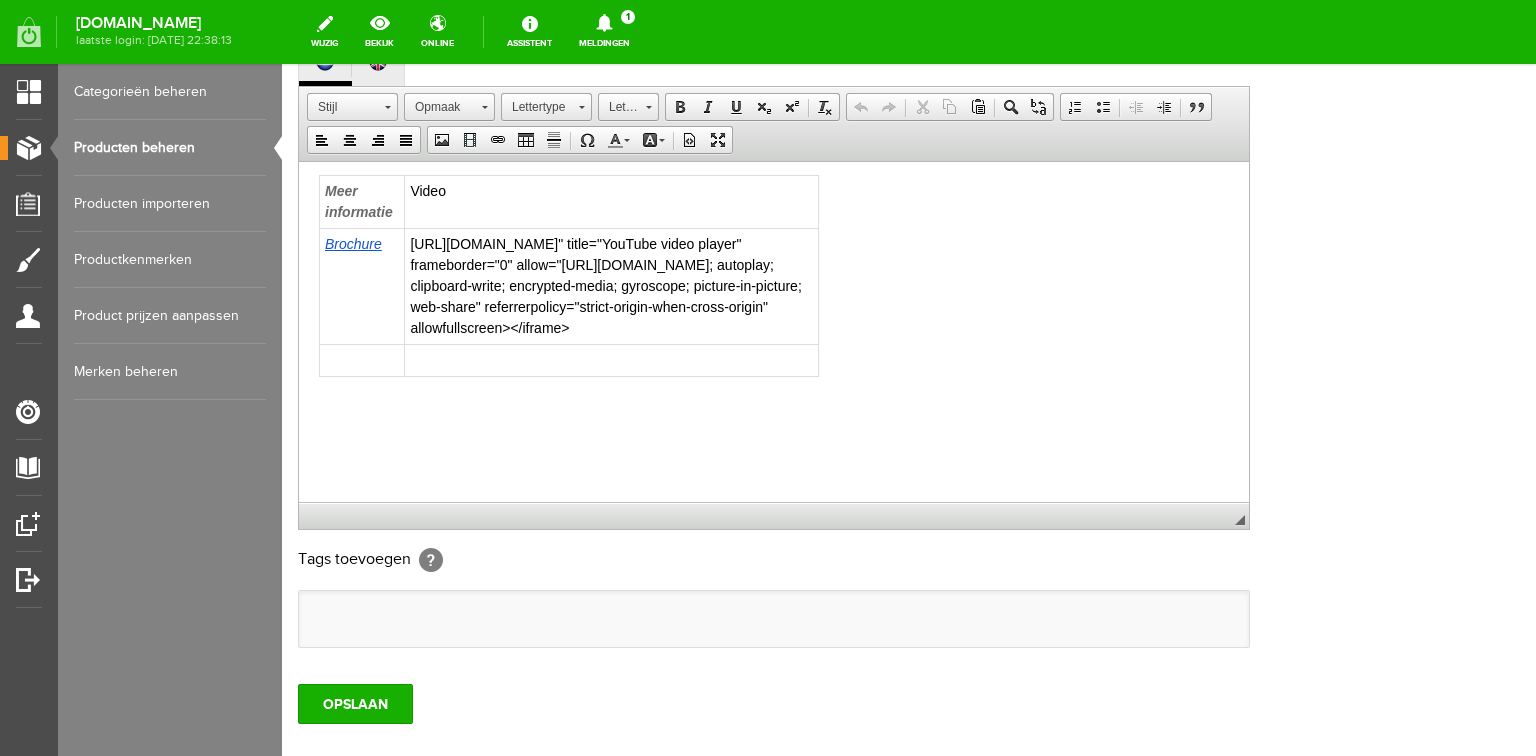 click on "https://www.youtube.com/embed/fb1N74Zu9pc?si=bYH-kpEi9FEDgz__" title="YouTube video player" frameborder="0" allow="https://www.youtube.com/embed/fb1N74Zu9pc?si=bYH-kpEi9FEDgz; autoplay; clipboard-write; encrypted-media; gyroscope; picture-in-picture; web-share" referrerpolicy="strict-origin-when-cross-origin" allowfullscreen></iframe>" at bounding box center (612, 286) 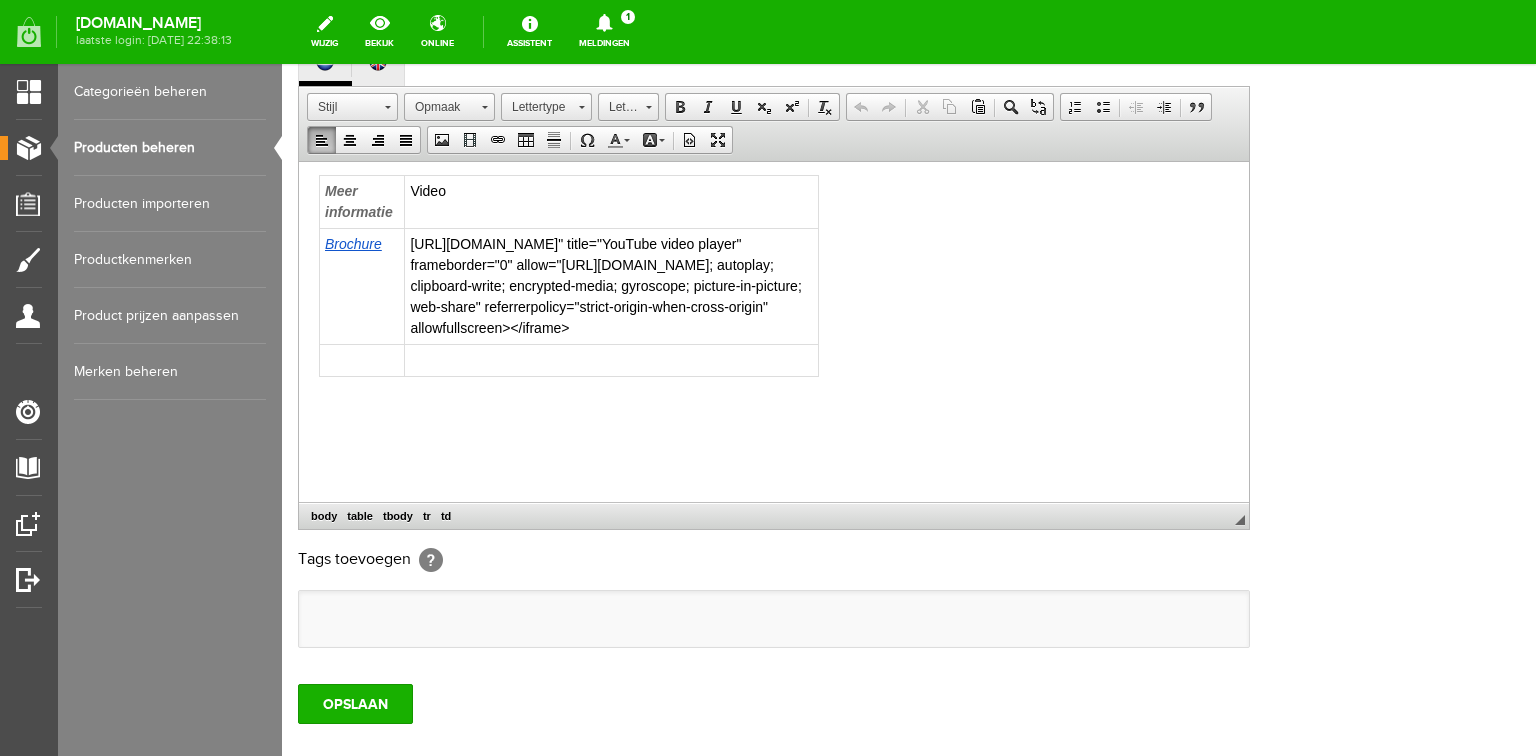 drag, startPoint x: 405, startPoint y: 220, endPoint x: 738, endPoint y: 320, distance: 347.69095 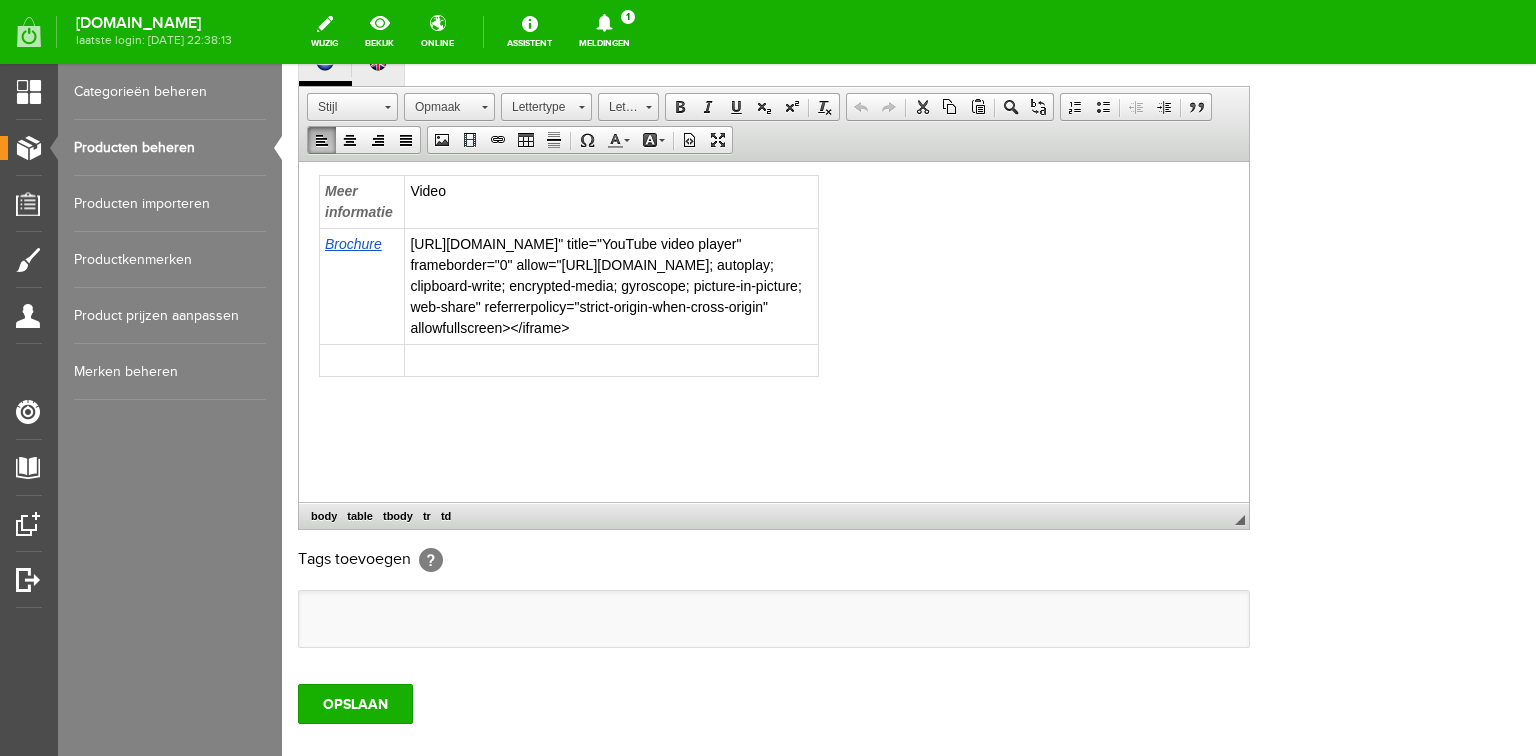 click on "Wil je een voordelig geprijsde lockmachine dan ga je lekker aan de slag met de Juki MO-50-eN lockmachine. Met dit instapmodel verwerk je zowel lichtere als zwaardere stoffen, maak ook eenvoudig een rolzoom. Elastische stoffen zijn ook goed te verwerken dankzij het differentieel transport. De lockmachine is eenvoudig in te rijgen met behulp van de automatische grijperinrijger .  Rijg de machine in op de juiste volgorde voor lockmachines: bovengrijper, ondergrijper, rechternaald en dan de linkernaald, volg de tekeningen in de klep.   Specificaties 3 / 4 draads lock Steeklengte 4mm Steekbreedte linkernaald 6mm, rechter naald 4mm, rolzoom 2mm Aanpasbare steekbreedte Naaivoethoogte 5mm Inrijgschema afgebeeld Automatische grijperinrijger Naaisnelheid max. 1500 st/pm Automatische rolzoom  Verstelbaar differentieel transport Universele naaivoet Uitschakelbaar bovenmes bij inrijgen Geschikt voor lichtere en zwaardere stoffen Aanpasbare draadspanningen Veiligheidsschakelaar voor voorklep en naaivoet Accessoirebakje" at bounding box center [774, -257] 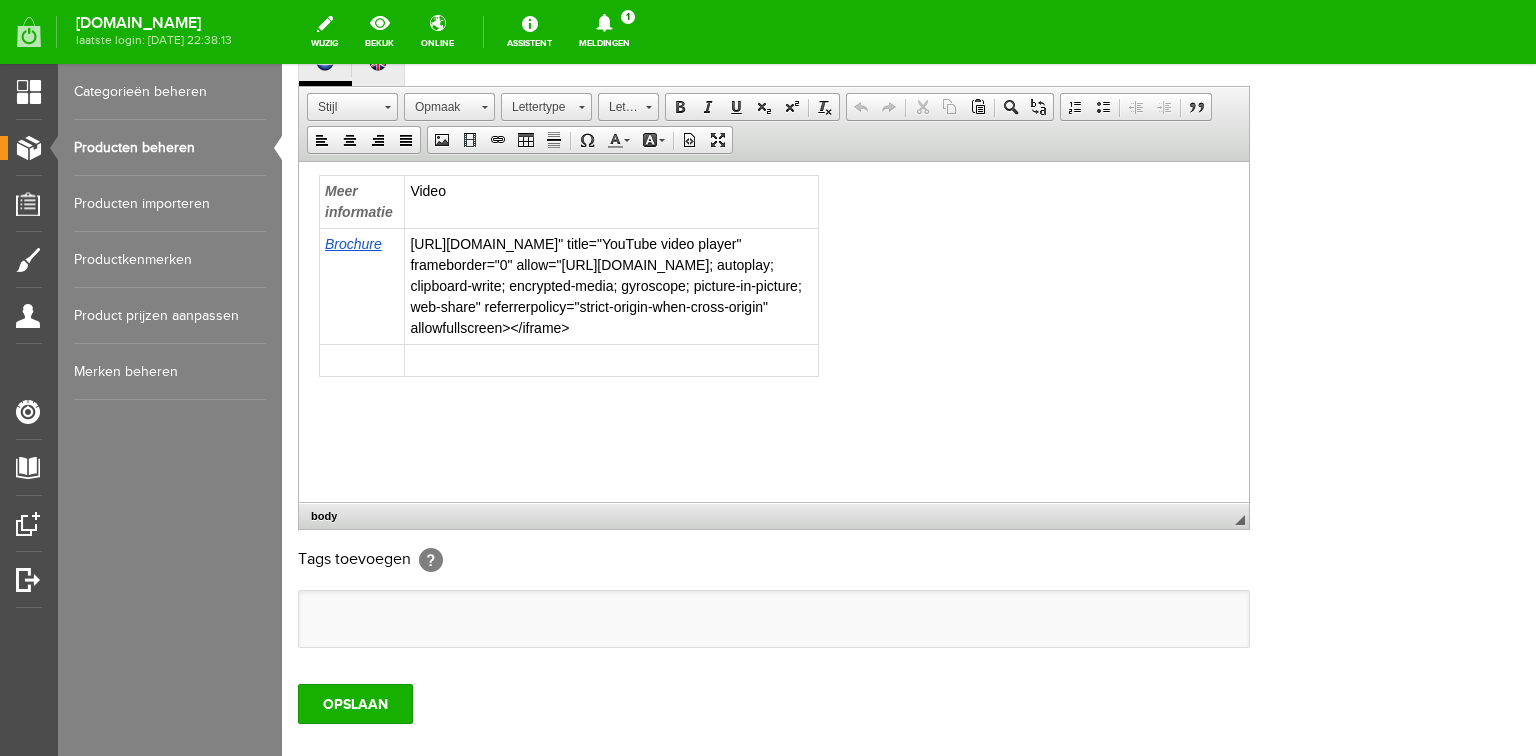 click on "https://www.youtube.com/embed/fb1N74Zu9pc?si=bYH-kpEi9FEDgz__" title="YouTube video player" frameborder="0" allow="https://www.youtube.com/embed/fb1N74Zu9pc?si=bYH-kpEi9FEDgz; autoplay; clipboard-write; encrypted-media; gyroscope; picture-in-picture; web-share" referrerpolicy="strict-origin-when-cross-origin" allowfullscreen></iframe>" at bounding box center [612, 286] 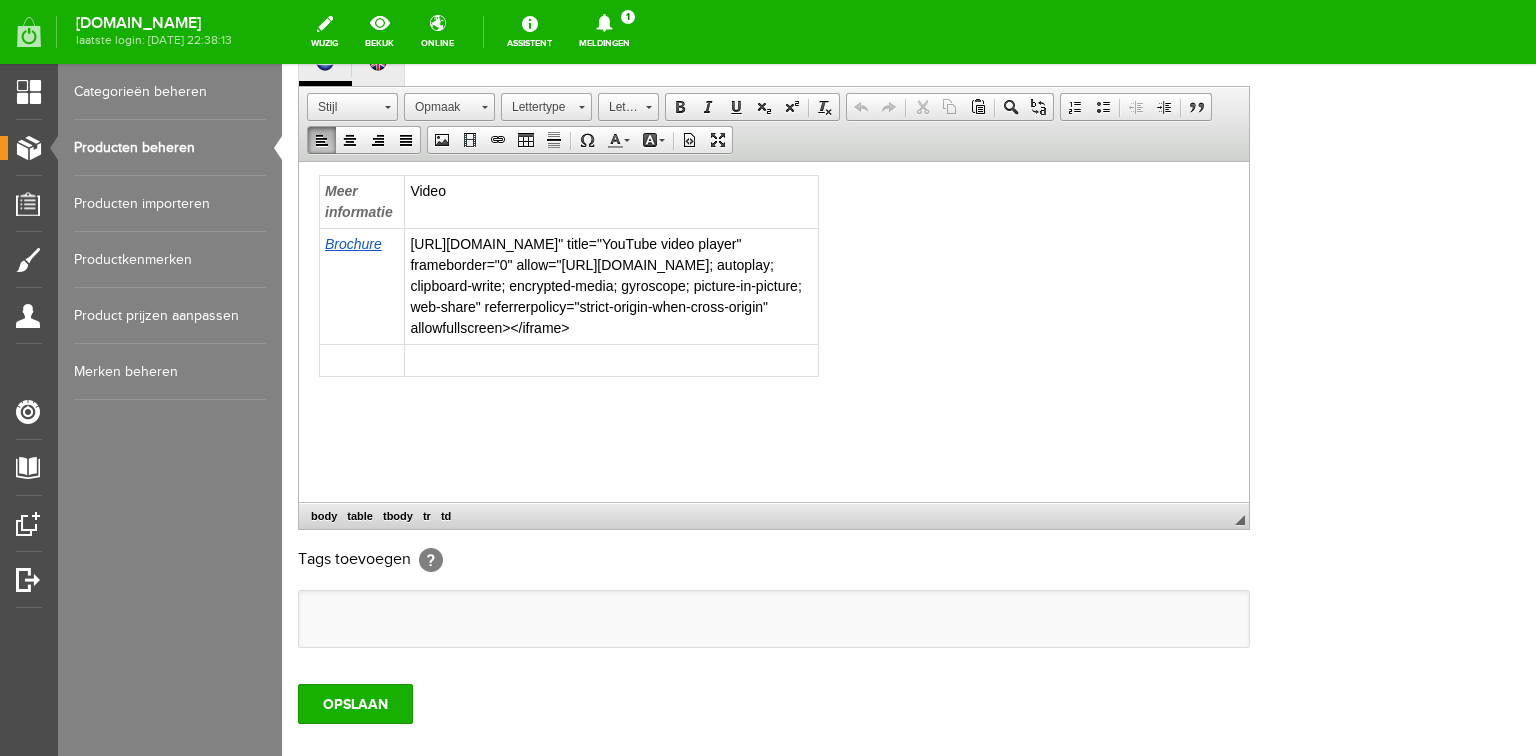 paste 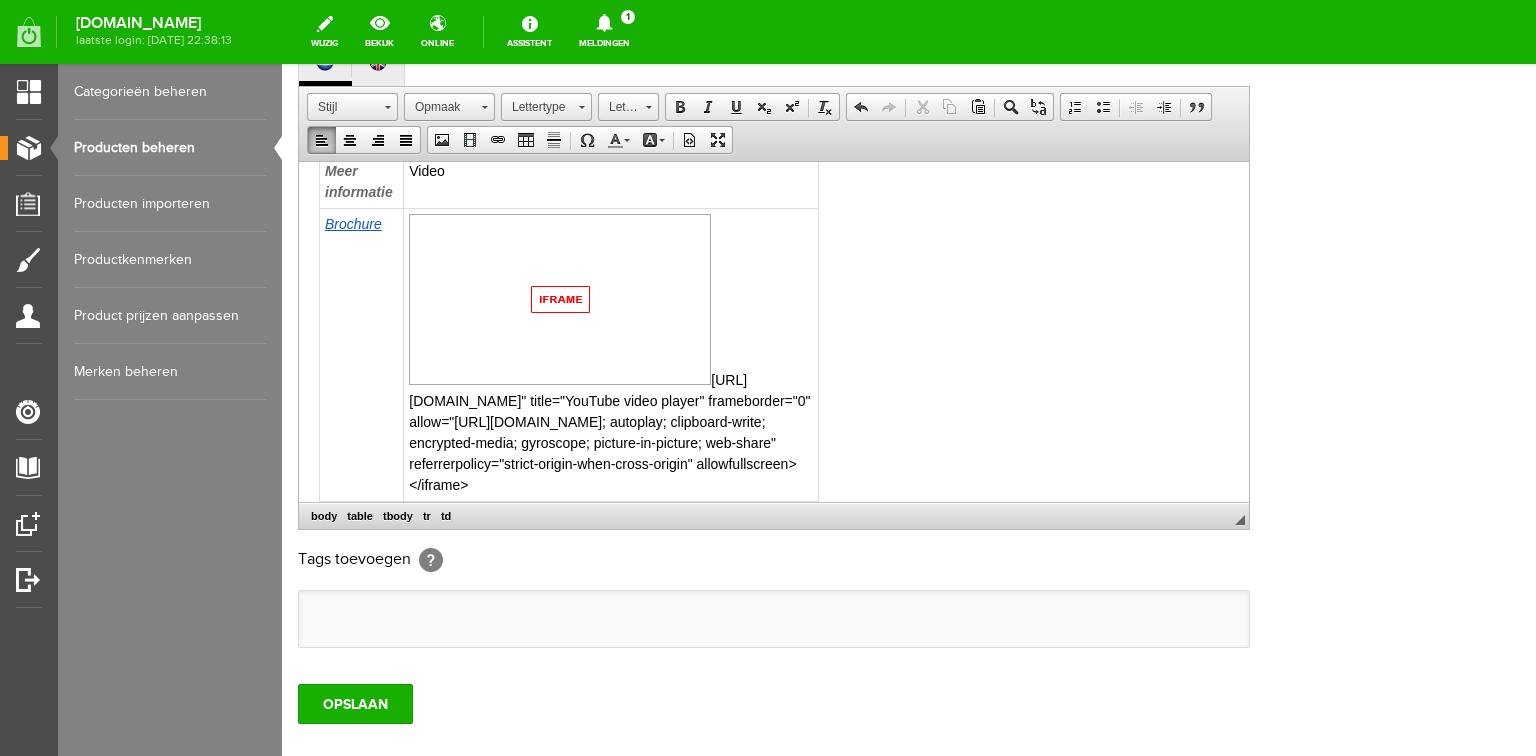 click at bounding box center (560, 298) 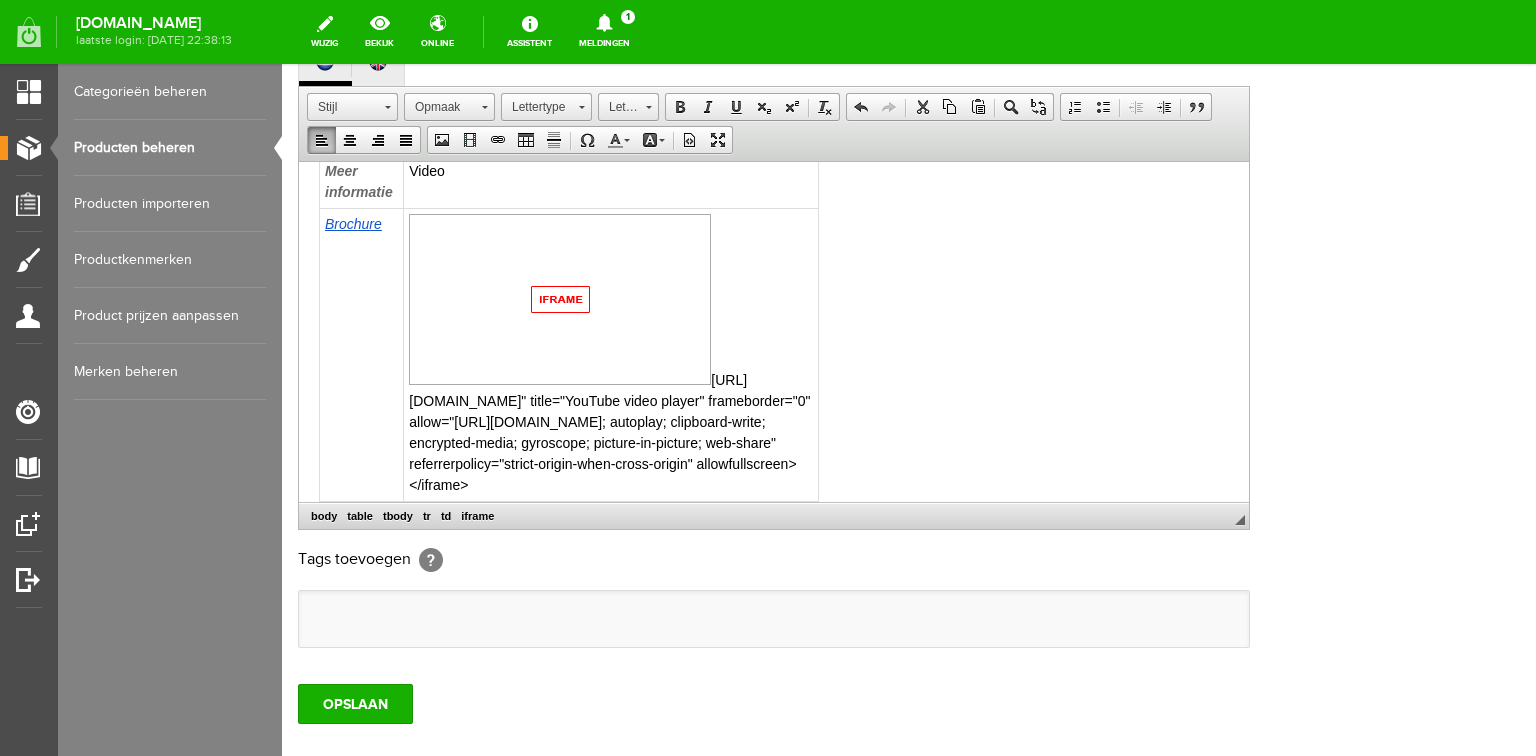 click at bounding box center (560, 298) 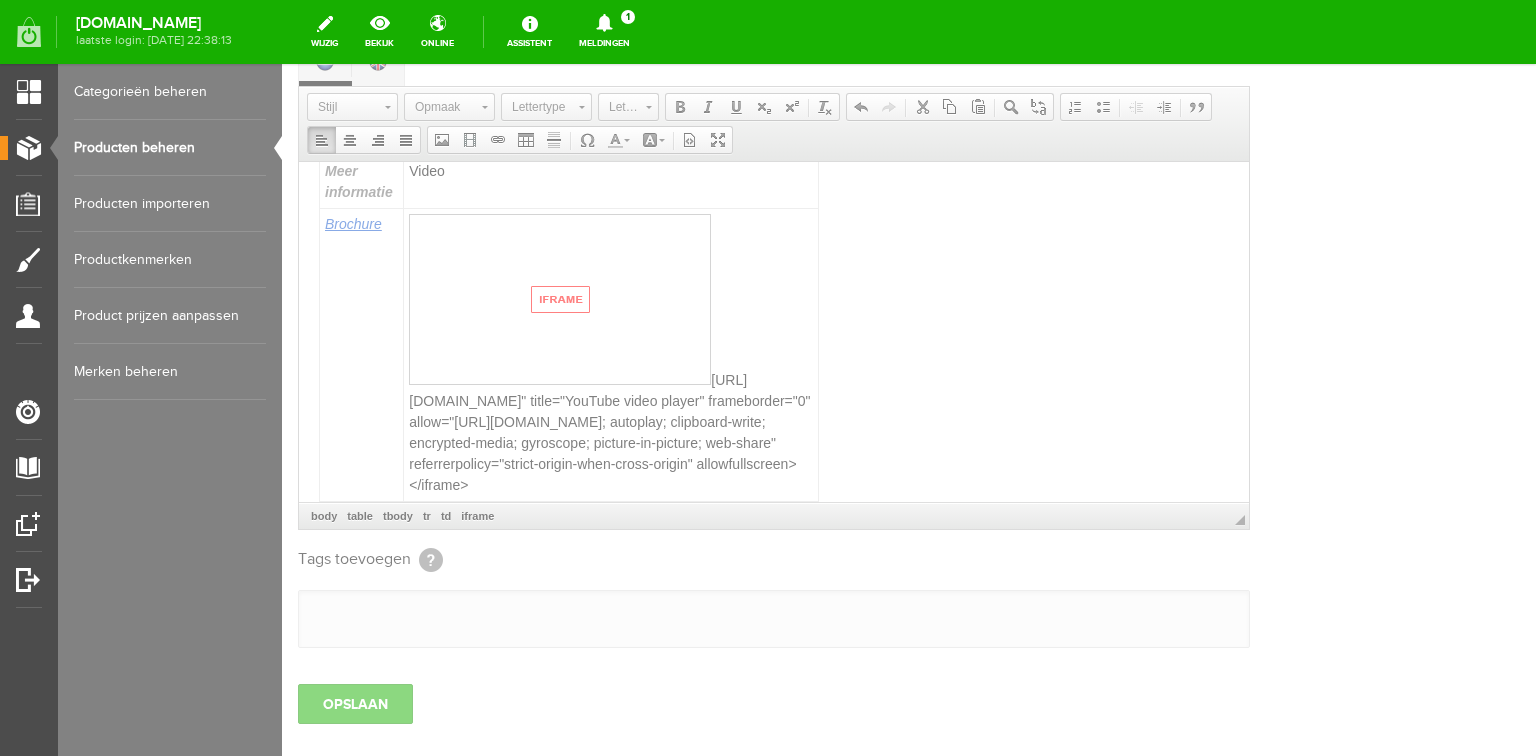 type on "https://www.youtube.com/embed/nRIzHRimS6c" 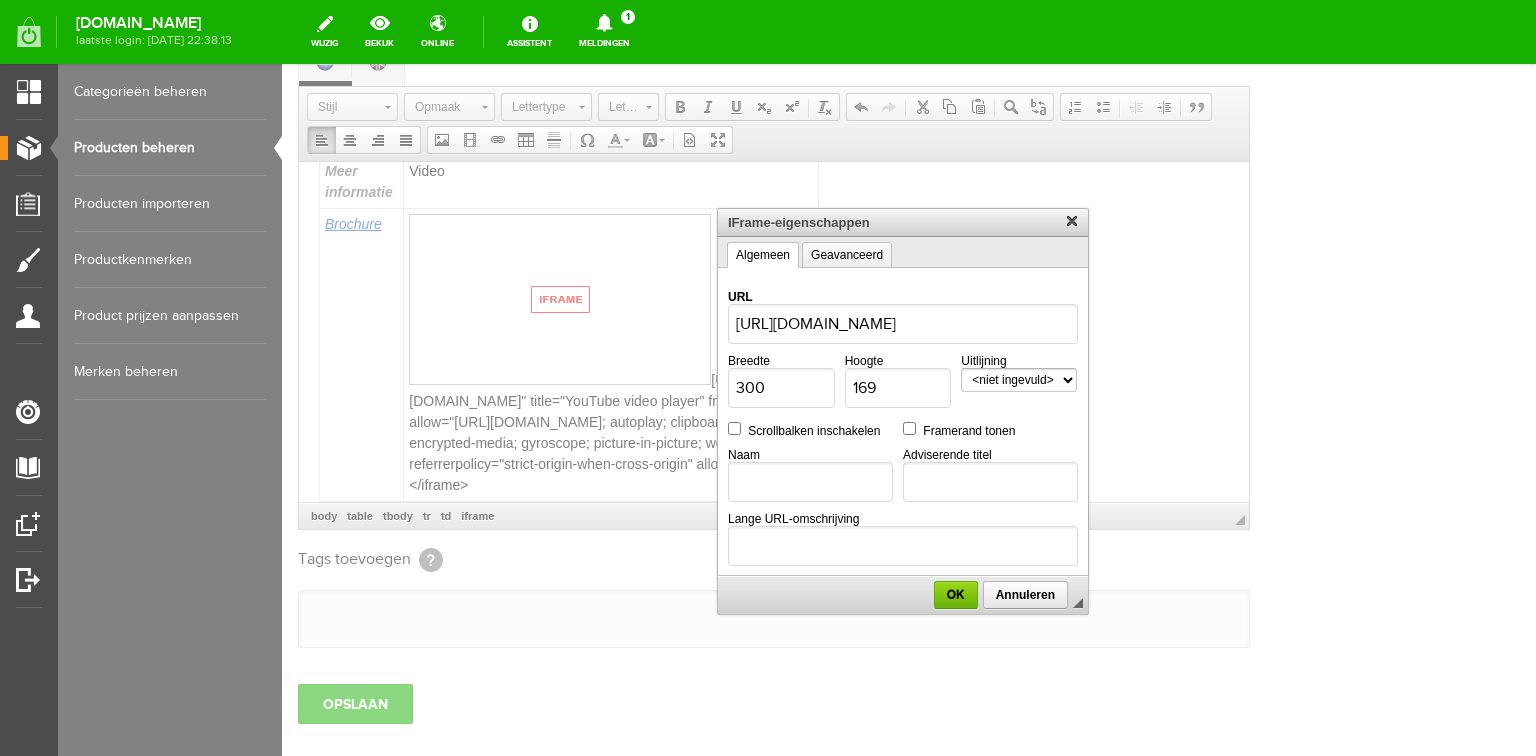 click at bounding box center (903, 410) 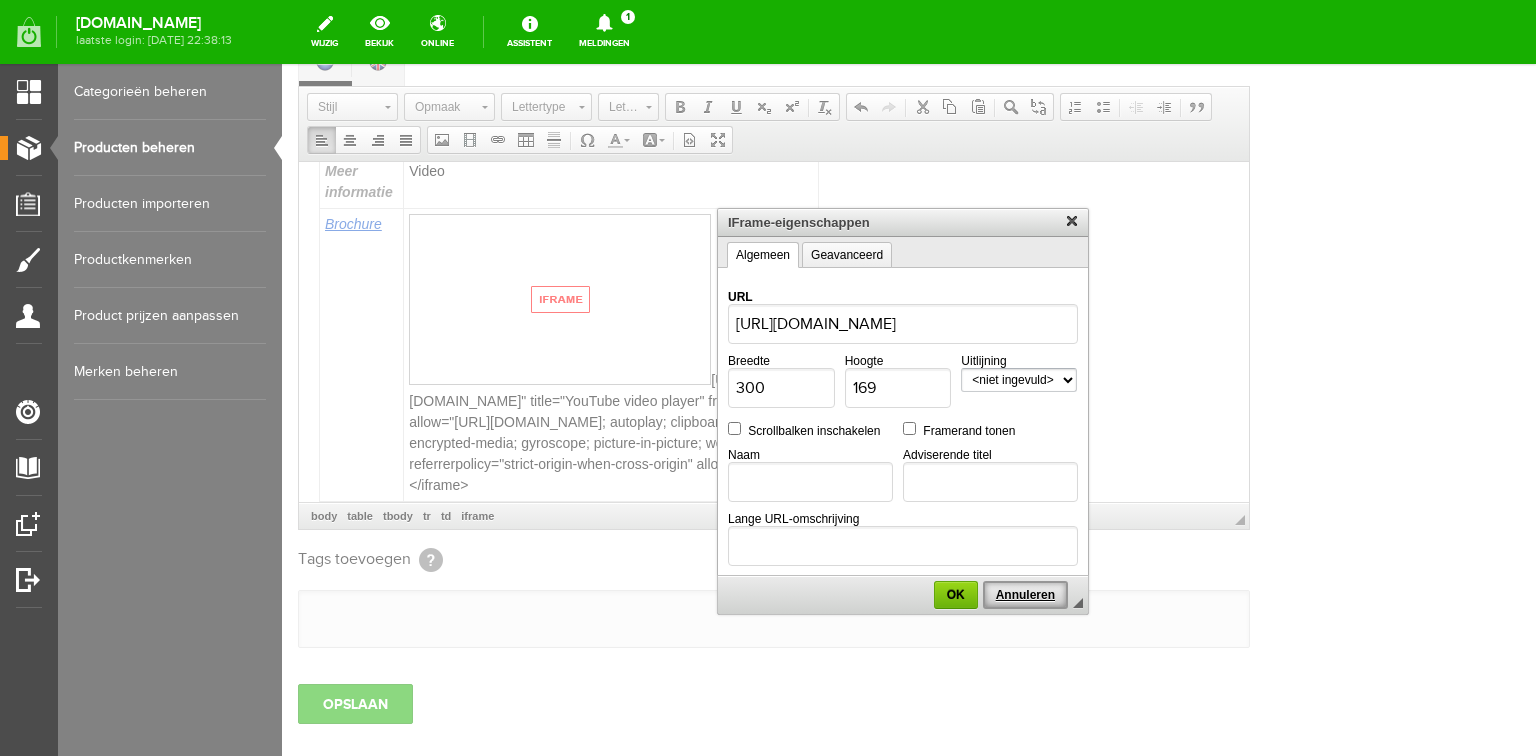 click on "Annuleren" at bounding box center [1025, 595] 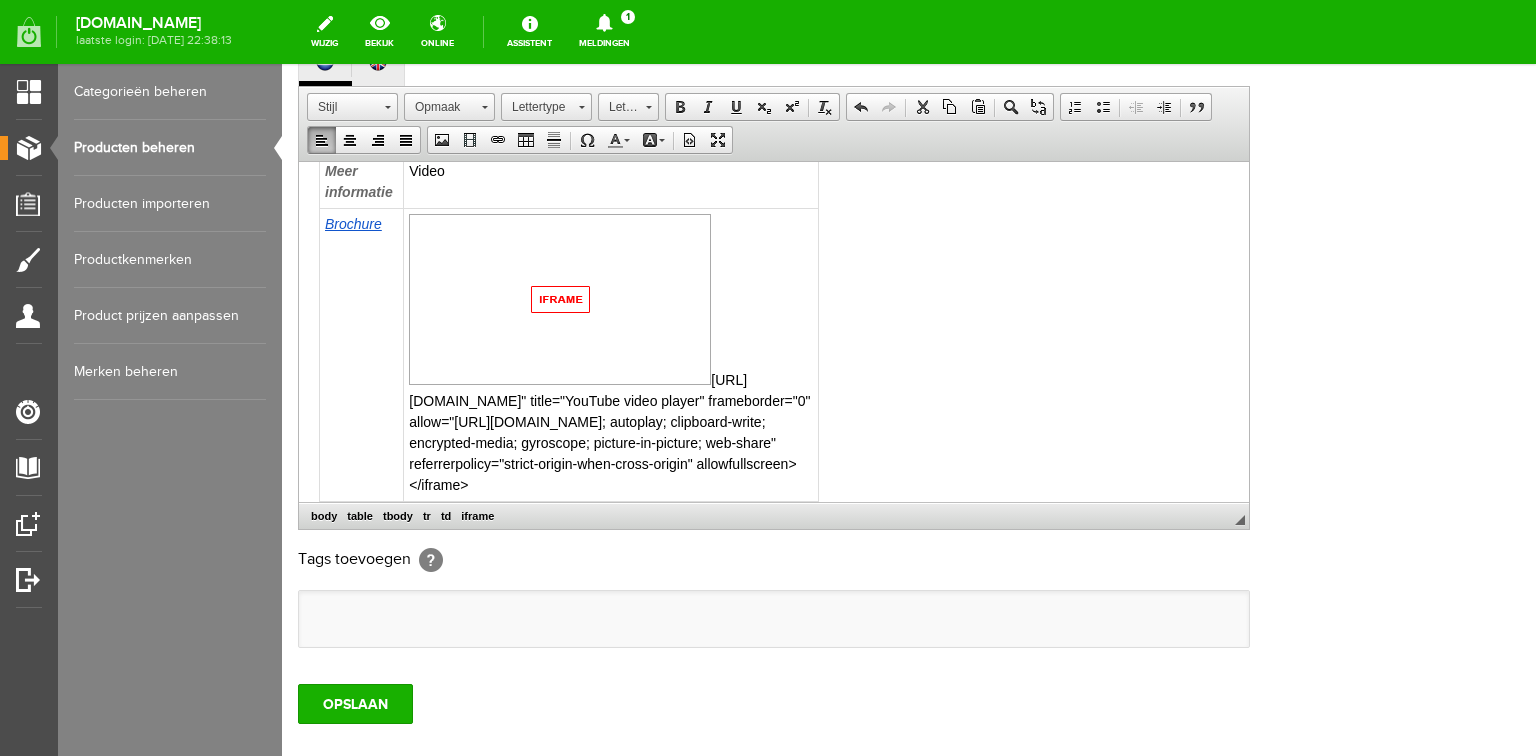 click on "https://www.youtube.com/embed/fb1N74Zu9pc?si=bYH-kpEi9FEDgz__" title="YouTube video player" frameborder="0" allow="https://www.youtube.com/embed/fb1N74Zu9pc?si=bYH-kpEi9FEDgz; autoplay; clipboard-write; encrypted-media; gyroscope; picture-in-picture; web-share" referrerpolicy="strict-origin-when-cross-origin" allowfullscreen></iframe>" at bounding box center (611, 354) 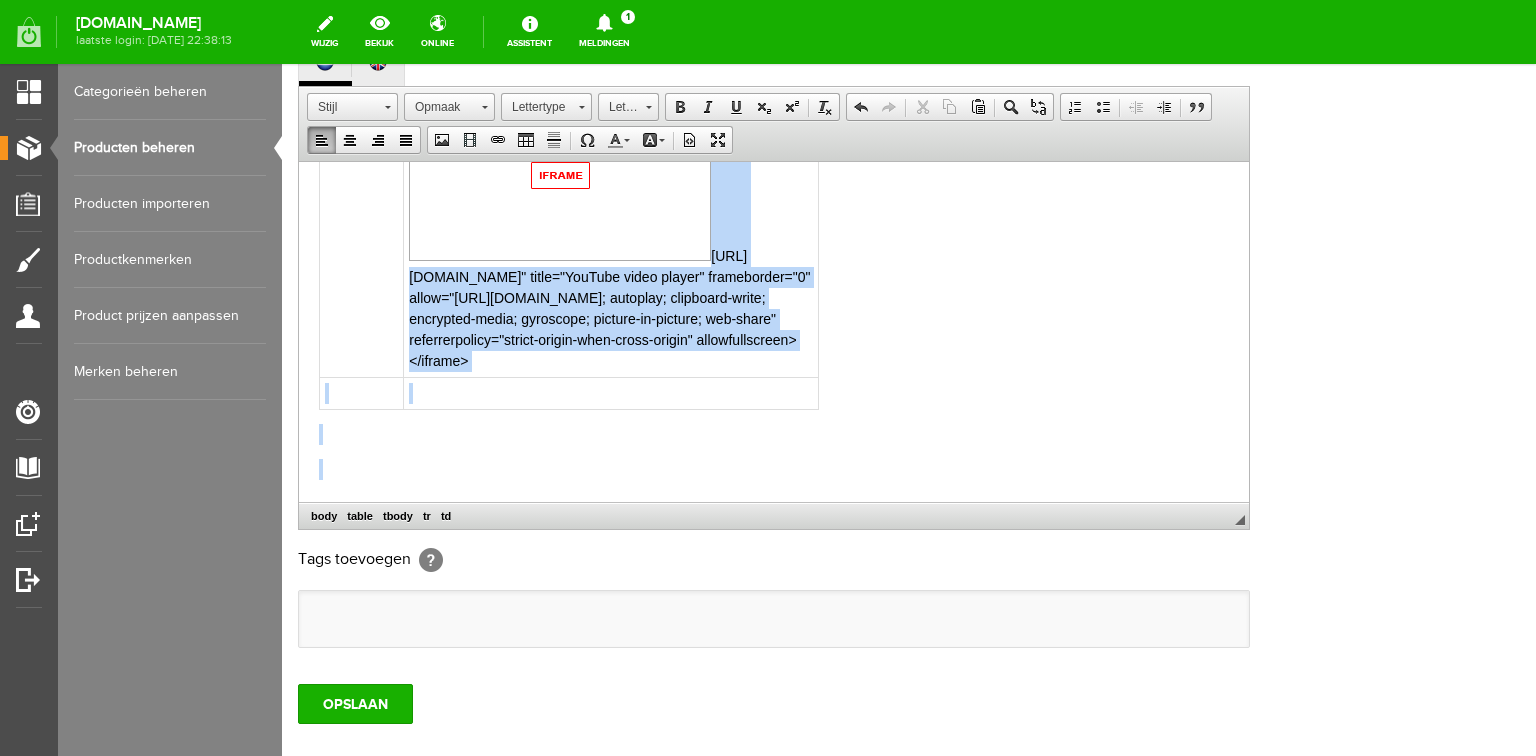 scroll, scrollTop: 1372, scrollLeft: 0, axis: vertical 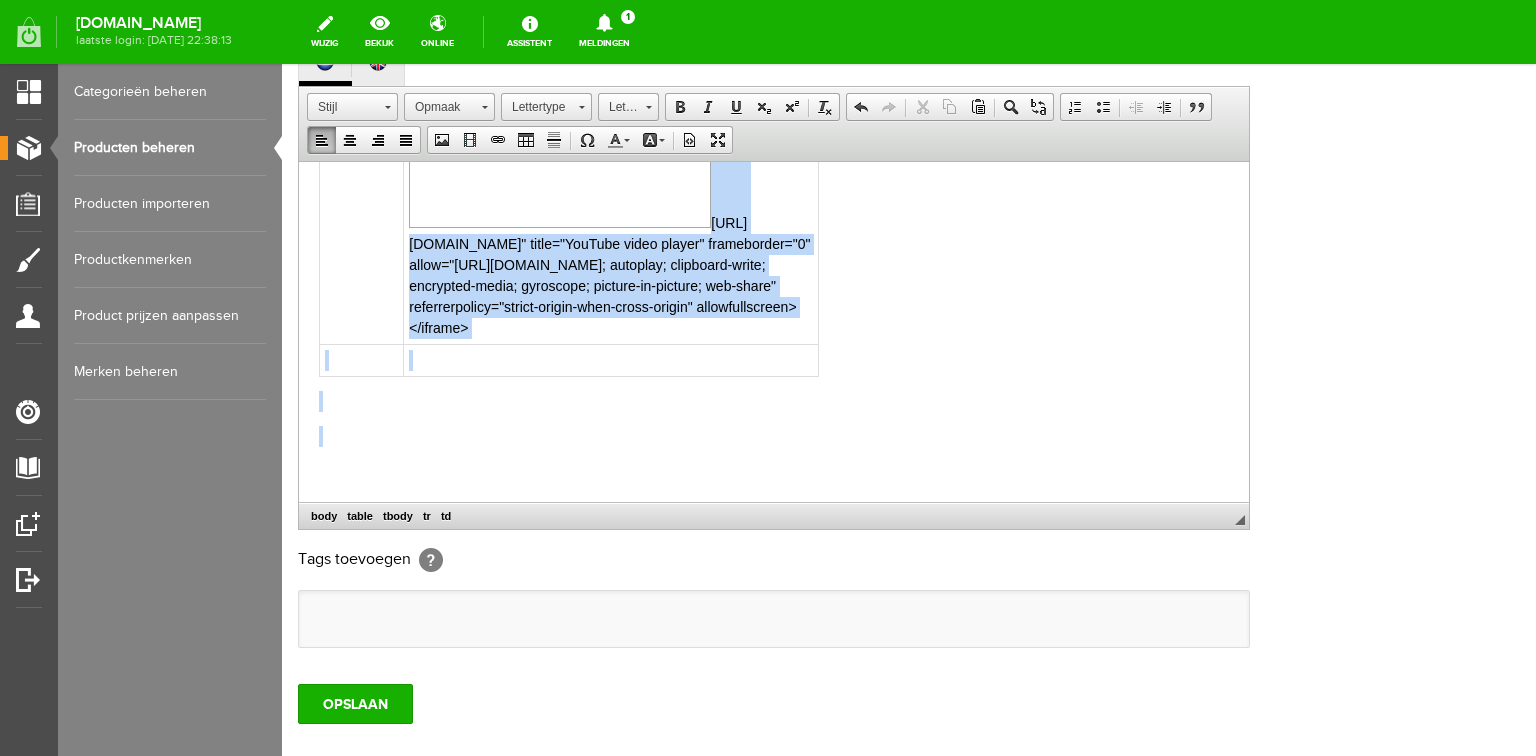 drag, startPoint x: 405, startPoint y: 398, endPoint x: 720, endPoint y: 330, distance: 322.2561 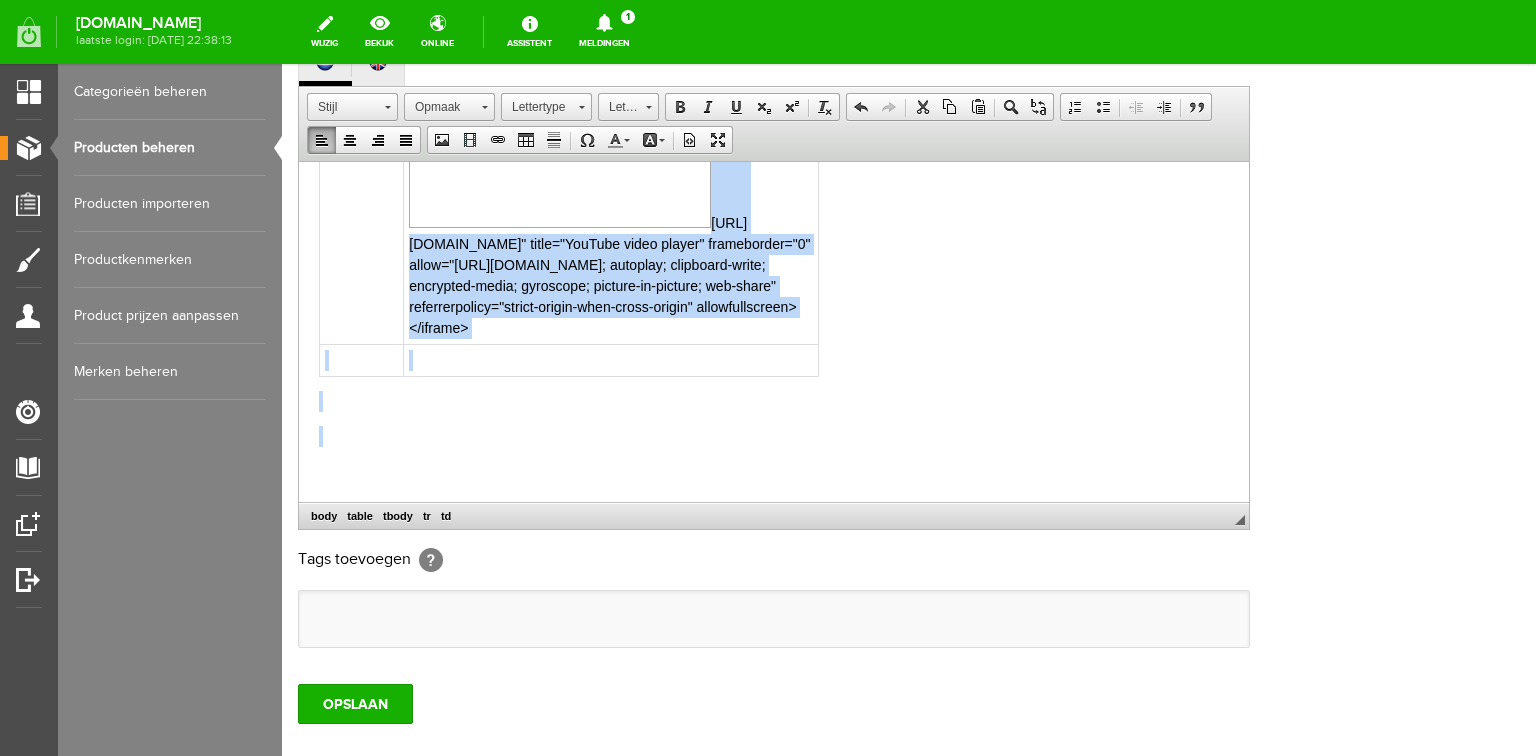 click on "https://www.youtube.com/embed/fb1N74Zu9pc?si=bYH-kpEi9FEDgz__" title="YouTube video player" frameborder="0" allow="https://www.youtube.com/embed/fb1N74Zu9pc?si=bYH-kpEi9FEDgz; autoplay; clipboard-write; encrypted-media; gyroscope; picture-in-picture; web-share" referrerpolicy="strict-origin-when-cross-origin" allowfullscreen></iframe>" at bounding box center [611, 197] 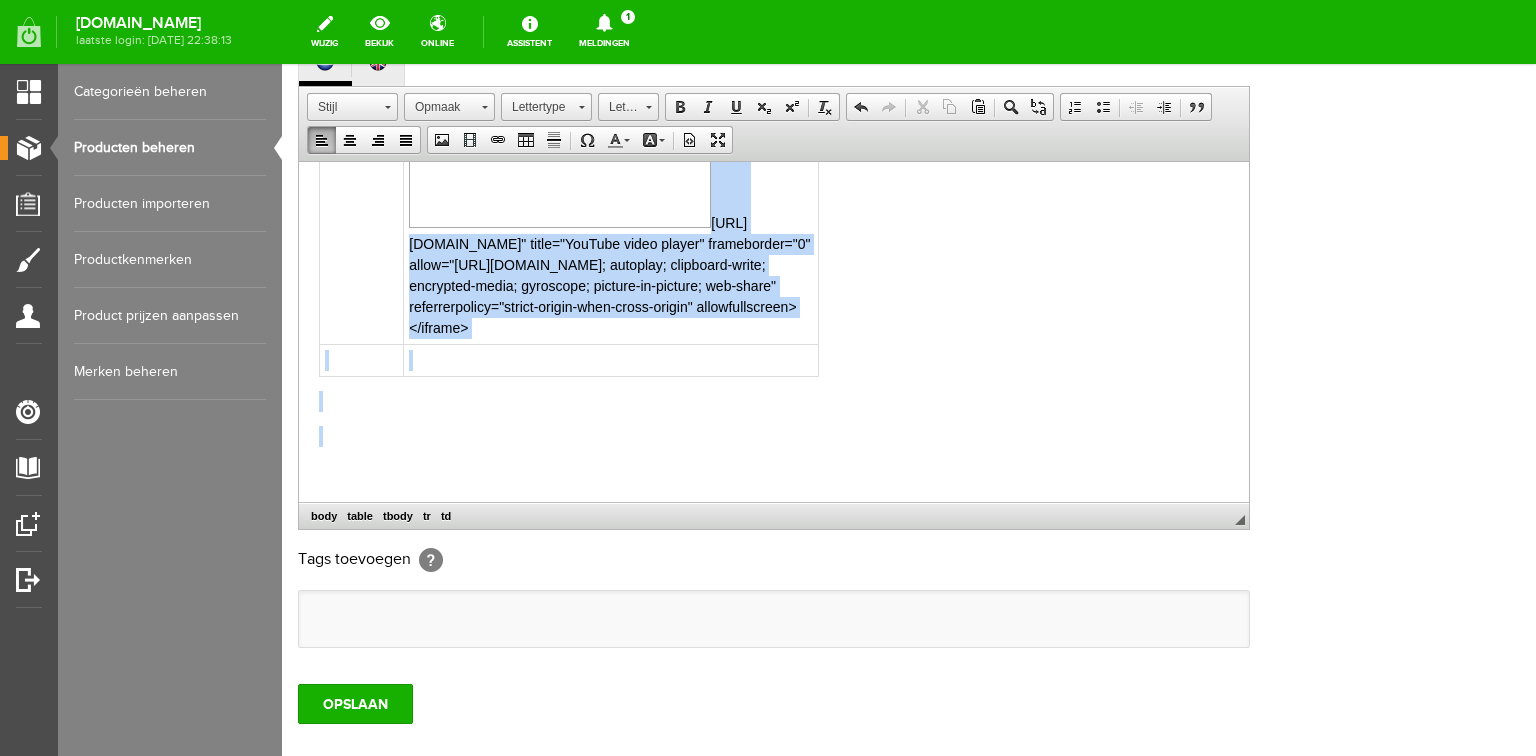 drag, startPoint x: 740, startPoint y: 330, endPoint x: 481, endPoint y: 290, distance: 262.0706 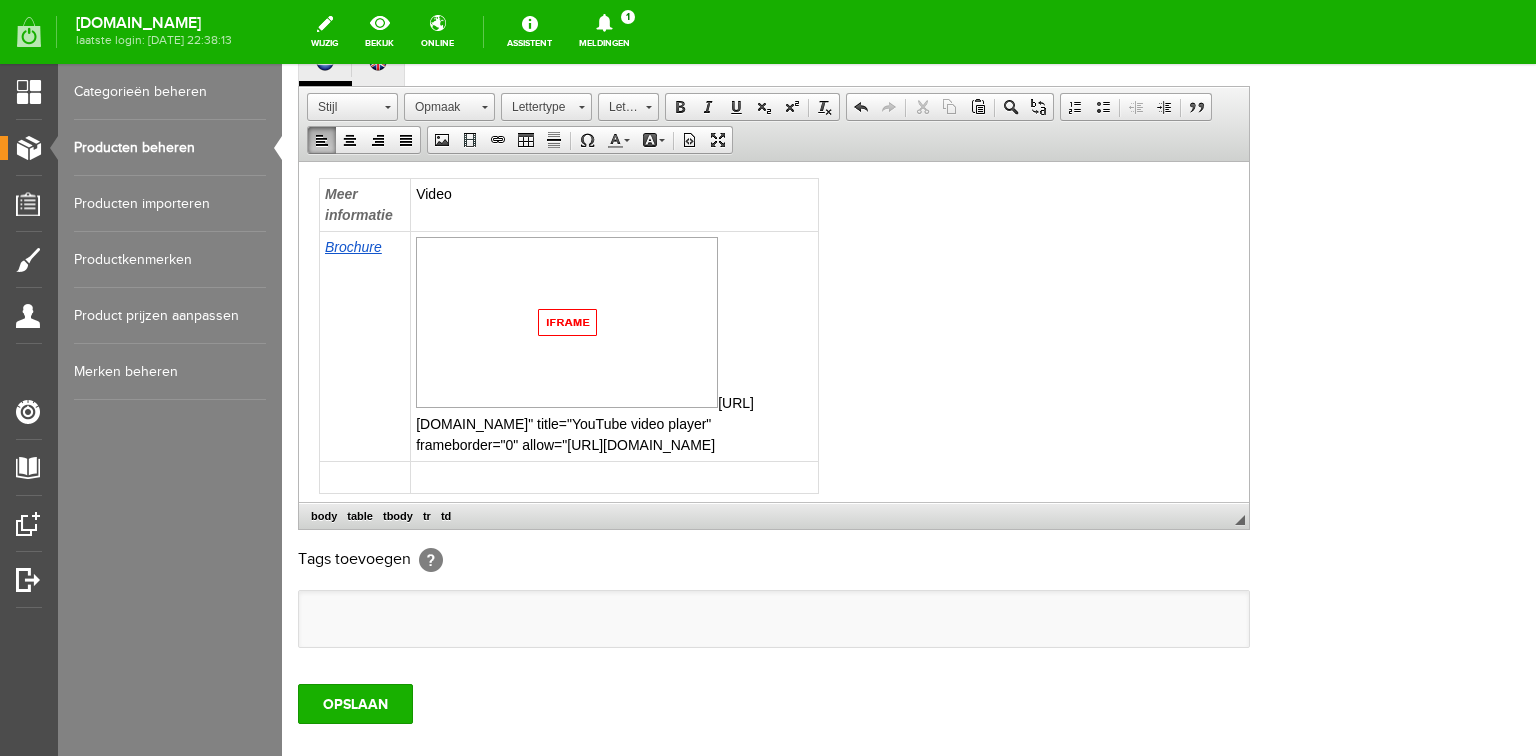 scroll, scrollTop: 1329, scrollLeft: 0, axis: vertical 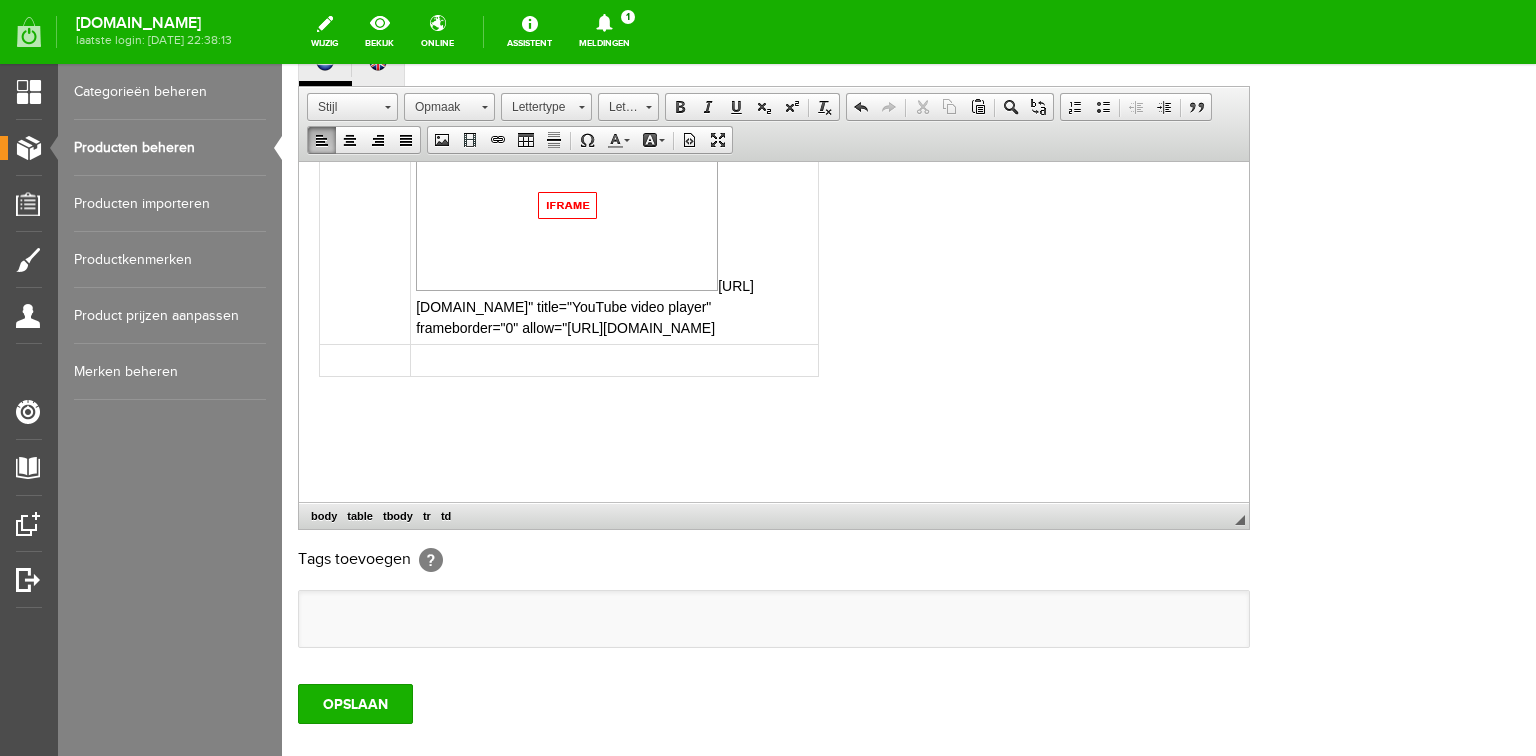 drag, startPoint x: 485, startPoint y: 285, endPoint x: 542, endPoint y: 323, distance: 68.50548 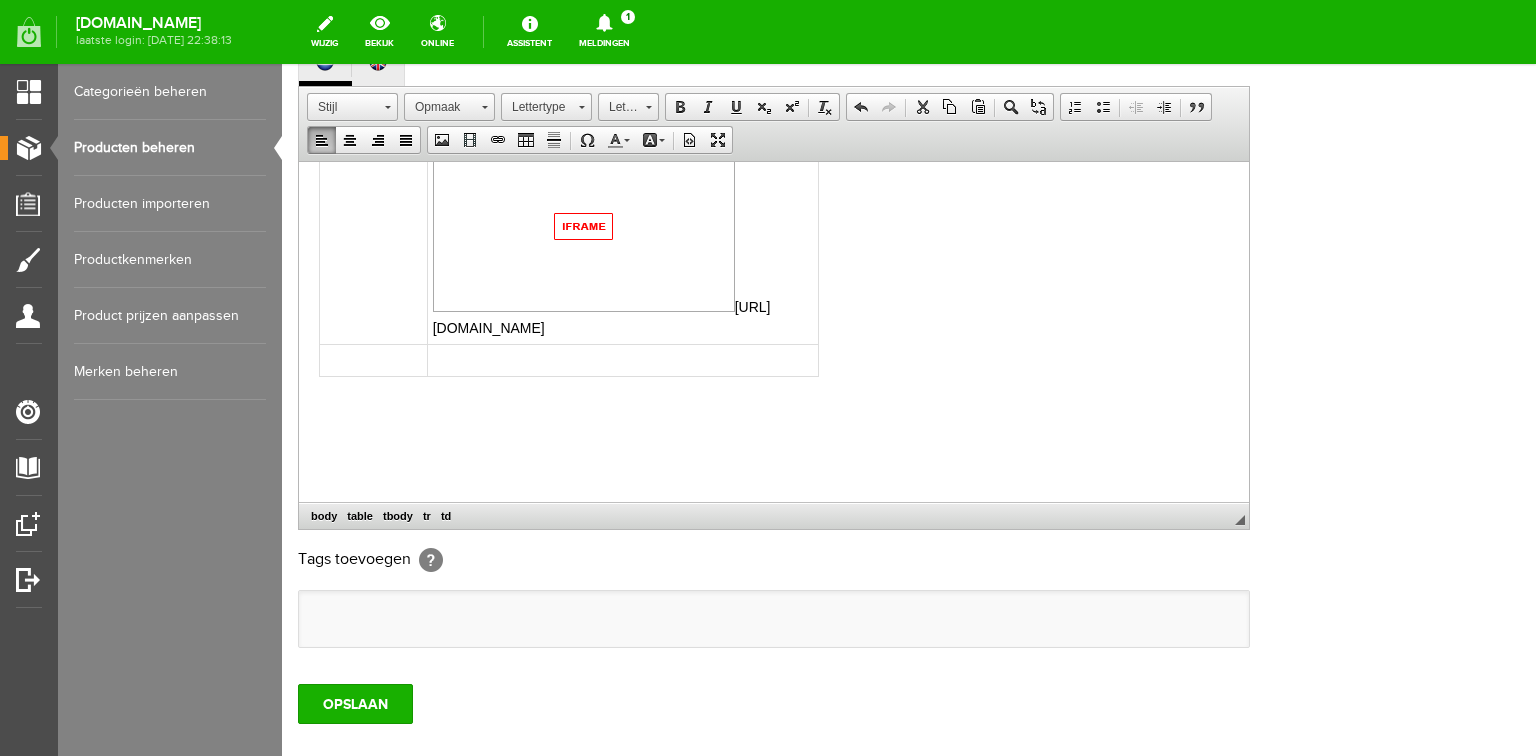scroll, scrollTop: 1288, scrollLeft: 0, axis: vertical 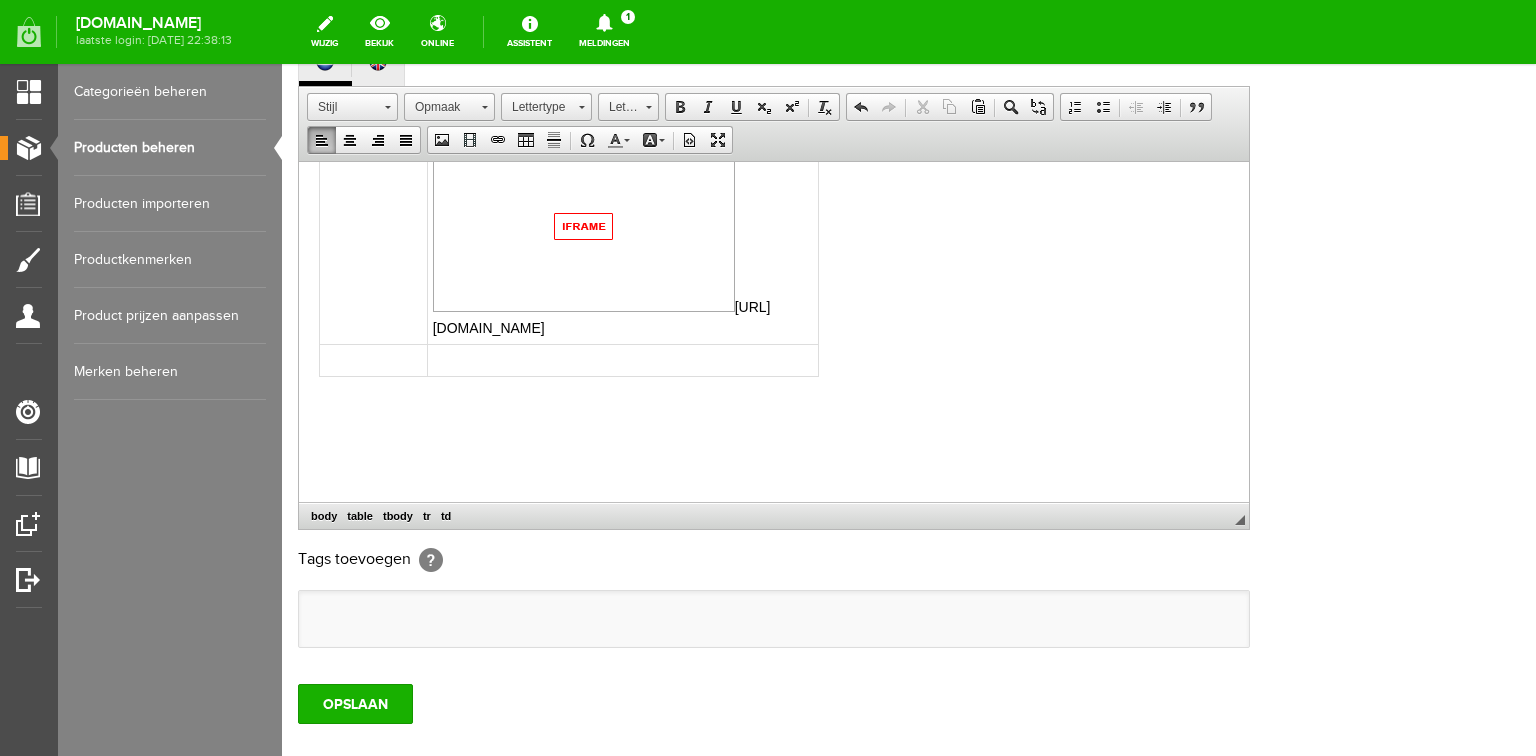 drag, startPoint x: 414, startPoint y: 306, endPoint x: 497, endPoint y: 323, distance: 84.723076 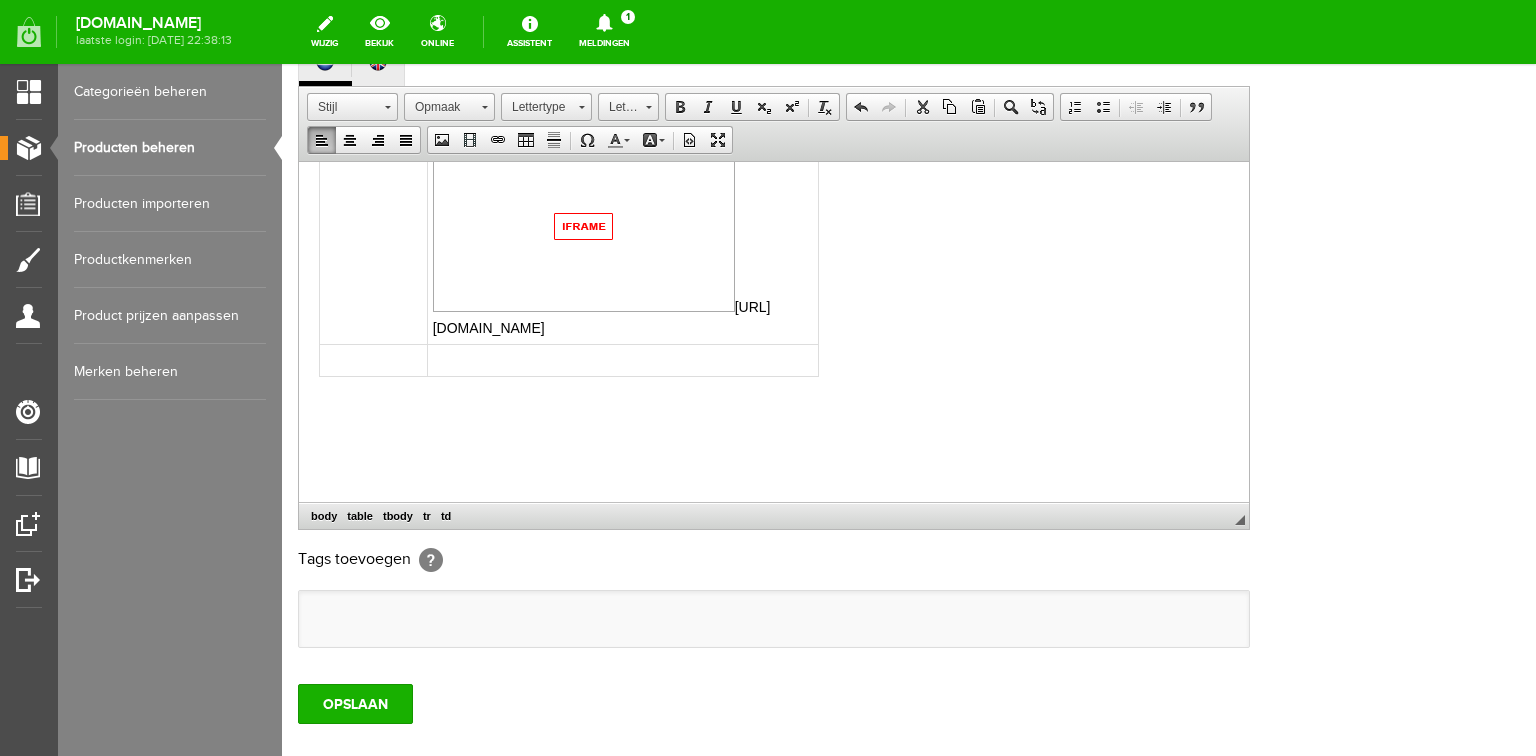 scroll, scrollTop: 1224, scrollLeft: 0, axis: vertical 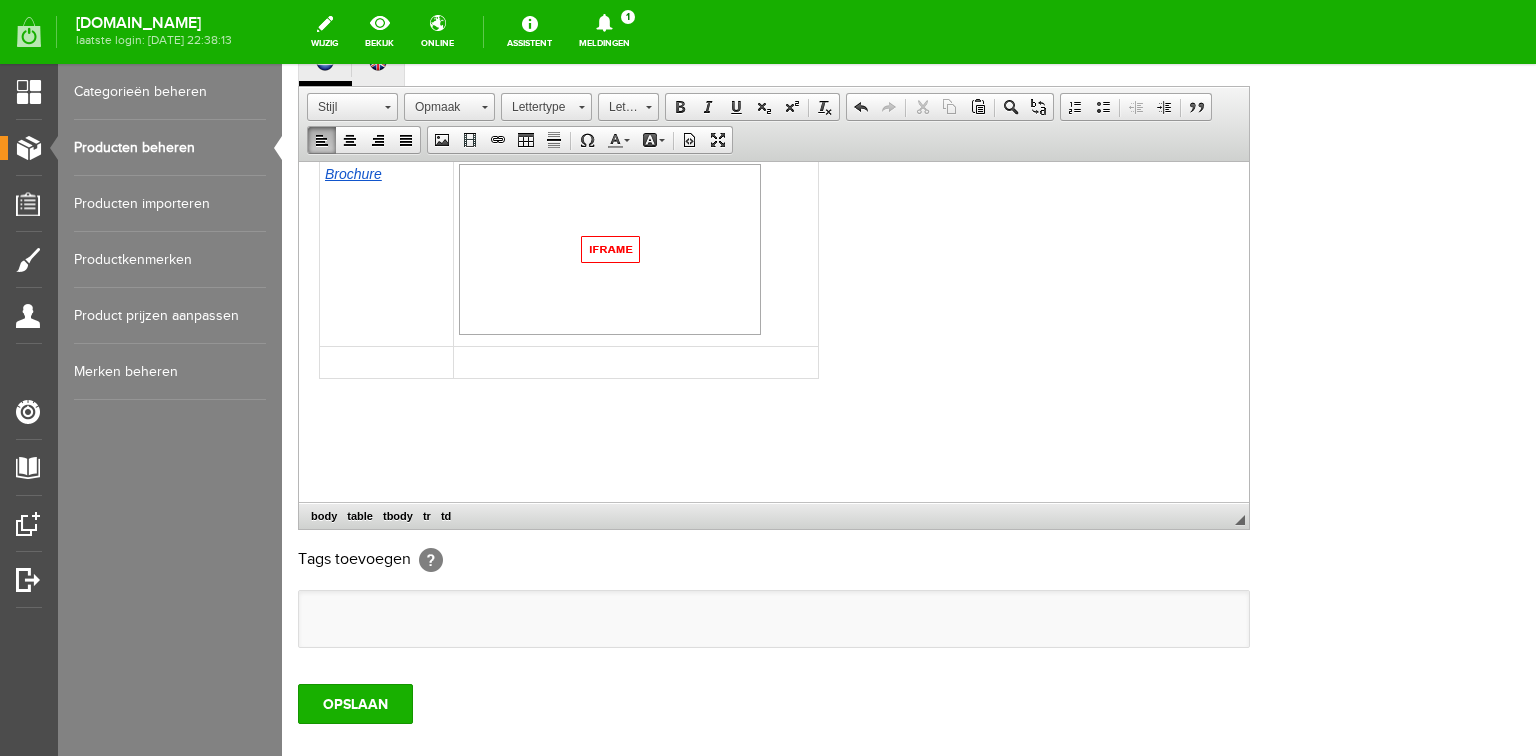 click at bounding box center (610, 248) 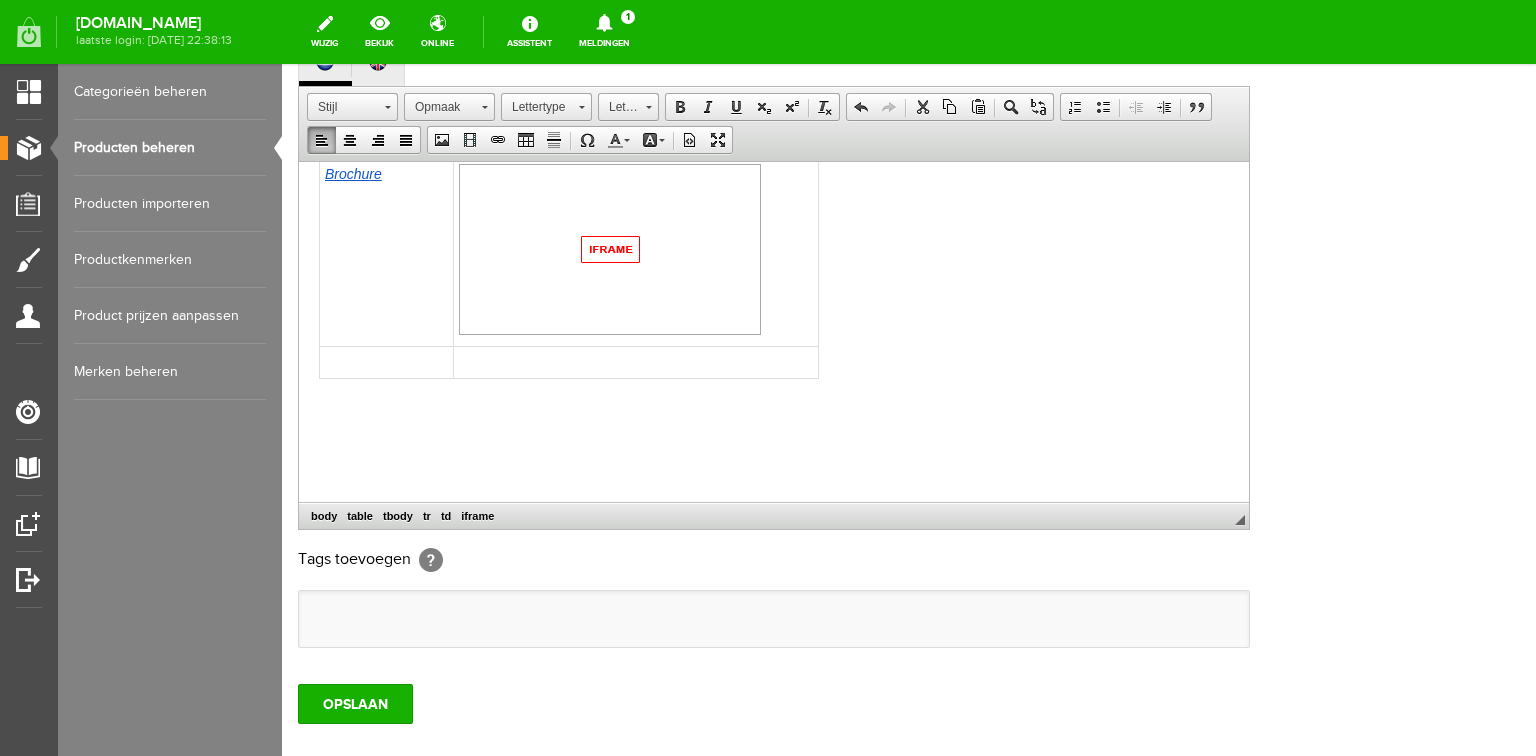 click at bounding box center (610, 248) 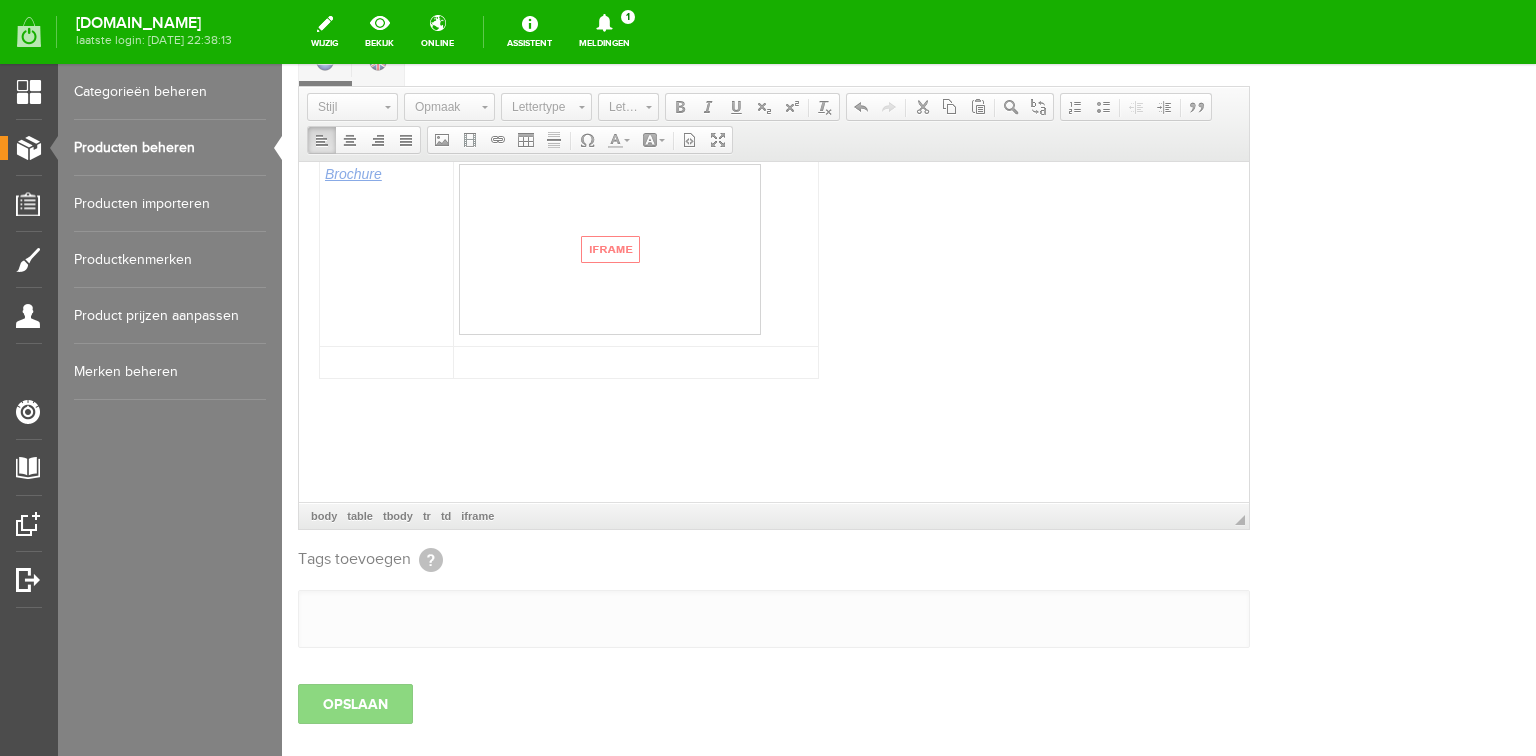 type on "https://www.youtube.com/embed/nRIzHRimS6c" 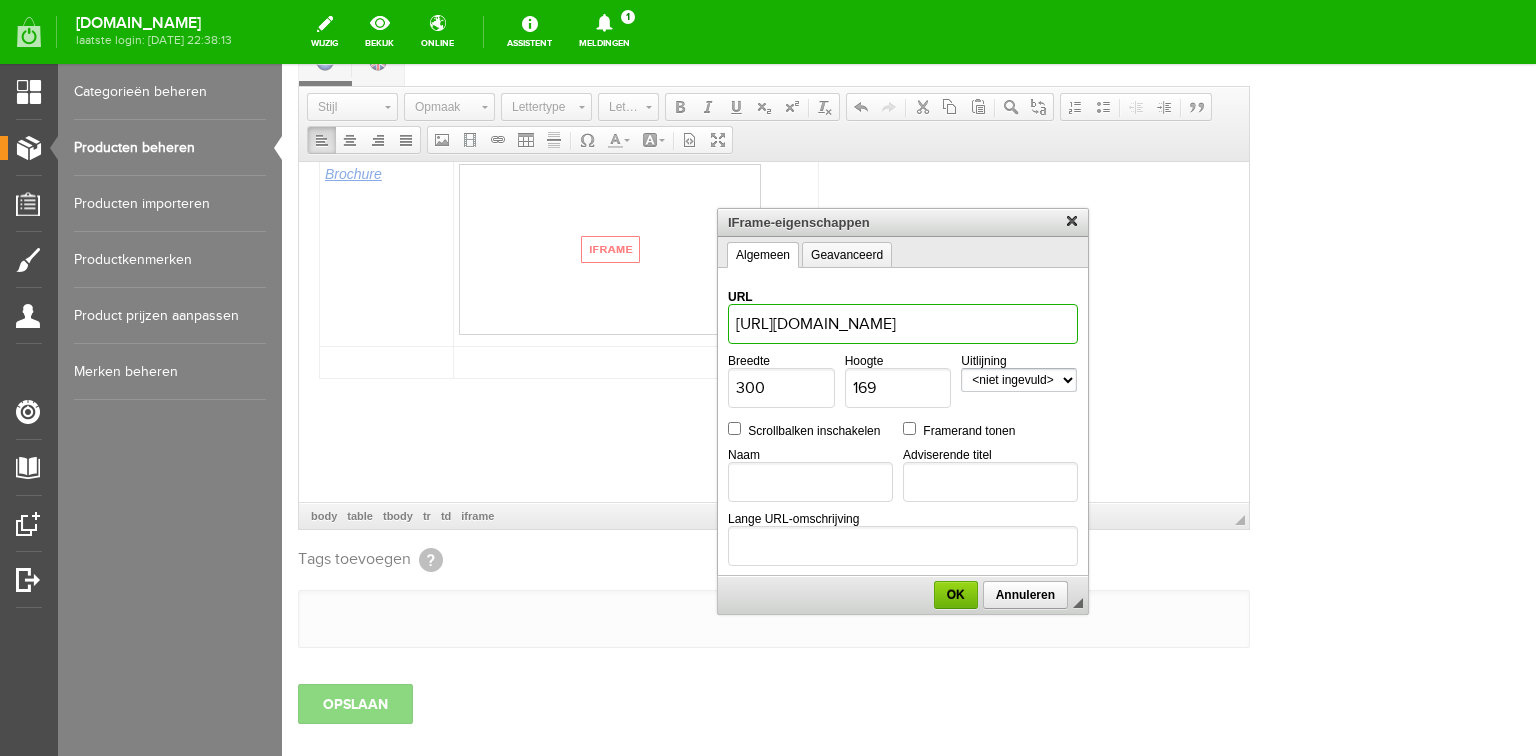 drag, startPoint x: 1068, startPoint y: 324, endPoint x: 711, endPoint y: 324, distance: 357 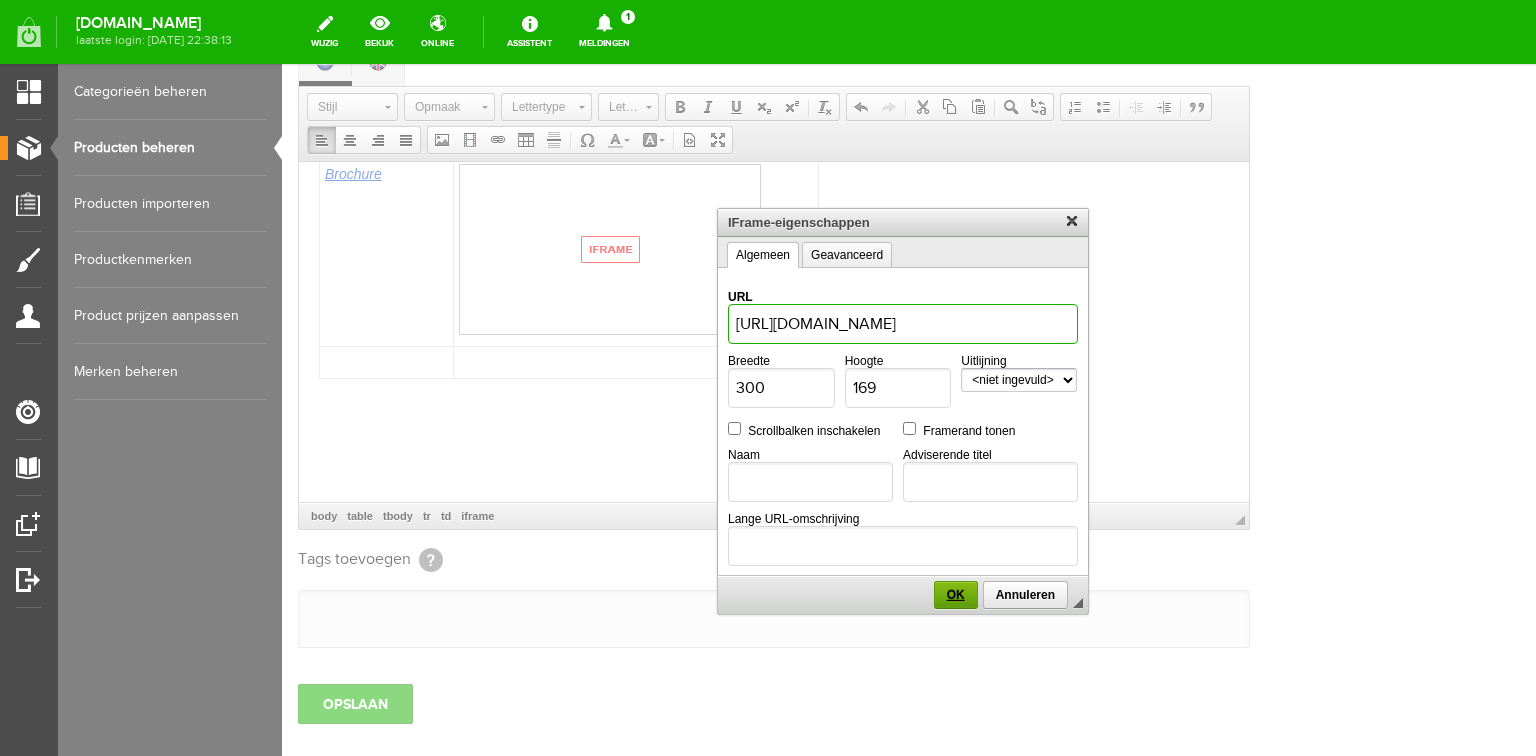 type on "https://www.youtube.com/embed/fb1N74Zu9pc" 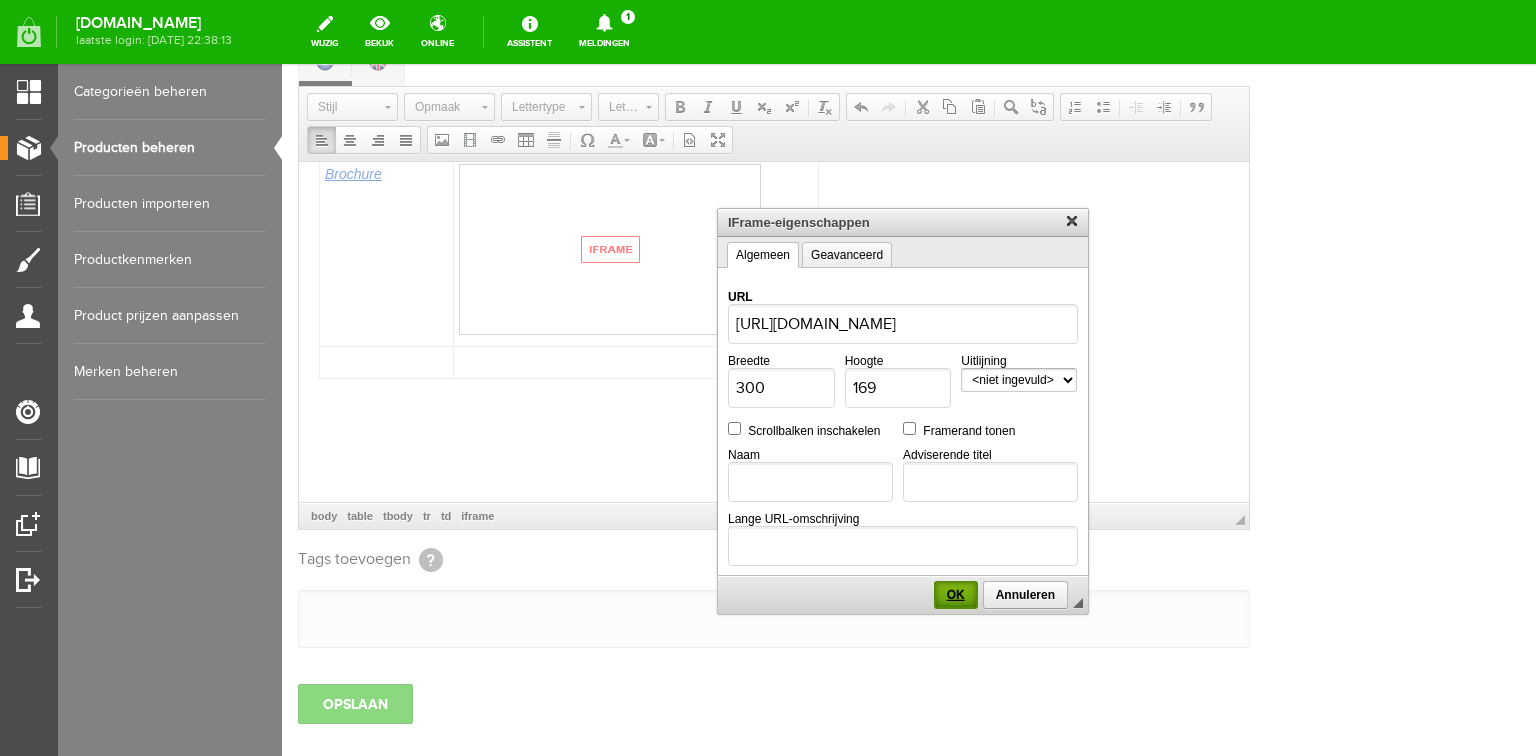 click on "OK" at bounding box center (956, 595) 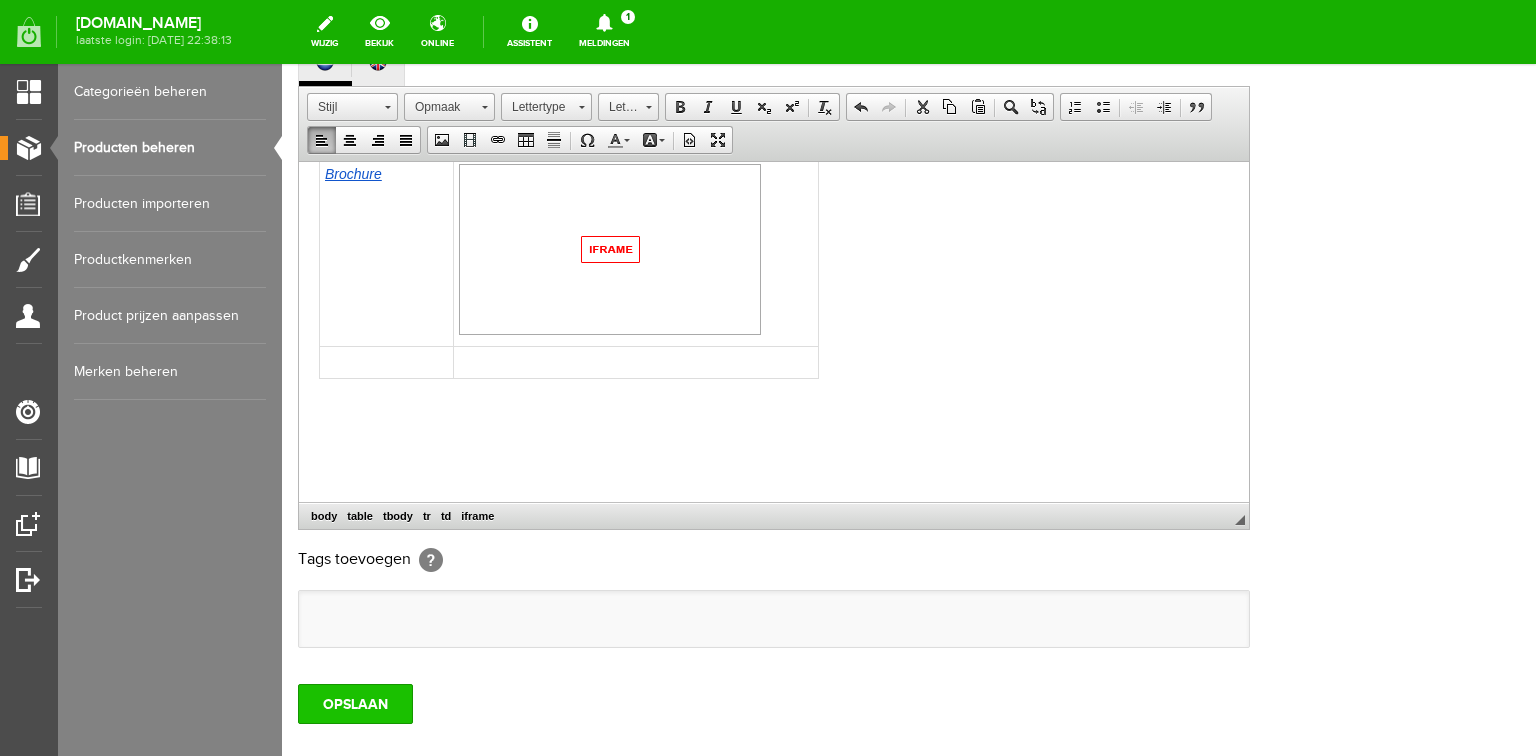 click on "OPSLAAN" at bounding box center (355, 704) 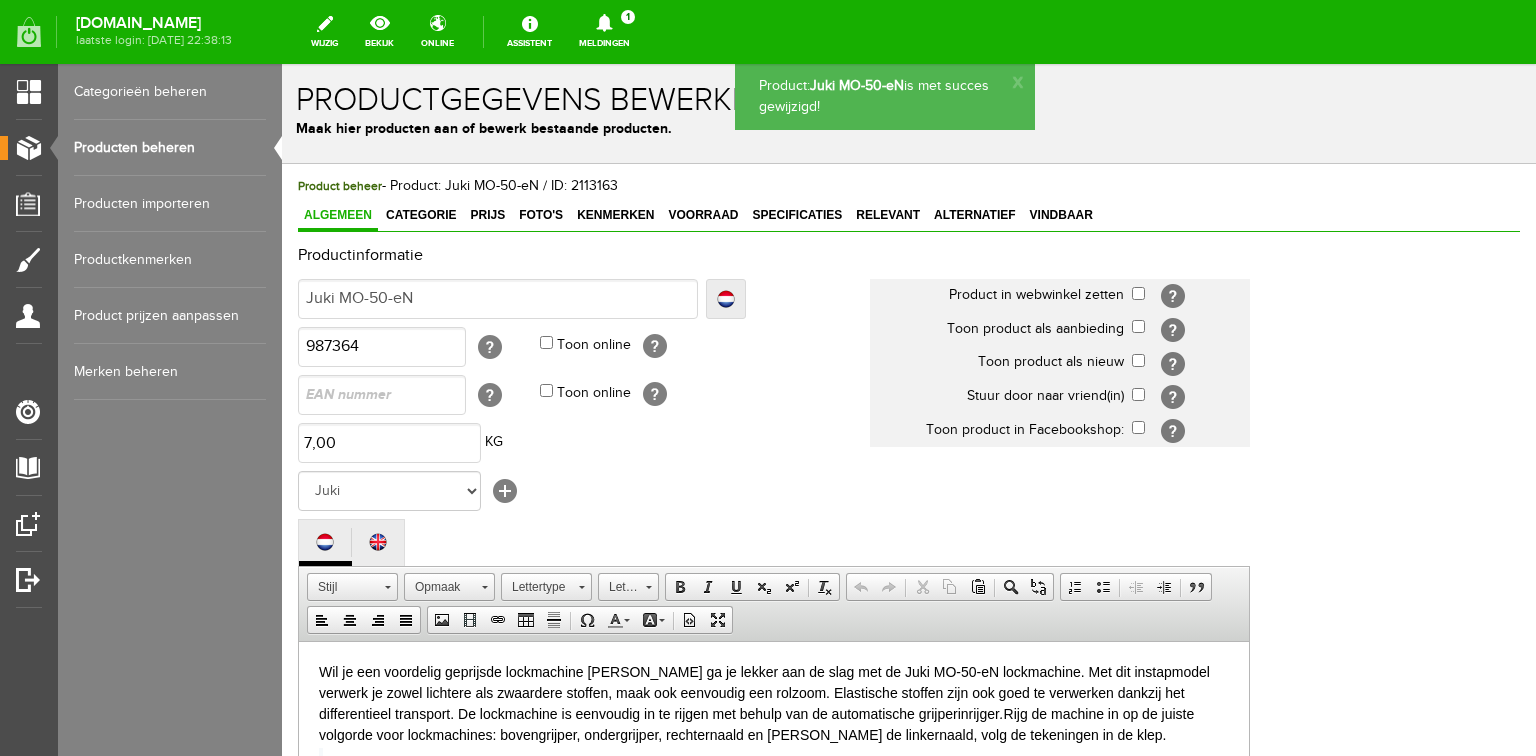 scroll, scrollTop: 0, scrollLeft: 0, axis: both 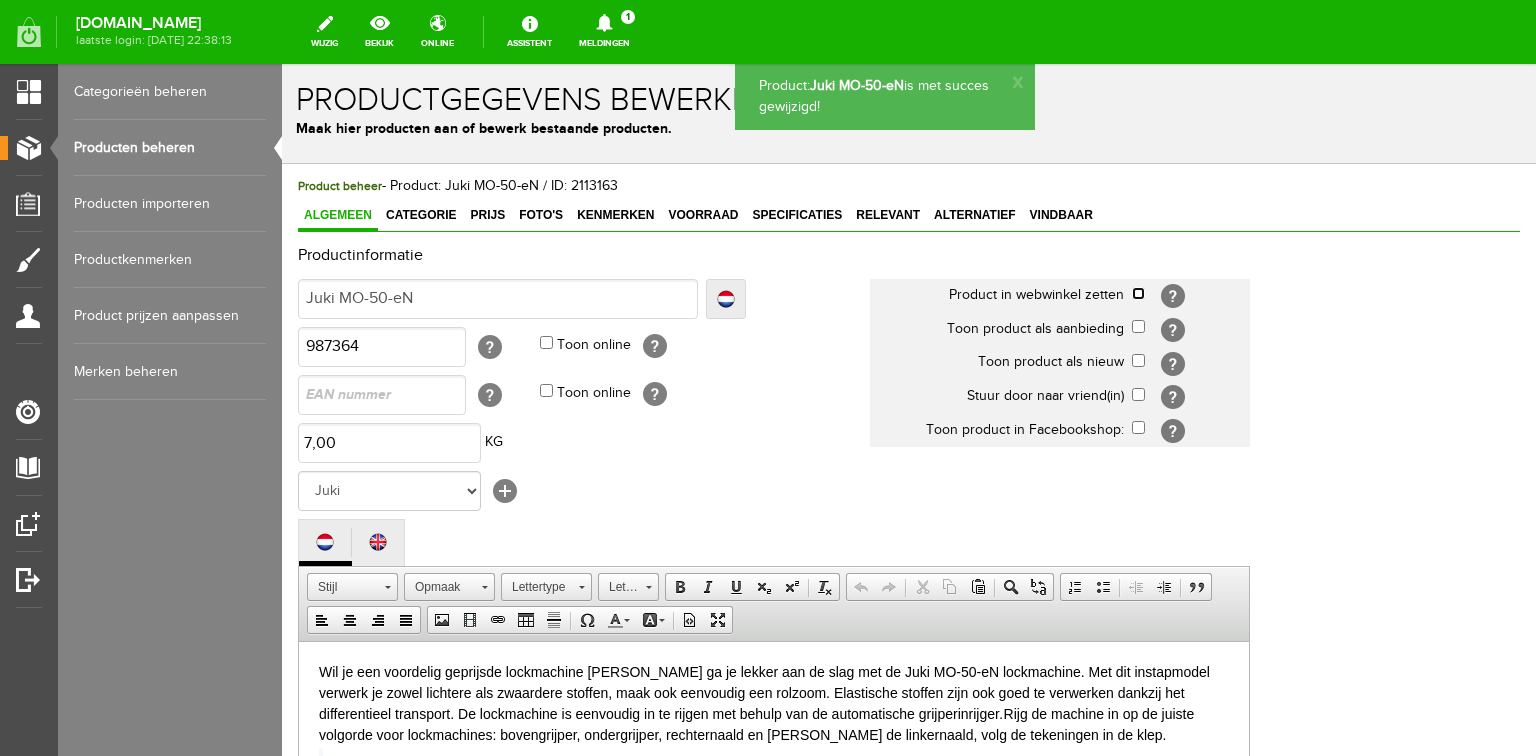 click at bounding box center [1138, 293] 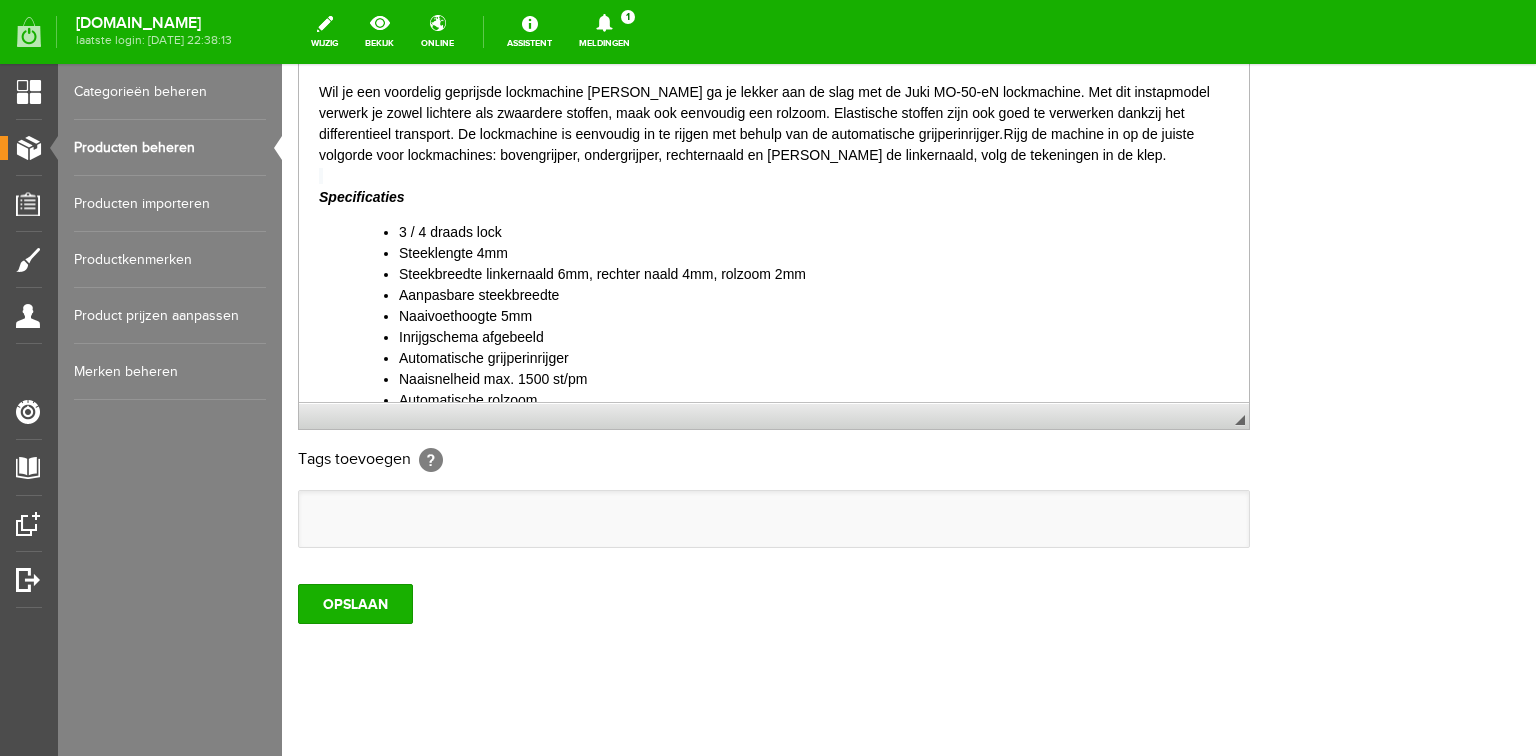 scroll, scrollTop: 592, scrollLeft: 0, axis: vertical 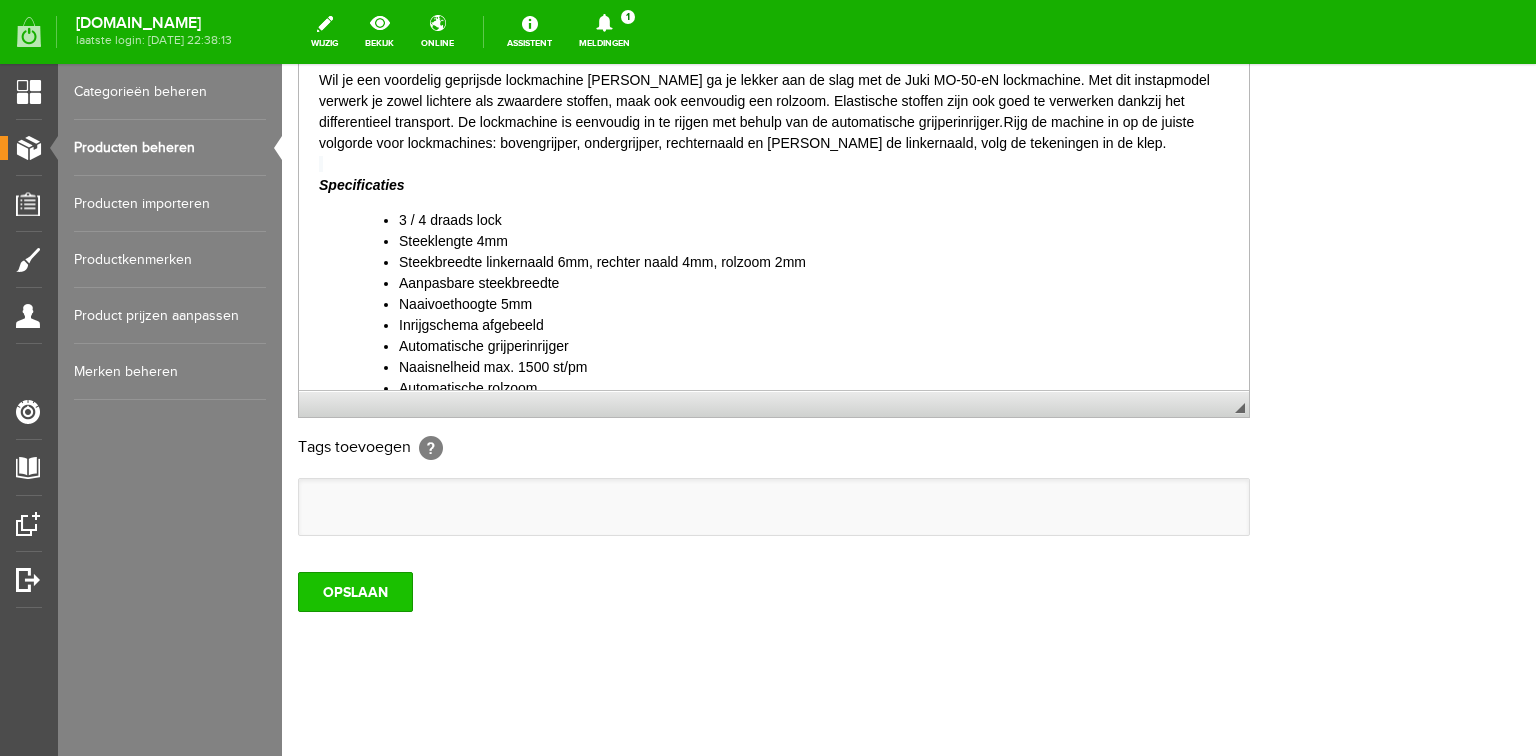 click on "OPSLAAN" at bounding box center (355, 592) 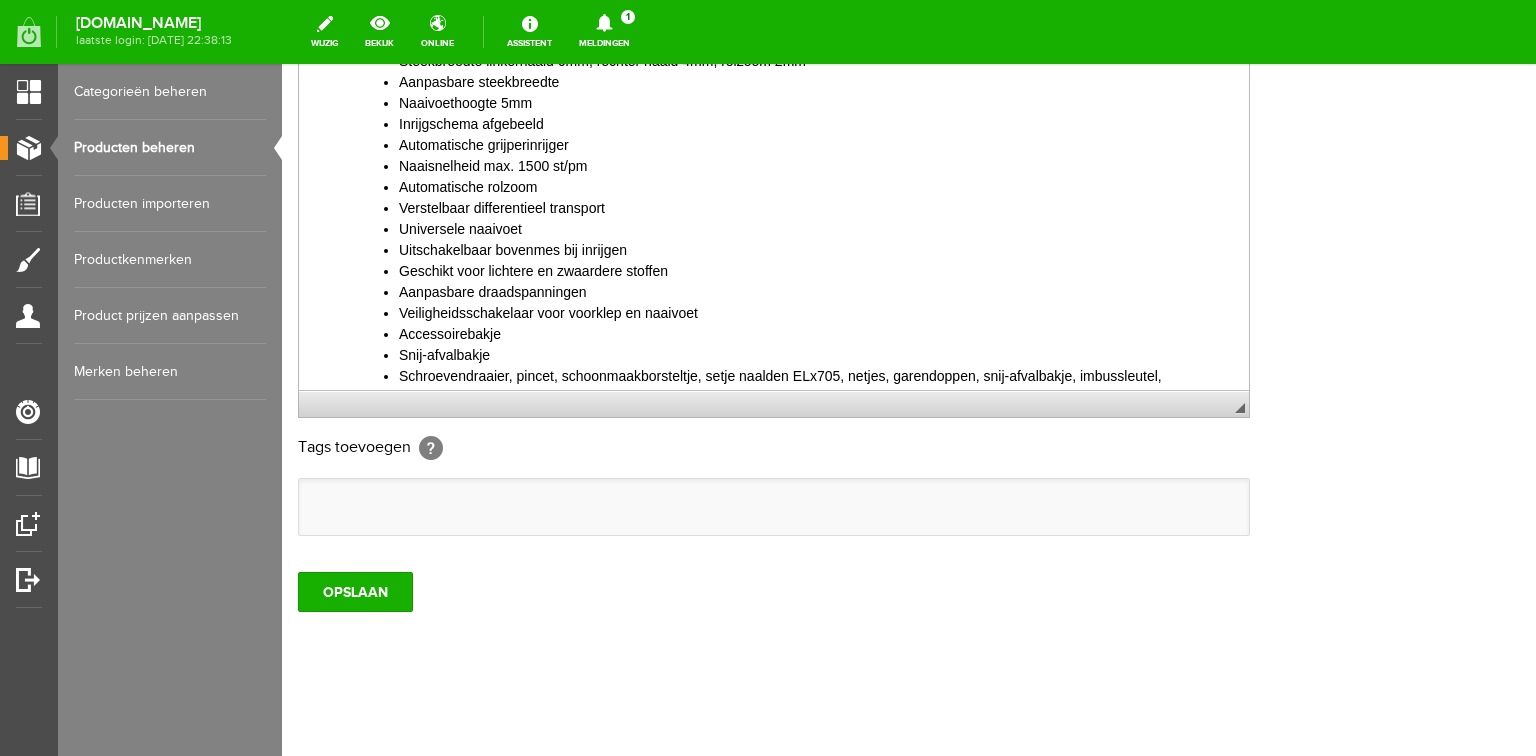 scroll, scrollTop: 400, scrollLeft: 0, axis: vertical 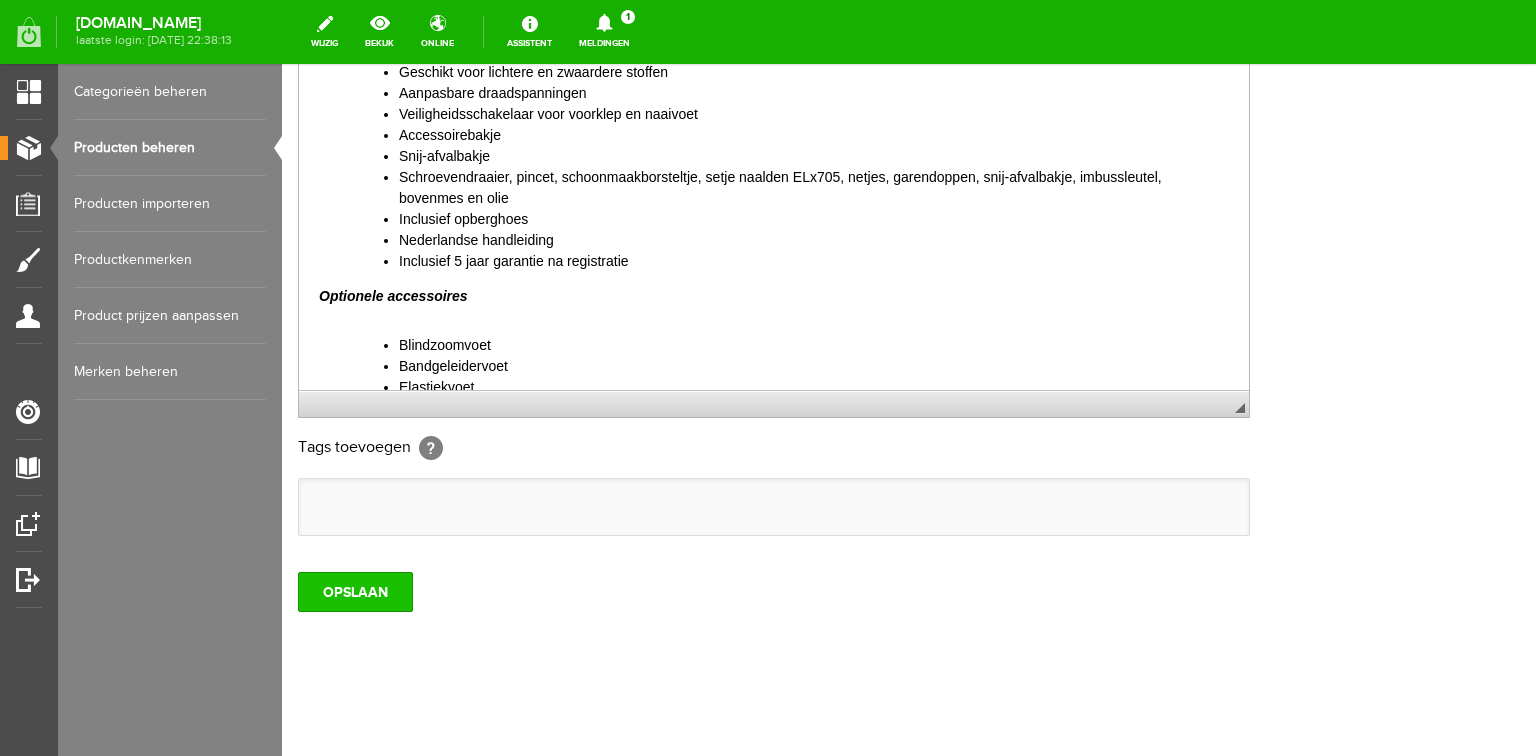 click on "OPSLAAN" at bounding box center (355, 592) 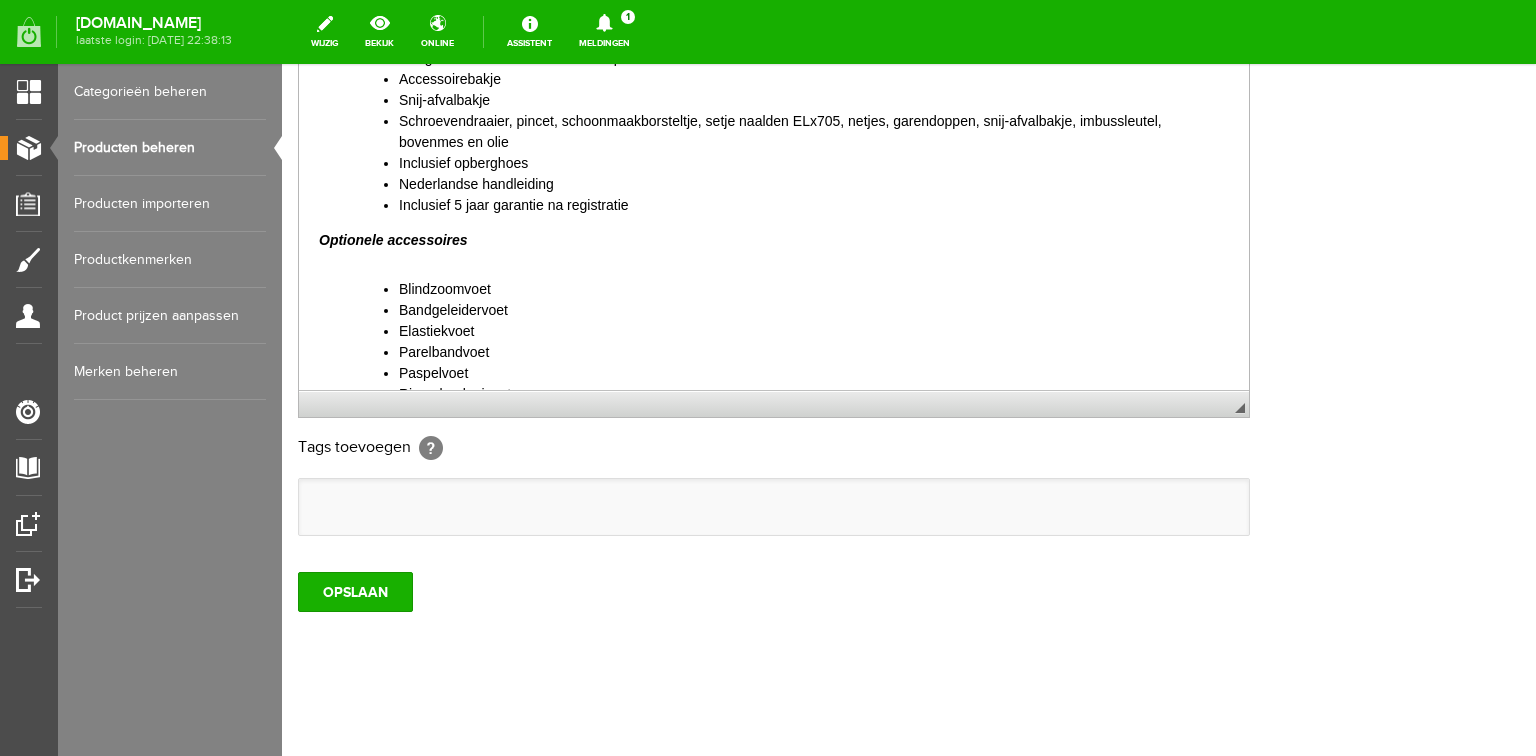 scroll, scrollTop: 720, scrollLeft: 0, axis: vertical 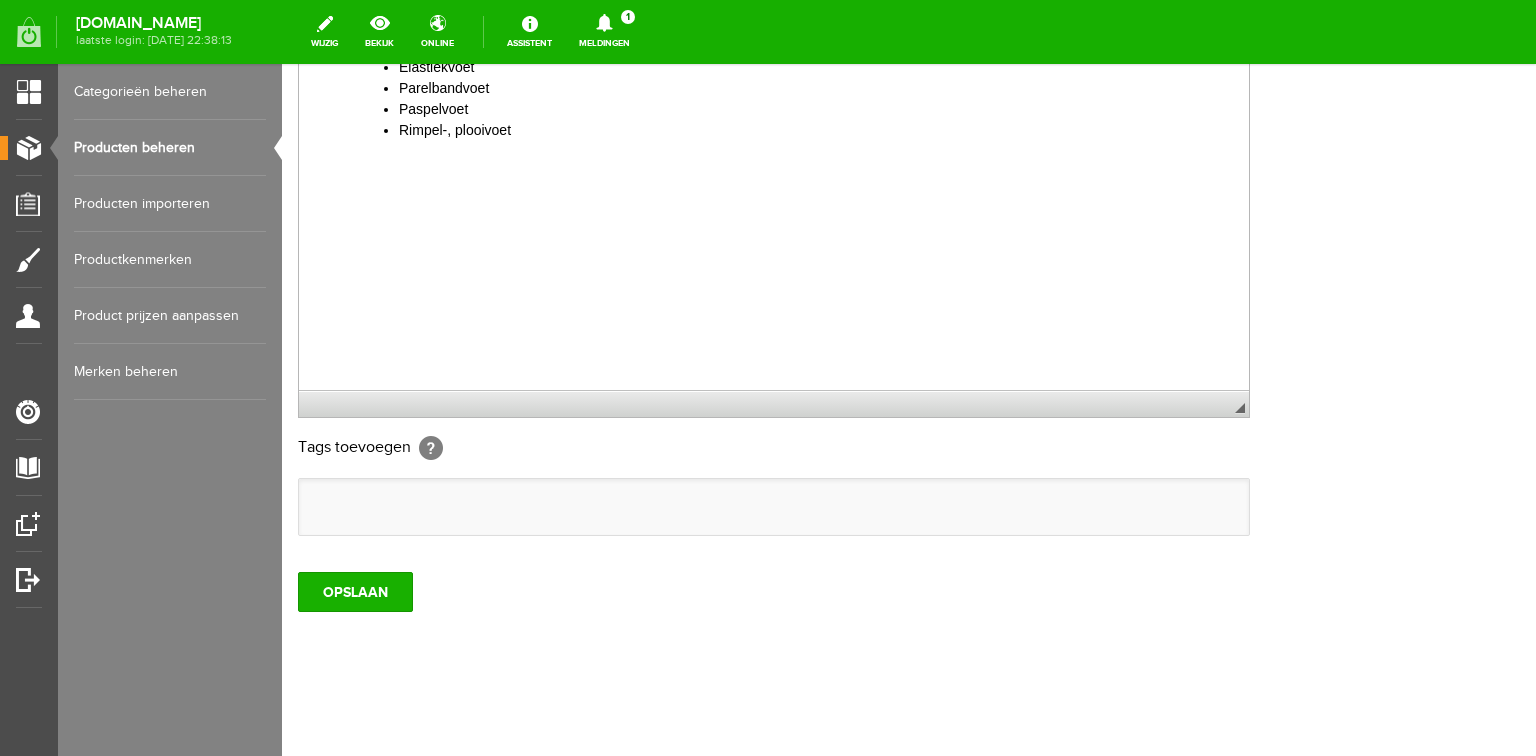 click at bounding box center (774, 177) 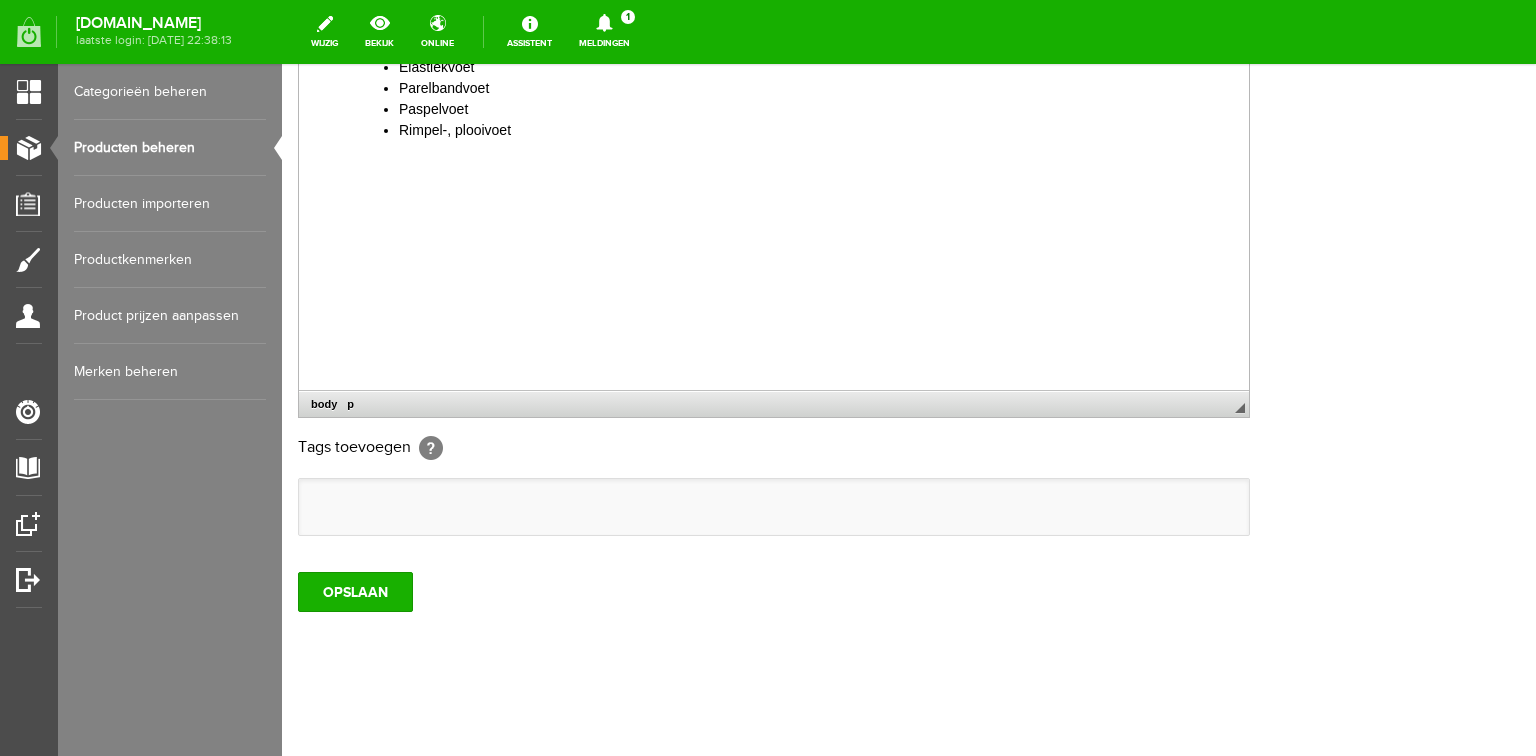 type 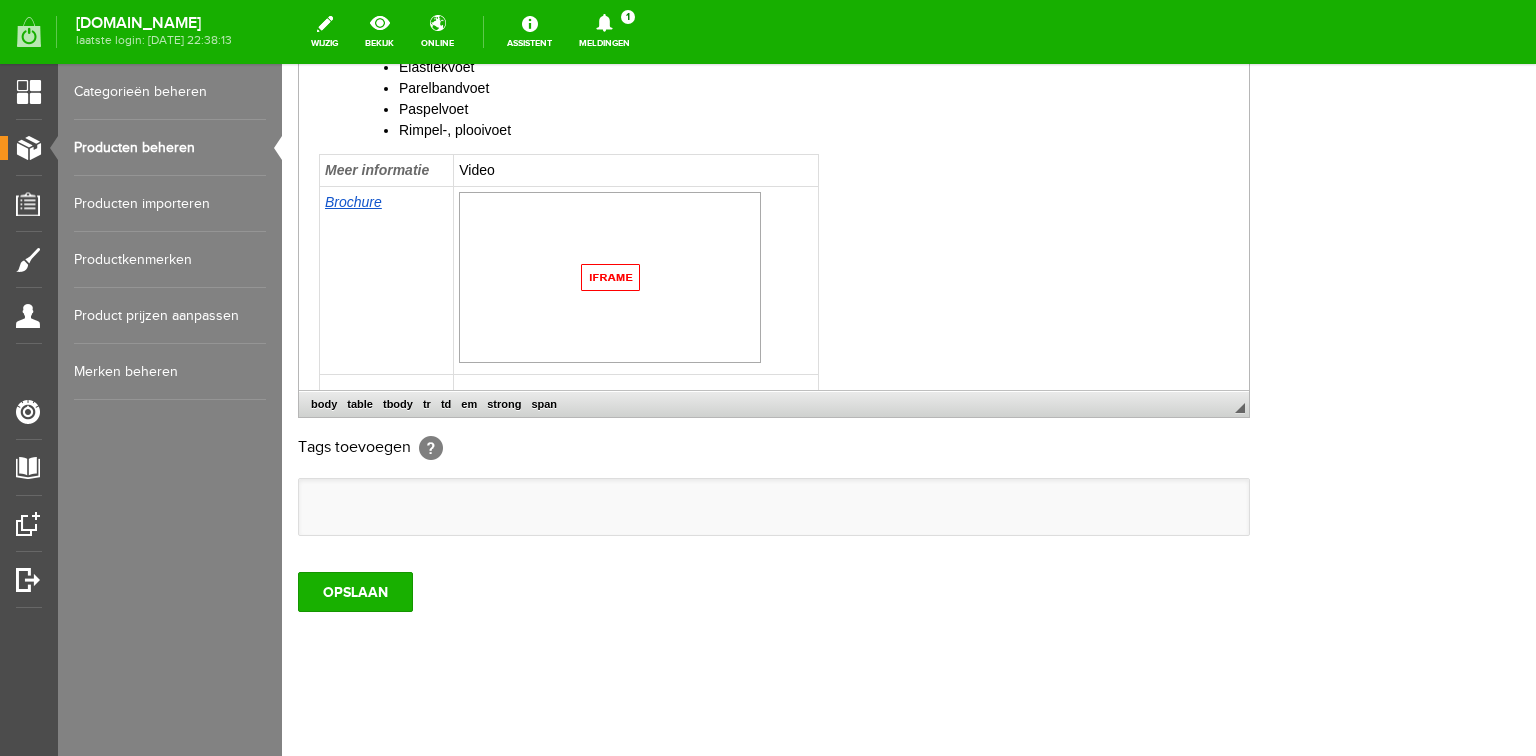 click on "Brochure" at bounding box center [353, 201] 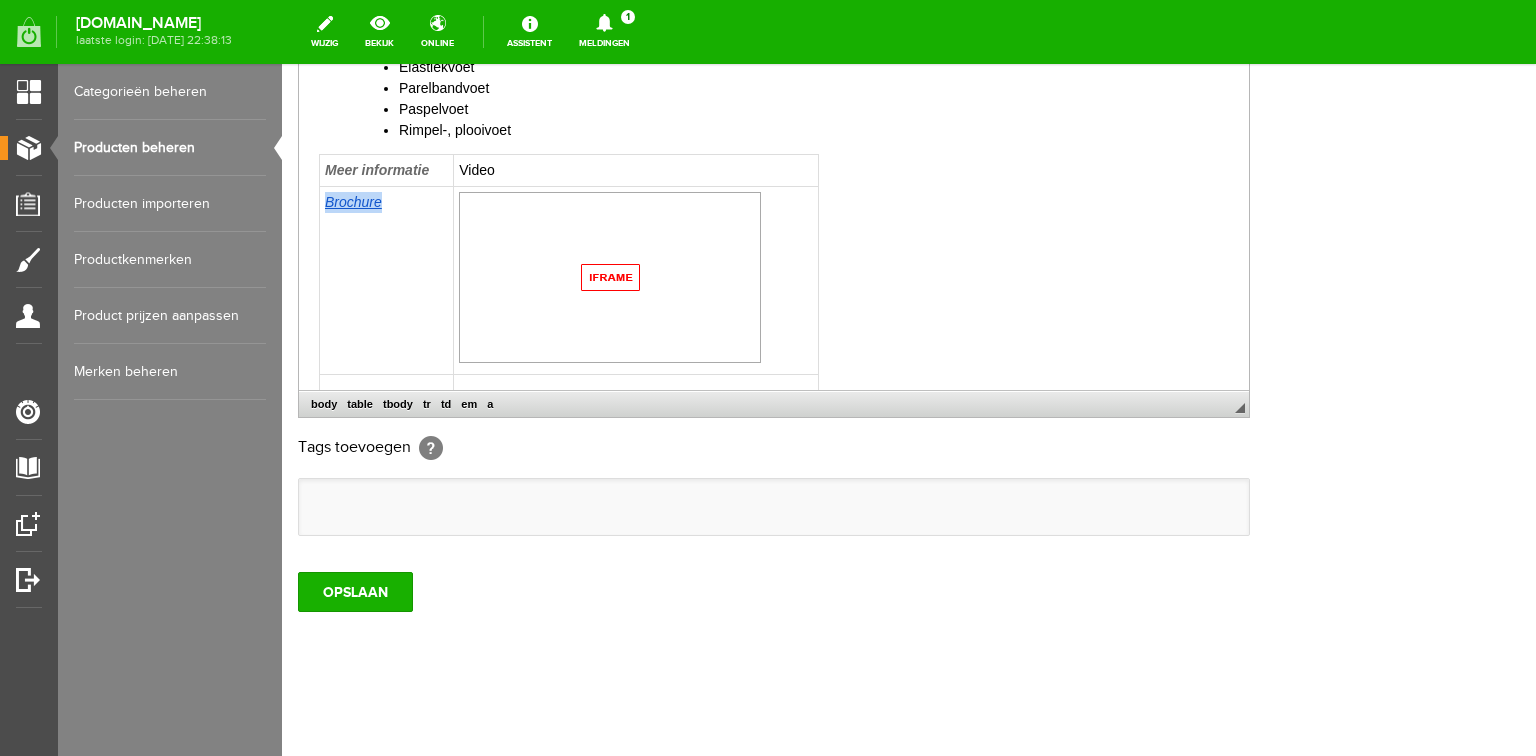 drag, startPoint x: 344, startPoint y: 202, endPoint x: 373, endPoint y: 188, distance: 32.202484 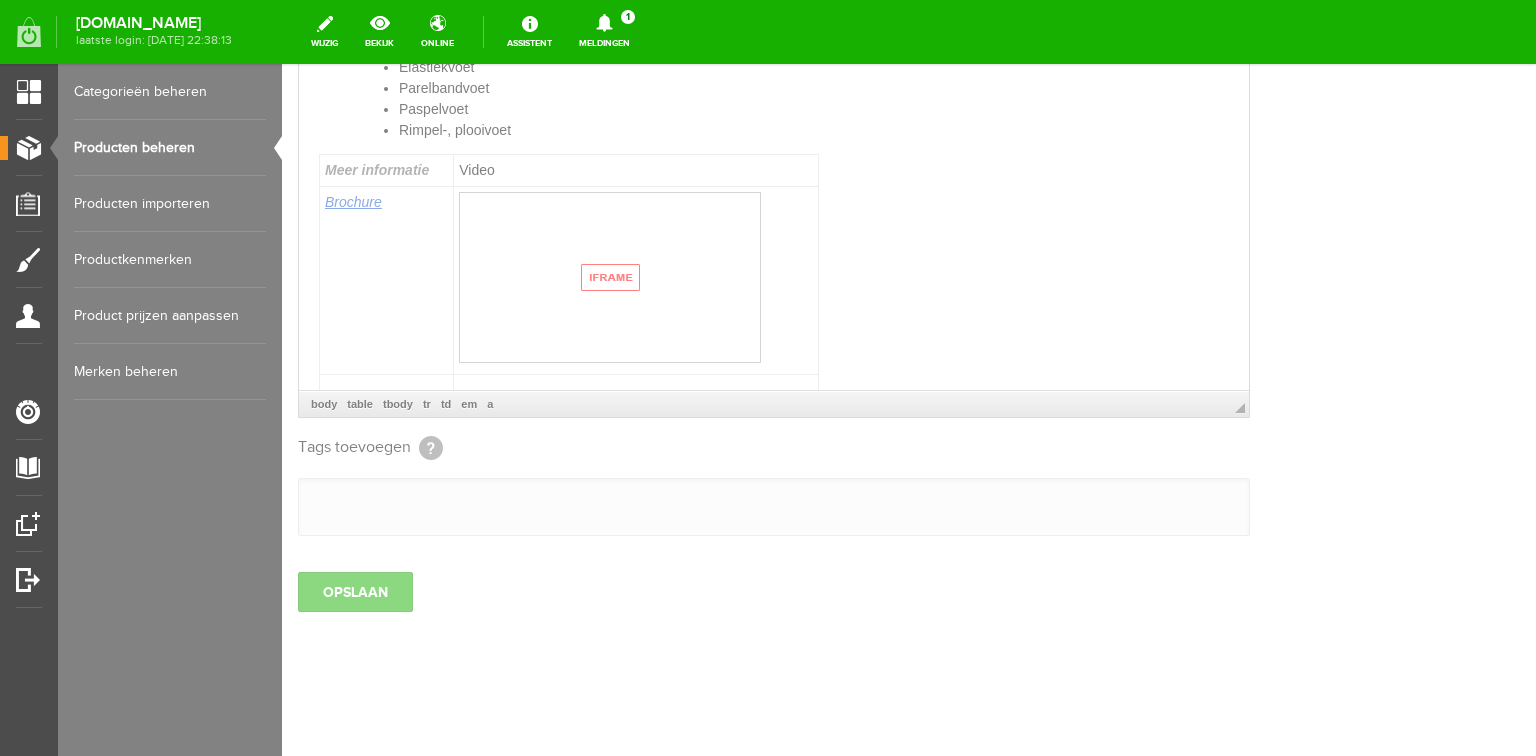 select 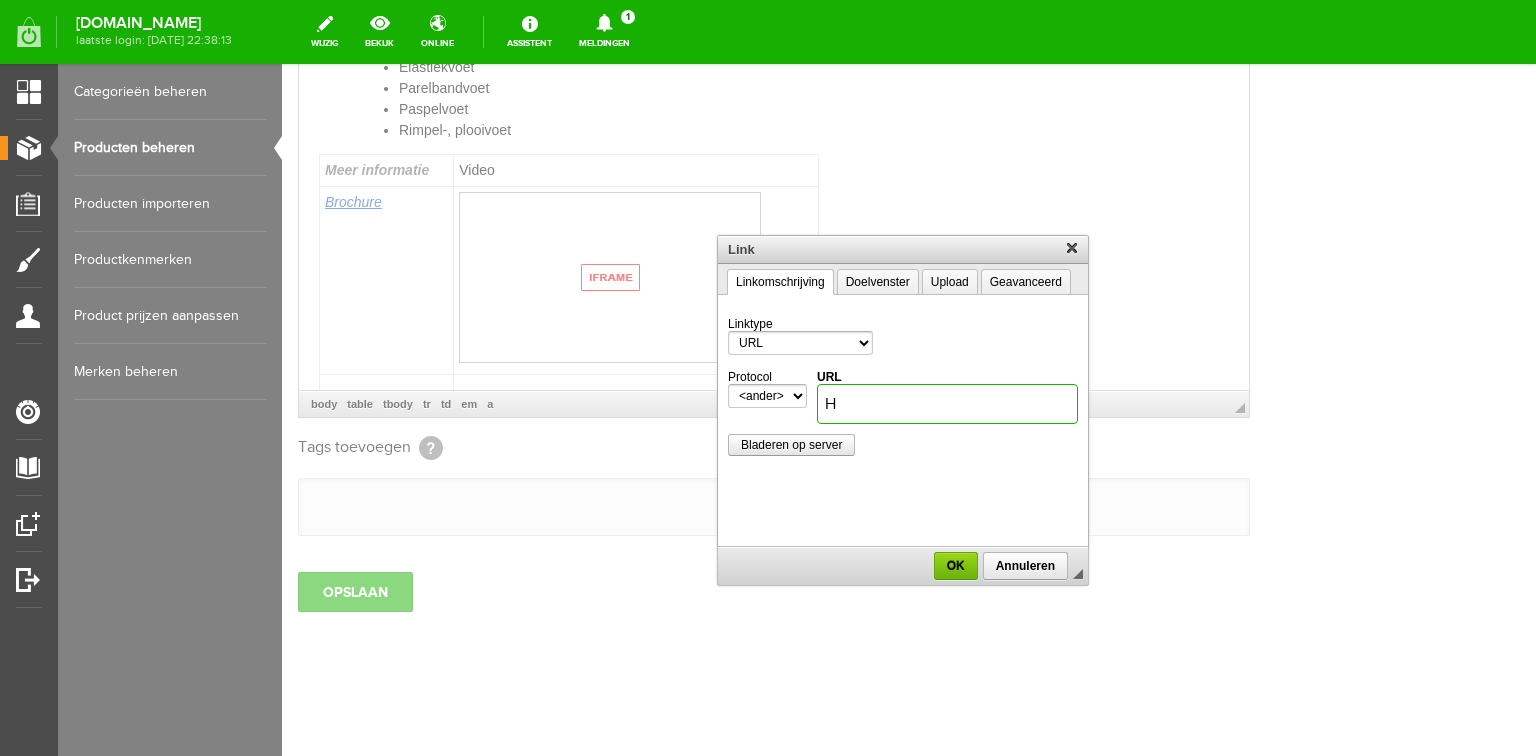scroll, scrollTop: 0, scrollLeft: 0, axis: both 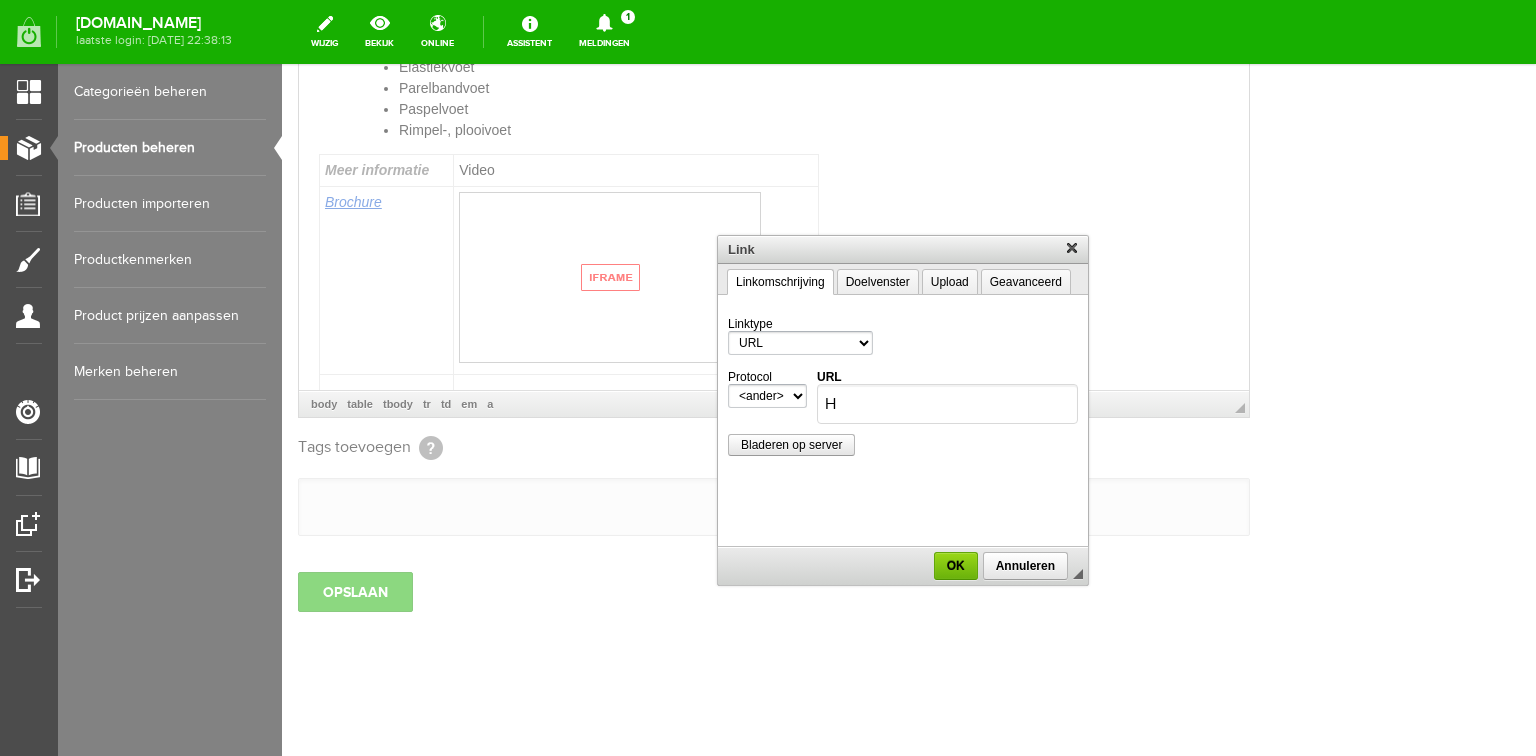 click at bounding box center [903, 410] 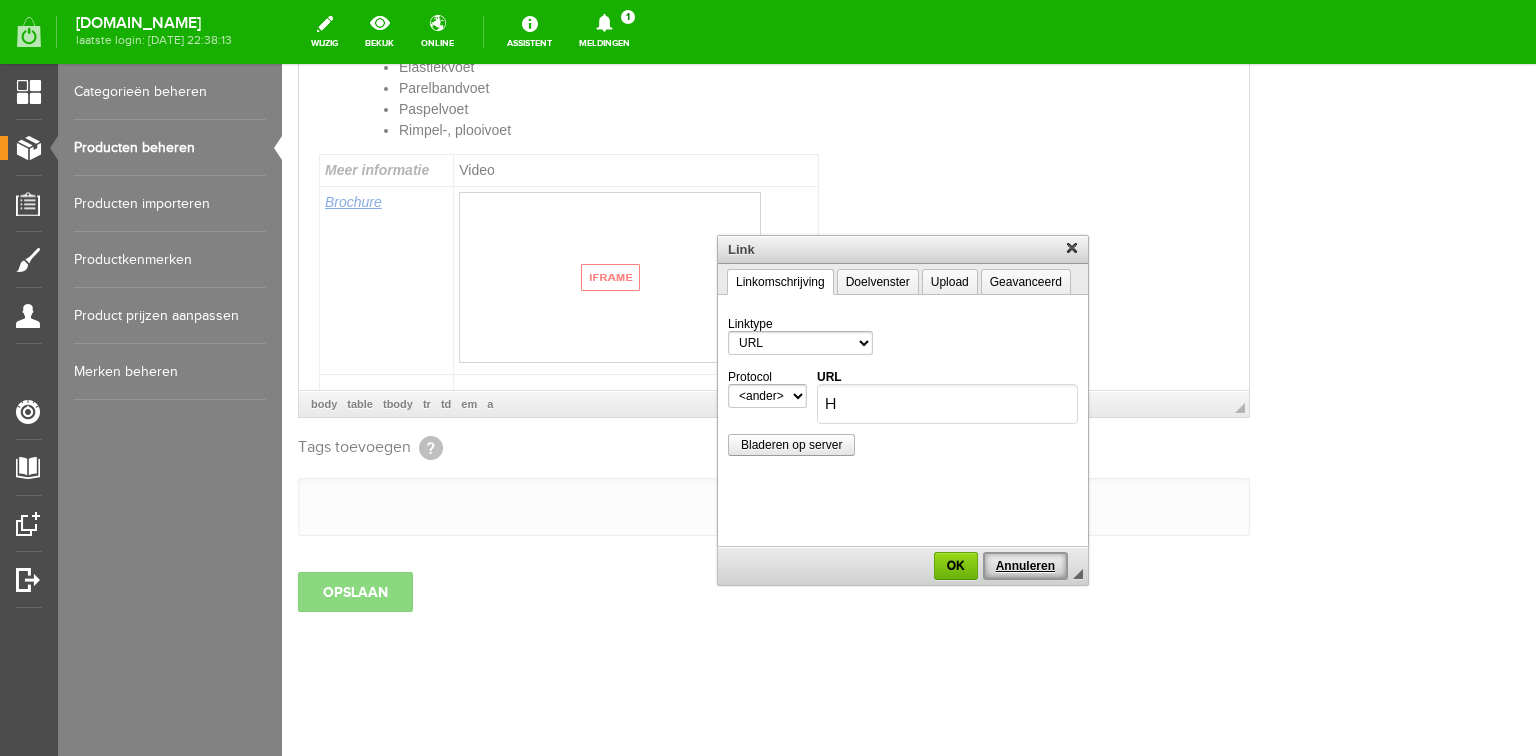 click on "Annuleren" at bounding box center [1025, 566] 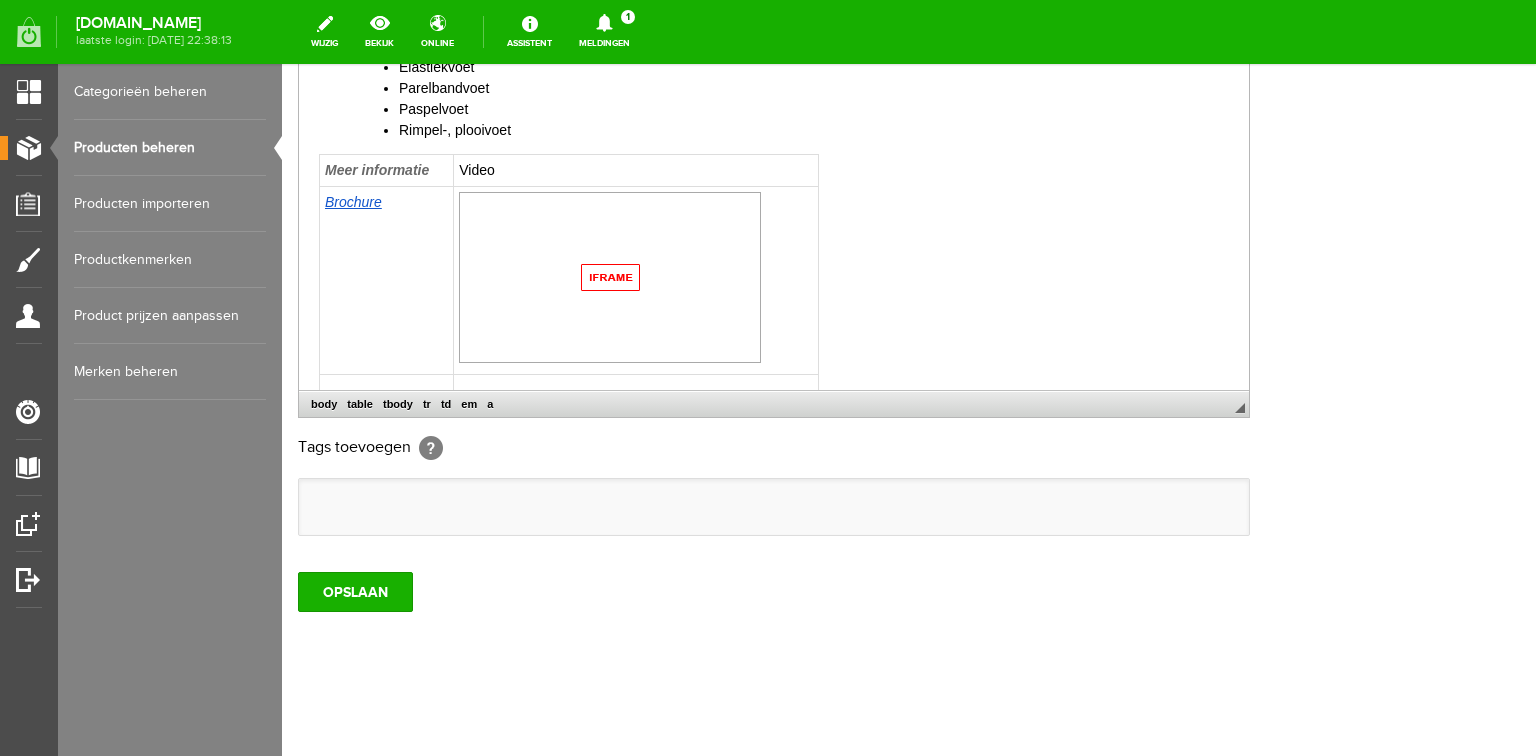 click on "Brochure" at bounding box center [387, 280] 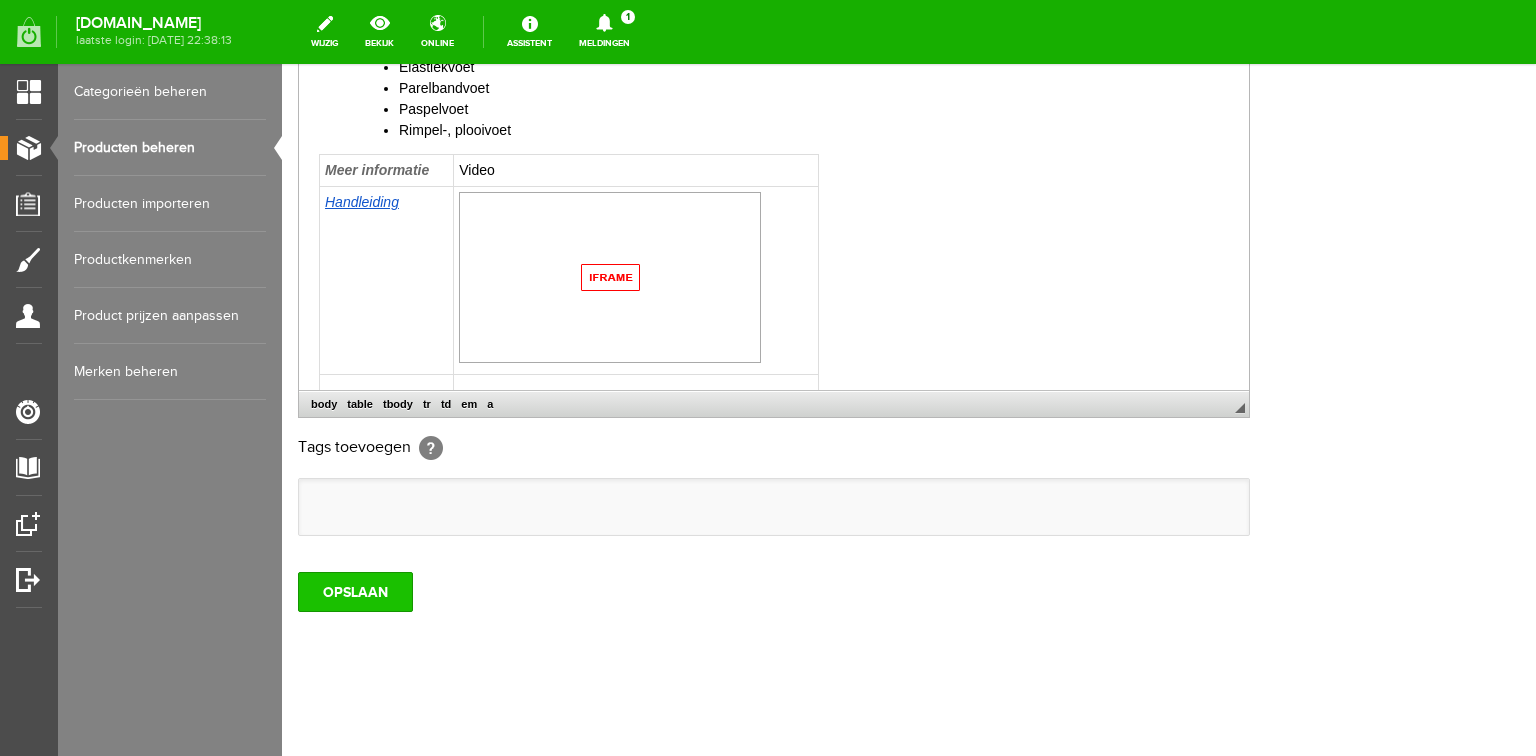 click on "OPSLAAN" at bounding box center [355, 592] 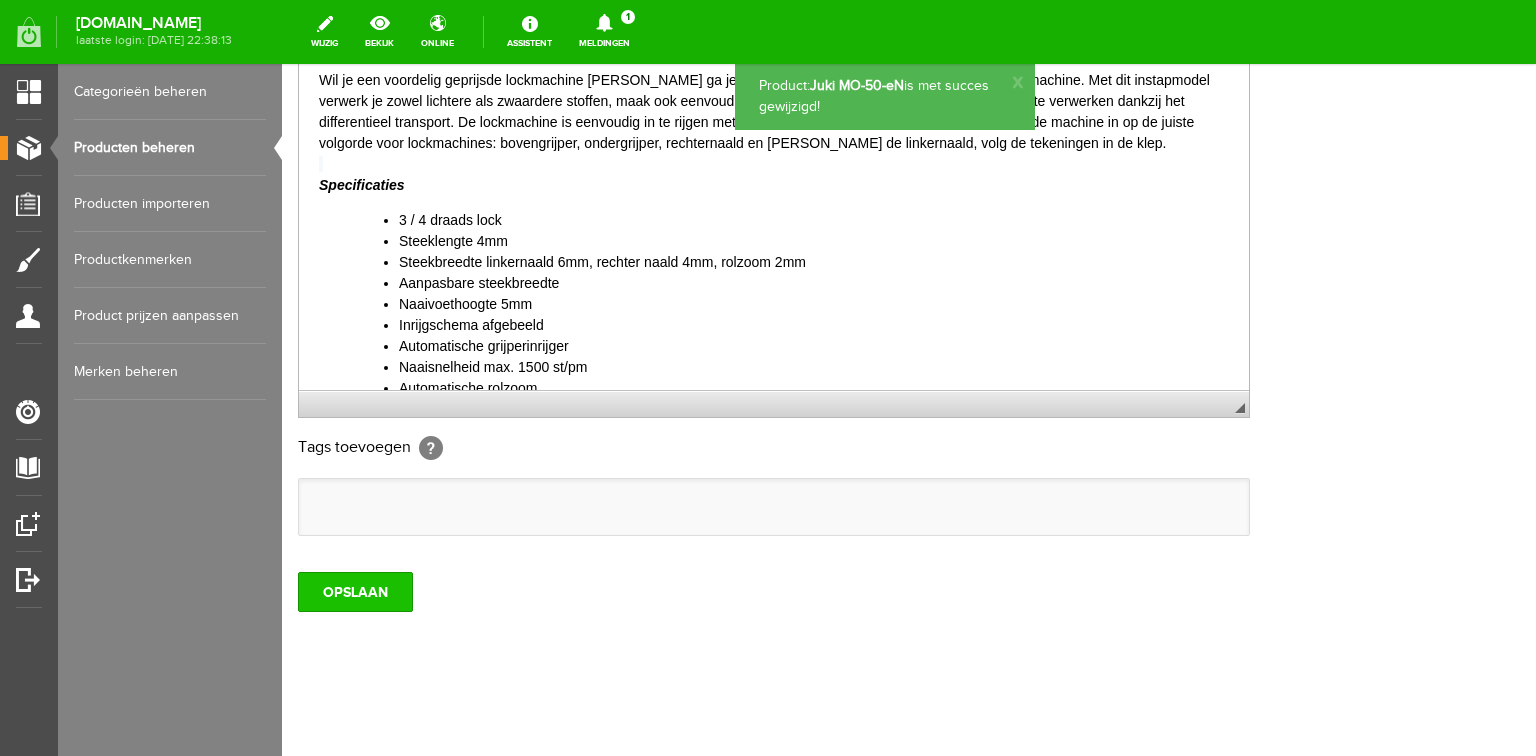 scroll, scrollTop: 0, scrollLeft: 0, axis: both 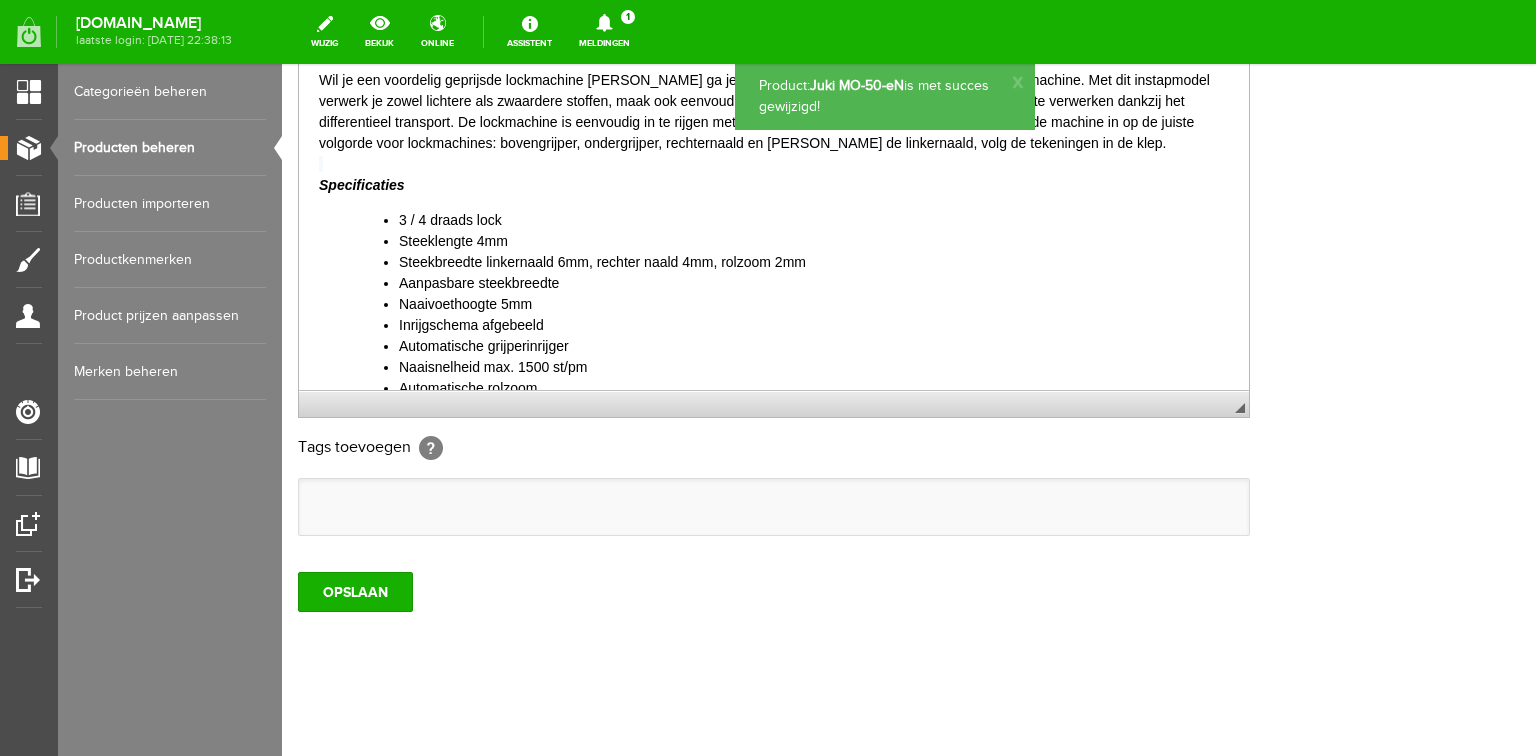drag, startPoint x: 100, startPoint y: 141, endPoint x: 298, endPoint y: 152, distance: 198.30531 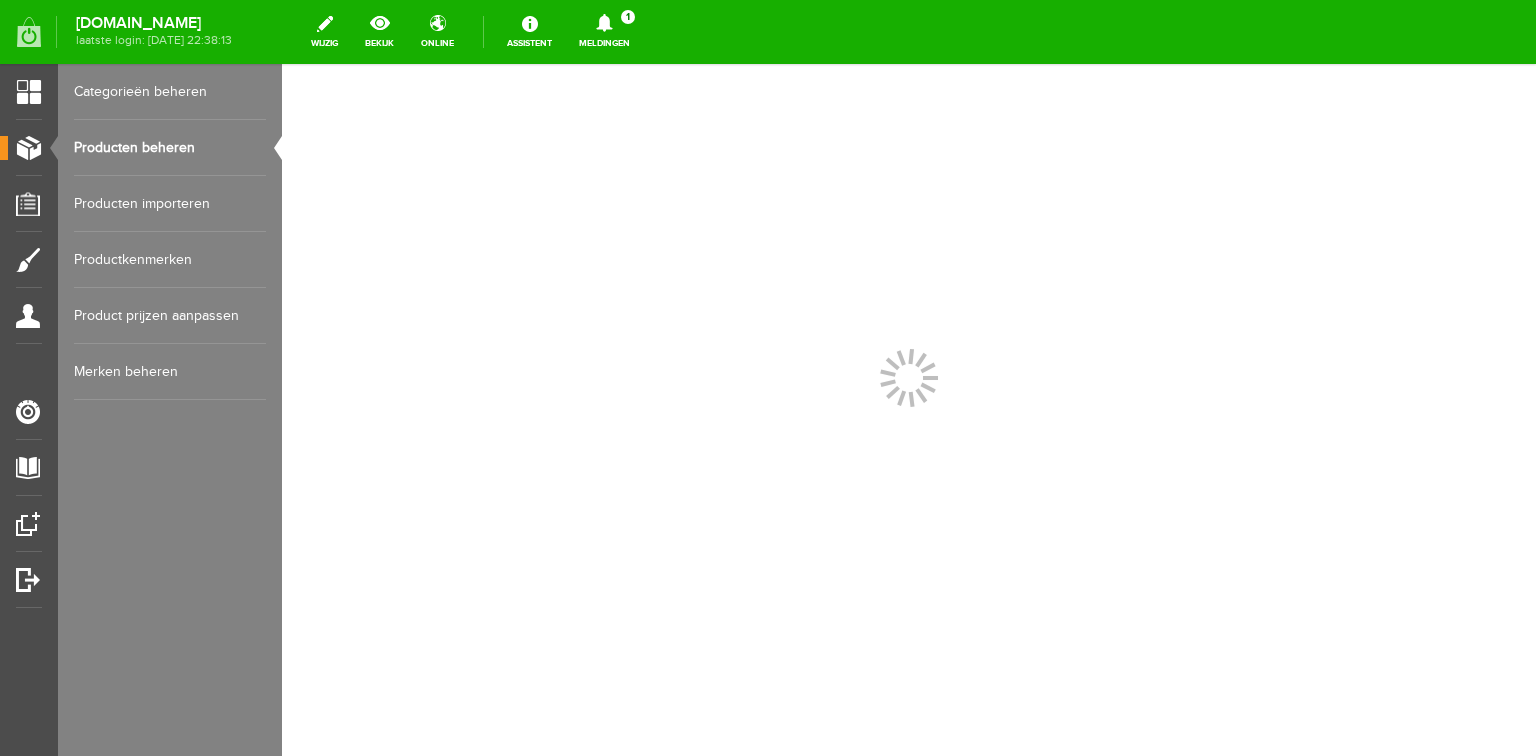 scroll, scrollTop: 0, scrollLeft: 0, axis: both 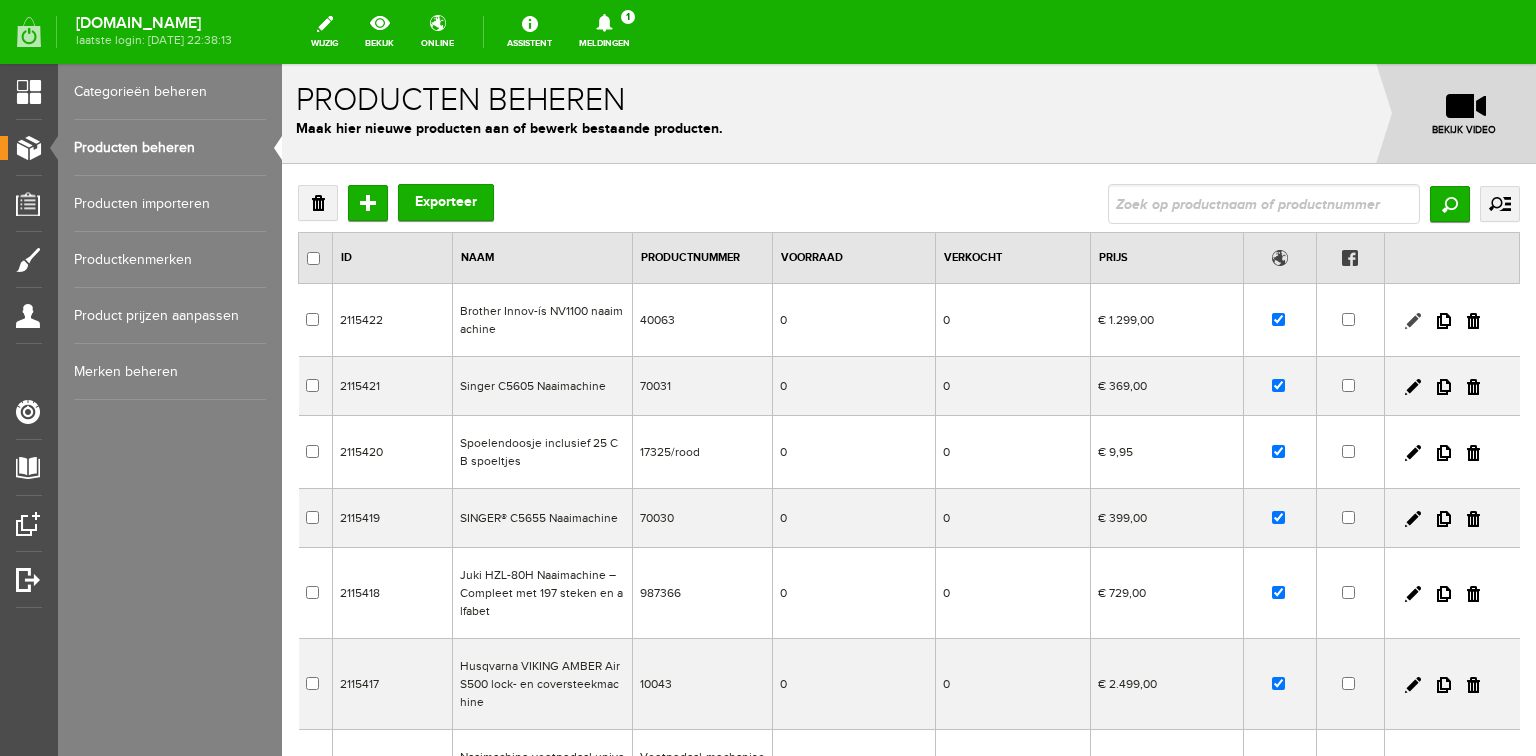 click at bounding box center (1413, 321) 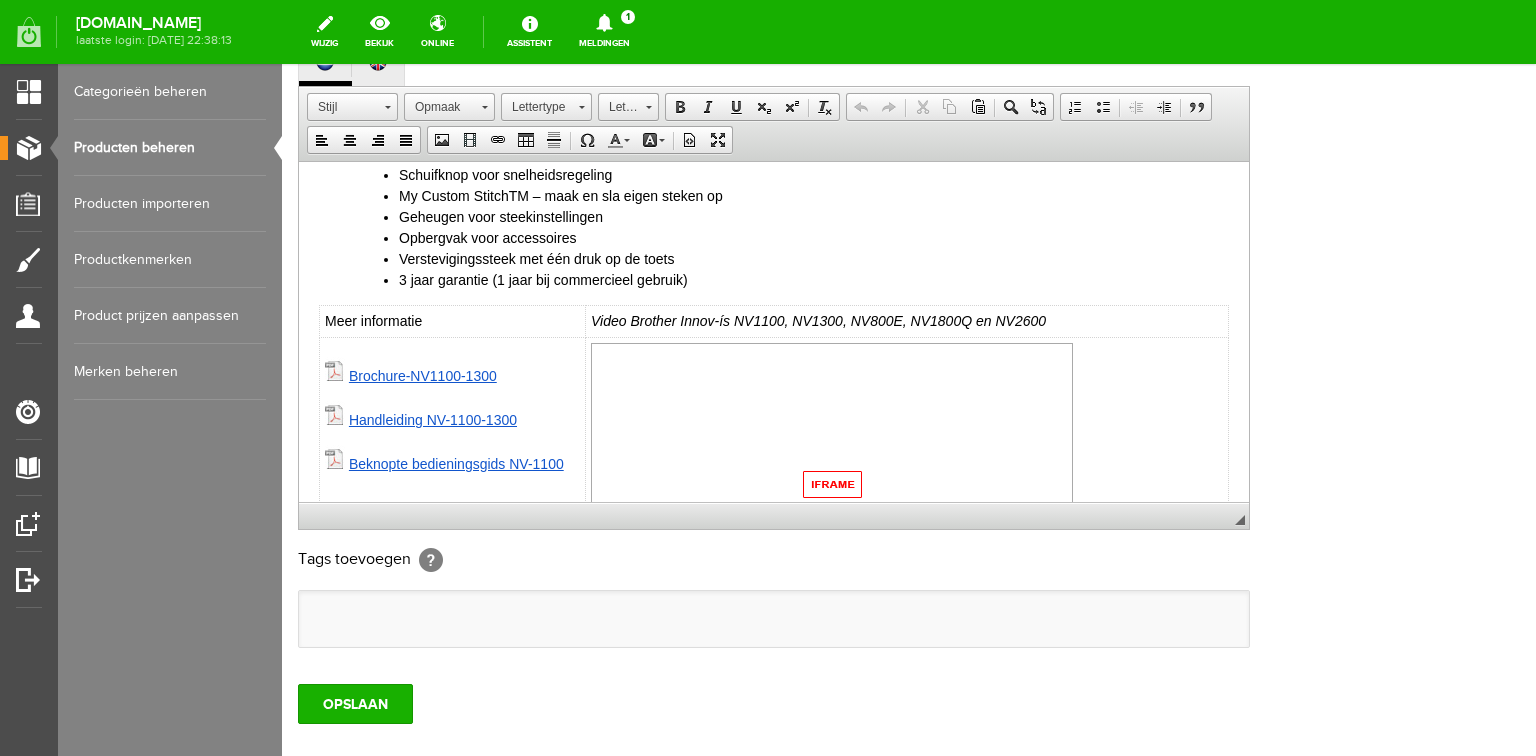 scroll, scrollTop: 696, scrollLeft: 0, axis: vertical 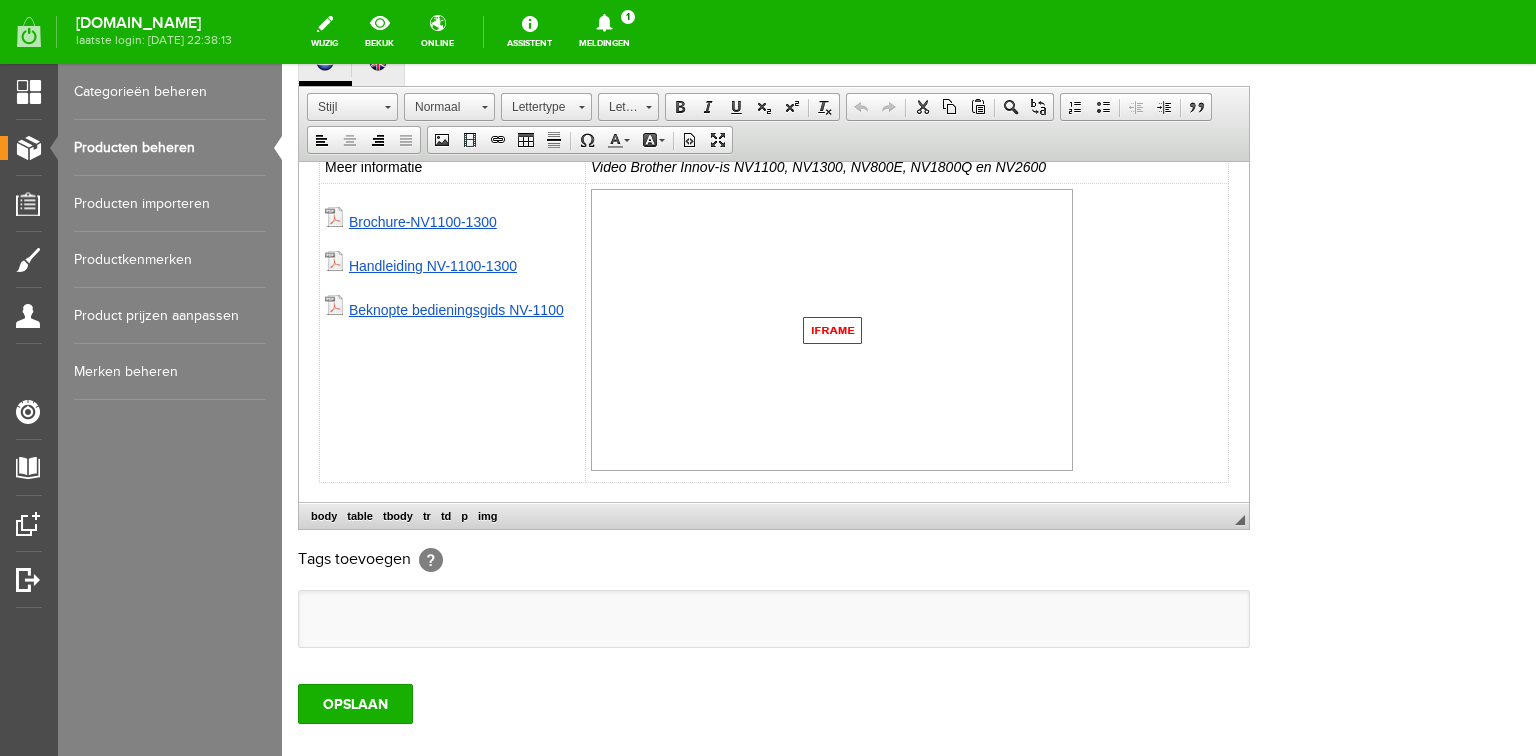 click at bounding box center (335, 214) 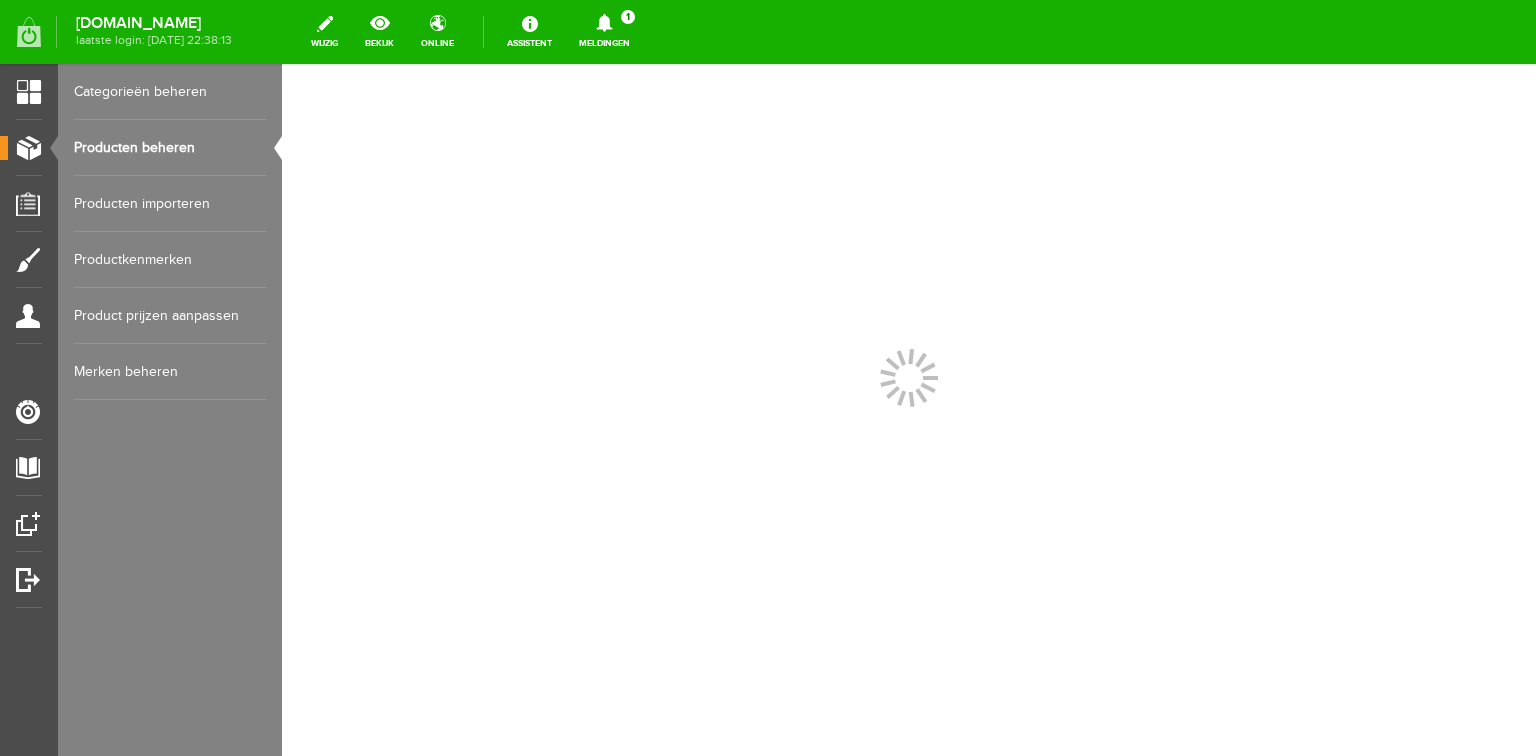 scroll, scrollTop: 0, scrollLeft: 0, axis: both 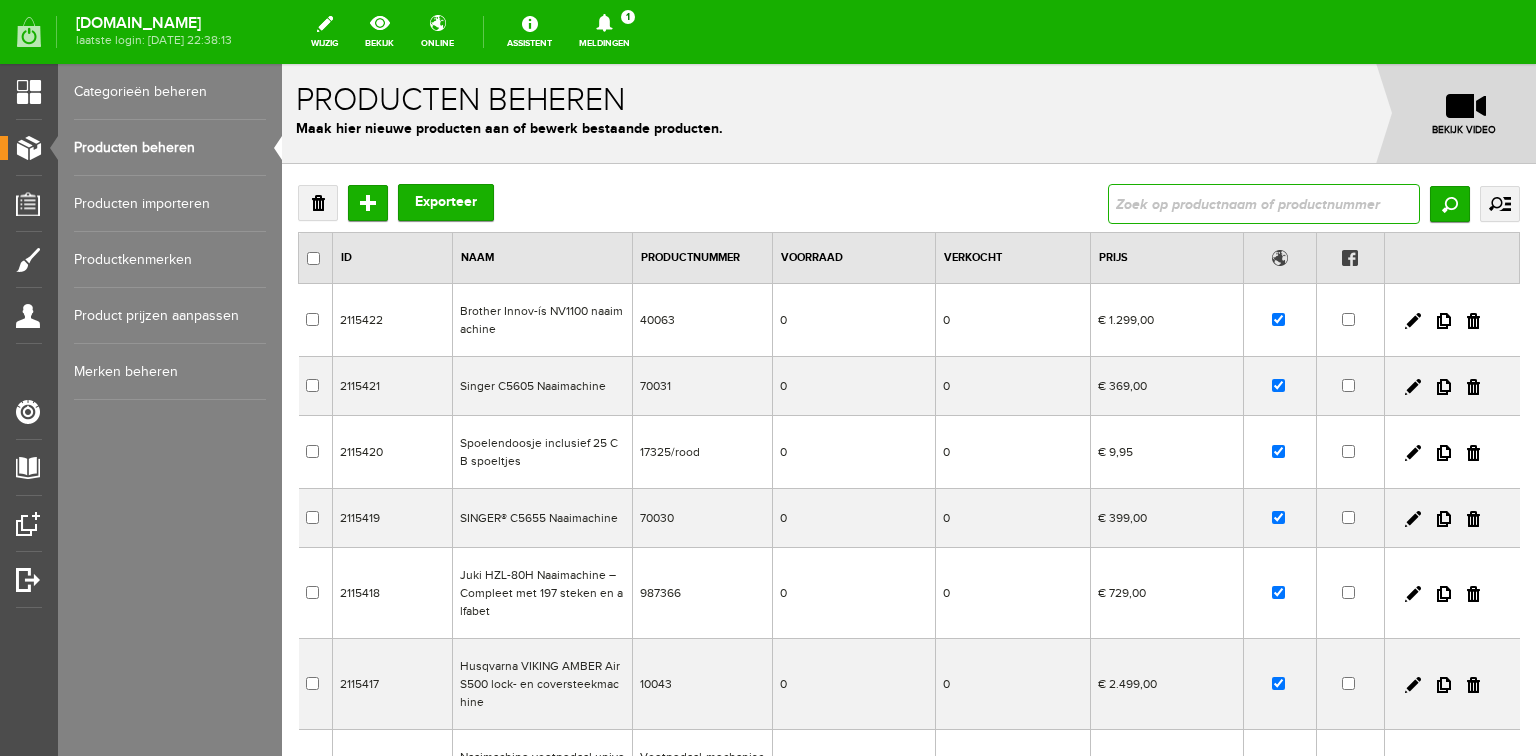 click at bounding box center (1264, 204) 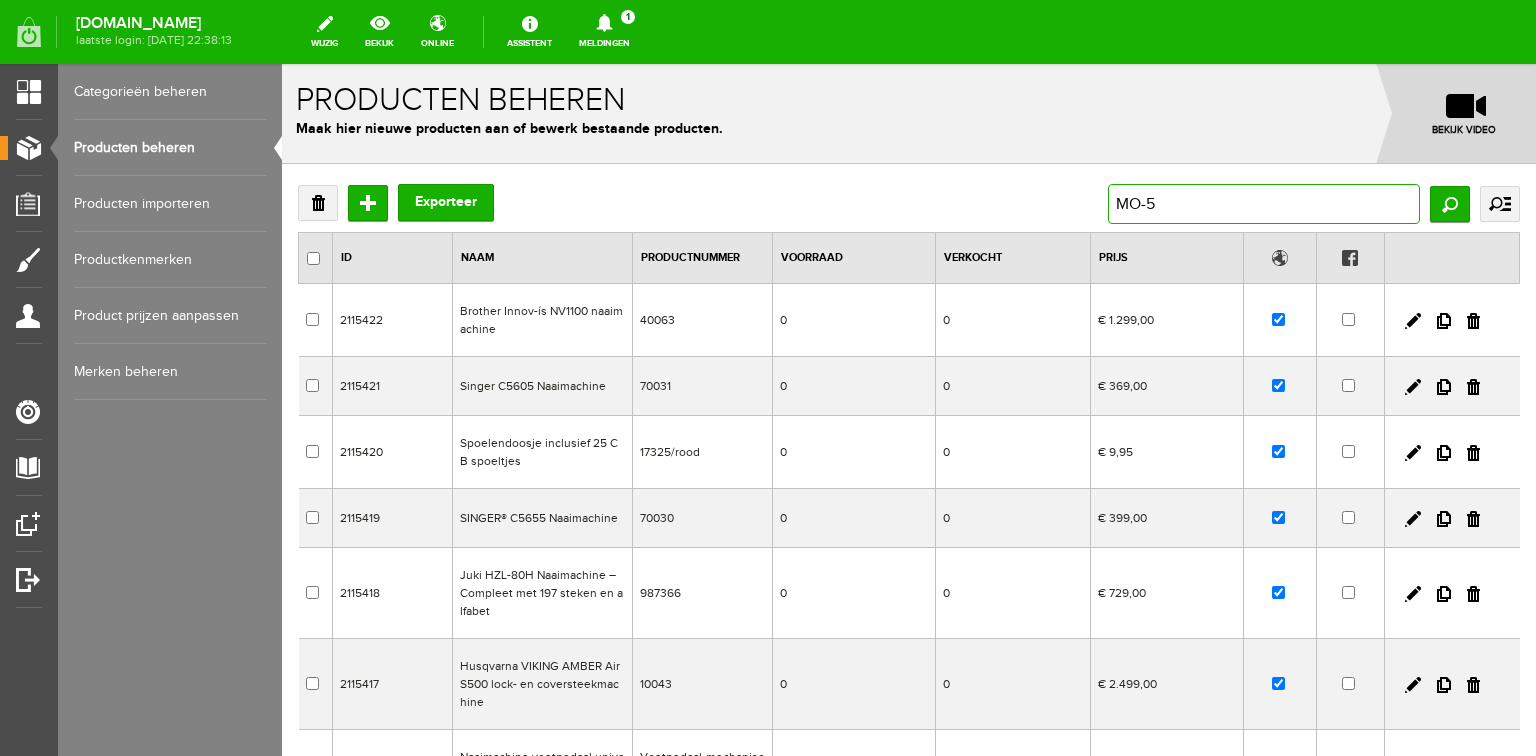 type on "MO-50" 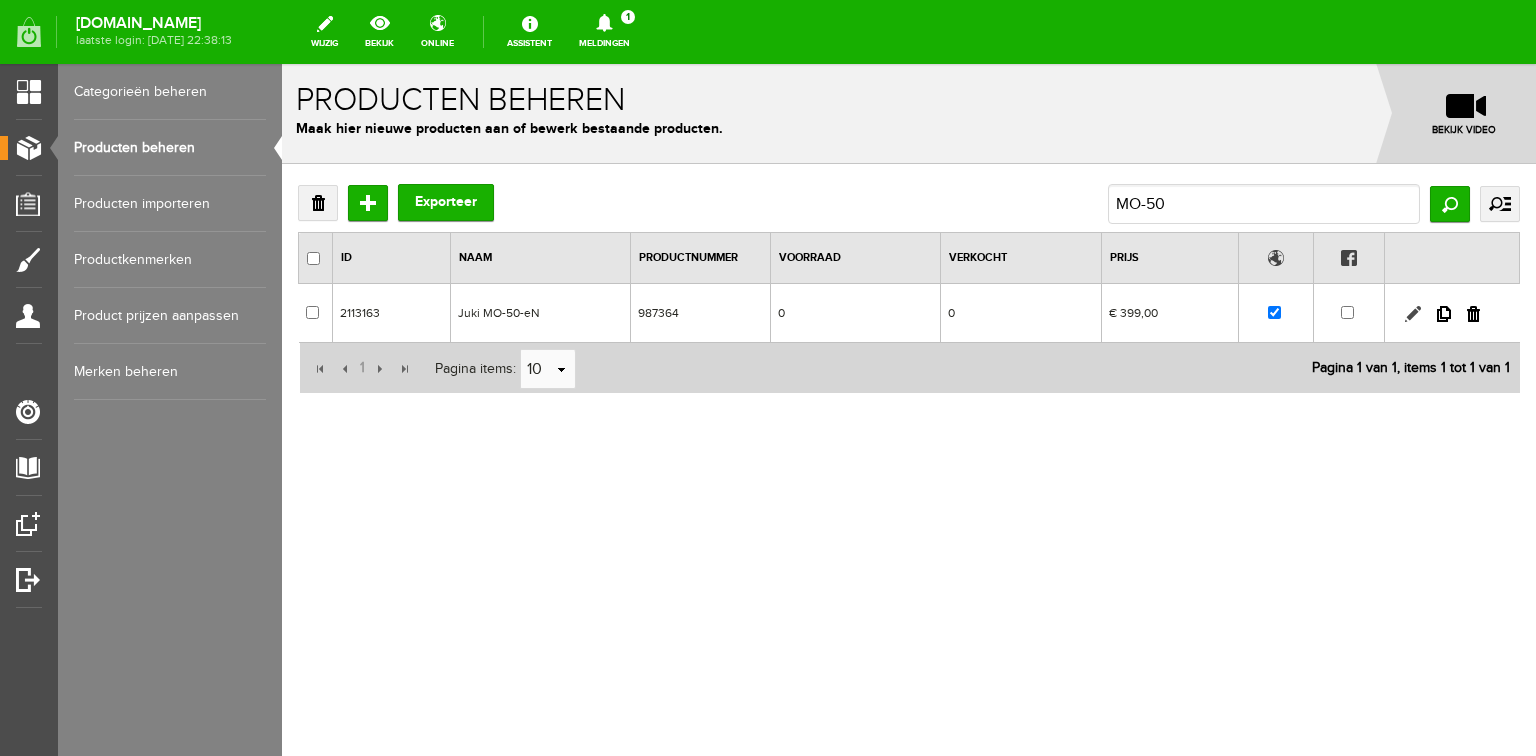 click at bounding box center [1413, 314] 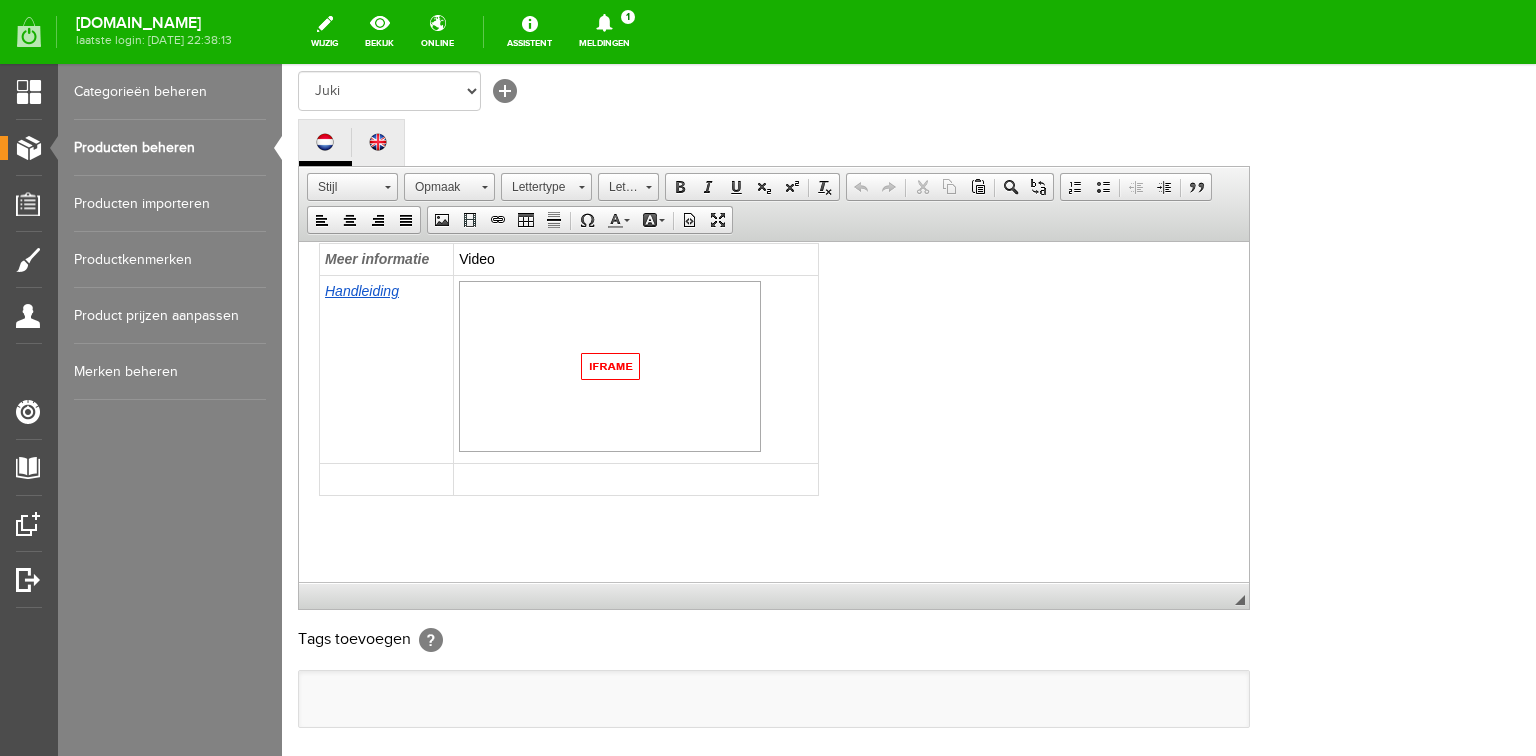 scroll, scrollTop: 860, scrollLeft: 0, axis: vertical 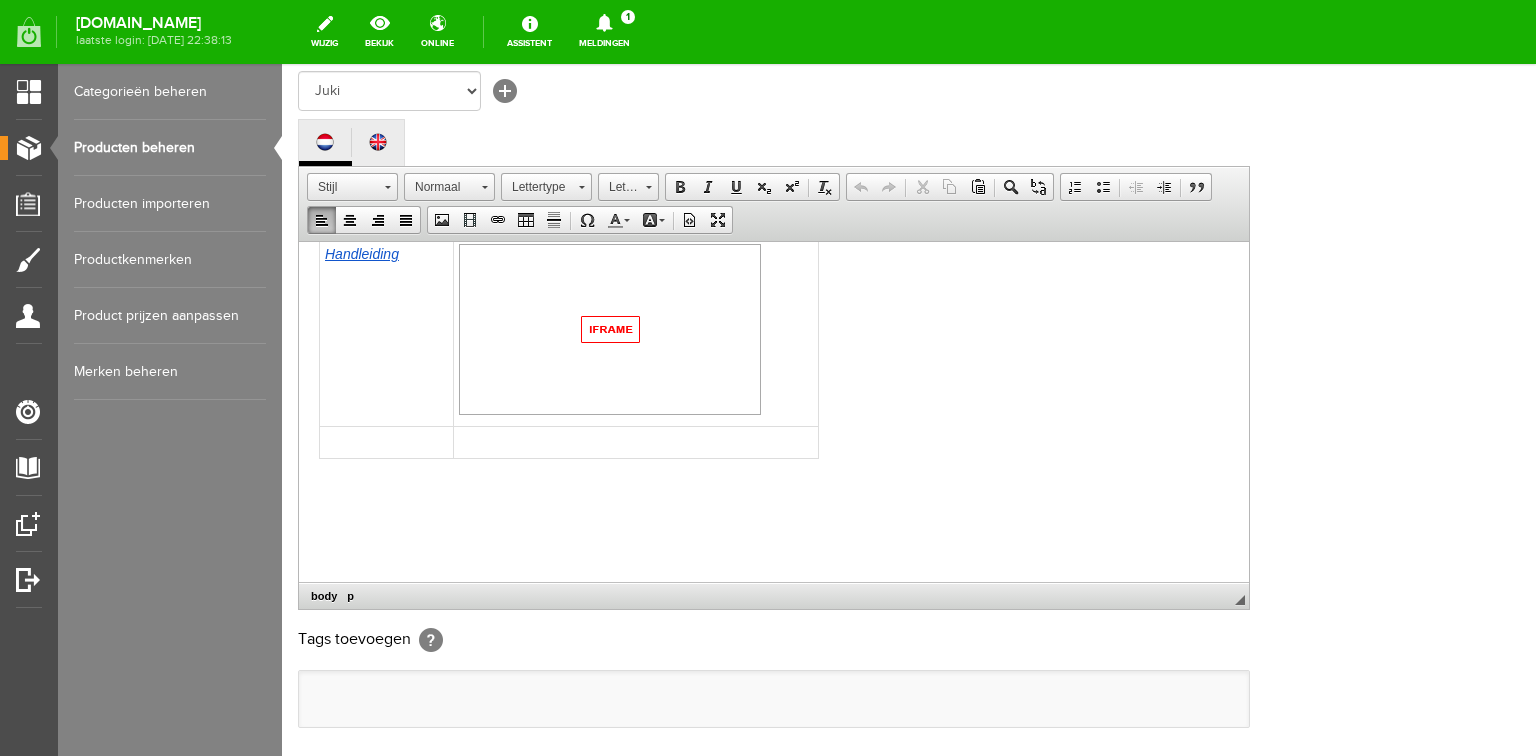 click on "Handleiding" at bounding box center [387, 332] 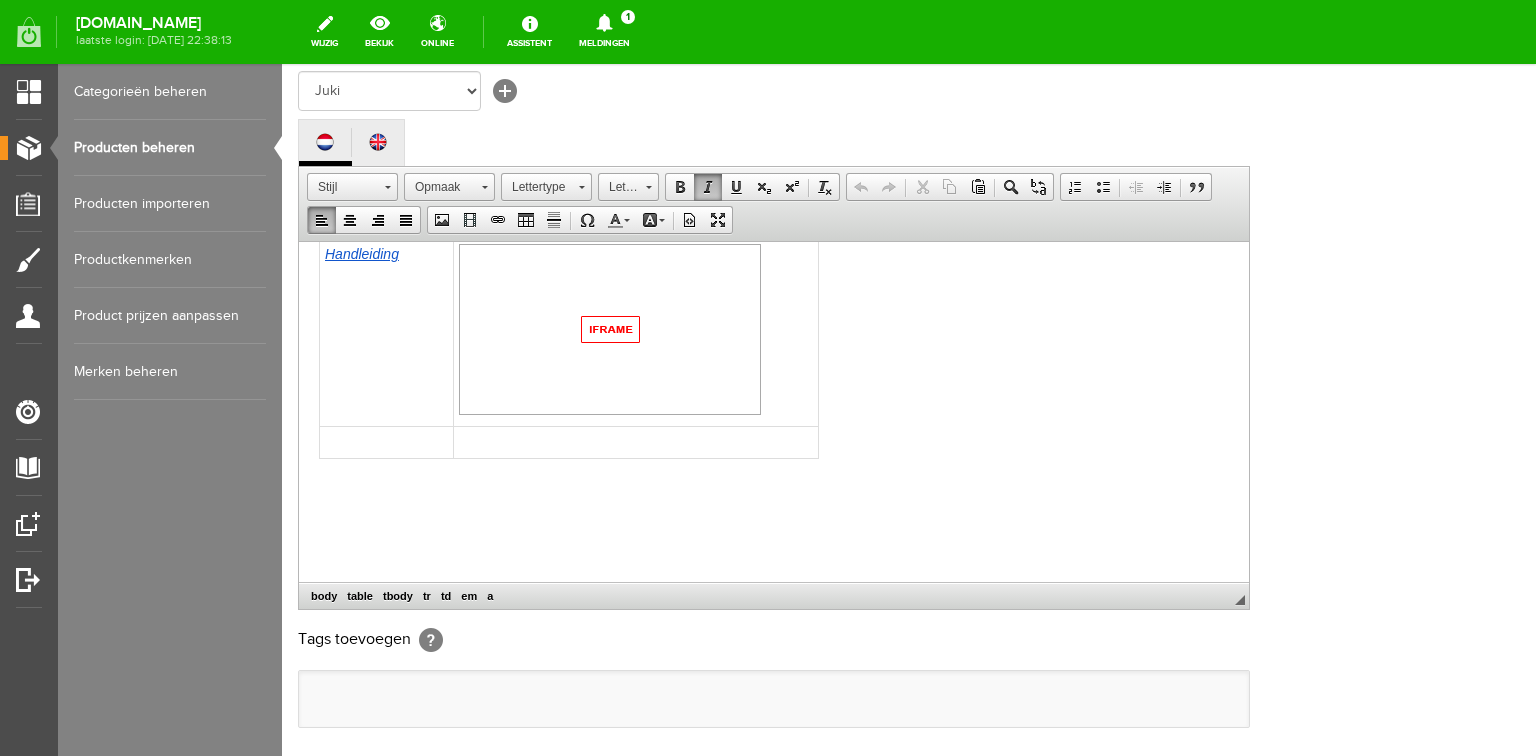 paste 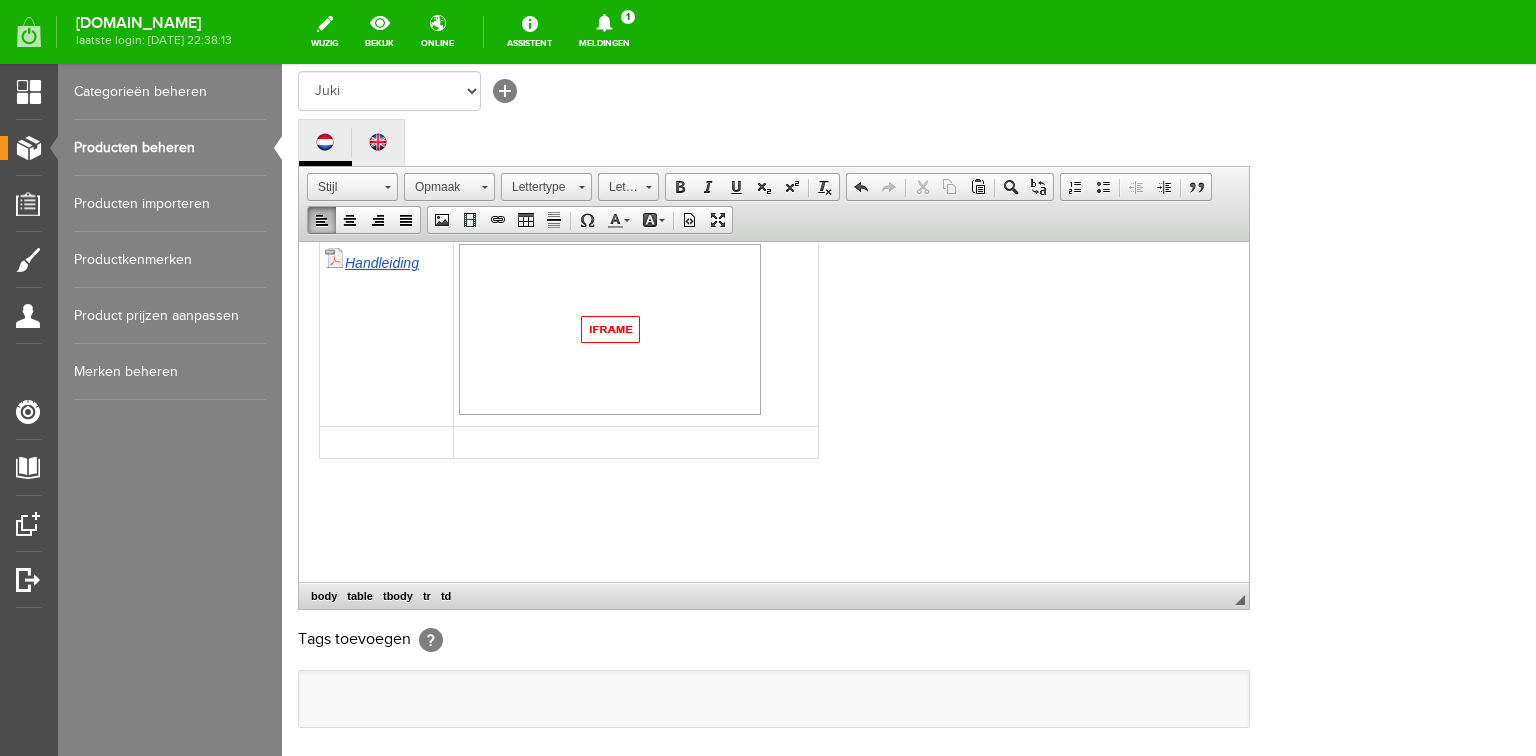 click on "​  Handleiding" at bounding box center (387, 332) 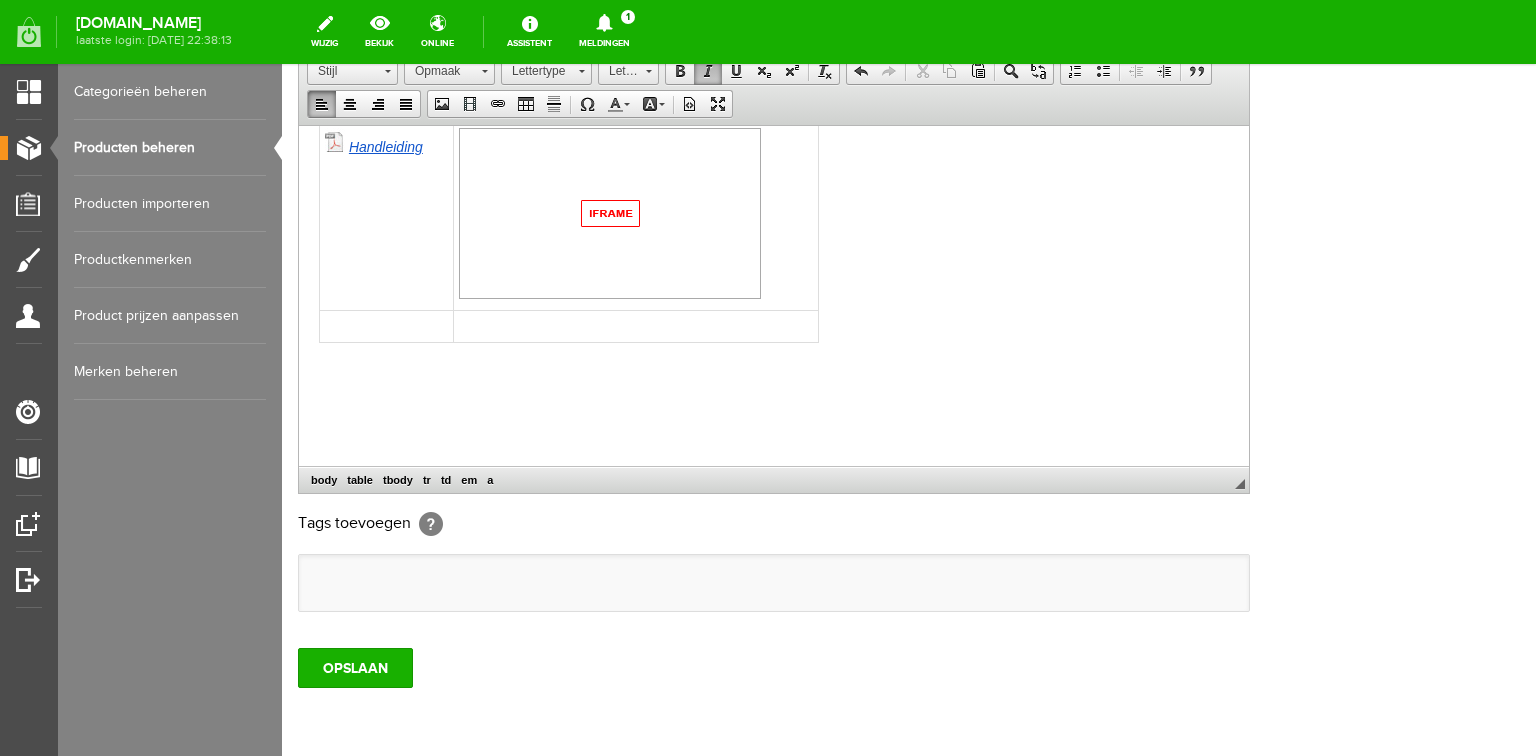 scroll, scrollTop: 592, scrollLeft: 0, axis: vertical 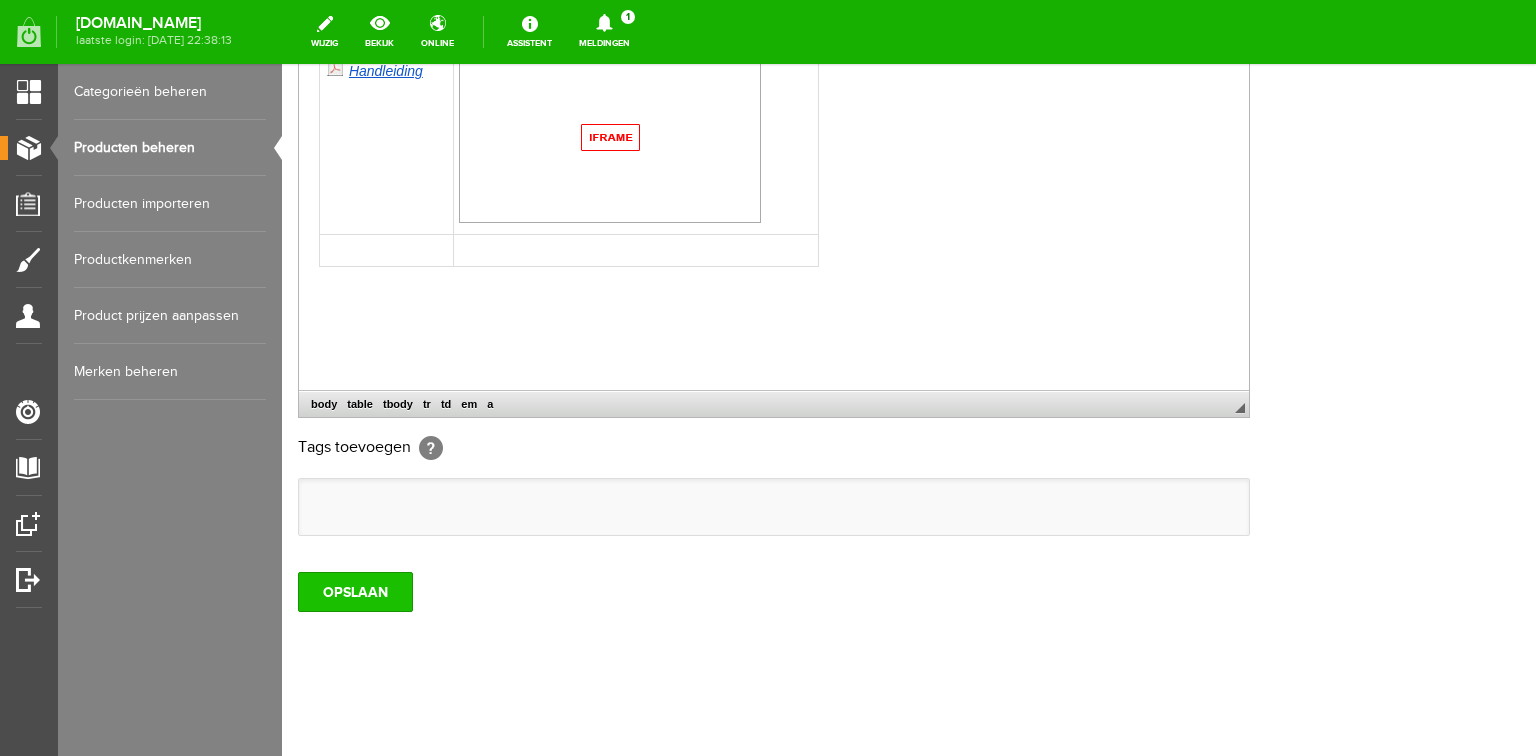 click on "OPSLAAN" at bounding box center (355, 592) 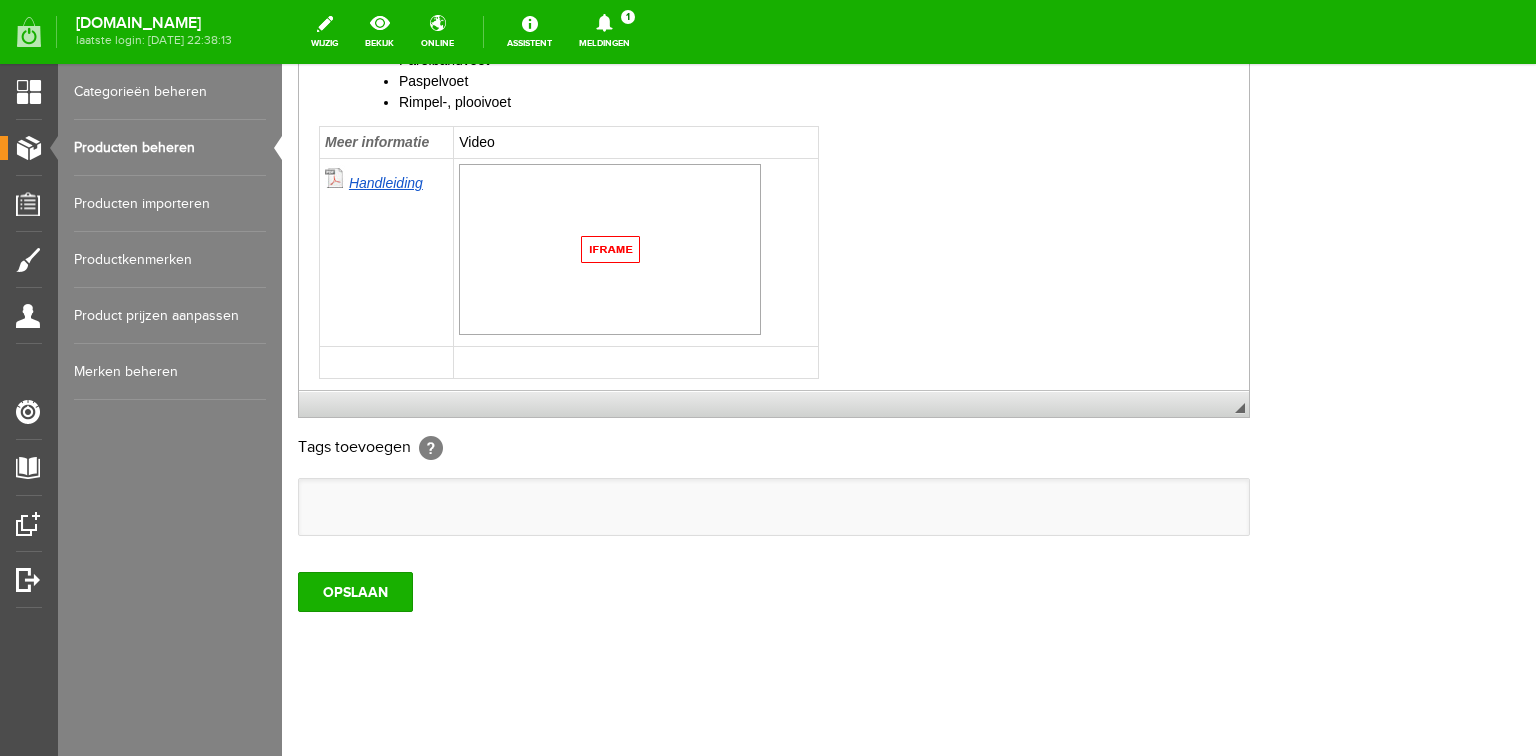 scroll, scrollTop: 720, scrollLeft: 0, axis: vertical 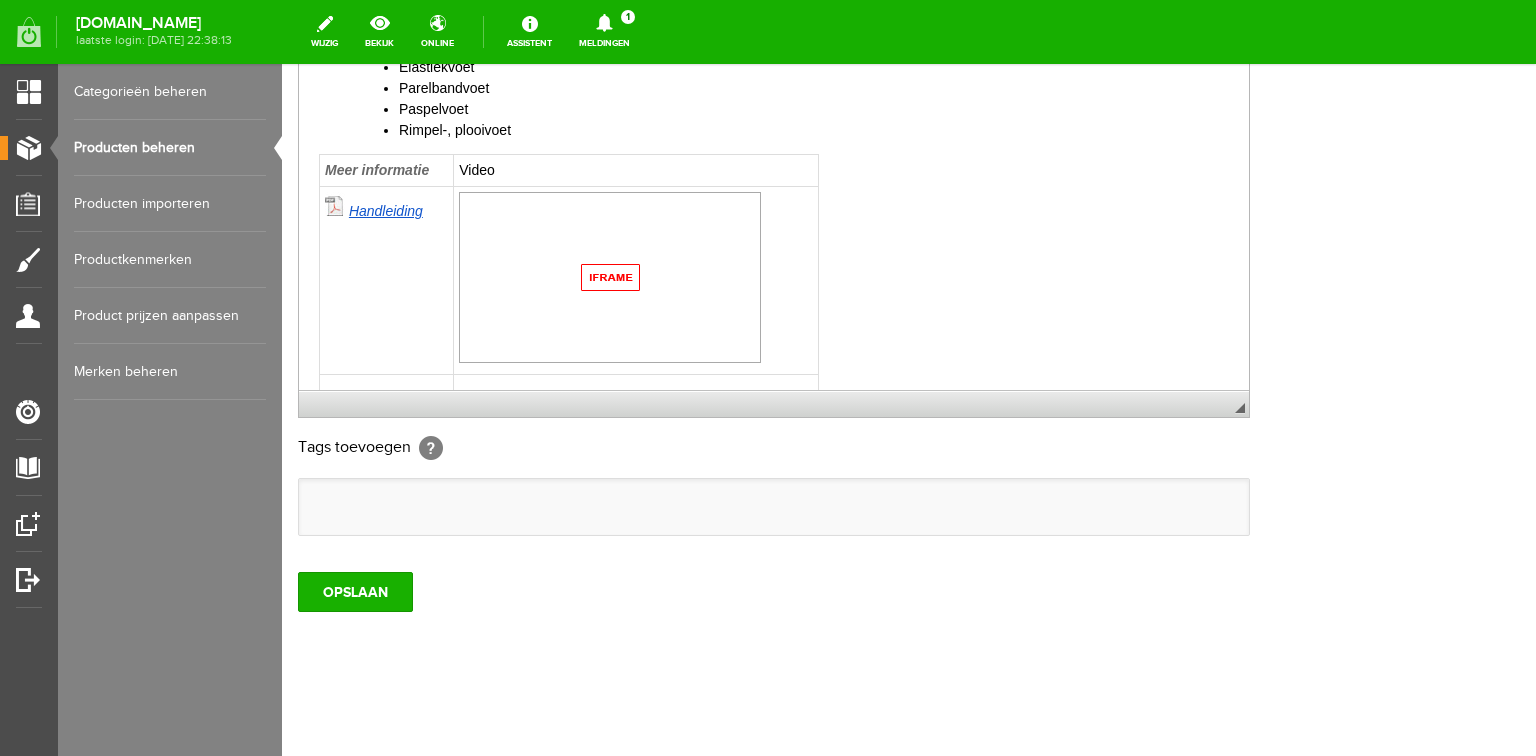 click on "Handleiding" at bounding box center (386, 210) 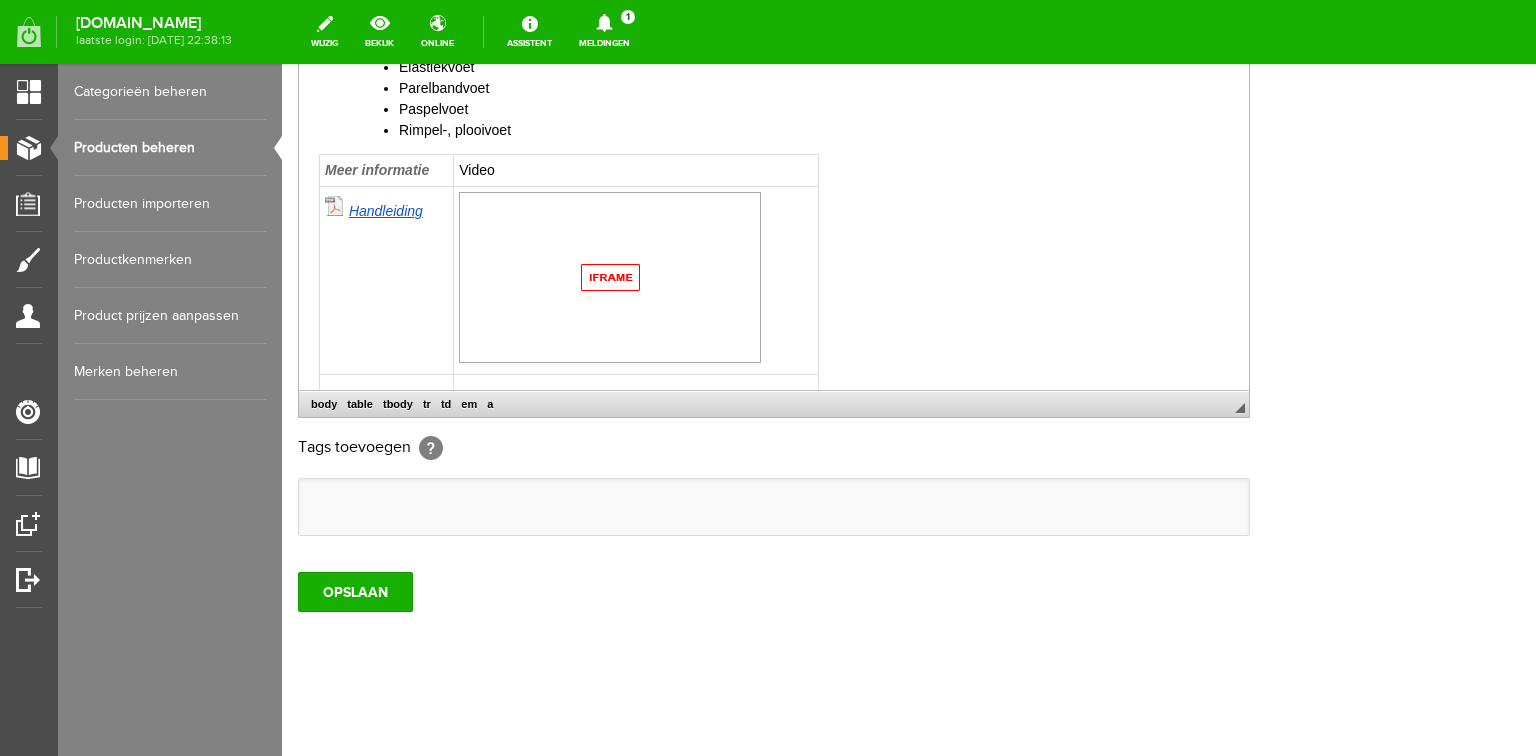 click on "Handleiding" at bounding box center (386, 210) 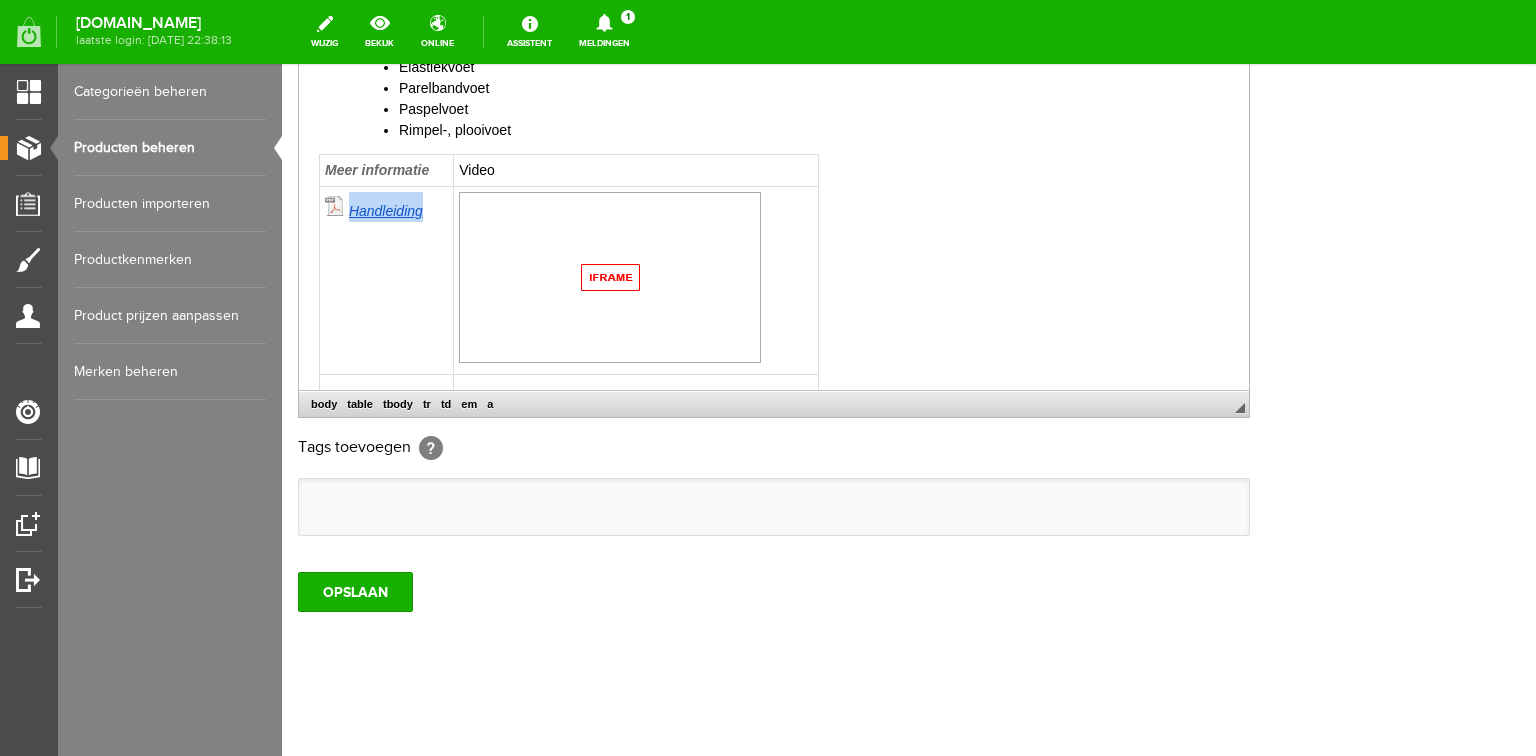 click on "Handleiding" at bounding box center [386, 210] 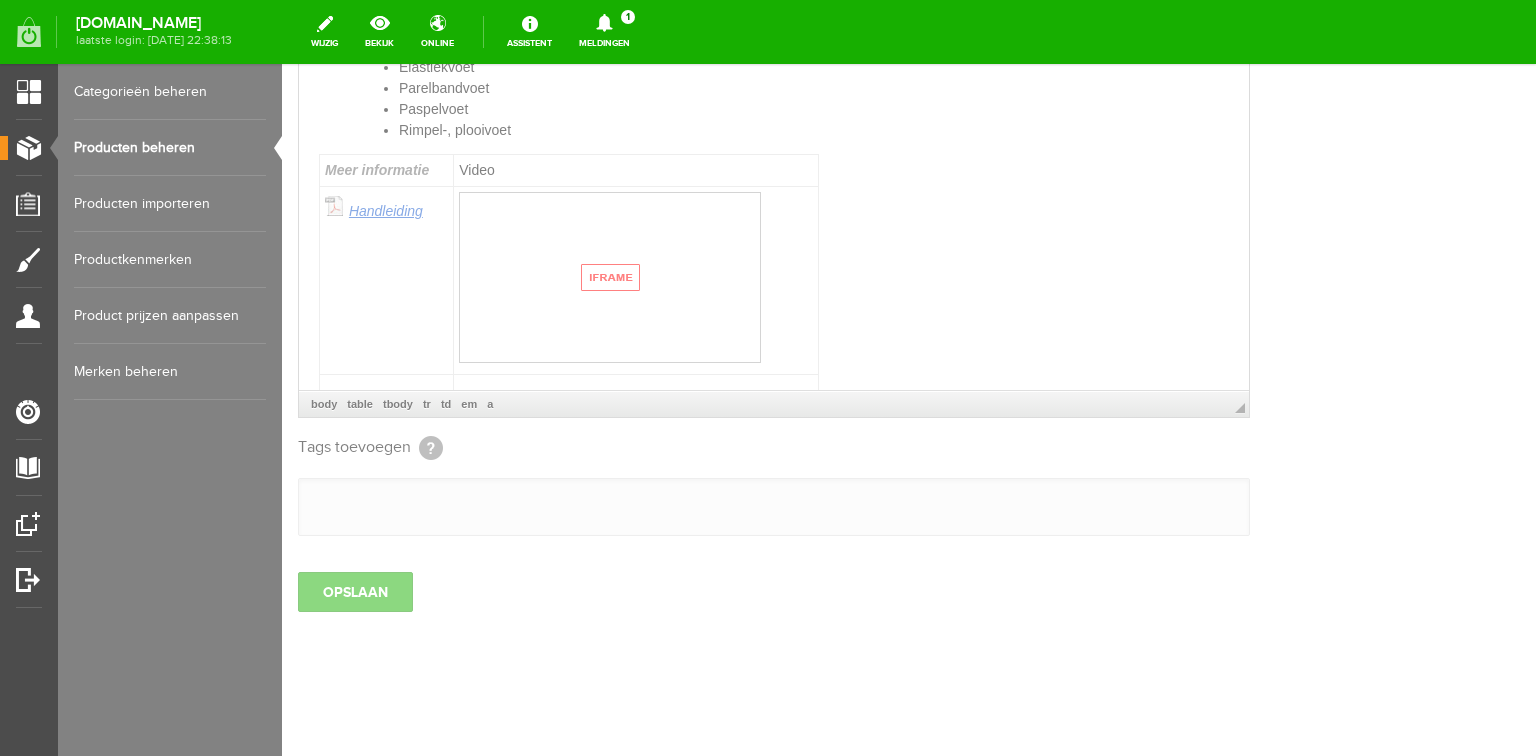 select 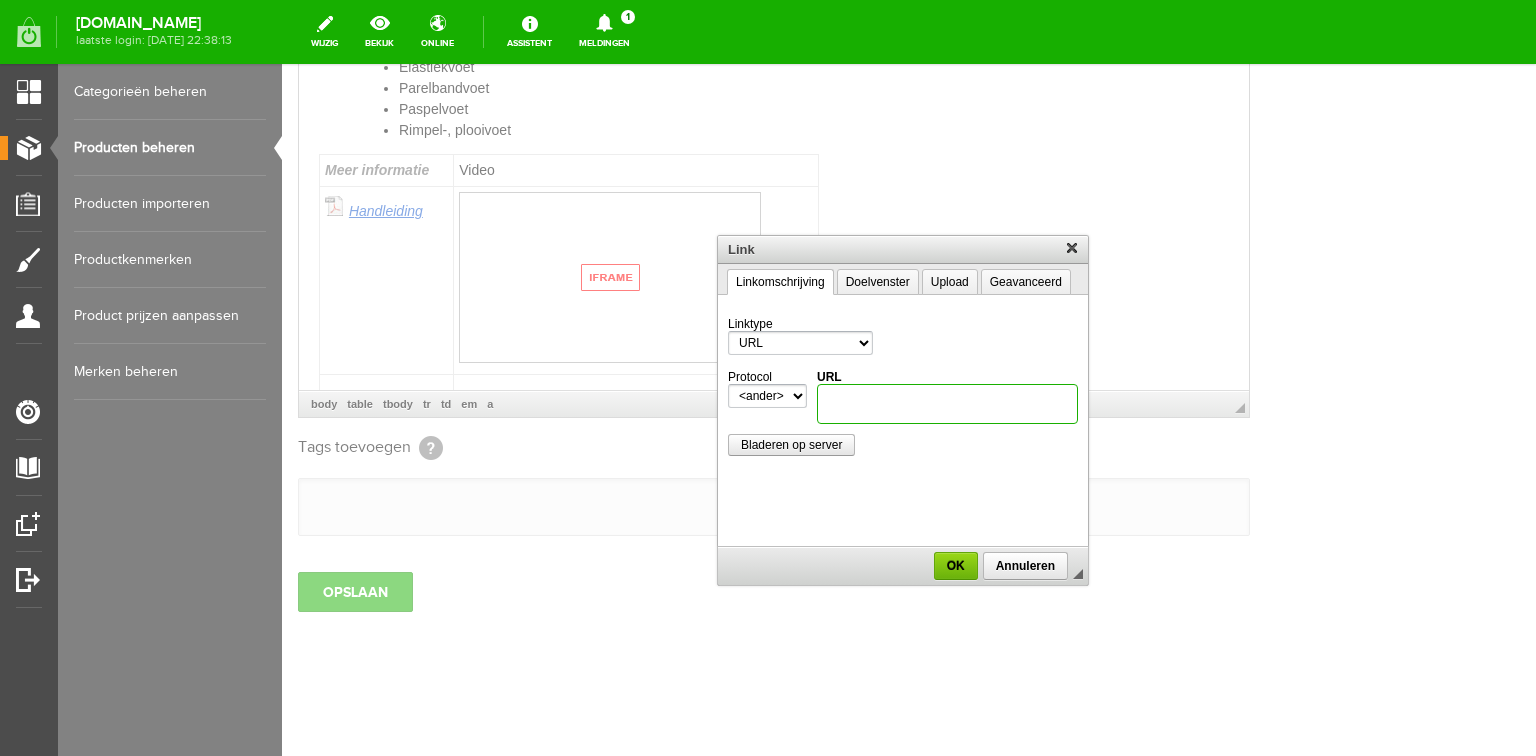 scroll, scrollTop: 0, scrollLeft: 0, axis: both 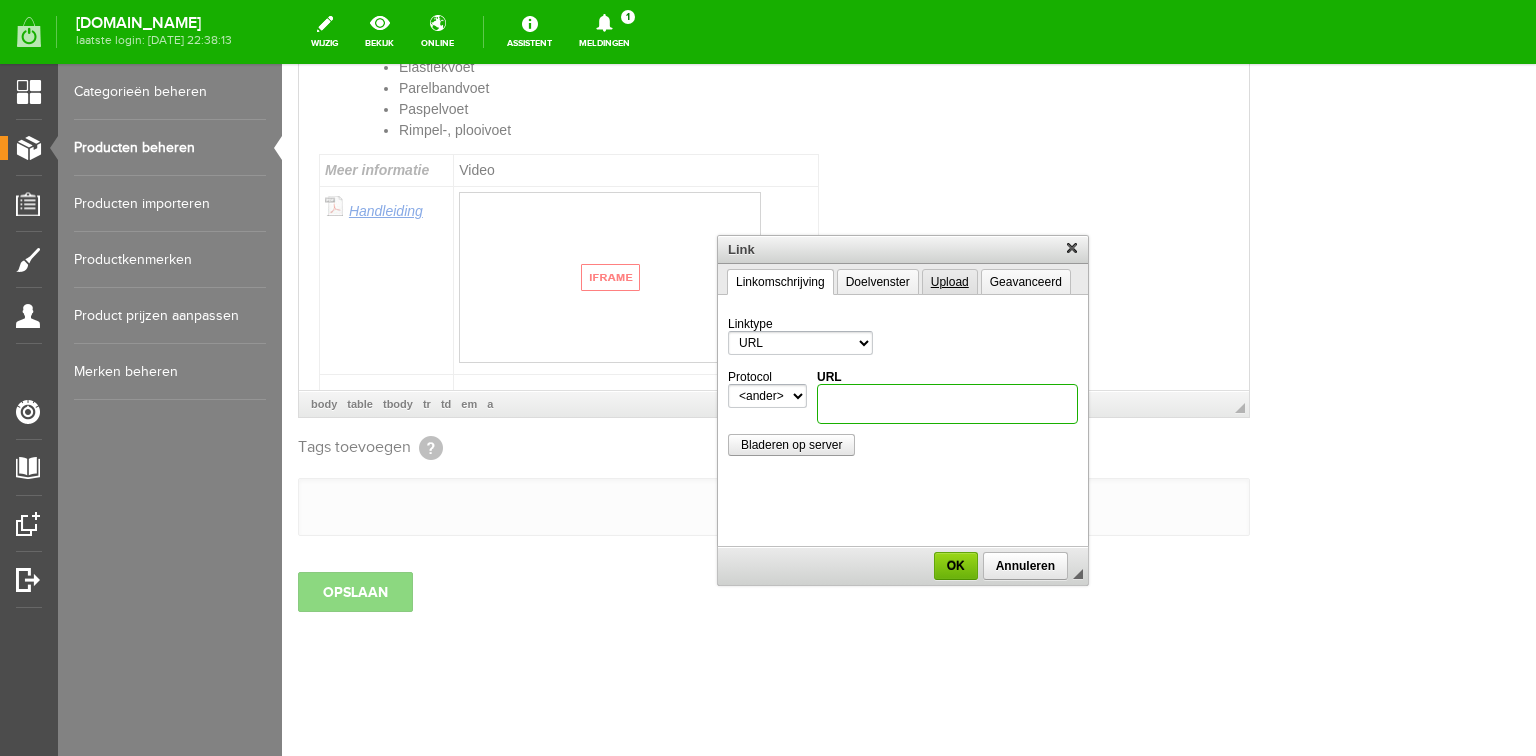 type 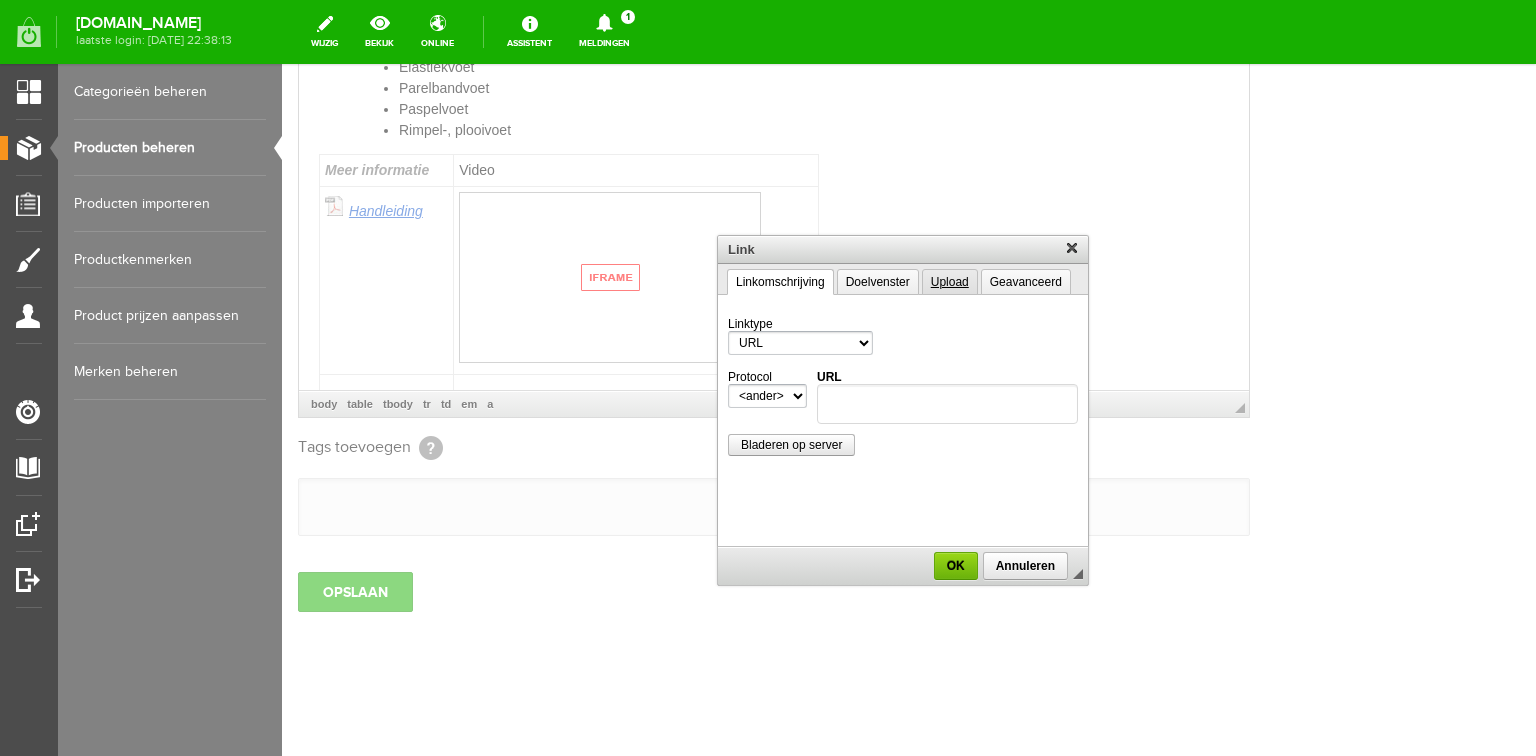 click on "Upload" at bounding box center (950, 282) 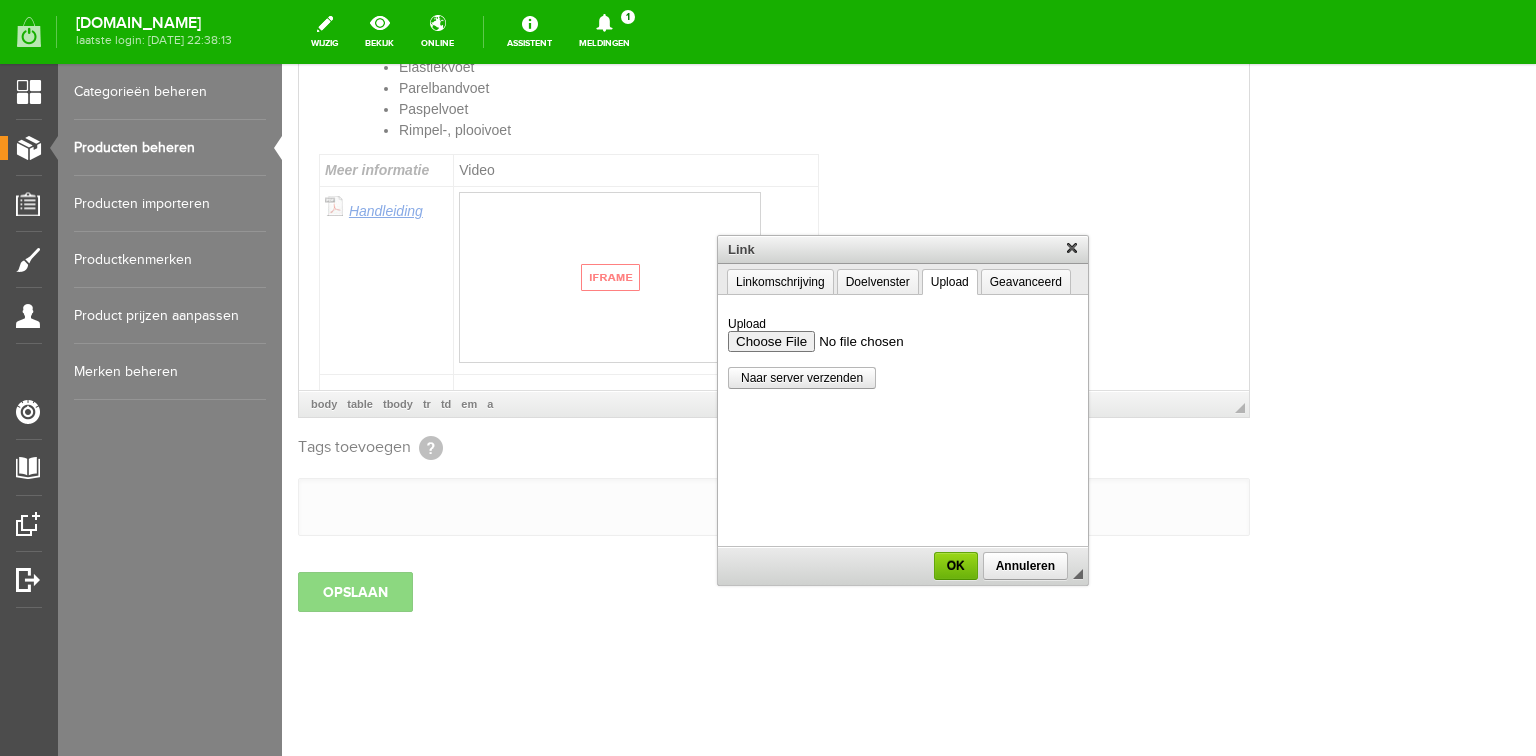 click on "Upload" at bounding box center (903, 341) 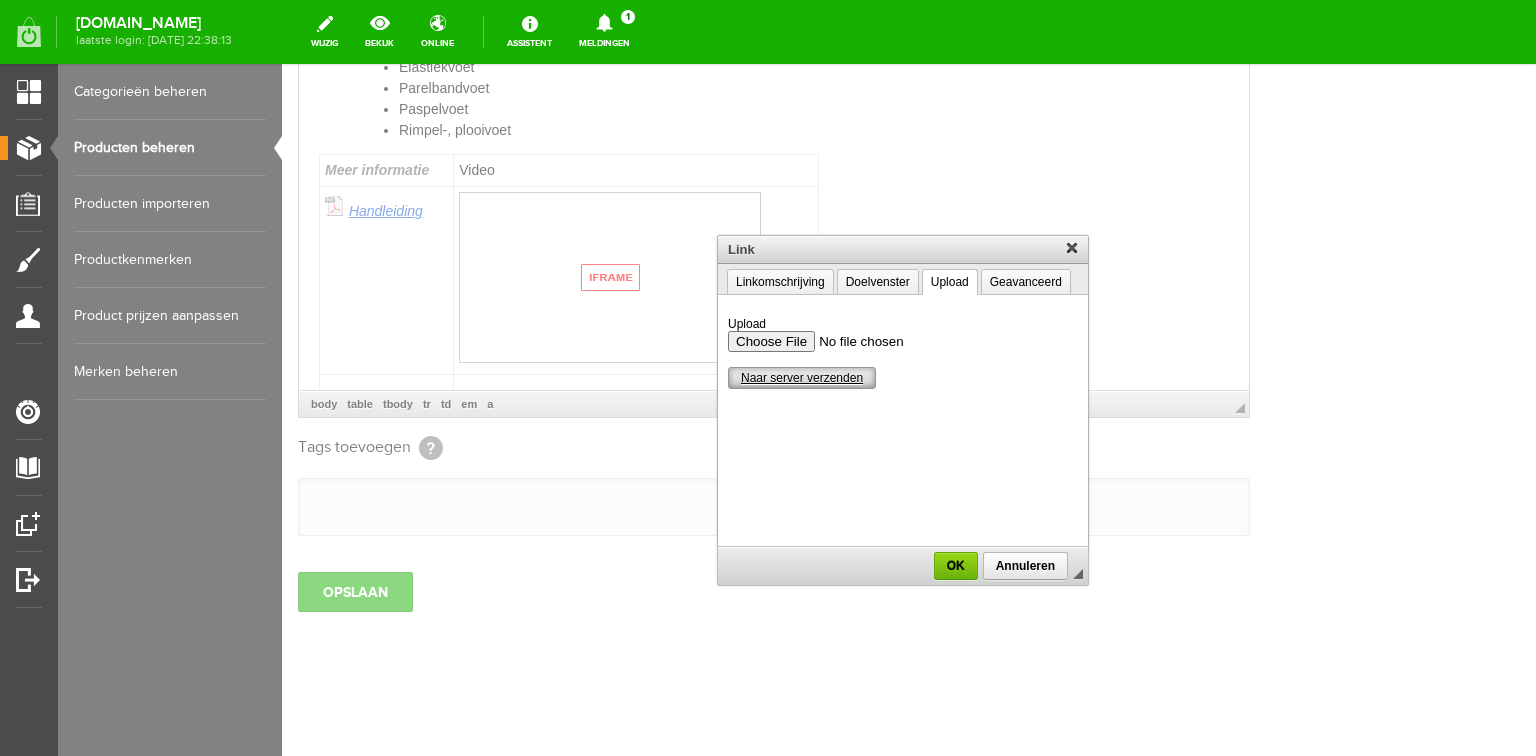 click on "Naar server verzenden" at bounding box center (802, 378) 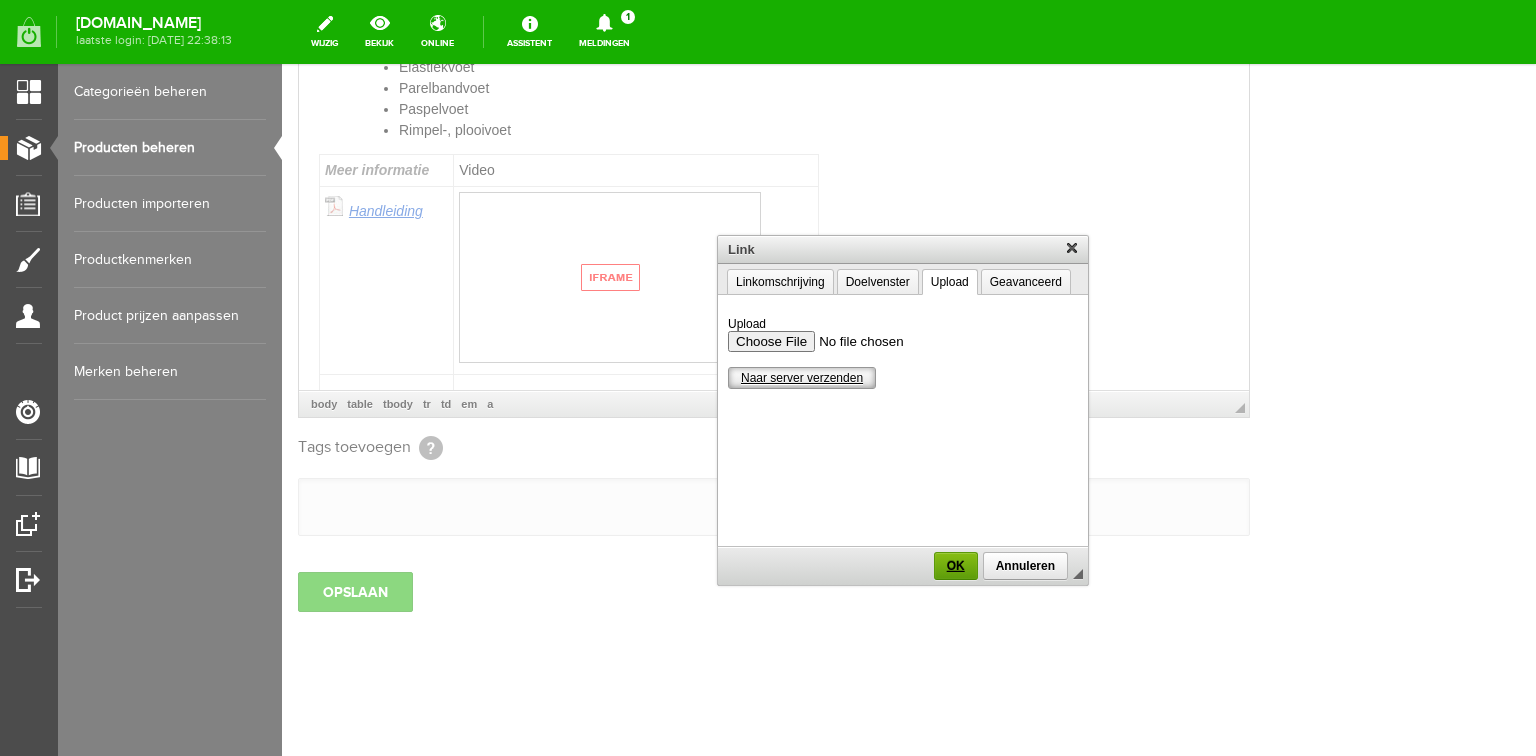 type on "/upload/4007/handleiding-mo-50en-engels.pdf" 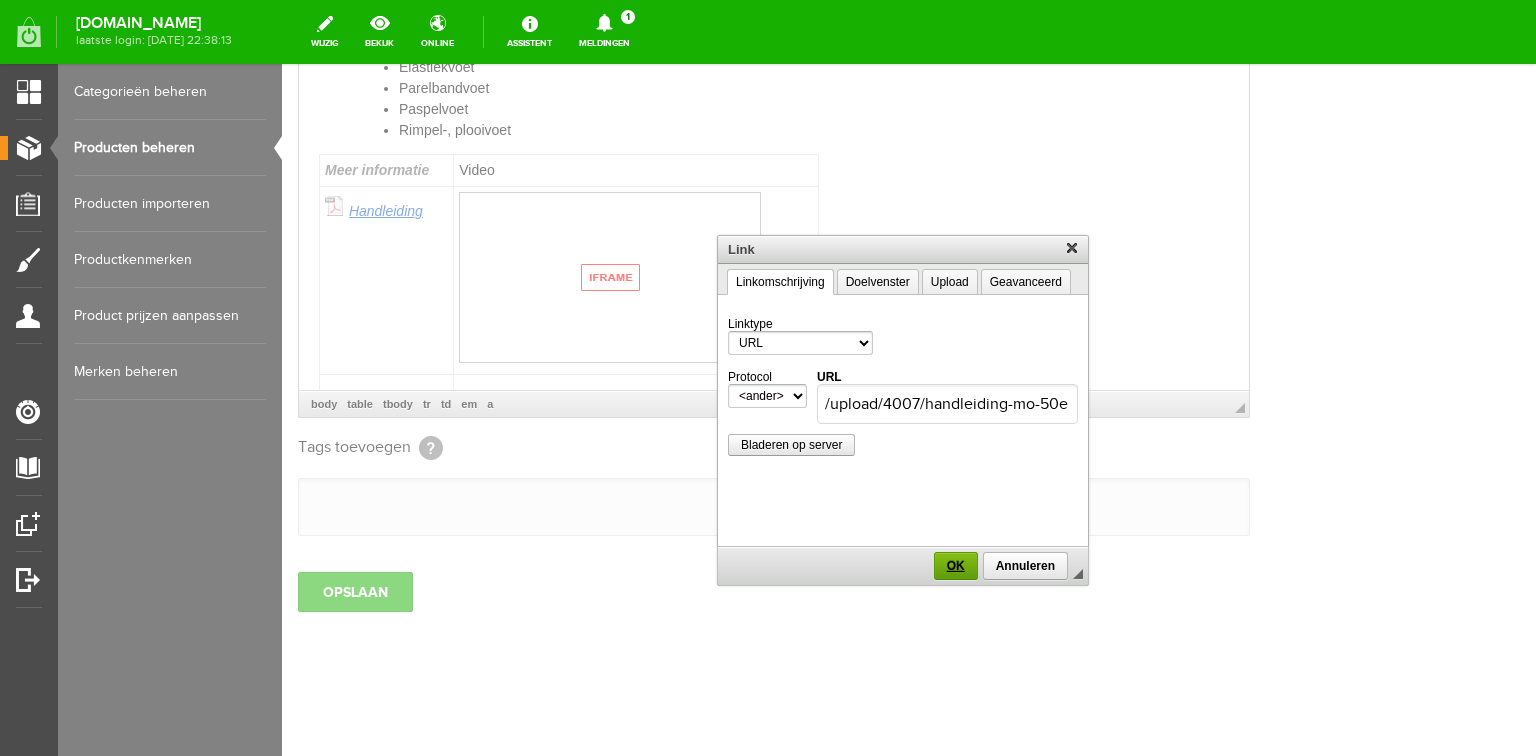 scroll, scrollTop: 0, scrollLeft: 0, axis: both 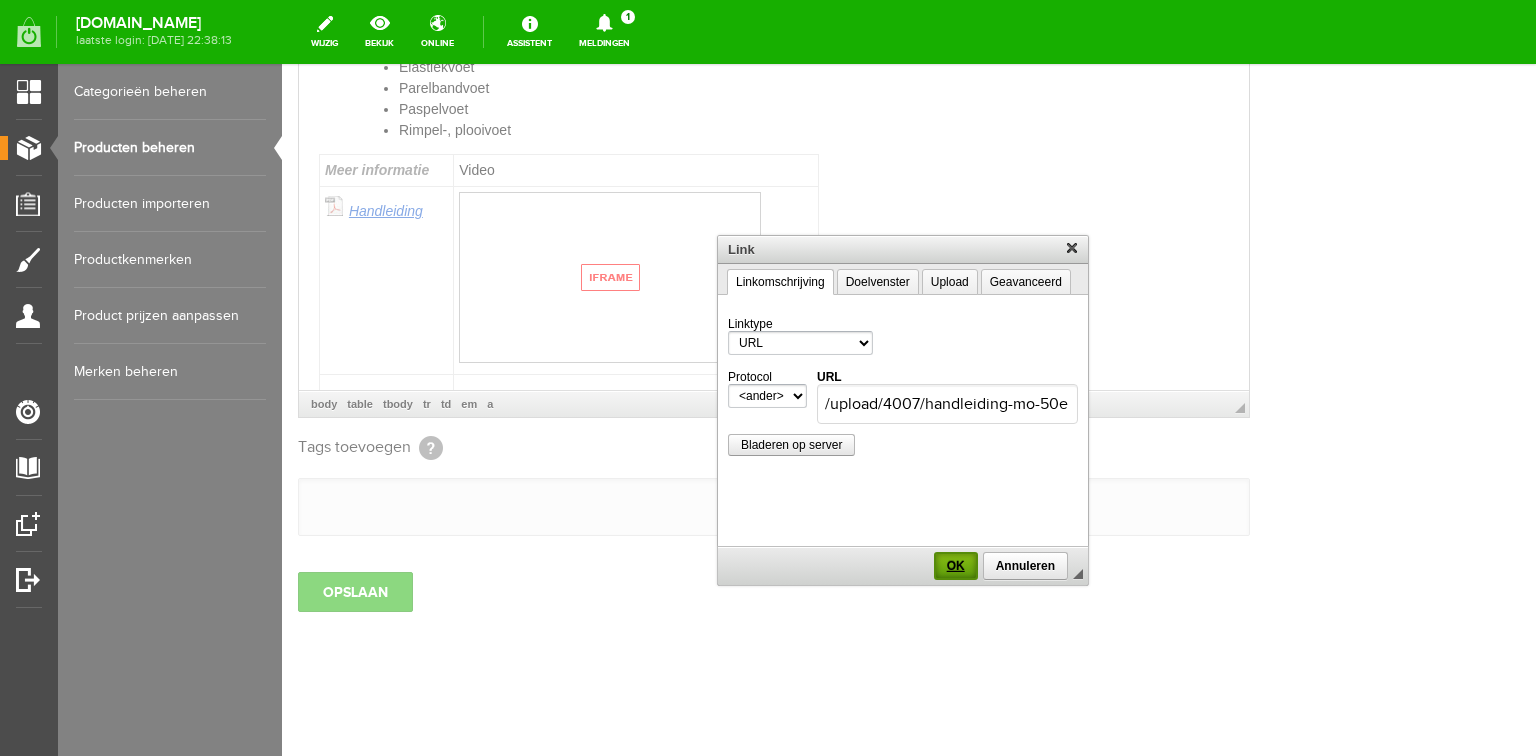 click on "OK" at bounding box center [956, 566] 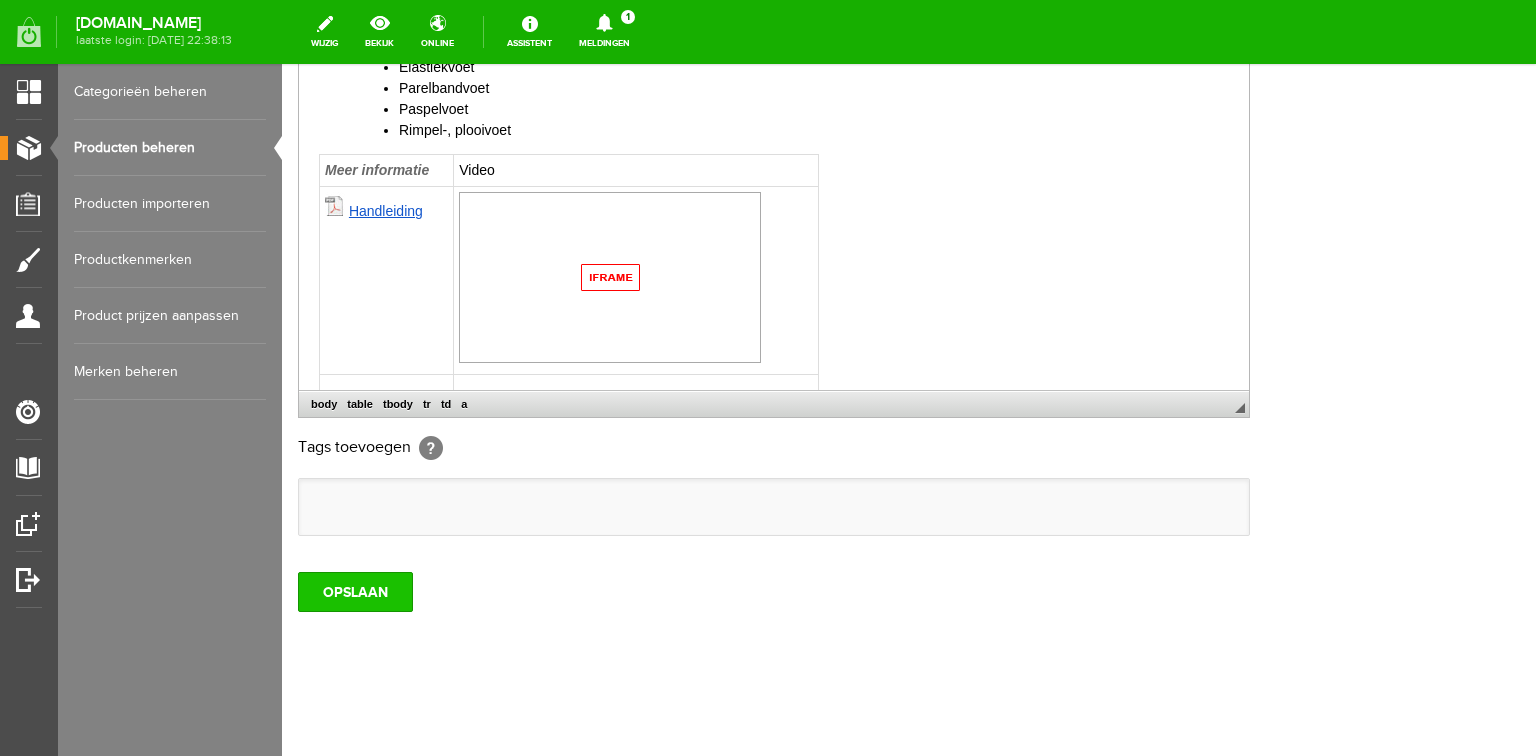 click on "OPSLAAN" at bounding box center [355, 592] 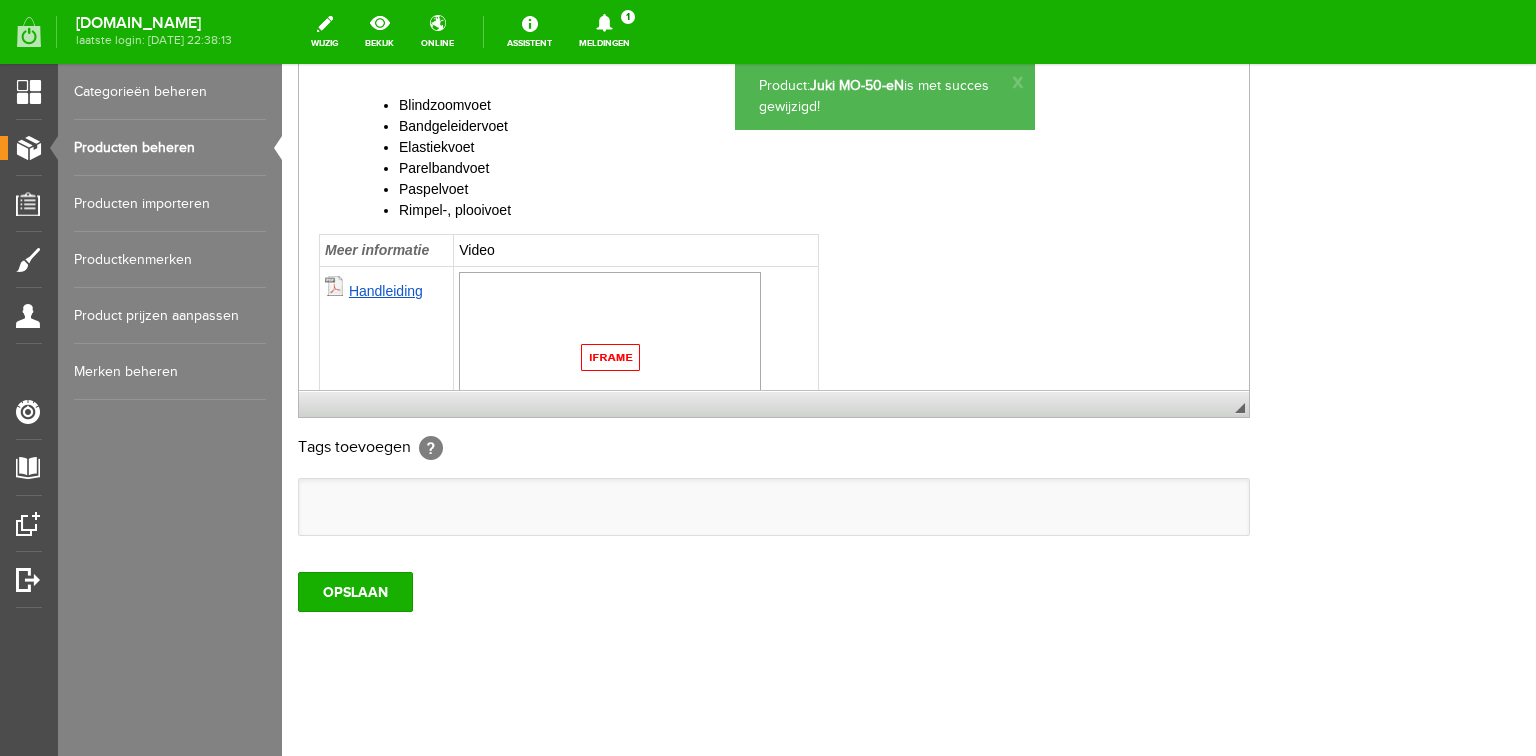 scroll, scrollTop: 400, scrollLeft: 0, axis: vertical 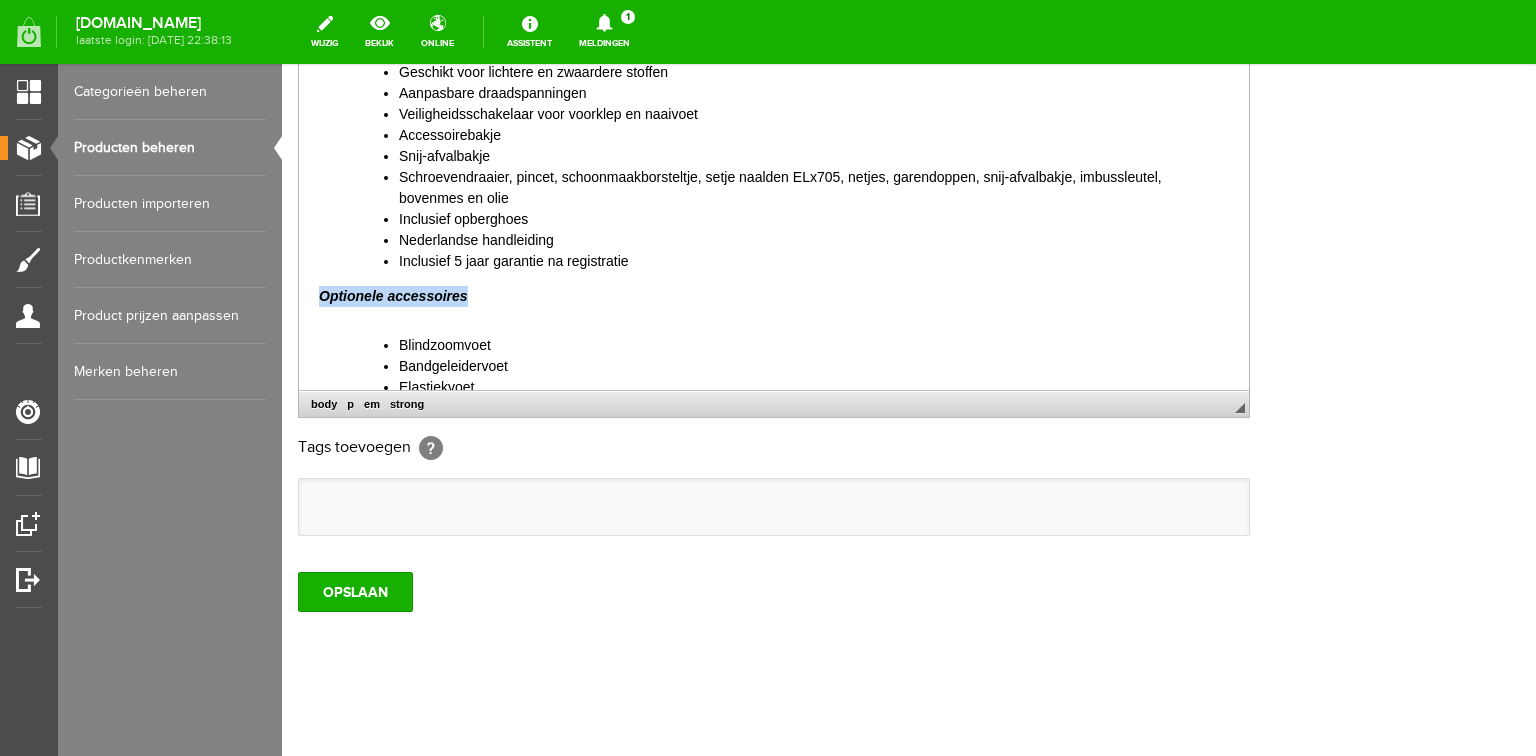 drag, startPoint x: 317, startPoint y: 292, endPoint x: 482, endPoint y: 296, distance: 165.04848 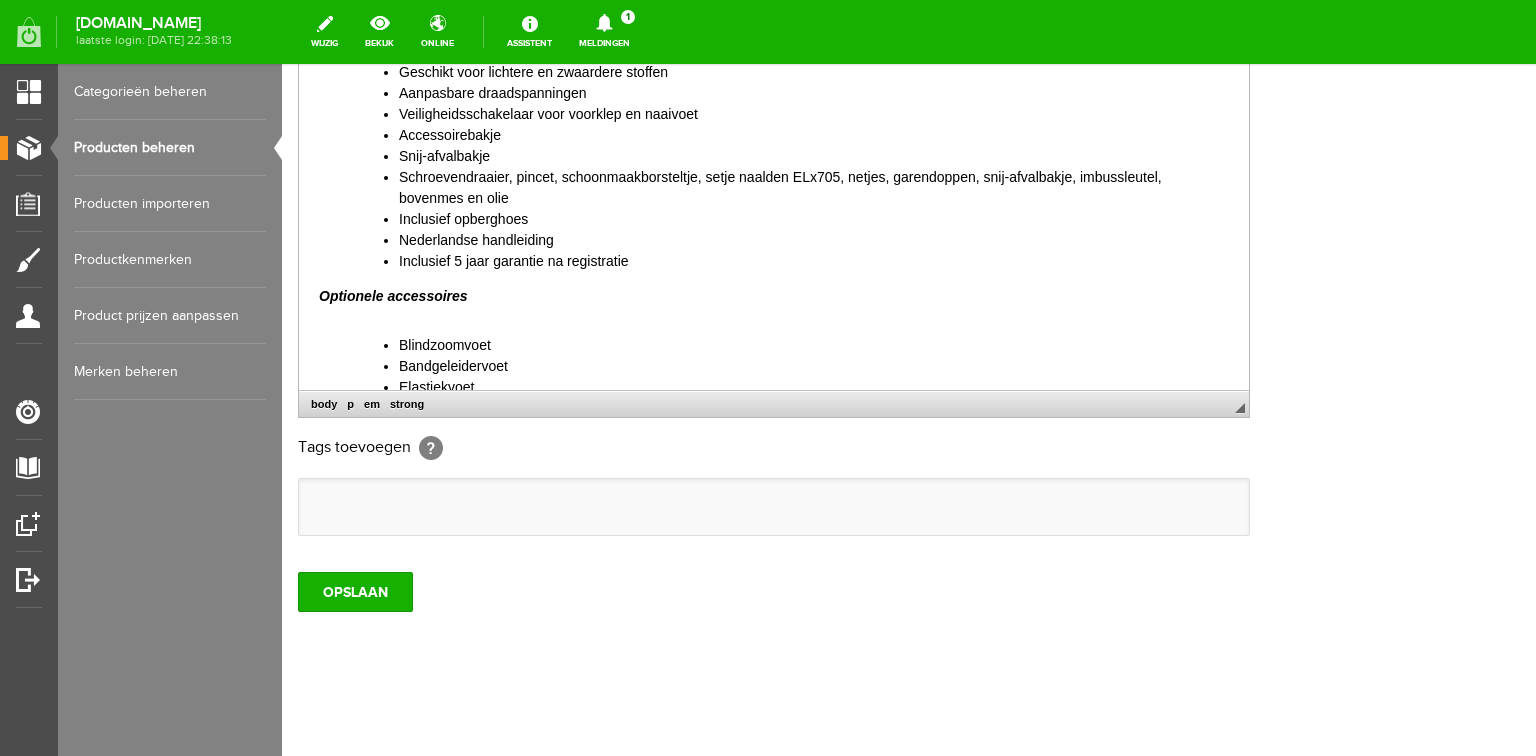 click on "Blindzoomvoet Bandgeleidervoet Elastiekvoet Parelbandvoet Paspelvoet Rimpel-, plooivoet" at bounding box center (774, 396) 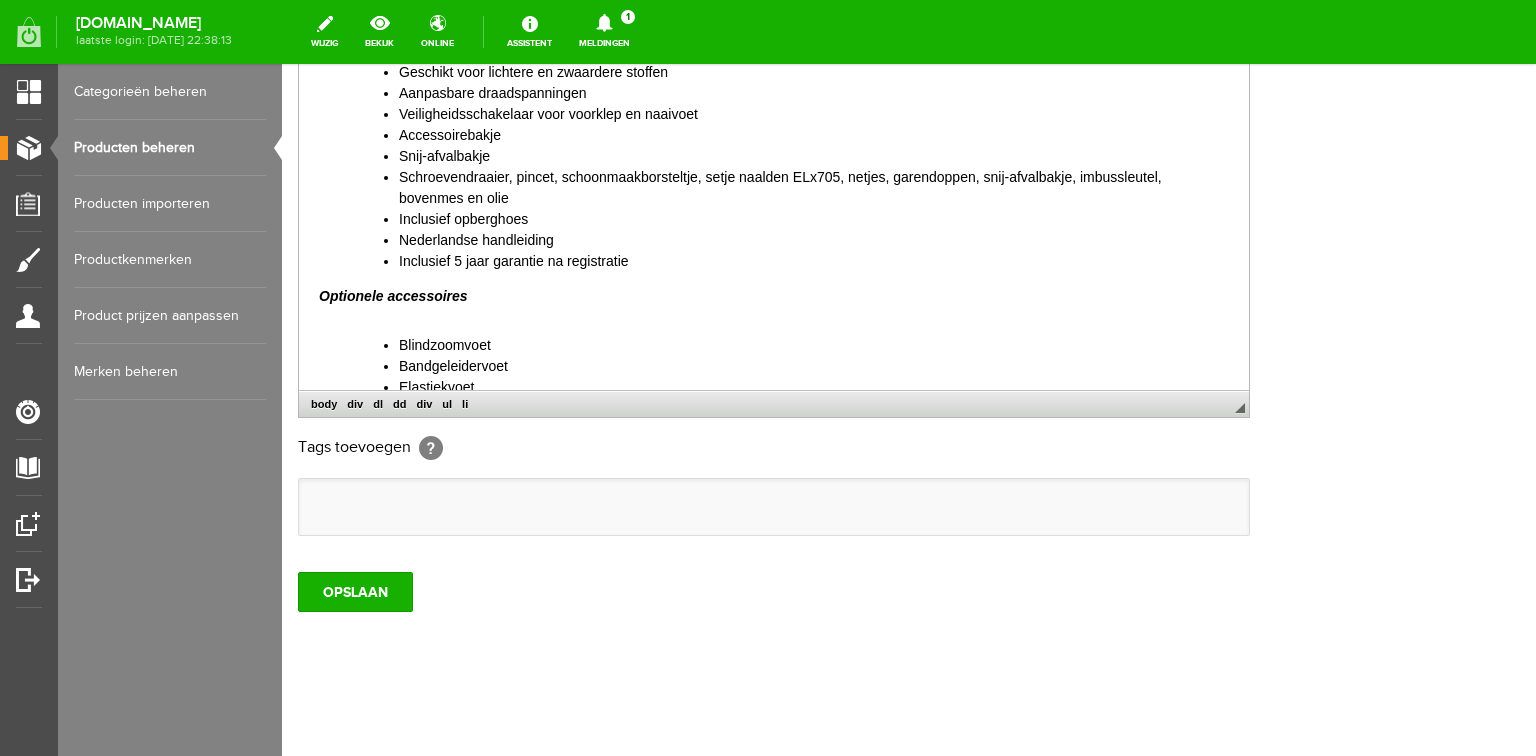 click on "Wil je een voordelig geprijsde lockmachine dan ga je lekker aan de slag met de Juki MO-50-eN lockmachine. Met dit instapmodel verwerk je zowel lichtere als zwaardere stoffen, maak ook eenvoudig een rolzoom. Elastische stoffen zijn ook goed te verwerken dankzij het differentieel transport. De lockmachine is eenvoudig in te rijgen met behulp van de automatische grijperinrijger .  Rijg de machine in op de juiste volgorde voor lockmachines: bovengrijper, ondergrijper, rechternaald en dan de linkernaald, volg de tekeningen in de klep.   Specificaties 3 / 4 draads lock Steeklengte 4mm Steekbreedte linkernaald 6mm, rechter naald 4mm, rolzoom 2mm Aanpasbare steekbreedte Naaivoethoogte 5mm Inrijgschema afgebeeld Automatische grijperinrijger Naaisnelheid max. 1500 st/pm Automatische rolzoom  Verstelbaar differentieel transport Universele naaivoet Uitschakelbaar bovenmes bij inrijgen Geschikt voor lichtere en zwaardere stoffen Aanpasbare draadspanningen Veiligheidsschakelaar voor voorklep en naaivoet Accessoirebakje" at bounding box center (774, 250) 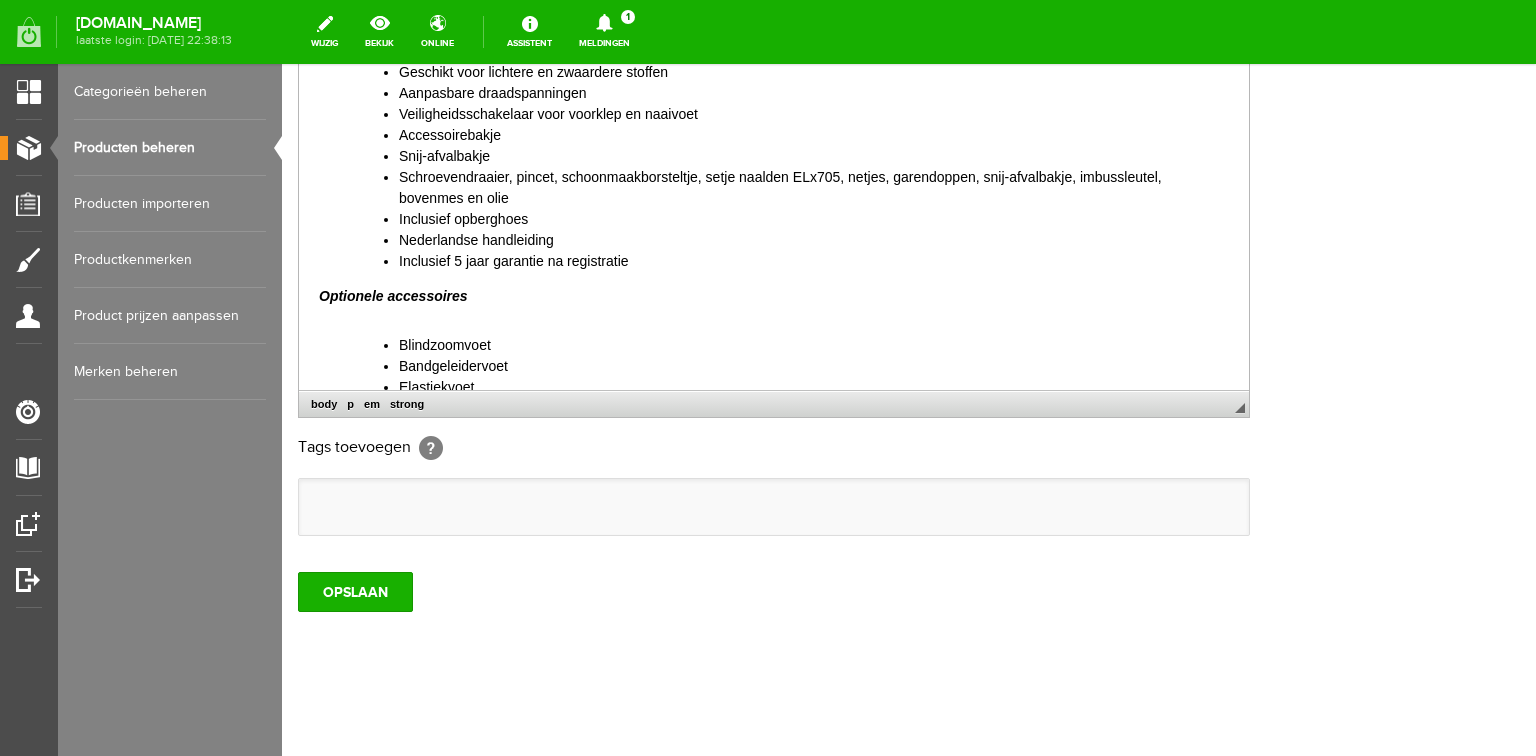click on "Wil je een voordelig geprijsde lockmachine dan ga je lekker aan de slag met de Juki MO-50-eN lockmachine. Met dit instapmodel verwerk je zowel lichtere als zwaardere stoffen, maak ook eenvoudig een rolzoom. Elastische stoffen zijn ook goed te verwerken dankzij het differentieel transport. De lockmachine is eenvoudig in te rijgen met behulp van de automatische grijperinrijger .  Rijg de machine in op de juiste volgorde voor lockmachines: bovengrijper, ondergrijper, rechternaald en dan de linkernaald, volg de tekeningen in de klep.   Specificaties 3 / 4 draads lock Steeklengte 4mm Steekbreedte linkernaald 6mm, rechter naald 4mm, rolzoom 2mm Aanpasbare steekbreedte Naaivoethoogte 5mm Inrijgschema afgebeeld Automatische grijperinrijger Naaisnelheid max. 1500 st/pm Automatische rolzoom  Verstelbaar differentieel transport Universele naaivoet Uitschakelbaar bovenmes bij inrijgen Geschikt voor lichtere en zwaardere stoffen Aanpasbare draadspanningen Veiligheidsschakelaar voor voorklep en naaivoet Accessoirebakje" at bounding box center [774, 250] 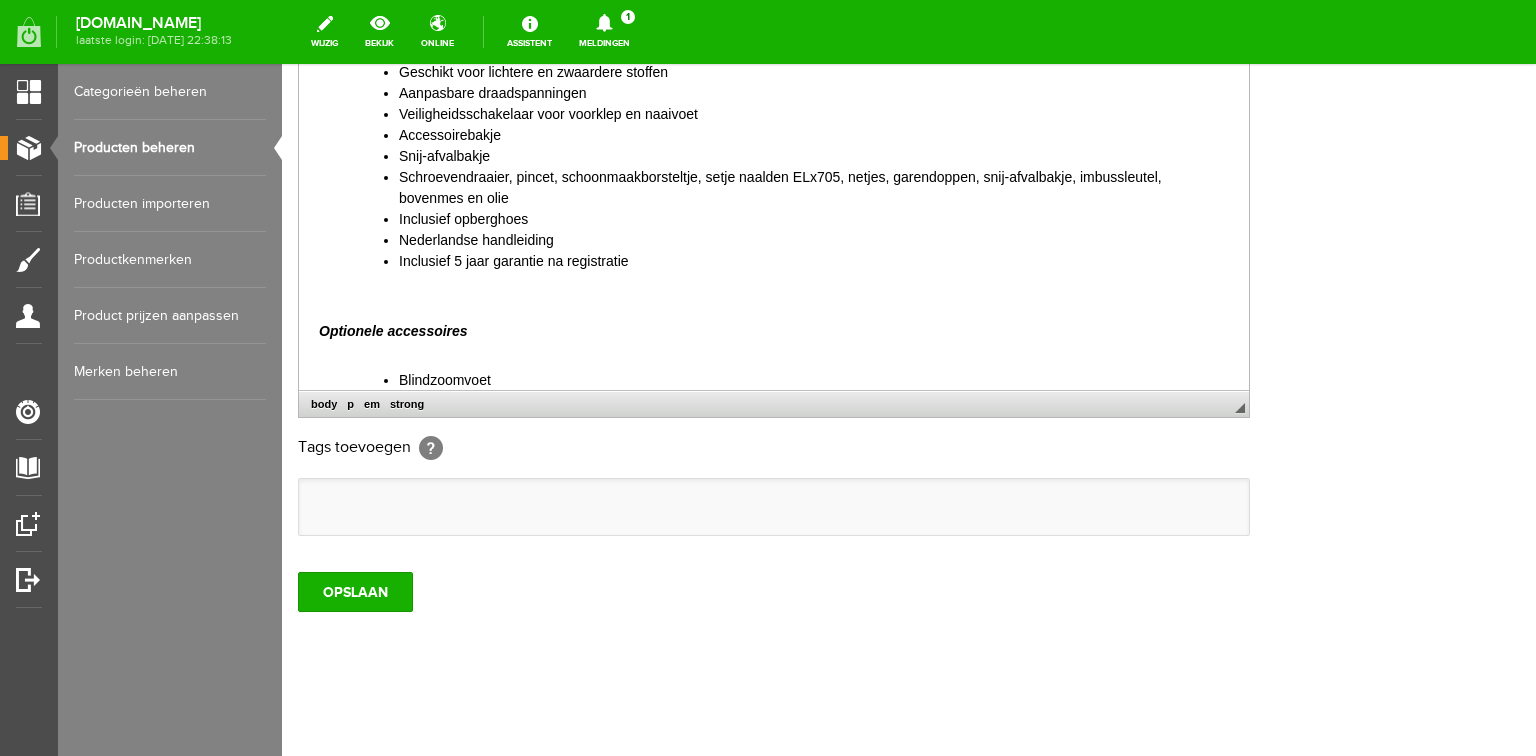 type 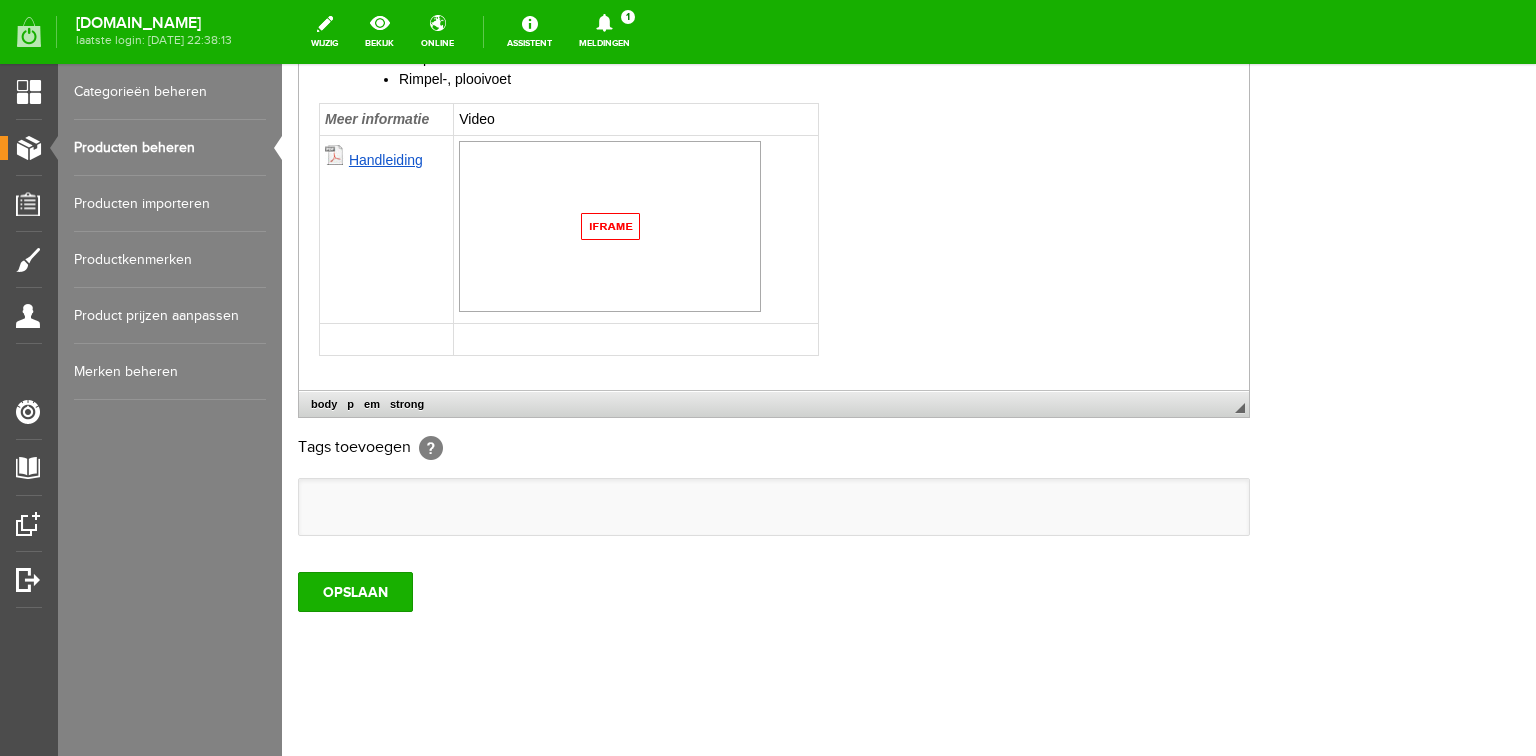 scroll, scrollTop: 880, scrollLeft: 0, axis: vertical 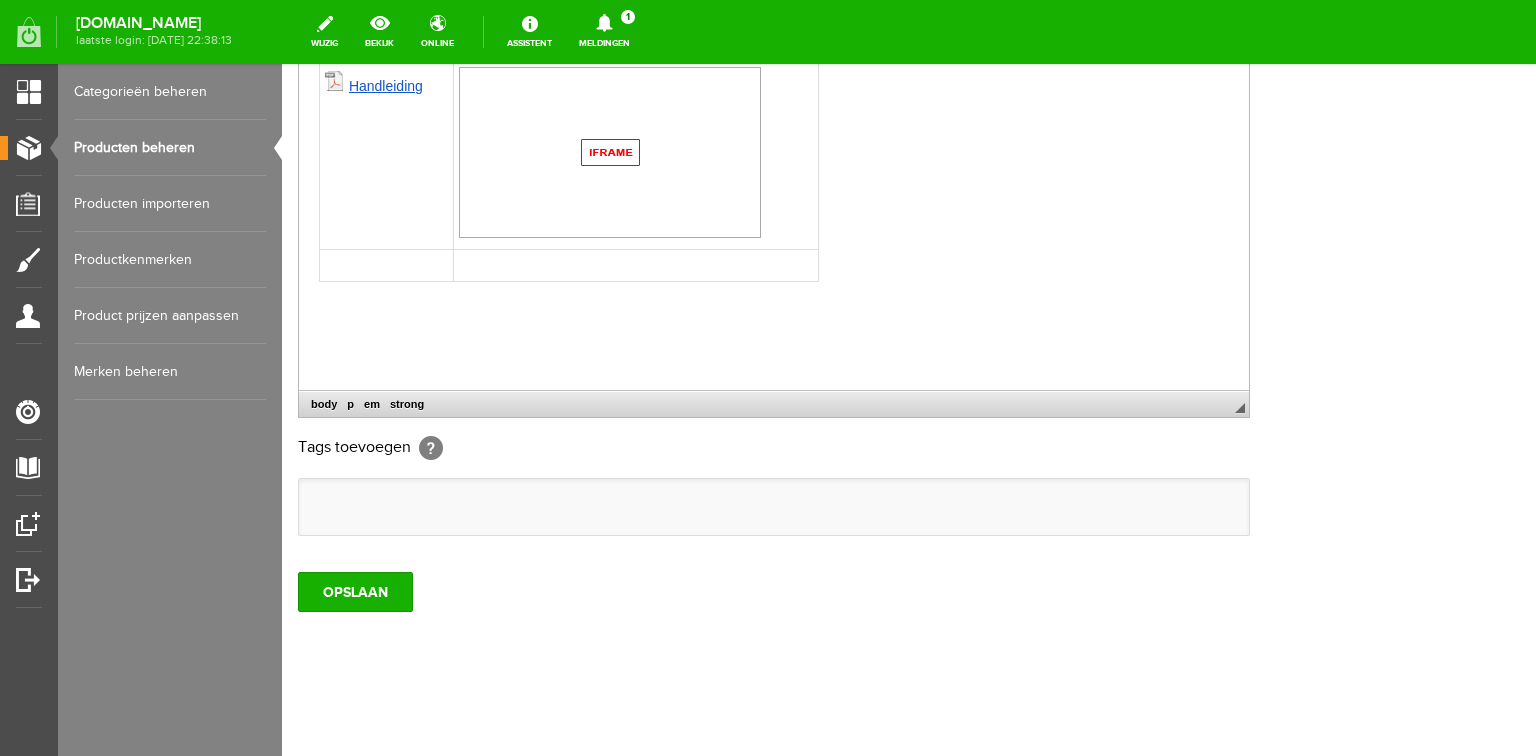 click on "Handleiding" at bounding box center (387, 155) 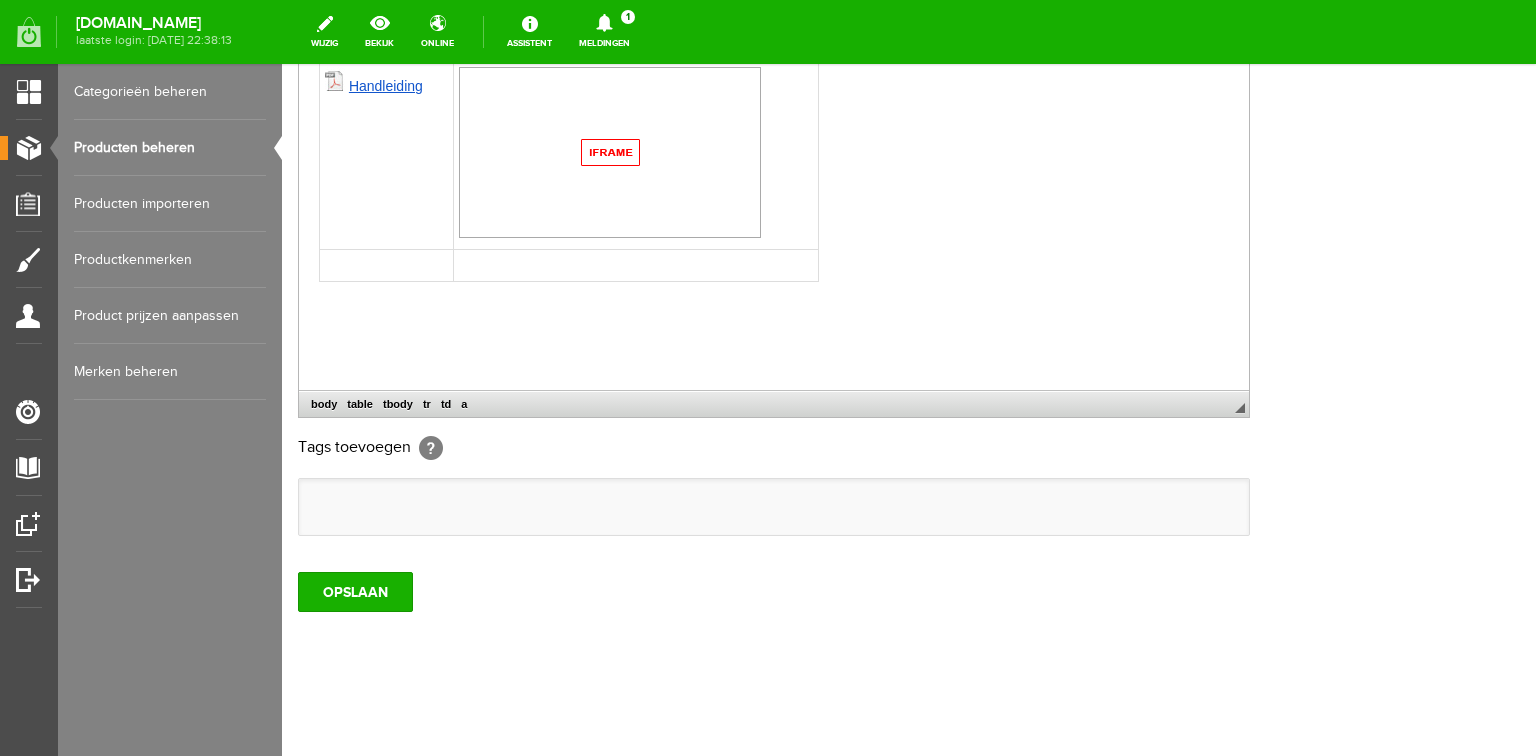 click on "Handleiding" at bounding box center (386, 85) 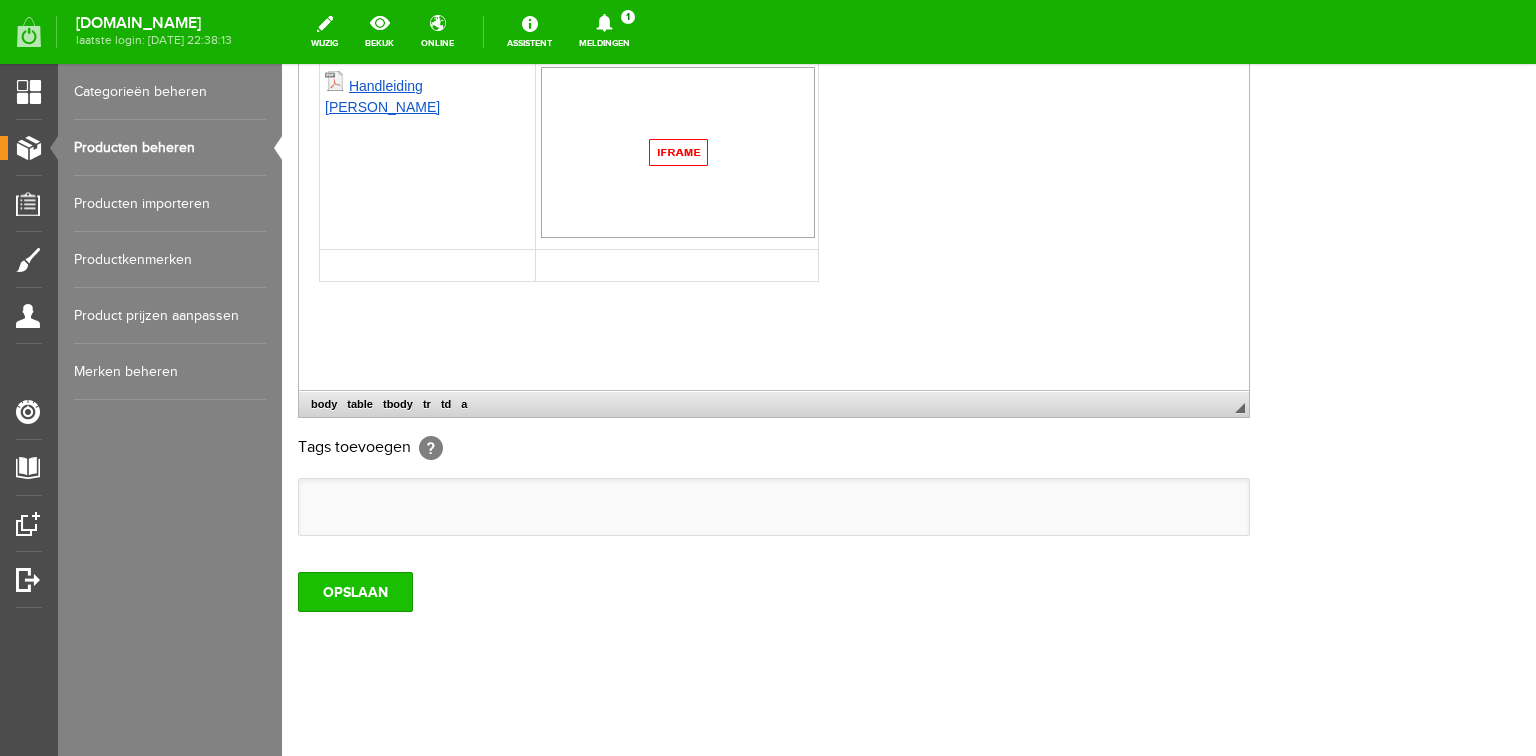 click on "OPSLAAN" at bounding box center [355, 592] 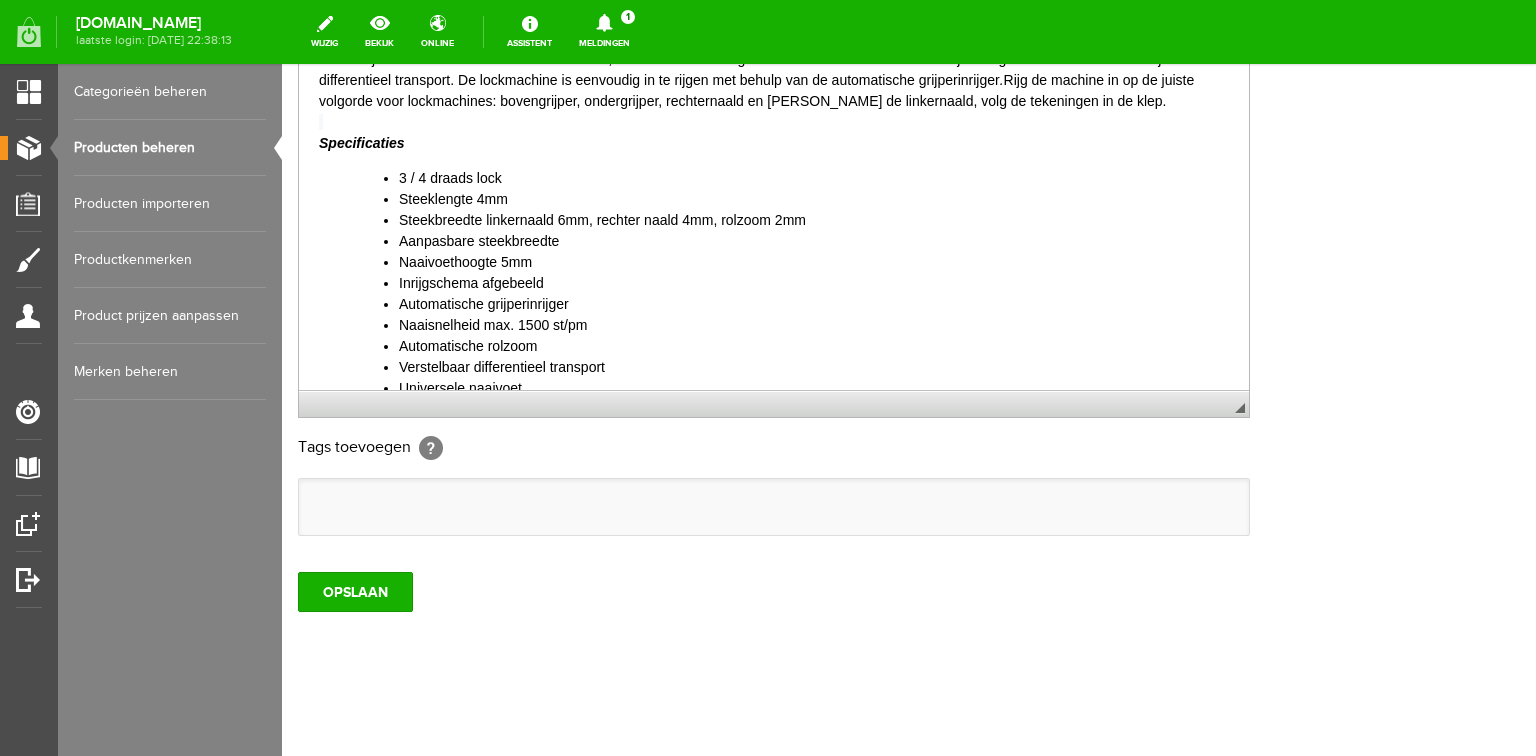 scroll, scrollTop: 80, scrollLeft: 0, axis: vertical 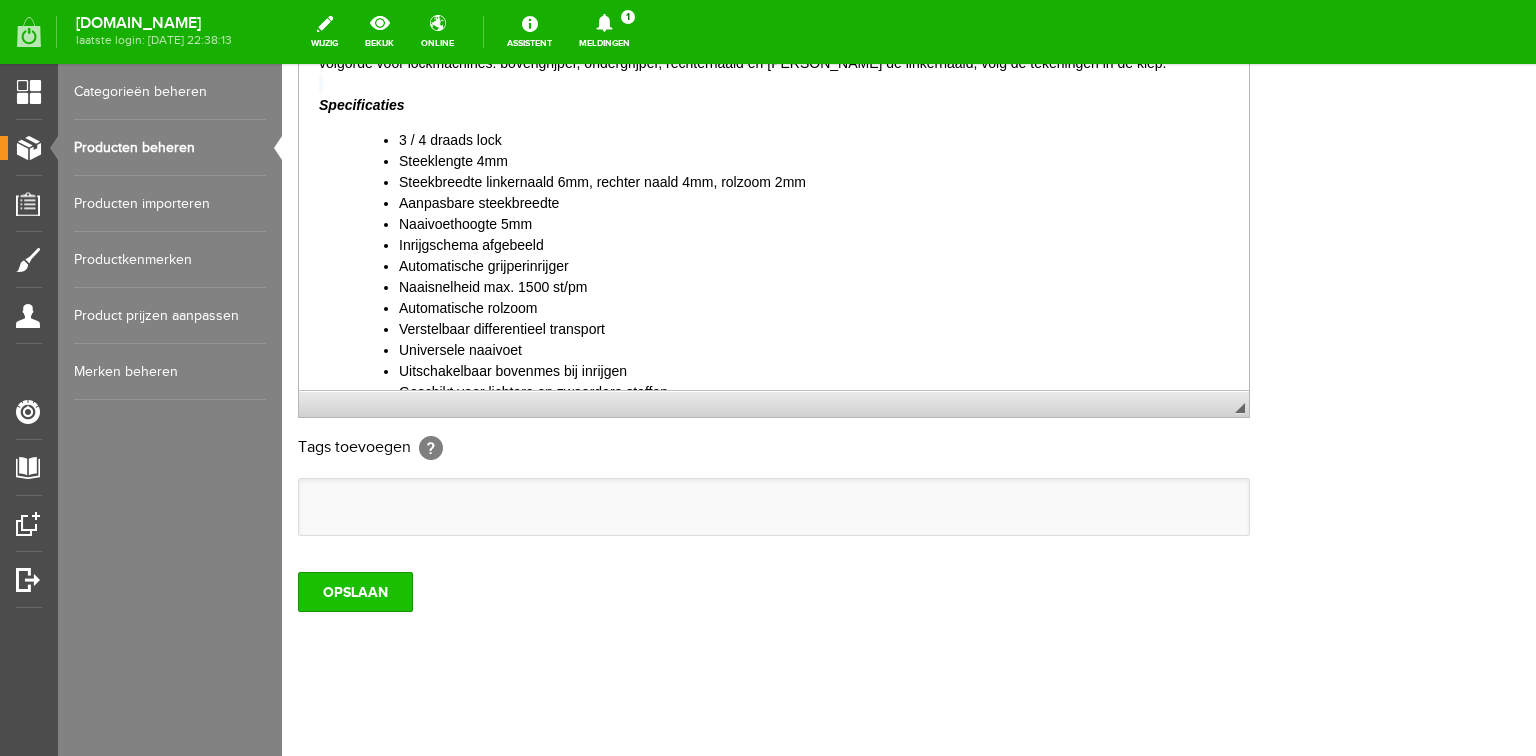 click on "OPSLAAN" at bounding box center [355, 592] 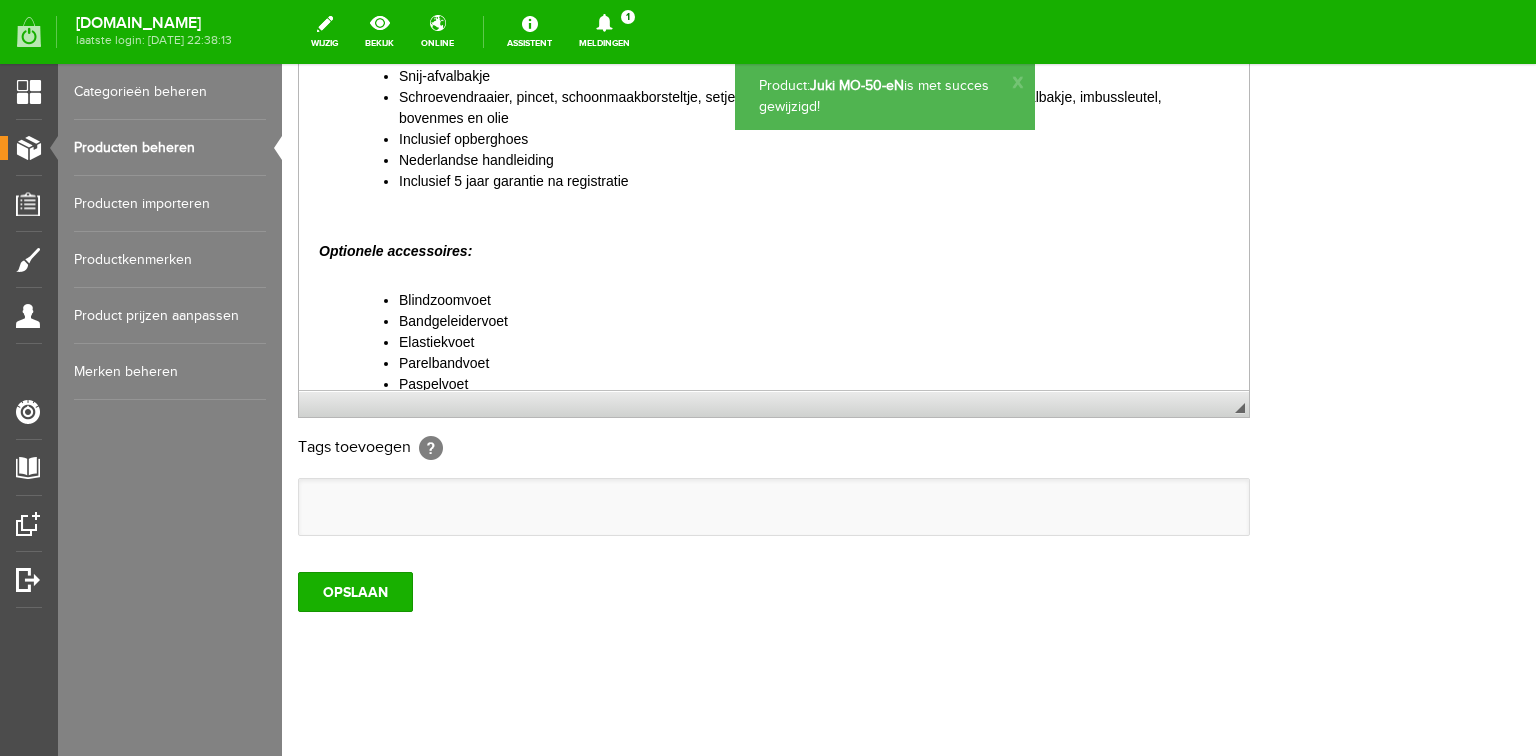 scroll, scrollTop: 800, scrollLeft: 0, axis: vertical 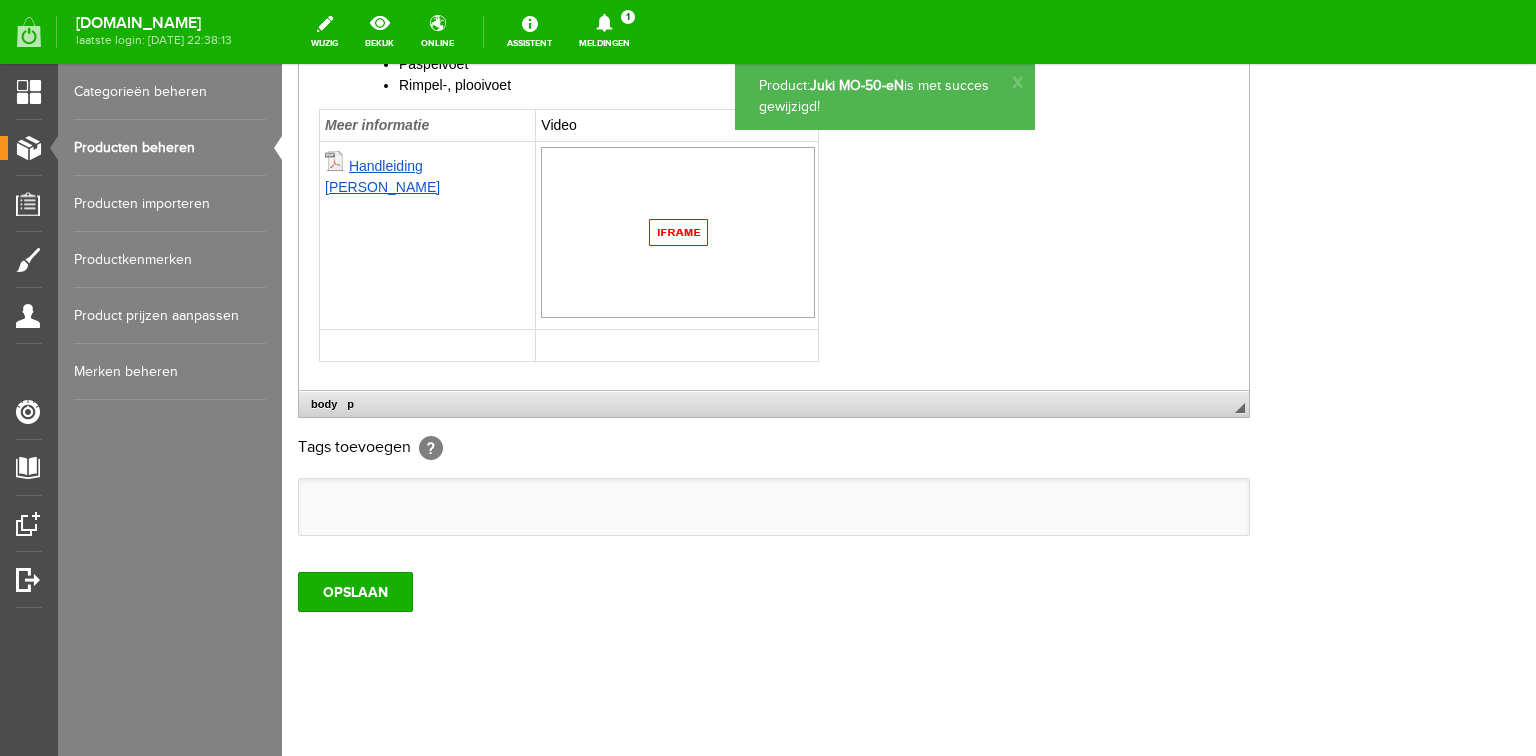 click on "Handleiding Engels" at bounding box center (382, 175) 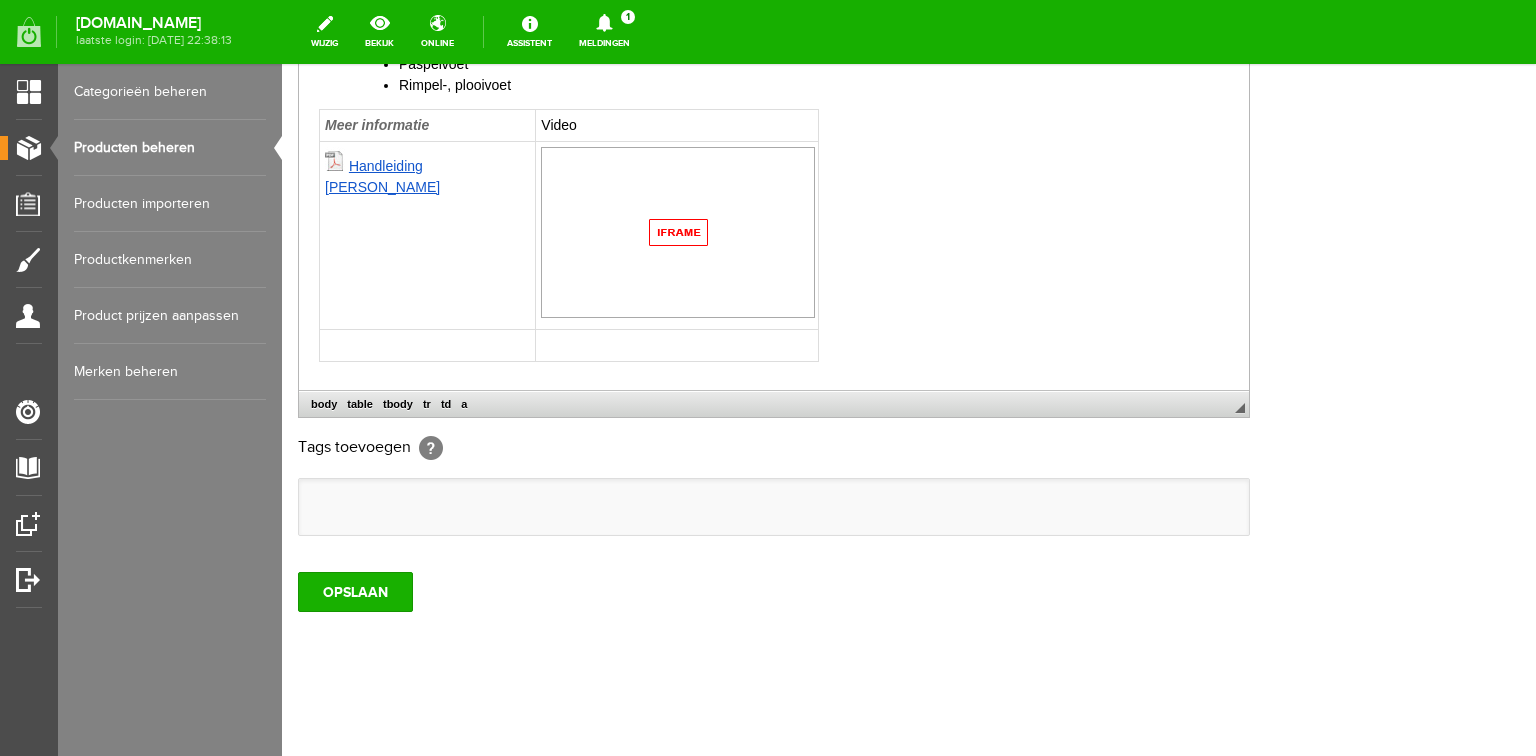 click on "Handleiding Engels" at bounding box center (382, 175) 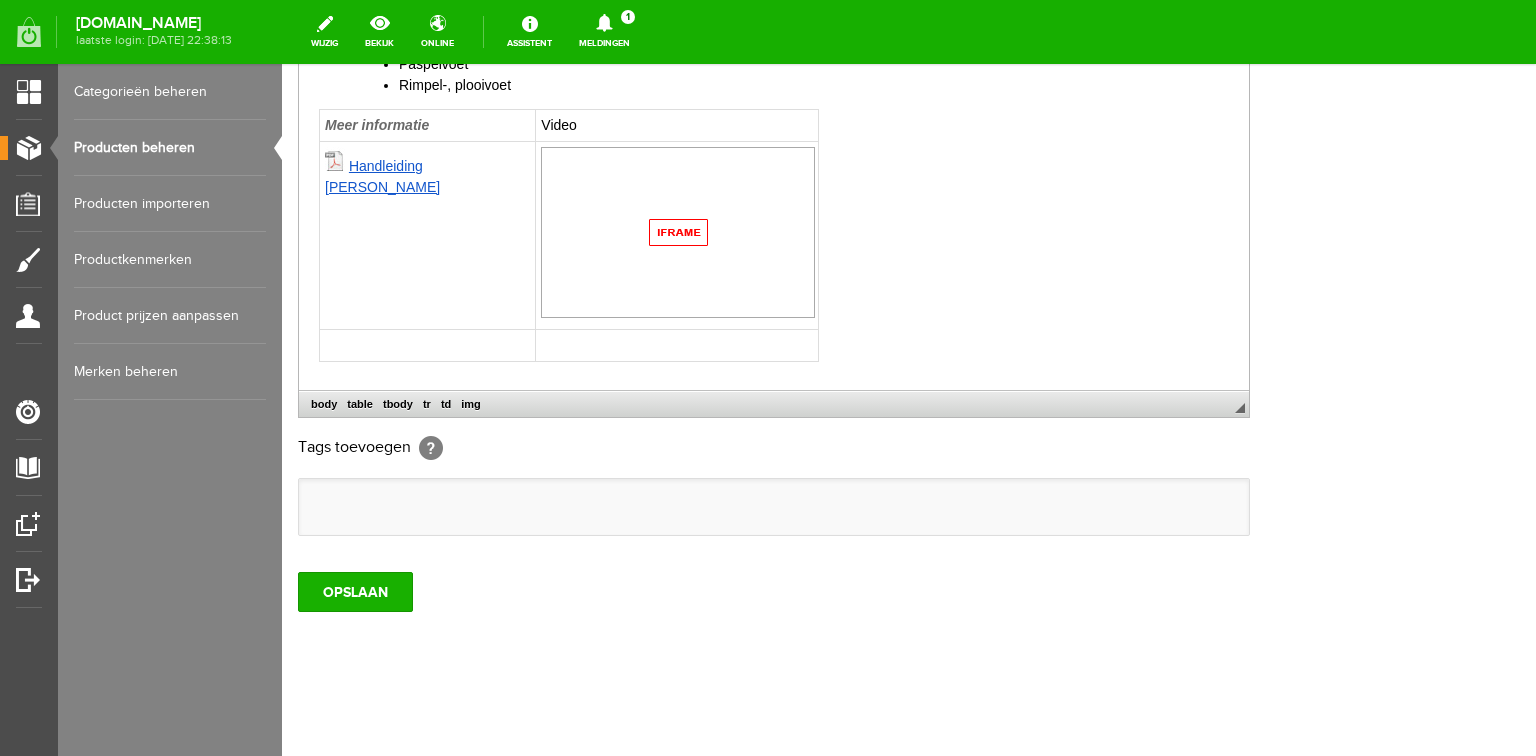 type 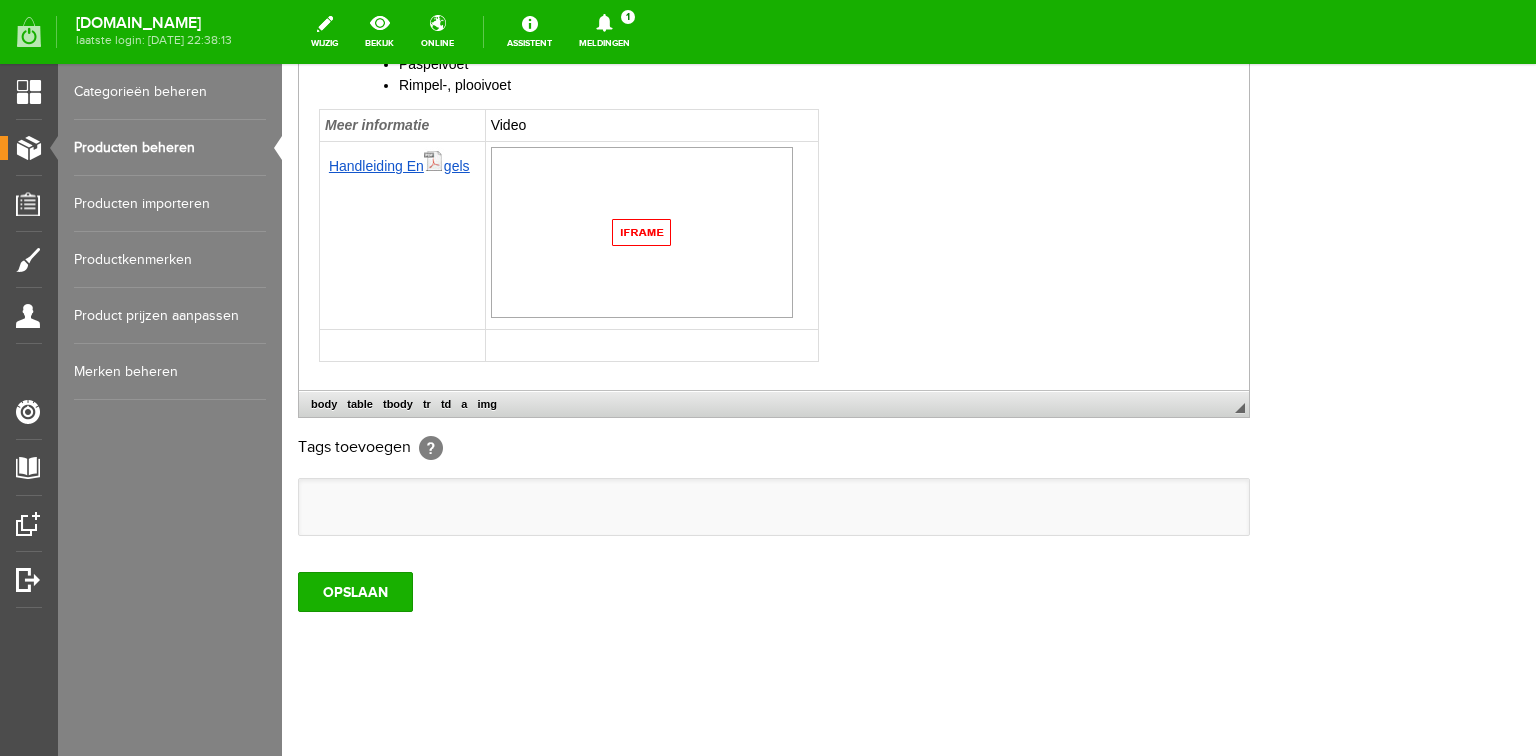 click on "Handleiding En gels" at bounding box center [403, 235] 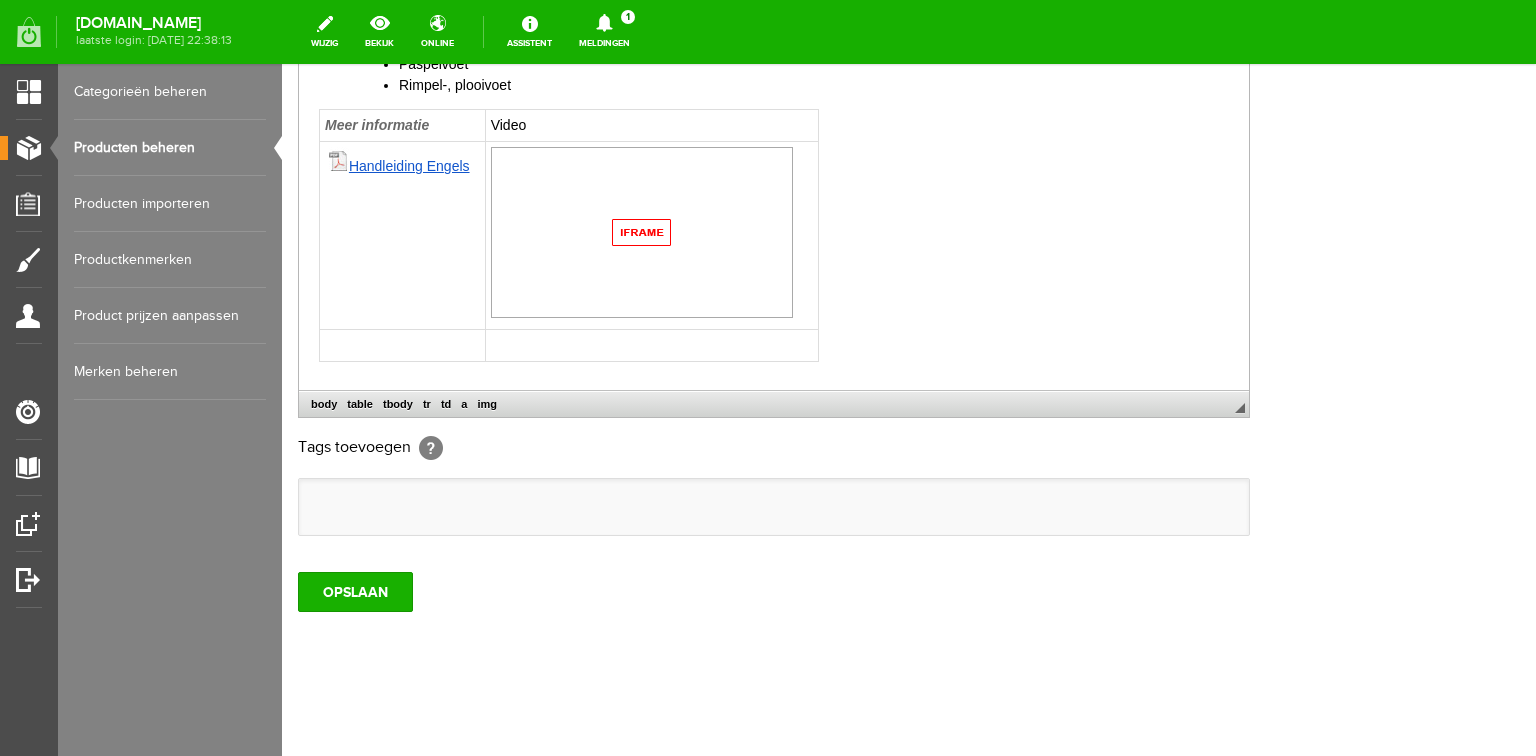 click on "Handleiding En gels" at bounding box center (403, 235) 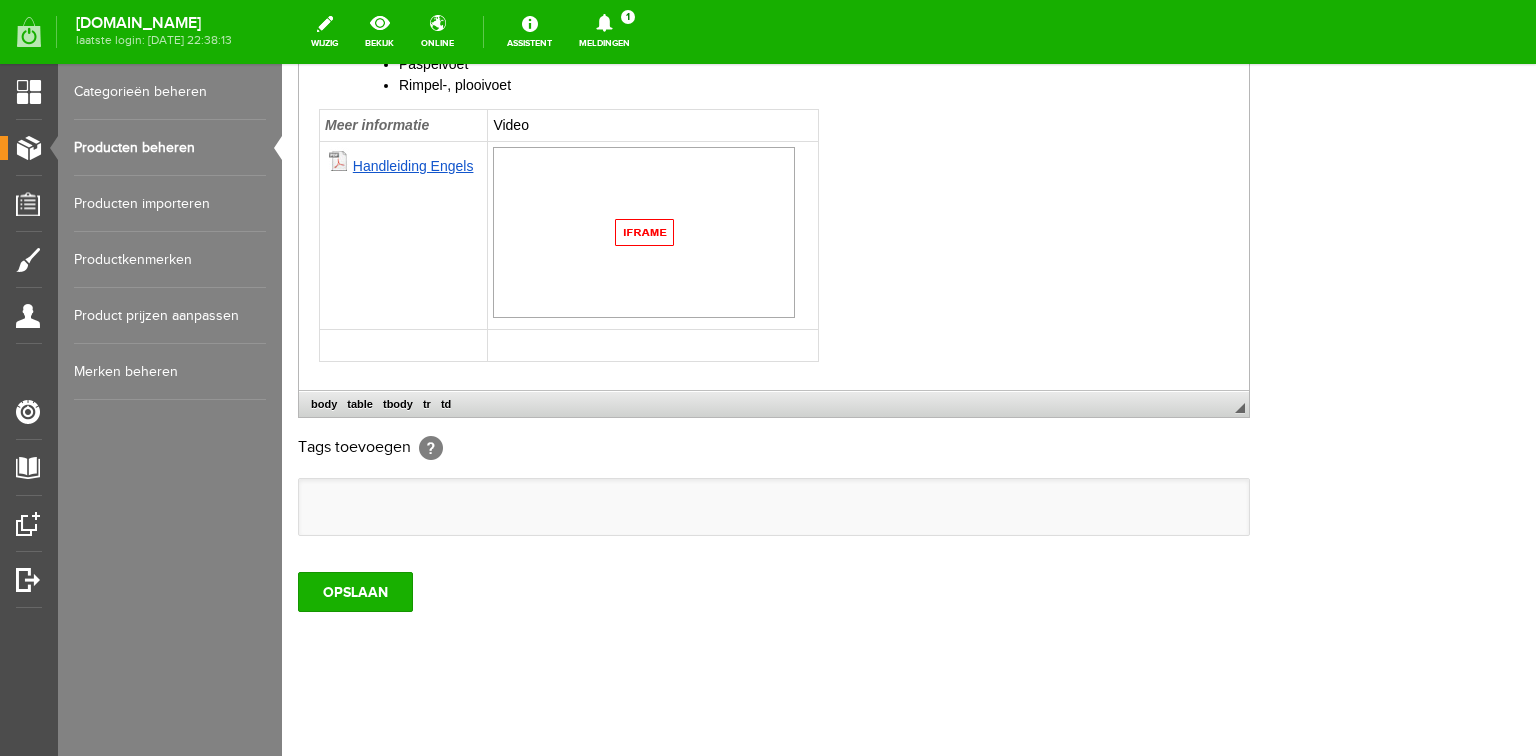 click on "Handleiding En gels" at bounding box center (404, 235) 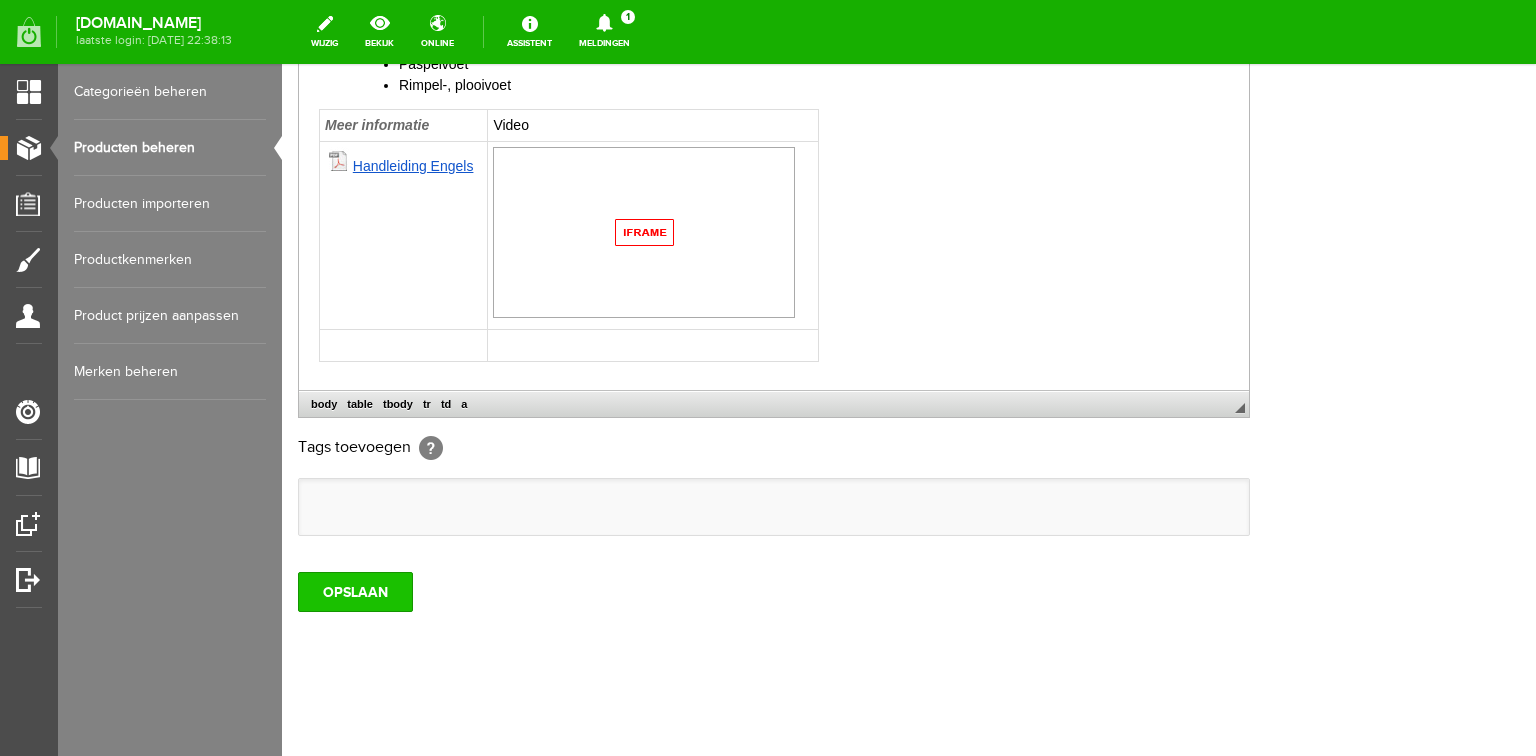 click on "OPSLAAN" at bounding box center [355, 592] 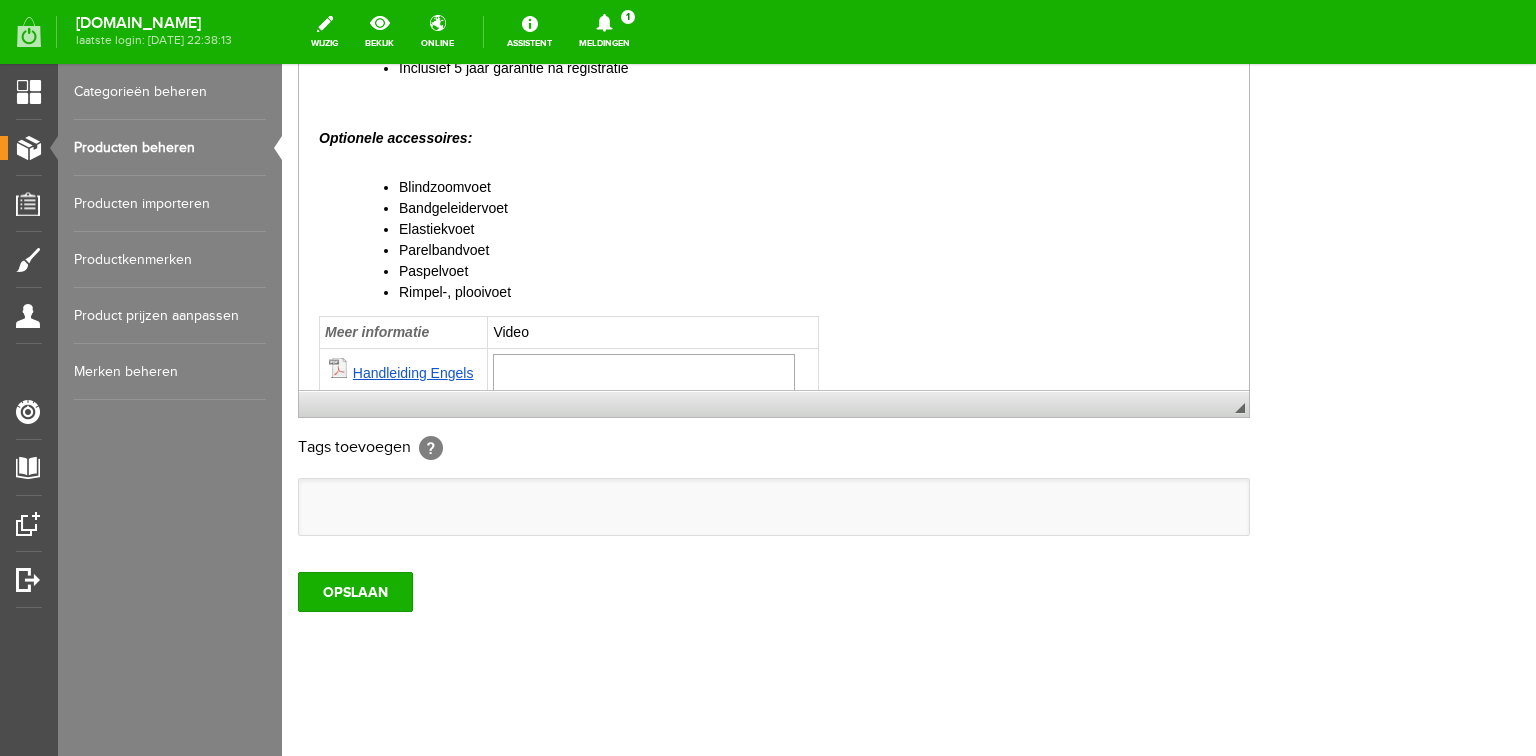 scroll, scrollTop: 800, scrollLeft: 0, axis: vertical 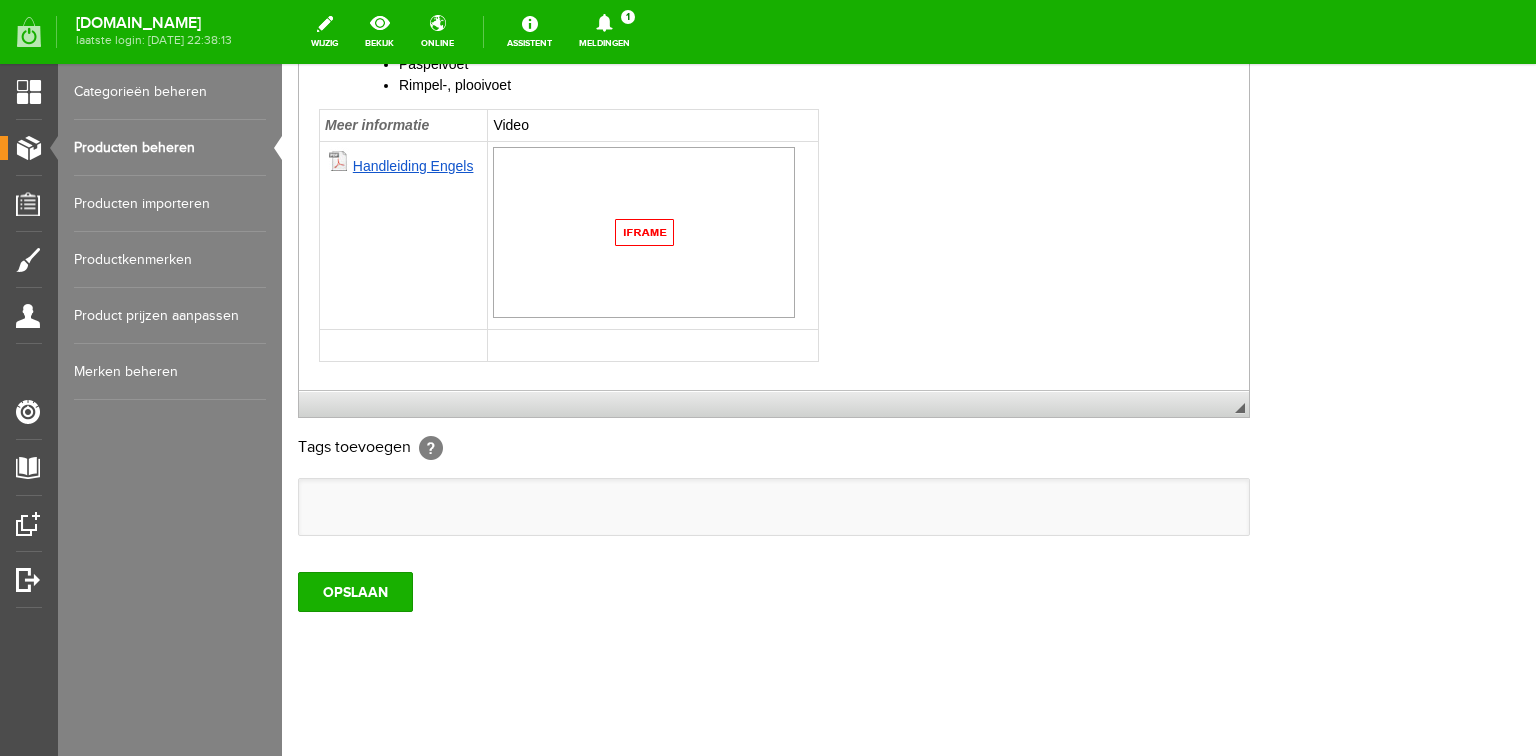 click on "Video" at bounding box center [653, 125] 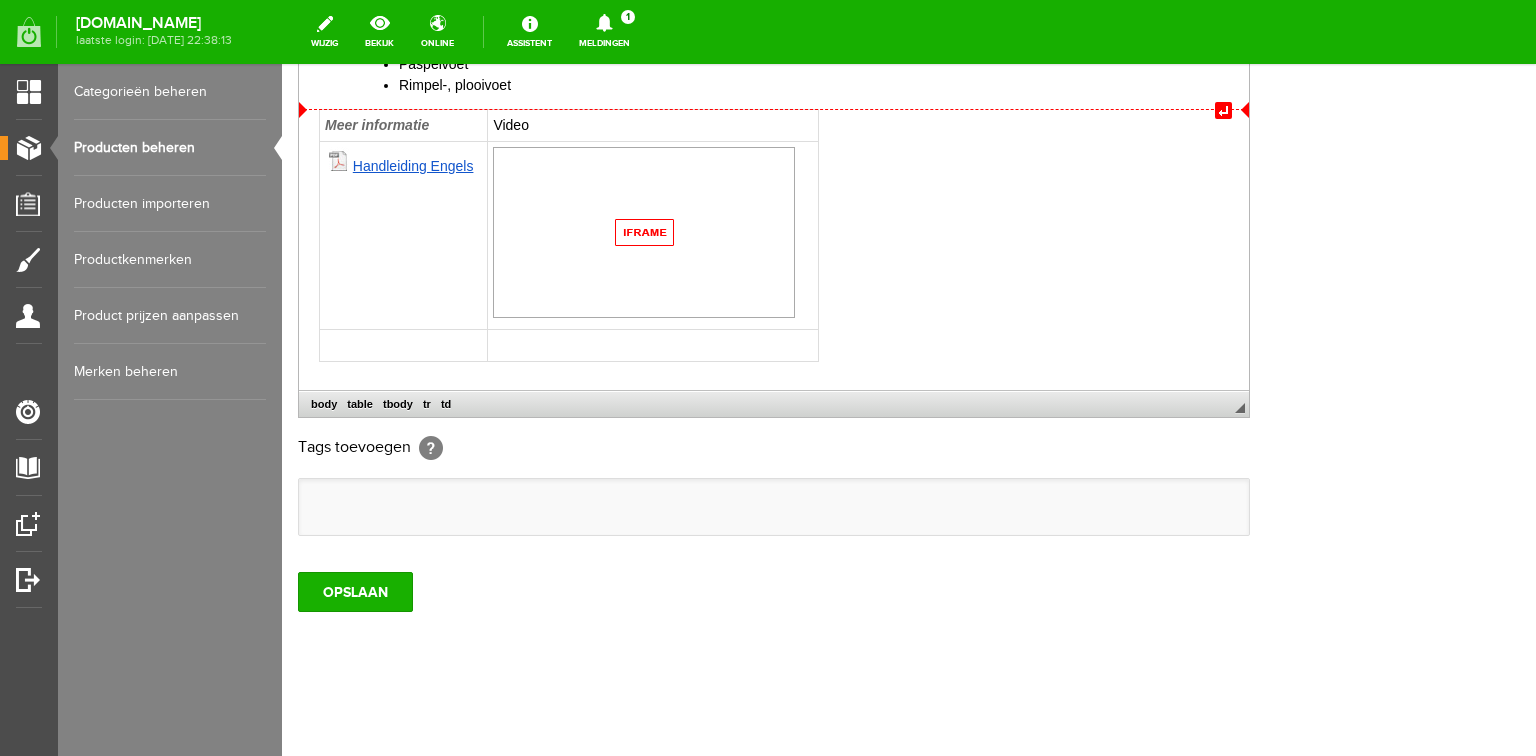 type 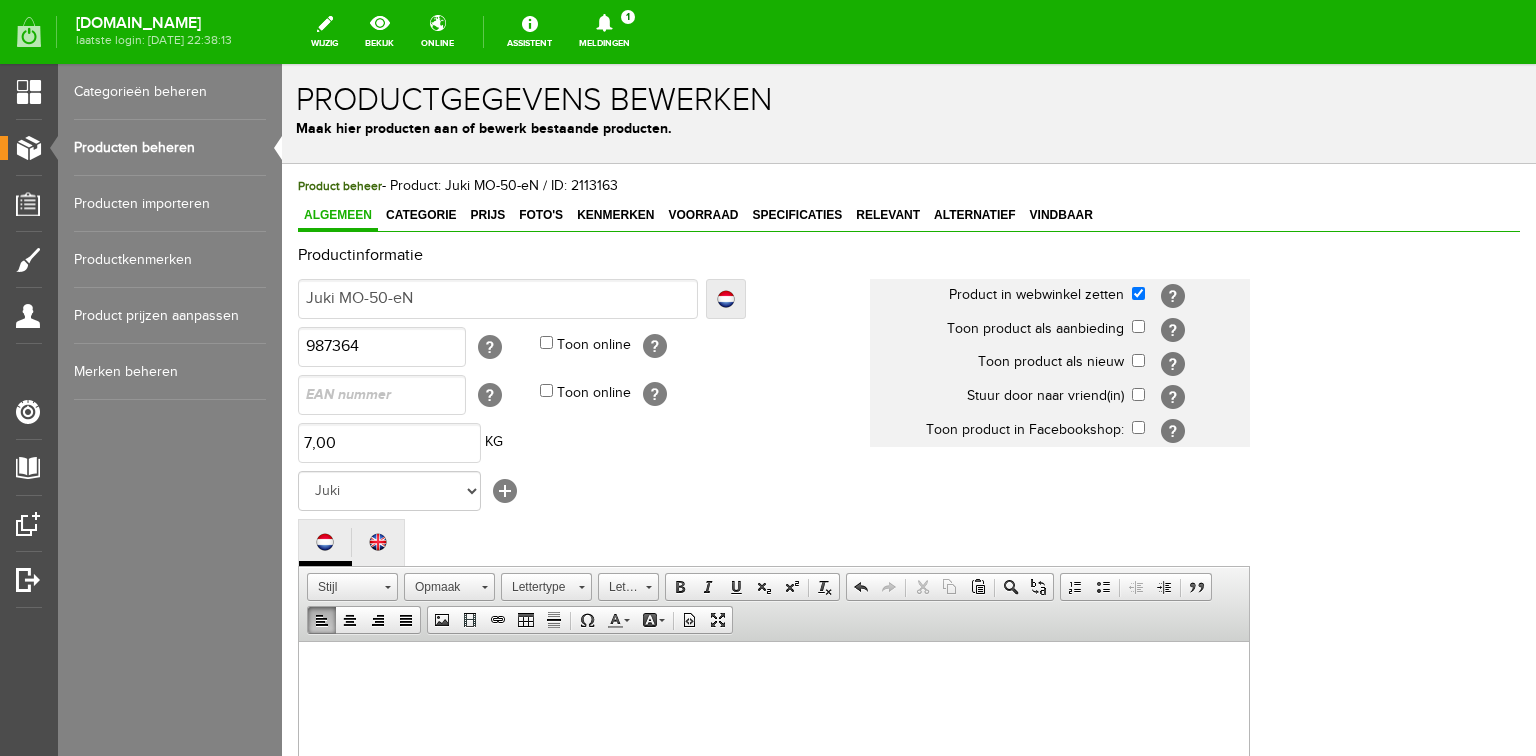 scroll, scrollTop: 592, scrollLeft: 0, axis: vertical 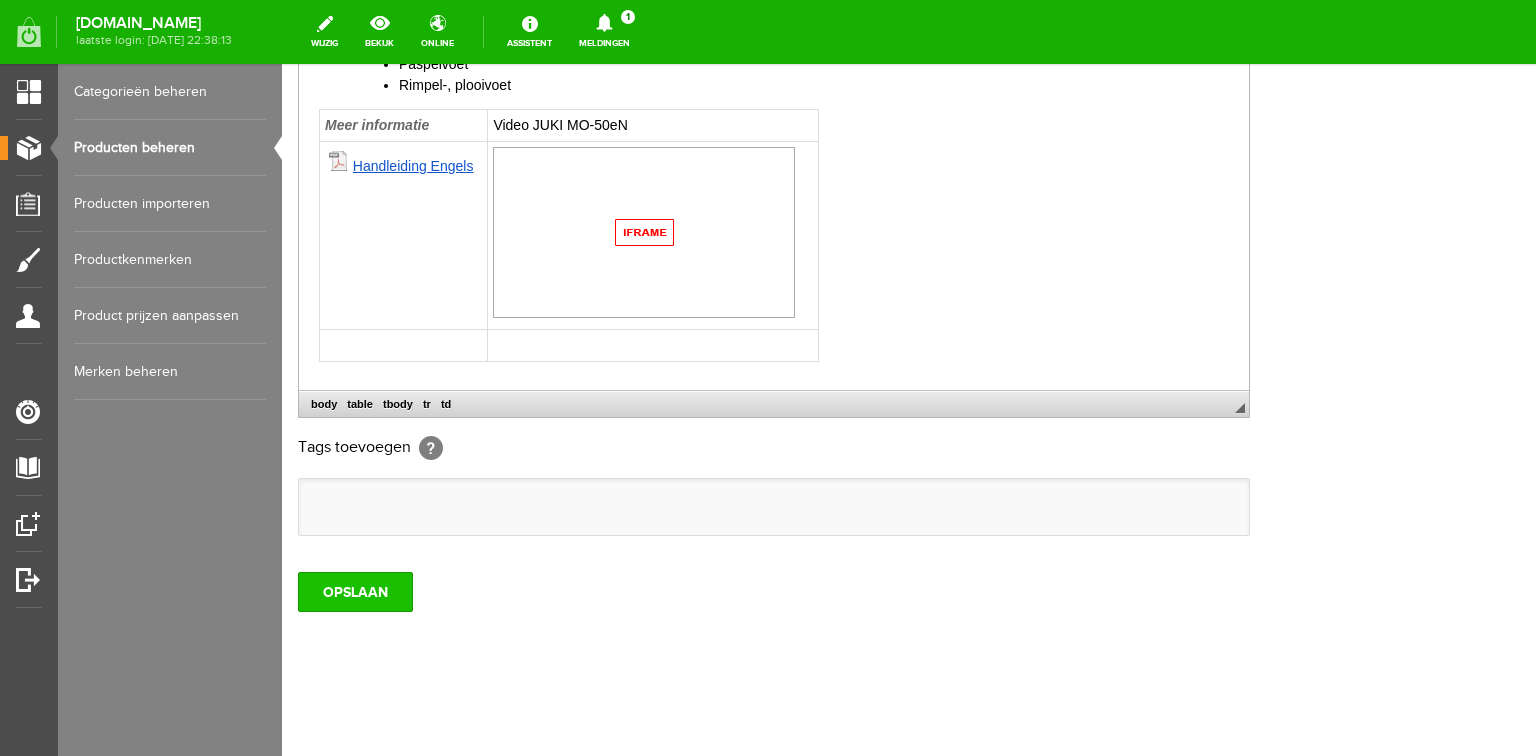 click on "OPSLAAN" at bounding box center [355, 592] 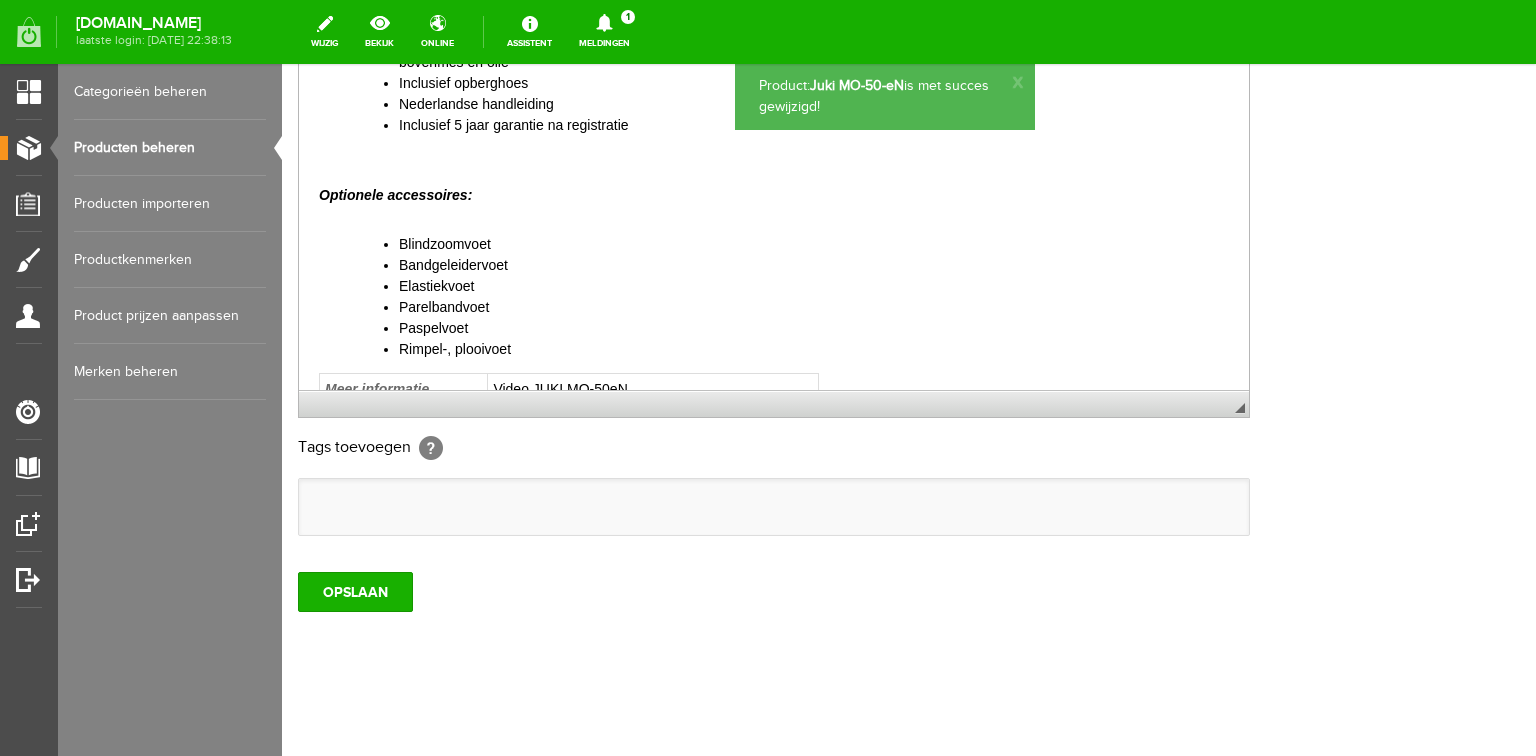scroll, scrollTop: 640, scrollLeft: 0, axis: vertical 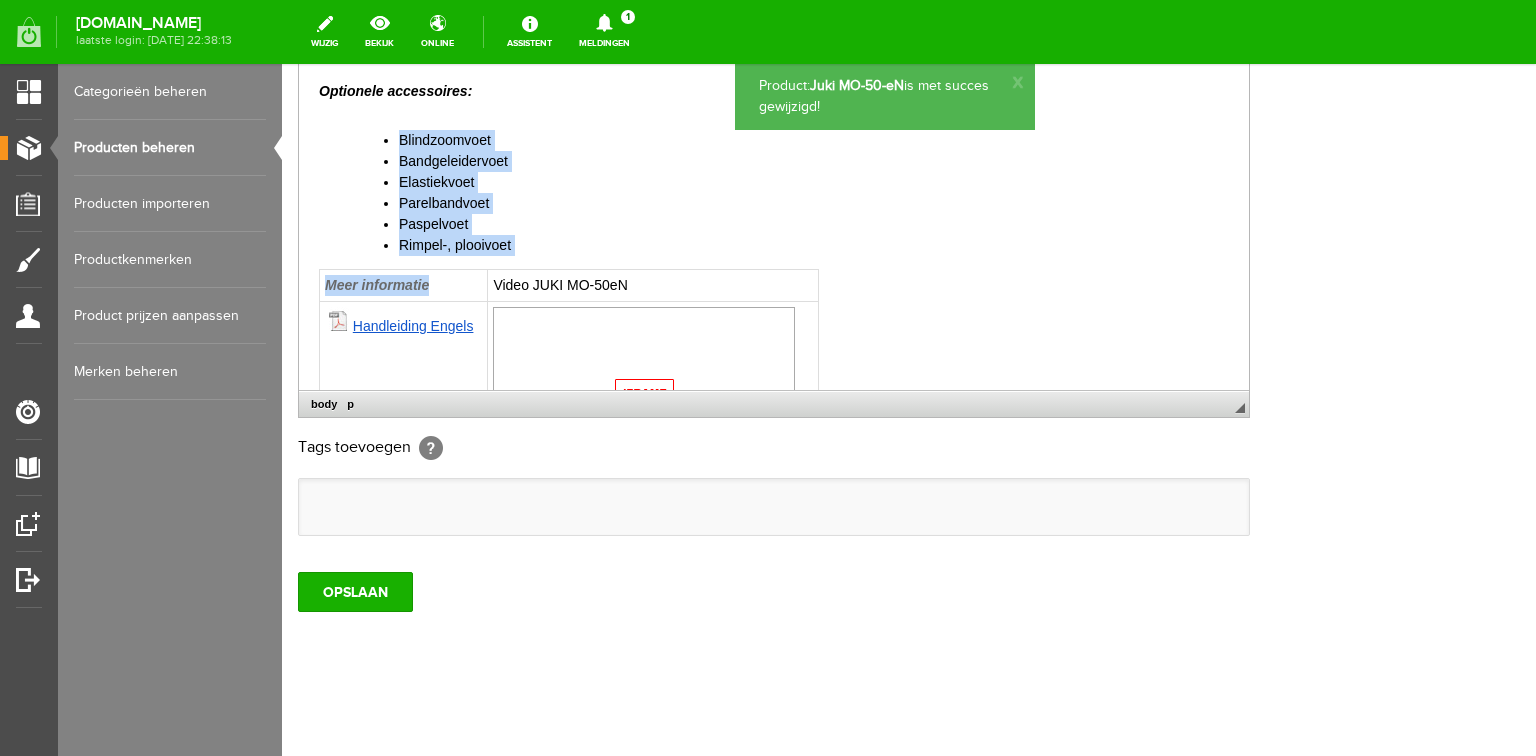 drag, startPoint x: 439, startPoint y: 285, endPoint x: 317, endPoint y: 284, distance: 122.0041 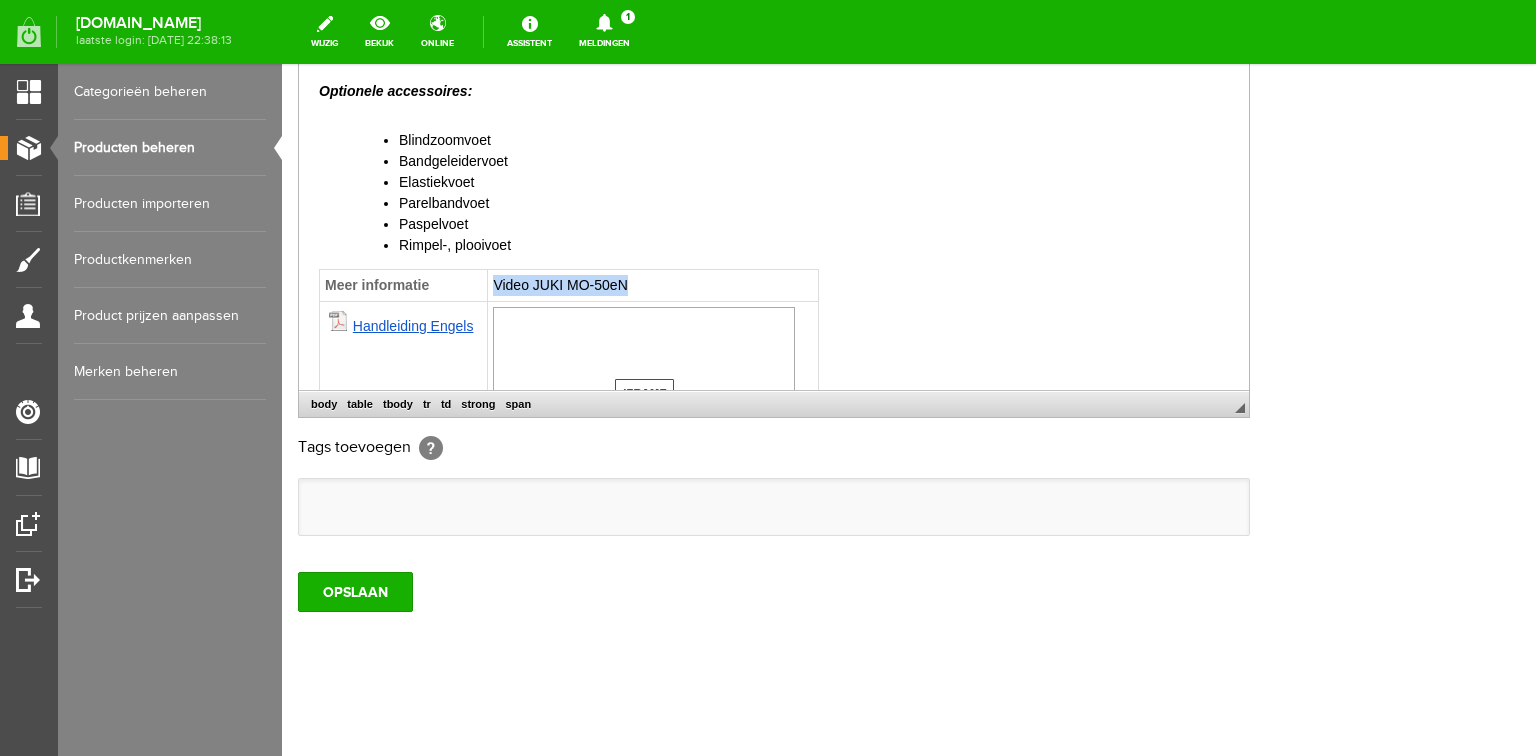 drag, startPoint x: 497, startPoint y: 285, endPoint x: 640, endPoint y: 285, distance: 143 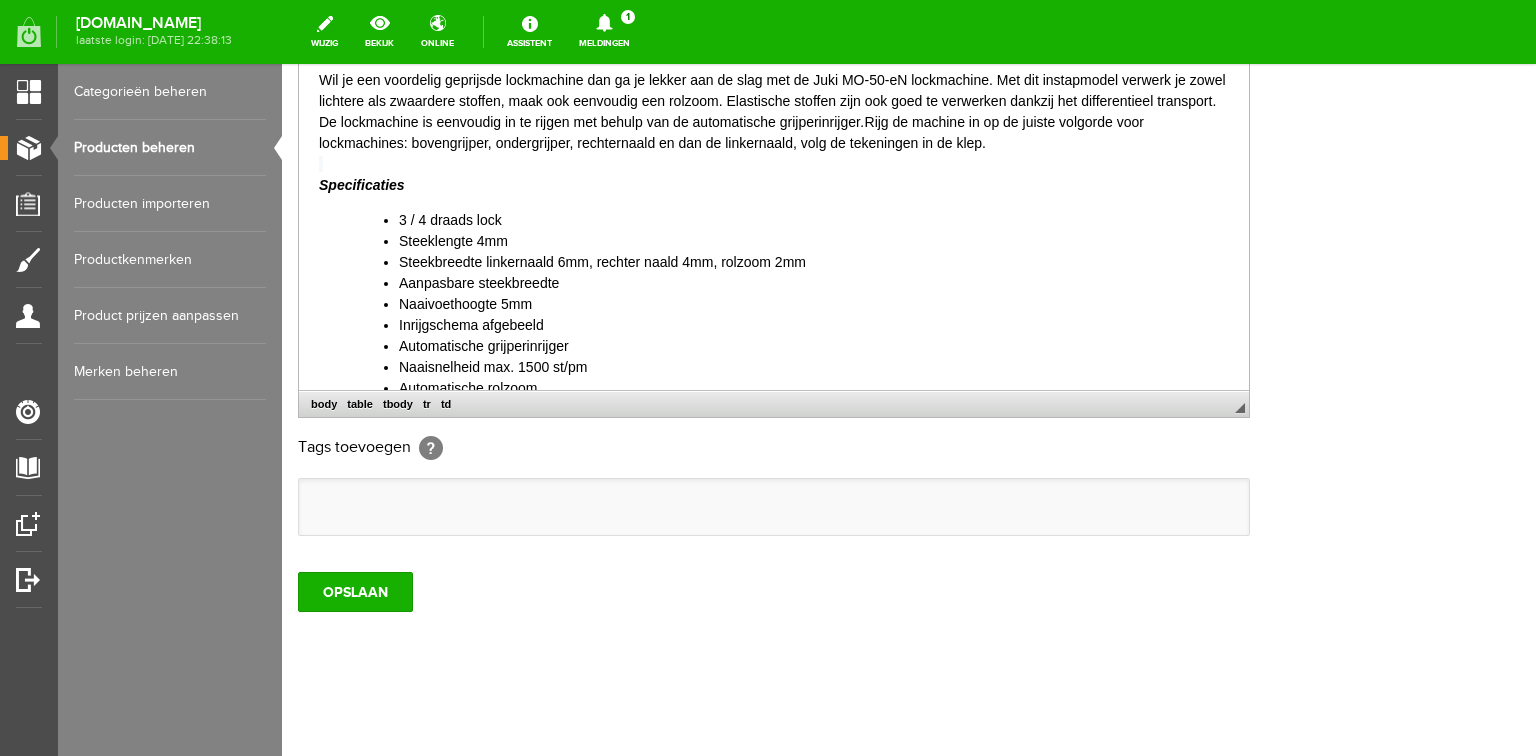 scroll, scrollTop: 192, scrollLeft: 0, axis: vertical 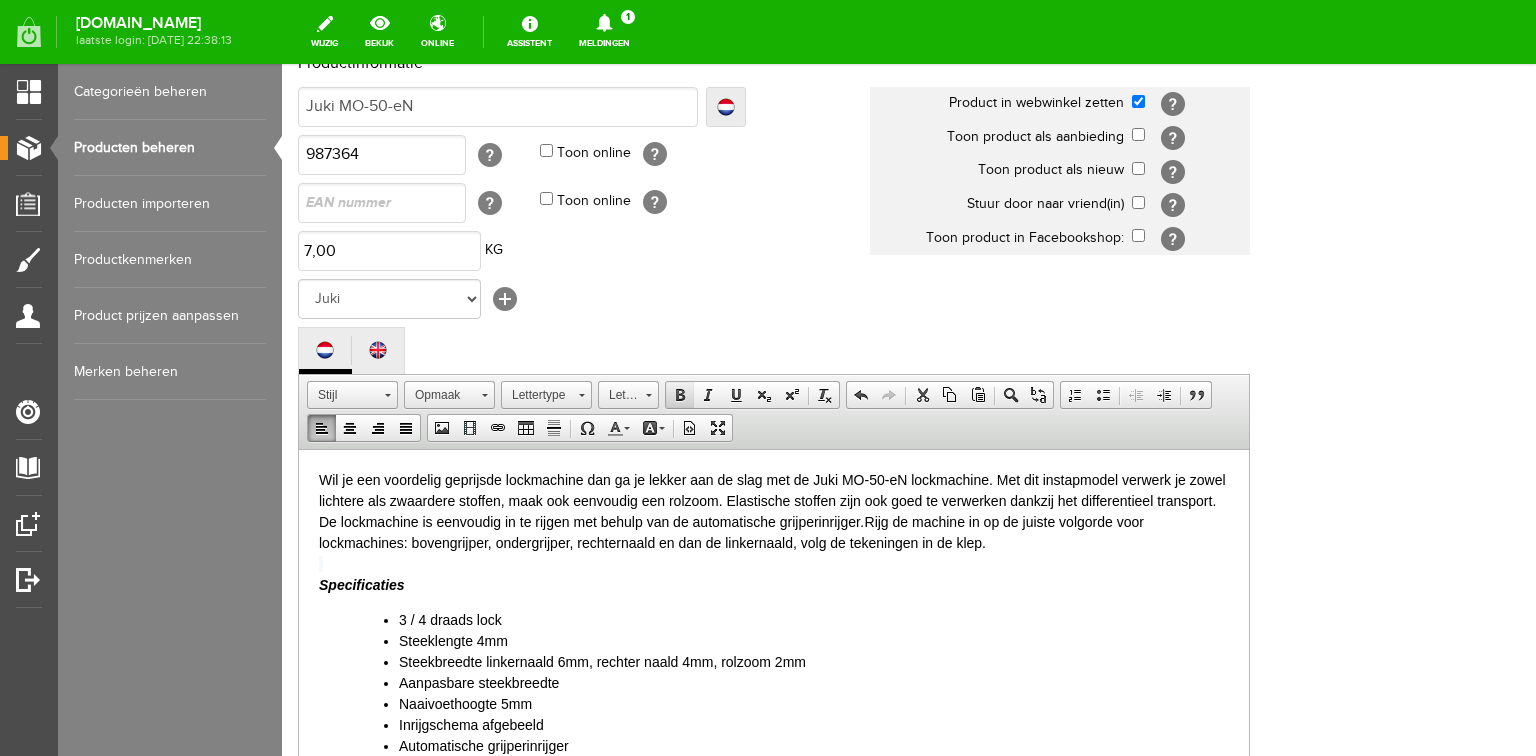 click at bounding box center [680, 395] 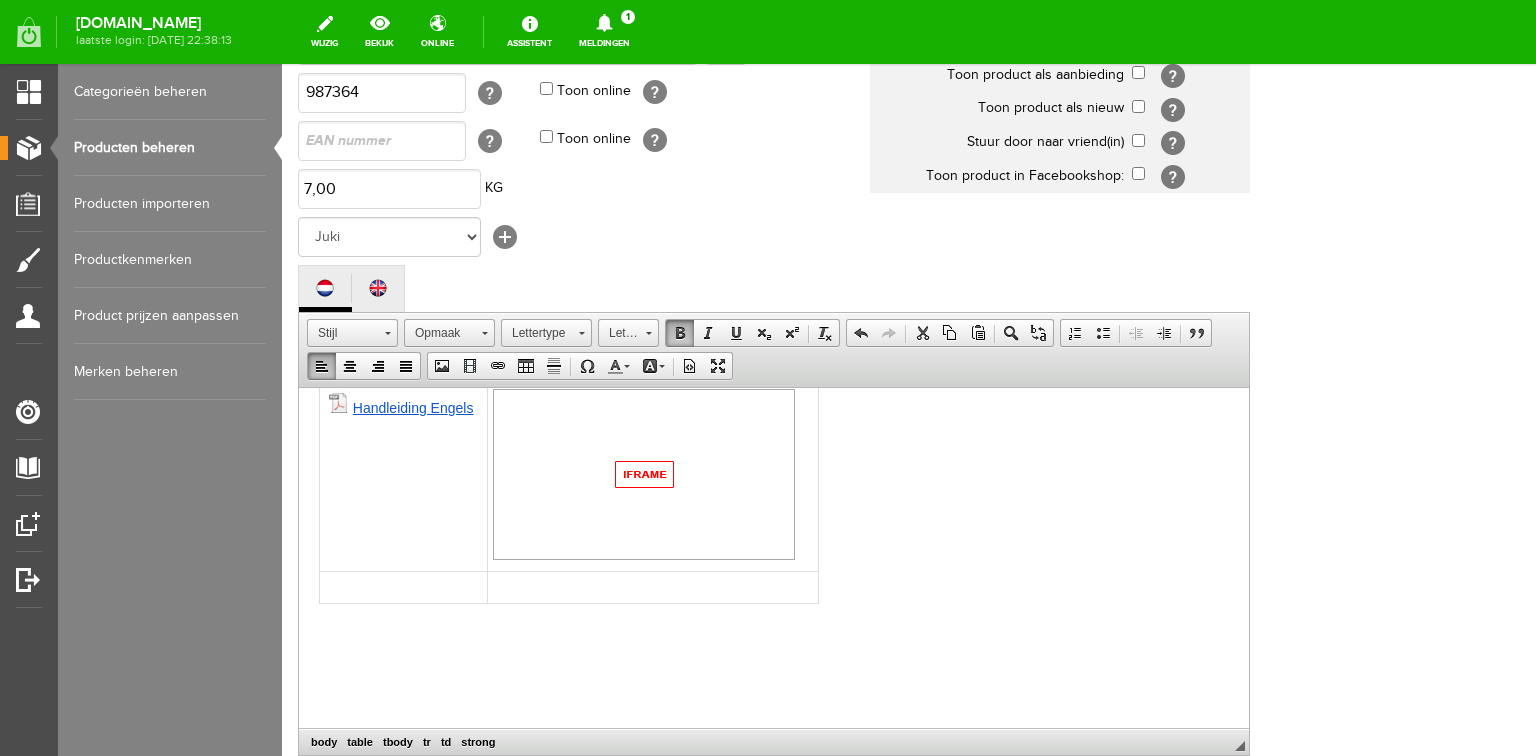 scroll, scrollTop: 272, scrollLeft: 0, axis: vertical 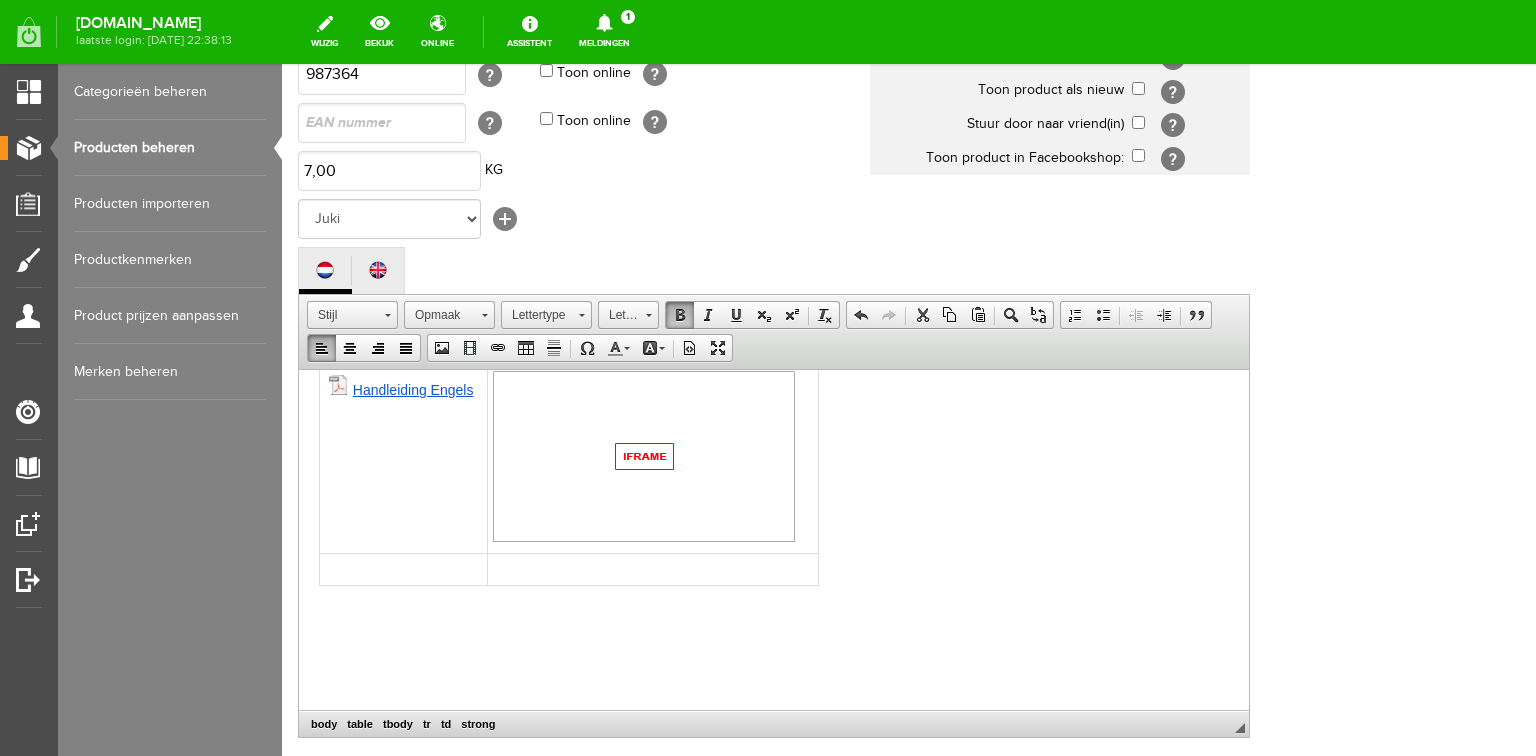 click at bounding box center (404, 569) 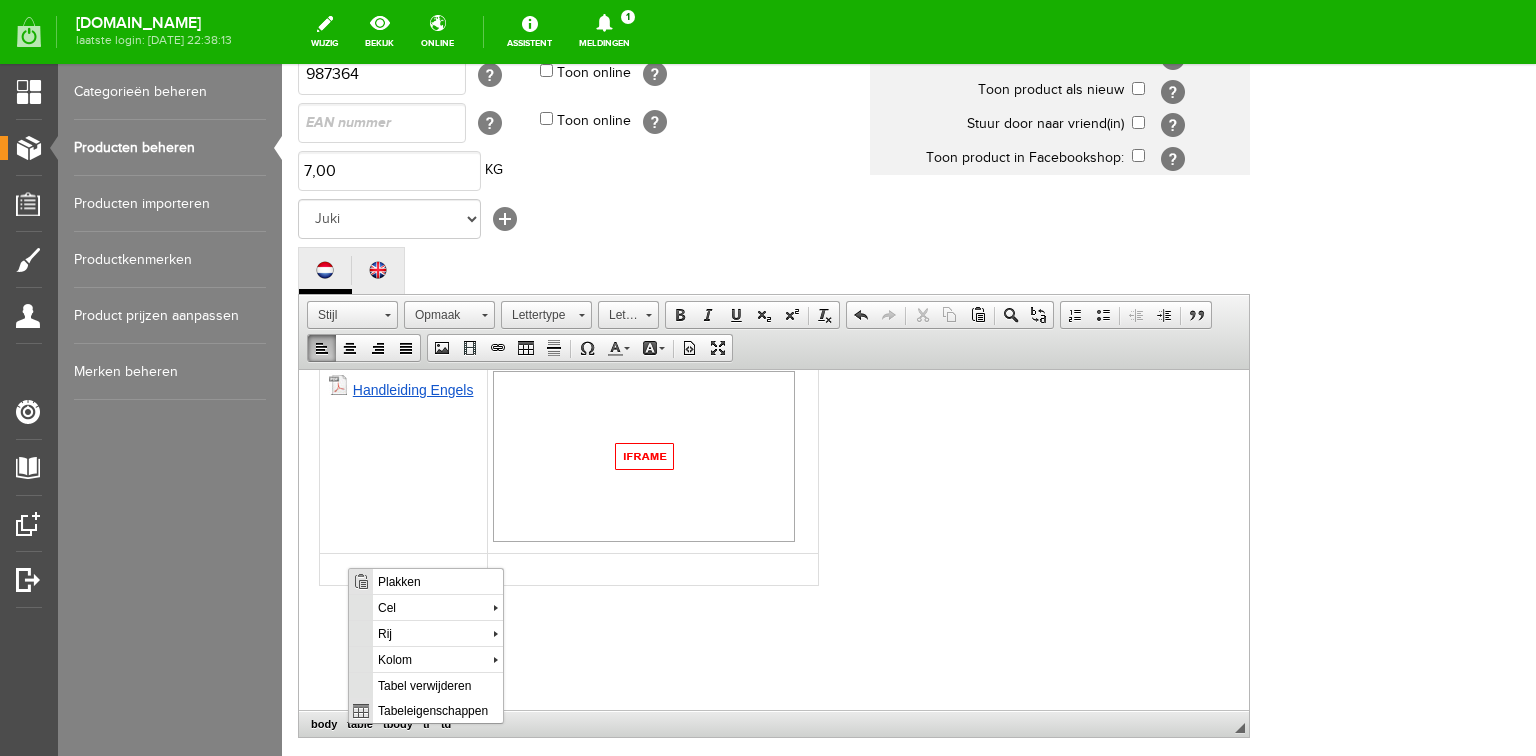 scroll, scrollTop: 0, scrollLeft: 0, axis: both 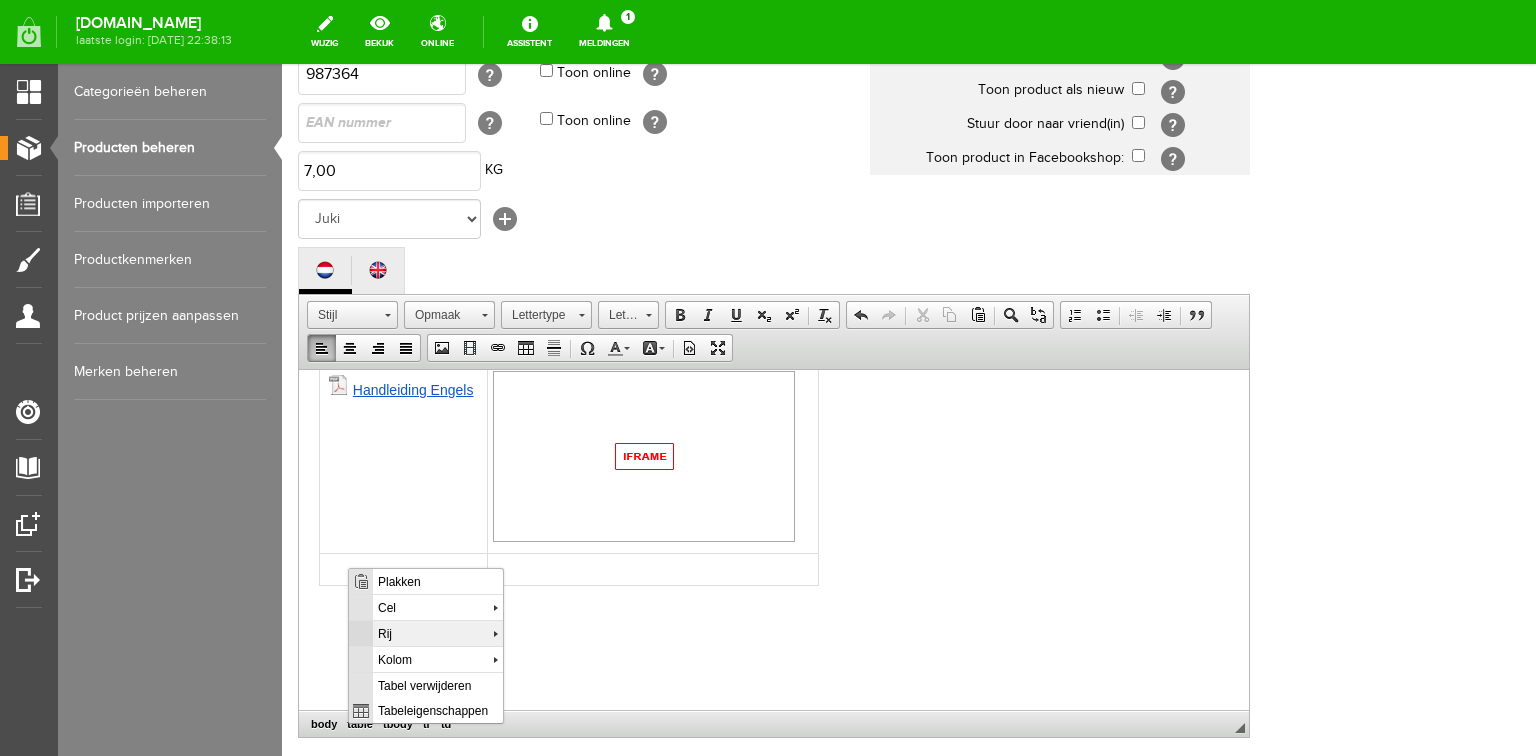 click on "Rij" at bounding box center (432, 632) 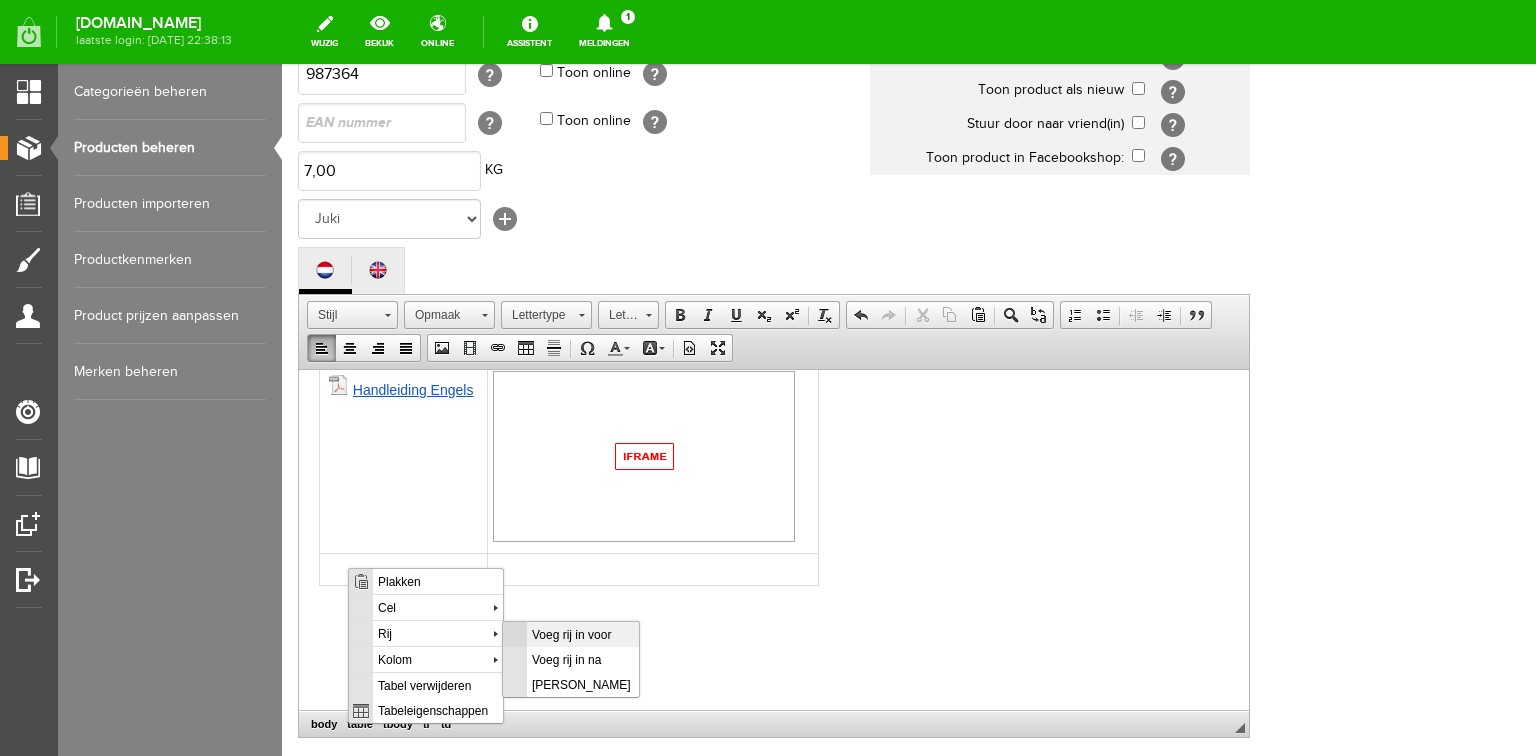 scroll, scrollTop: 0, scrollLeft: 0, axis: both 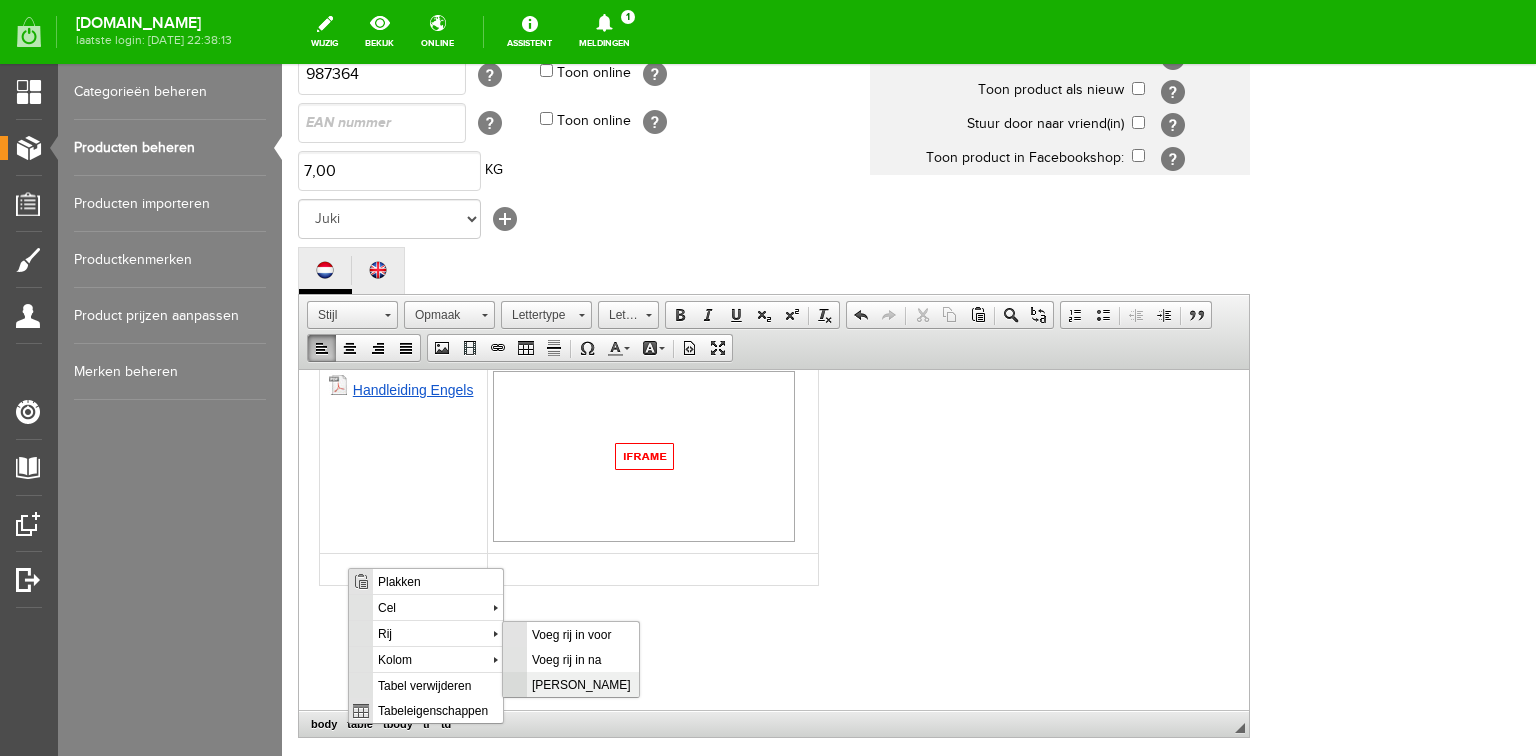 click on "[PERSON_NAME]" at bounding box center [582, 683] 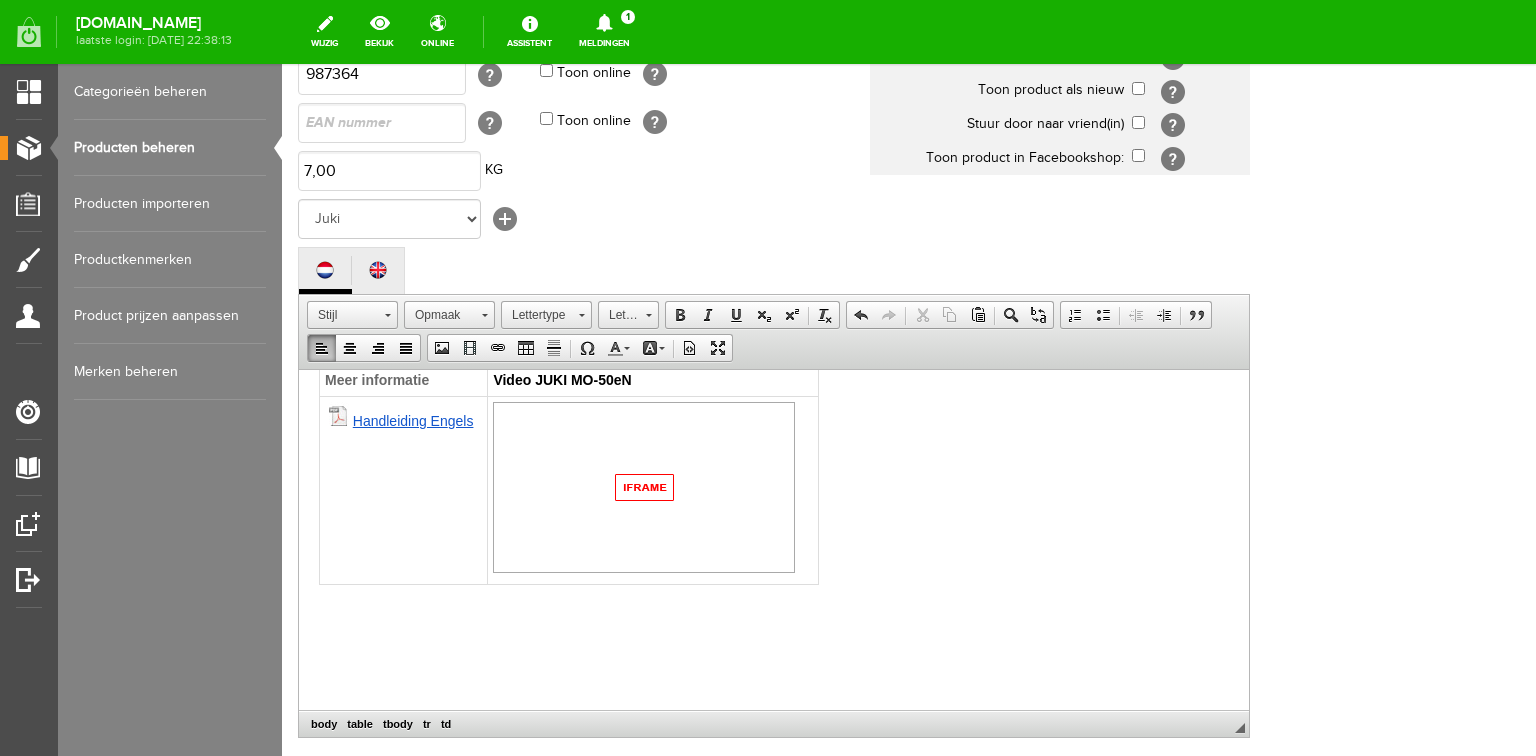 scroll, scrollTop: 864, scrollLeft: 0, axis: vertical 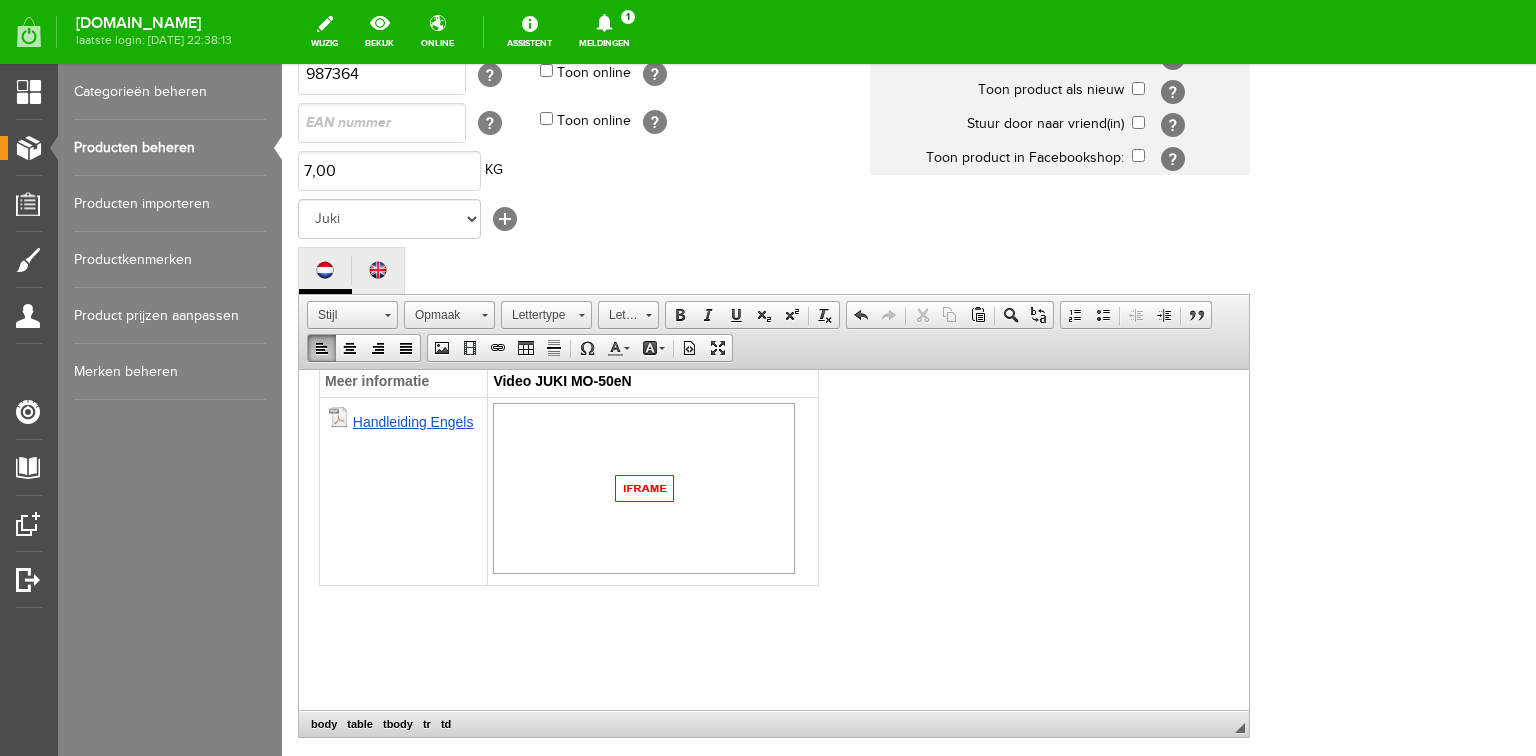 click on "Wil je een voordelig geprijsde lockmachine dan ga je lekker aan de slag met de Juki MO-50-eN lockmachine. Met dit instapmodel verwerk je zowel lichtere als zwaardere stoffen, maak ook eenvoudig een rolzoom. Elastische stoffen zijn ook goed te verwerken dankzij het differentieel transport. De lockmachine is eenvoudig in te rijgen met behulp van de automatische grijperinrijger .  Rijg de machine in op de juiste volgorde voor lockmachines: bovengrijper, ondergrijper, rechternaald en dan de linkernaald, volg de tekeningen in de klep.   Specificaties 3 / 4 draads lock Steeklengte 4mm Steekbreedte linkernaald 6mm, rechter naald 4mm, rolzoom 2mm Aanpasbare steekbreedte Naaivoethoogte 5mm Inrijgschema afgebeeld Automatische grijperinrijger Naaisnelheid max. 1500 st/pm Automatische rolzoom  Verstelbaar differentieel transport Universele naaivoet Uitschakelbaar bovenmes bij inrijgen Geschikt voor lichtere en zwaardere stoffen Aanpasbare draadspanningen Veiligheidsschakelaar voor voorklep en naaivoet Accessoirebakje" at bounding box center [774, 107] 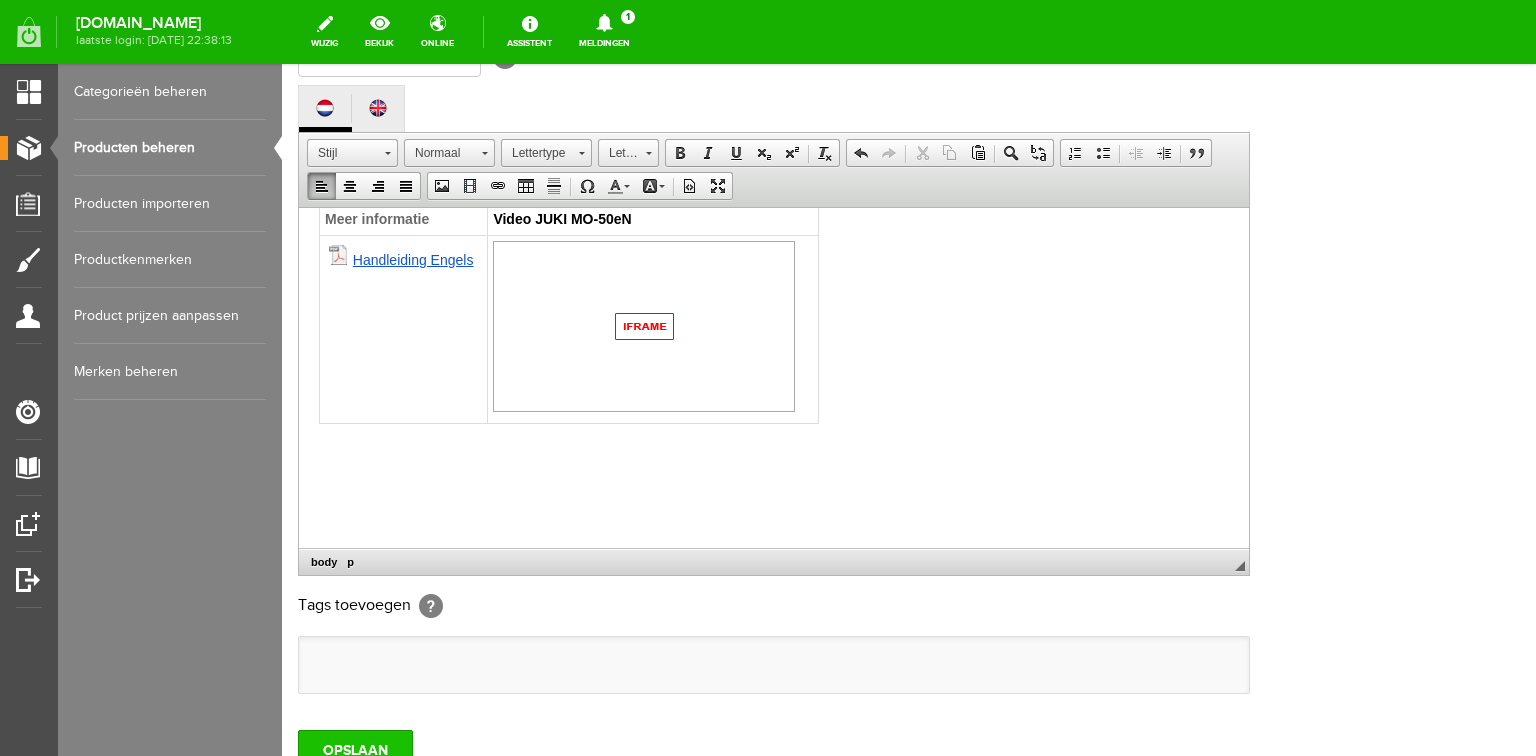 scroll, scrollTop: 592, scrollLeft: 0, axis: vertical 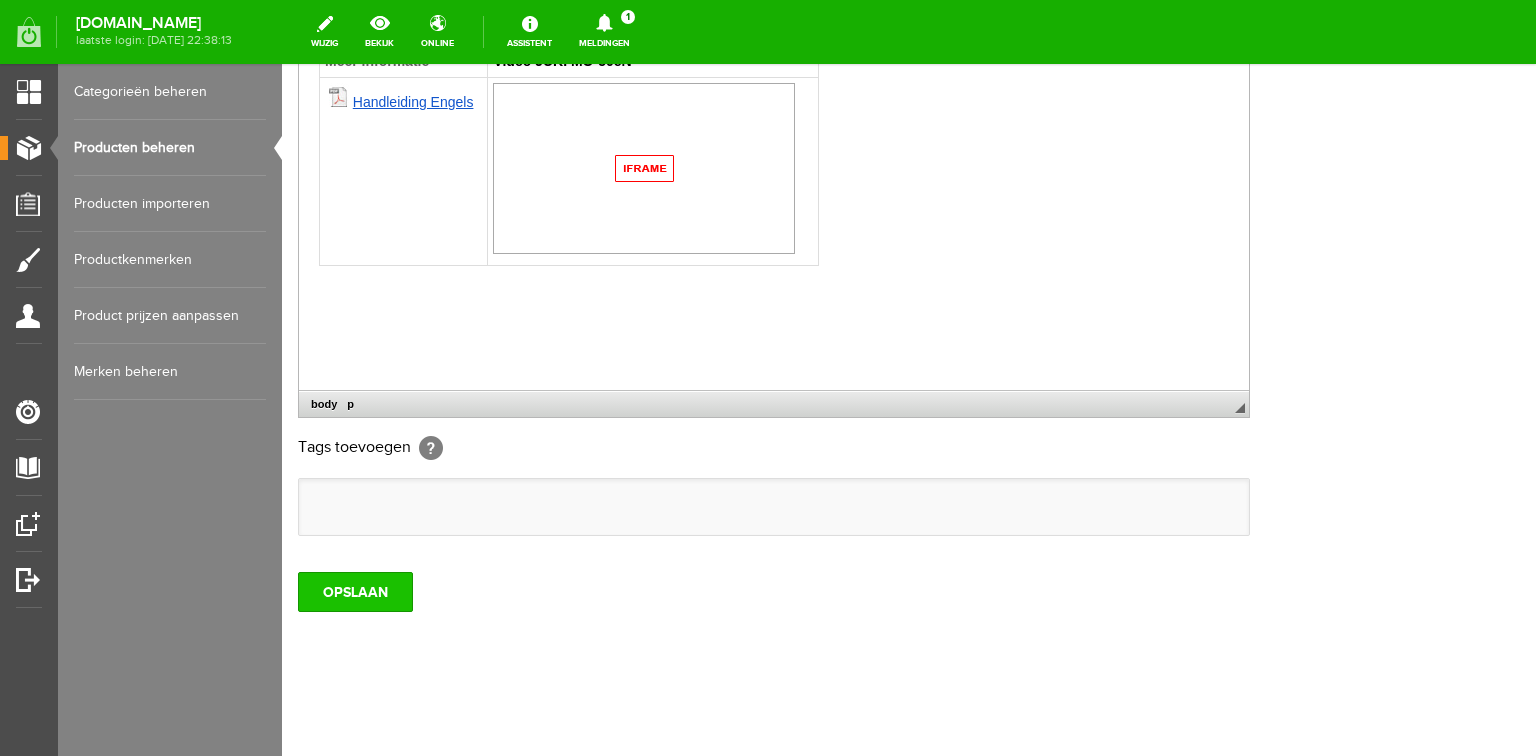 click on "OPSLAAN" at bounding box center (355, 592) 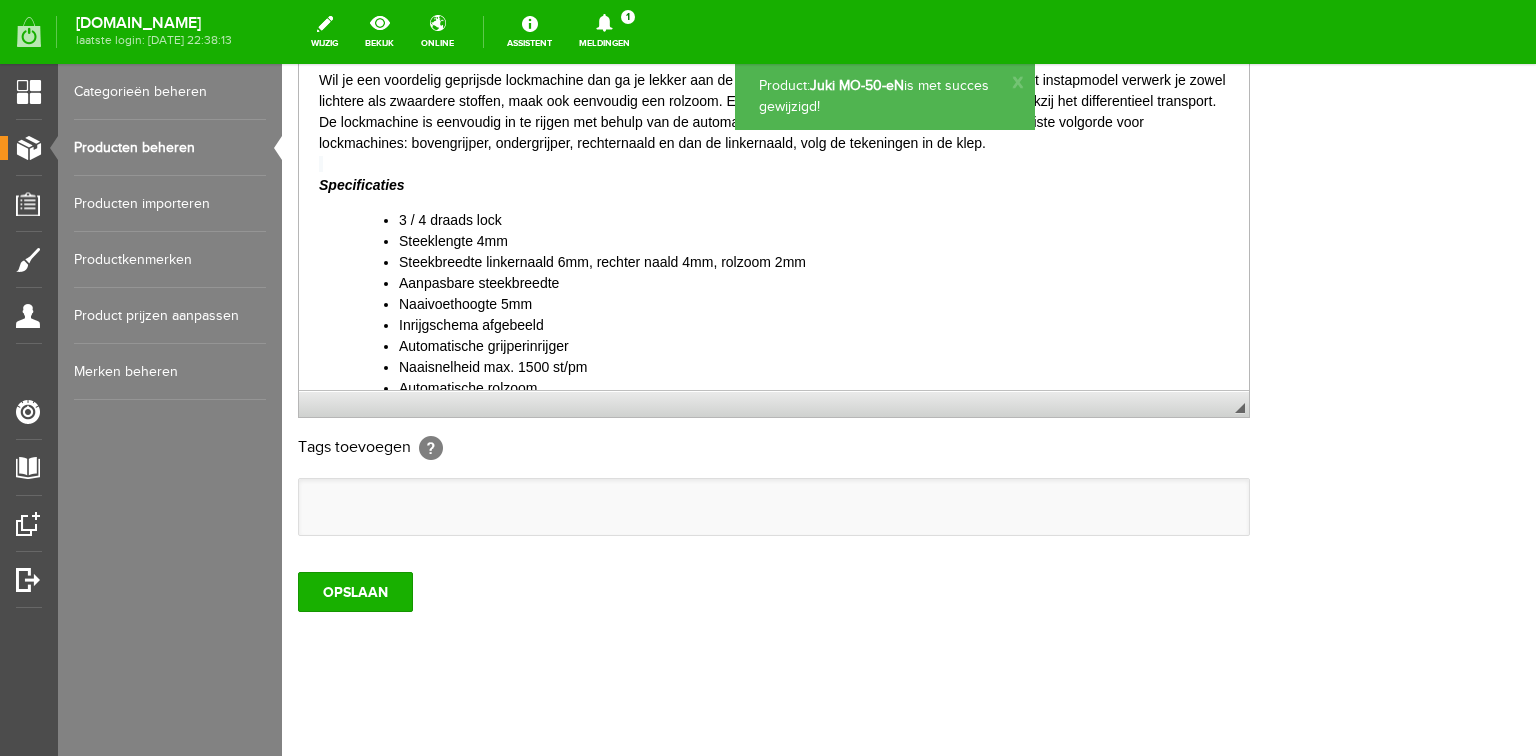scroll, scrollTop: 0, scrollLeft: 0, axis: both 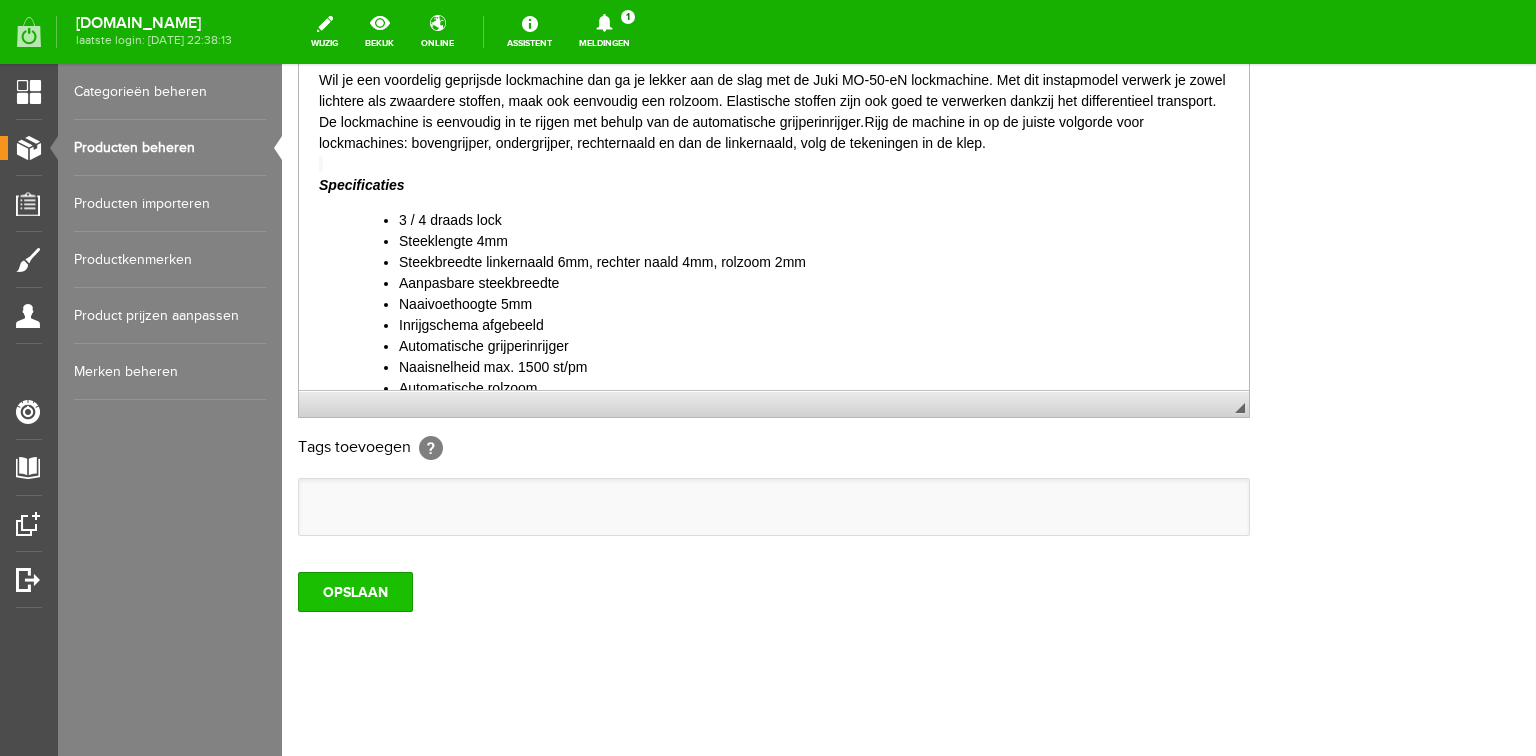 click on "OPSLAAN" at bounding box center (355, 592) 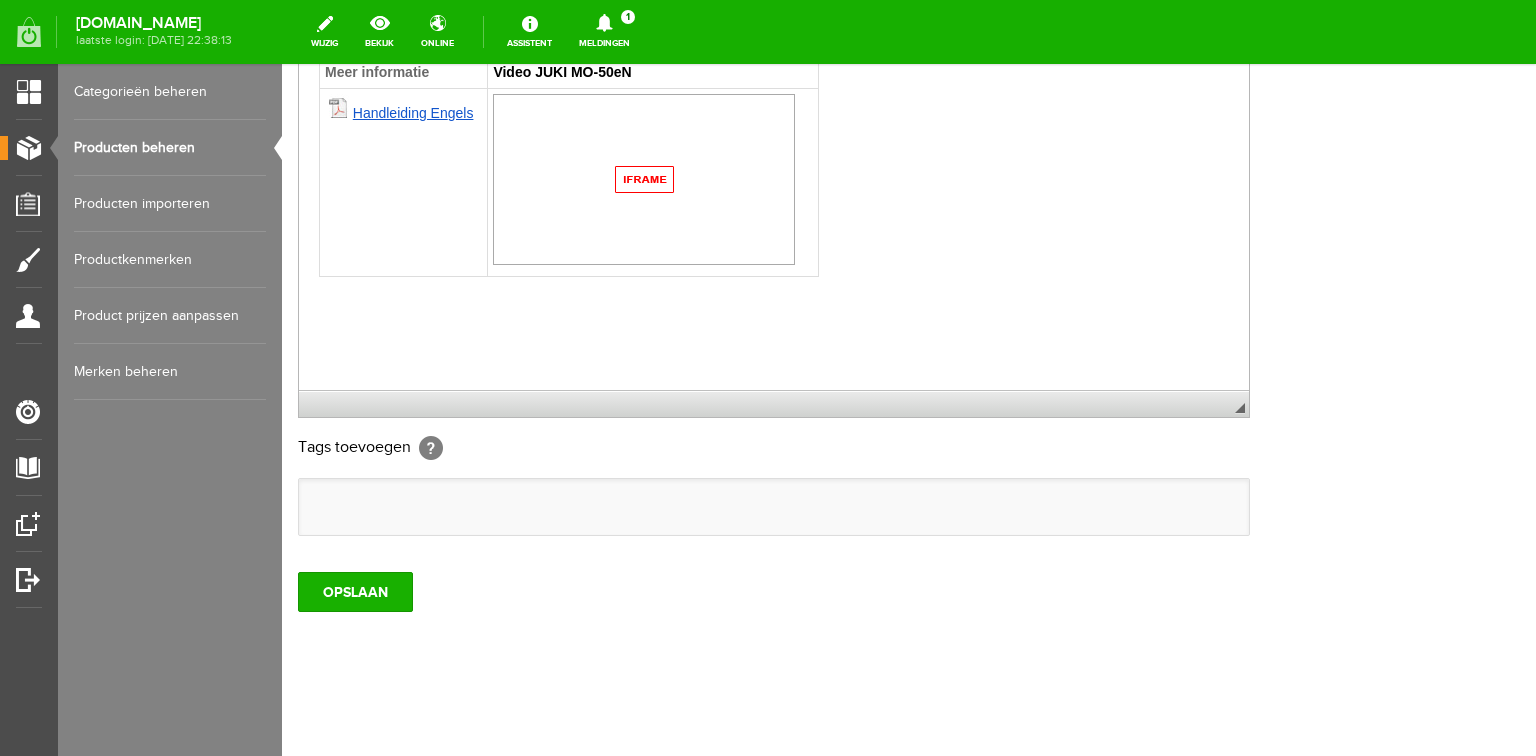 scroll, scrollTop: 864, scrollLeft: 0, axis: vertical 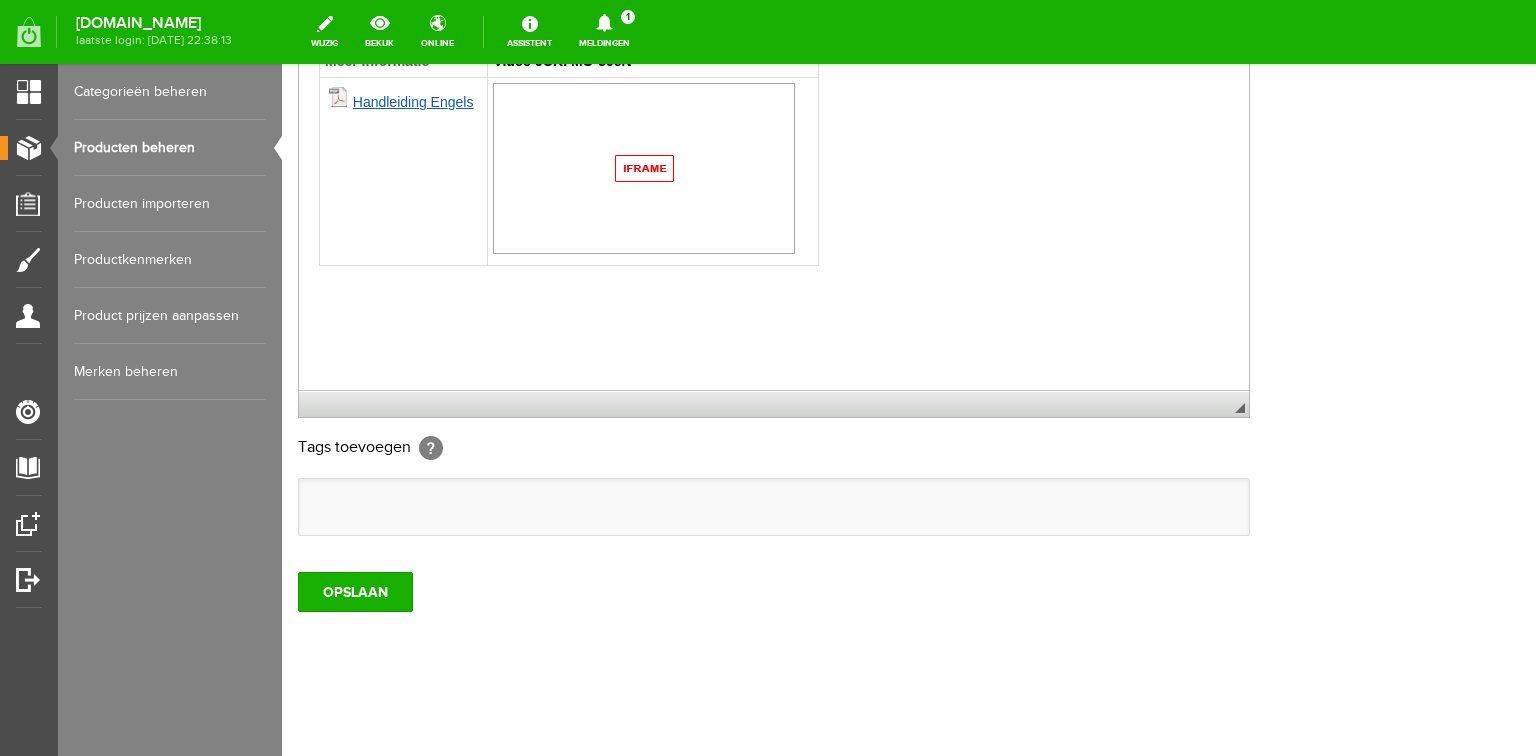 click at bounding box center [644, 167] 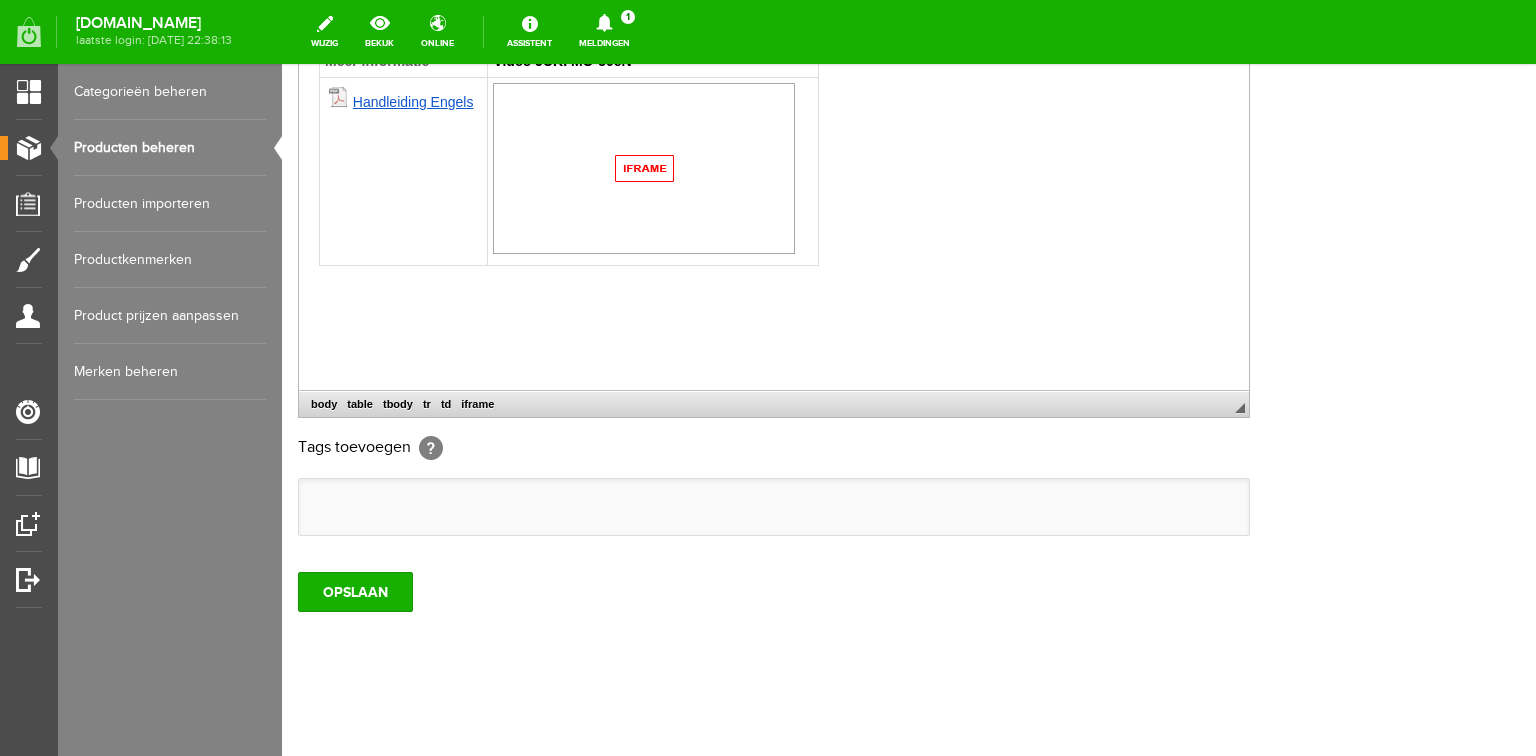 click at bounding box center [644, 167] 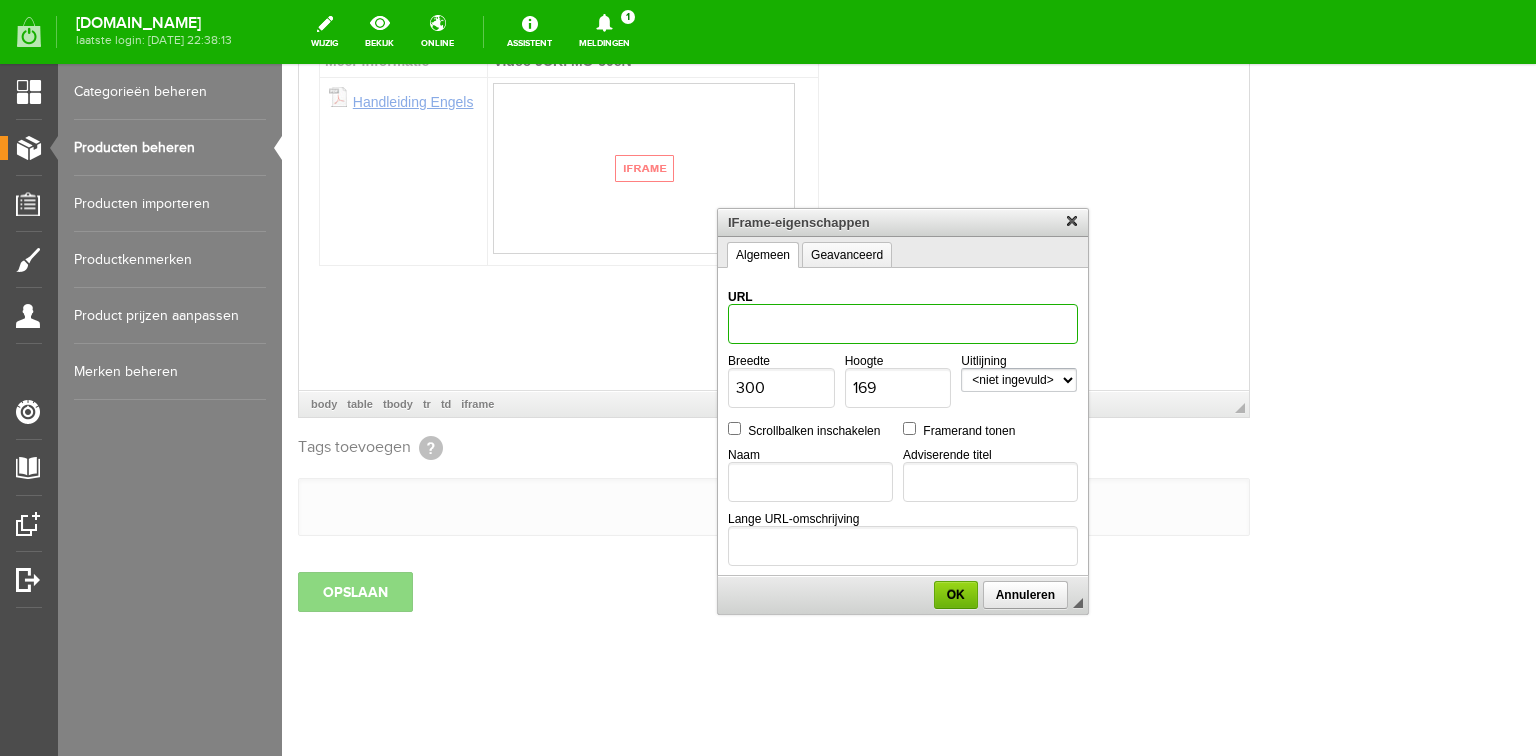 click on "URL" at bounding box center [903, 324] 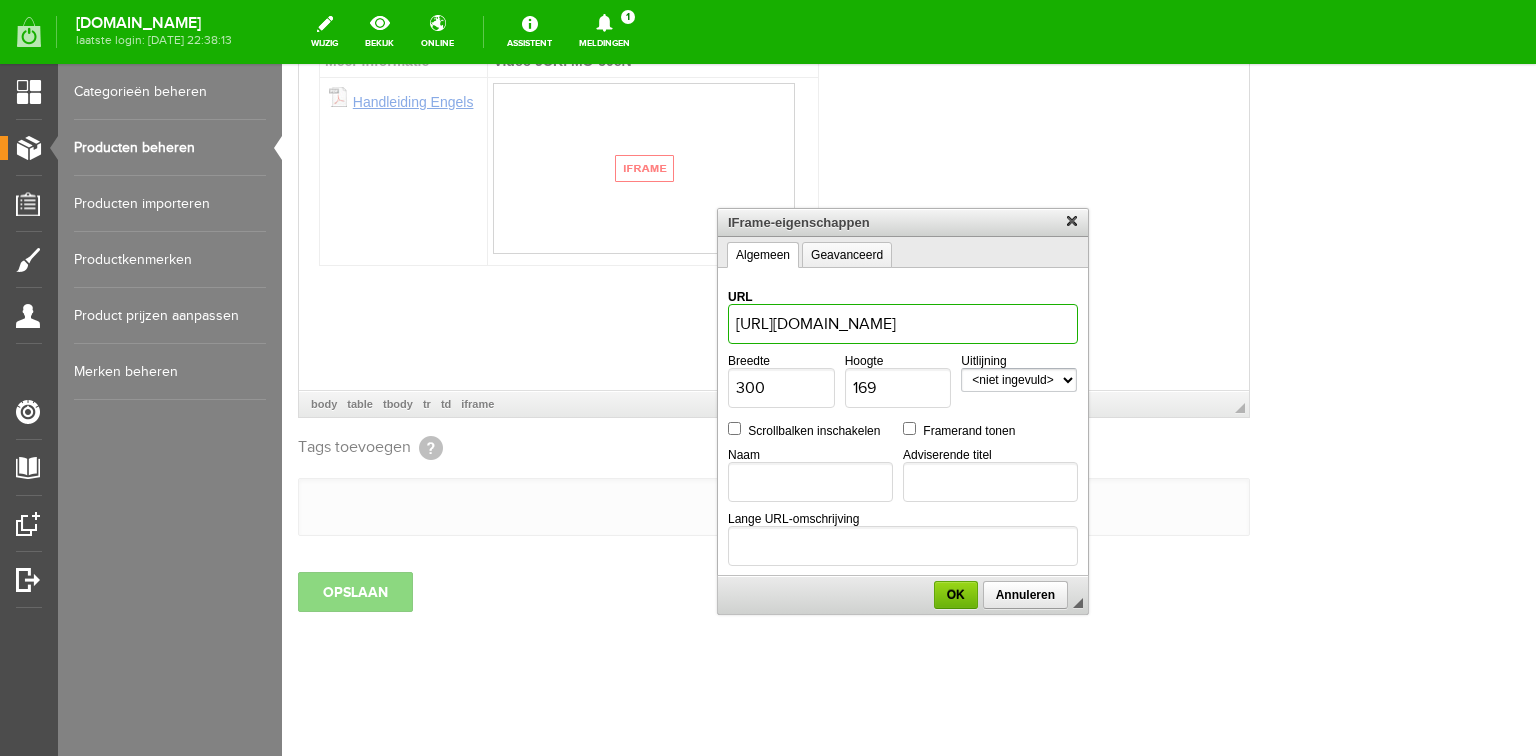 scroll, scrollTop: 0, scrollLeft: 4, axis: horizontal 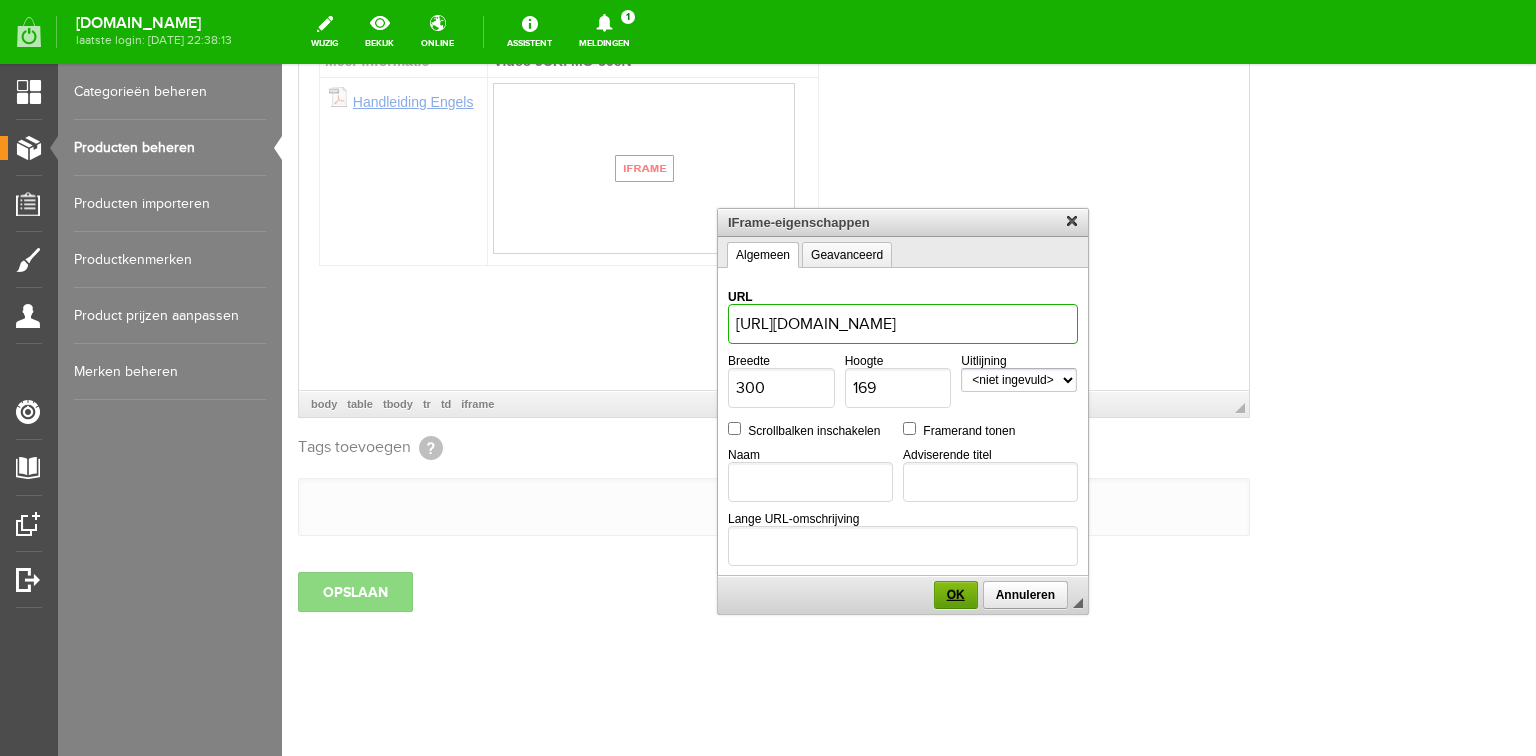 type on "https://www.youtube.com/embed/Ba9VdncpCxg" 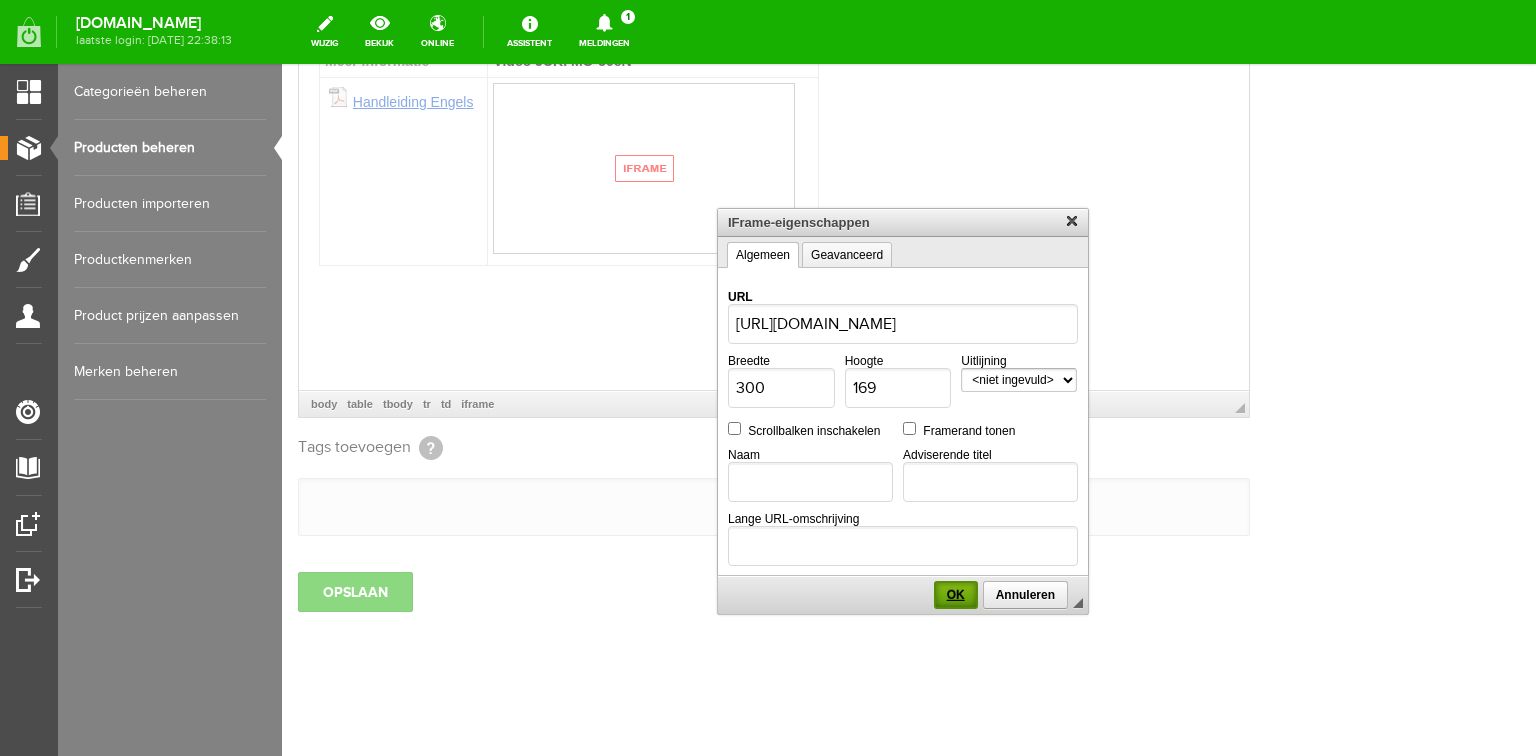 scroll, scrollTop: 0, scrollLeft: 0, axis: both 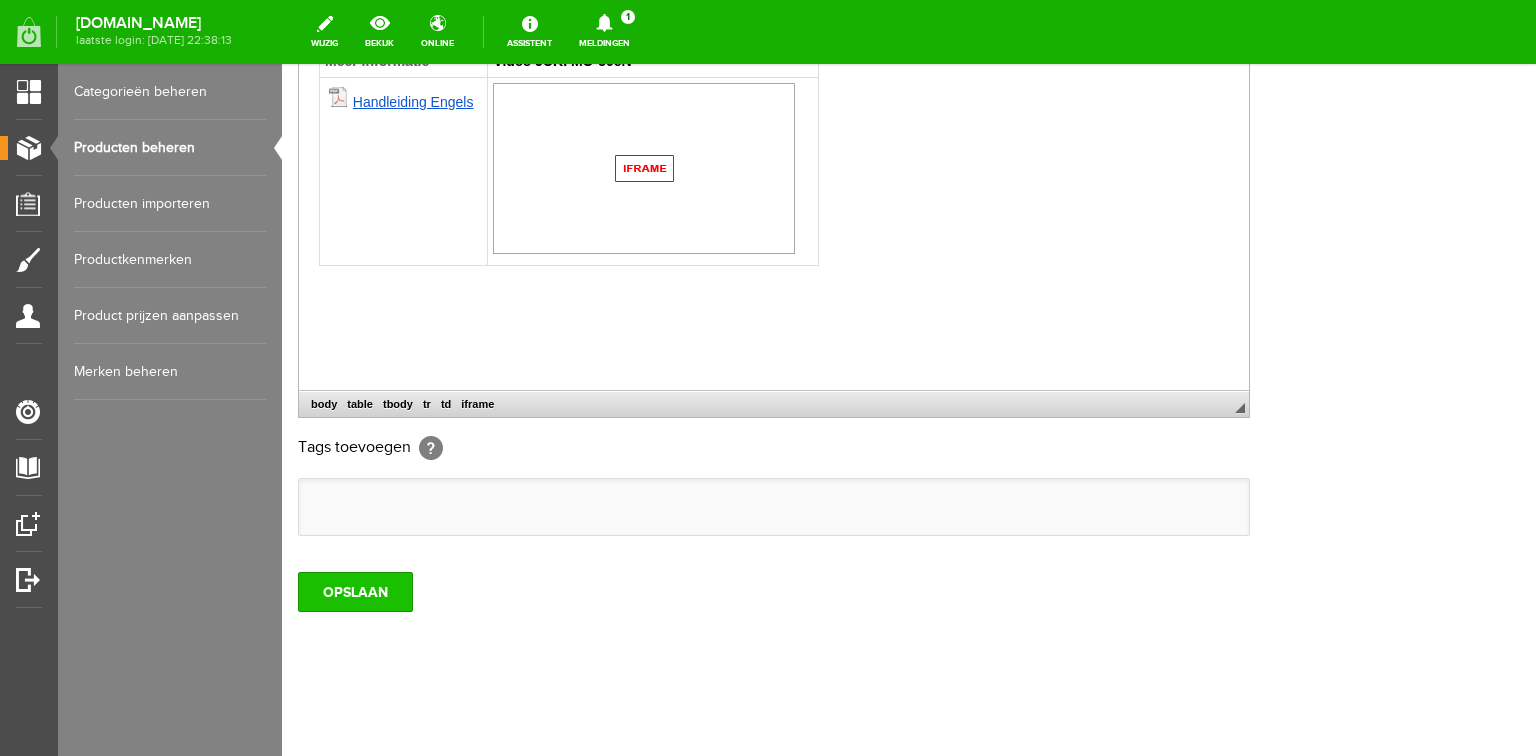 click on "OPSLAAN" at bounding box center (355, 592) 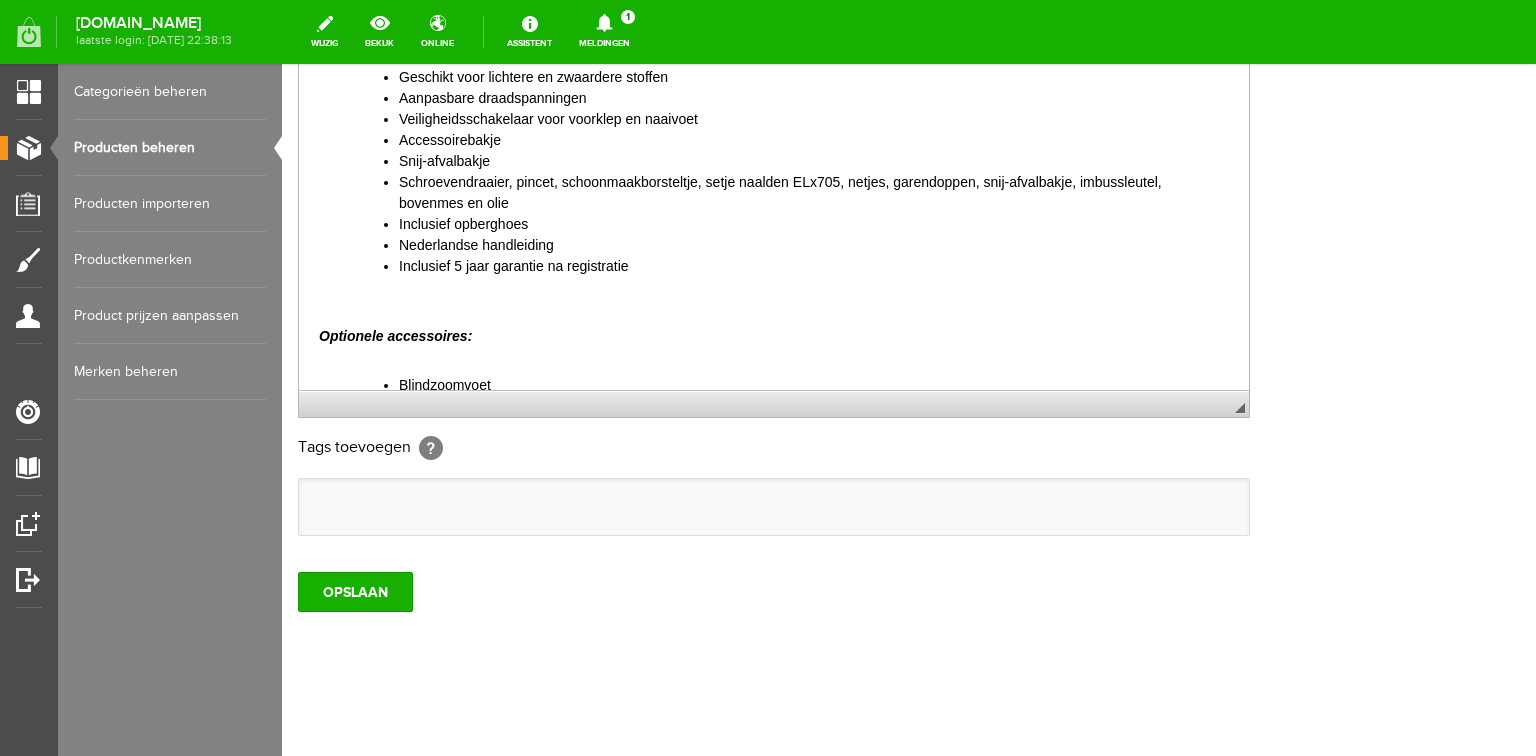 scroll, scrollTop: 400, scrollLeft: 0, axis: vertical 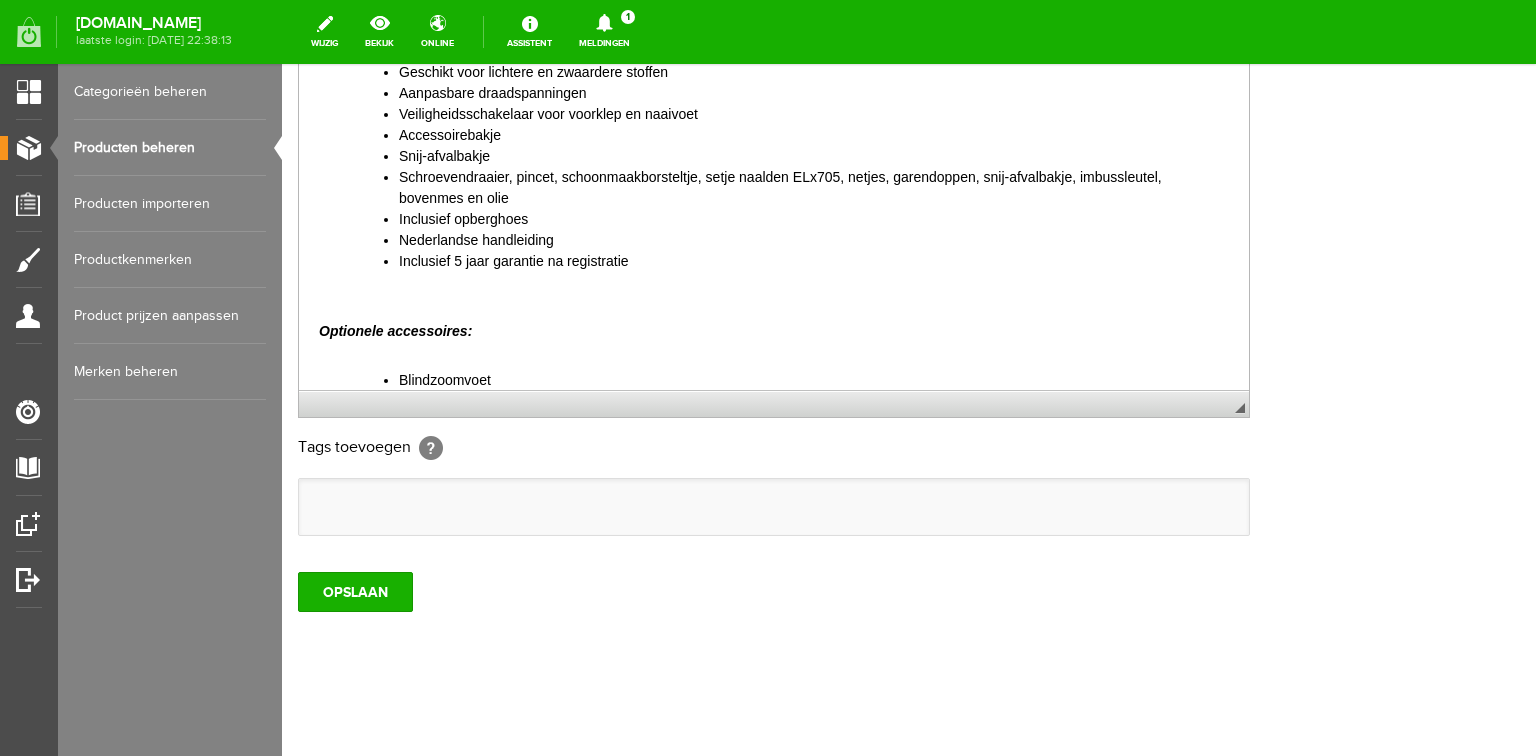 click on "Wil je een voordelig geprijsde lockmachine dan ga je lekker aan de slag met de Juki MO-50-eN lockmachine. Met dit instapmodel verwerk je zowel lichtere als zwaardere stoffen, maak ook eenvoudig een rolzoom. Elastische stoffen zijn ook goed te verwerken dankzij het differentieel transport. De lockmachine is eenvoudig in te rijgen met behulp van de automatische grijperinrijger .  Rijg de machine in op de juiste volgorde voor lockmachines: bovengrijper, ondergrijper, rechternaald en dan de linkernaald, volg de tekeningen in de klep.   Specificaties 3 / 4 draads lock Steeklengte 4mm Steekbreedte linkernaald 6mm, rechter naald 4mm, rolzoom 2mm Aanpasbare steekbreedte Naaivoethoogte 5mm Inrijgschema afgebeeld Automatische grijperinrijger Naaisnelheid max. 1500 st/pm Automatische rolzoom  Verstelbaar differentieel transport Universele naaivoet Uitschakelbaar bovenmes bij inrijgen Geschikt voor lichtere en zwaardere stoffen Aanpasbare draadspanningen Veiligheidsschakelaar voor voorklep en naaivoet Accessoirebakje" at bounding box center (774, 251) 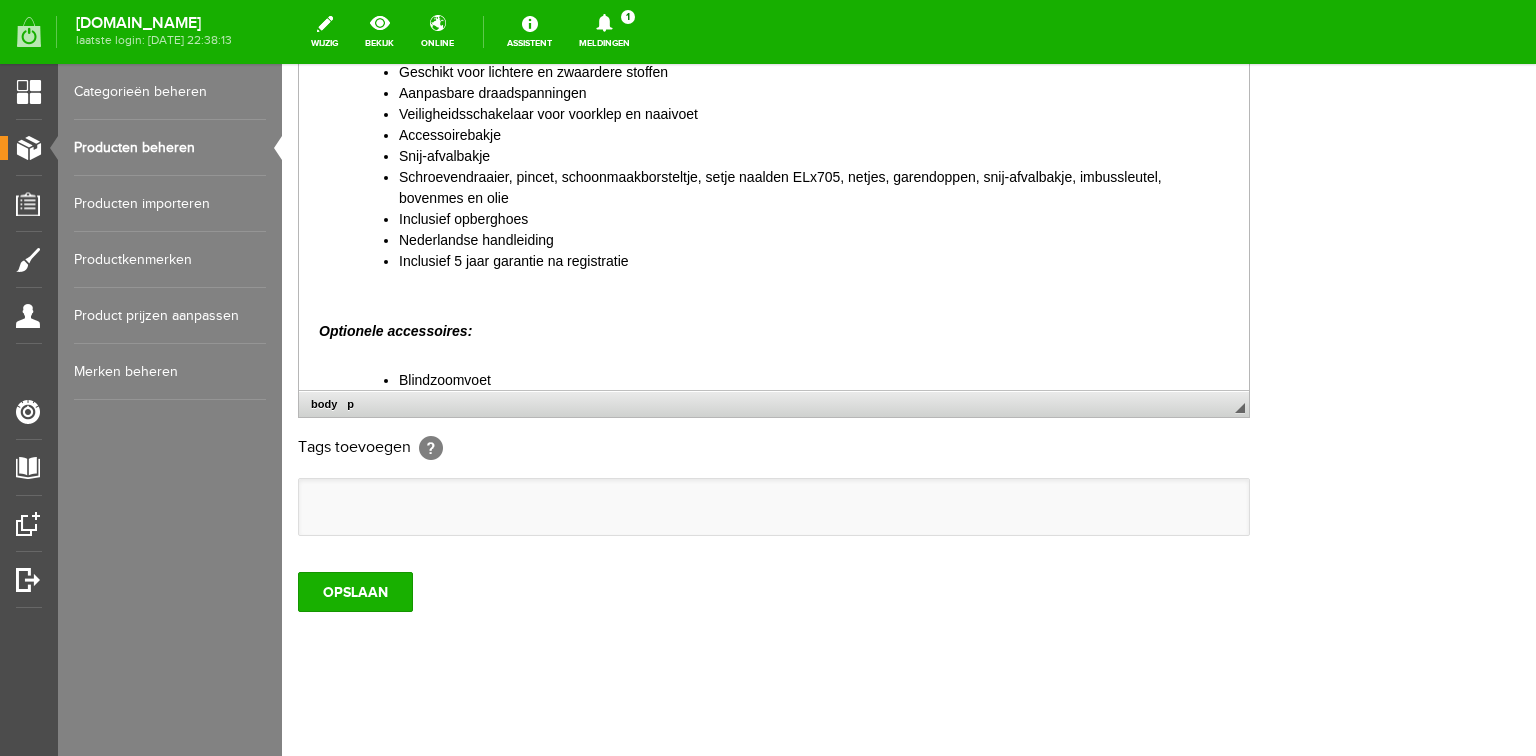 type 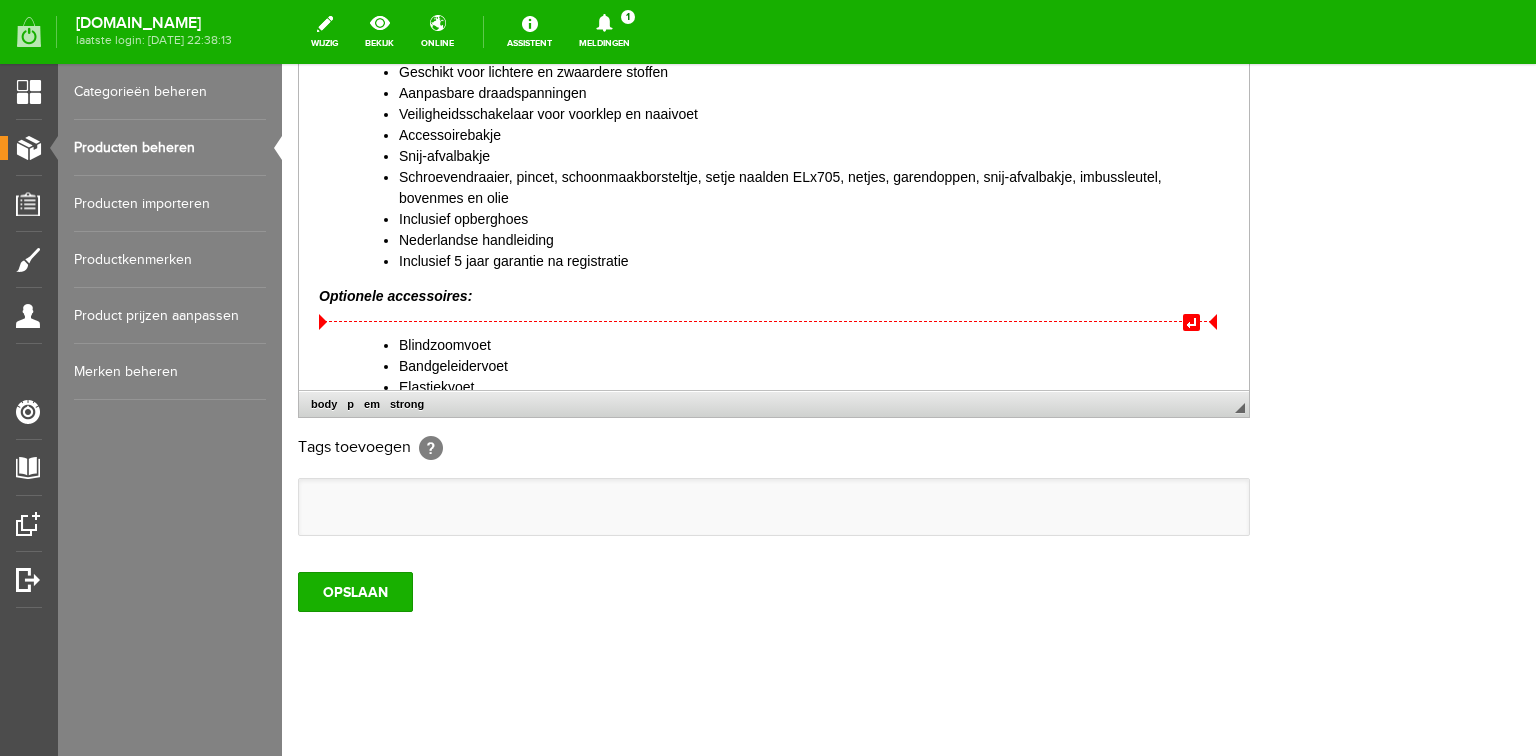 click at bounding box center [1213, 321] 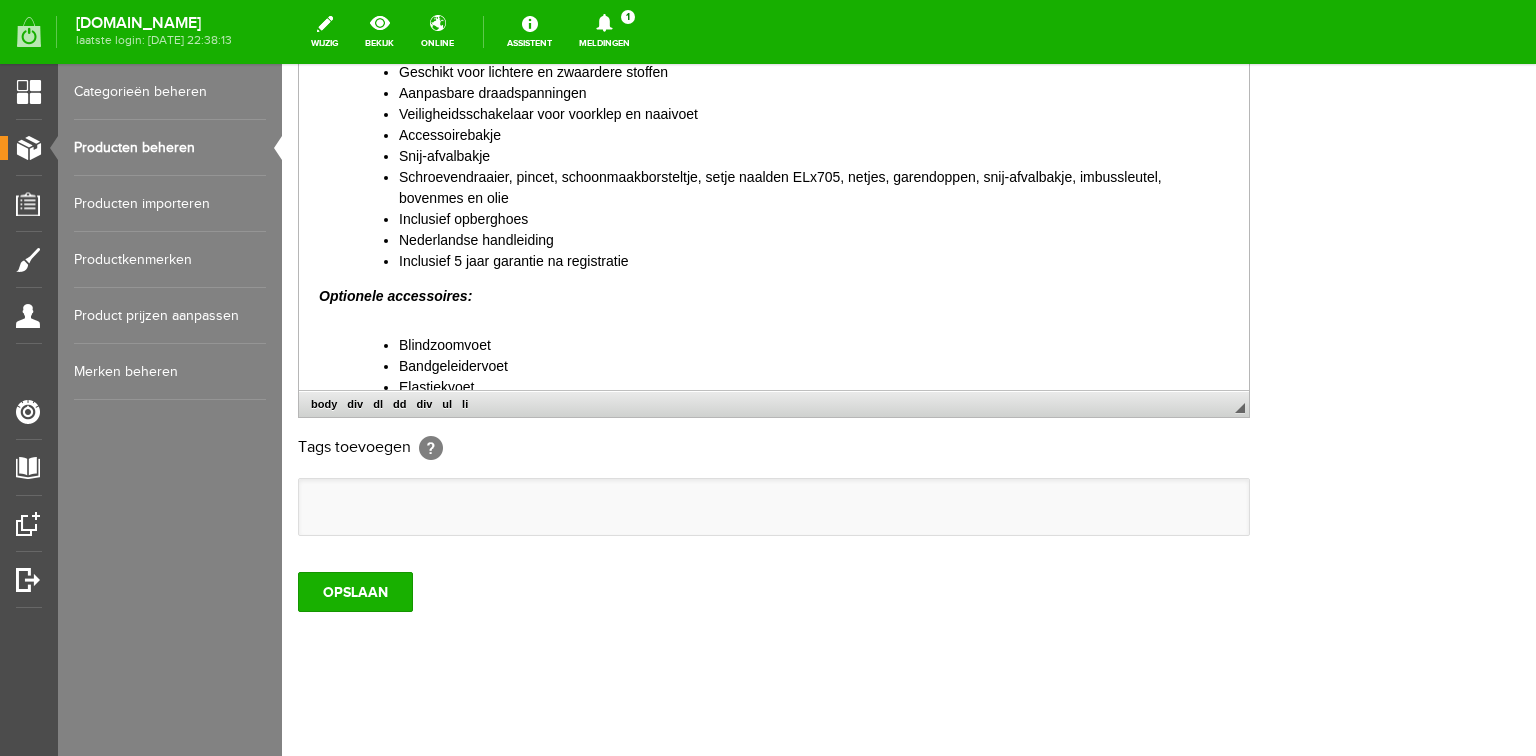 click on "Wil je een voordelig geprijsde lockmachine dan ga je lekker aan de slag met de Juki MO-50-eN lockmachine. Met dit instapmodel verwerk je zowel lichtere als zwaardere stoffen, maak ook eenvoudig een rolzoom. Elastische stoffen zijn ook goed te verwerken dankzij het differentieel transport. De lockmachine is eenvoudig in te rijgen met behulp van de automatische grijperinrijger .  Rijg de machine in op de juiste volgorde voor lockmachines: bovengrijper, ondergrijper, rechternaald en dan de linkernaald, volg de tekeningen in de klep.   Specificaties 3 / 4 draads lock Steeklengte 4mm Steekbreedte linkernaald 6mm, rechter naald 4mm, rolzoom 2mm Aanpasbare steekbreedte Naaivoethoogte 5mm Inrijgschema afgebeeld Automatische grijperinrijger Naaisnelheid max. 1500 st/pm Automatische rolzoom  Verstelbaar differentieel transport Universele naaivoet Uitschakelbaar bovenmes bij inrijgen Geschikt voor lichtere en zwaardere stoffen Aanpasbare draadspanningen Veiligheidsschakelaar voor voorklep en naaivoet Accessoirebakje" at bounding box center [774, 234] 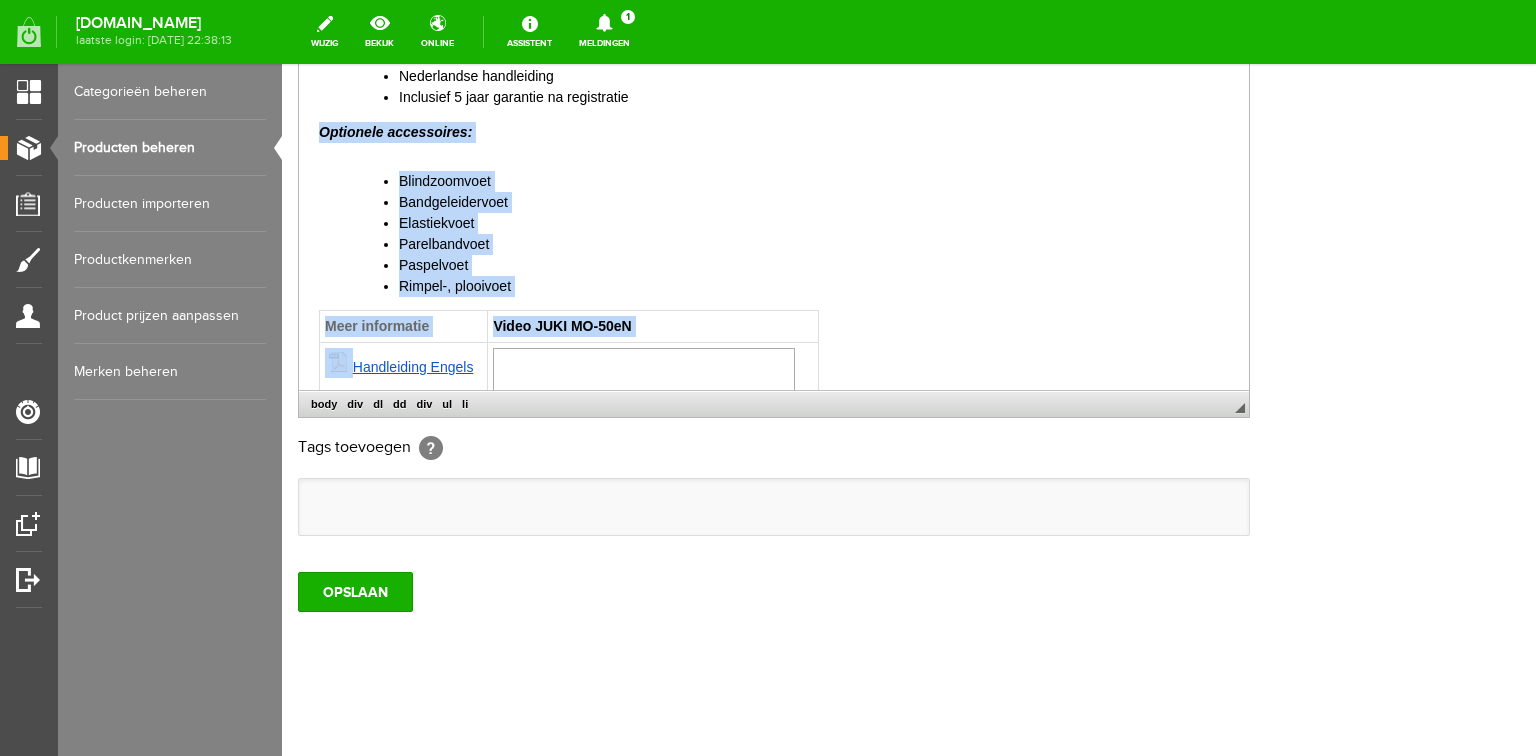 scroll, scrollTop: 568, scrollLeft: 0, axis: vertical 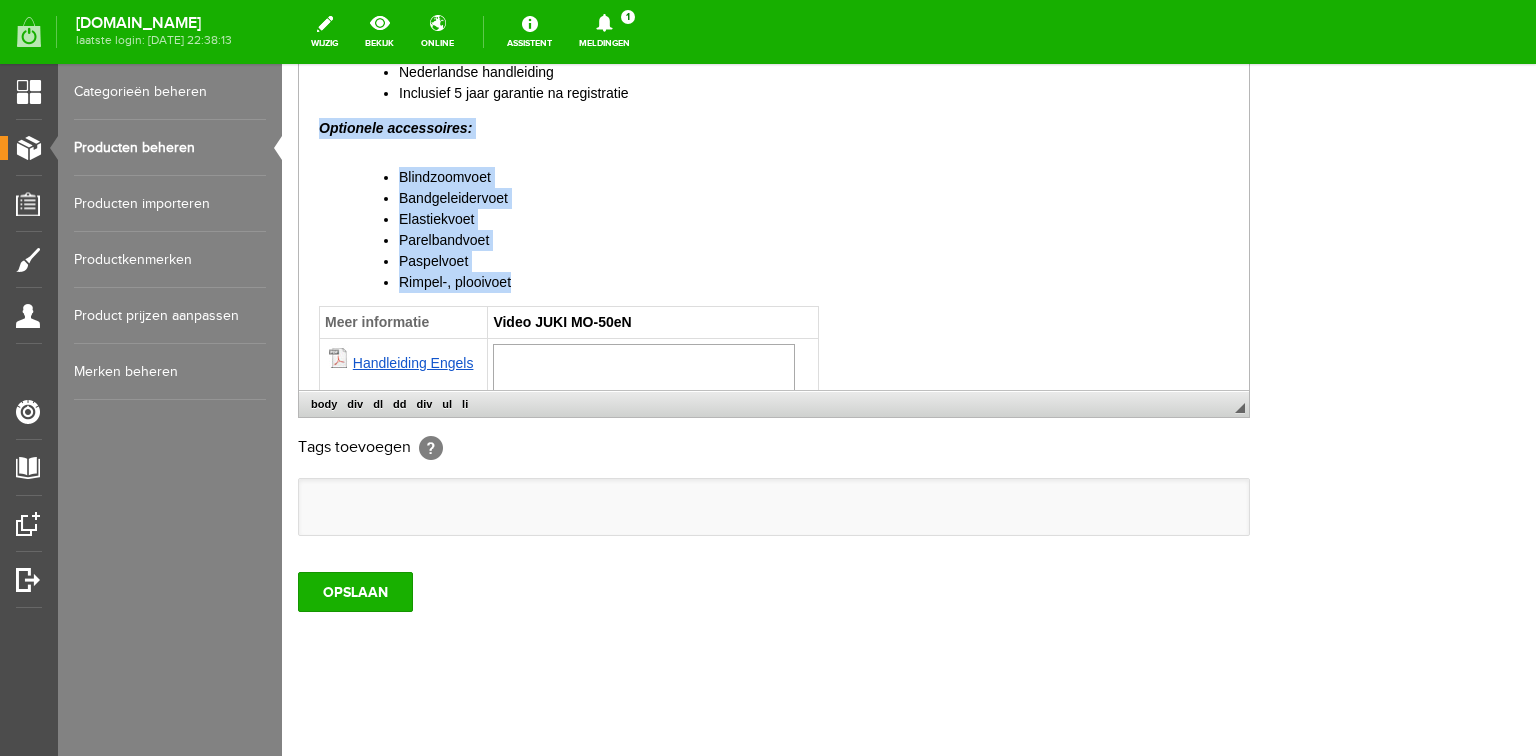 drag, startPoint x: 323, startPoint y: 294, endPoint x: 528, endPoint y: 278, distance: 205.62344 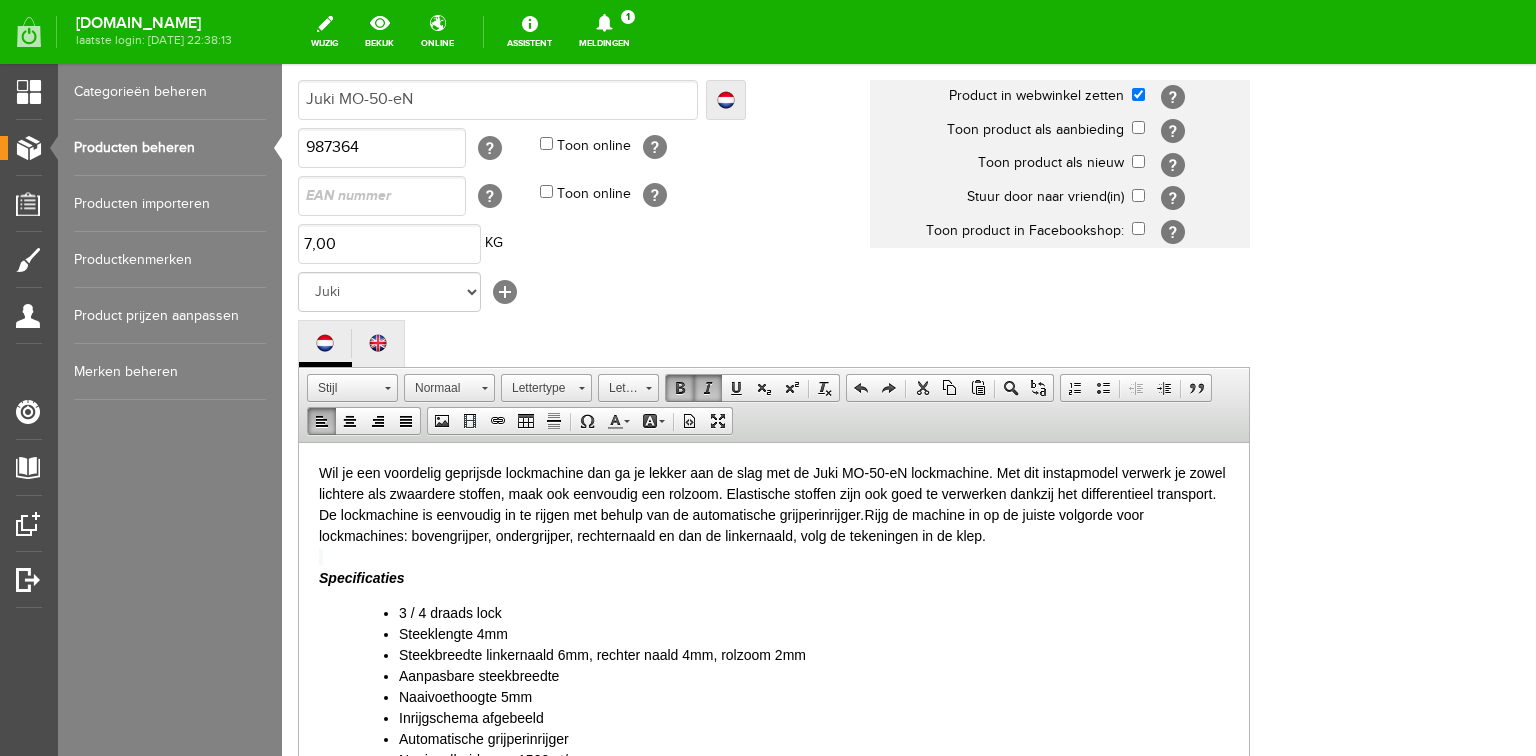 scroll, scrollTop: 192, scrollLeft: 0, axis: vertical 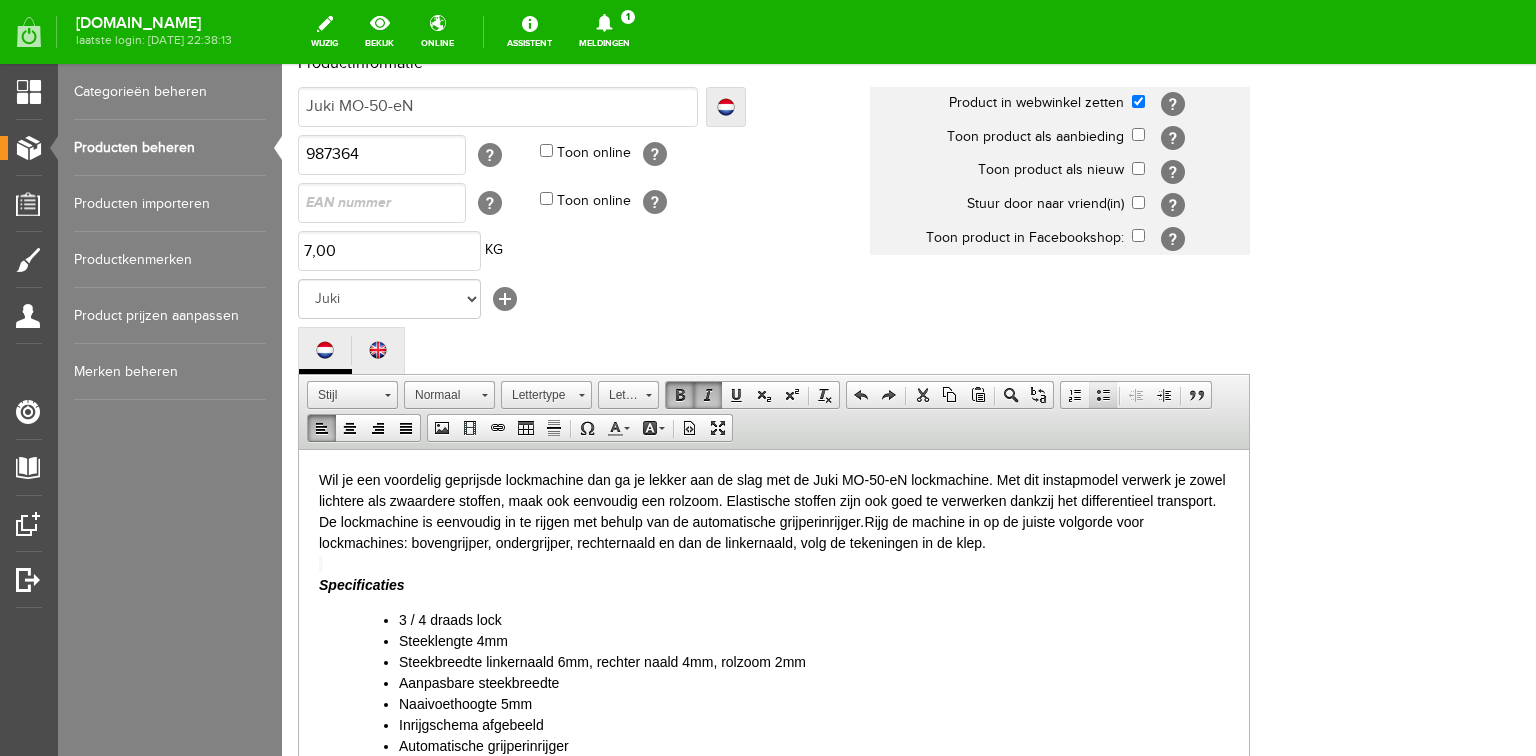 click at bounding box center [1103, 395] 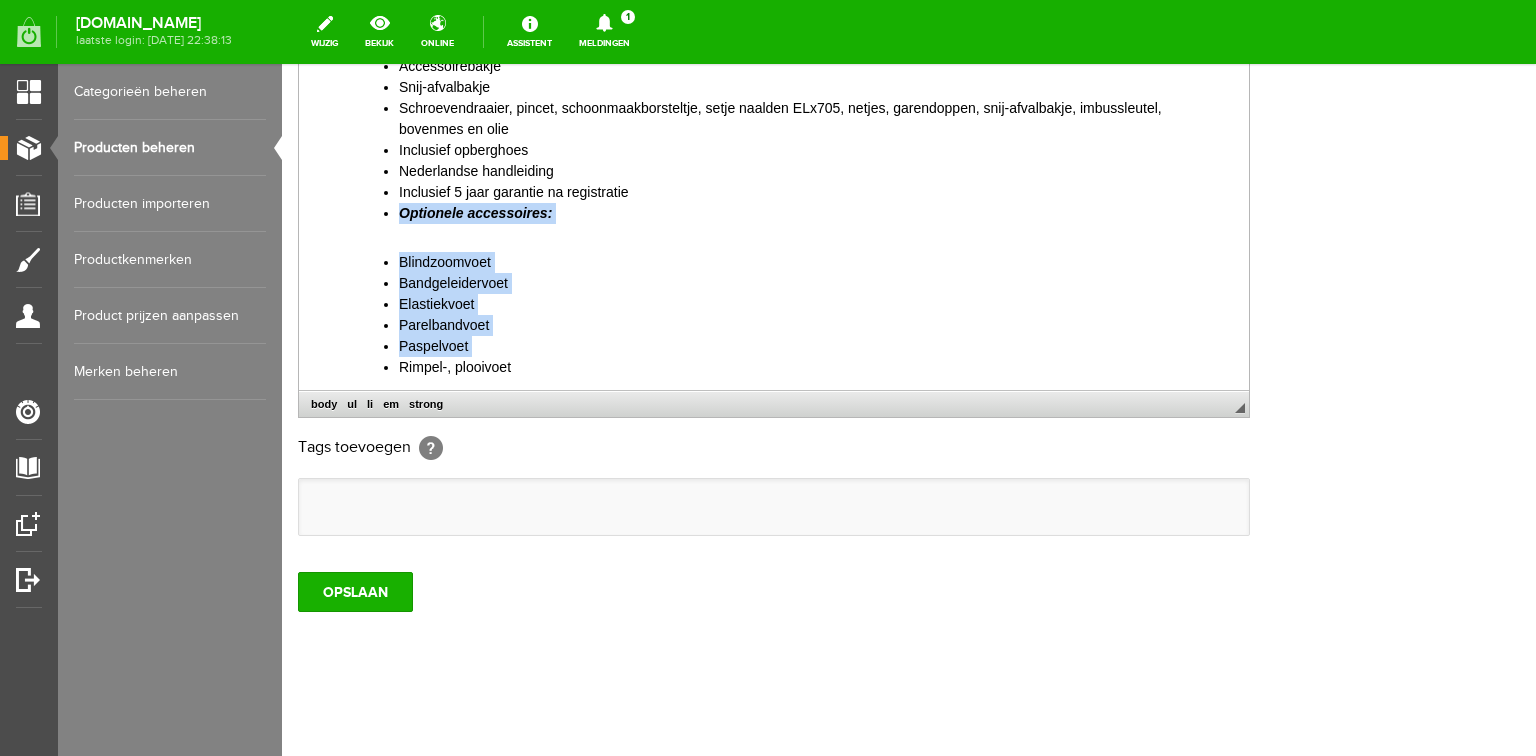 scroll, scrollTop: 480, scrollLeft: 0, axis: vertical 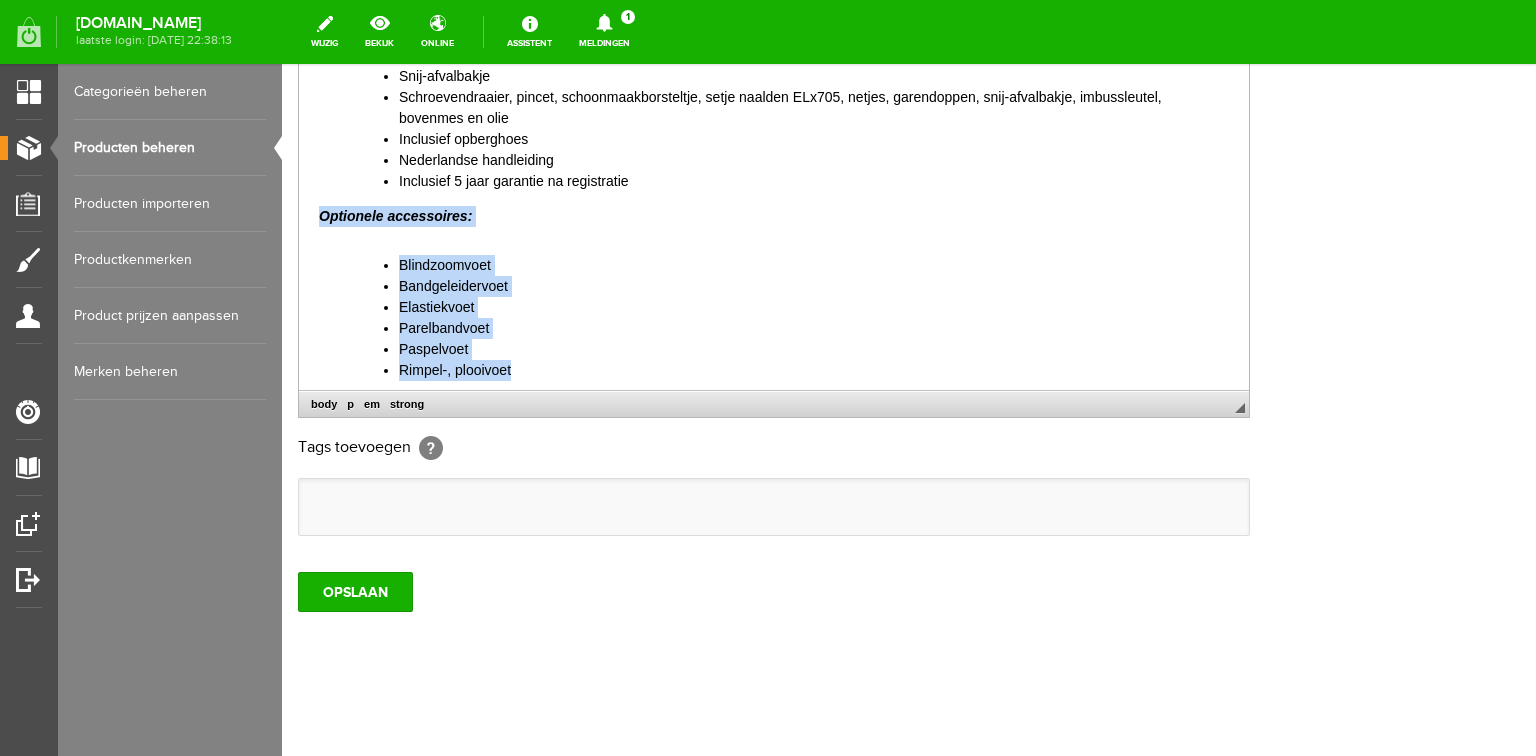 click on "Optionele accessoires:" at bounding box center (774, 215) 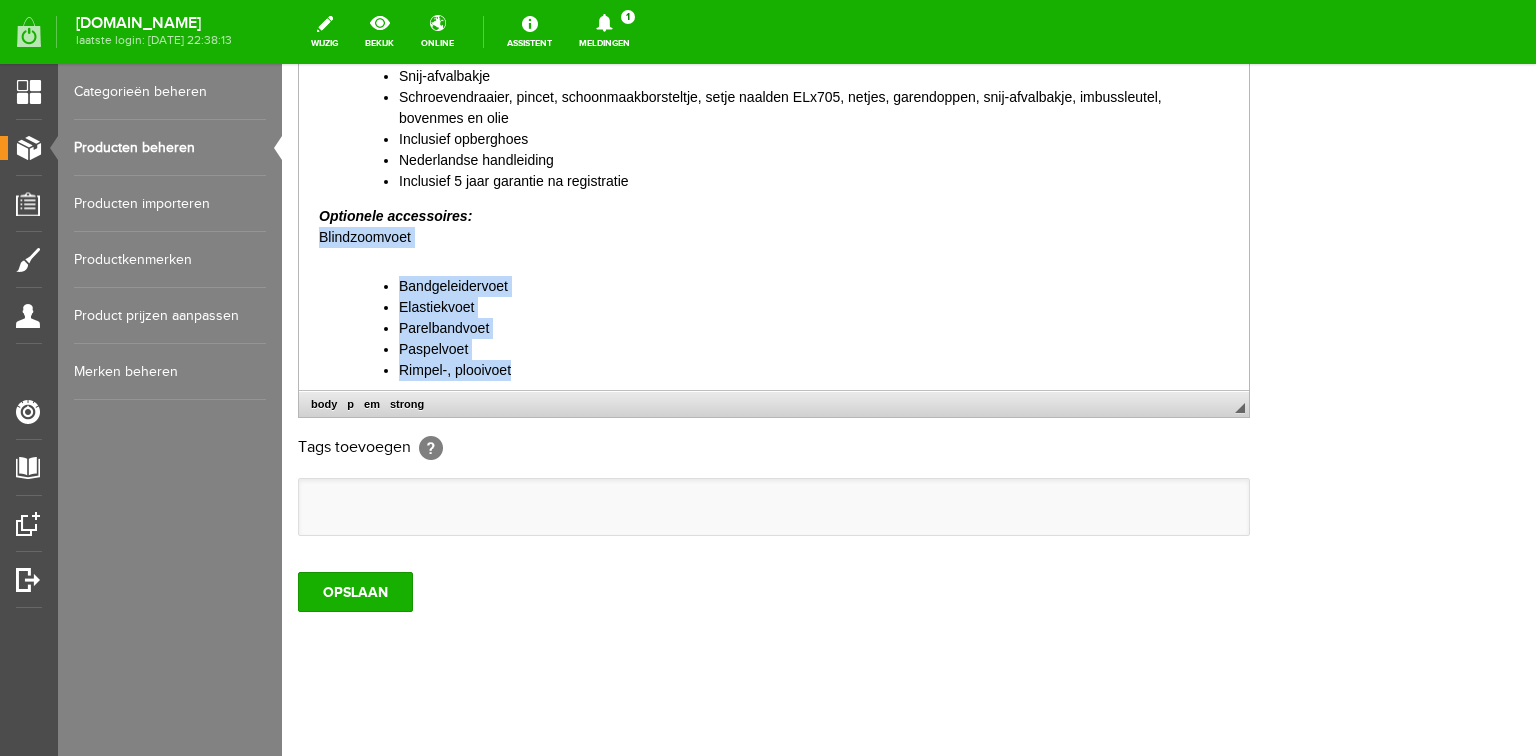 drag, startPoint x: 316, startPoint y: 235, endPoint x: 516, endPoint y: 360, distance: 235.84953 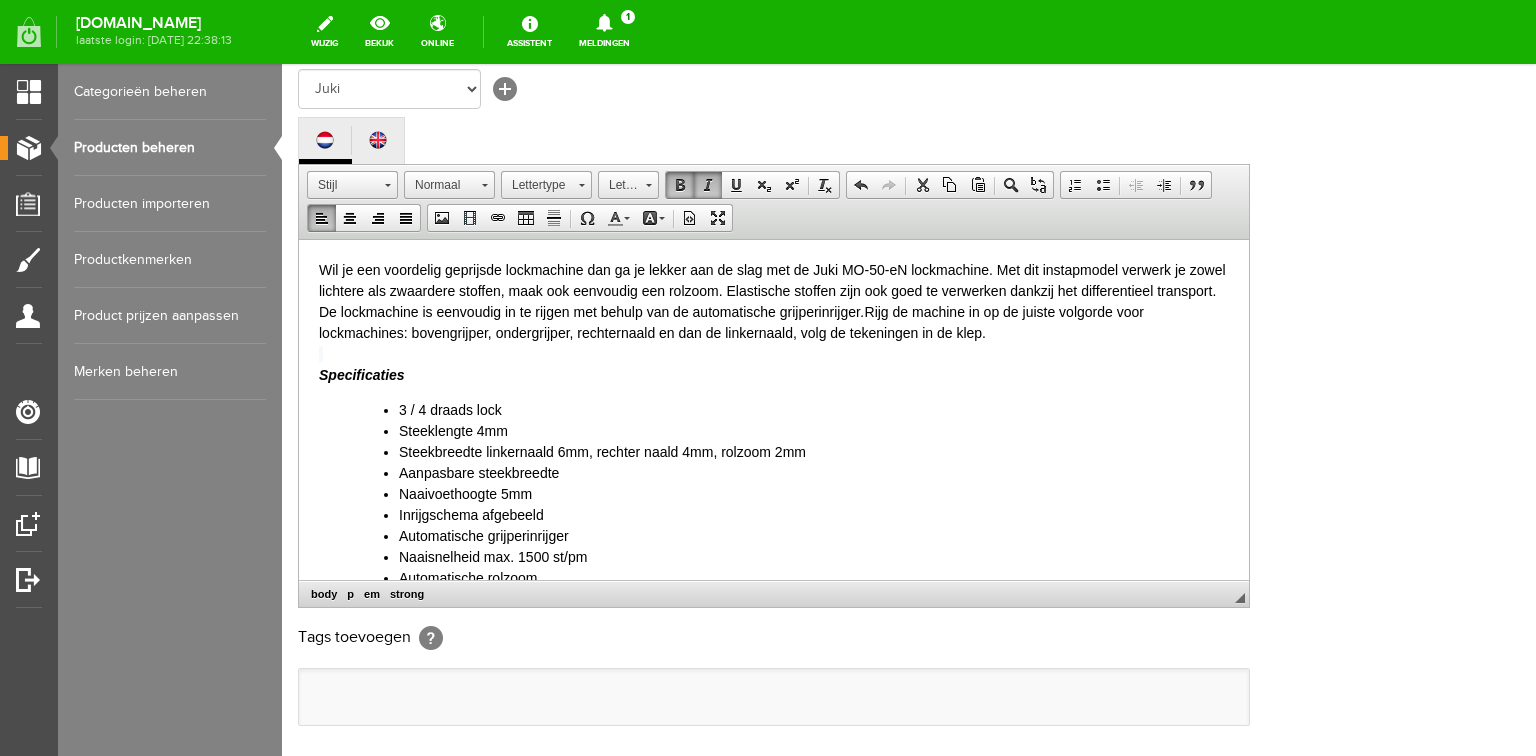 scroll, scrollTop: 272, scrollLeft: 0, axis: vertical 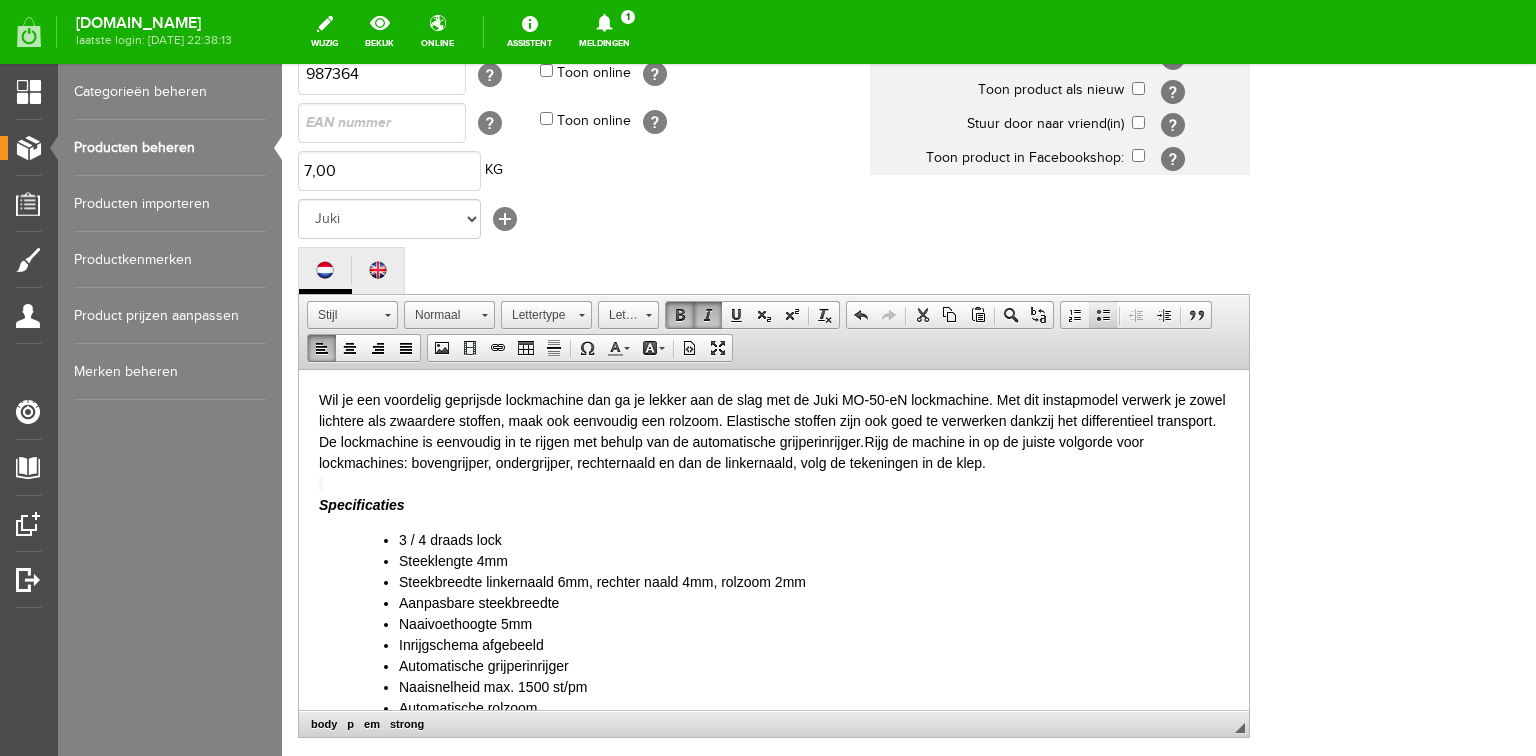 click at bounding box center (1103, 315) 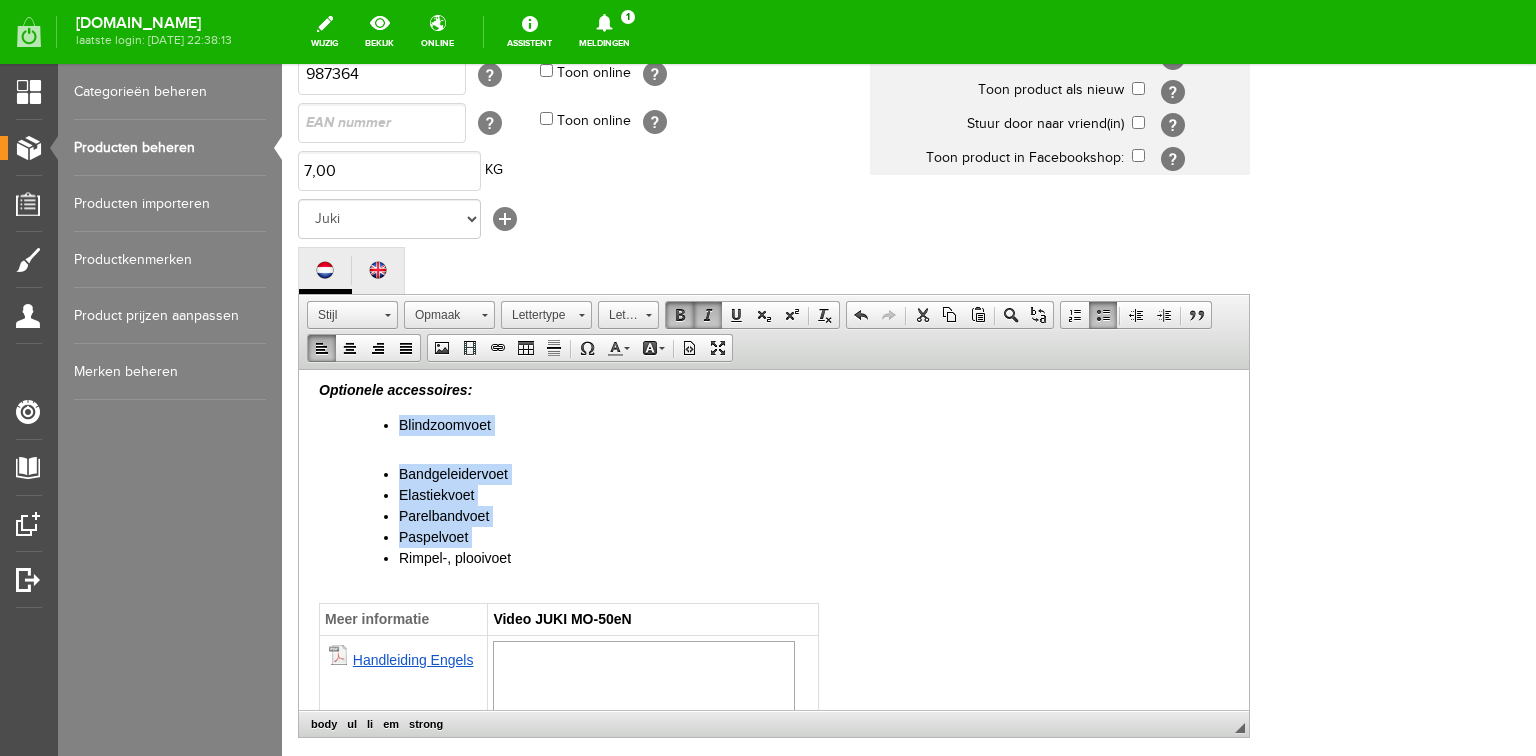 scroll, scrollTop: 640, scrollLeft: 0, axis: vertical 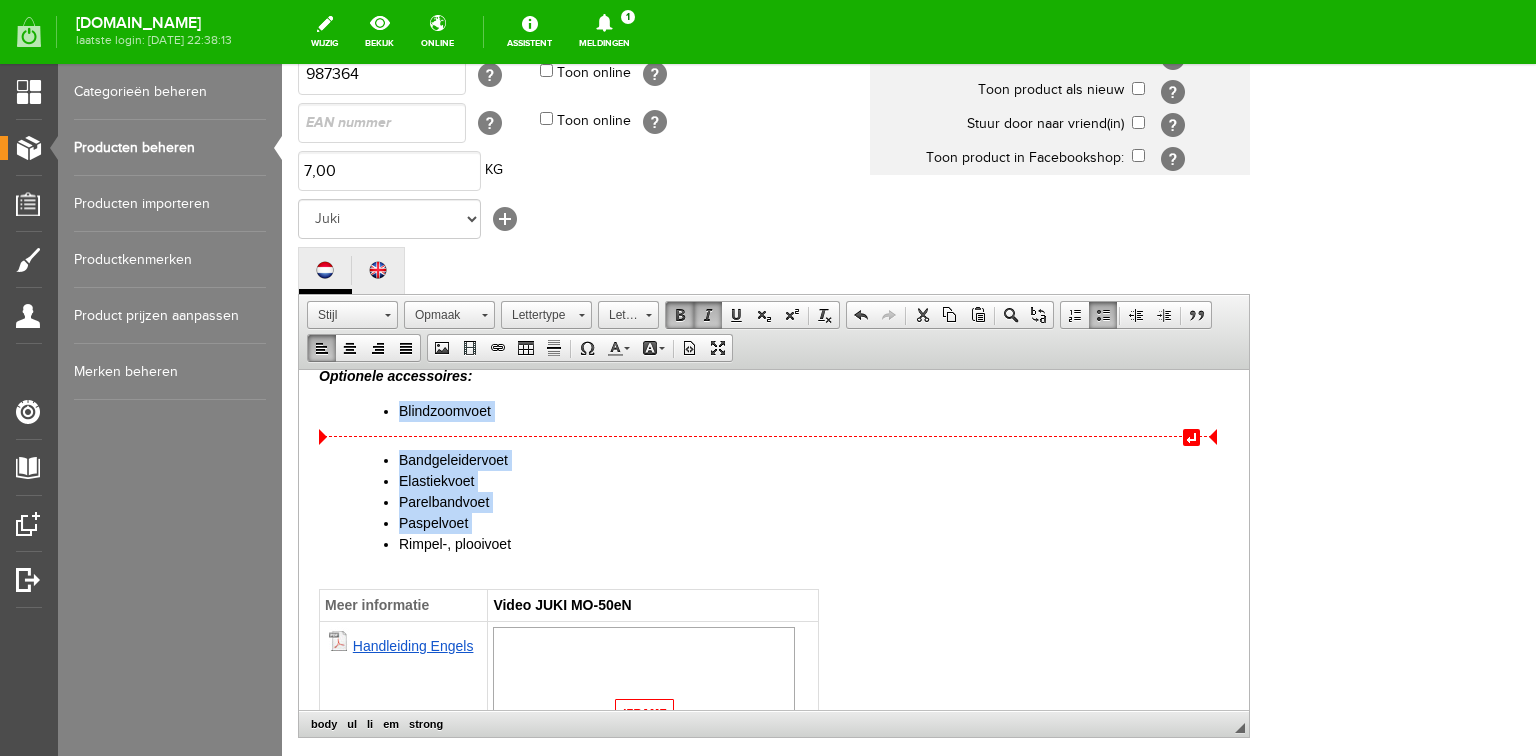 click on "Bandgeleidervoet" at bounding box center (814, 459) 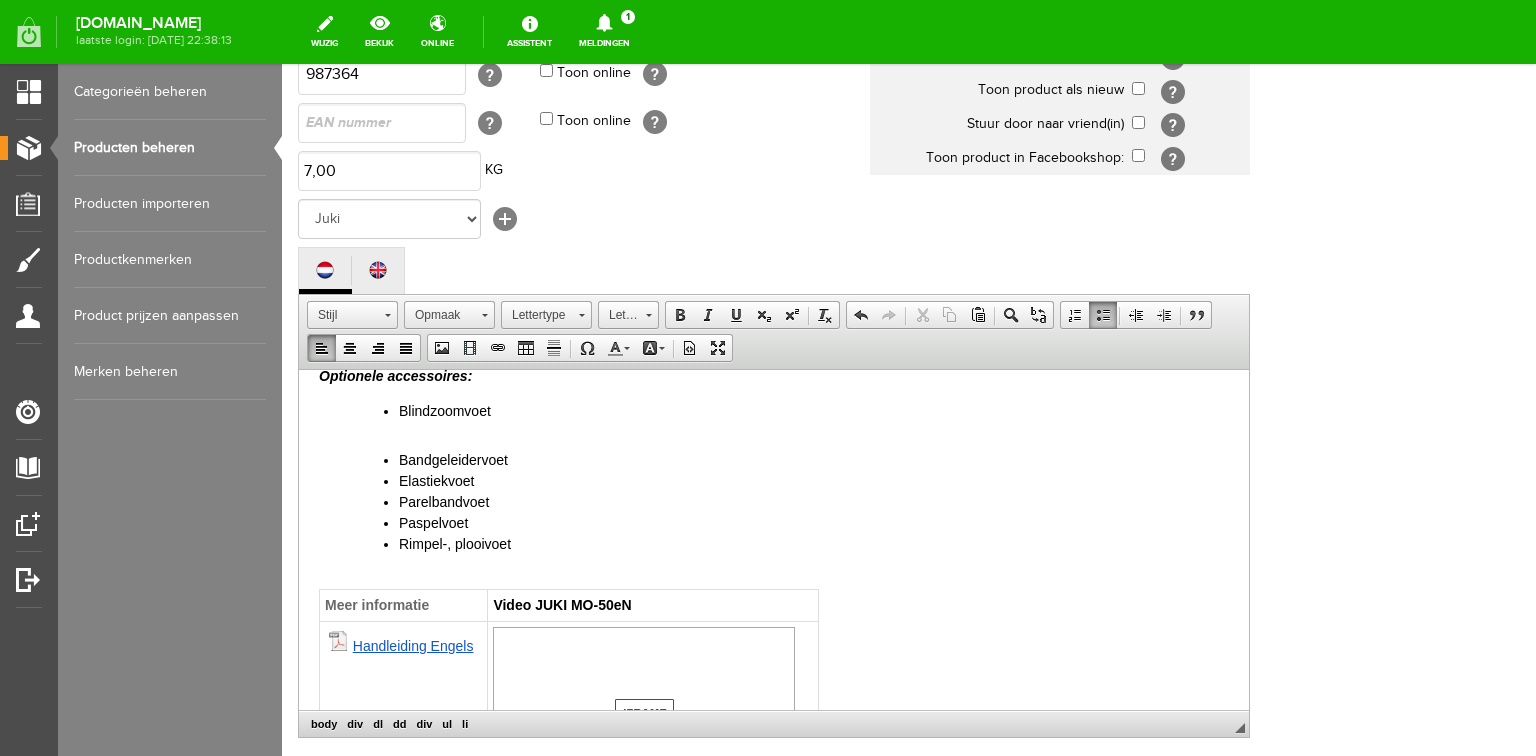 click on "Blindzoomvoet" at bounding box center [814, 410] 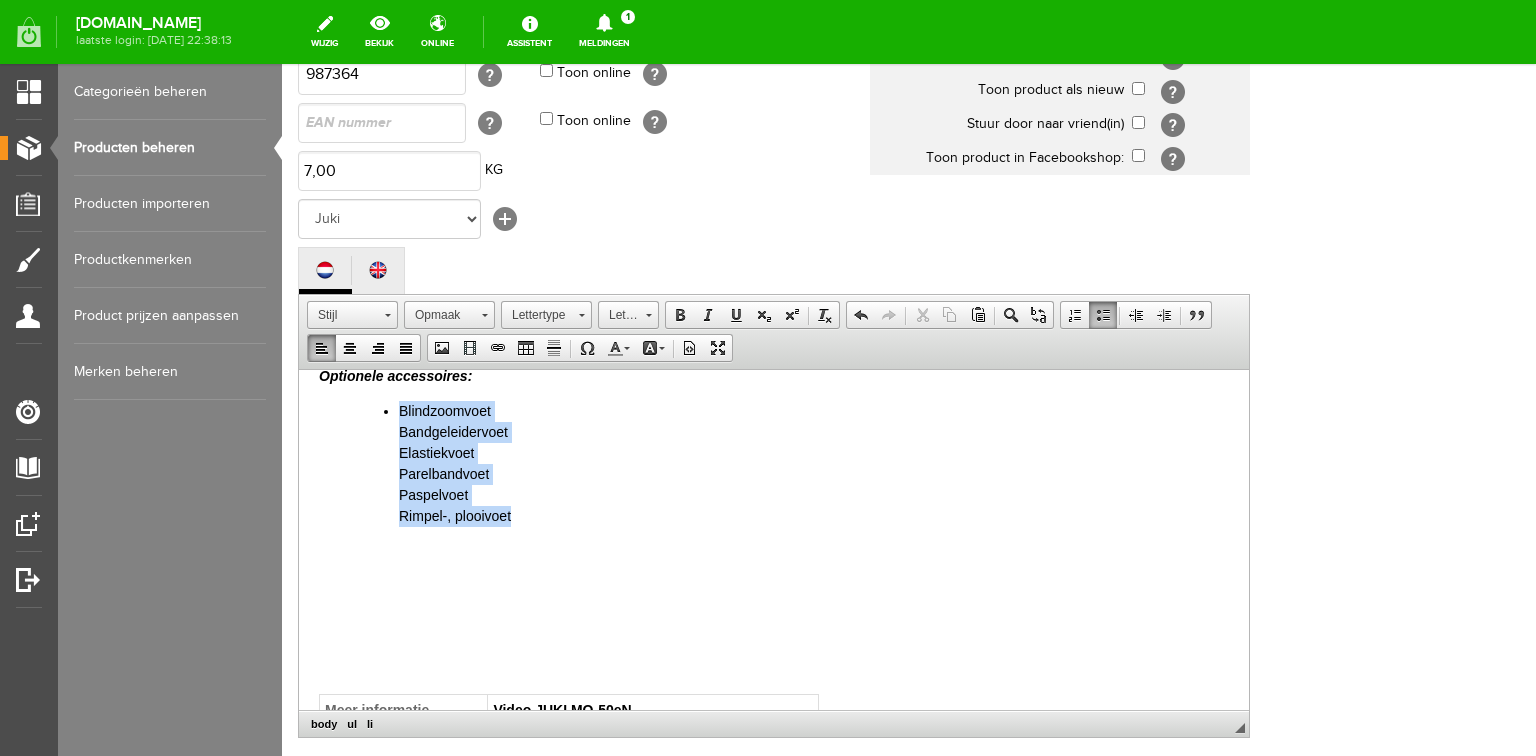 drag, startPoint x: 388, startPoint y: 408, endPoint x: 524, endPoint y: 516, distance: 173.66635 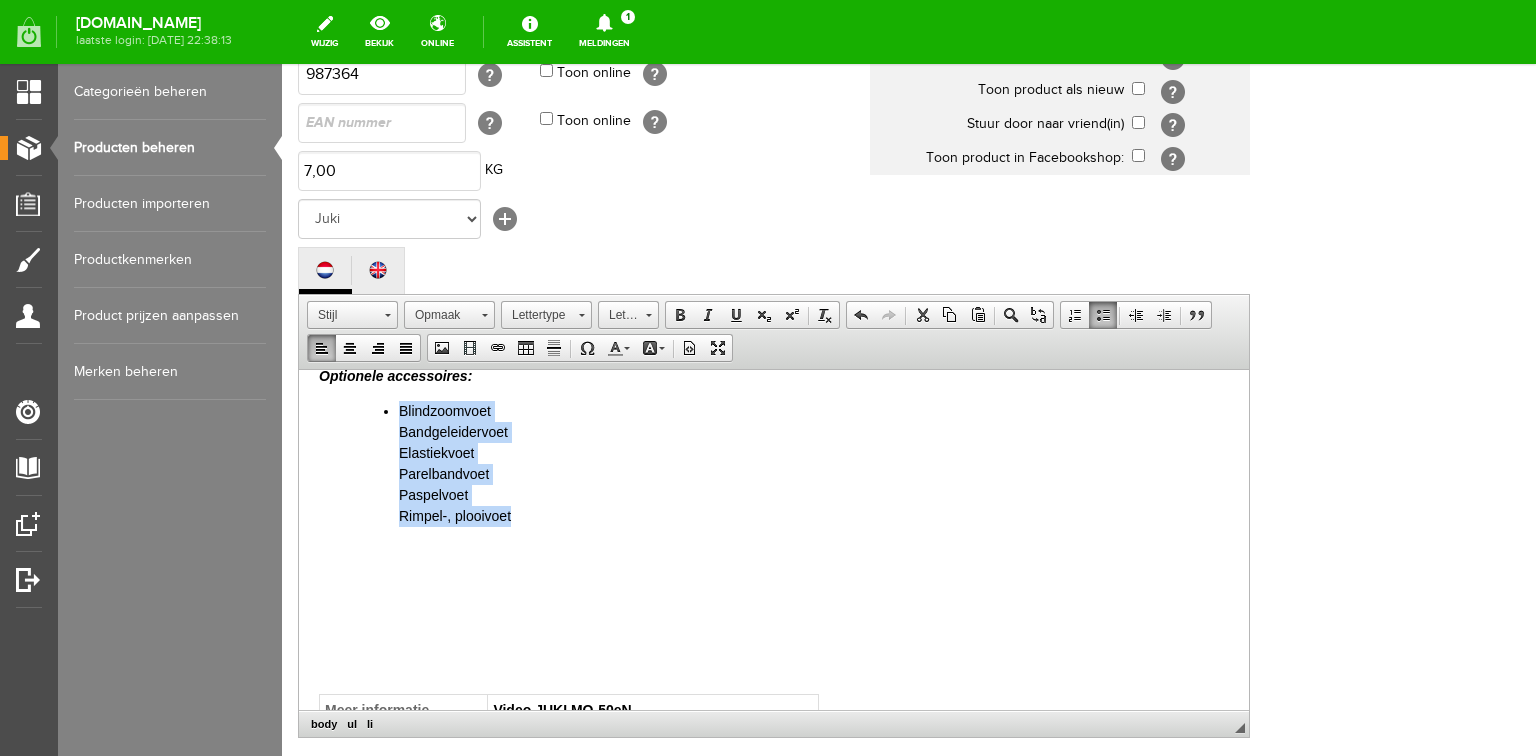 click at bounding box center [1103, 315] 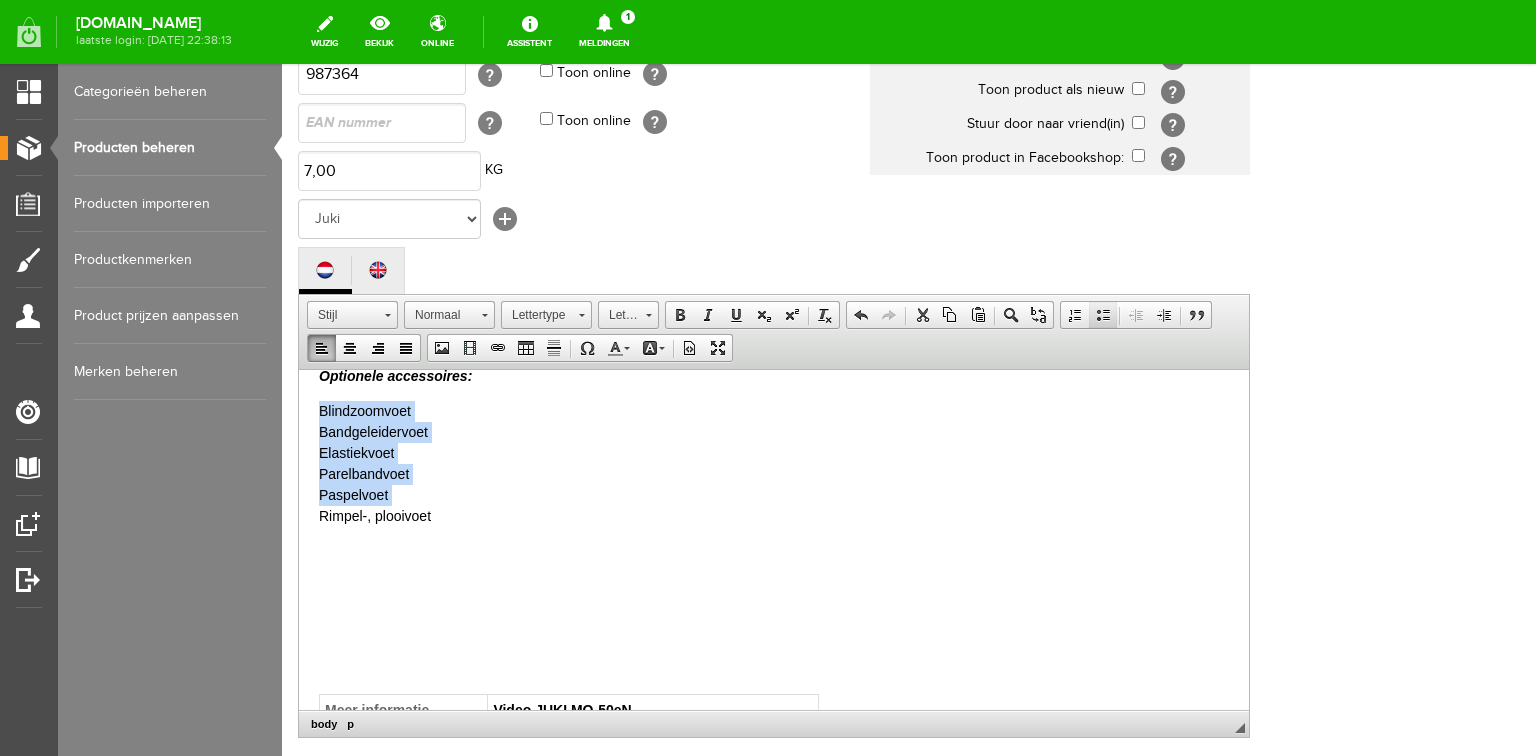 click at bounding box center (1103, 315) 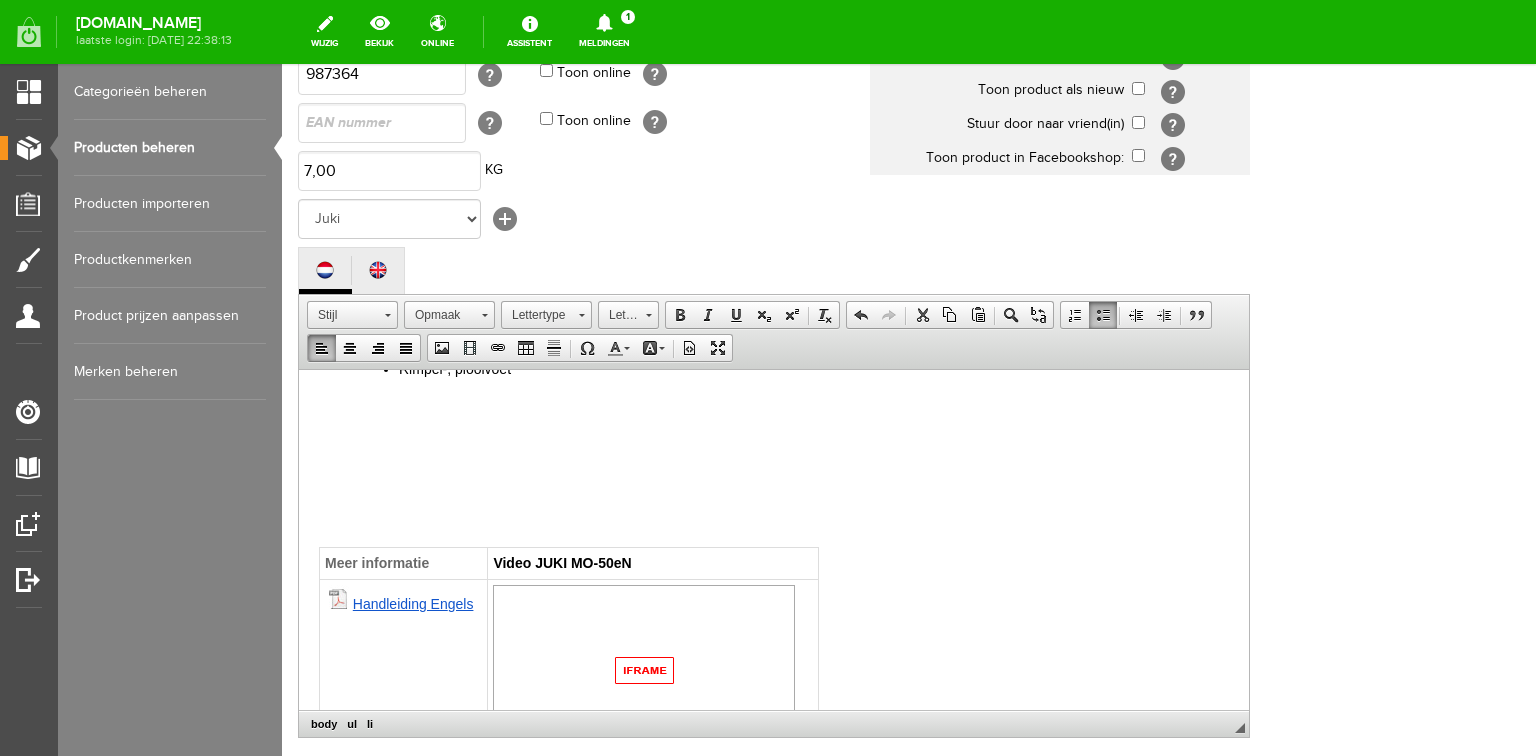 scroll, scrollTop: 800, scrollLeft: 0, axis: vertical 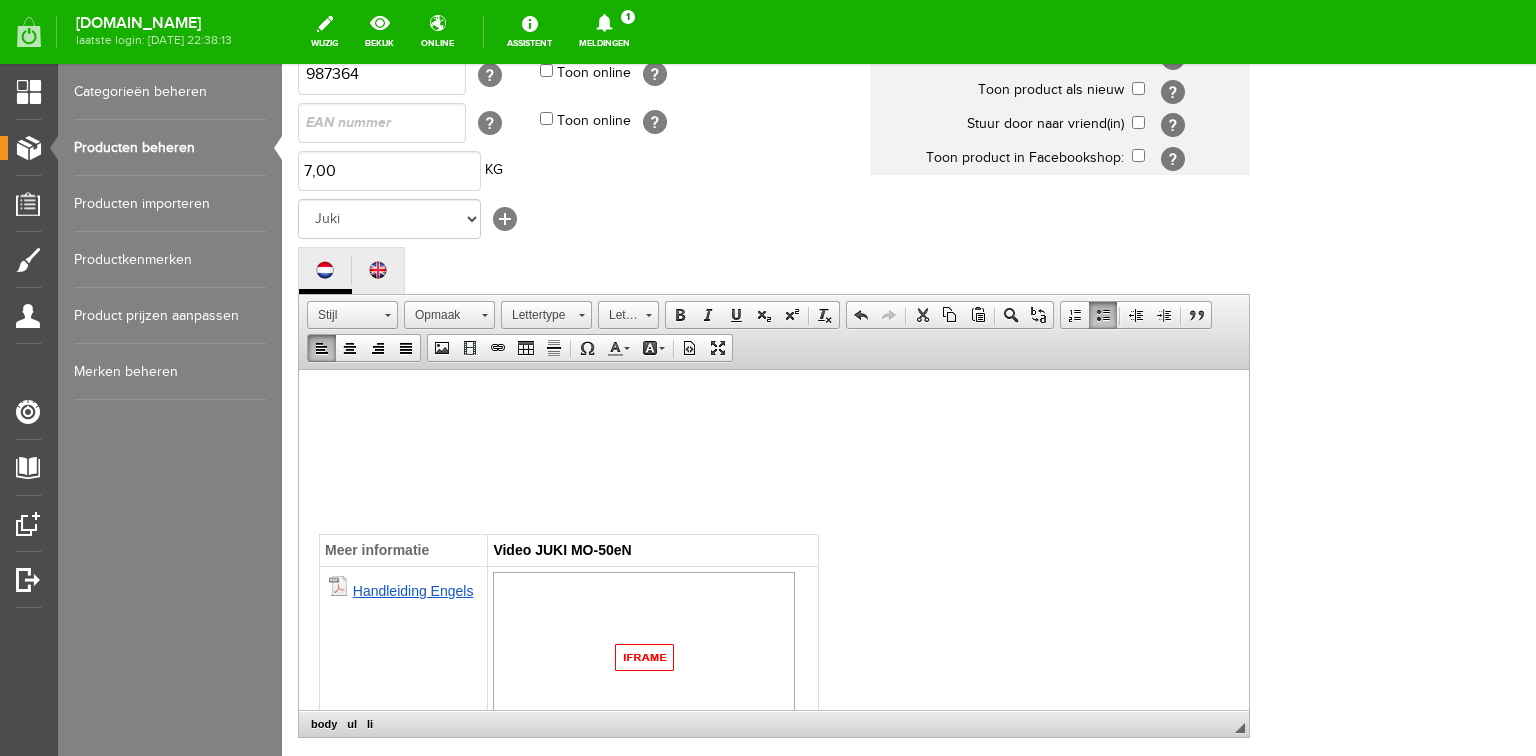click at bounding box center (774, 456) 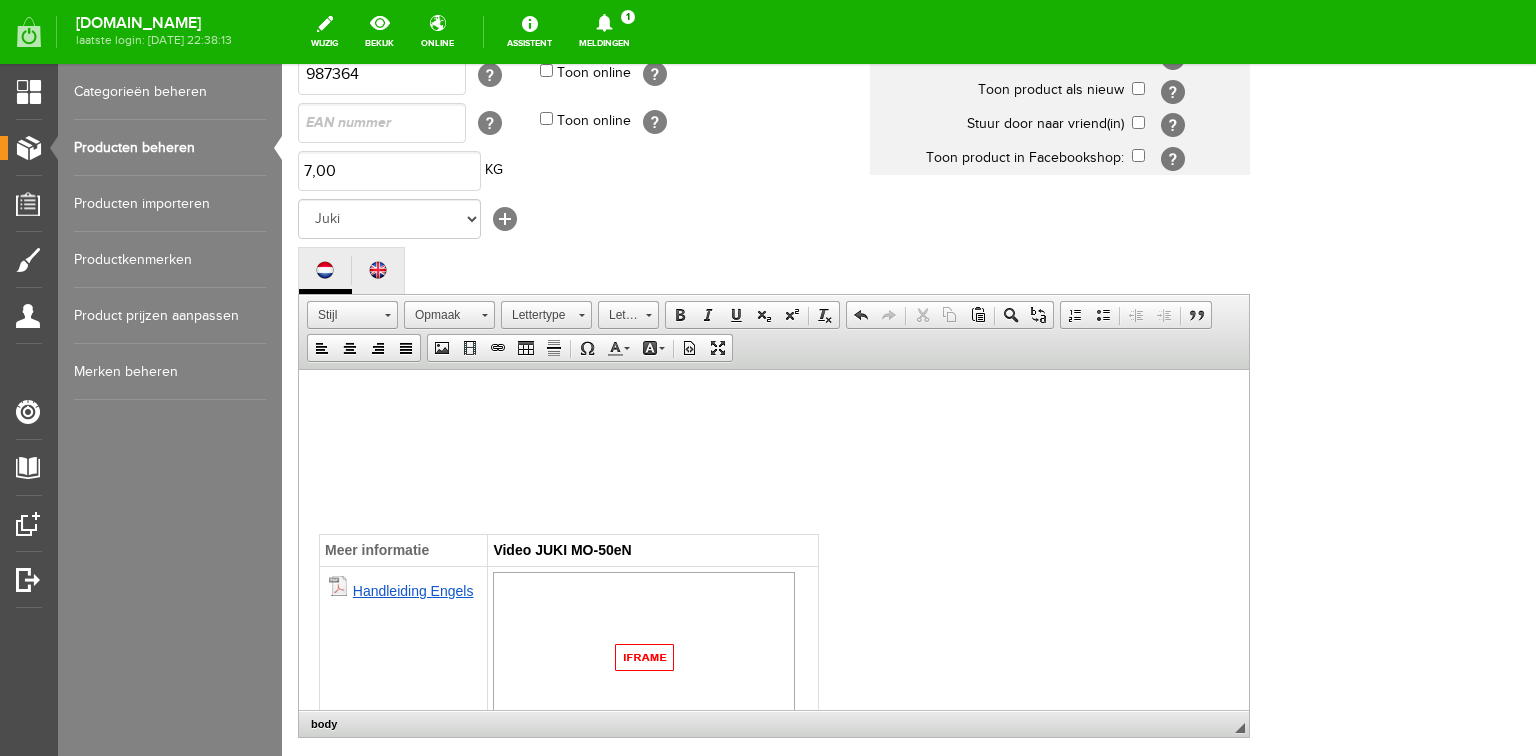 click at bounding box center (774, 456) 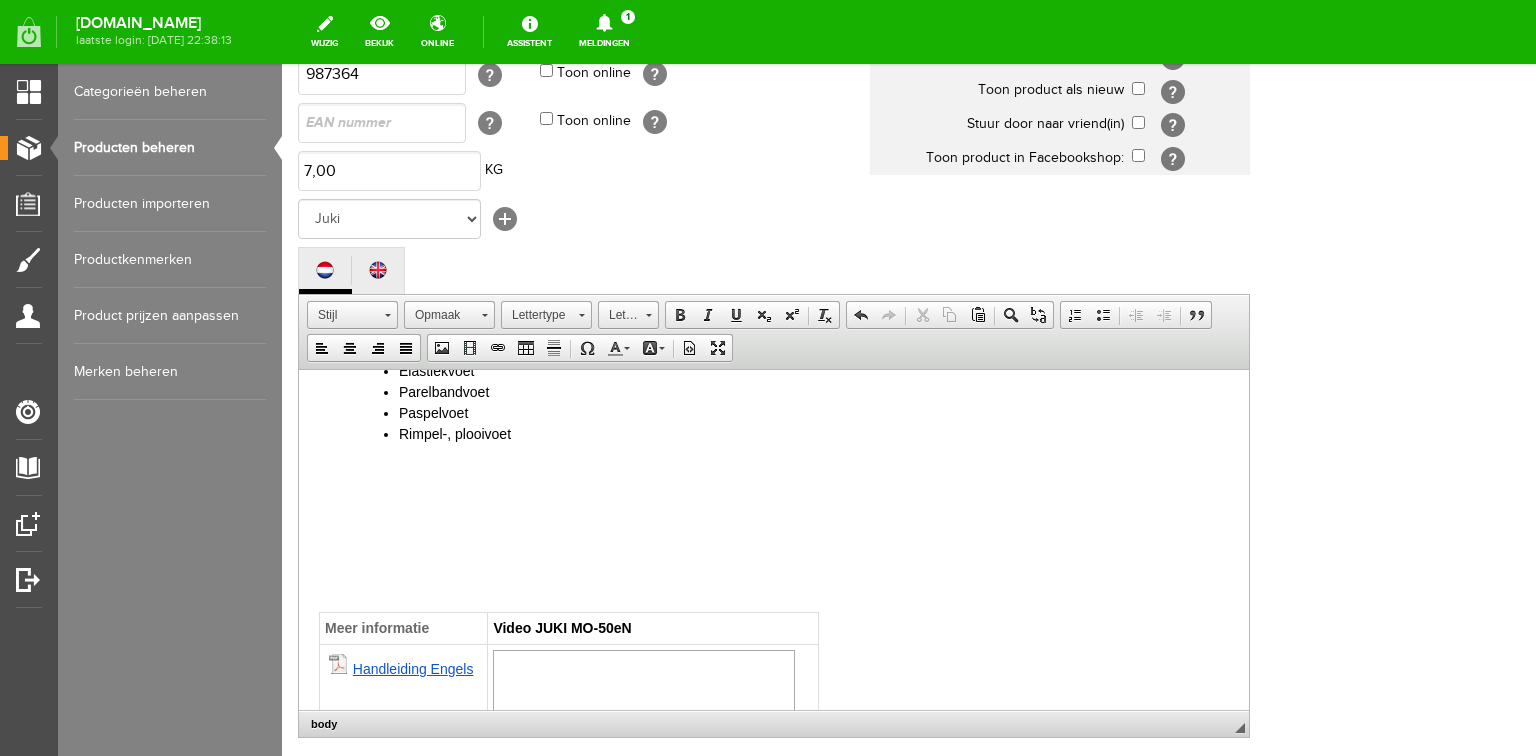scroll, scrollTop: 640, scrollLeft: 0, axis: vertical 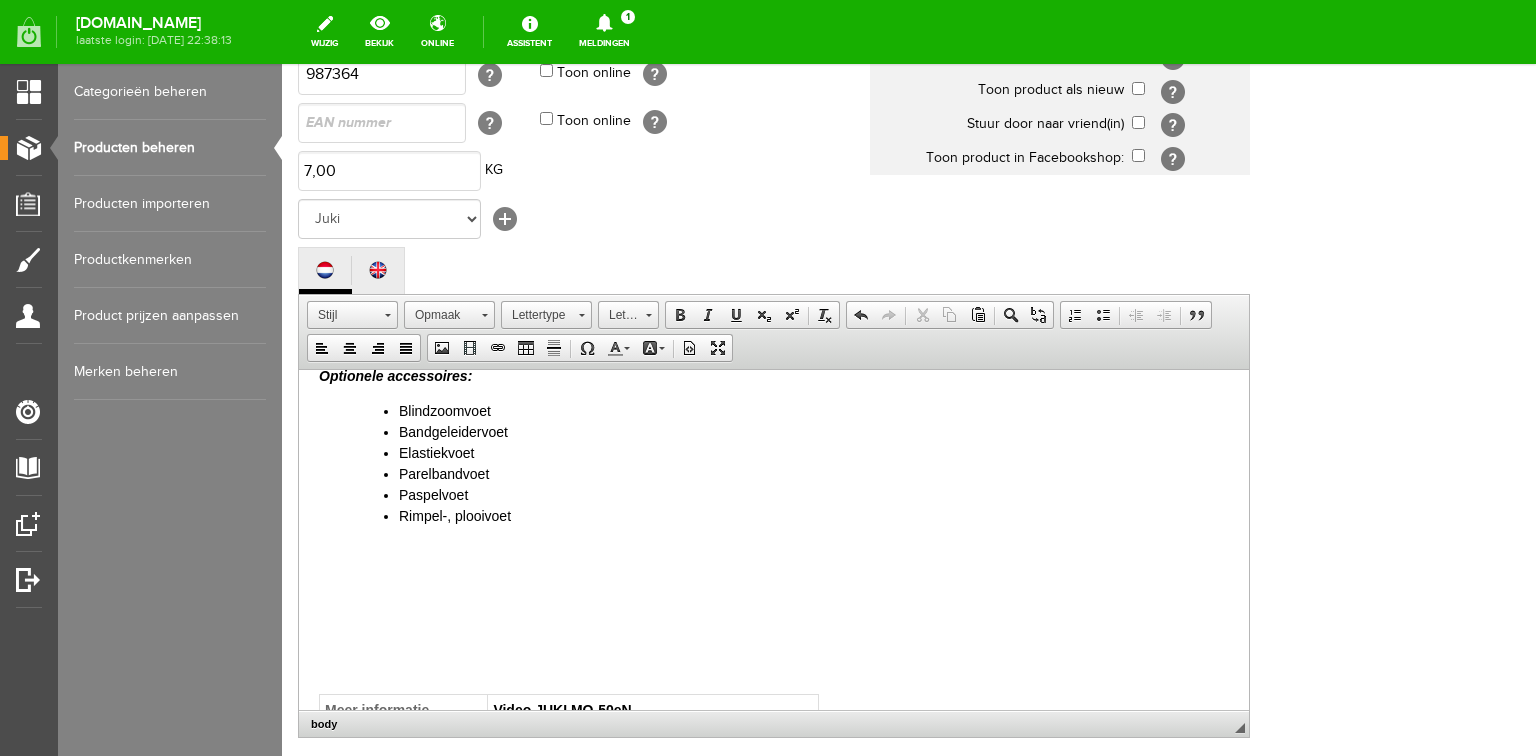click on "​ Rimpel-, plooivoet" at bounding box center [814, 515] 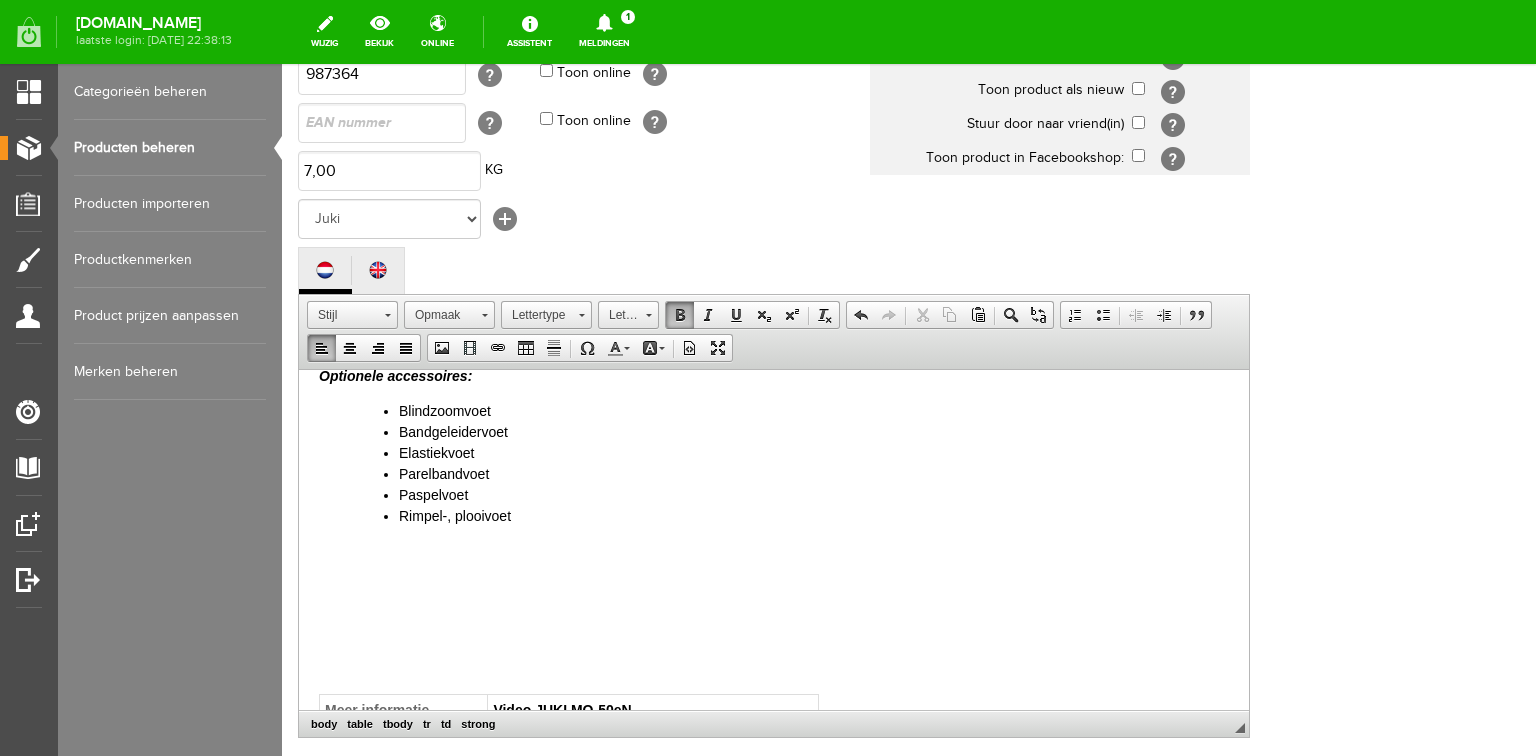 scroll, scrollTop: 648, scrollLeft: 0, axis: vertical 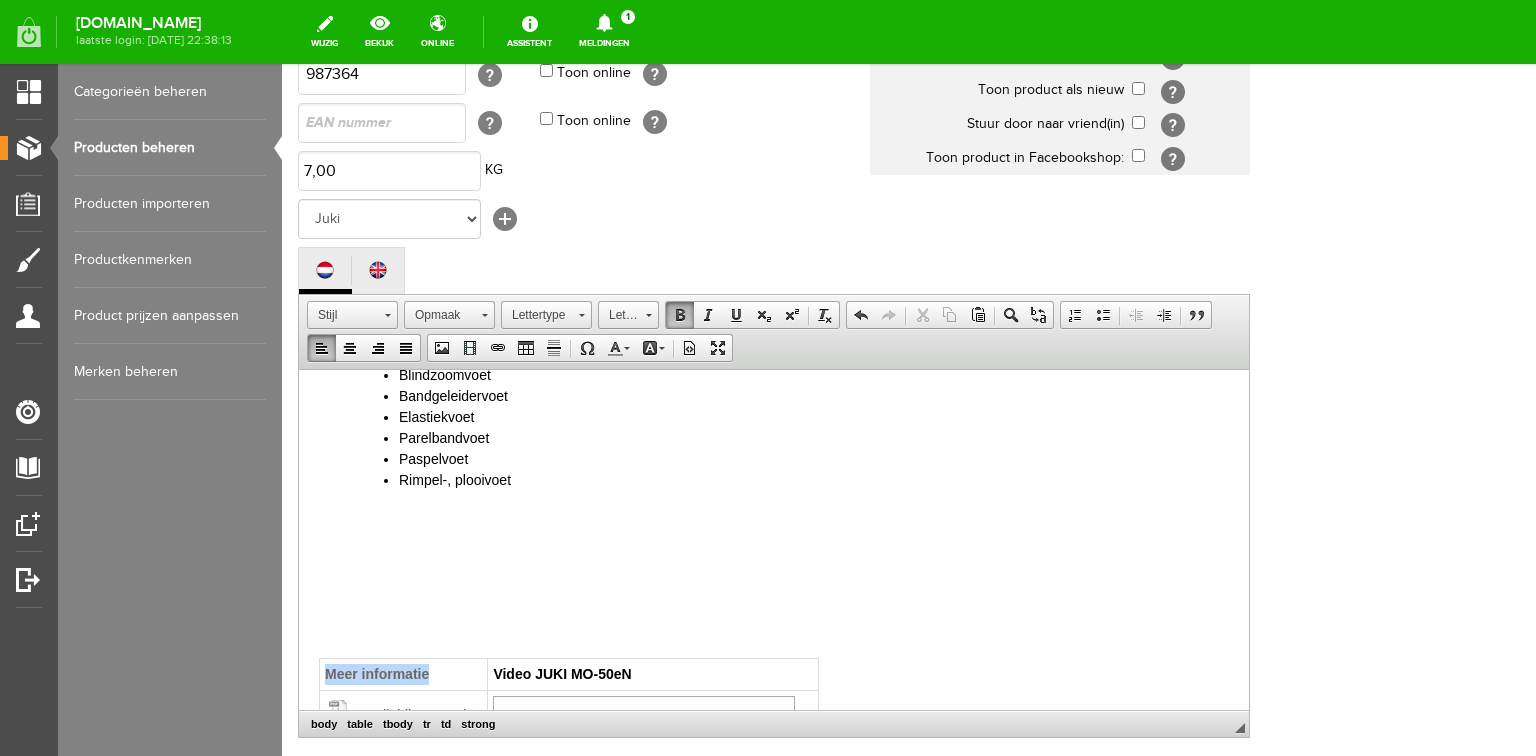 drag, startPoint x: 442, startPoint y: 698, endPoint x: 329, endPoint y: 670, distance: 116.41735 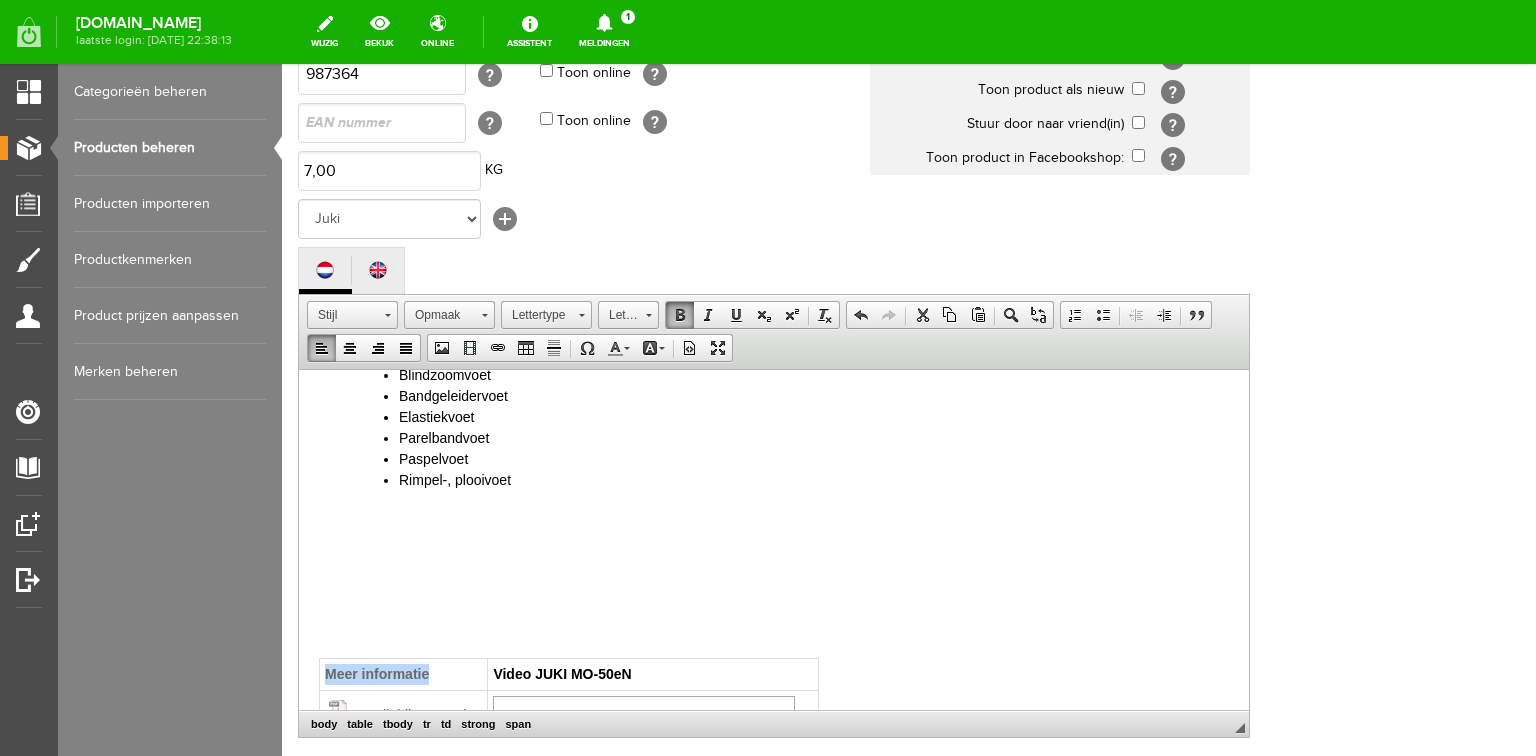 click at bounding box center [680, 315] 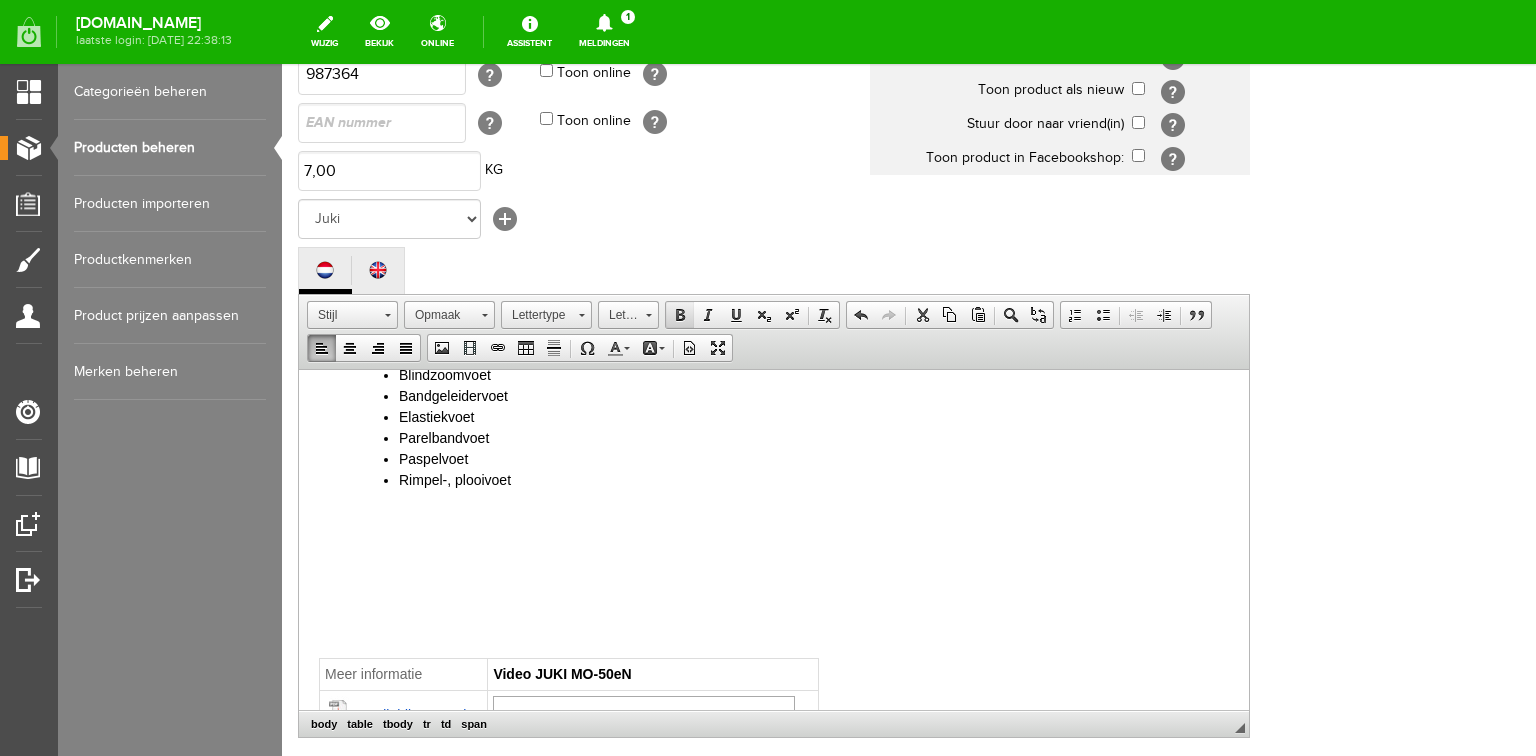 click at bounding box center [680, 315] 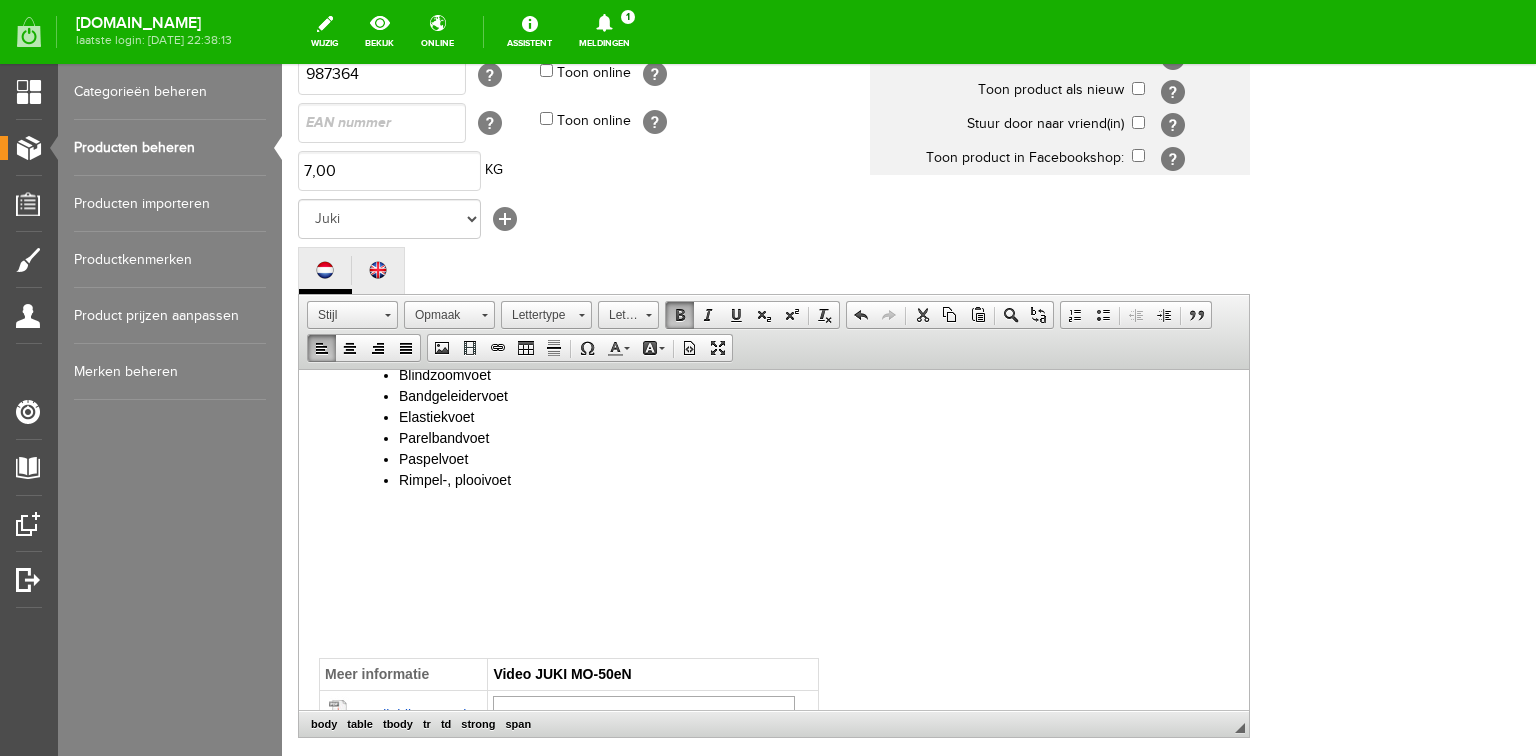 click at bounding box center (774, 580) 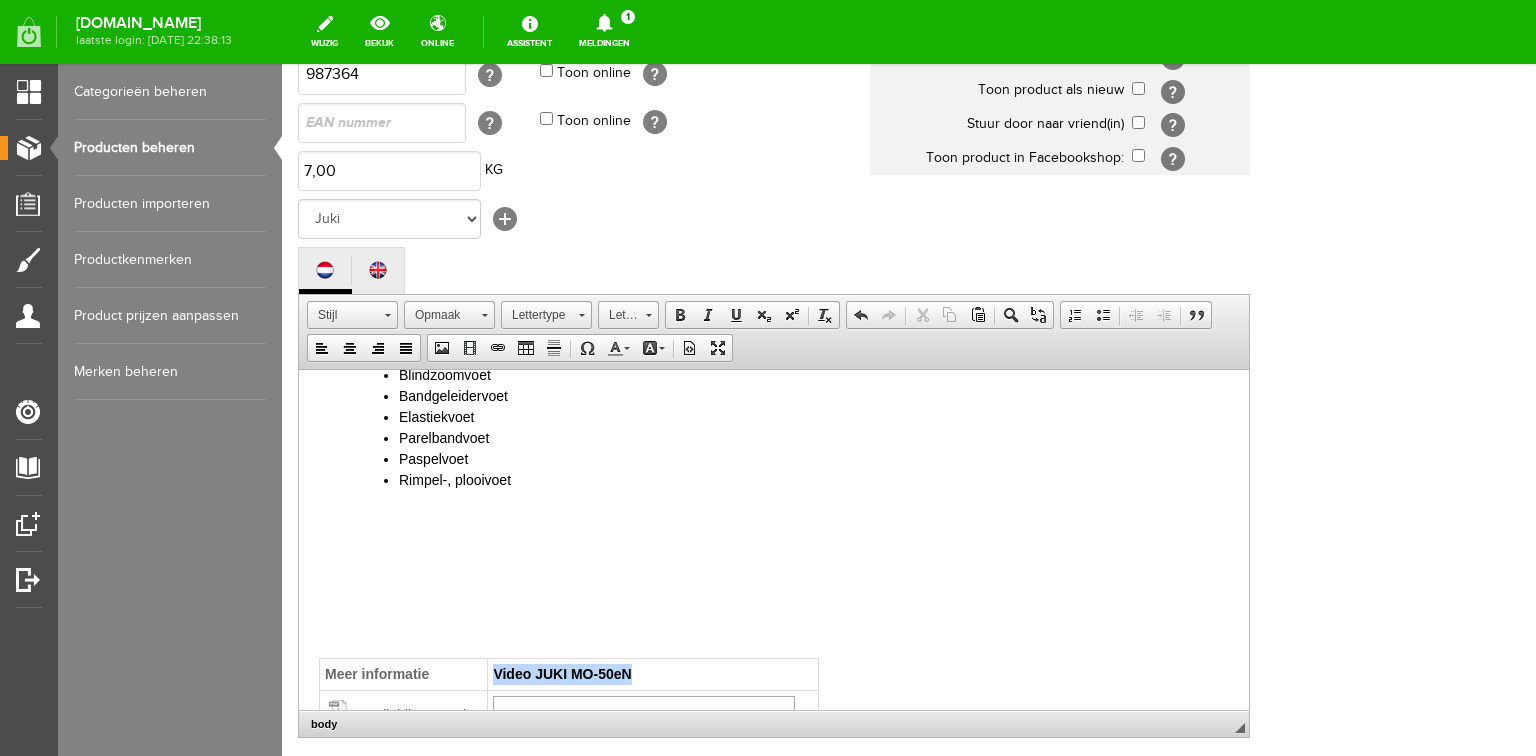 drag, startPoint x: 493, startPoint y: 671, endPoint x: 633, endPoint y: 670, distance: 140.00357 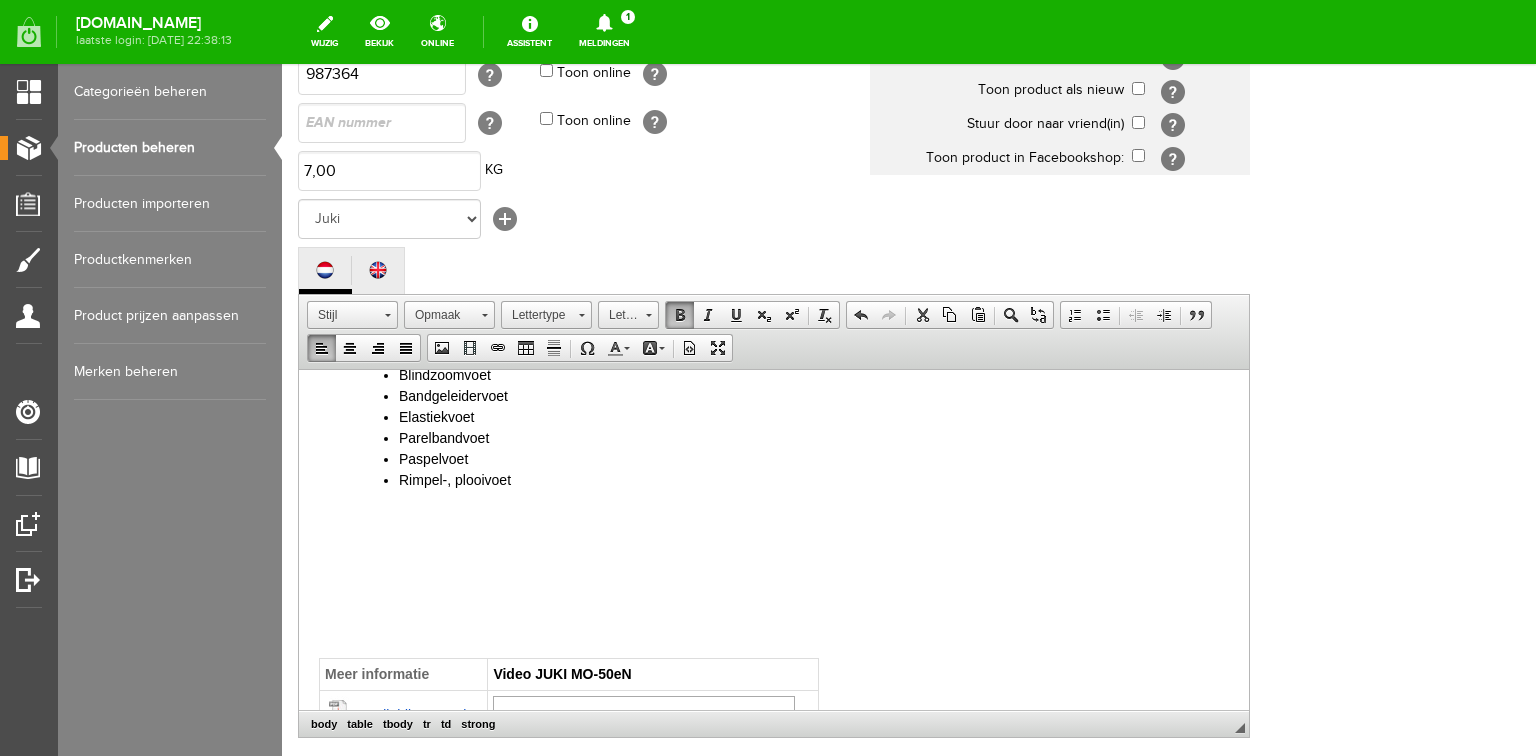 click at bounding box center [774, 580] 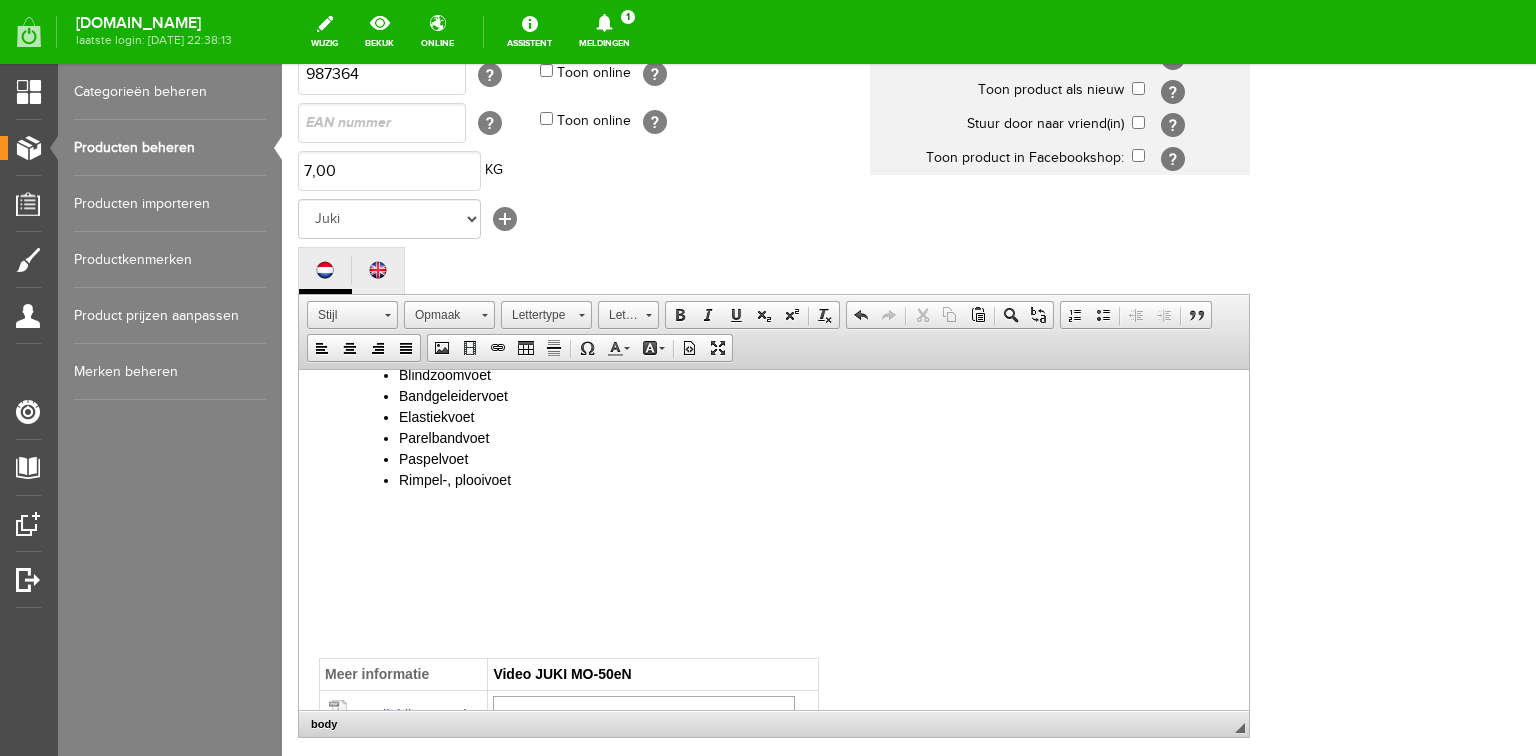 click at bounding box center (774, 580) 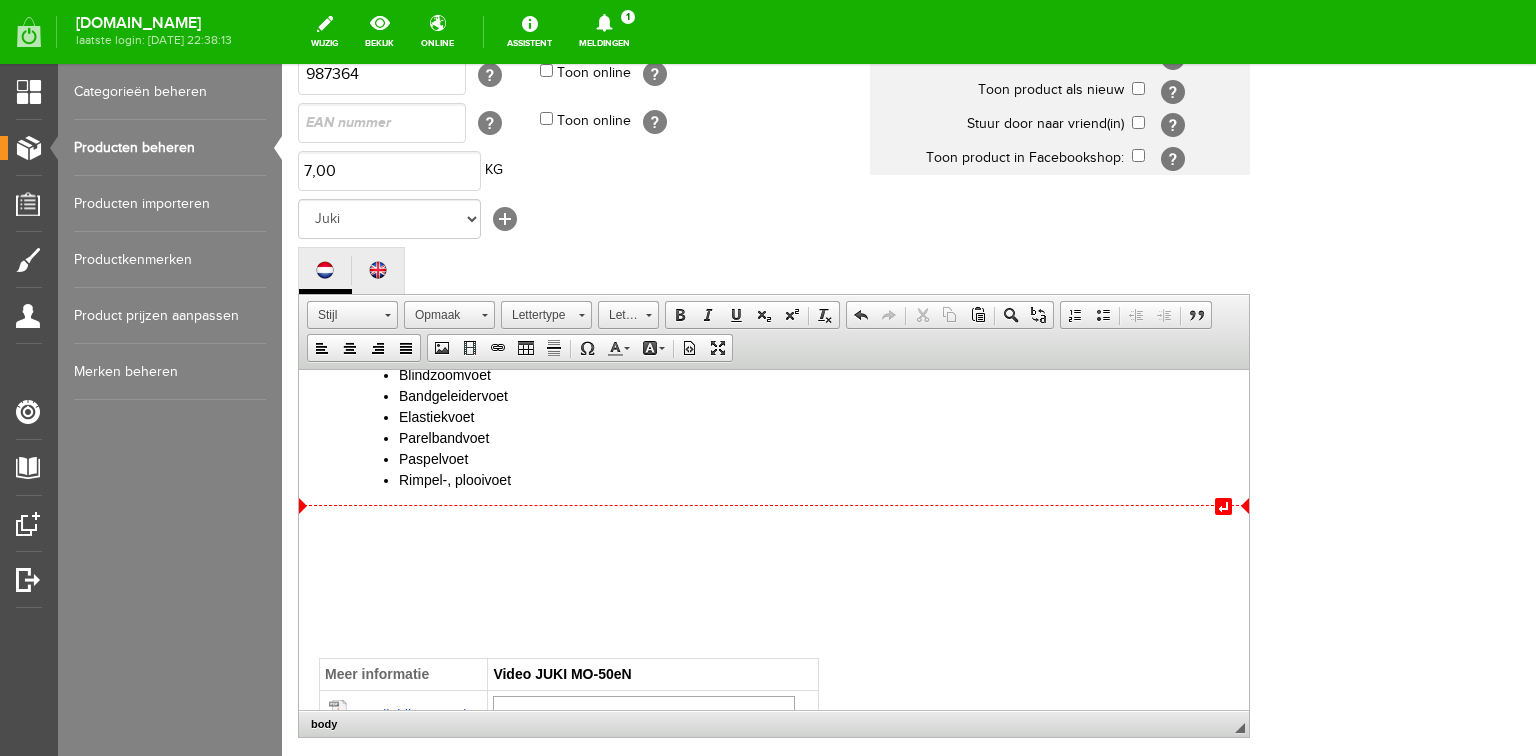 click on "​ Rimpel-, plooivoet" at bounding box center [814, 479] 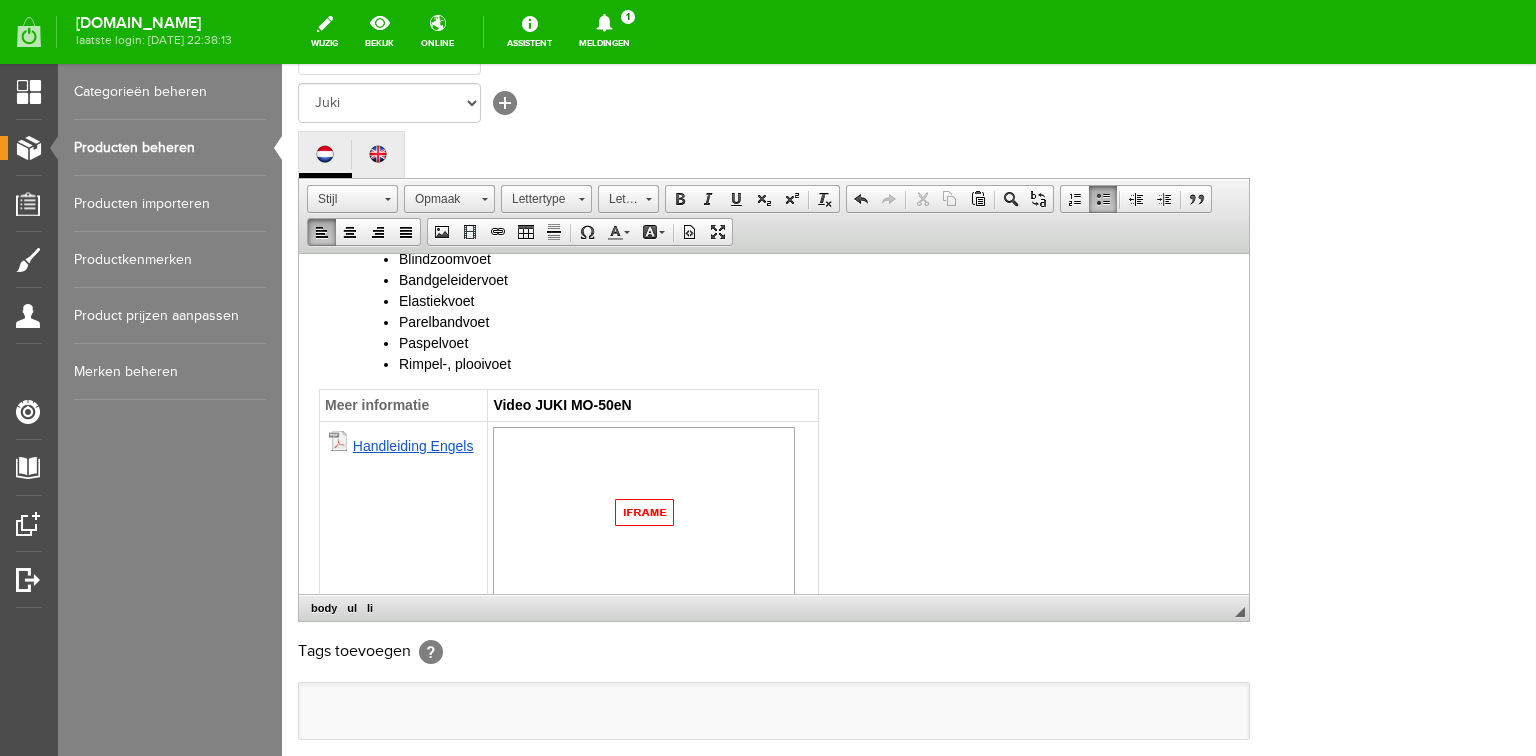 scroll, scrollTop: 592, scrollLeft: 0, axis: vertical 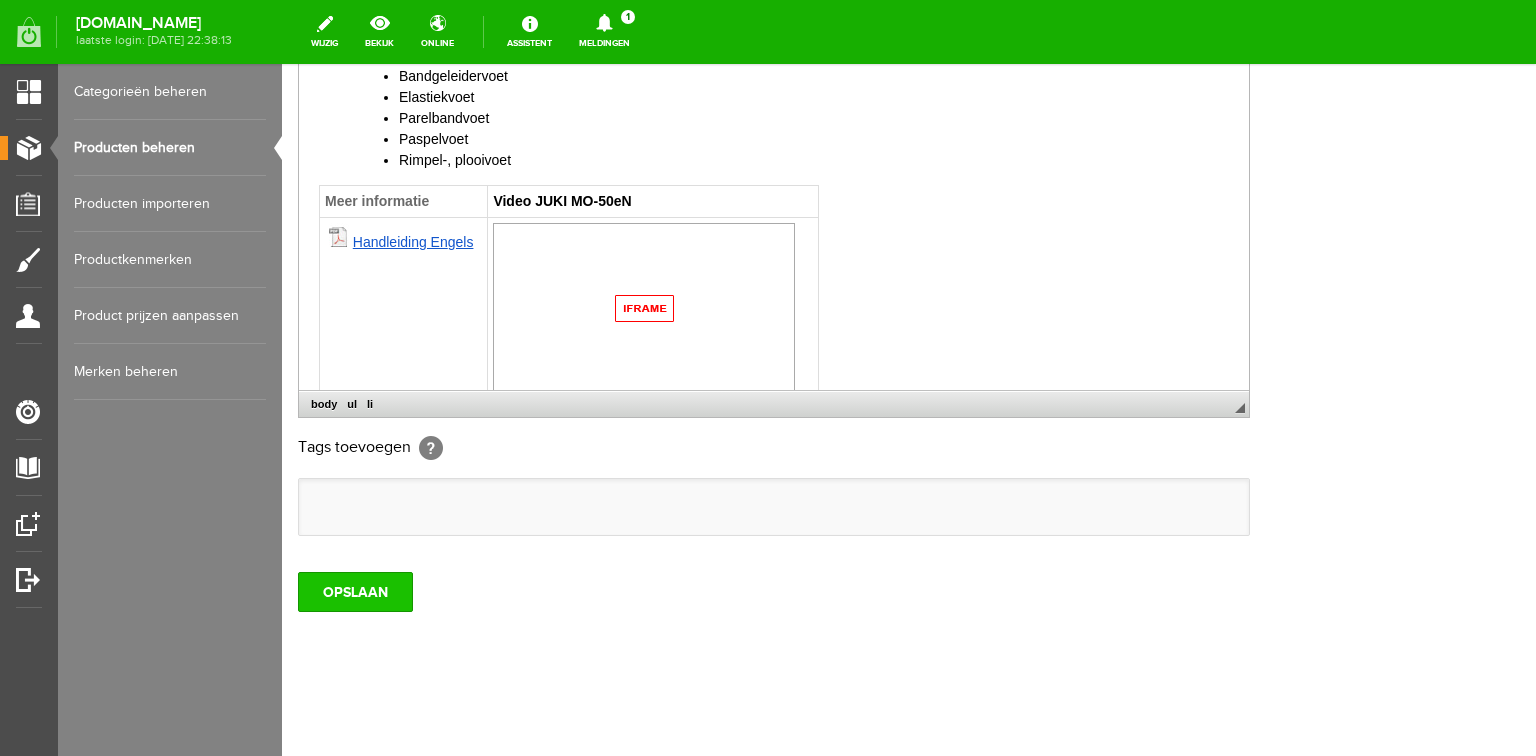 click on "OPSLAAN" at bounding box center [355, 592] 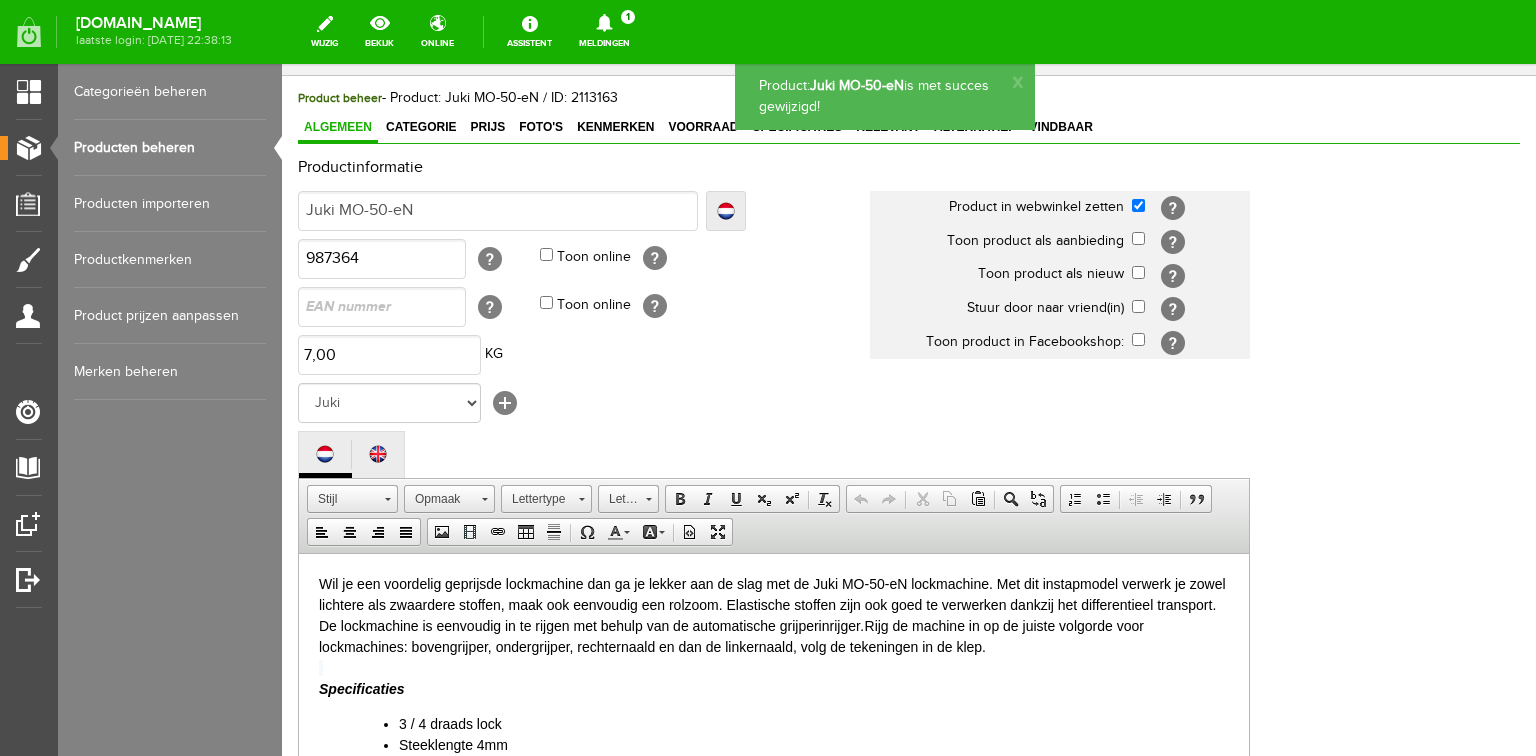 scroll, scrollTop: 0, scrollLeft: 0, axis: both 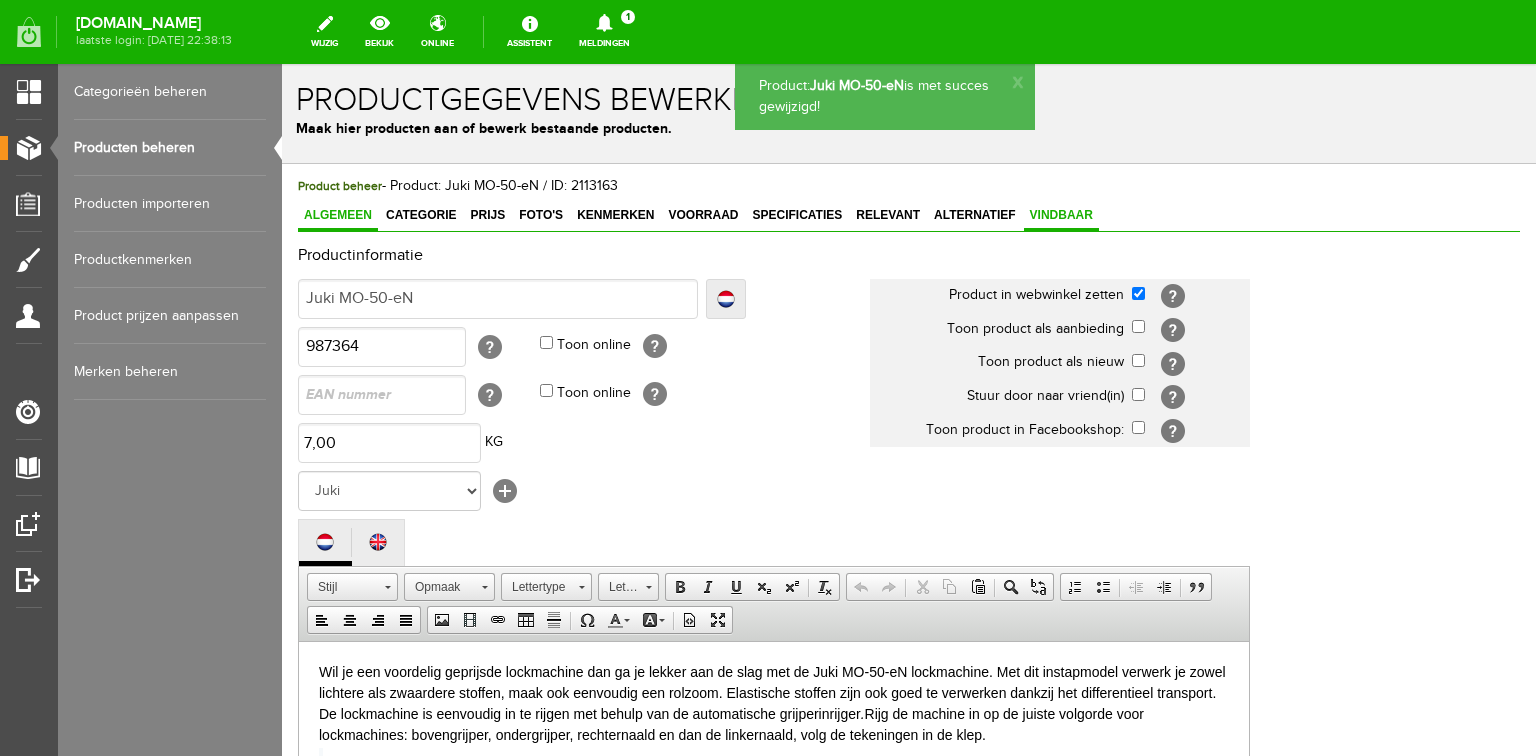 click on "Vindbaar" at bounding box center (1061, 215) 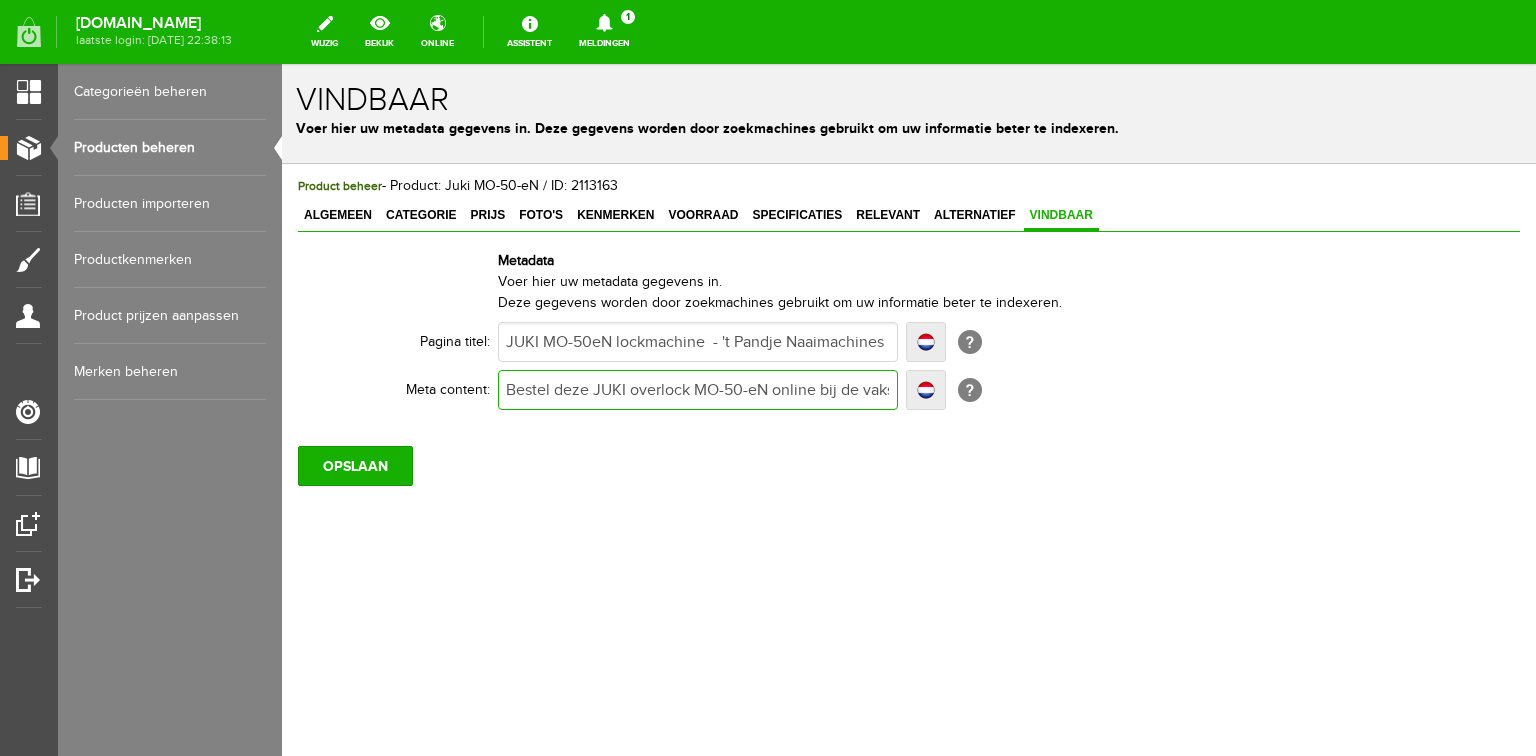 click on "Bestel deze JUKI overlock MO-50-eN online bij de vakspecialist en maak perfecte zomen en afwerkingen.Wilt u een demonstratie? Bezoek onze winkel." at bounding box center (698, 390) 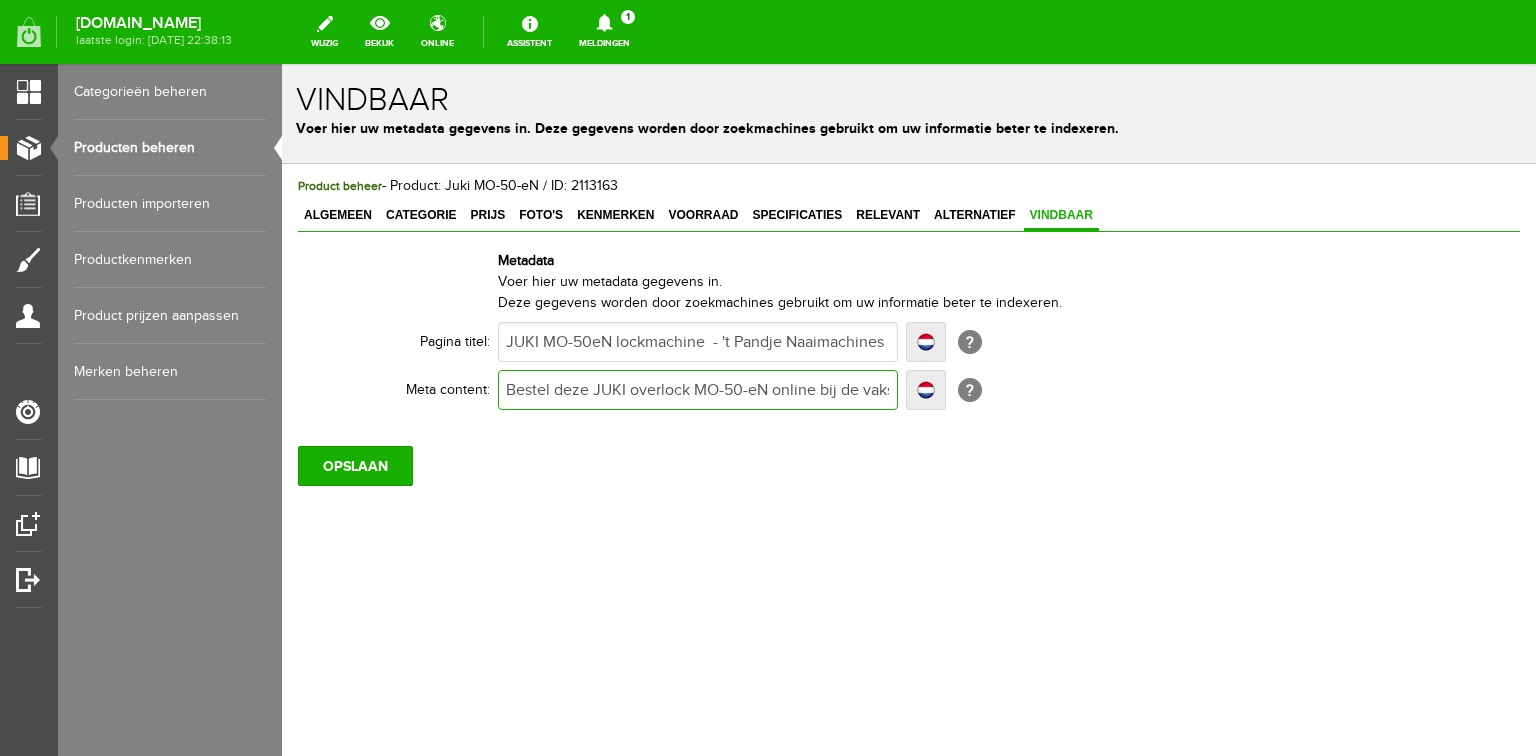 type on "Bestel dze JUKI overlock MO-50-eN online bij de vakspecialist en maak perfecte zomen en afwerkingen.Wilt u een demonstratie? Bezoek onze winkel." 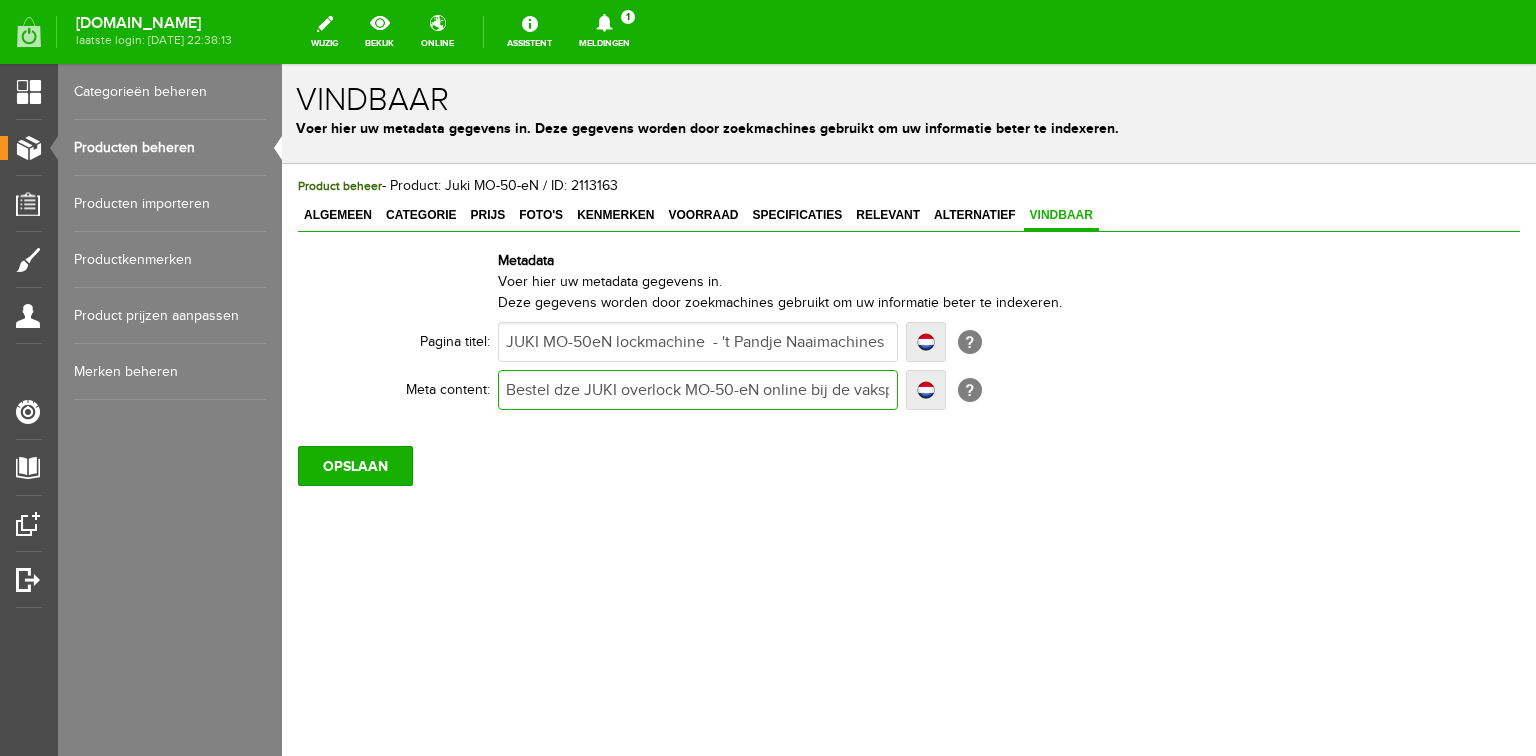 type on "Bestel dze JUKI overlock MO-50-eN online bij de vakspecialist en maak perfecte zomen en afwerkingen.Wilt u een demonstratie? Bezoek onze winkel." 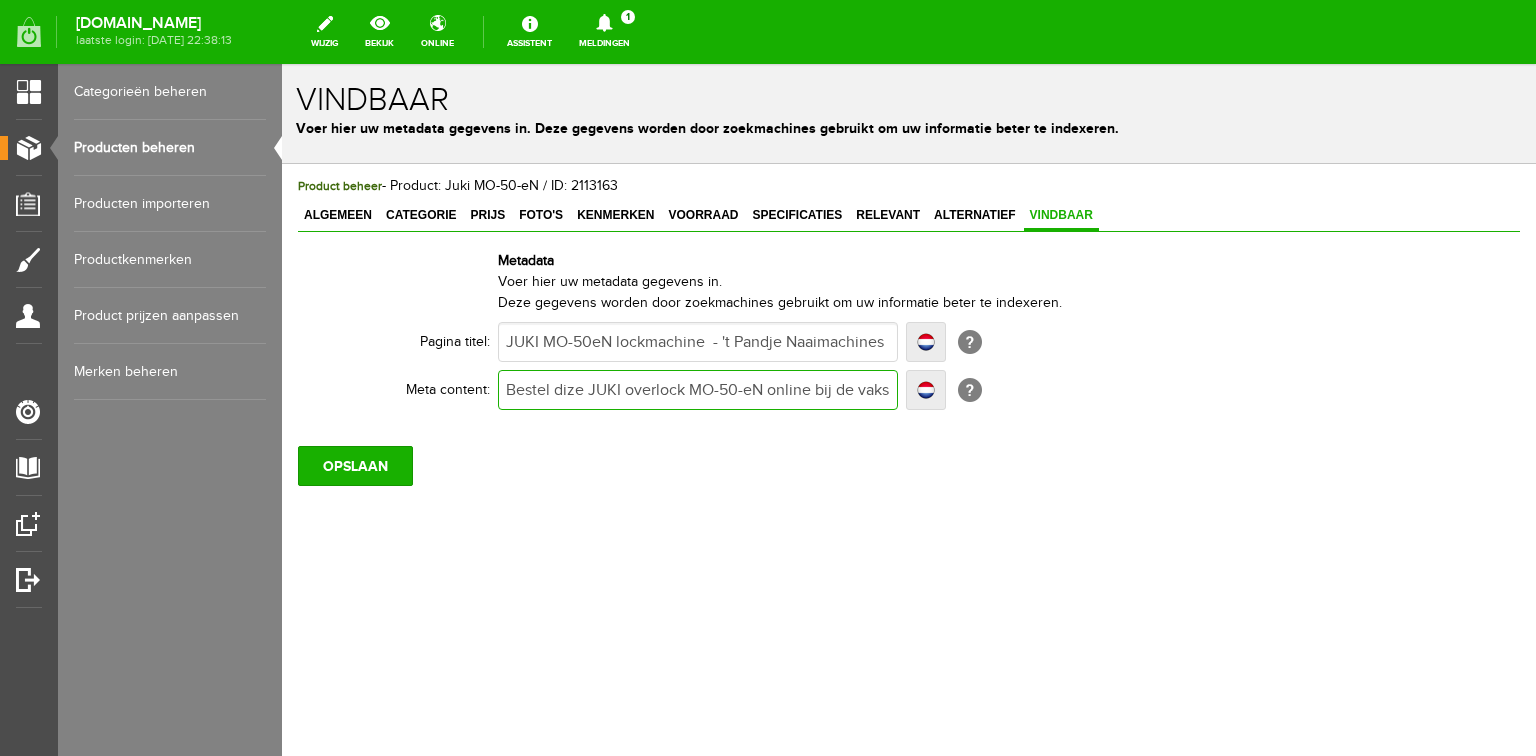 type on "Bestel dize JUKI overlock MO-50-eN online bij de vakspecialist en maak perfecte zomen en afwerkingen.Wilt u een demonstratie? Bezoek onze winkel." 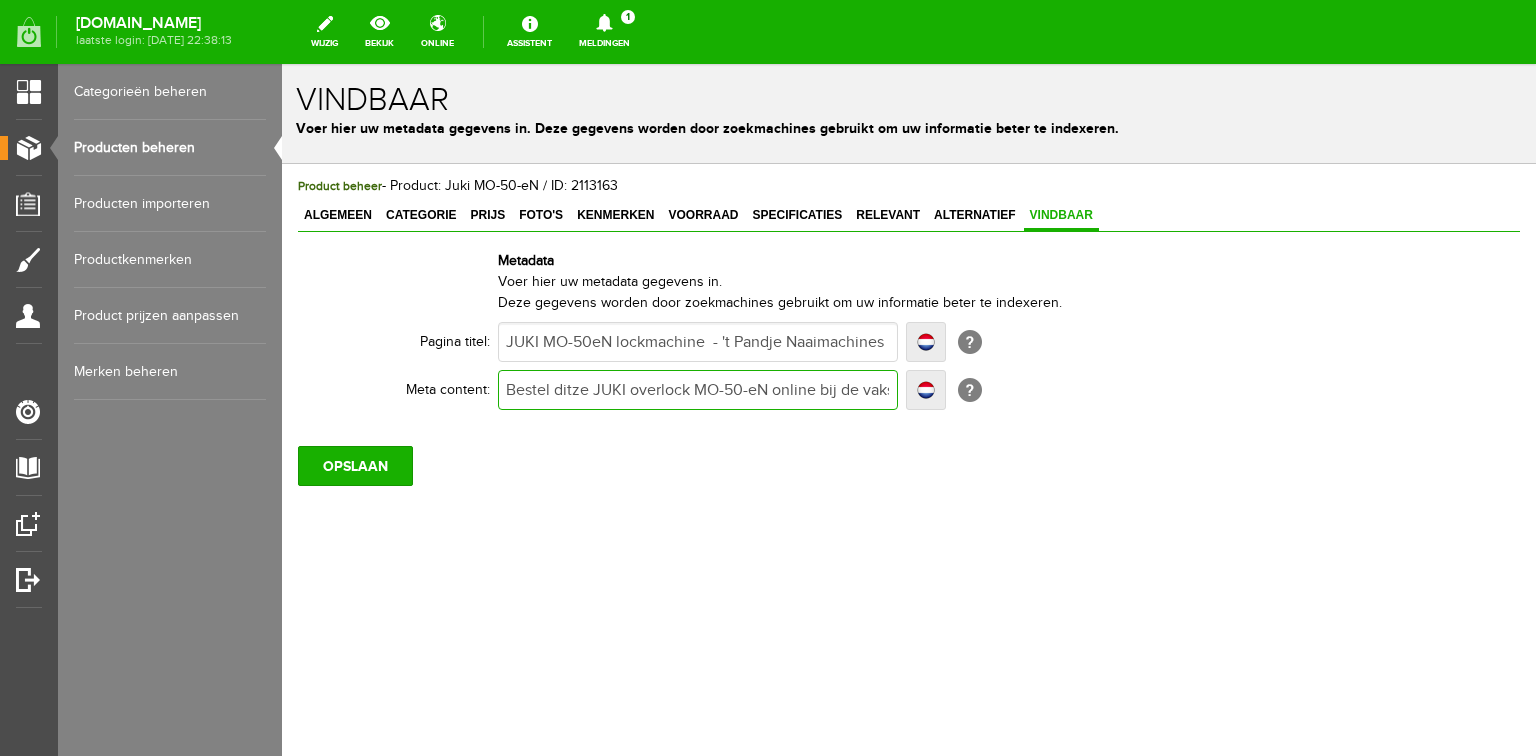 type on "Bestel ditze JUKI overlock MO-50-eN online bij de vakspecialist en maak perfecte zomen en afwerkingen.Wilt u een demonstratie? Bezoek onze winkel." 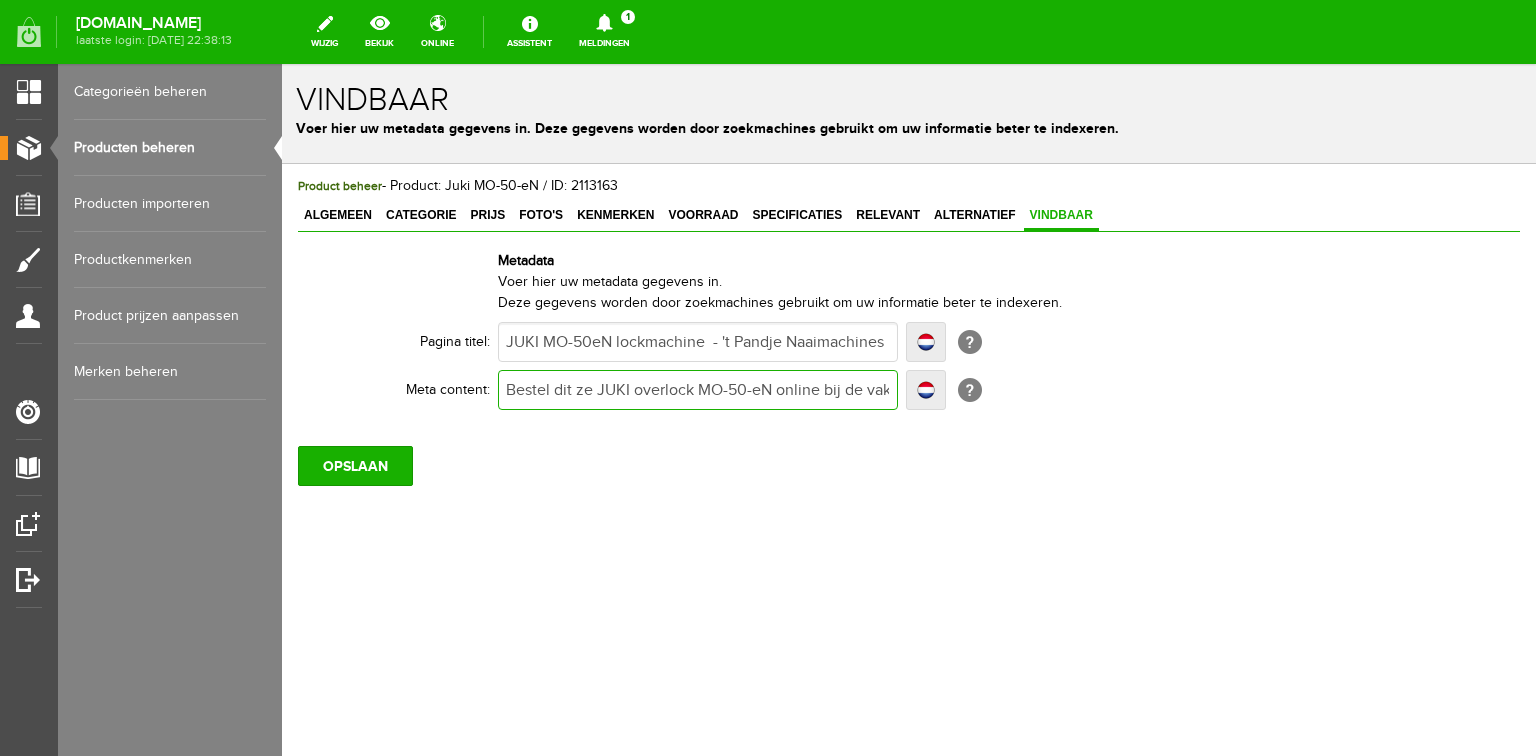 type on "Bestel dit ze JUKI overlock MO-50-eN online bij de vakspecialist en maak perfecte zomen en afwerkingen.Wilt u een demonstratie? Bezoek onze winkel." 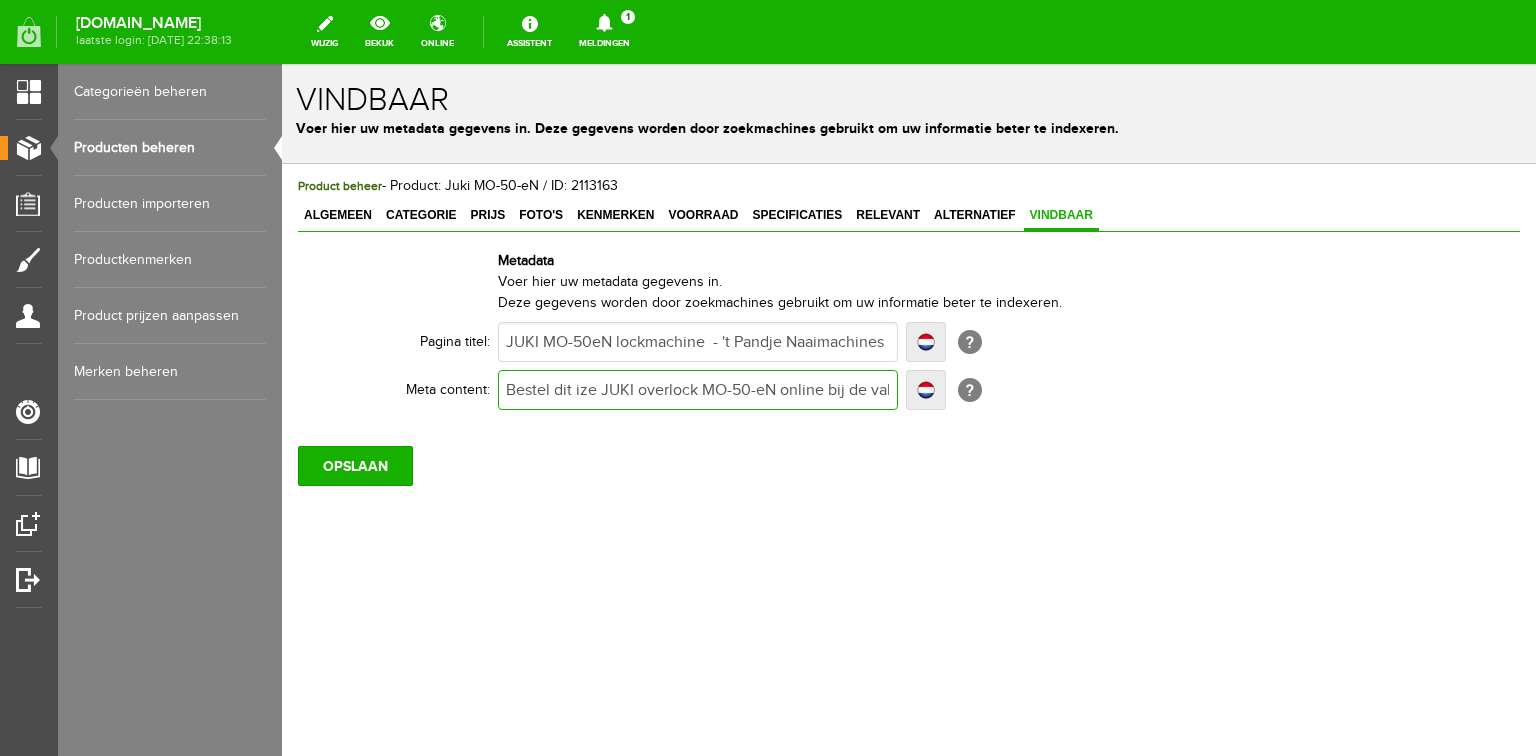type on "Bestel dit ize JUKI overlock MO-50-eN online bij de vakspecialist en maak perfecte zomen en afwerkingen.Wilt u een demonstratie? Bezoek onze winkel." 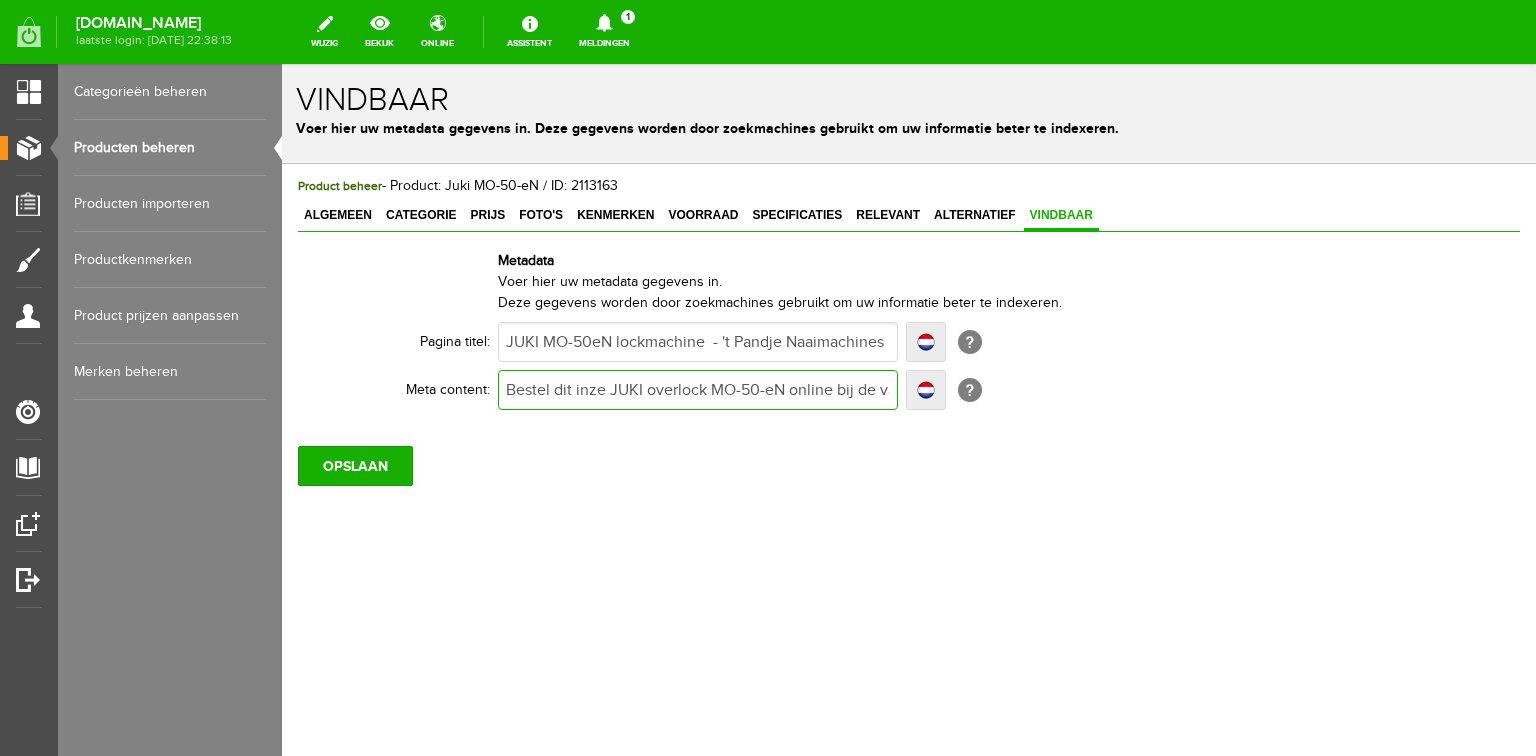 type on "Bestel dit inze JUKI overlock MO-50-eN online bij de vakspecialist en maak perfecte zomen en afwerkingen.Wilt u een demonstratie? Bezoek onze winkel." 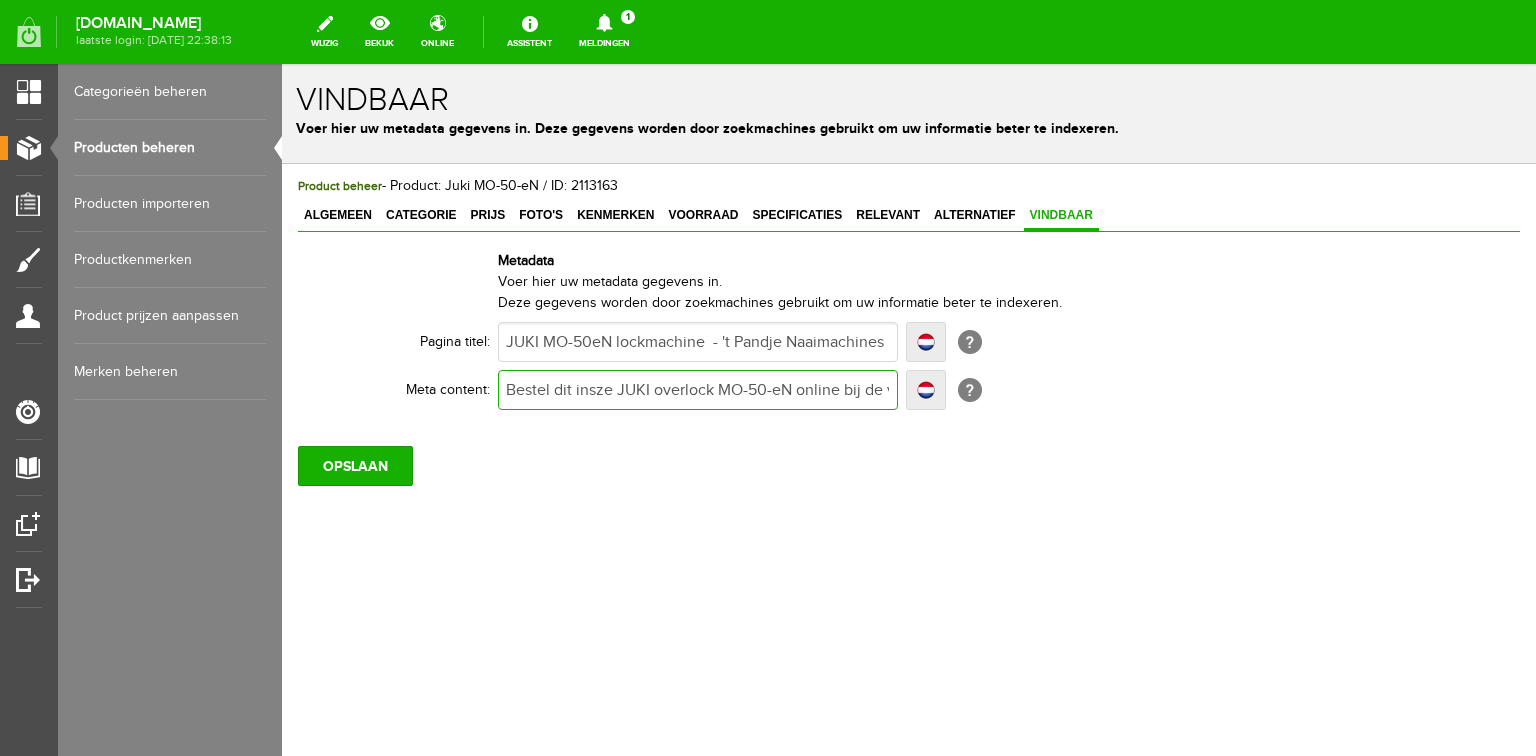 type on "Bestel dit insze JUKI overlock MO-50-eN online bij de vakspecialist en maak perfecte zomen en afwerkingen.Wilt u een demonstratie? Bezoek onze winkel." 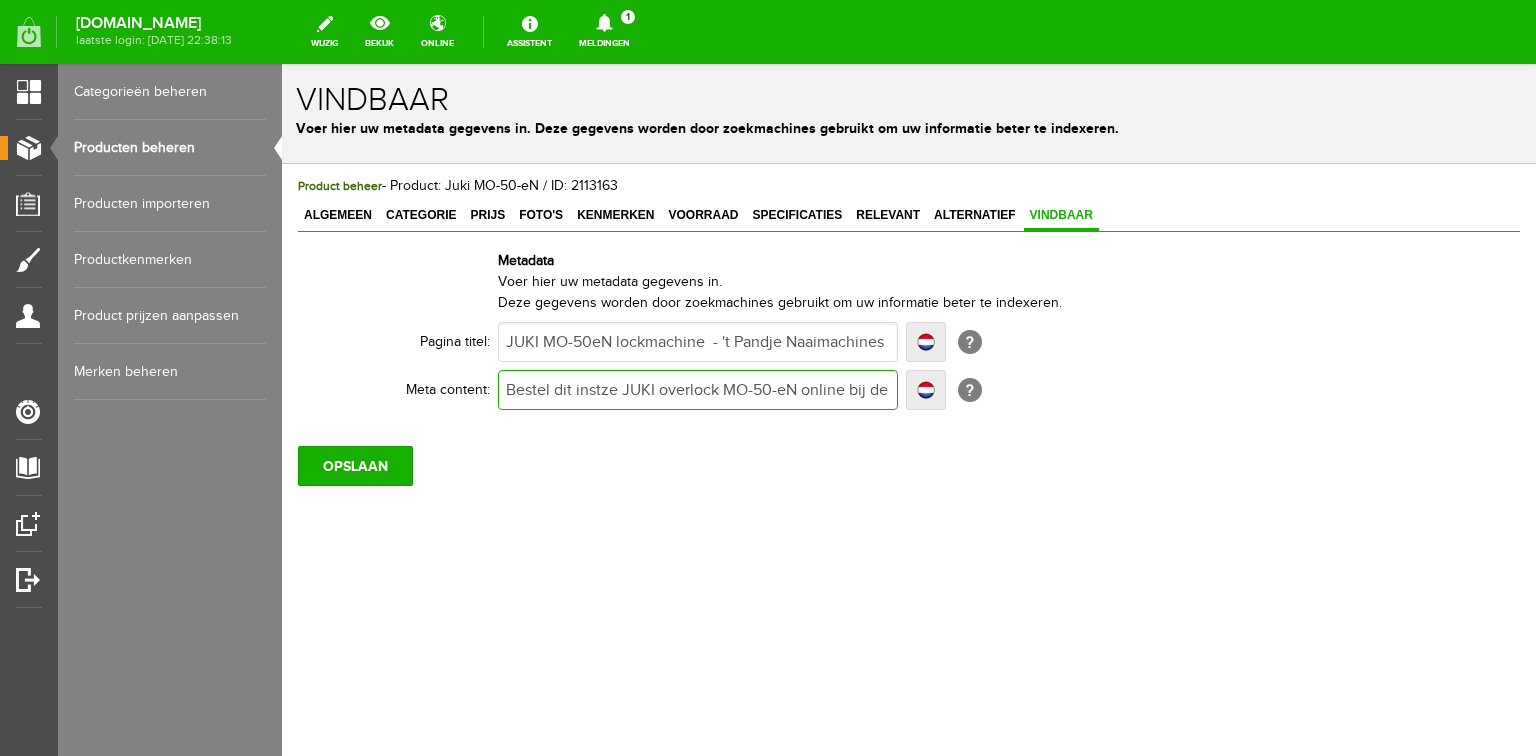 type on "Bestel dit instze JUKI overlock MO-50-eN online bij de vakspecialist en maak perfecte zomen en afwerkingen.Wilt u een demonstratie? Bezoek onze winkel." 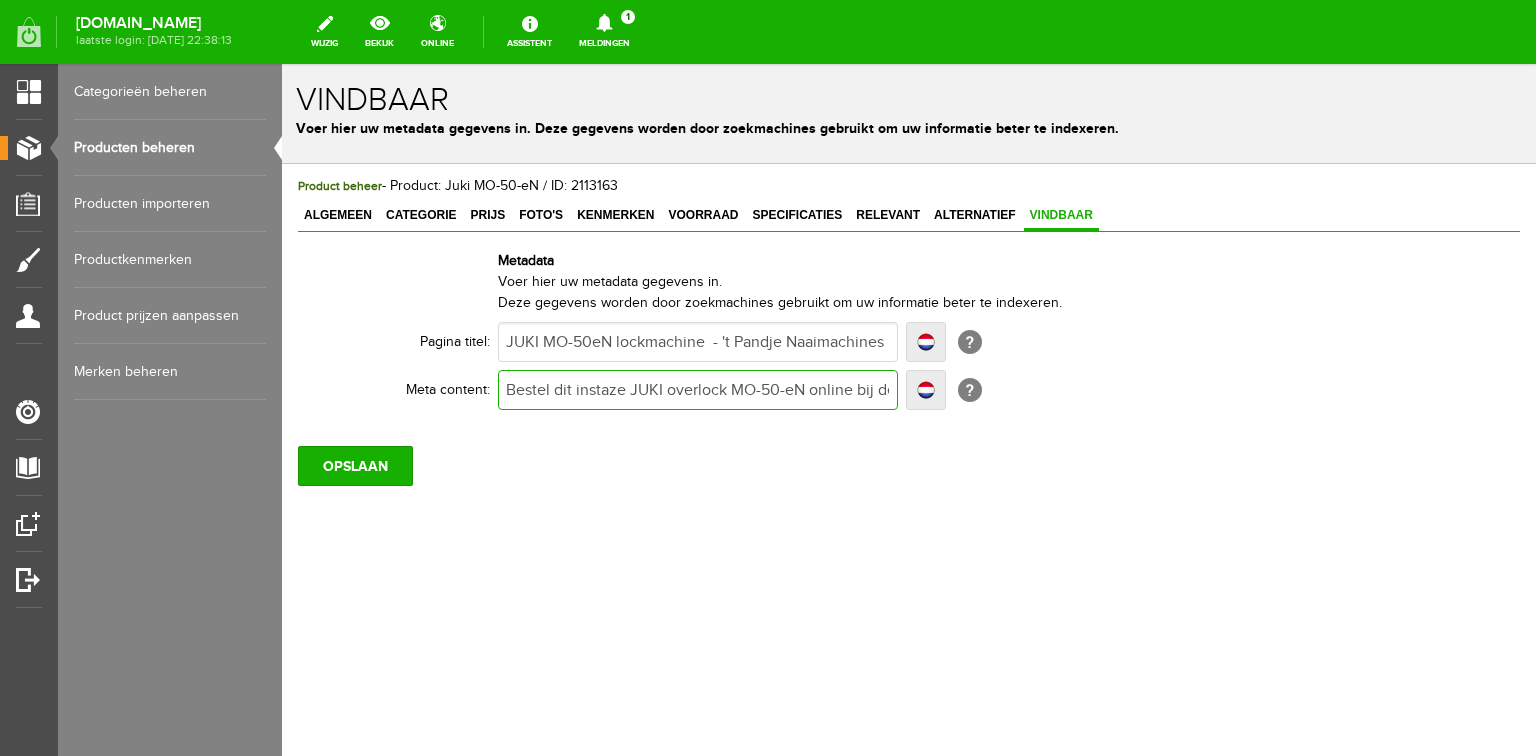 type on "Bestel dit instaze JUKI overlock MO-50-eN online bij de vakspecialist en maak perfecte zomen en afwerkingen.Wilt u een demonstratie? Bezoek onze winkel." 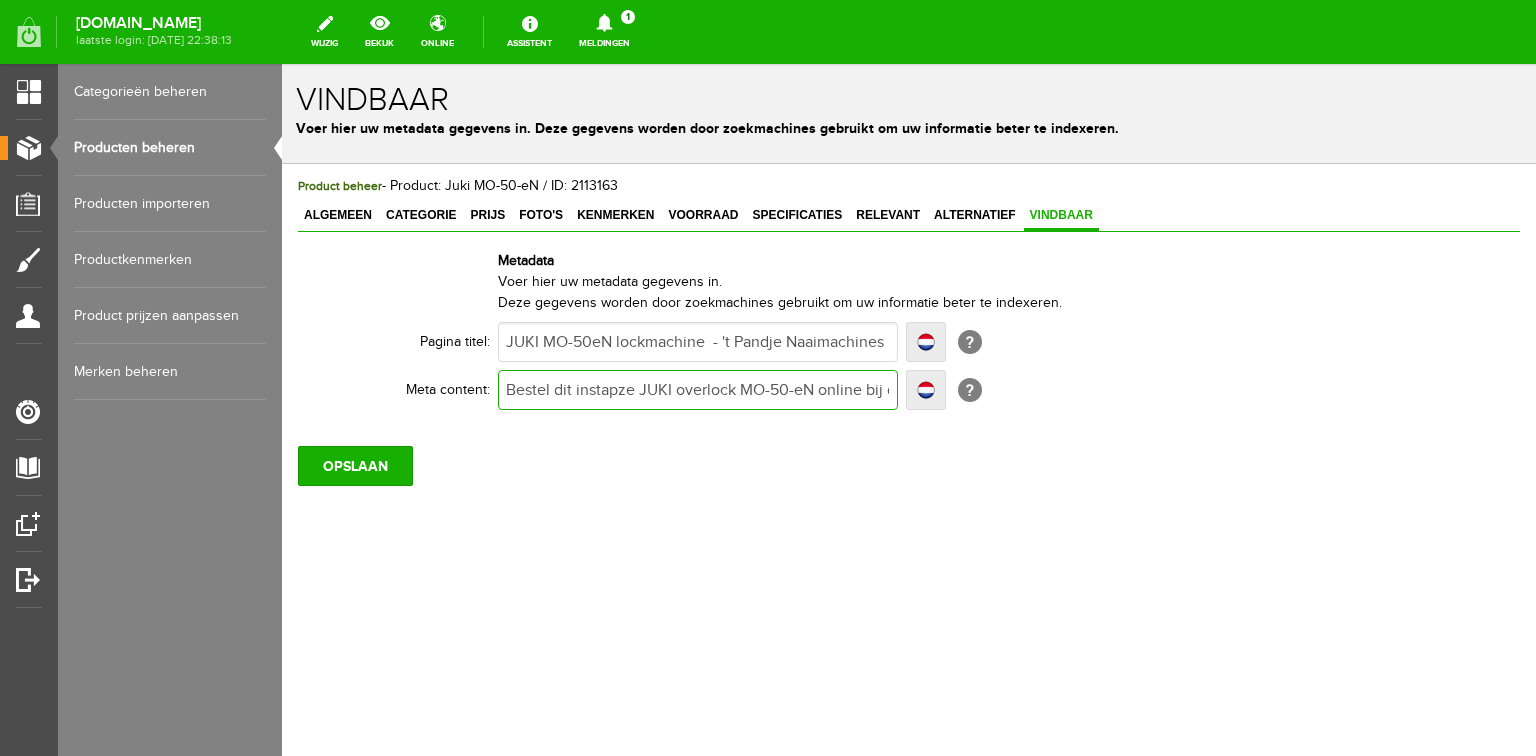 type on "Bestel dit instapze JUKI overlock MO-50-eN online bij de vakspecialist en maak perfecte zomen en afwerkingen.Wilt u een demonstratie? Bezoek onze winkel." 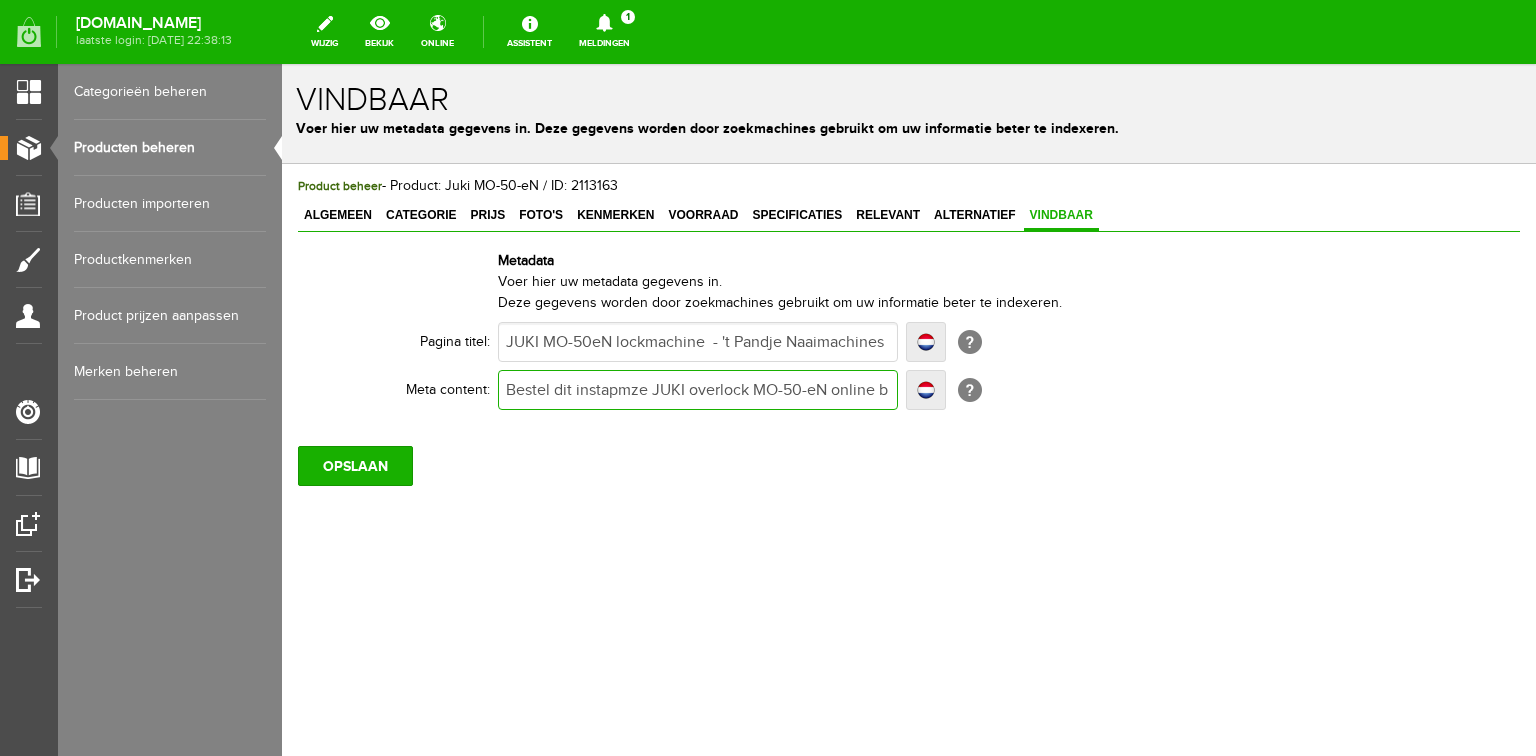 type on "Bestel dit instapmze JUKI overlock MO-50-eN online bij de vakspecialist en maak perfecte zomen en afwerkingen.Wilt u een demonstratie? Bezoek onze winkel." 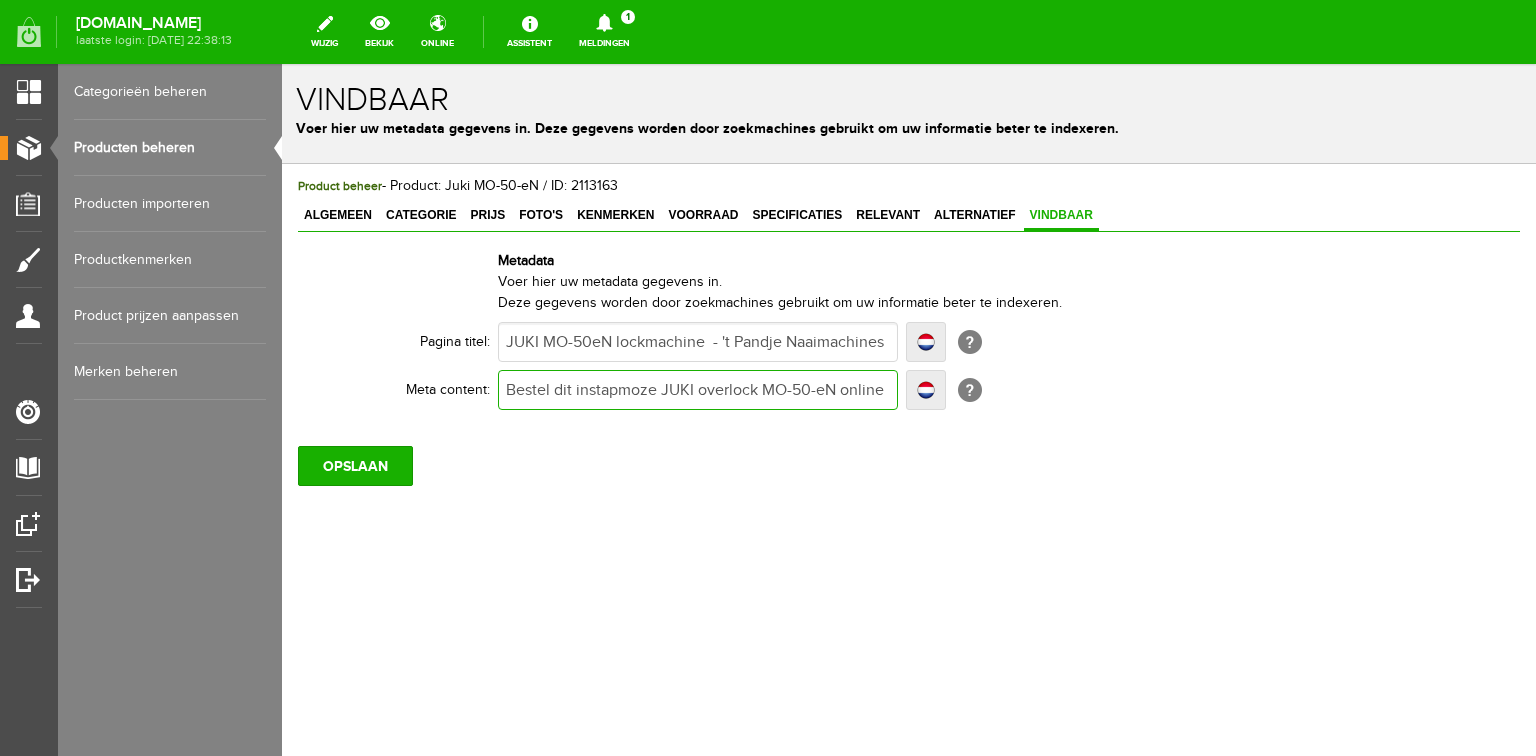 type on "Bestel dit instapmoze JUKI overlock MO-50-eN online bij de vakspecialist en maak perfecte zomen en afwerkingen.Wilt u een demonstratie? Bezoek onze winkel." 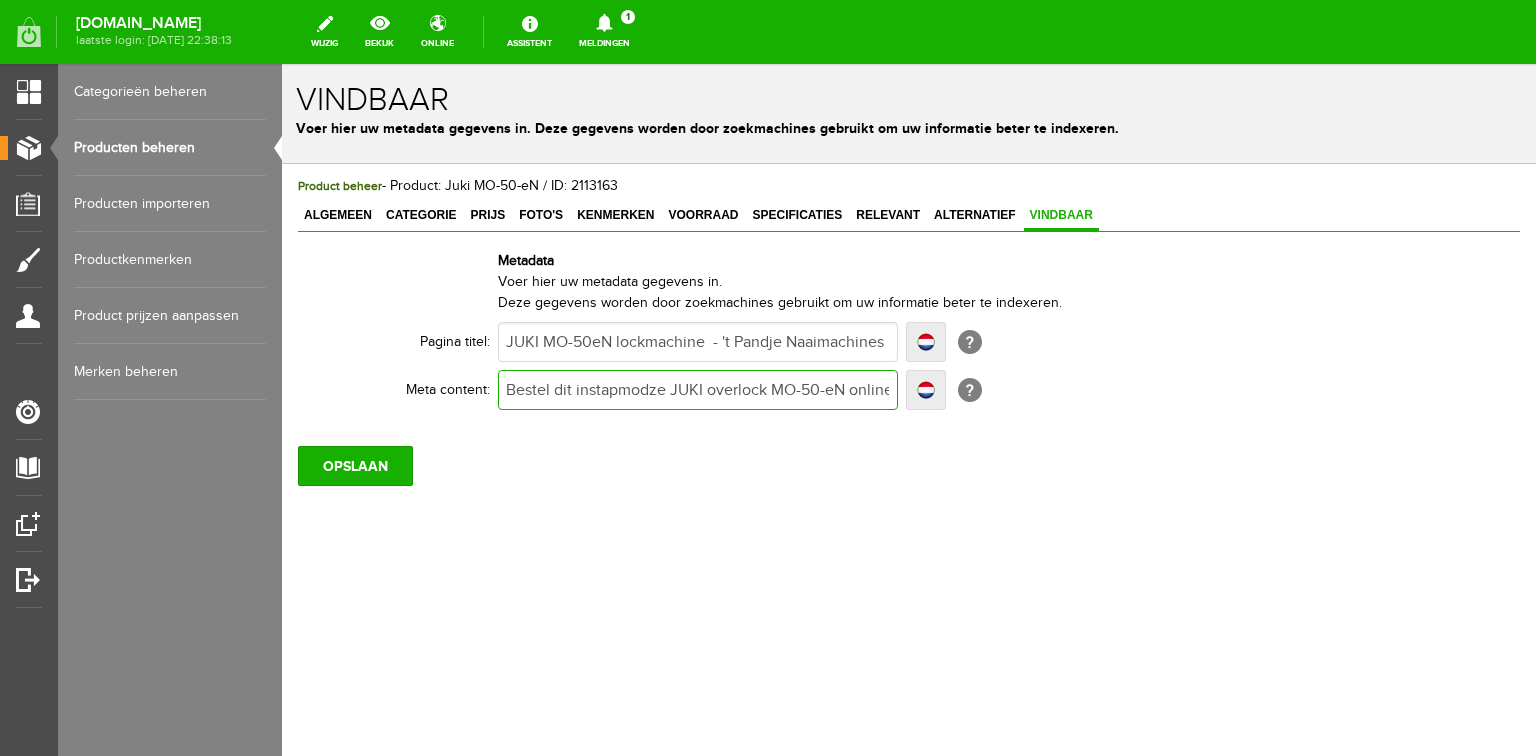 type on "Bestel dit instapmodze JUKI overlock MO-50-eN online bij de vakspecialist en maak perfecte zomen en afwerkingen.Wilt u een demonstratie? Bezoek onze winkel." 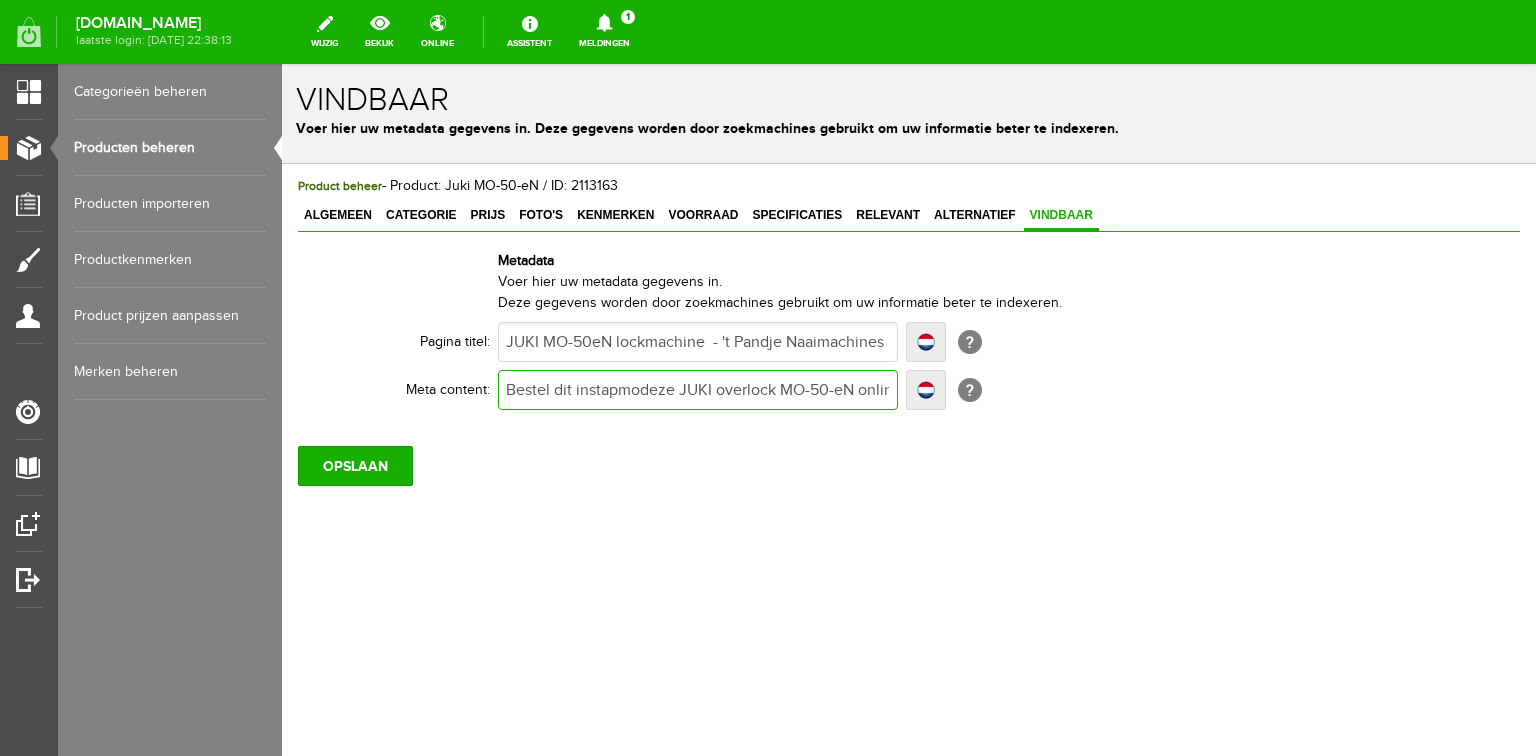 type on "Bestel dit instapmodeze JUKI overlock MO-50-eN online bij de vakspecialist en maak perfecte zomen en afwerkingen.Wilt u een demonstratie? Bezoek onze winkel." 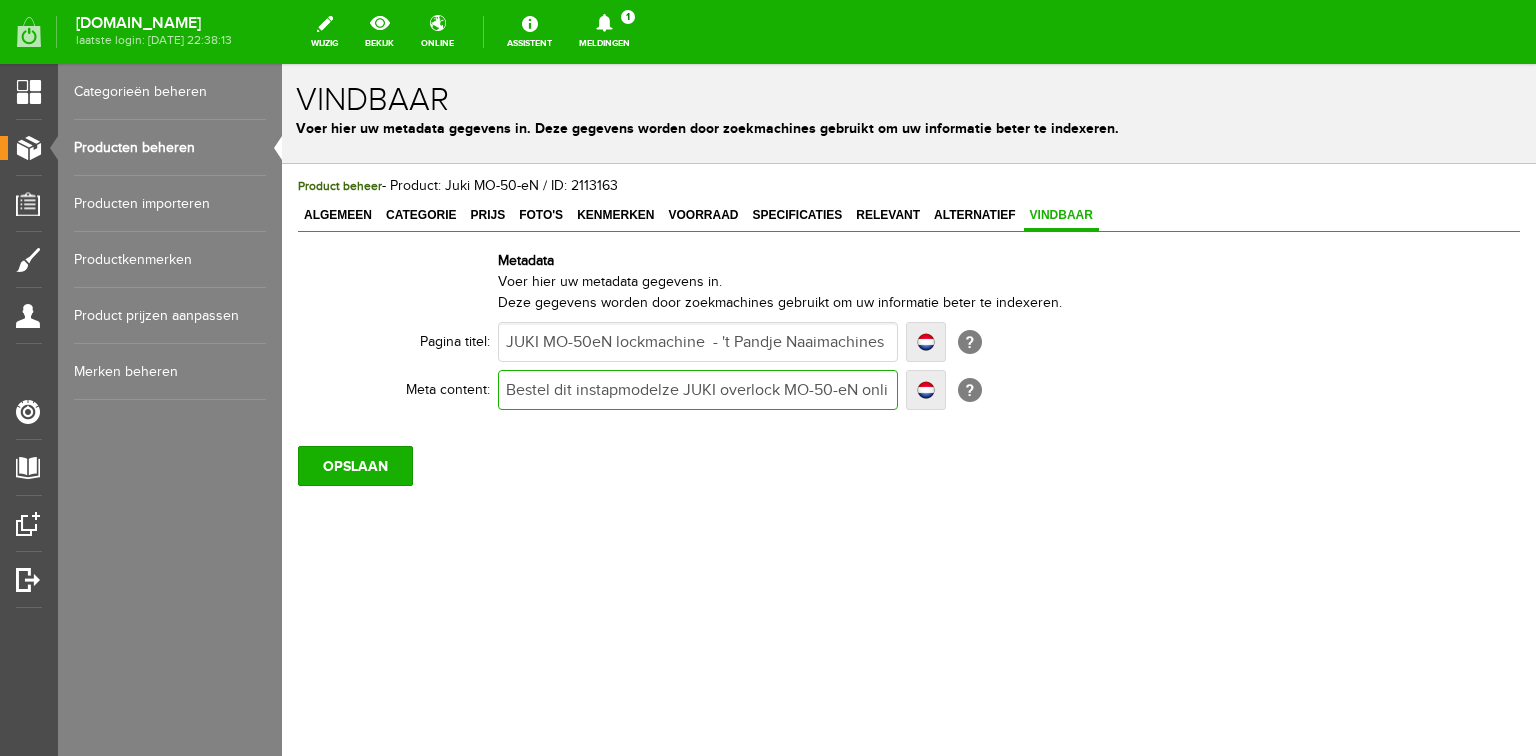 type on "Bestel dit instapmodelze JUKI overlock MO-50-eN online bij de vakspecialist en maak perfecte zomen en afwerkingen.Wilt u een demonstratie? Bezoek onze winkel." 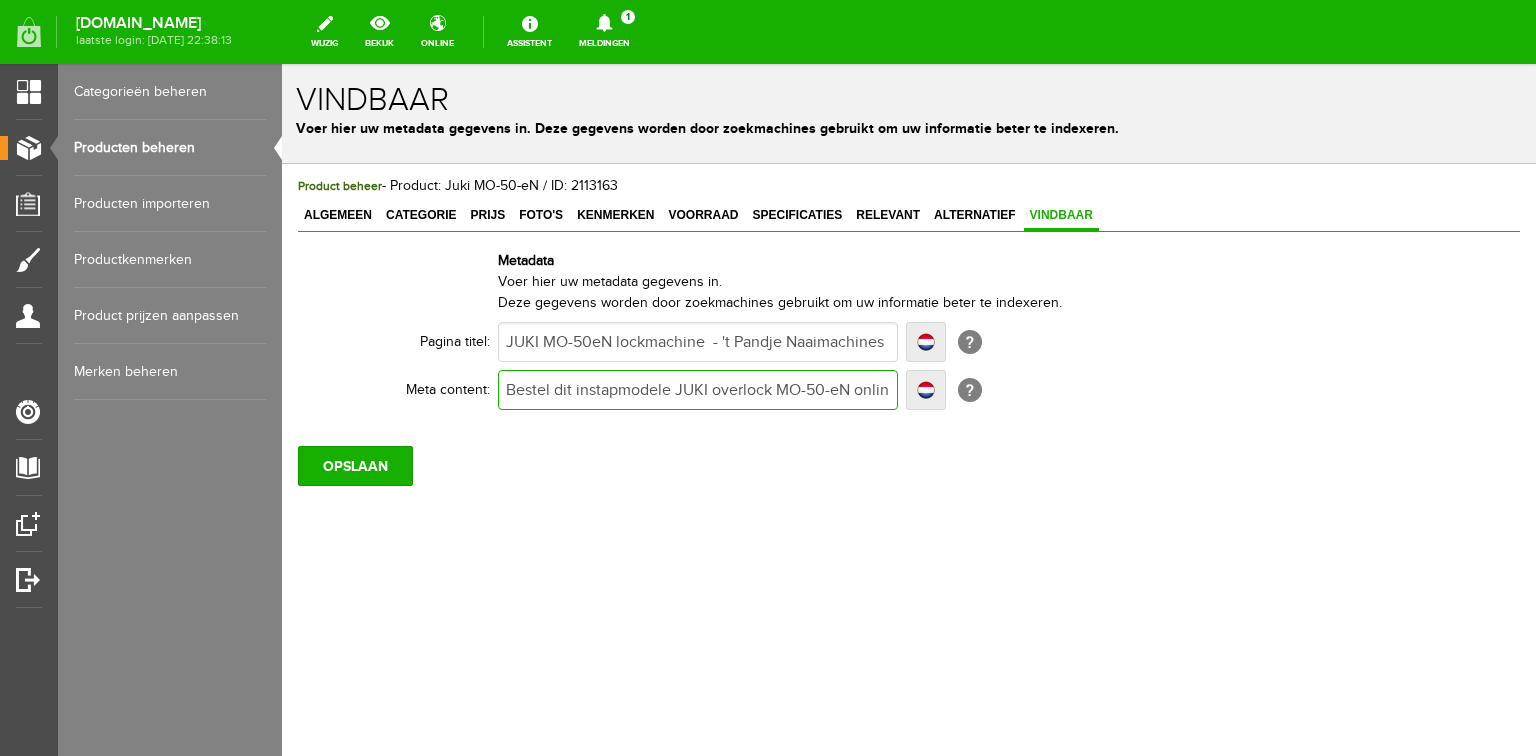 type on "Bestel dit instapmodele JUKI overlock MO-50-eN online bij de vakspecialist en maak perfecte zomen en afwerkingen.Wilt u een demonstratie? Bezoek onze winkel." 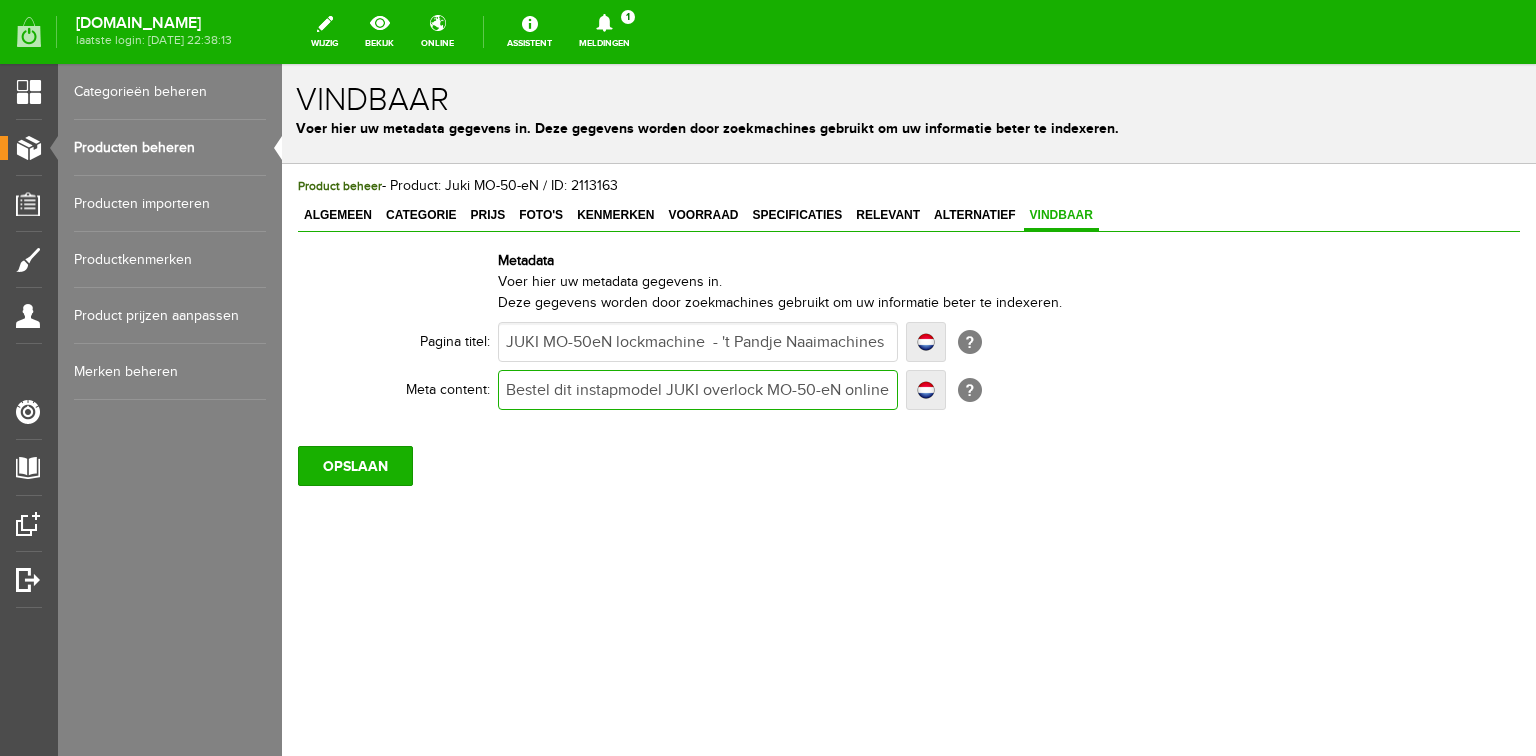 type on "Bestel dit instapmodel JUKI overlock MO-50-eN online bij de vakspecialist en maak perfecte zomen en afwerkingen.Wilt u een demonstratie? Bezoek onze winkel." 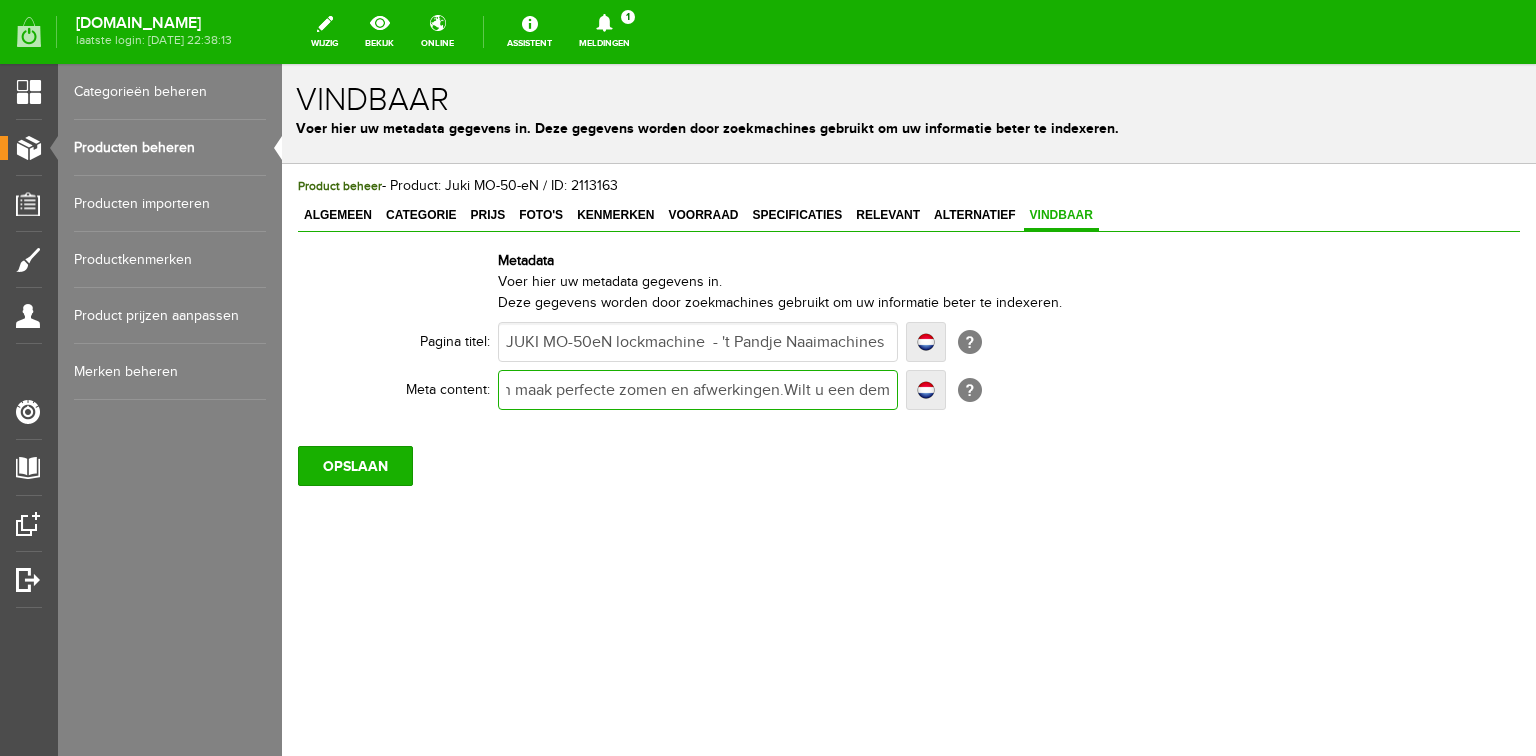 scroll, scrollTop: 0, scrollLeft: 579, axis: horizontal 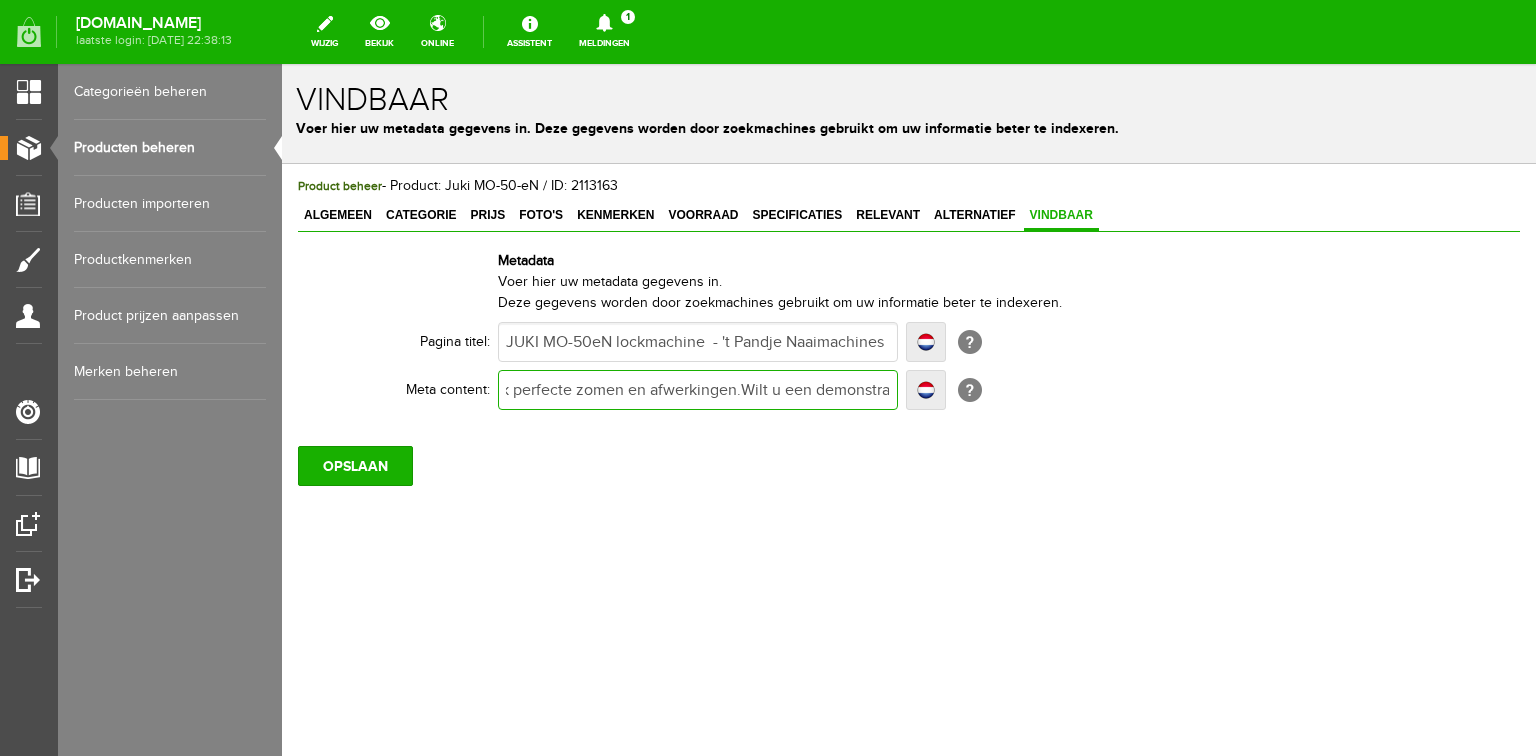 click on "Bestel dit instapmodel JUKI overlock MO-50-eN online bij de vakspecialist en maak perfecte zomen en afwerkingen.Wilt u een demonstratie? Bezoek onze winkel." at bounding box center (698, 390) 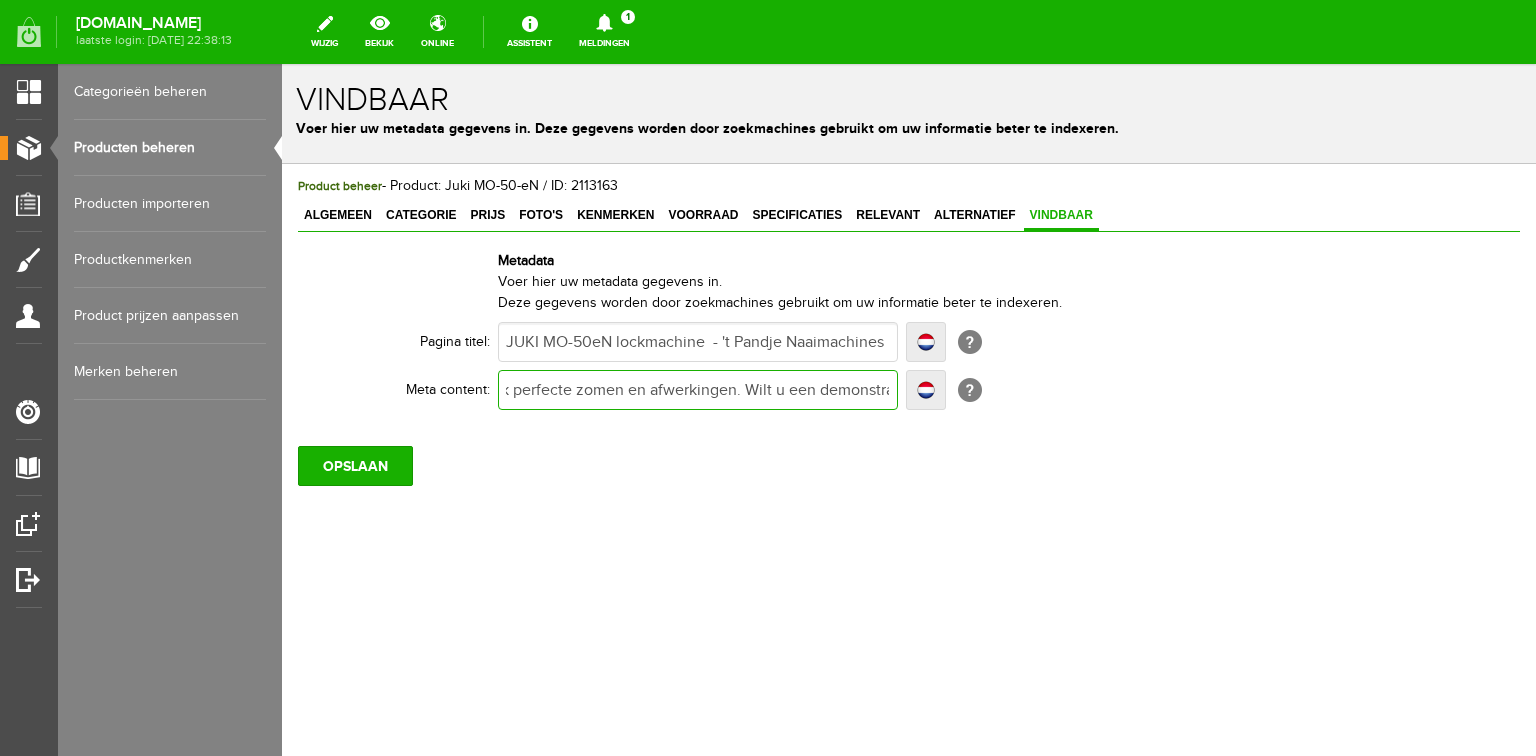 type on "Bestel dit instapmodel JUKI overlock MO-50-eN online bij de vakspecialist en maak perfecte zomen en afwerkingen. Wilt u een demonstratie? Bezoek onze winkel." 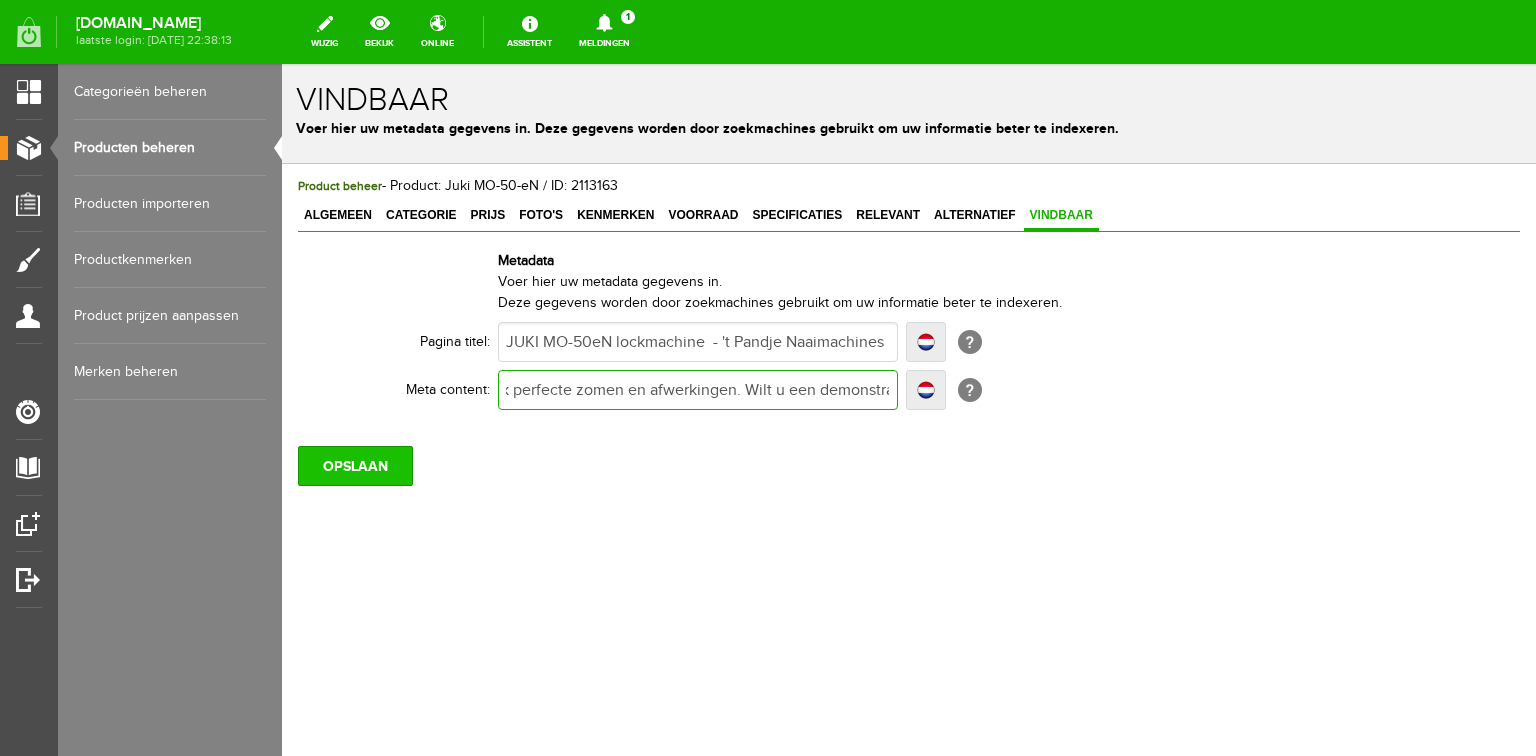 type on "Bestel dit instapmodel JUKI overlock MO-50-eN online bij de vakspecialist en maak perfecte zomen en afwerkingen. Wilt u een demonstratie? Bezoek onze winkel." 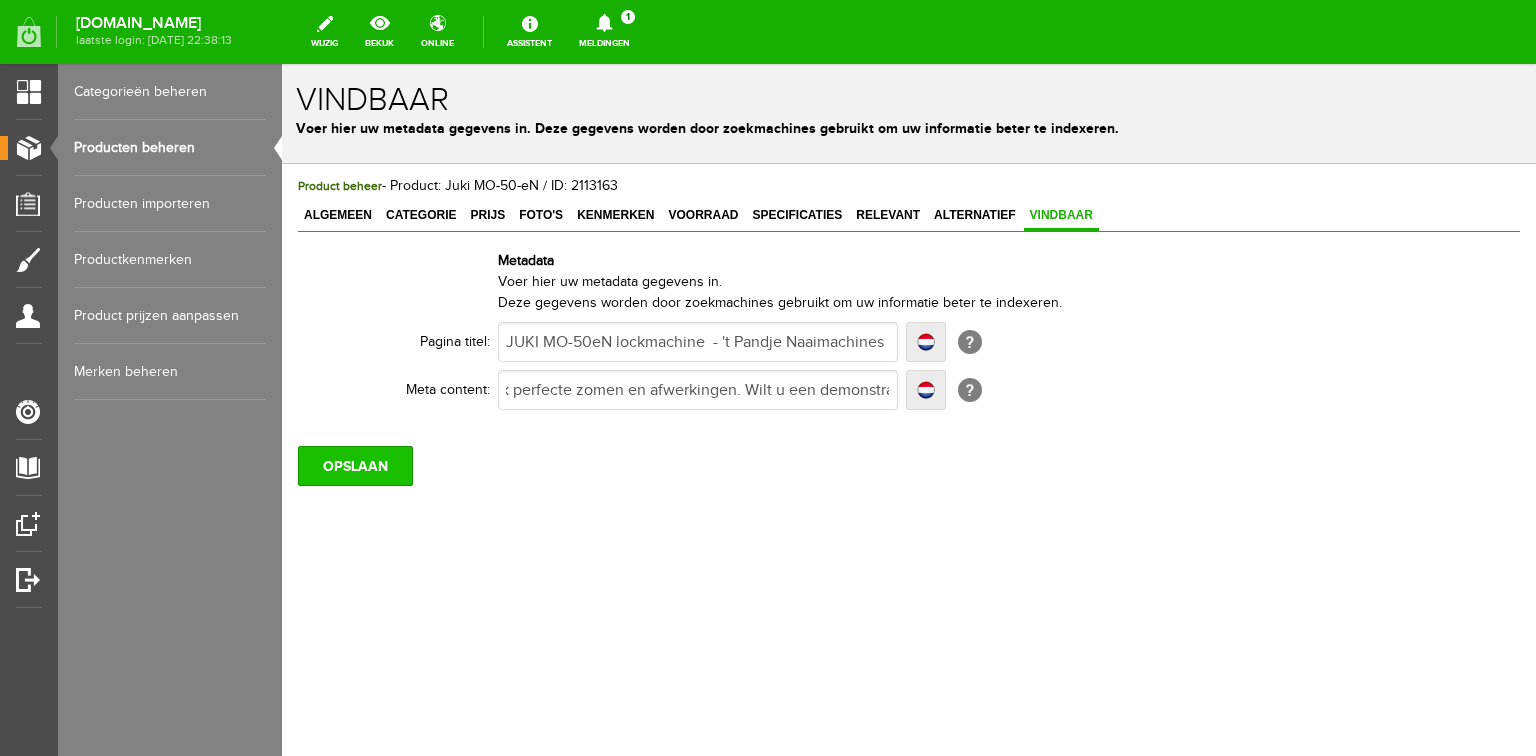 scroll, scrollTop: 0, scrollLeft: 0, axis: both 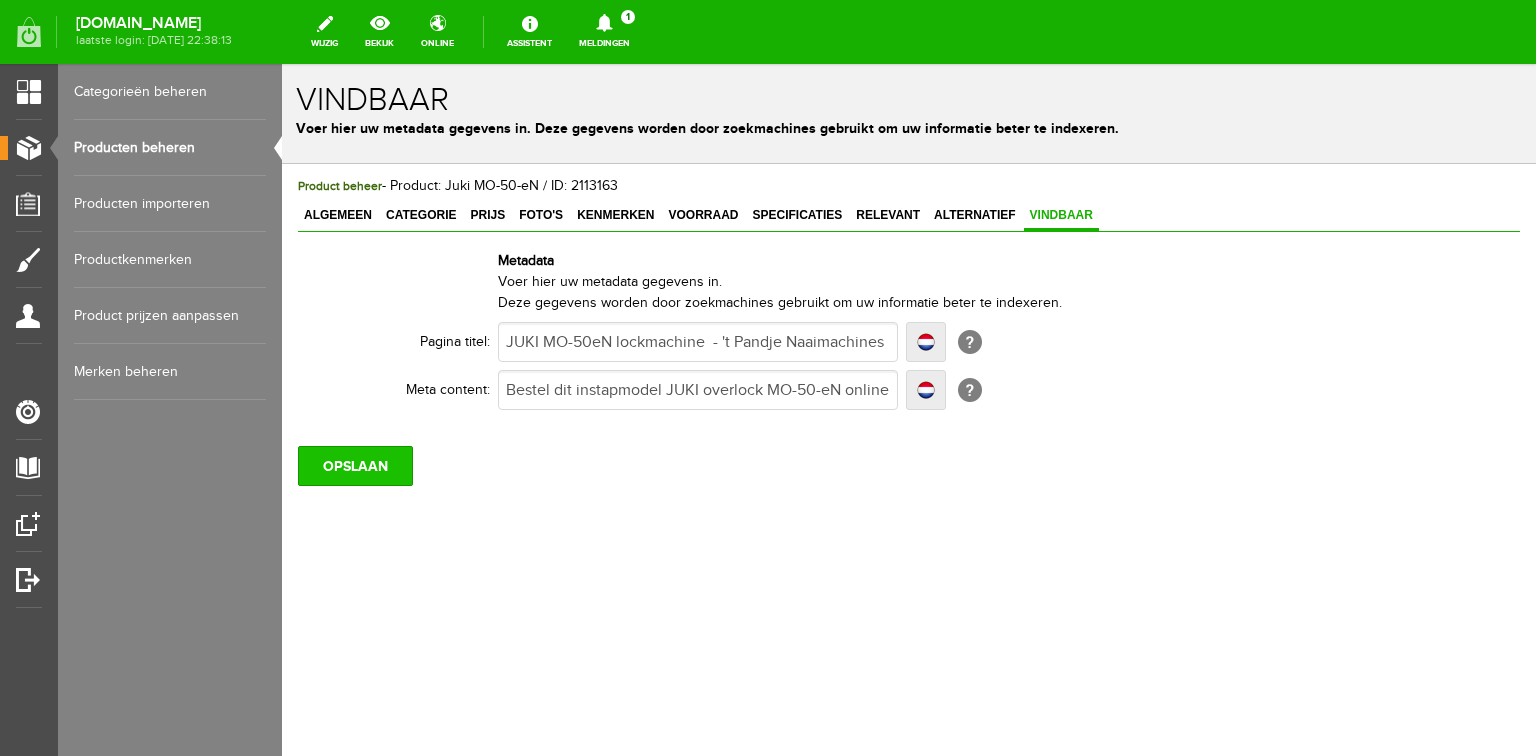 click on "OPSLAAN" at bounding box center [355, 466] 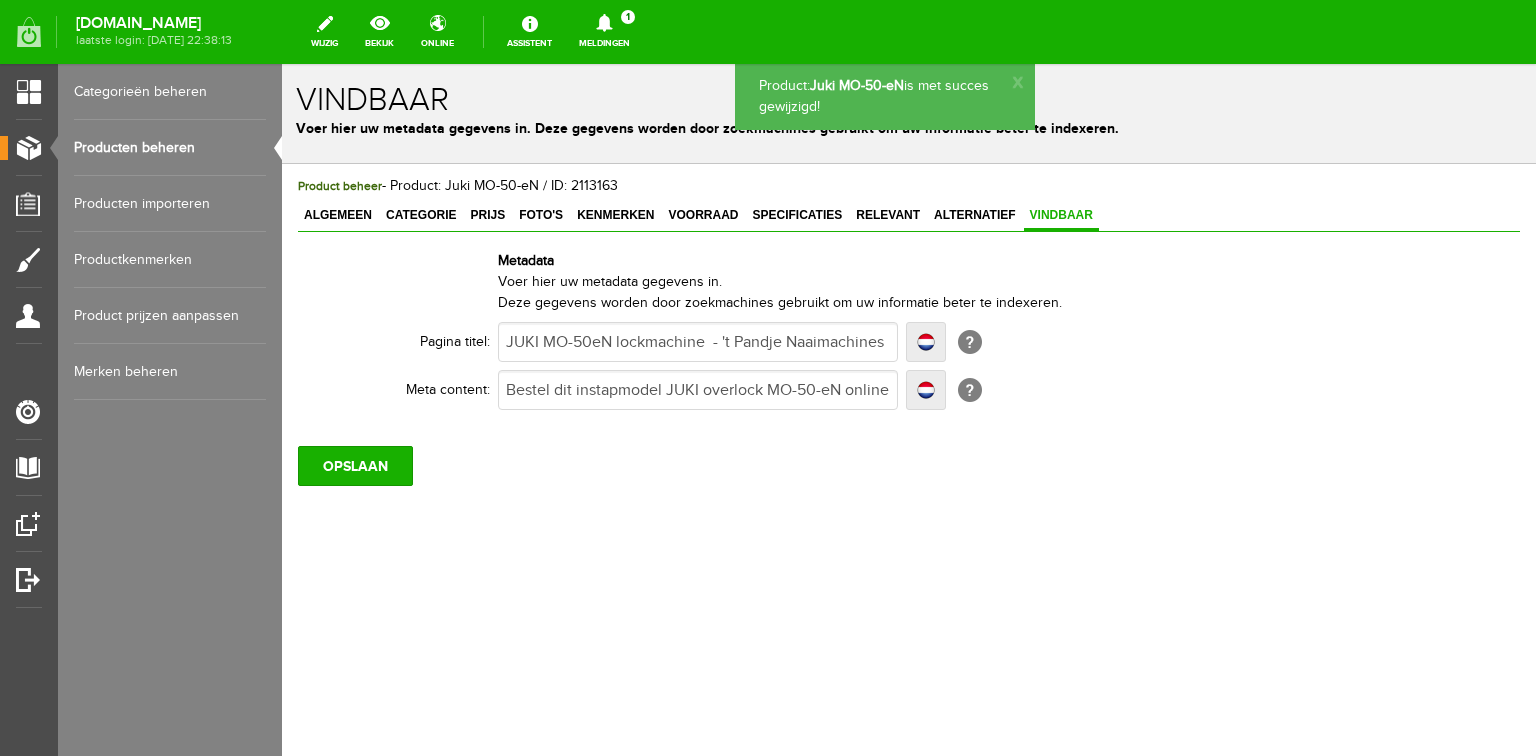 scroll, scrollTop: 0, scrollLeft: 0, axis: both 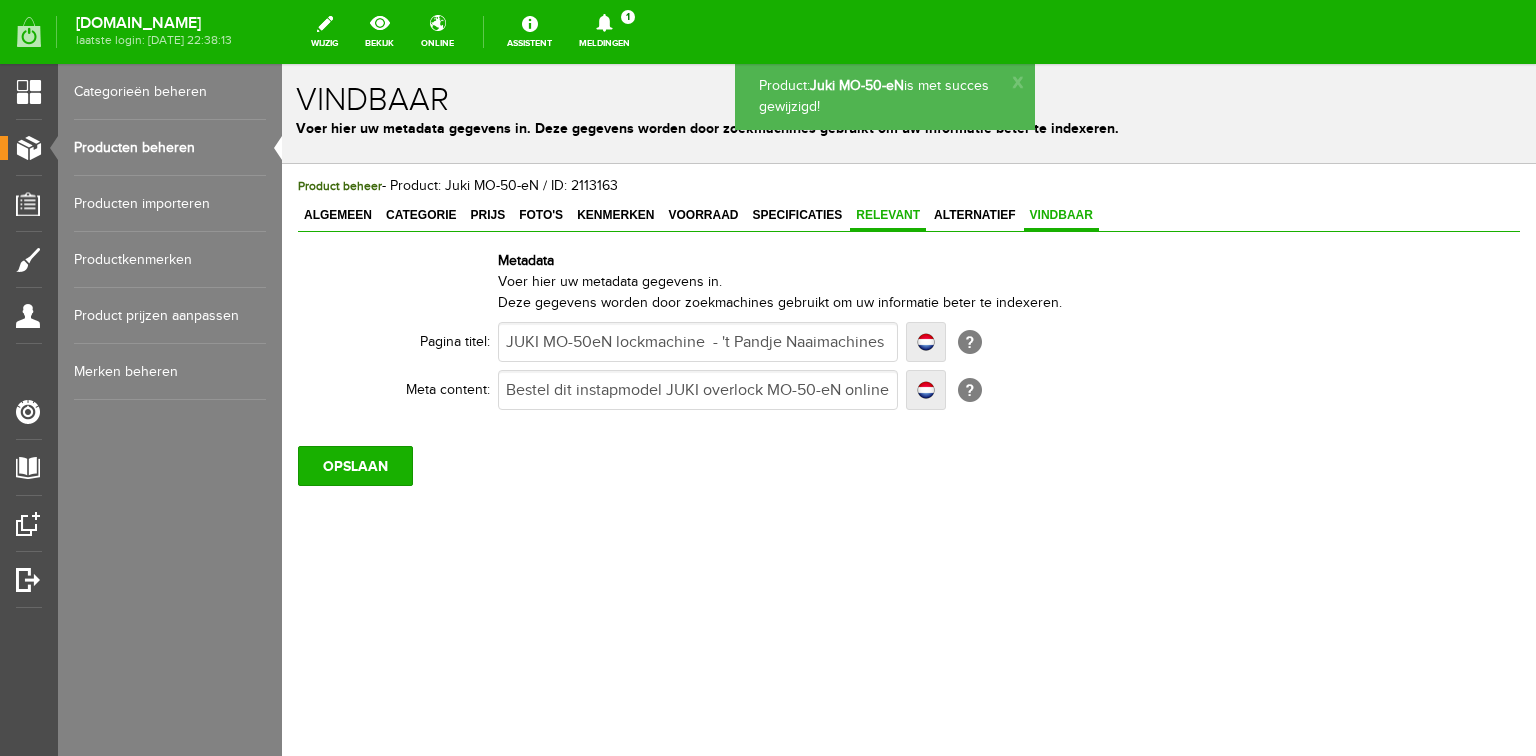 click on "Relevant" at bounding box center [888, 215] 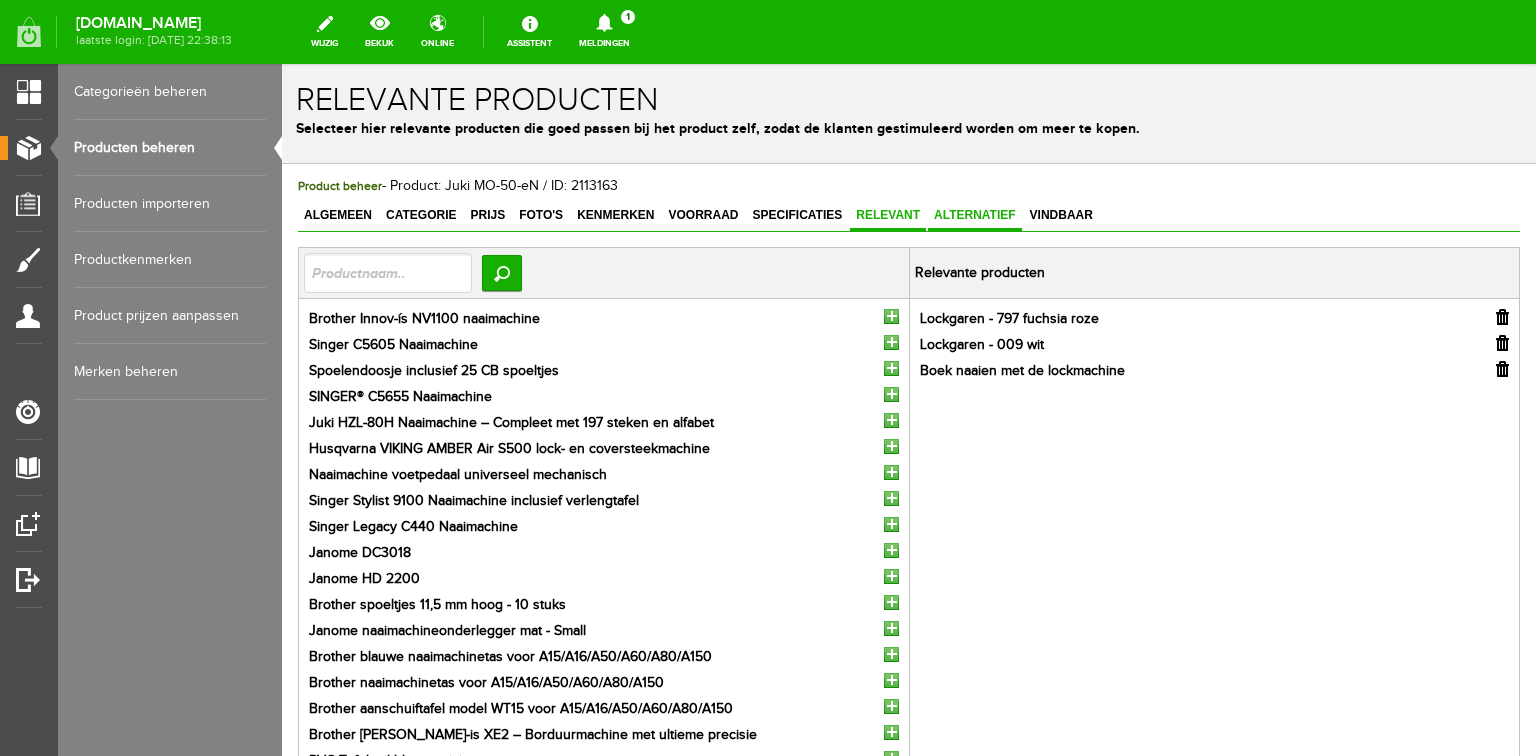 click on "Alternatief" at bounding box center (975, 215) 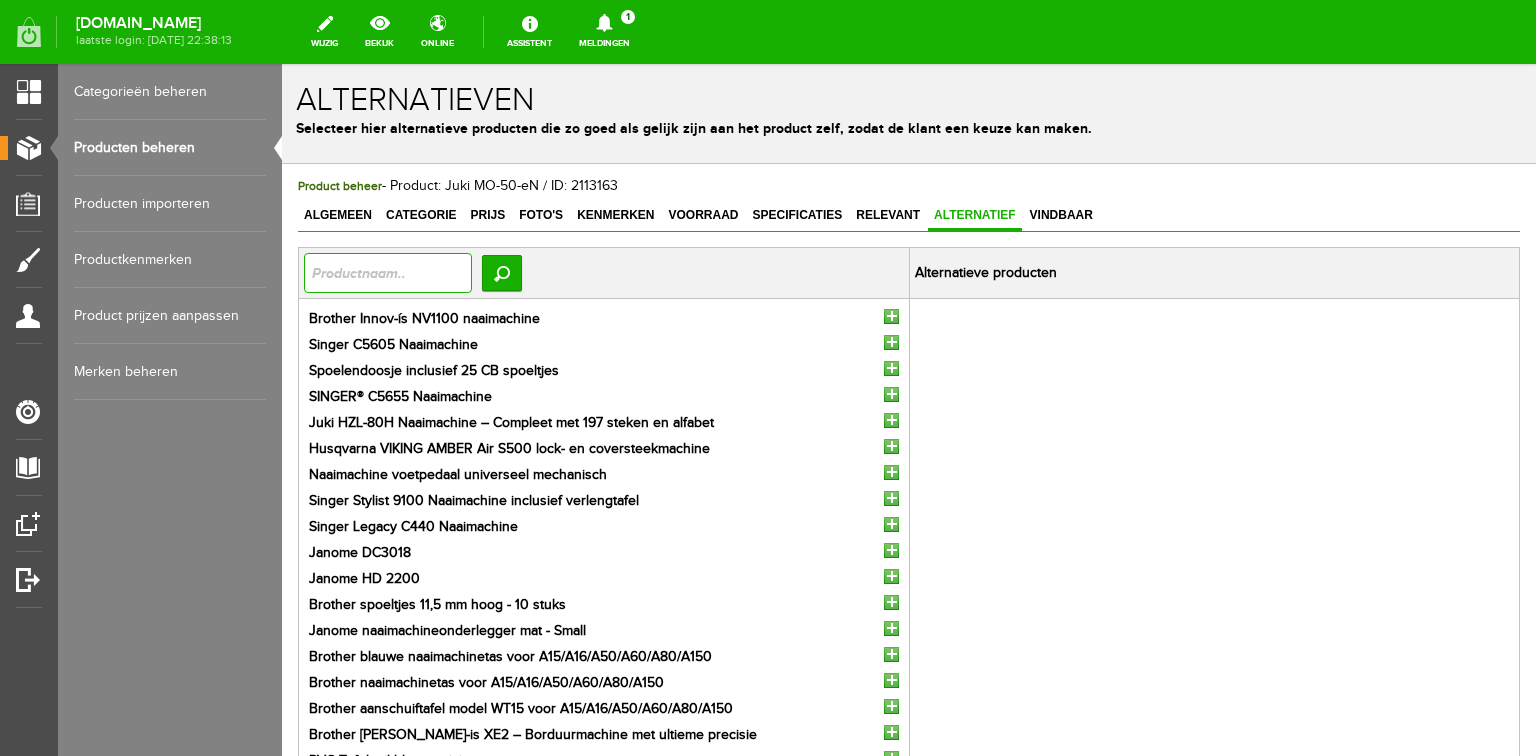click at bounding box center (388, 273) 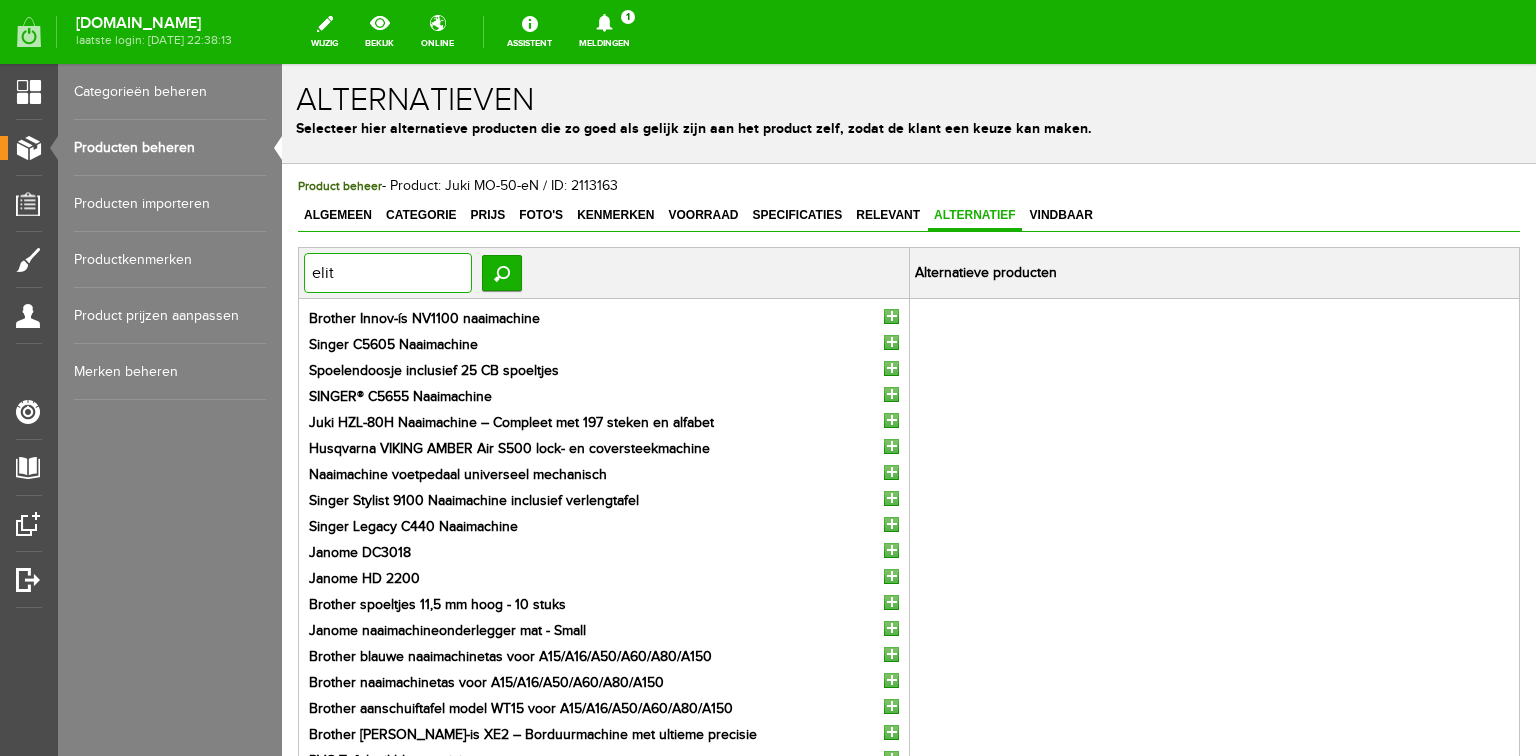 type on "elite" 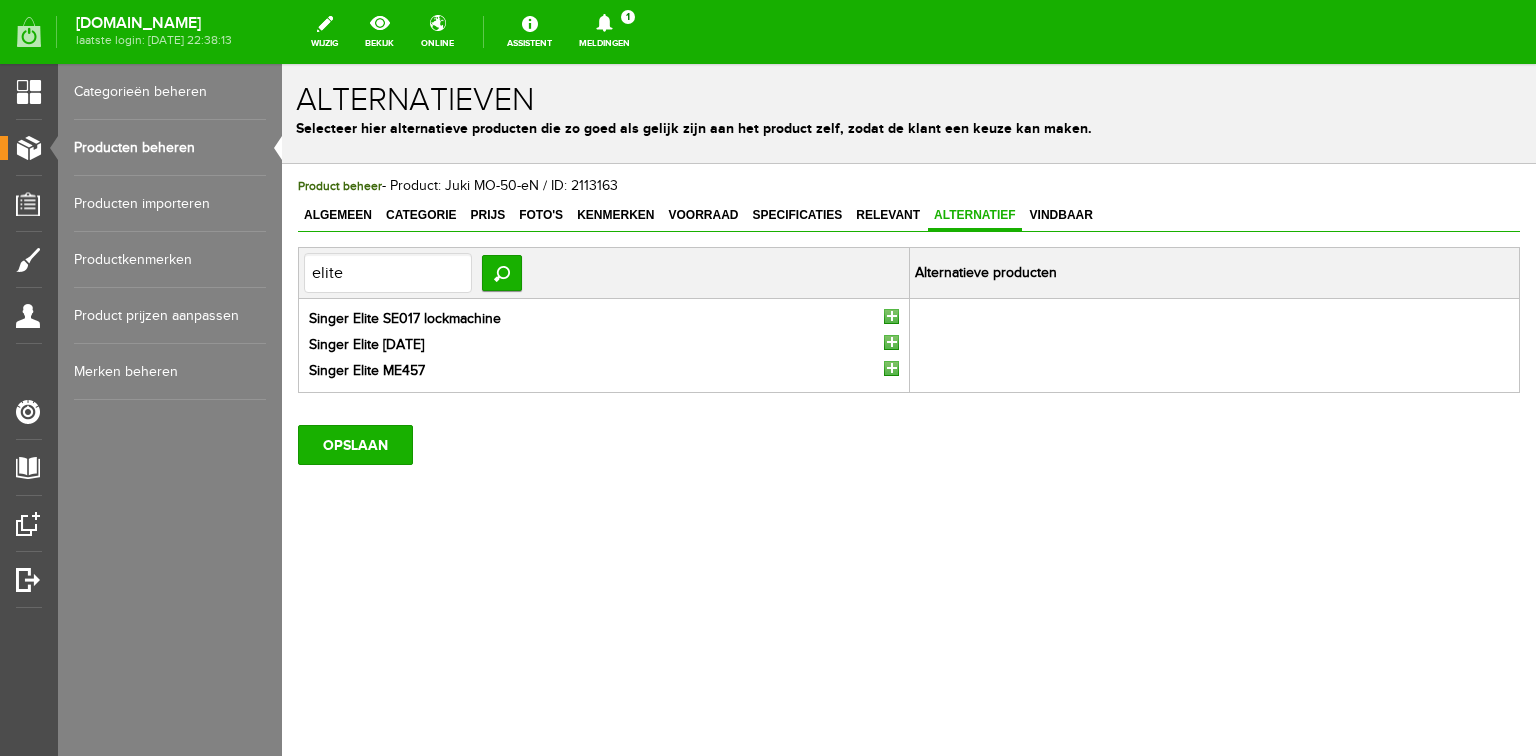 click at bounding box center [891, 316] 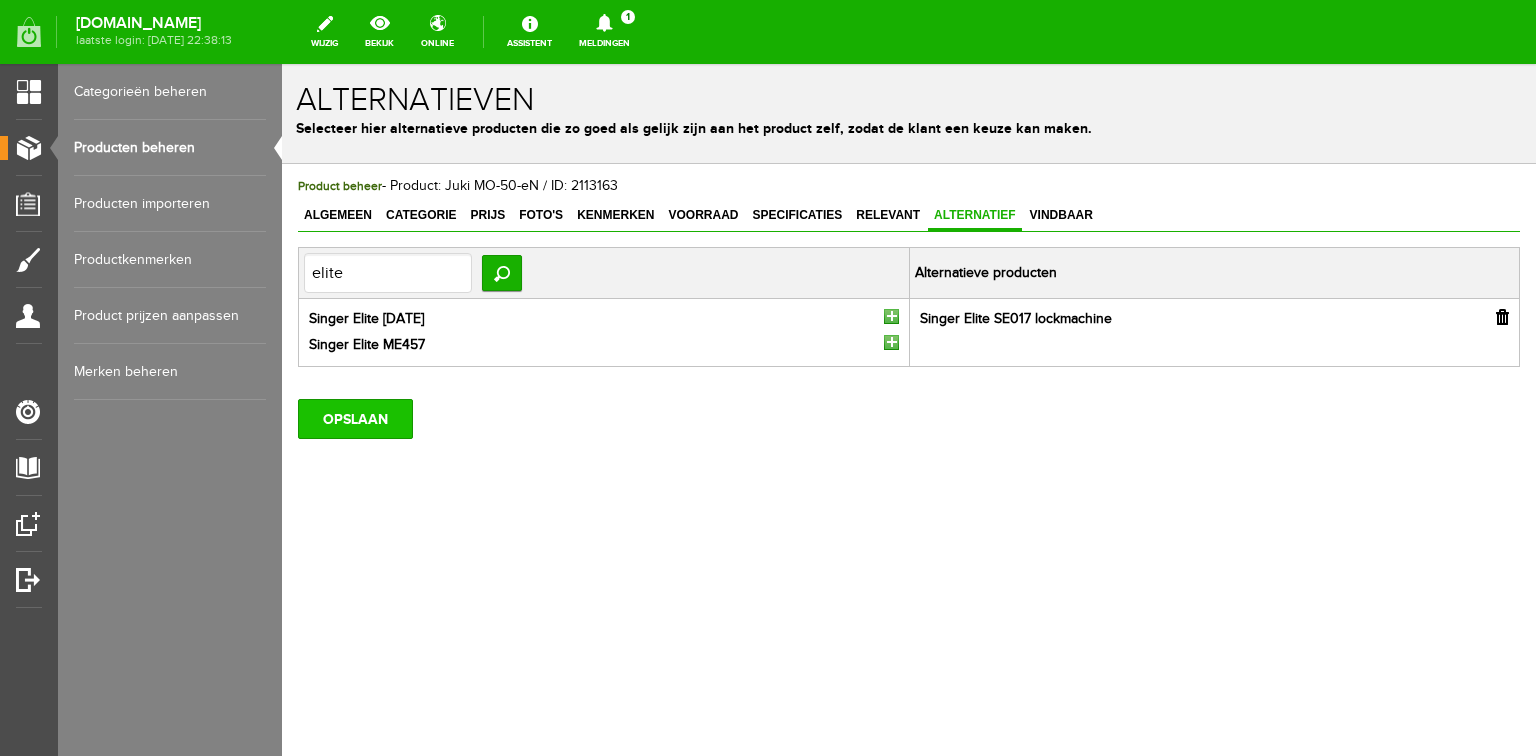 click on "OPSLAAN" at bounding box center (355, 419) 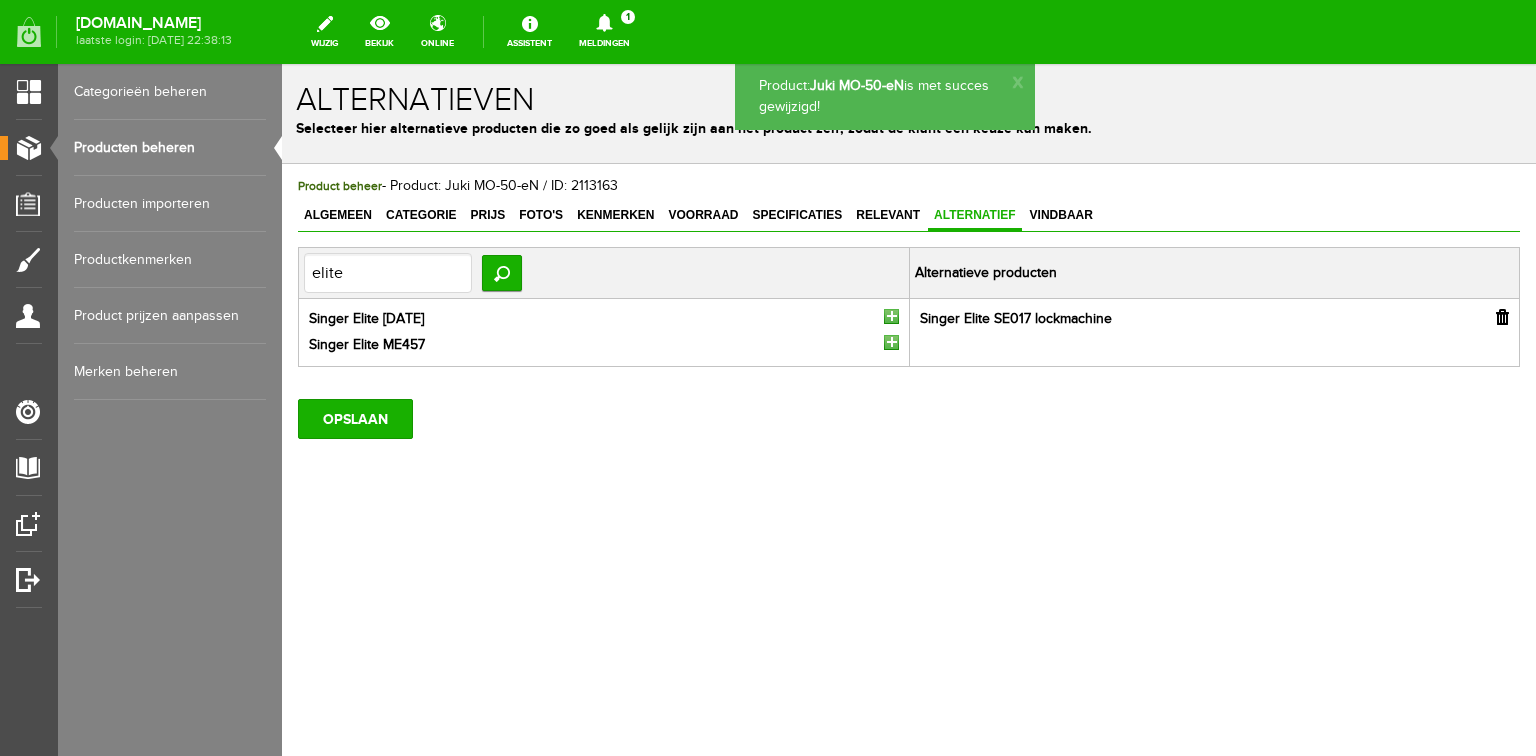 scroll, scrollTop: 0, scrollLeft: 0, axis: both 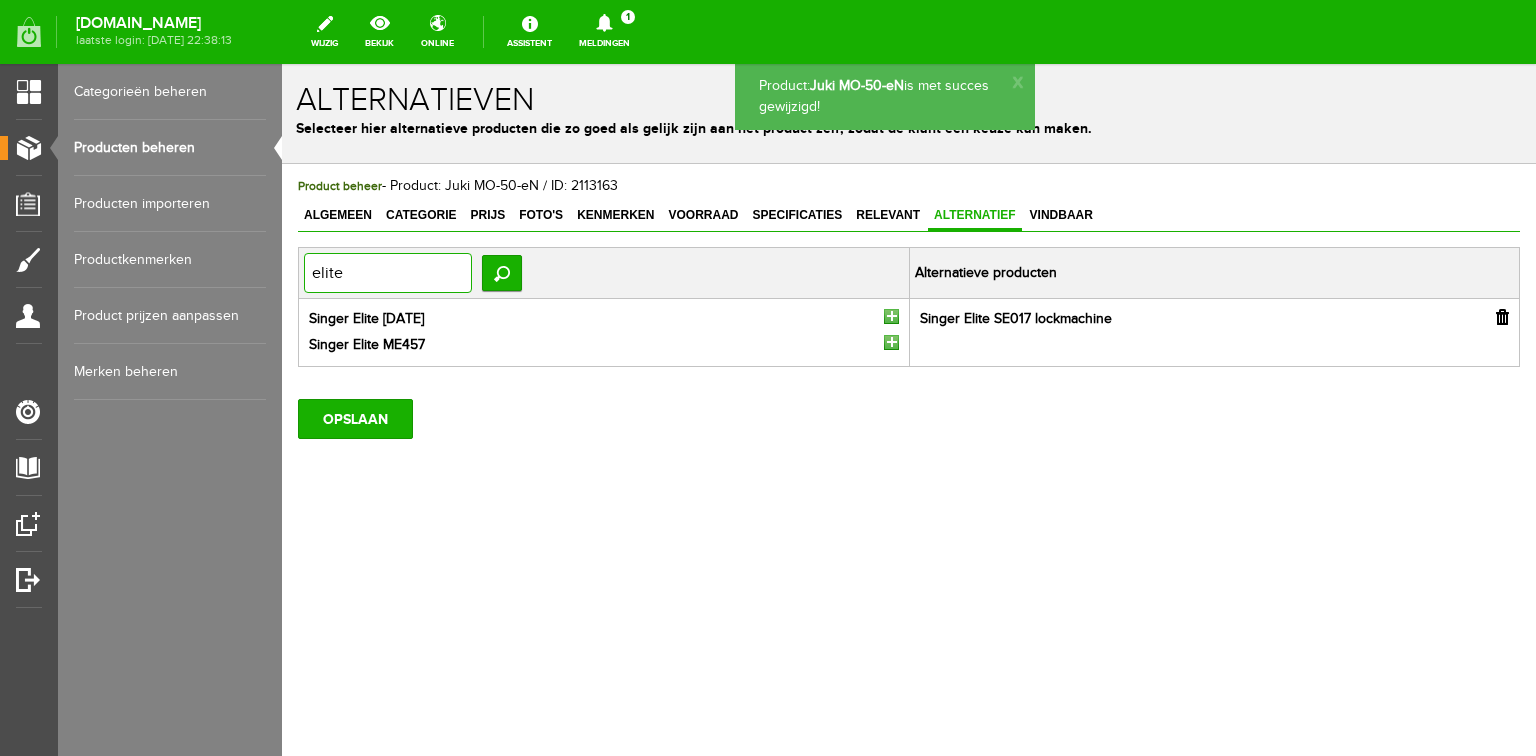 drag, startPoint x: 349, startPoint y: 267, endPoint x: 280, endPoint y: 267, distance: 69 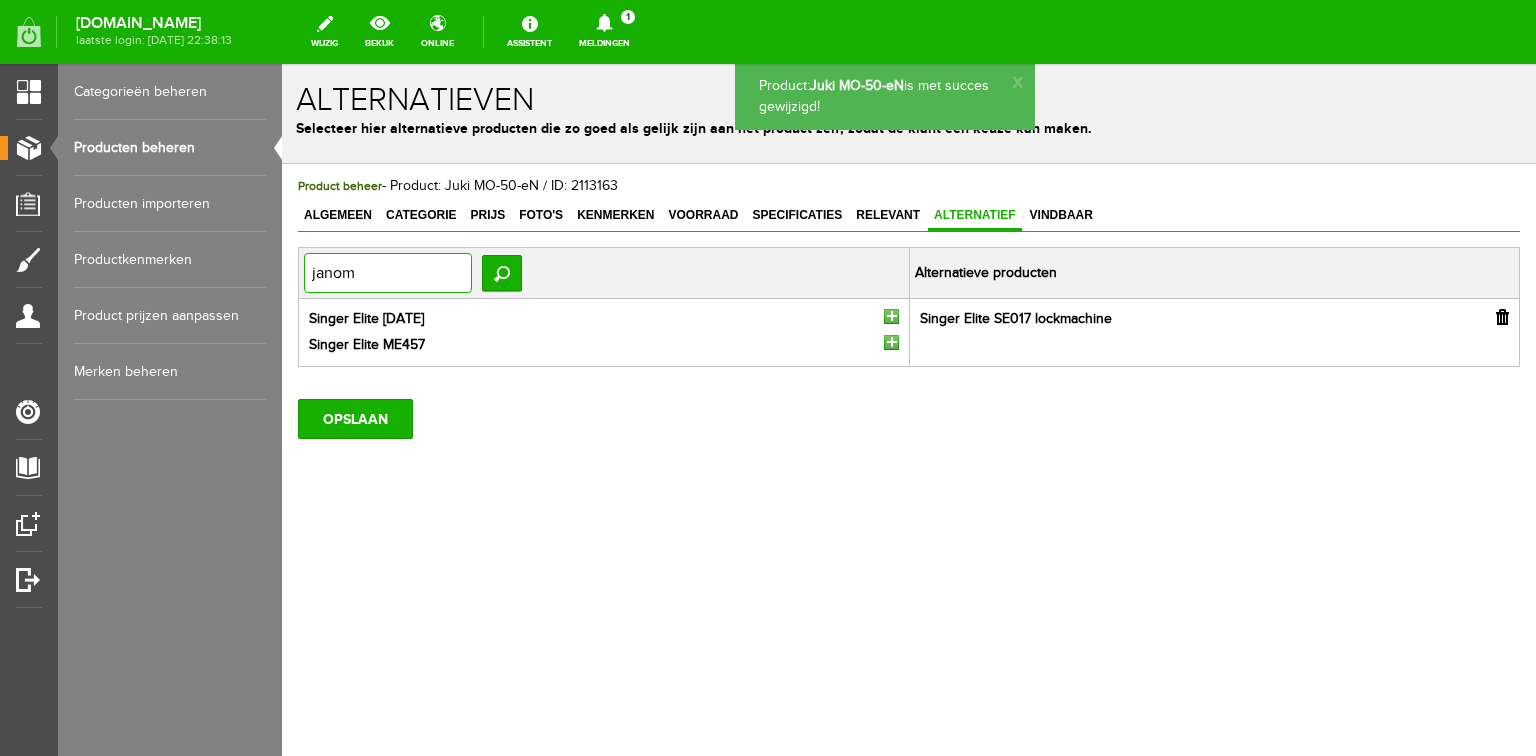 type on "janome" 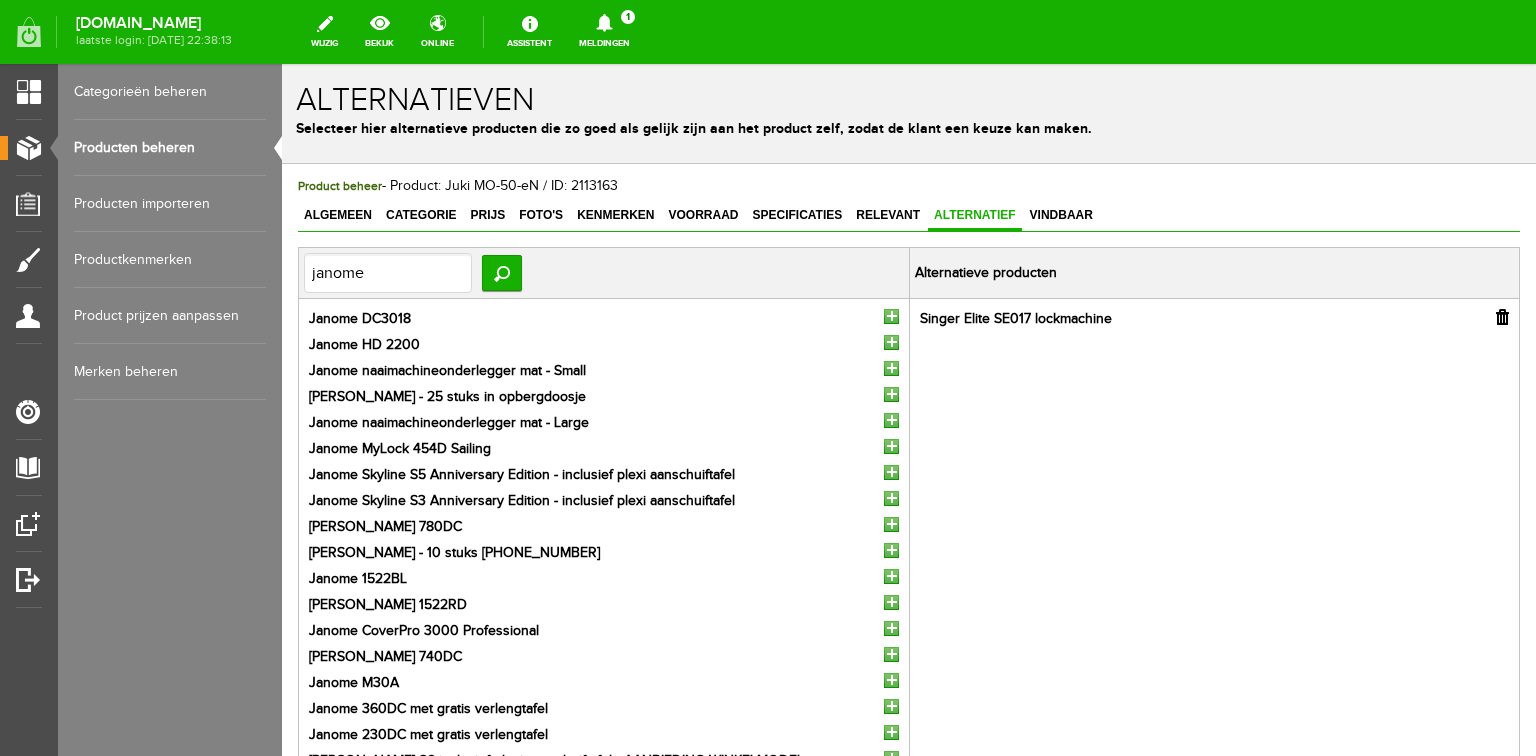 click at bounding box center [891, 446] 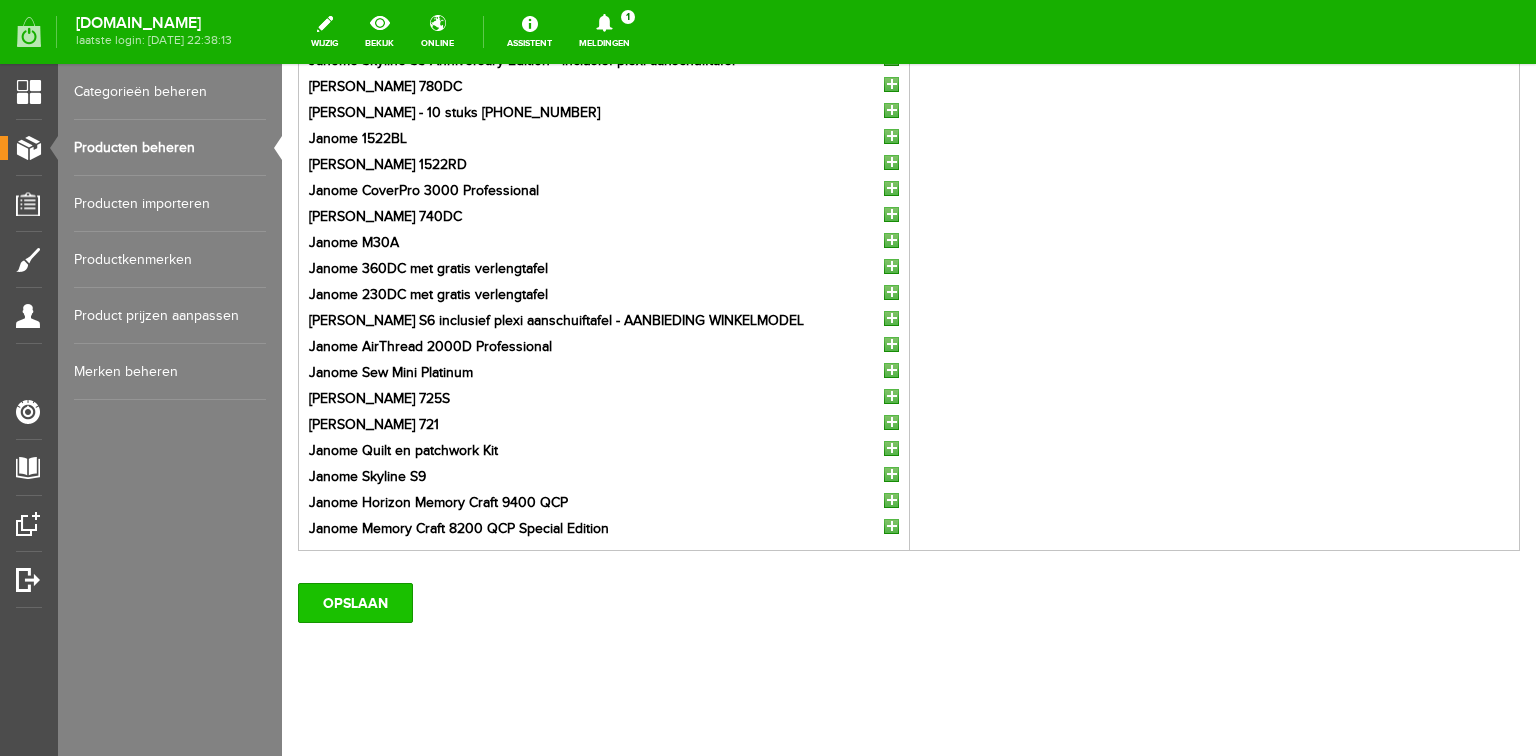 scroll, scrollTop: 428, scrollLeft: 0, axis: vertical 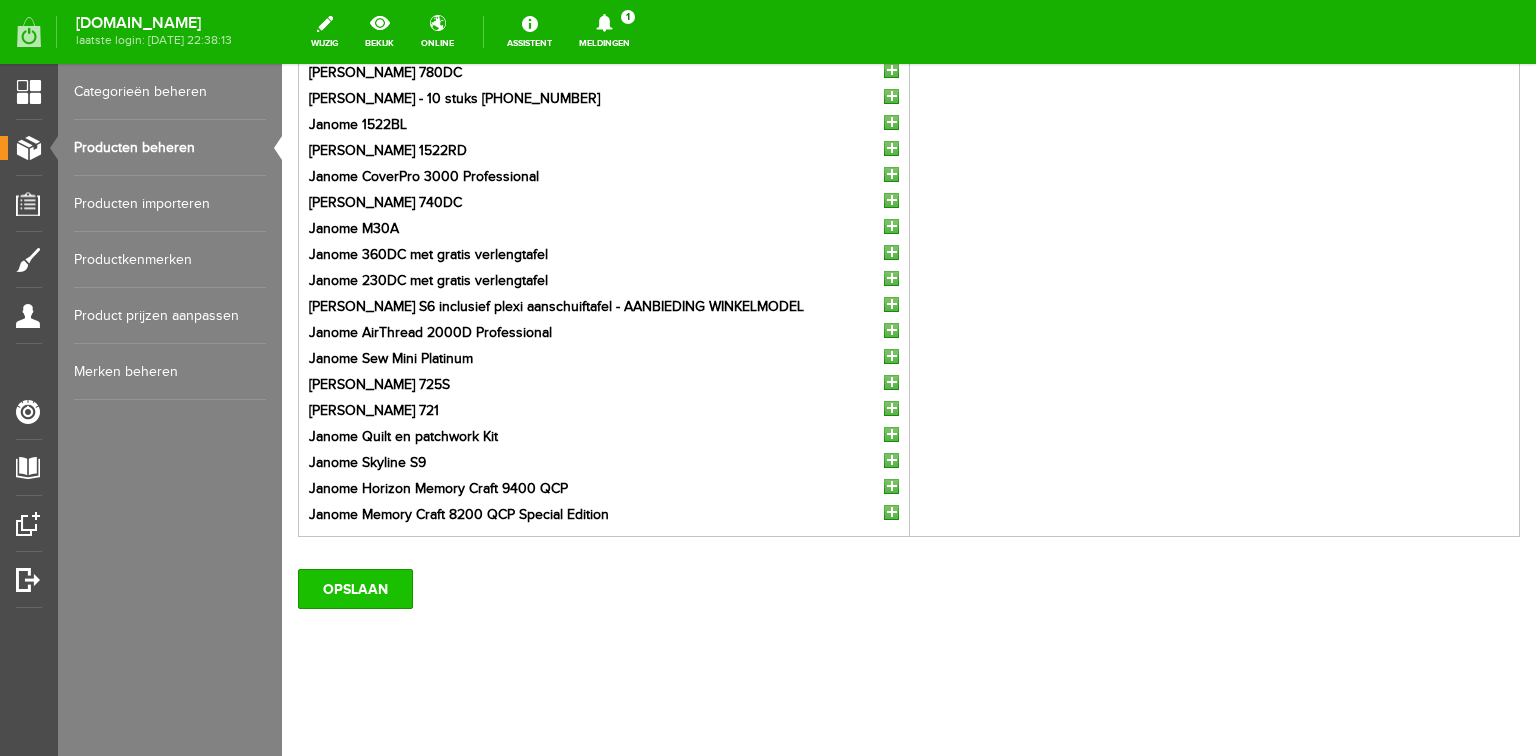 click on "OPSLAAN" at bounding box center (355, 589) 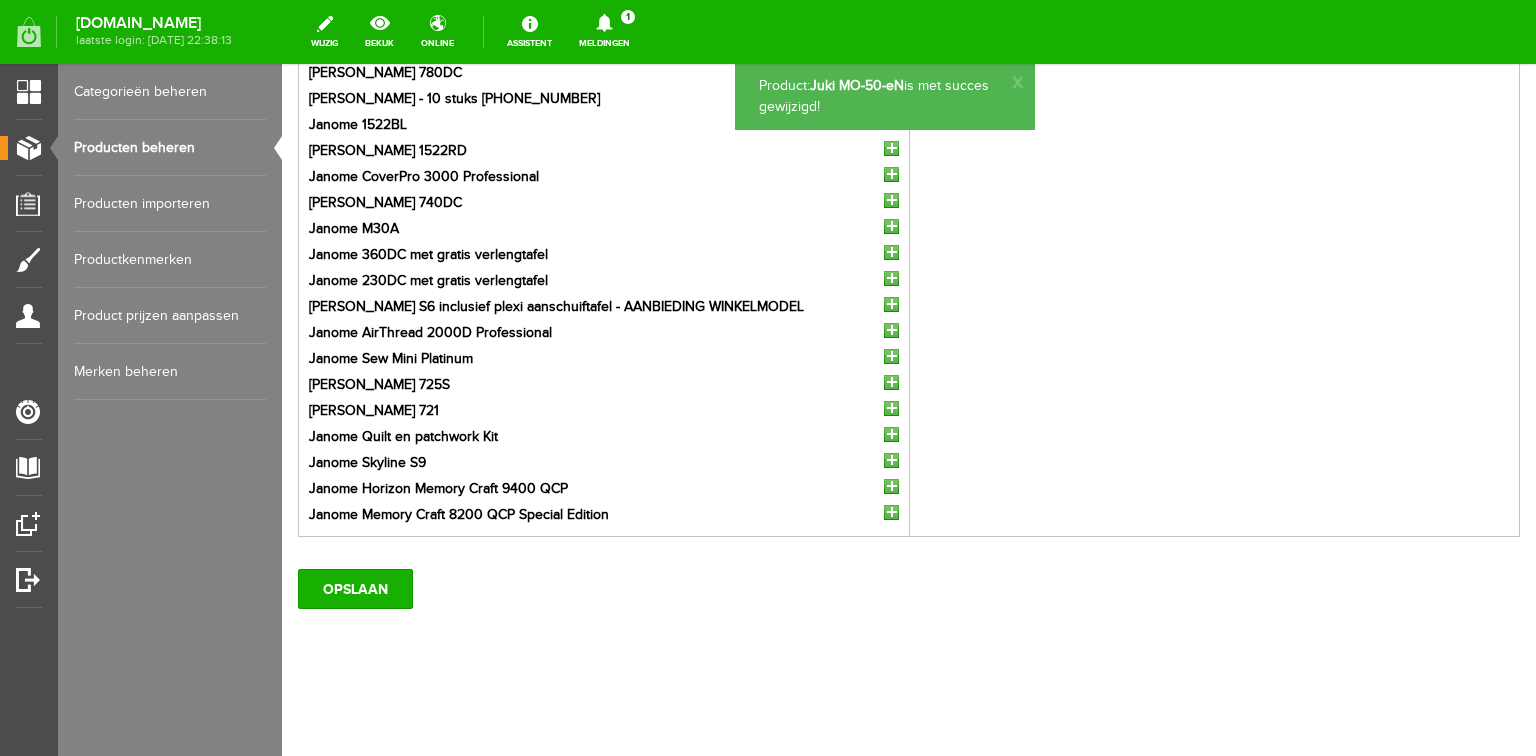 scroll, scrollTop: 0, scrollLeft: 0, axis: both 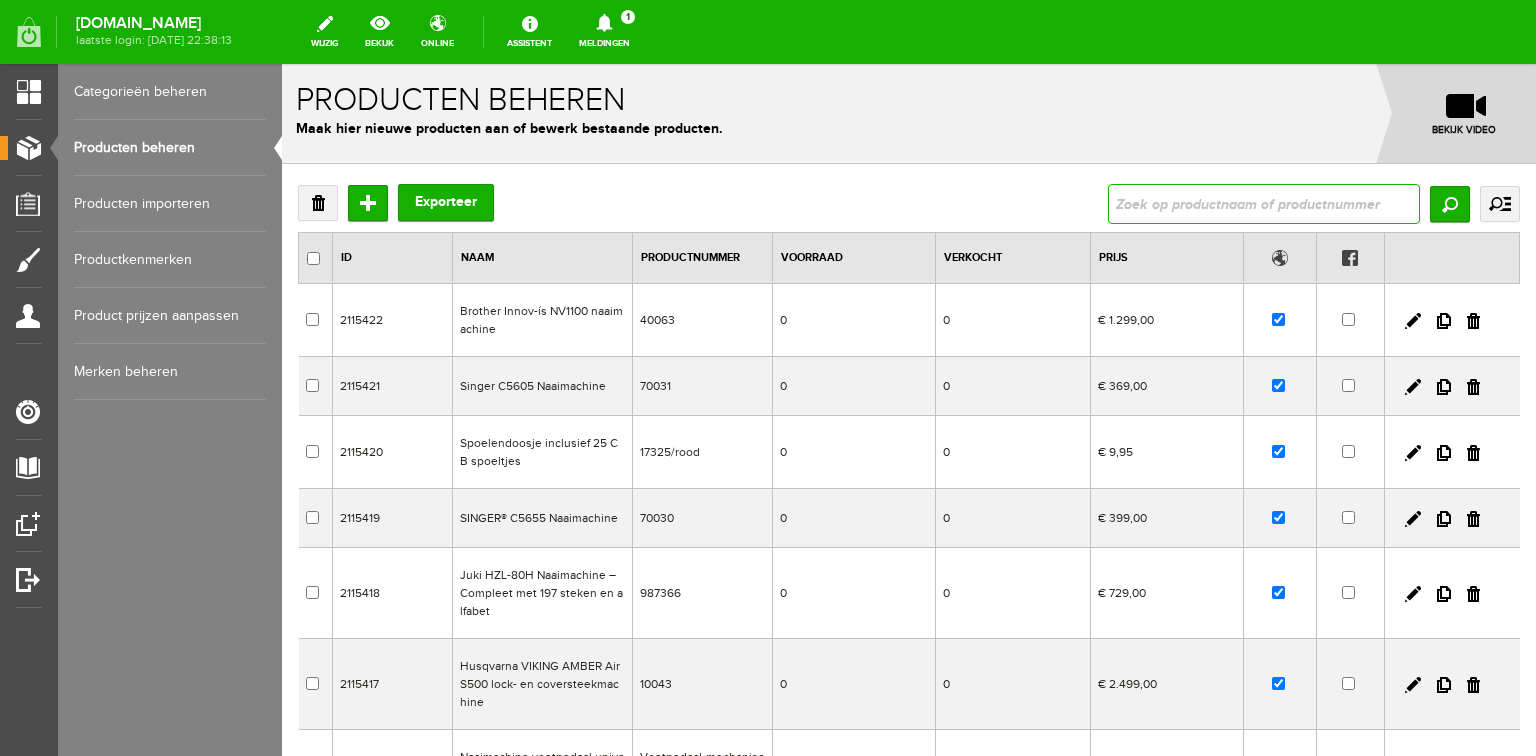 click at bounding box center (1264, 204) 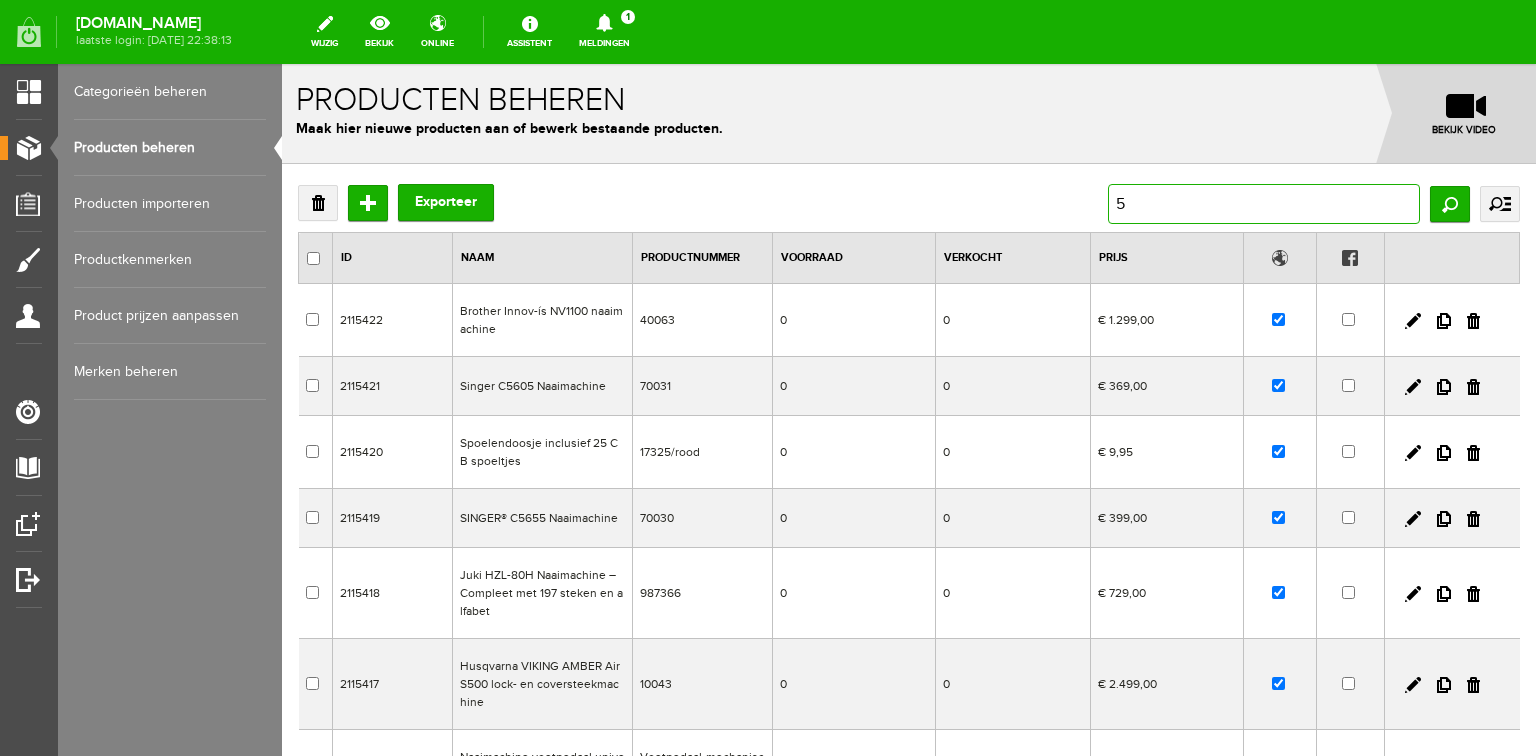 type on "50" 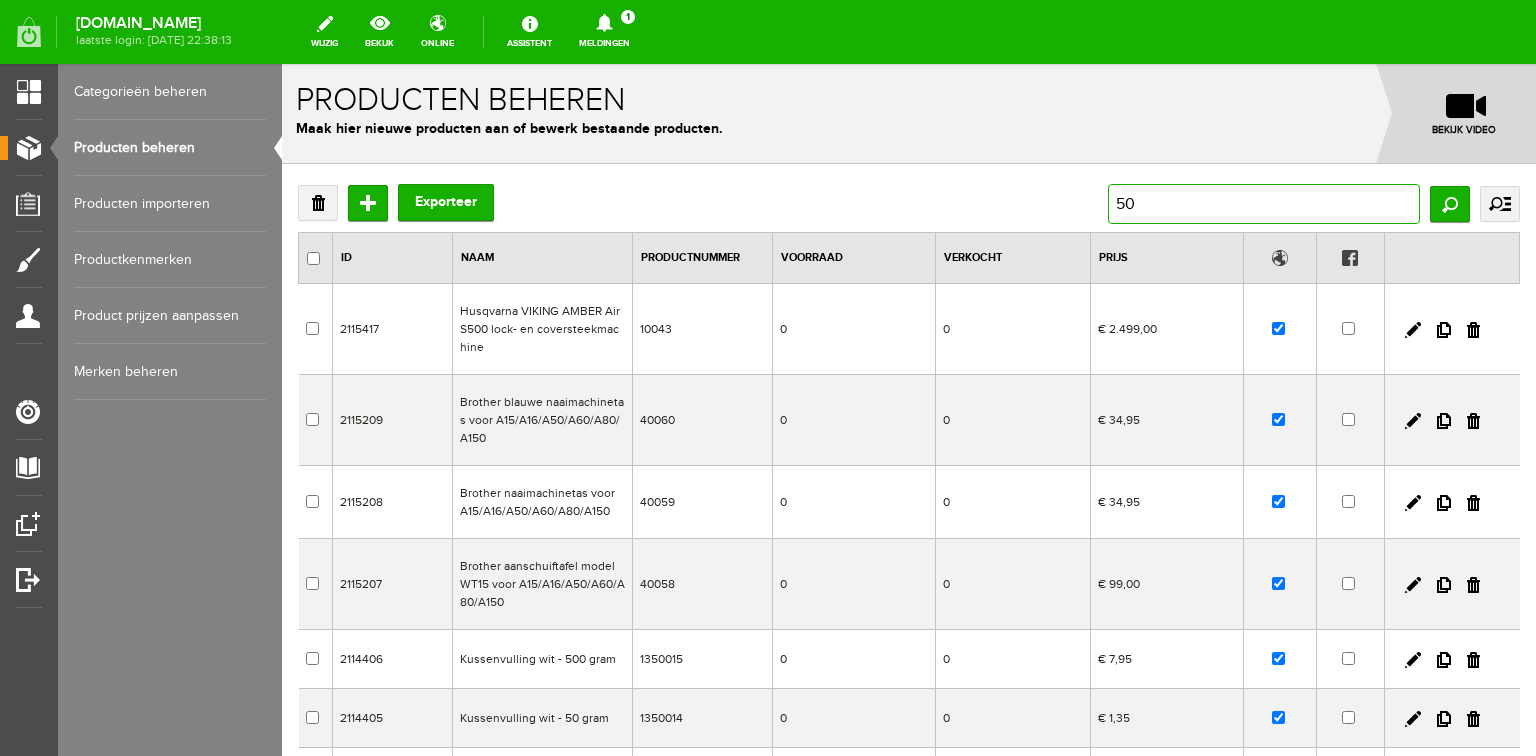 click on "50" at bounding box center [1264, 204] 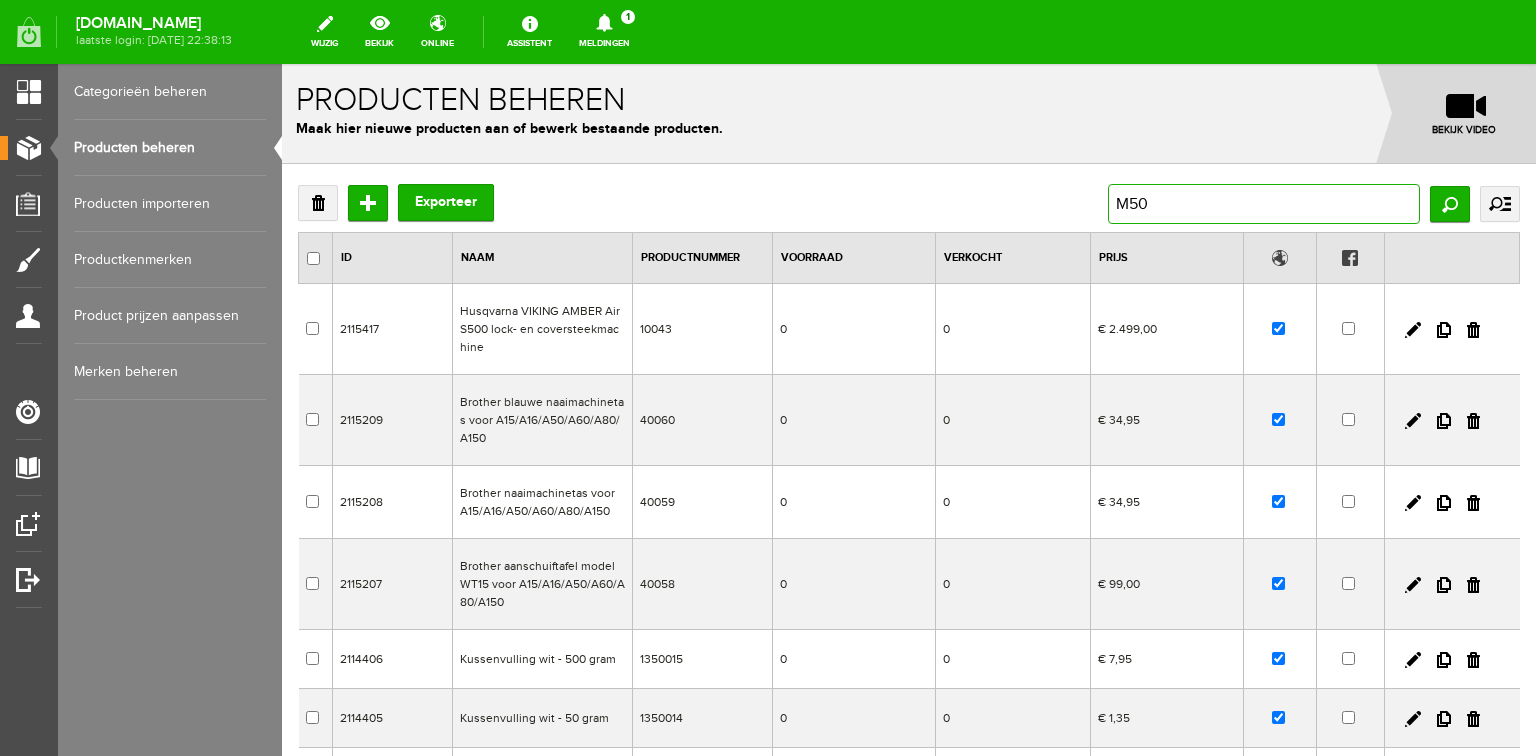 type on "MO50" 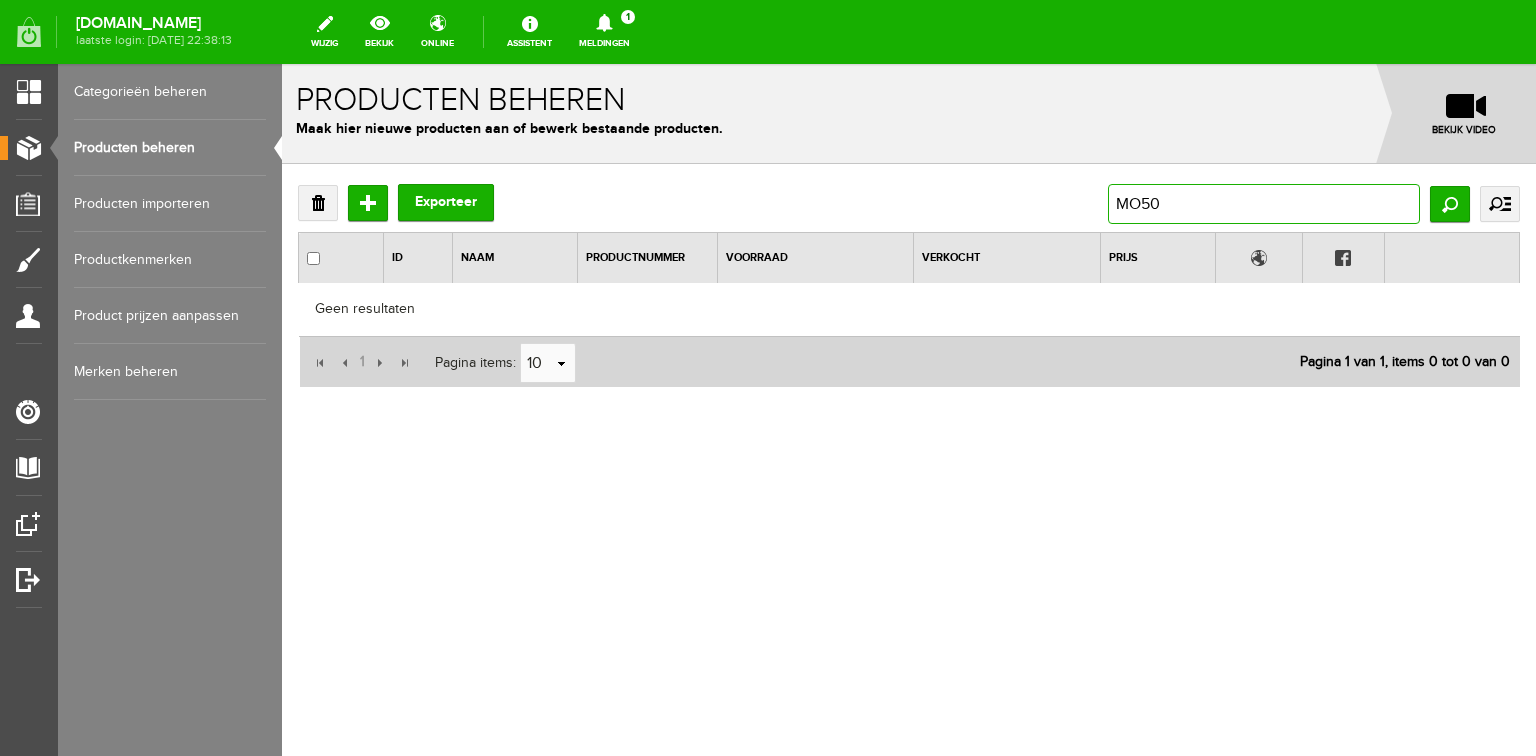 click on "MO50" at bounding box center [1264, 204] 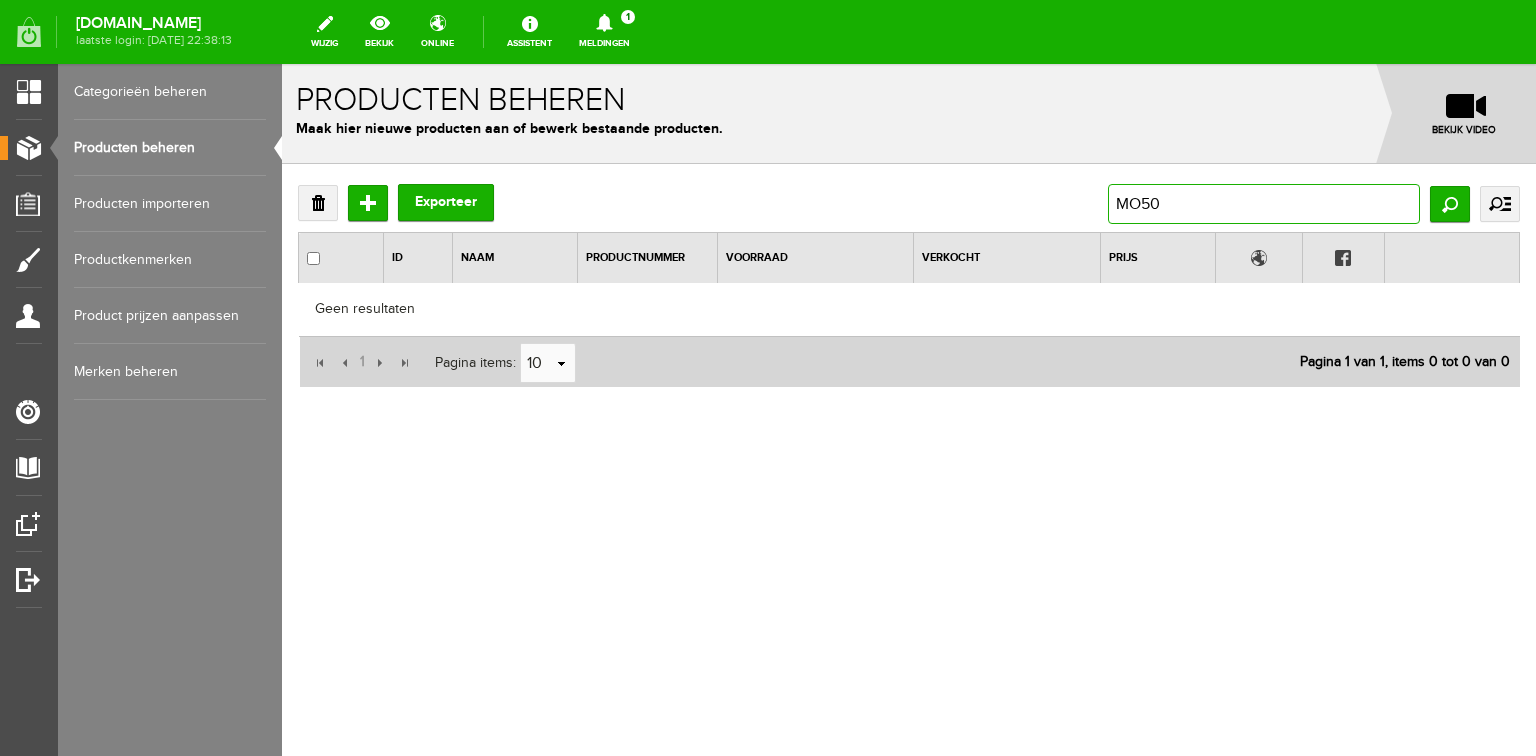 click on "MO50" at bounding box center [1264, 204] 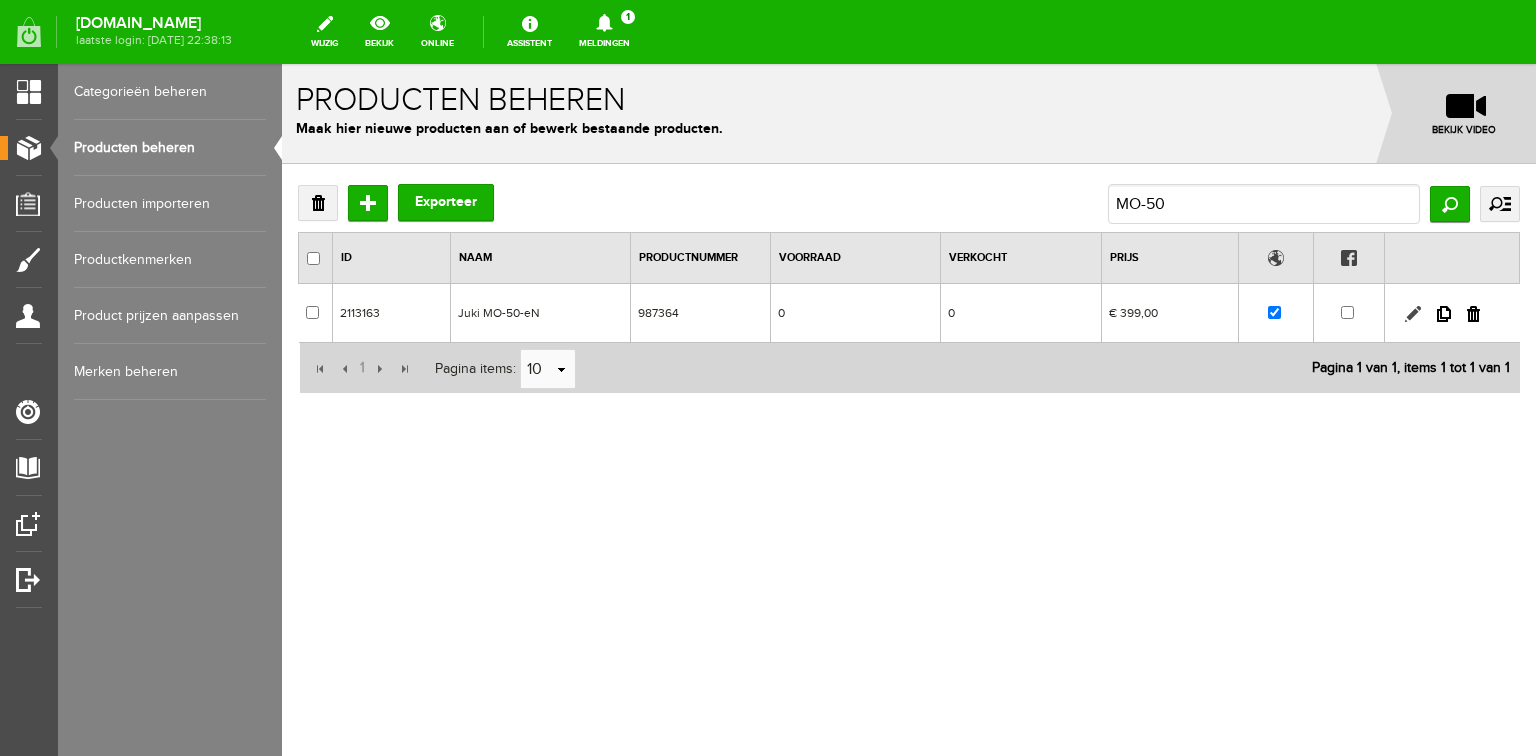 click at bounding box center (1413, 314) 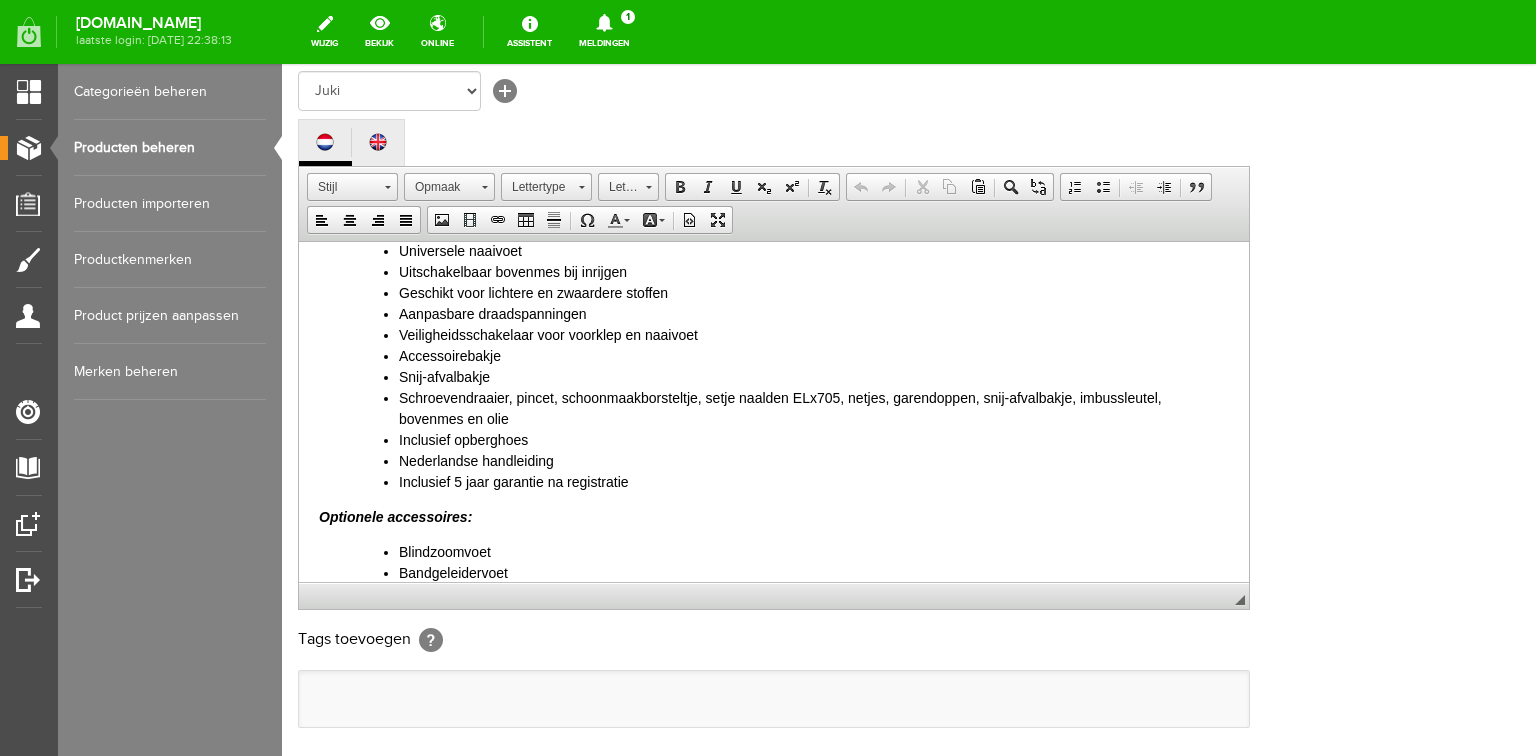 scroll, scrollTop: 400, scrollLeft: 0, axis: vertical 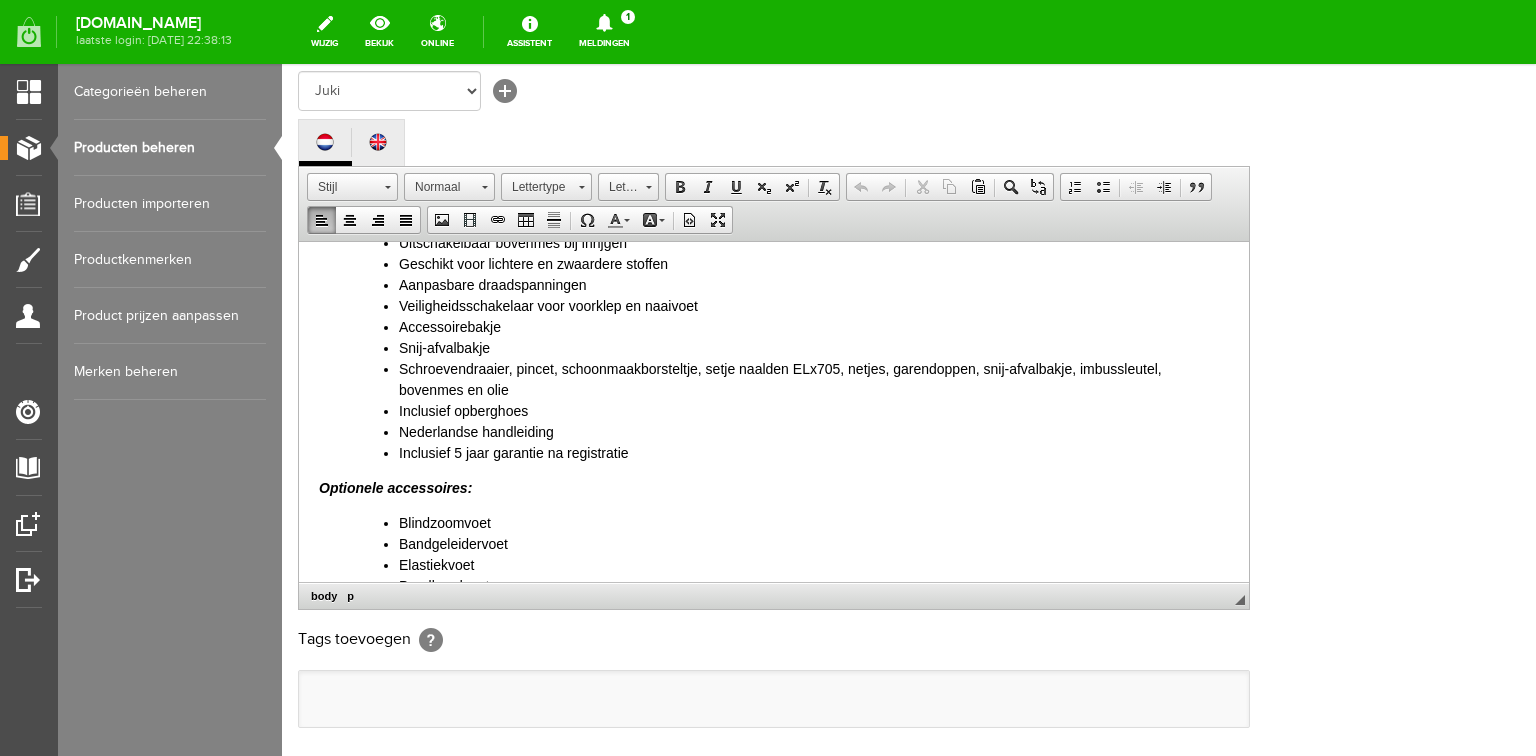 drag, startPoint x: 483, startPoint y: 482, endPoint x: 501, endPoint y: 485, distance: 18.248287 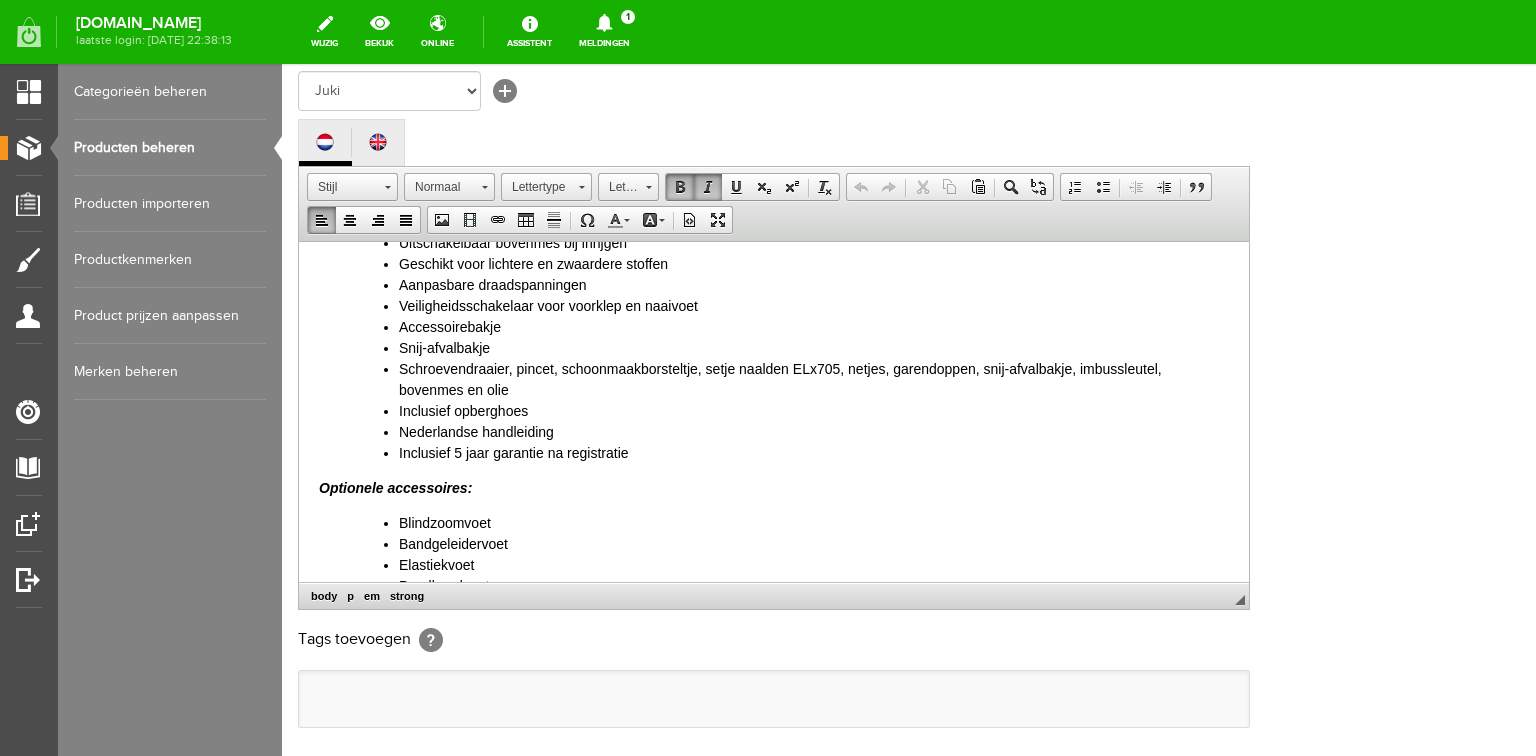 type 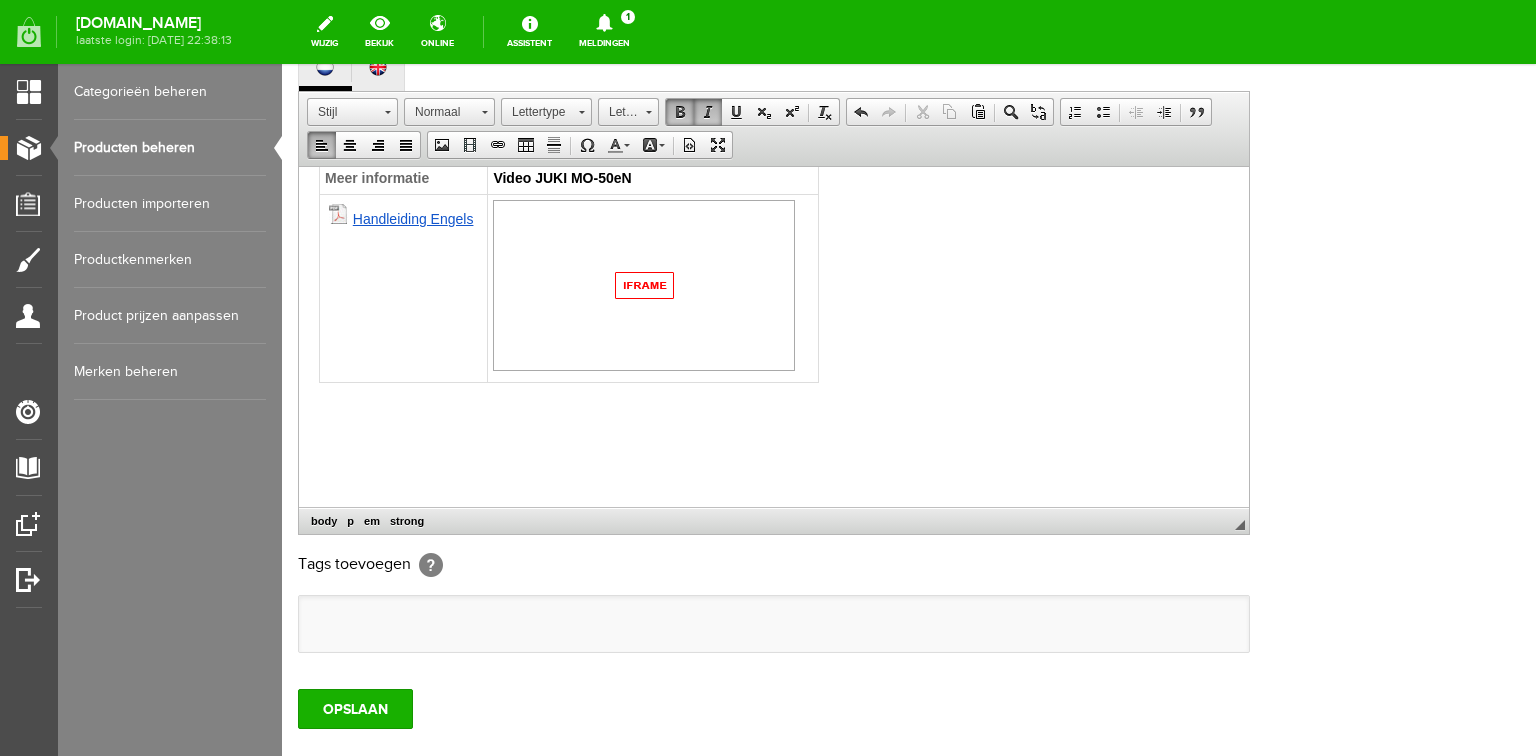 scroll, scrollTop: 592, scrollLeft: 0, axis: vertical 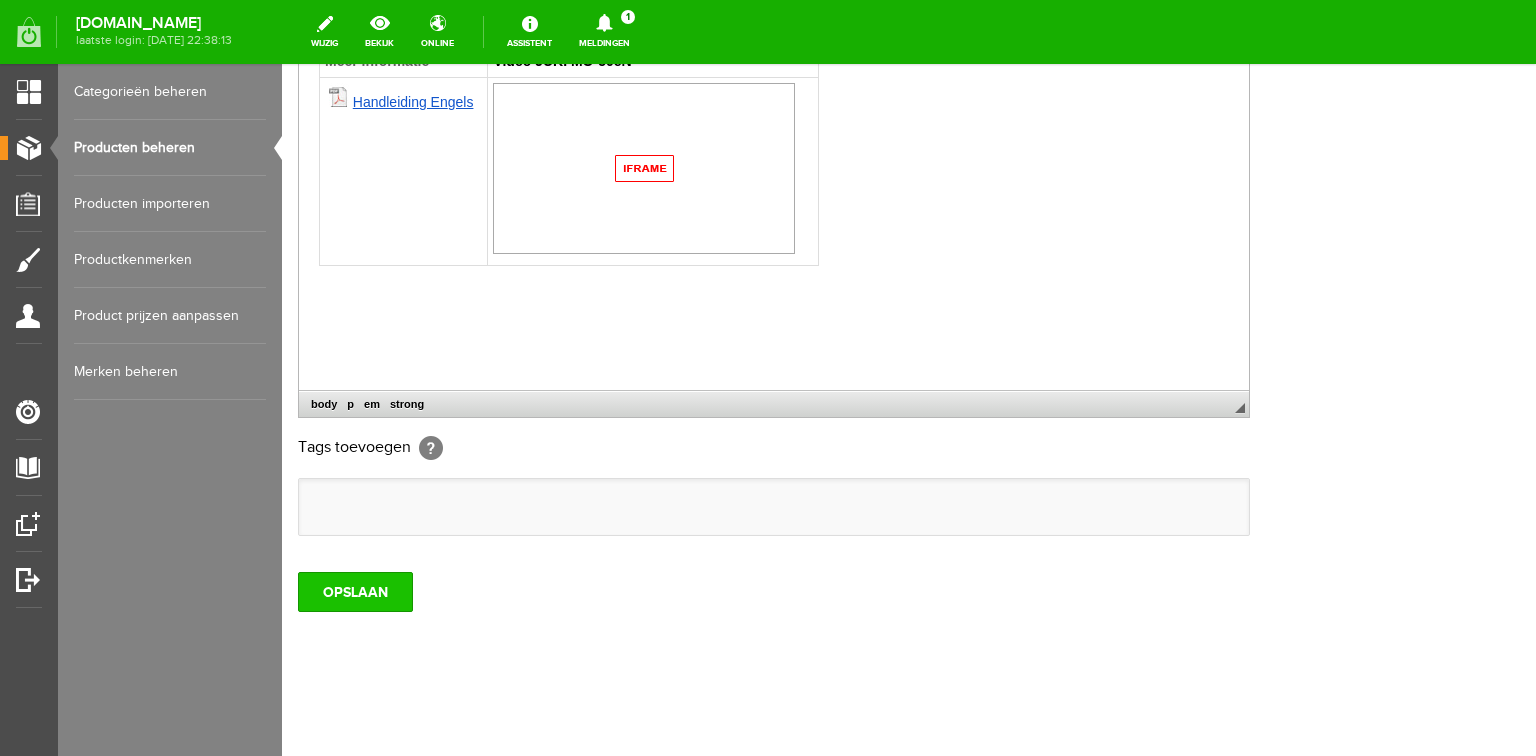 click on "OPSLAAN" at bounding box center [355, 592] 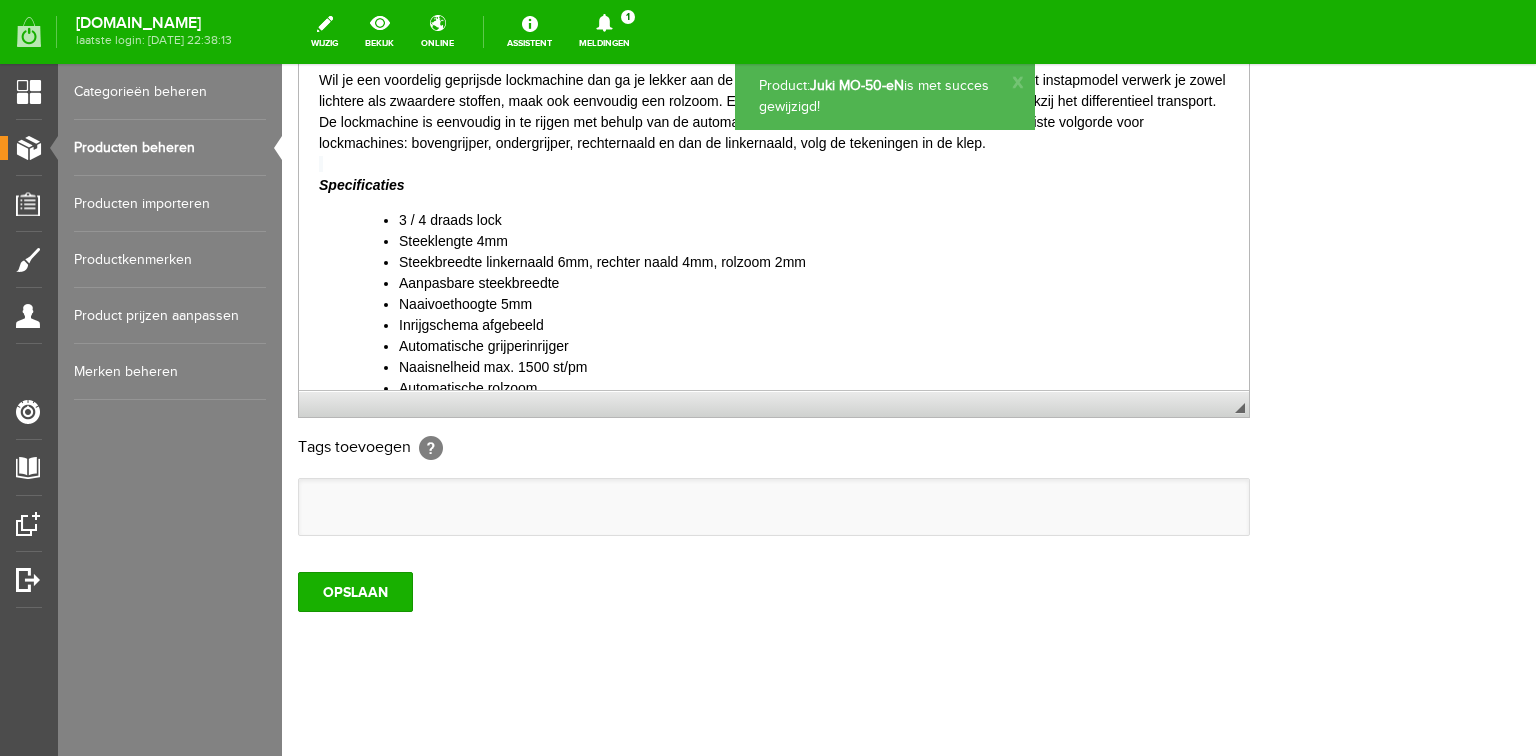 scroll, scrollTop: 0, scrollLeft: 0, axis: both 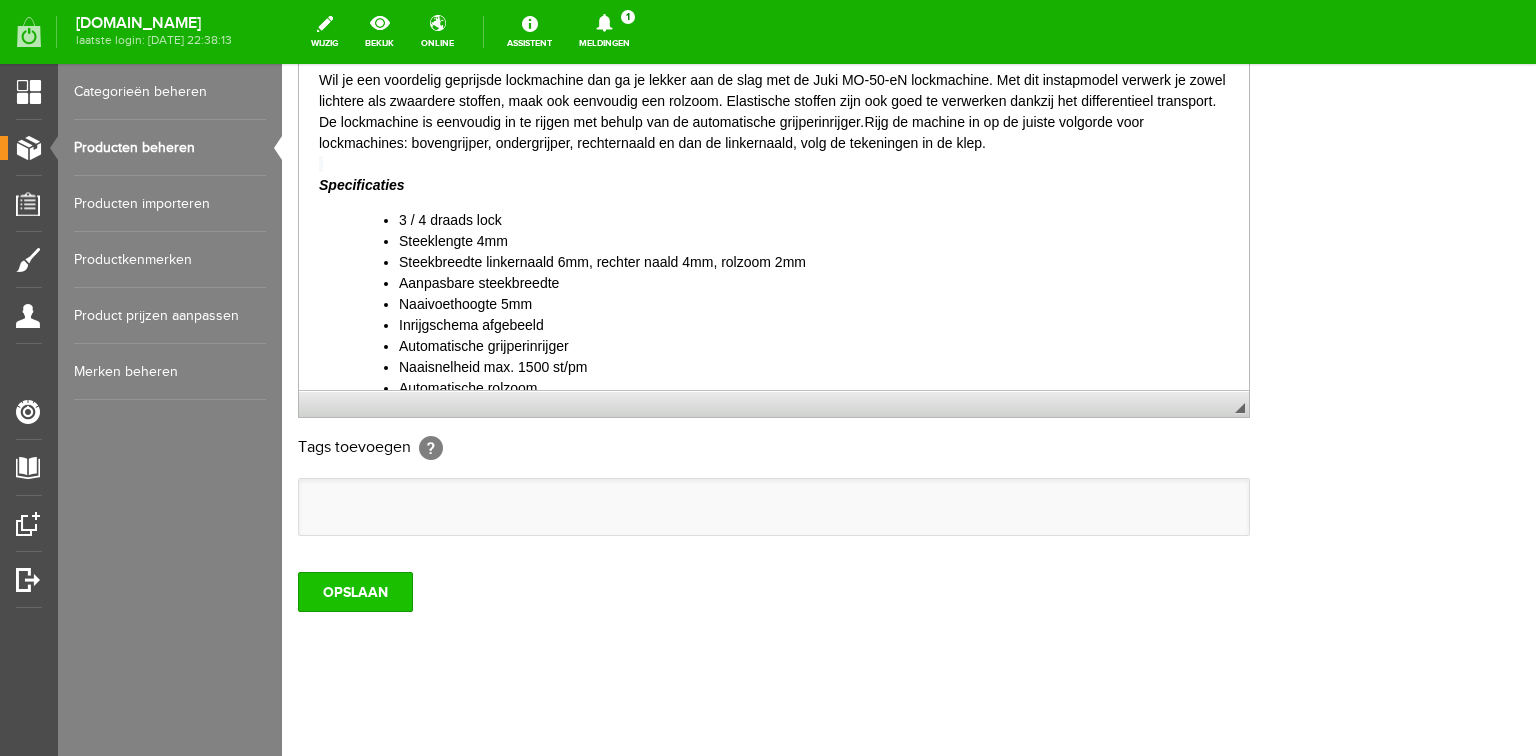 click on "OPSLAAN" at bounding box center [355, 592] 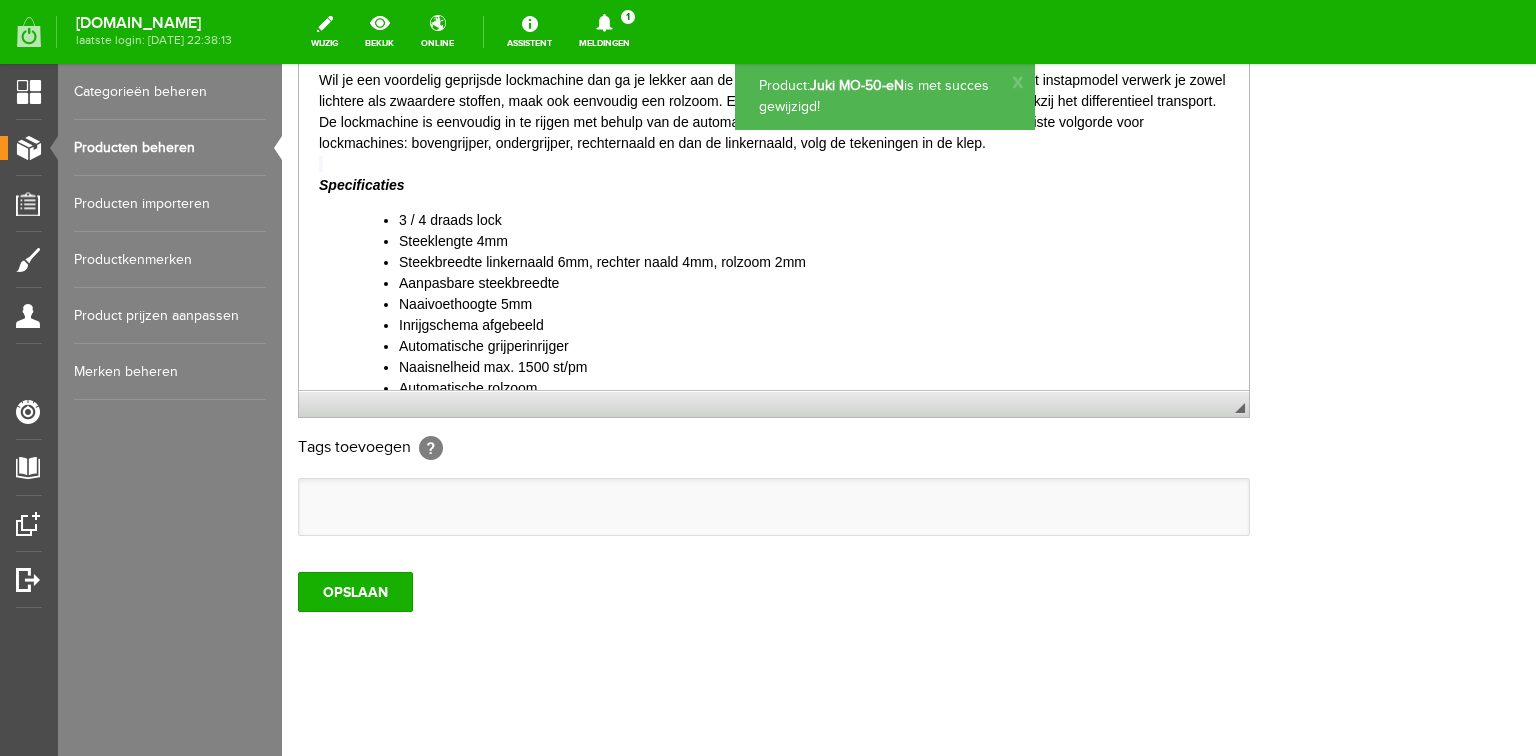 scroll, scrollTop: 0, scrollLeft: 0, axis: both 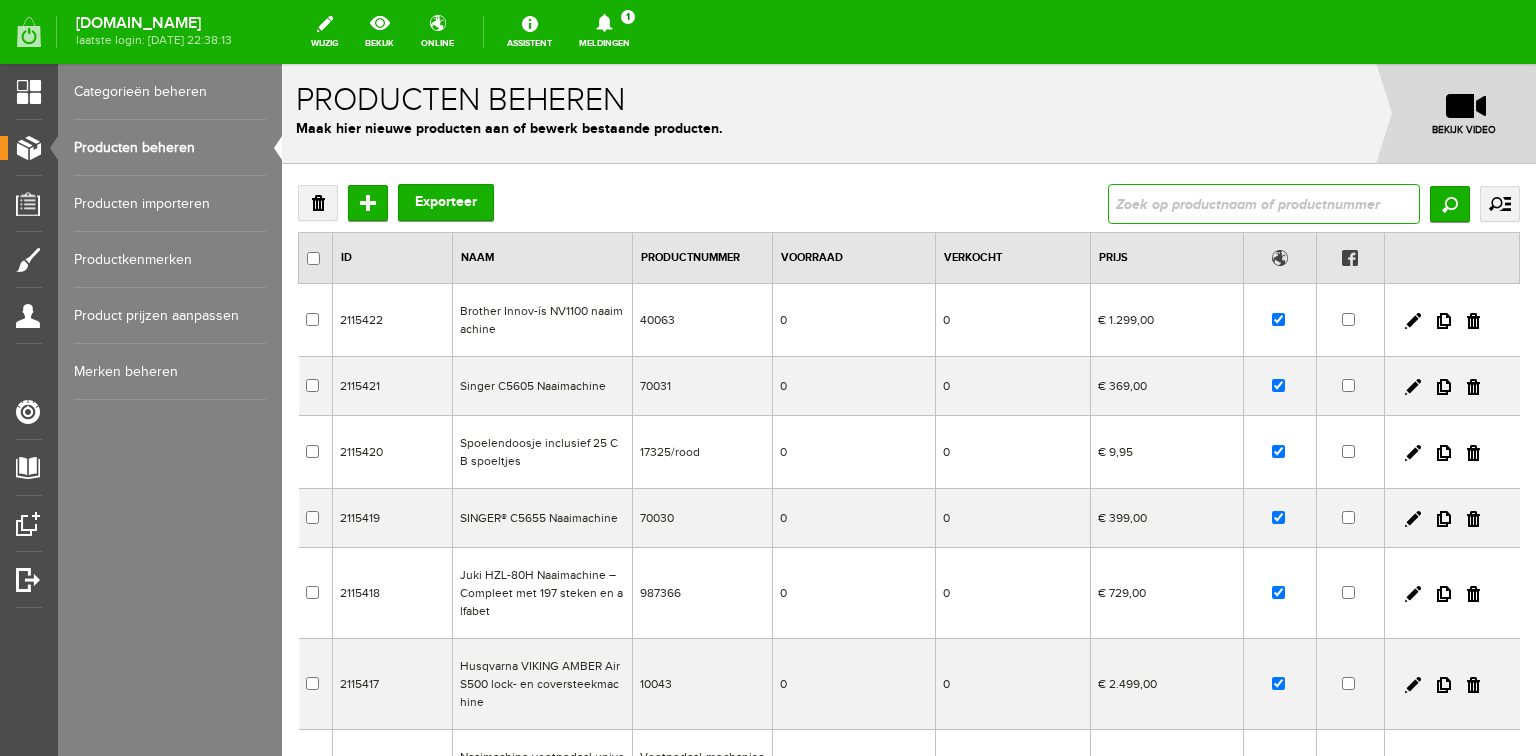 click at bounding box center (1264, 204) 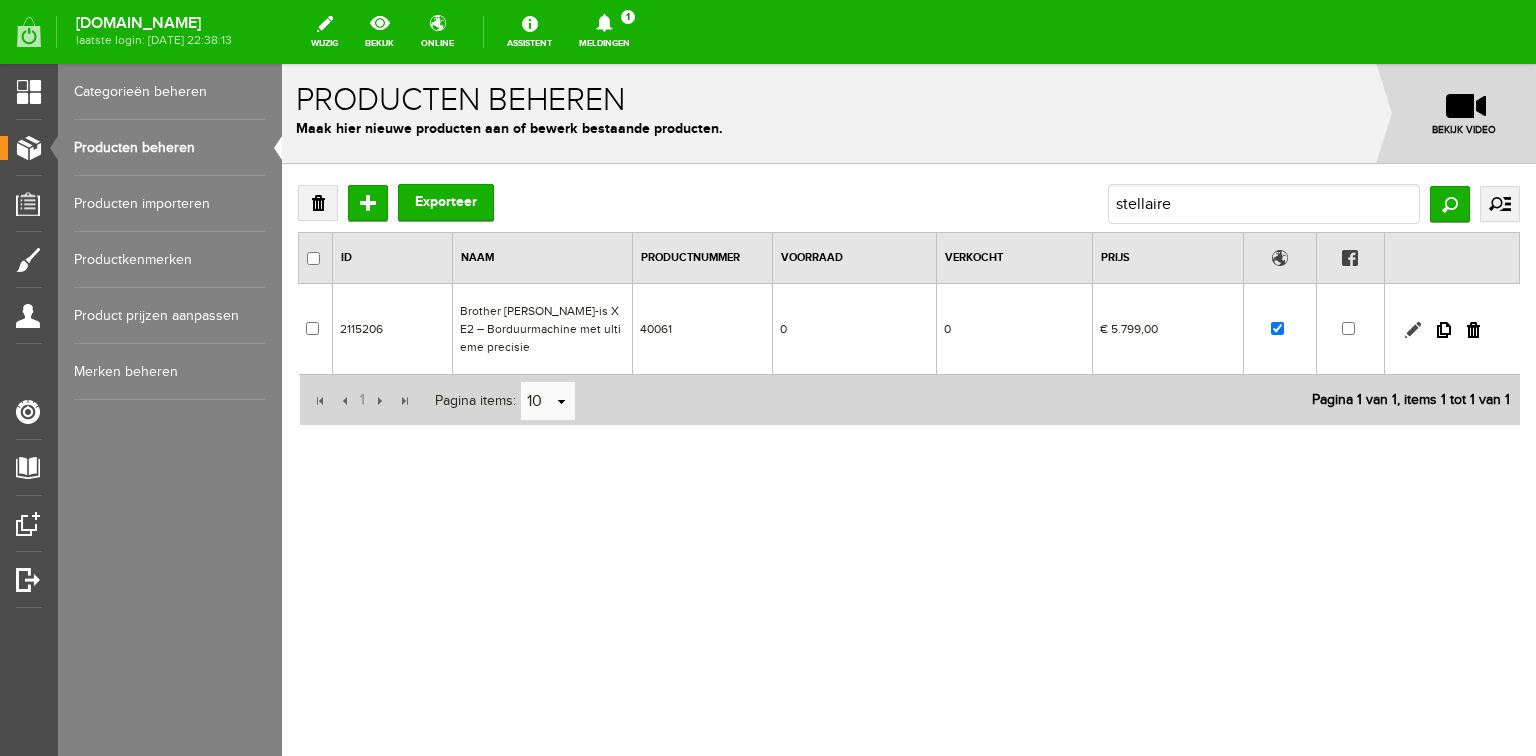 click at bounding box center [1413, 330] 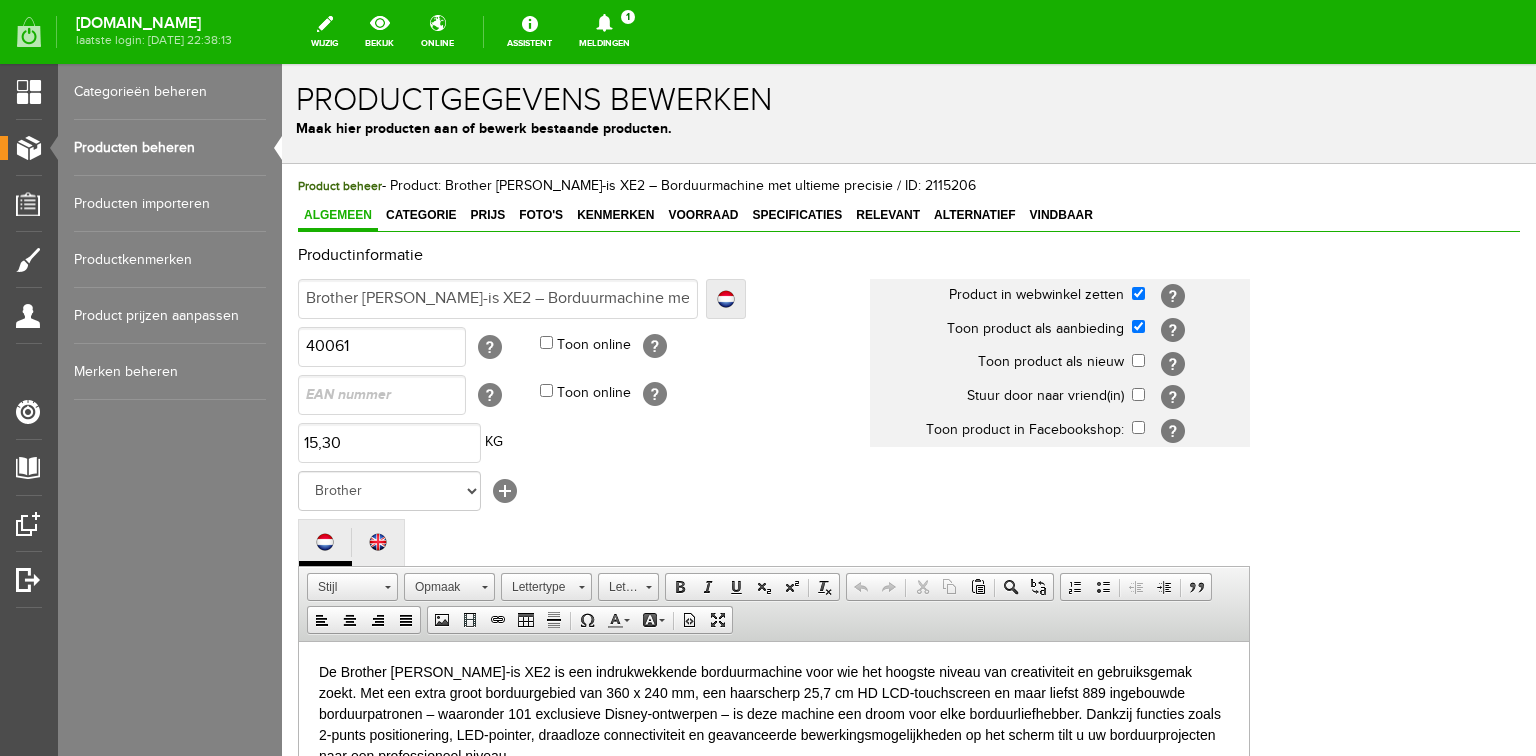 scroll, scrollTop: 0, scrollLeft: 0, axis: both 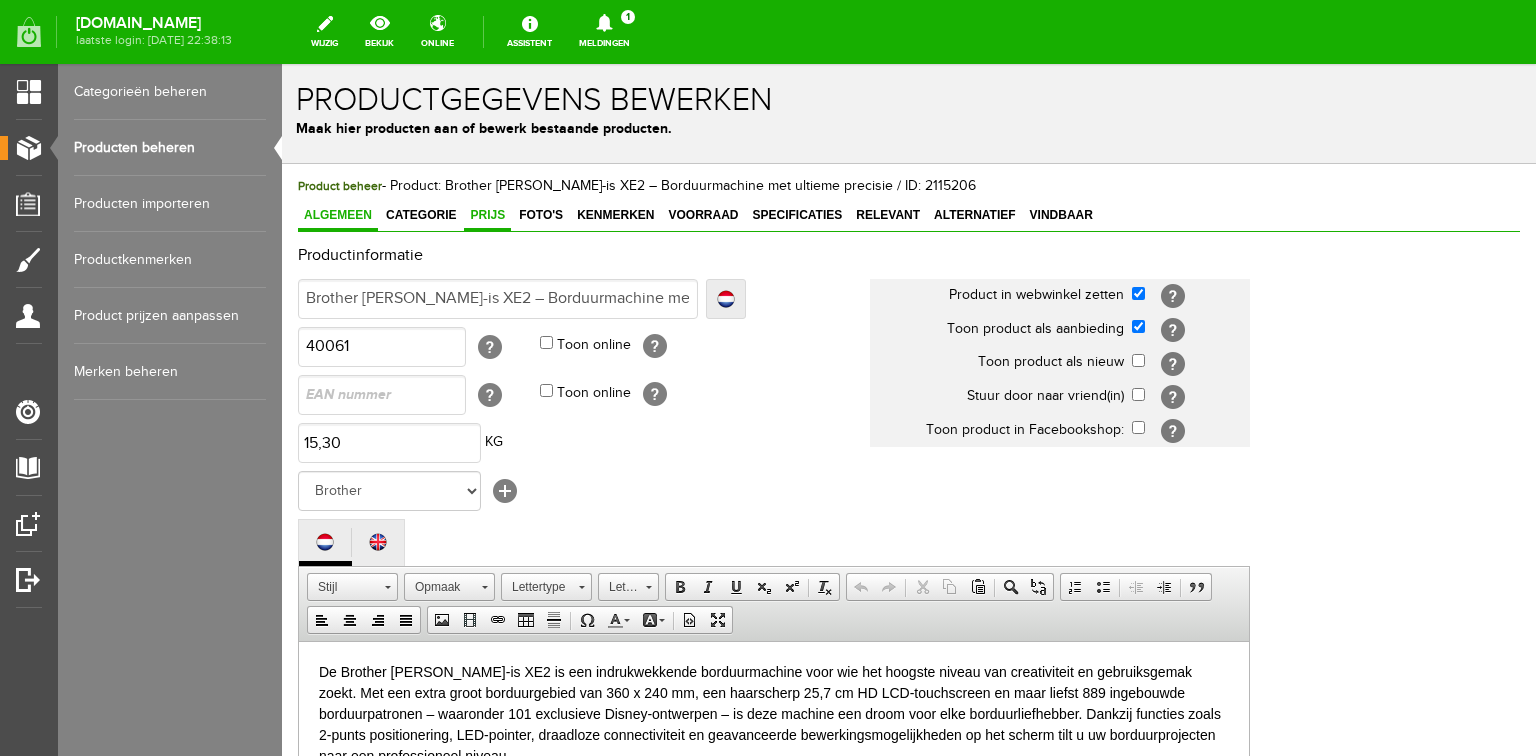 click on "Prijs" at bounding box center [487, 215] 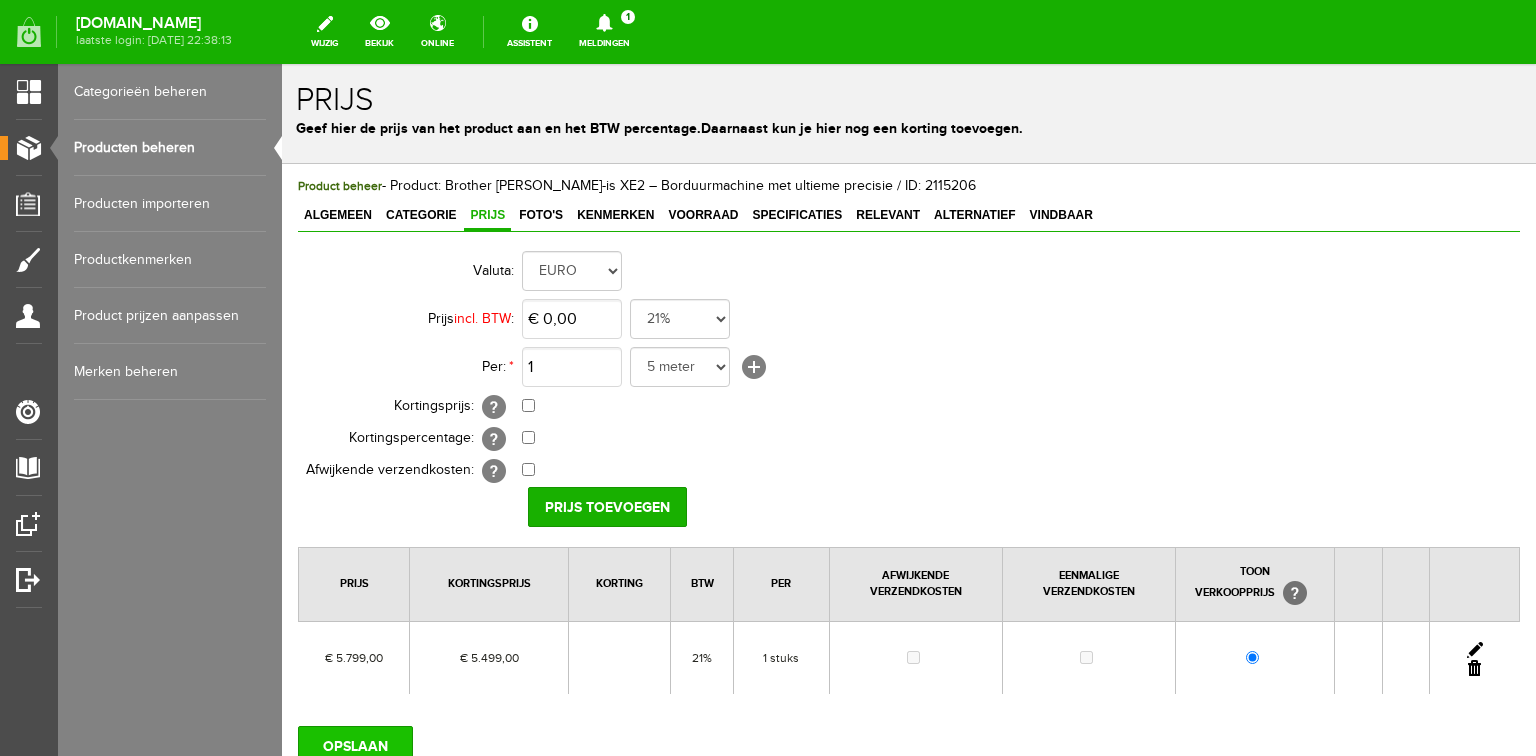 click on "OPSLAAN" at bounding box center (355, 746) 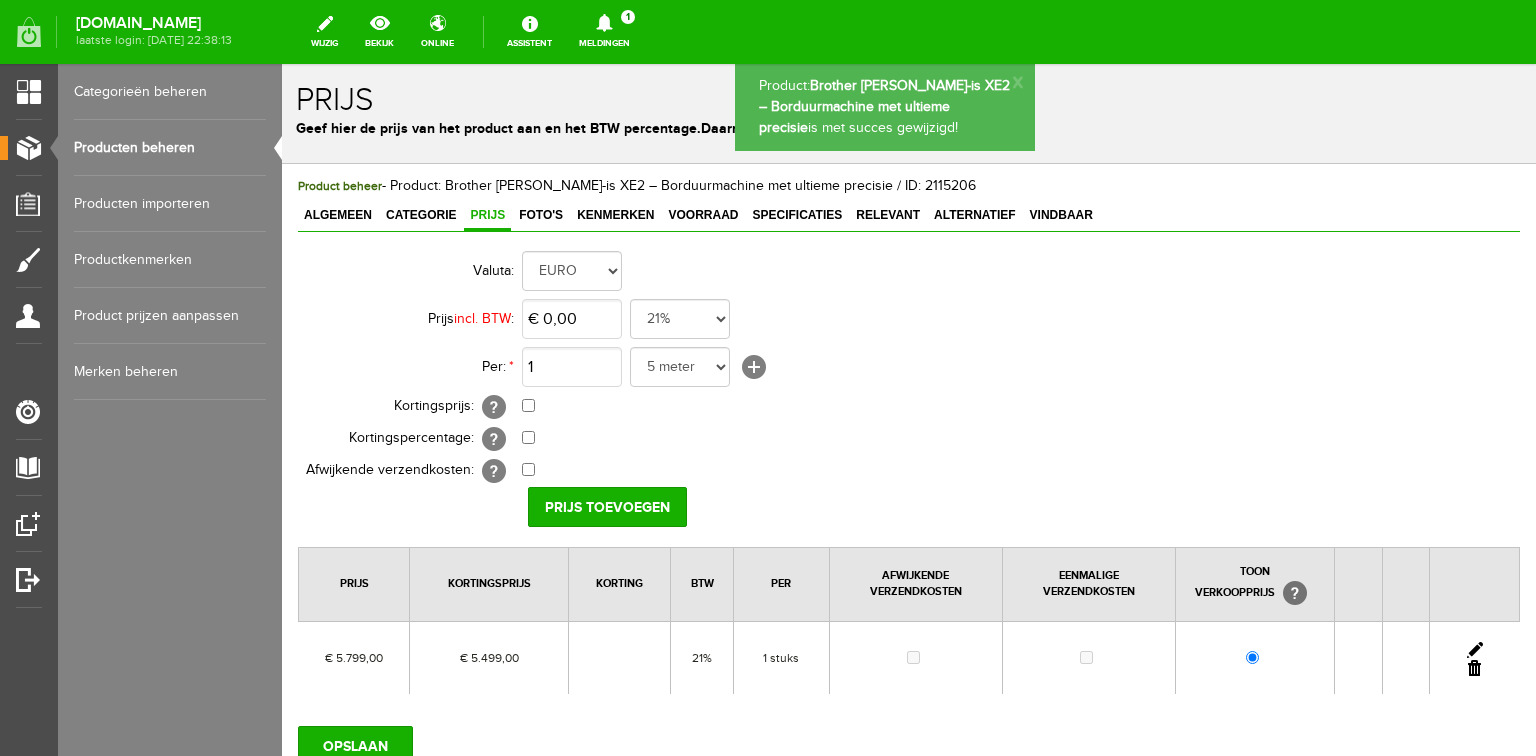 scroll, scrollTop: 0, scrollLeft: 0, axis: both 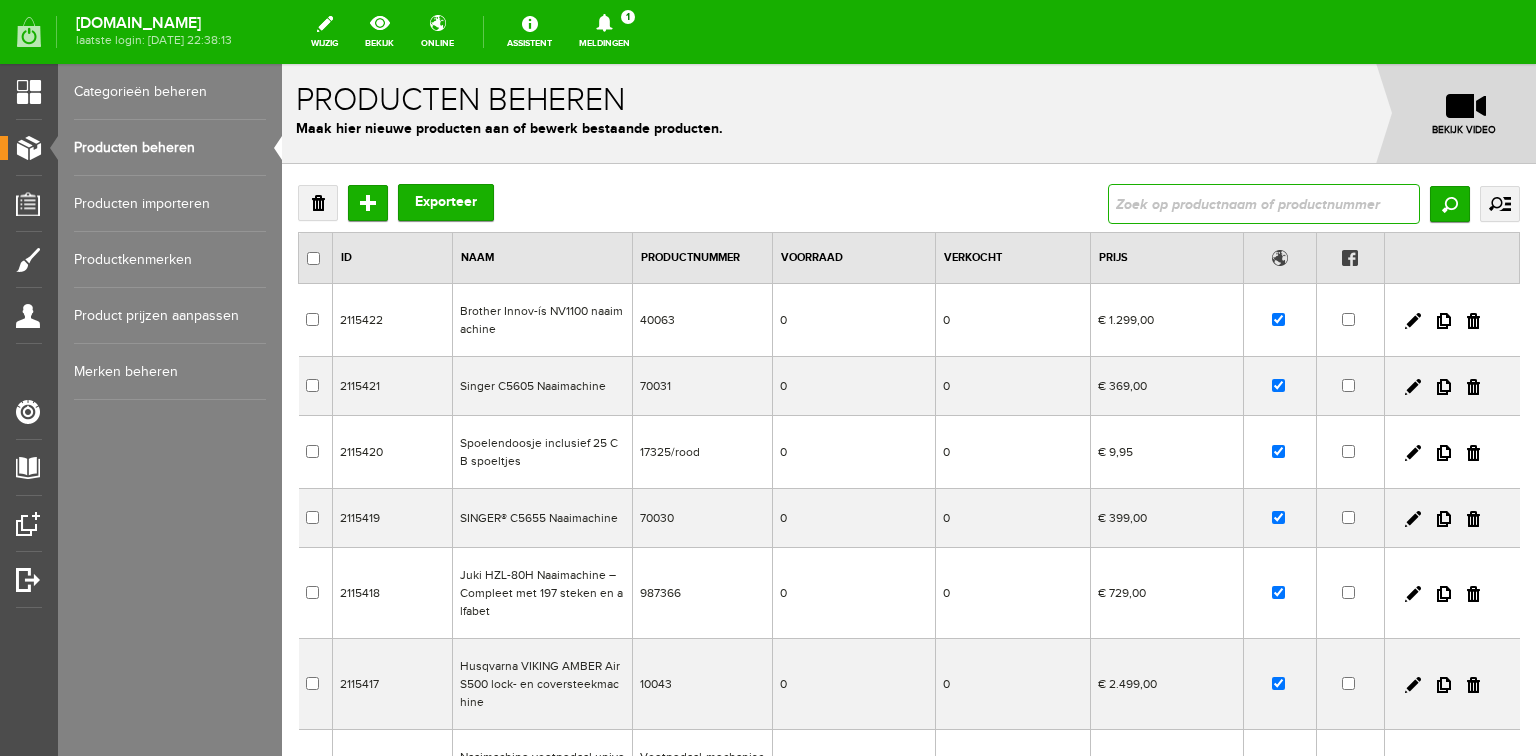 click at bounding box center (1264, 204) 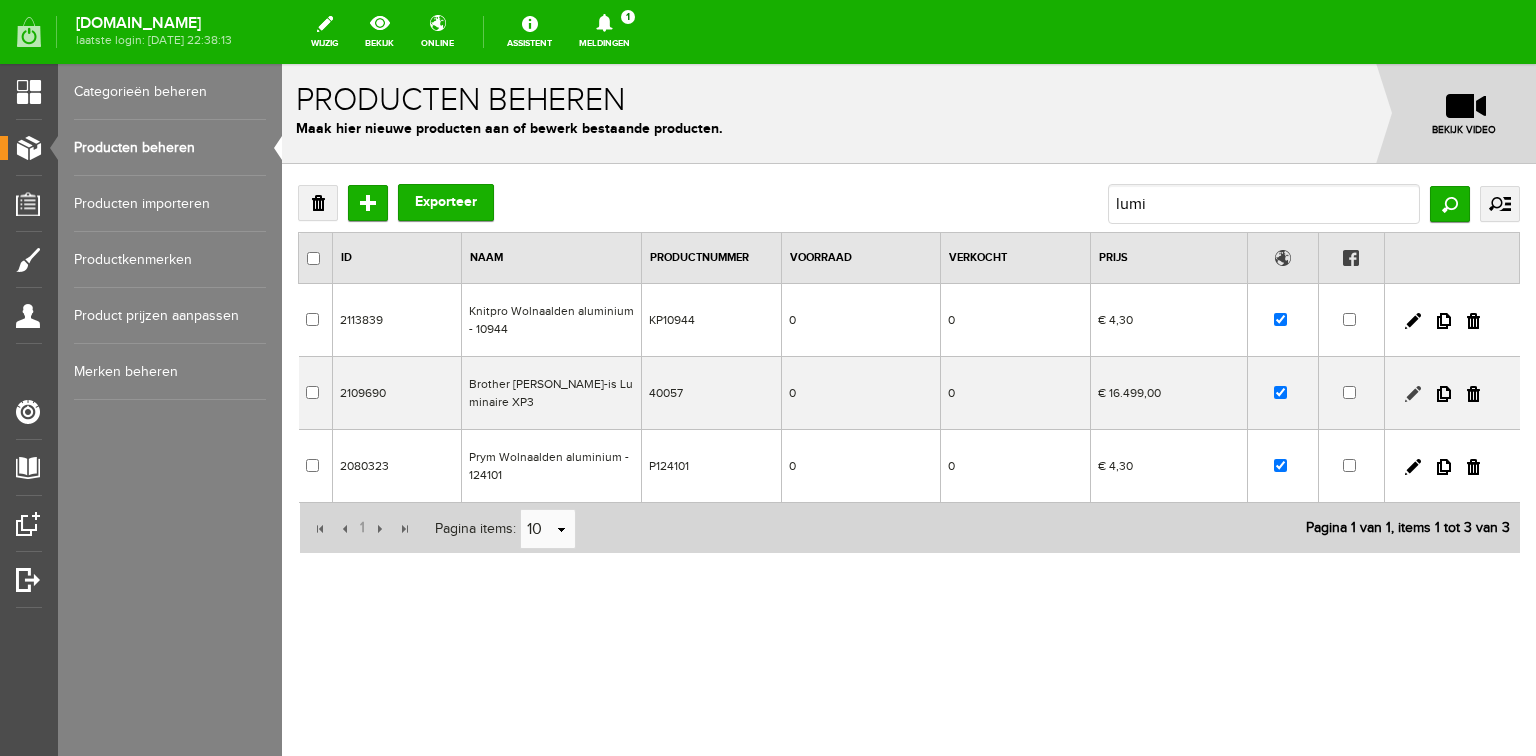 click at bounding box center (1413, 394) 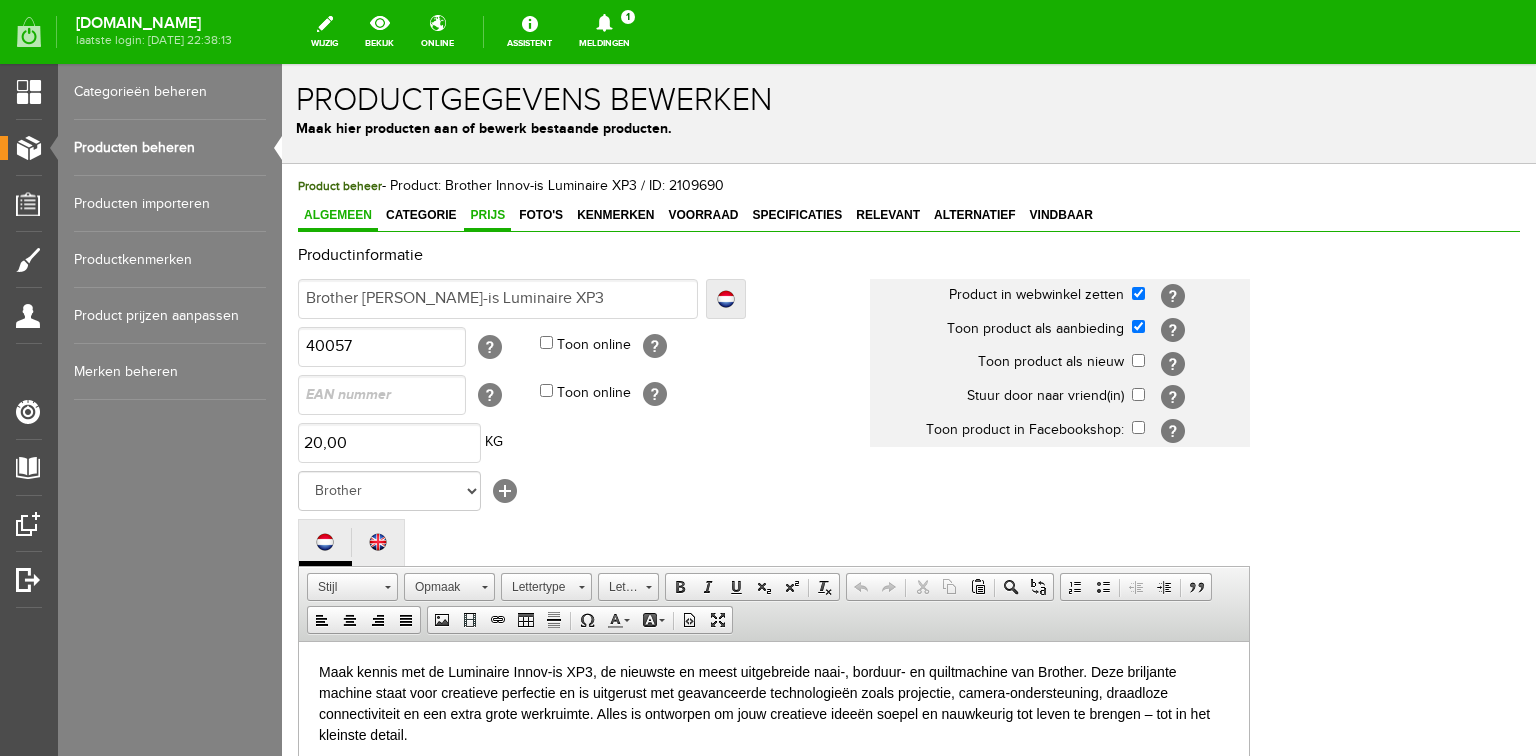 scroll, scrollTop: 0, scrollLeft: 0, axis: both 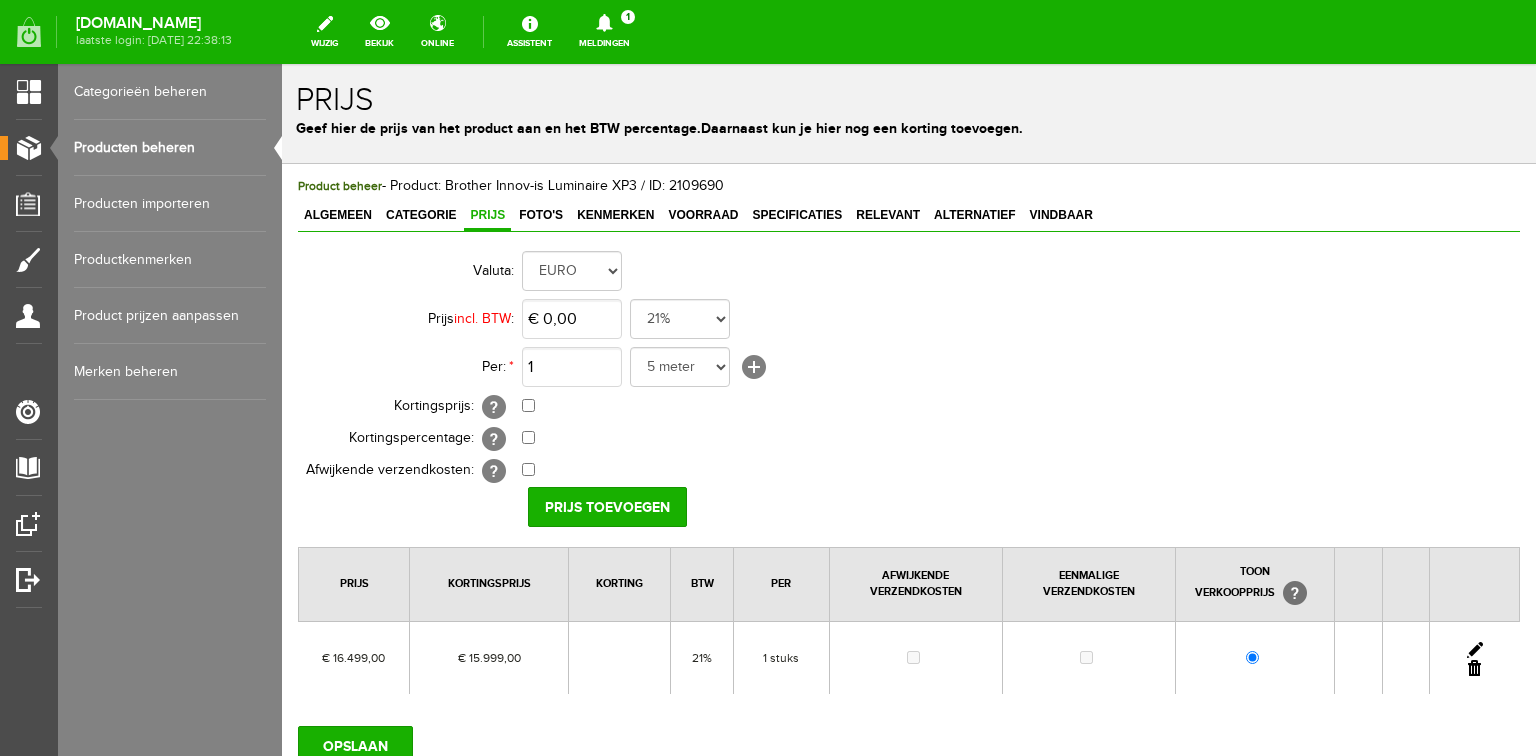 drag, startPoint x: 138, startPoint y: 143, endPoint x: 328, endPoint y: 166, distance: 191.38704 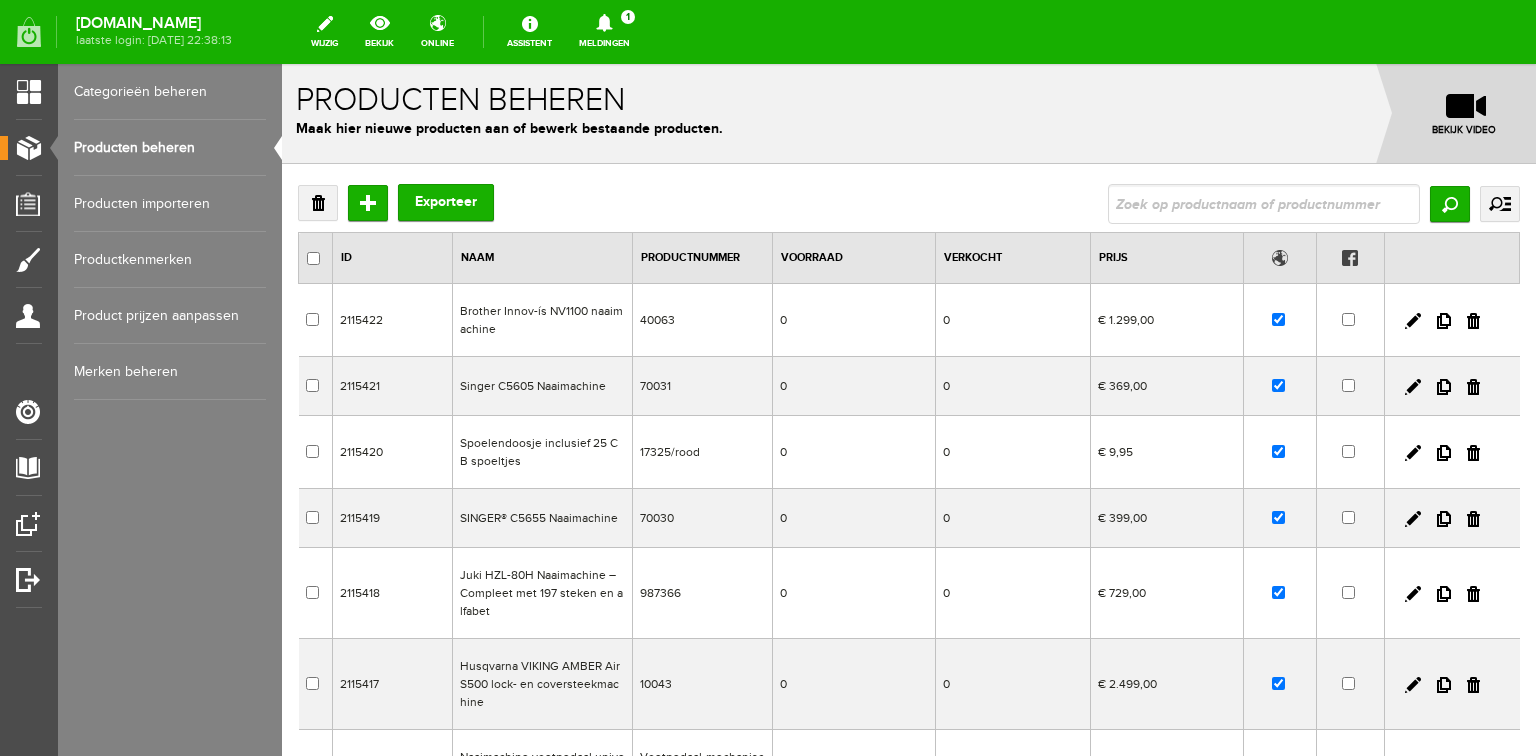 scroll, scrollTop: 0, scrollLeft: 0, axis: both 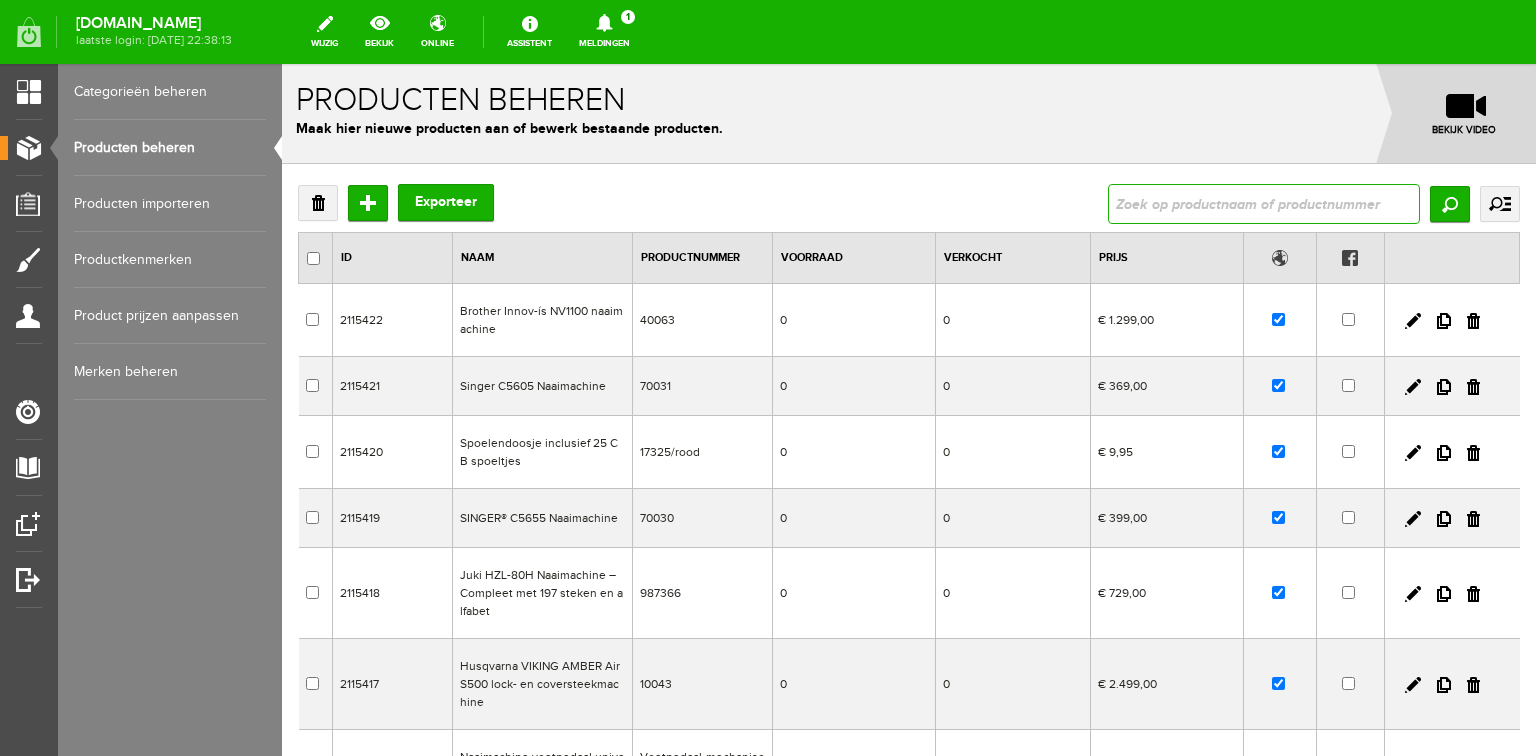 drag, startPoint x: 1185, startPoint y: 193, endPoint x: 1166, endPoint y: 188, distance: 19.646883 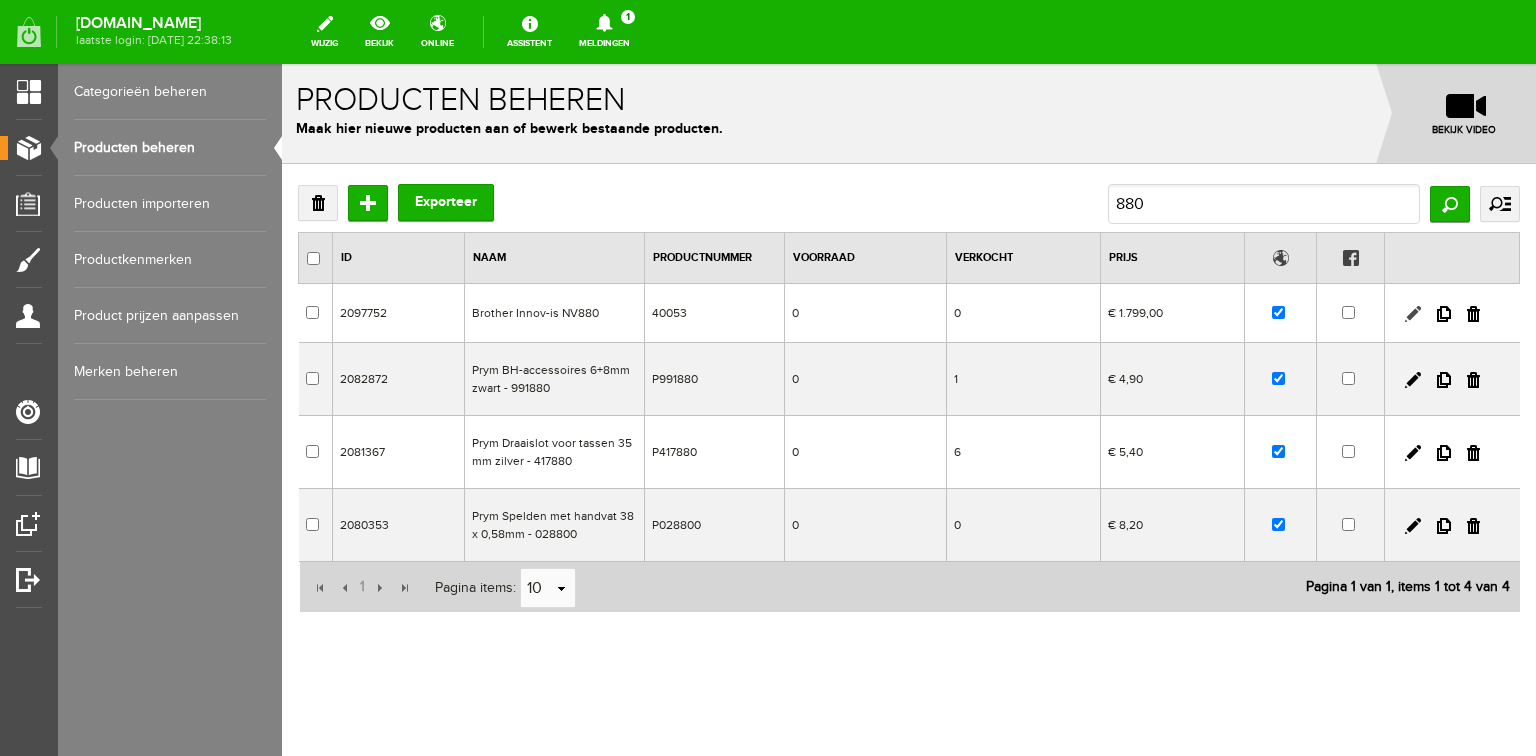 click at bounding box center [1413, 314] 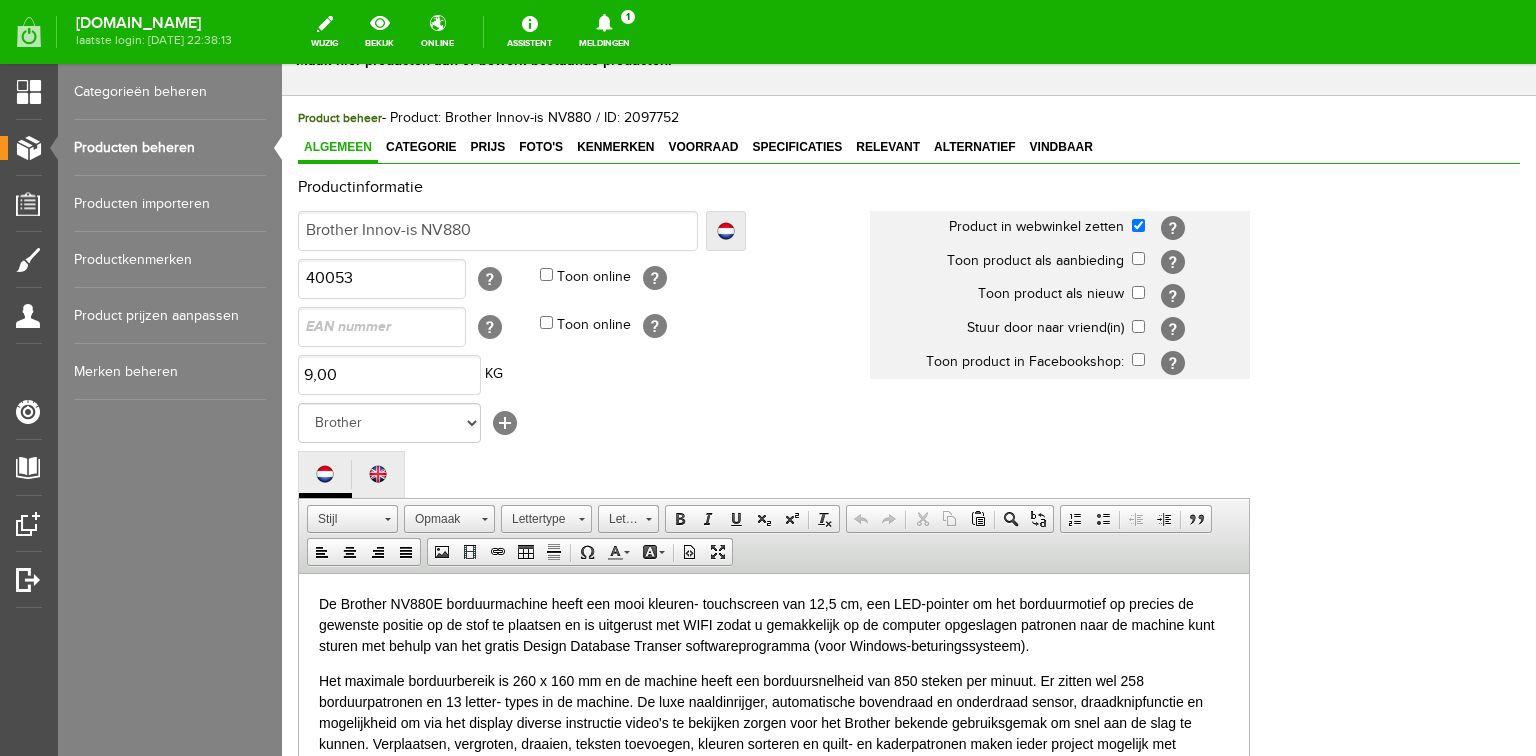 scroll, scrollTop: 0, scrollLeft: 0, axis: both 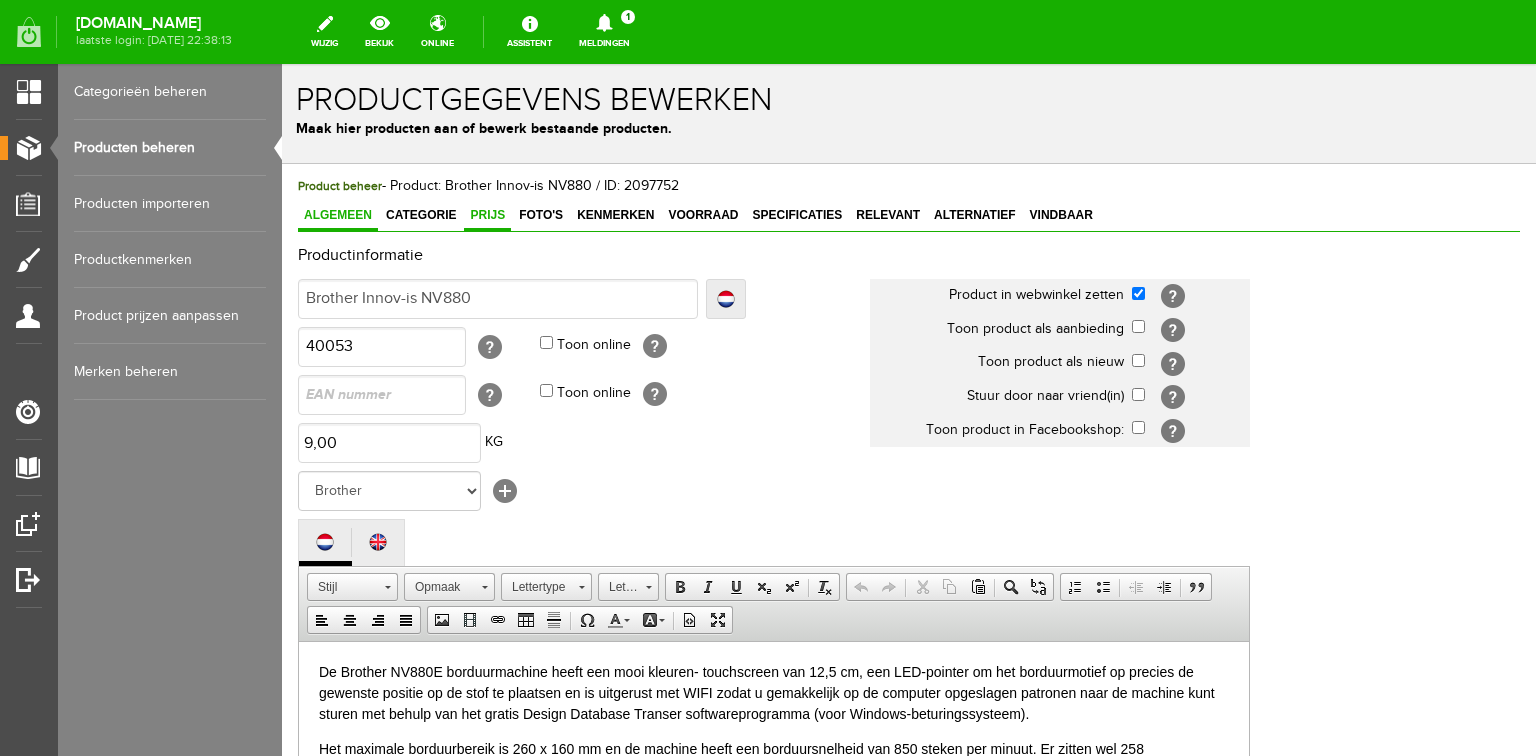 click on "Prijs" at bounding box center (487, 216) 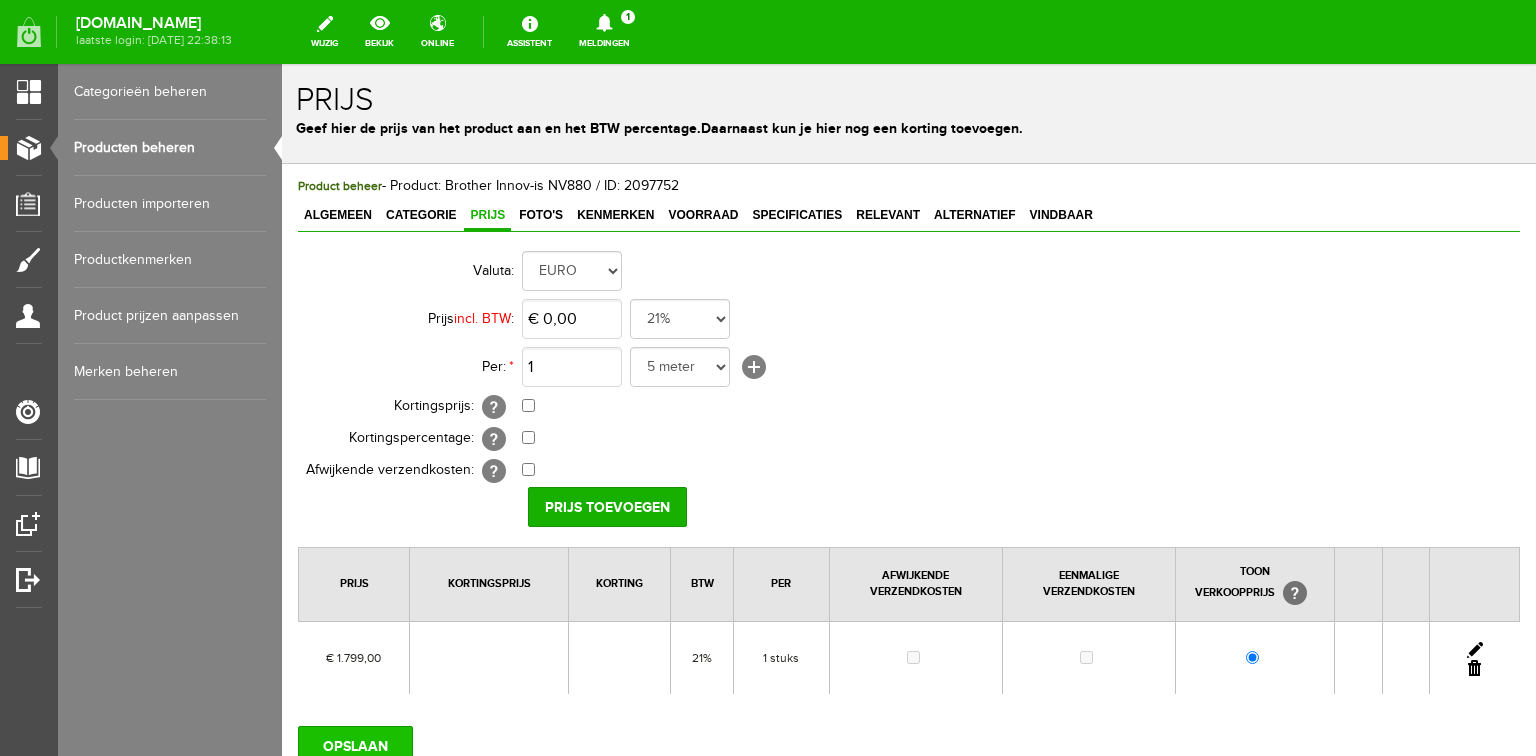 click on "OPSLAAN" at bounding box center (355, 746) 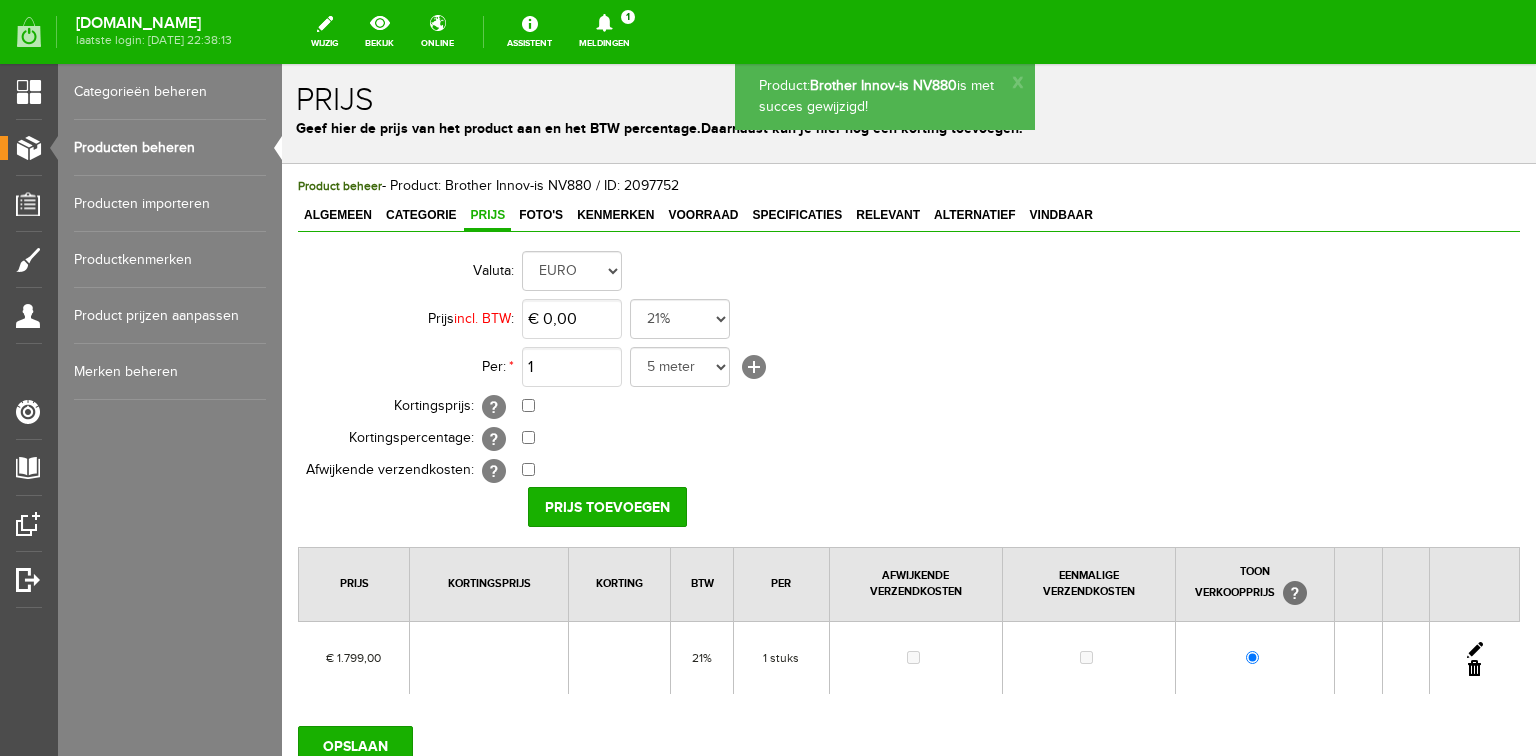 scroll, scrollTop: 0, scrollLeft: 0, axis: both 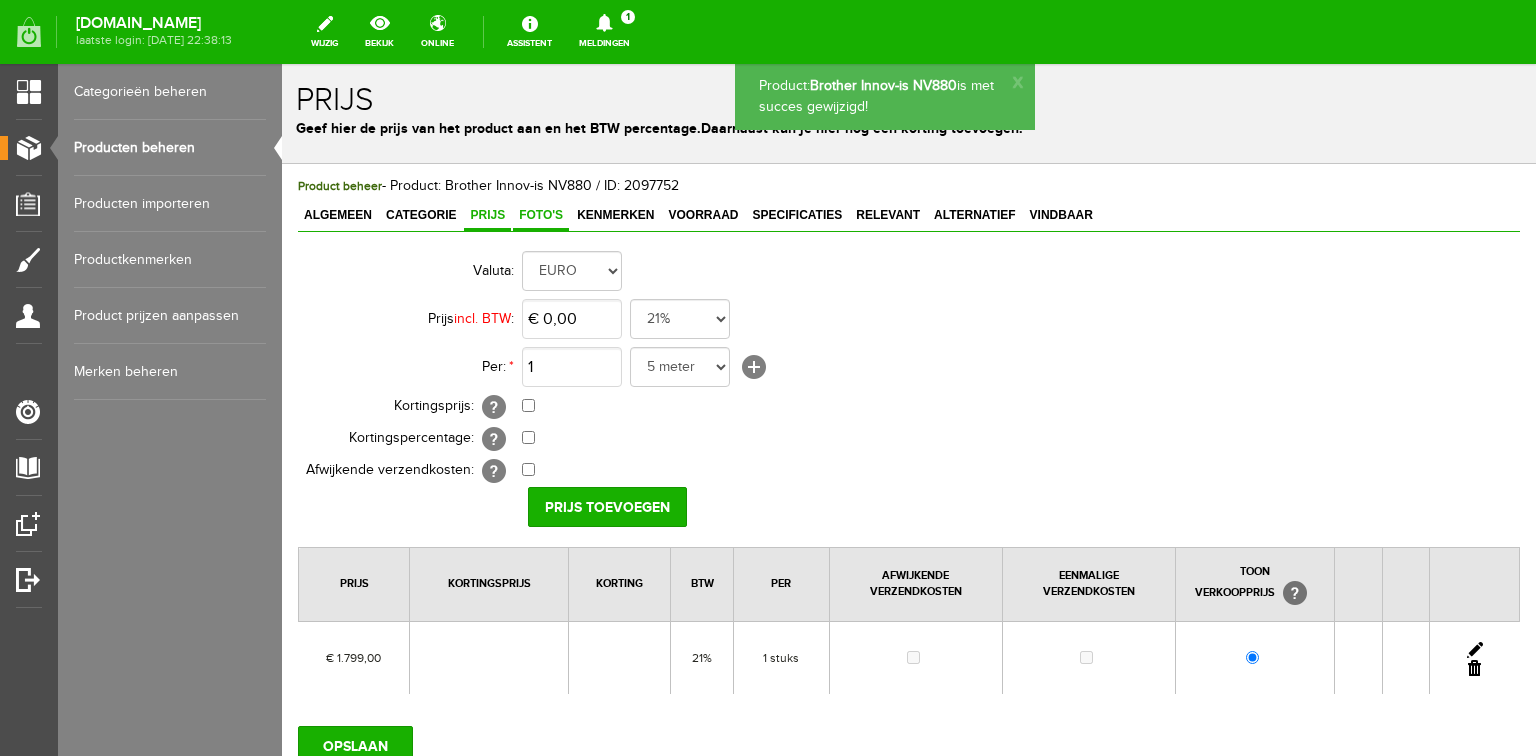 click on "Foto's" at bounding box center [541, 215] 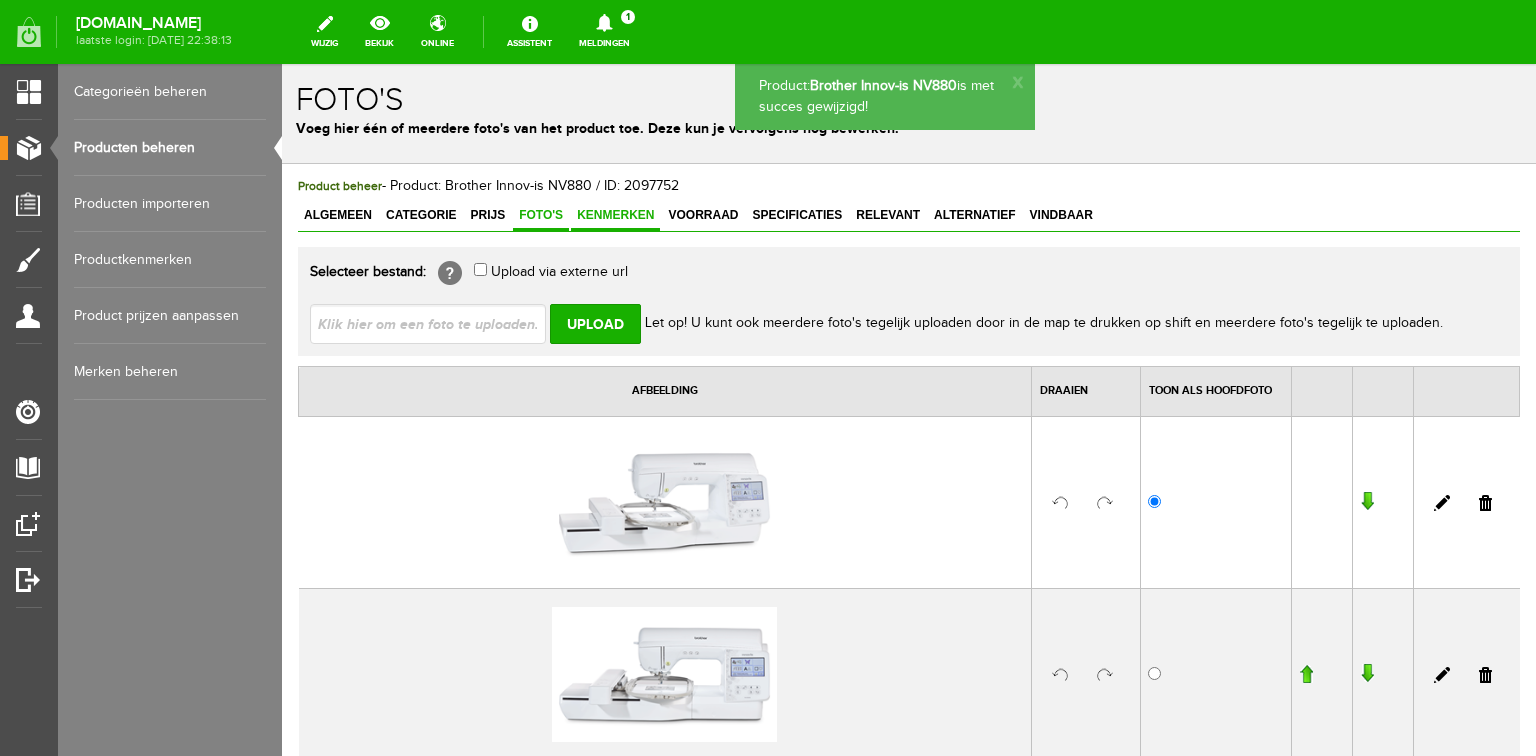 click on "Kenmerken" at bounding box center (615, 215) 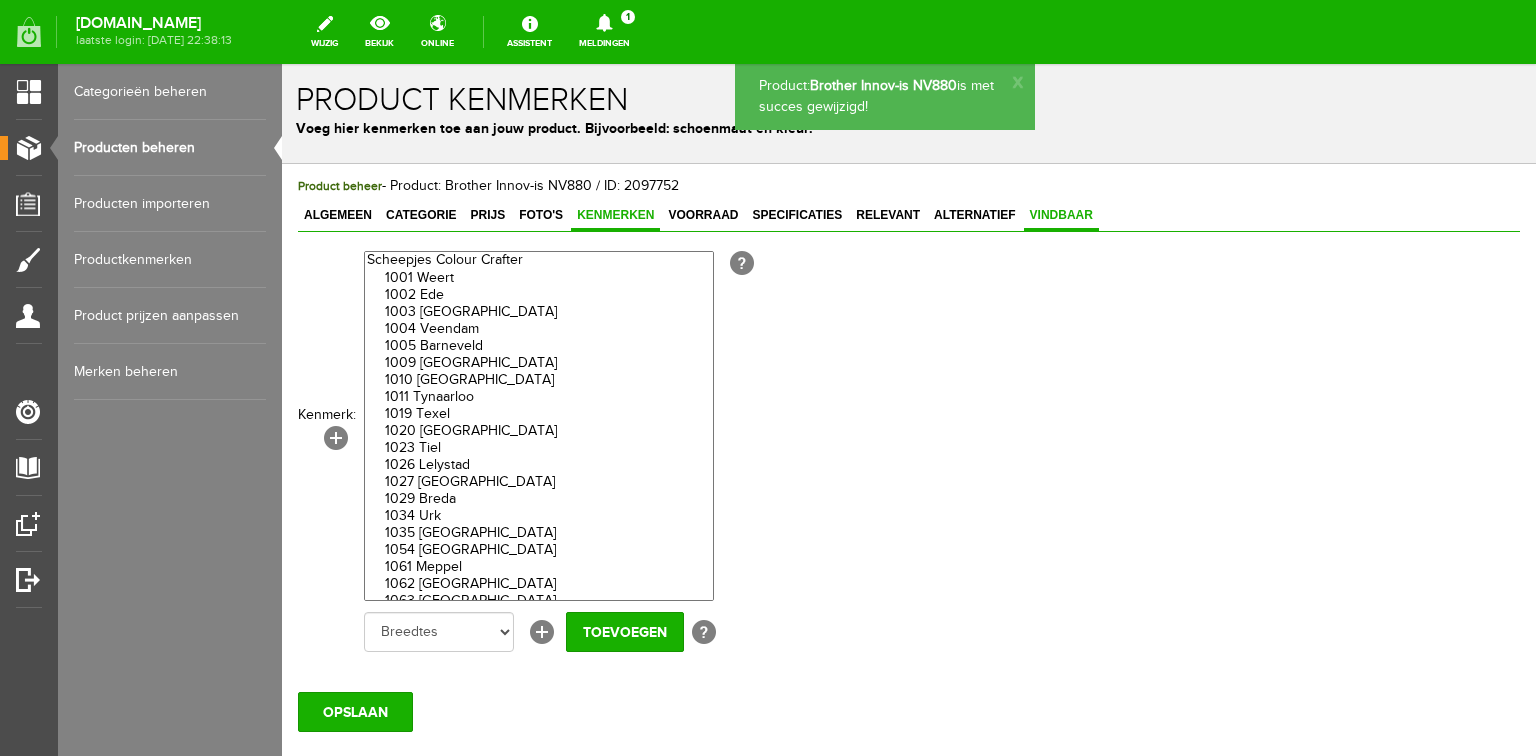 click on "Vindbaar" at bounding box center [1061, 215] 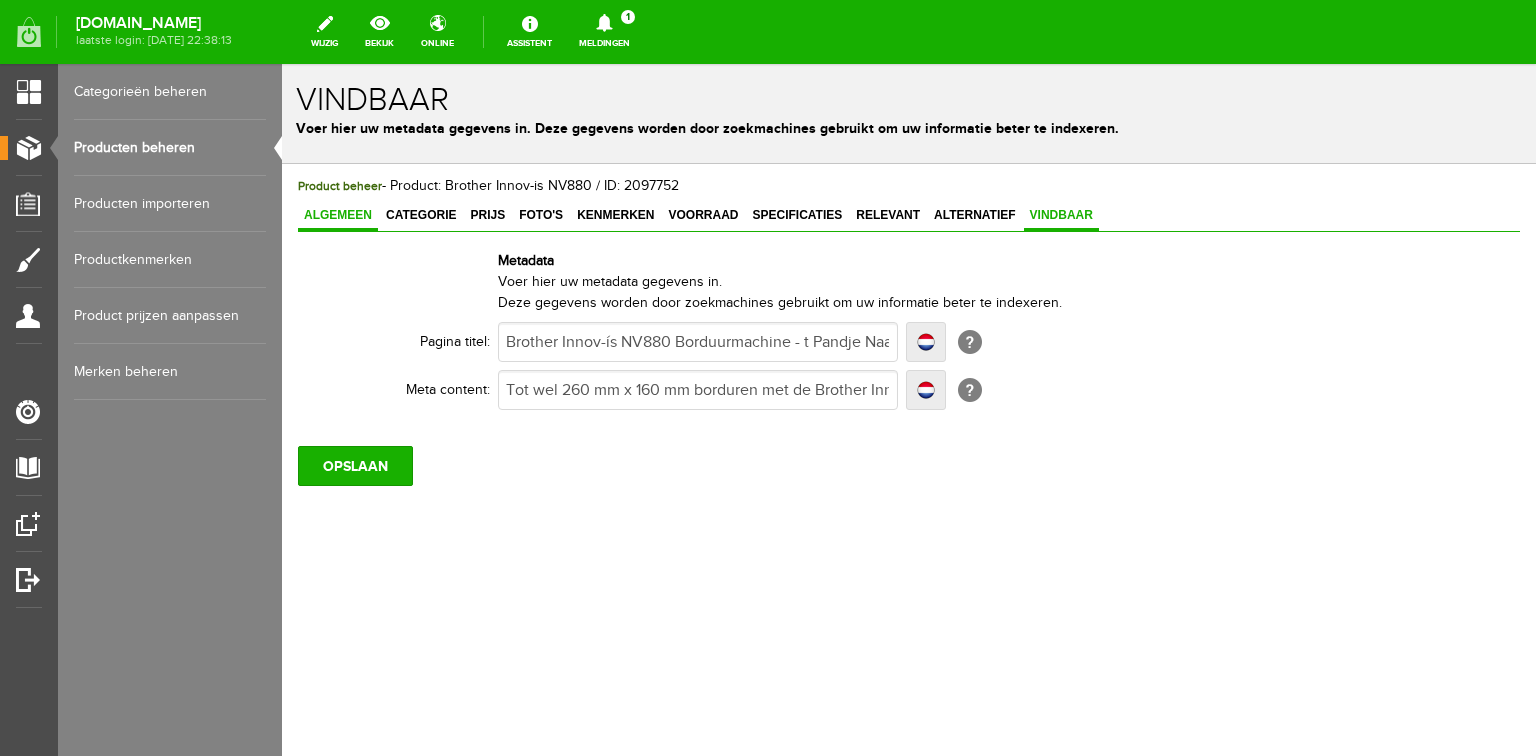 click on "Algemeen" at bounding box center [338, 215] 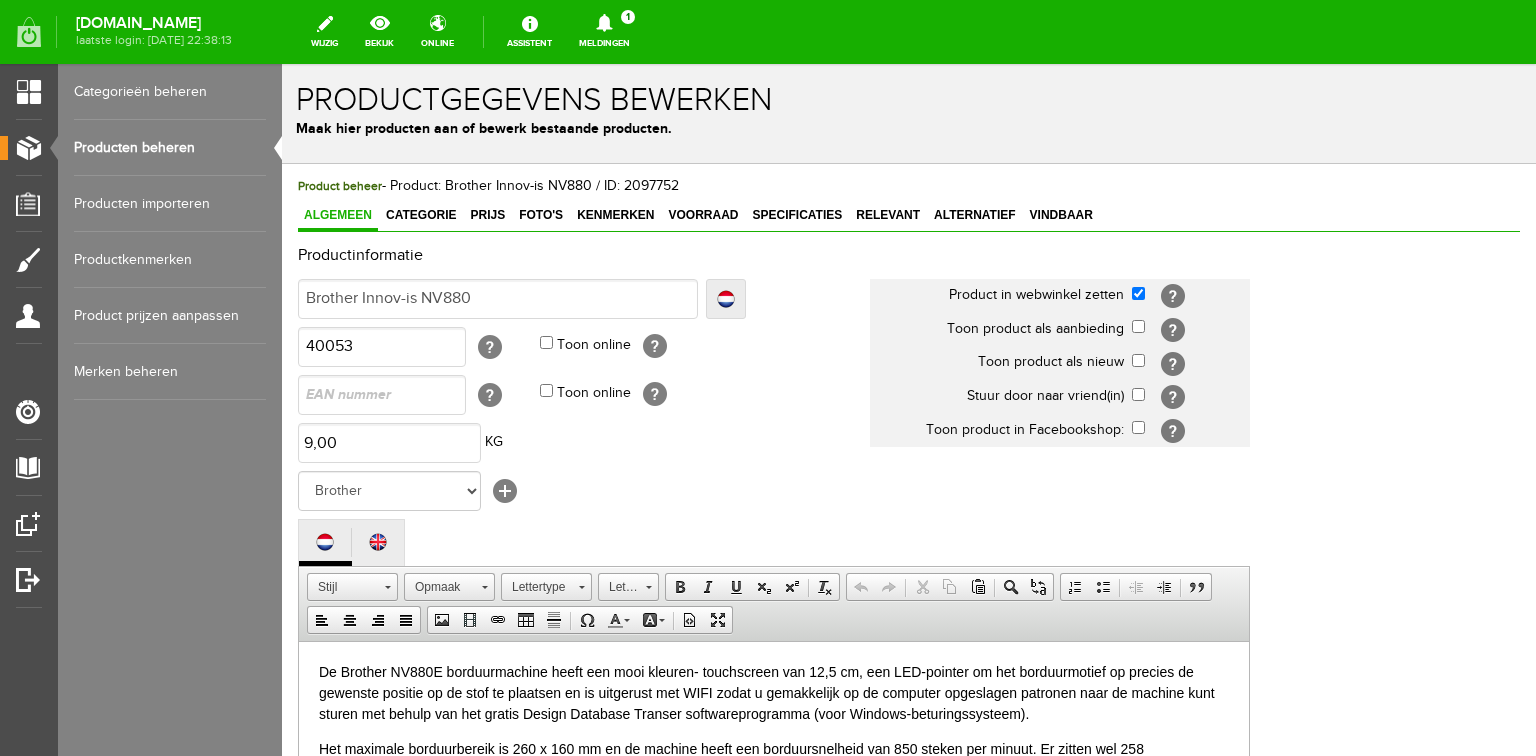 click on "Producten beheren" at bounding box center [170, 148] 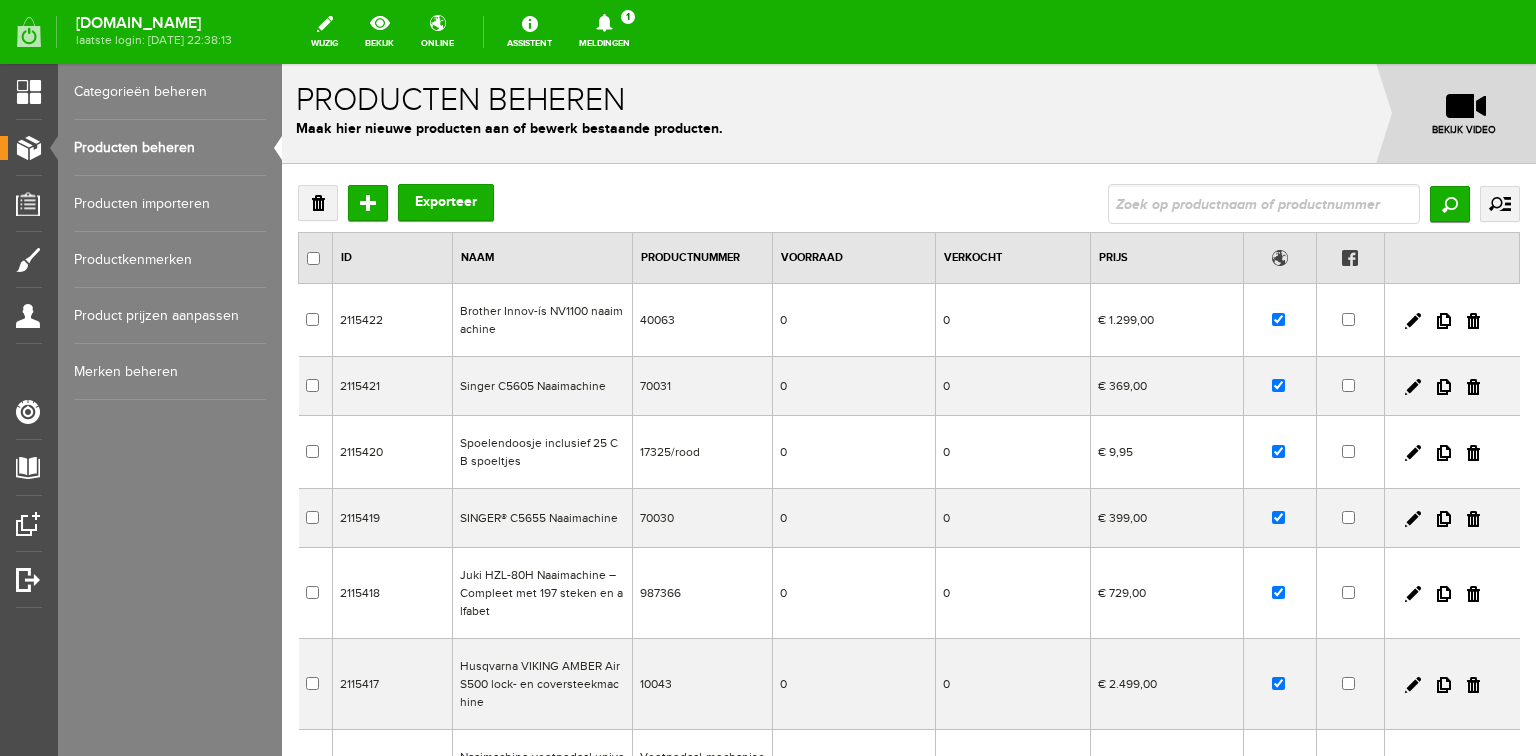 scroll, scrollTop: 0, scrollLeft: 0, axis: both 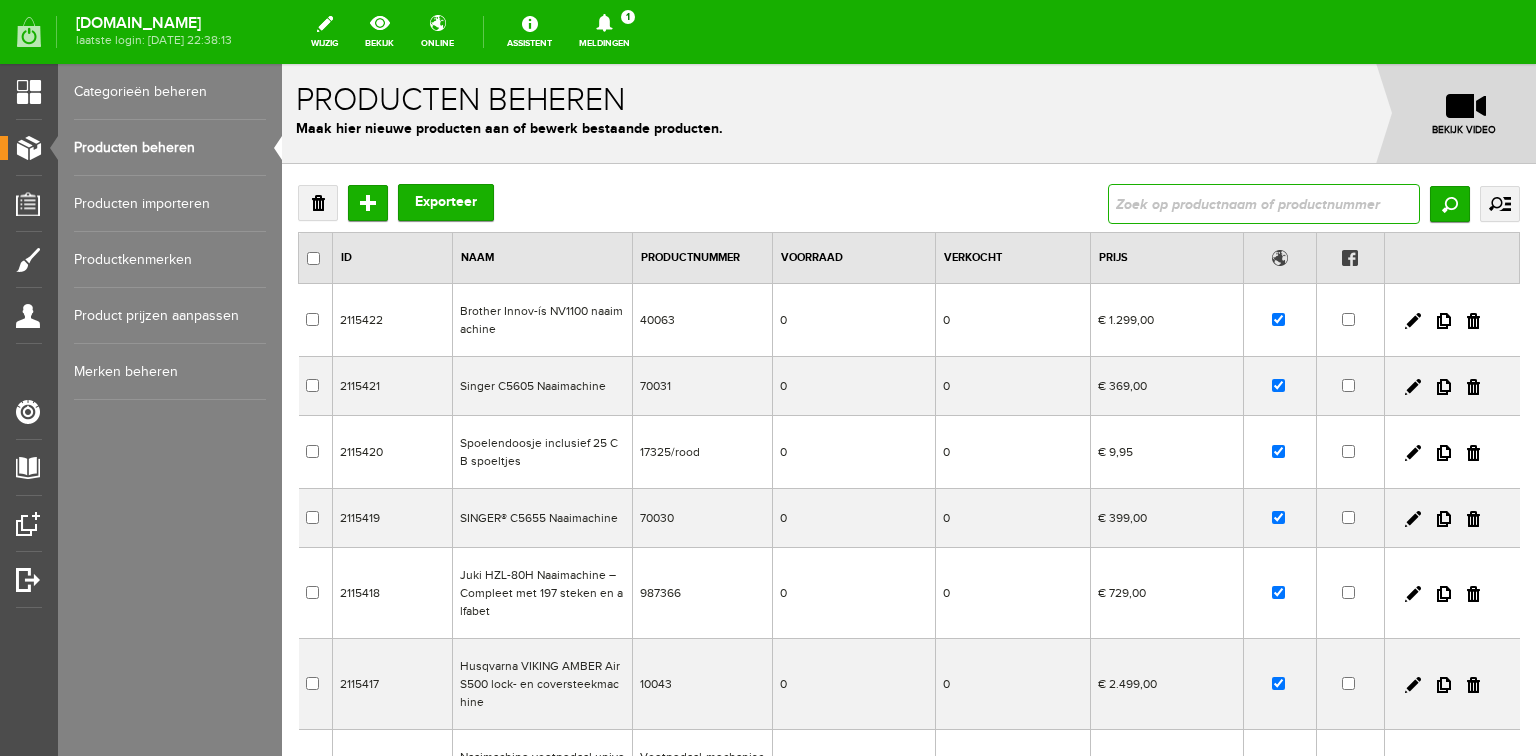 drag, startPoint x: 1167, startPoint y: 192, endPoint x: 1211, endPoint y: 196, distance: 44.181442 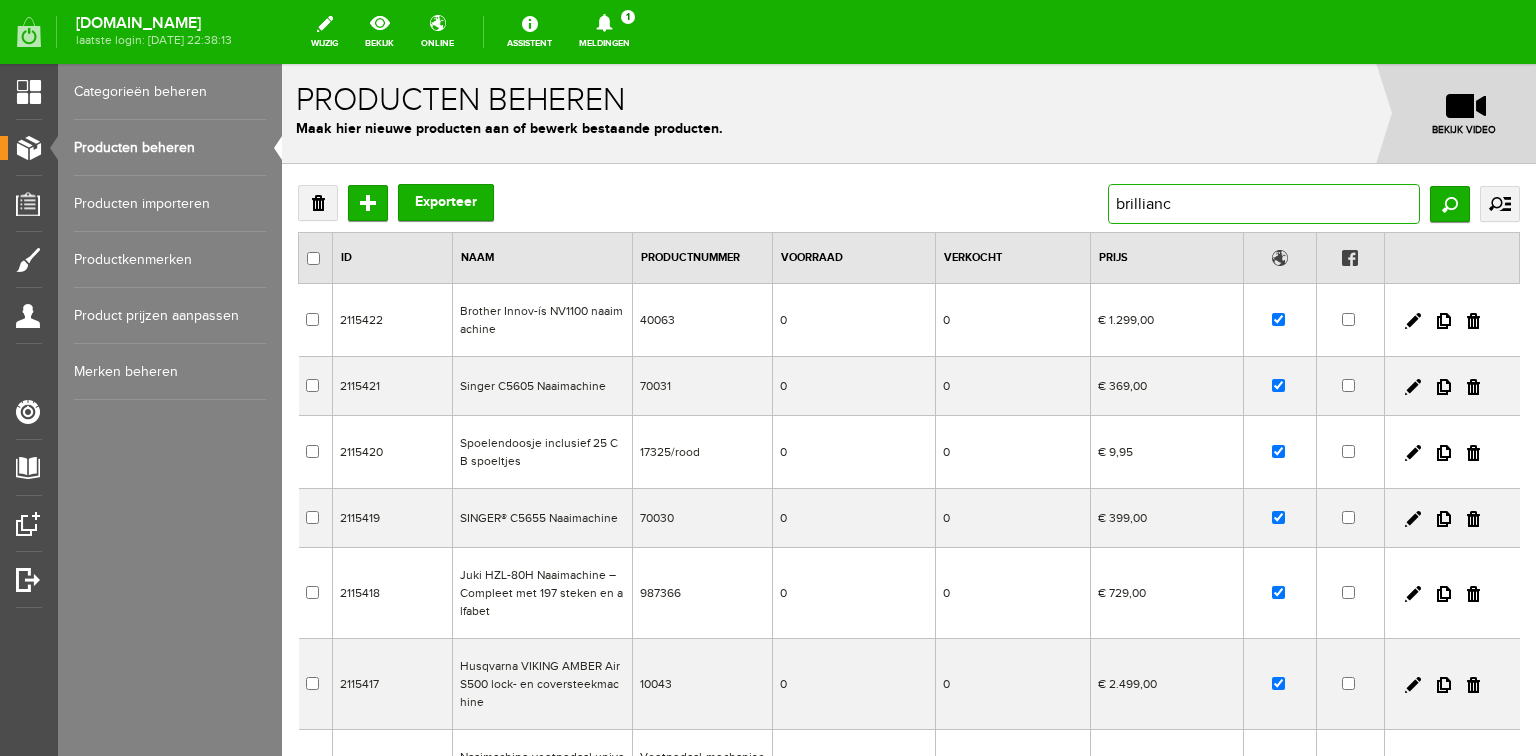 type on "brilliance" 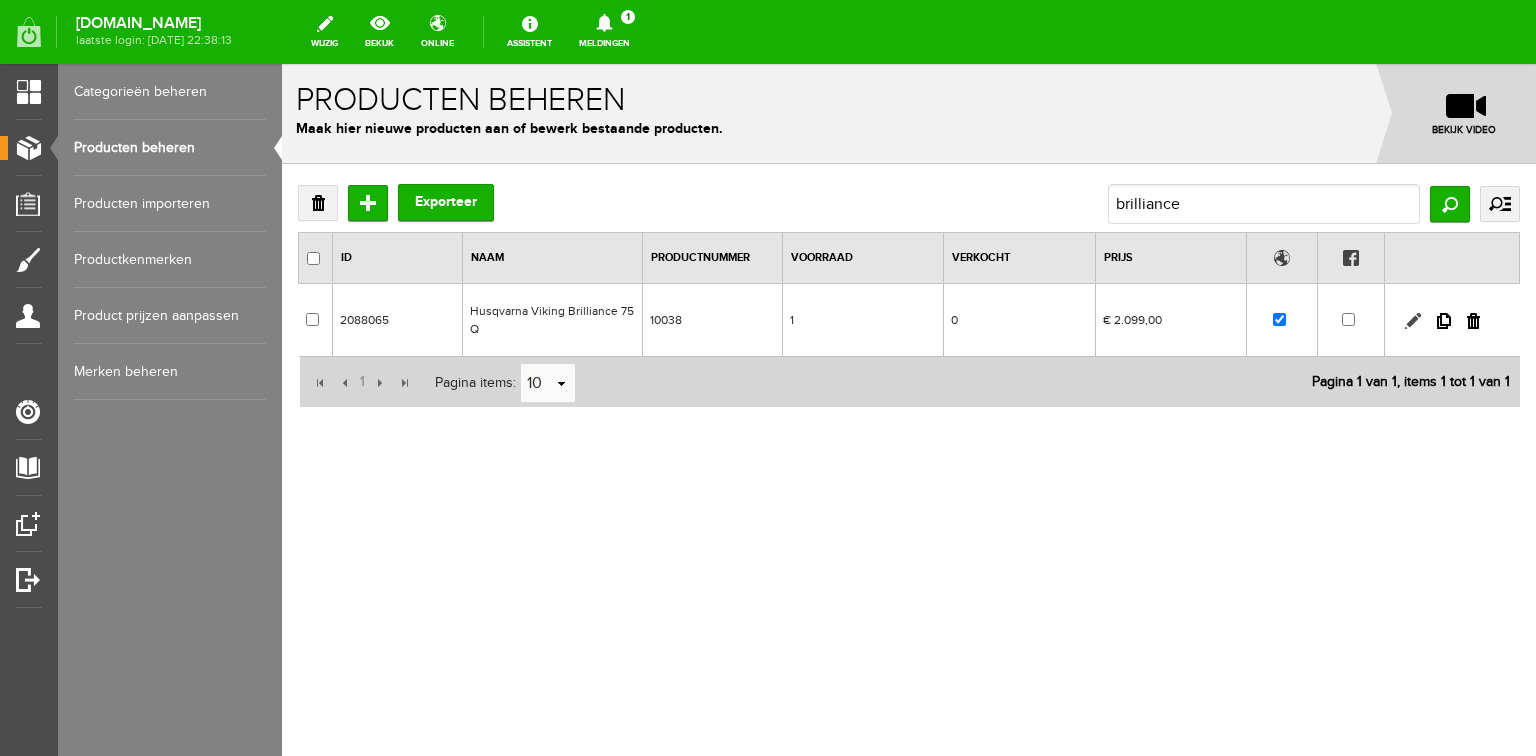 click at bounding box center [1413, 321] 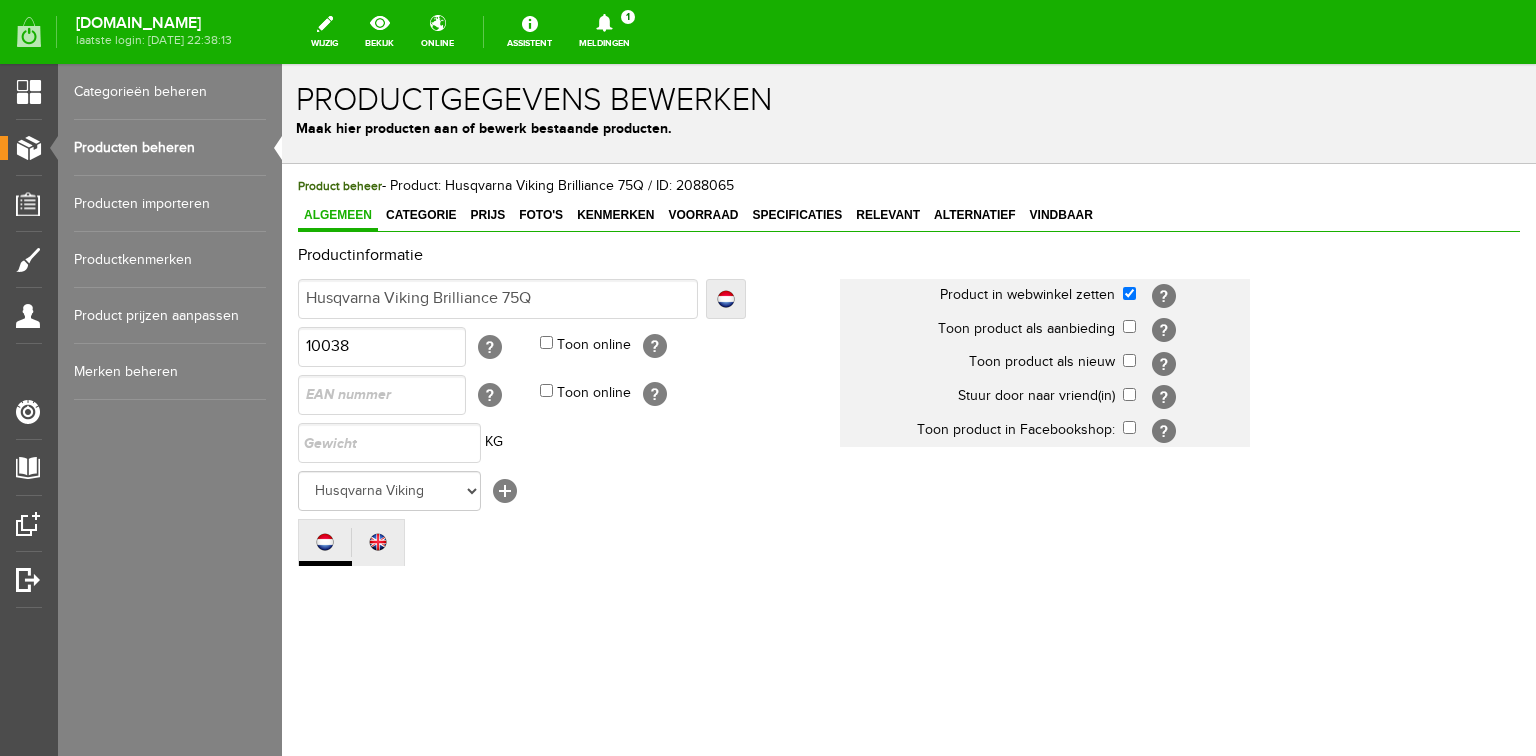 scroll, scrollTop: 0, scrollLeft: 0, axis: both 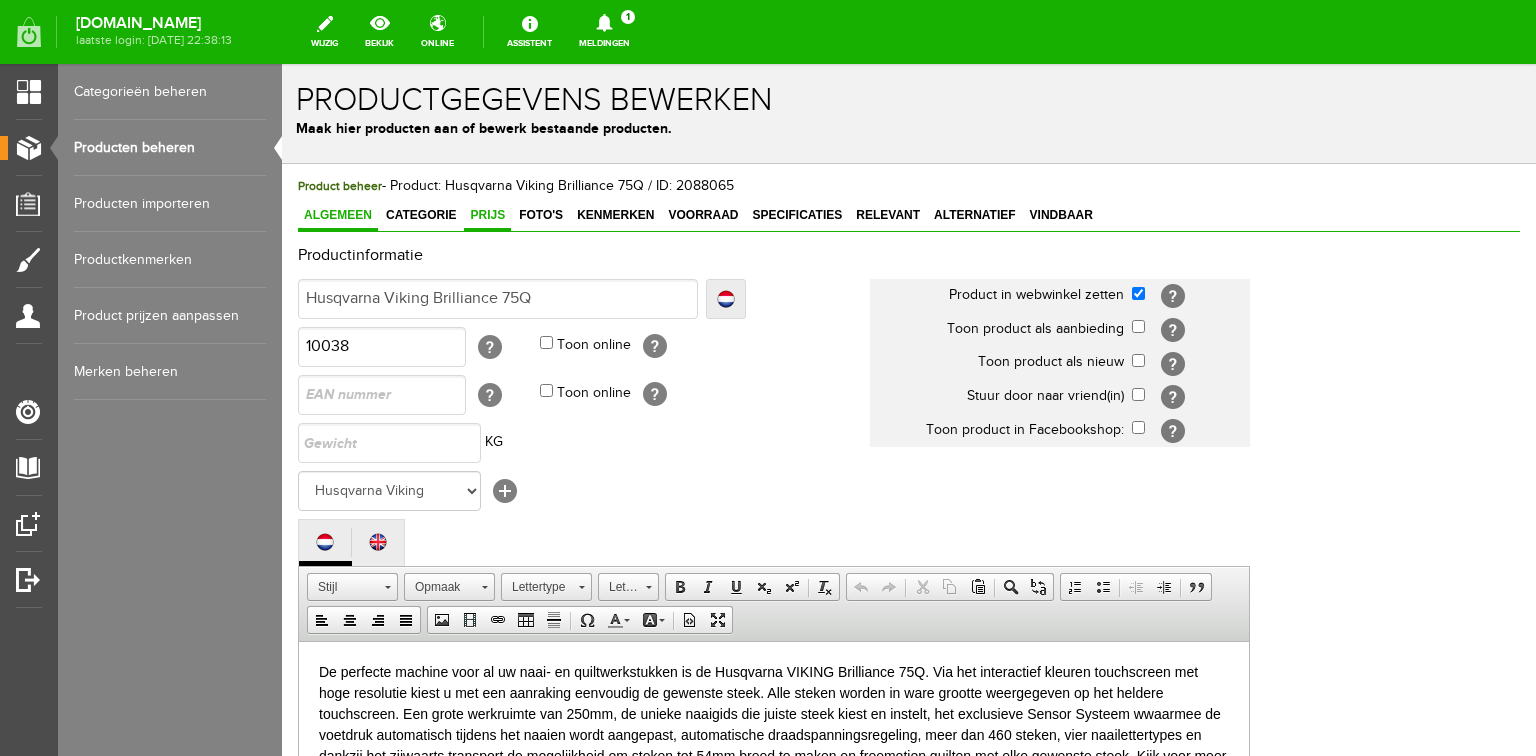 click on "Prijs" at bounding box center [487, 215] 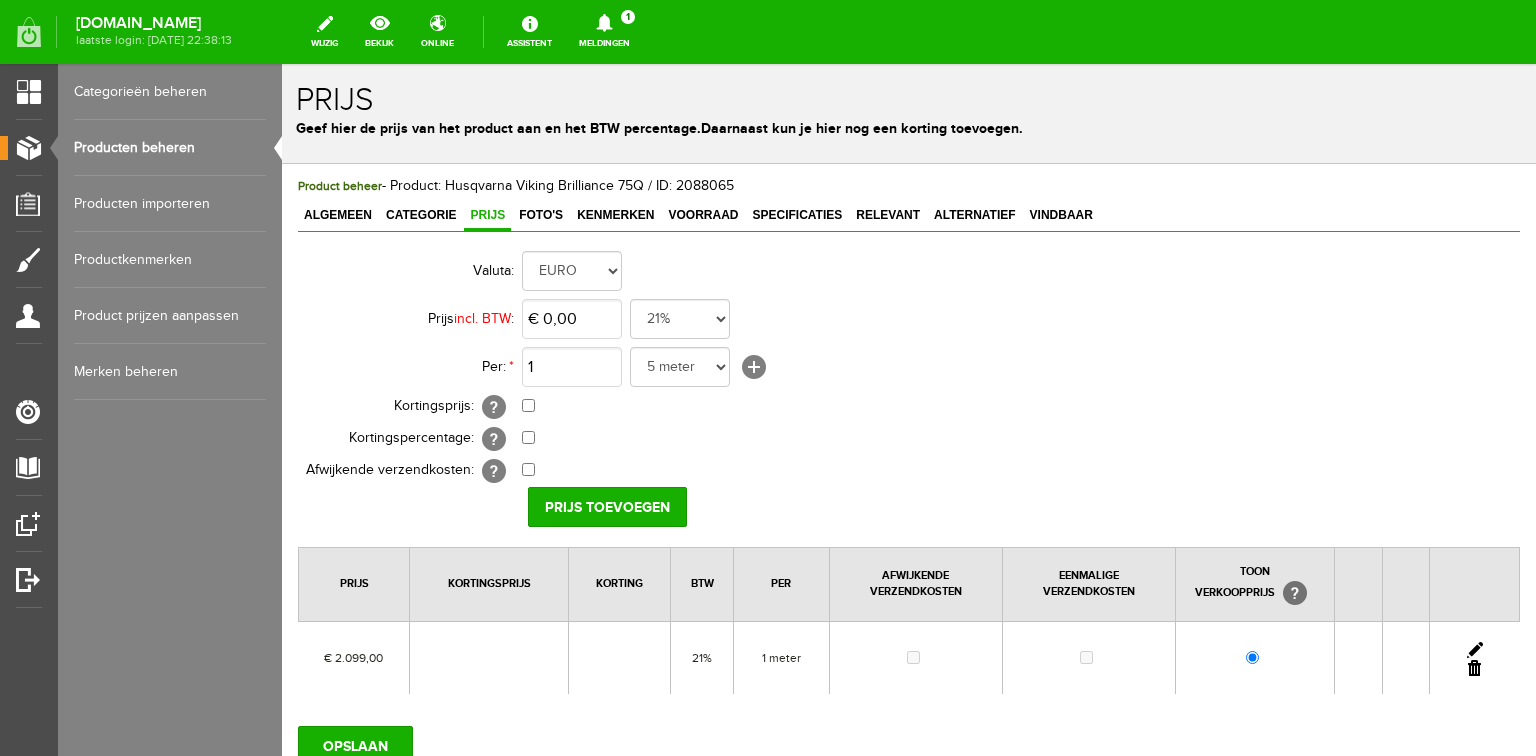 click at bounding box center (1475, 650) 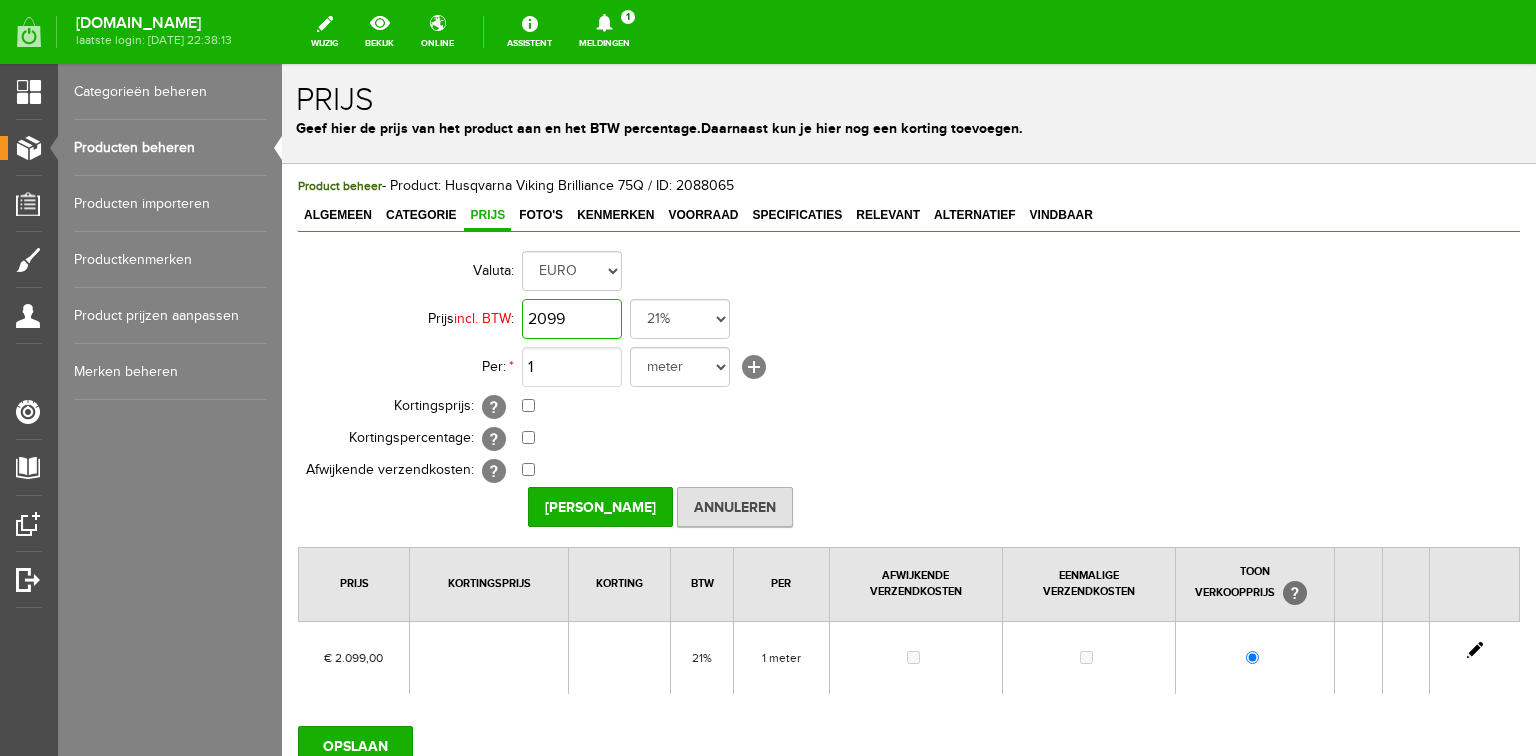 drag, startPoint x: 554, startPoint y: 318, endPoint x: 581, endPoint y: 317, distance: 27.018513 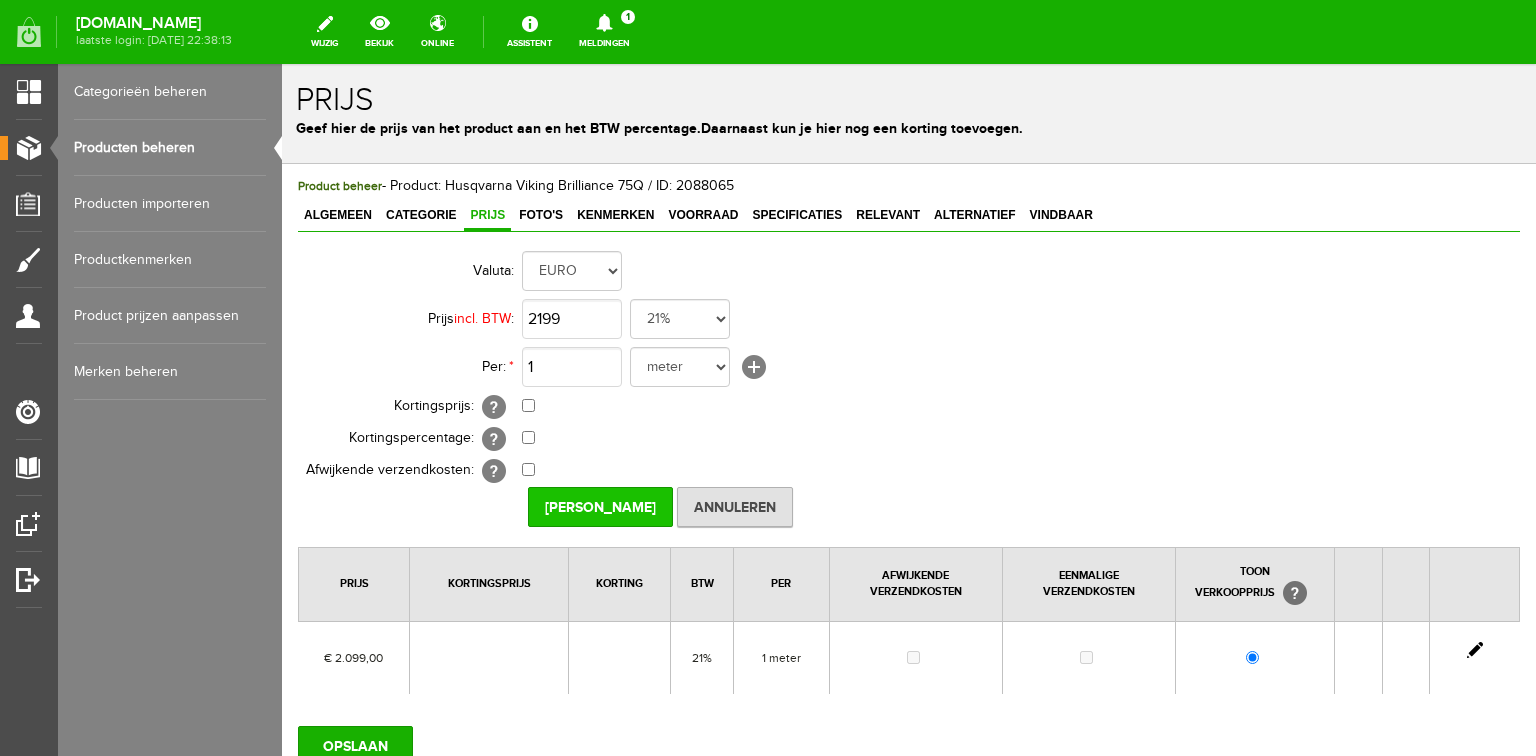 type on "€ 2.199,00" 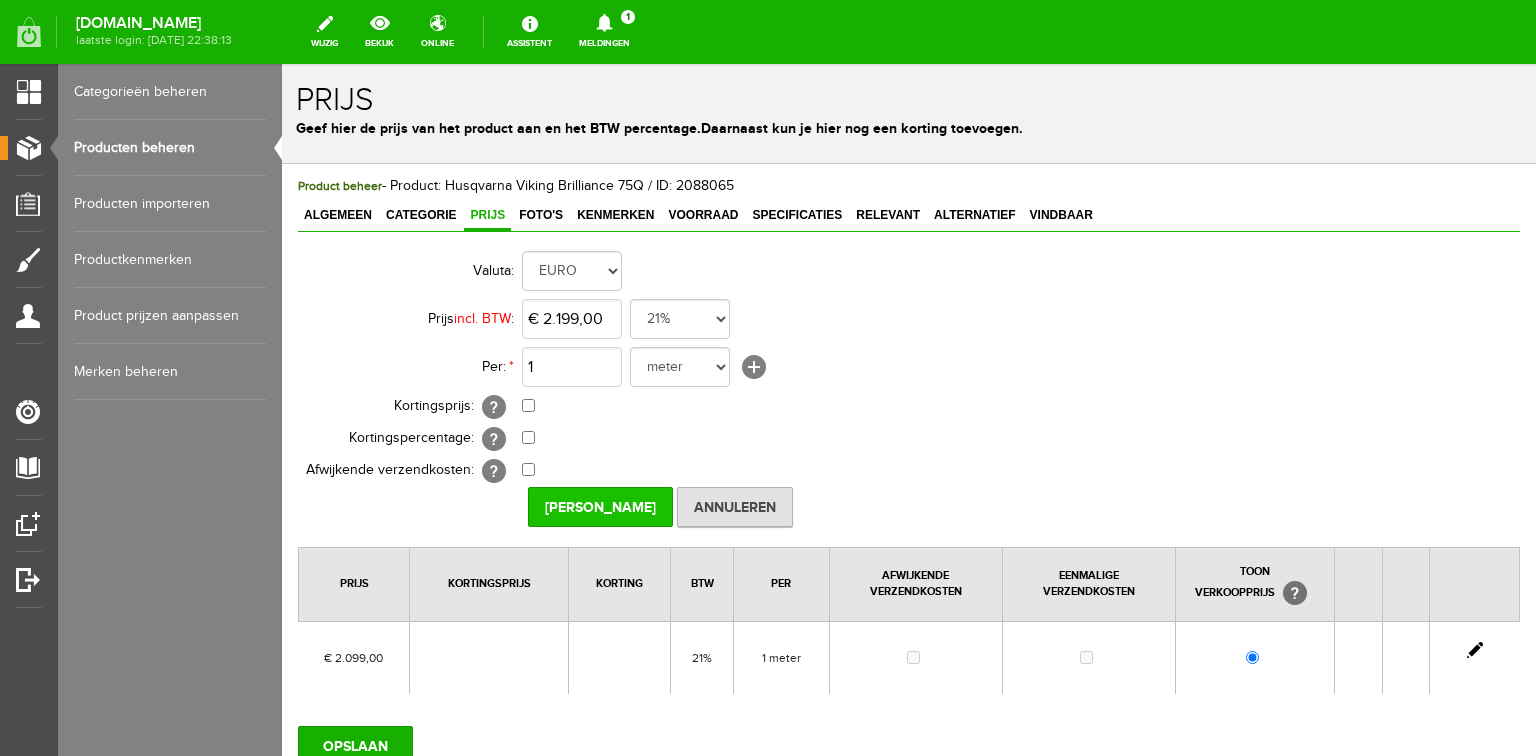 click on "[PERSON_NAME]" at bounding box center (600, 507) 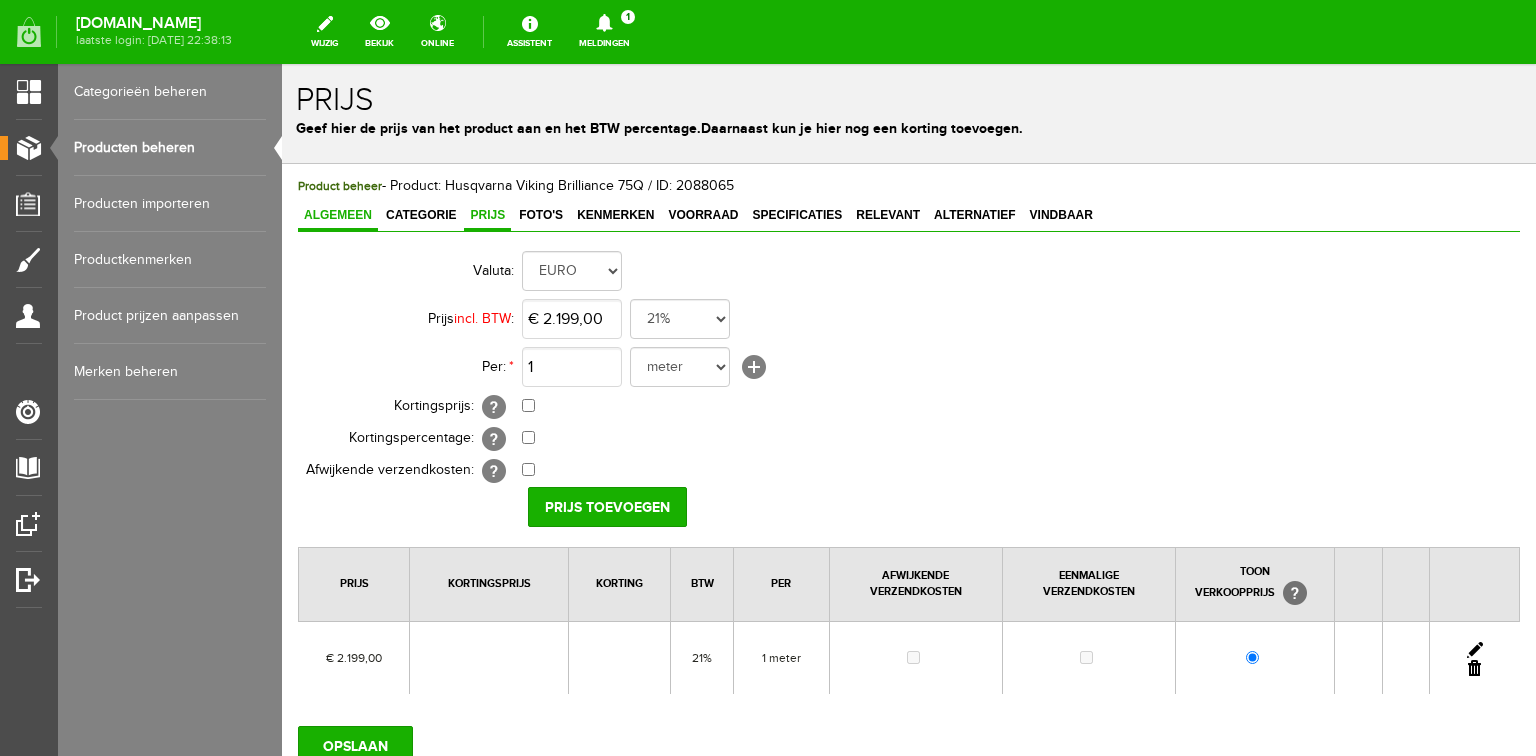 click on "Algemeen" at bounding box center [338, 215] 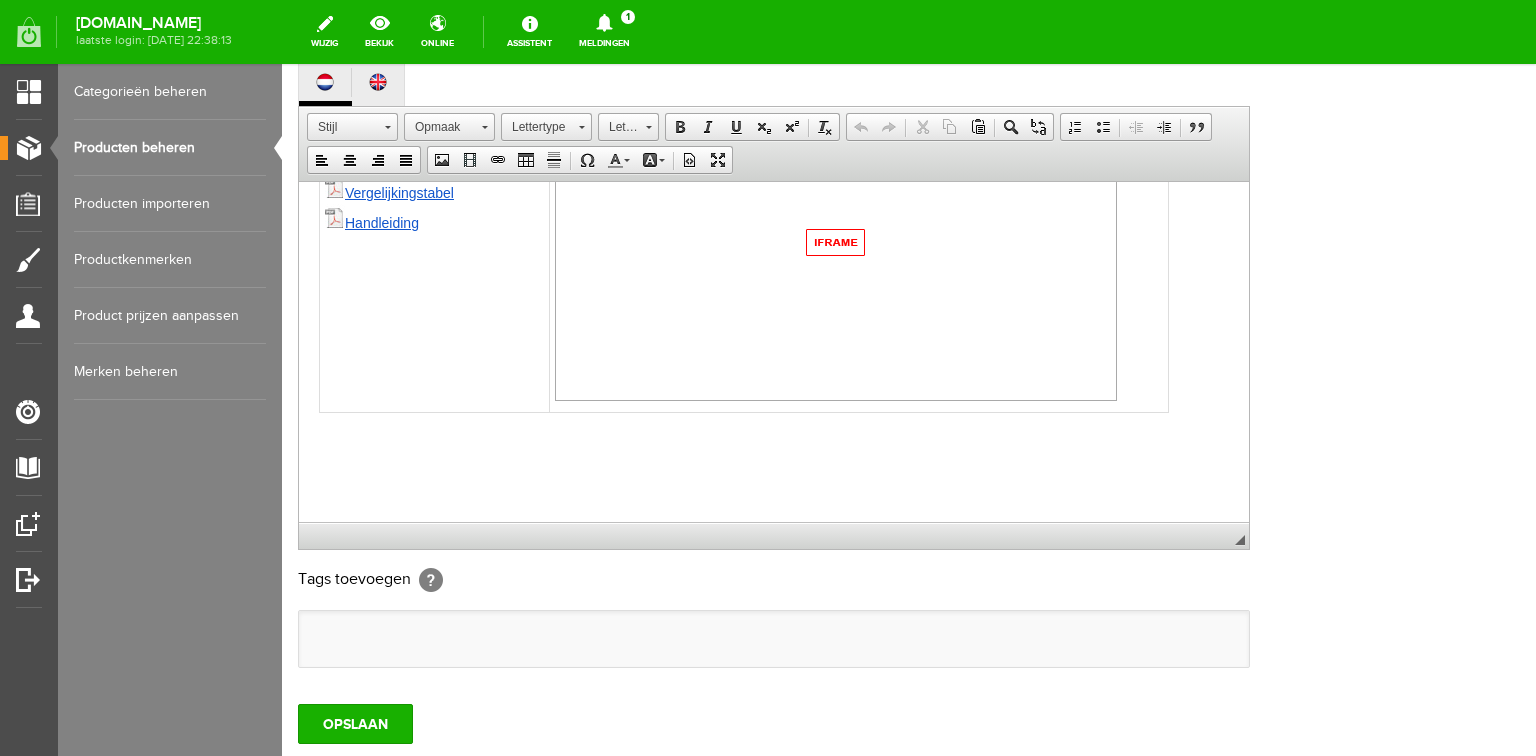 scroll, scrollTop: 592, scrollLeft: 0, axis: vertical 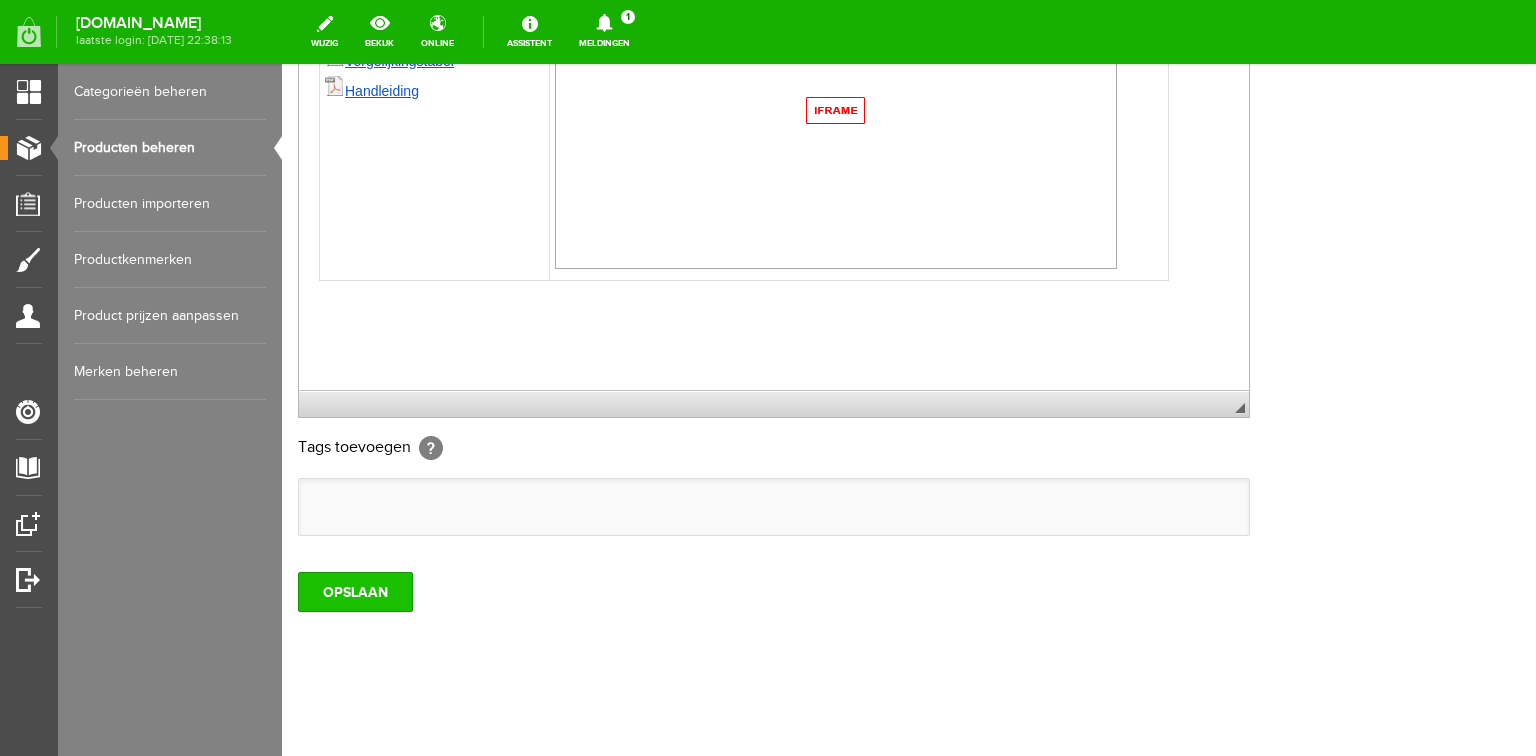 click on "OPSLAAN" at bounding box center (355, 592) 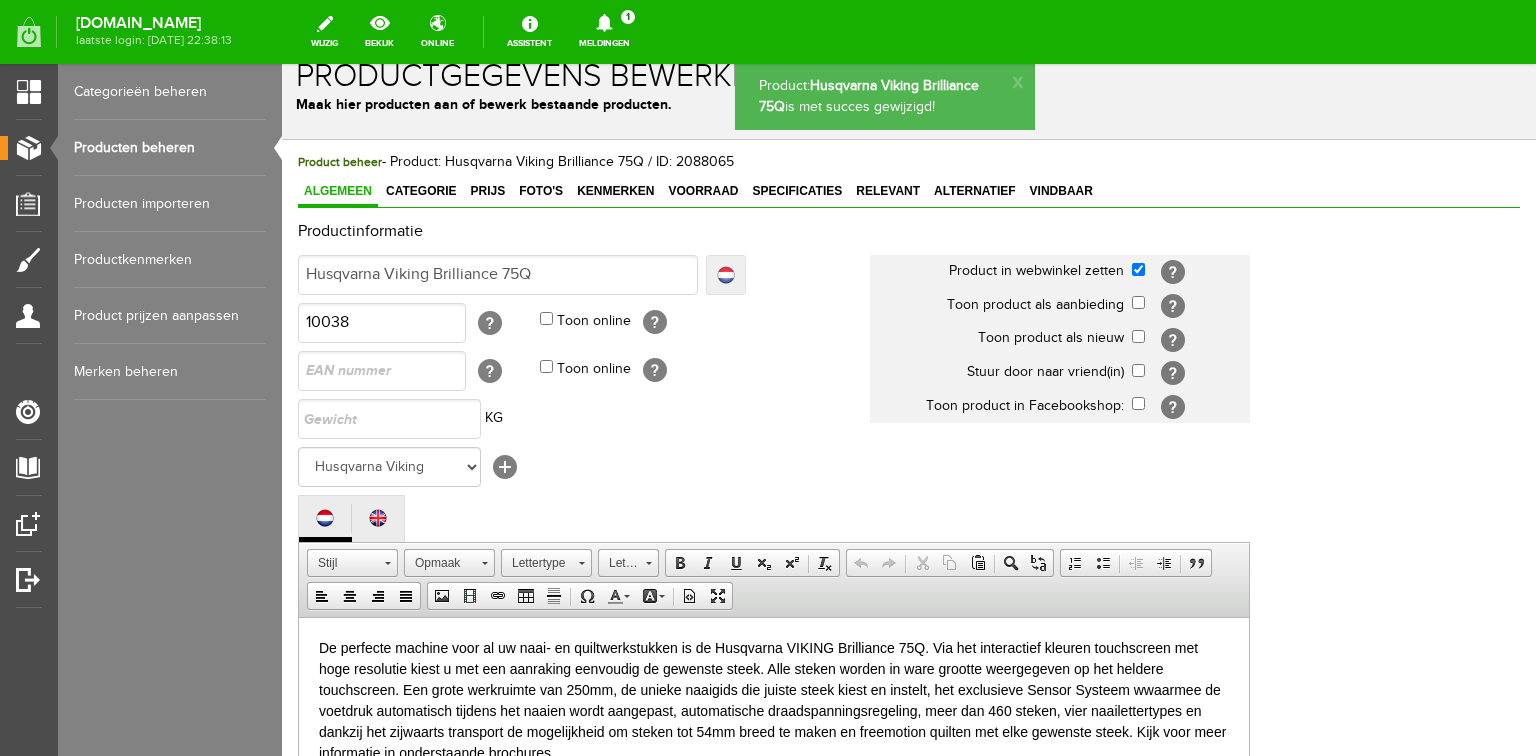 scroll, scrollTop: 0, scrollLeft: 0, axis: both 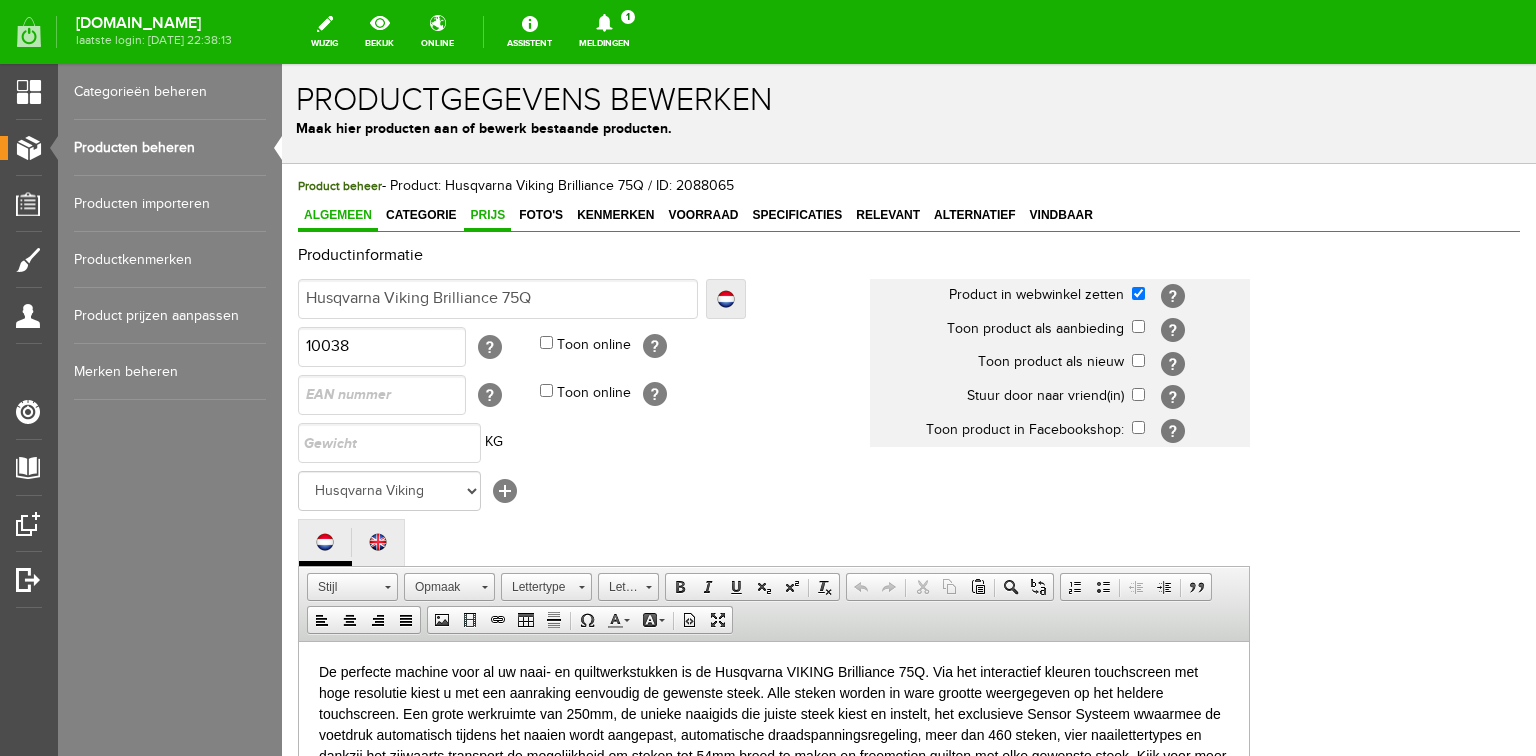 click on "Prijs" at bounding box center [487, 215] 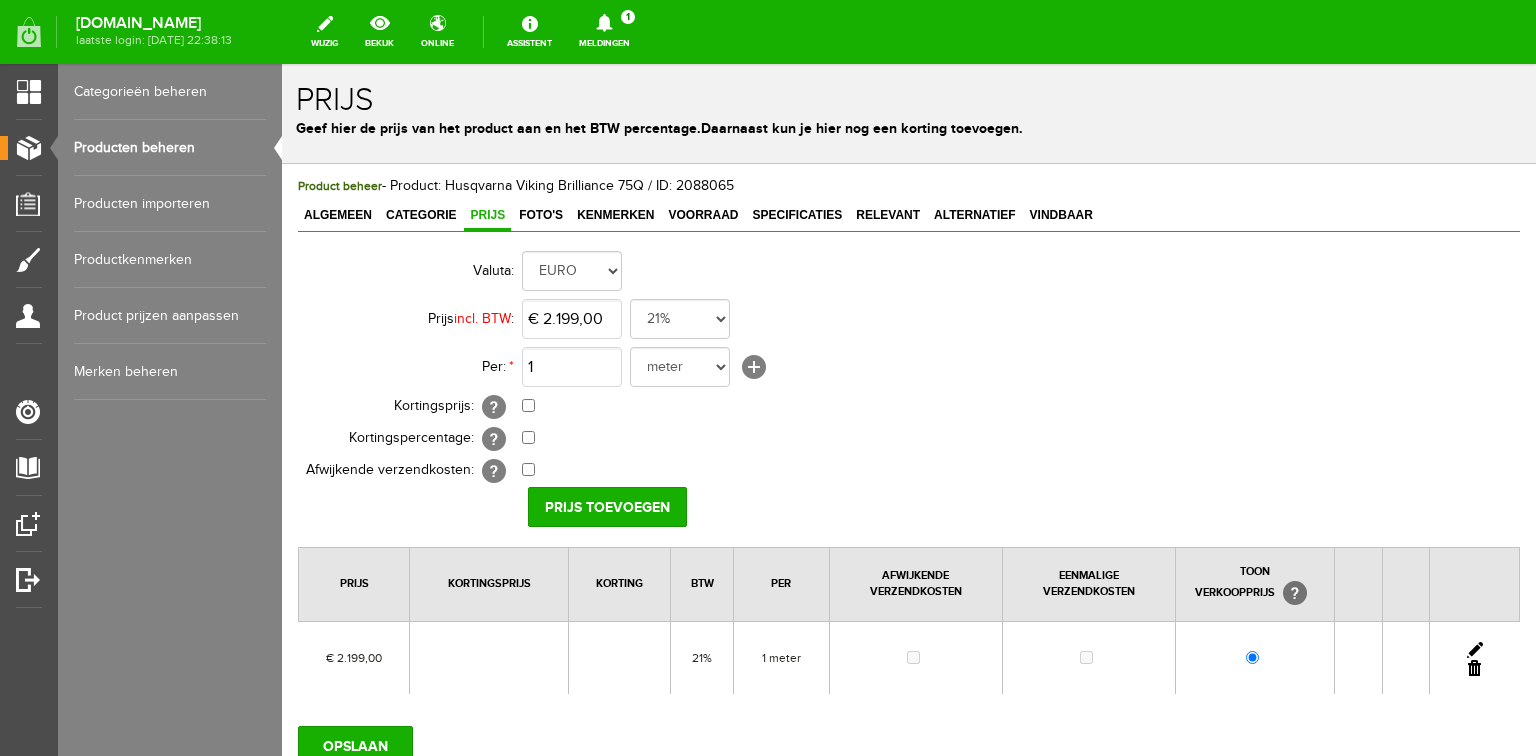 click at bounding box center [1475, 650] 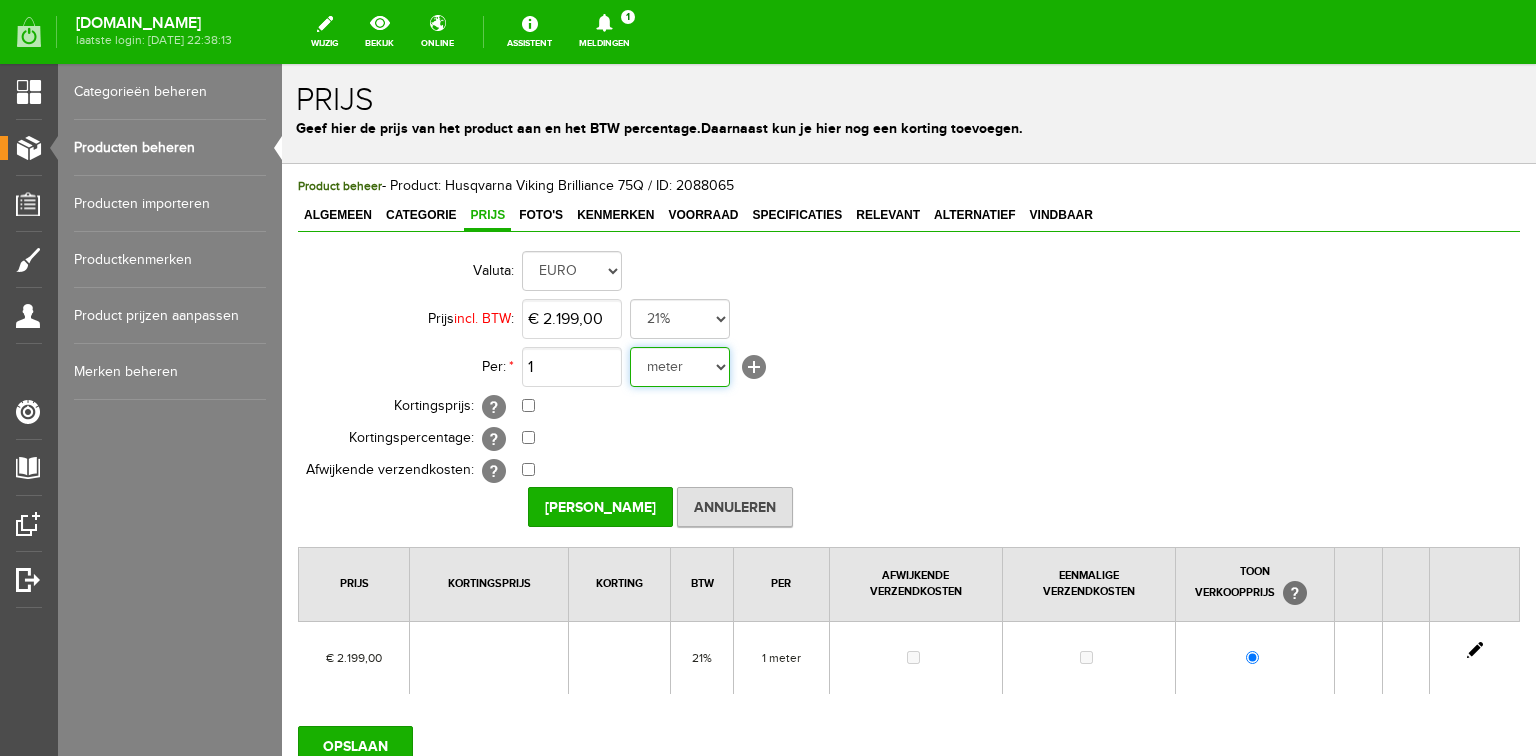 click on "5 meter
50 cm
10 stuks
stuks
25 cm
meter
cm
25 cm van 110-115 cm
fat quarter" at bounding box center [680, 367] 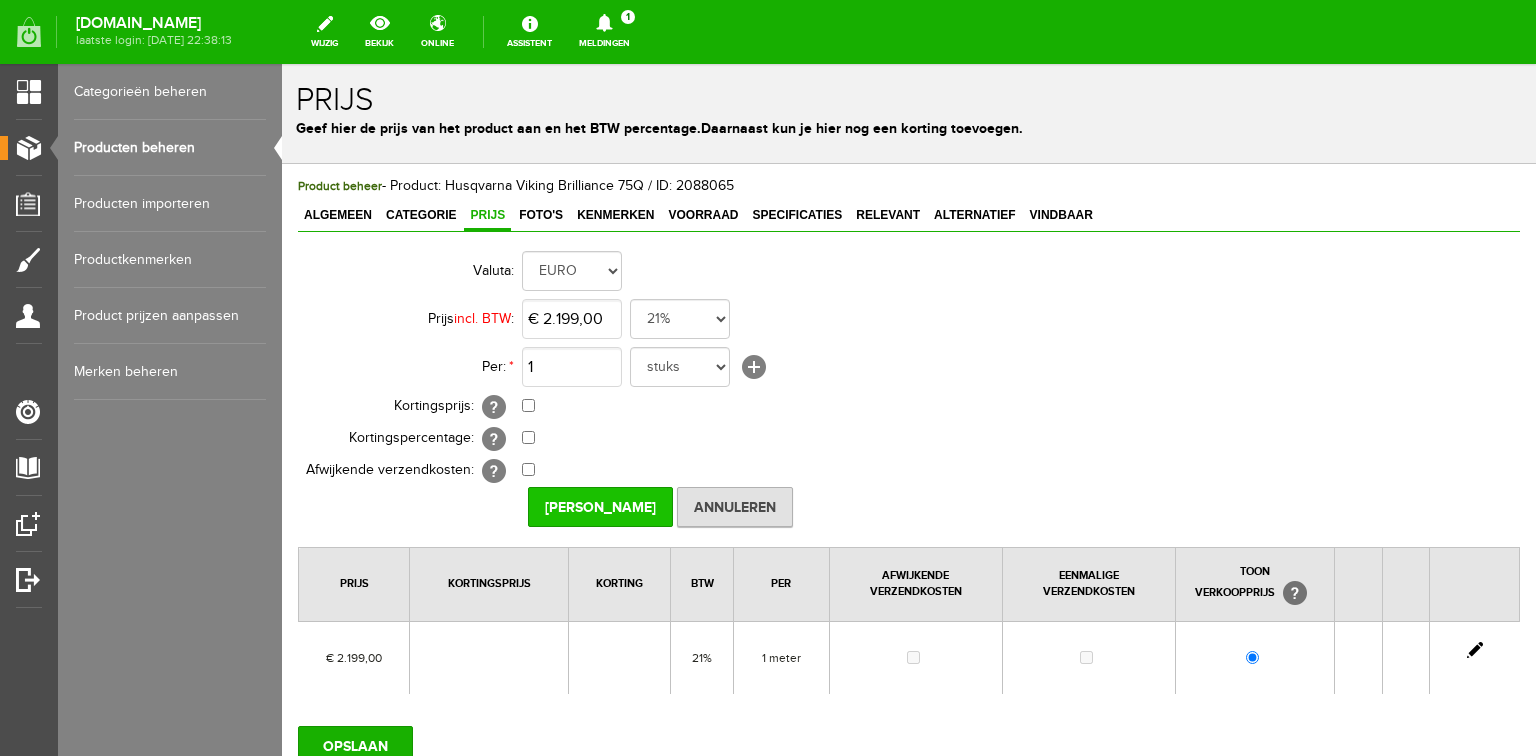 click on "[PERSON_NAME]" at bounding box center (600, 507) 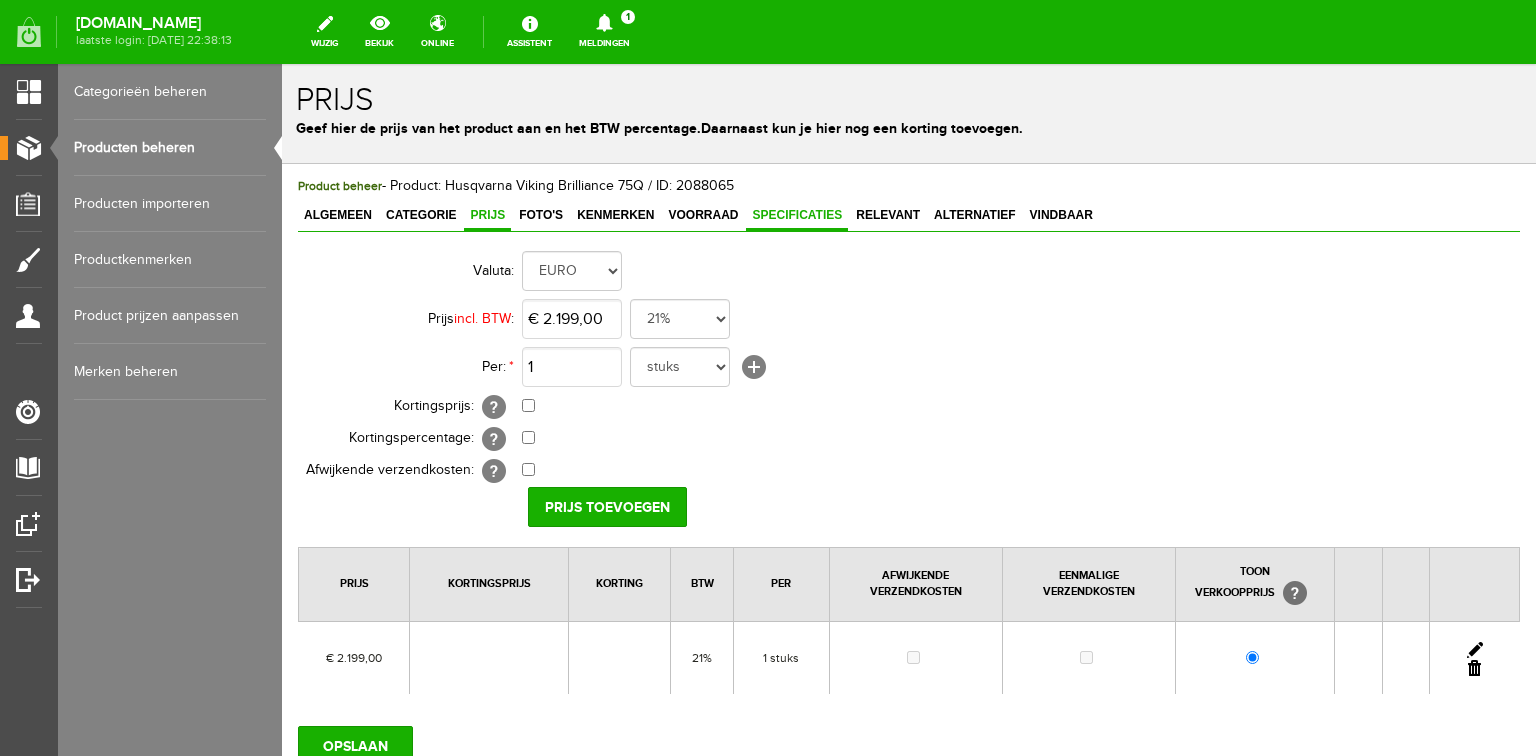 click on "Specificaties" at bounding box center (797, 215) 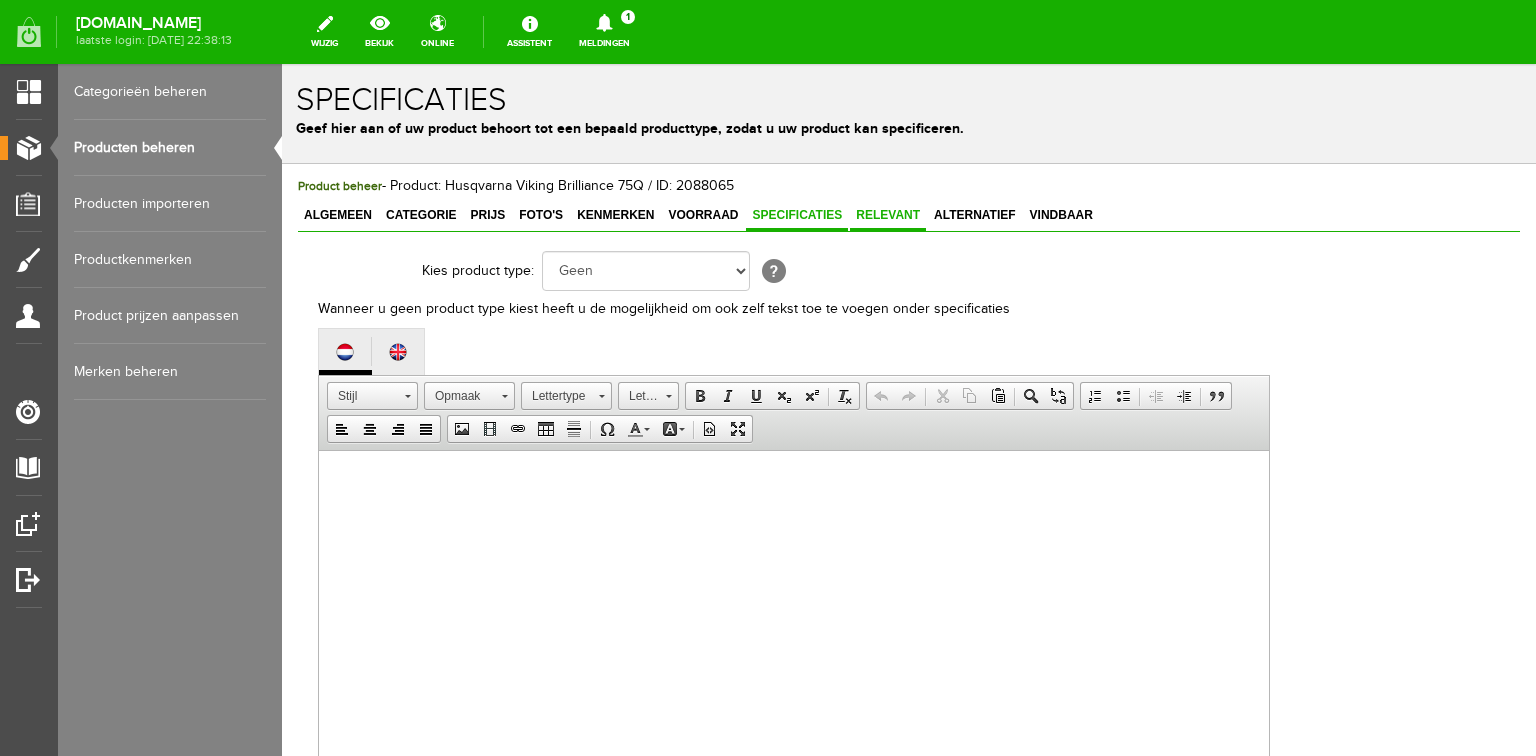 click on "Relevant" at bounding box center (888, 216) 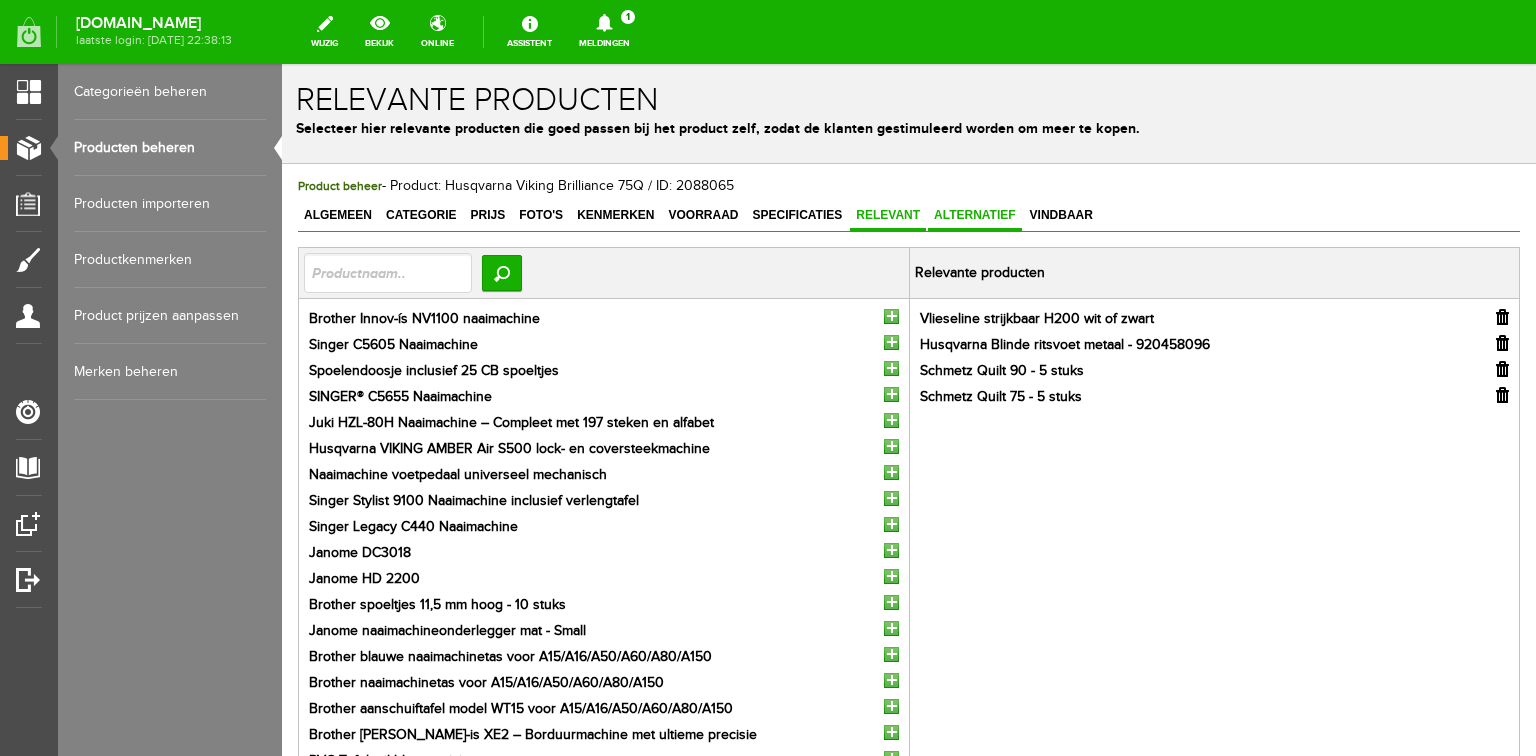 click on "Alternatief" at bounding box center [975, 215] 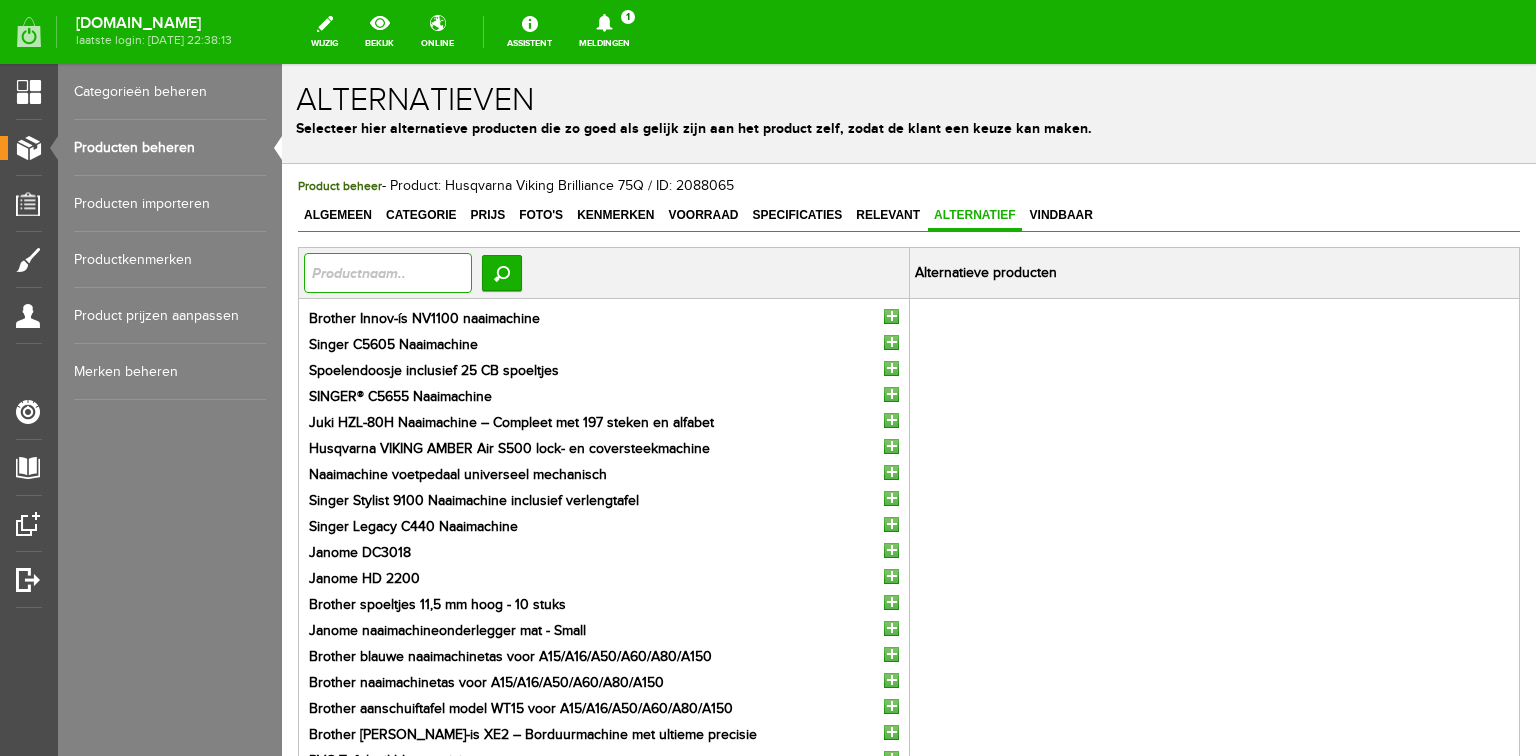 click at bounding box center [388, 273] 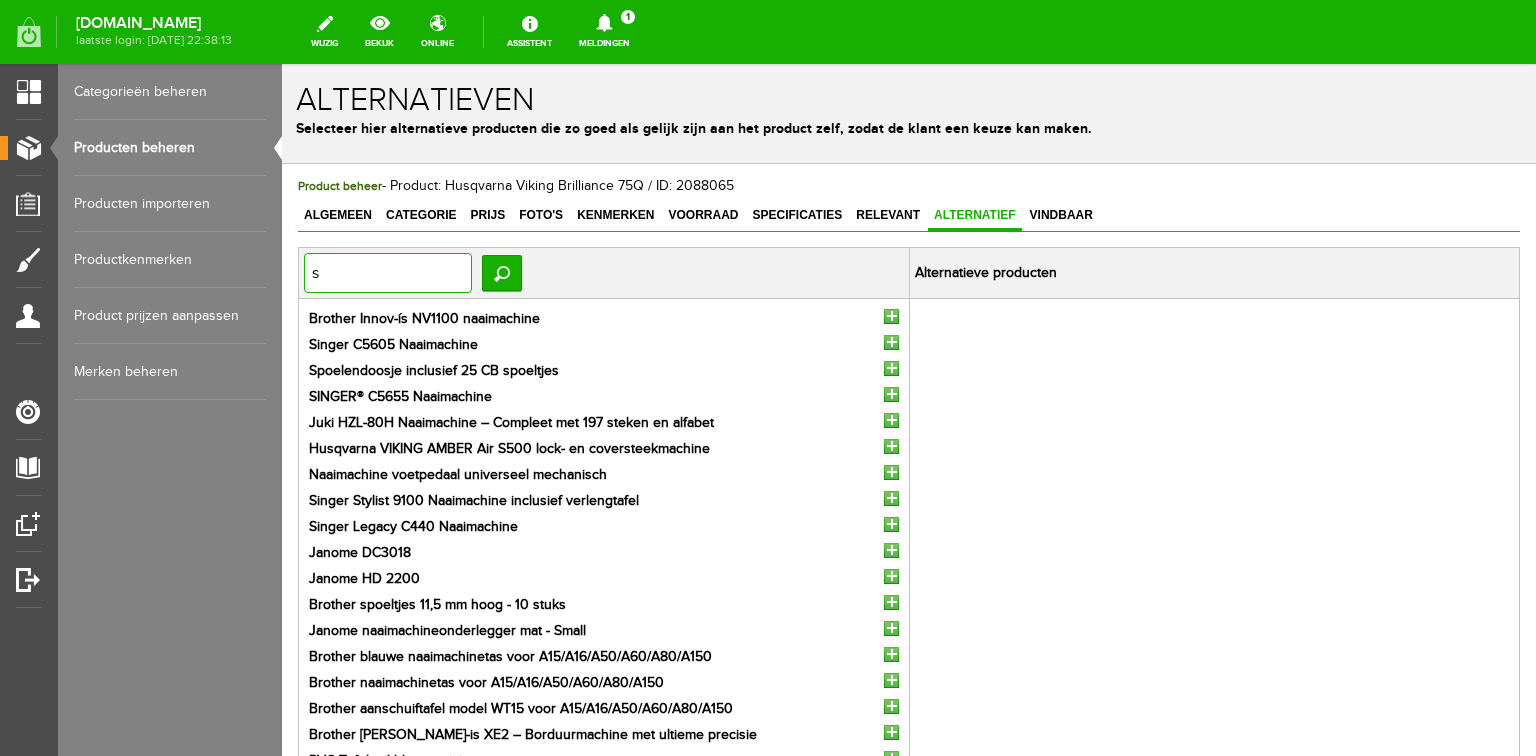 type on "s6" 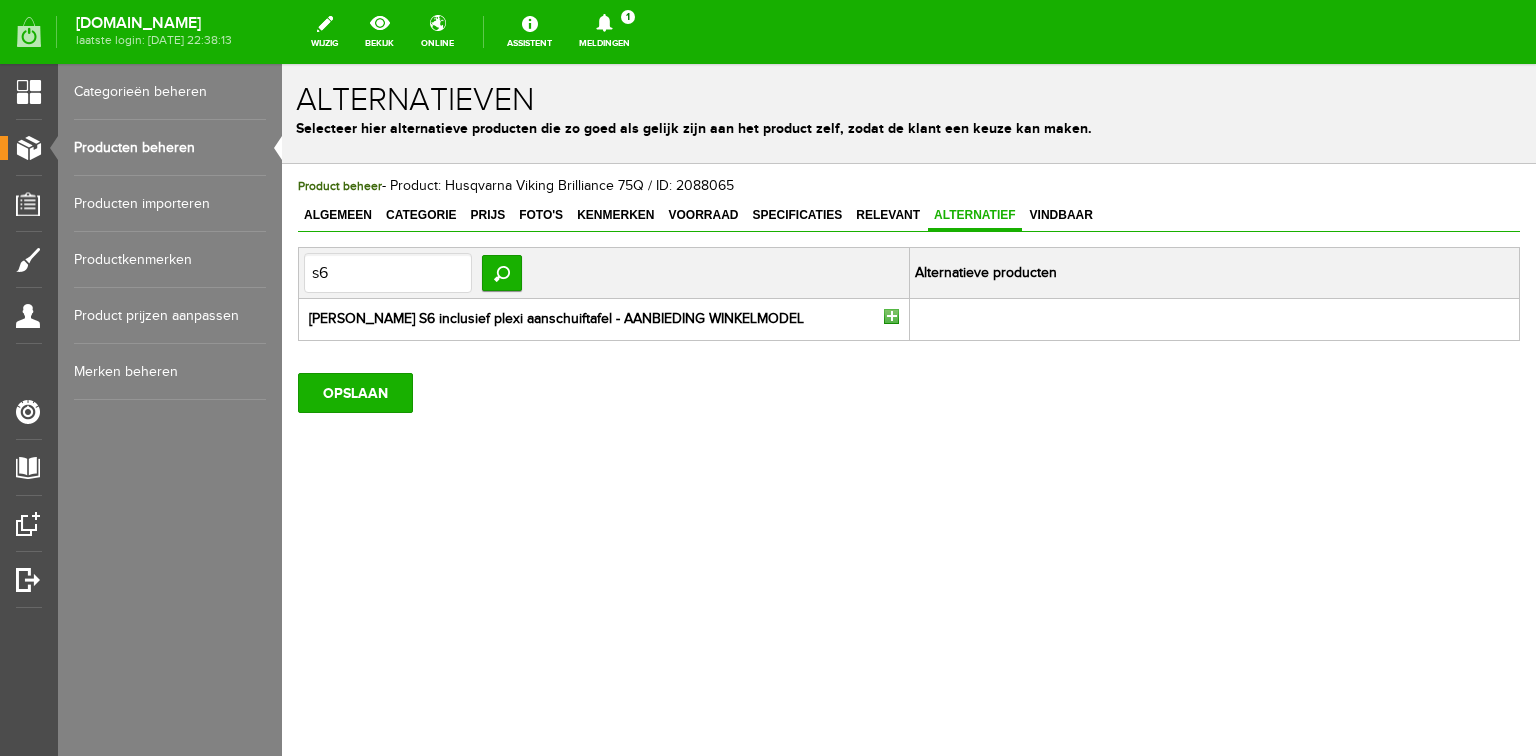 click at bounding box center (891, 316) 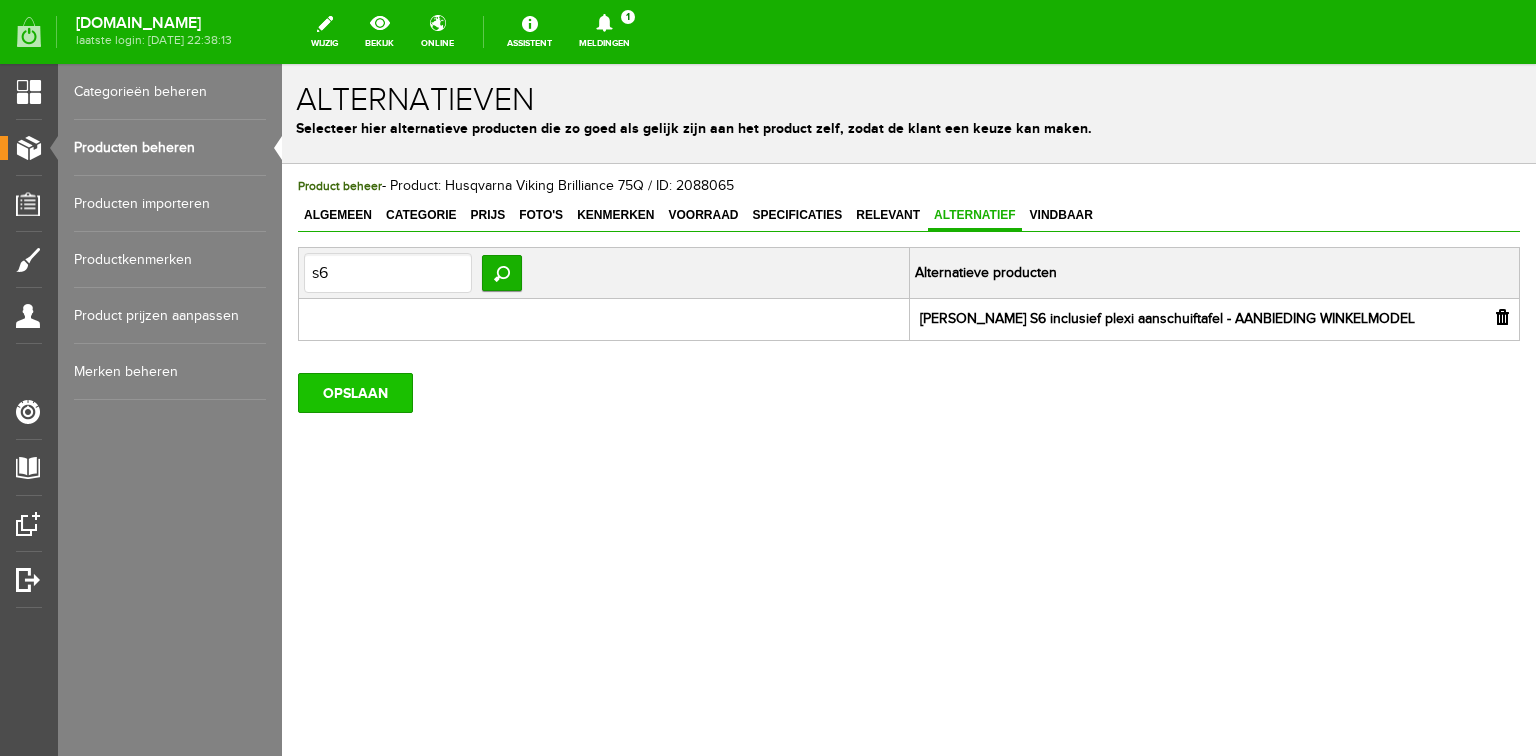 click on "OPSLAAN" at bounding box center [355, 393] 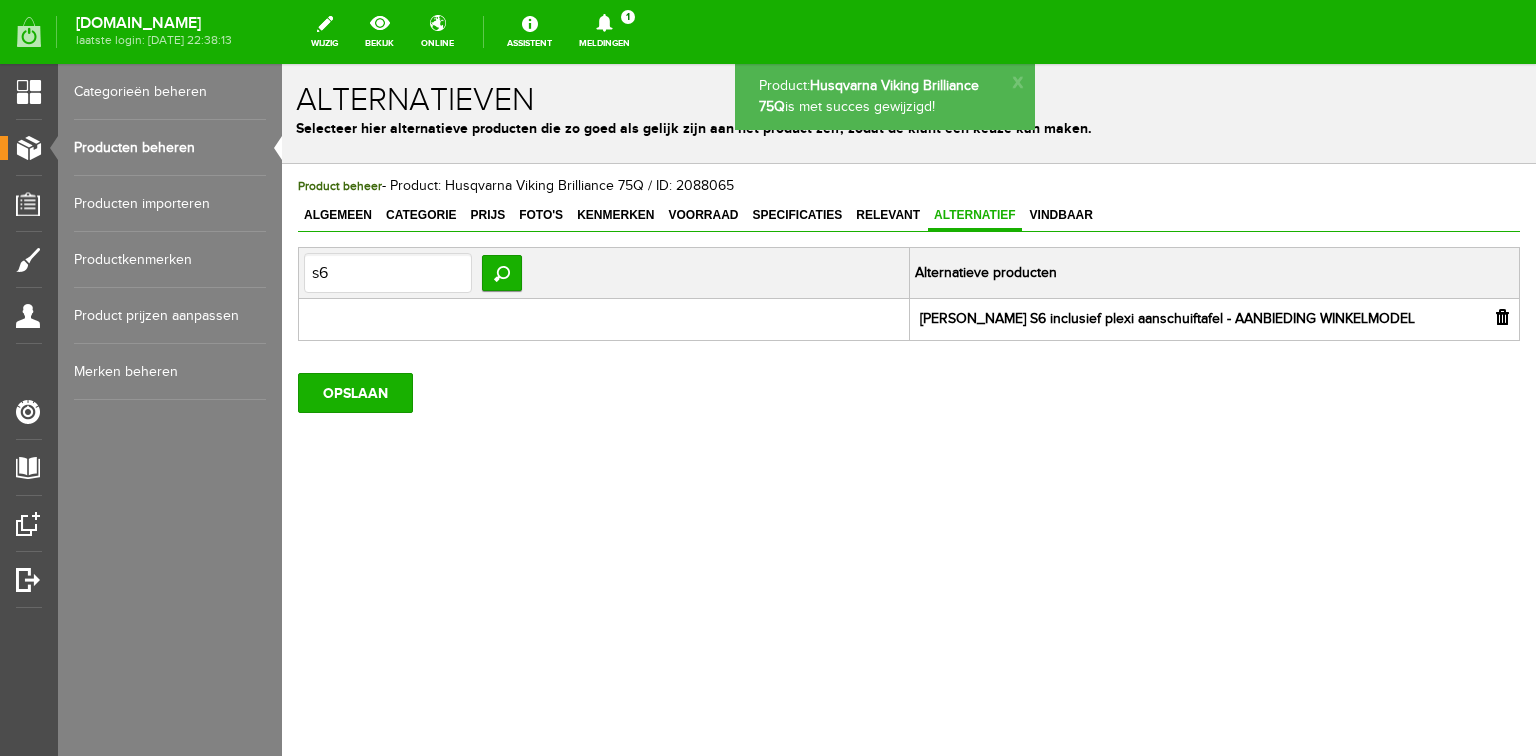 scroll, scrollTop: 0, scrollLeft: 0, axis: both 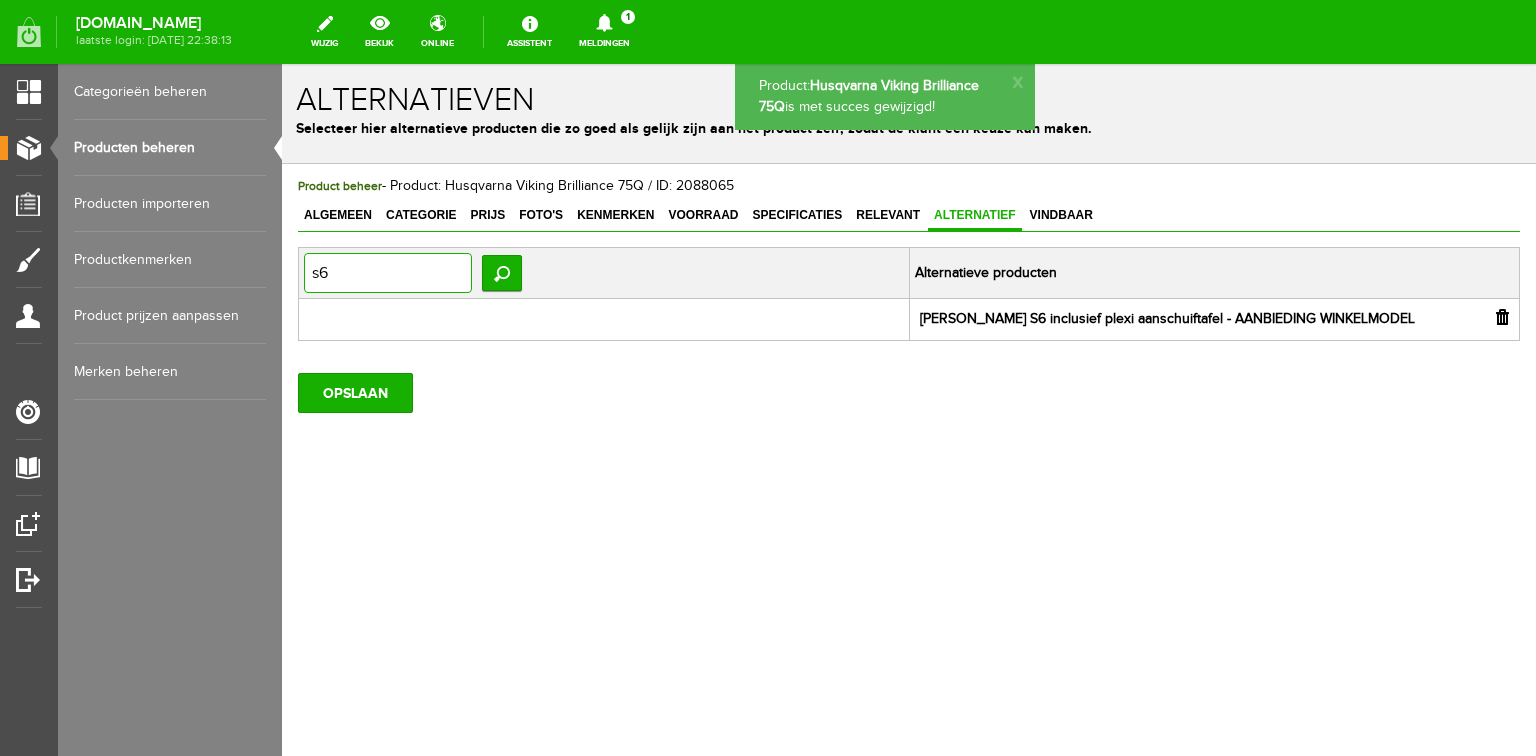 drag, startPoint x: 340, startPoint y: 264, endPoint x: 278, endPoint y: 264, distance: 62 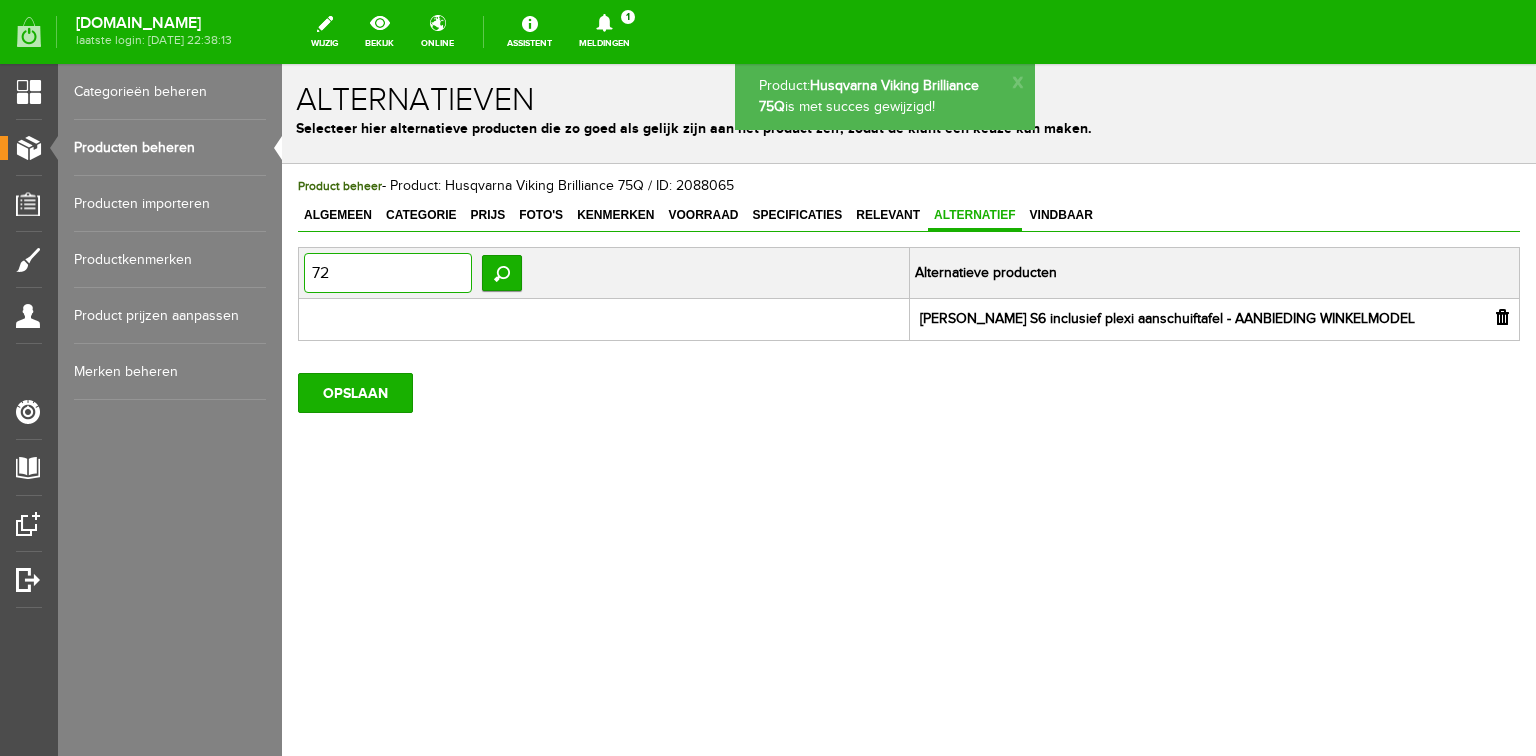 type on "720" 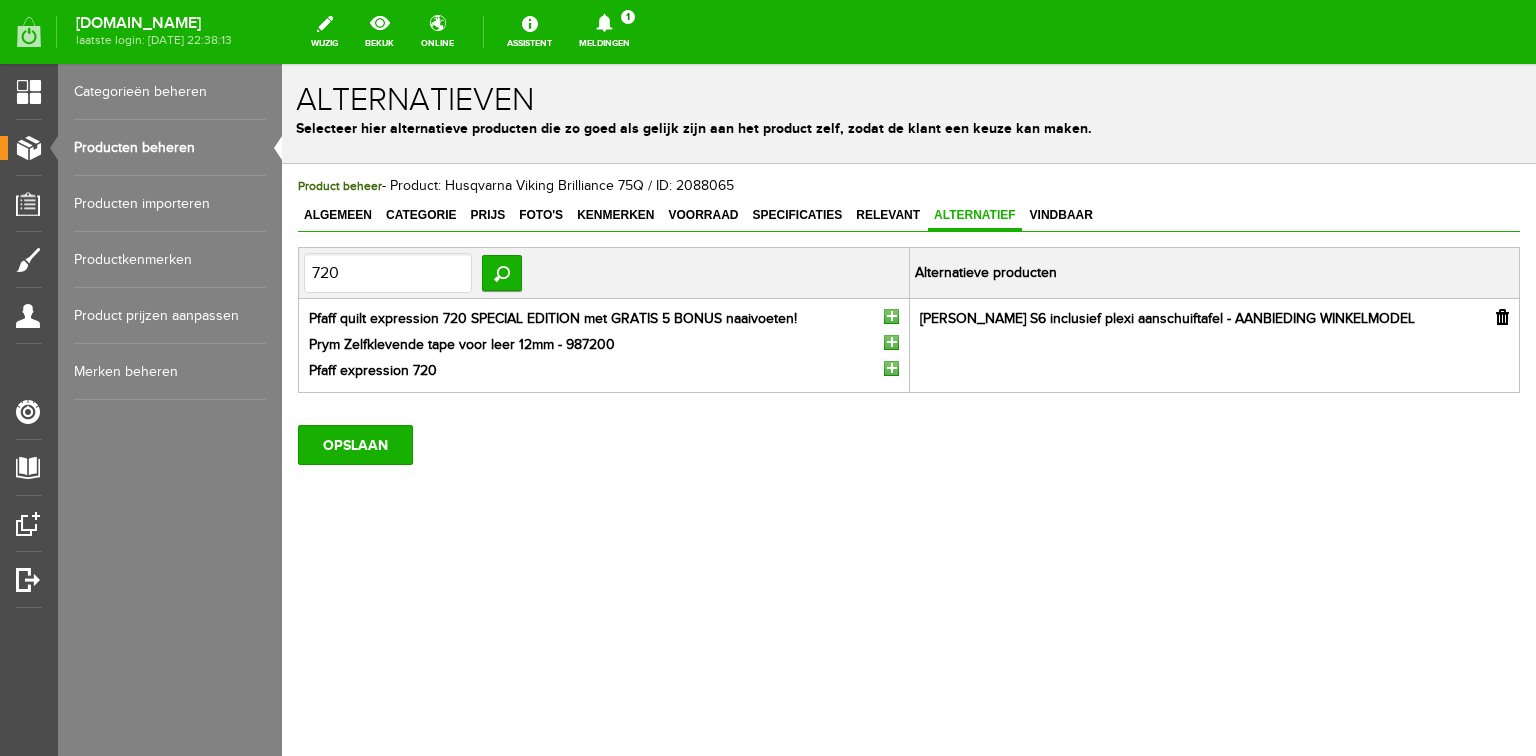 click at bounding box center [891, 368] 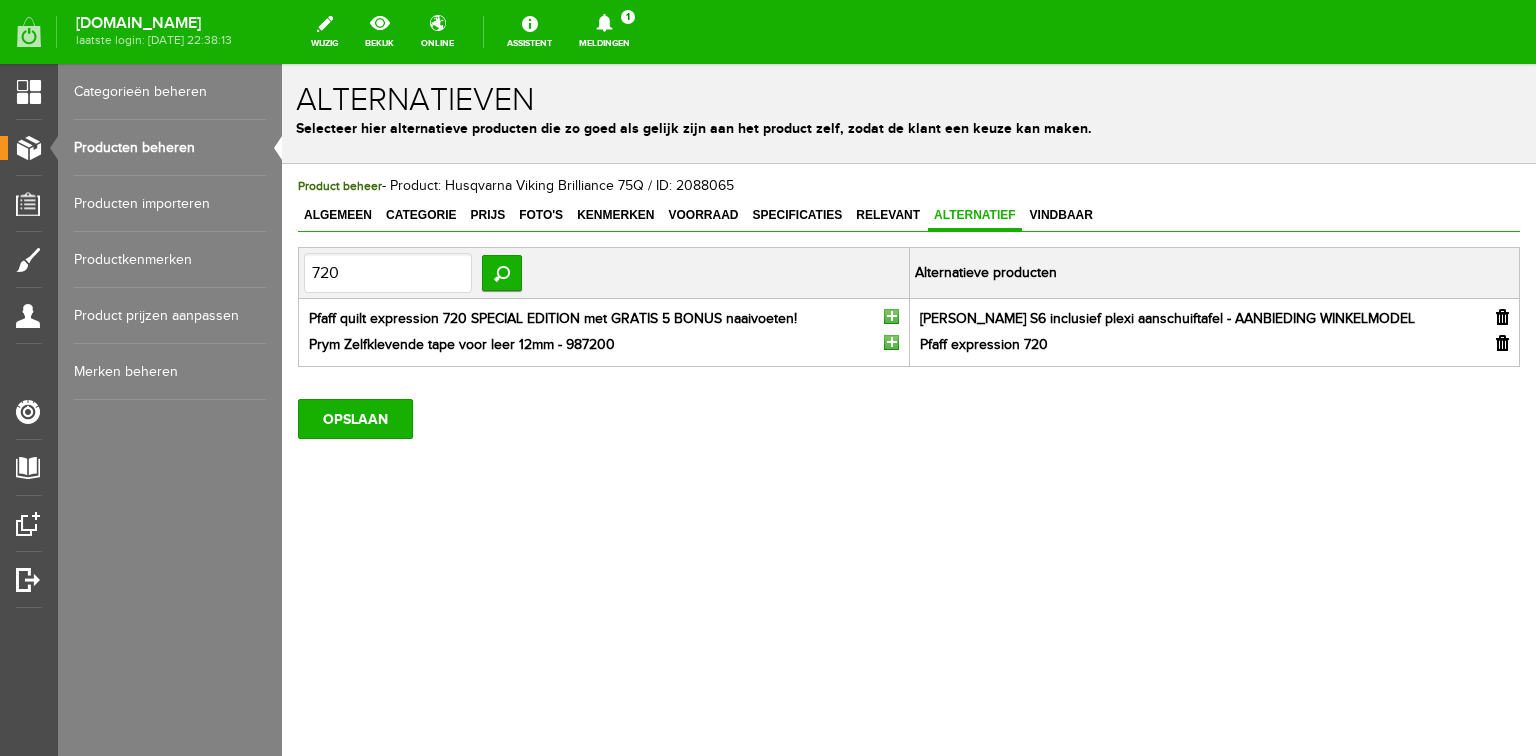 click at bounding box center [891, 316] 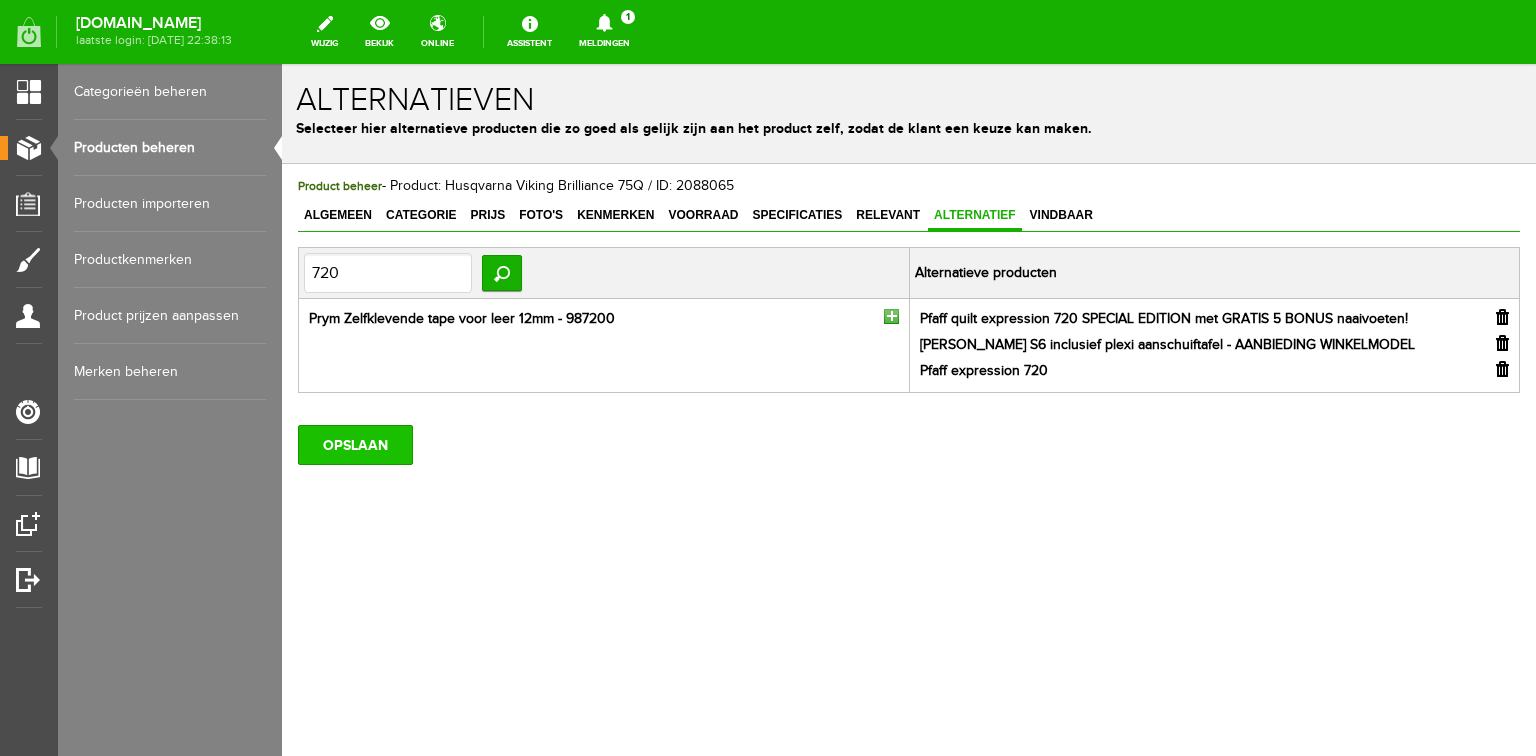 click on "OPSLAAN" at bounding box center [355, 445] 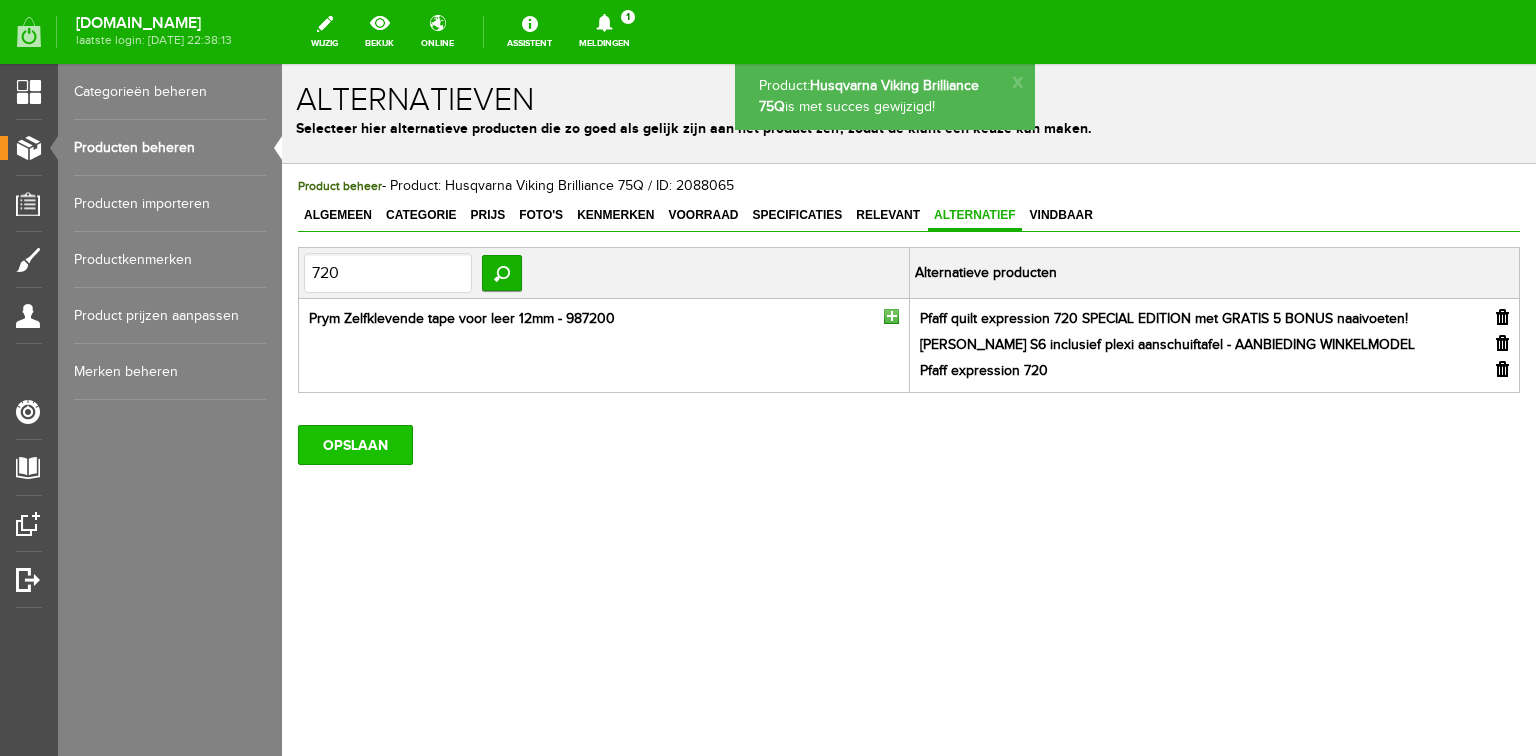 scroll, scrollTop: 0, scrollLeft: 0, axis: both 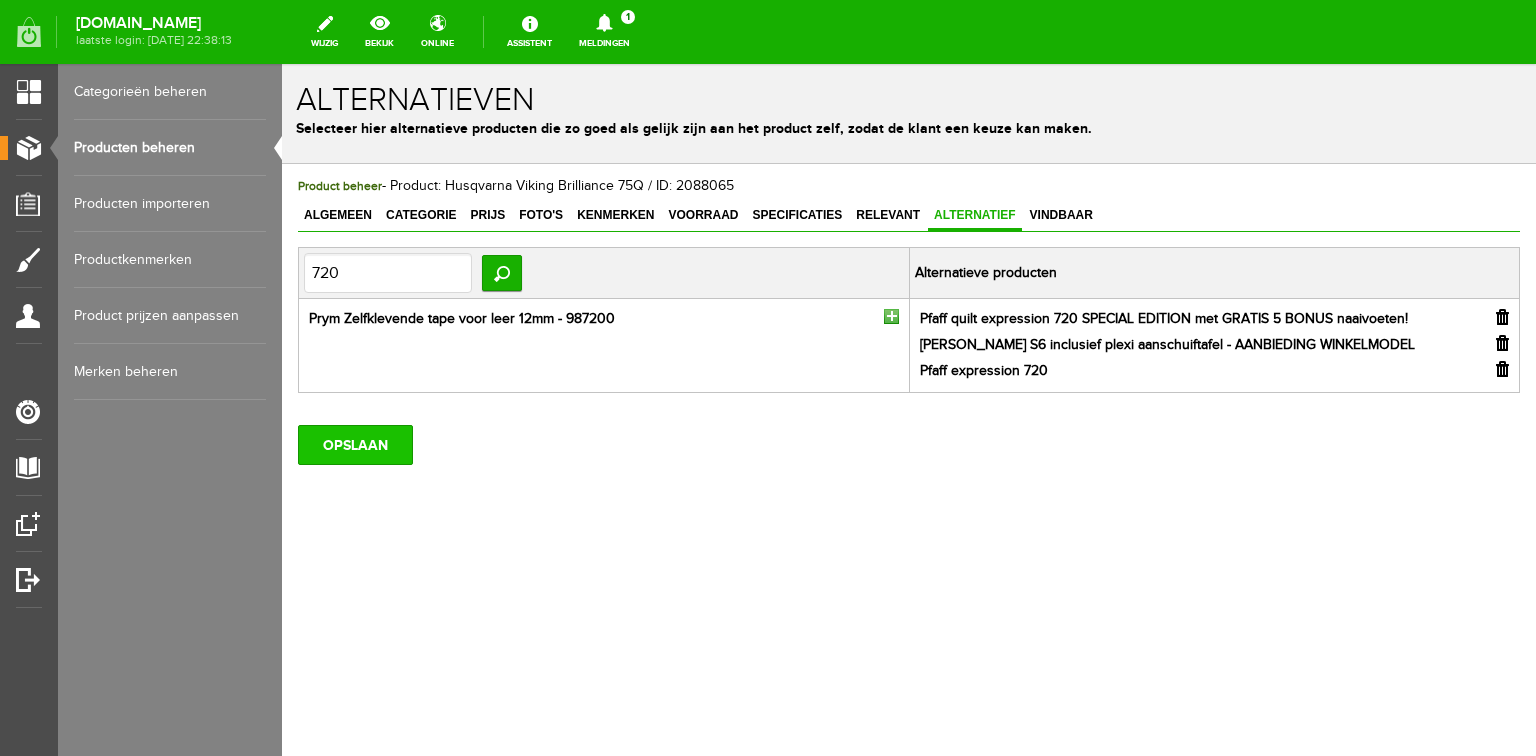 click on "OPSLAAN" at bounding box center (355, 445) 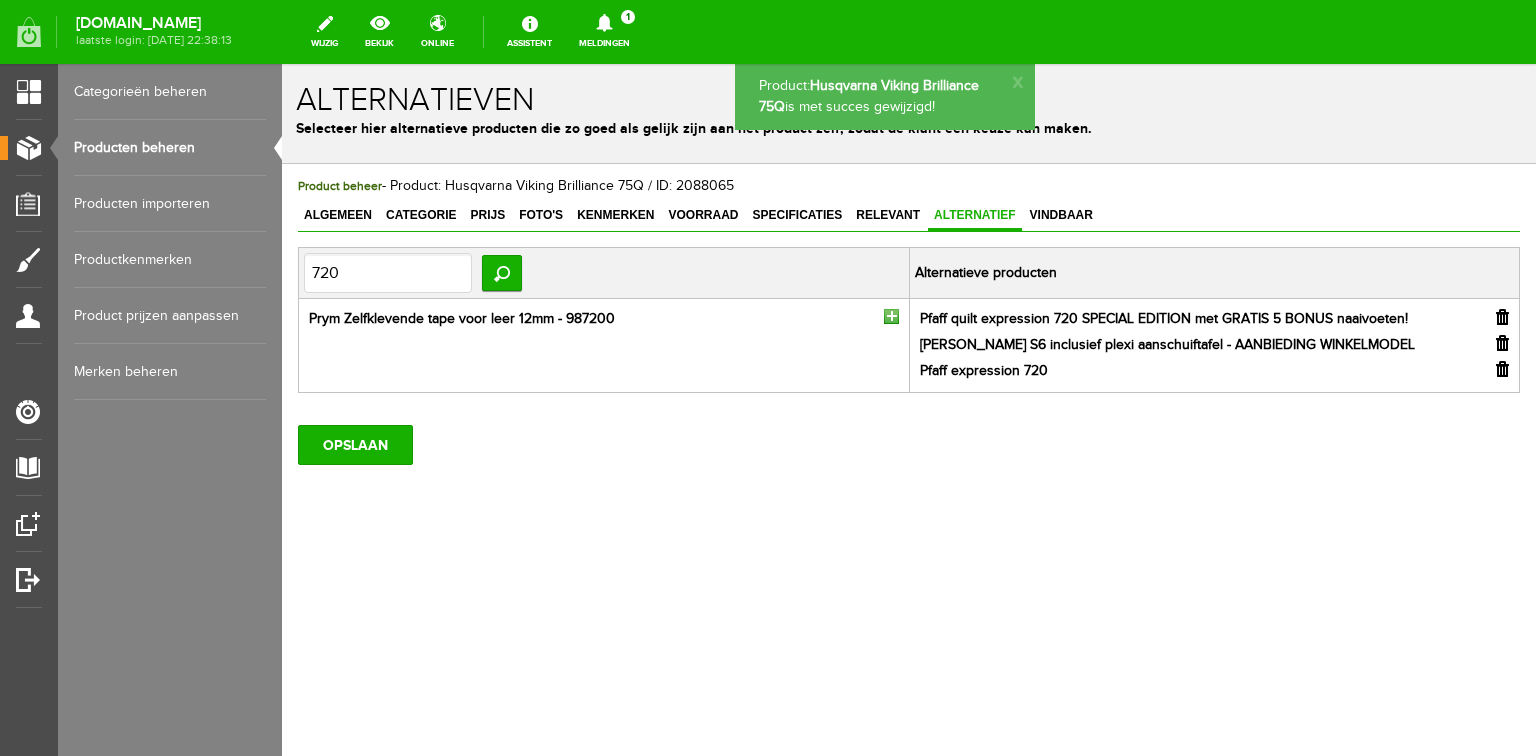scroll, scrollTop: 0, scrollLeft: 0, axis: both 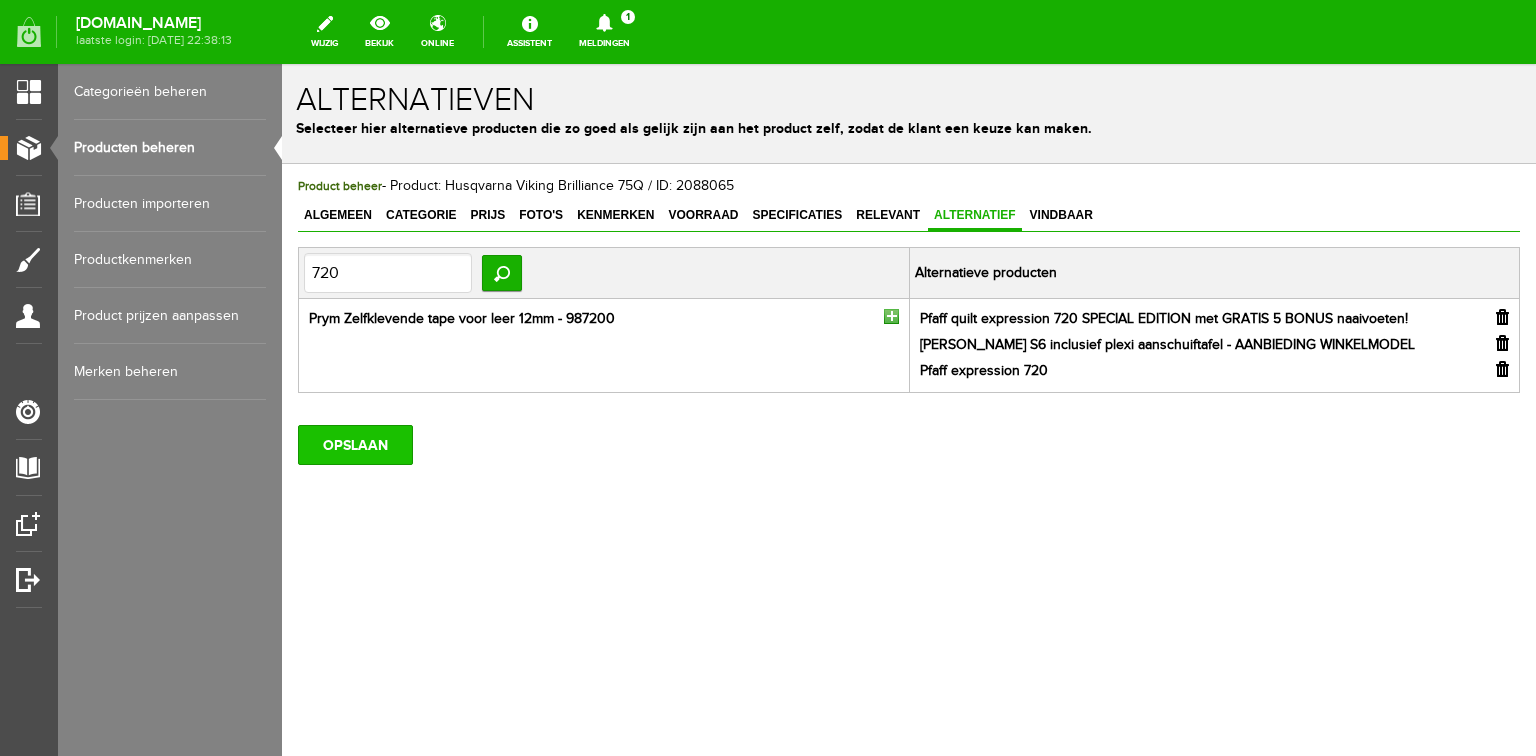 click on "OPSLAAN" at bounding box center [355, 445] 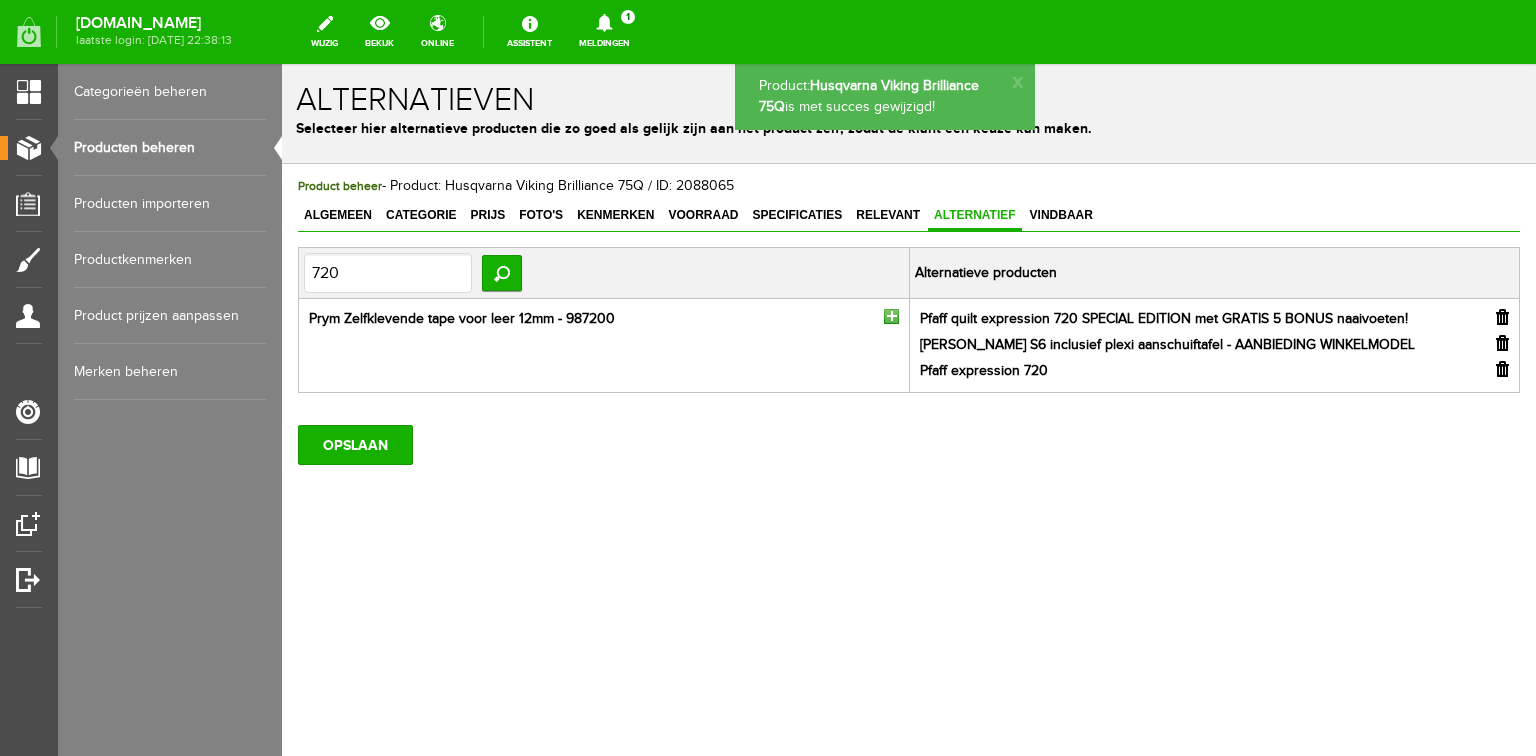scroll, scrollTop: 0, scrollLeft: 0, axis: both 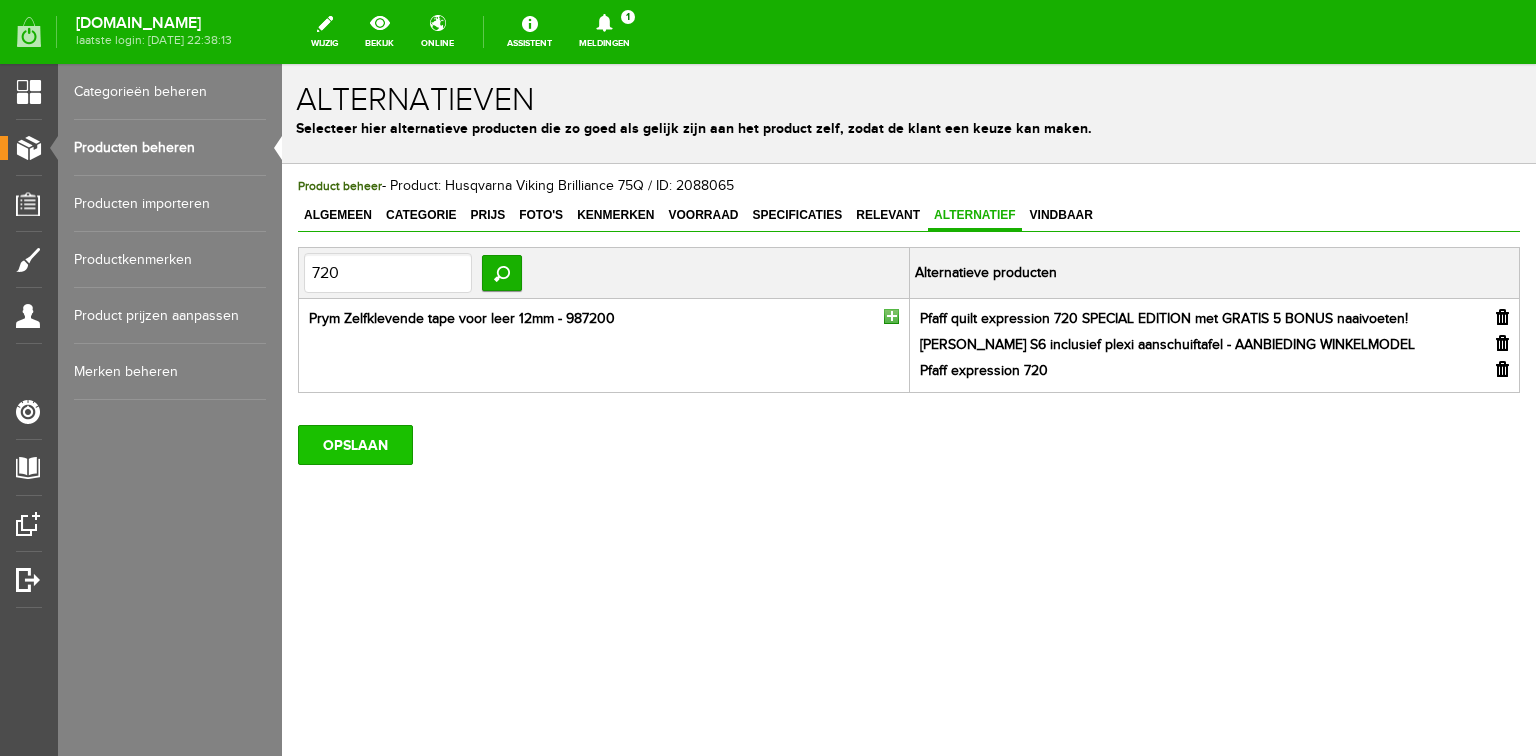 click on "OPSLAAN" at bounding box center (355, 445) 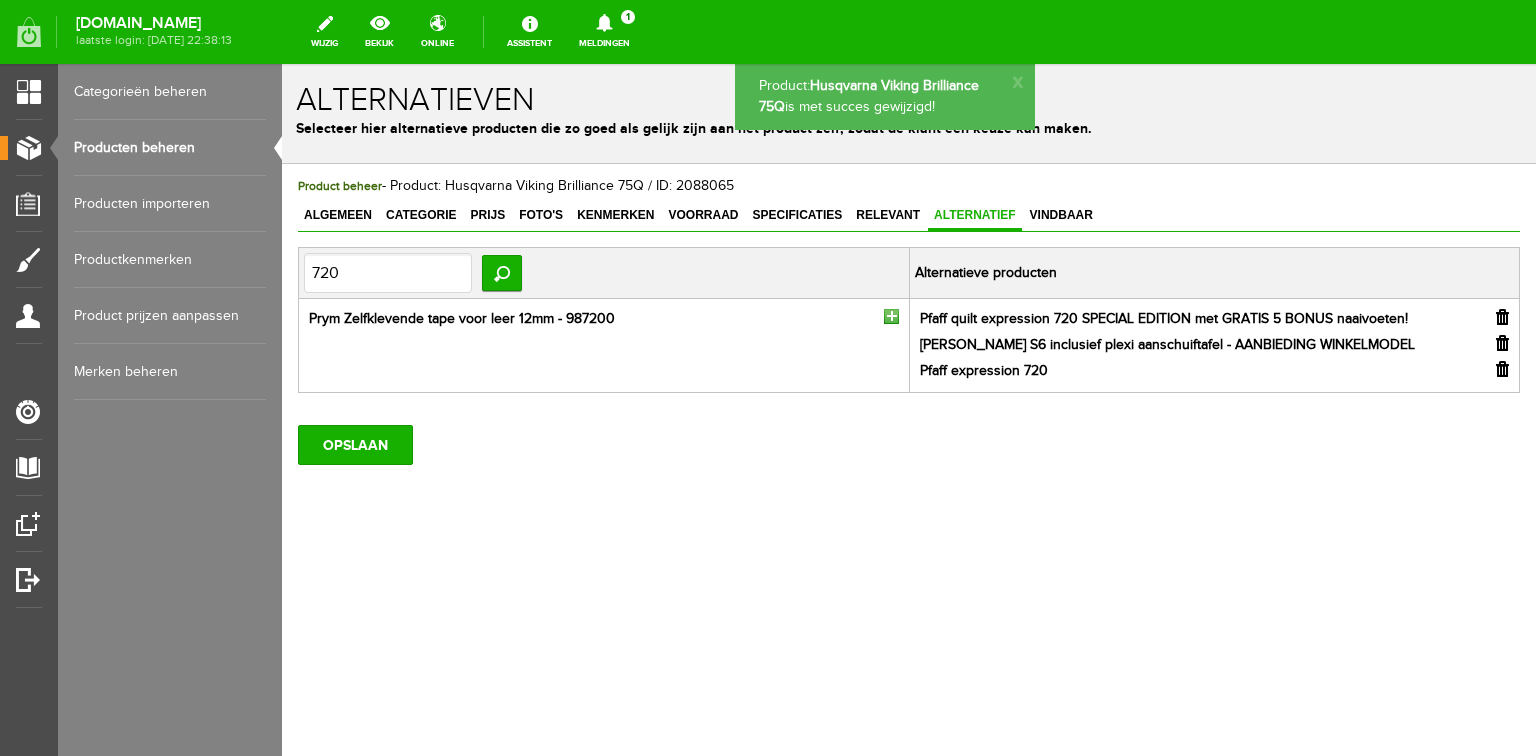 scroll, scrollTop: 0, scrollLeft: 0, axis: both 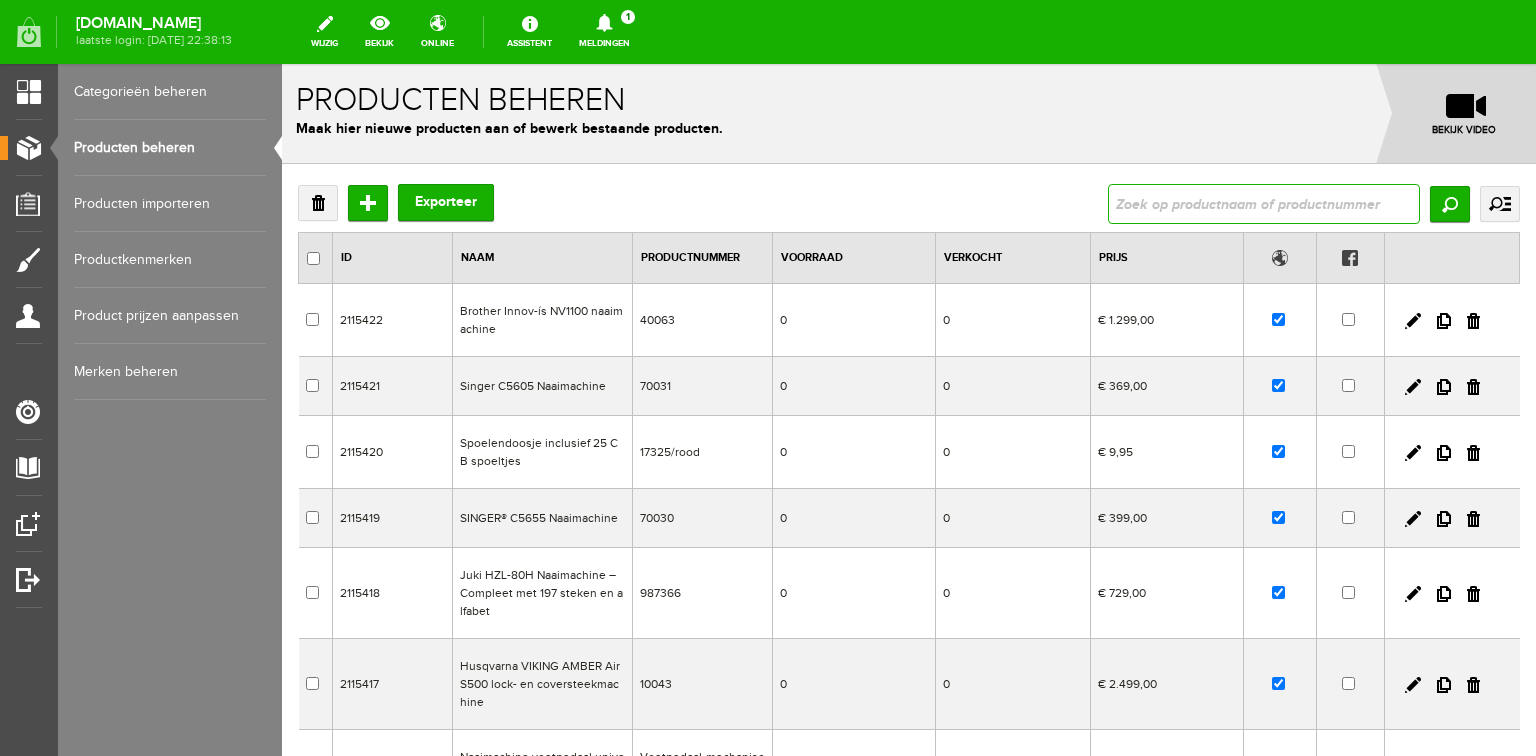click at bounding box center [1264, 204] 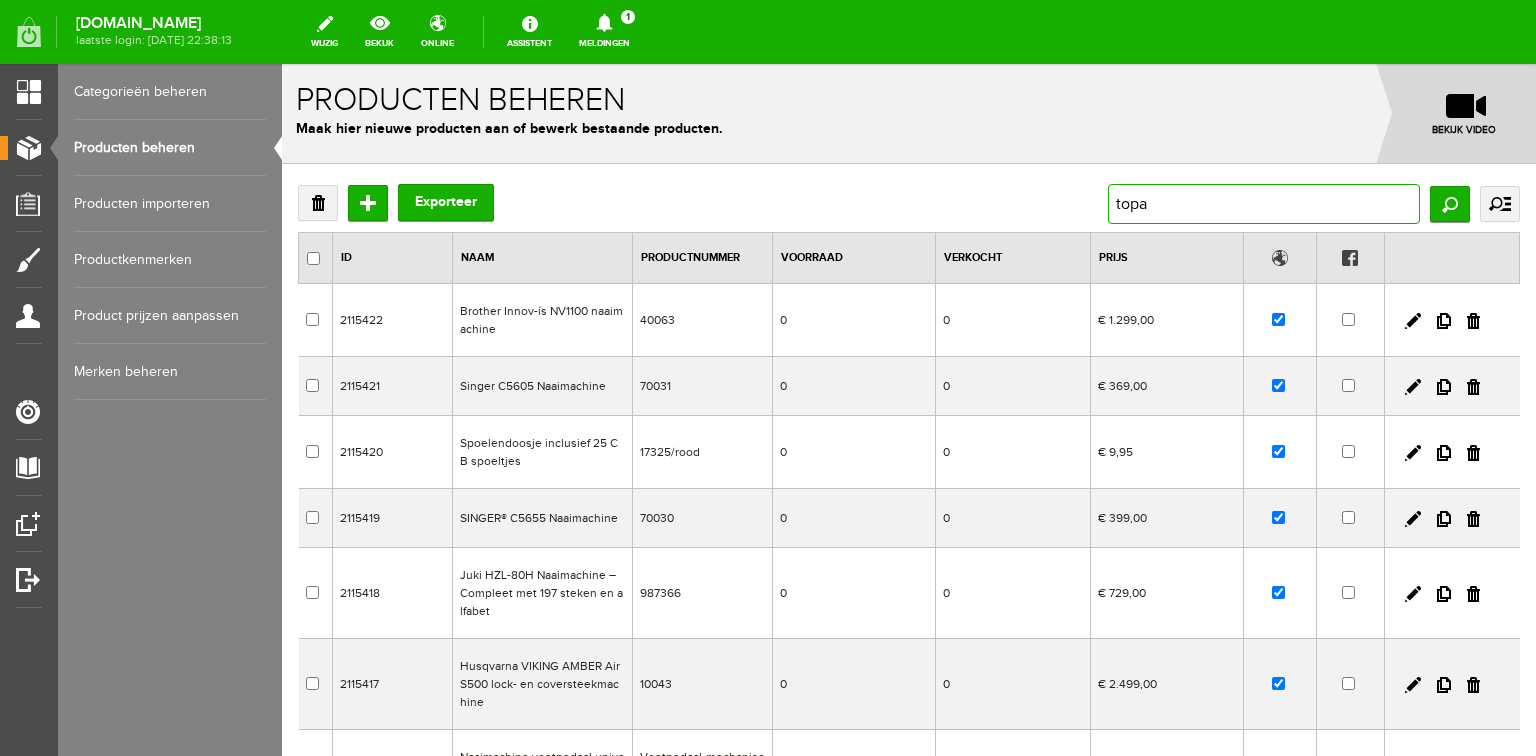 type on "topaz" 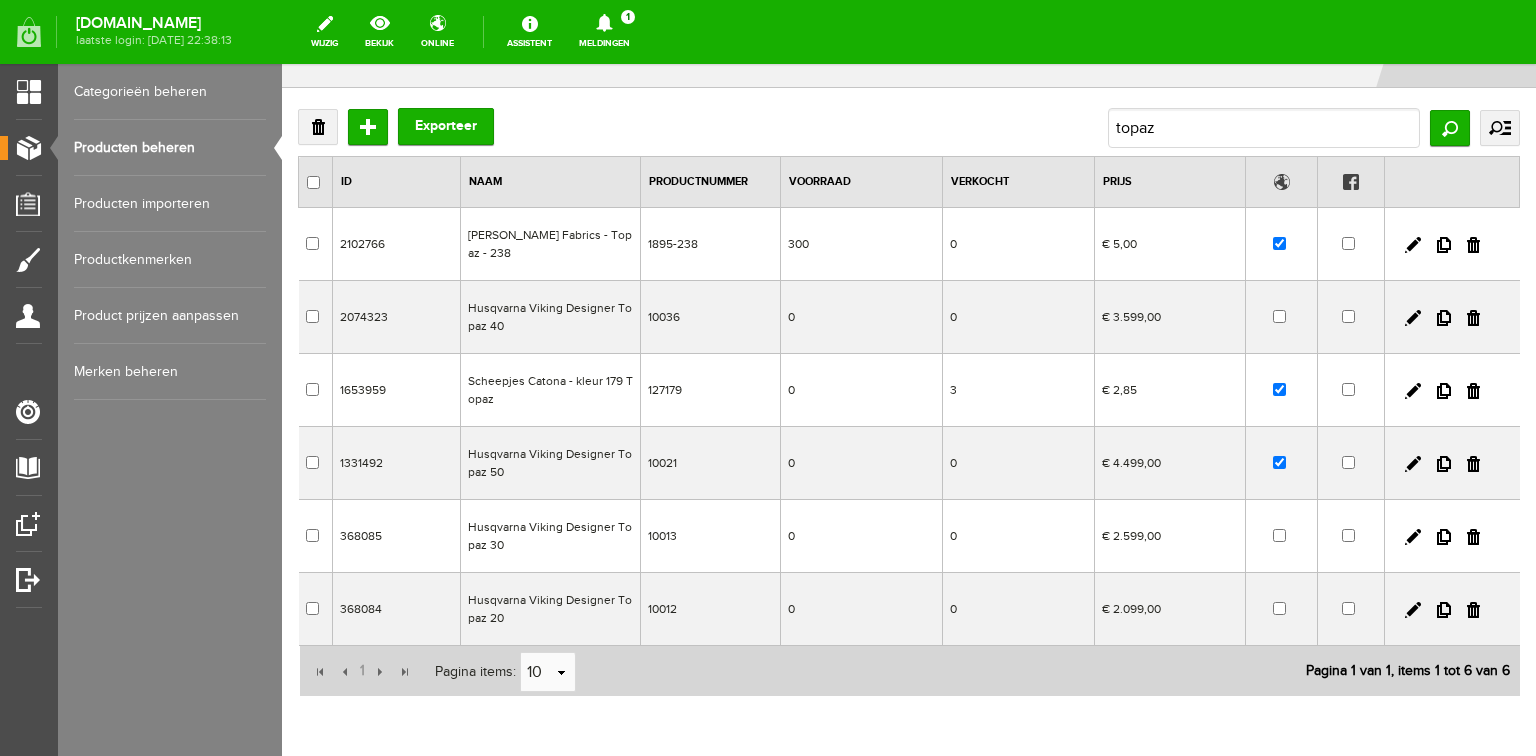 scroll, scrollTop: 80, scrollLeft: 0, axis: vertical 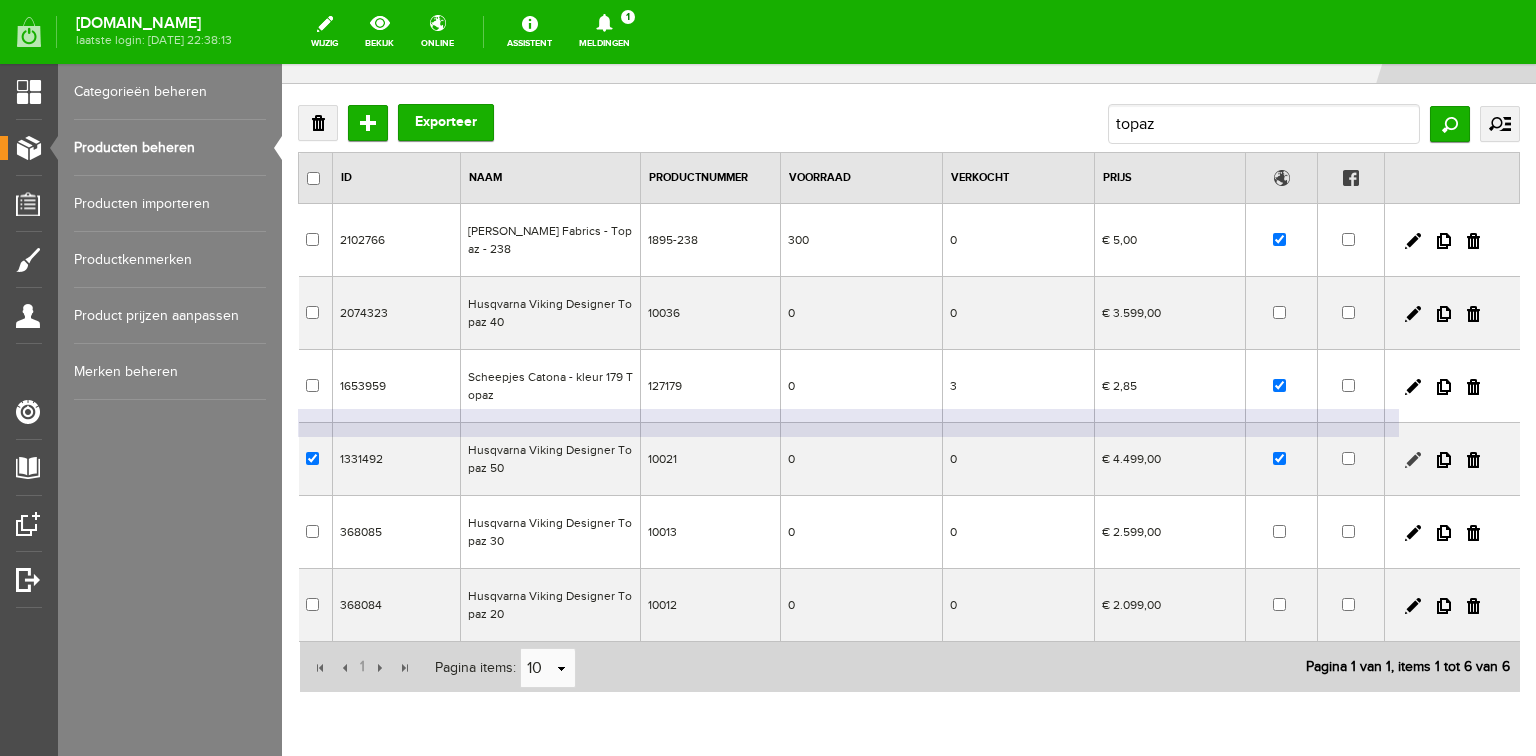 click at bounding box center [1413, 460] 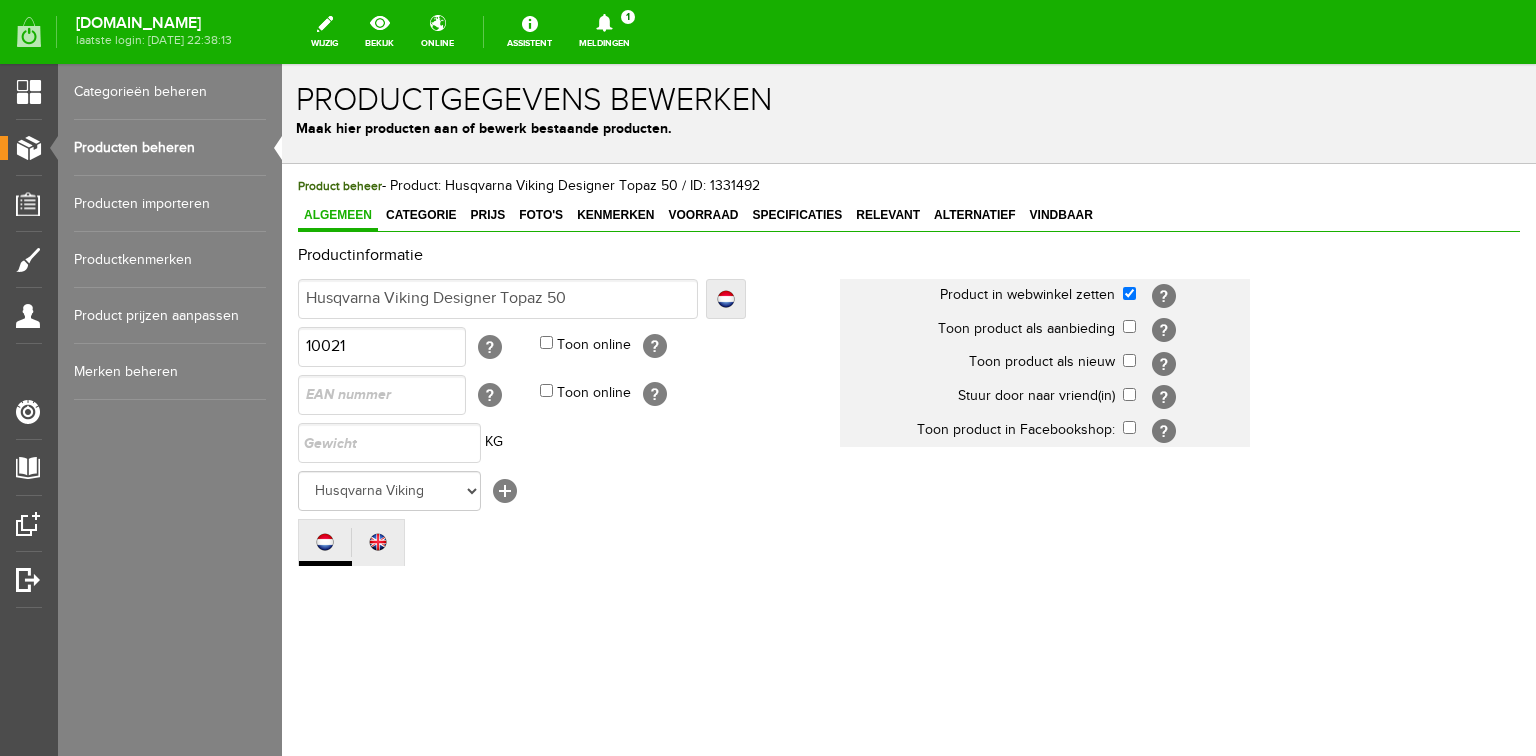 scroll, scrollTop: 0, scrollLeft: 0, axis: both 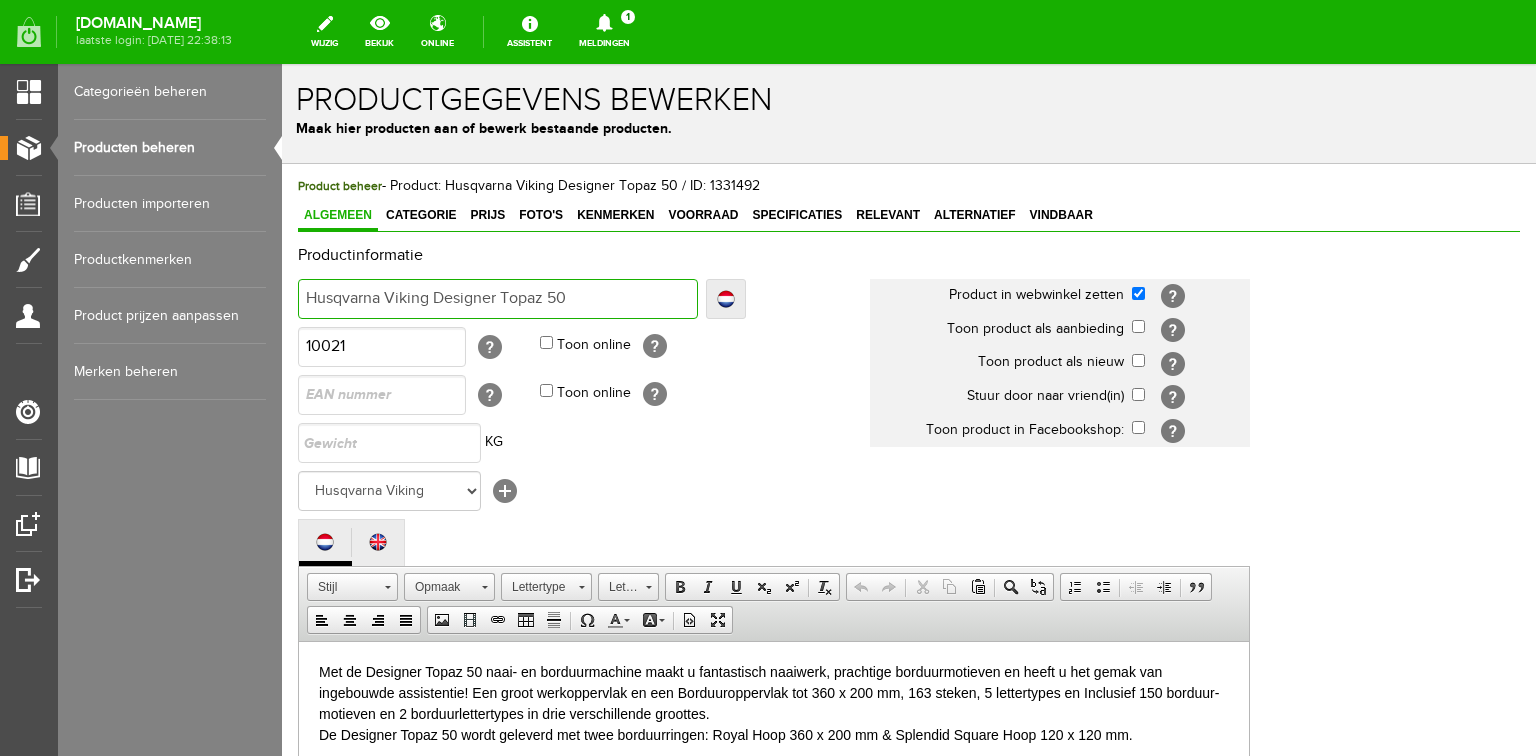 click on "Husqvarna Viking Designer Topaz 50" at bounding box center (498, 299) 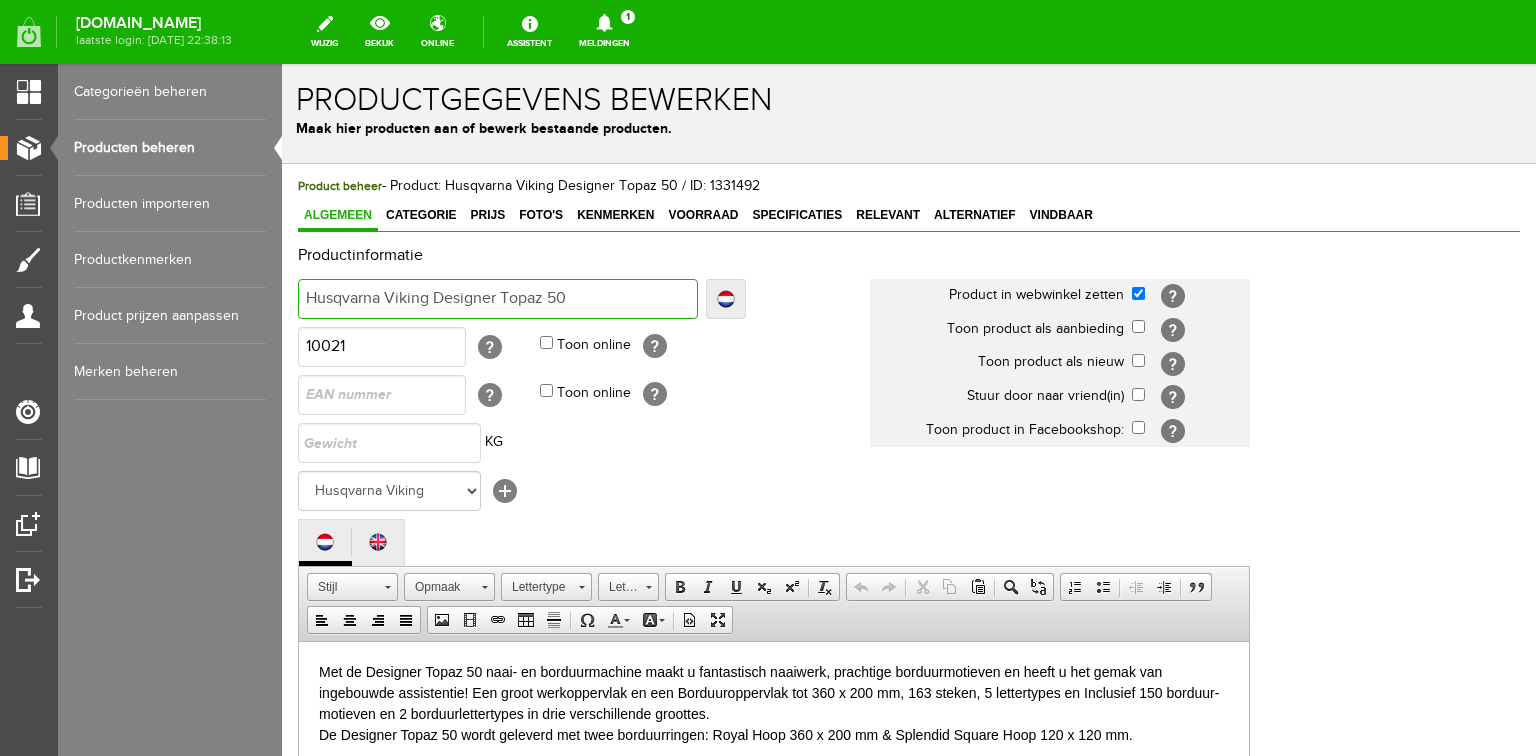 type on "Husqvarna Viking Designer Topaz 50 |" 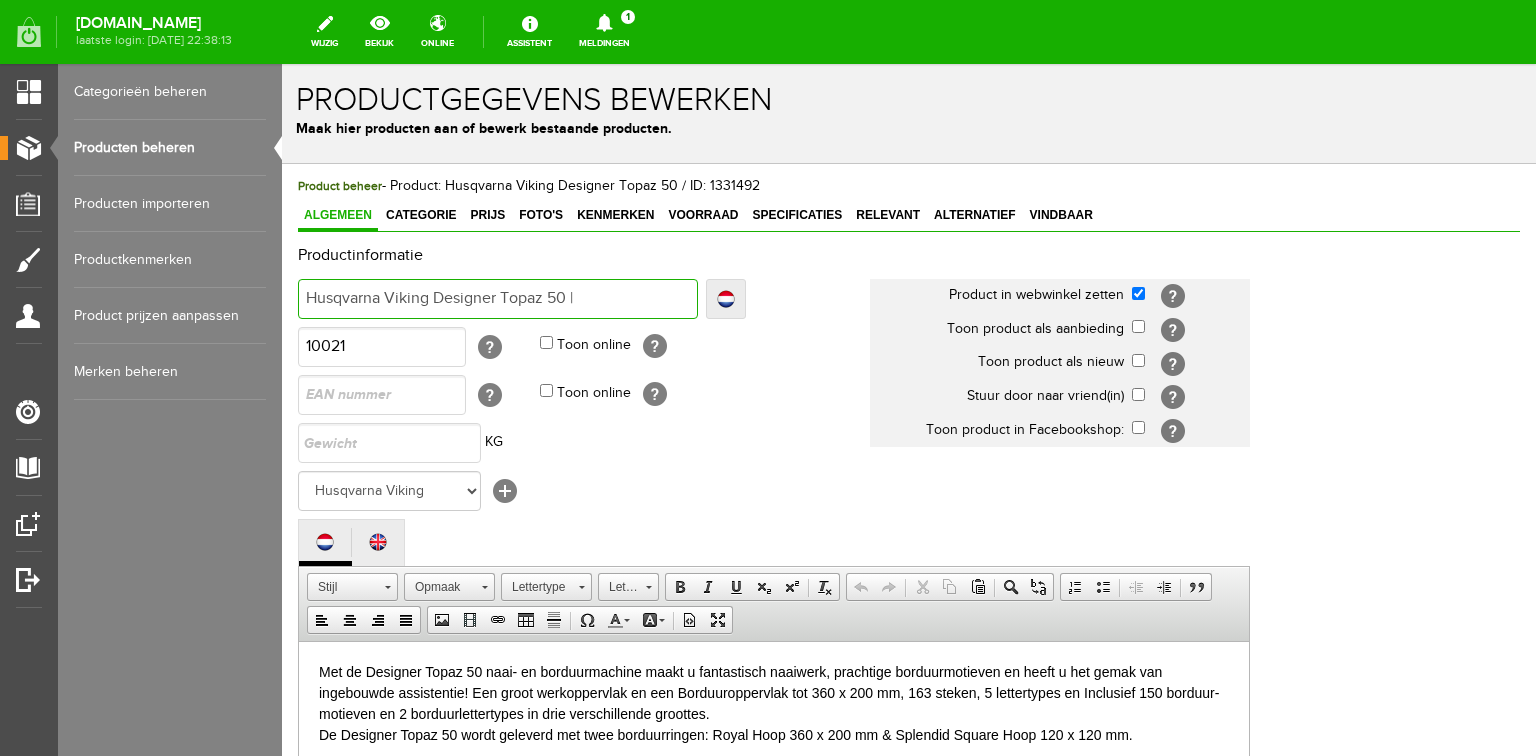 type on "Husqvarna Viking Designer Topaz 50 |" 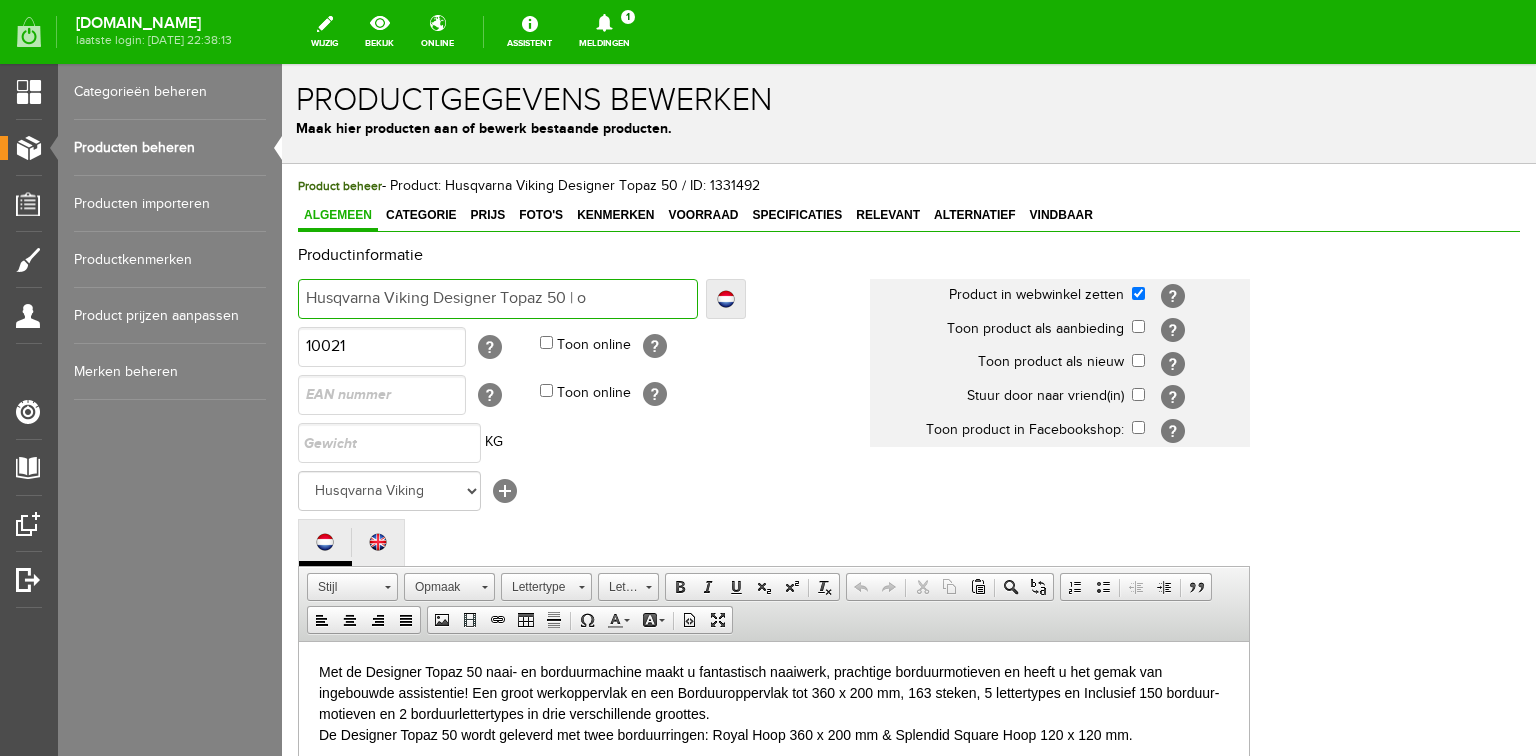 type on "Husqvarna Viking Designer Topaz 50 | o" 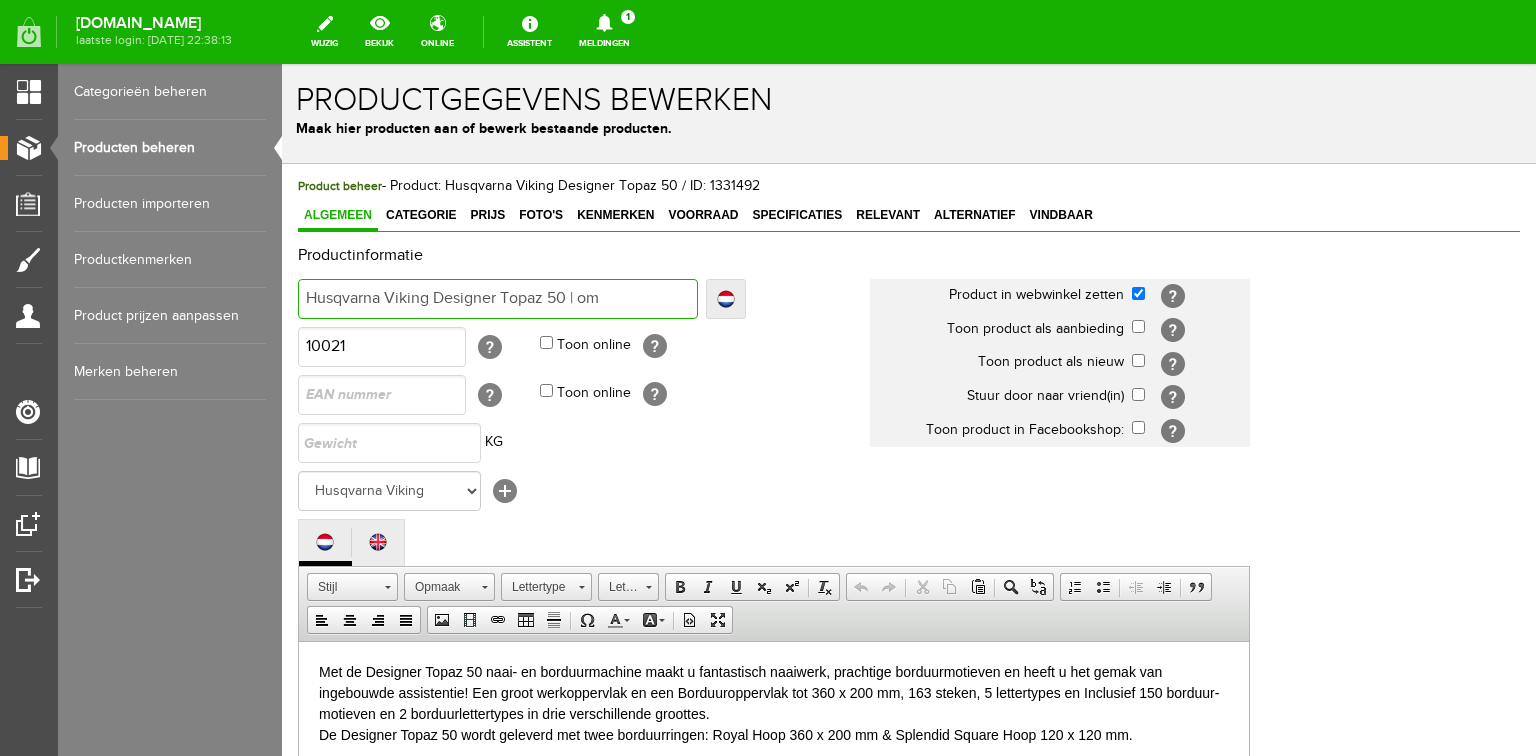 type on "Husqvarna Viking Designer Topaz 50 | om" 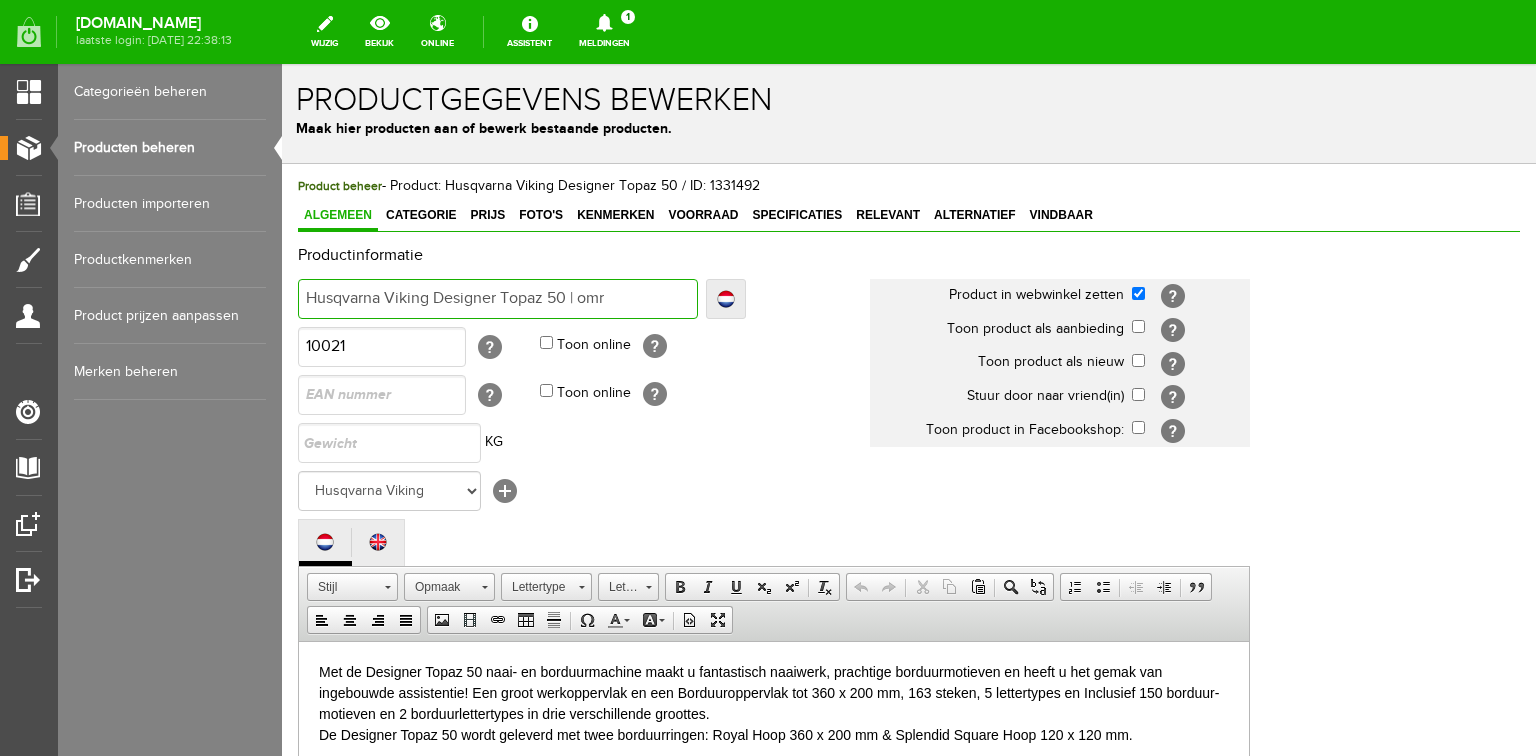 type on "Husqvarna Viking Designer Topaz 50 | omr" 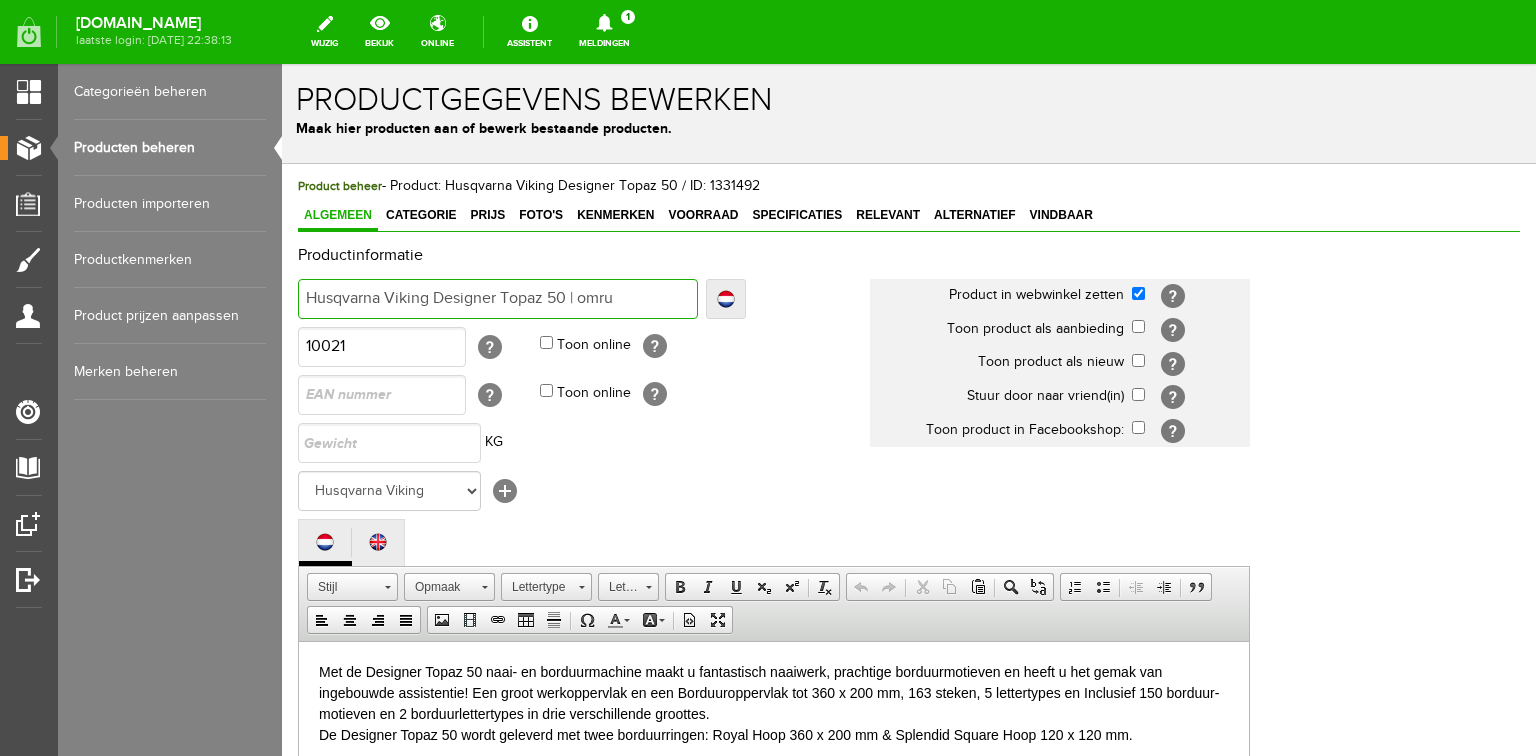 type on "Husqvarna Viking Designer Topaz 50 | omrui" 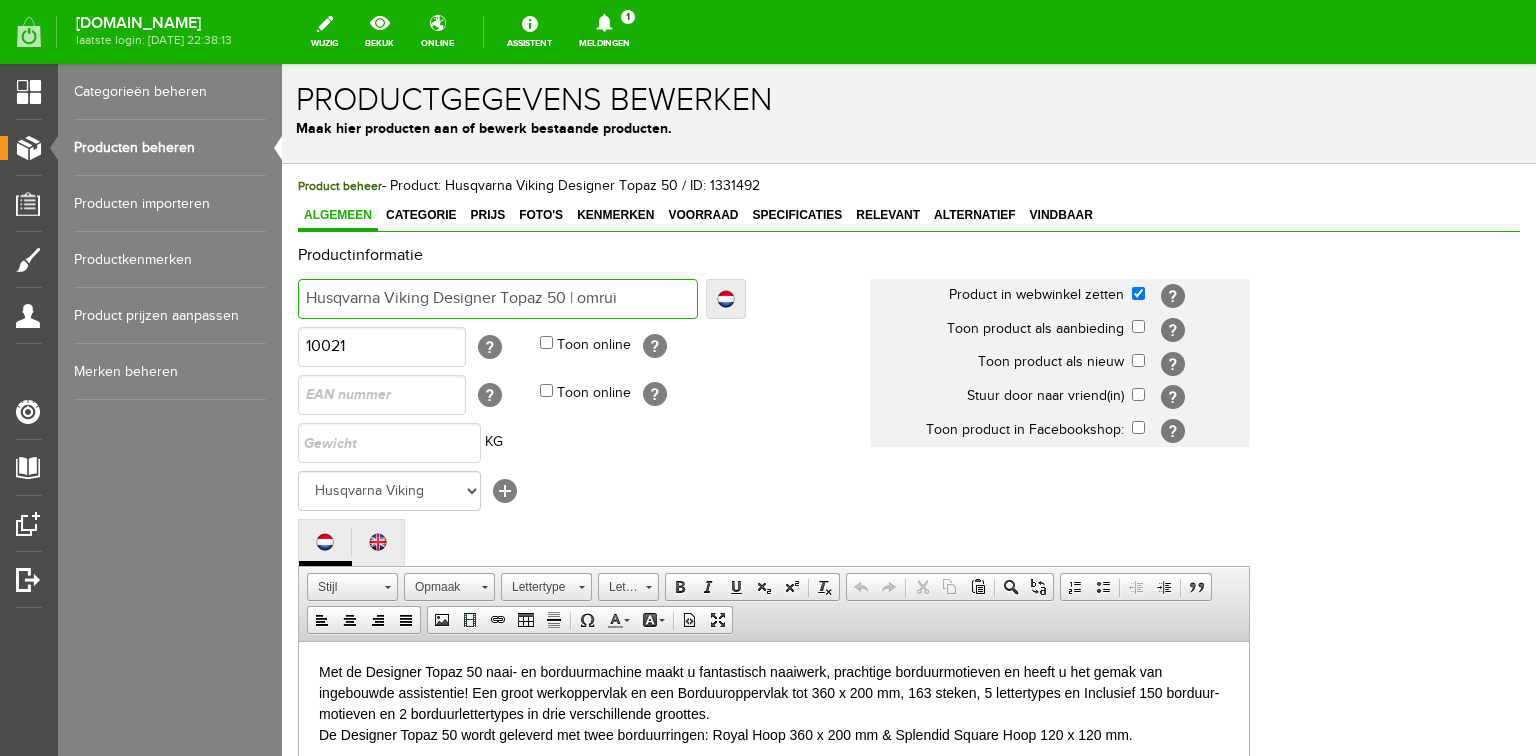 type on "Husqvarna Viking Designer Topaz 50 | omrui" 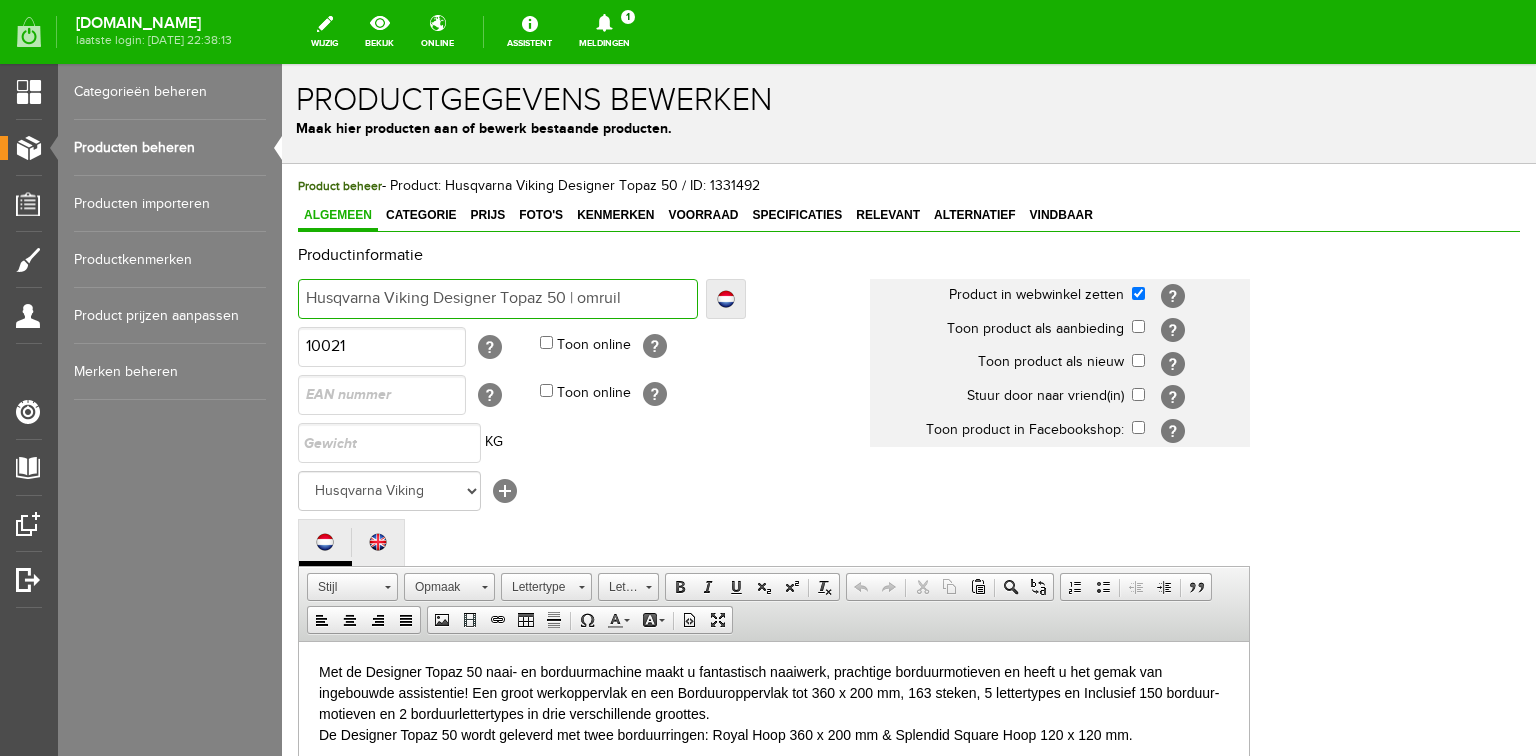 type on "Husqvarna Viking Designer Topaz 50 | omruil" 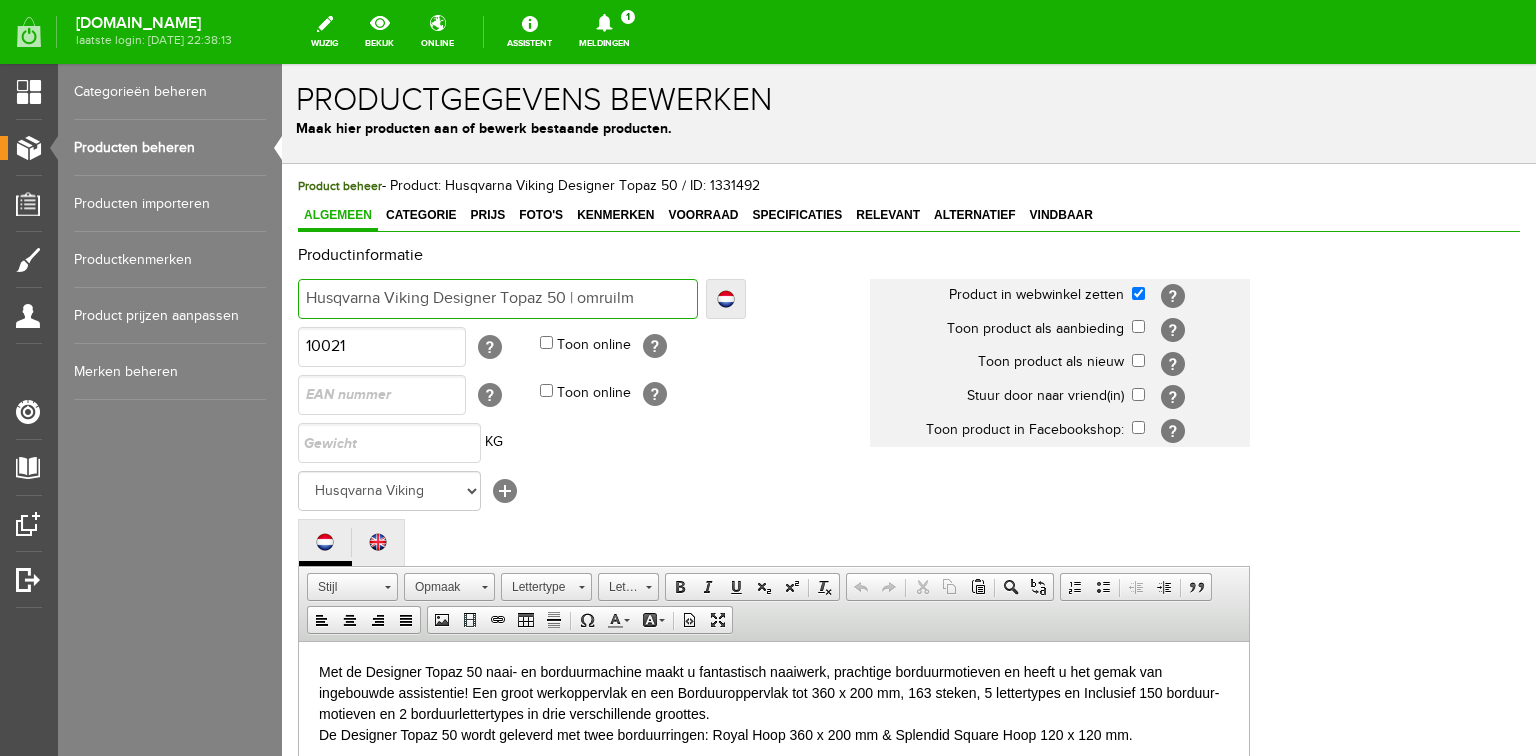 type on "Husqvarna Viking Designer Topaz 50 | omruilm" 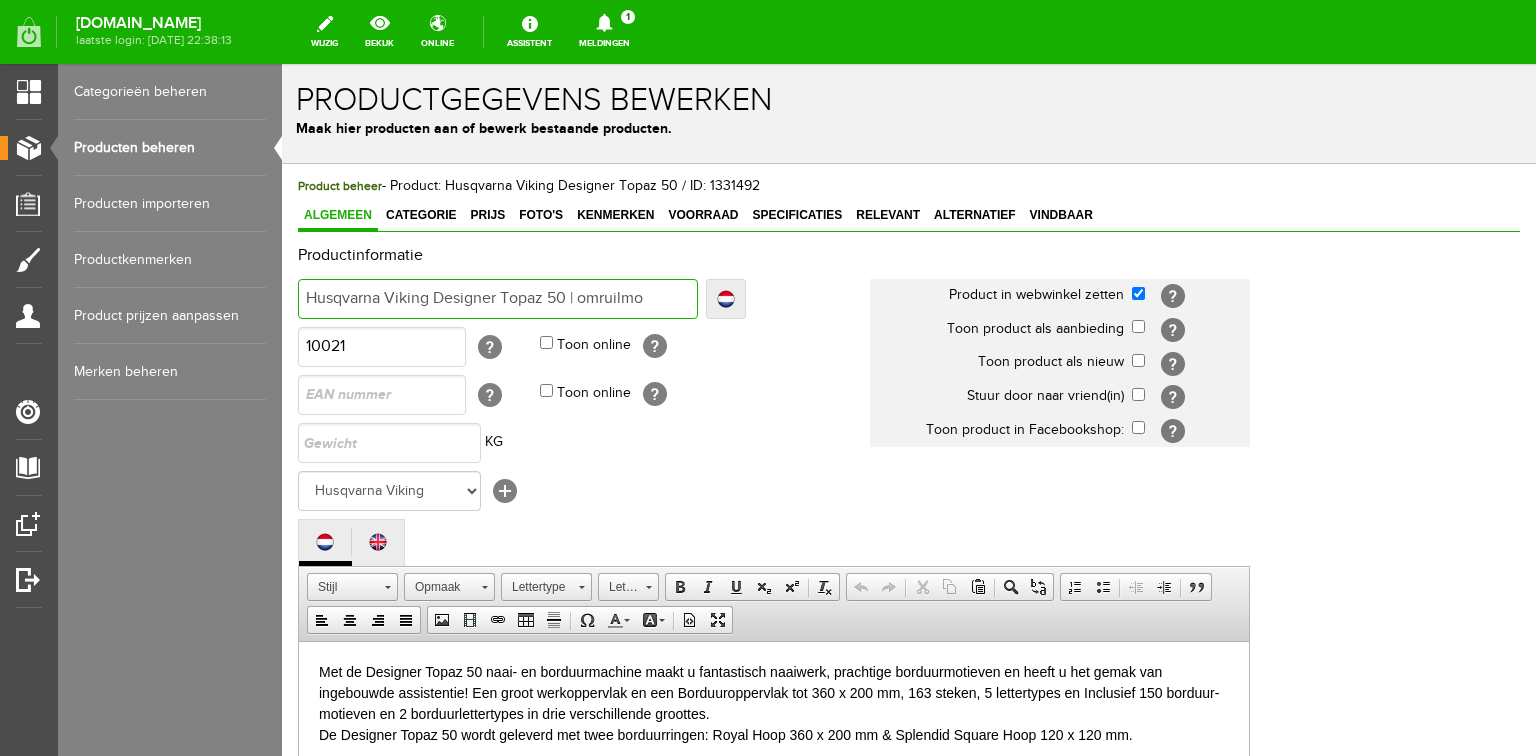 type on "Husqvarna Viking Designer Topaz 50 | omruilmo" 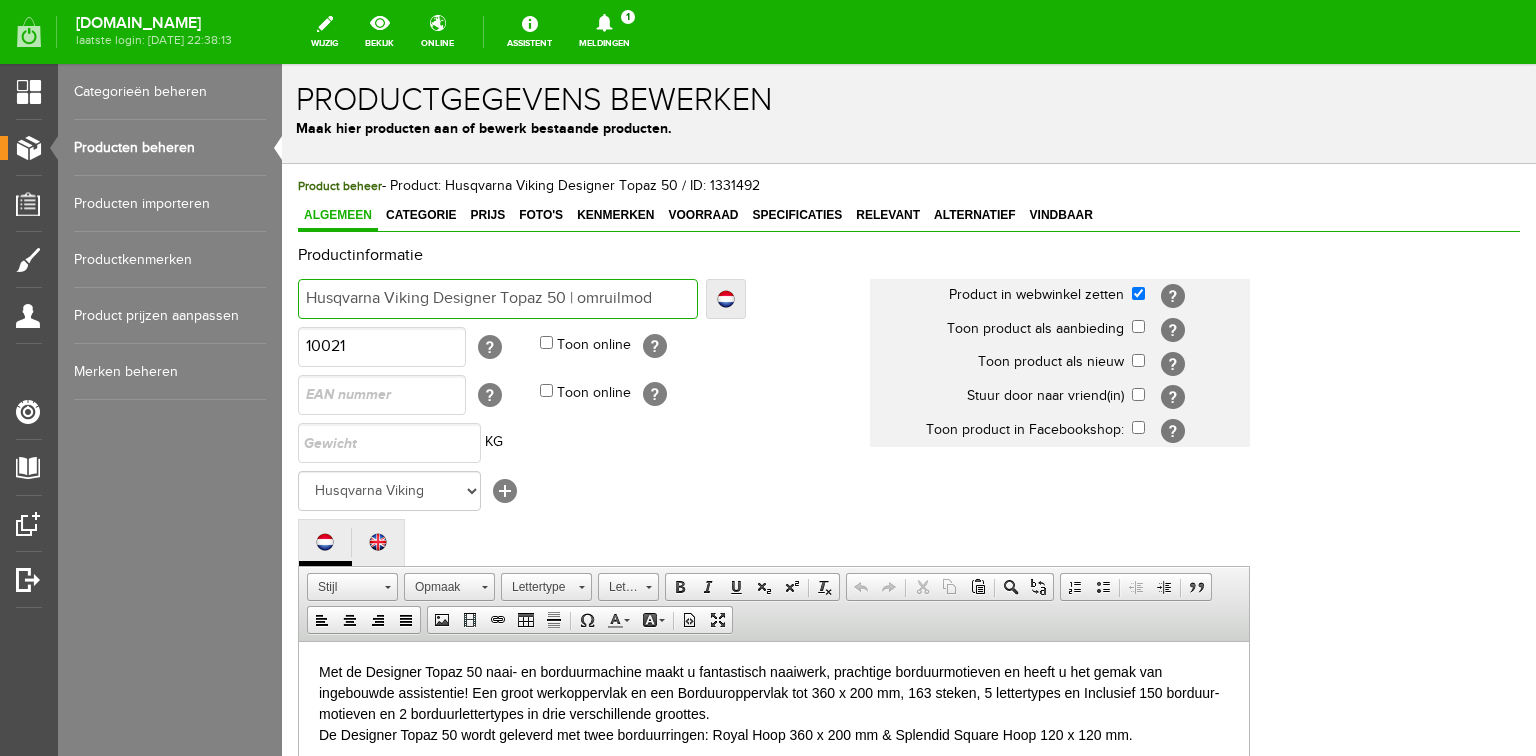 type on "Husqvarna Viking Designer Topaz 50 | omruilmod" 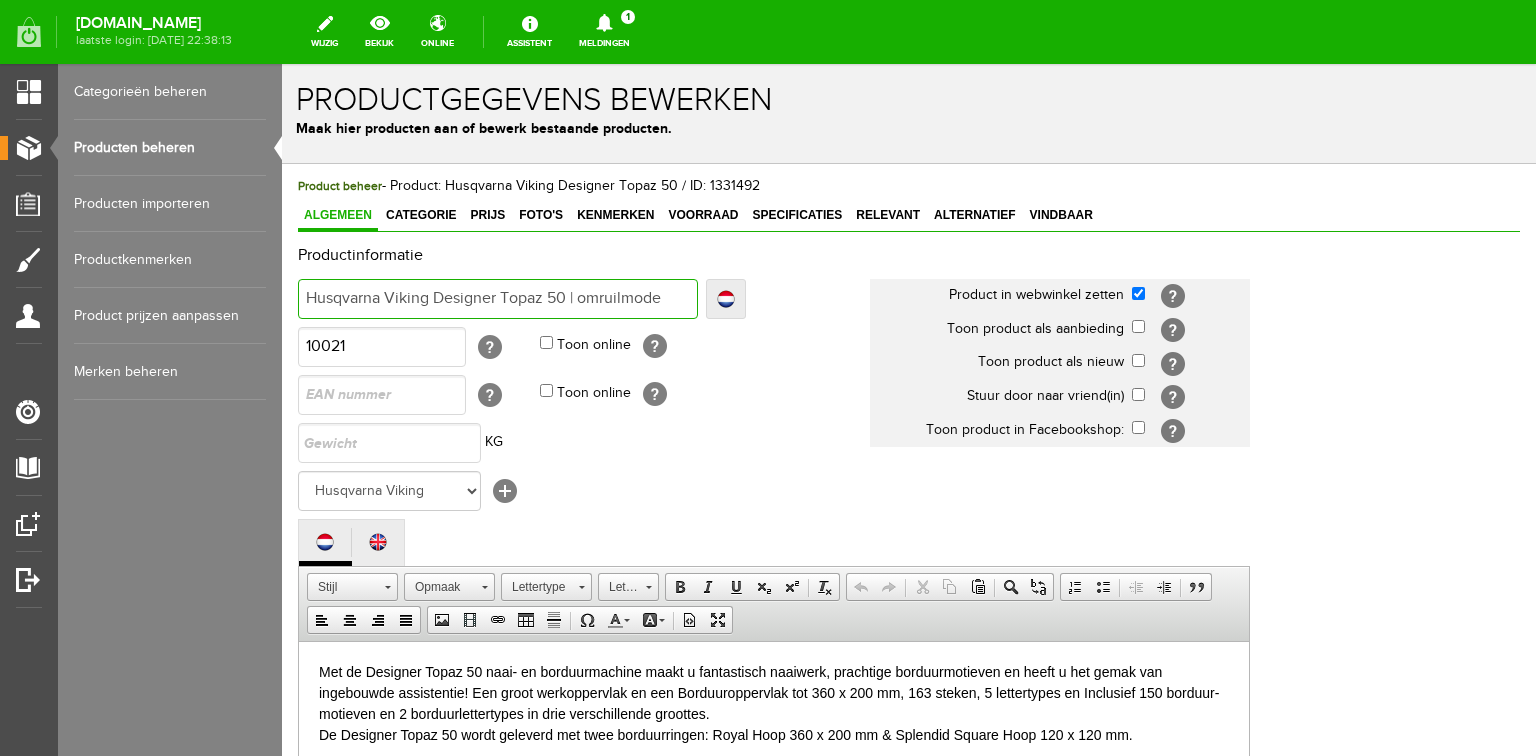 type on "Husqvarna Viking Designer Topaz 50 | omruilmode" 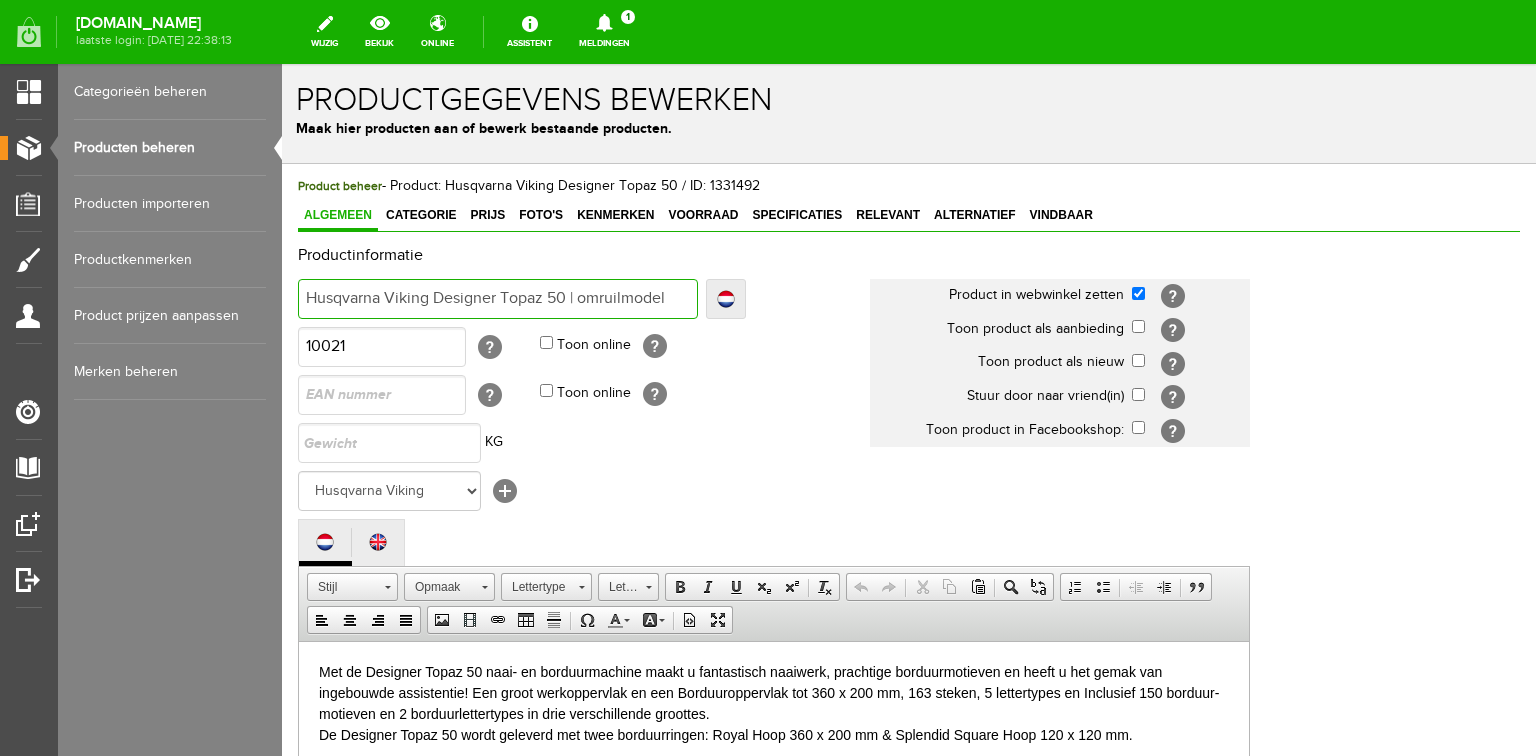 type on "Husqvarna Viking Designer Topaz 50 | omruilmodel" 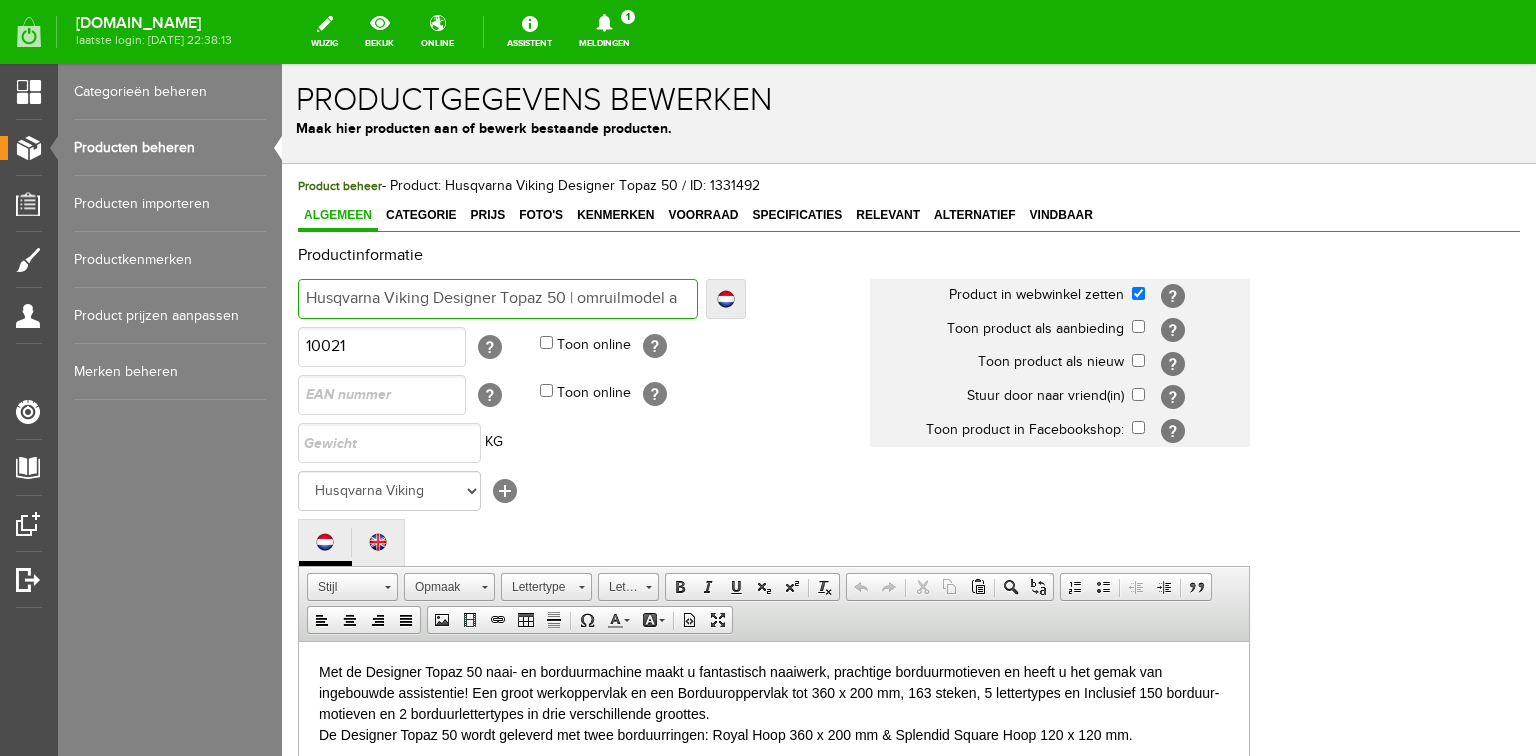 type on "Husqvarna Viking Designer Topaz 50 | omruilmodel al" 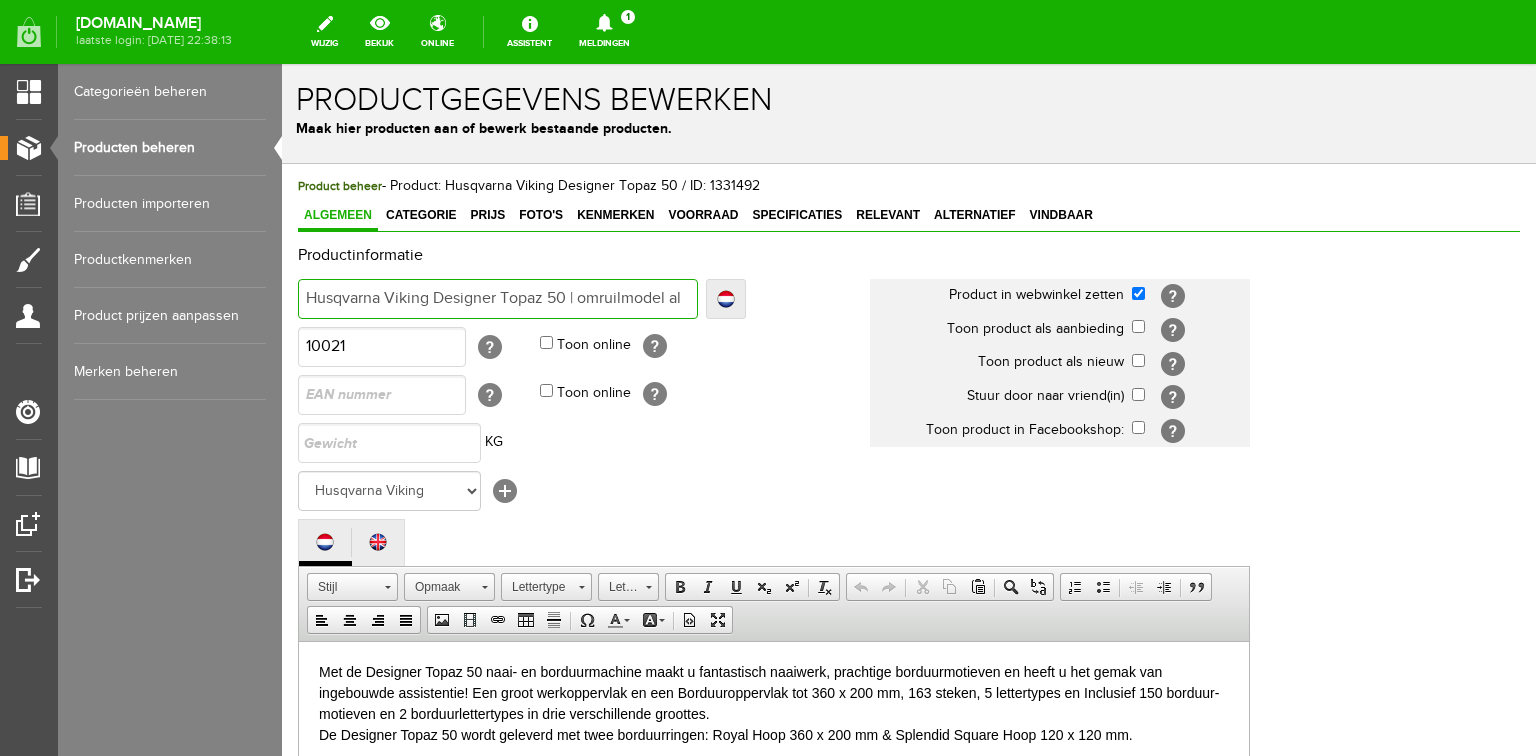 type on "Husqvarna Viking Designer Topaz 50 | omruilmodel als" 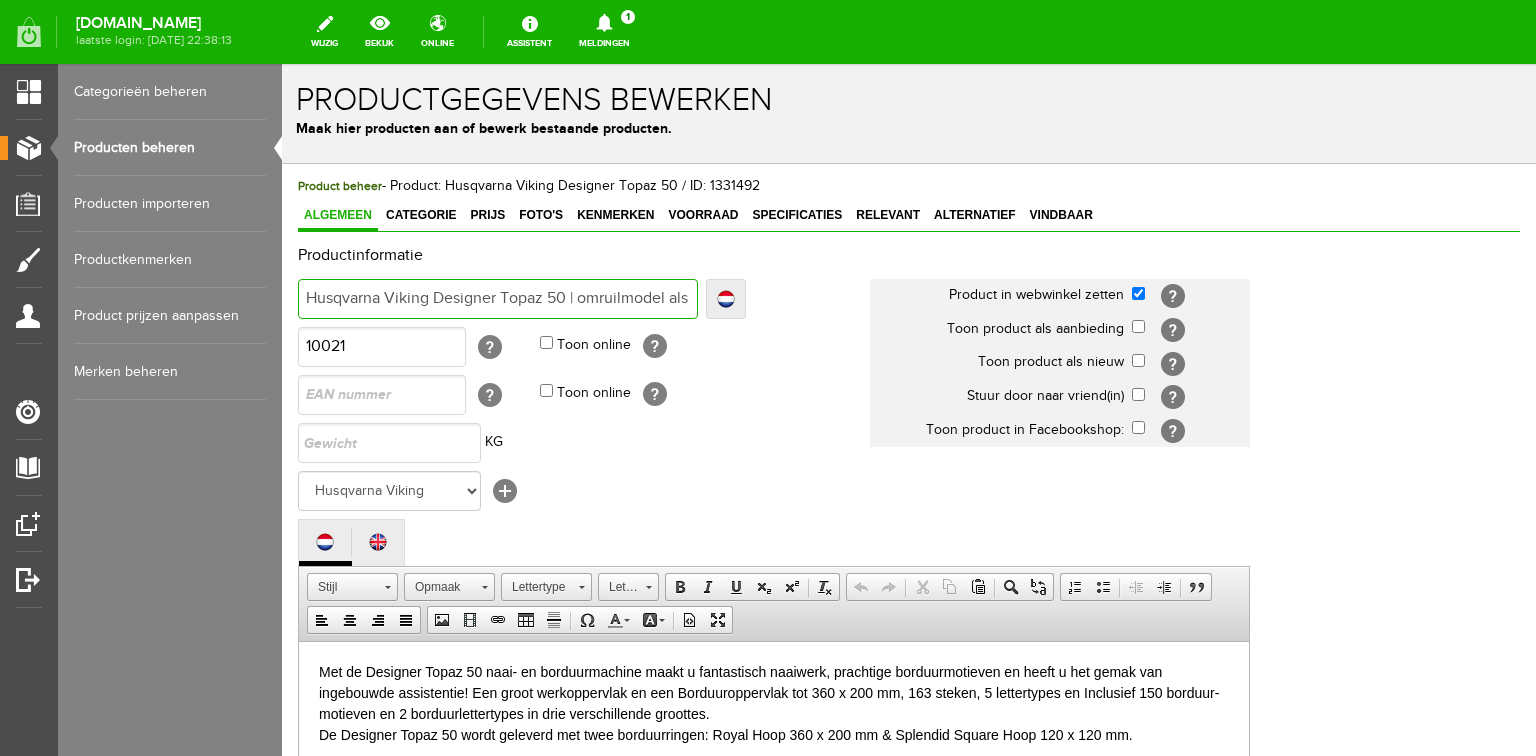 type on "Husqvarna Viking Designer Topaz 50 | omruilmodel als" 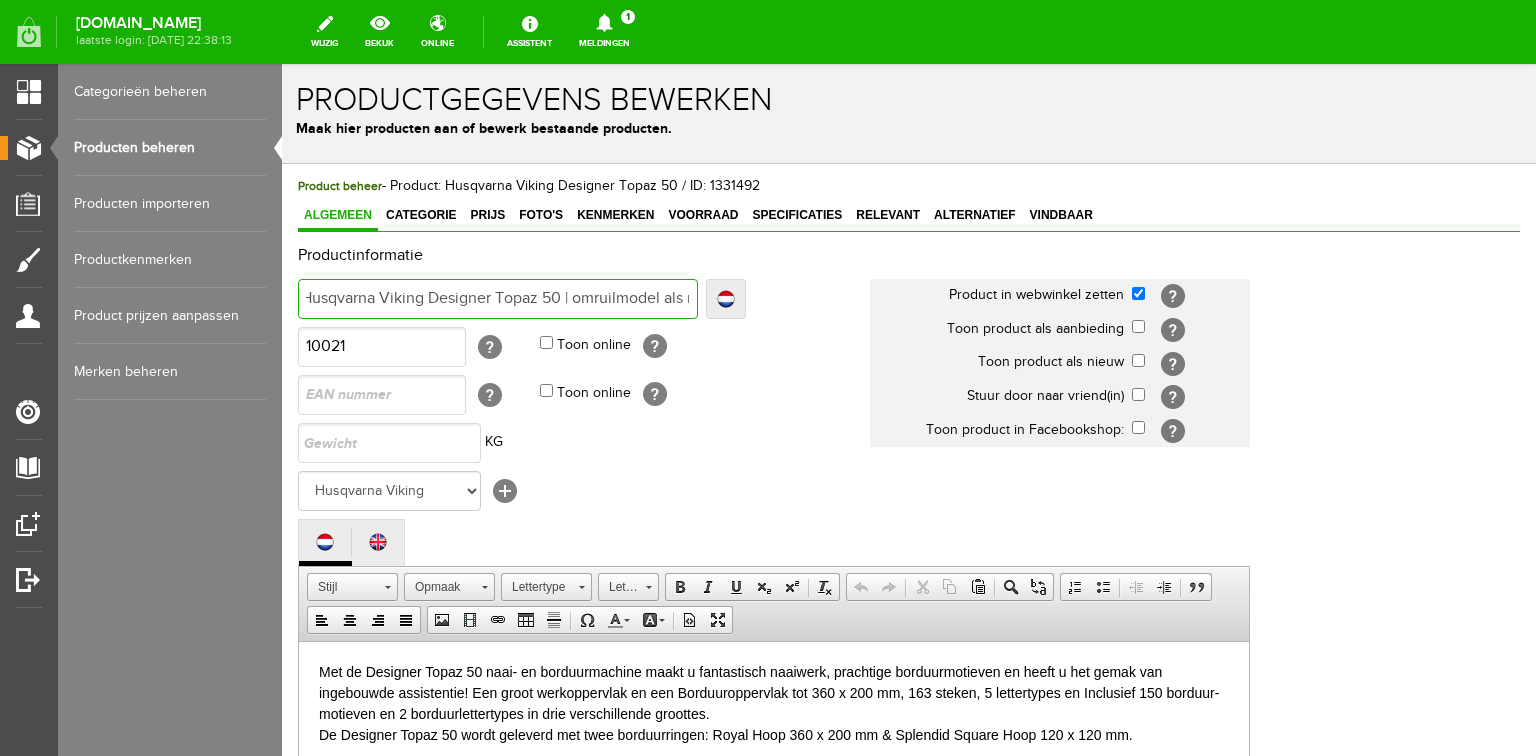 type on "Husqvarna Viking Designer Topaz 50 | omruilmodel als n" 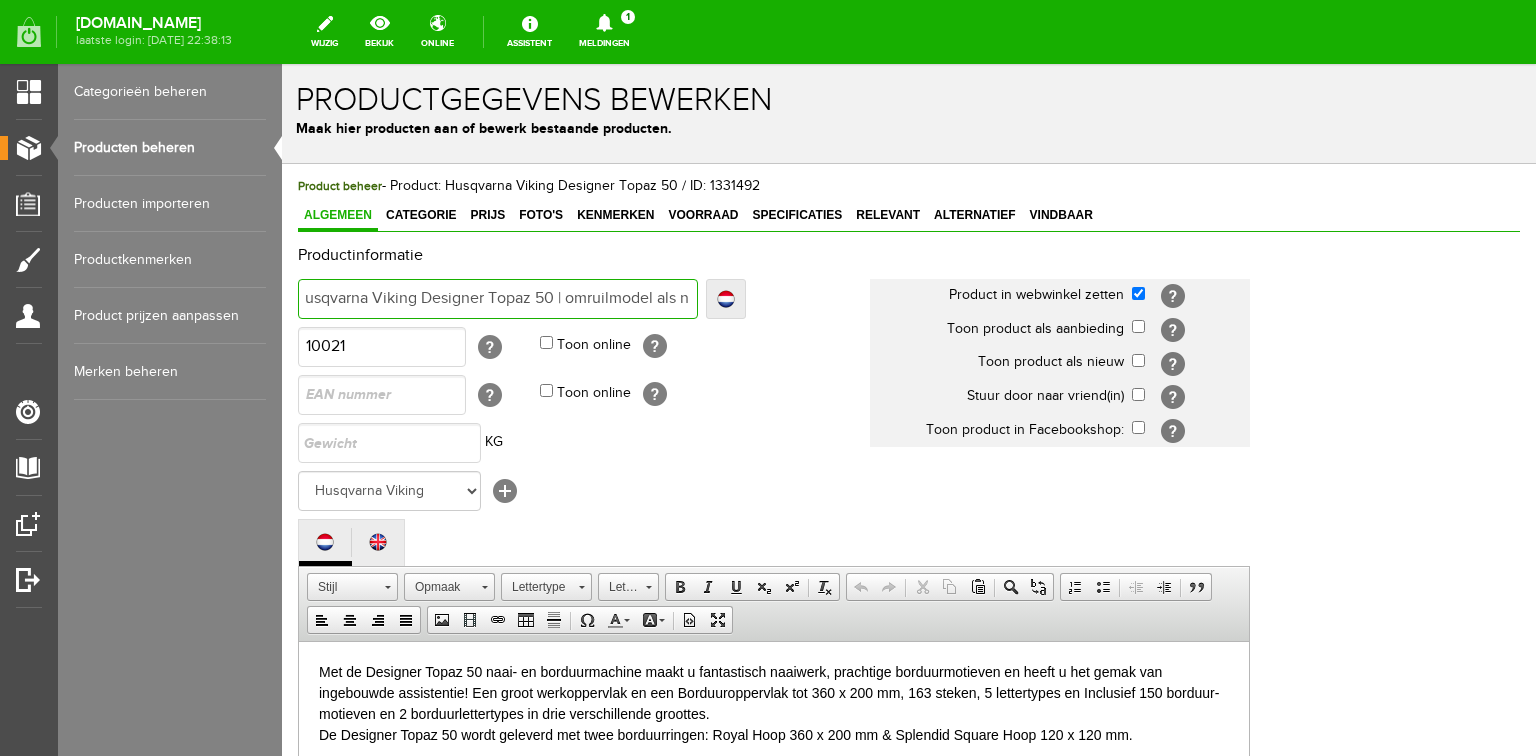 type on "Husqvarna Viking Designer Topaz 50 | omruilmodel als ni" 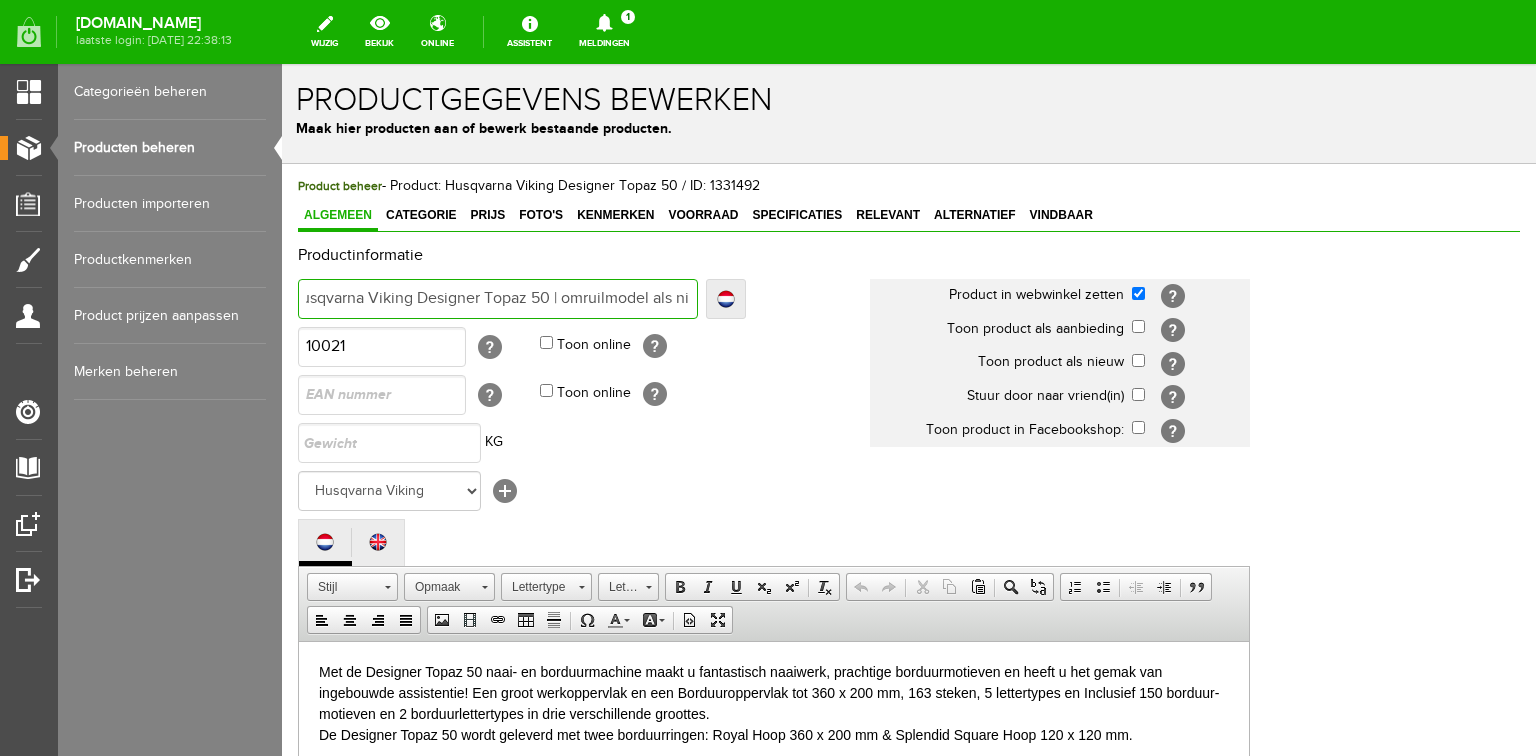 type on "Husqvarna Viking Designer Topaz 50 | omruilmodel als ni" 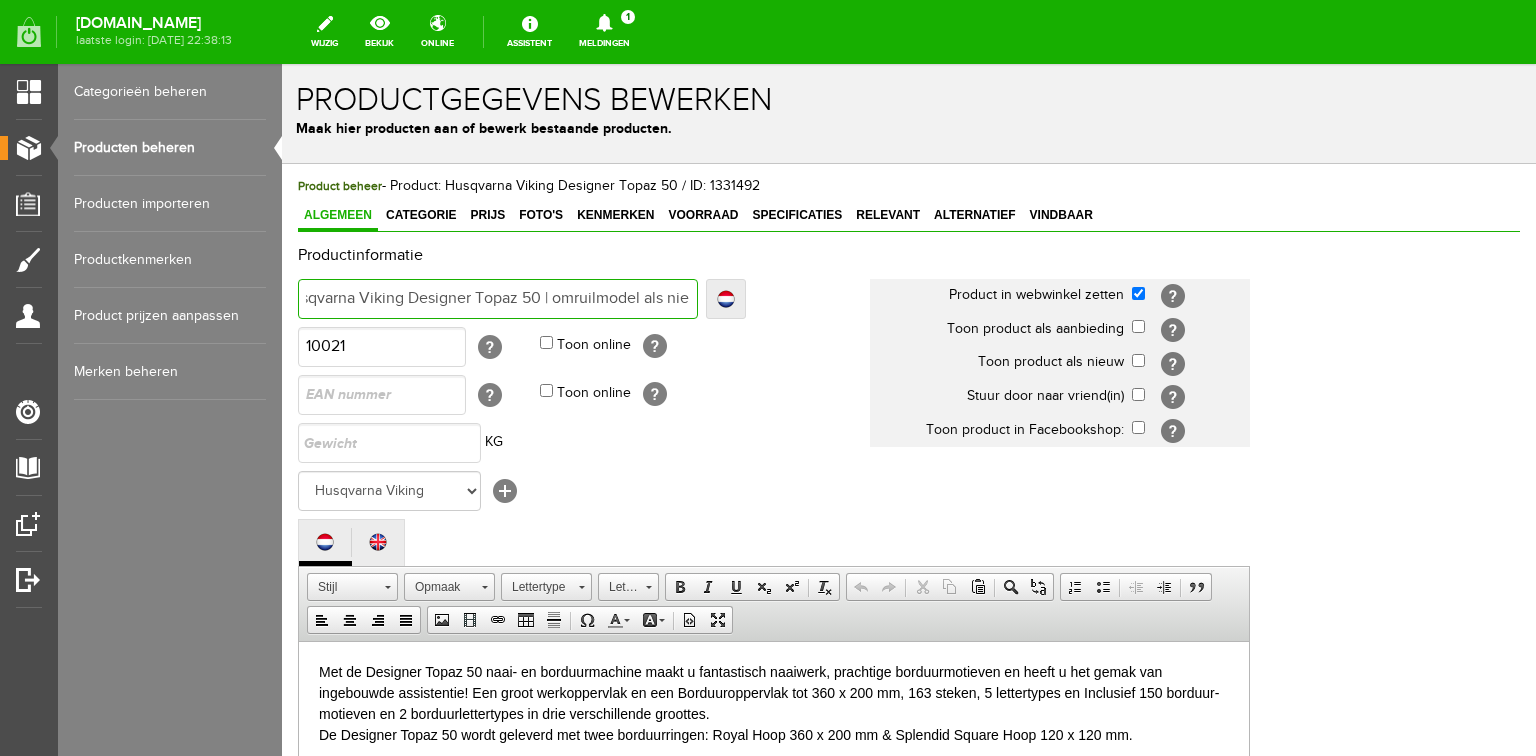 type on "Husqvarna Viking Designer Topaz 50 | omruilmodel als nieu" 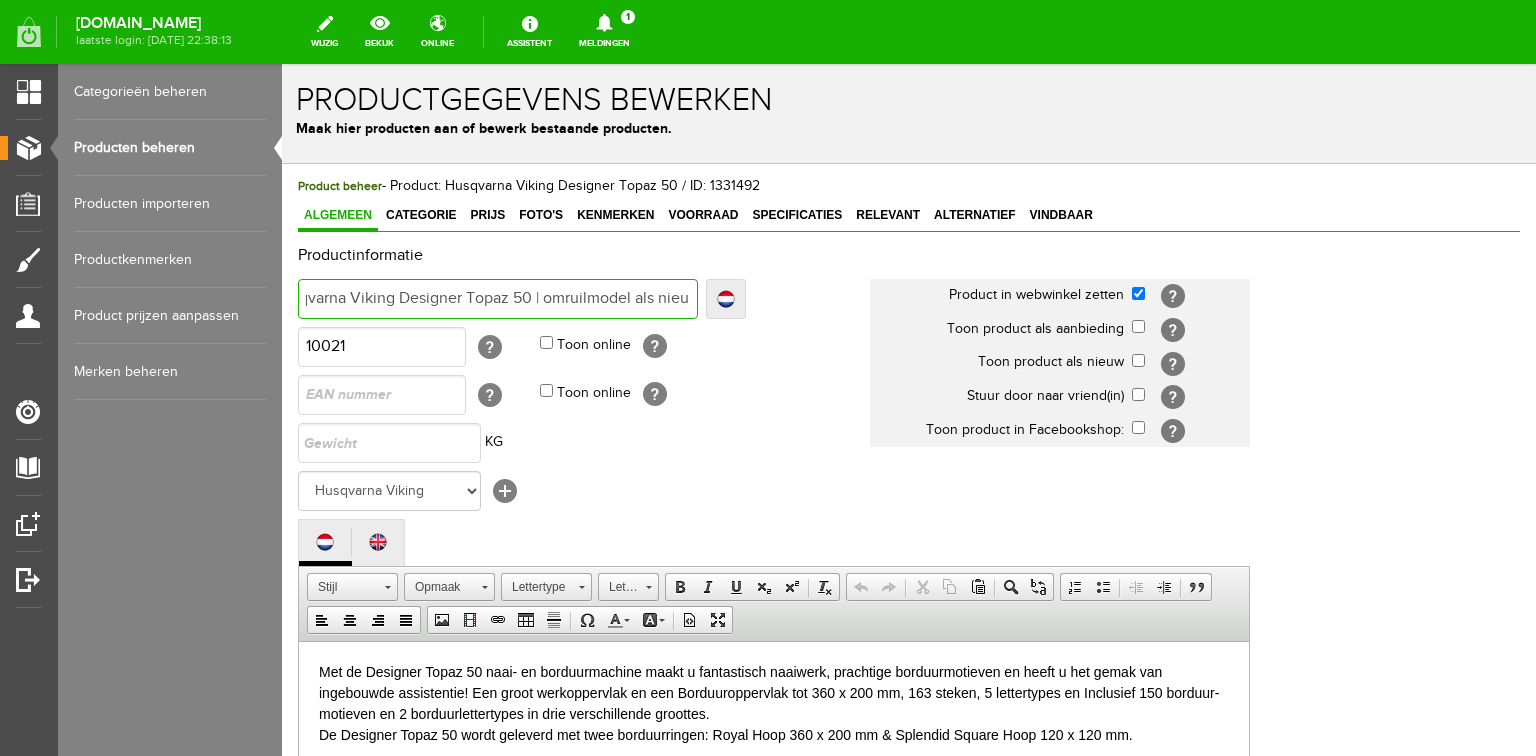 type on "Husqvarna Viking Designer Topaz 50 | omruilmodel als nieu" 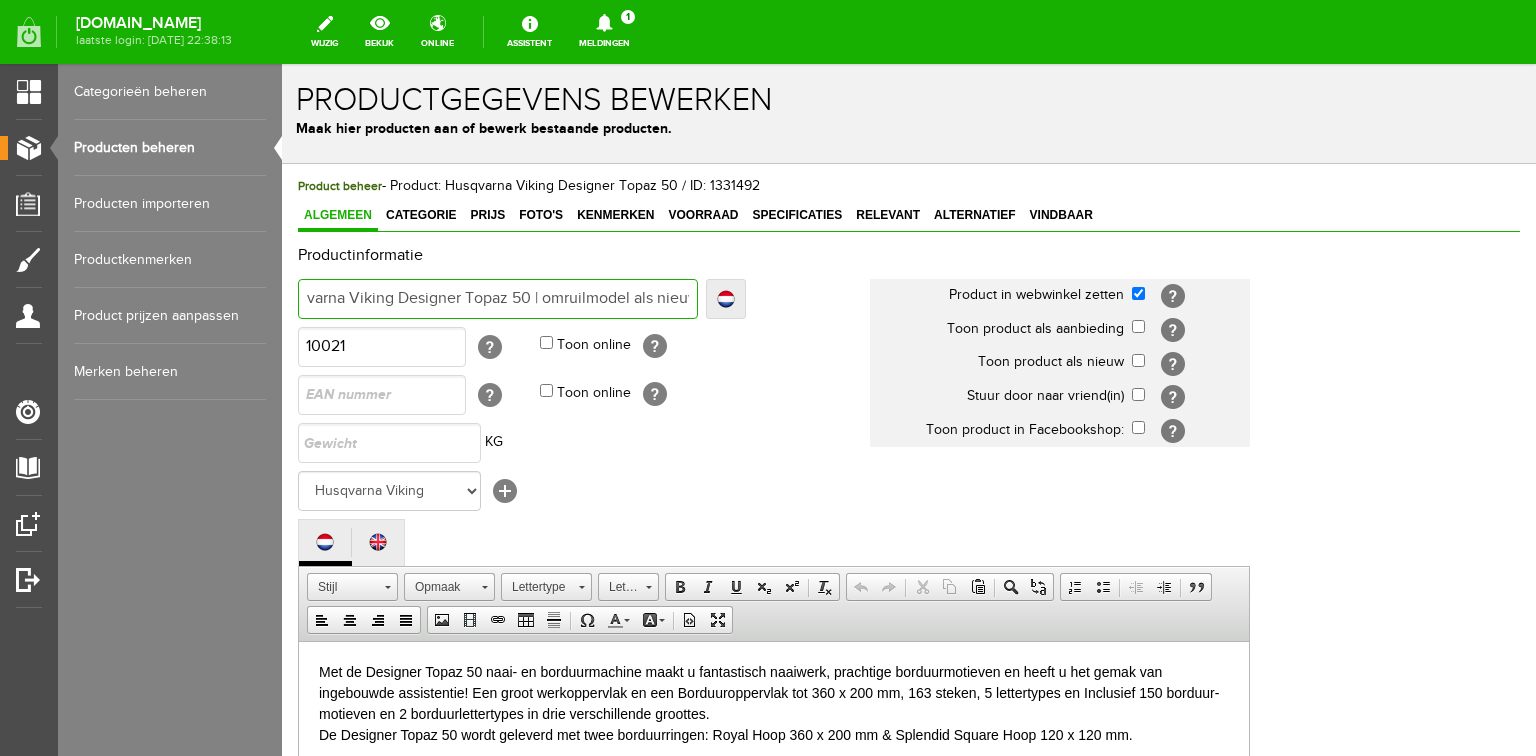 type on "Husqvarna Viking Designer Topaz 50 | omruilmodel als nieuw" 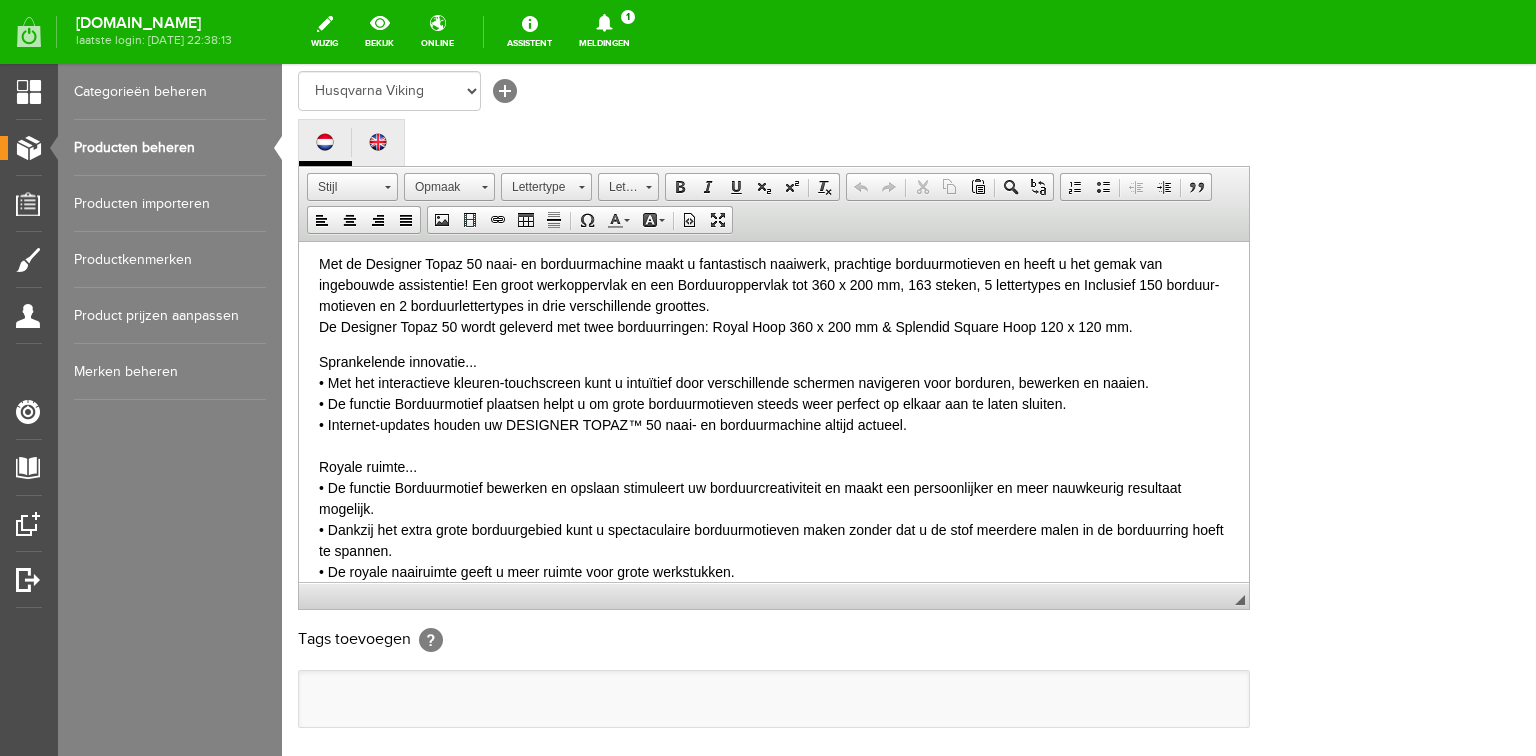 scroll, scrollTop: 0, scrollLeft: 0, axis: both 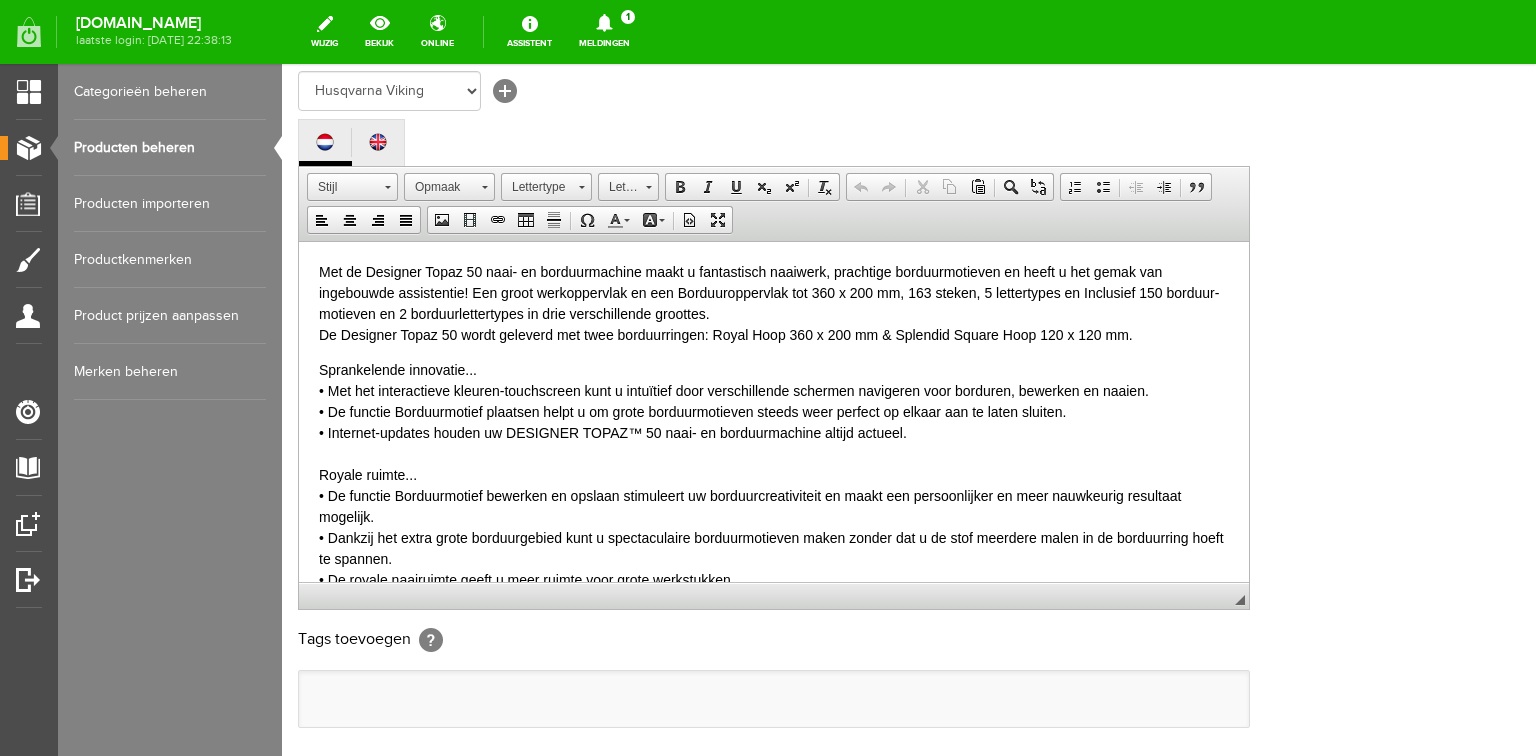 type on "Husqvarna Viking Designer Topaz 50 | omruilmodel als nieuw" 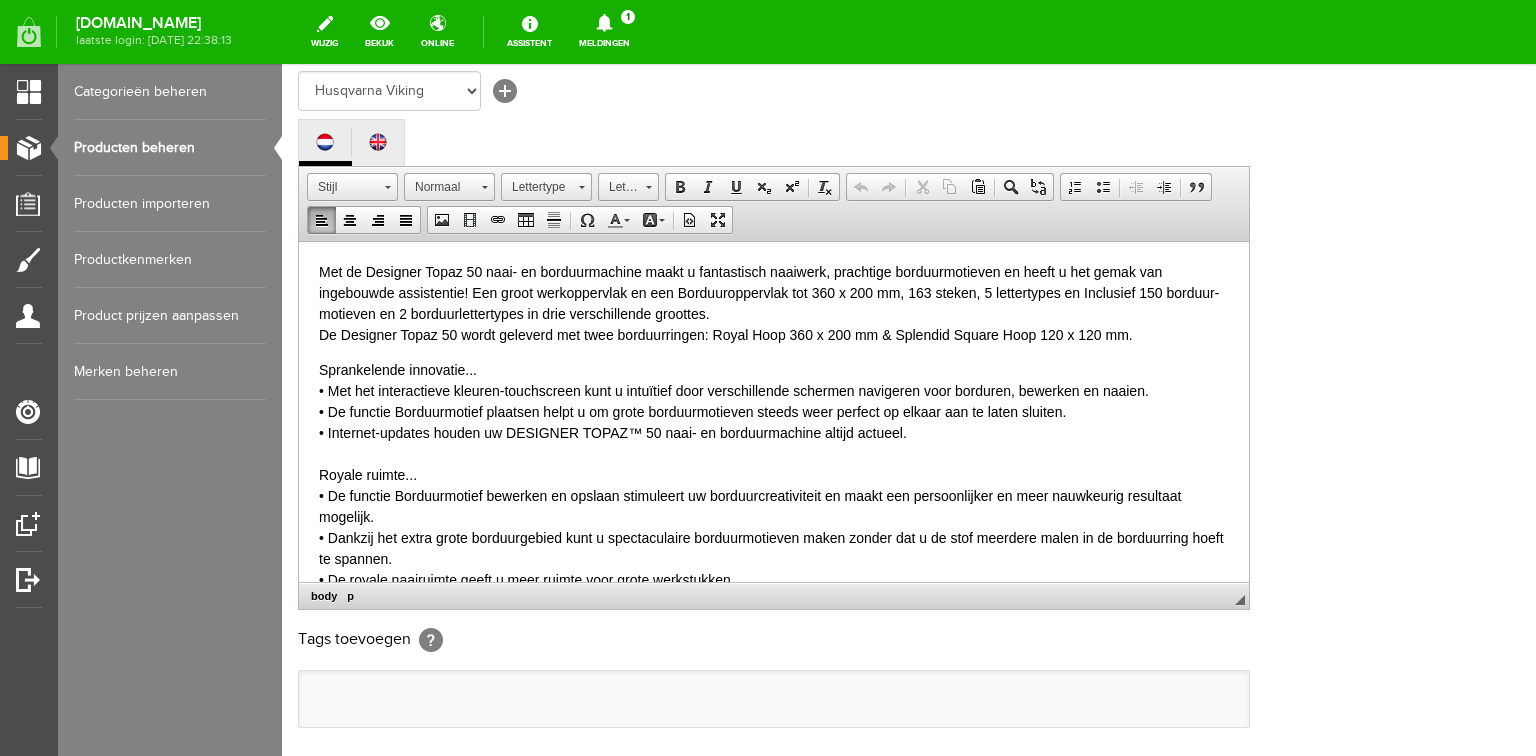 scroll, scrollTop: 0, scrollLeft: 0, axis: both 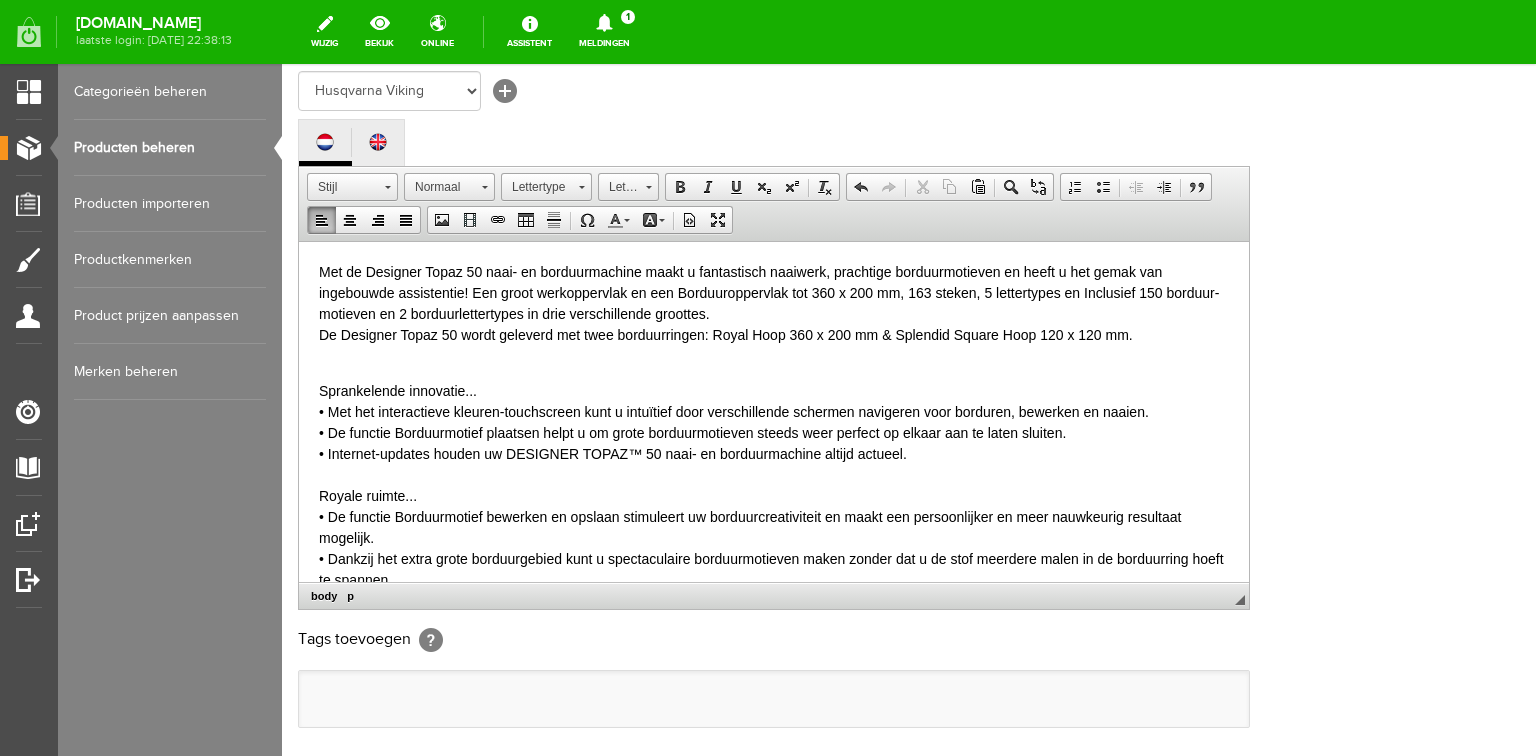 type 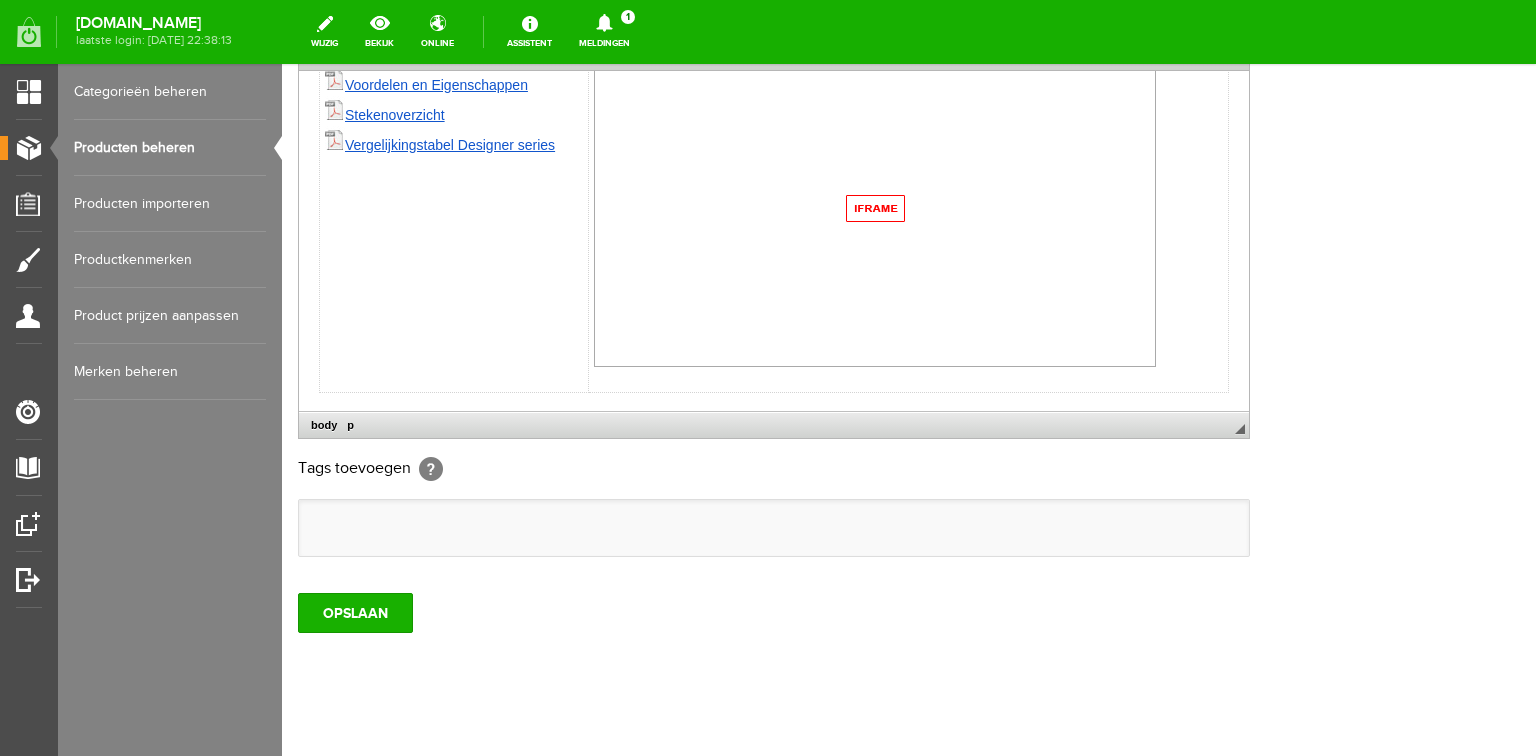 scroll, scrollTop: 592, scrollLeft: 0, axis: vertical 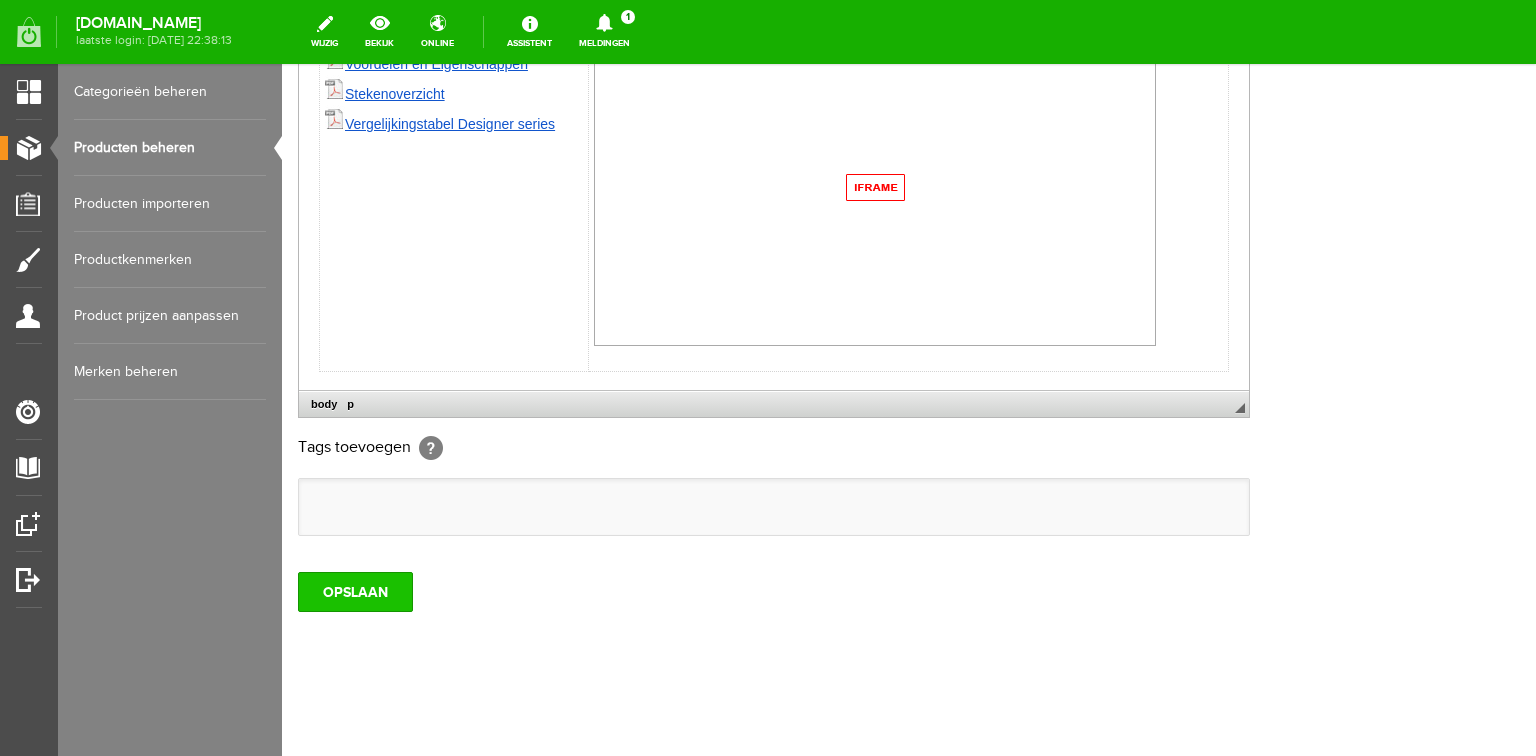 click on "OPSLAAN" at bounding box center (355, 592) 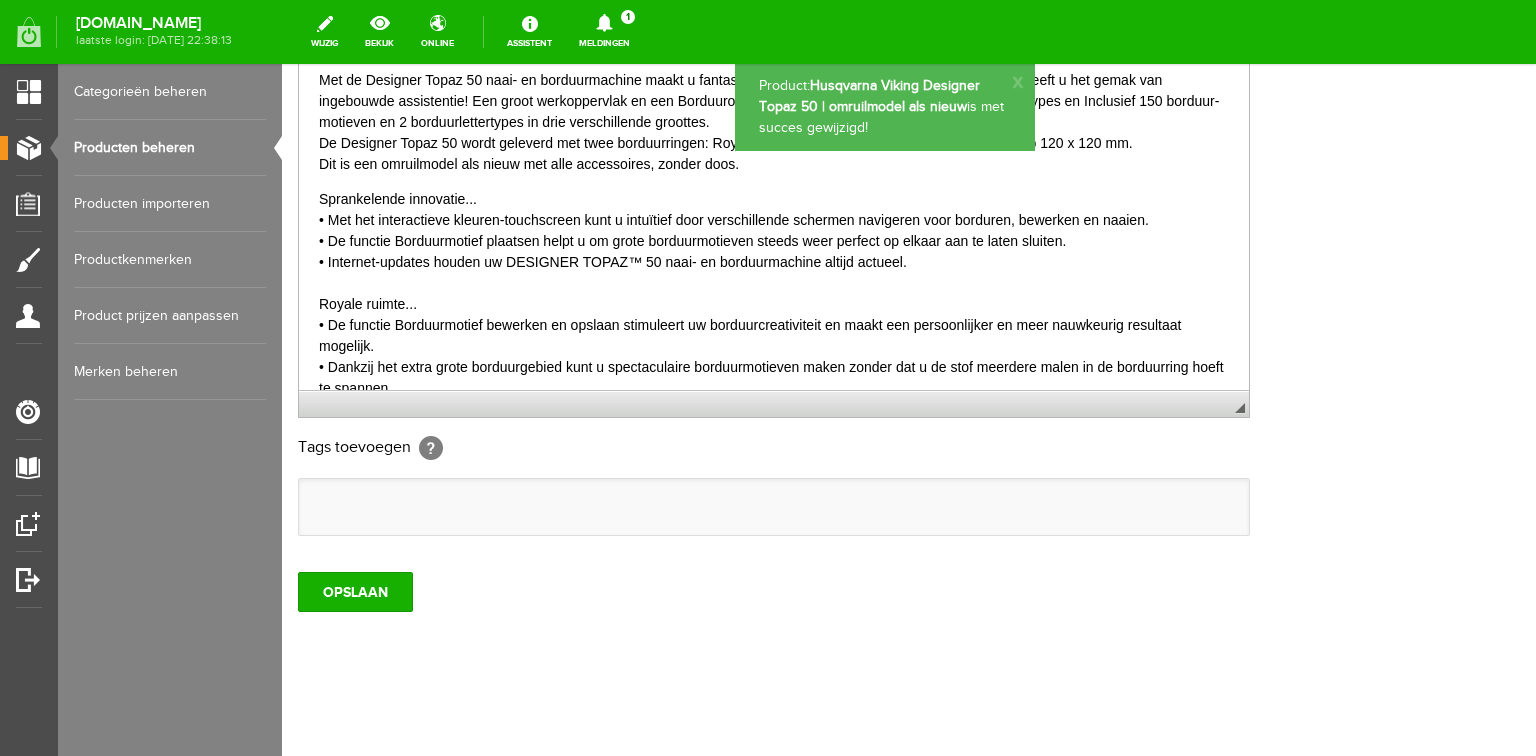scroll, scrollTop: 0, scrollLeft: 0, axis: both 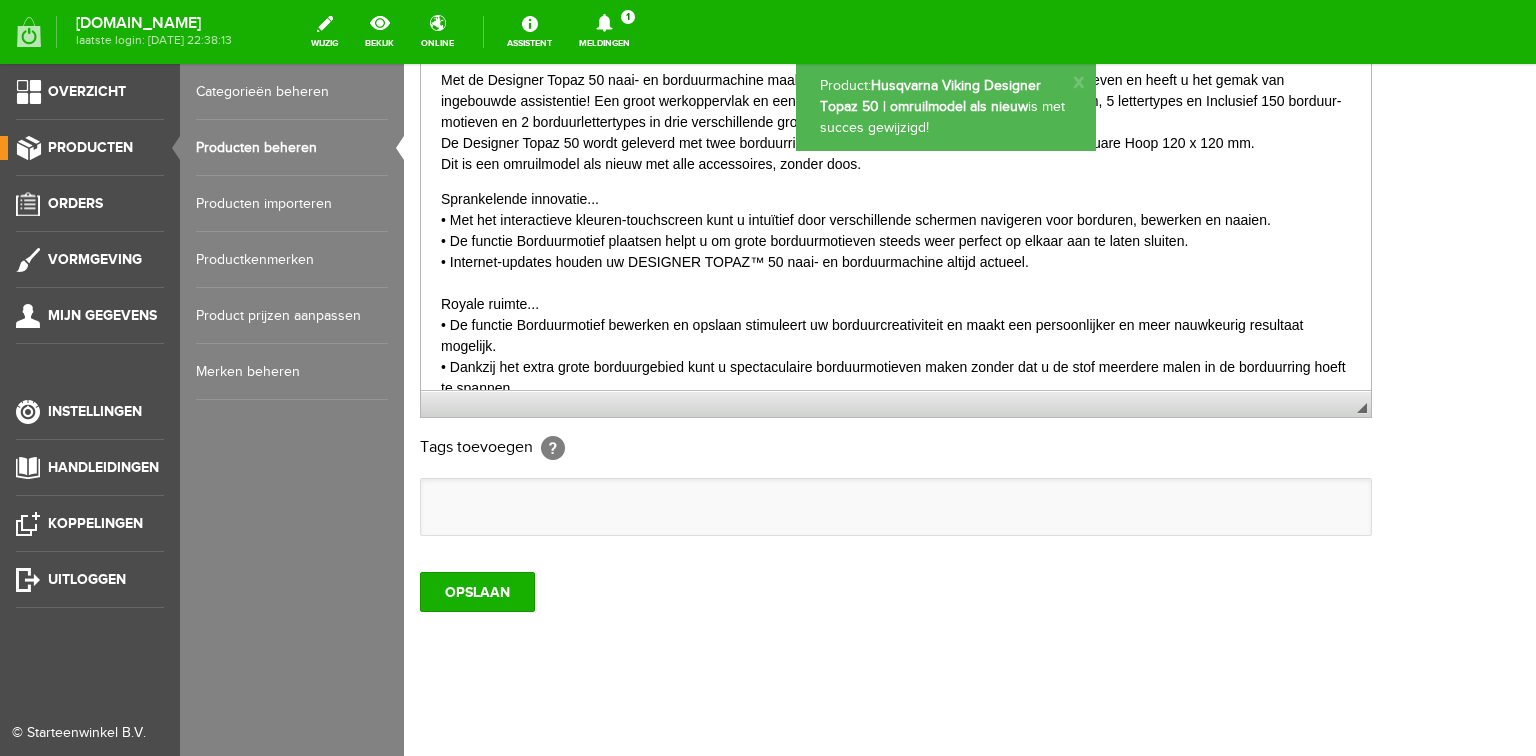 click on "Producten beheren" at bounding box center [292, 148] 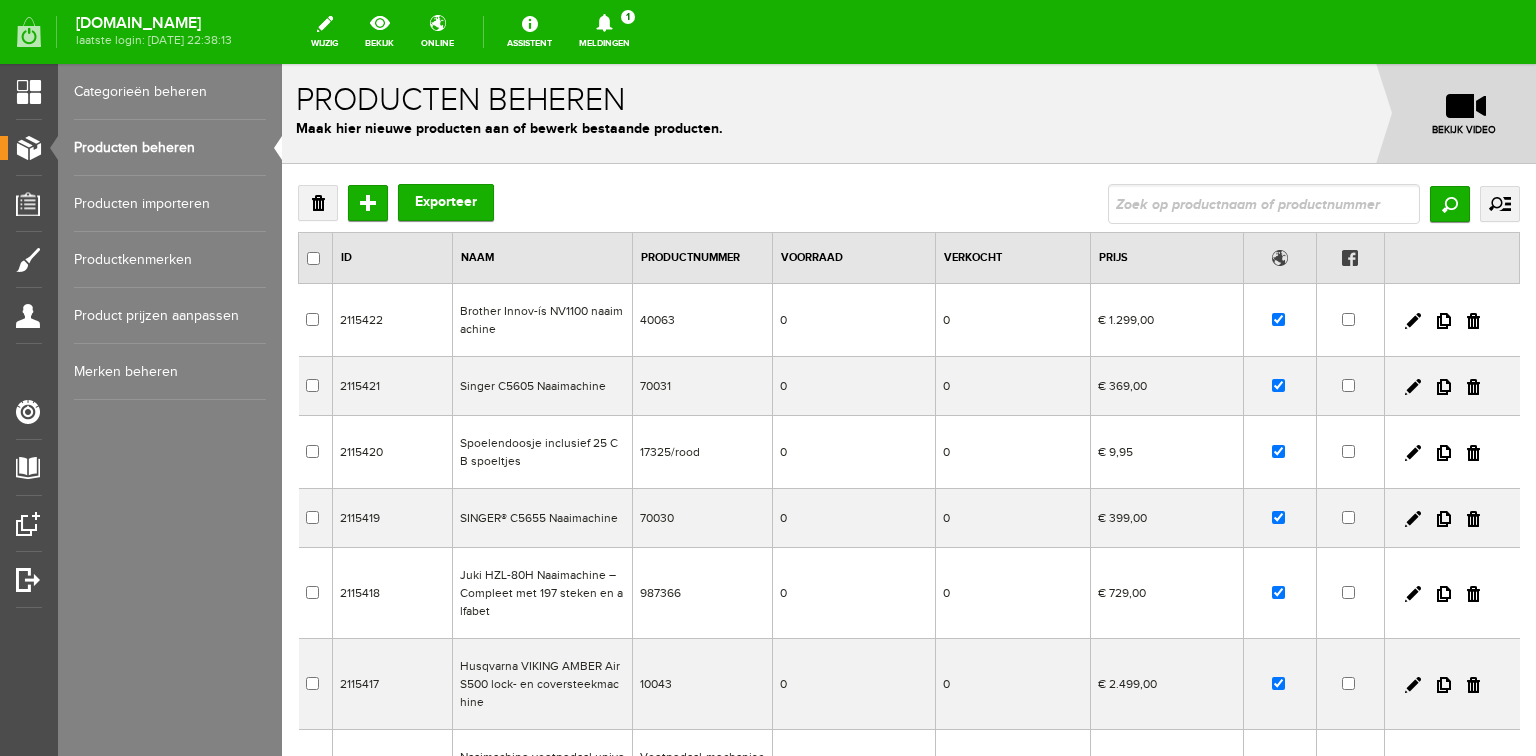 scroll, scrollTop: 0, scrollLeft: 0, axis: both 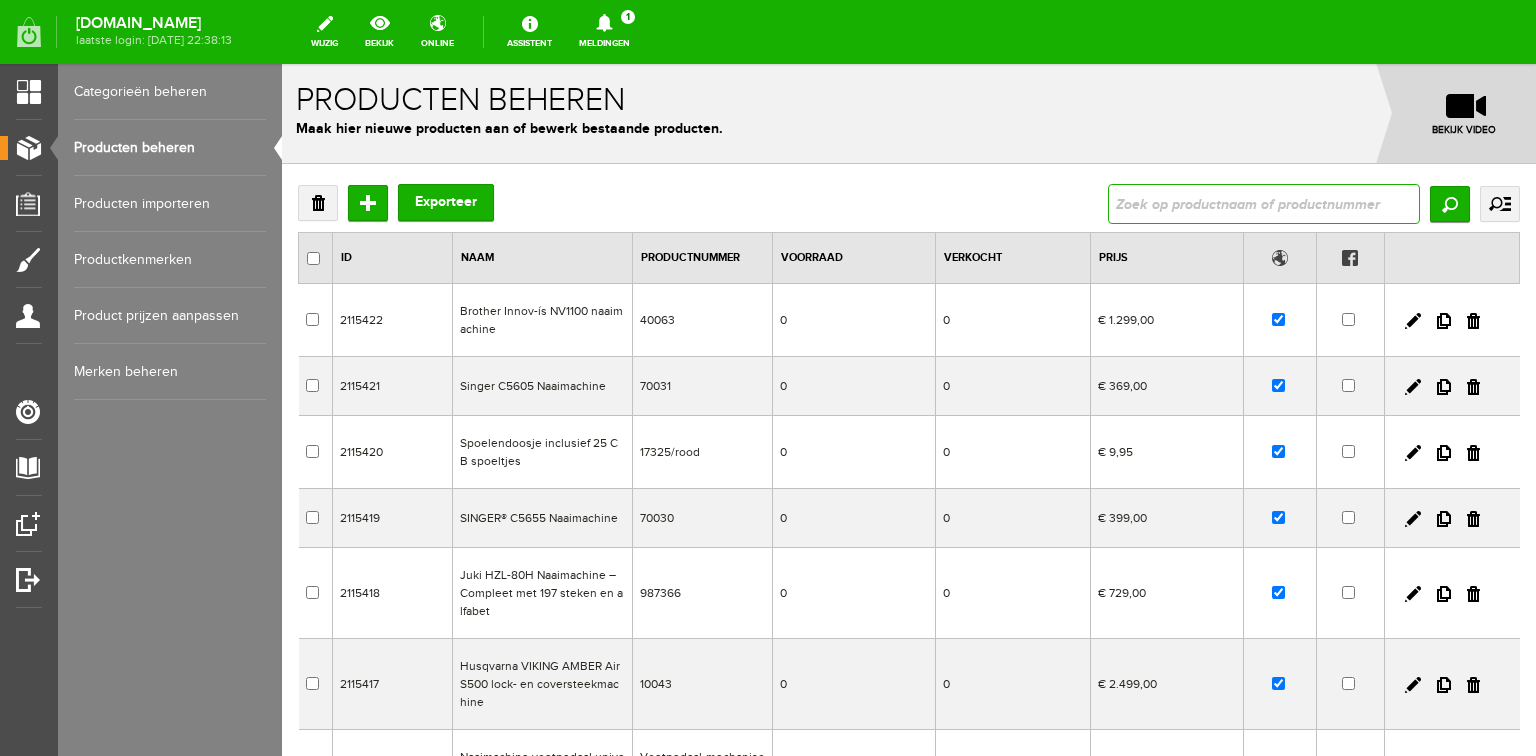 click at bounding box center [1264, 204] 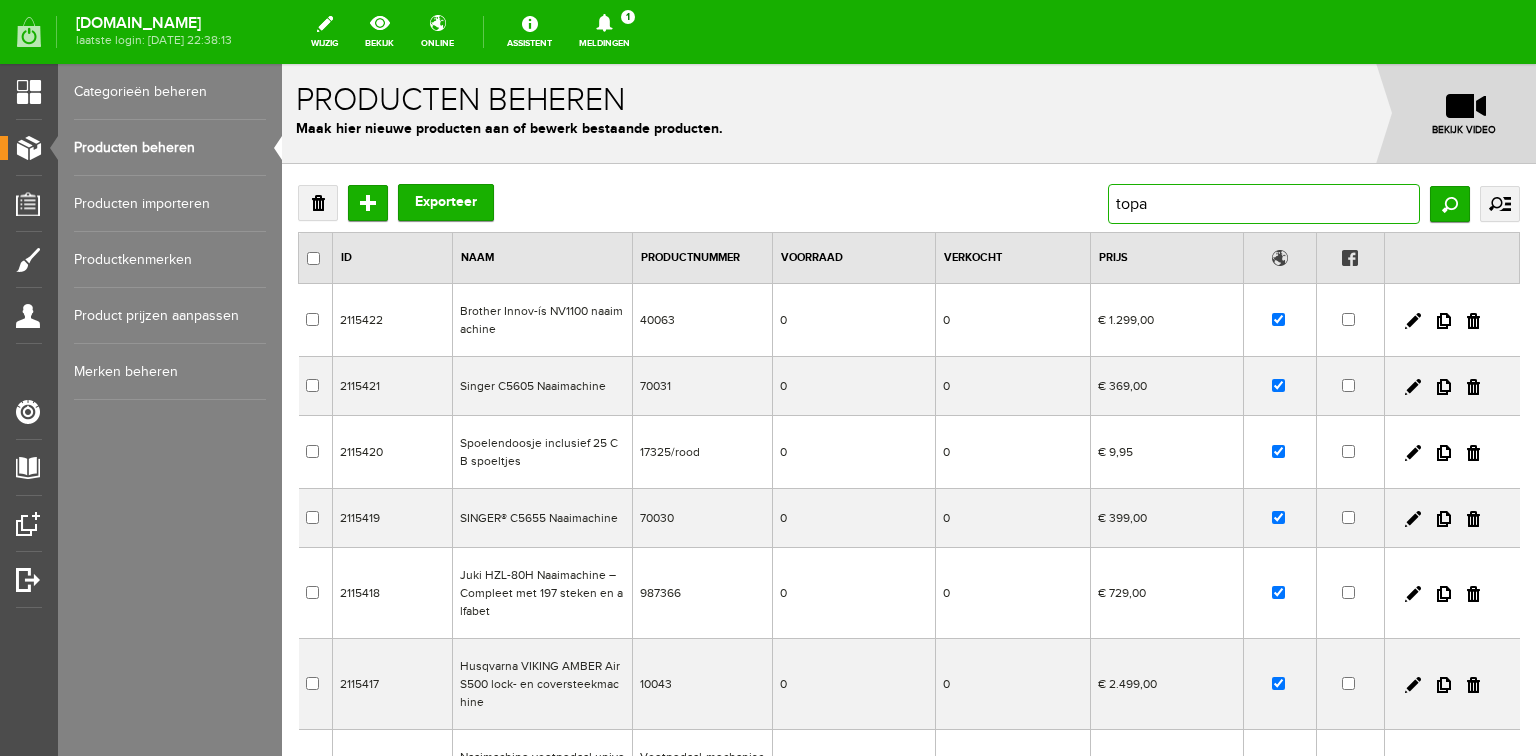 type on "topaz" 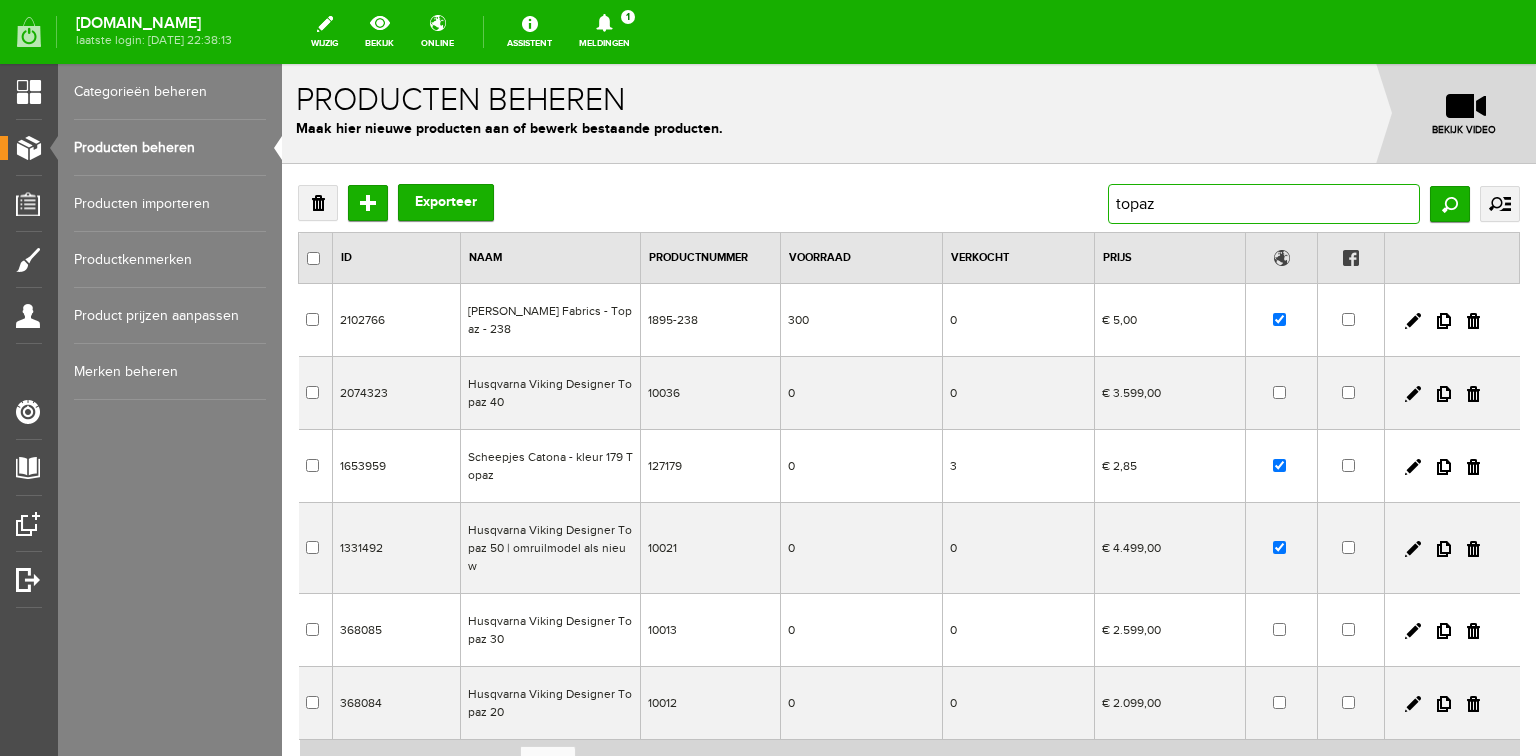 drag, startPoint x: 1169, startPoint y: 196, endPoint x: 1072, endPoint y: 206, distance: 97.5141 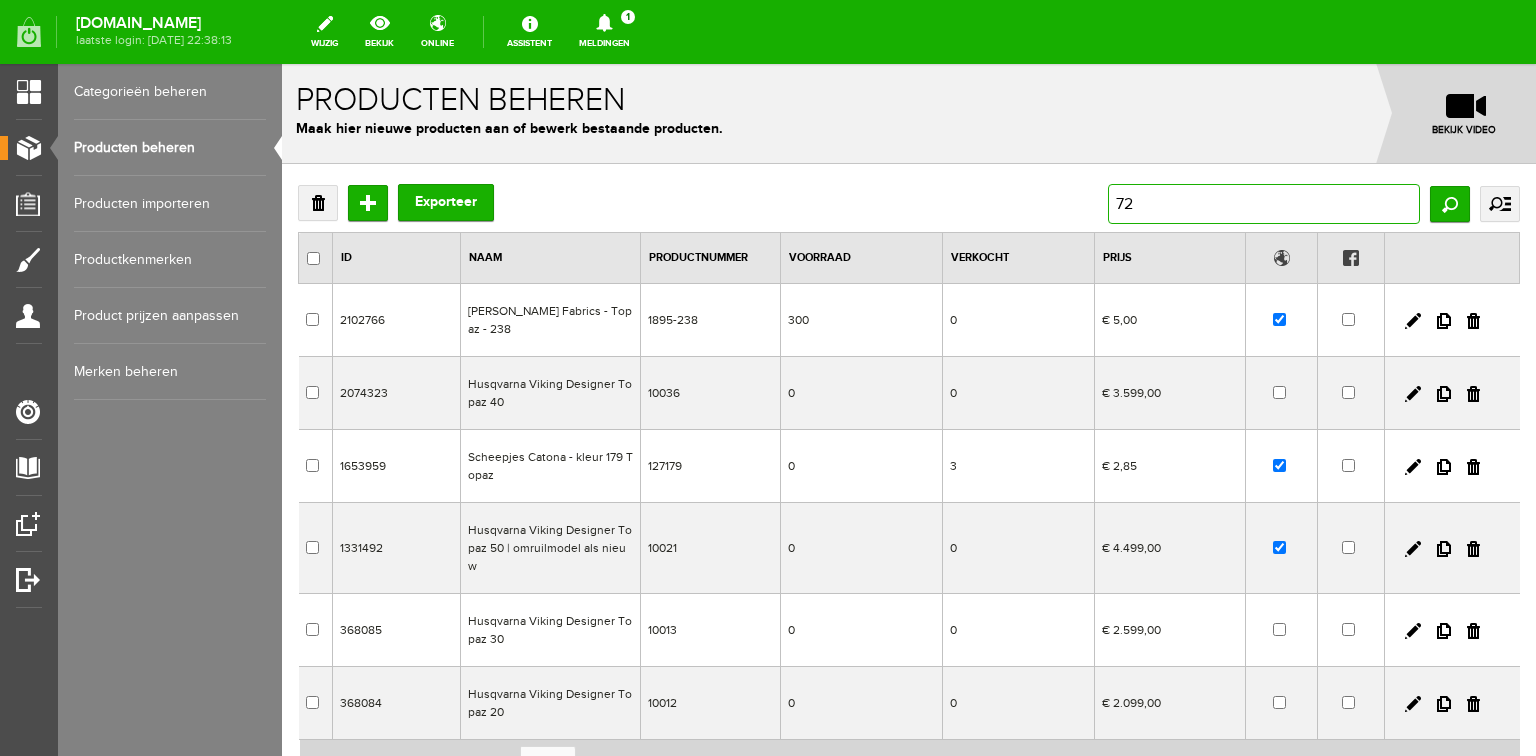 type on "720" 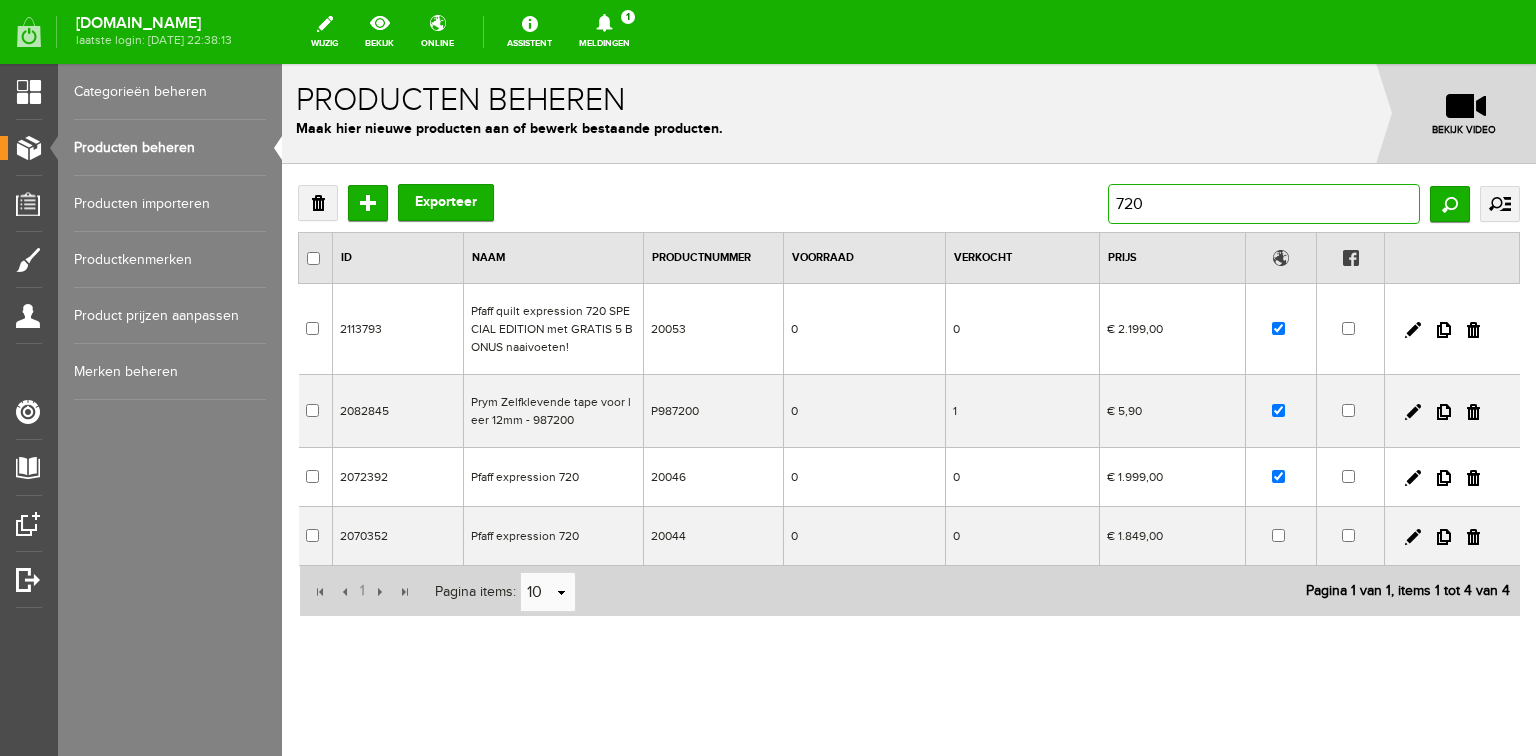 drag, startPoint x: 1160, startPoint y: 203, endPoint x: 1080, endPoint y: 207, distance: 80.09994 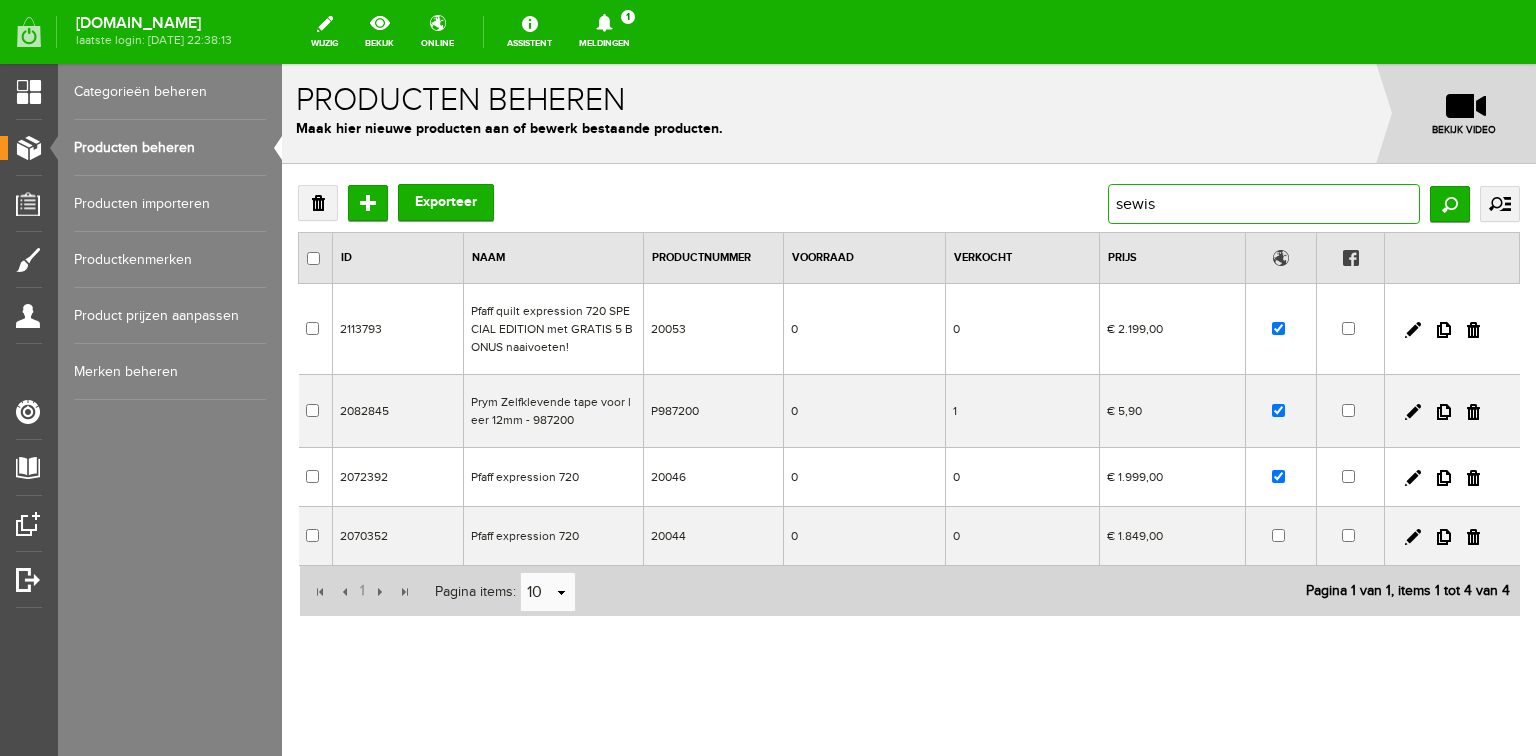 type on "sewist" 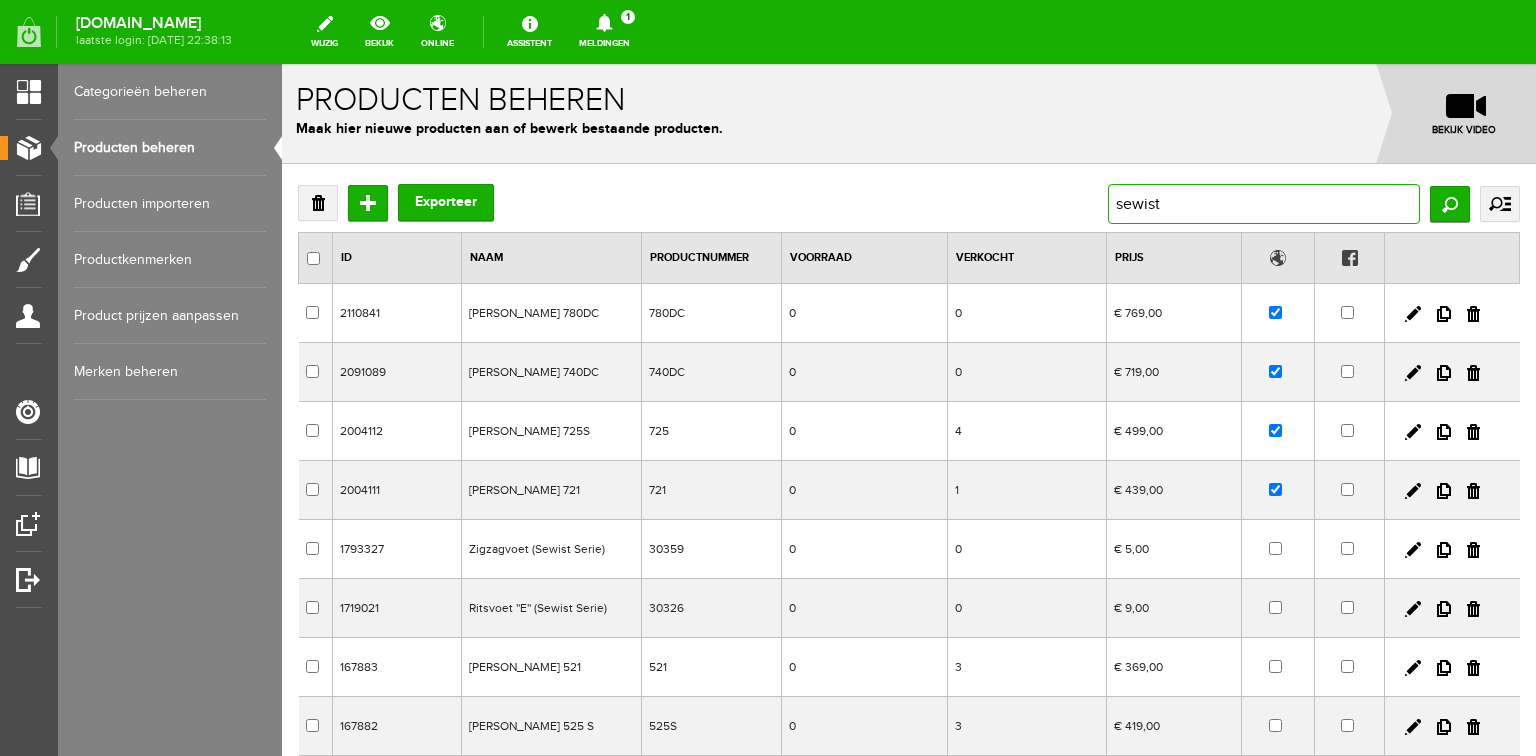 drag, startPoint x: 1183, startPoint y: 208, endPoint x: 1066, endPoint y: 208, distance: 117 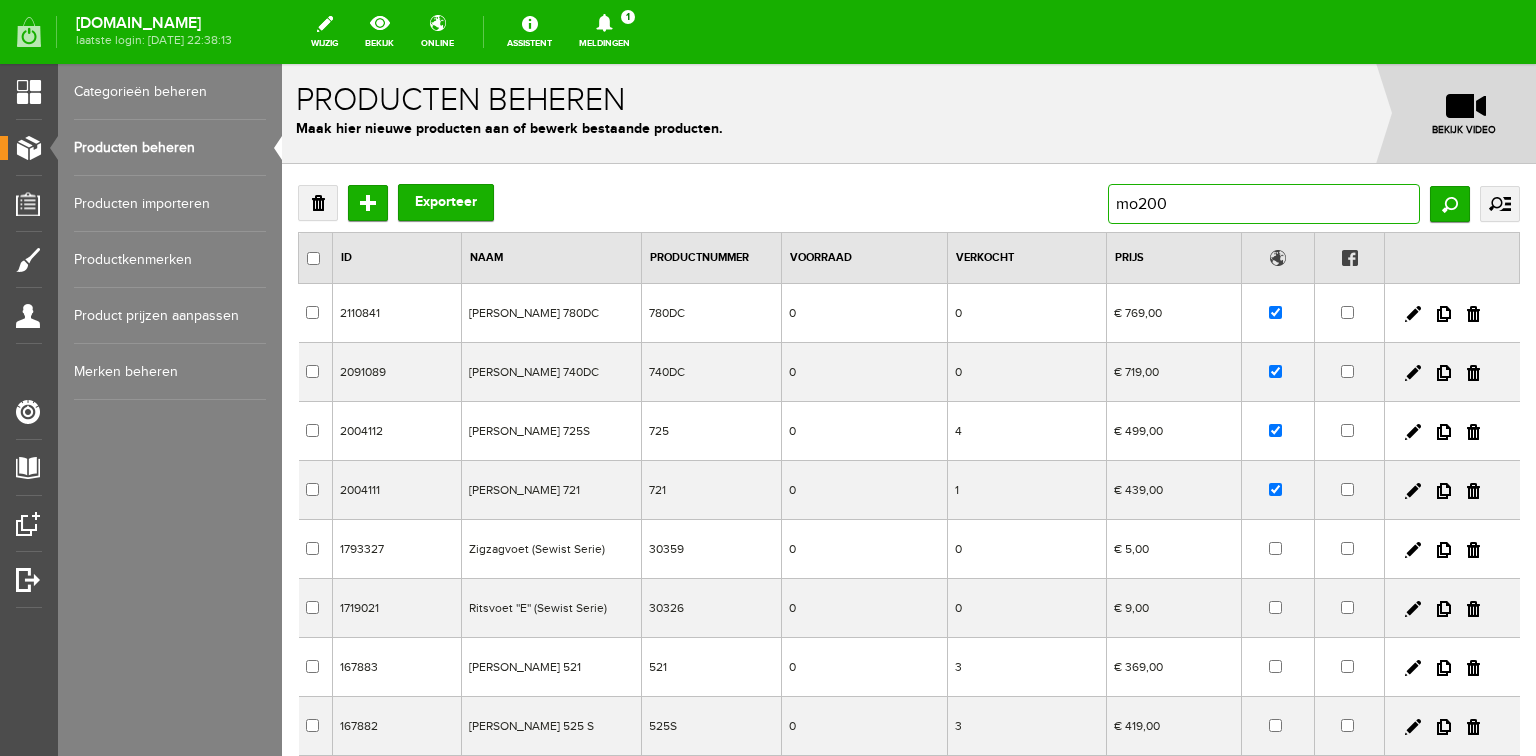 type on "mo2000" 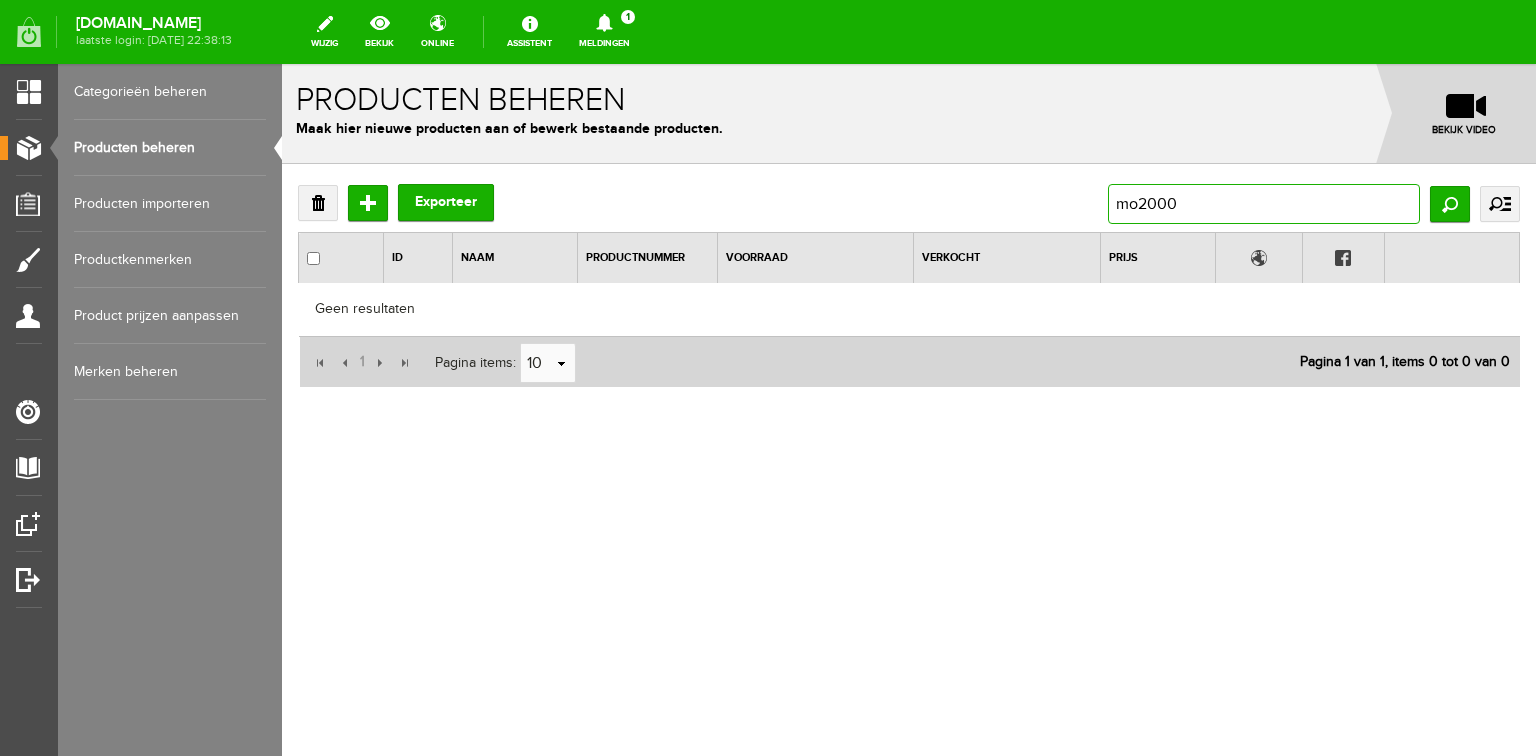 click on "mo2000" at bounding box center [1264, 204] 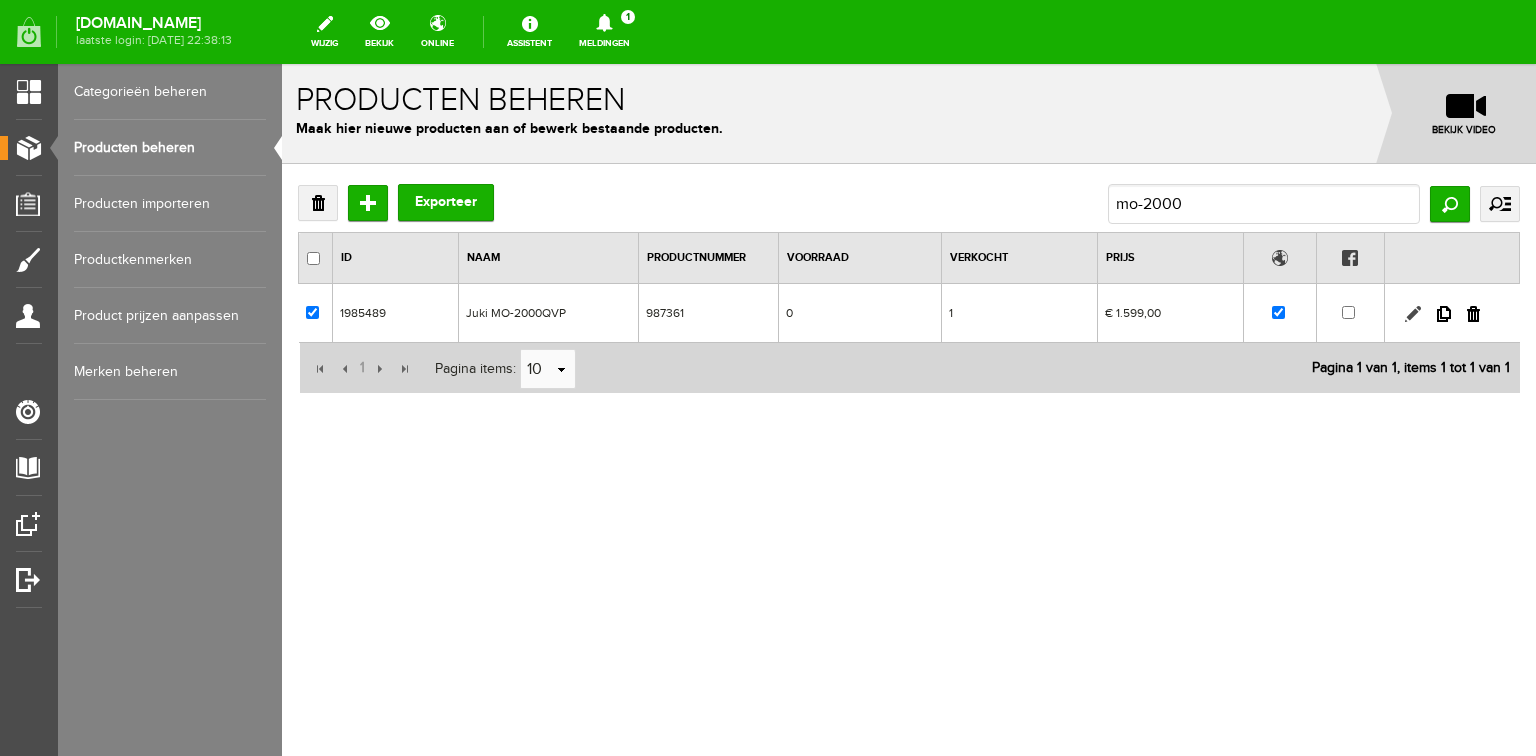 click at bounding box center (1413, 314) 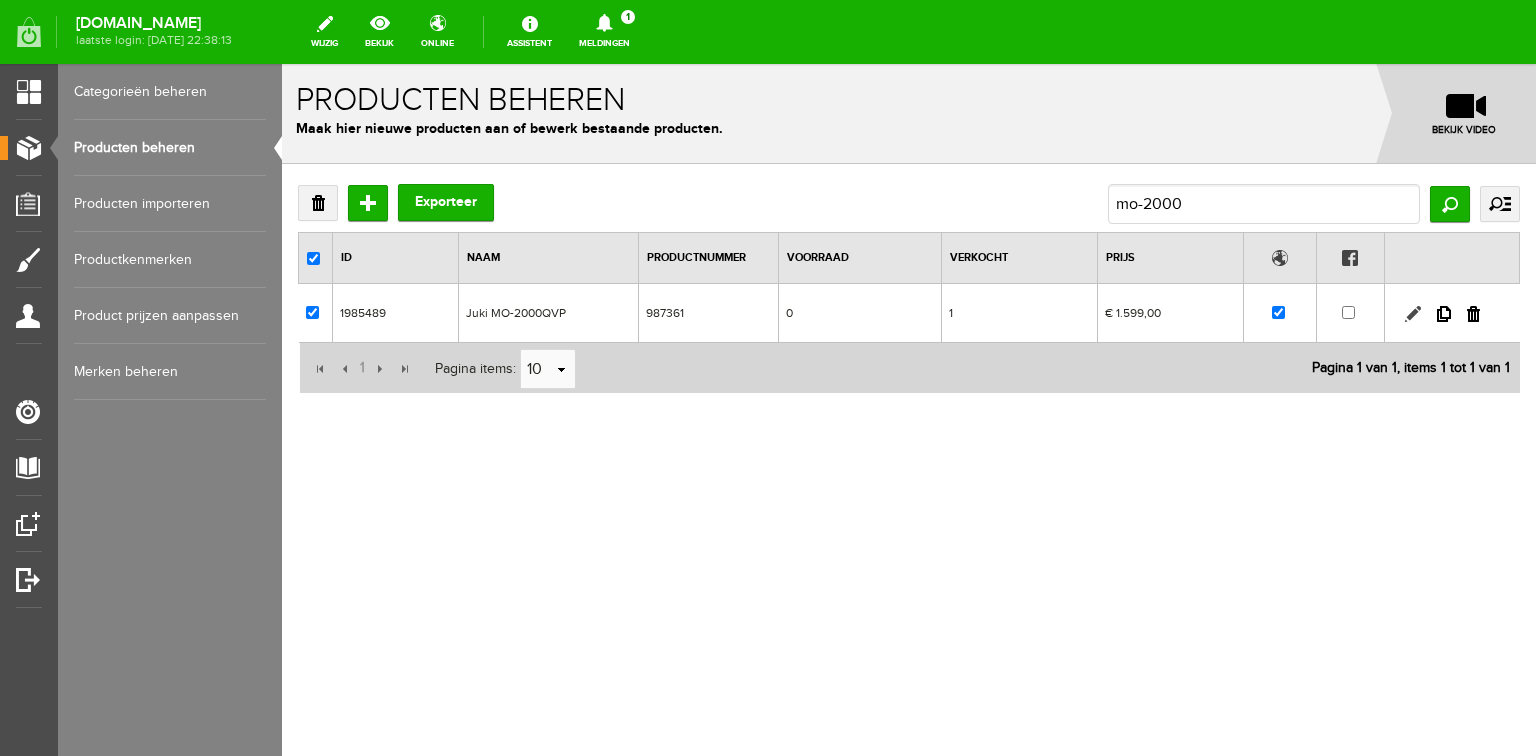 checkbox on "true" 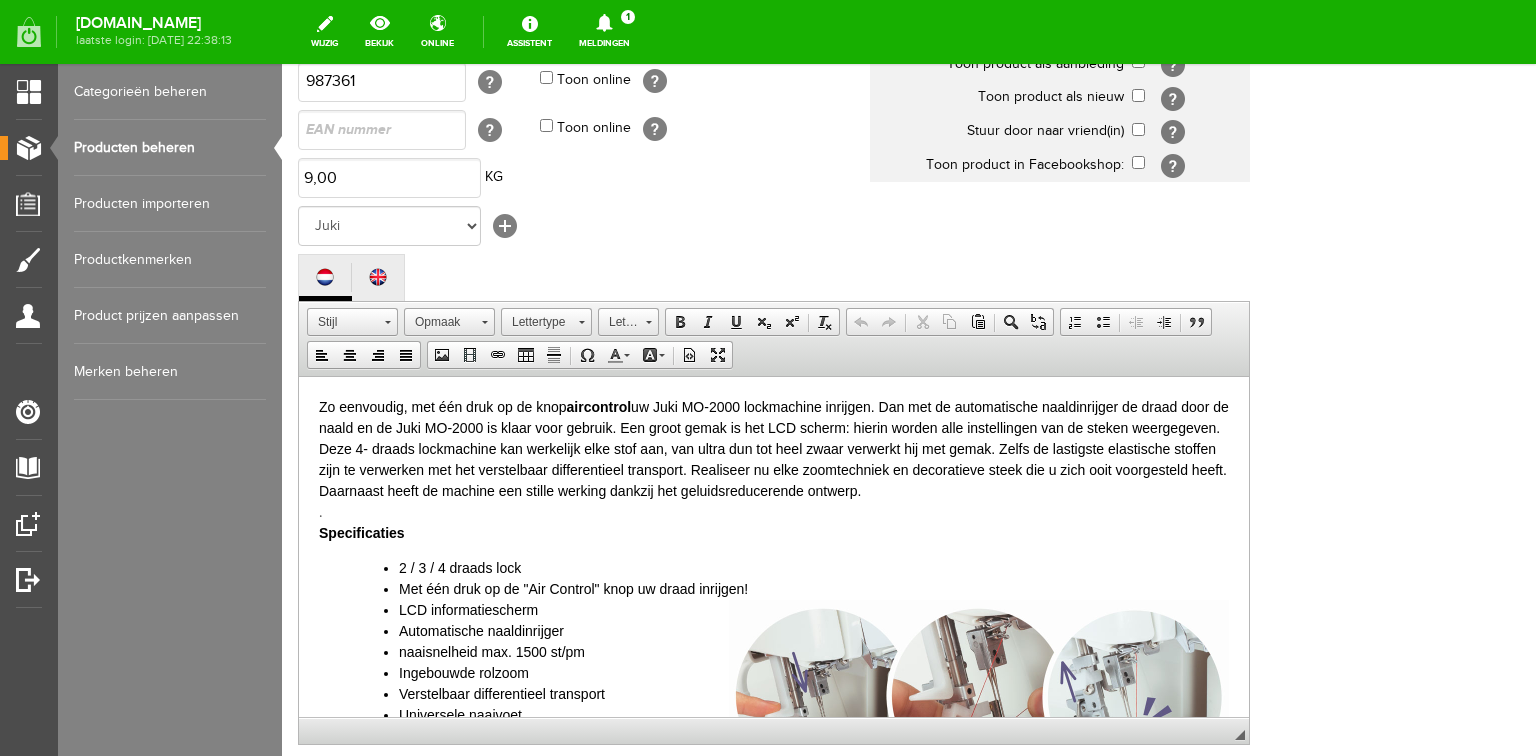 scroll, scrollTop: 400, scrollLeft: 0, axis: vertical 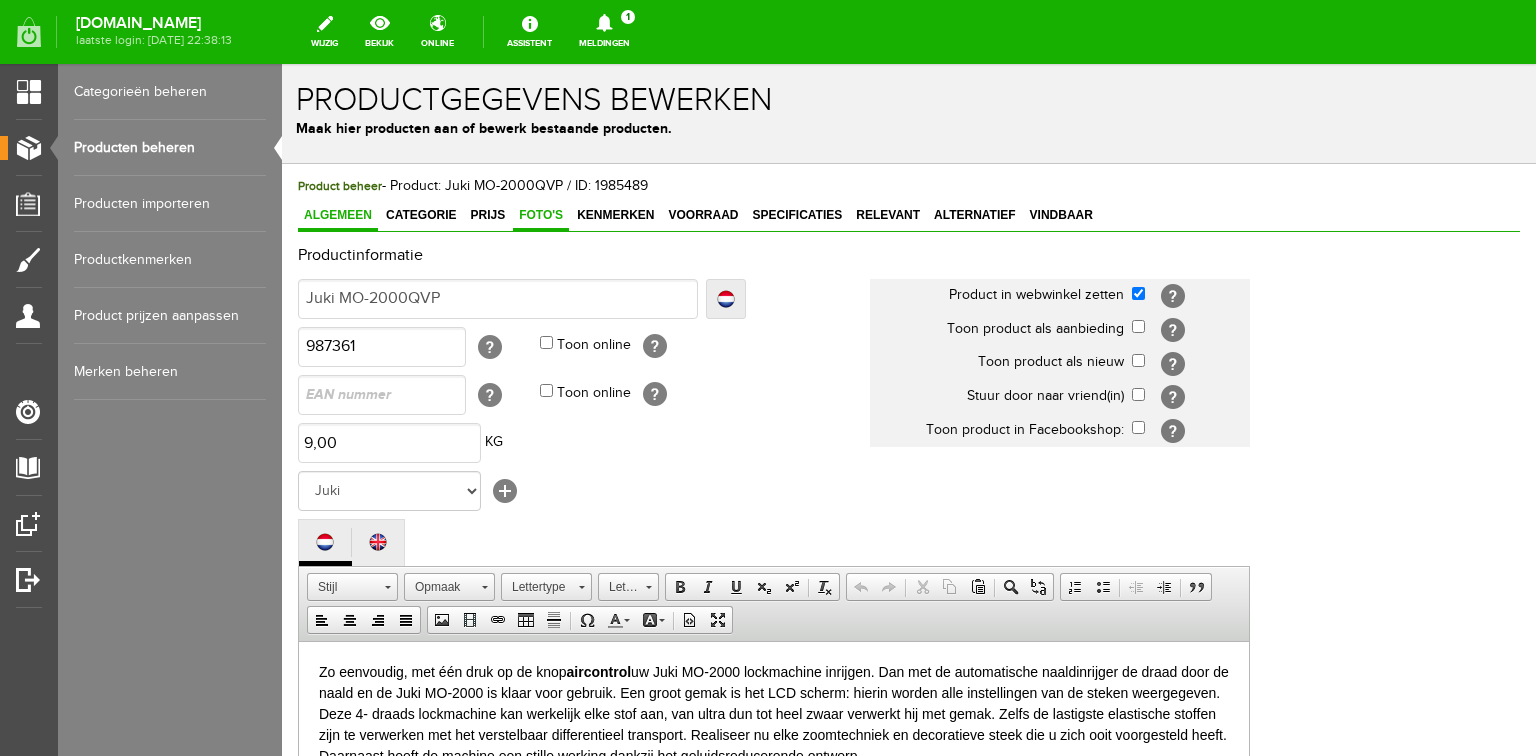 click on "Foto's" at bounding box center [541, 215] 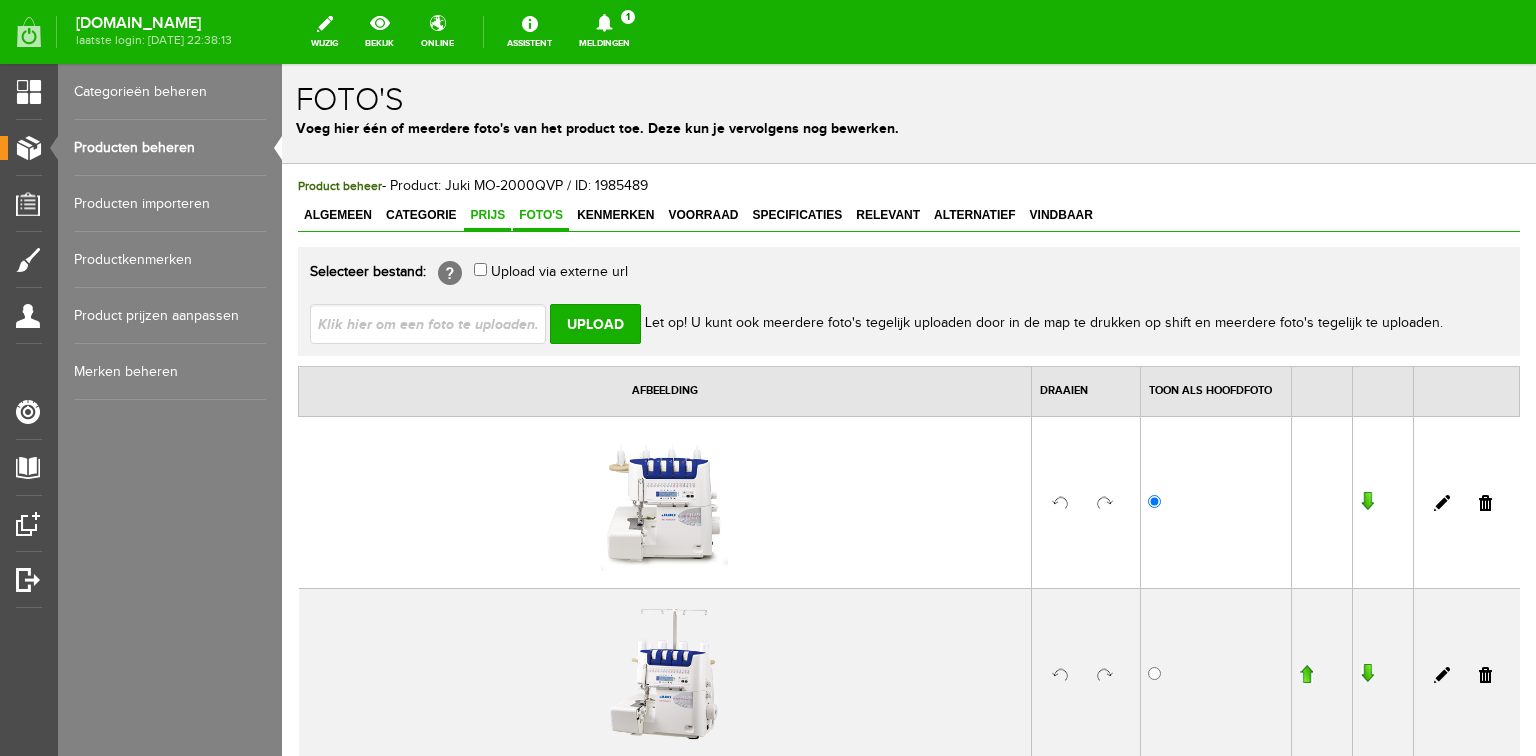 click on "Prijs" at bounding box center (487, 215) 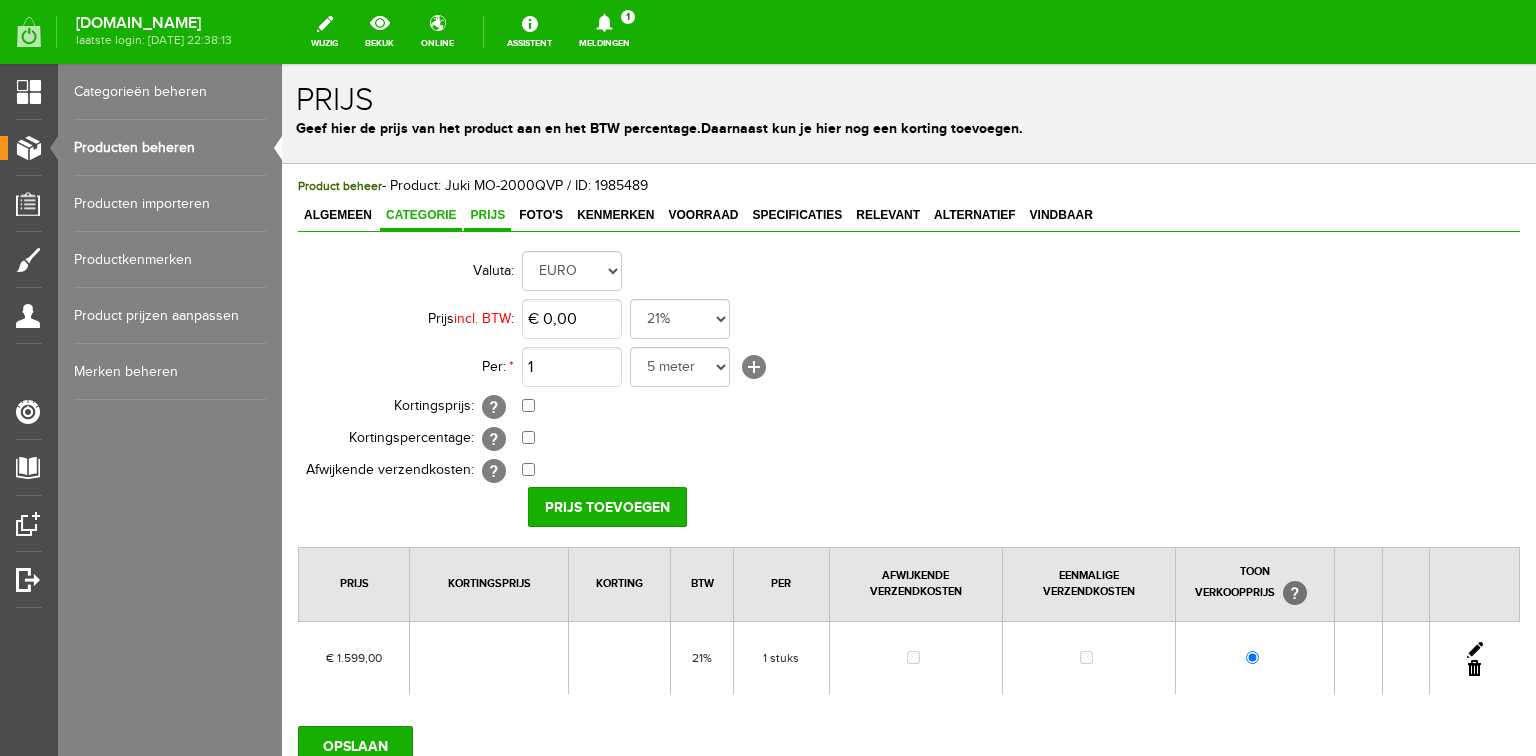 click on "Categorie" at bounding box center (421, 215) 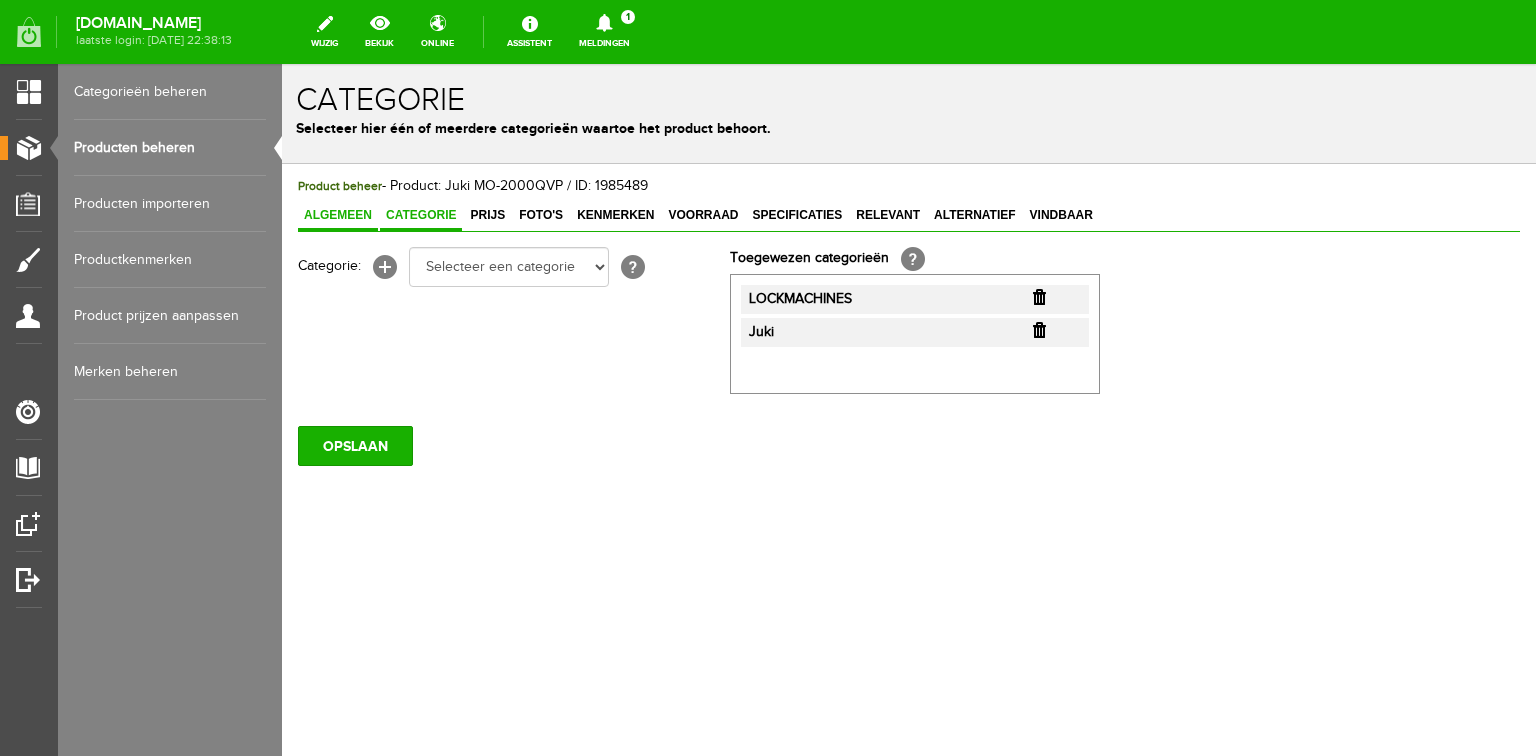 click on "Algemeen" at bounding box center (338, 215) 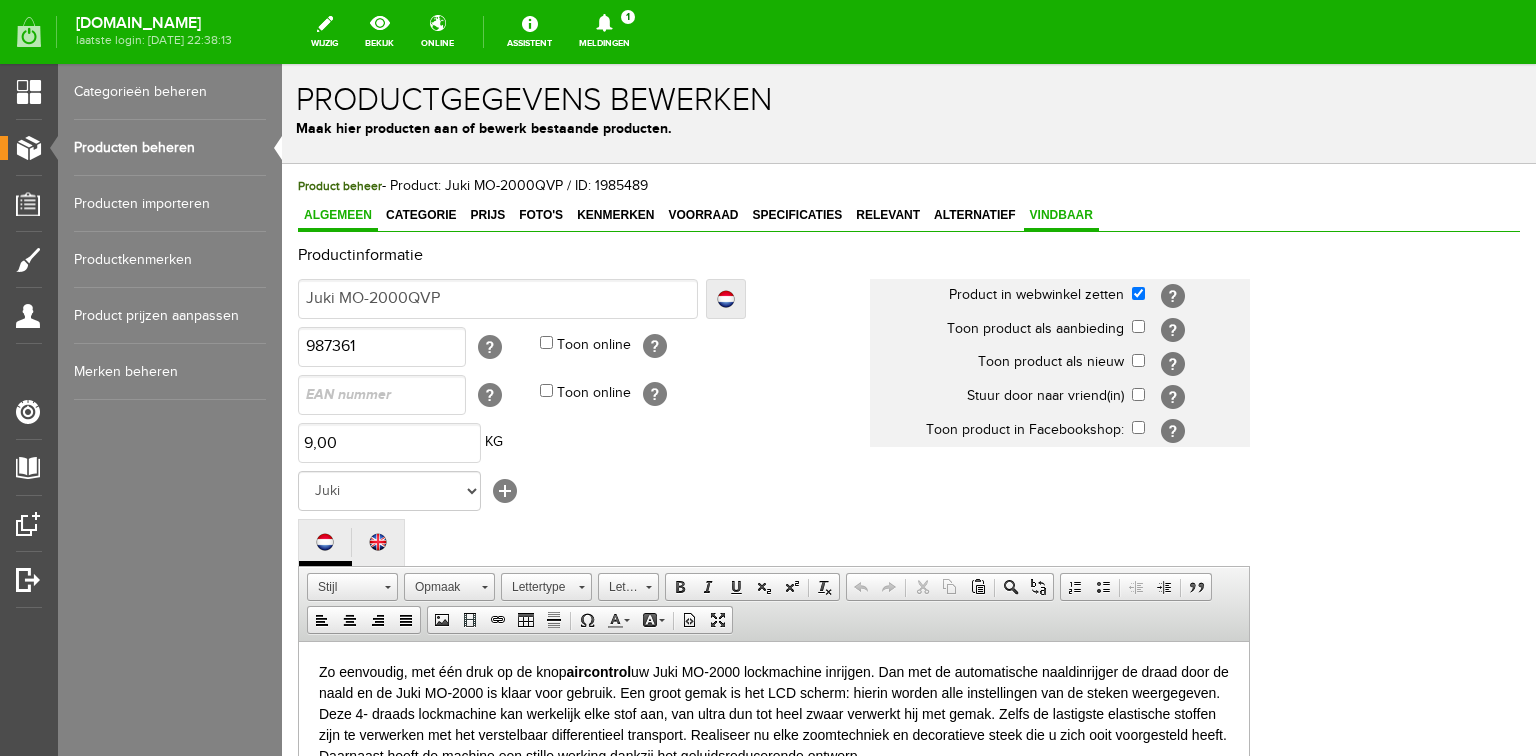click on "Vindbaar" at bounding box center [1061, 216] 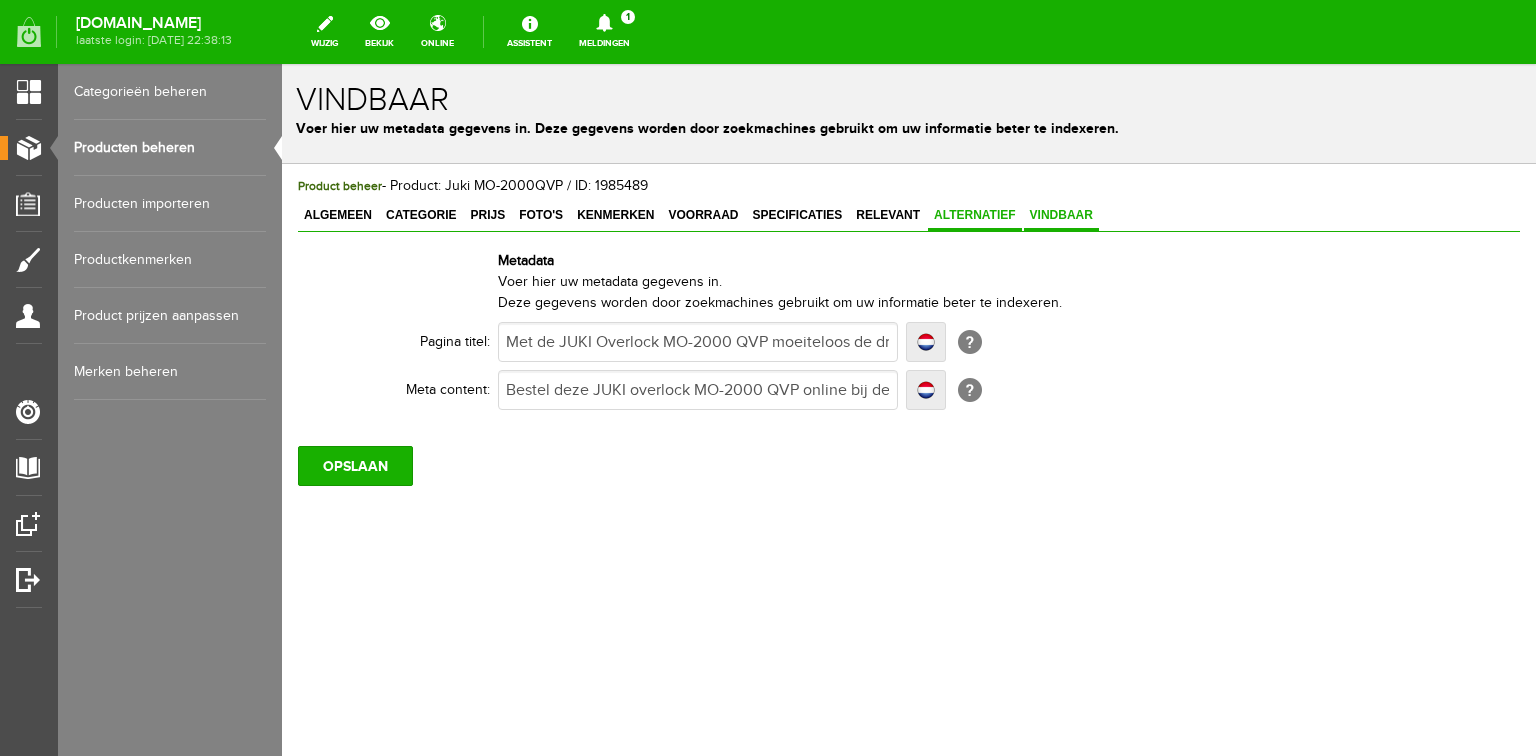 click on "Alternatief" at bounding box center (975, 215) 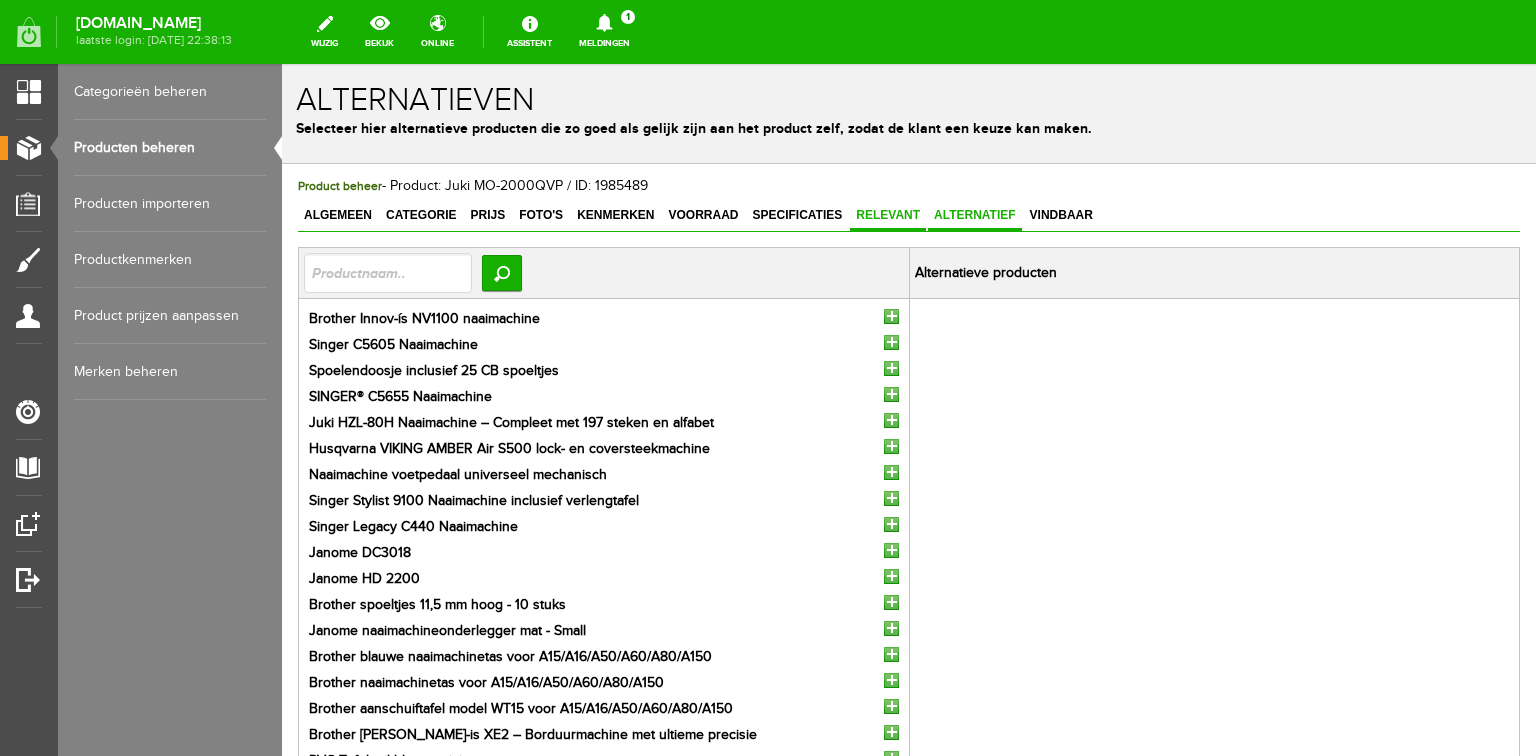 click on "Relevant" at bounding box center (888, 215) 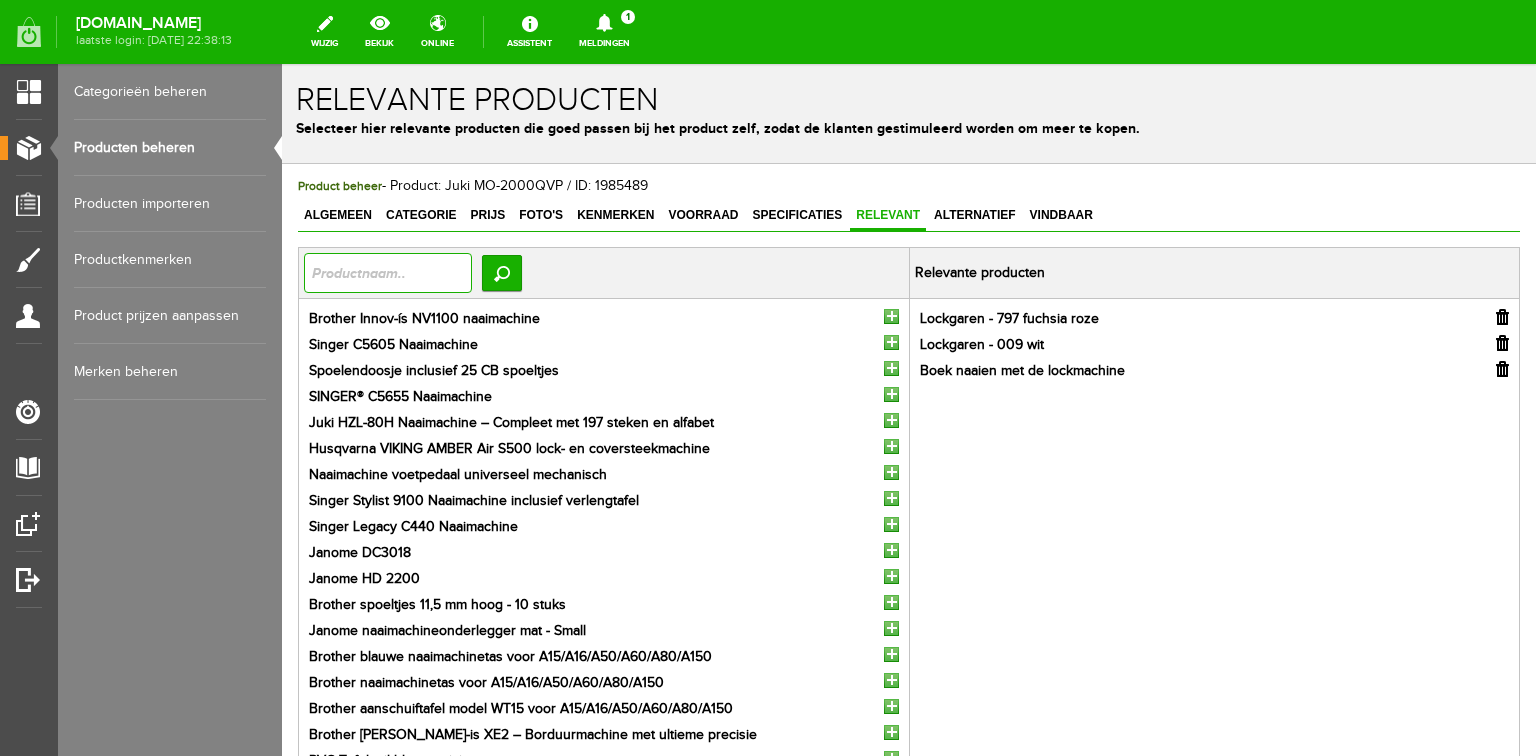 click at bounding box center (388, 273) 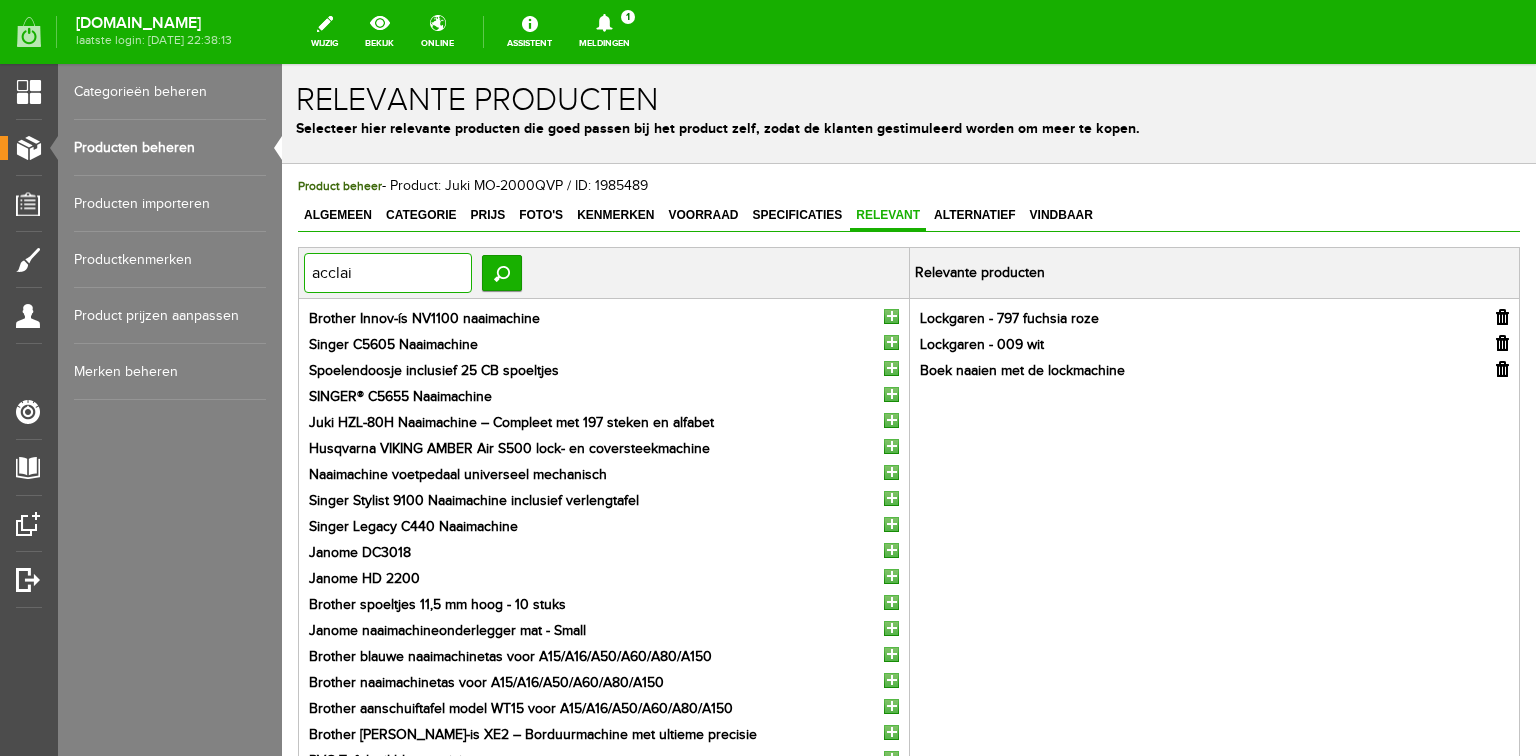 type on "acclaim" 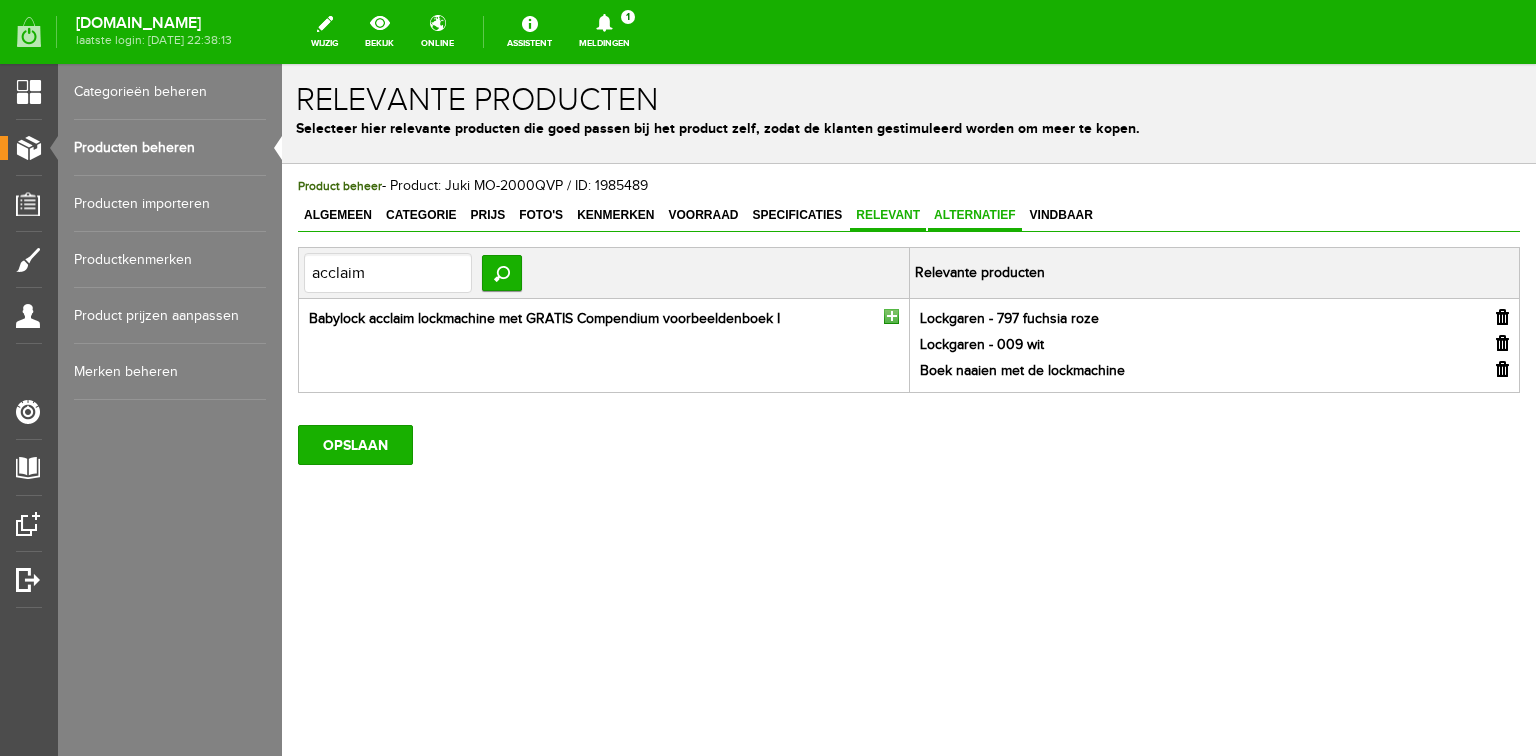 click on "Alternatief" at bounding box center (975, 215) 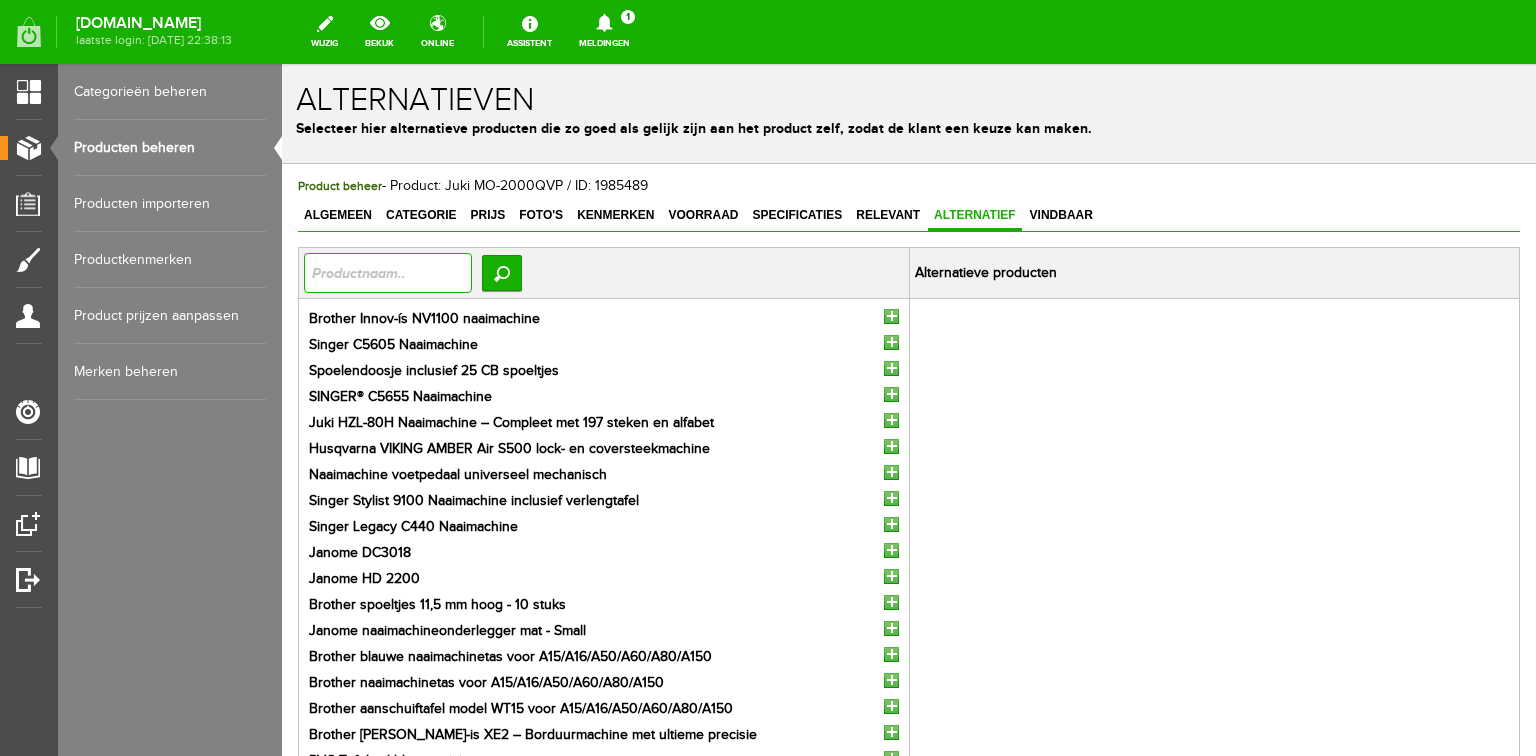 click at bounding box center (388, 273) 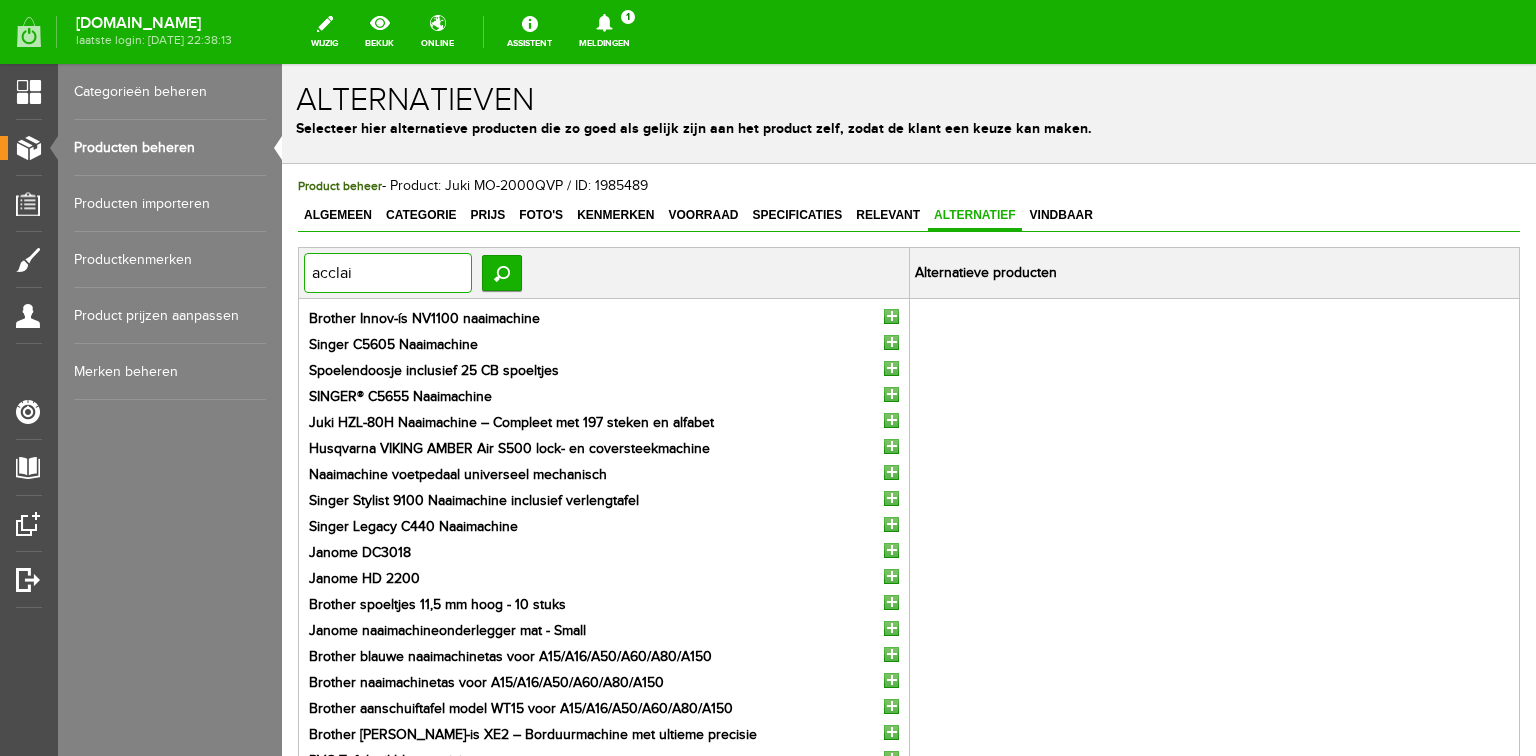 type on "acclaim" 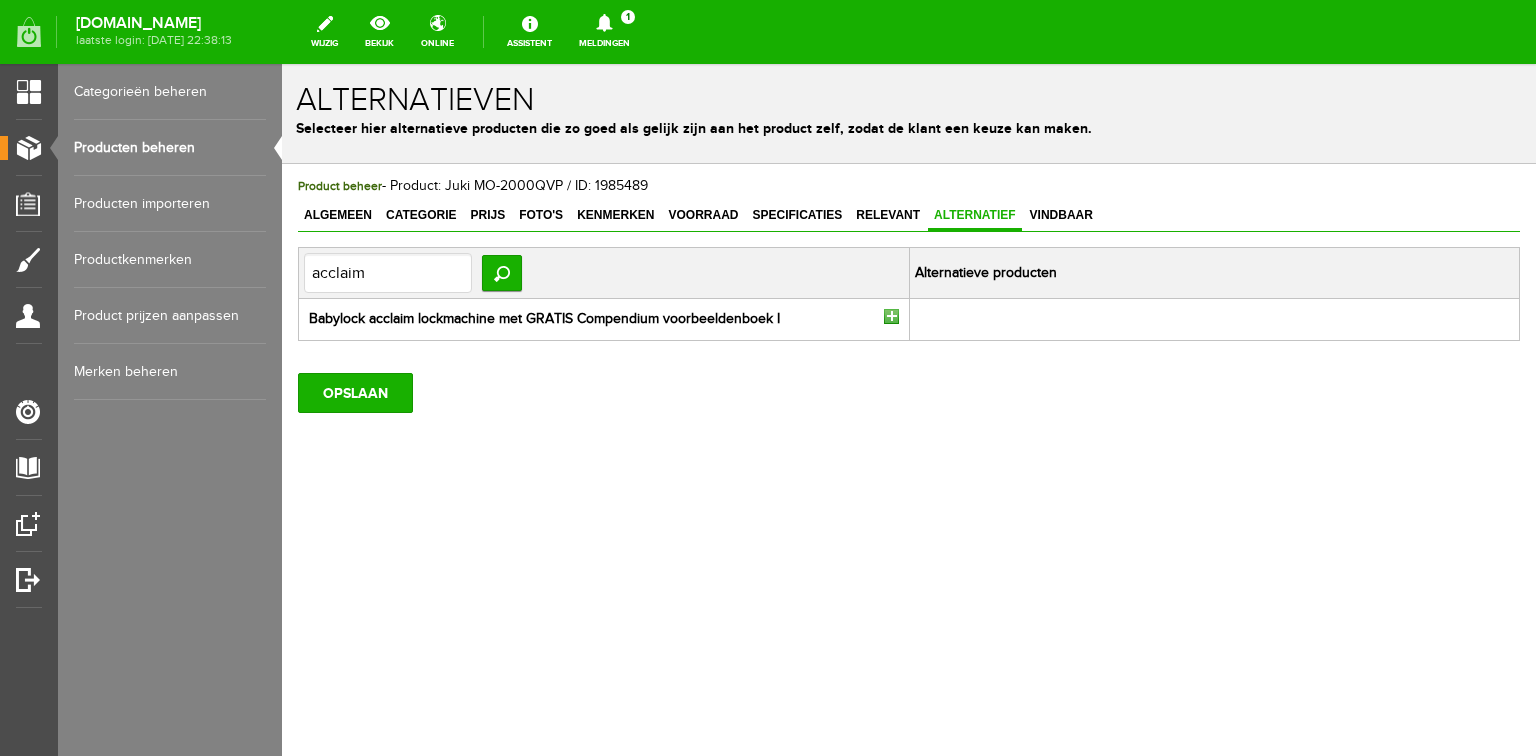 click at bounding box center (891, 316) 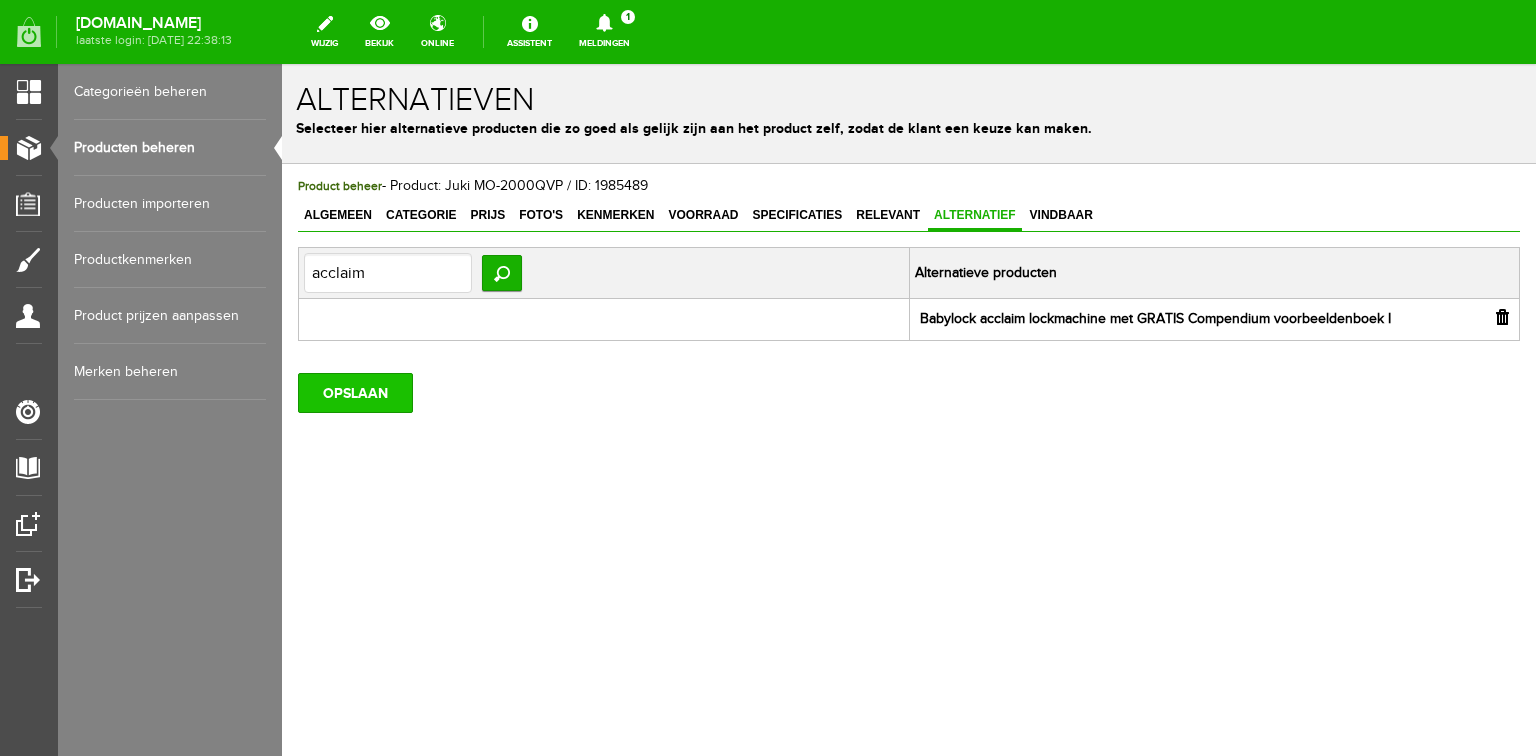 click on "OPSLAAN" at bounding box center (355, 393) 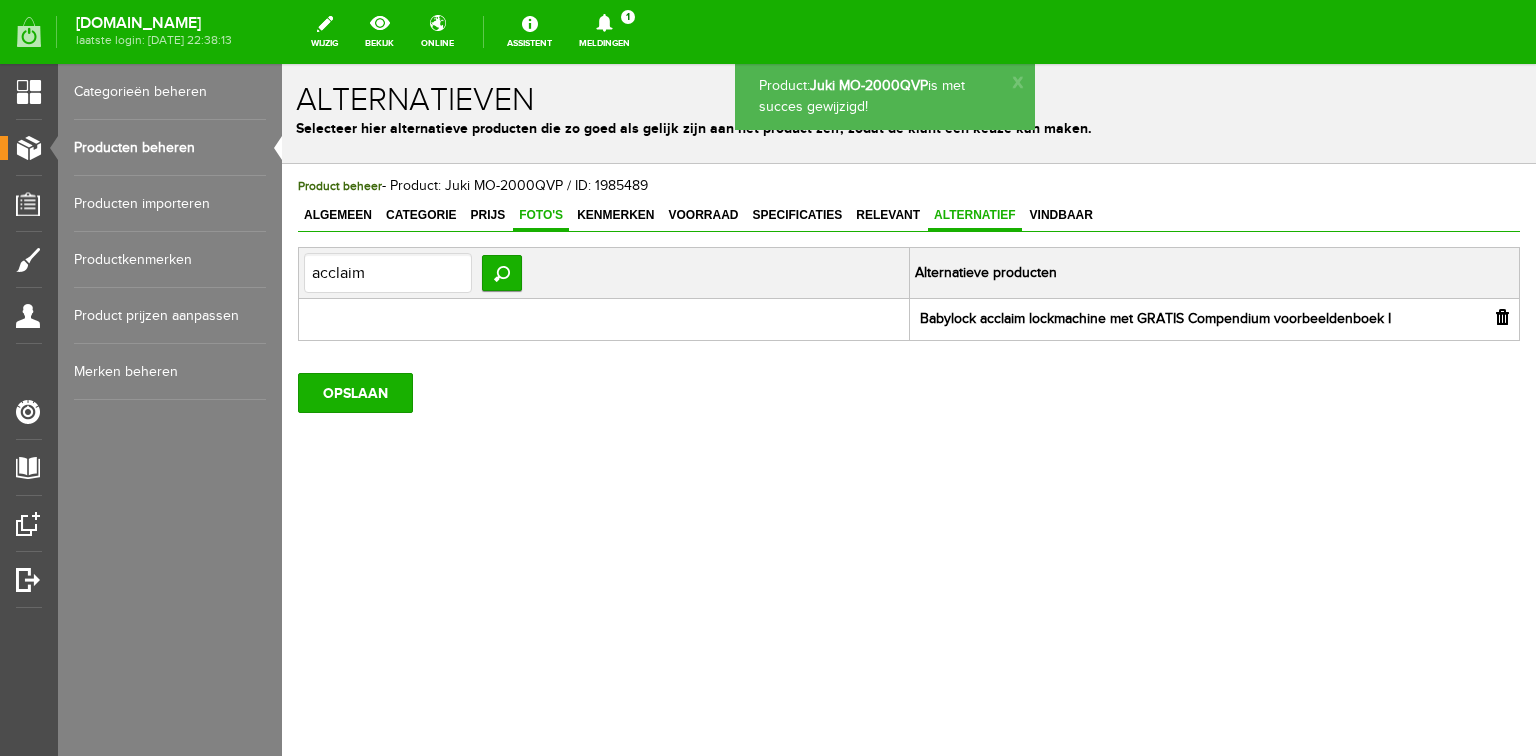 scroll, scrollTop: 0, scrollLeft: 0, axis: both 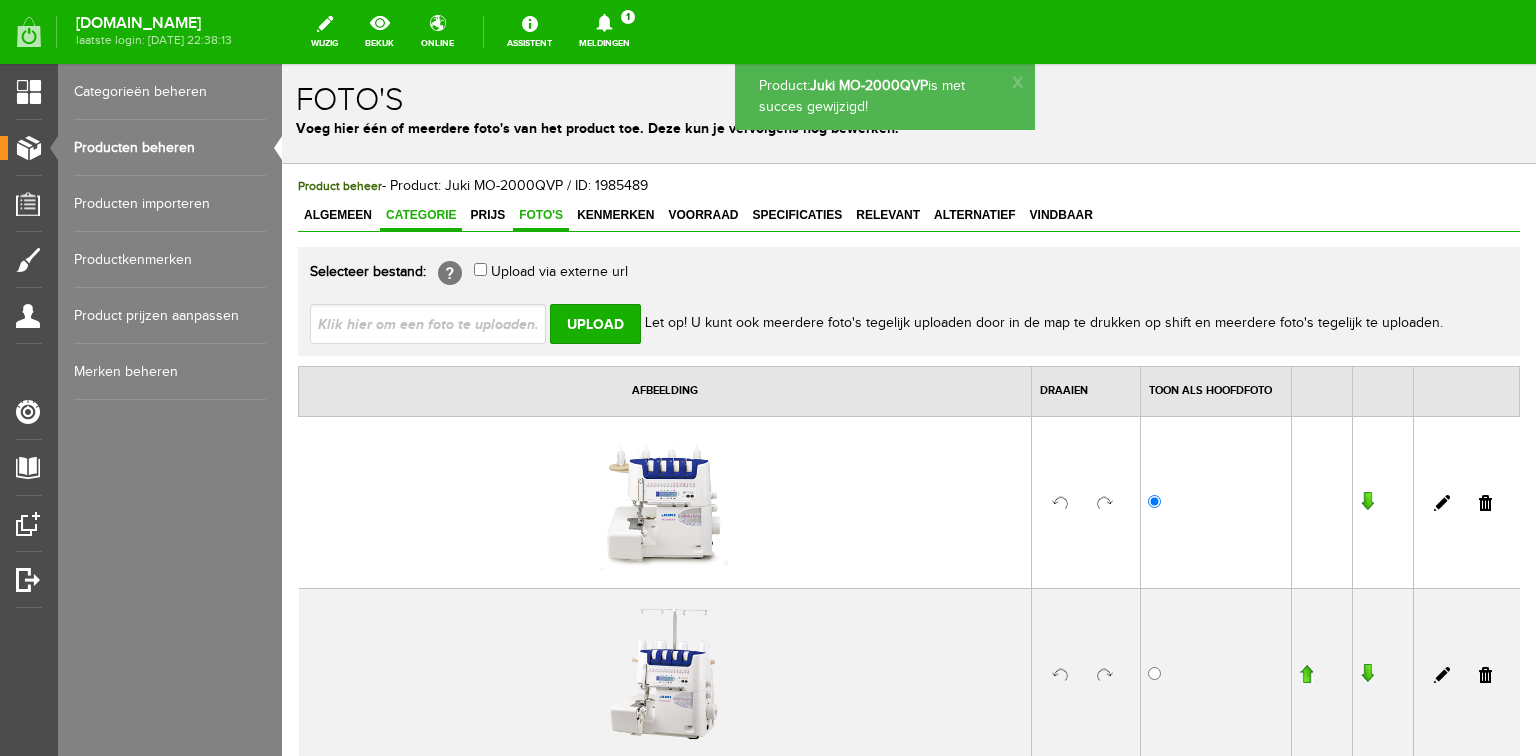 click on "Categorie" at bounding box center (421, 215) 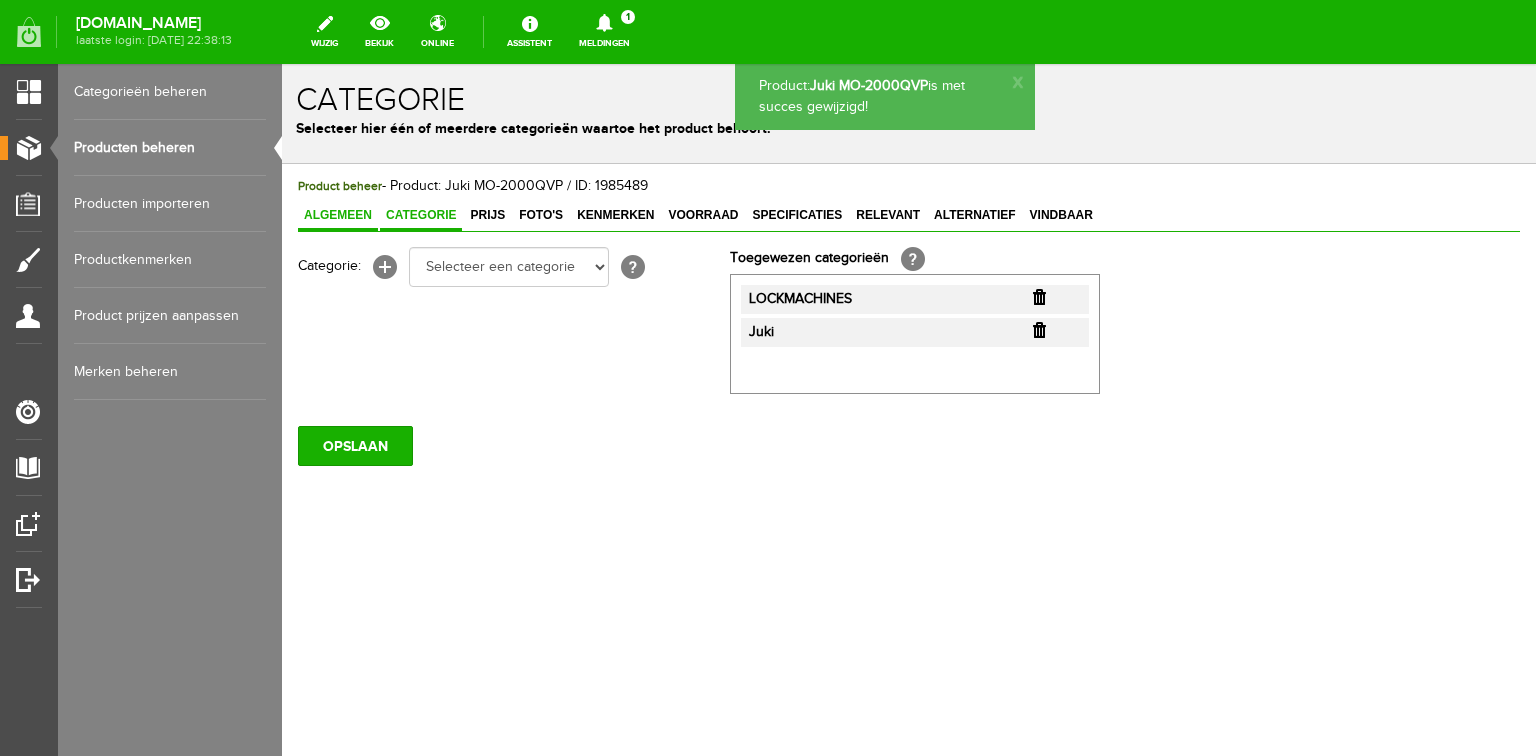click on "Algemeen" at bounding box center [338, 215] 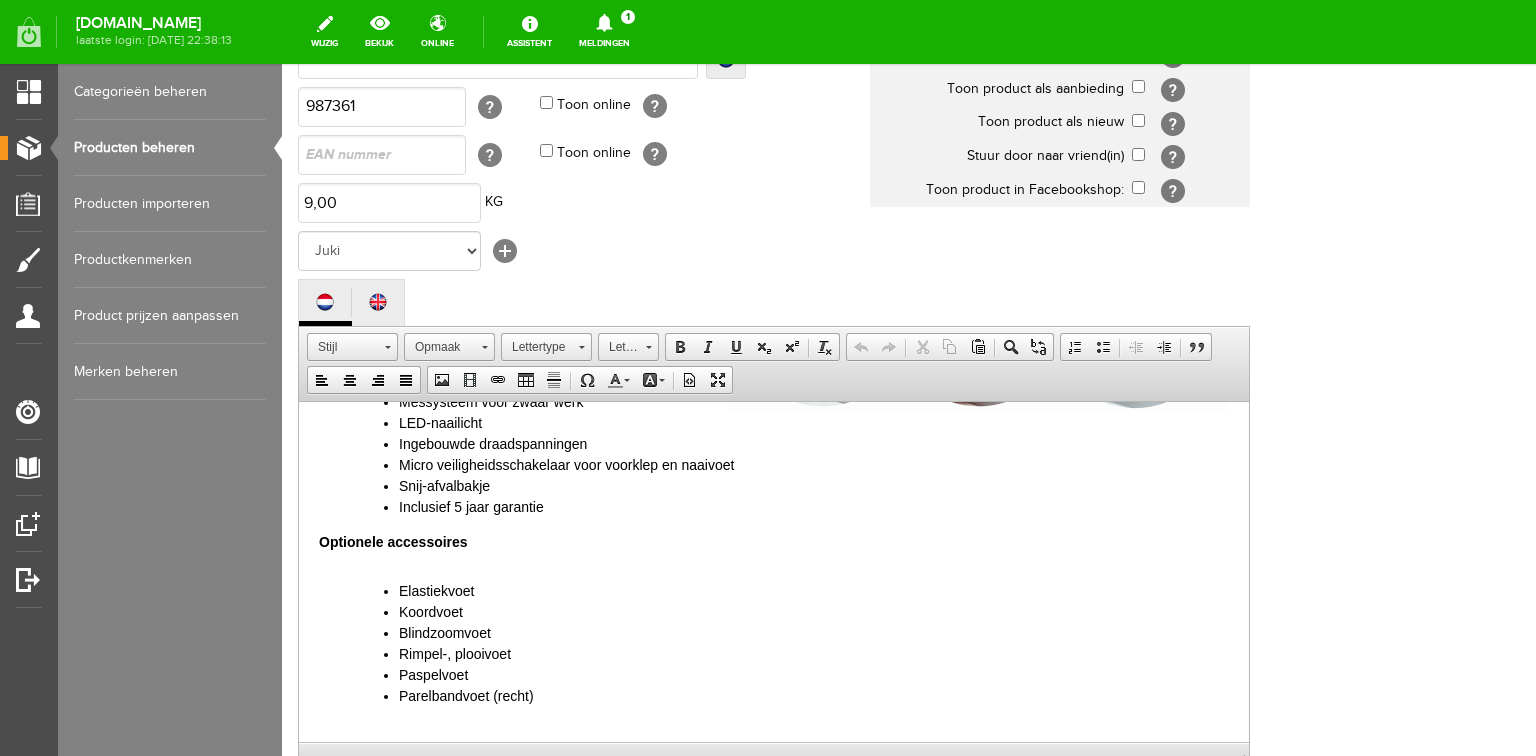 scroll, scrollTop: 400, scrollLeft: 0, axis: vertical 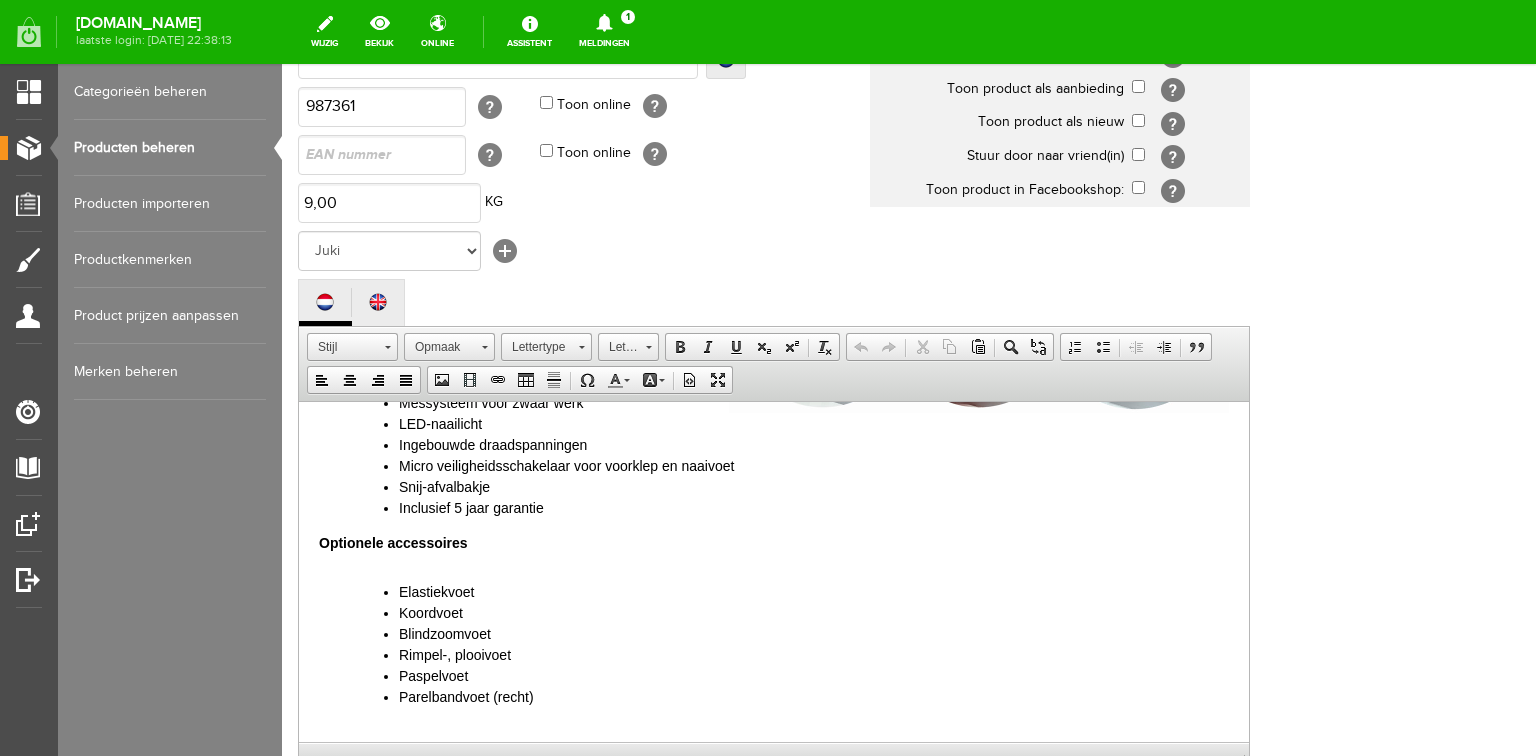 drag, startPoint x: 549, startPoint y: 503, endPoint x: 565, endPoint y: 502, distance: 16.03122 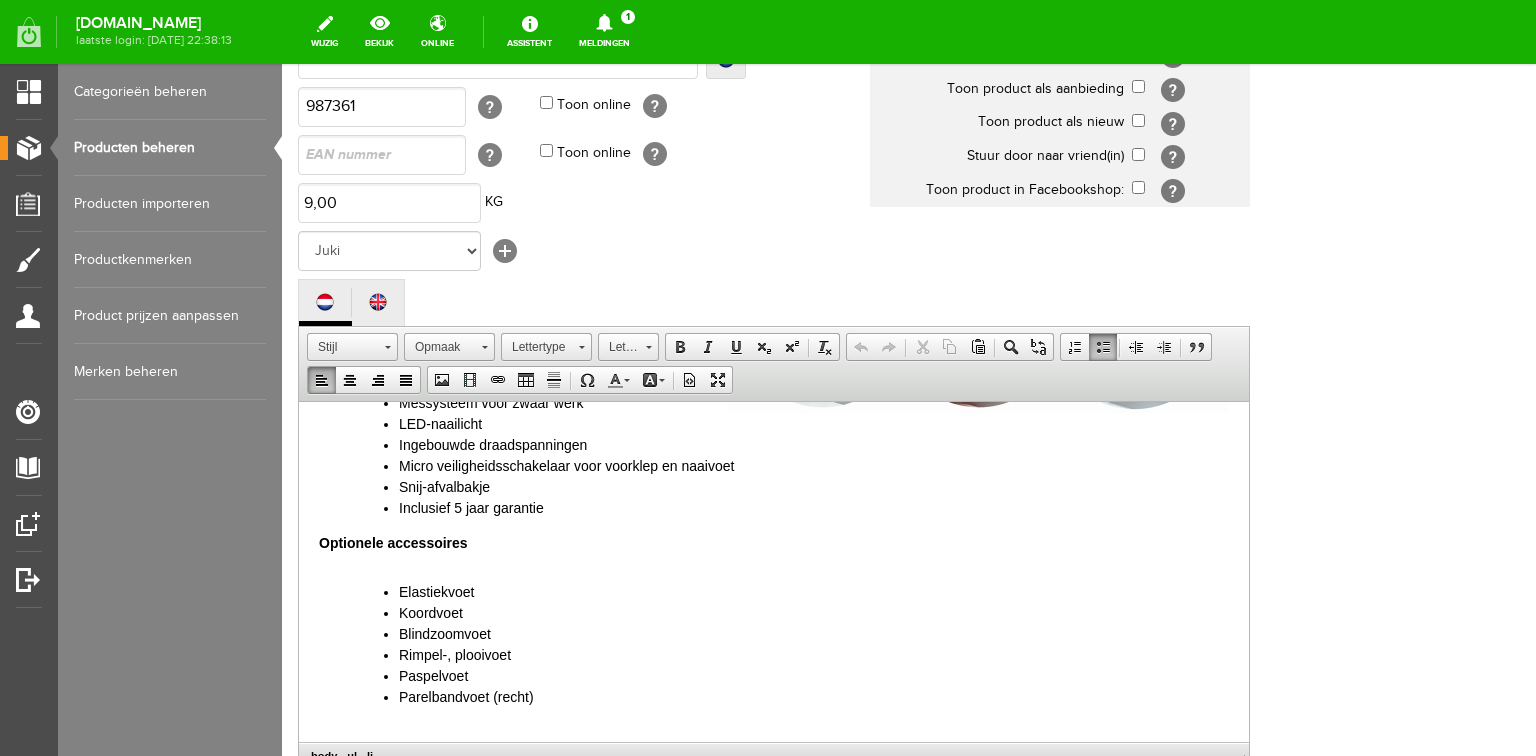 type 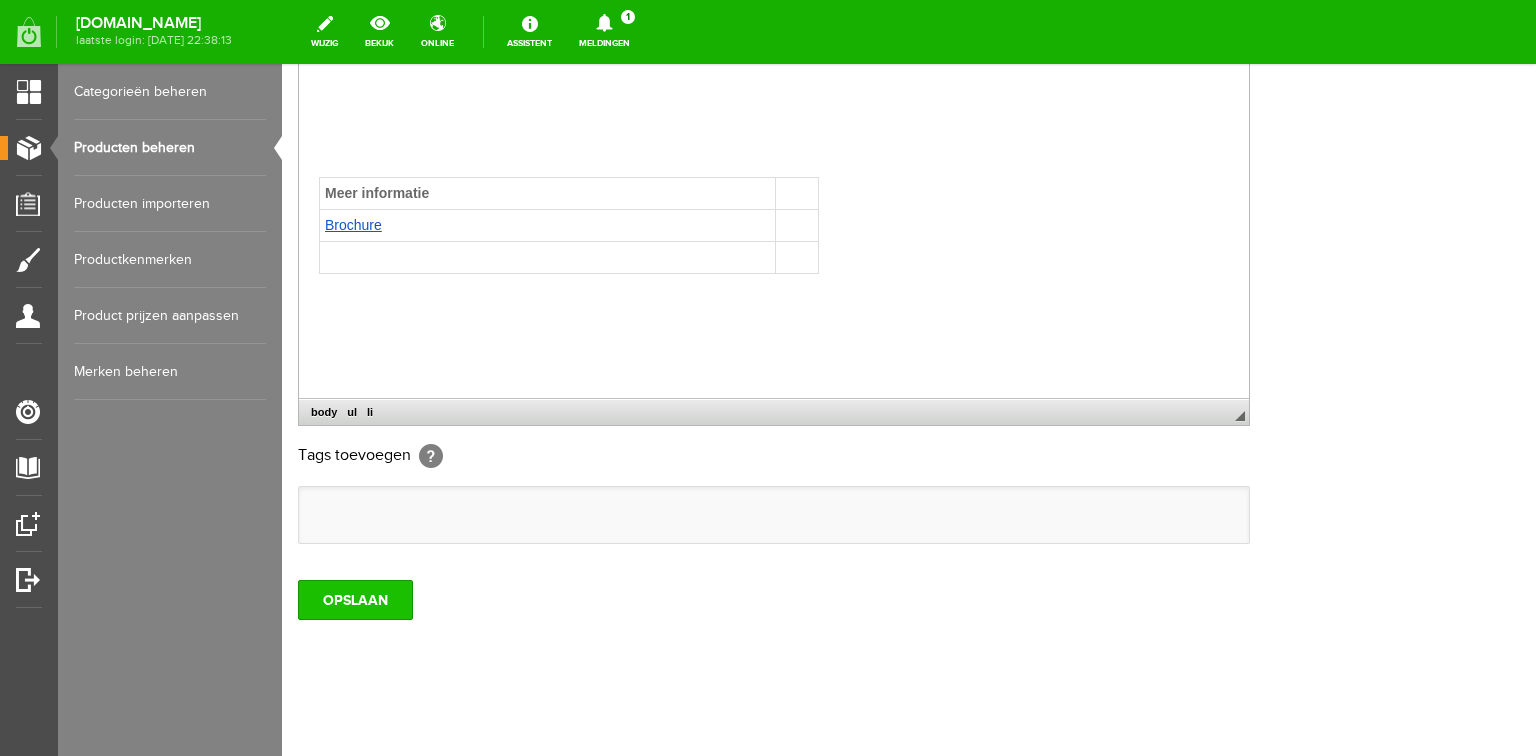 scroll, scrollTop: 592, scrollLeft: 0, axis: vertical 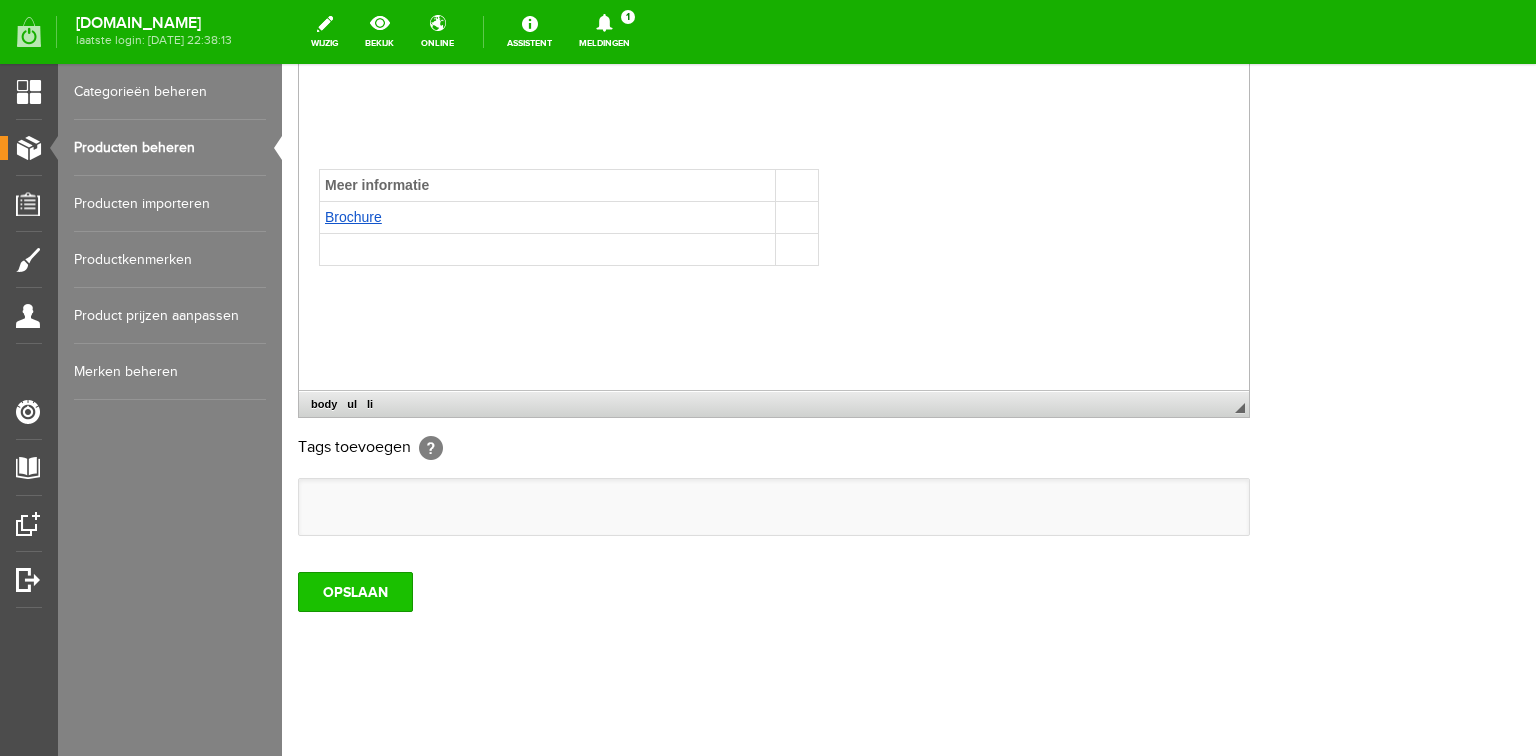 click on "OPSLAAN" at bounding box center (355, 592) 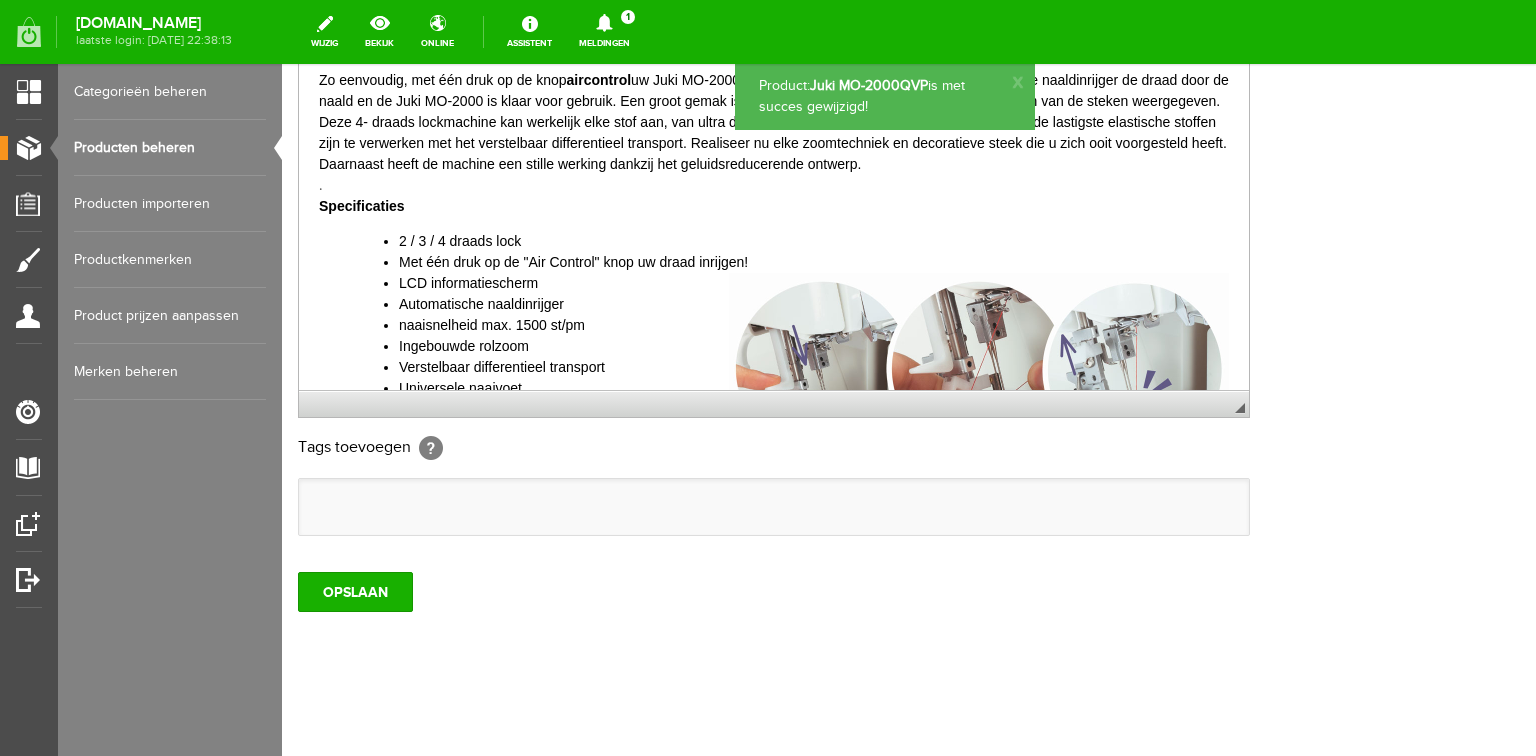 scroll, scrollTop: 0, scrollLeft: 0, axis: both 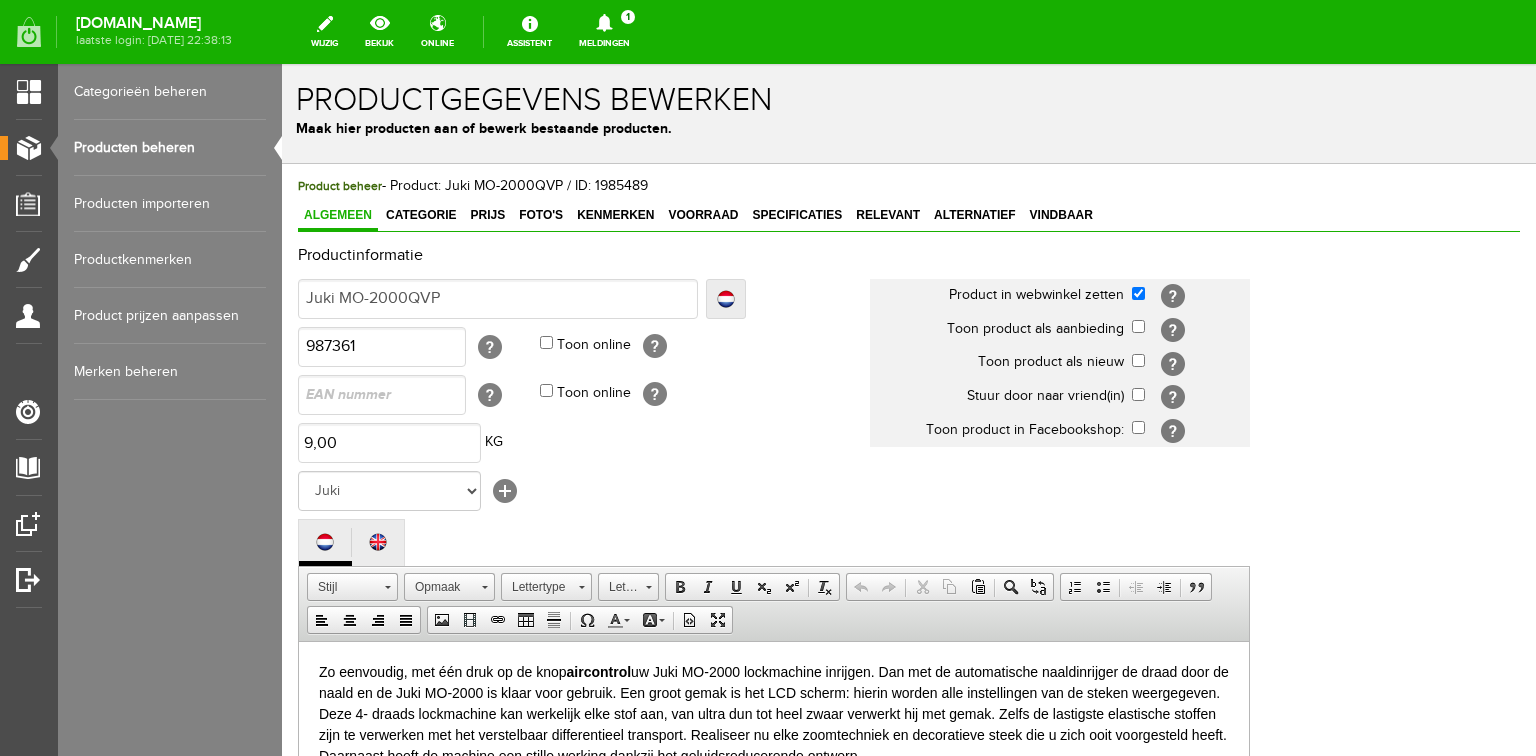 drag, startPoint x: 138, startPoint y: 138, endPoint x: 149, endPoint y: 139, distance: 11.045361 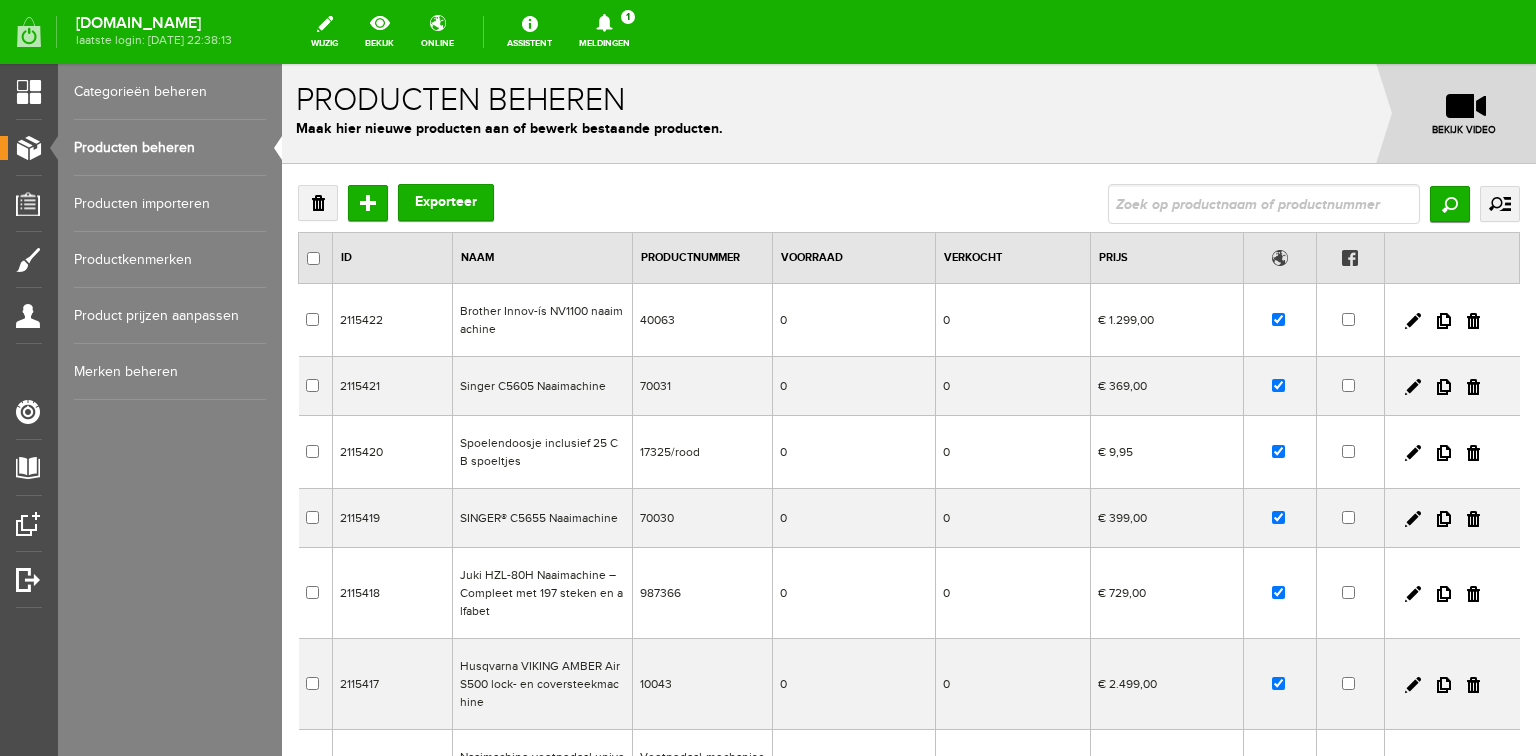 scroll, scrollTop: 0, scrollLeft: 0, axis: both 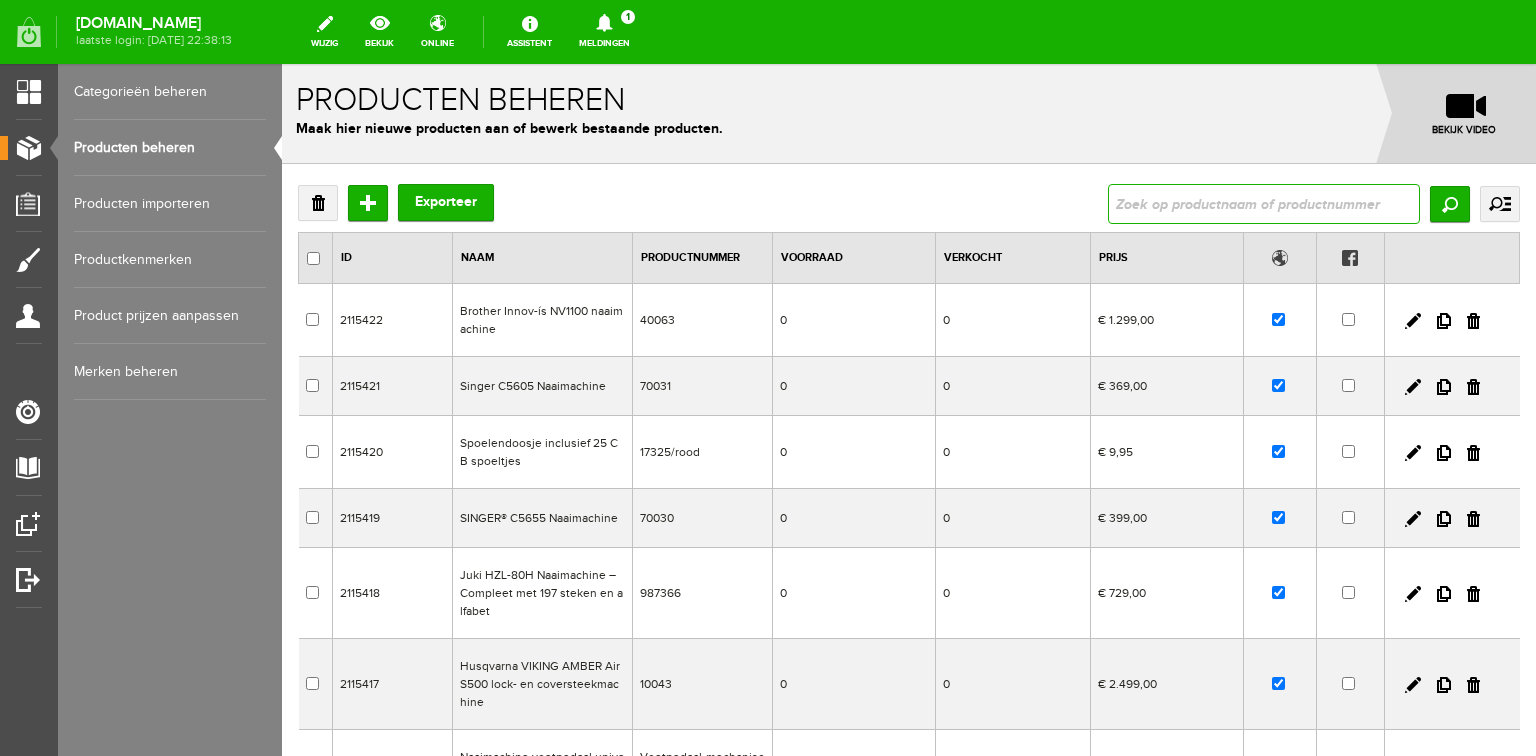 click at bounding box center (1264, 204) 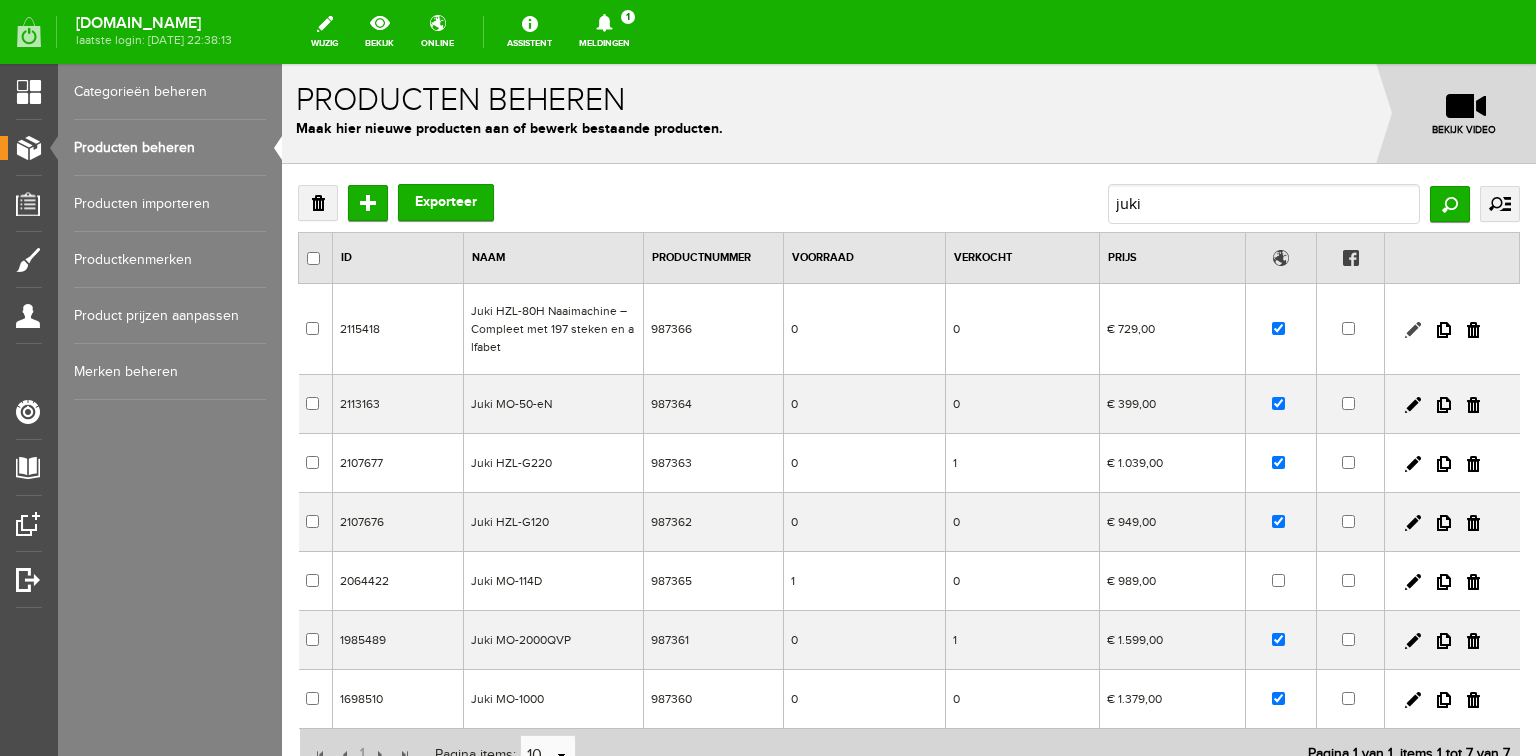 click at bounding box center [1413, 330] 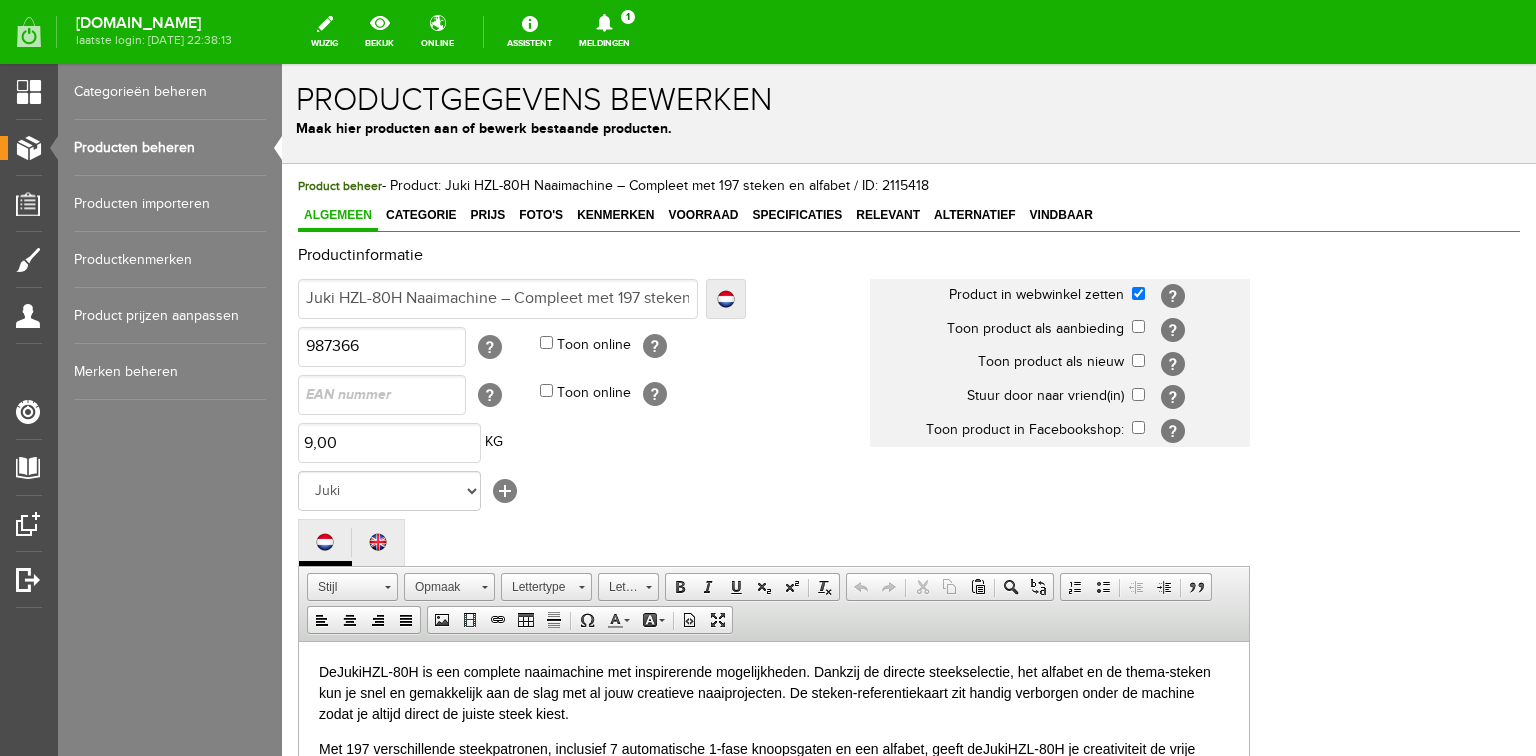 scroll, scrollTop: 0, scrollLeft: 0, axis: both 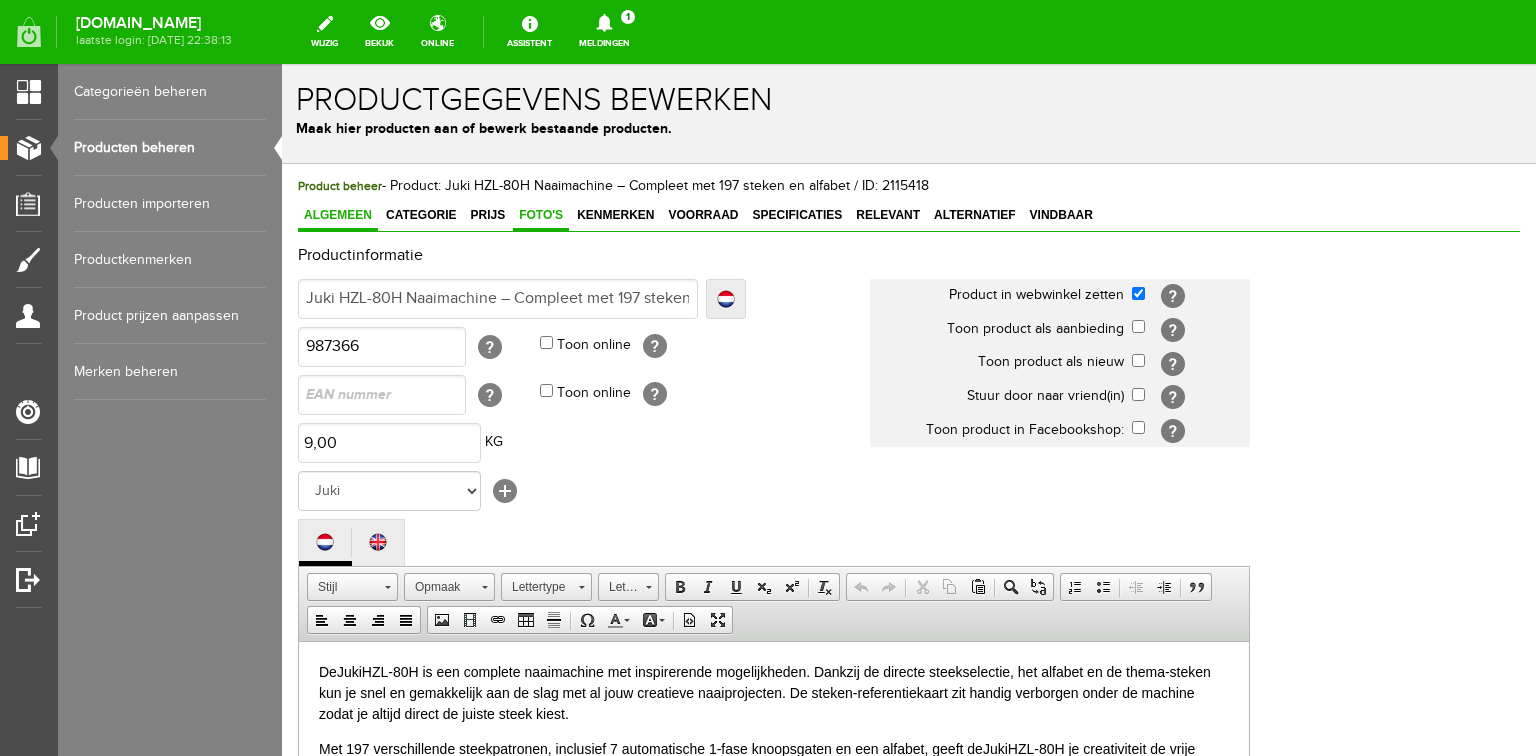click on "Foto's" at bounding box center [541, 215] 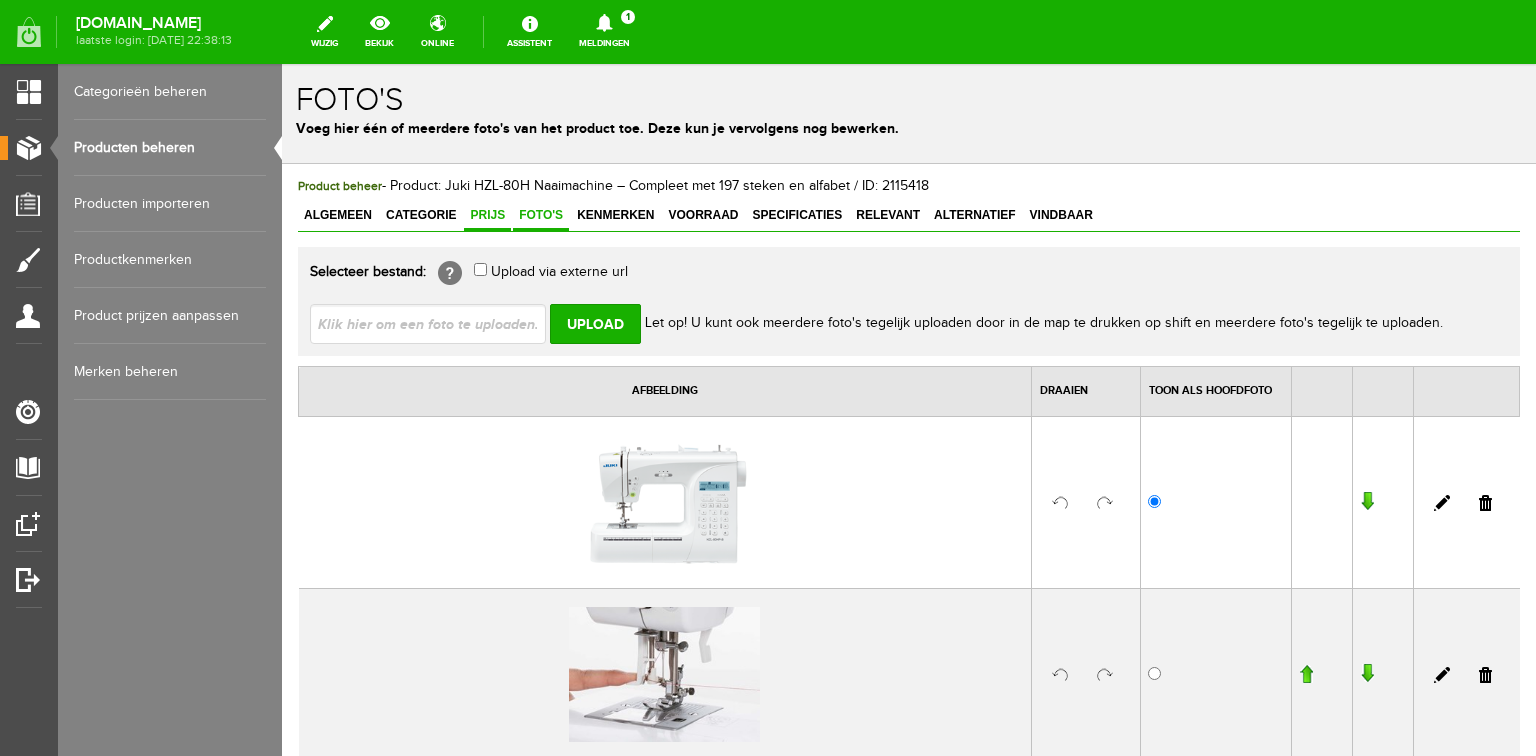 click on "Prijs" at bounding box center [487, 216] 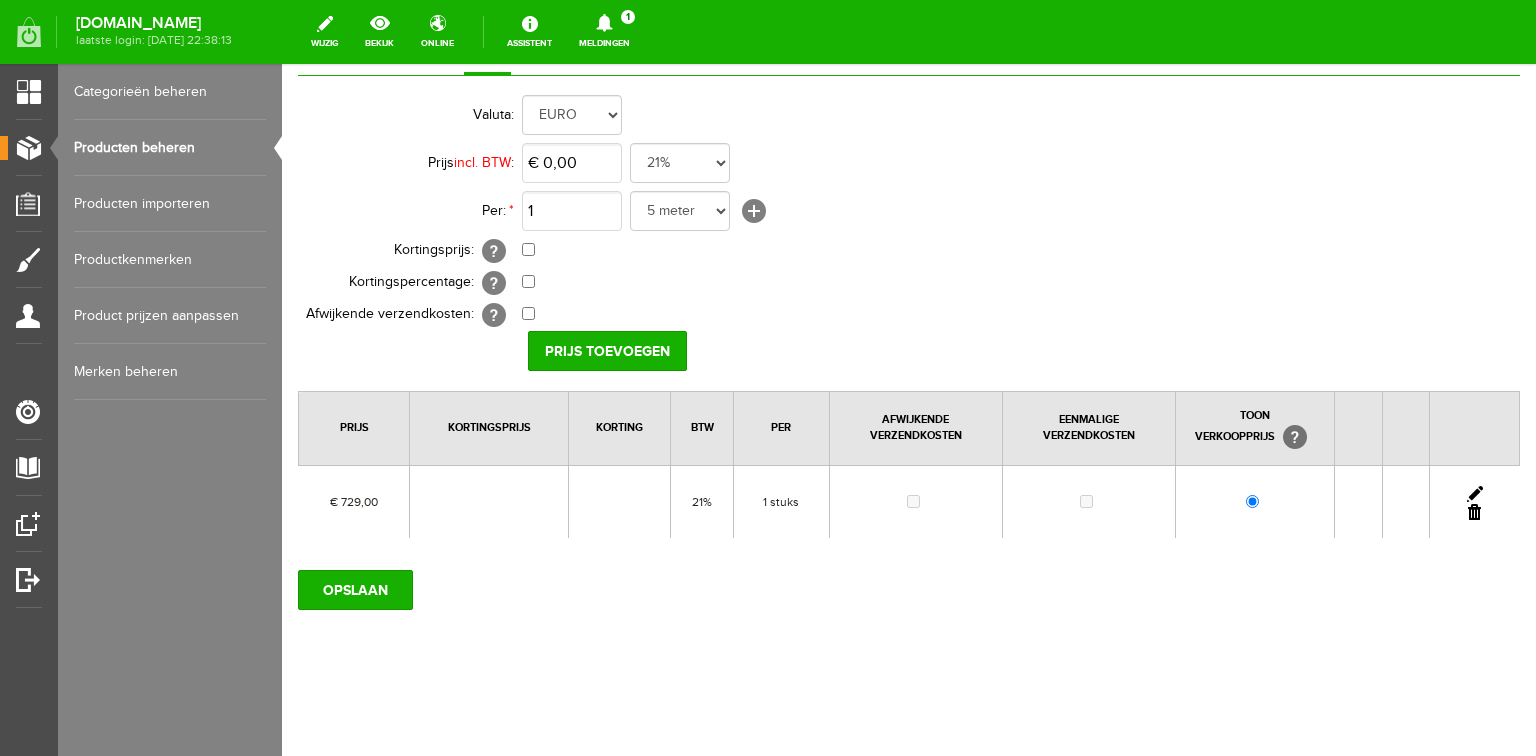 scroll, scrollTop: 0, scrollLeft: 0, axis: both 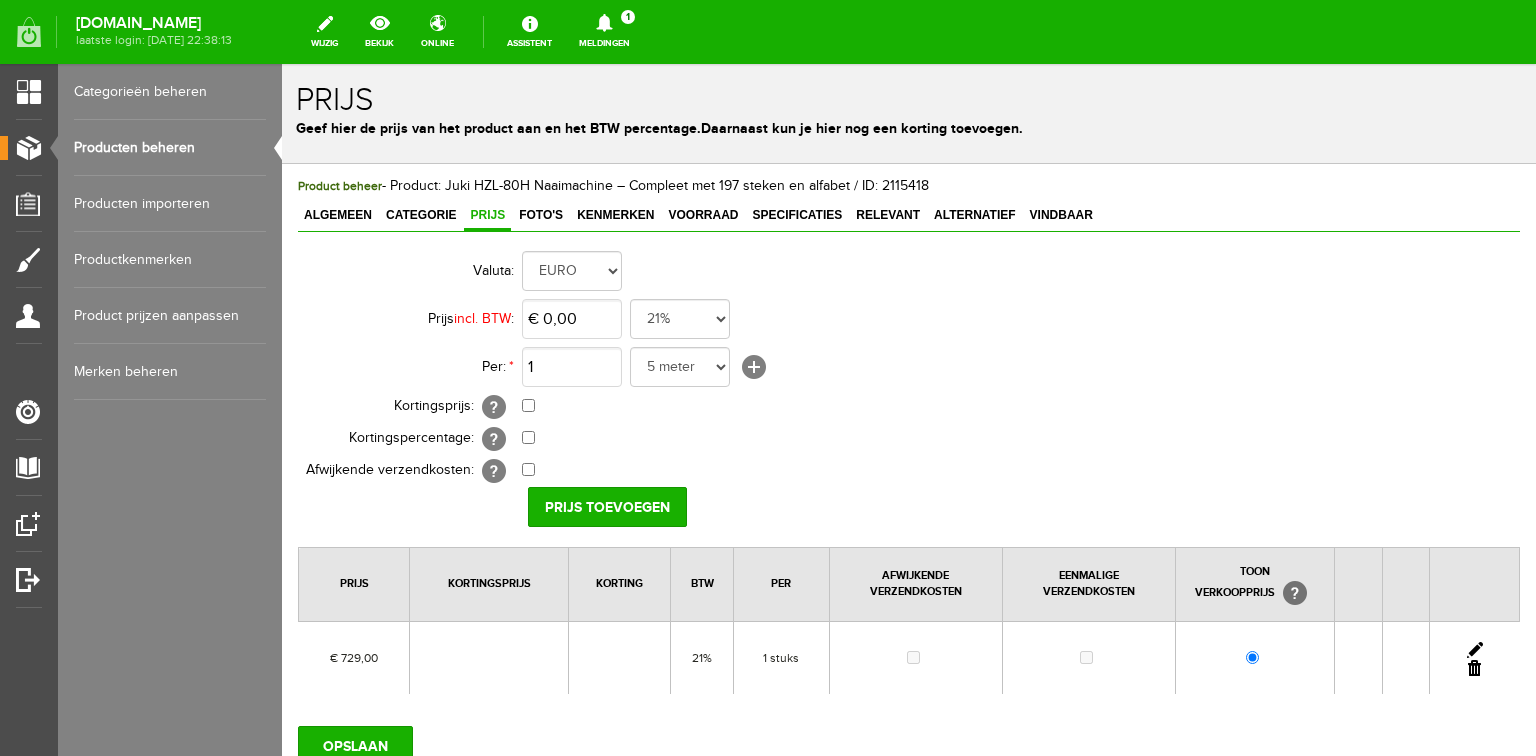click on "€ 0,00
Van:  € 0,00   € 0,00" at bounding box center [890, 407] 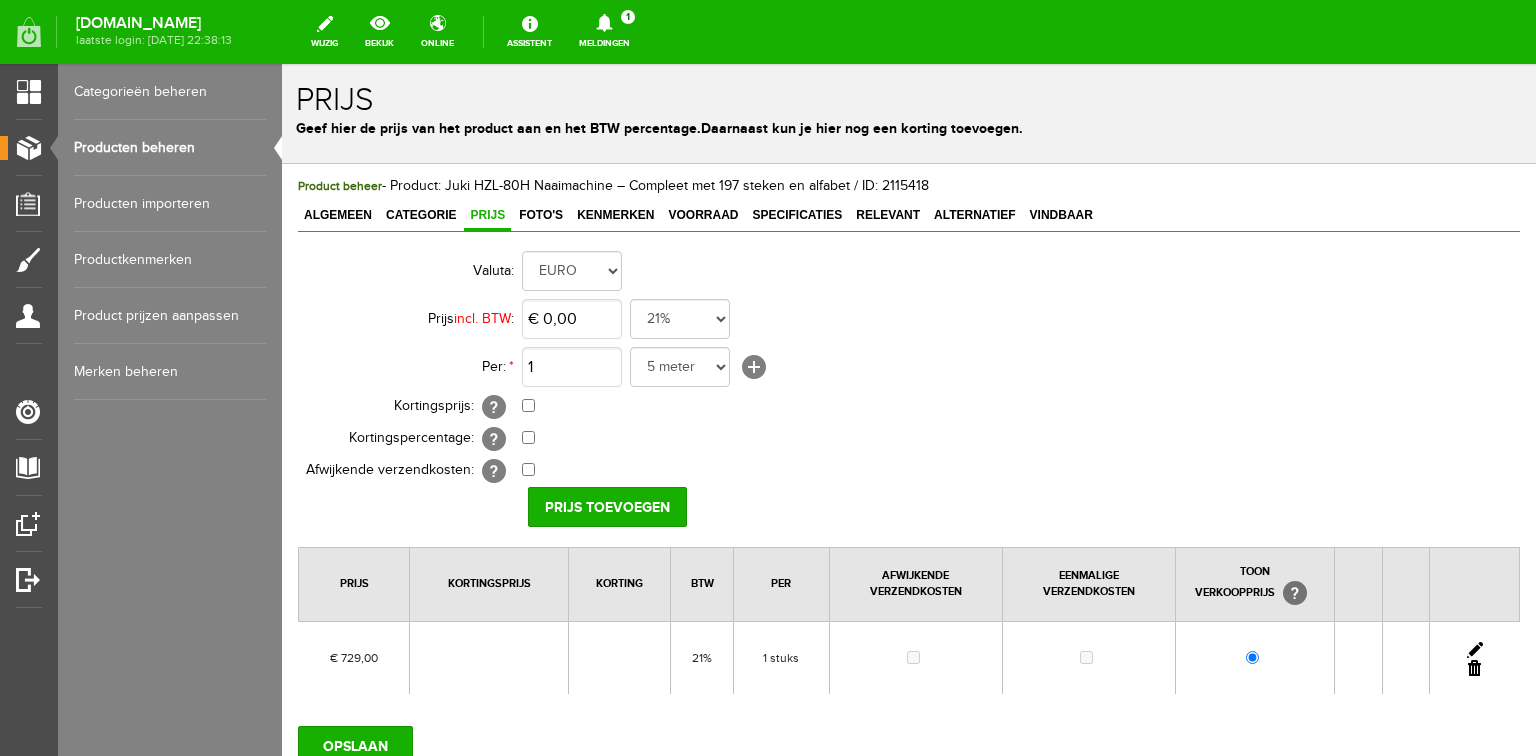 click on "Producten beheren" at bounding box center [170, 148] 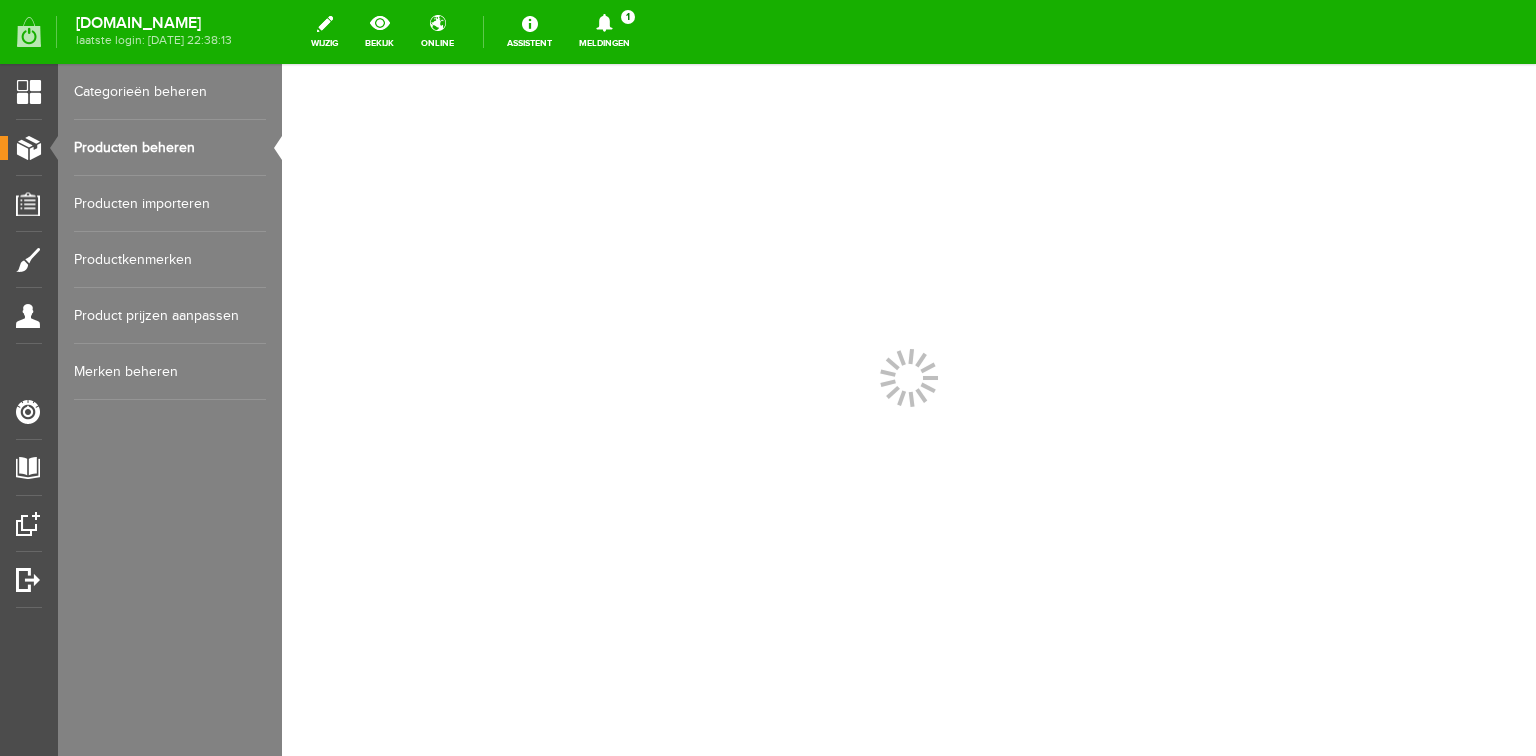 scroll, scrollTop: 0, scrollLeft: 0, axis: both 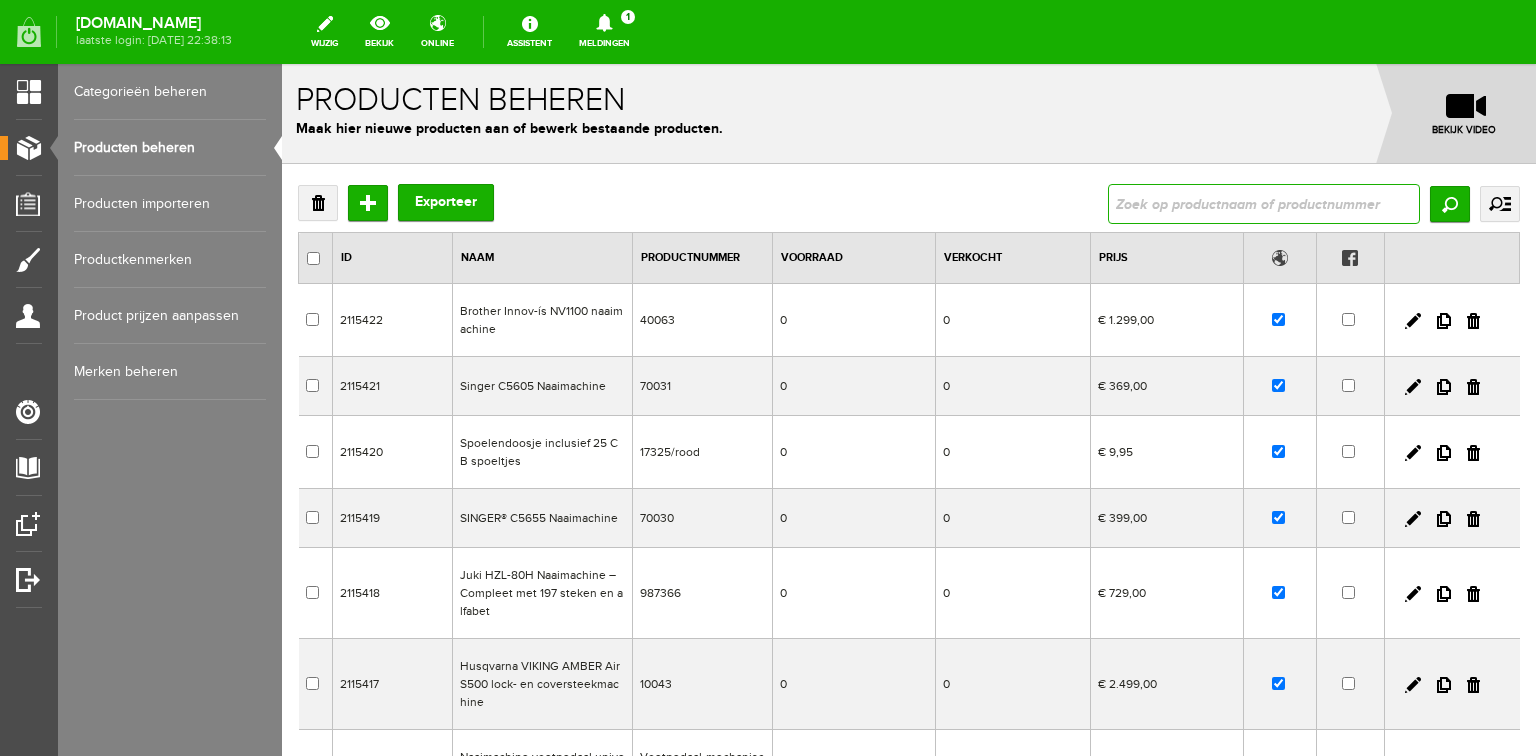 click at bounding box center [1264, 204] 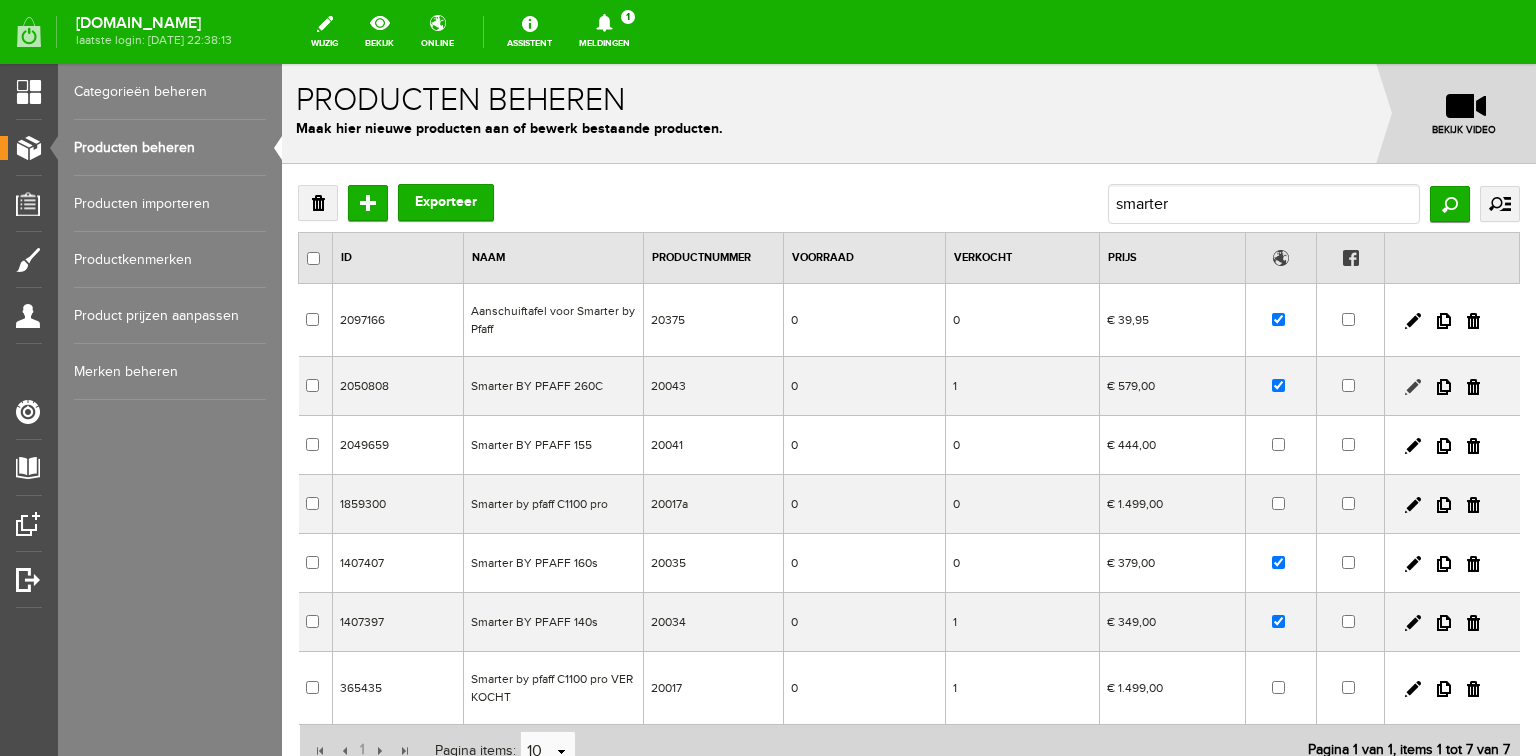 click at bounding box center (1413, 387) 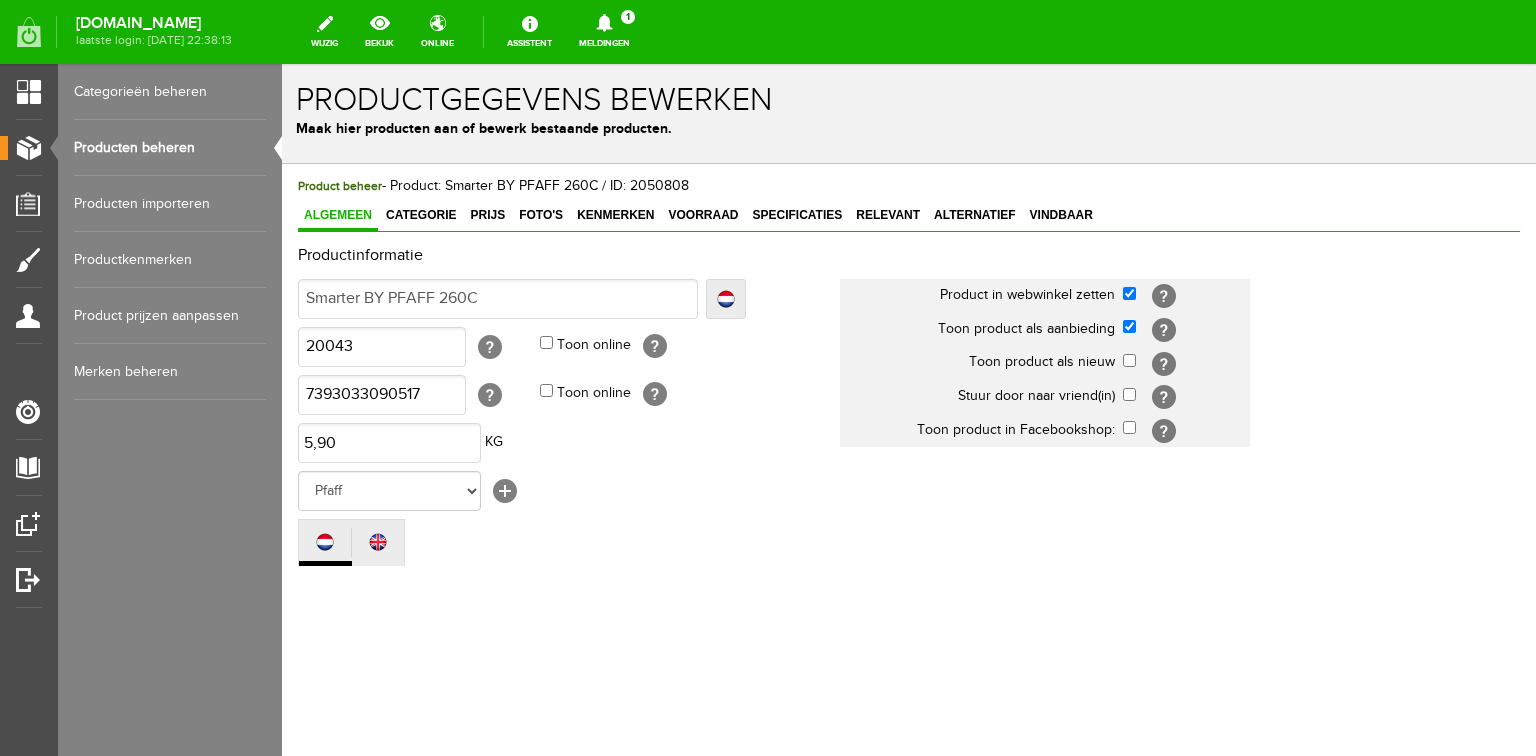 scroll, scrollTop: 0, scrollLeft: 0, axis: both 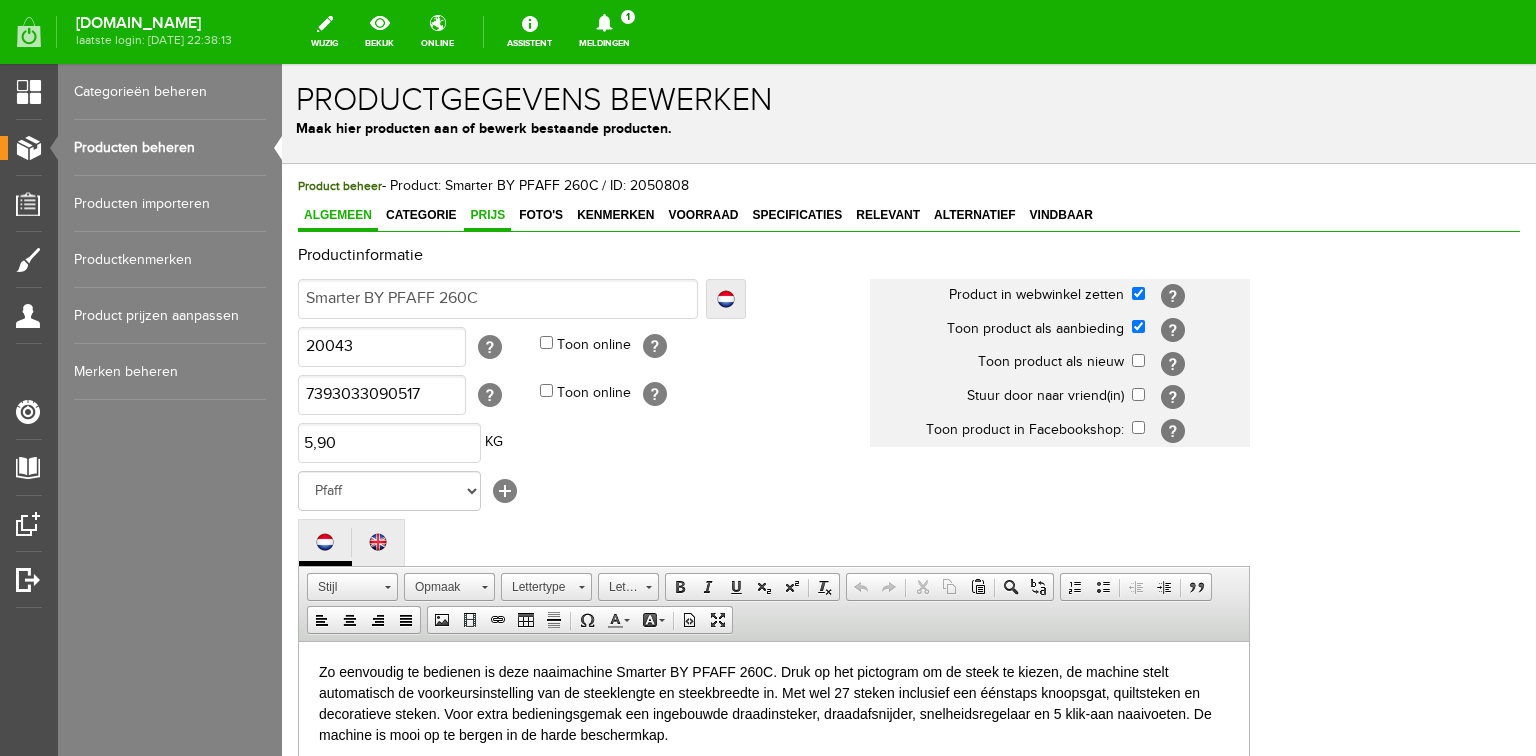 click on "Prijs" at bounding box center [487, 215] 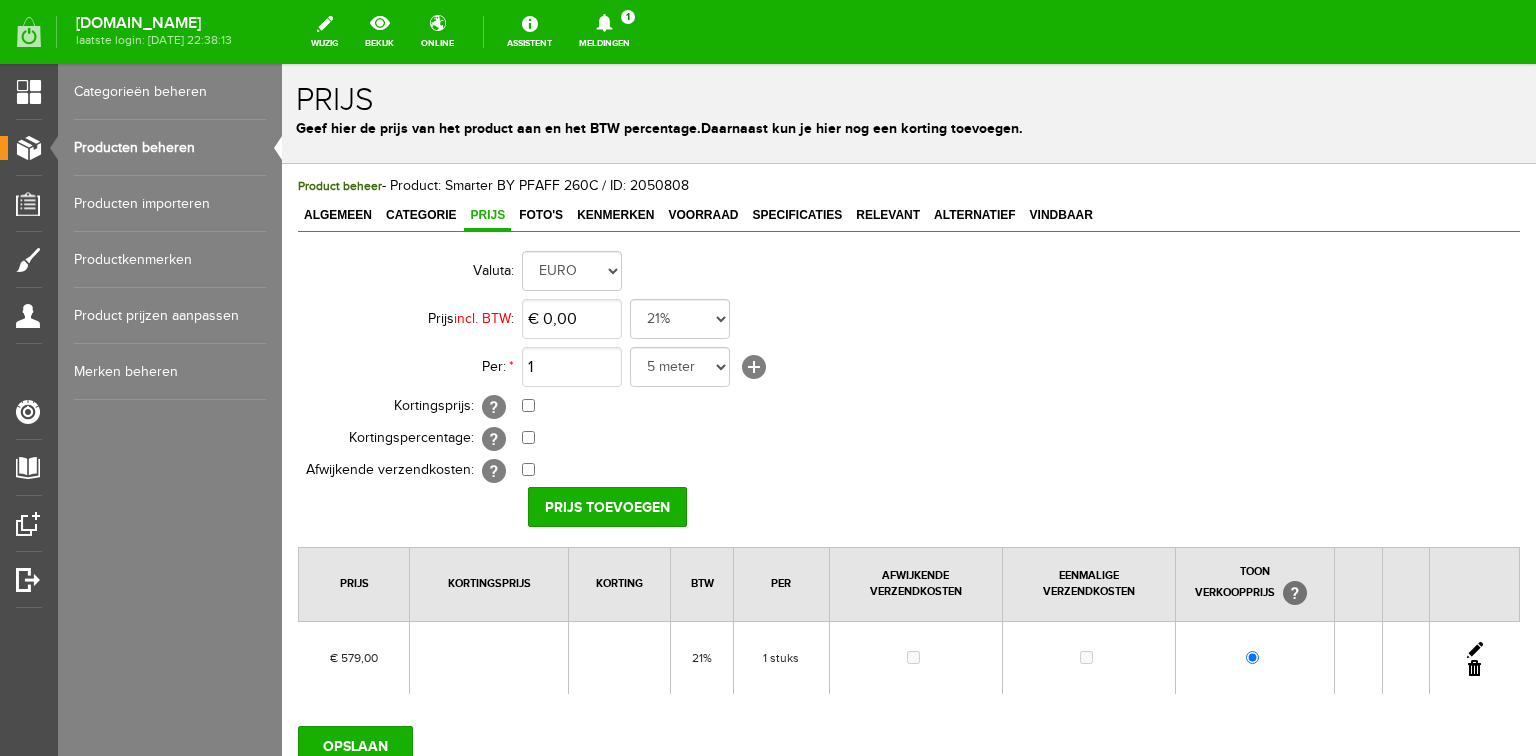 click on "Producten beheren" at bounding box center [170, 148] 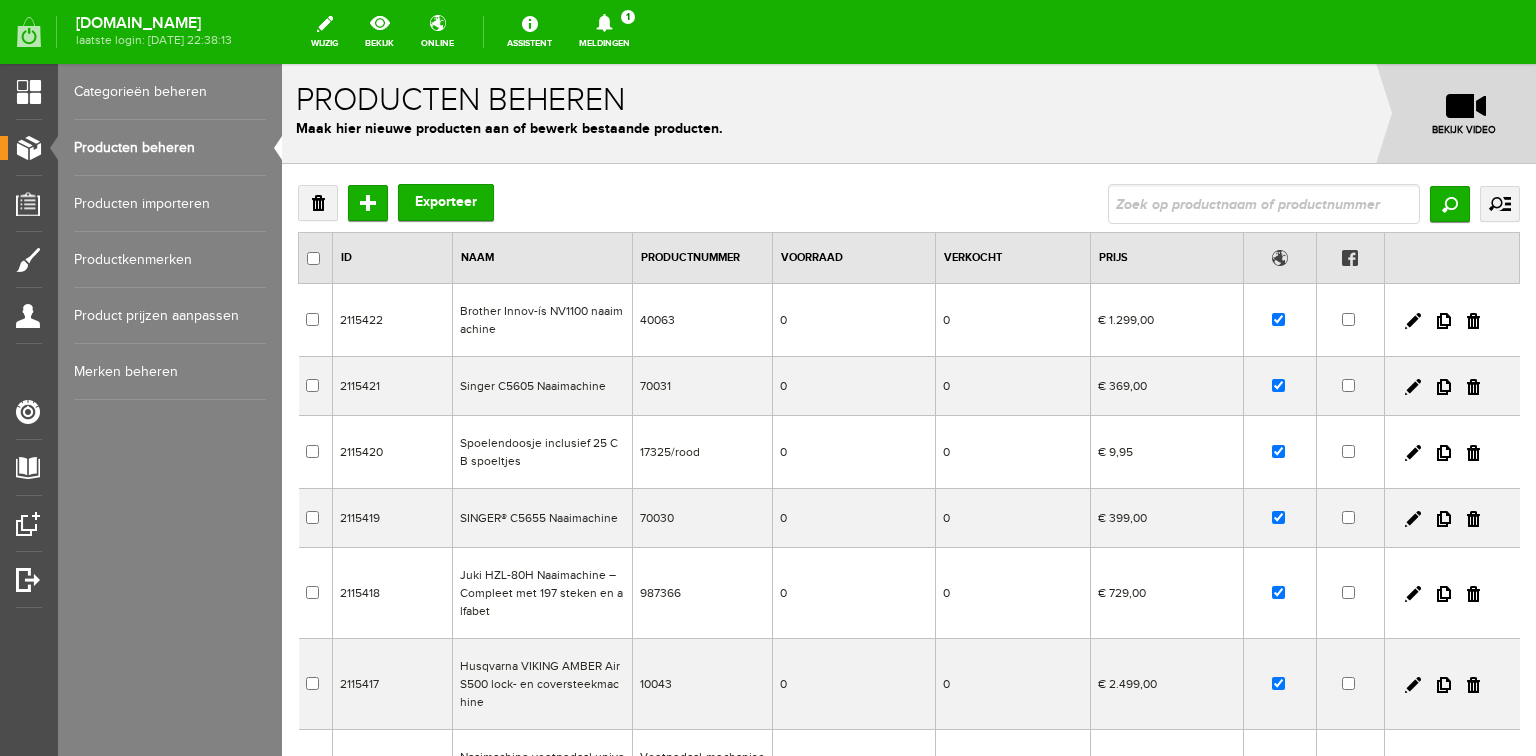 scroll, scrollTop: 0, scrollLeft: 0, axis: both 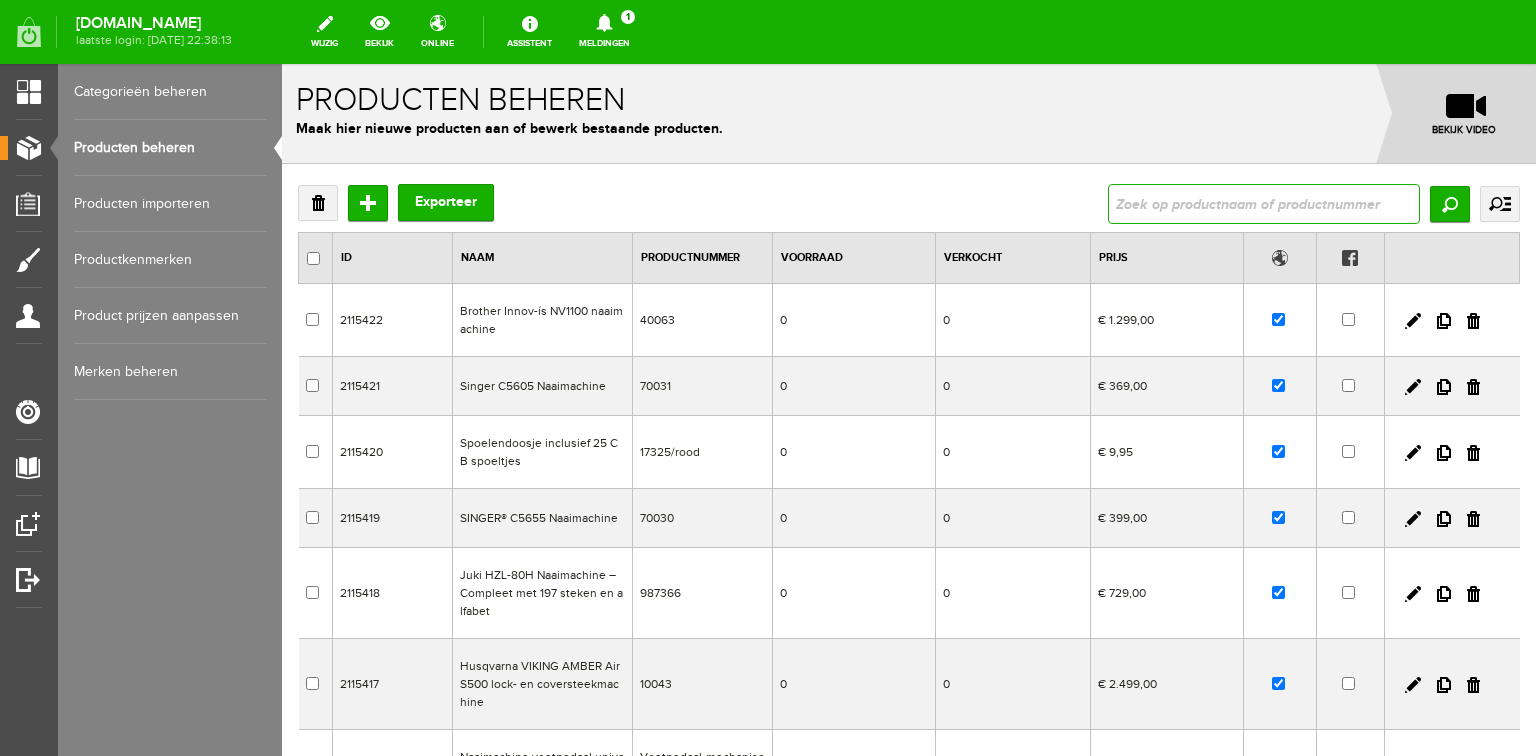 click at bounding box center (1264, 204) 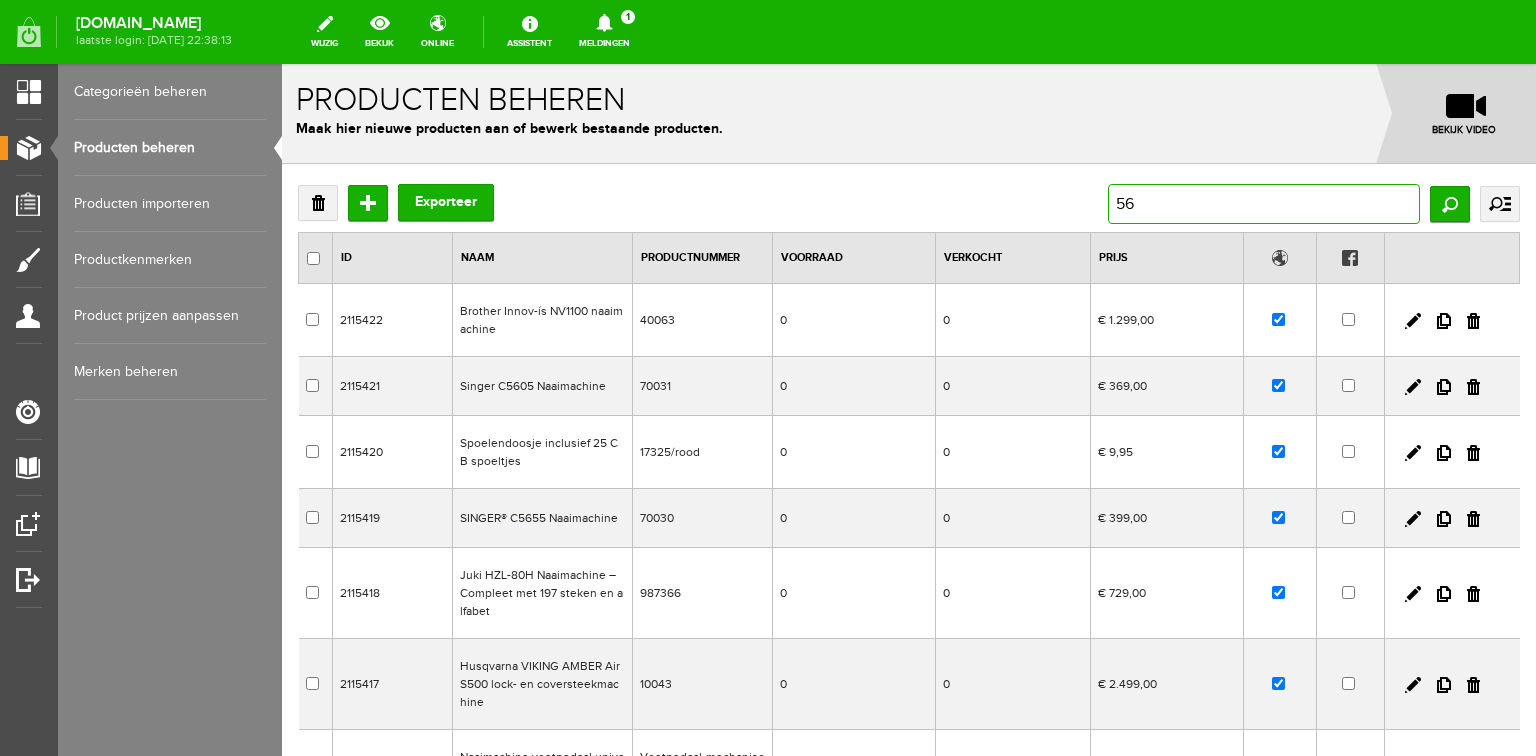 type on "5" 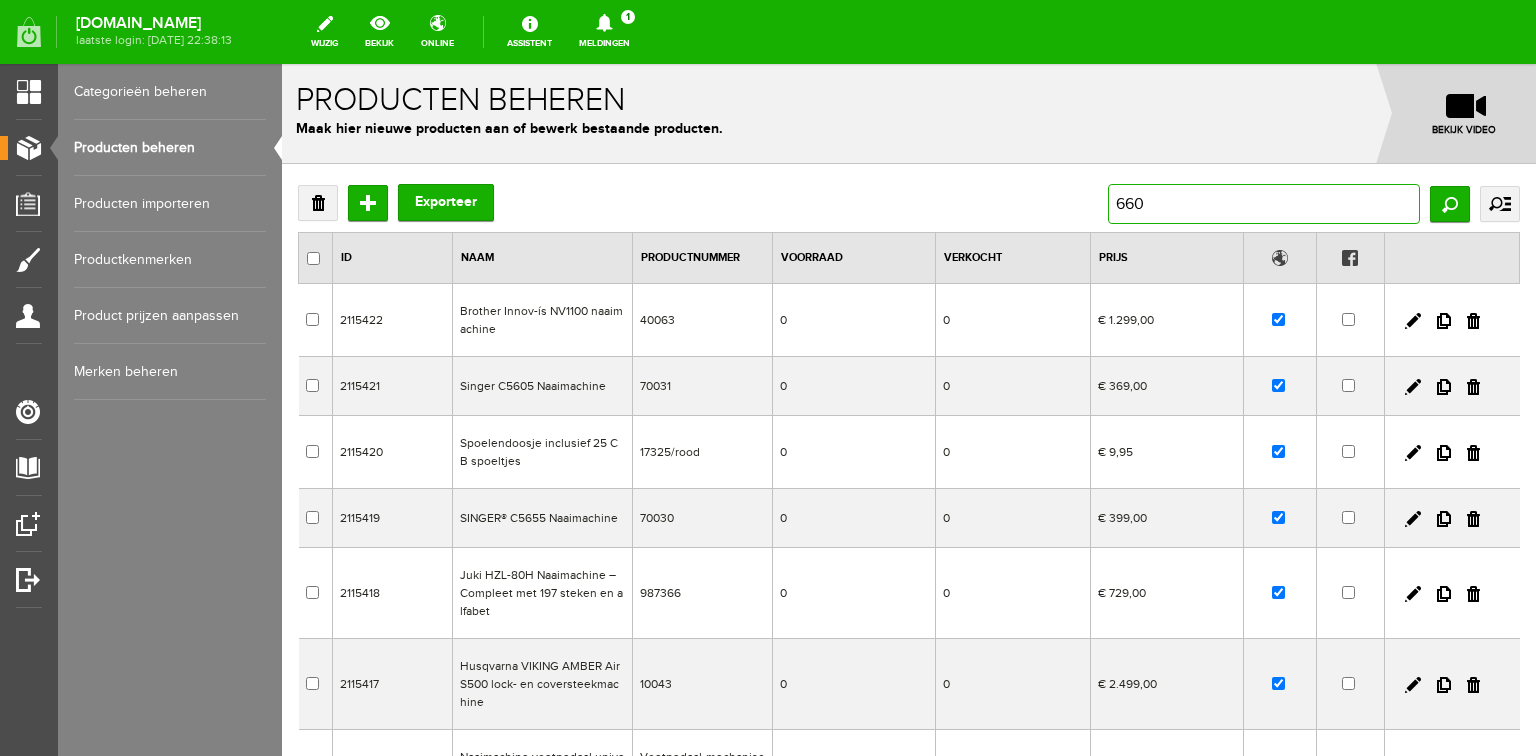 type on "6605" 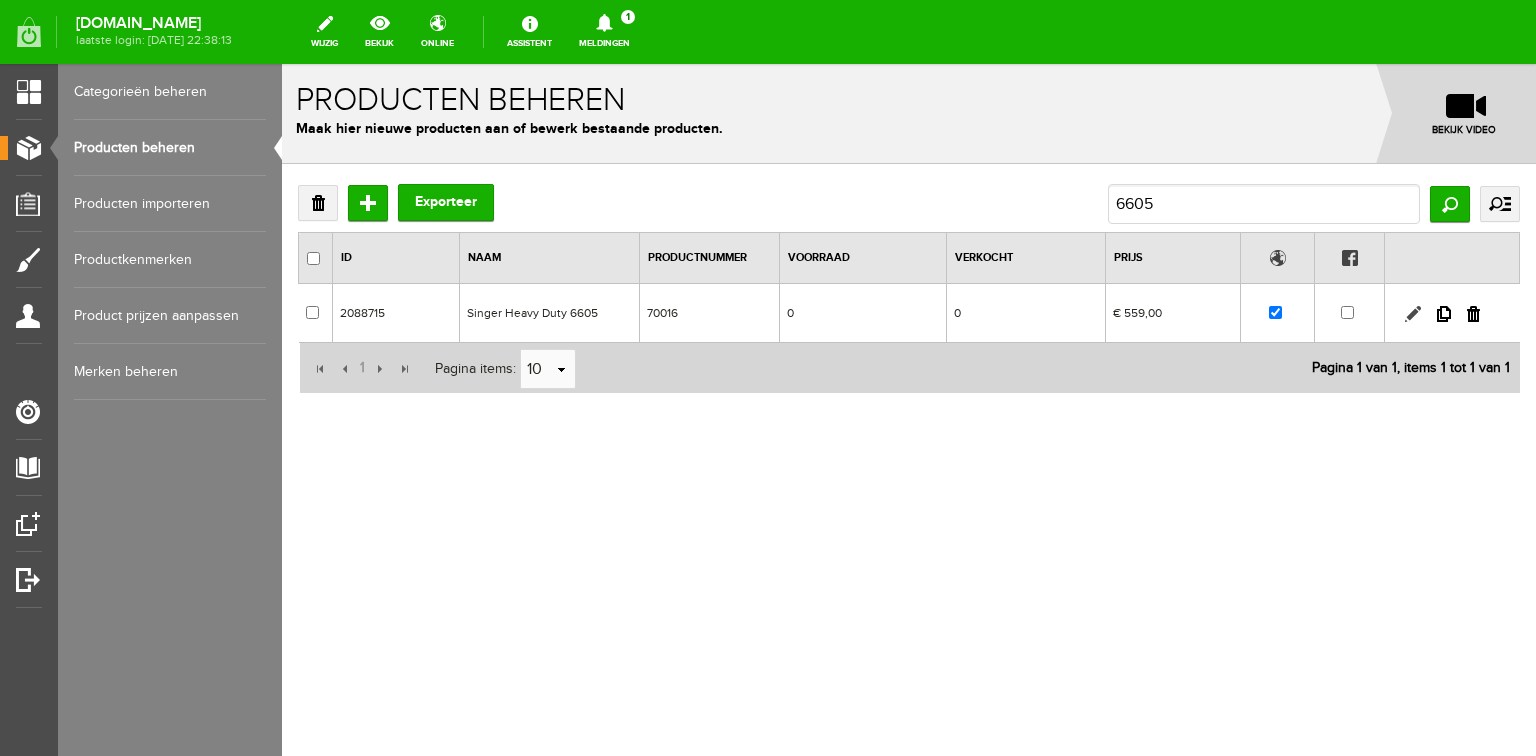 click at bounding box center (1413, 314) 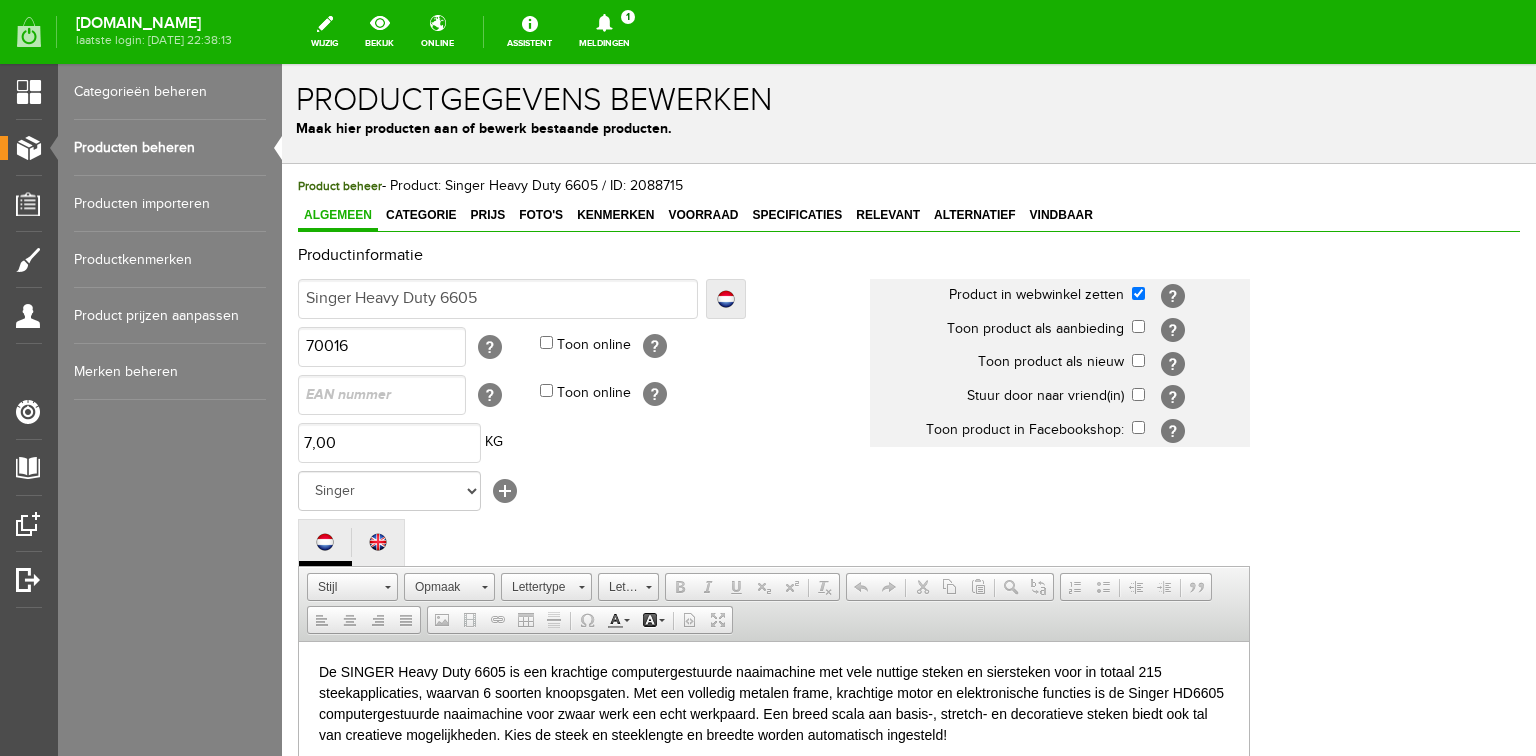 scroll, scrollTop: 0, scrollLeft: 0, axis: both 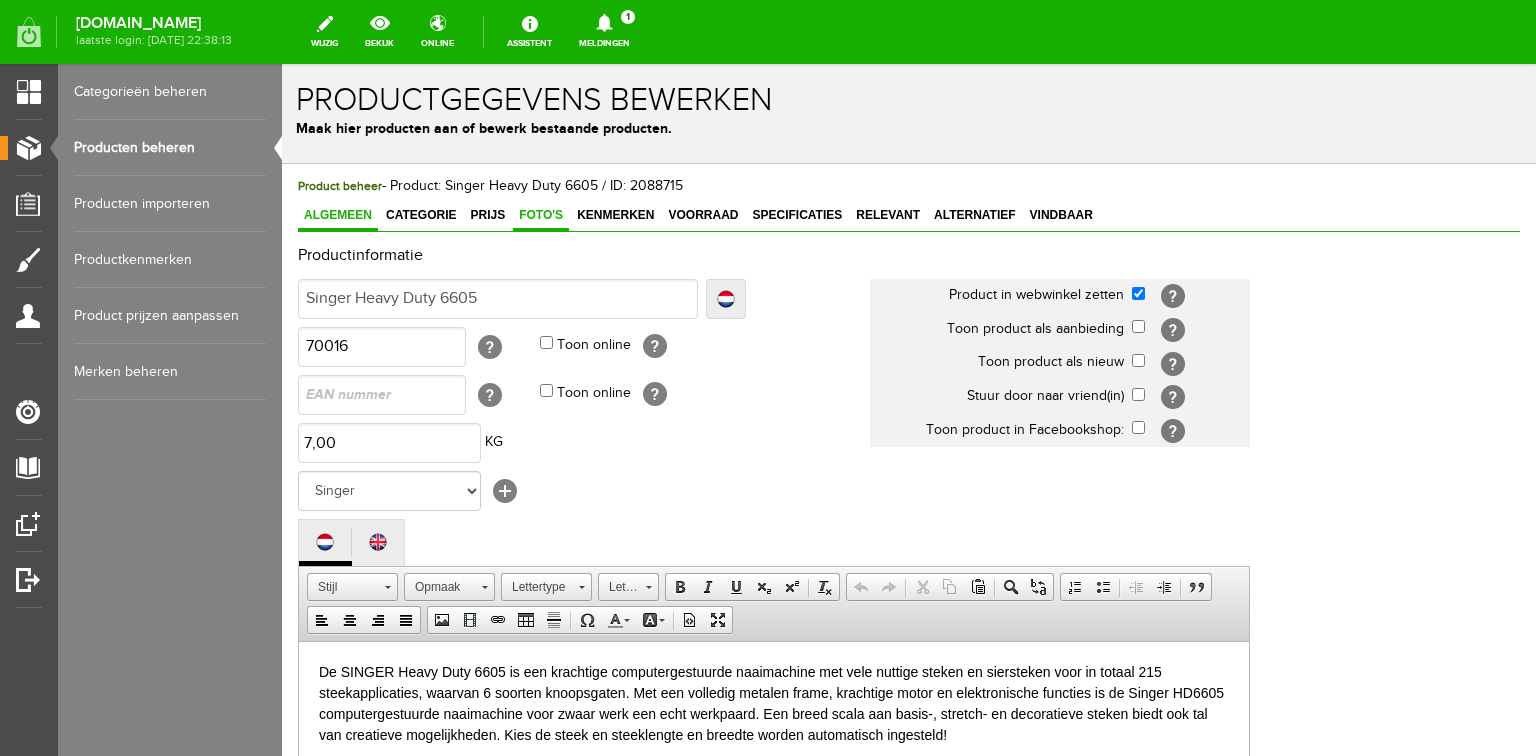 click on "Foto's" at bounding box center (541, 215) 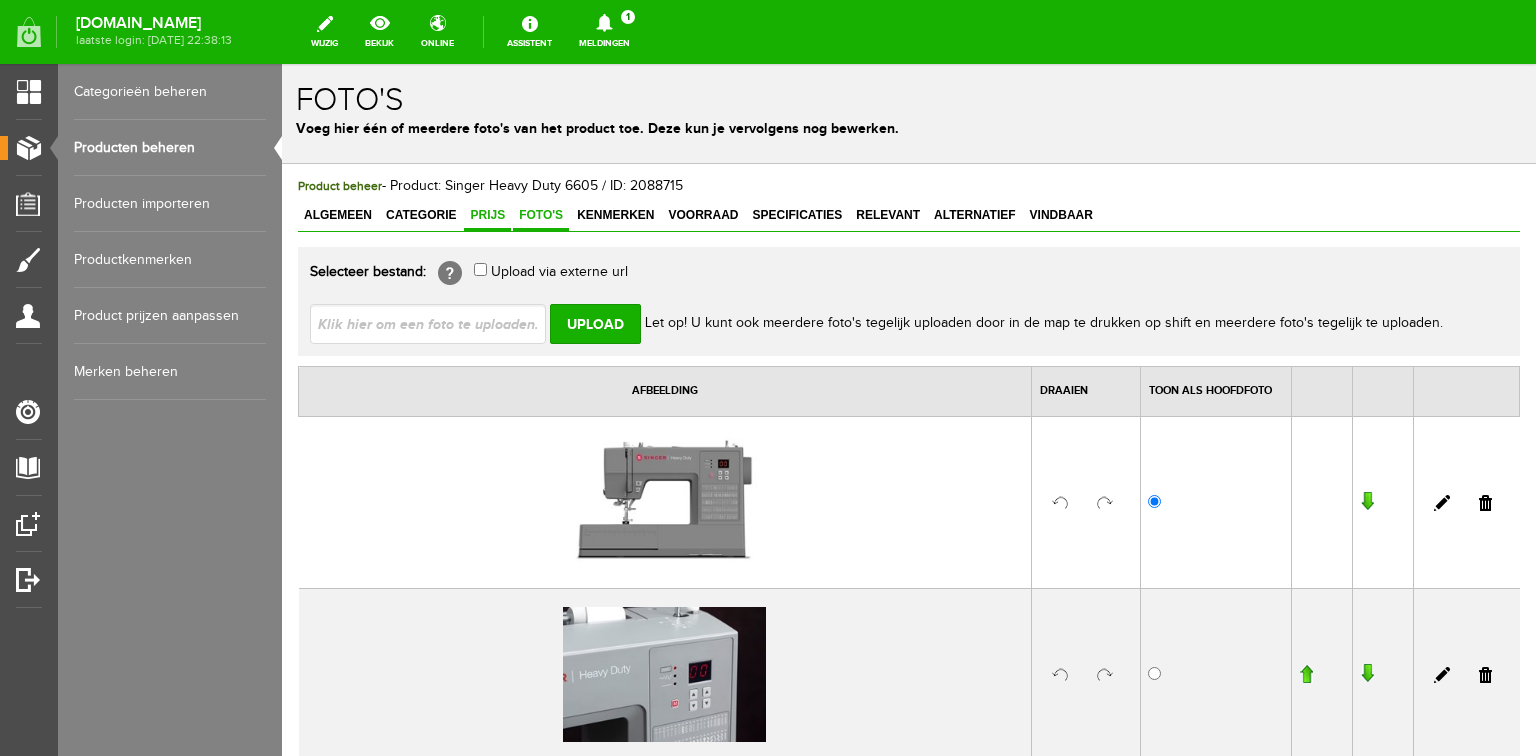 click on "Prijs" at bounding box center (487, 215) 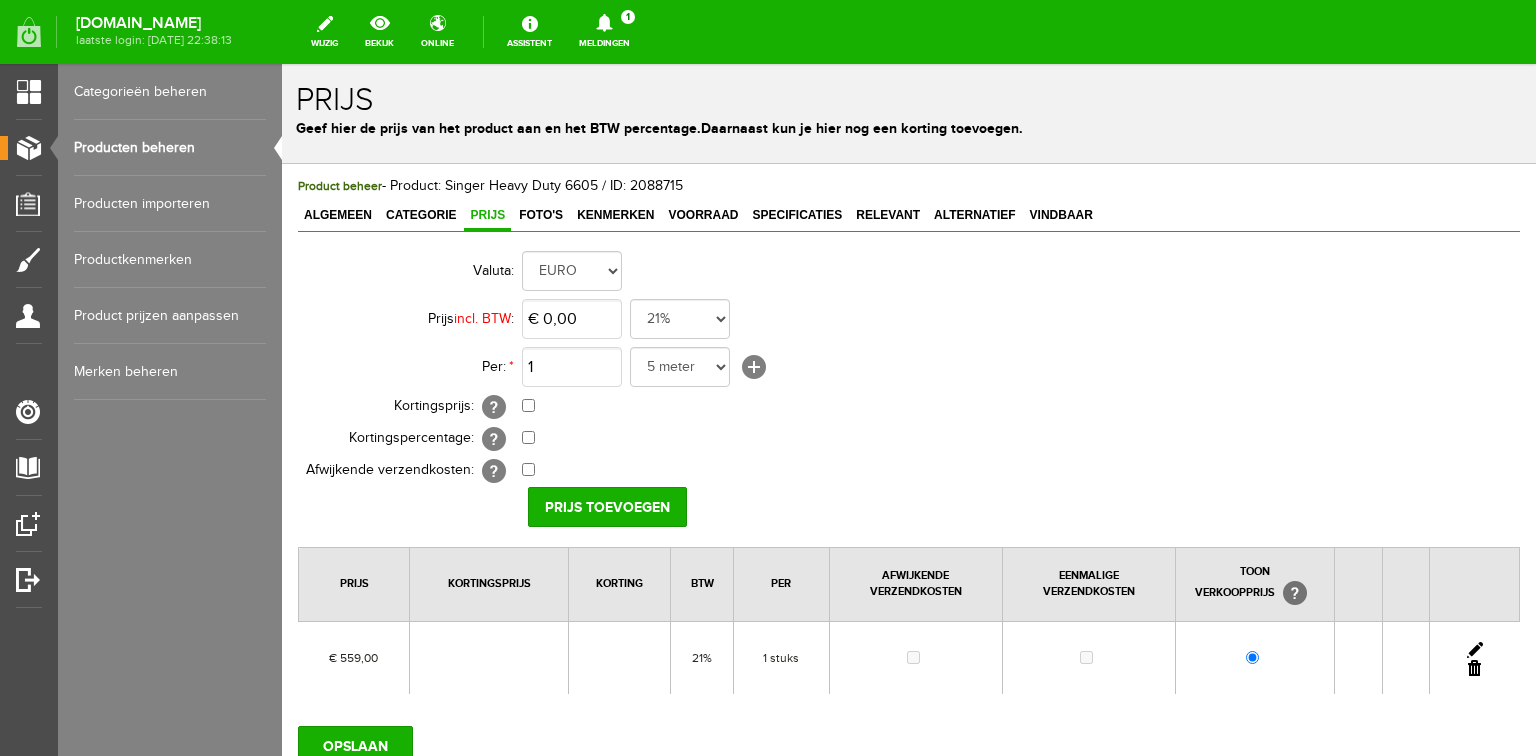 click at bounding box center [1475, 650] 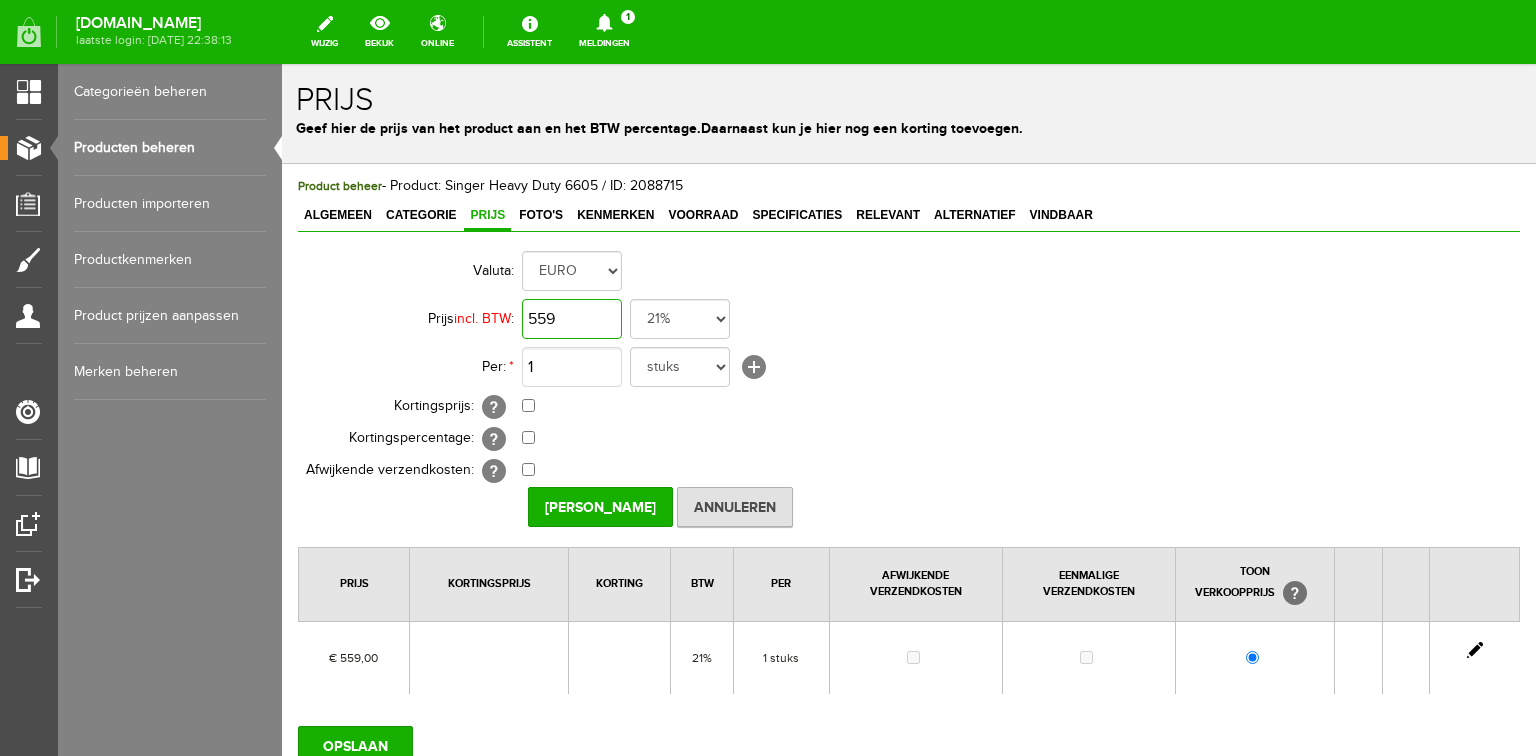 click on "559" at bounding box center (572, 319) 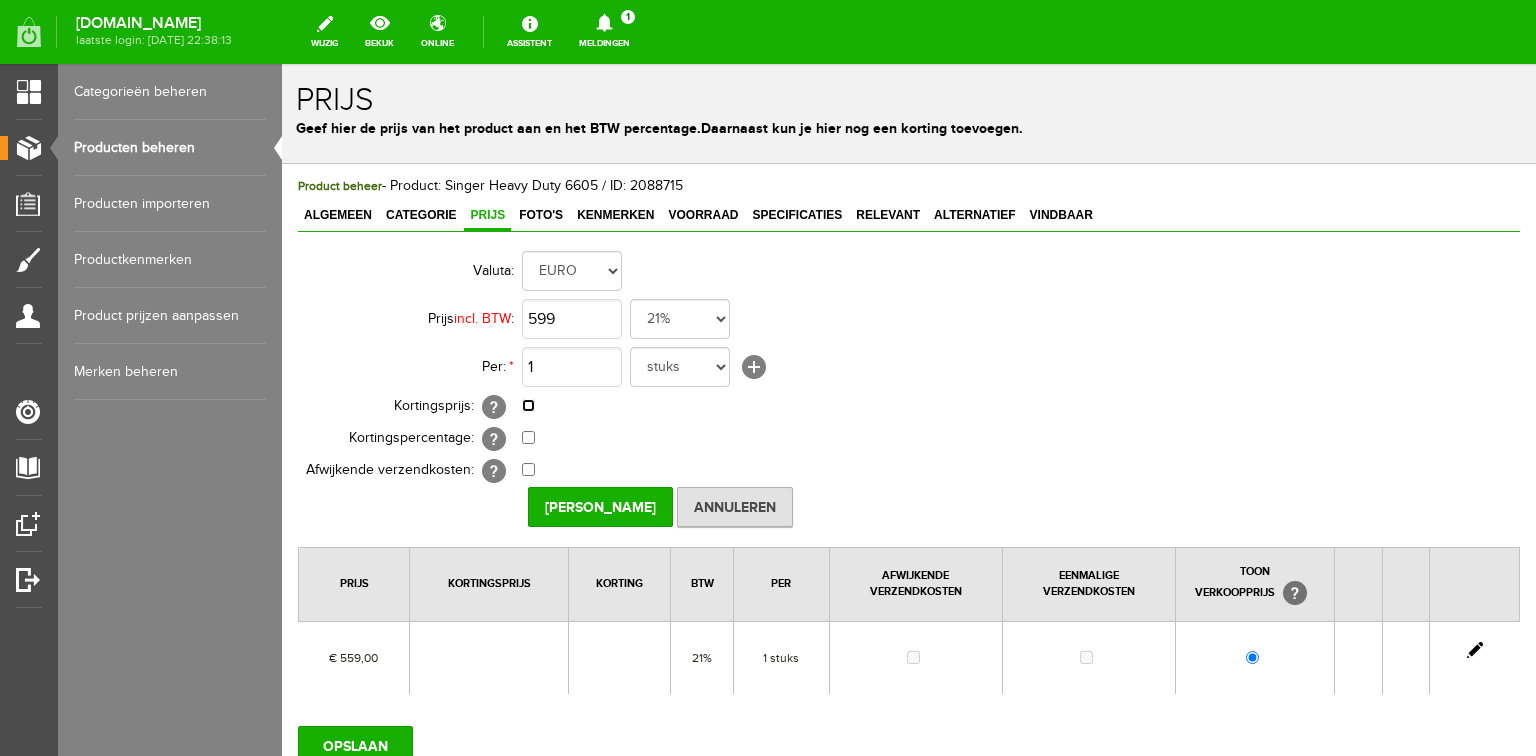 type on "€ 599,00" 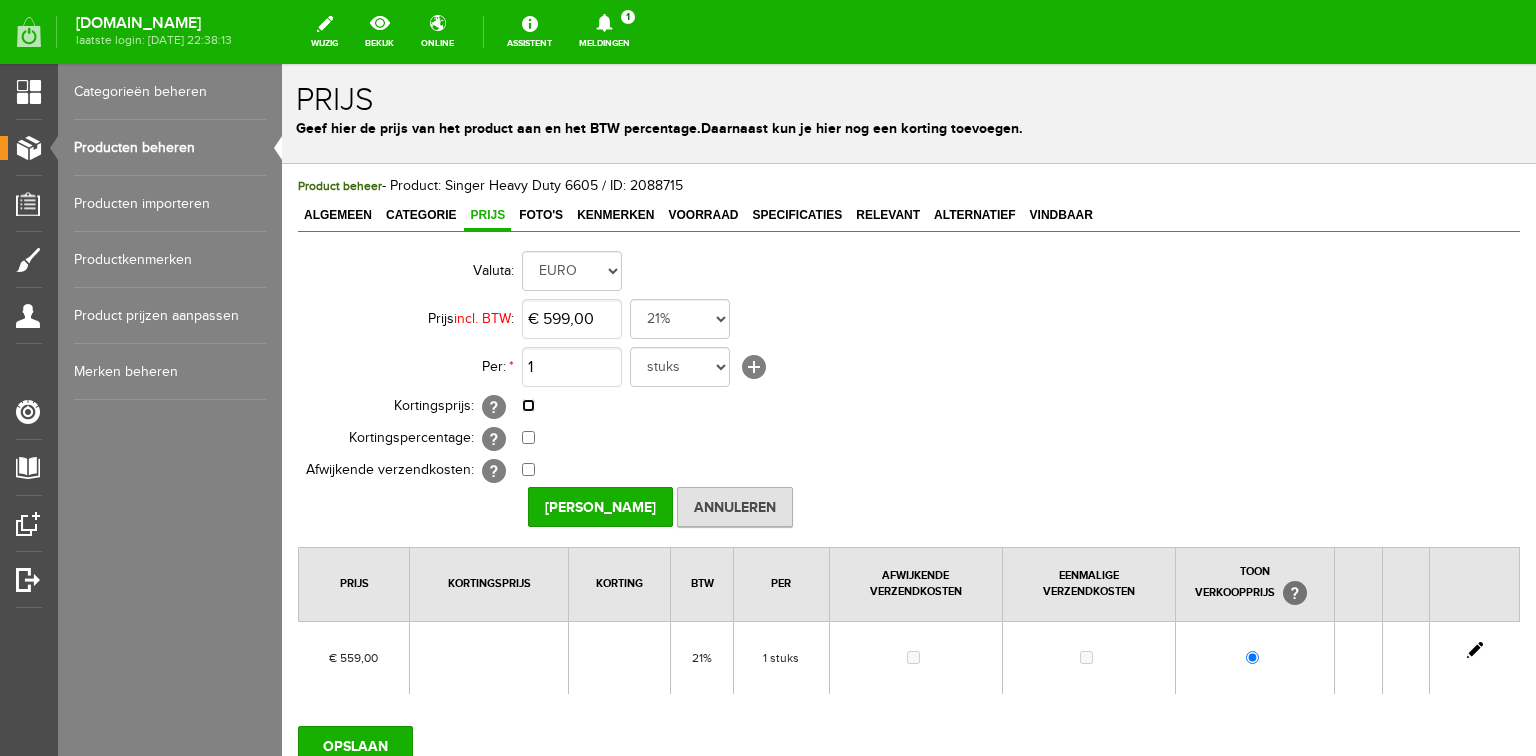 click at bounding box center (528, 405) 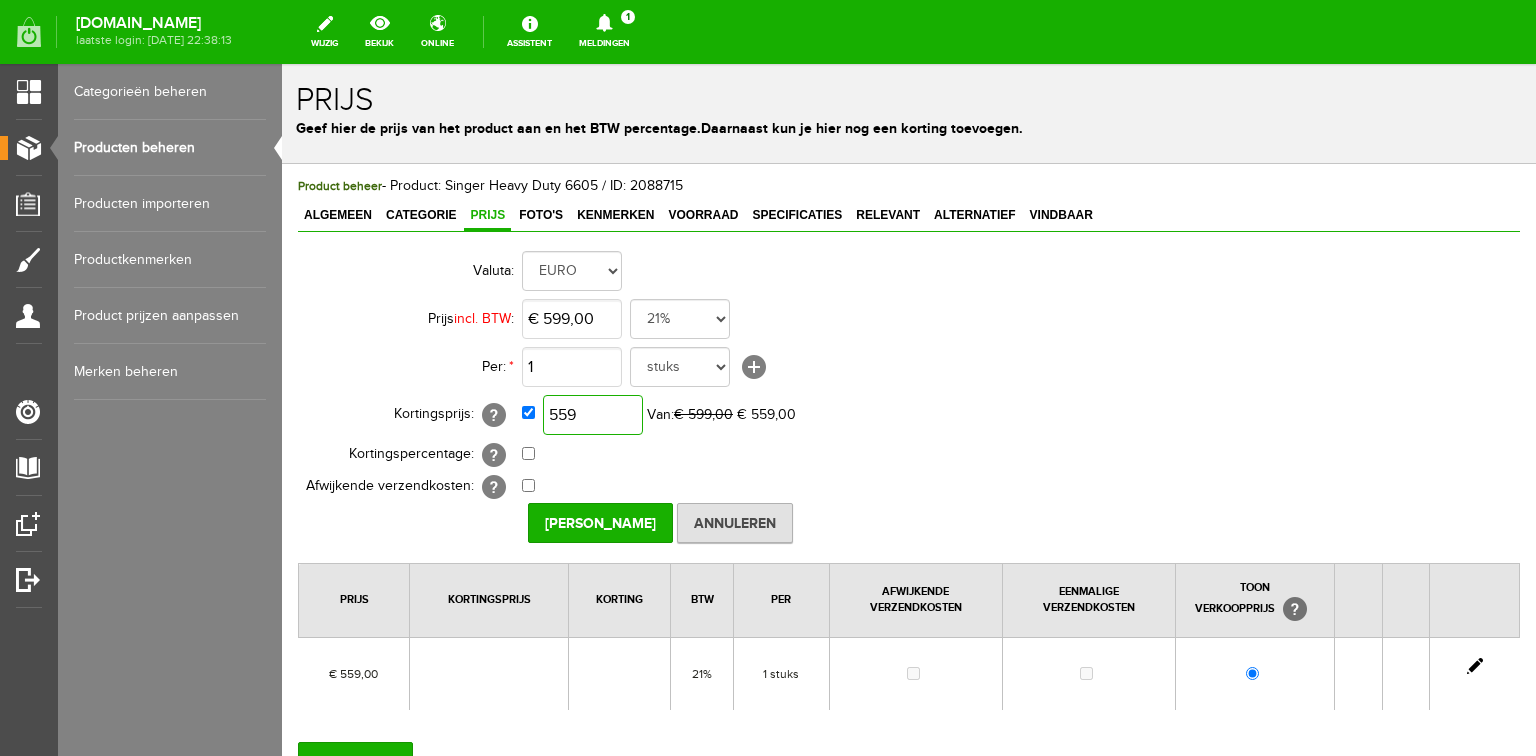 click on "559" at bounding box center [593, 415] 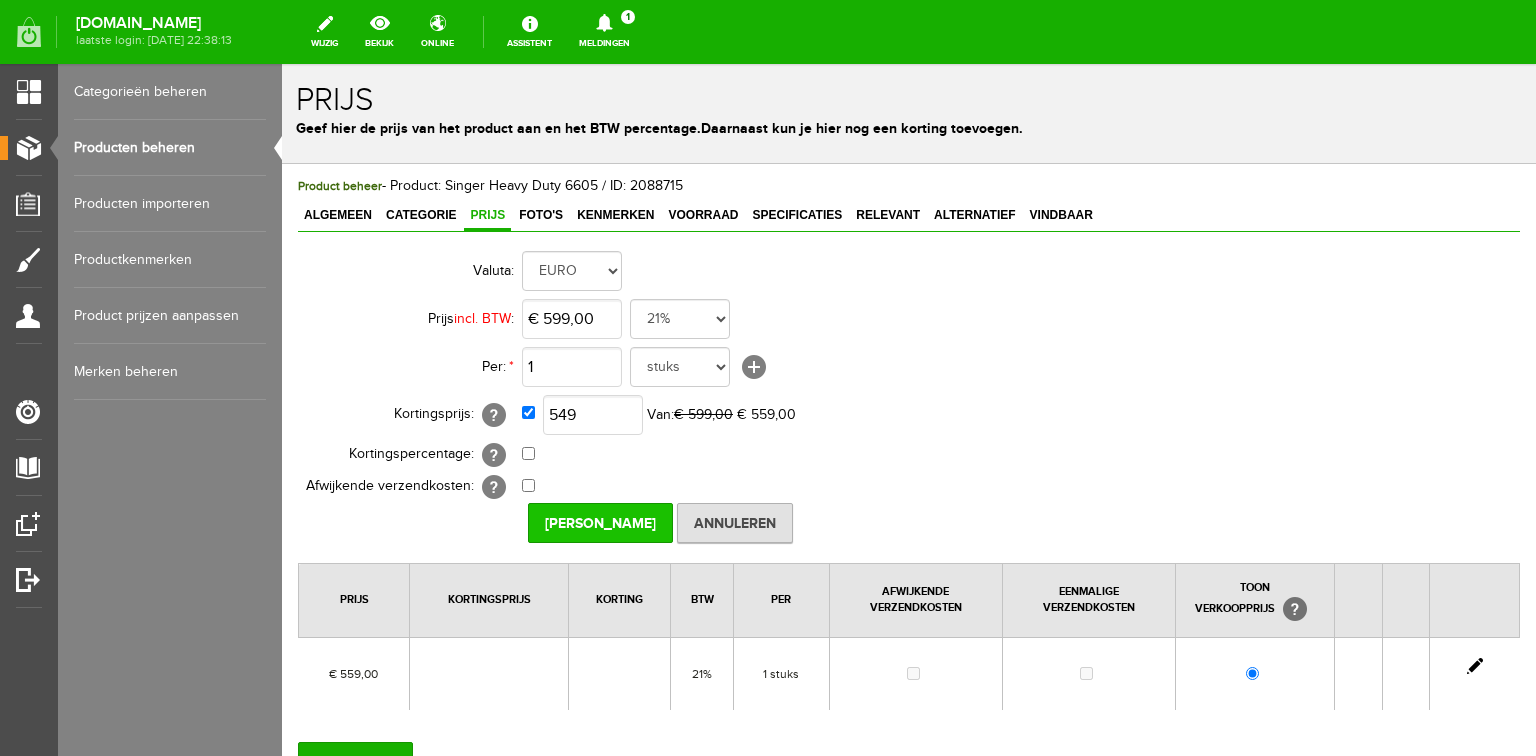 type on "€ 549,00" 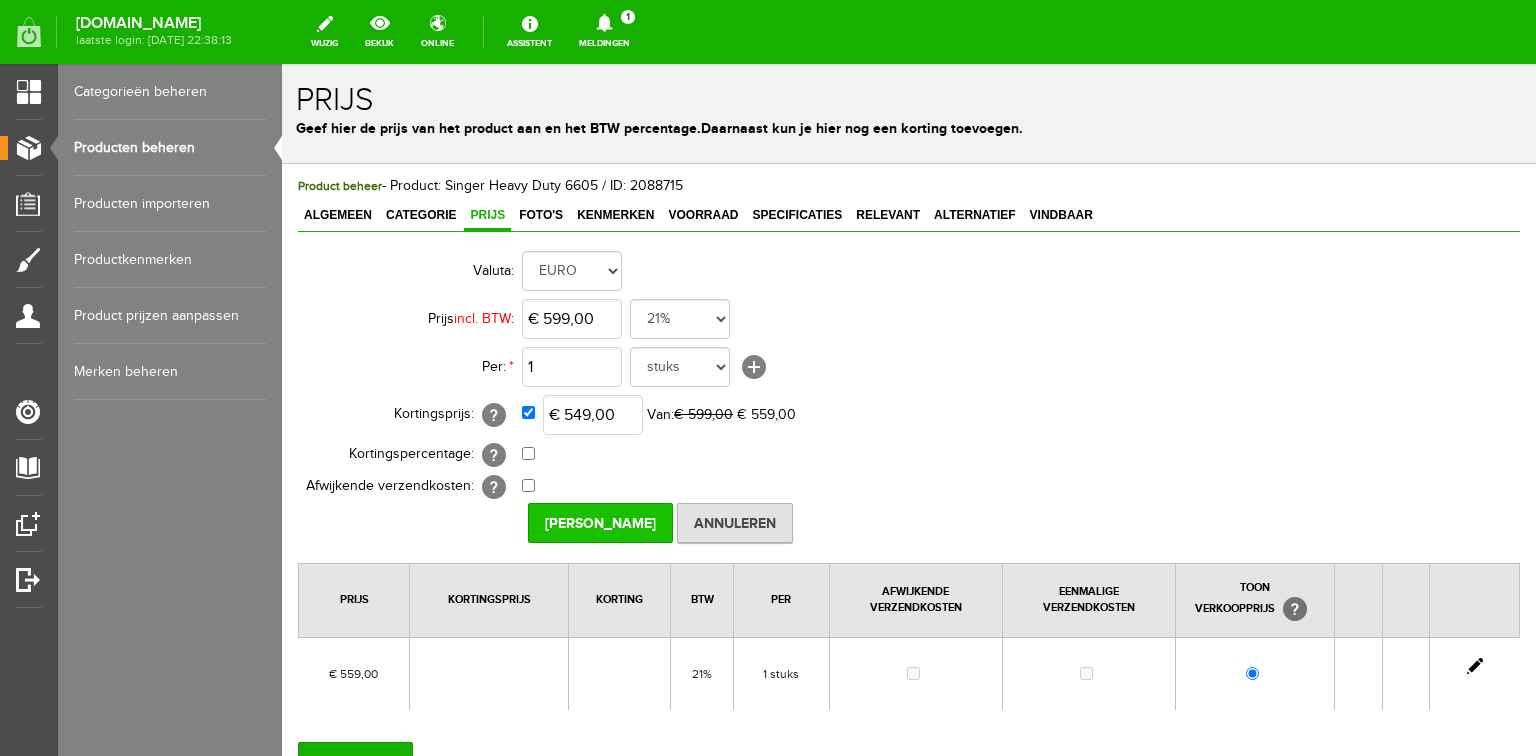 click on "[PERSON_NAME]" at bounding box center [600, 523] 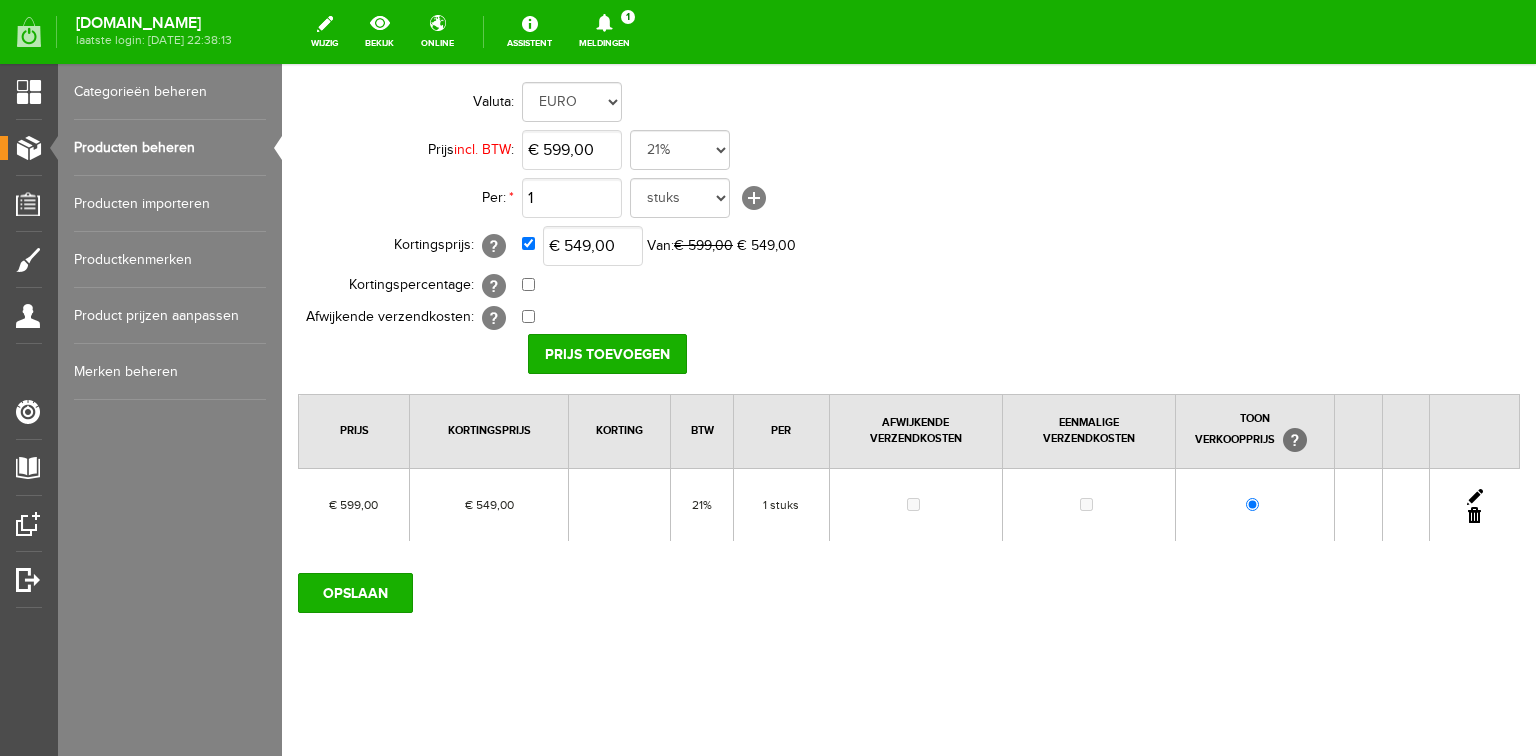 scroll, scrollTop: 172, scrollLeft: 0, axis: vertical 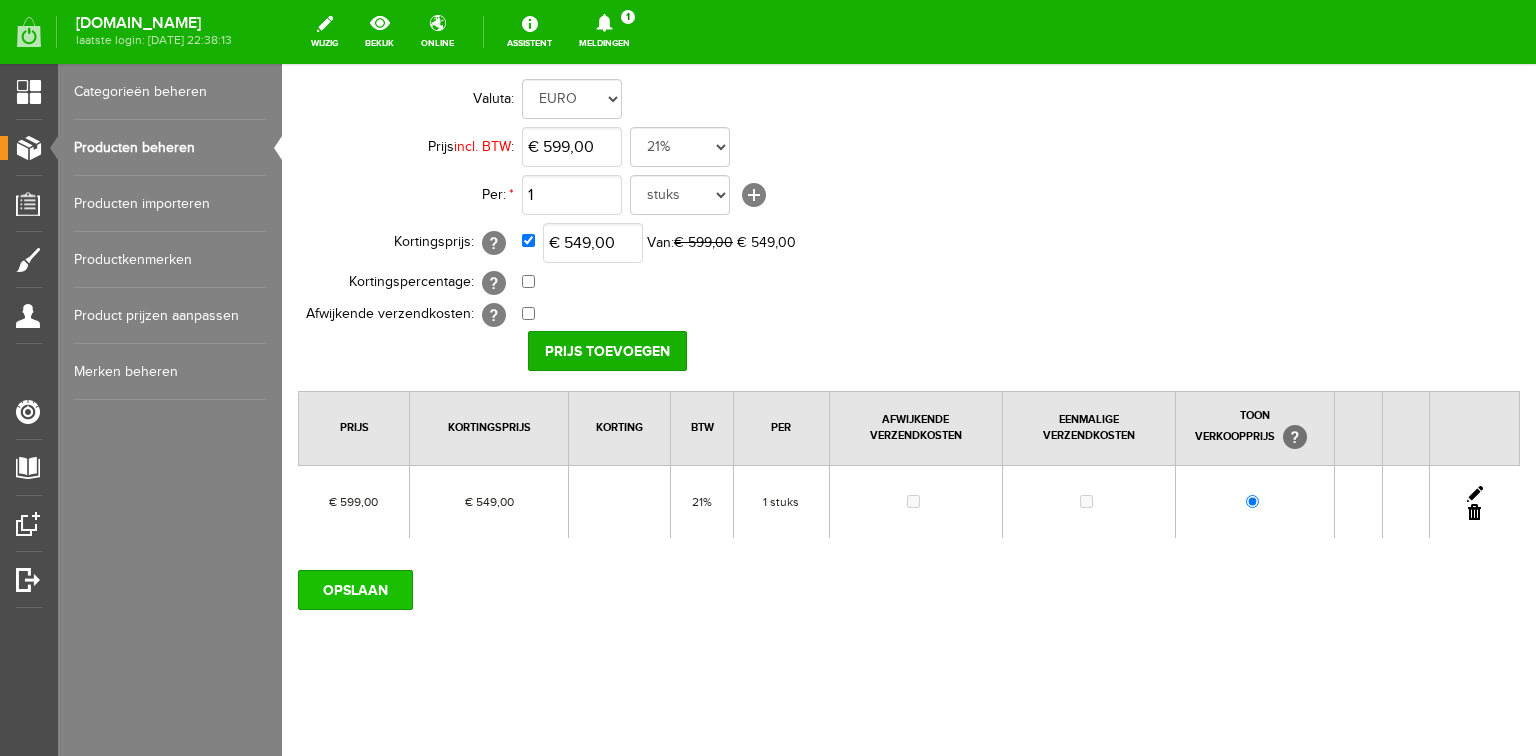 click on "OPSLAAN" at bounding box center (355, 590) 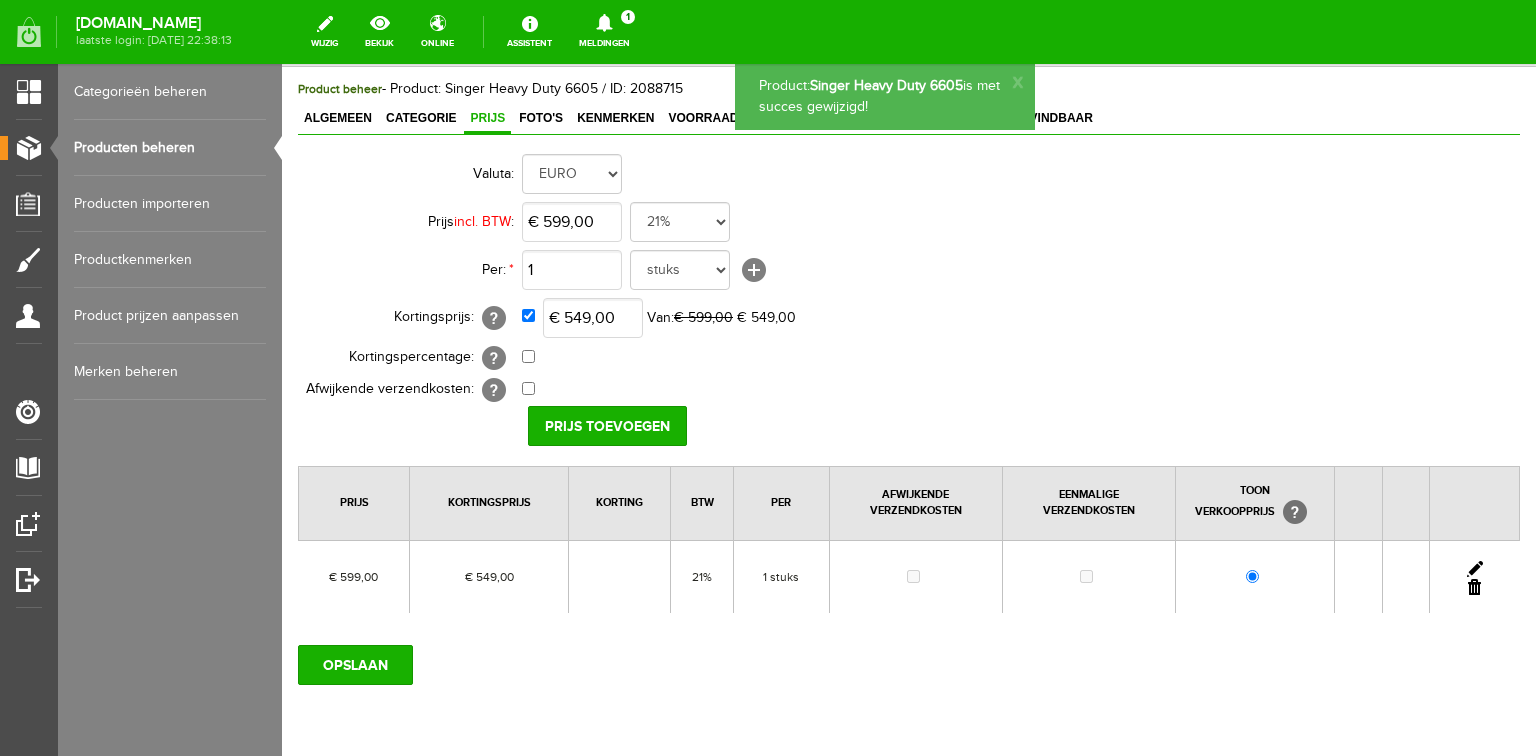 scroll, scrollTop: 0, scrollLeft: 0, axis: both 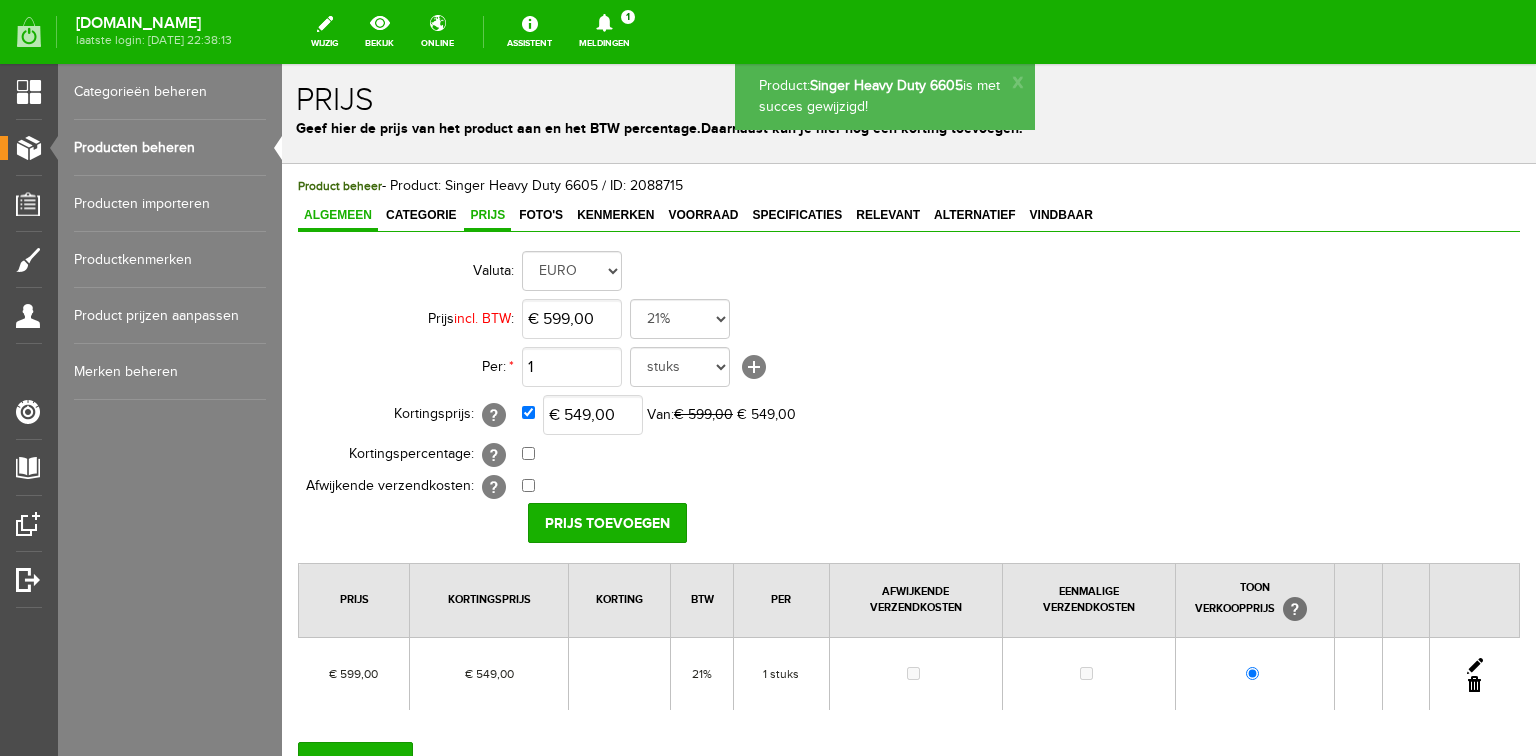 click on "Algemeen" at bounding box center [338, 215] 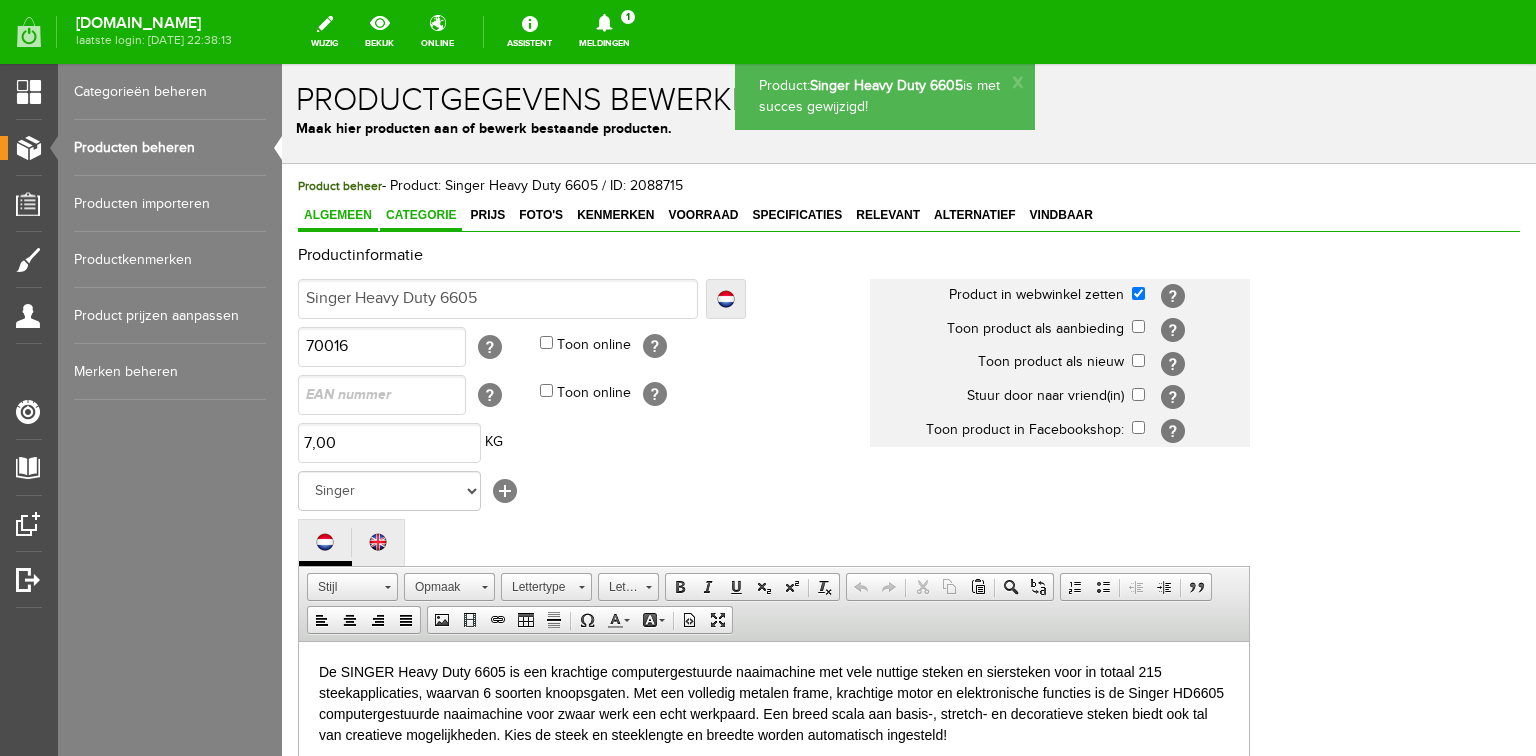 click on "Categorie" at bounding box center [421, 215] 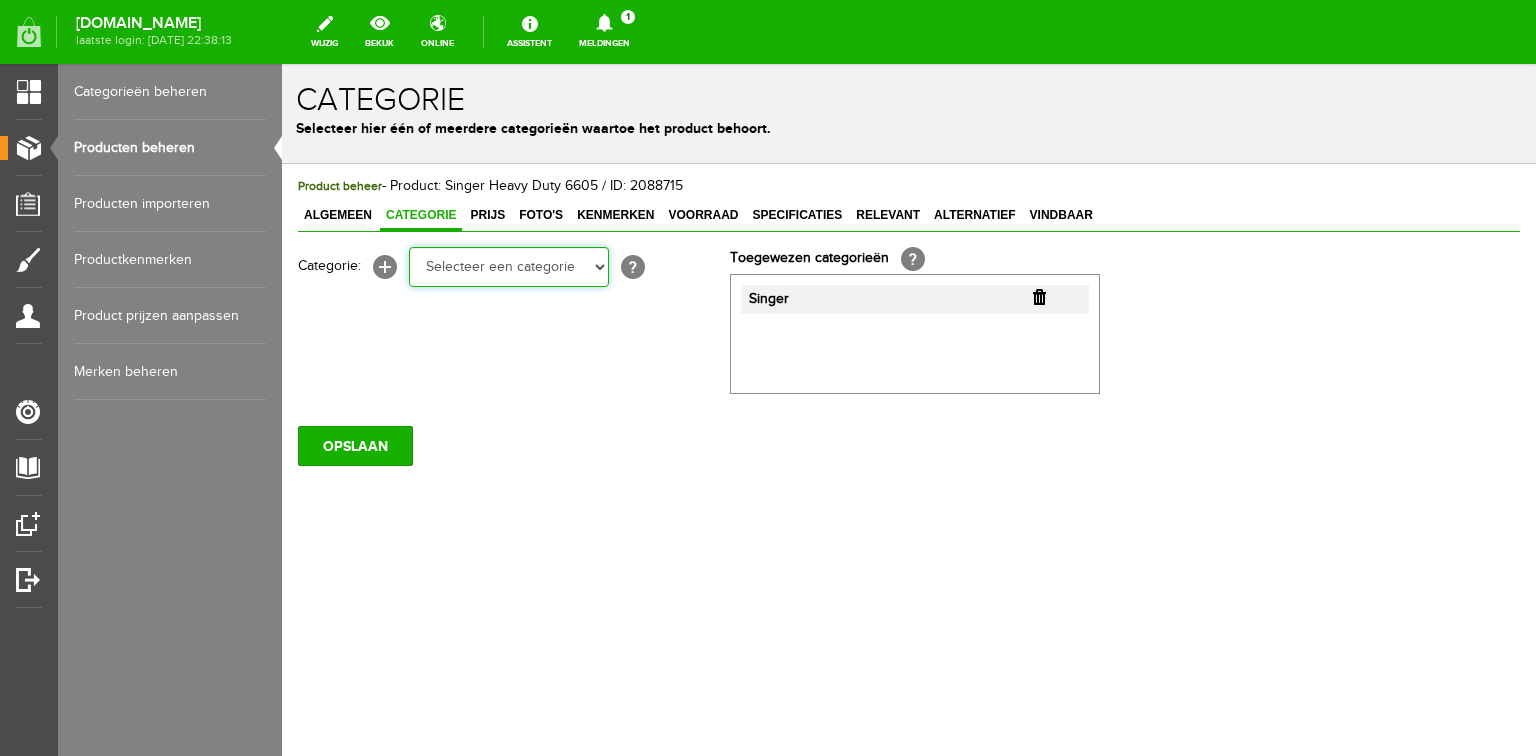 click on "Selecteer een categorie
Cadeaubon
[DATE][DATE] AANBIEDINGEN!
Naai Tips en video's
NAAIMACHINES
Babylock
Bernina
Brother
[PERSON_NAME]
Husqvarna Viking
[PERSON_NAME]
Pfaff
Singer
BORDUURMACHINES
Bernina
Brother
Husqvarna Viking
[PERSON_NAME]
Singer
INDUSTRIEMACHINES
LOCKMACHINES
Baby lock
Bernina
Brother
Husqvarna Viking
[PERSON_NAME]
Juki
Pfaff
Singer
QUILTMACHINES
Brother
Husqvarna Viking
JANOME
PFAFF
ACCESSOIRES
Tassen en koffers
Babylock accessoires
Babylock compendium HOBBY" at bounding box center [509, 267] 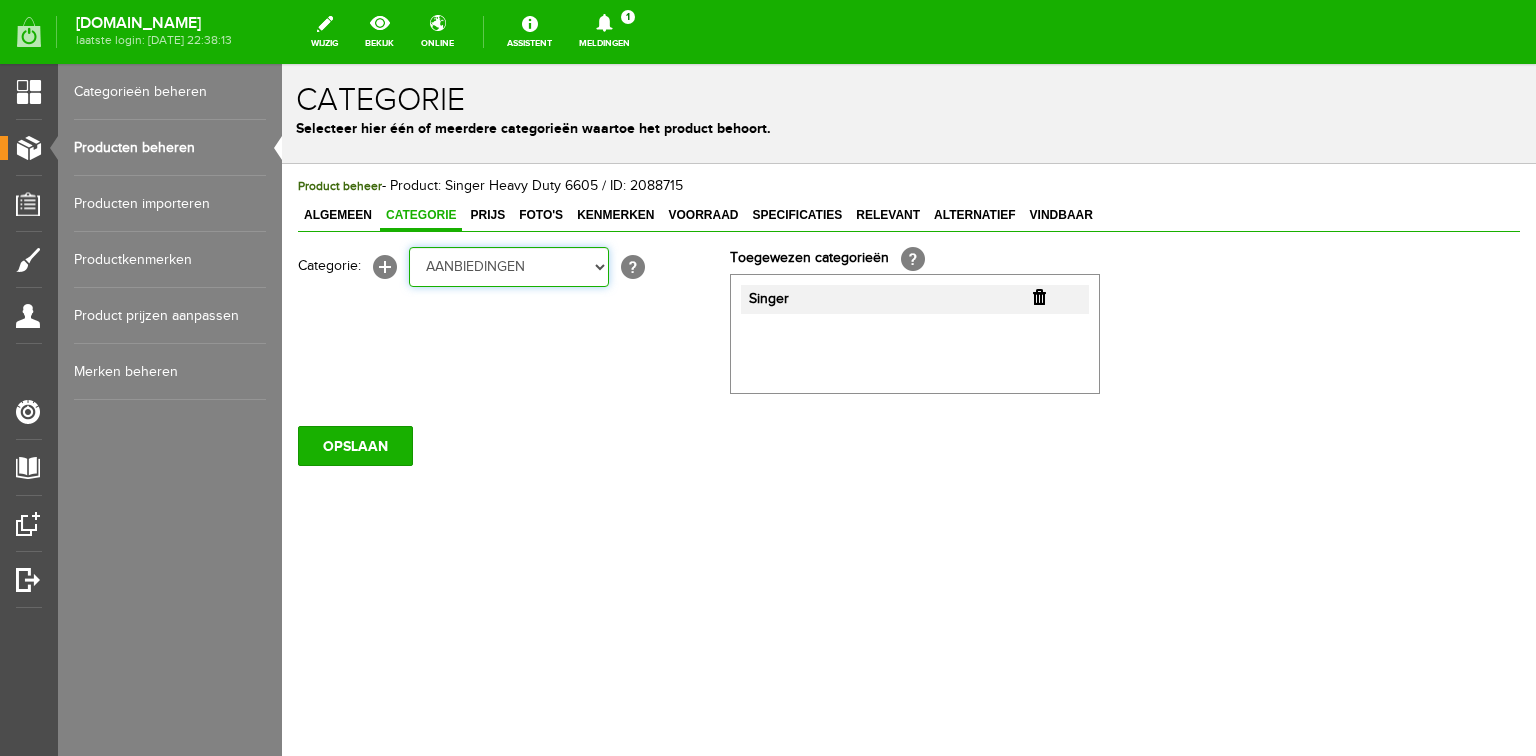 click on "Selecteer een categorie
Cadeaubon
[DATE][DATE] AANBIEDINGEN!
Naai Tips en video's
NAAIMACHINES
Babylock
Bernina
Brother
[PERSON_NAME]
Husqvarna Viking
[PERSON_NAME]
Pfaff
Singer
BORDUURMACHINES
Bernina
Brother
Husqvarna Viking
[PERSON_NAME]
Singer
INDUSTRIEMACHINES
LOCKMACHINES
Baby lock
Bernina
Brother
Husqvarna Viking
[PERSON_NAME]
Juki
Pfaff
Singer
QUILTMACHINES
Brother
Husqvarna Viking
JANOME
PFAFF
ACCESSOIRES
Tassen en koffers
Babylock accessoires
Babylock compendium HOBBY" at bounding box center (509, 267) 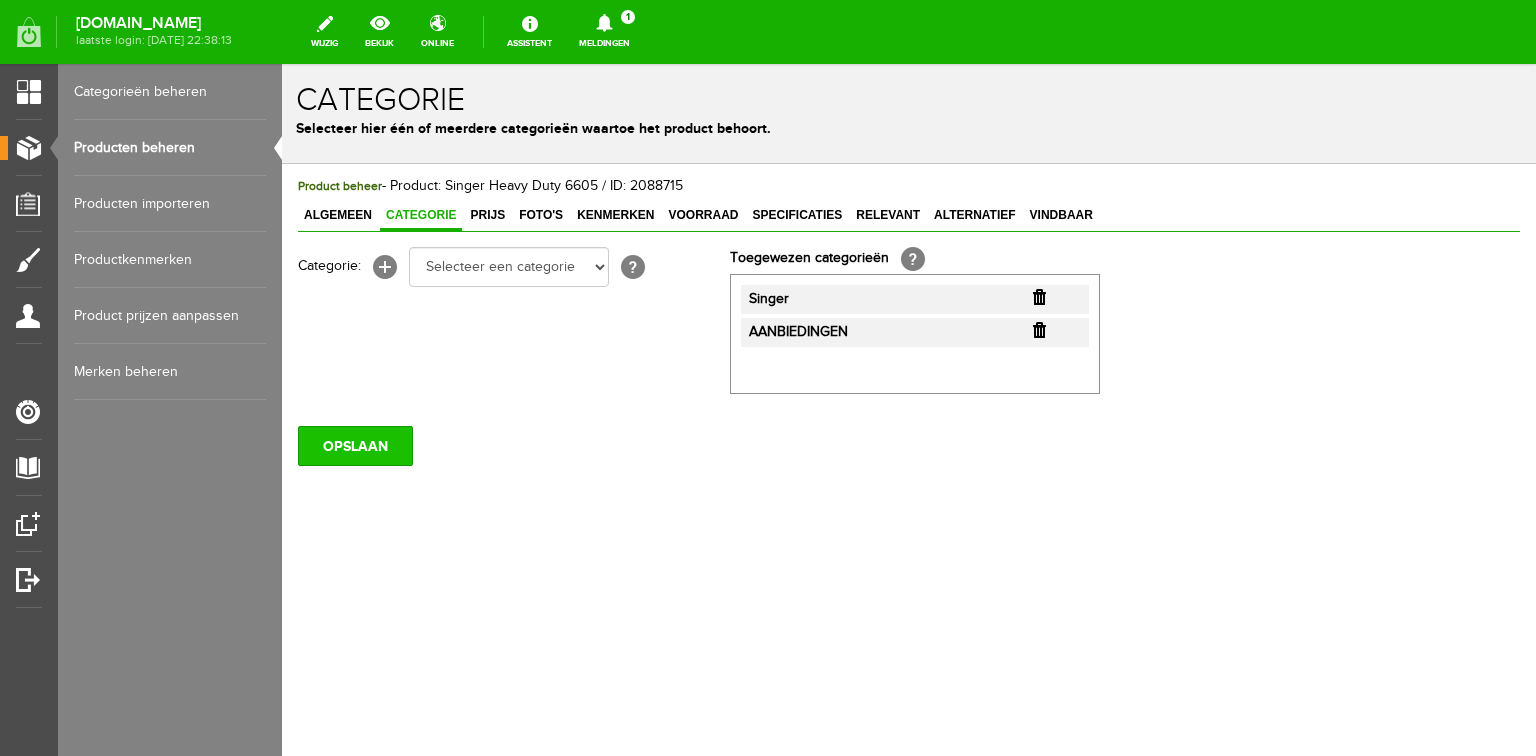 click on "OPSLAAN" at bounding box center (355, 446) 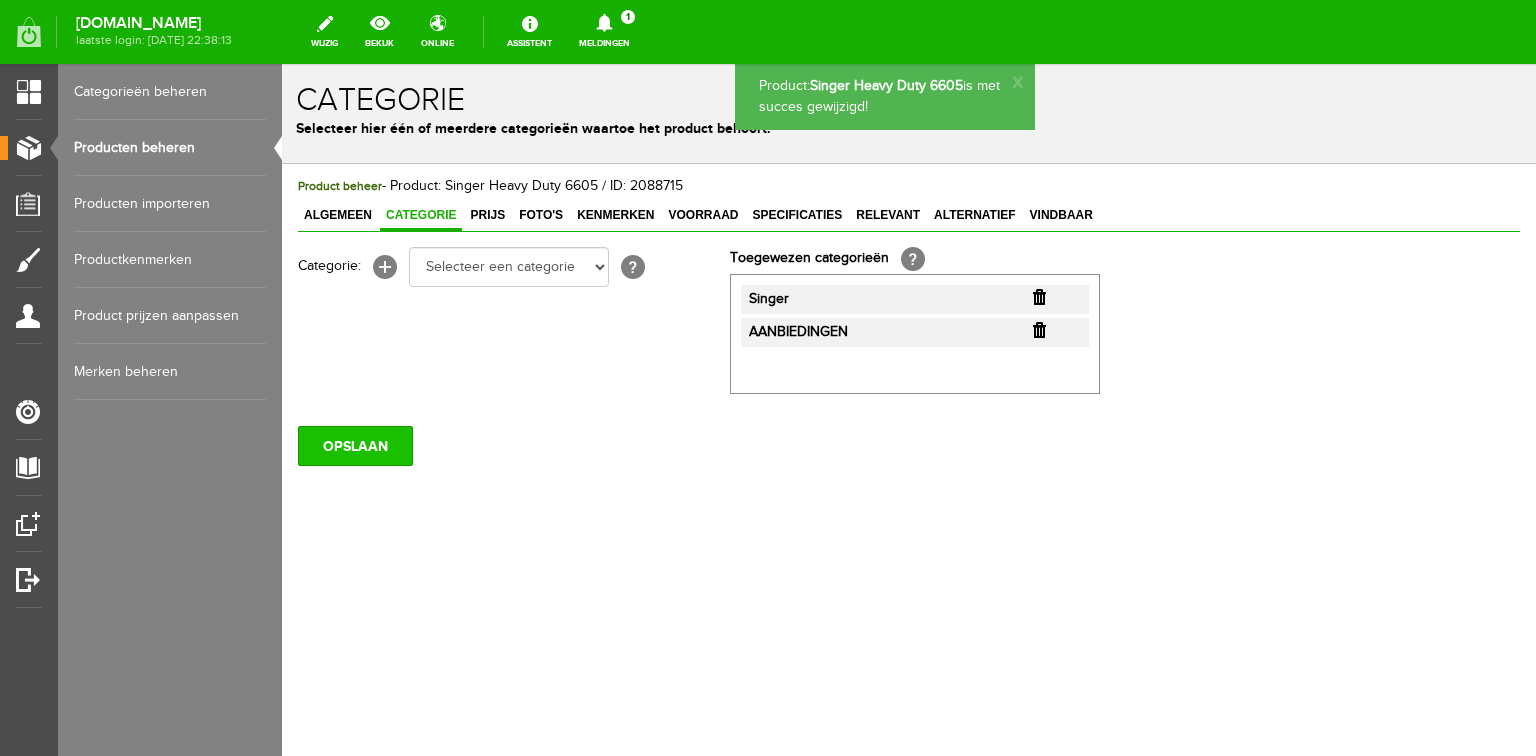 scroll, scrollTop: 0, scrollLeft: 0, axis: both 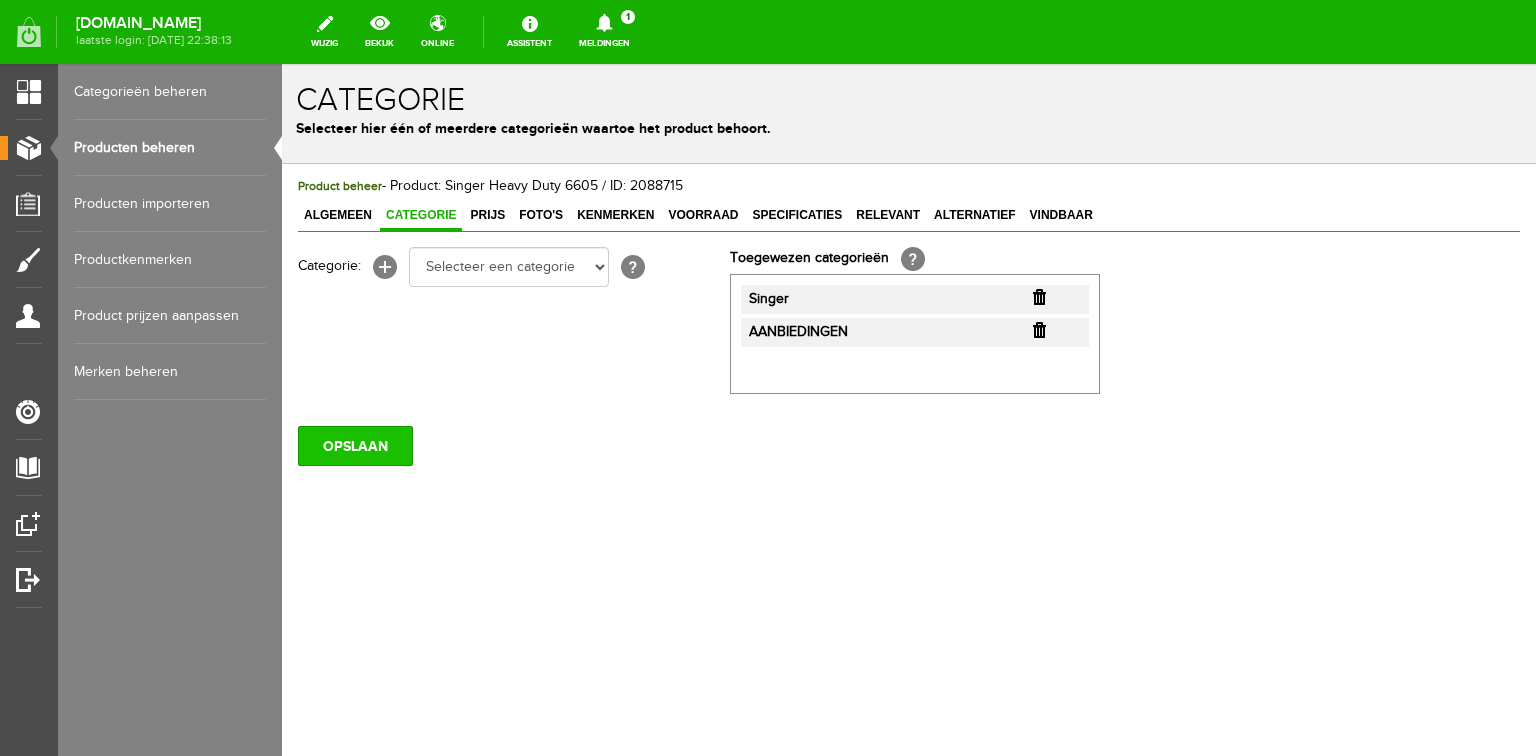 click on "OPSLAAN" at bounding box center [355, 446] 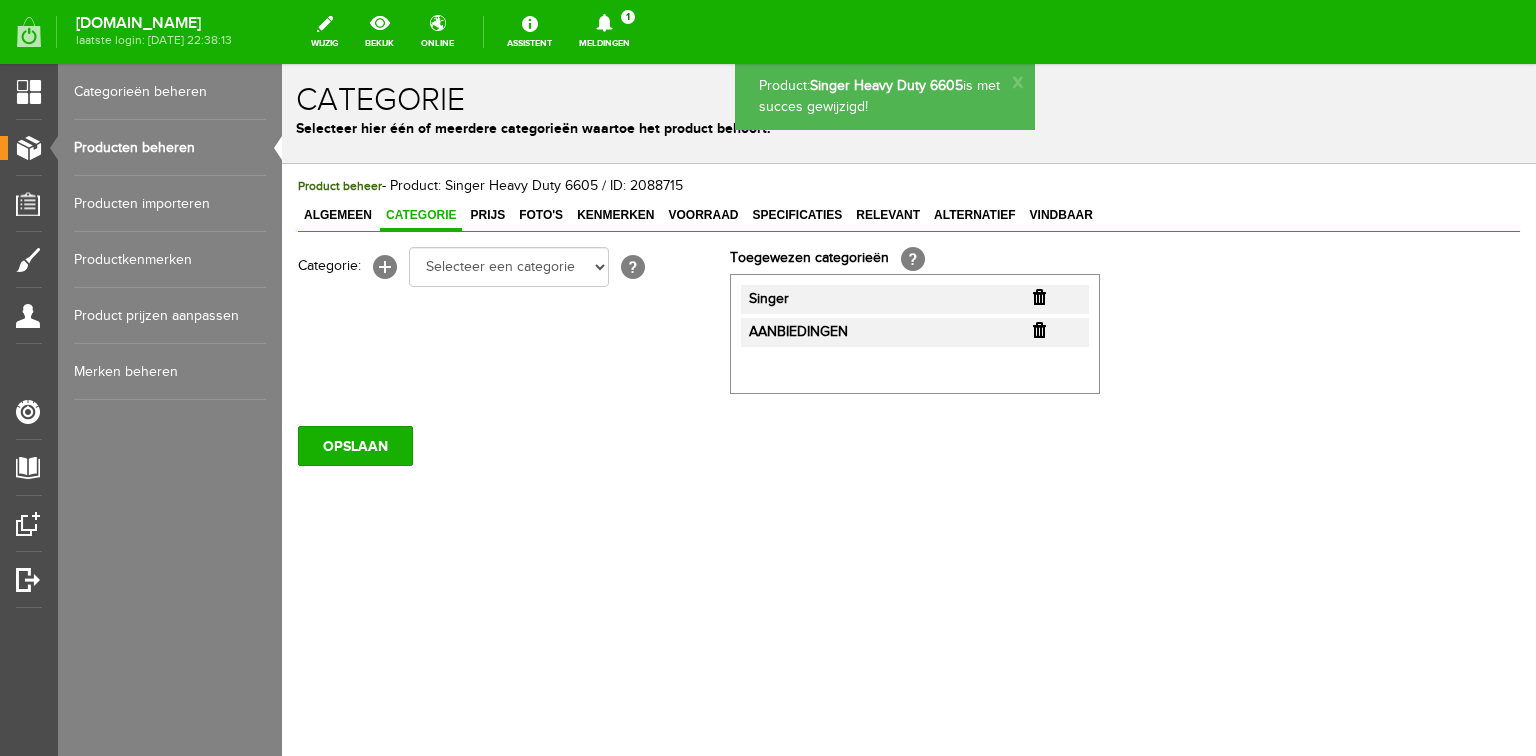 scroll, scrollTop: 0, scrollLeft: 0, axis: both 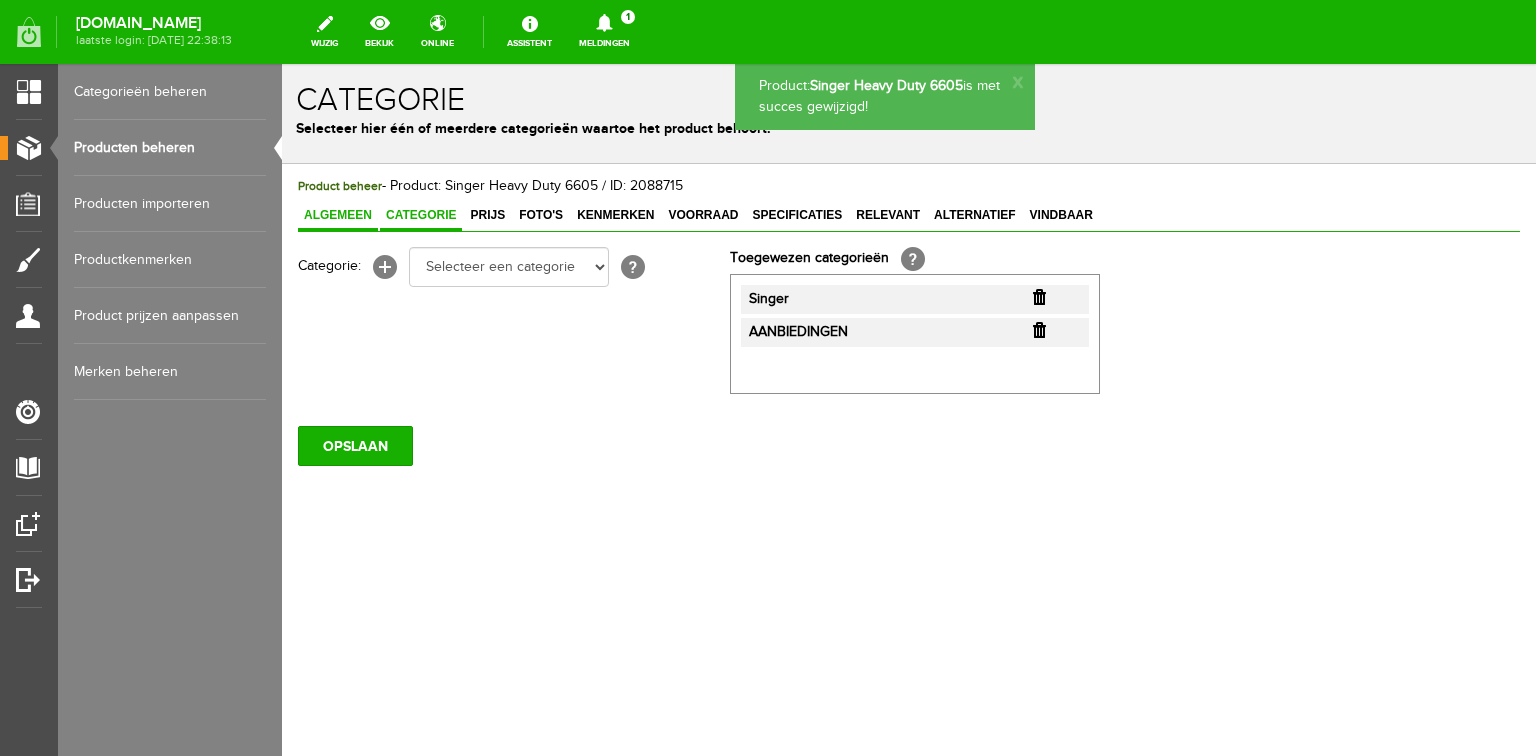 click on "Algemeen" at bounding box center (338, 215) 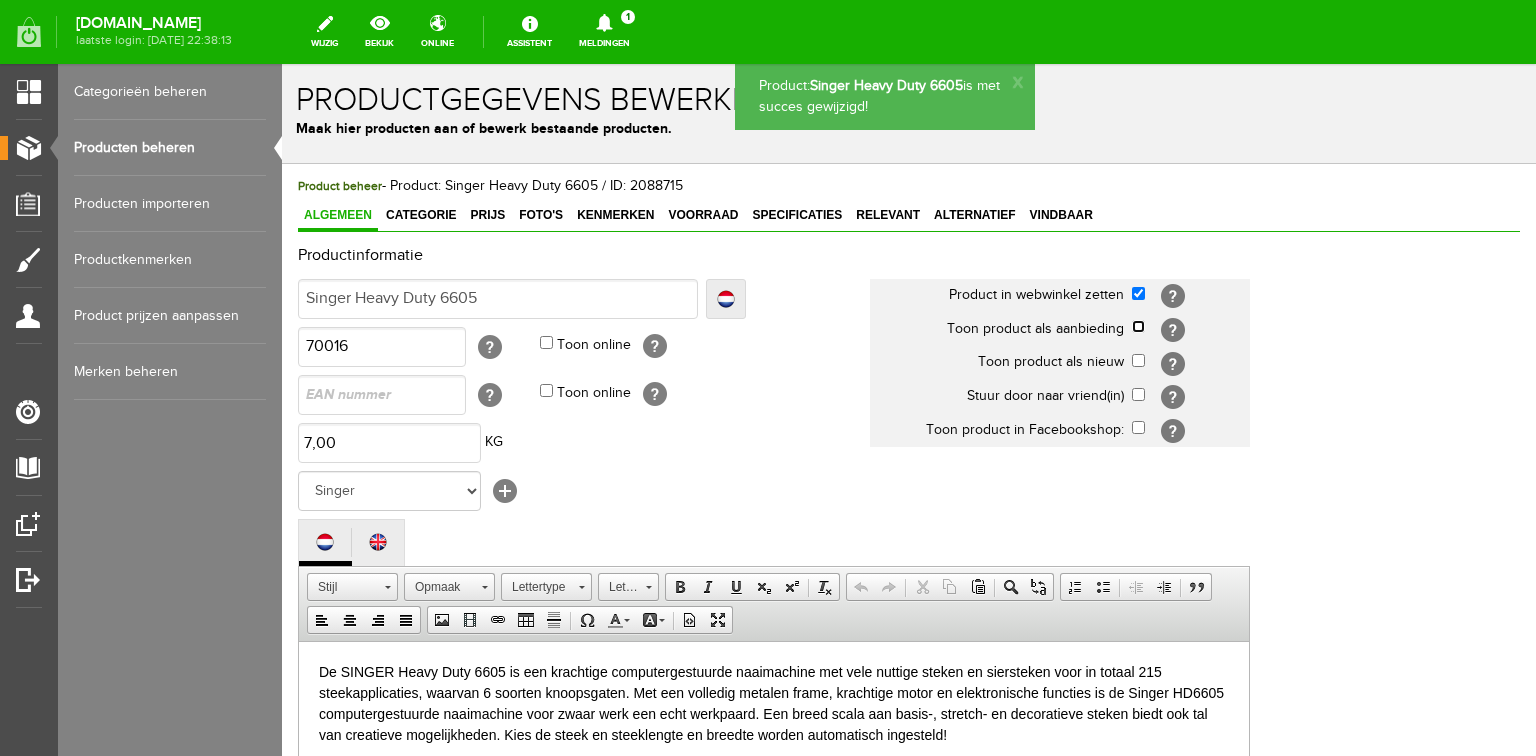 click at bounding box center (1138, 326) 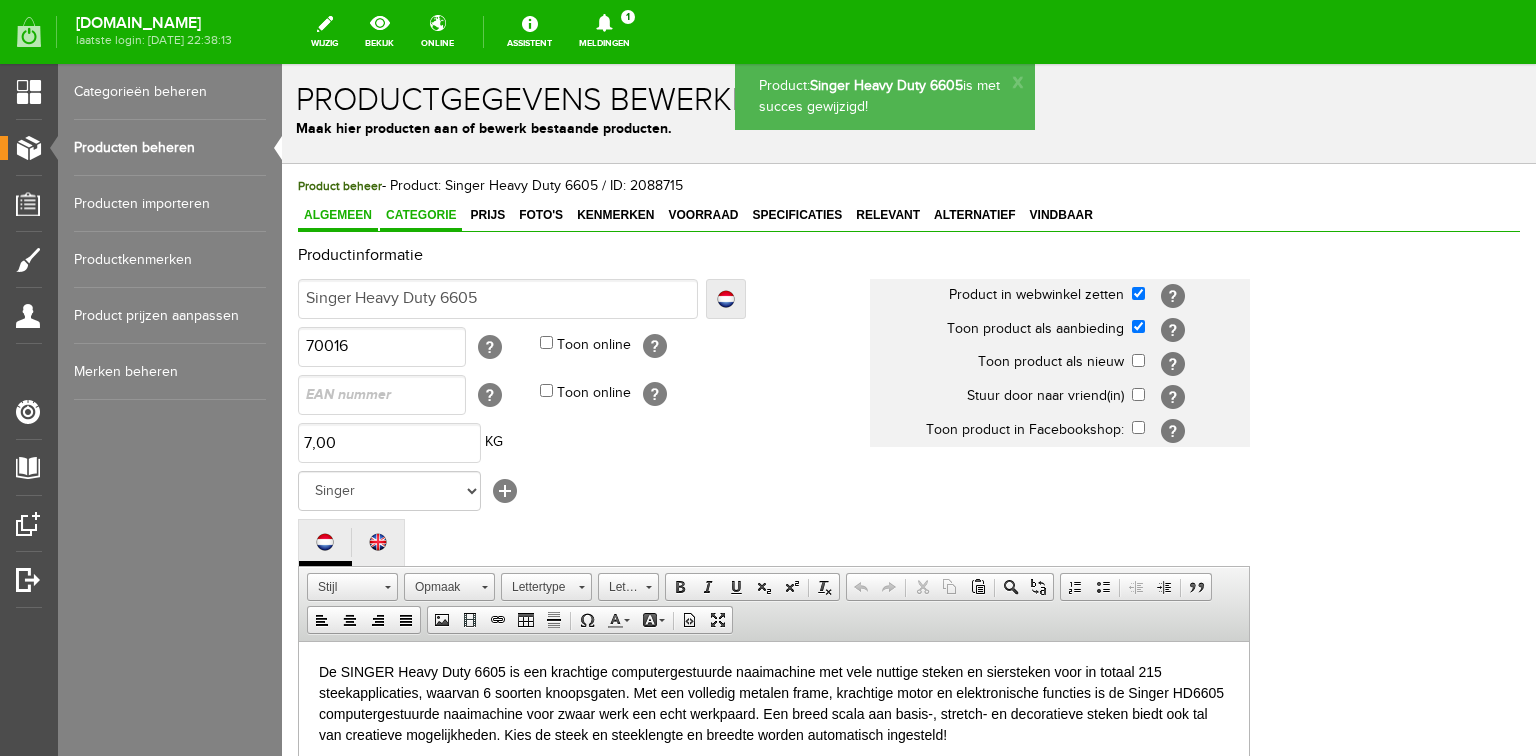 click on "Categorie" at bounding box center [421, 215] 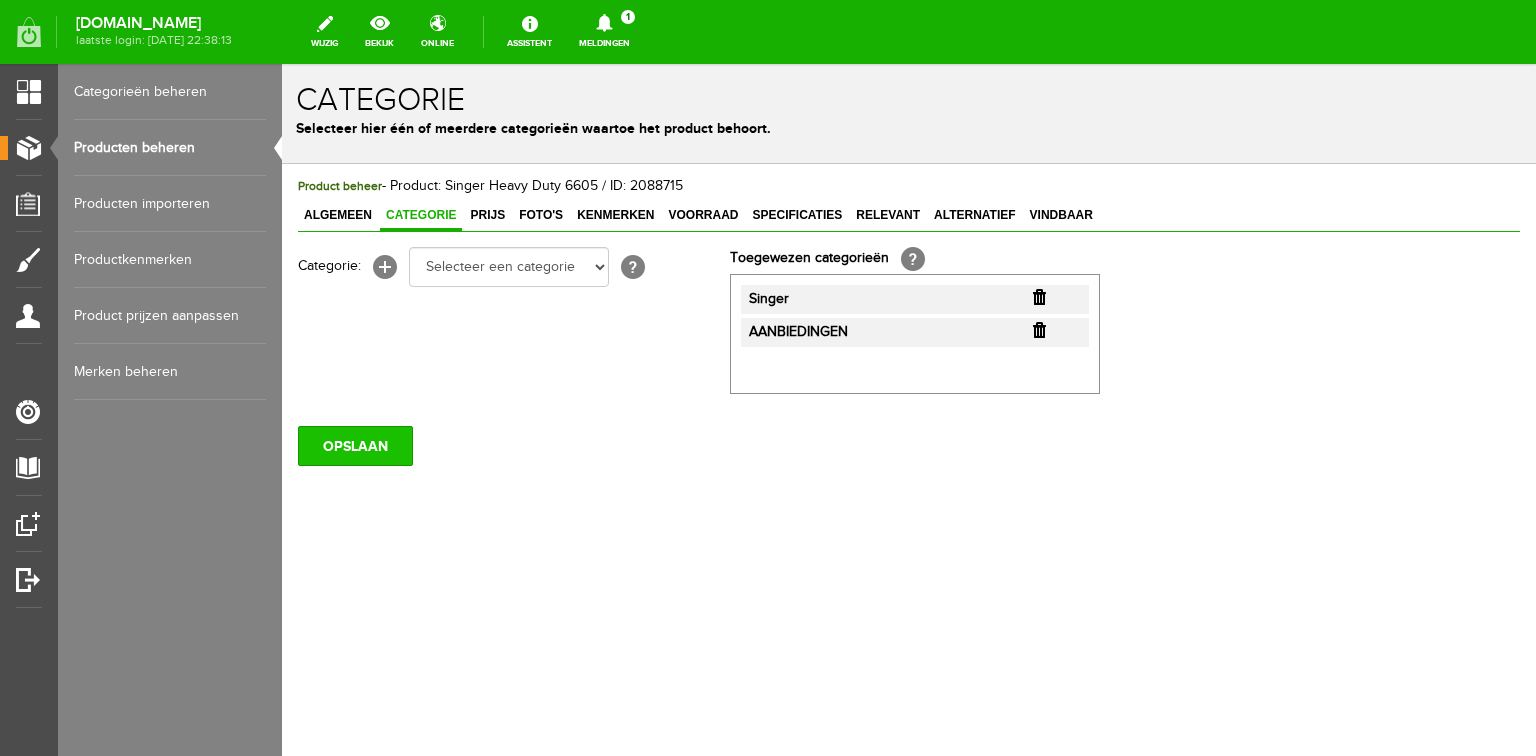 click on "OPSLAAN" at bounding box center (355, 446) 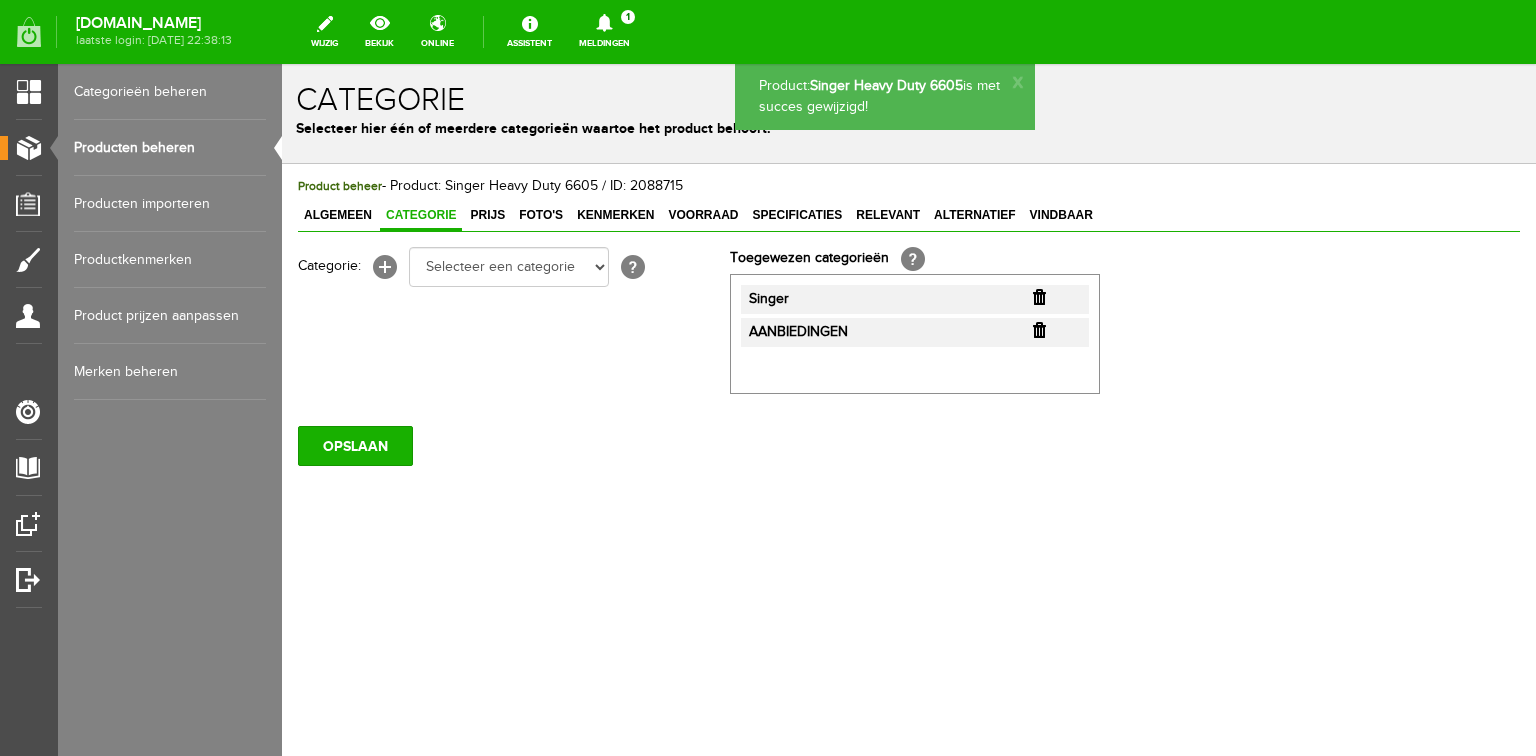 scroll, scrollTop: 0, scrollLeft: 0, axis: both 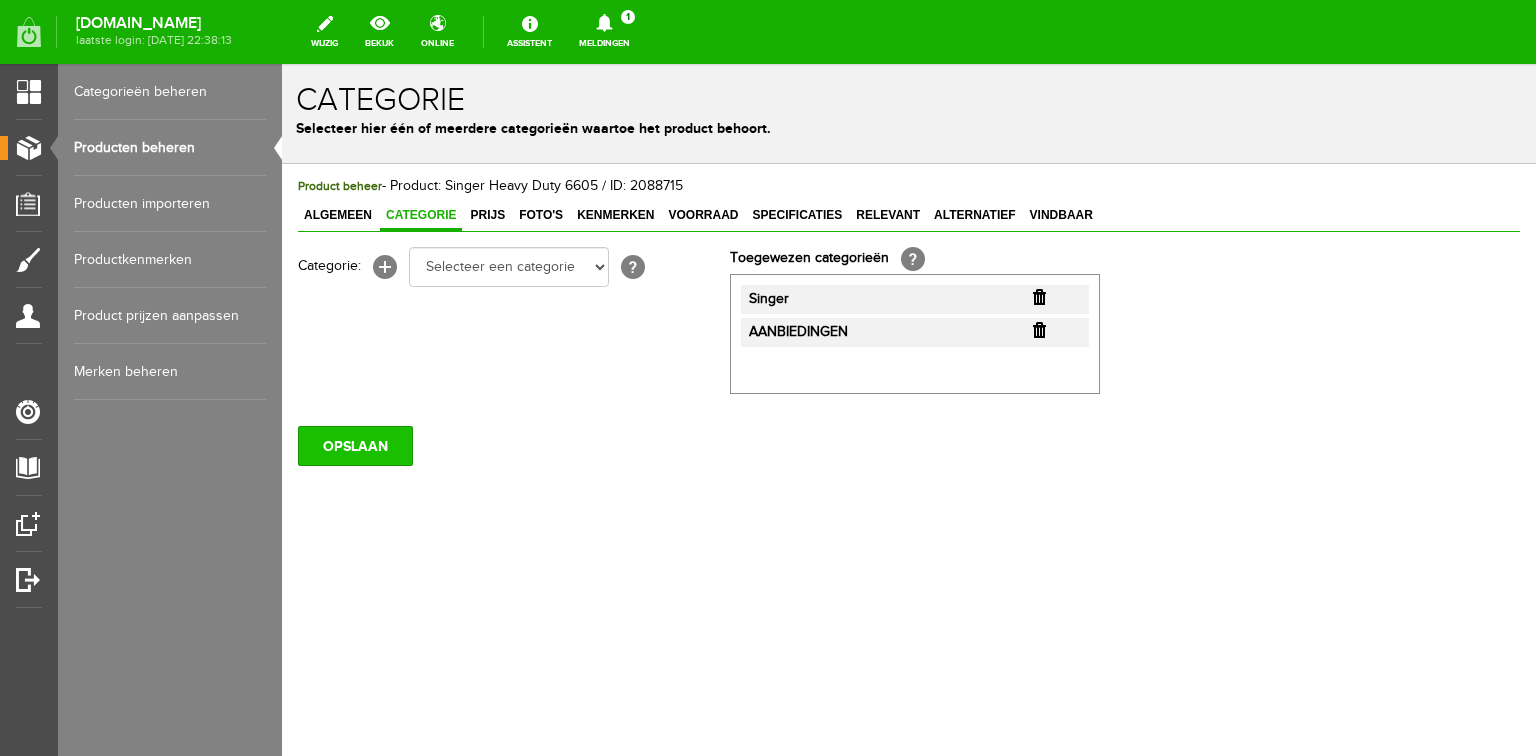 click on "OPSLAAN" at bounding box center [355, 446] 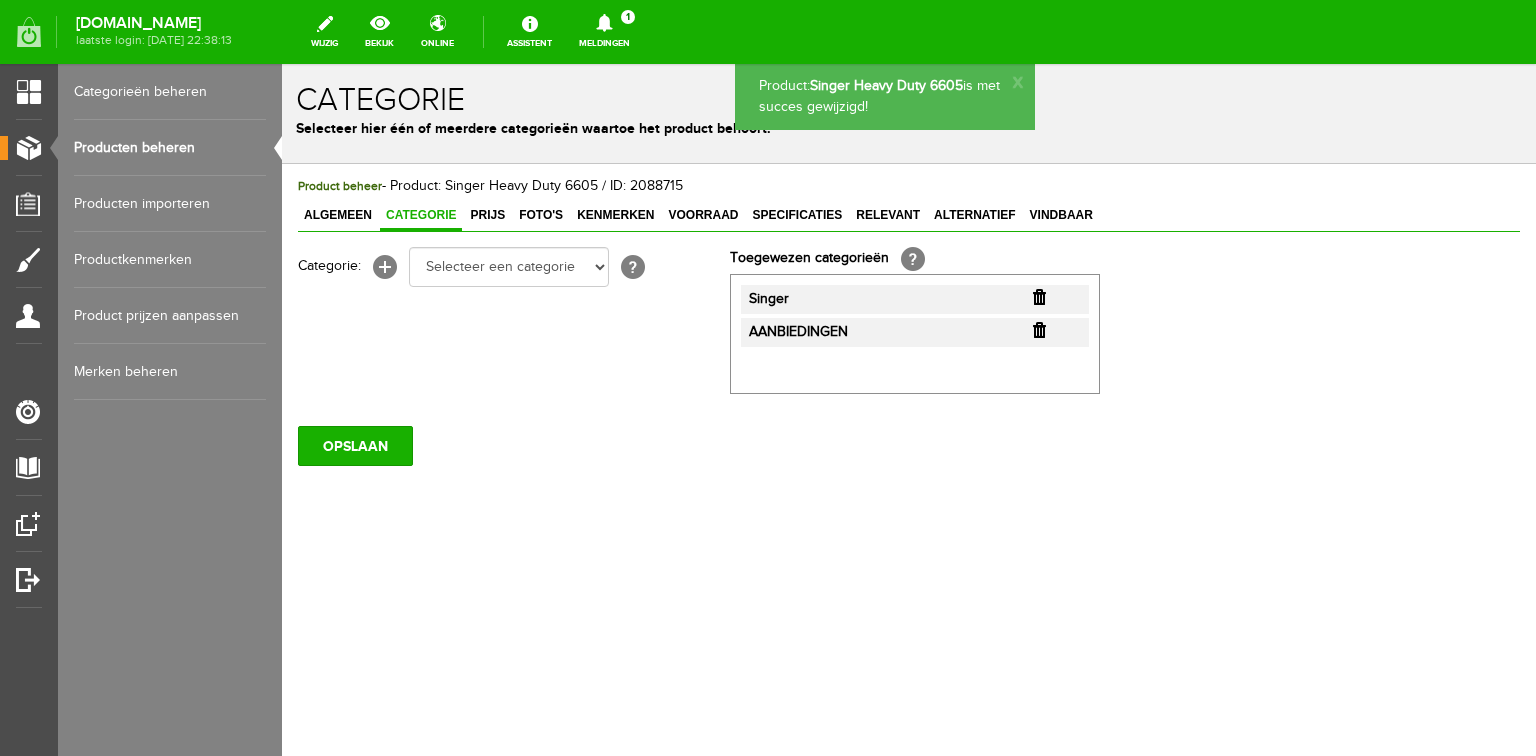 scroll, scrollTop: 0, scrollLeft: 0, axis: both 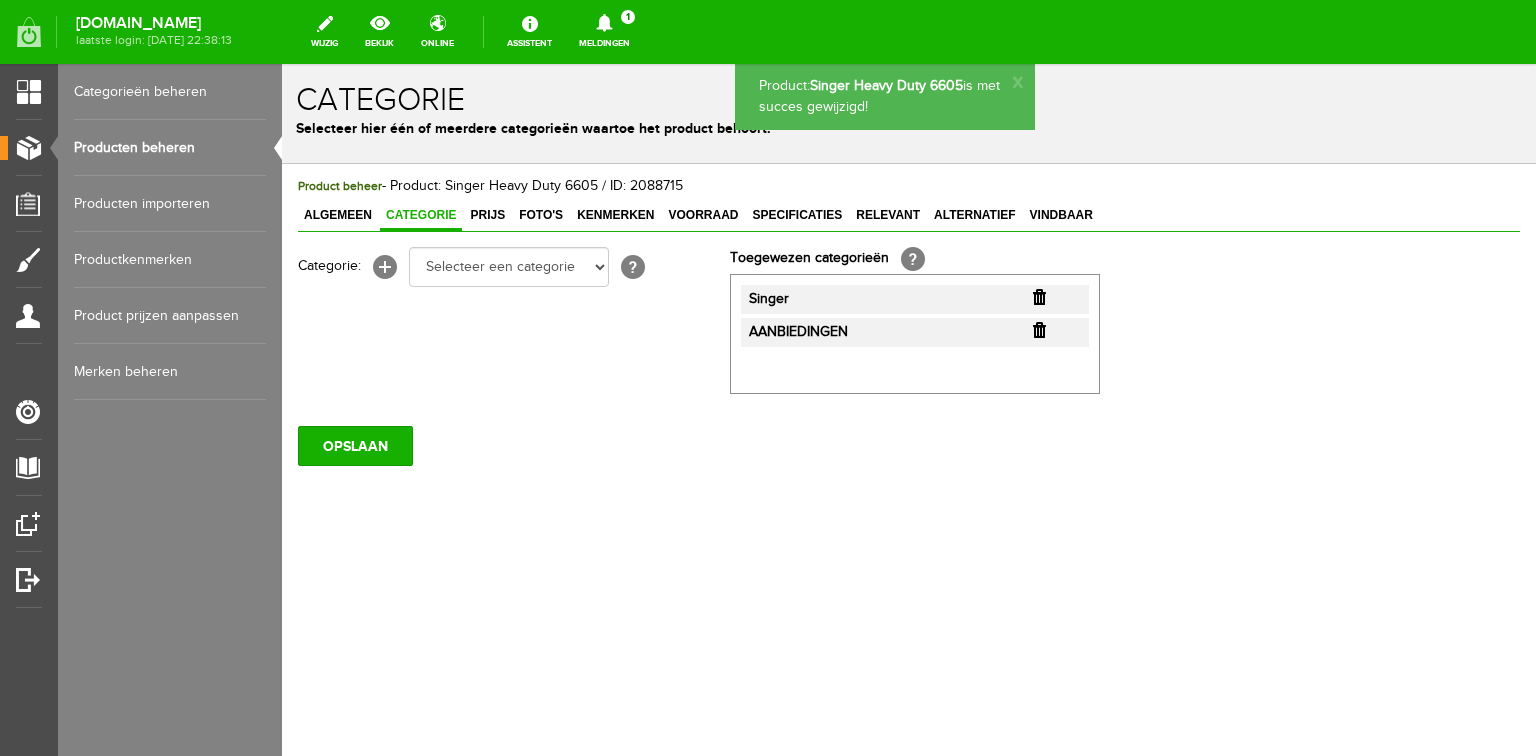 click on "Producten beheren" at bounding box center (170, 148) 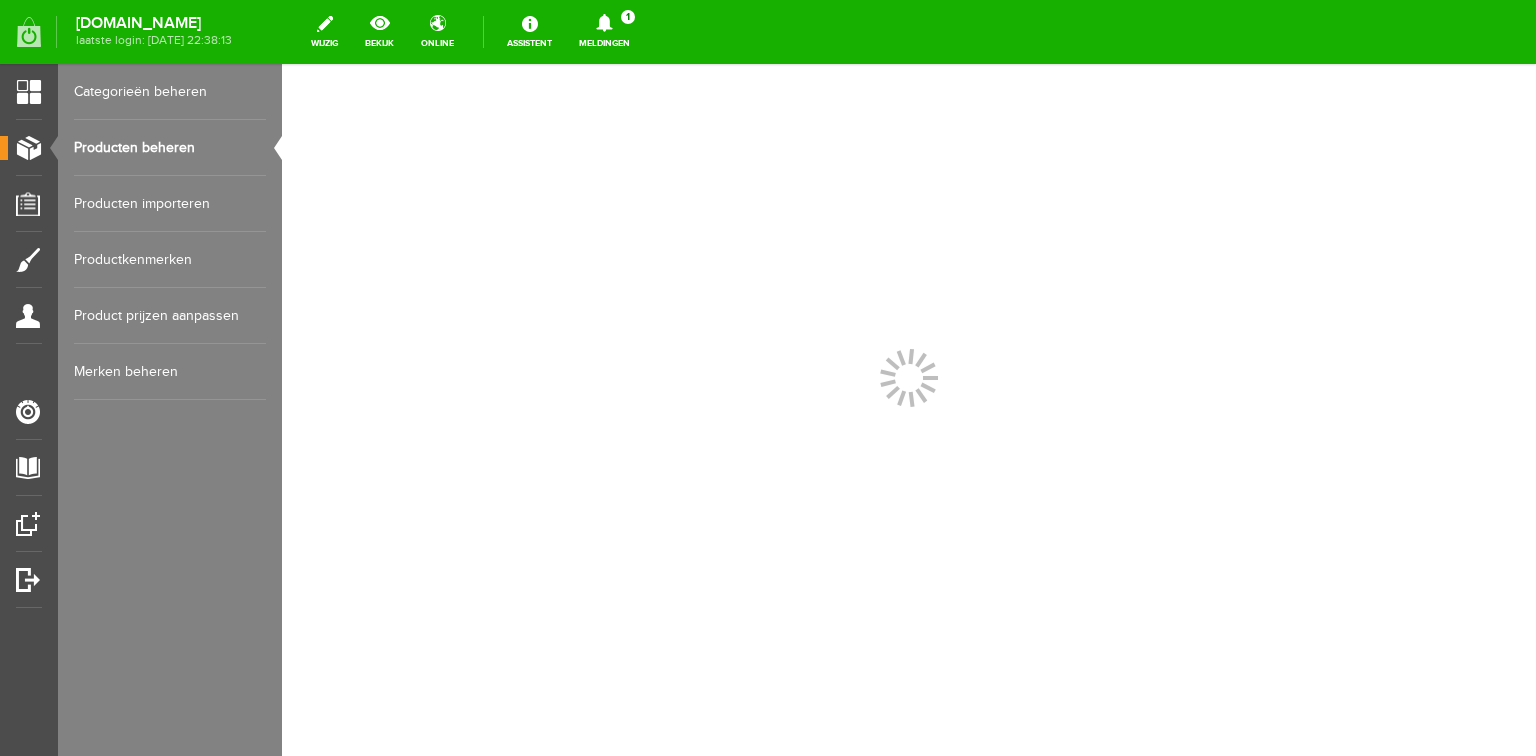 scroll, scrollTop: 0, scrollLeft: 0, axis: both 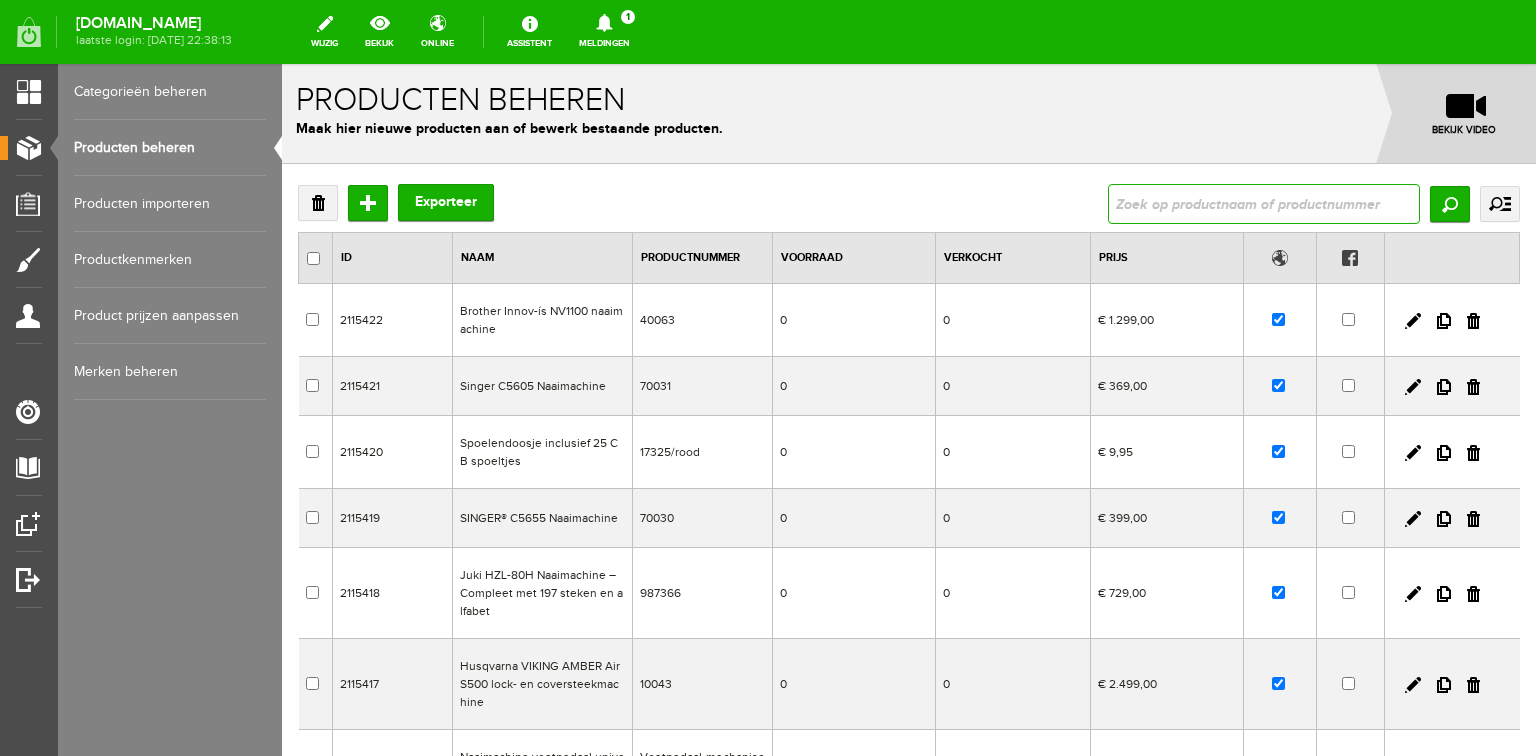 click at bounding box center [1264, 204] 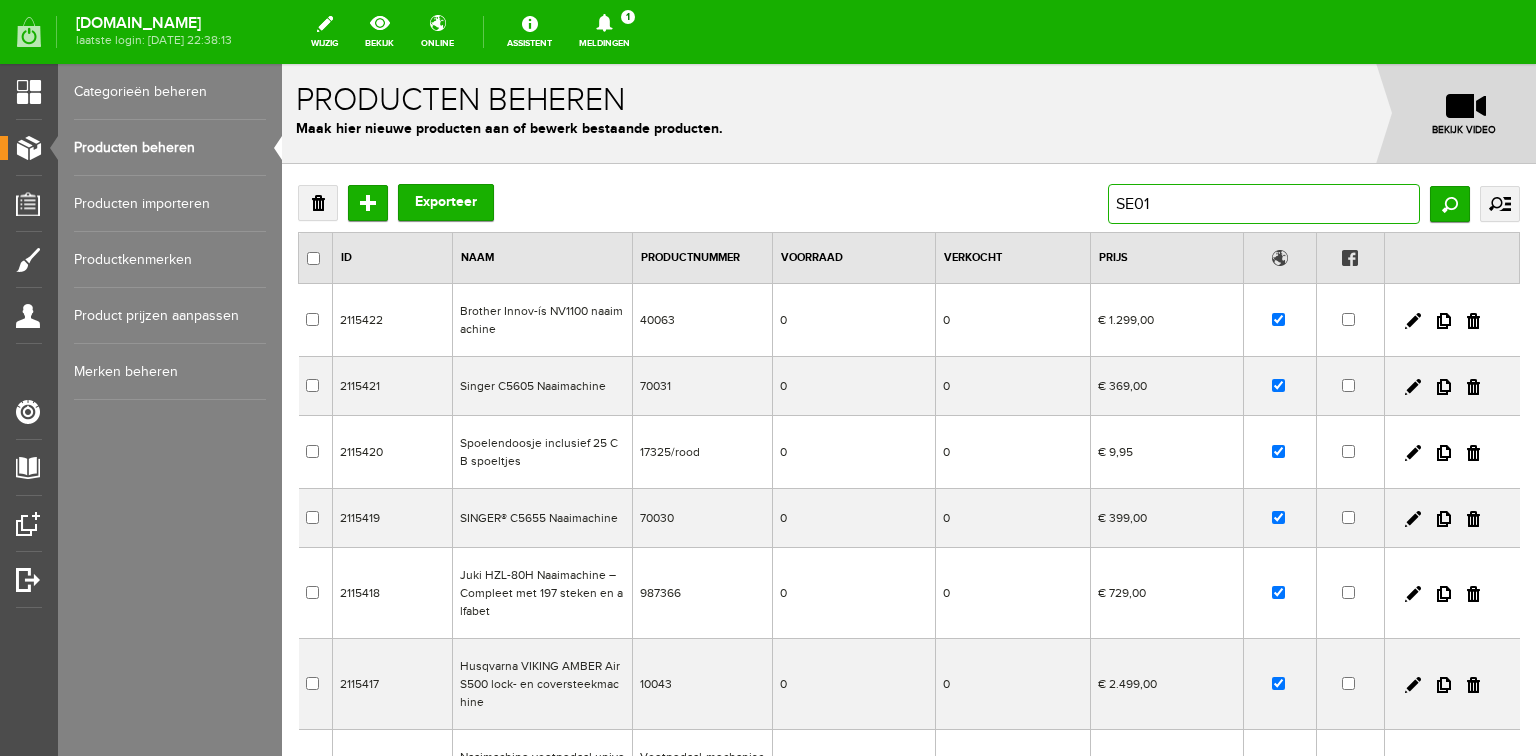 type on "SE017" 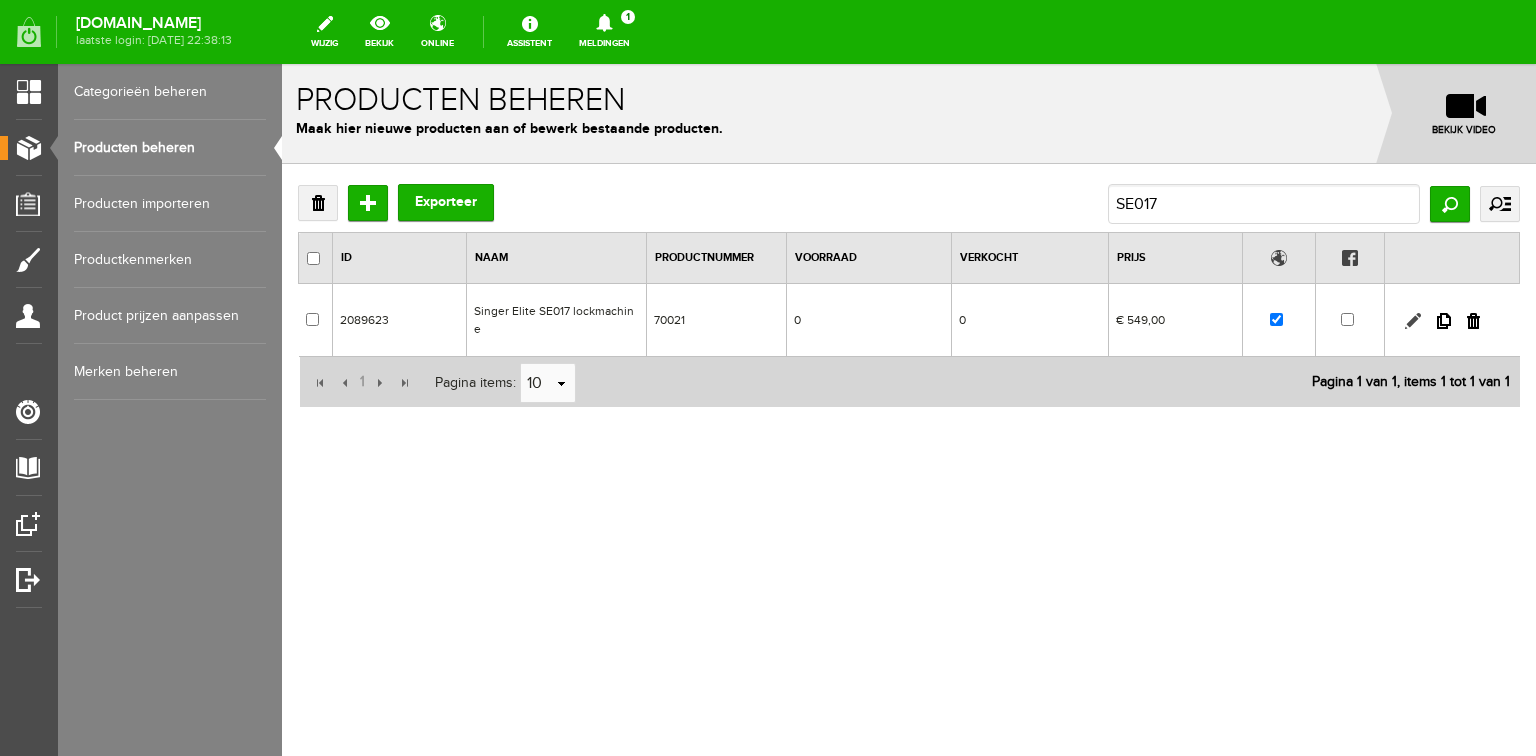 click at bounding box center (1413, 321) 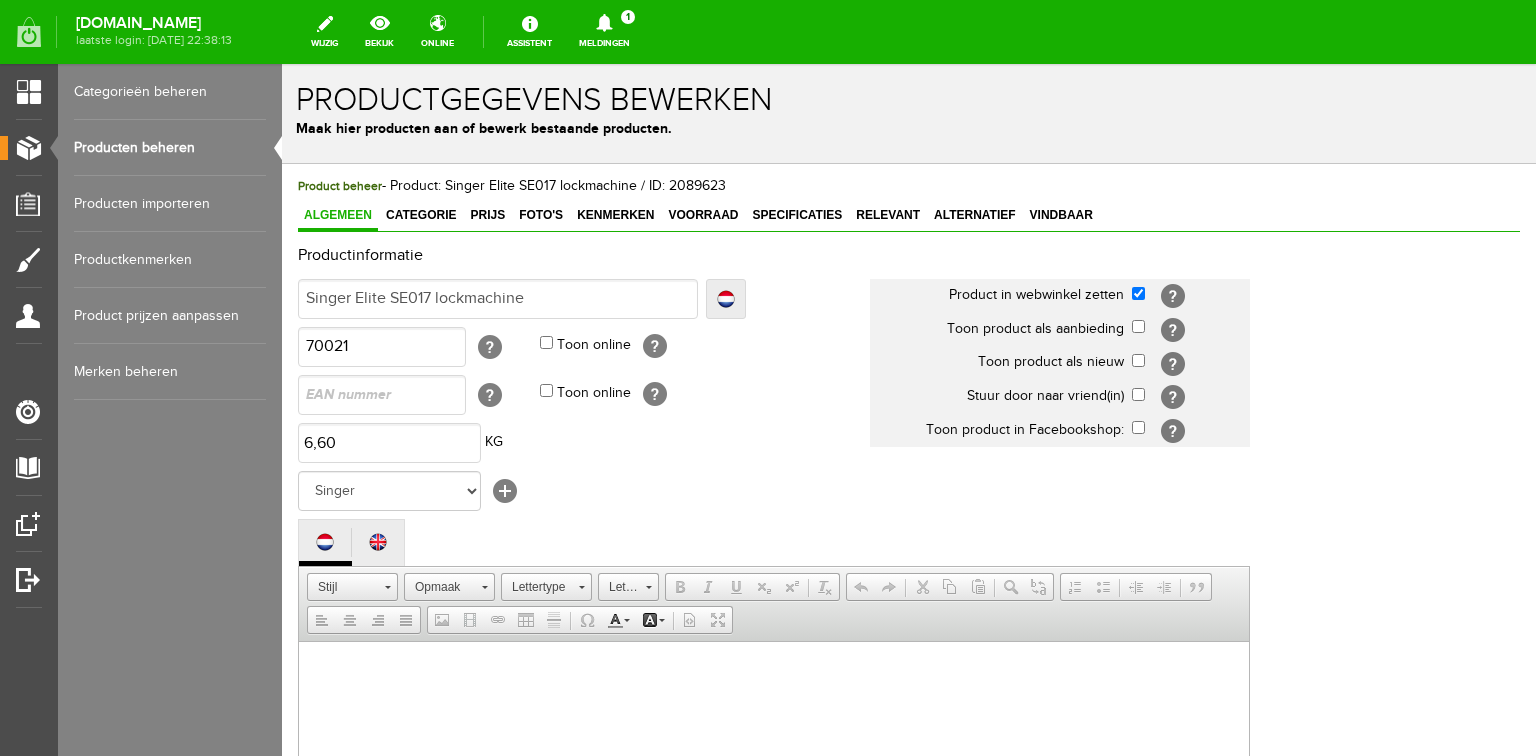 scroll, scrollTop: 0, scrollLeft: 0, axis: both 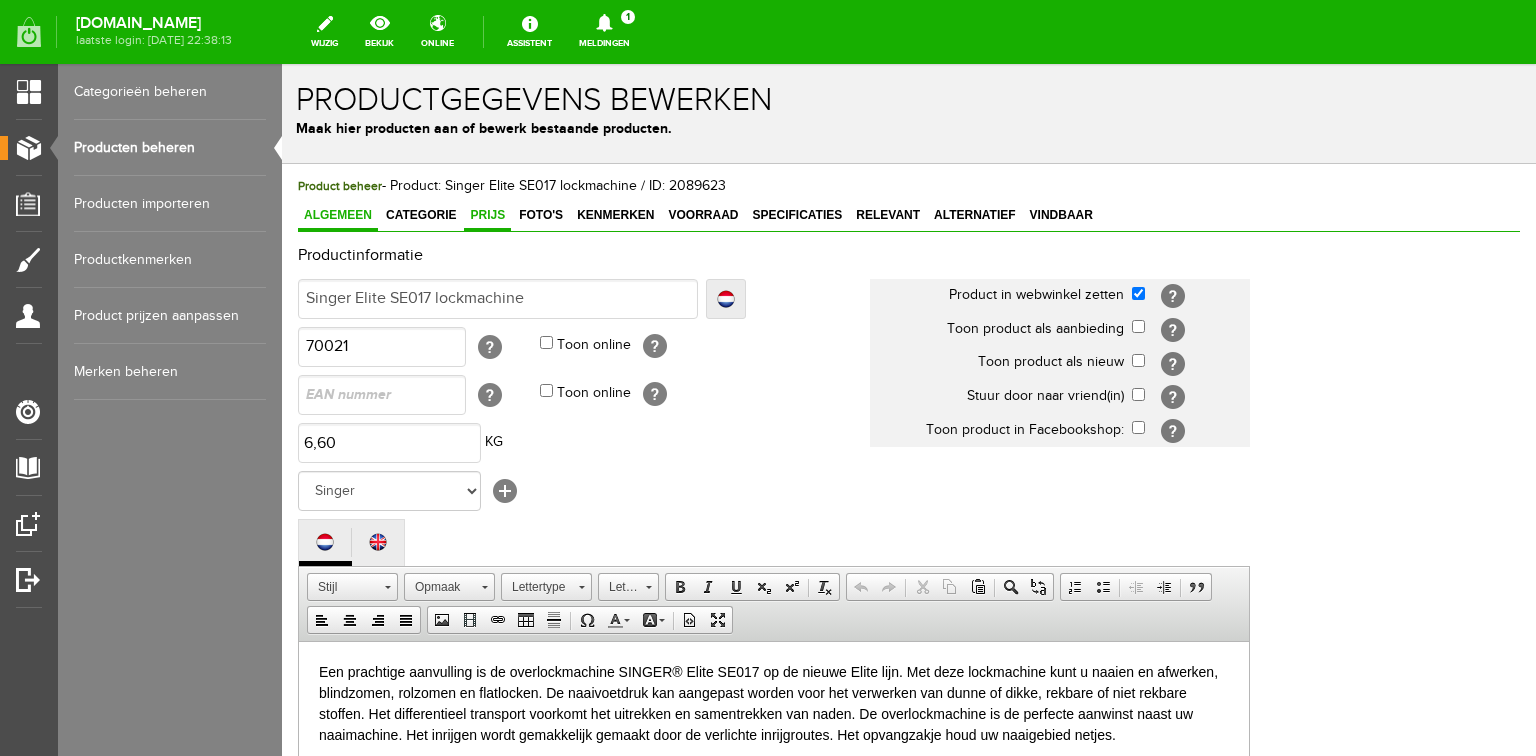 click on "Prijs" at bounding box center [487, 215] 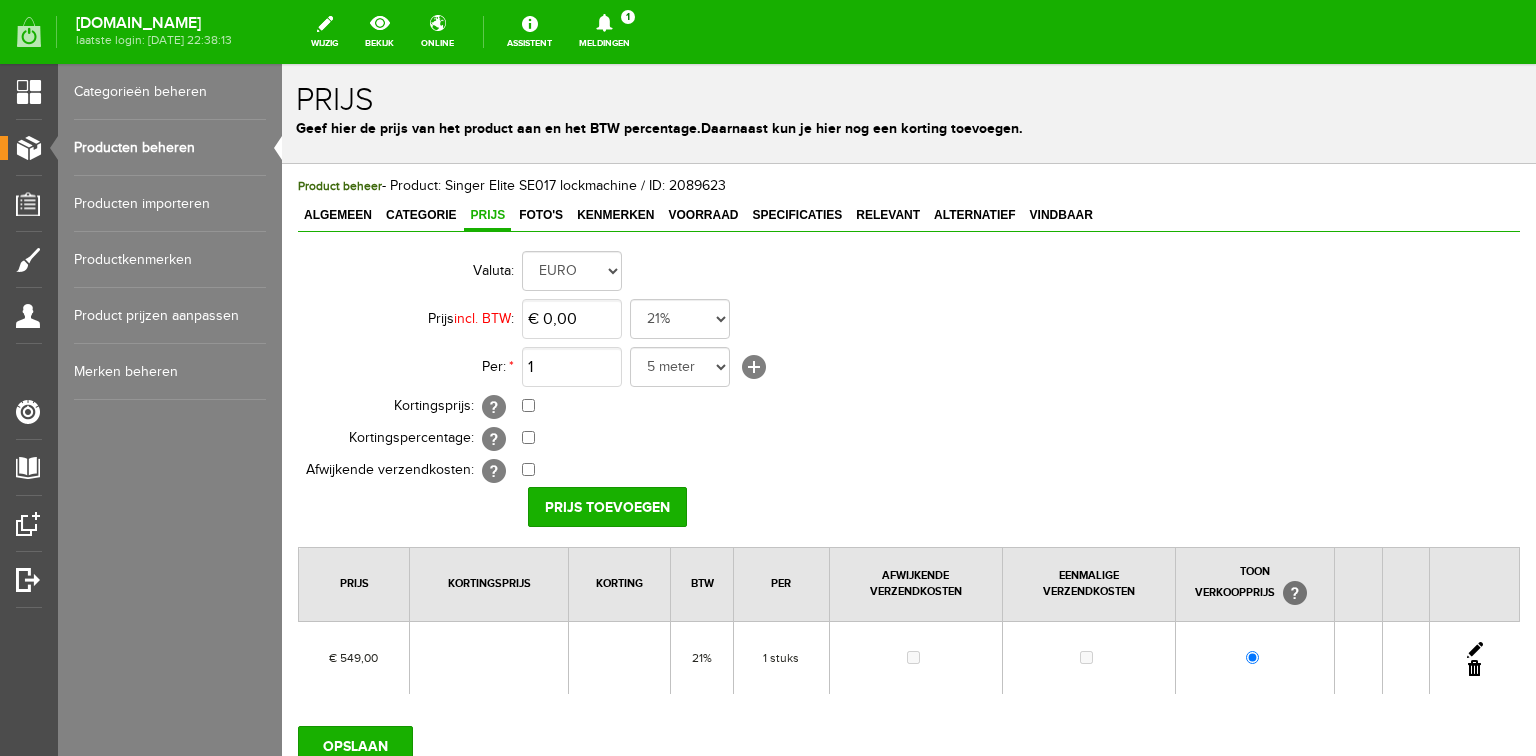 click at bounding box center (1475, 650) 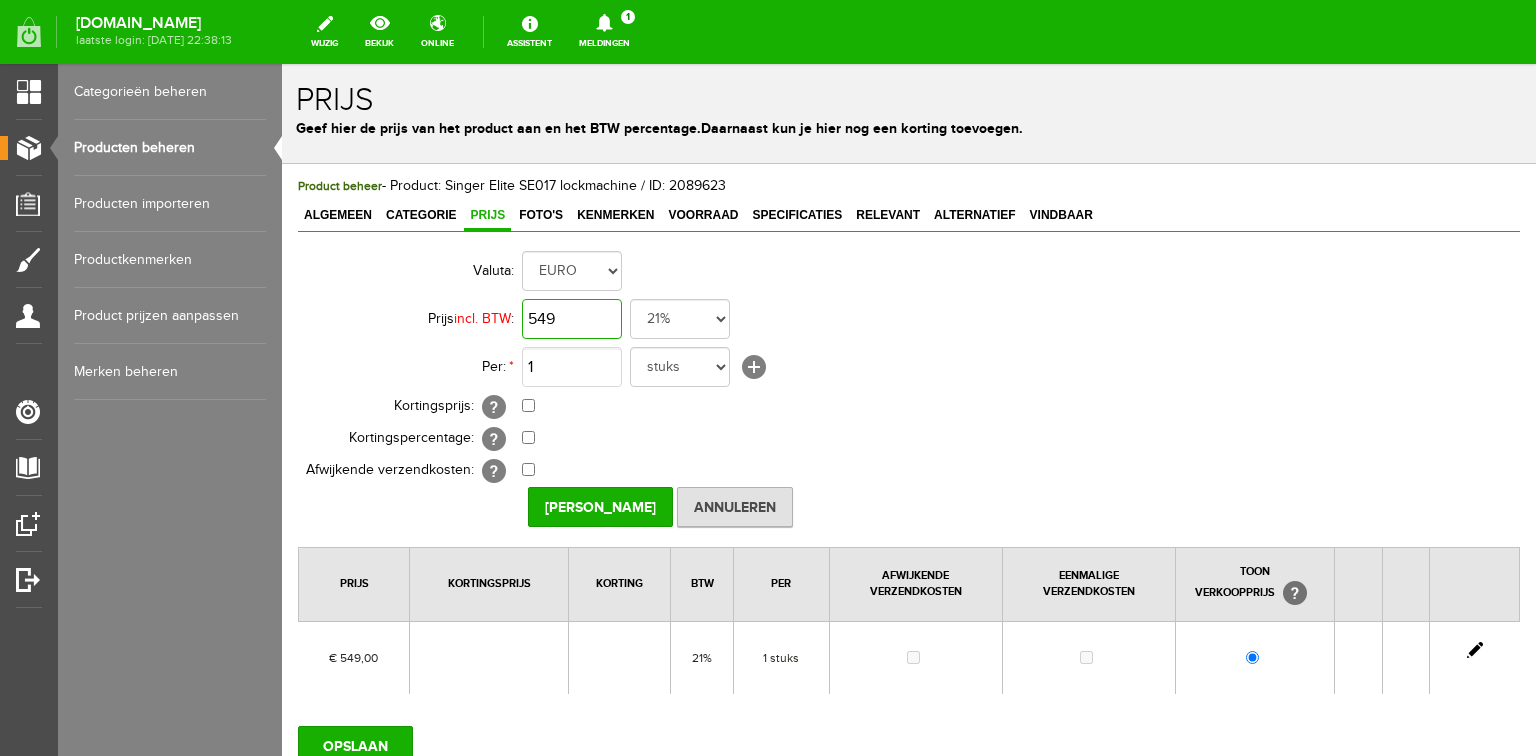 click on "549" at bounding box center [572, 319] 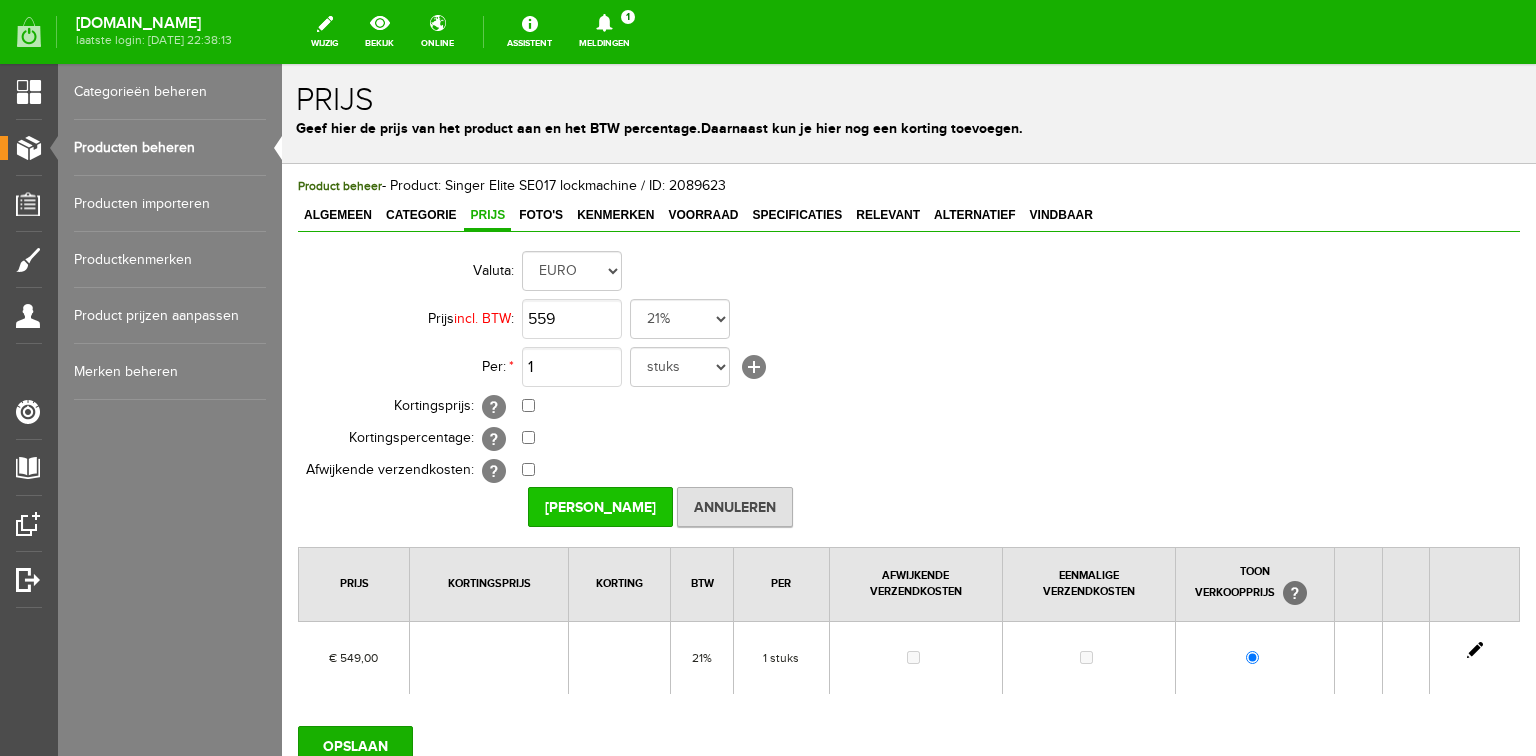 type on "€ 559,00" 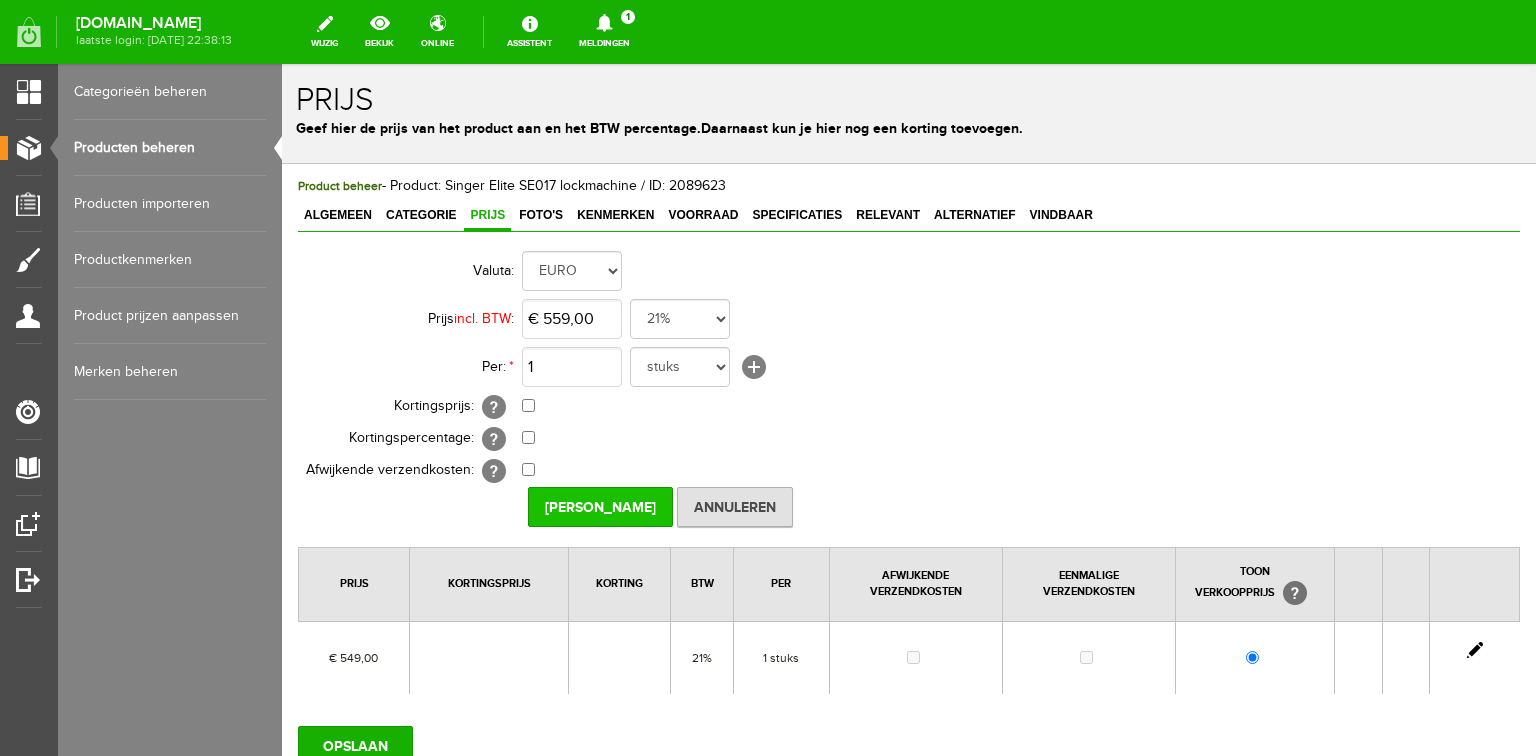 click on "[PERSON_NAME]" at bounding box center (600, 507) 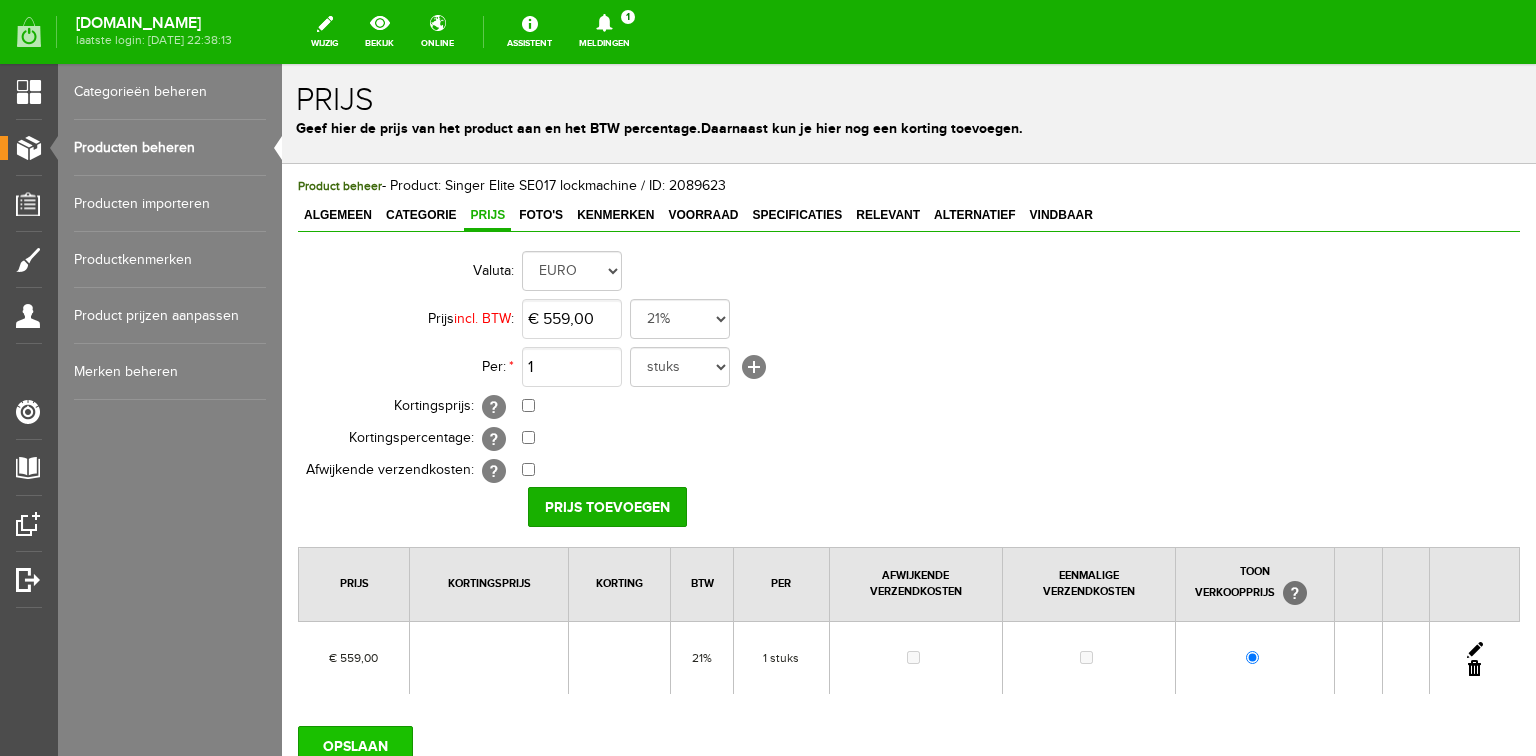 click on "OPSLAAN" at bounding box center [355, 746] 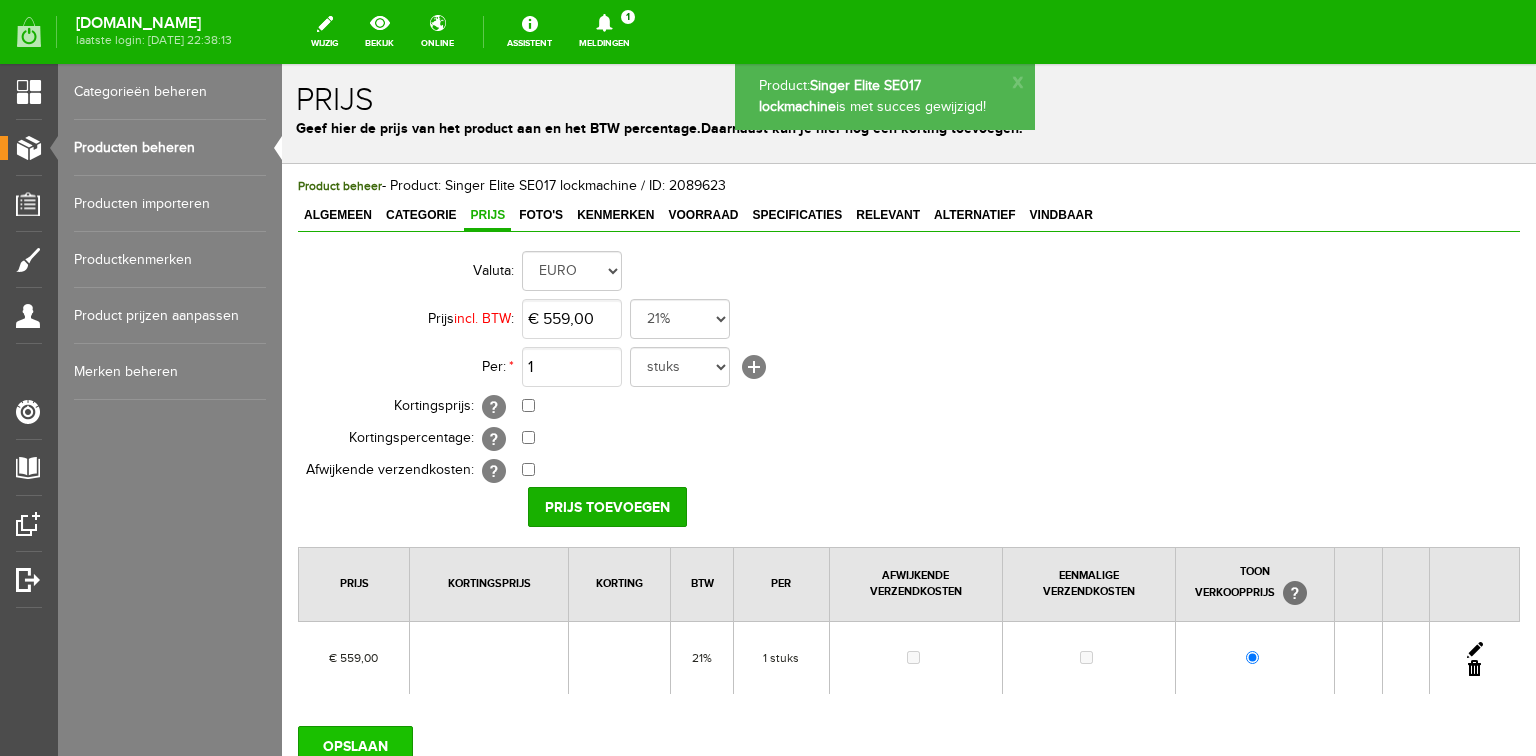 scroll, scrollTop: 0, scrollLeft: 0, axis: both 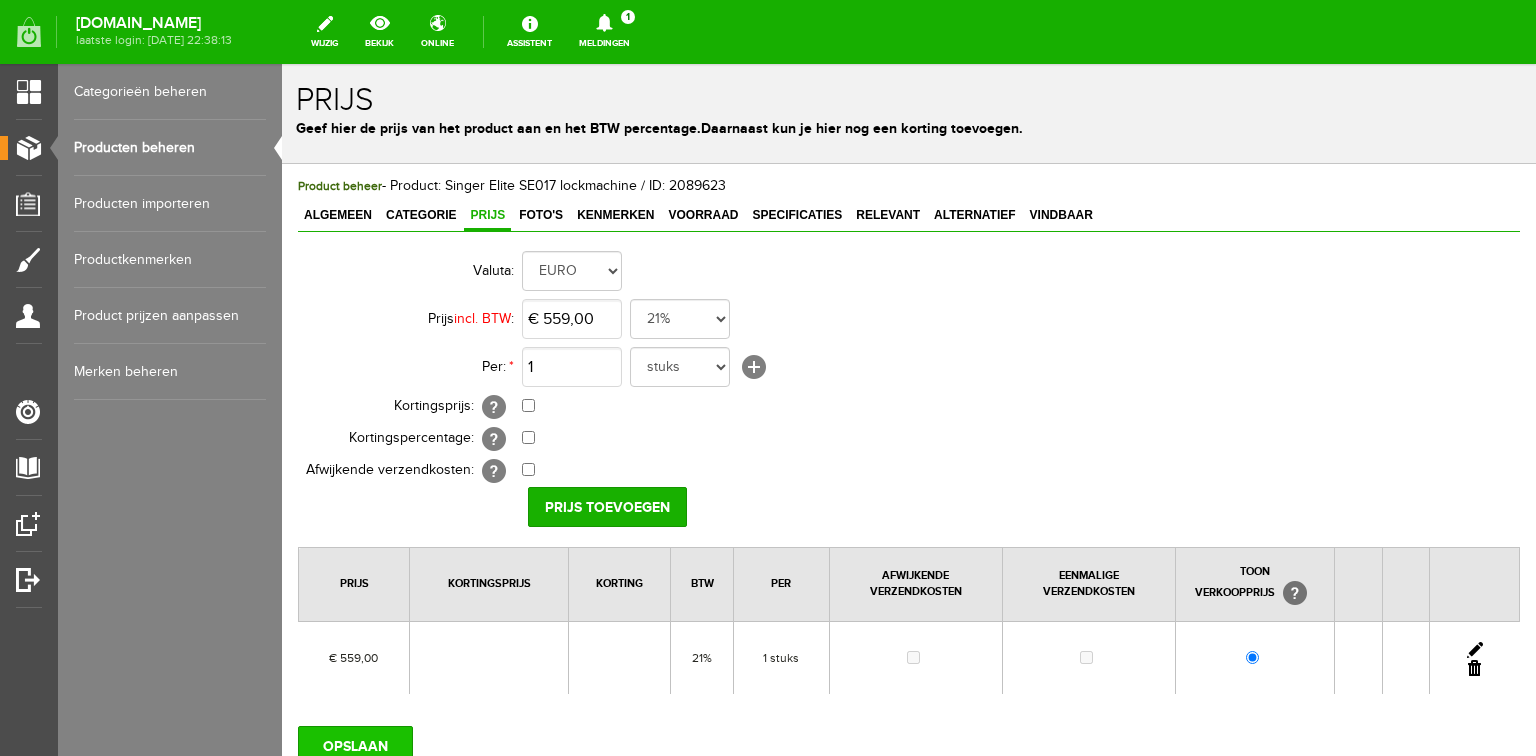 click on "OPSLAAN" at bounding box center [355, 746] 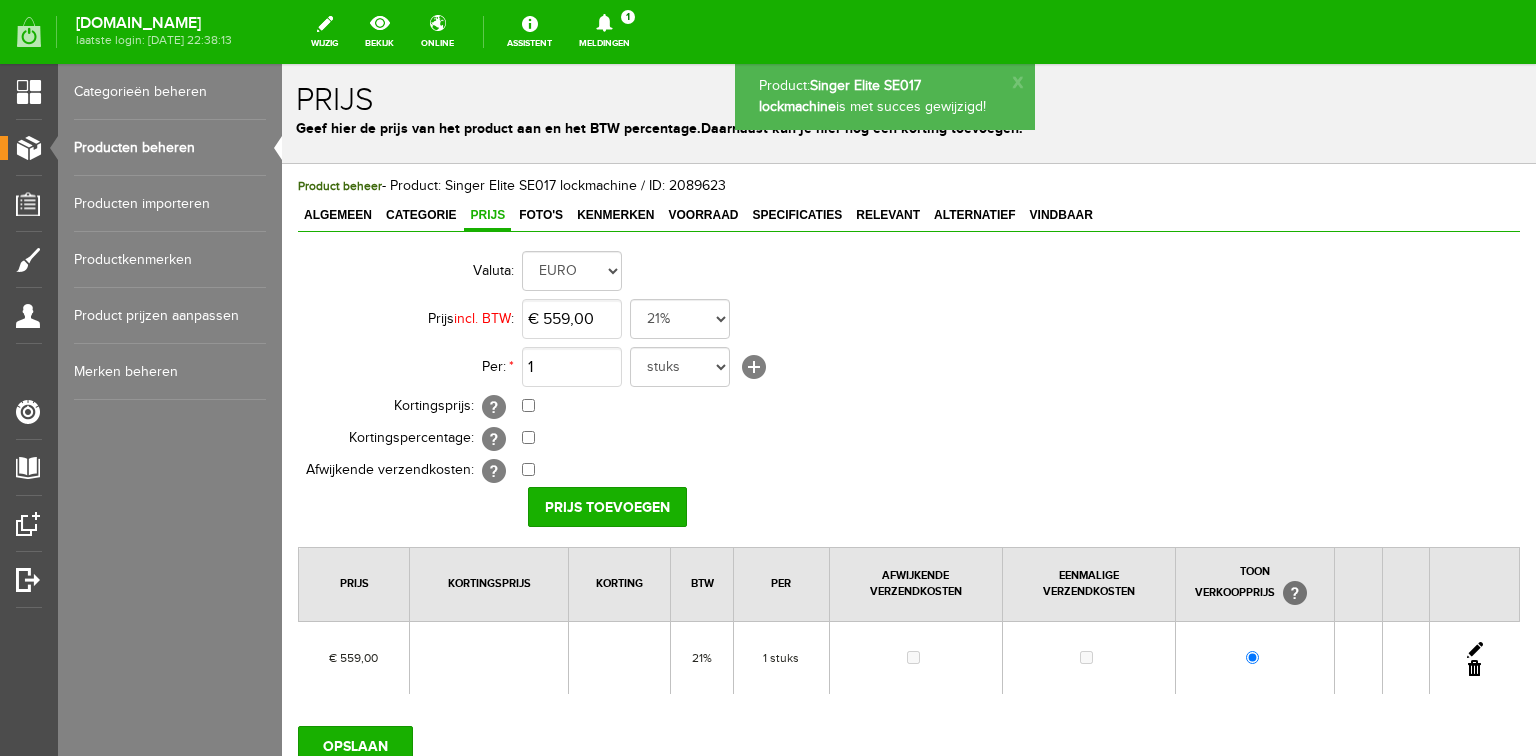 scroll, scrollTop: 0, scrollLeft: 0, axis: both 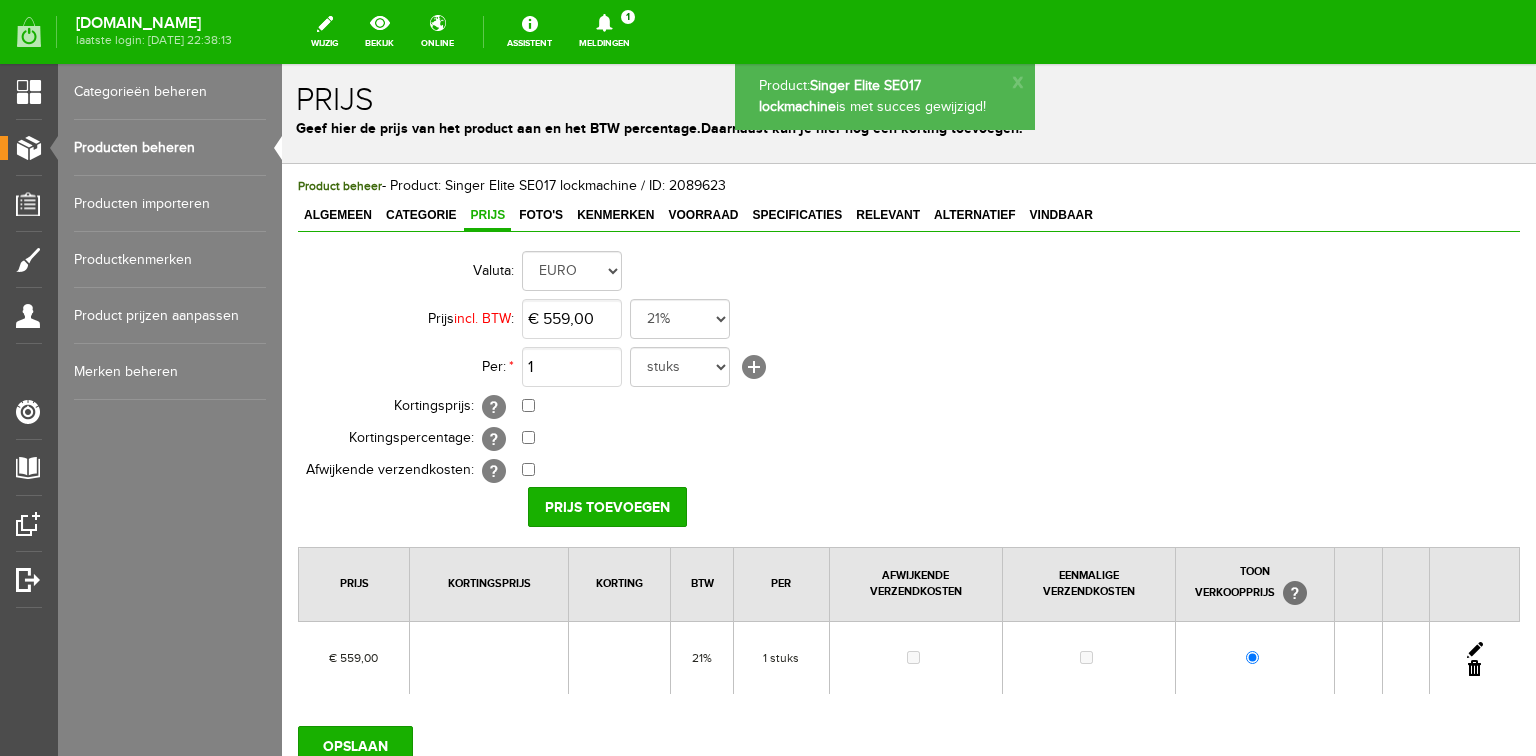 click on "Producten beheren" at bounding box center (170, 148) 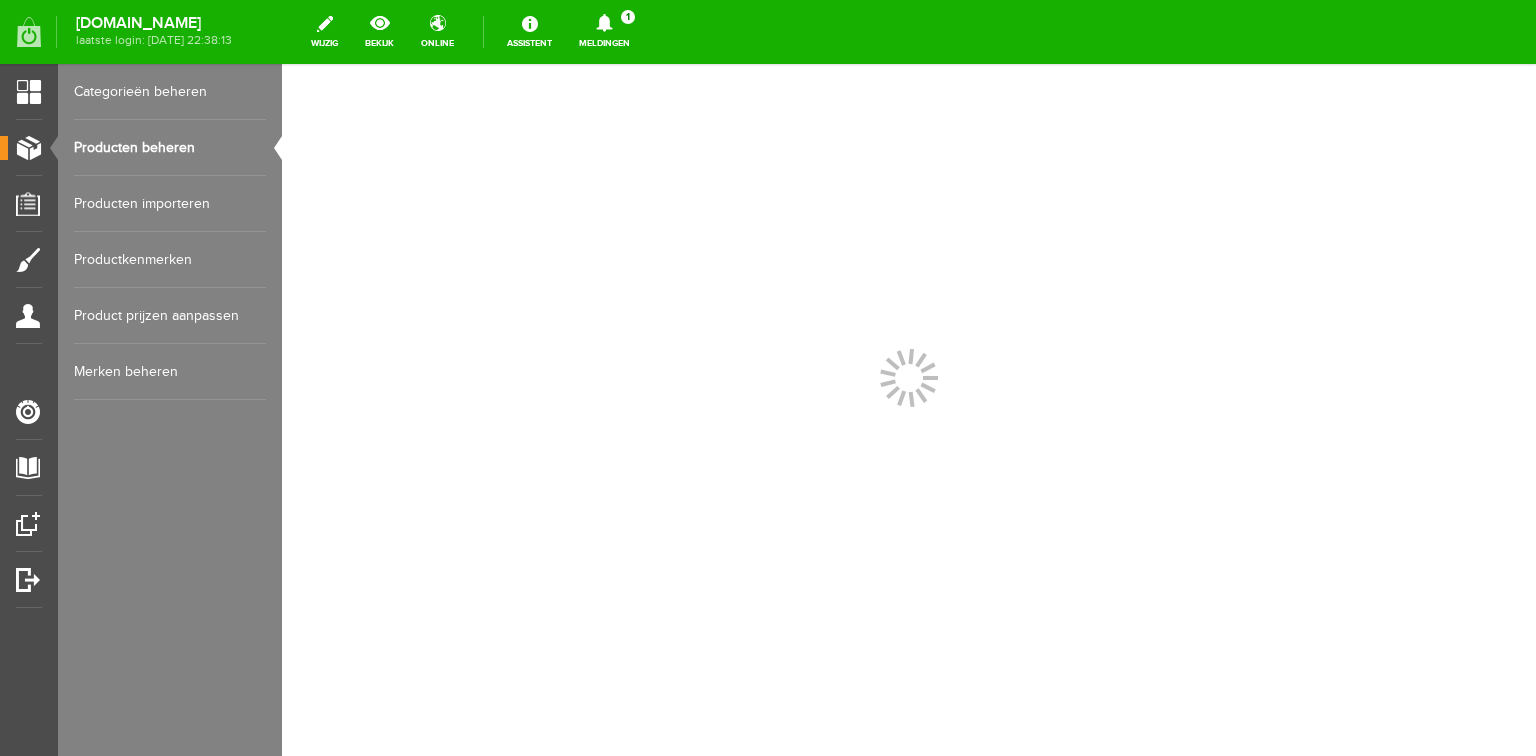 scroll, scrollTop: 0, scrollLeft: 0, axis: both 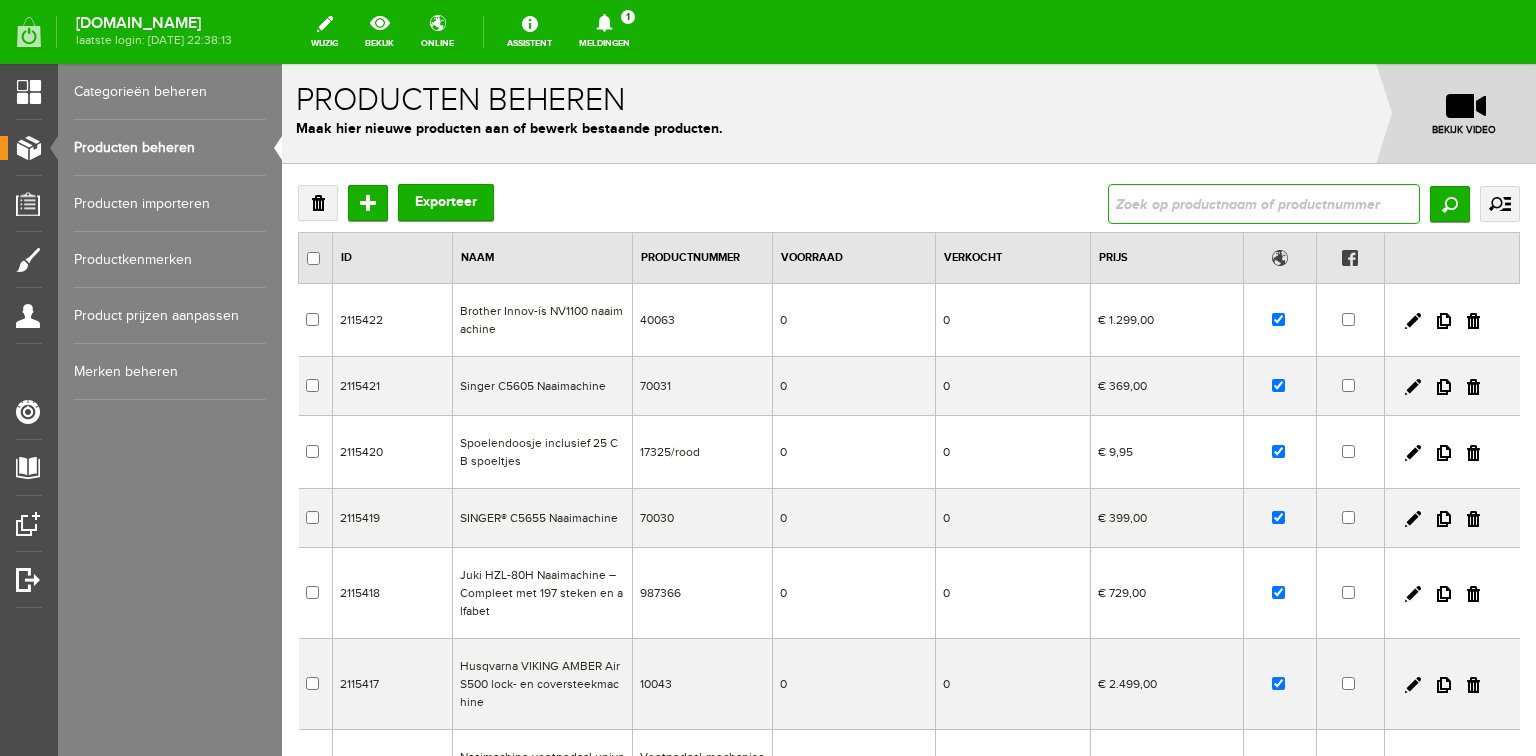 click at bounding box center (1264, 204) 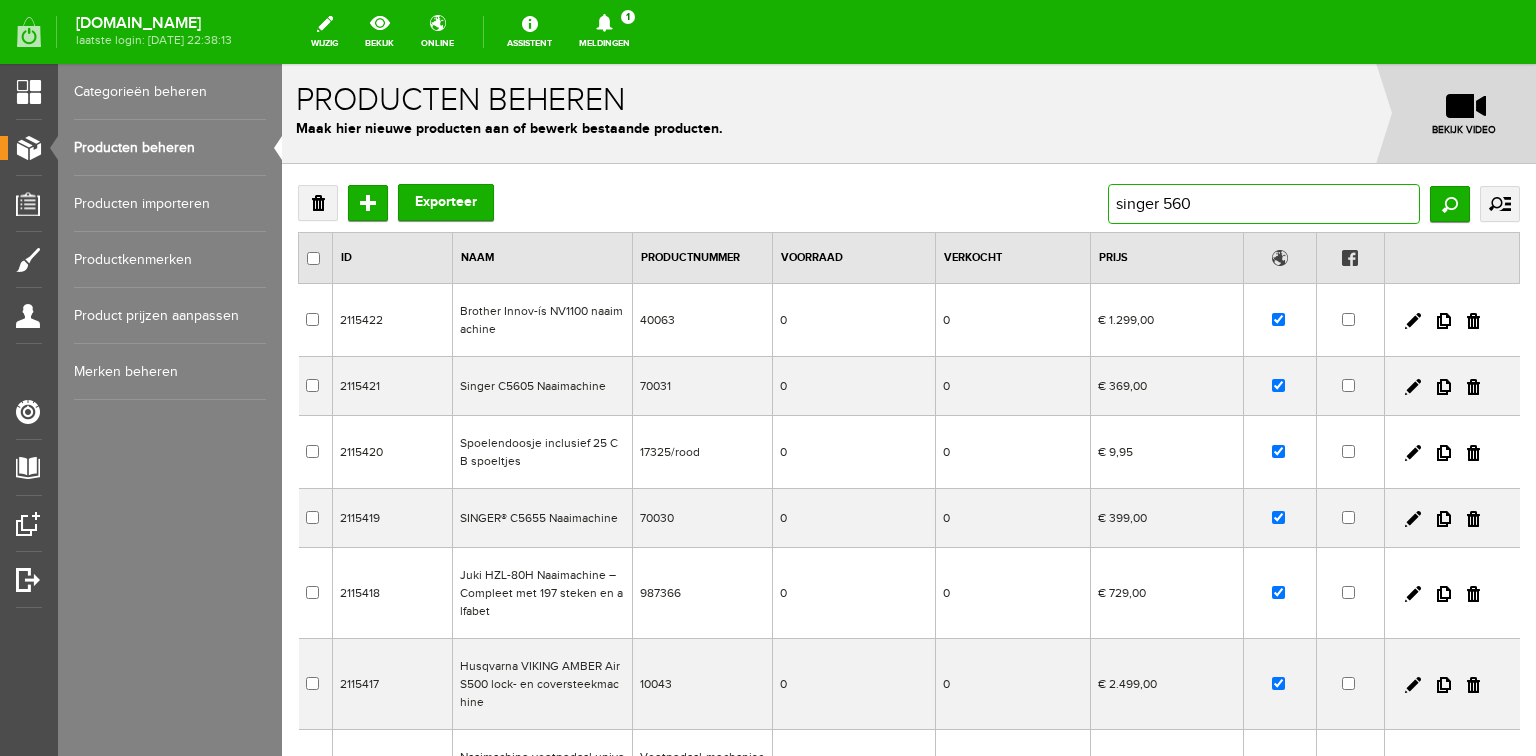 type on "singer 5605" 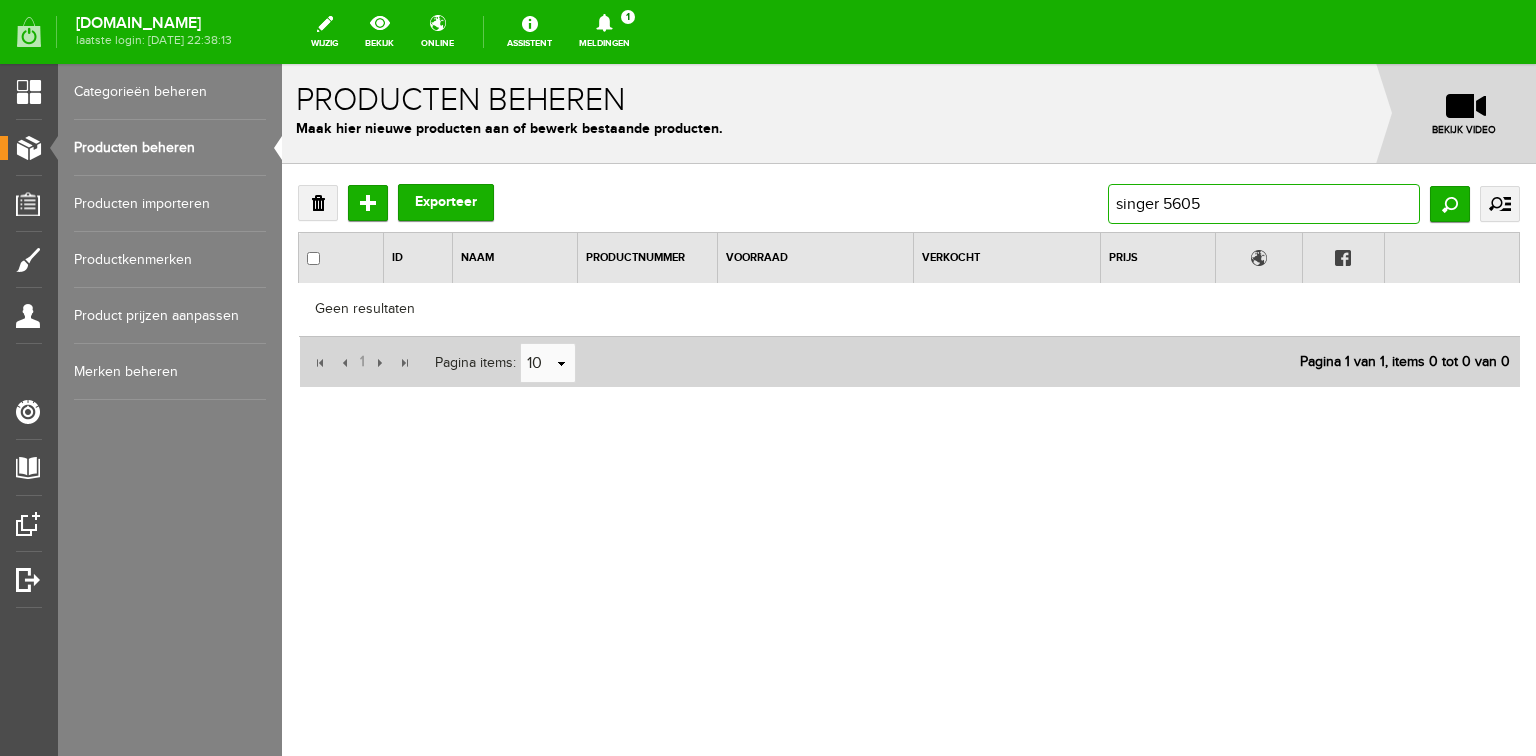 drag, startPoint x: 1238, startPoint y: 200, endPoint x: 1088, endPoint y: 222, distance: 151.60475 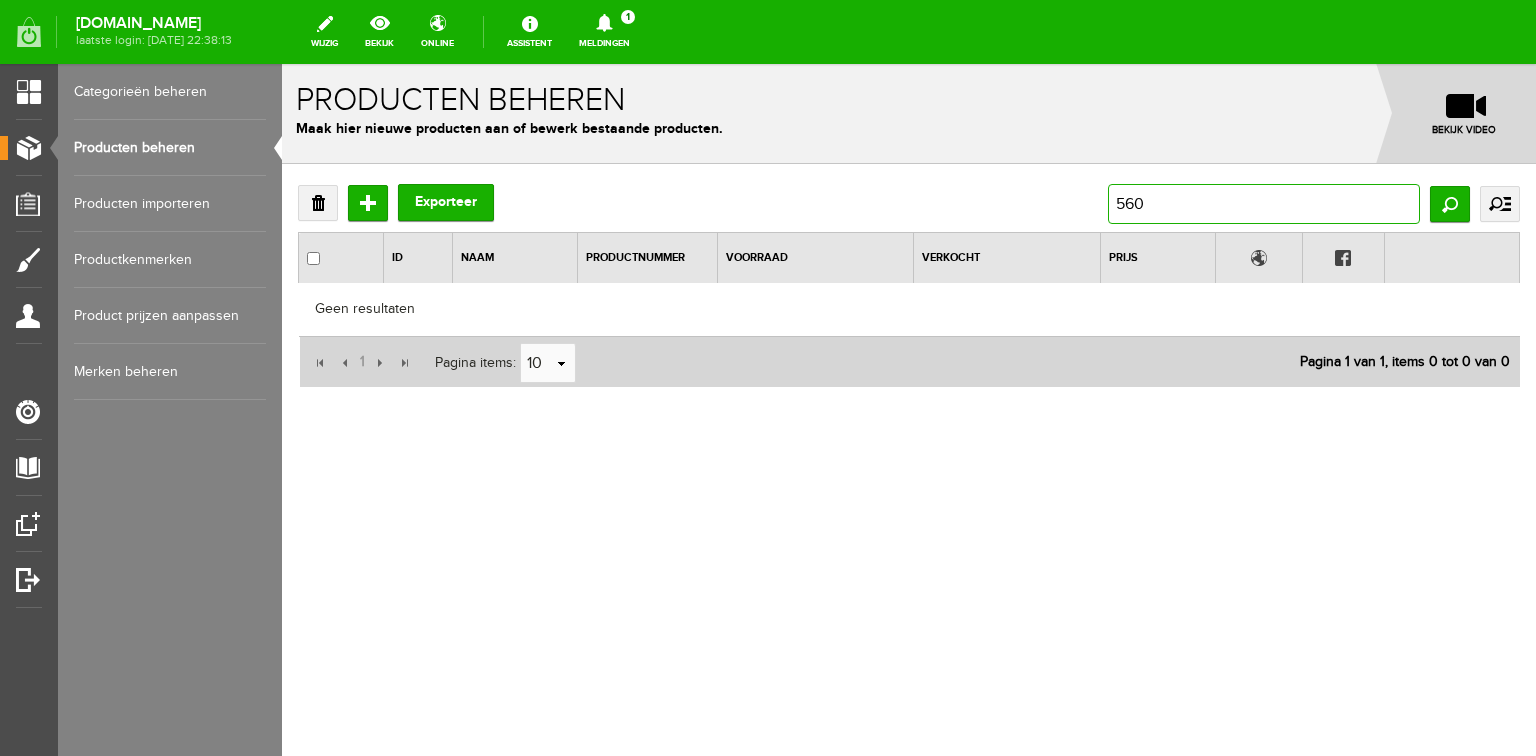 type on "5605" 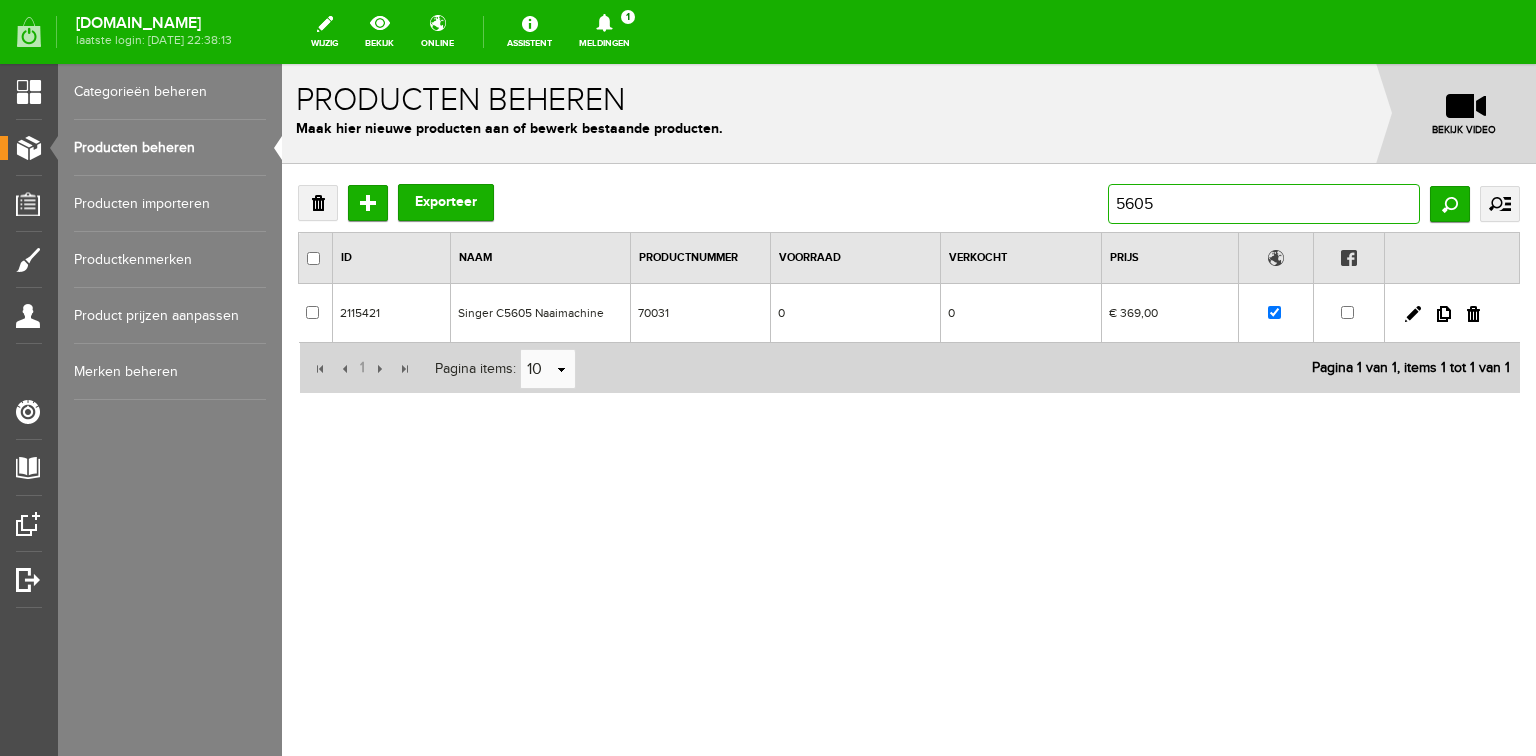 click on "5605" at bounding box center (1264, 204) 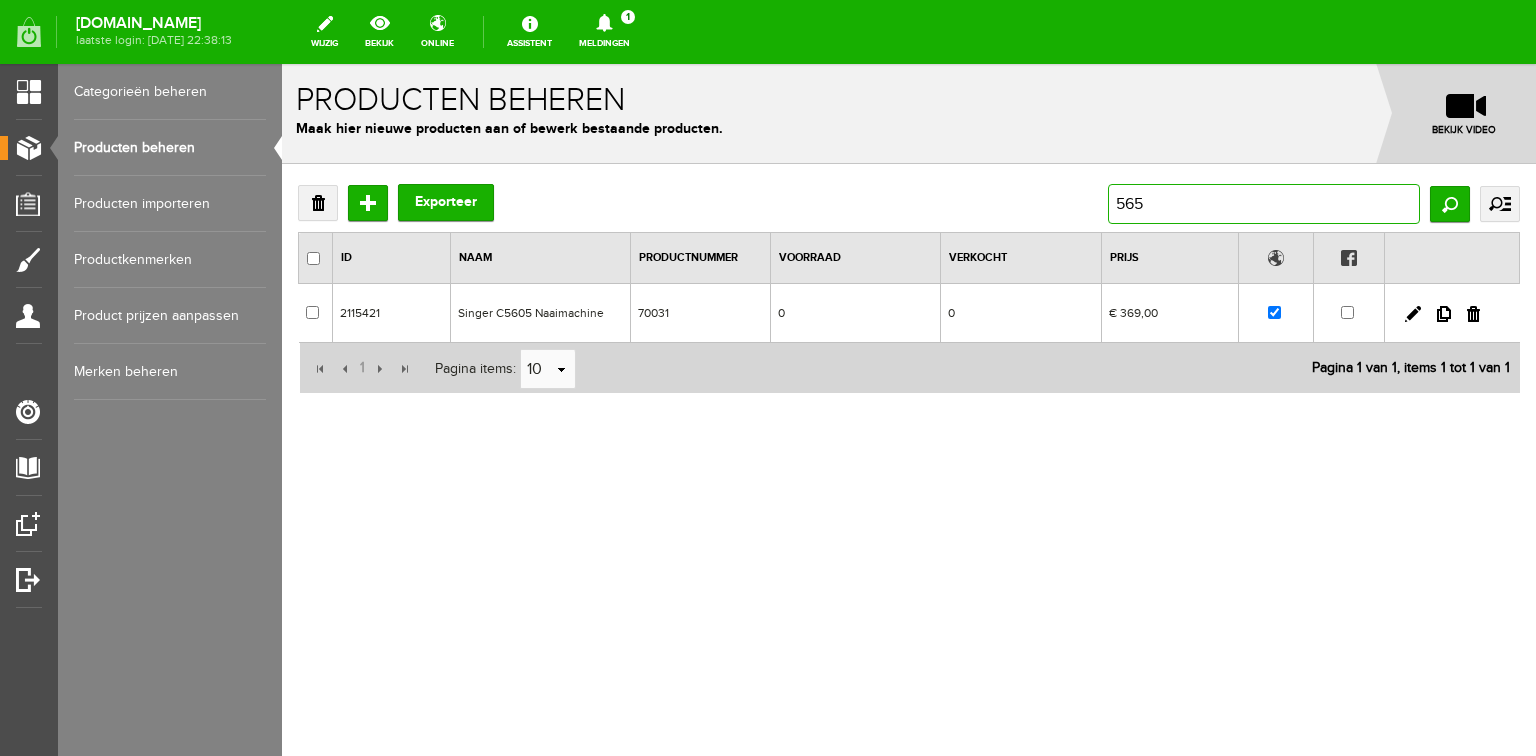 type on "5655" 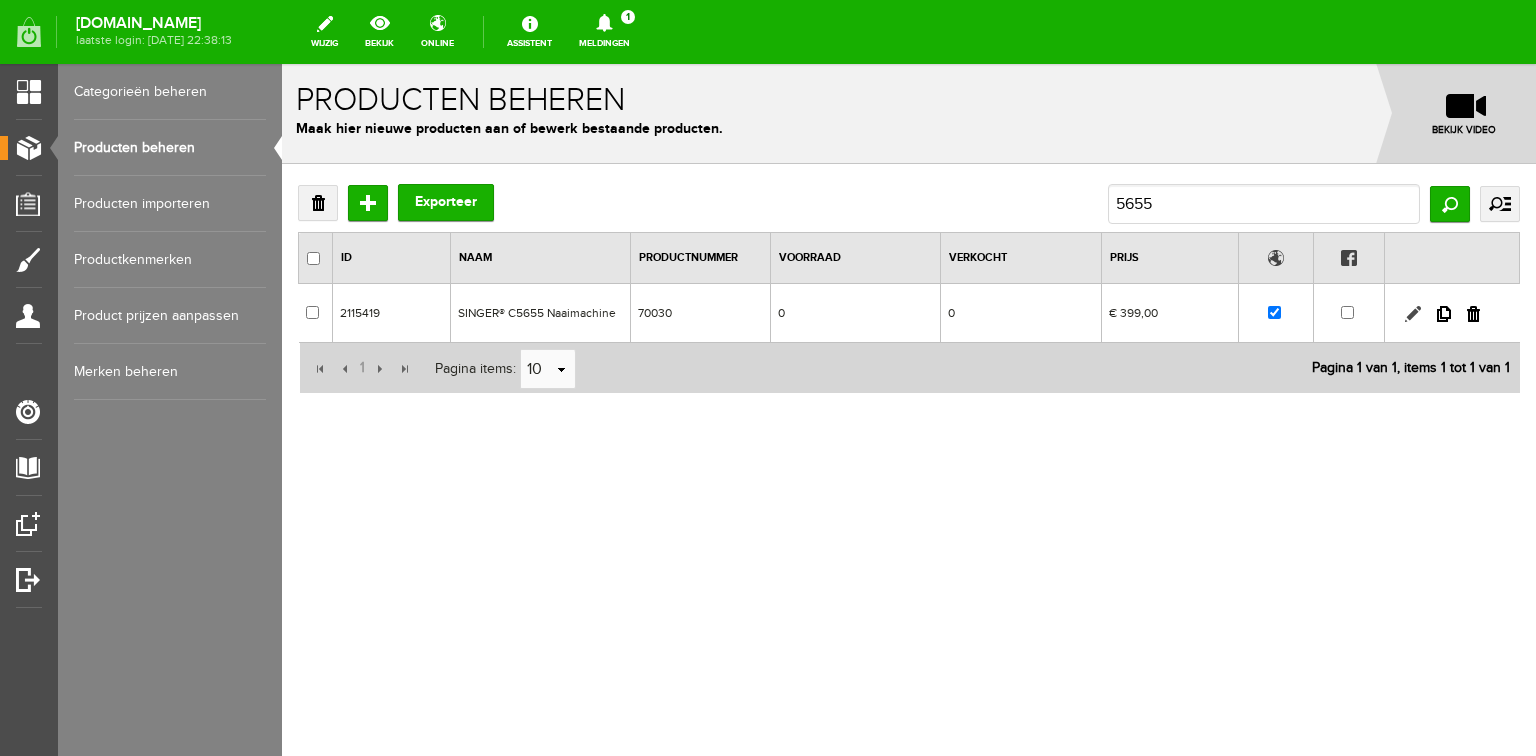click at bounding box center [1413, 314] 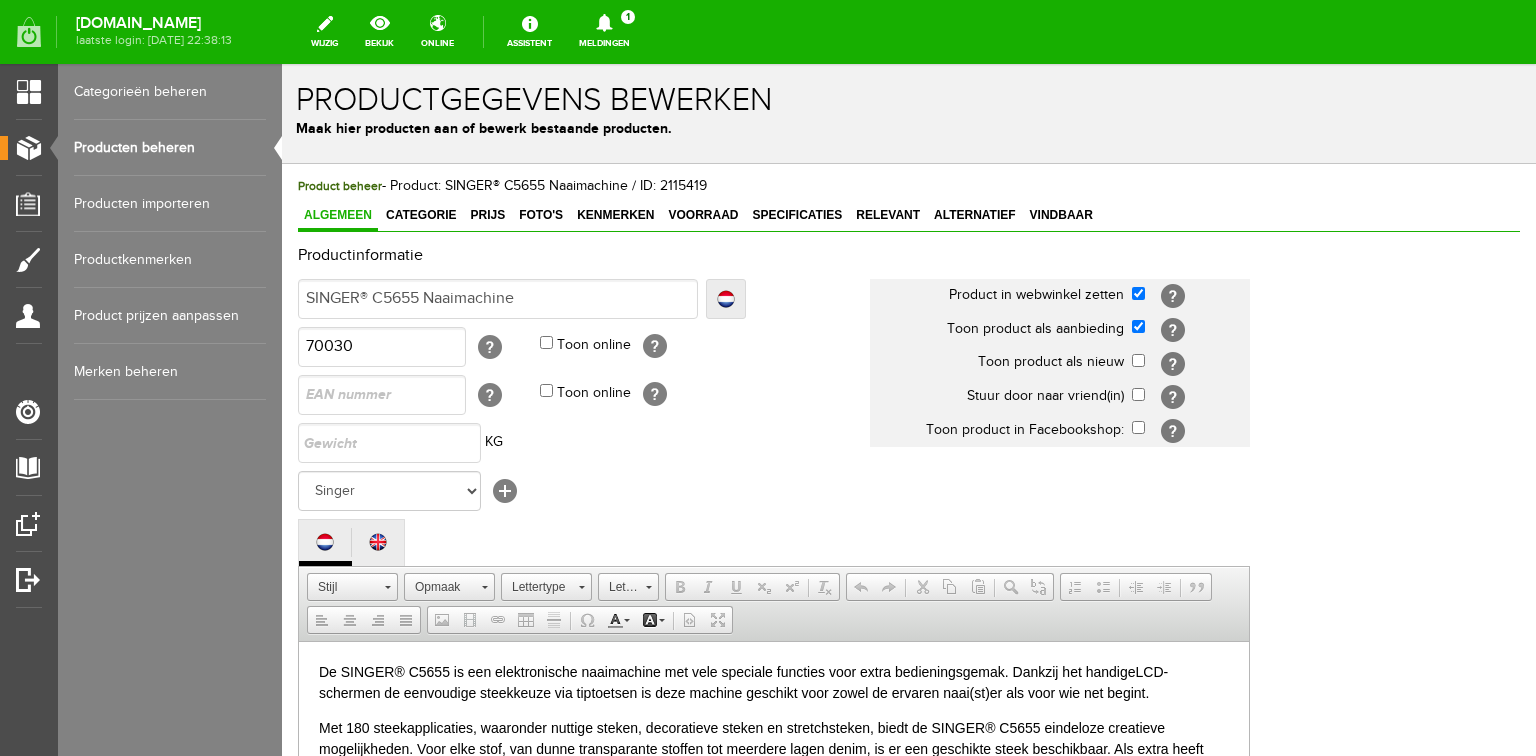 scroll, scrollTop: 0, scrollLeft: 0, axis: both 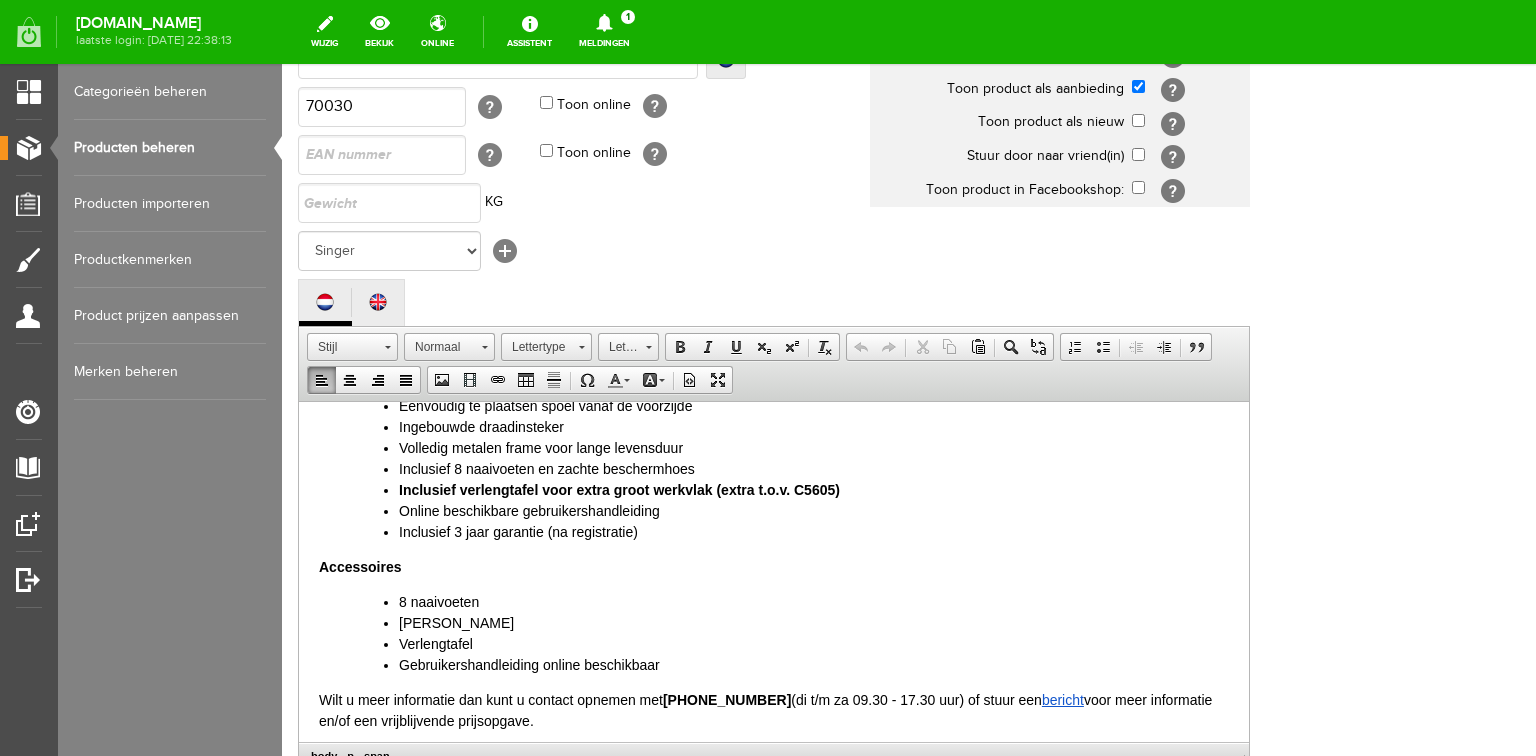 click on "Inclusief 3 jaar garantie (na registratie)" at bounding box center [814, 531] 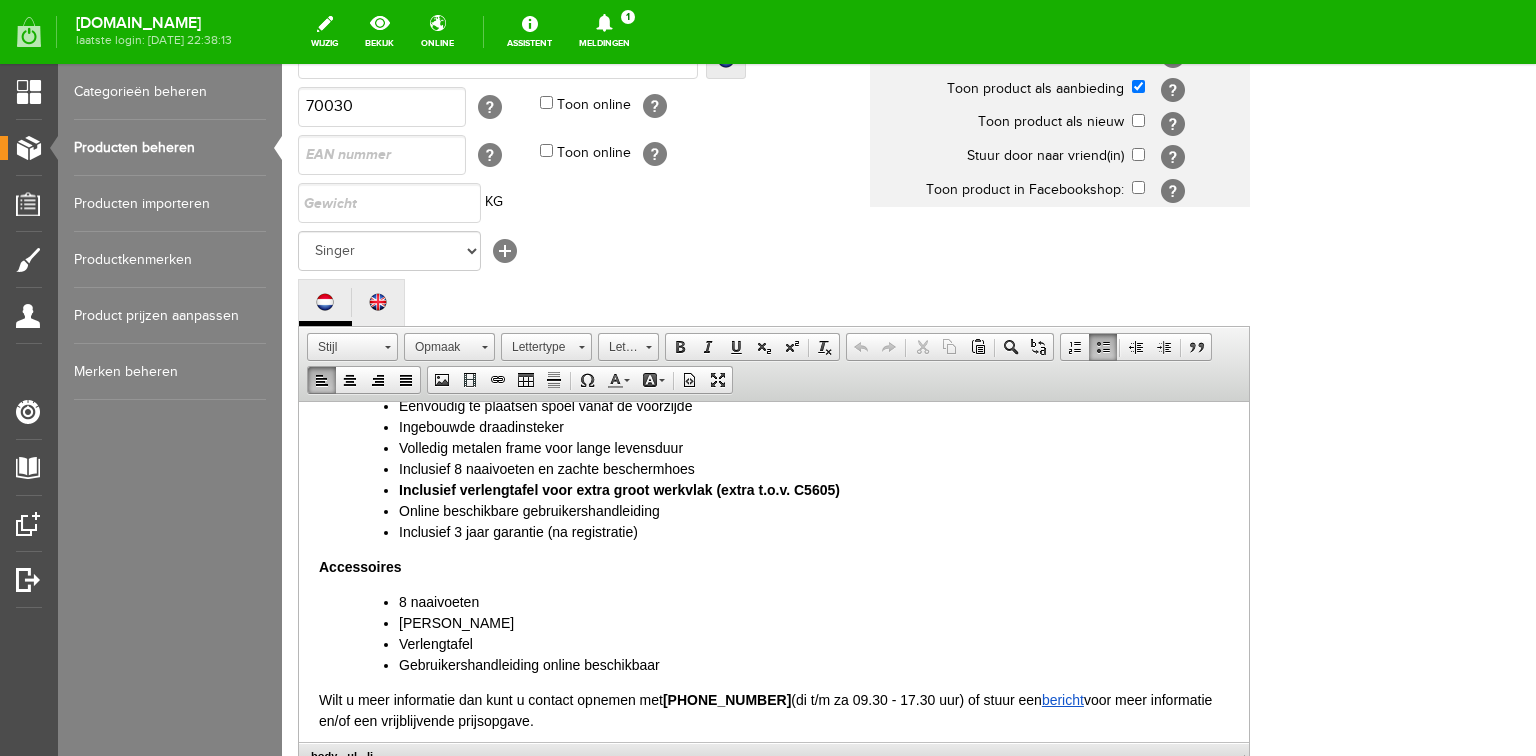 click on "8 naaivoeten" at bounding box center [439, 601] 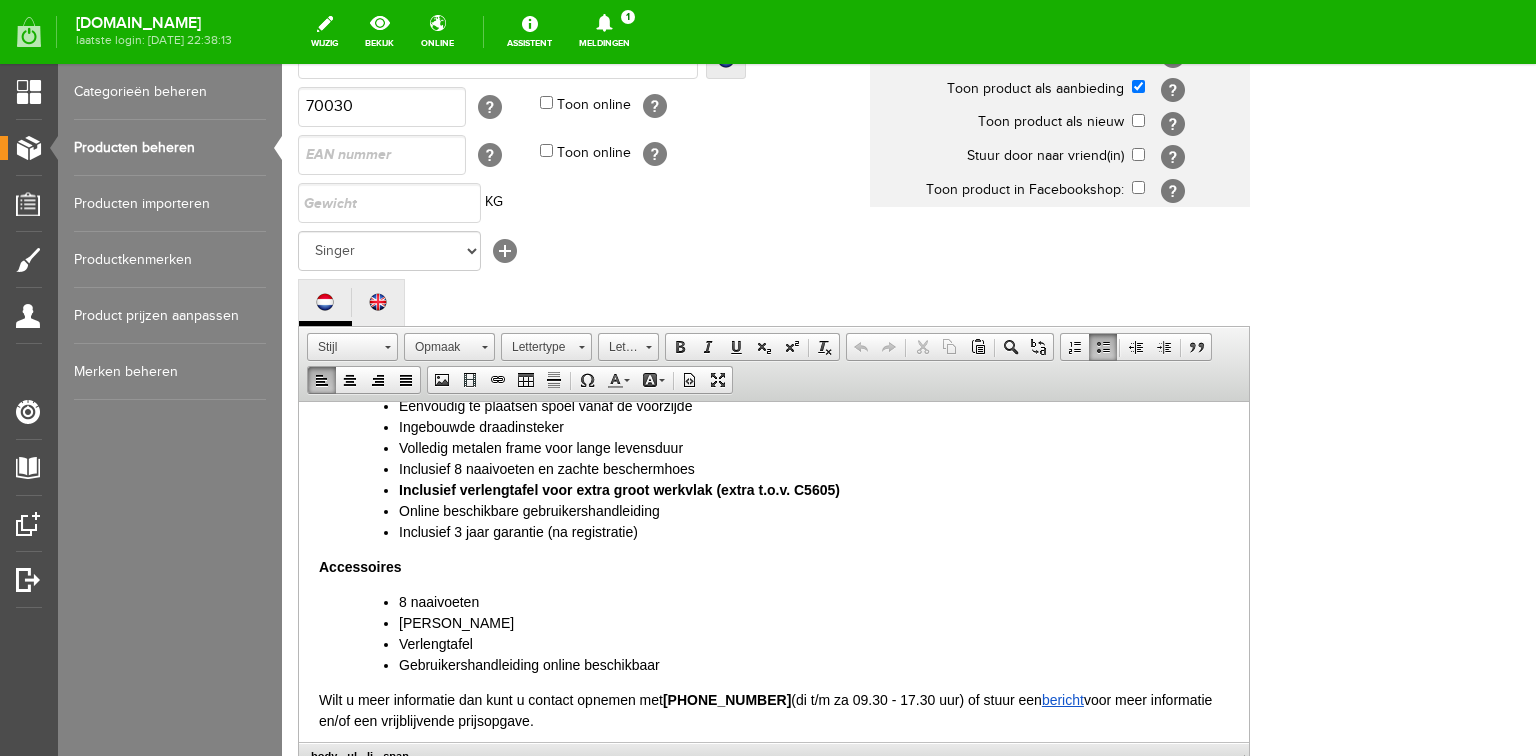 click on "Verlengtafel" at bounding box center [436, 643] 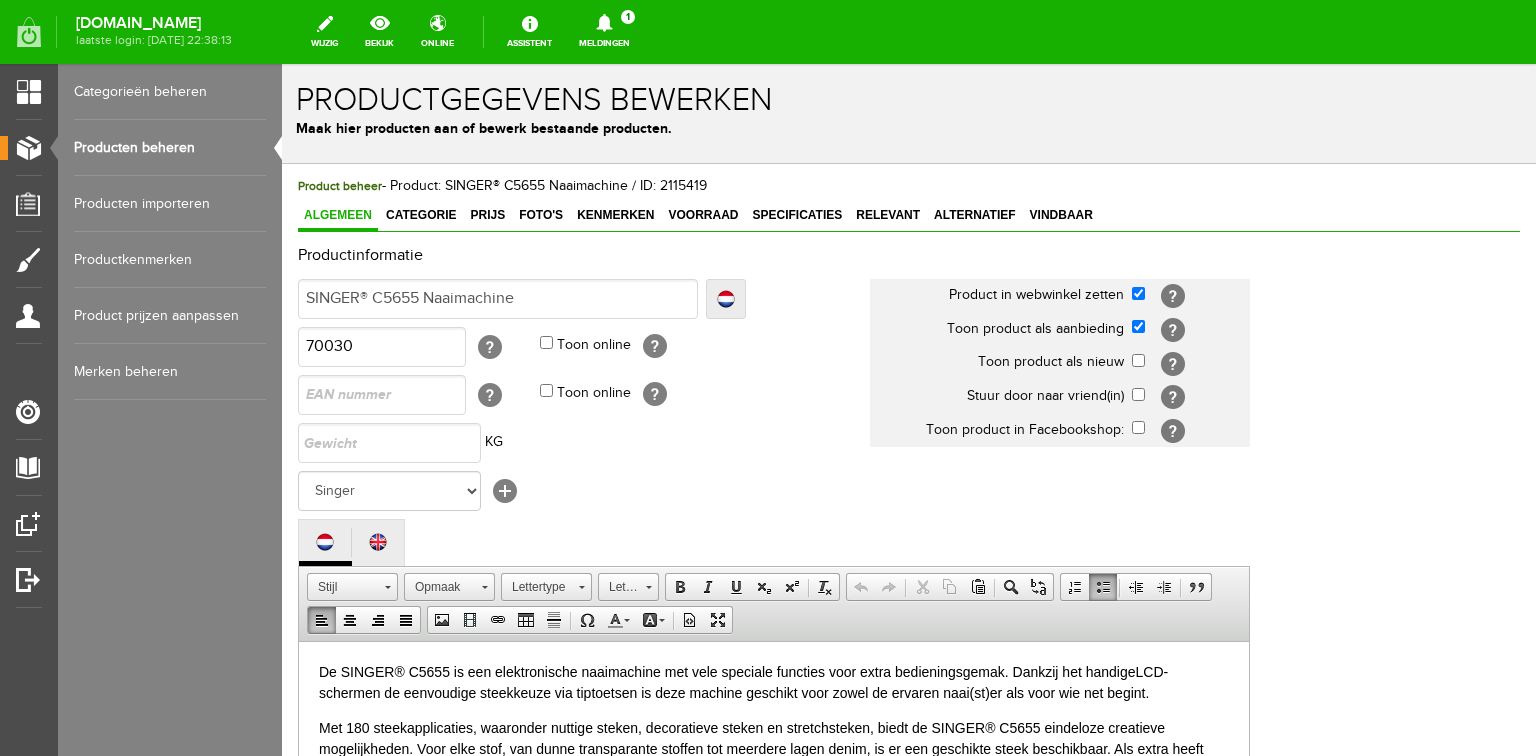 scroll, scrollTop: 0, scrollLeft: 0, axis: both 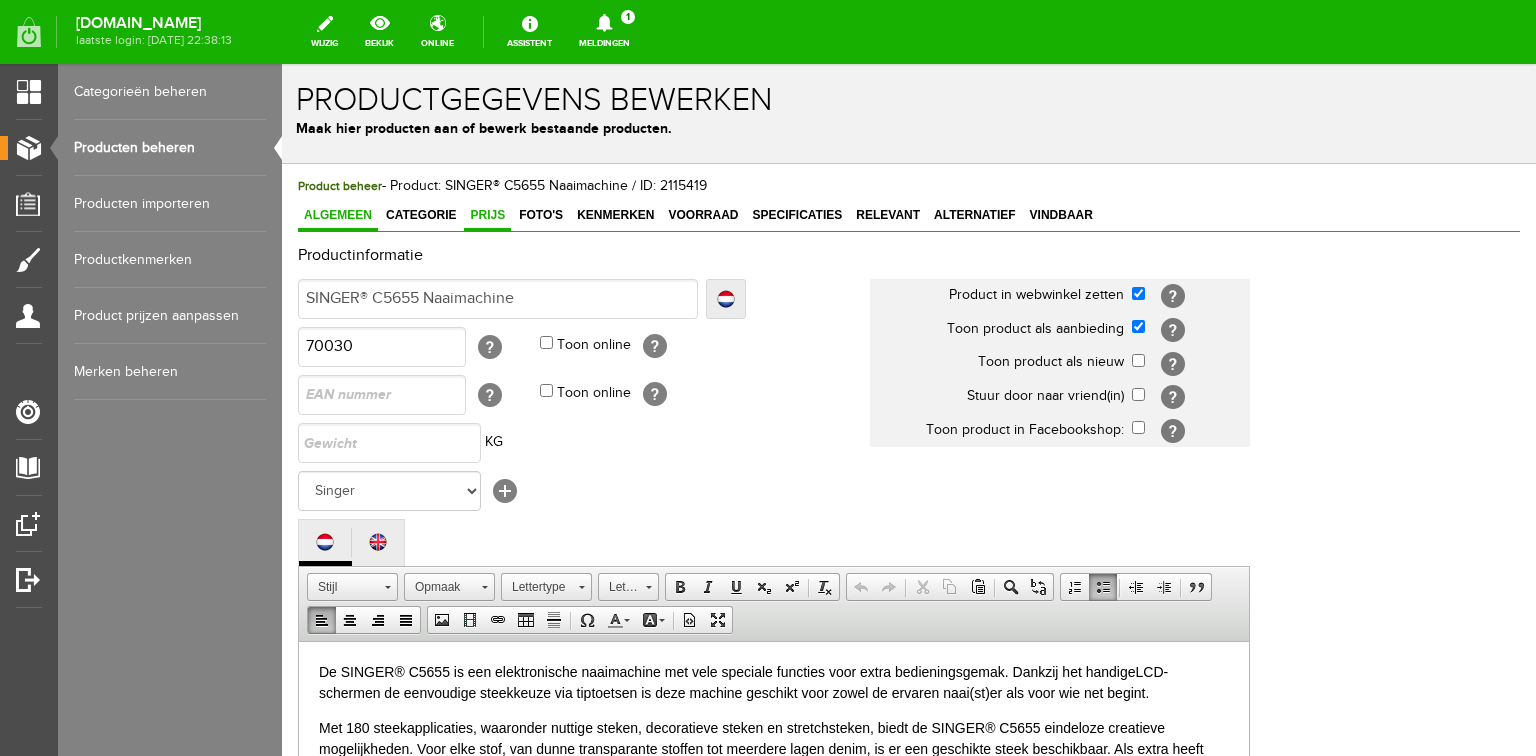 click on "Prijs" at bounding box center (487, 215) 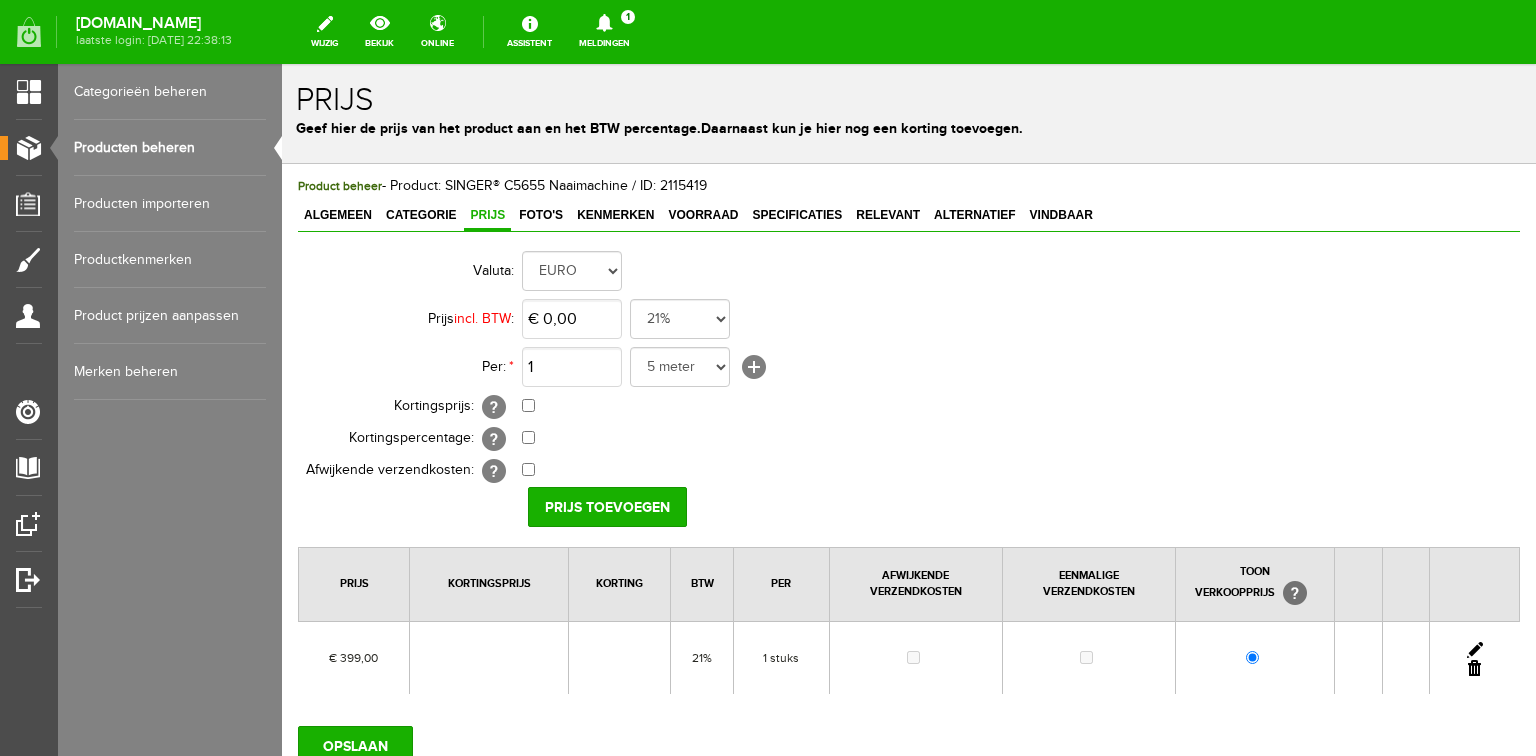 click at bounding box center (1475, 650) 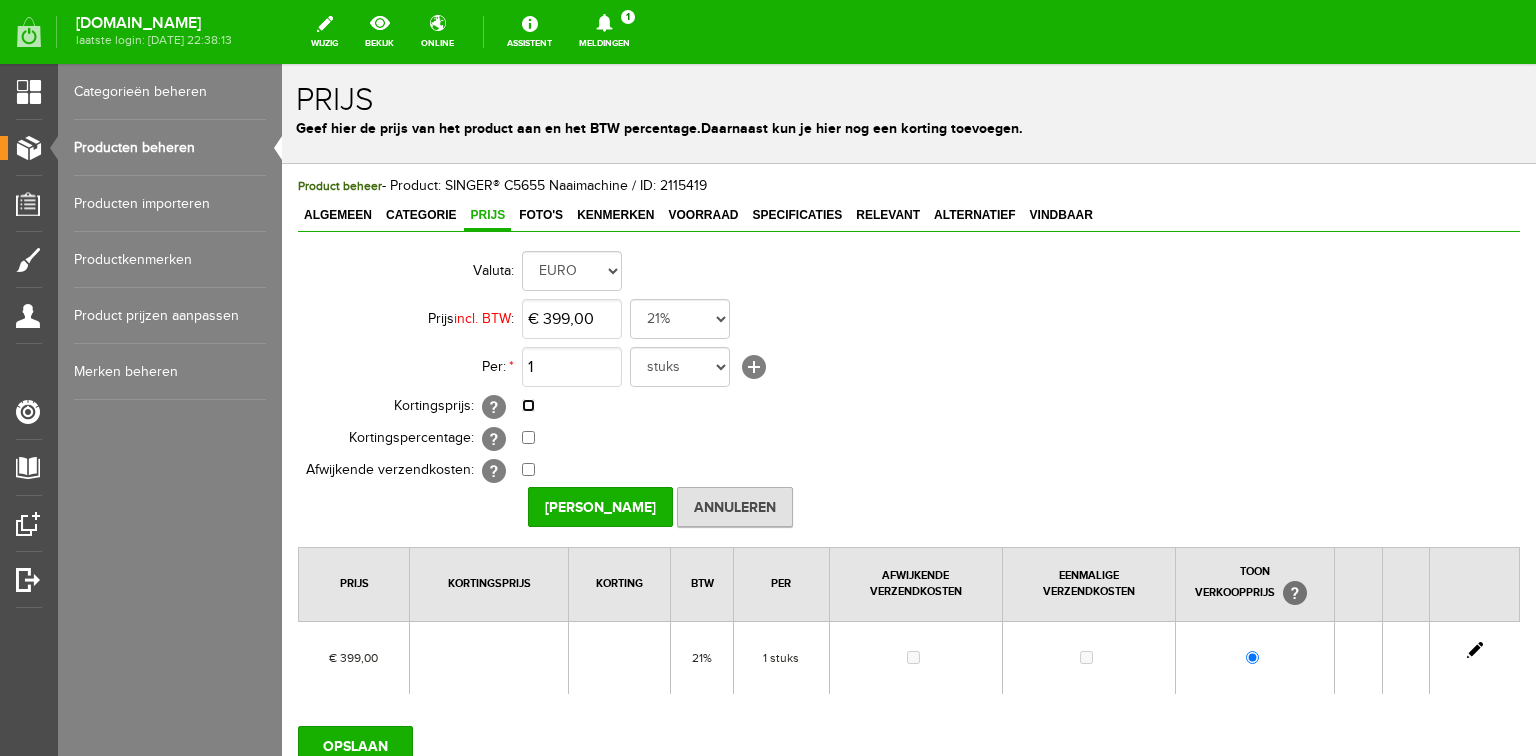 click at bounding box center [528, 405] 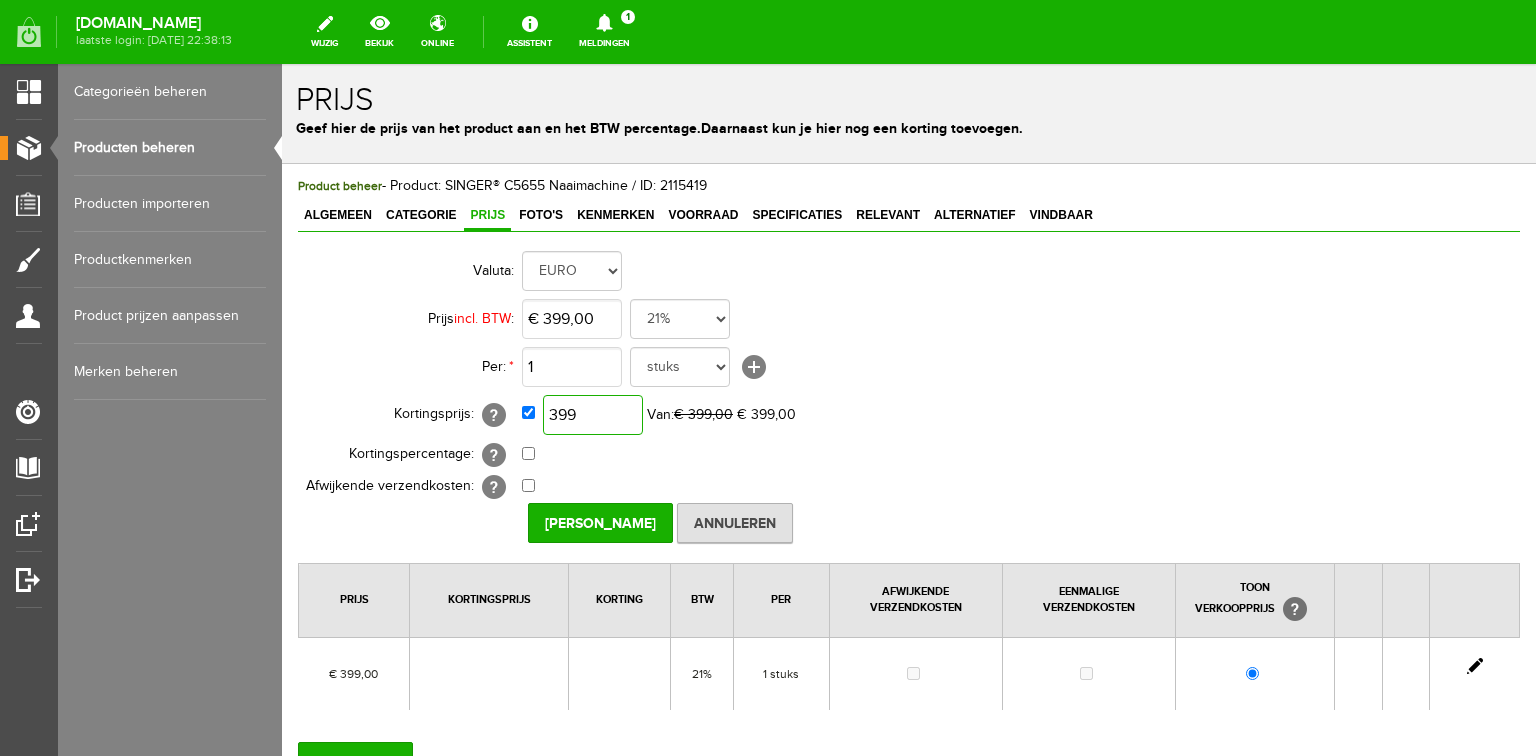click on "399" at bounding box center [593, 415] 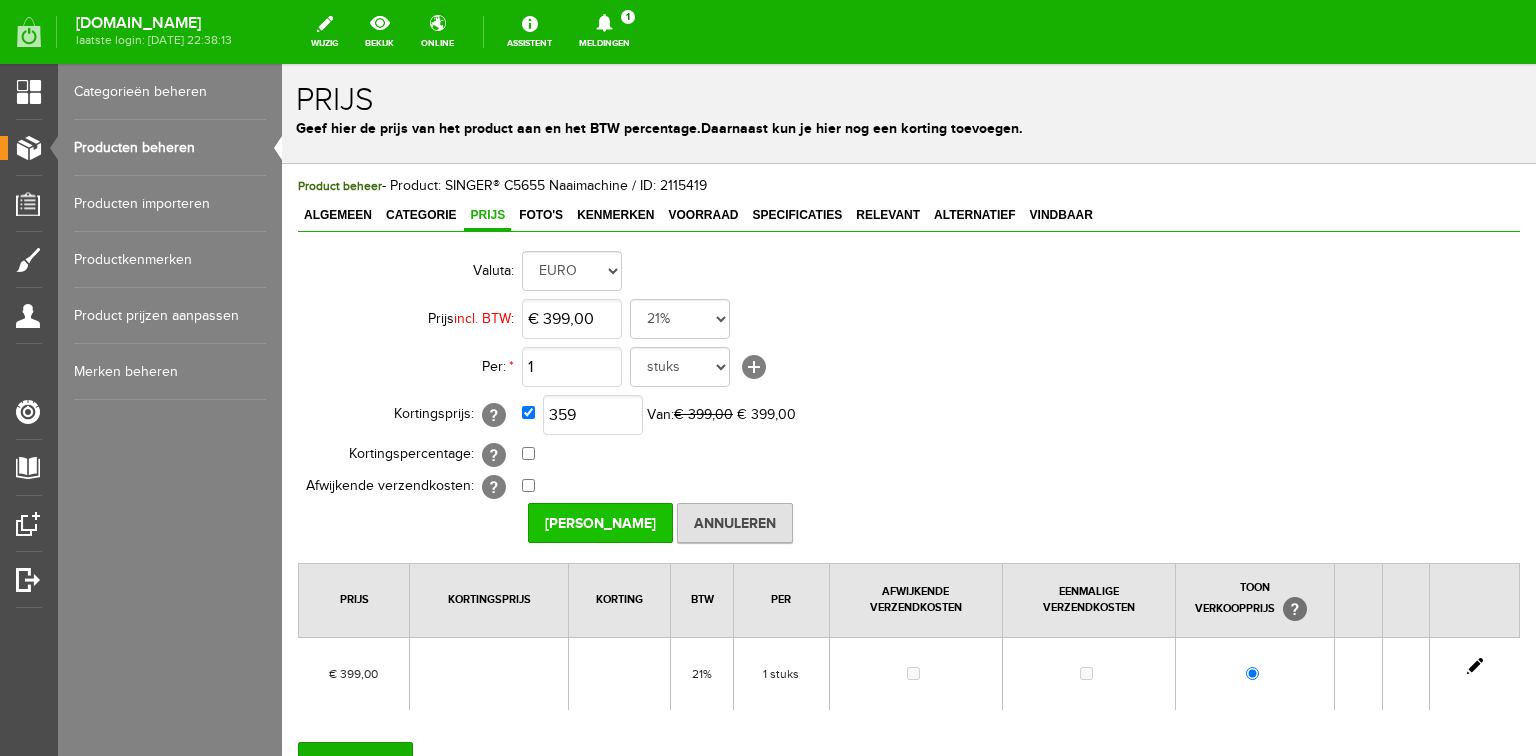 type on "€ 359,00" 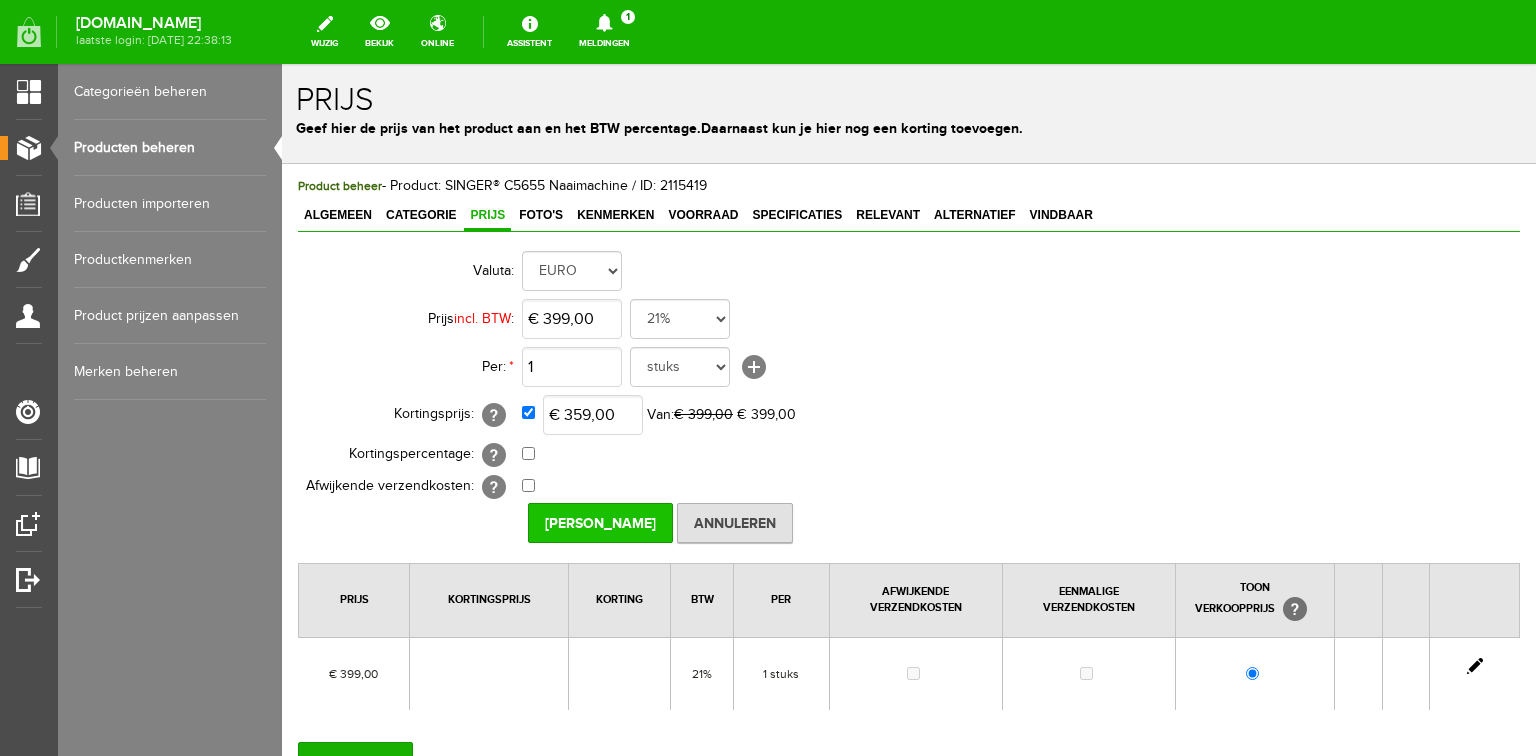 click on "[PERSON_NAME]" at bounding box center (600, 523) 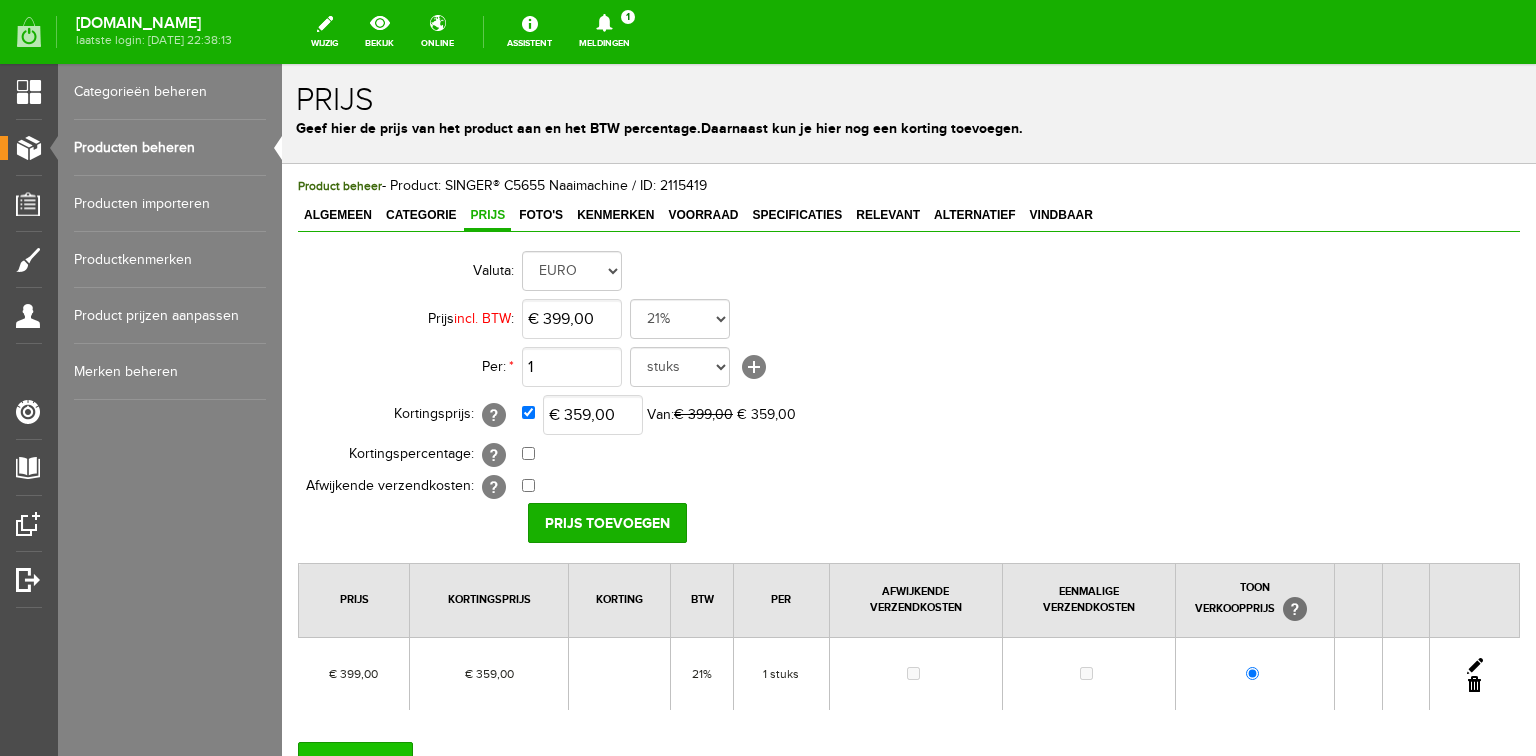click on "OPSLAAN" at bounding box center (355, 762) 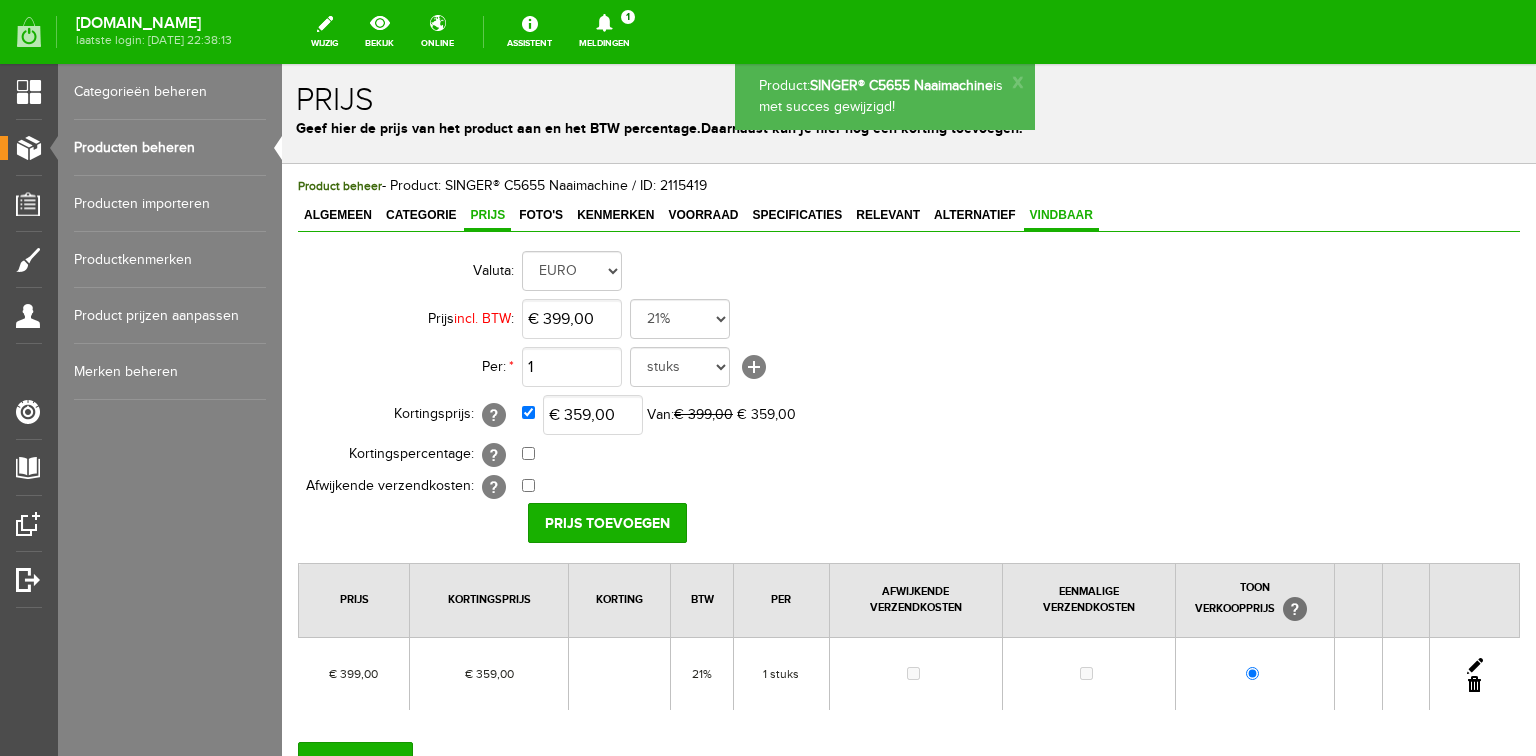 scroll, scrollTop: 0, scrollLeft: 0, axis: both 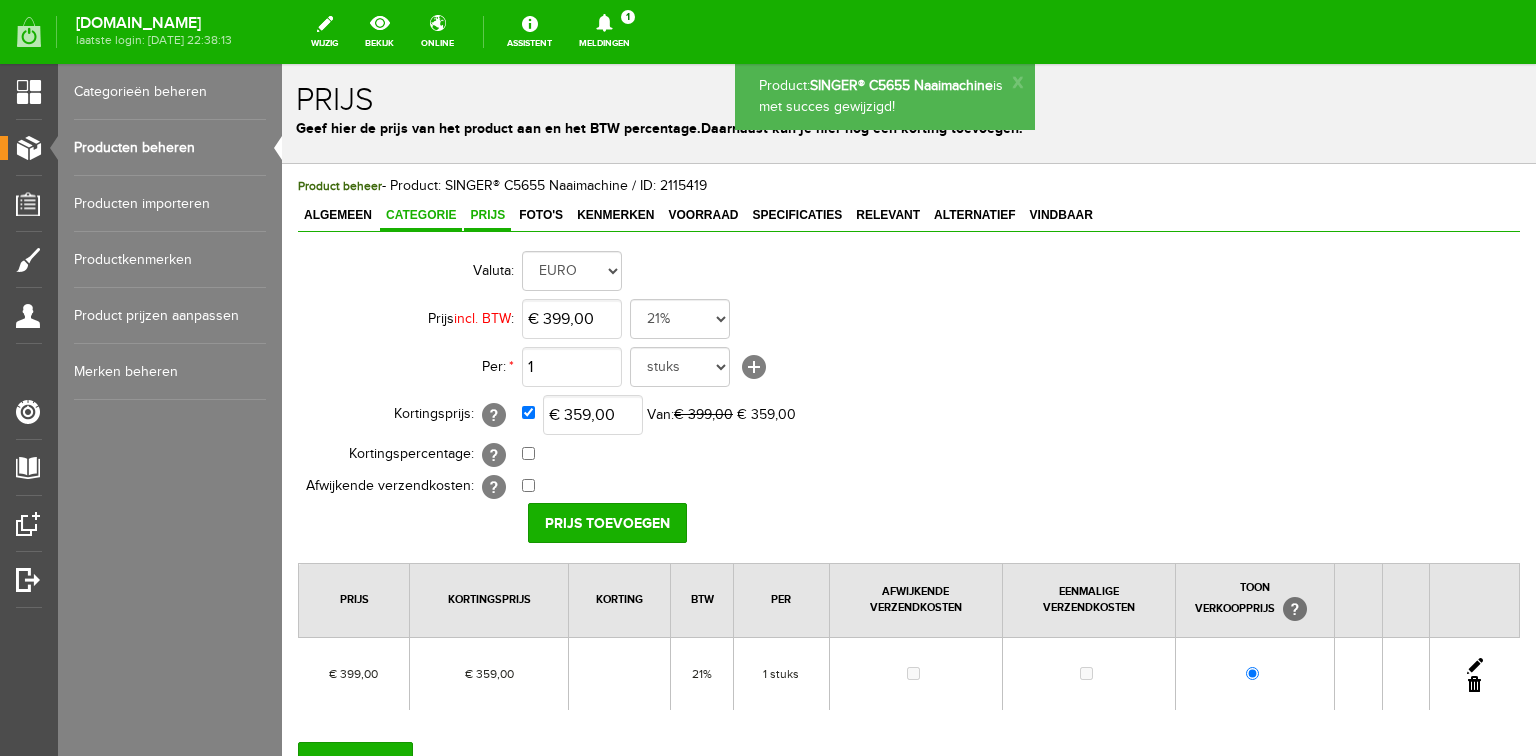 click on "Categorie" at bounding box center (421, 215) 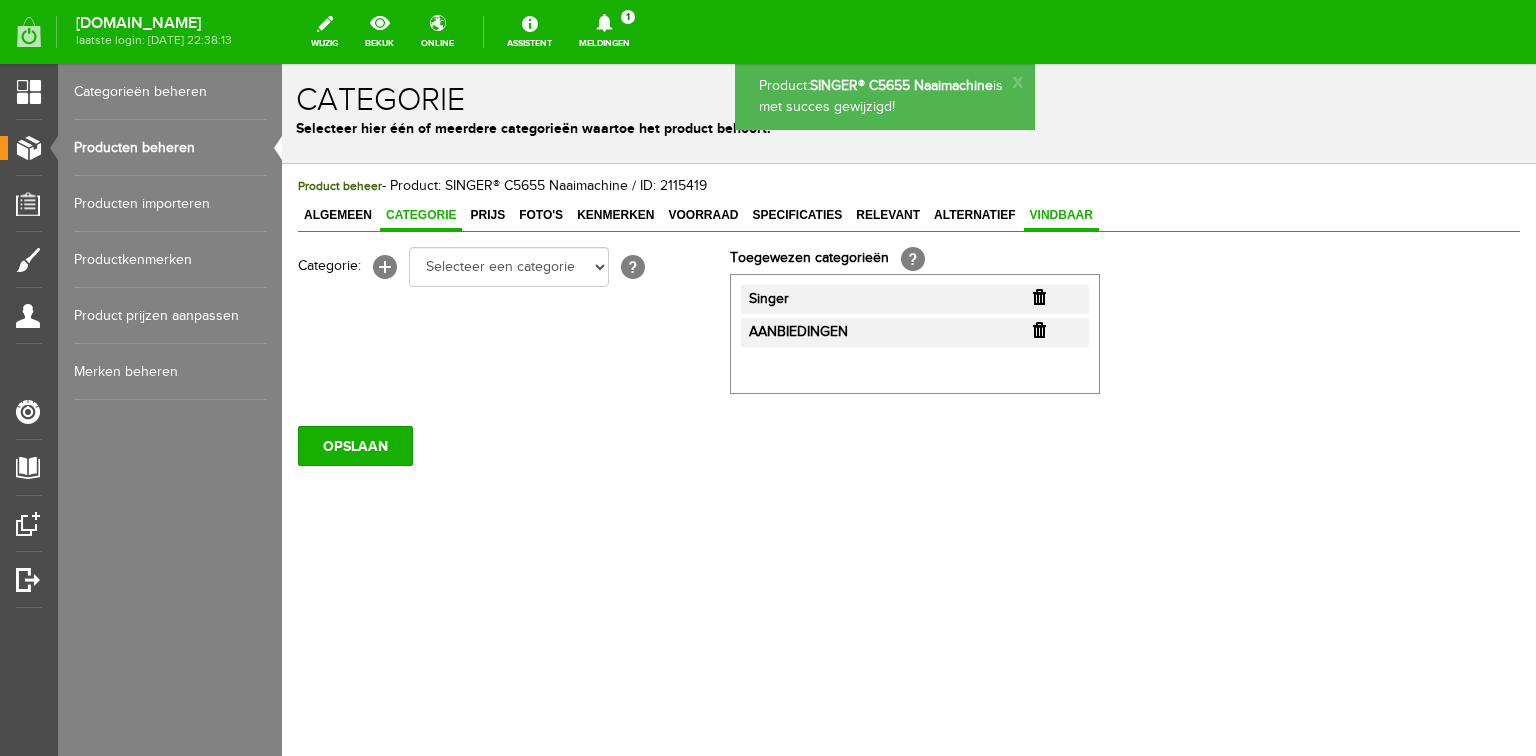 click on "Vindbaar" at bounding box center [1061, 215] 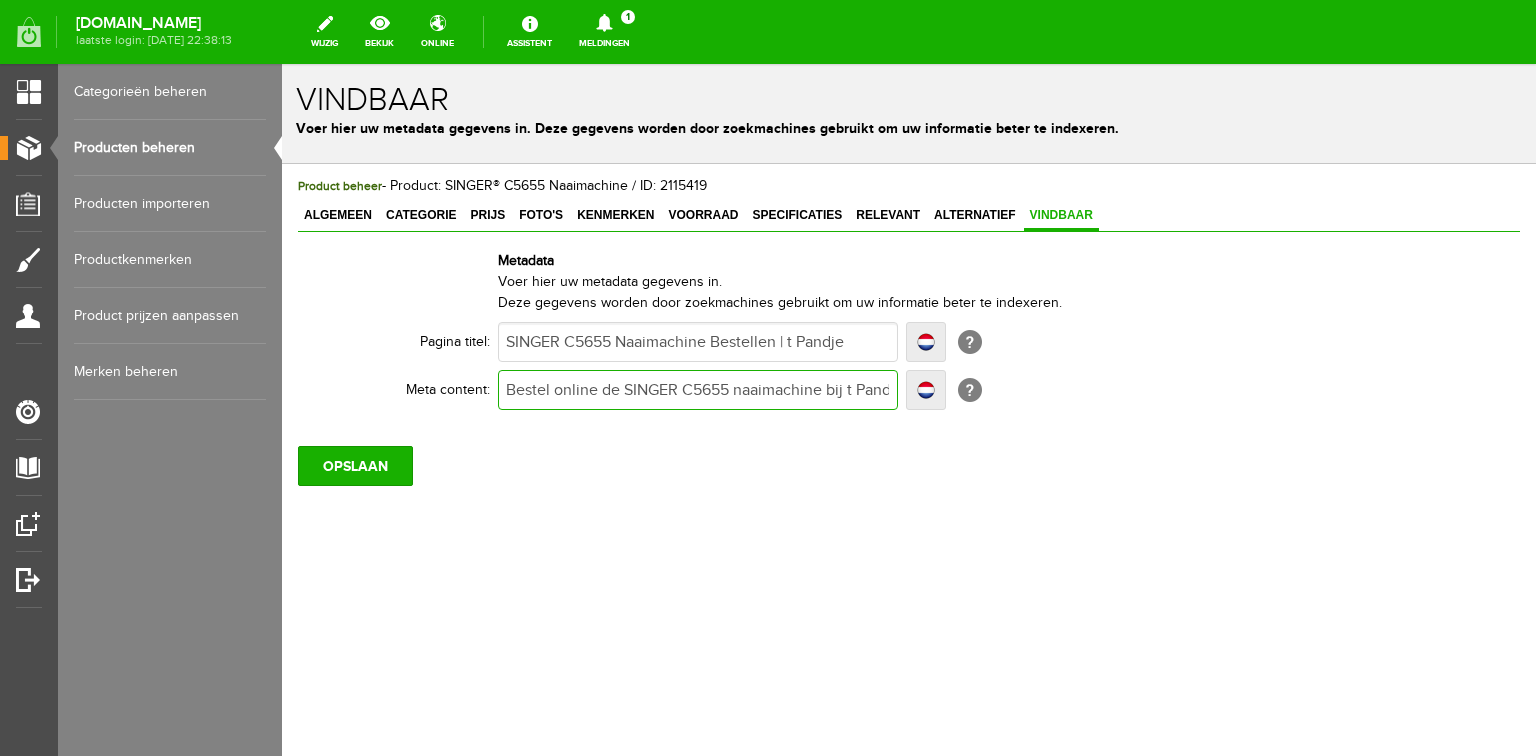 click on "Bestel online de SINGER C5655 naaimachine bij t Pandje naaimachines. Deskundig advies van vakspecialisten en winkelbezoek mogelijk." at bounding box center [698, 390] 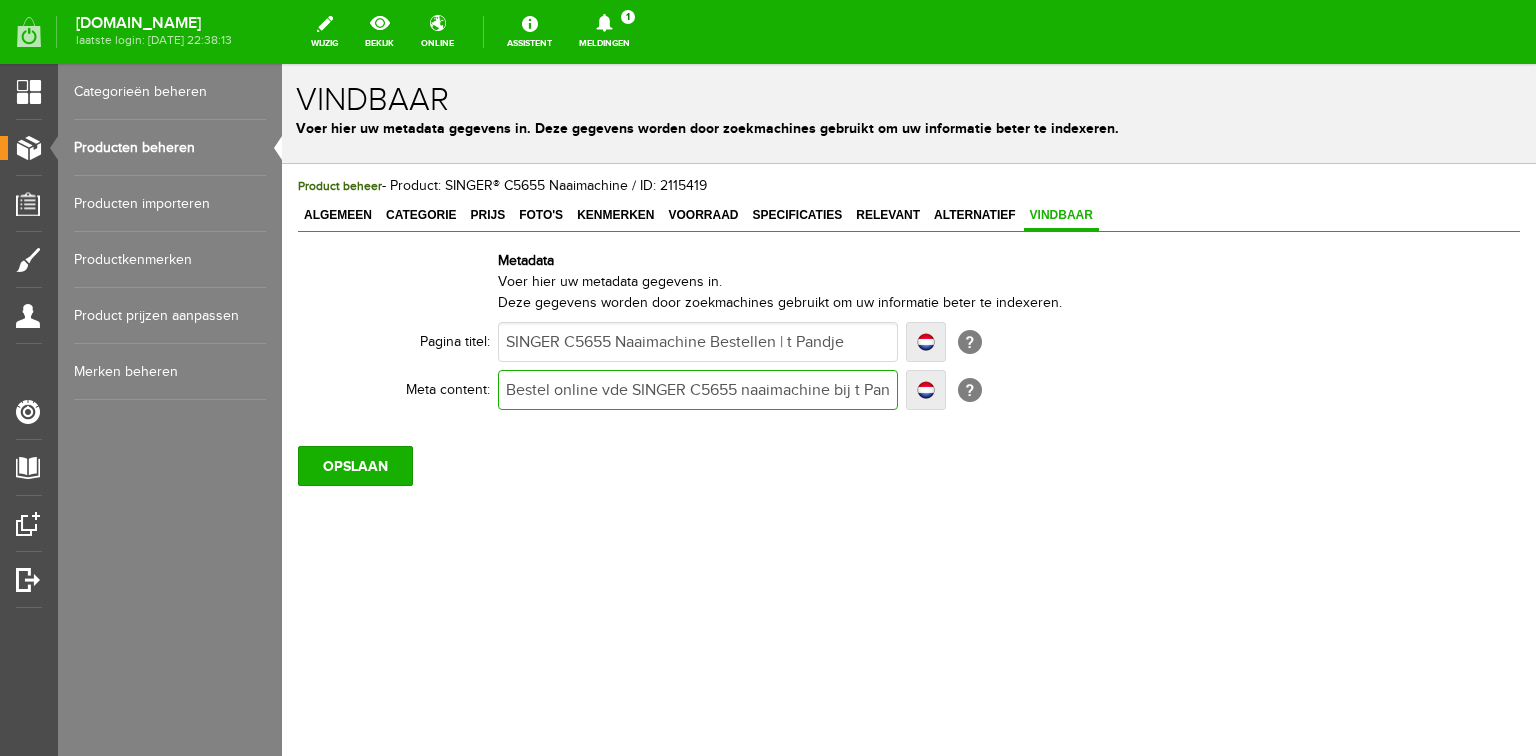type on "Bestel online vde SINGER C5655 naaimachine bij t Pandje naaimachines. Deskundig advies van vakspecialisten en winkelbezoek mogelijk." 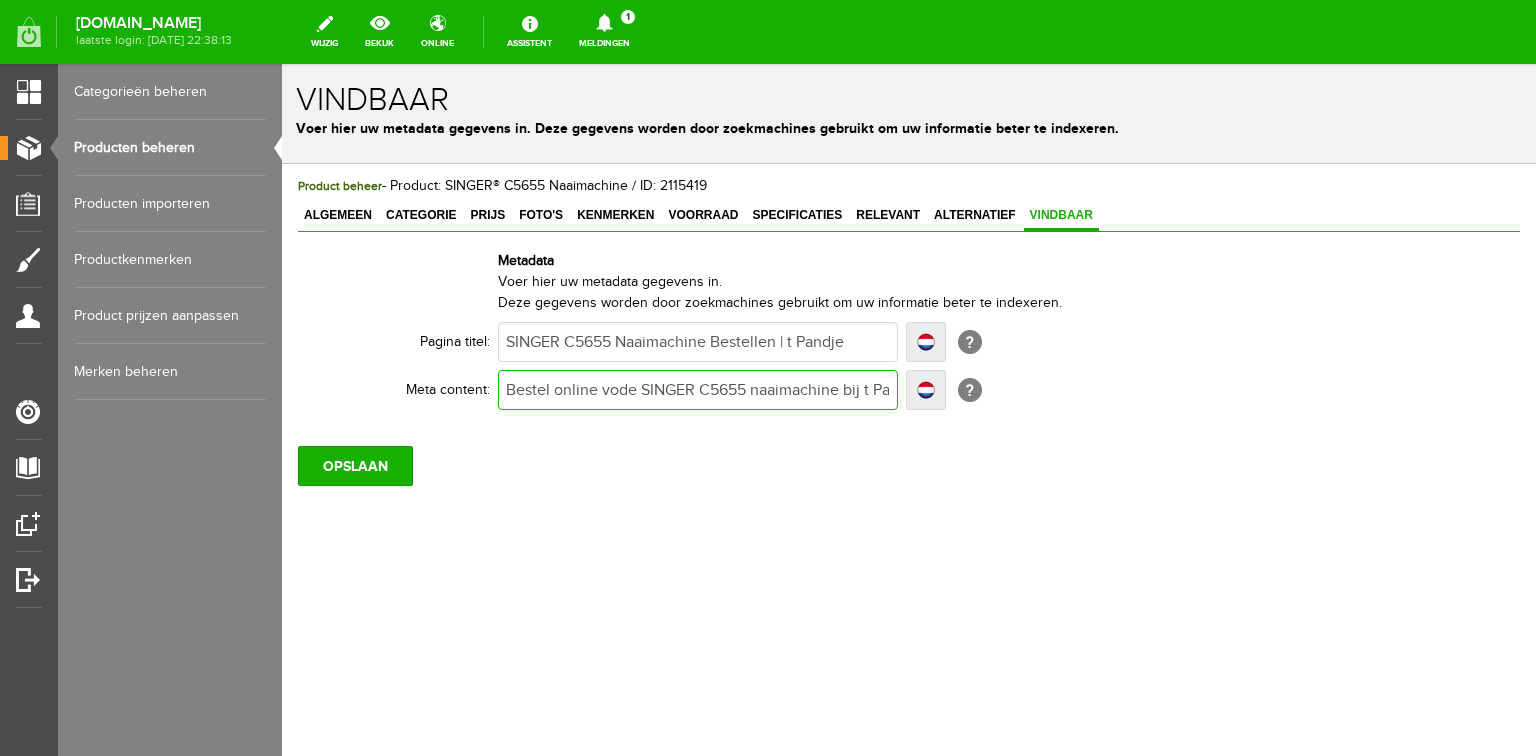 type on "Bestel online vode SINGER C5655 naaimachine bij t Pandje naaimachines. Deskundig advies van vakspecialisten en winkelbezoek mogelijk." 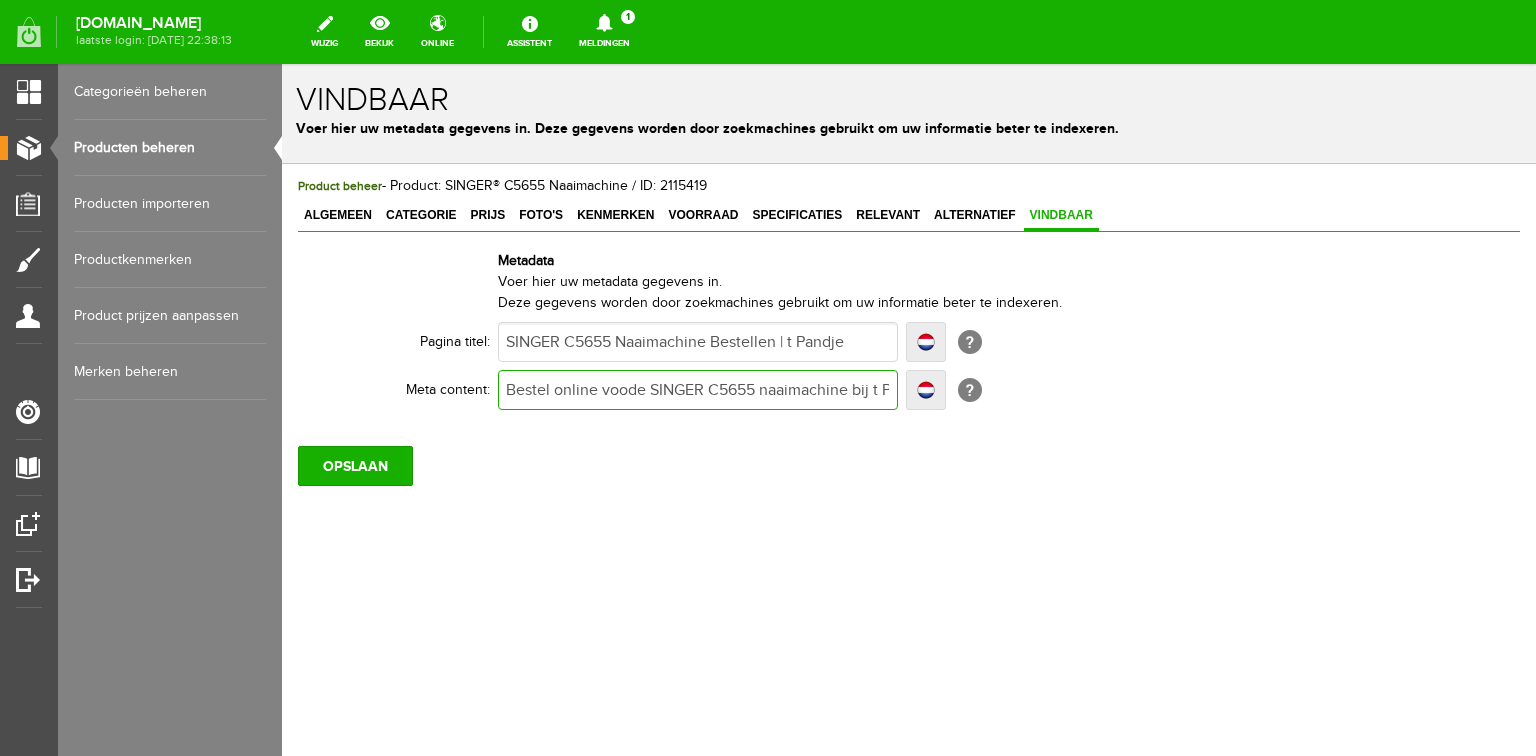 type on "Bestel online voode SINGER C5655 naaimachine bij t Pandje naaimachines. Deskundig advies van vakspecialisten en winkelbezoek mogelijk." 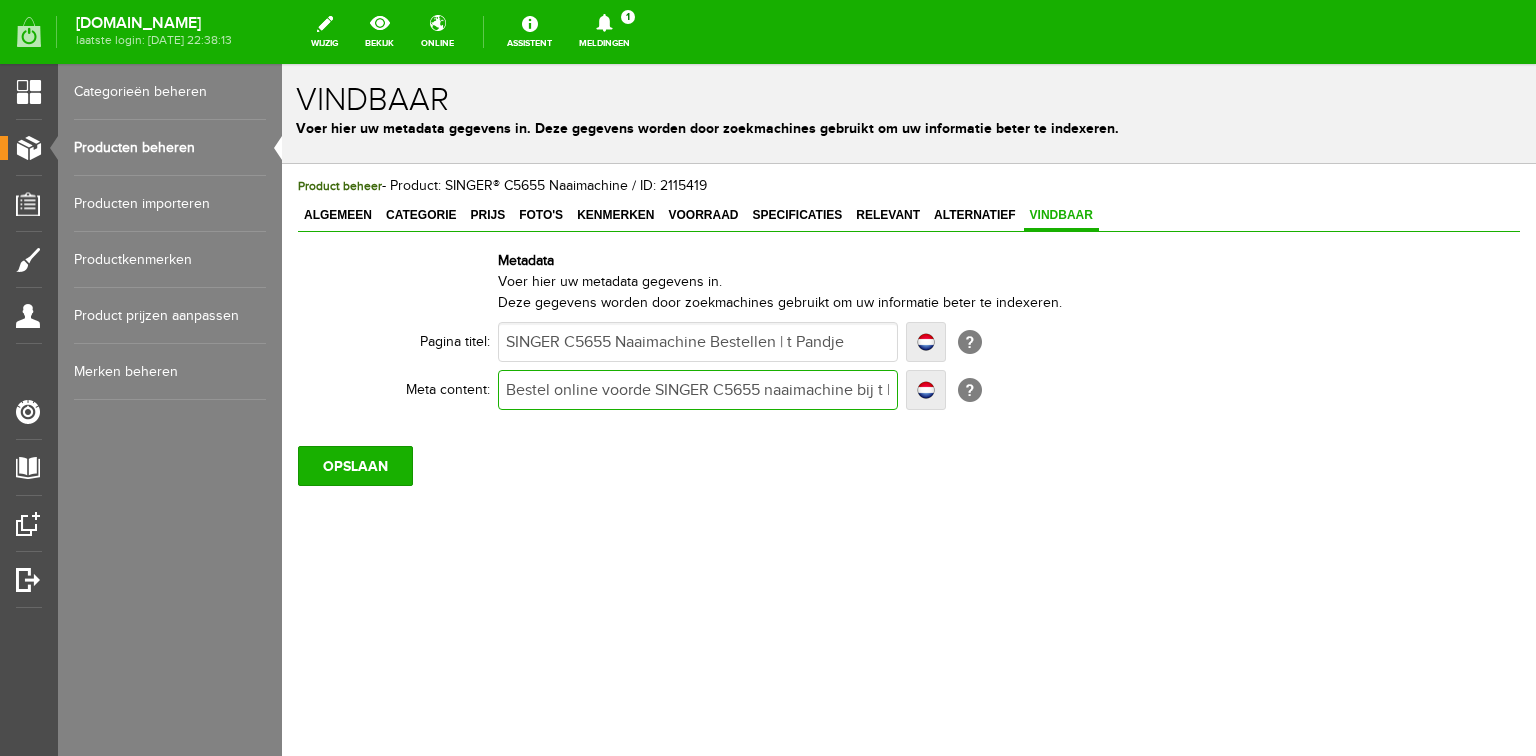 type on "Bestel online voorde SINGER C5655 naaimachine bij t Pandje naaimachines. Deskundig advies van vakspecialisten en winkelbezoek mogelijk." 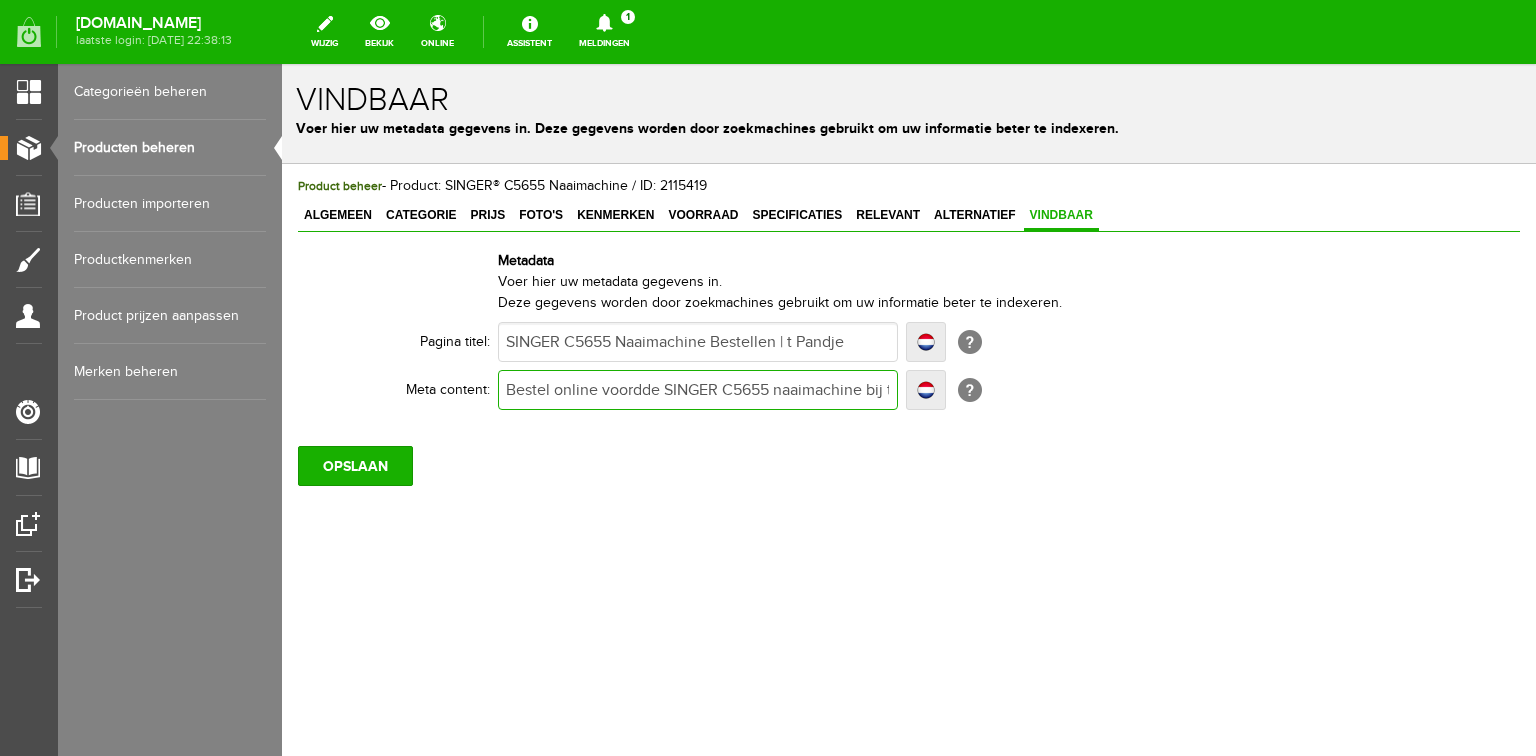 type on "Bestel online voordde SINGER C5655 naaimachine bij t Pandje naaimachines. Deskundig advies van vakspecialisten en winkelbezoek mogelijk." 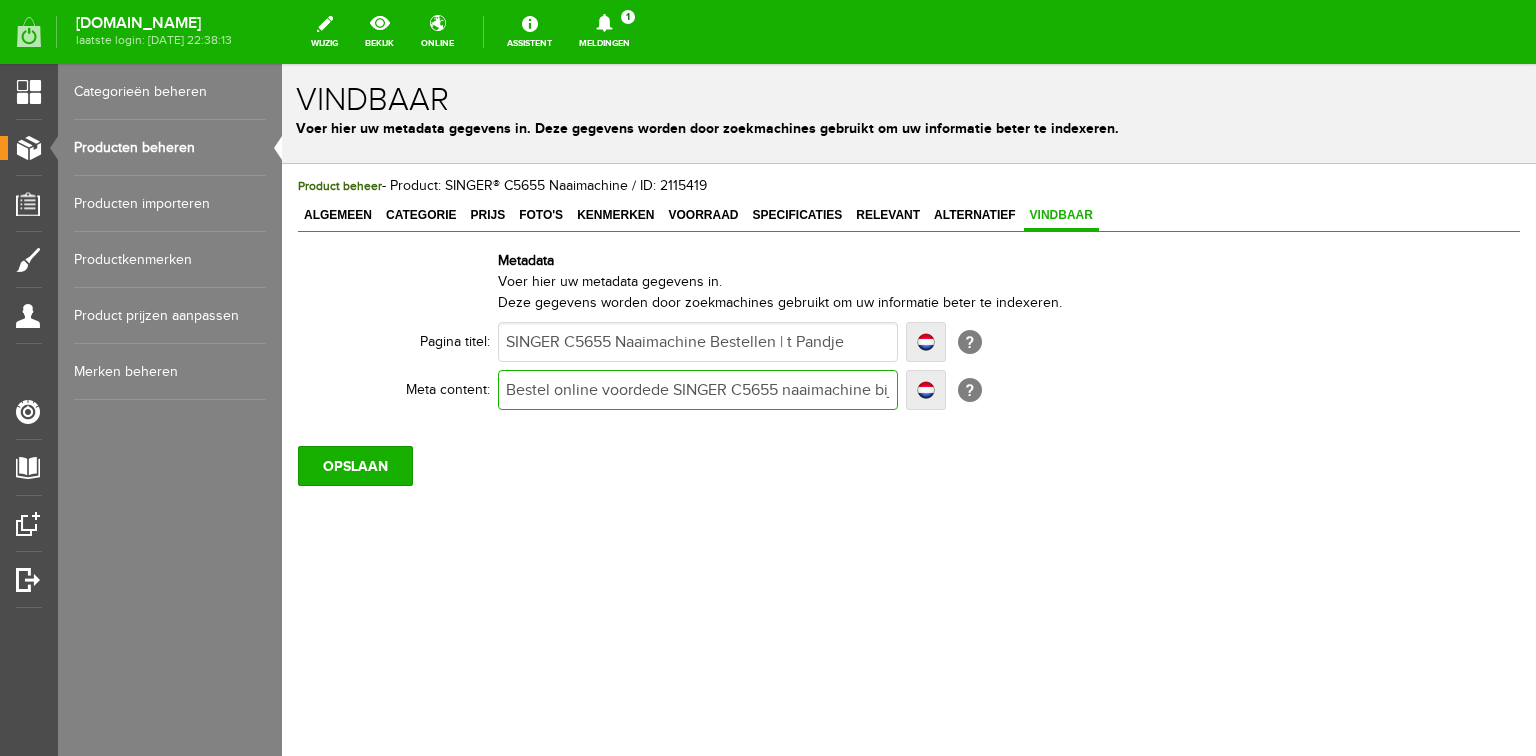 type on "Bestel online voordelde SINGER C5655 naaimachine bij t Pandje naaimachines. Deskundig advies van vakspecialisten en winkelbezoek mogelijk." 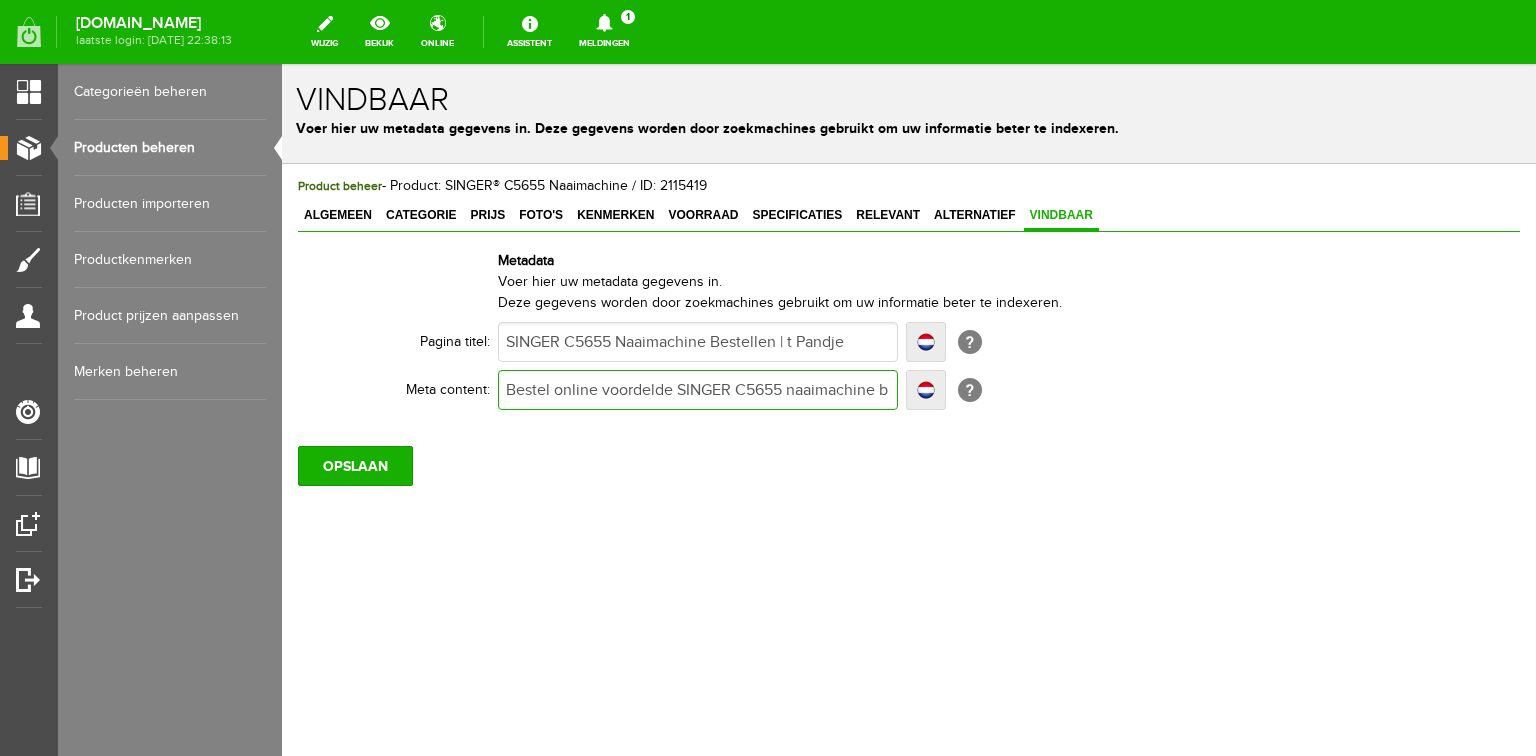 type on "Bestel online voordelde SINGER C5655 naaimachine bij t Pandje naaimachines. Deskundig advies van vakspecialisten en winkelbezoek mogelijk." 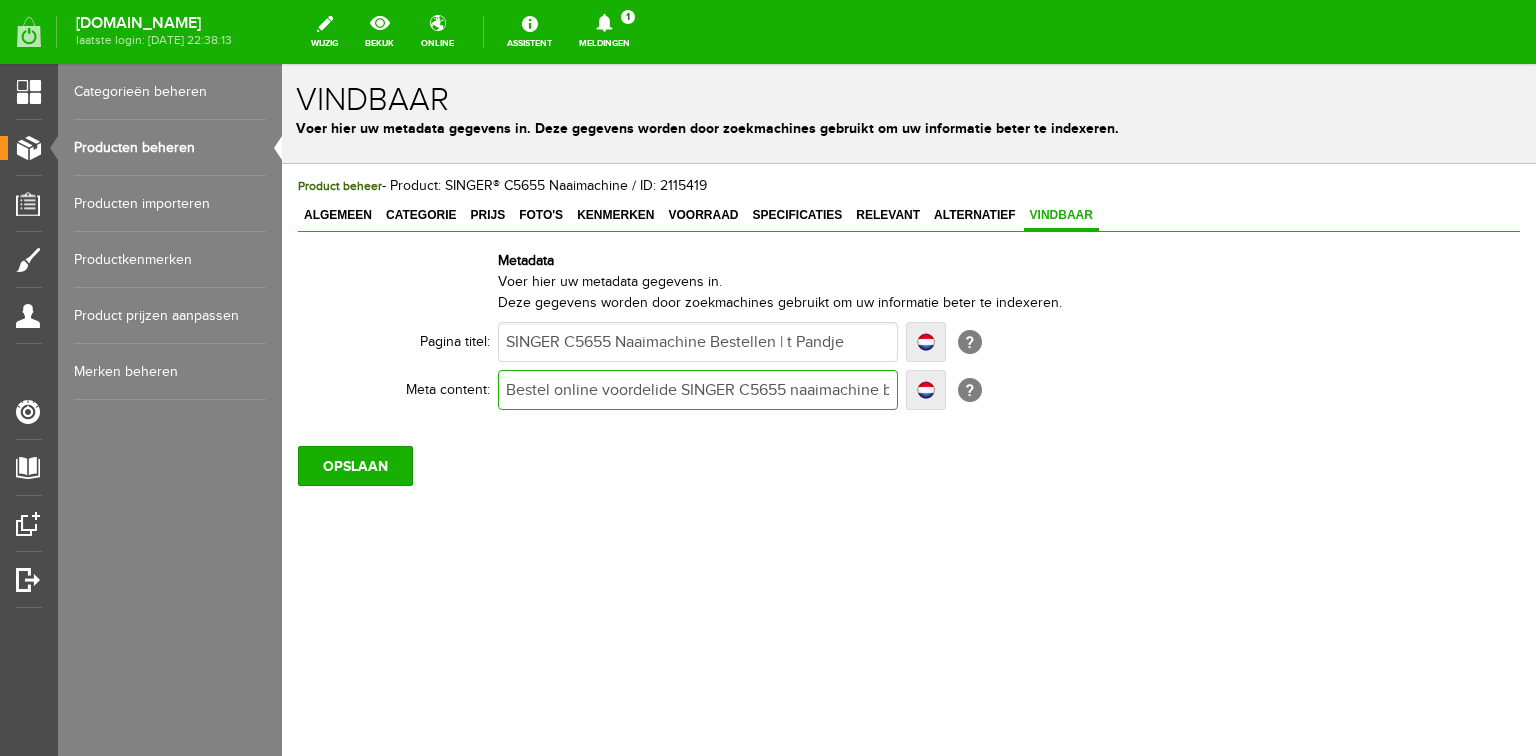 type on "Bestel online voordelide SINGER C5655 naaimachine bij t Pandje naaimachines. Deskundig advies van vakspecialisten en winkelbezoek mogelijk." 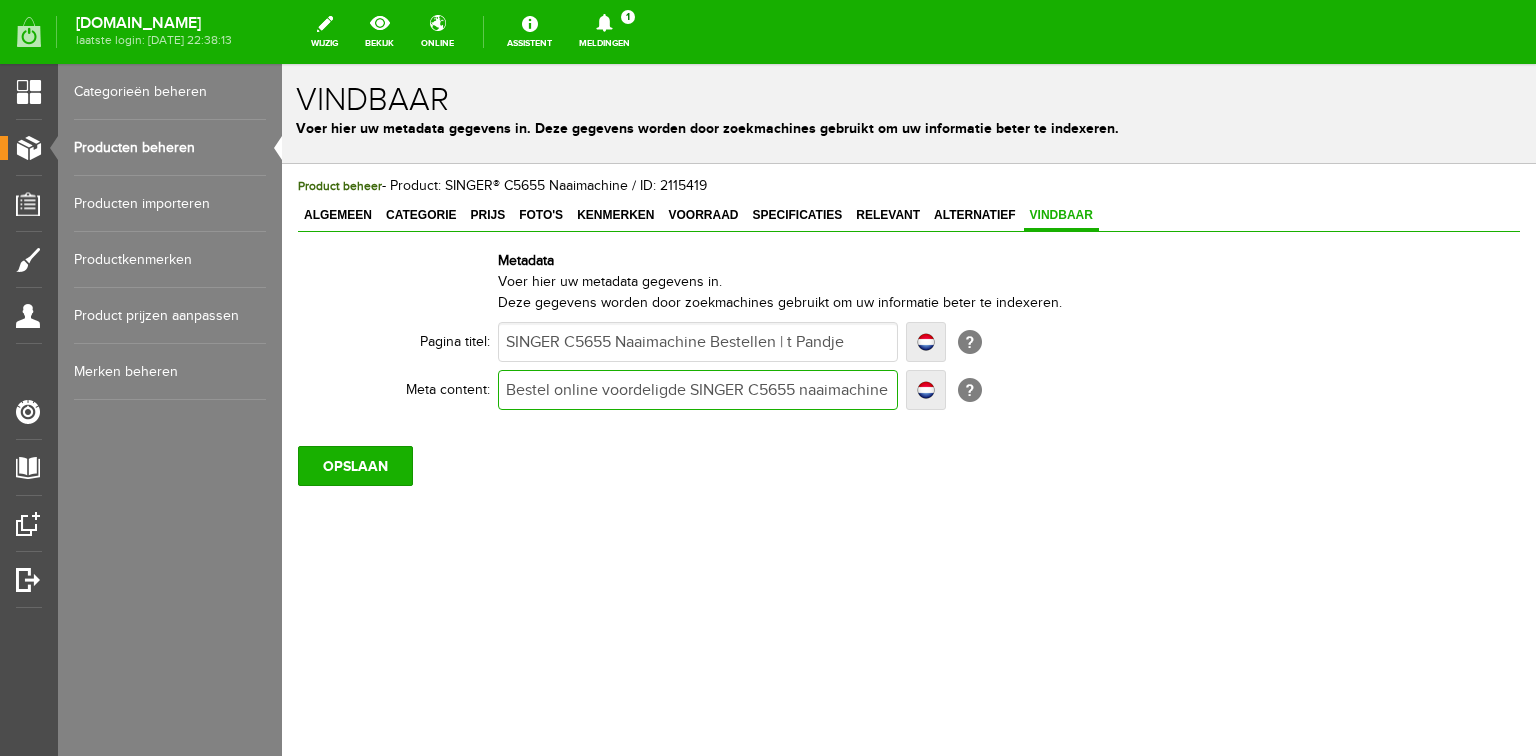 type on "Bestel online voordeligde SINGER C5655 naaimachine bij t Pandje naaimachines. Deskundig advies van vakspecialisten en winkelbezoek mogelijk." 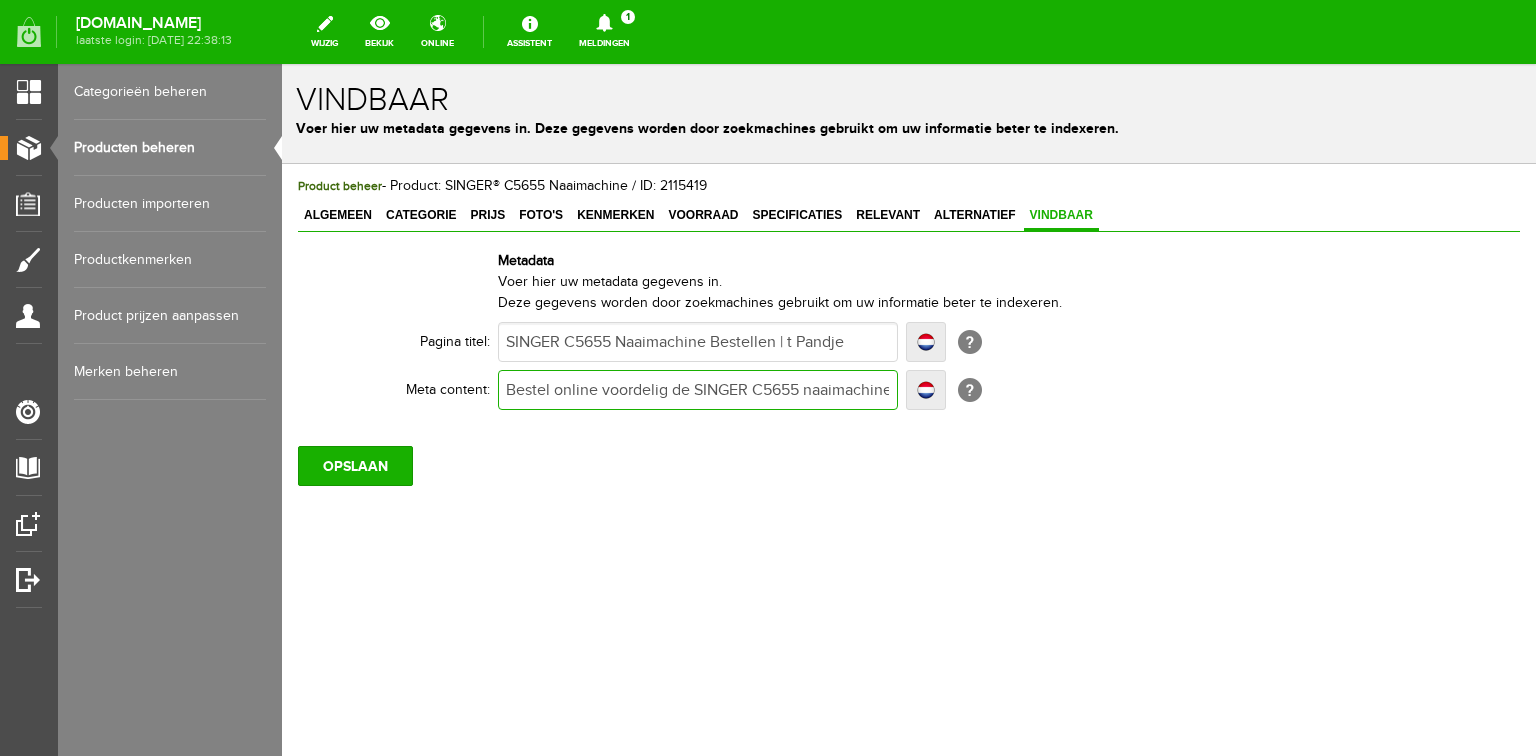 type on "Bestel online voordelig de SINGER C5655 naaimachine bij t Pandje naaimachines. Deskundig advies van vakspecialisten en winkelbezoek mogelijk." 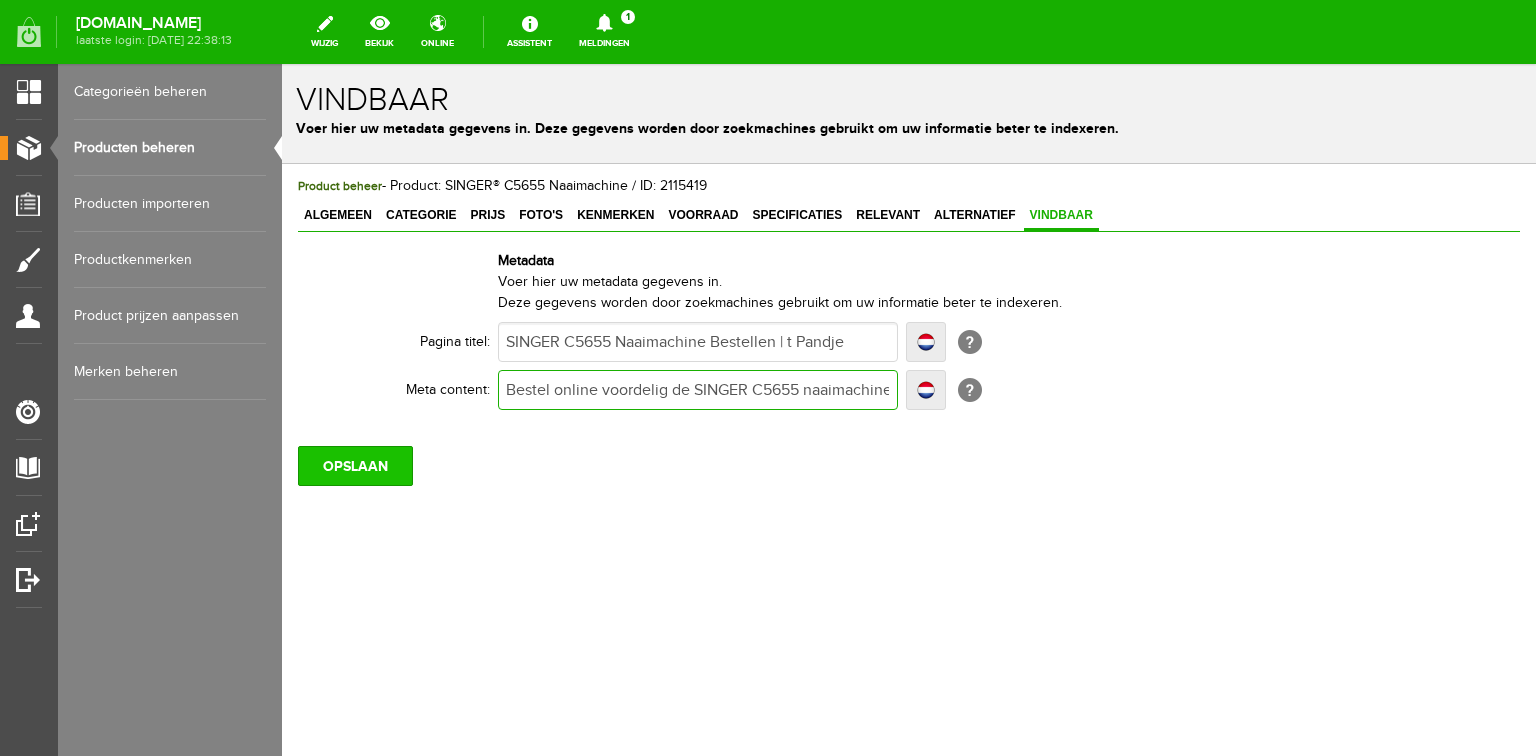 type on "Bestel online voordelig de SINGER C5655 naaimachine bij t Pandje naaimachines. Deskundig advies van vakspecialisten en winkelbezoek mogelijk." 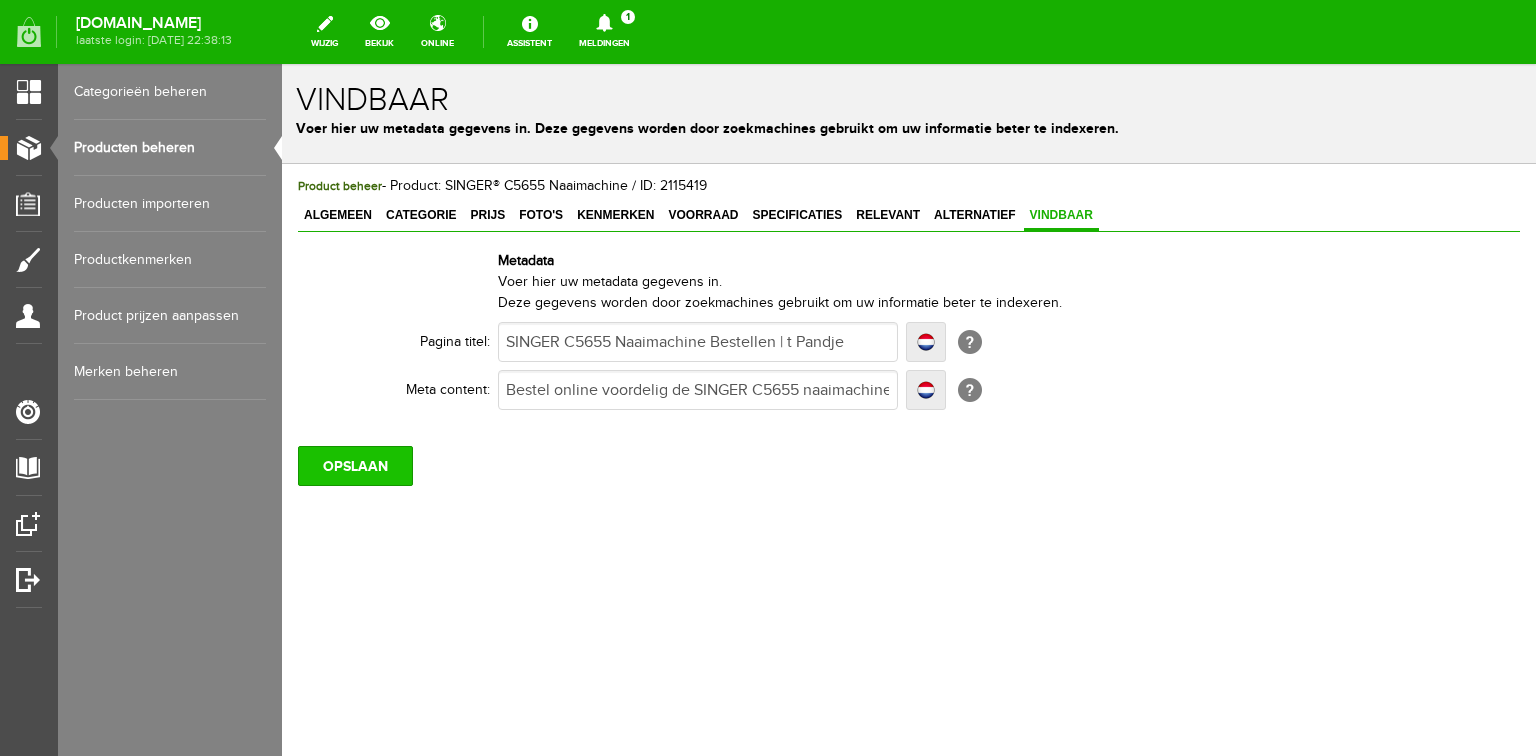 click on "OPSLAAN" at bounding box center [355, 466] 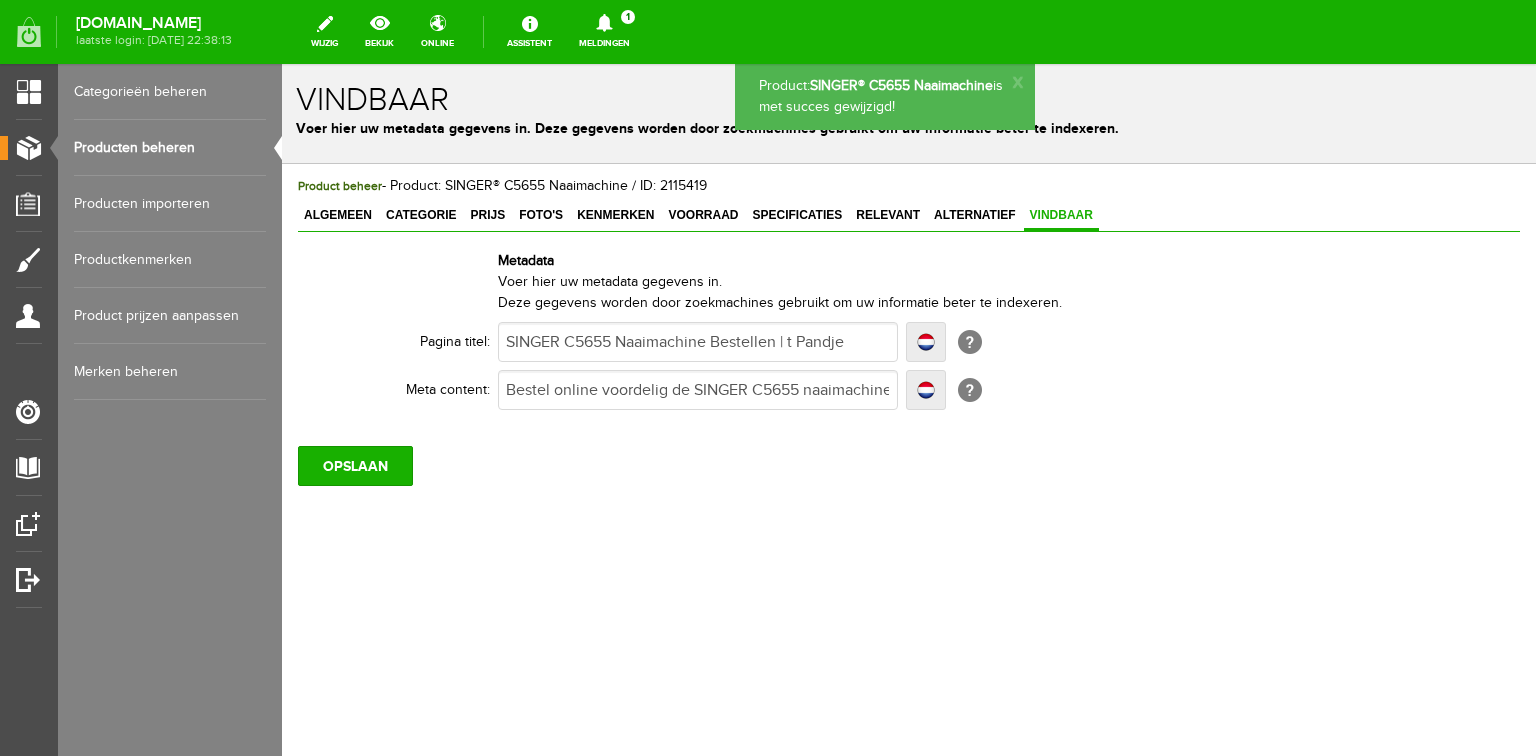 scroll, scrollTop: 0, scrollLeft: 0, axis: both 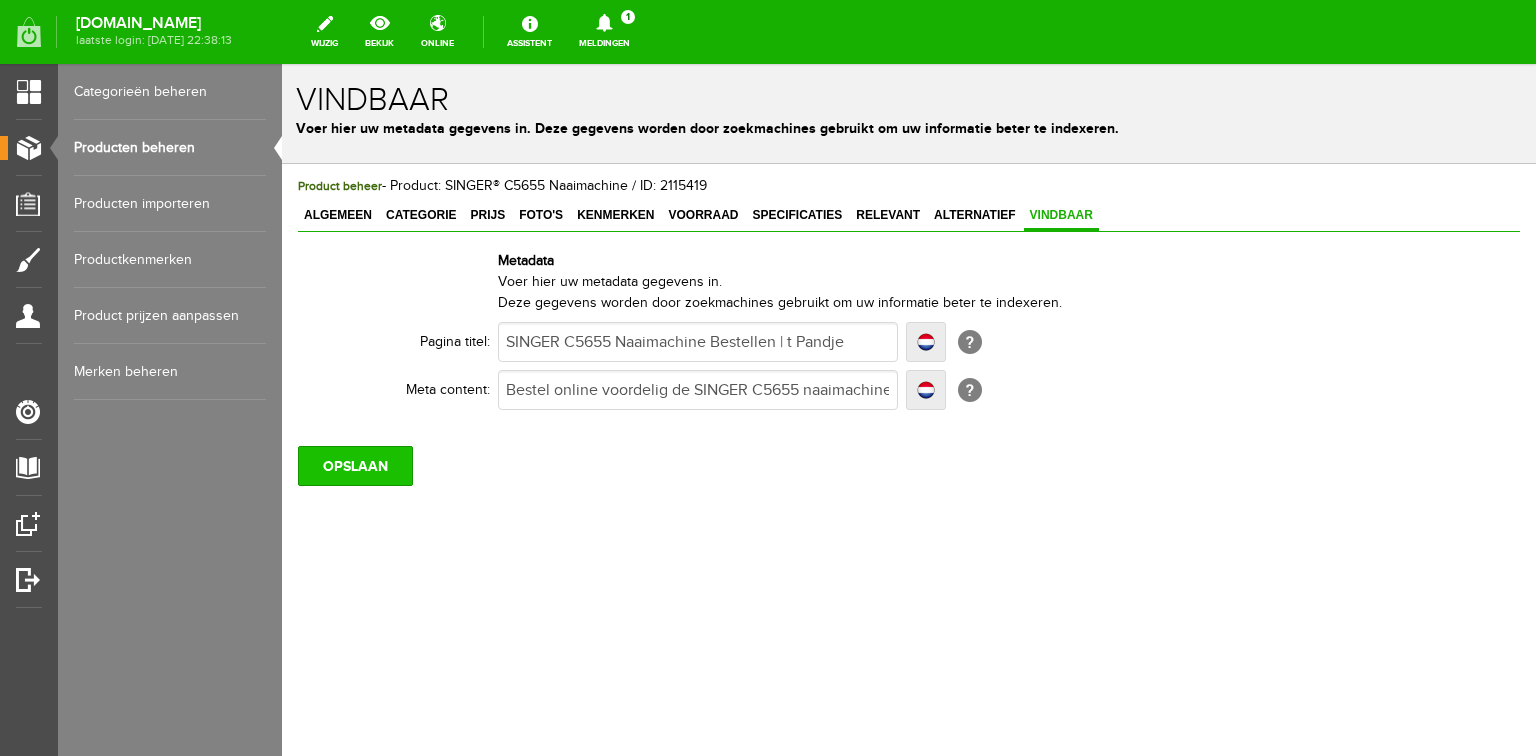 click on "OPSLAAN" at bounding box center [355, 466] 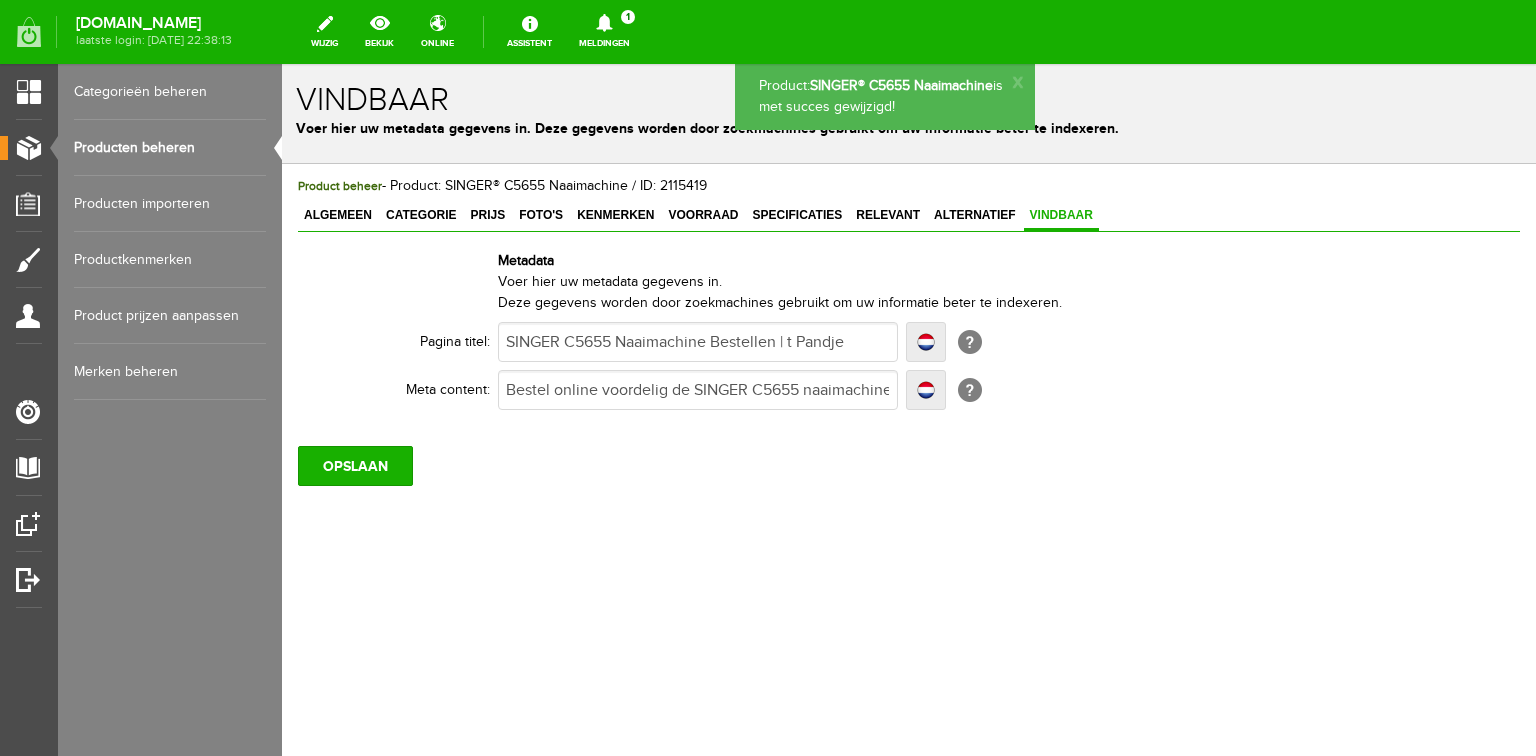 scroll, scrollTop: 0, scrollLeft: 0, axis: both 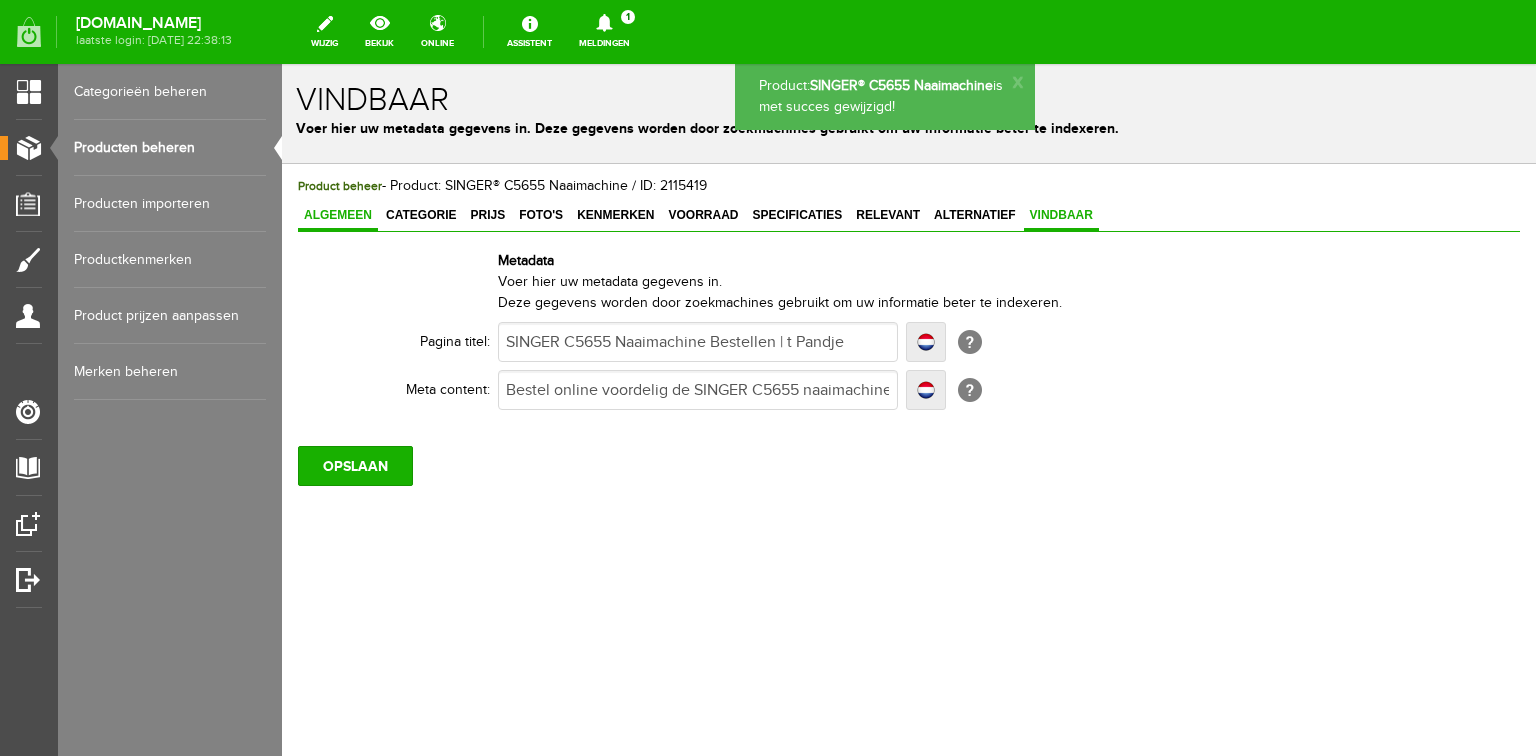 click on "Algemeen" at bounding box center (338, 215) 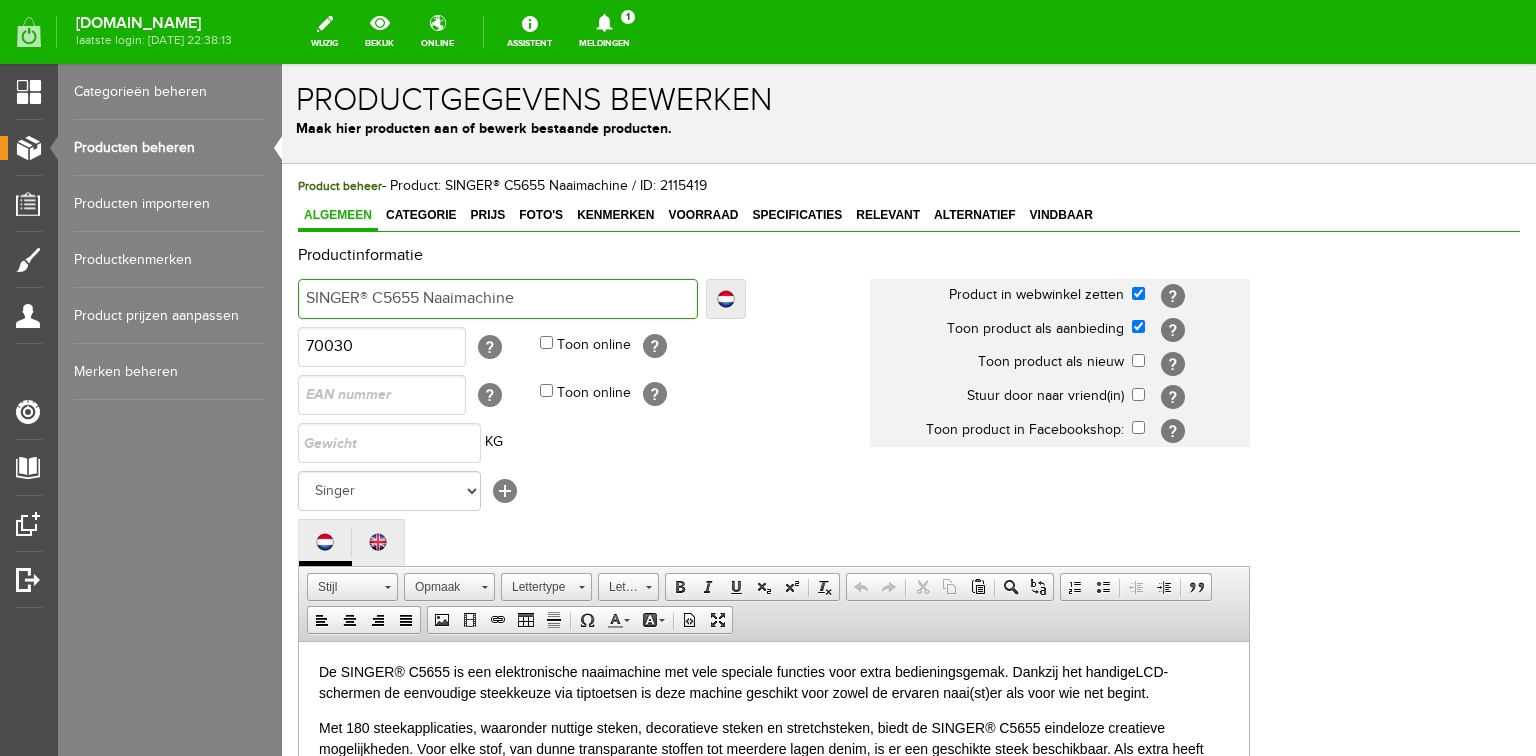 drag, startPoint x: 368, startPoint y: 295, endPoint x: 356, endPoint y: 293, distance: 12.165525 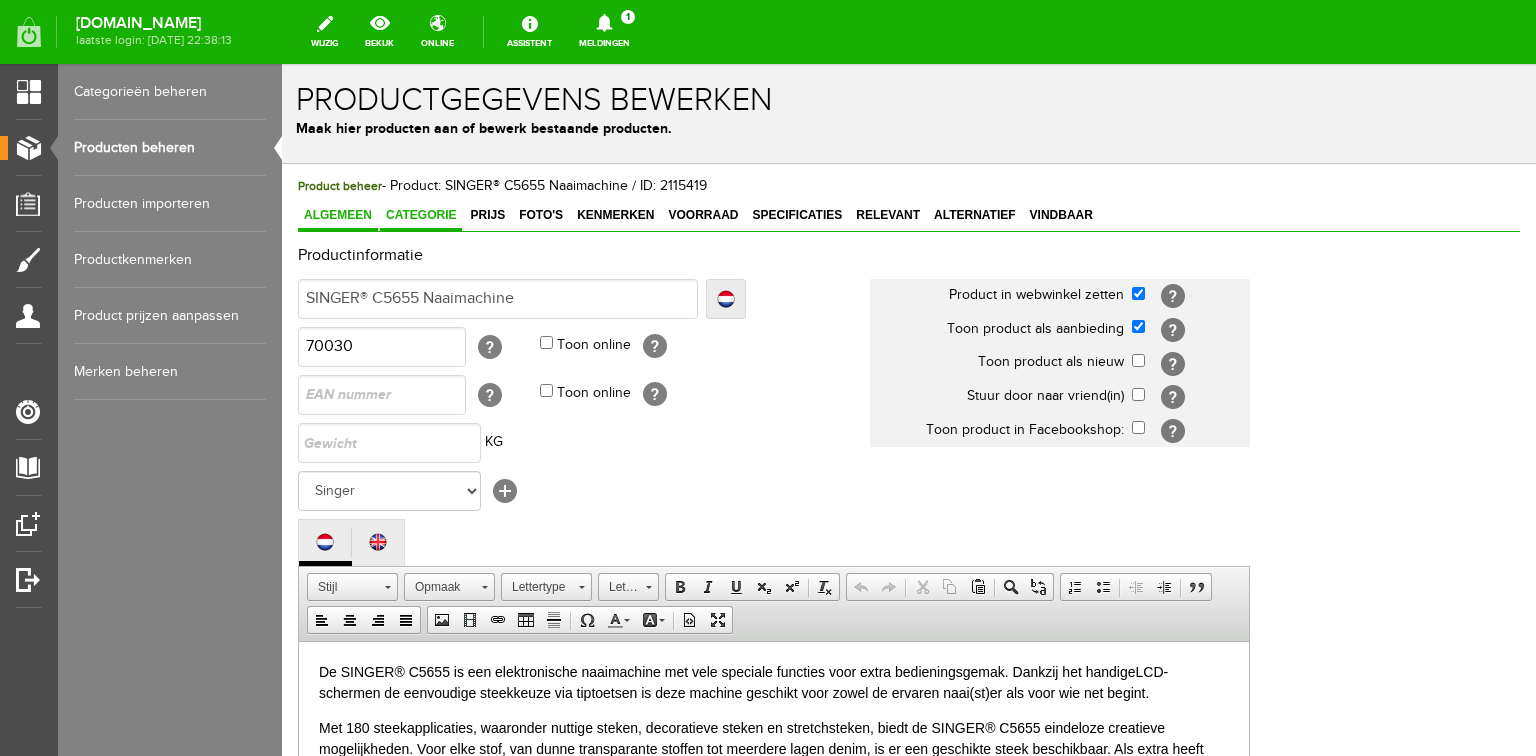 click on "Categorie" at bounding box center (421, 215) 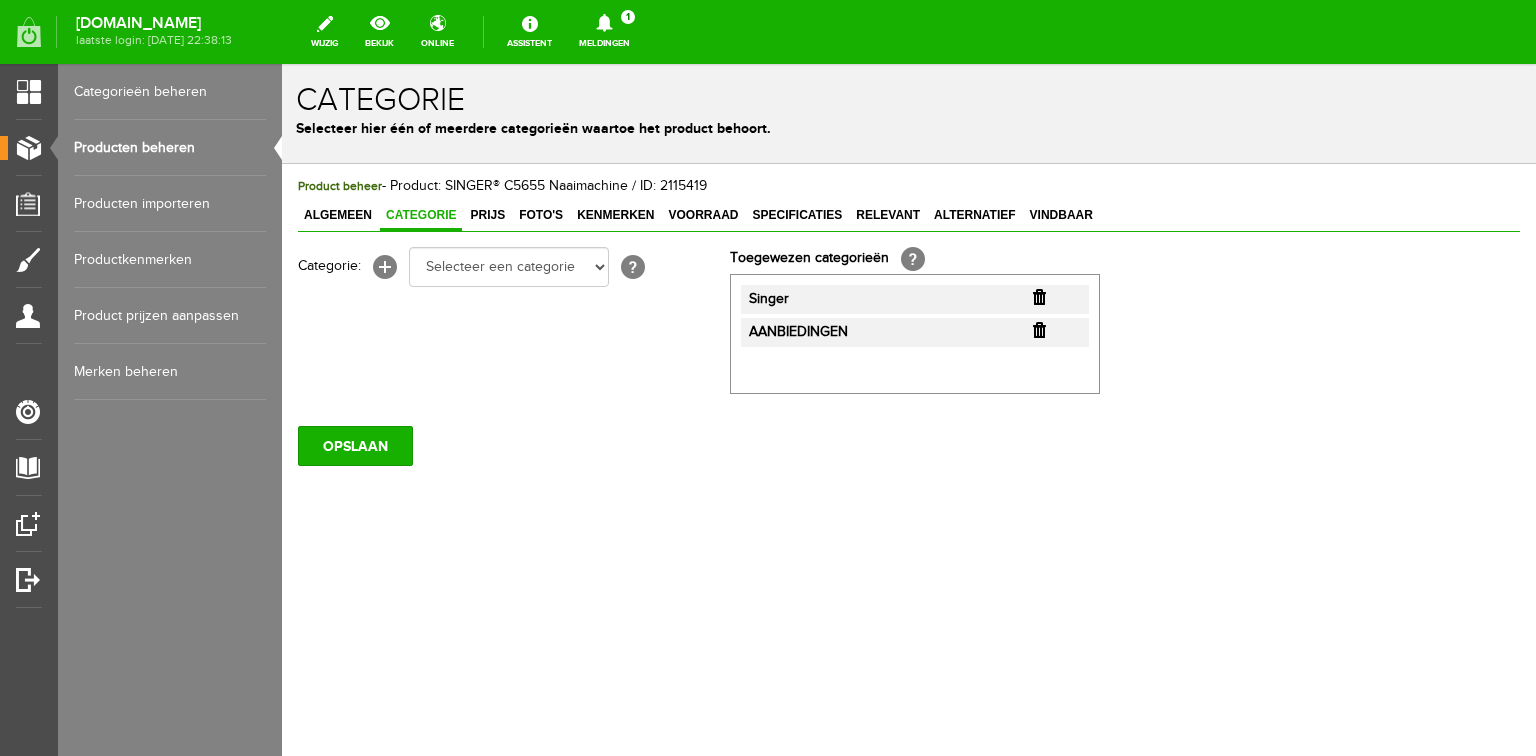 click on "Producten beheren" at bounding box center (170, 148) 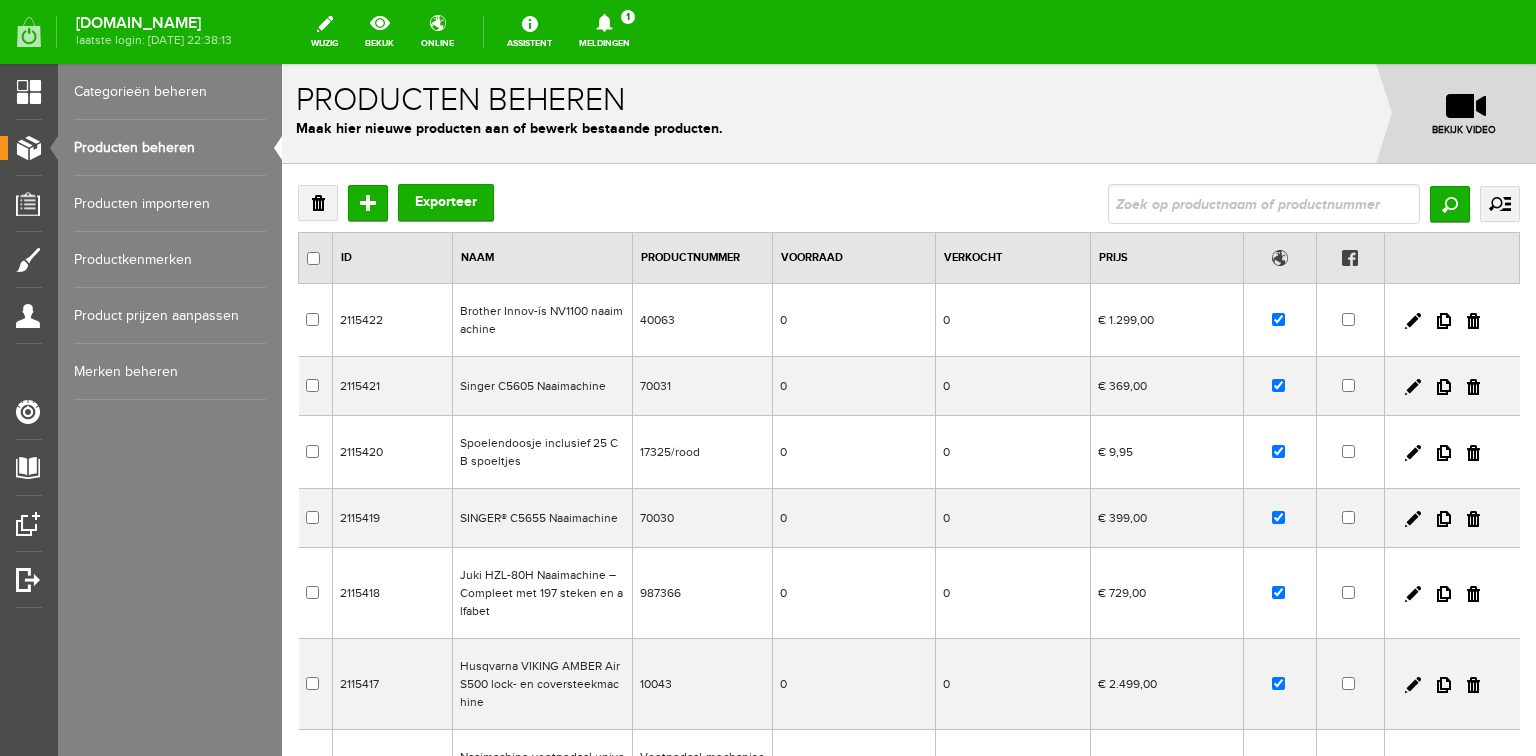 scroll, scrollTop: 0, scrollLeft: 0, axis: both 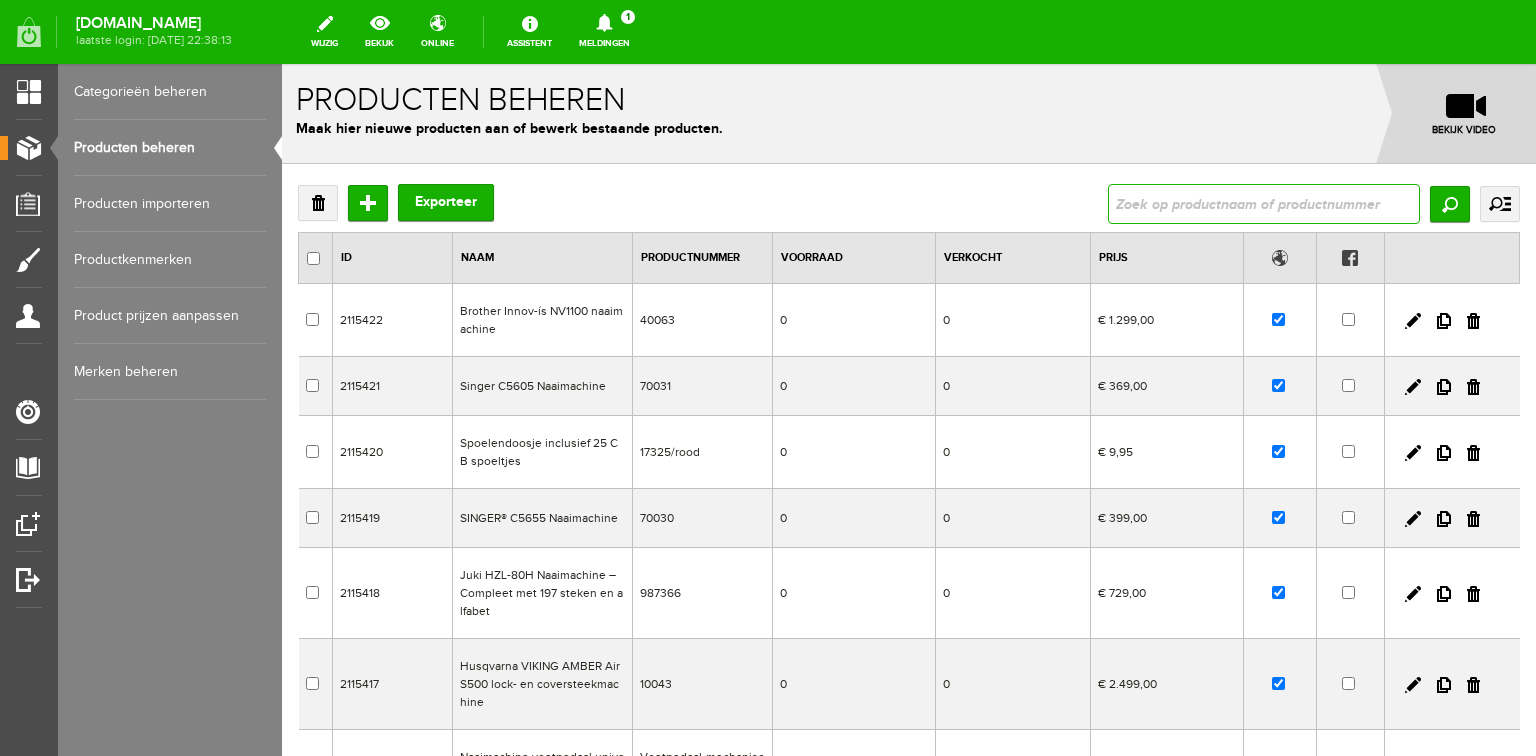 click at bounding box center (1264, 204) 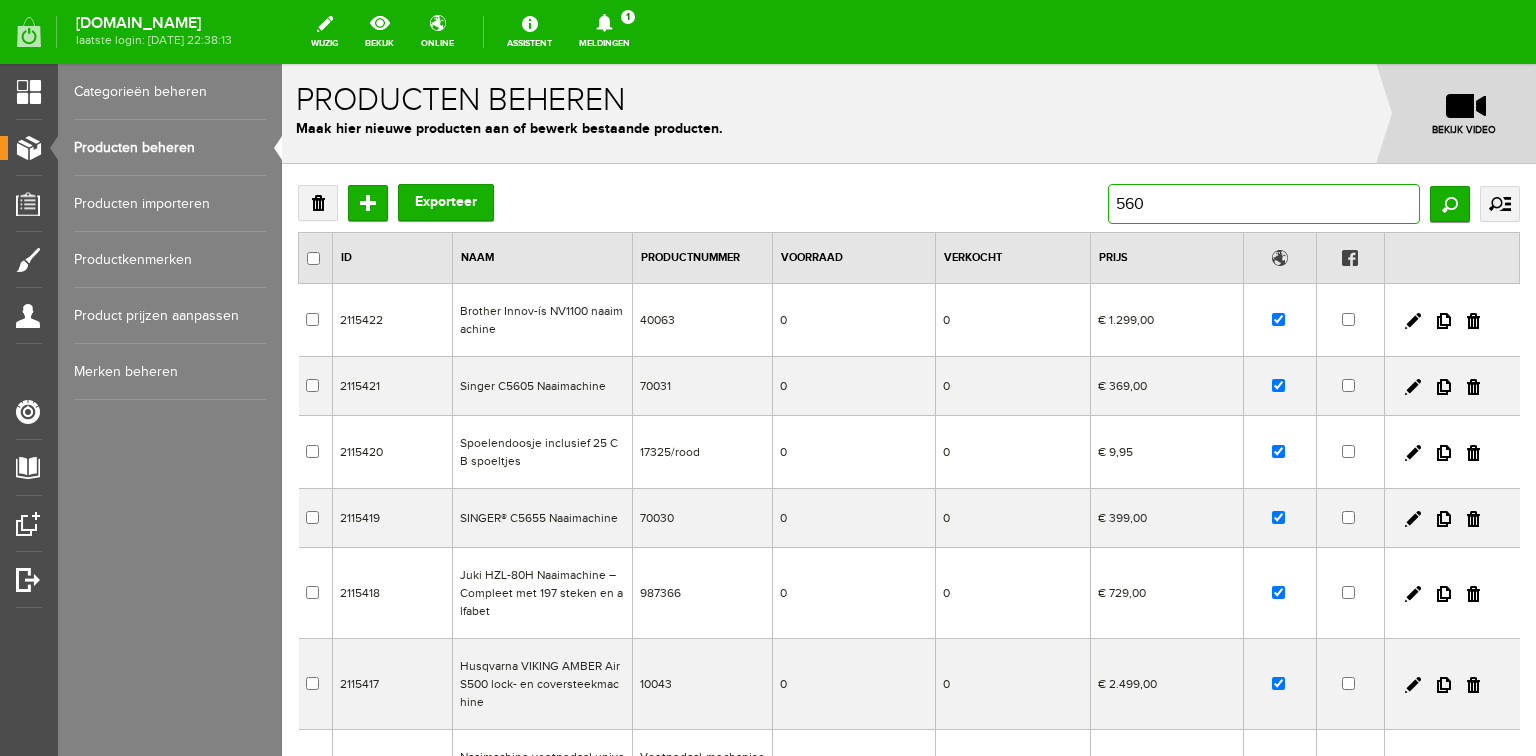 type on "5605" 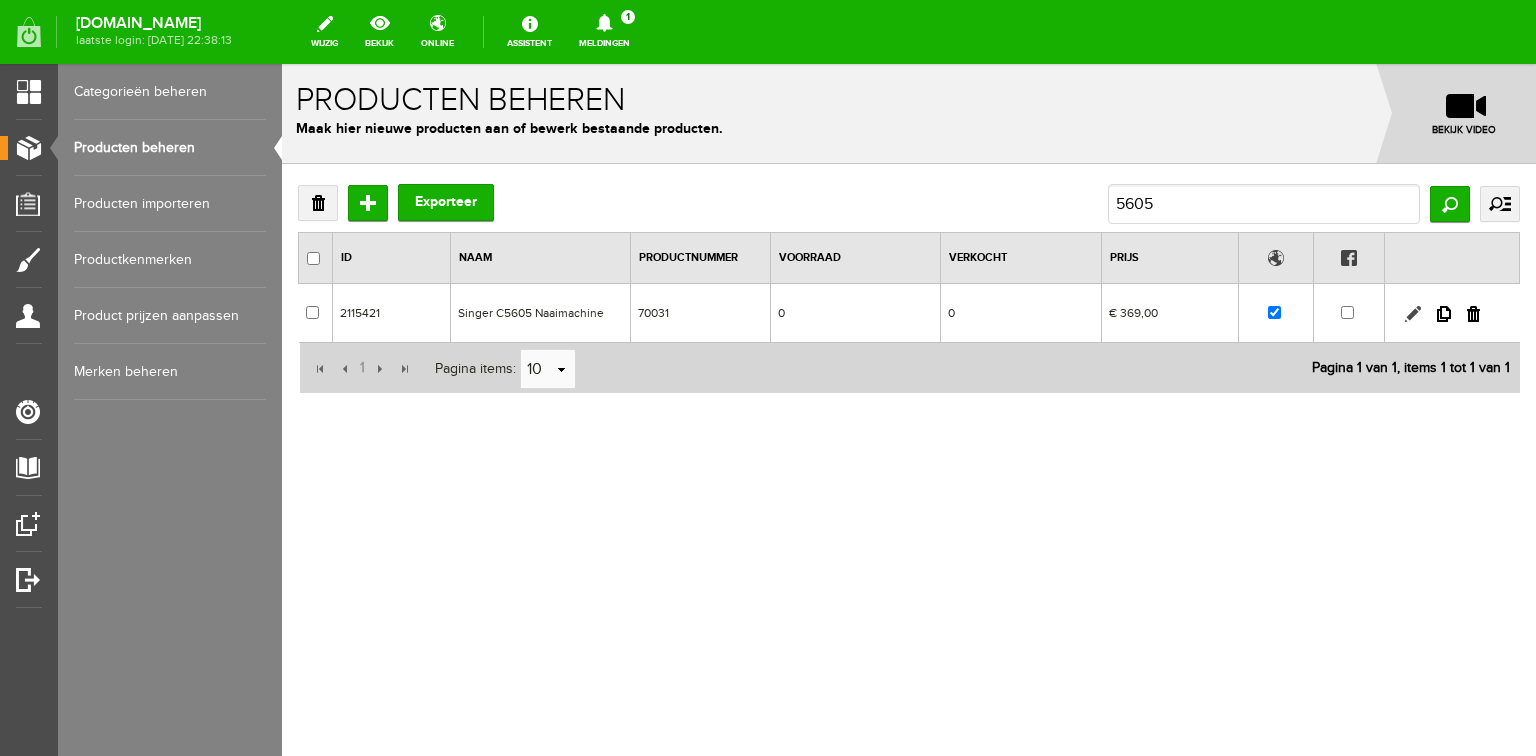 click at bounding box center (1413, 314) 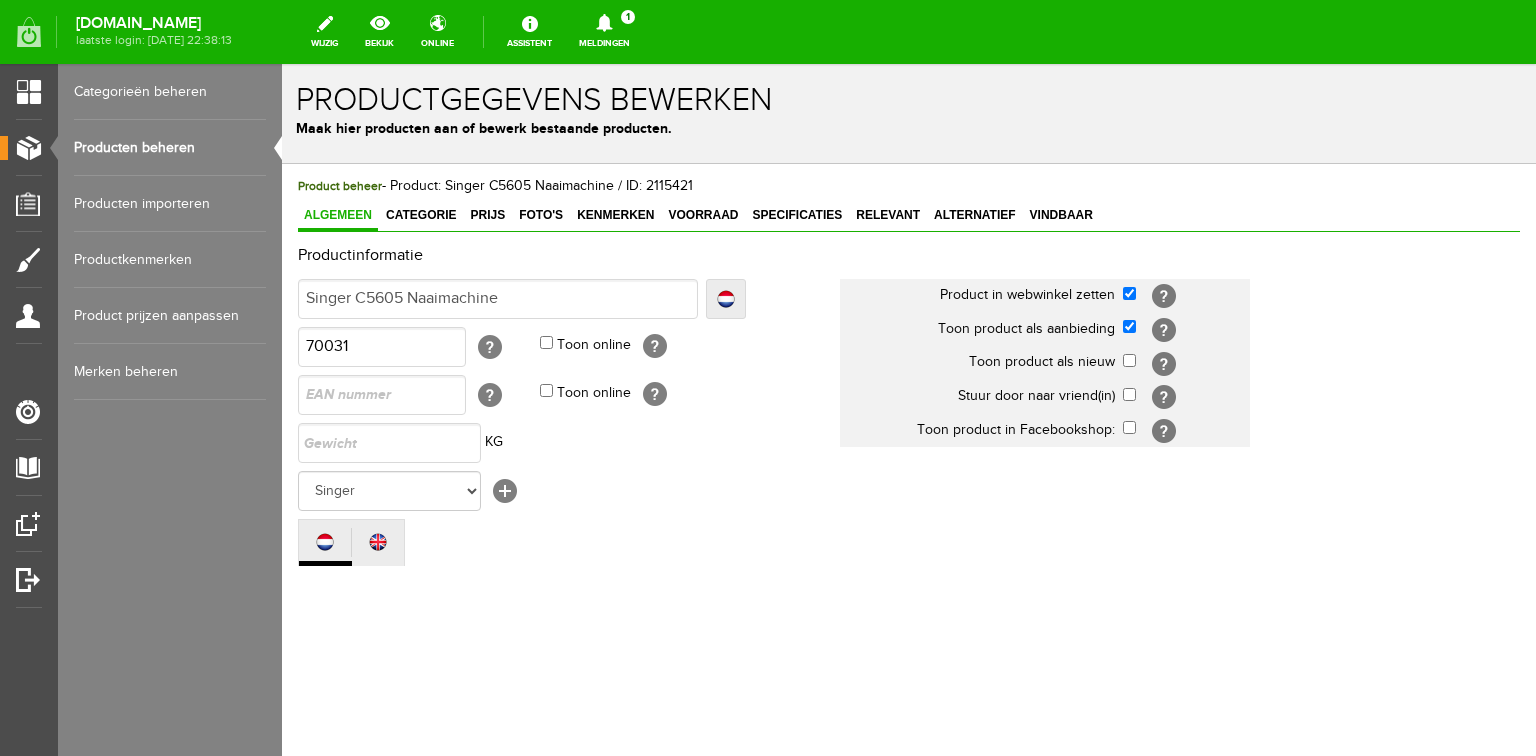 scroll, scrollTop: 0, scrollLeft: 0, axis: both 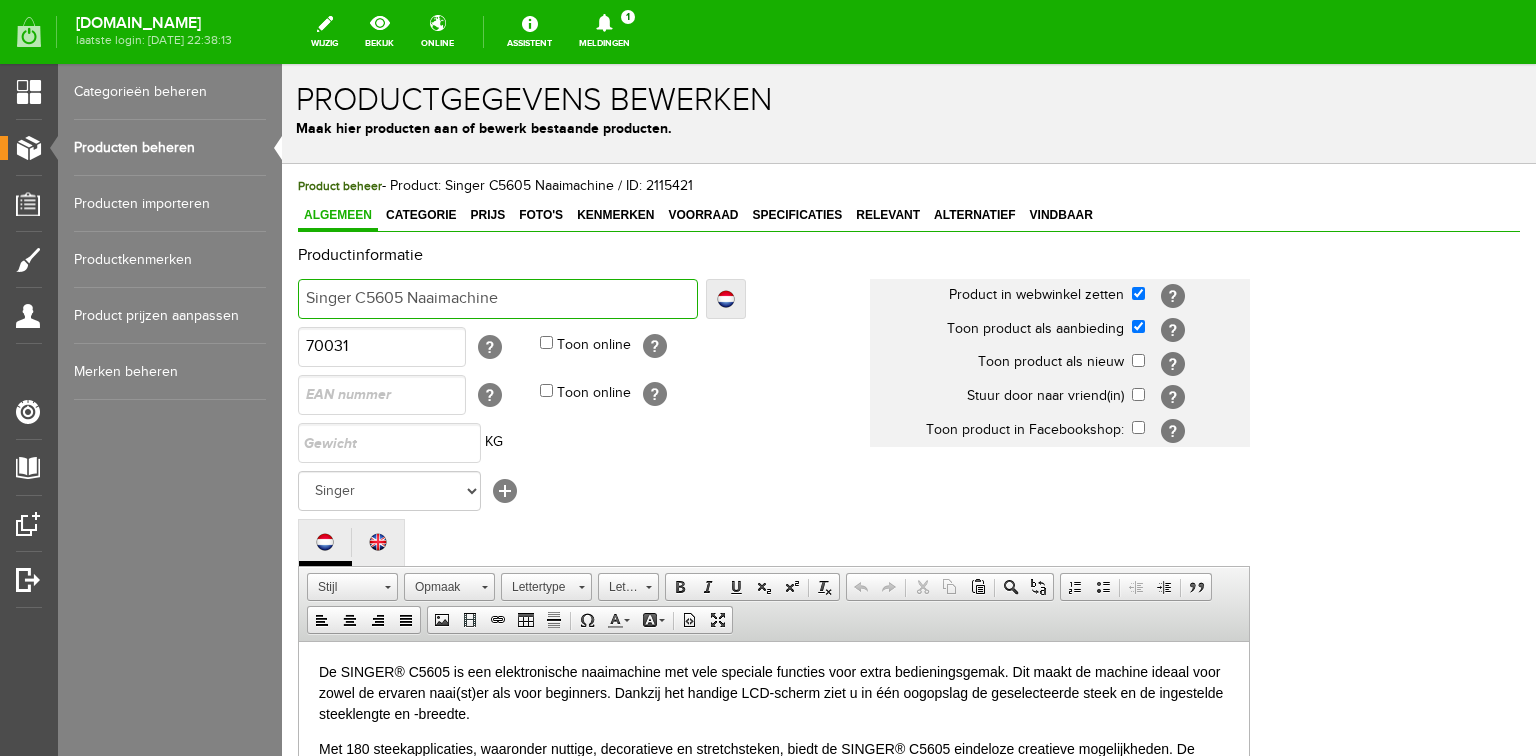 click on "Singer C5605 Naaimachine" at bounding box center [498, 299] 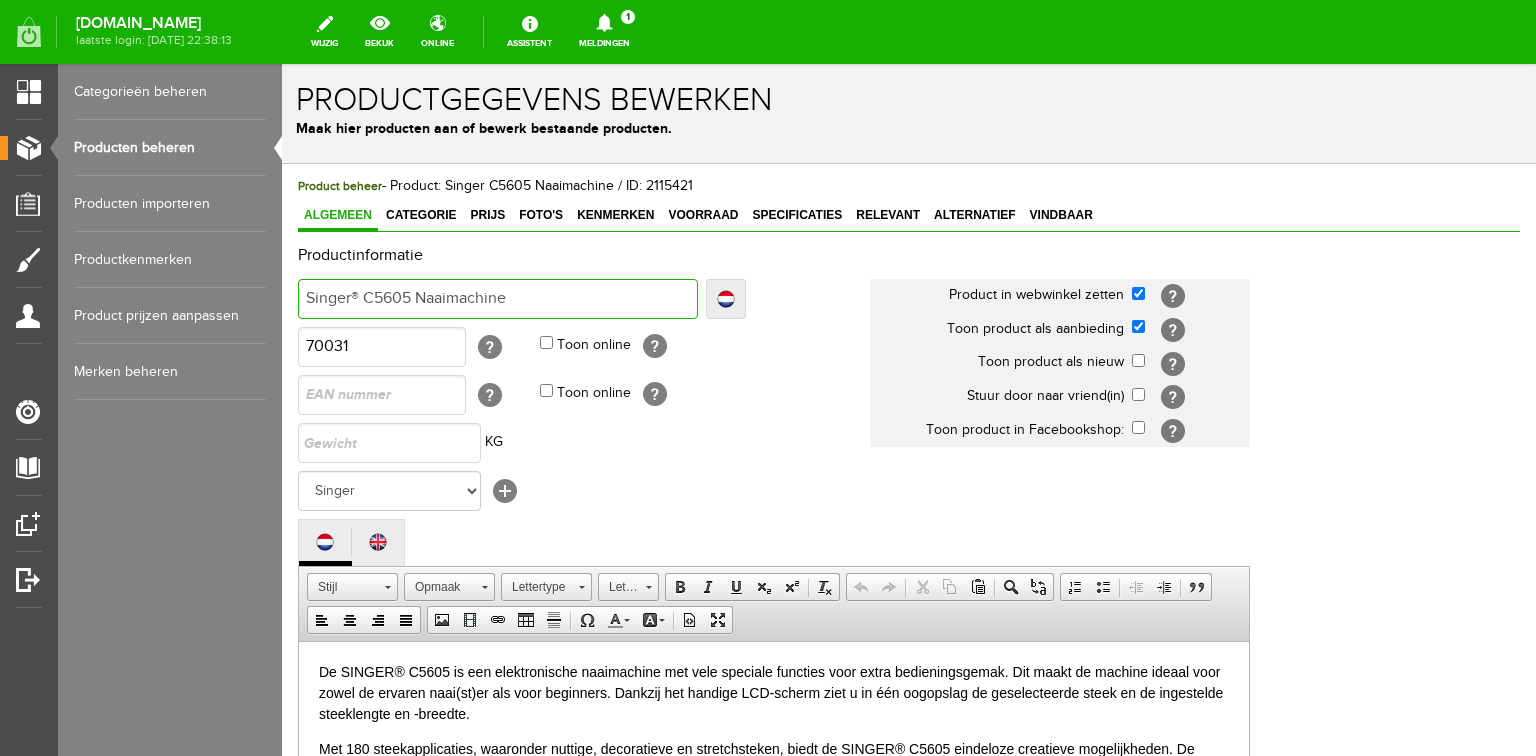 type on "Singer® C5605 Naaimachine" 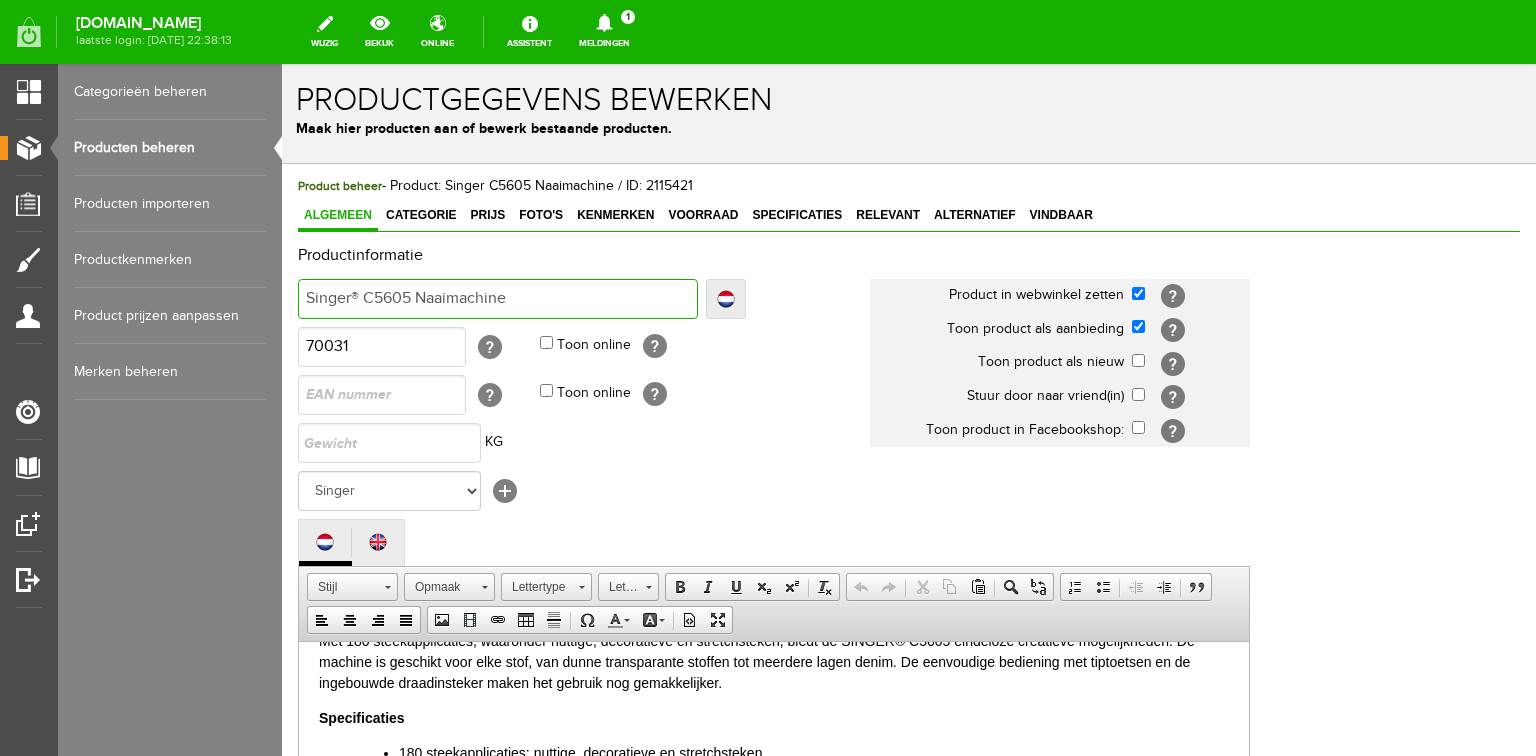 scroll, scrollTop: 0, scrollLeft: 0, axis: both 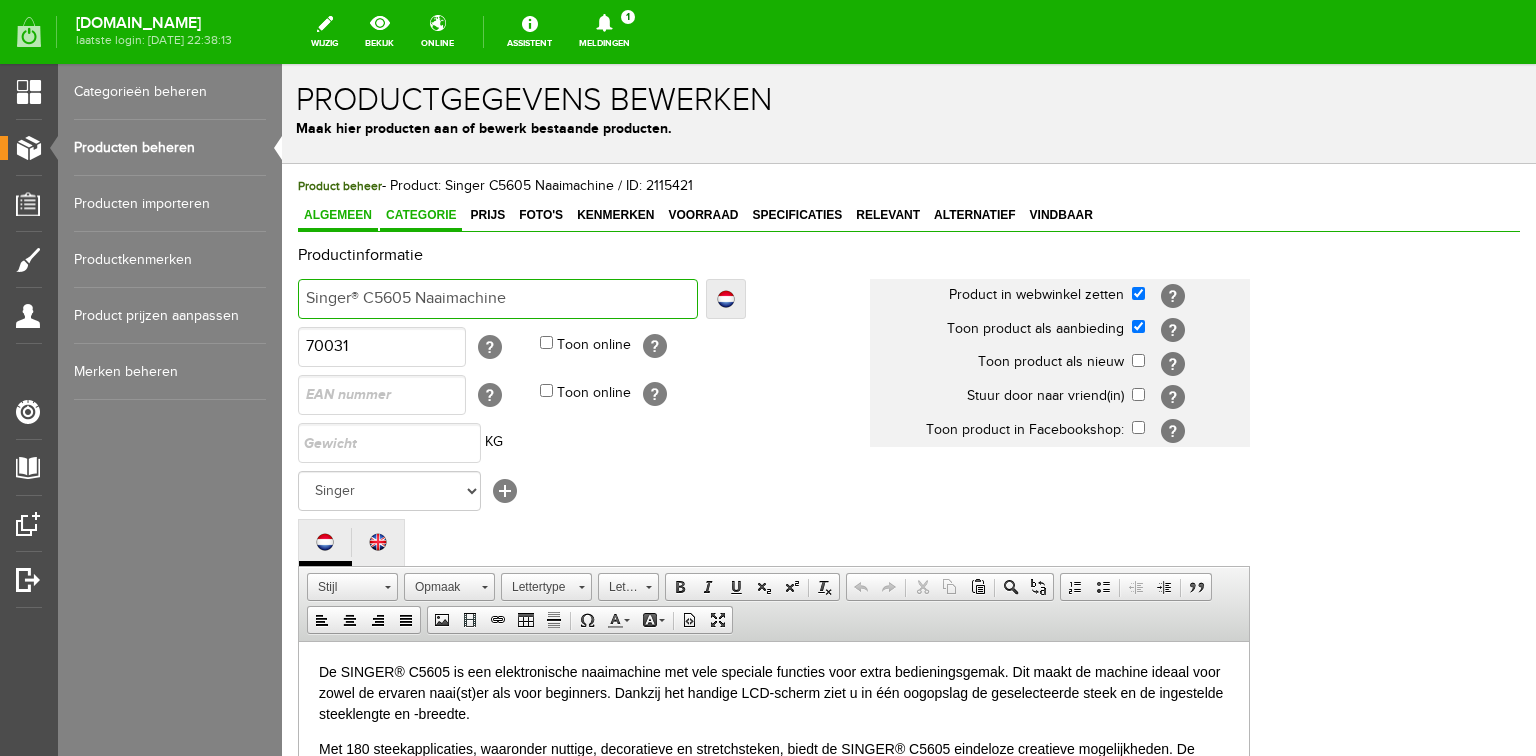 type on "Singer® C5605 Naaimachine" 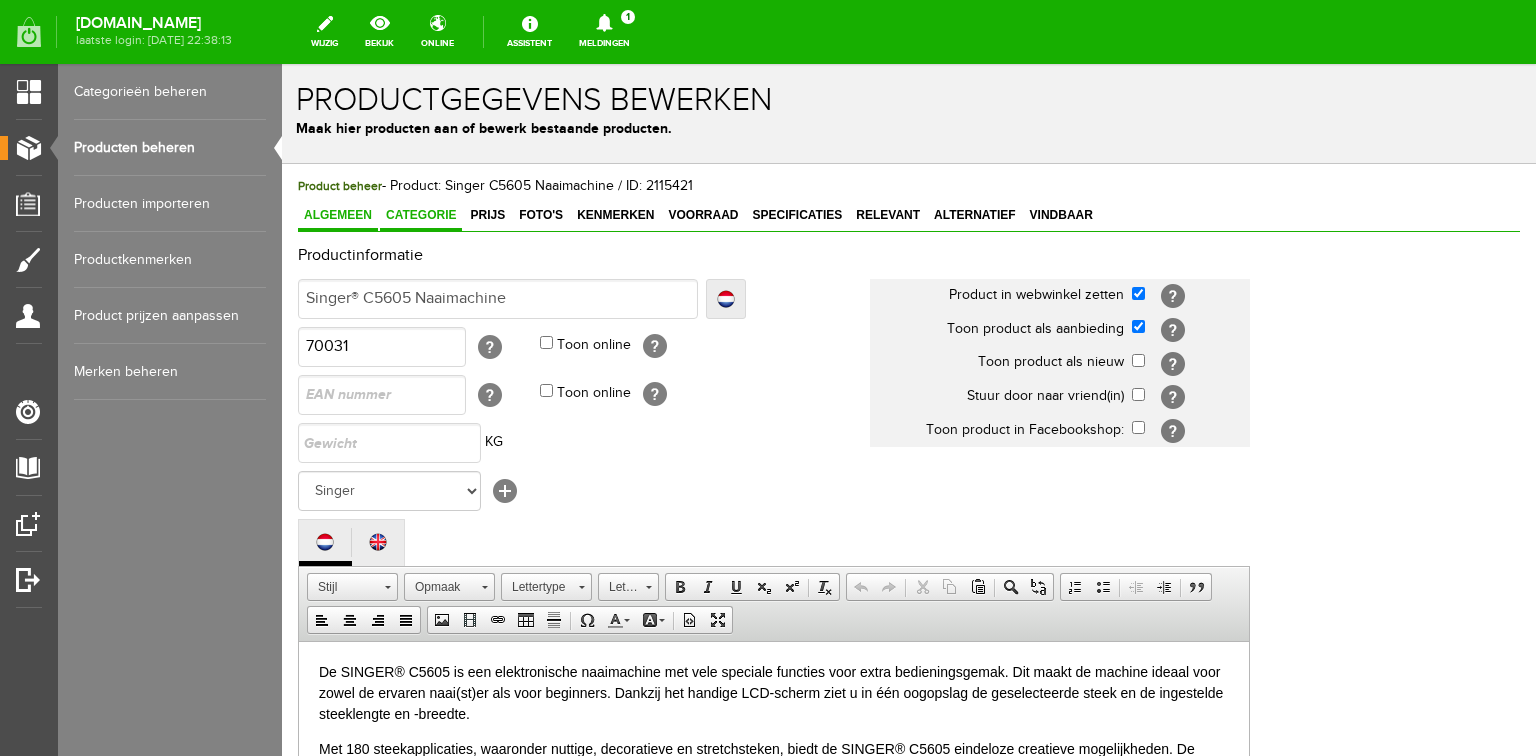 click on "Categorie" at bounding box center [421, 215] 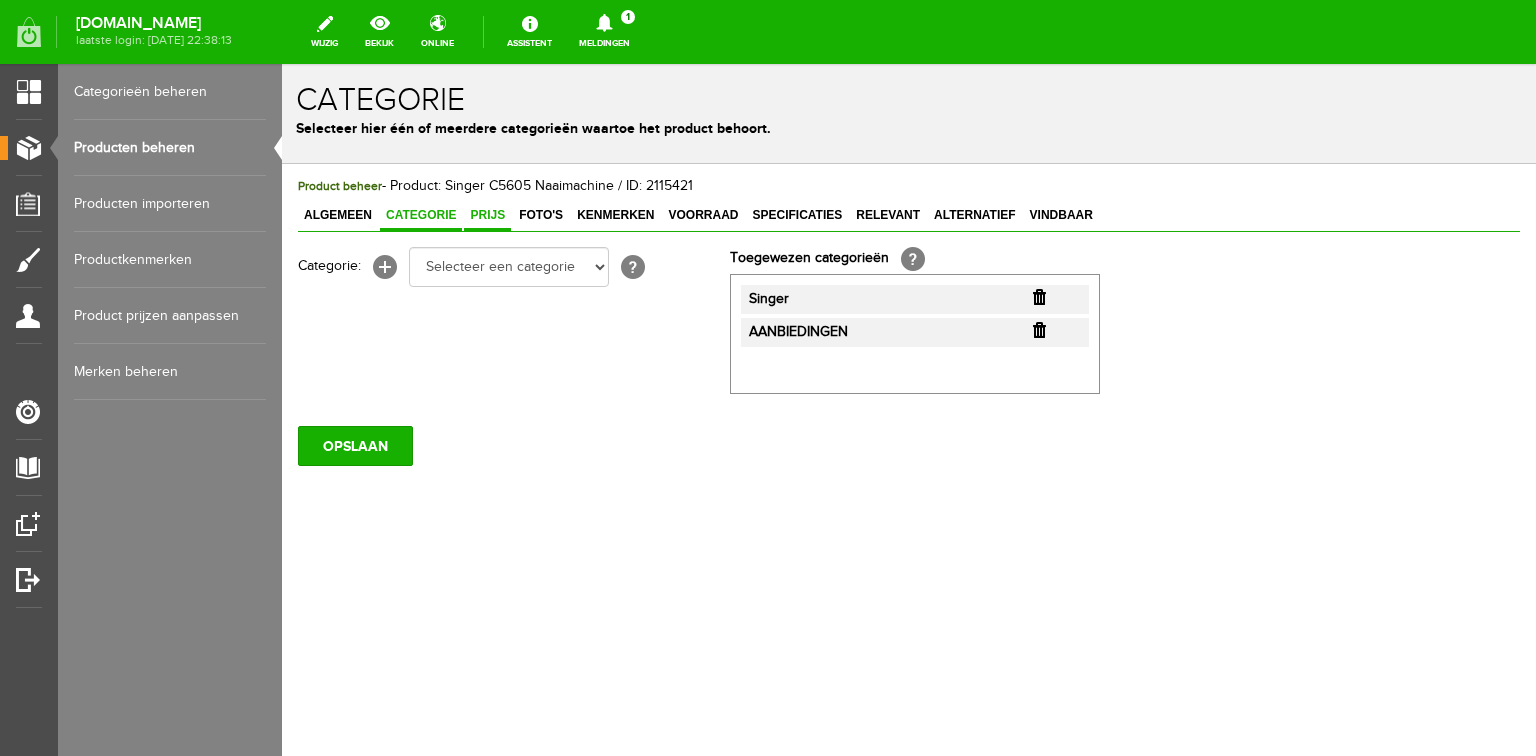 click on "Prijs" at bounding box center (487, 215) 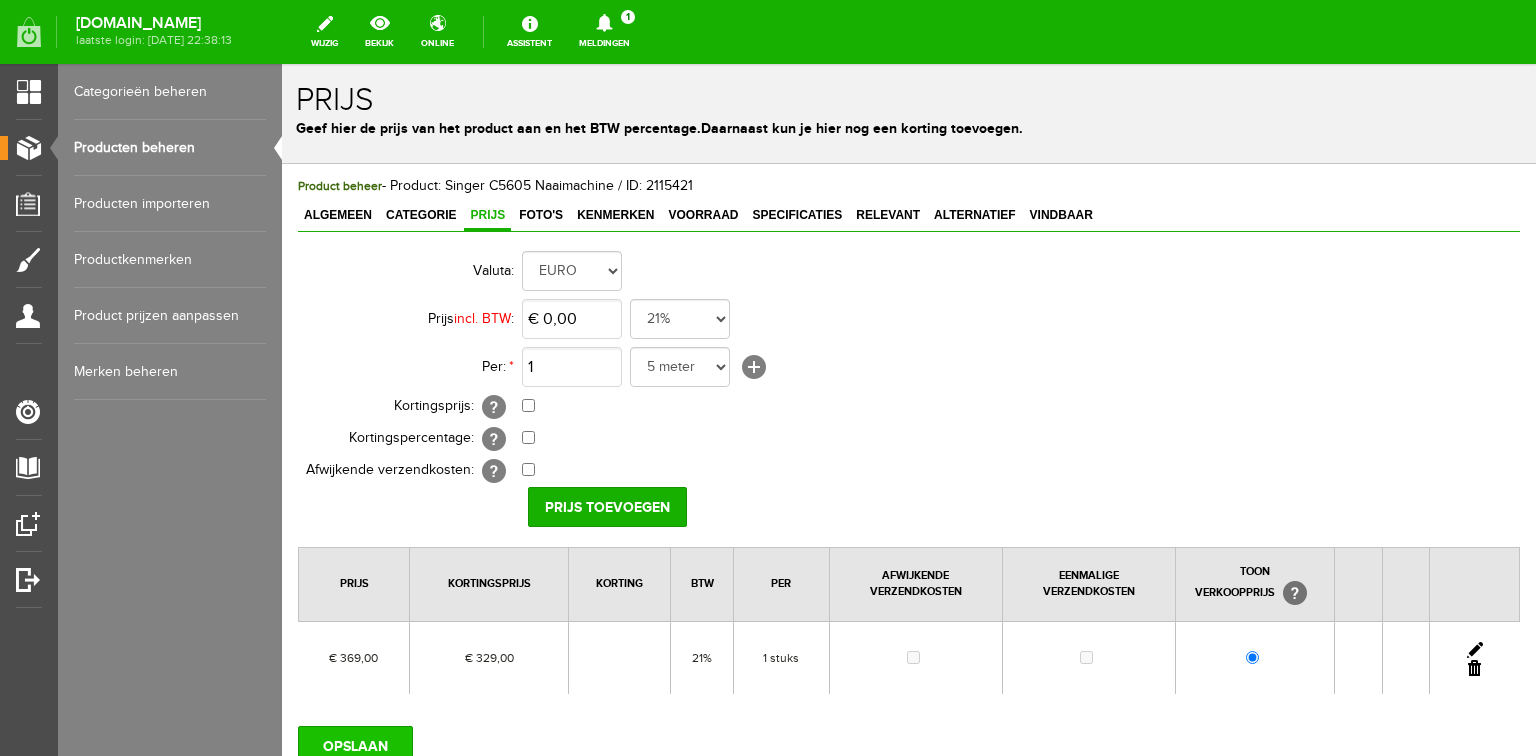click on "OPSLAAN" at bounding box center (355, 746) 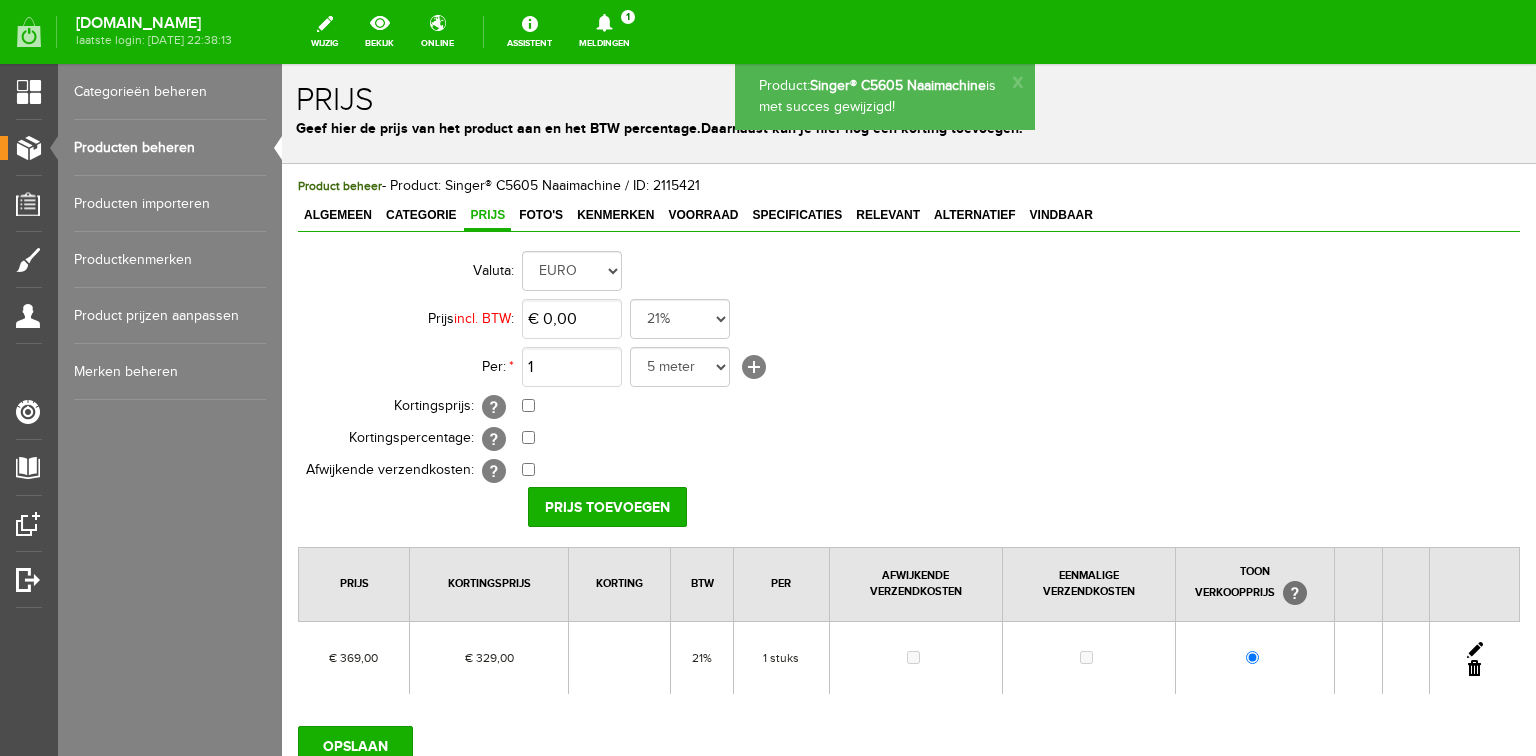 scroll, scrollTop: 0, scrollLeft: 0, axis: both 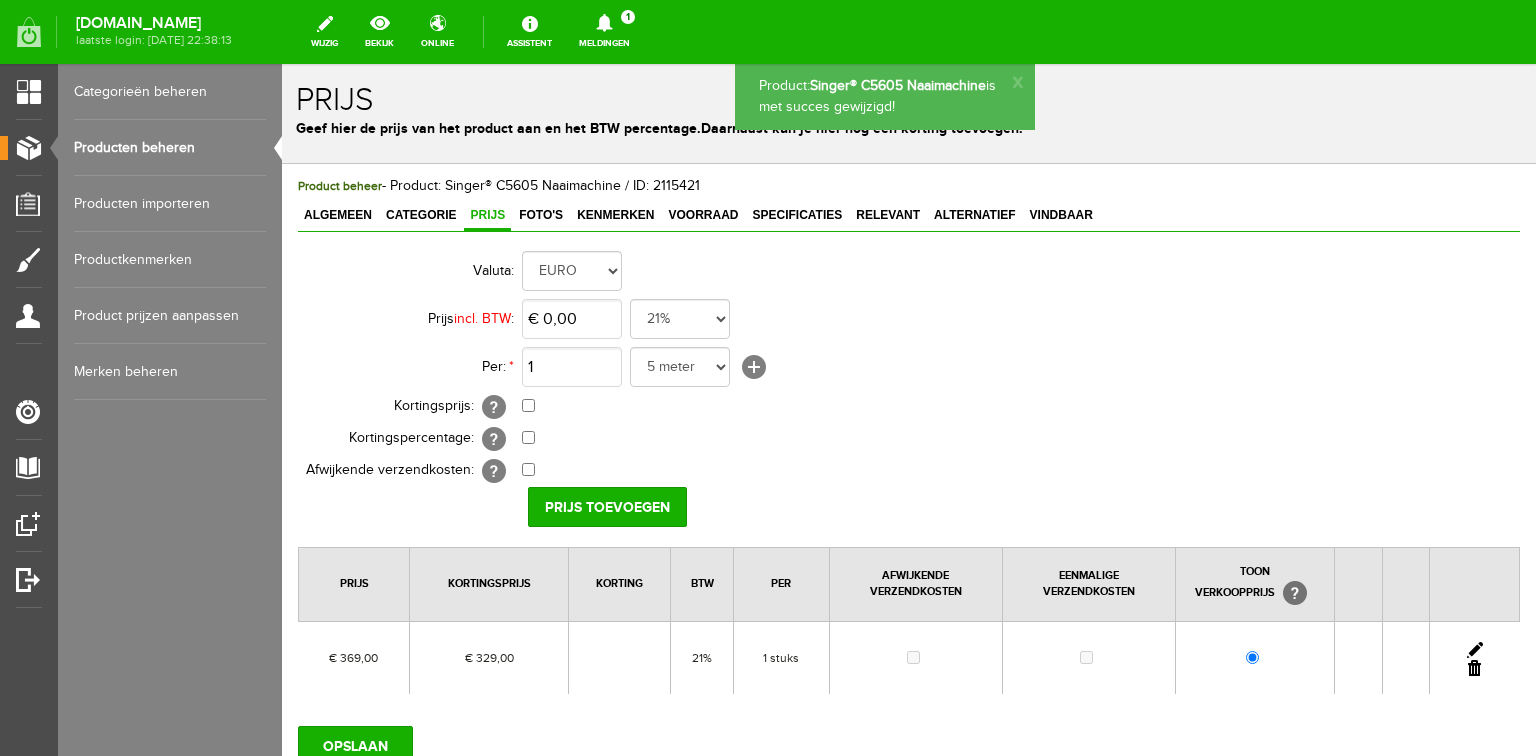 click on "Producten beheren" at bounding box center [170, 148] 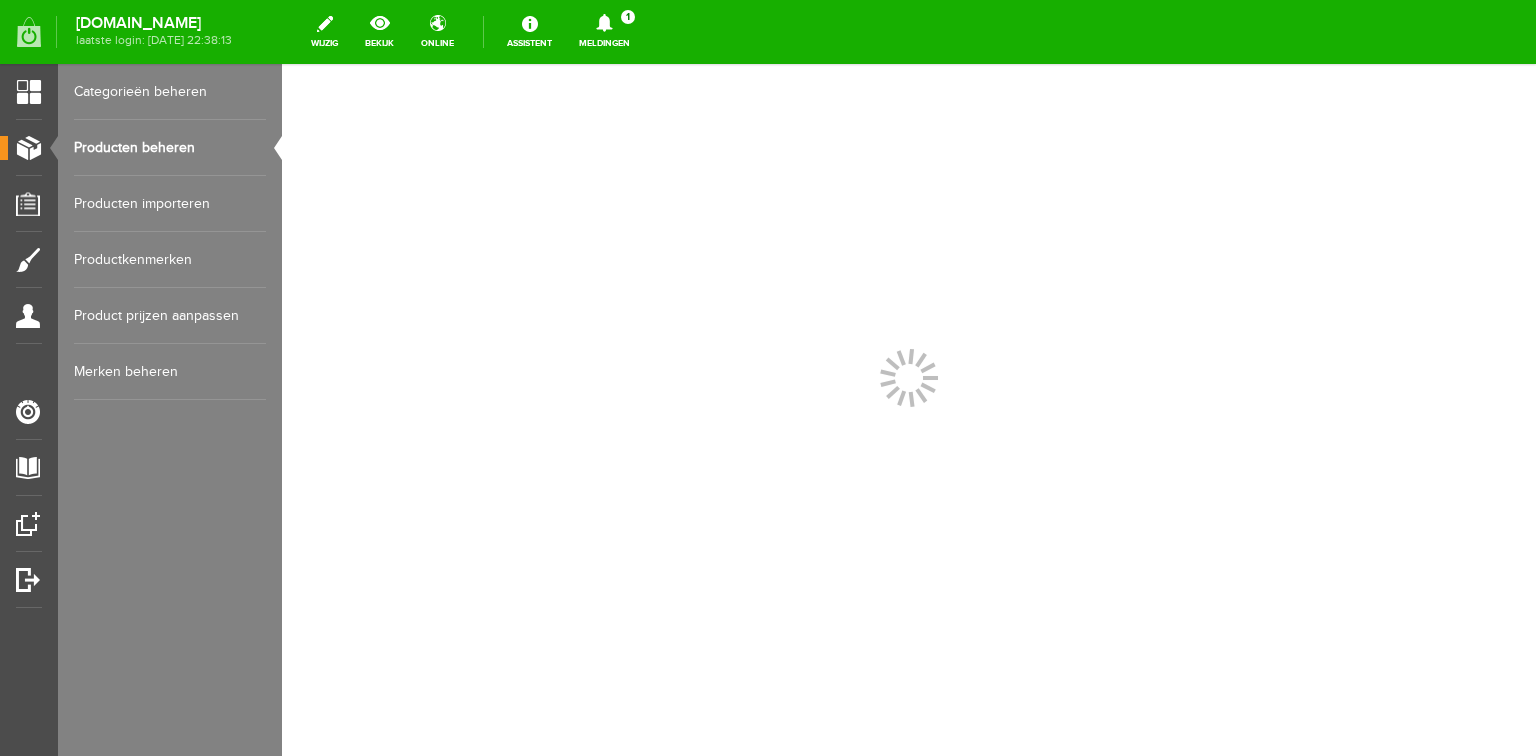 scroll, scrollTop: 0, scrollLeft: 0, axis: both 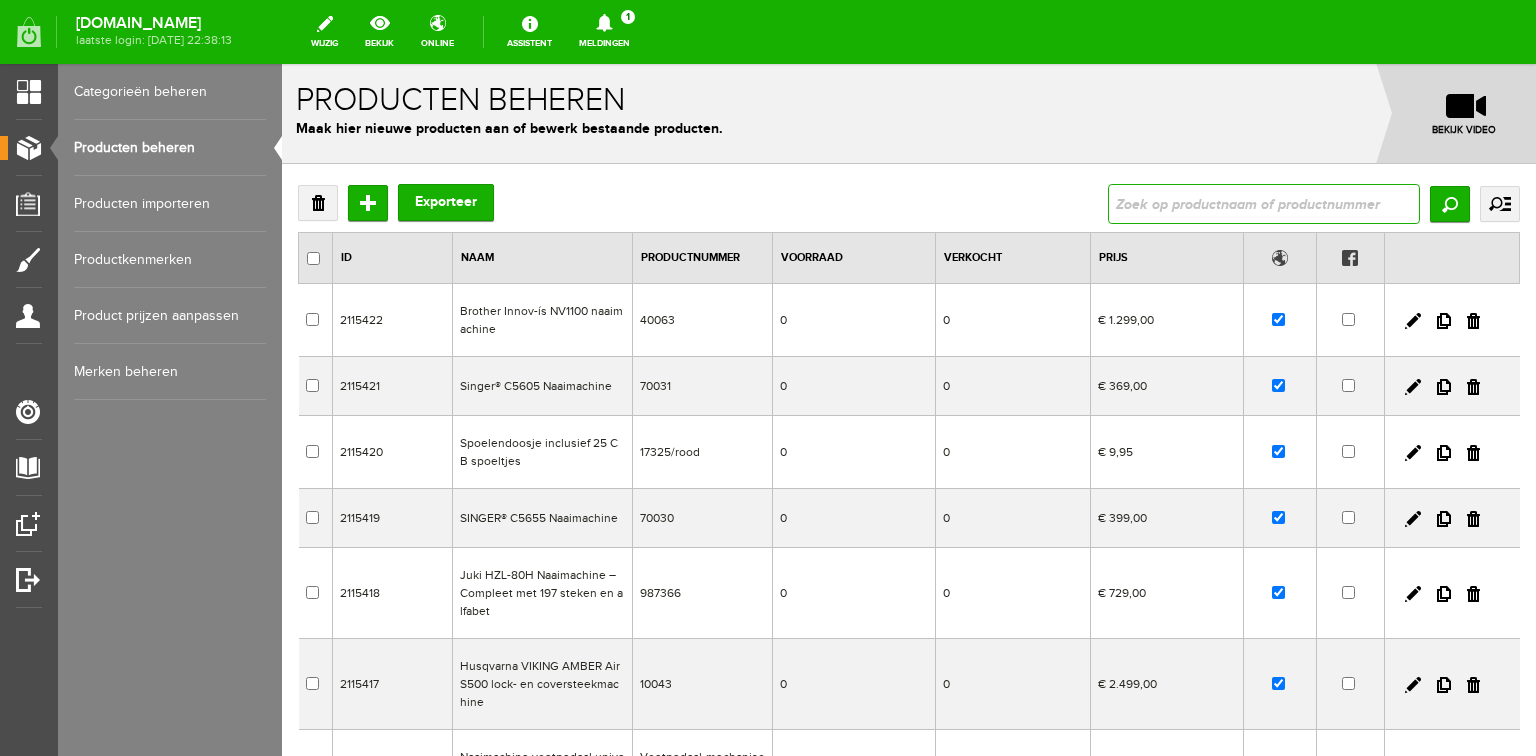 click at bounding box center (1264, 204) 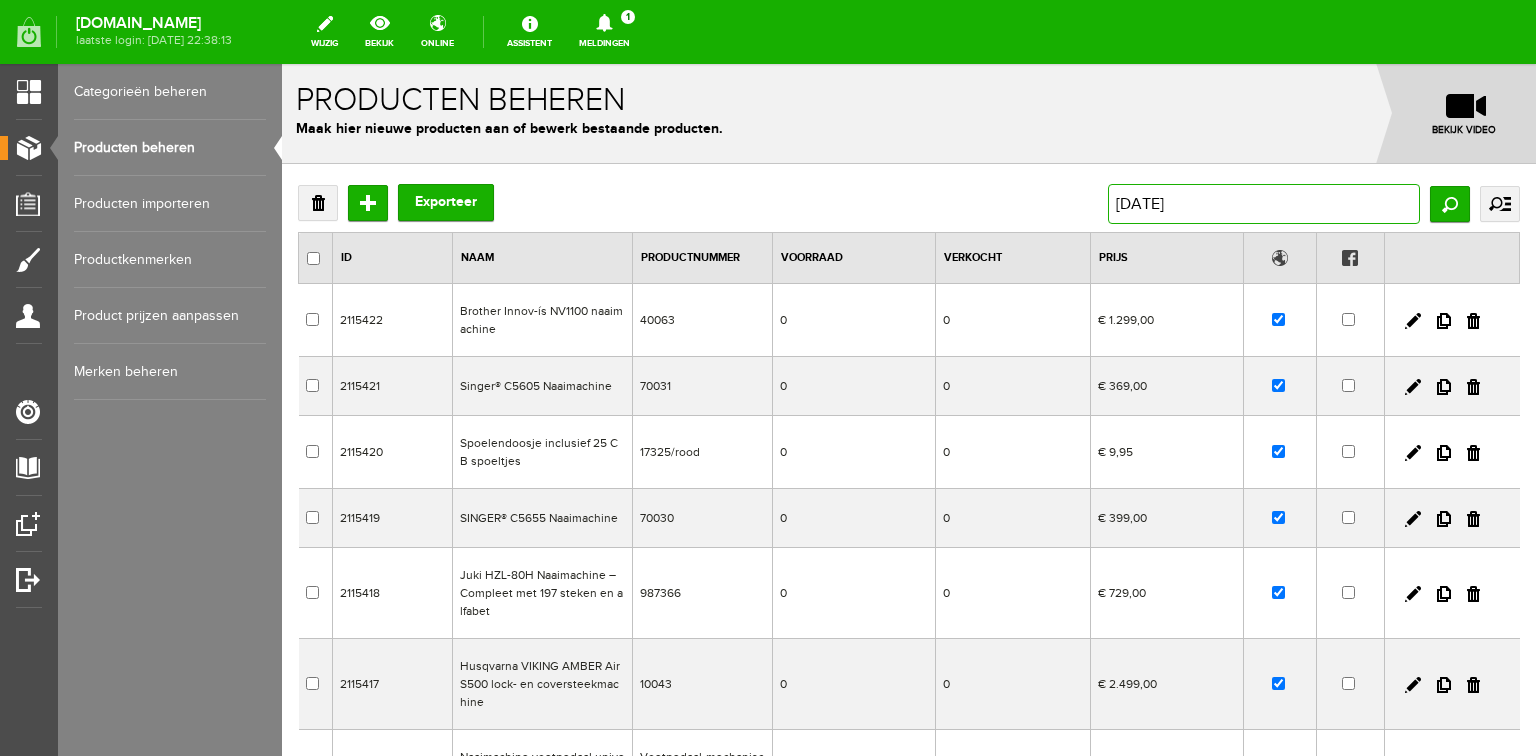type on "[DATE]" 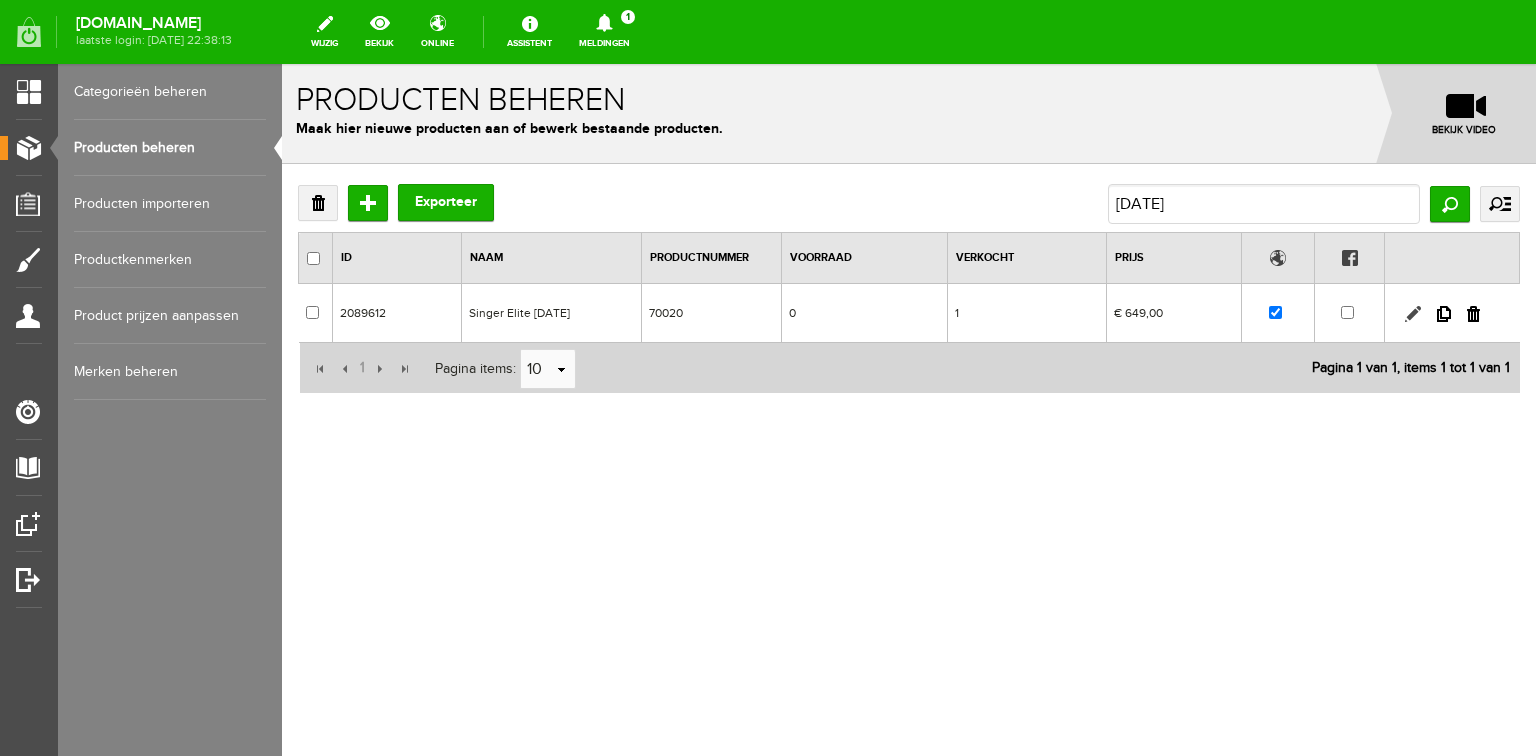click at bounding box center [1413, 314] 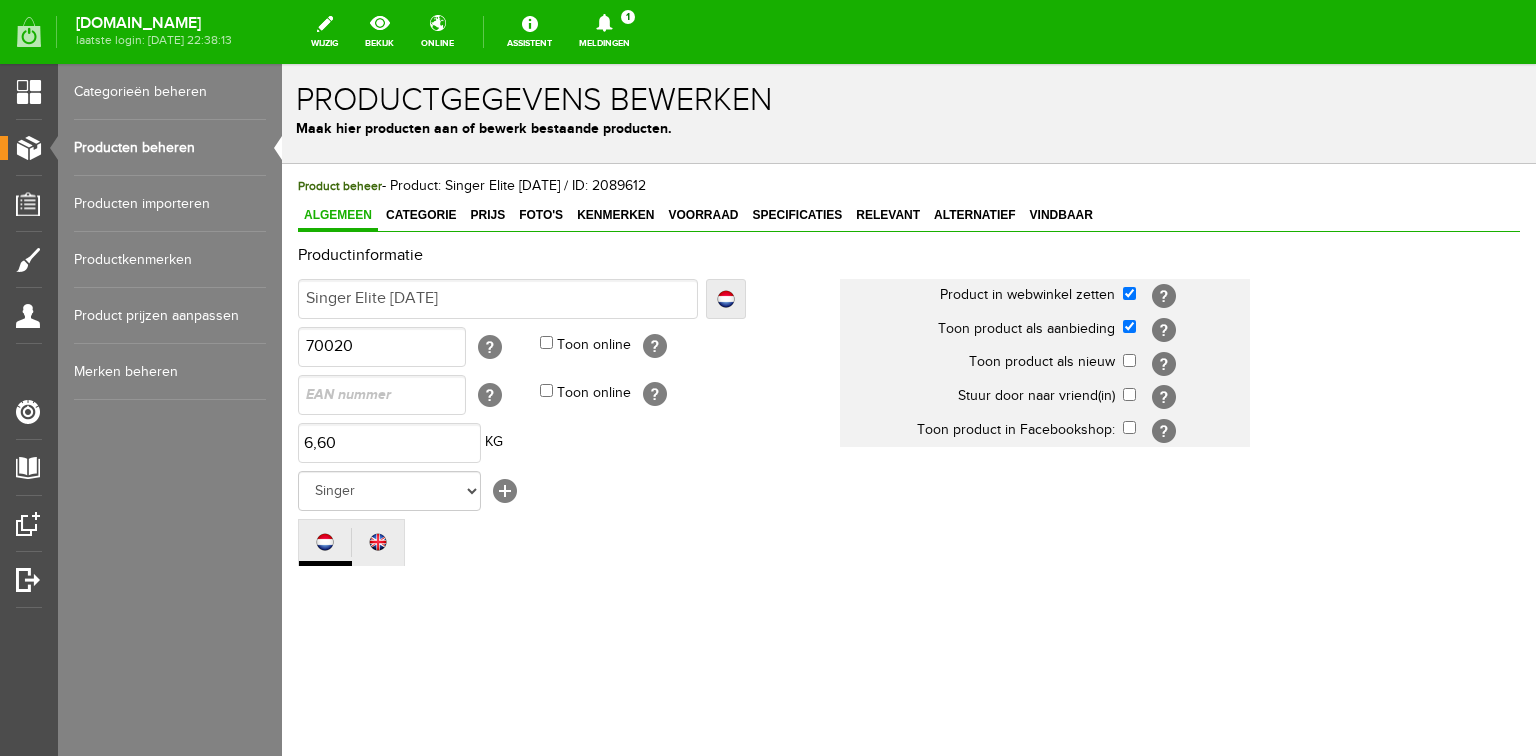 scroll, scrollTop: 0, scrollLeft: 0, axis: both 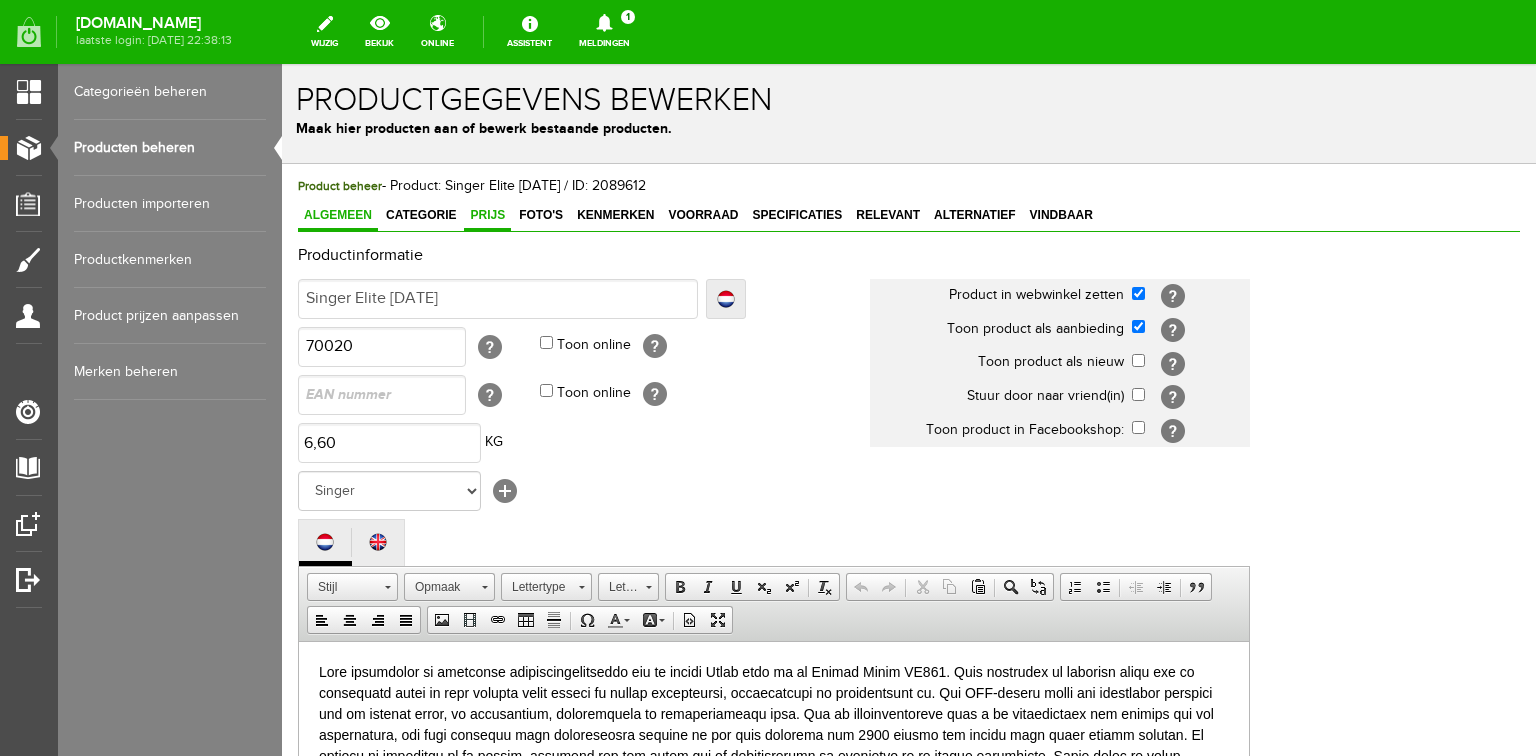 click on "Prijs" at bounding box center [487, 215] 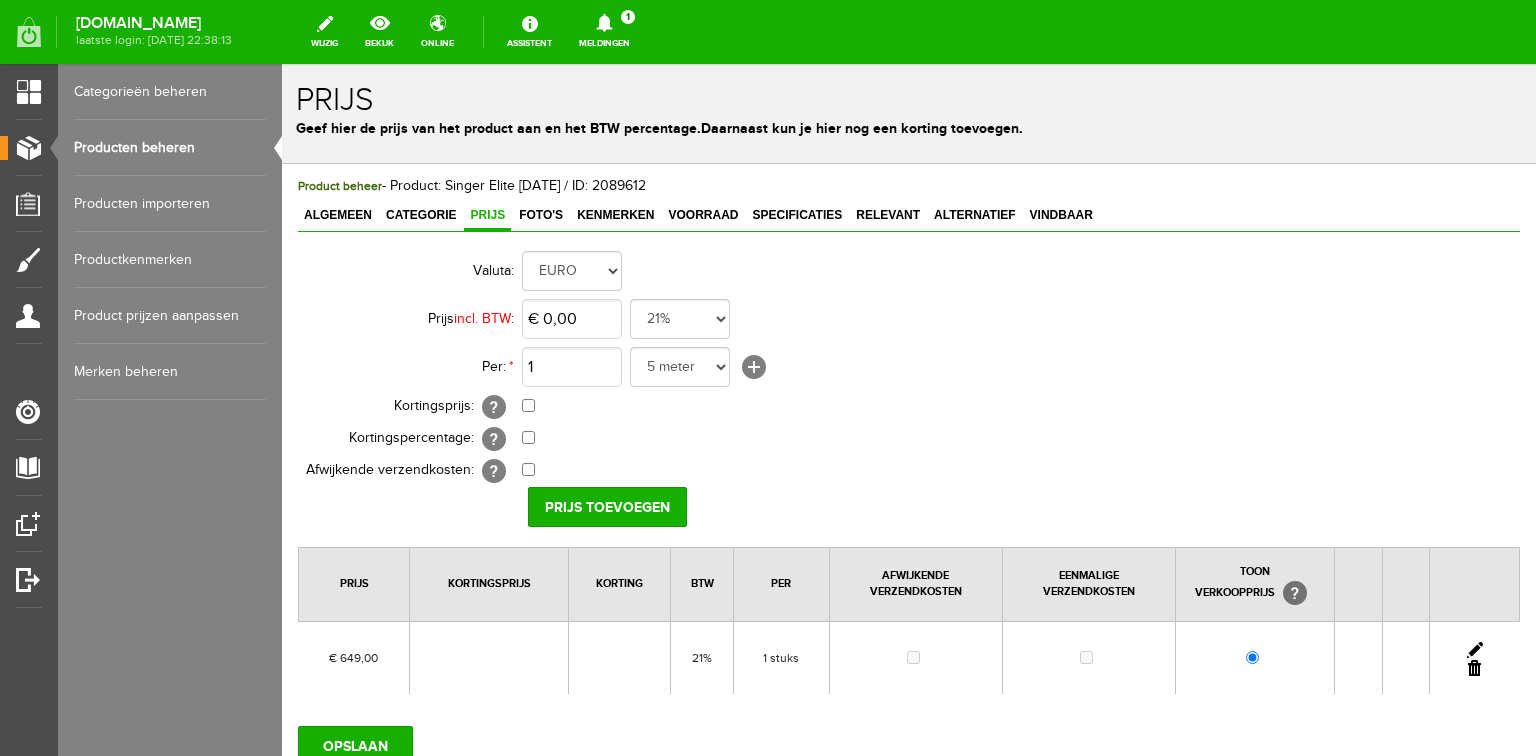 click at bounding box center [1475, 650] 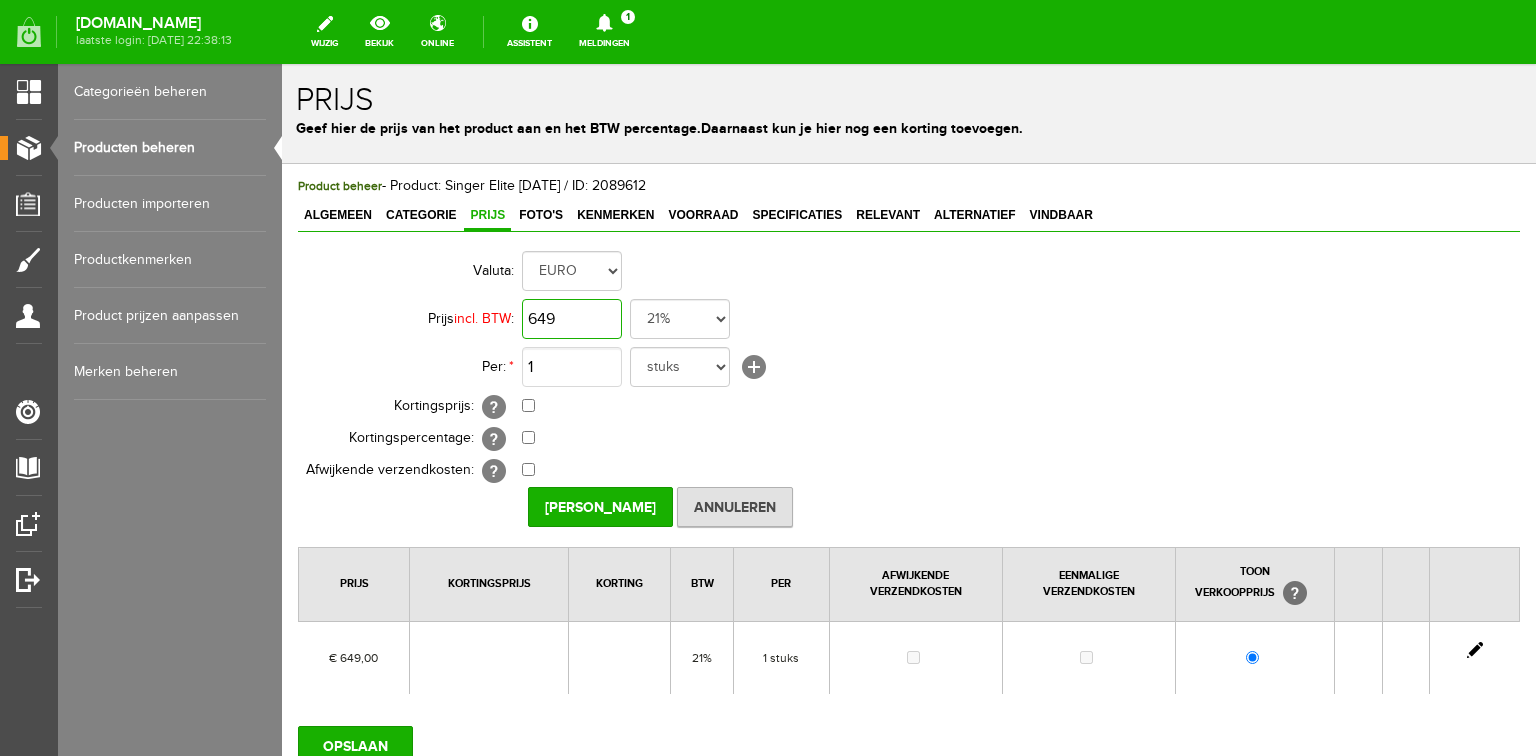 click on "649" at bounding box center [572, 319] 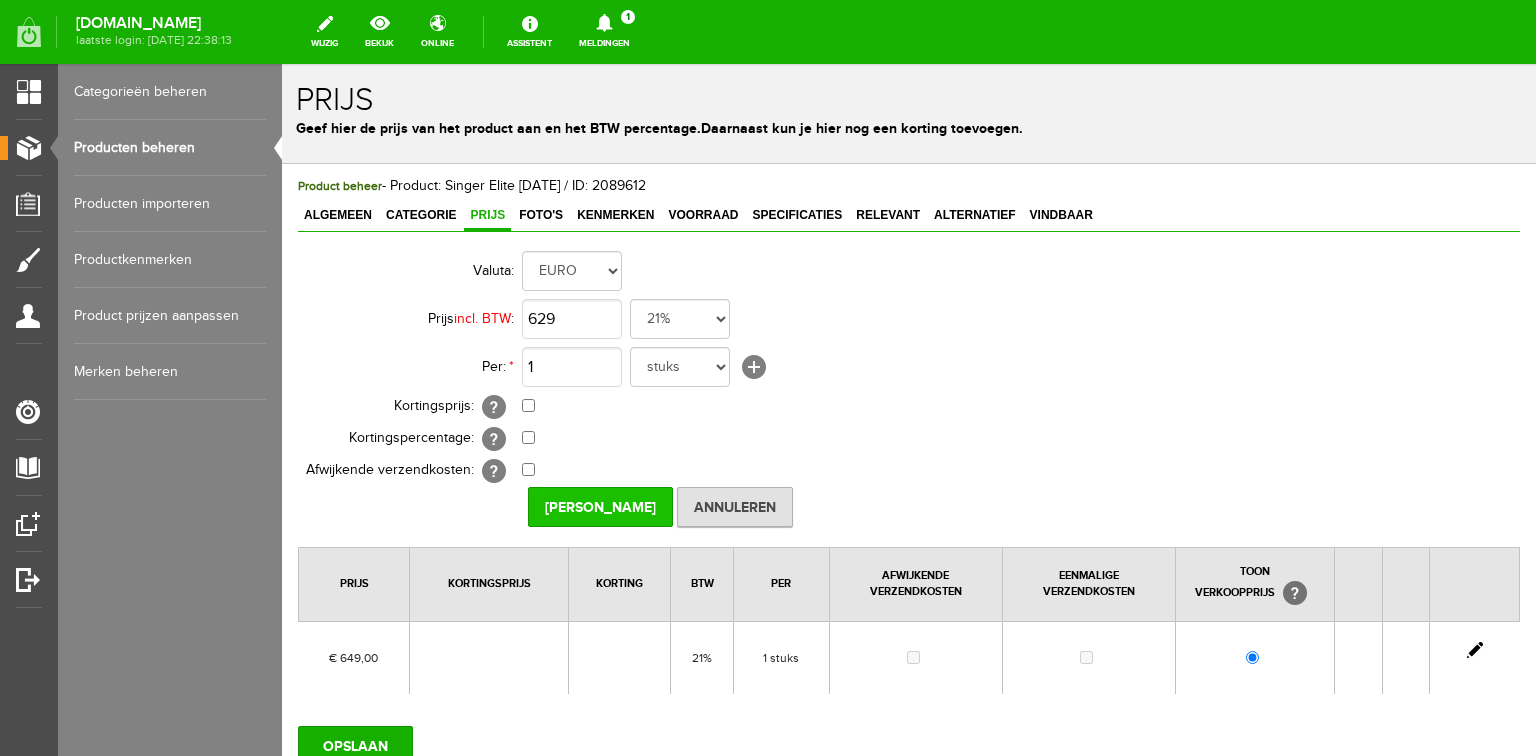 type on "€ 629,00" 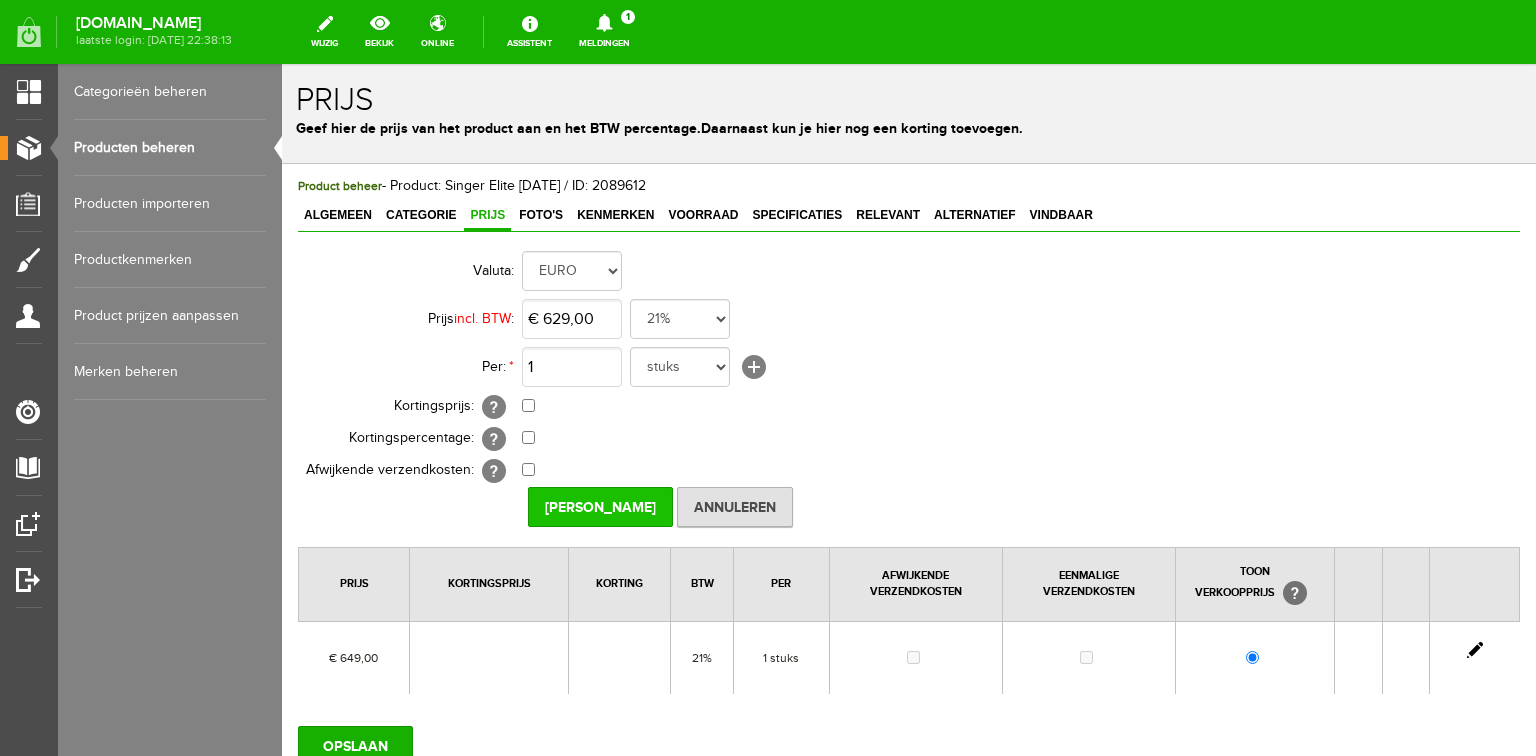 click on "[PERSON_NAME]" at bounding box center (600, 507) 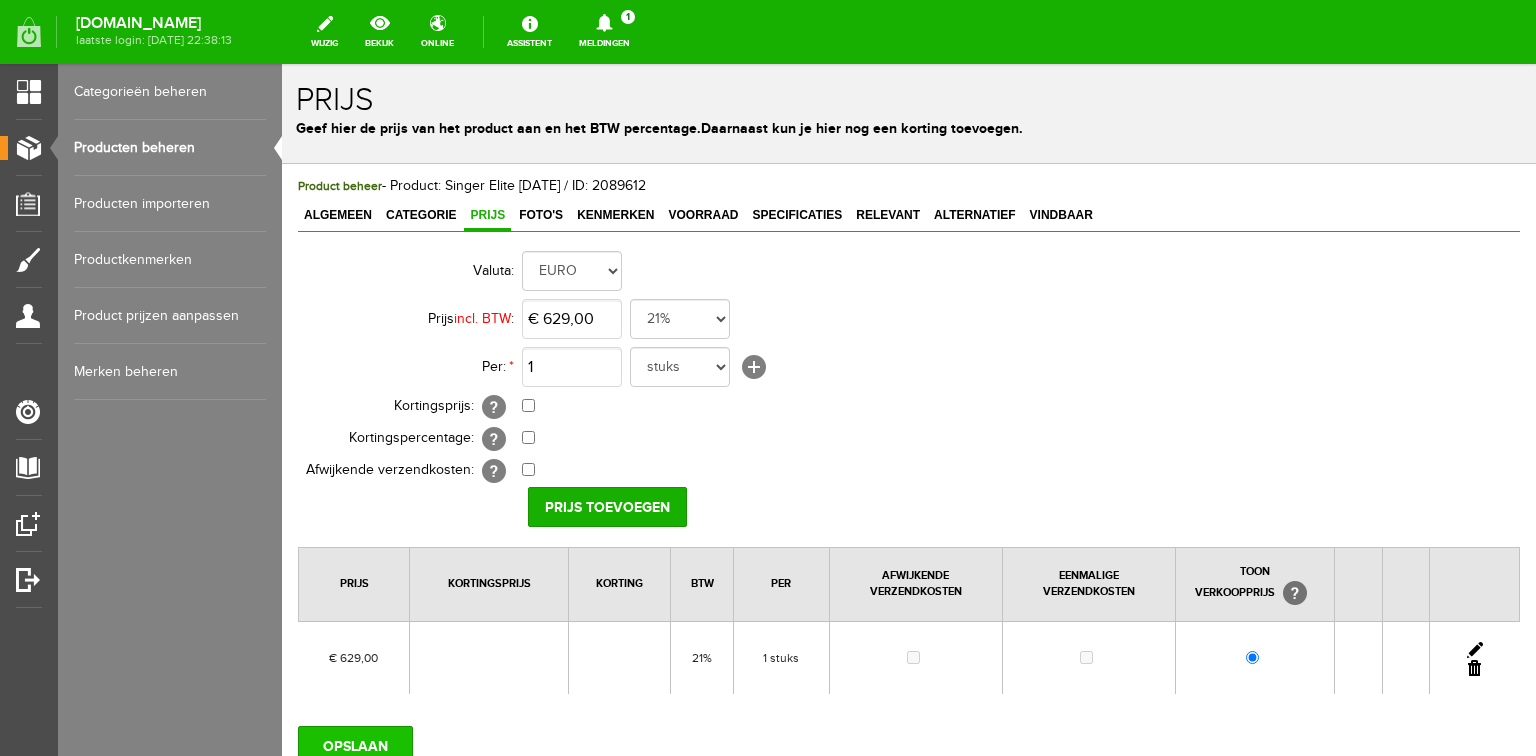 click on "OPSLAAN" at bounding box center [355, 746] 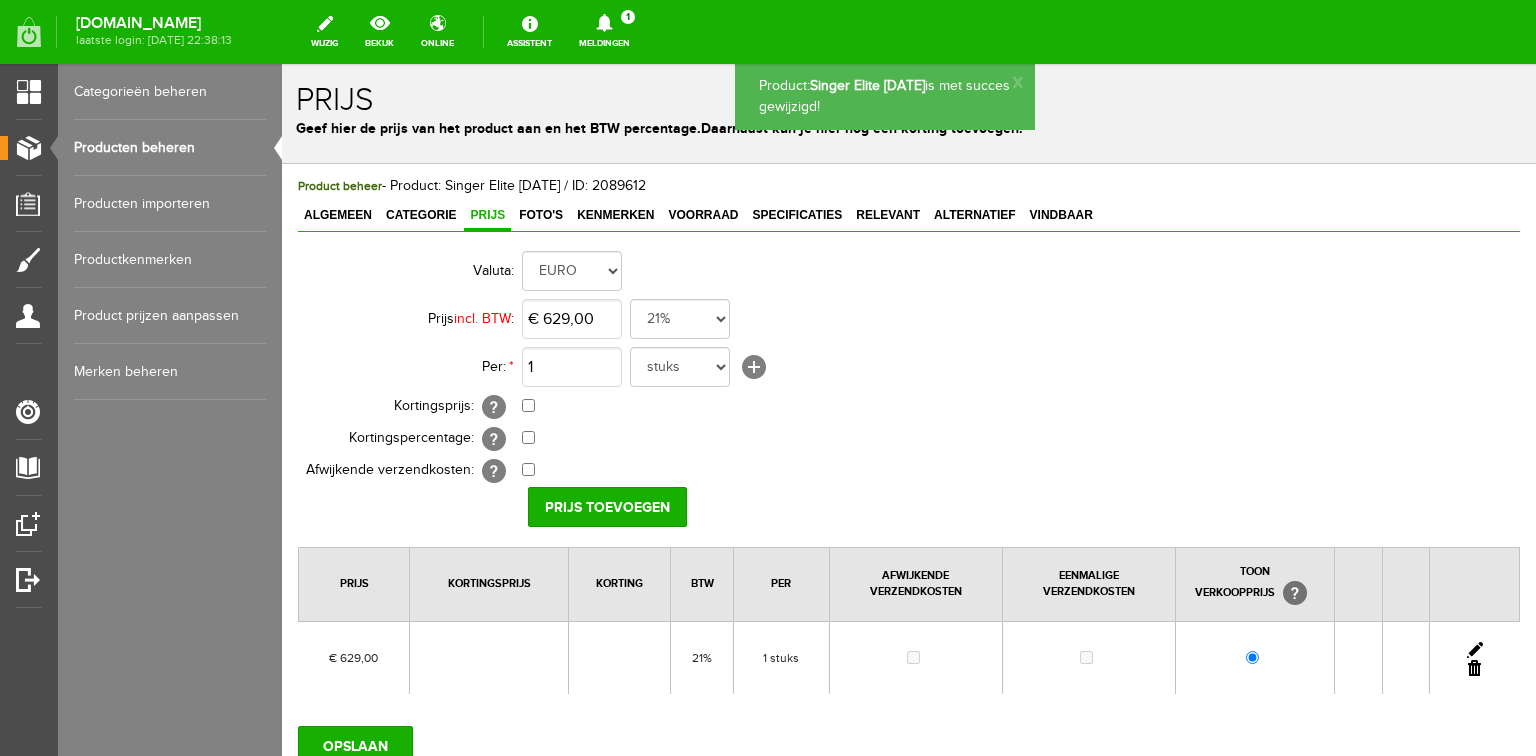 scroll, scrollTop: 0, scrollLeft: 0, axis: both 